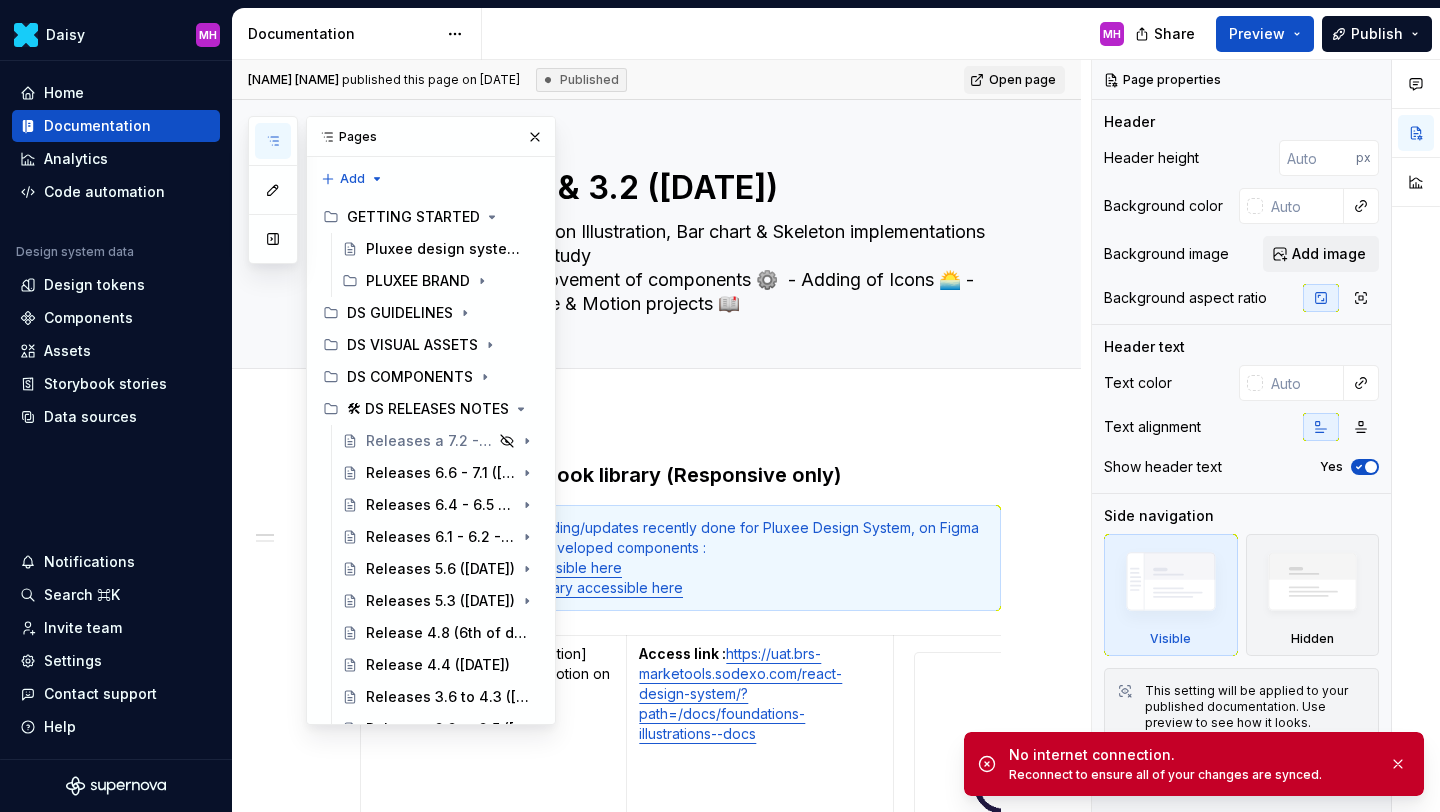 scroll, scrollTop: 0, scrollLeft: 0, axis: both 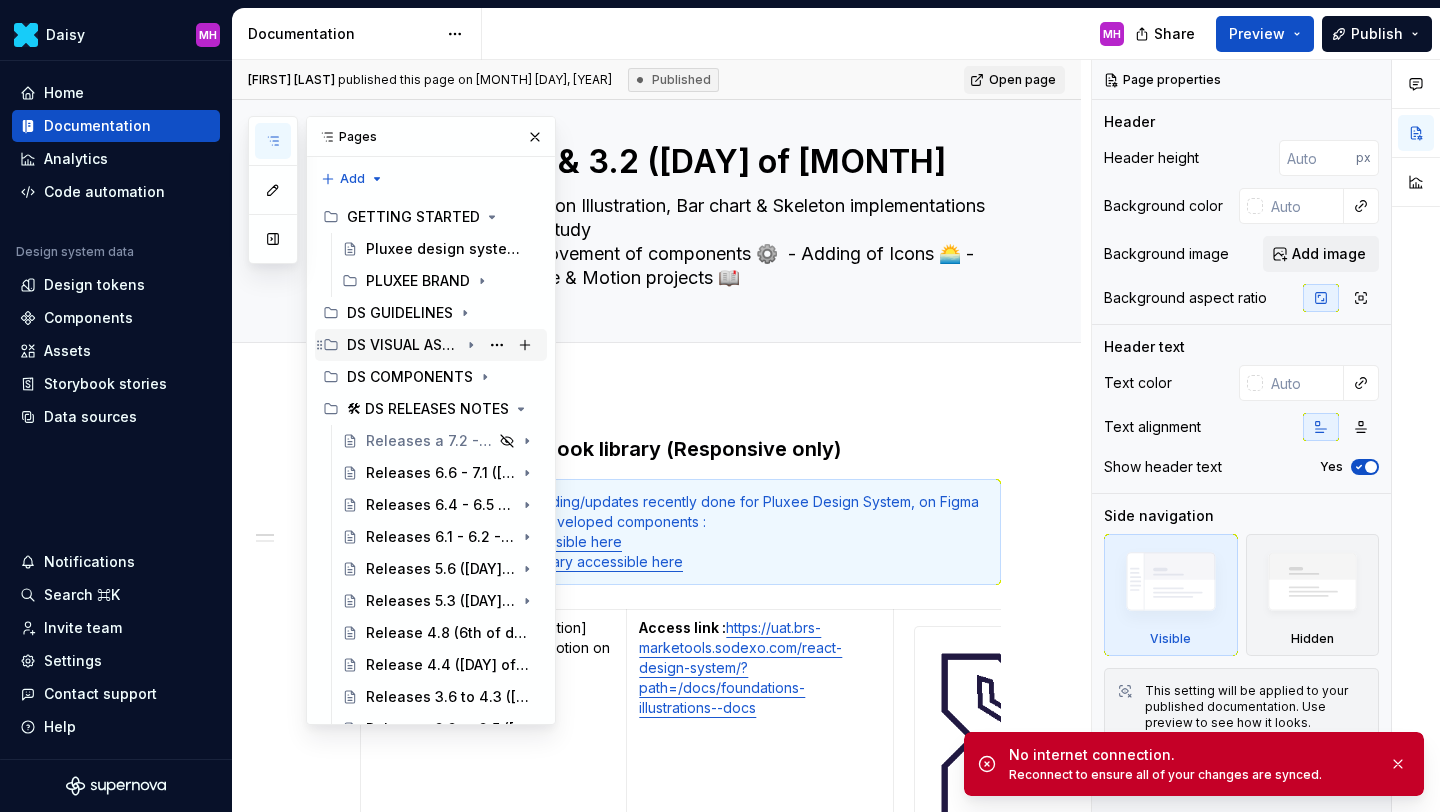 click on "DS VISUAL ASSETS" at bounding box center (403, 345) 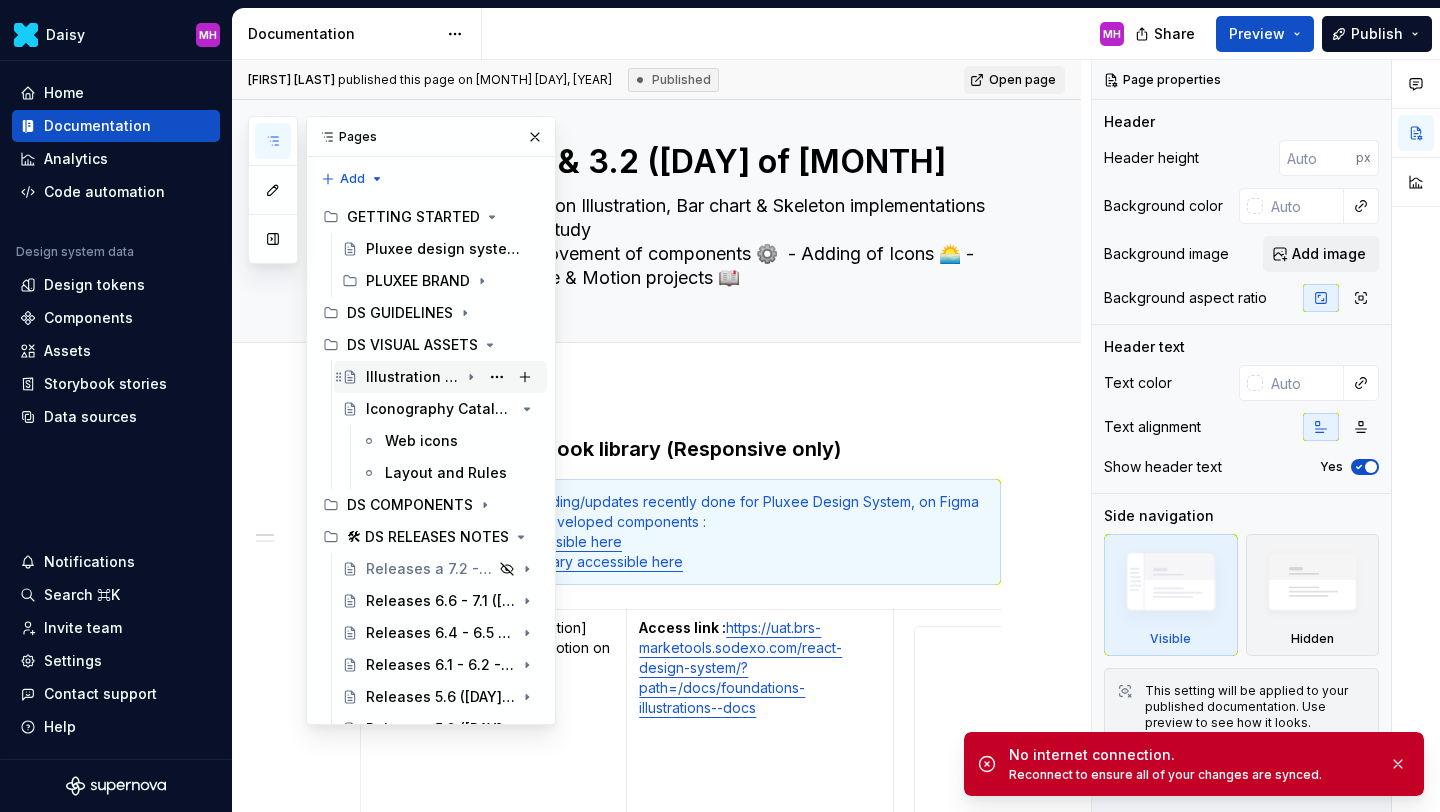 click on "Illustration Catalogue" at bounding box center (412, 377) 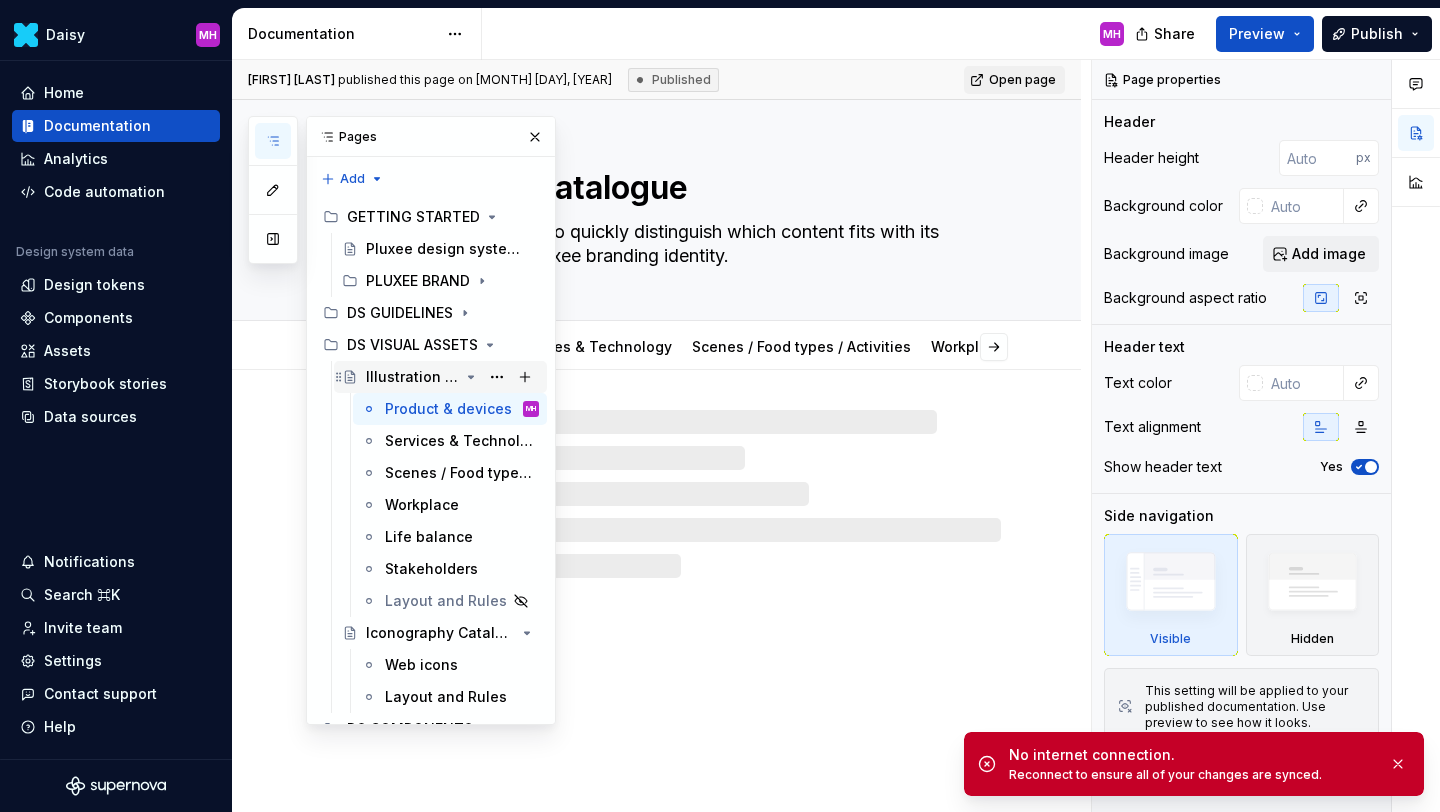 type on "*" 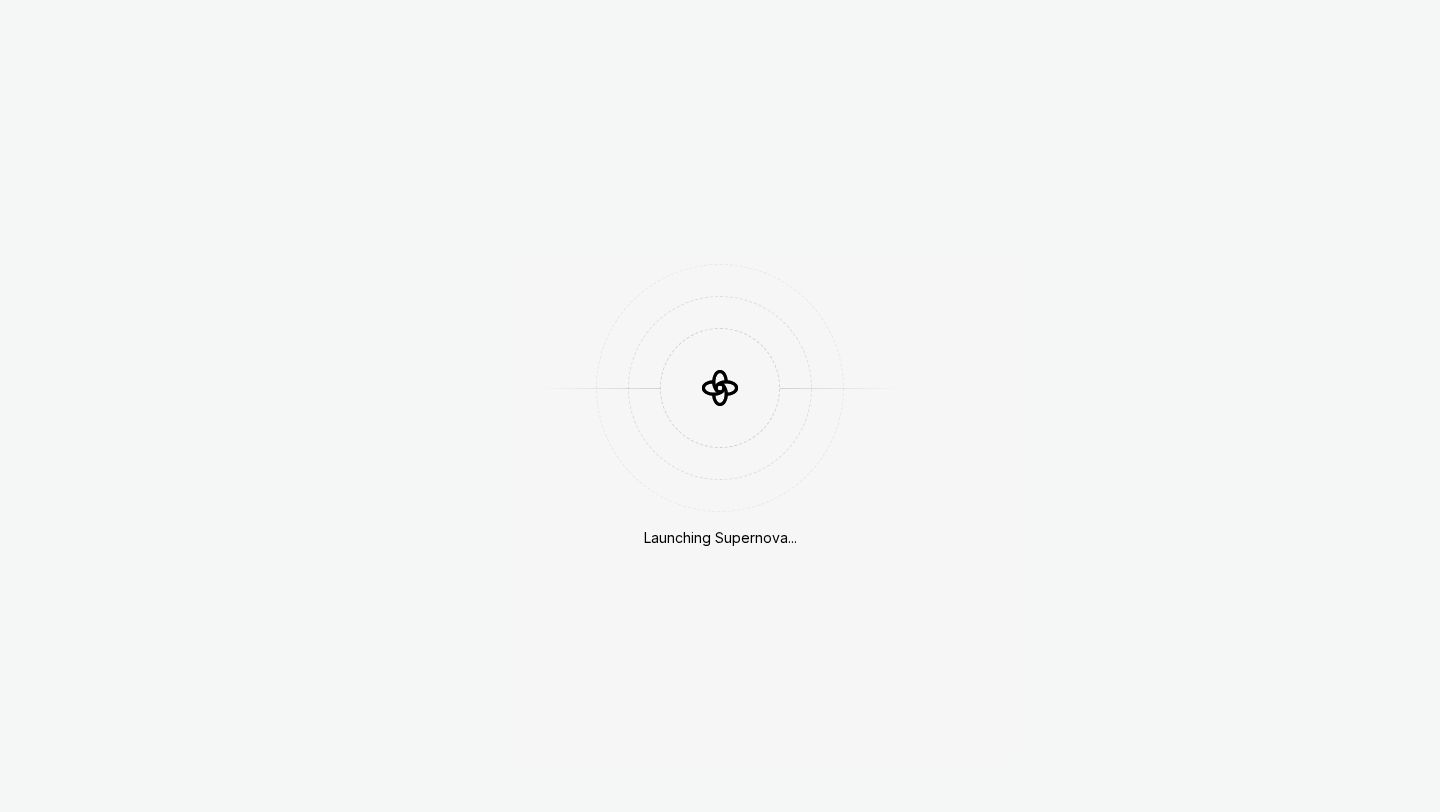 scroll, scrollTop: 0, scrollLeft: 0, axis: both 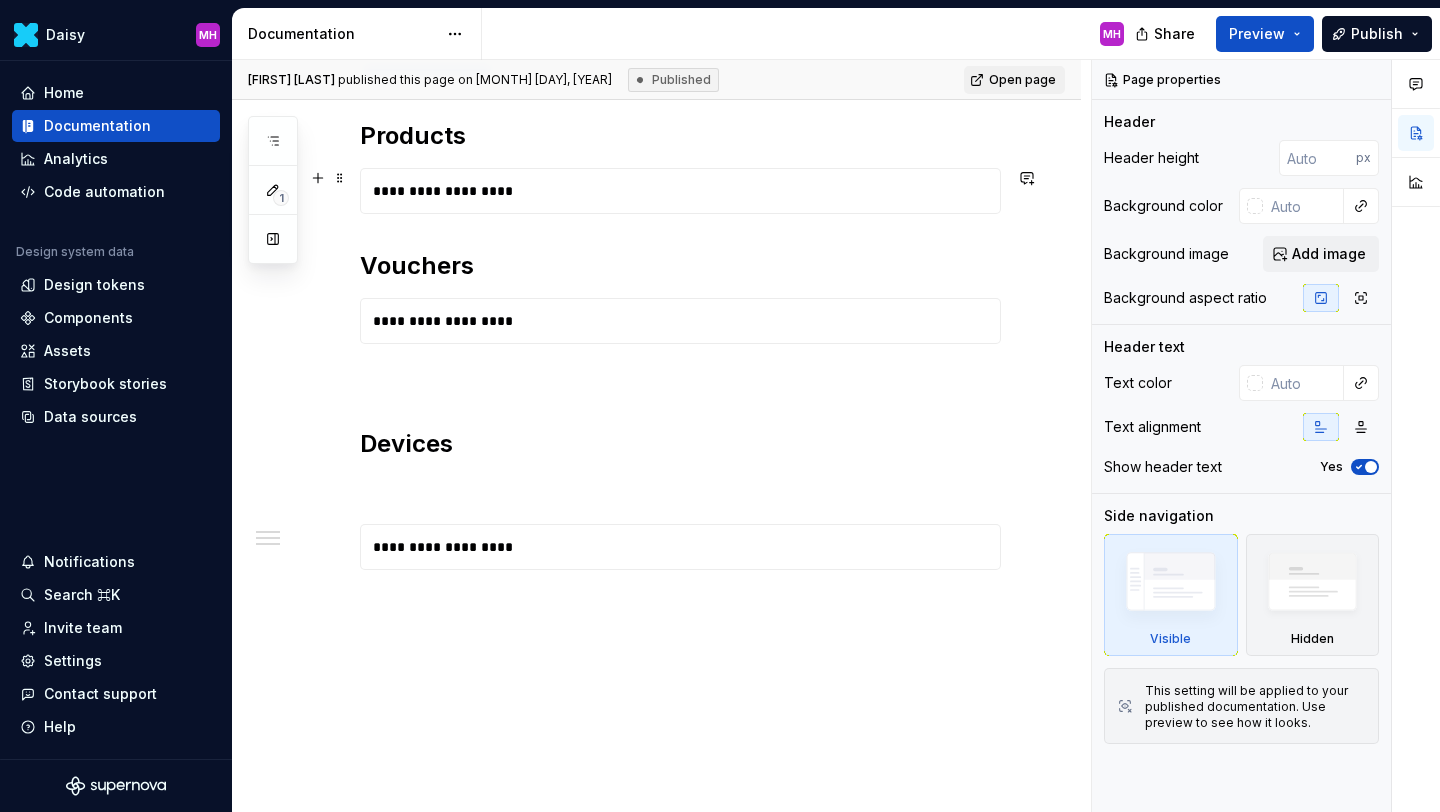 click on "**********" at bounding box center [685, 191] 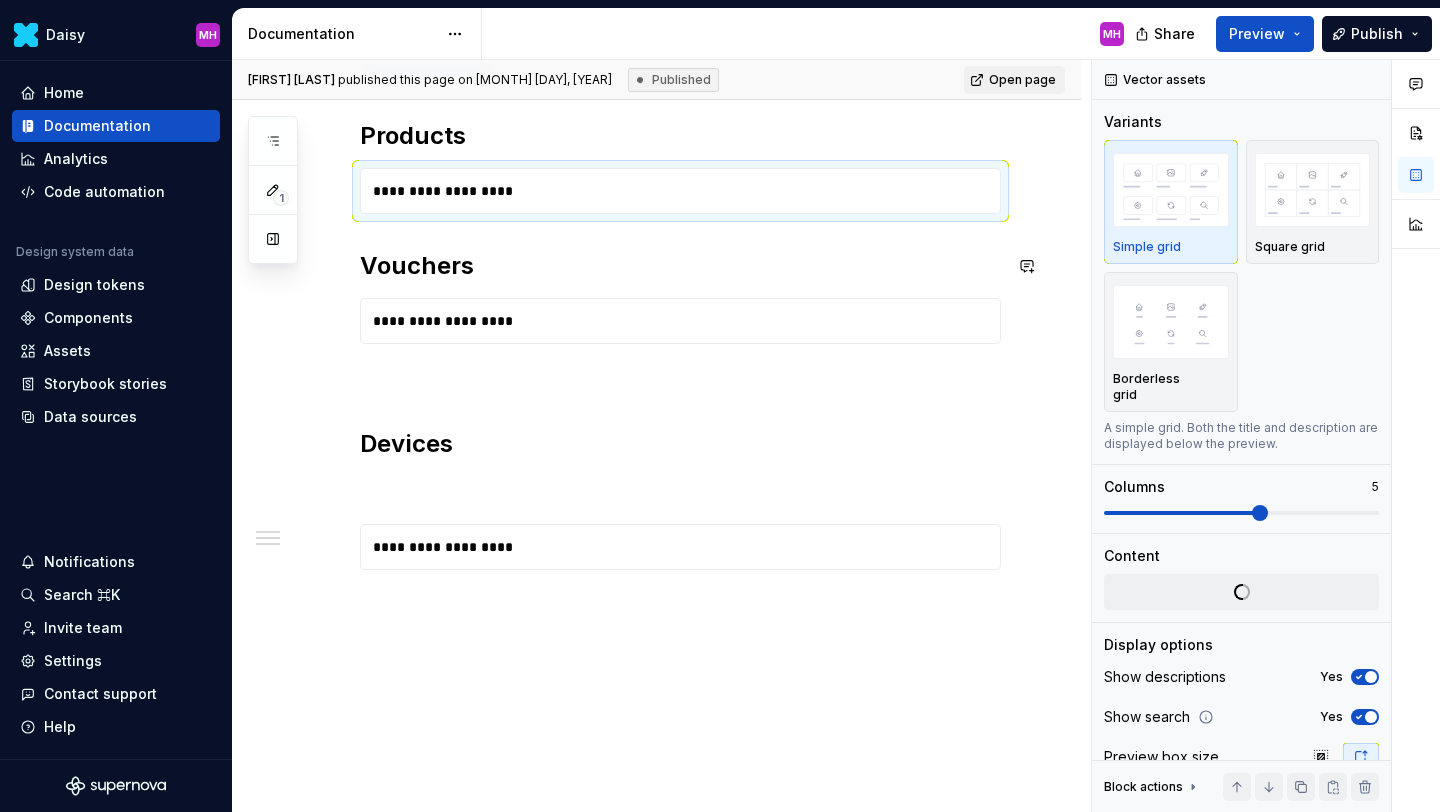 click on "**********" at bounding box center [656, 455] 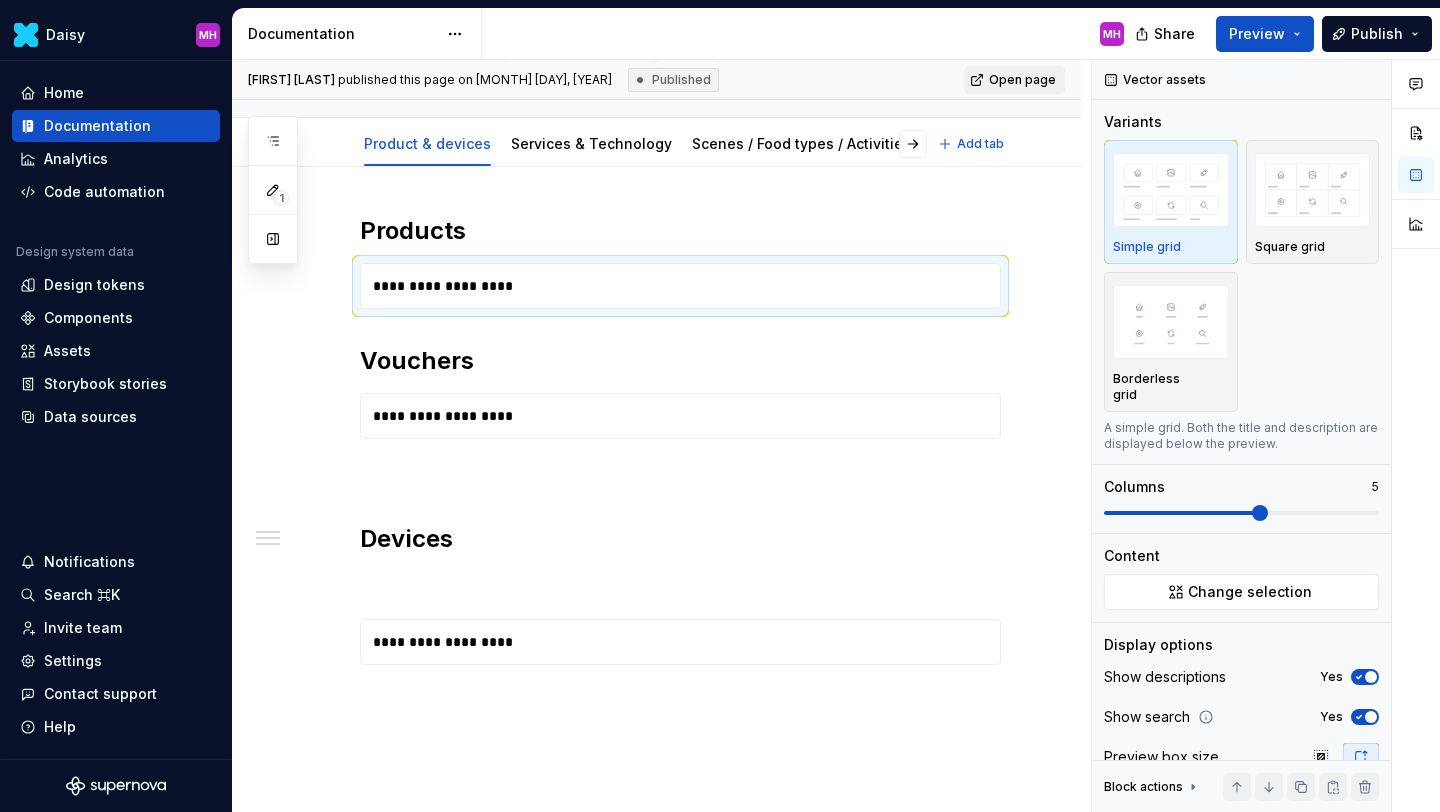 scroll, scrollTop: 0, scrollLeft: 0, axis: both 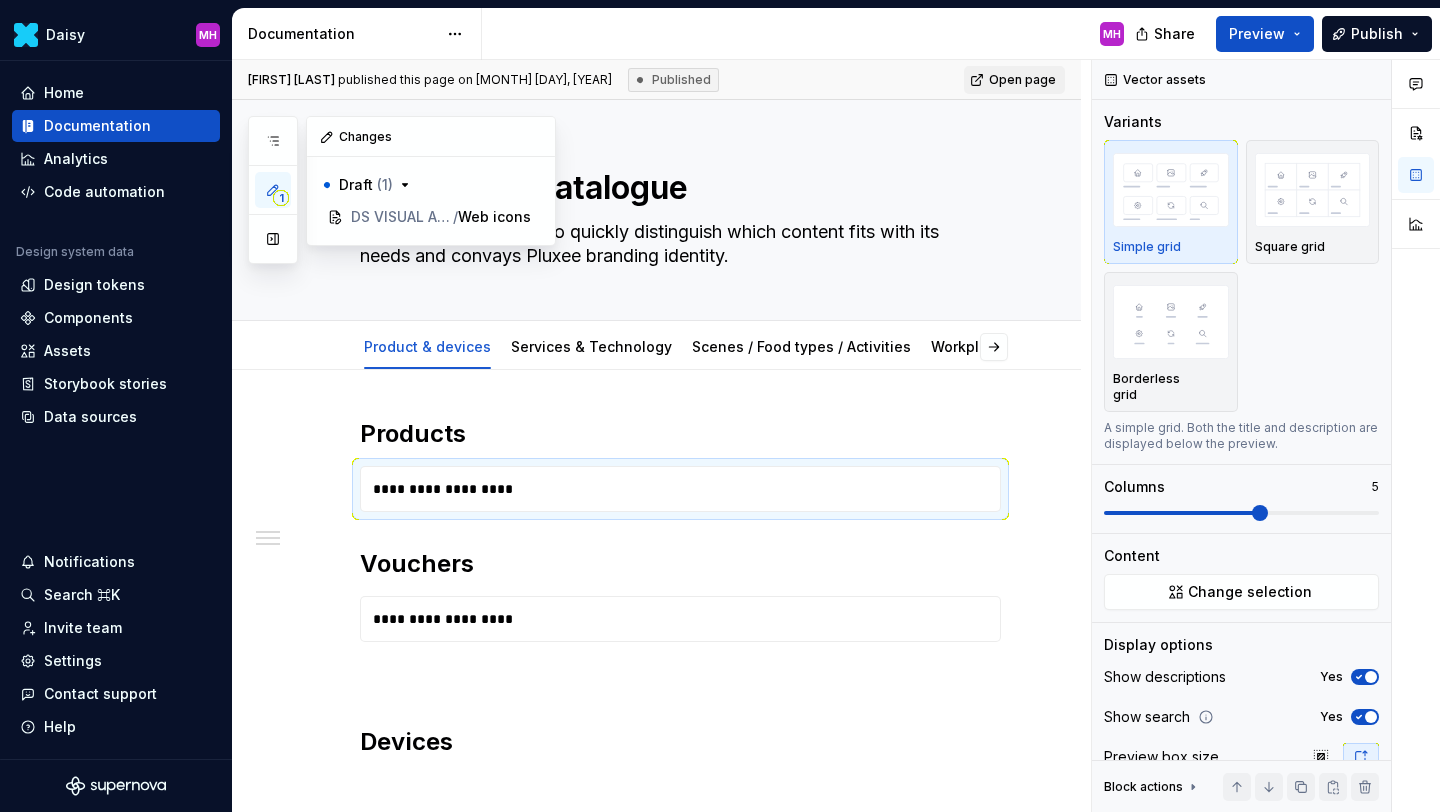 click on "1" at bounding box center [273, 190] 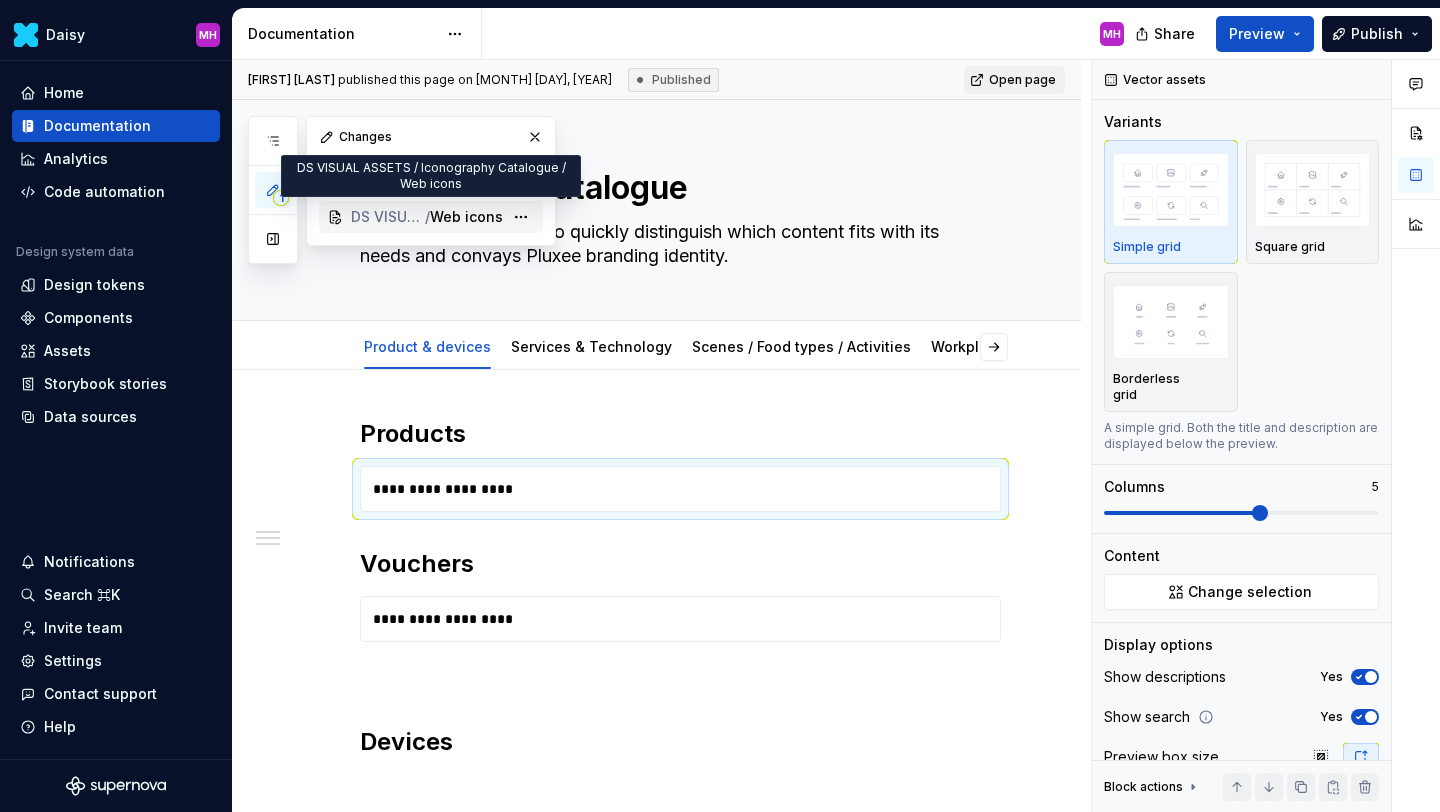 click on "DS VISUAL ASSETS / Iconography Catalogue" at bounding box center (388, 217) 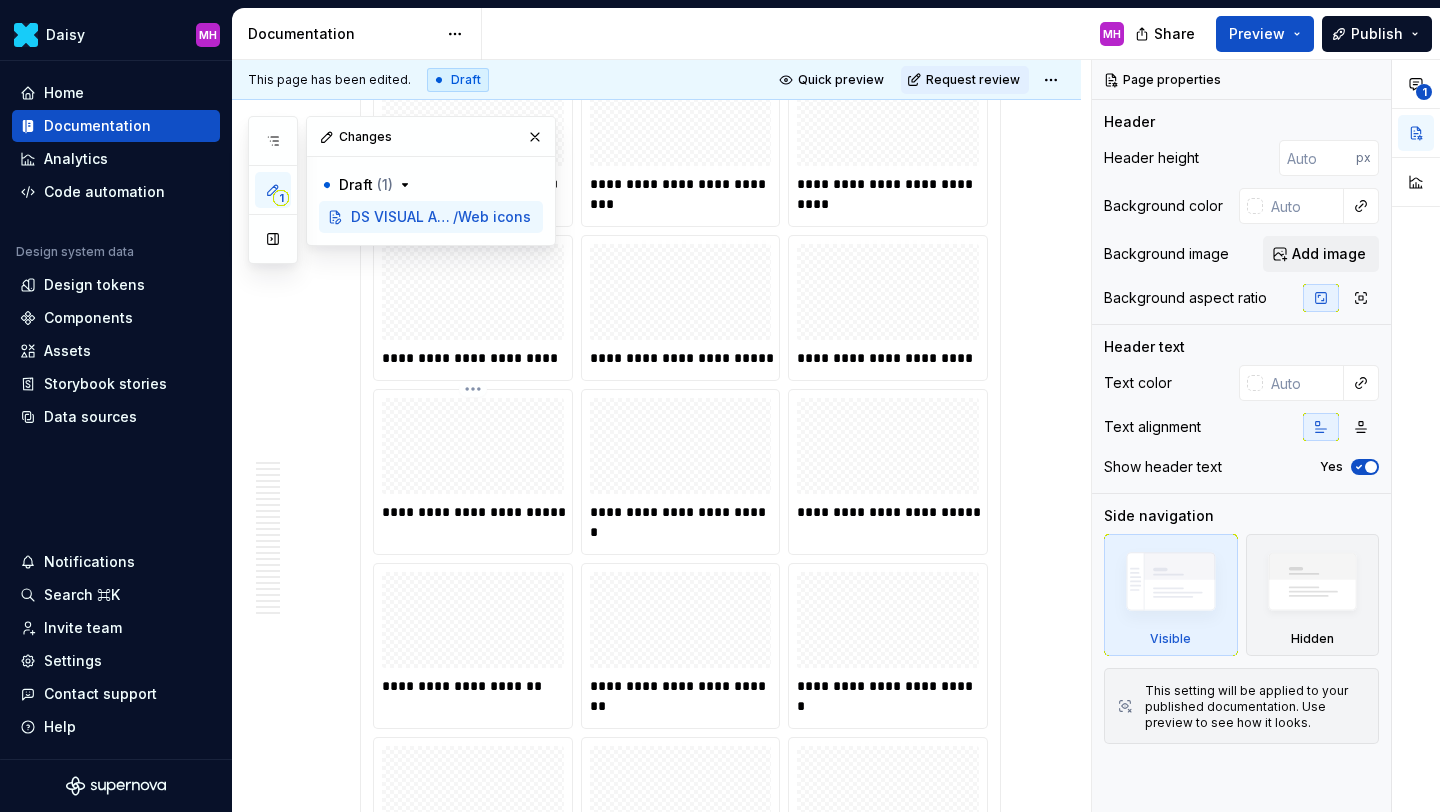 scroll, scrollTop: 0, scrollLeft: 0, axis: both 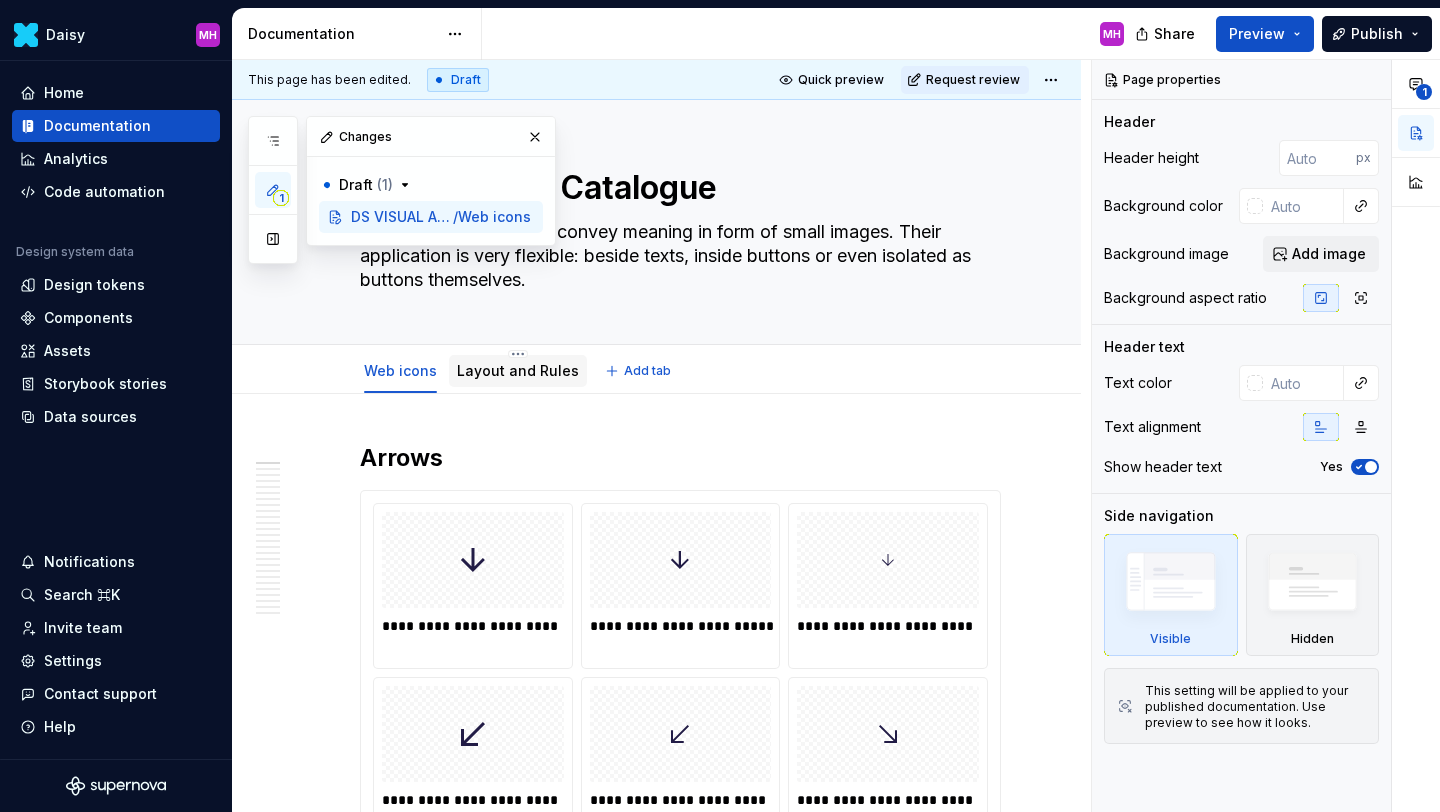 click on "Layout and Rules" at bounding box center (518, 370) 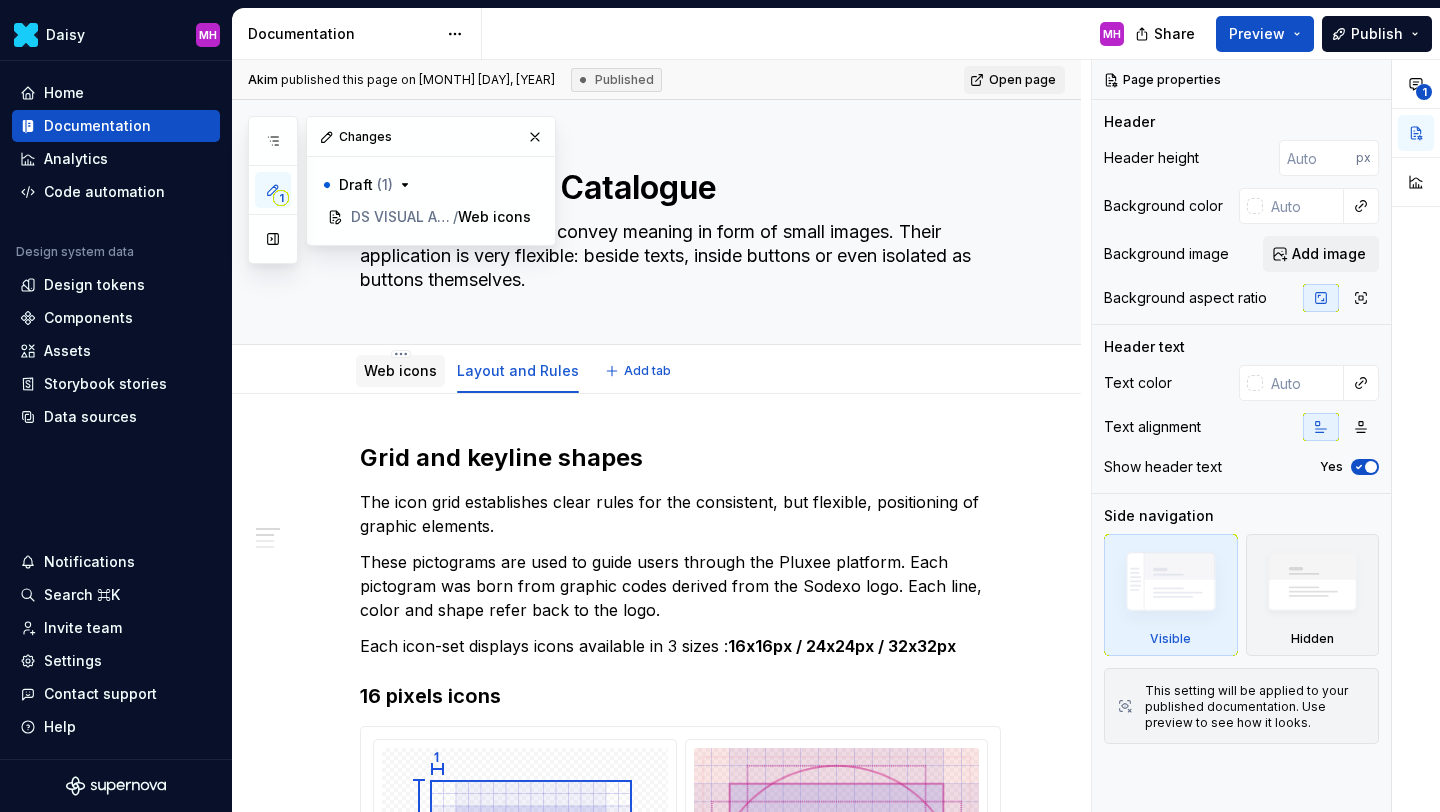 click on "Web icons" at bounding box center (400, 370) 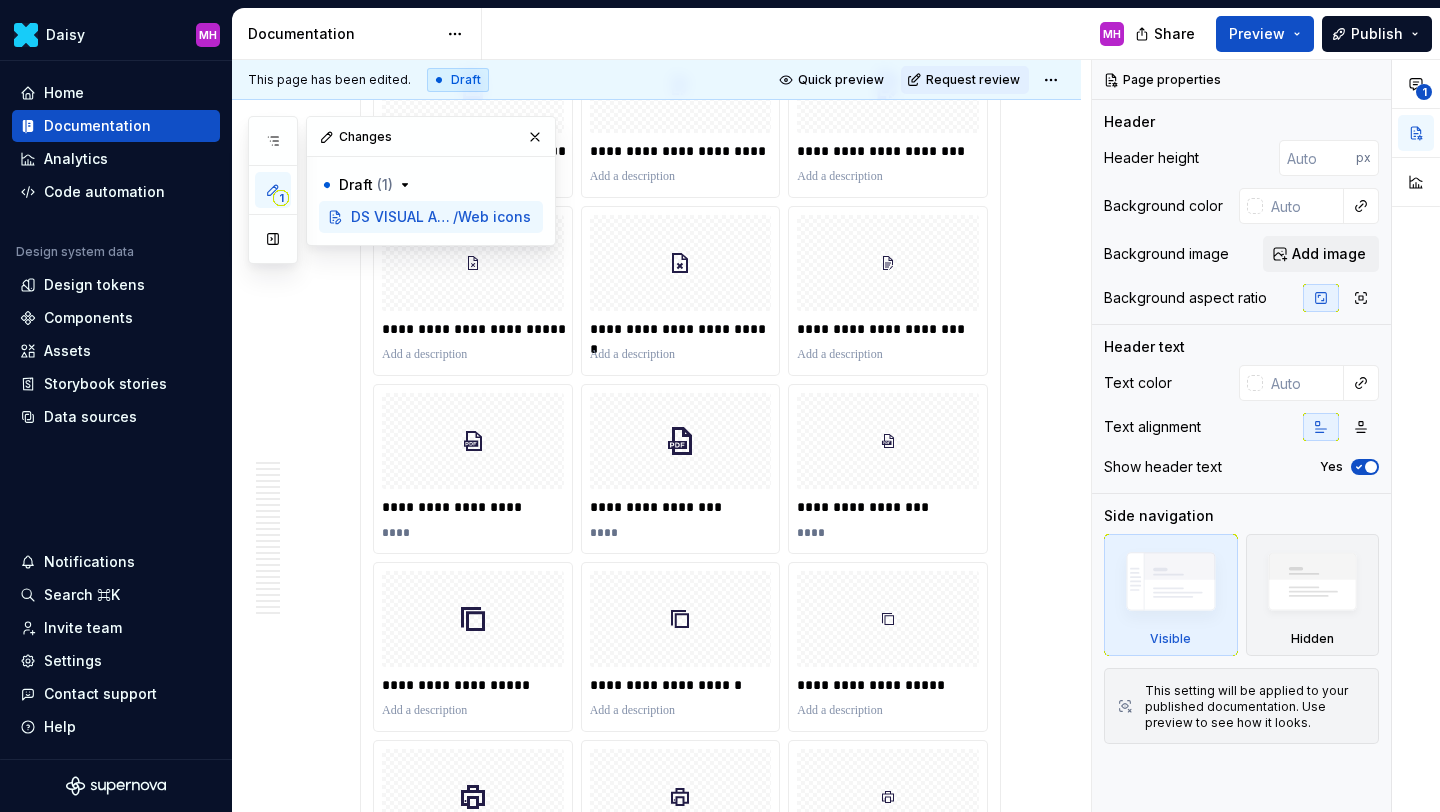 scroll, scrollTop: 11548, scrollLeft: 0, axis: vertical 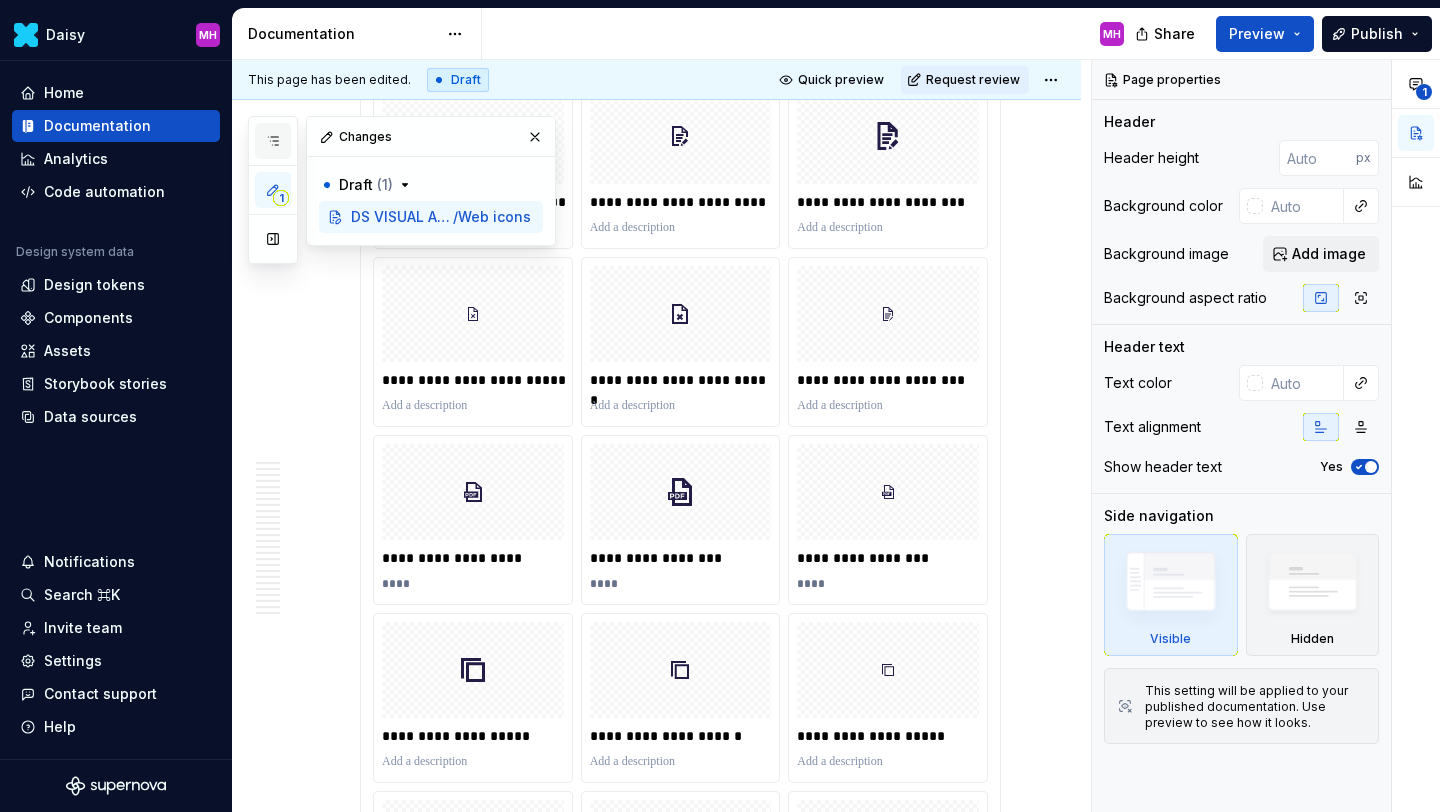 click 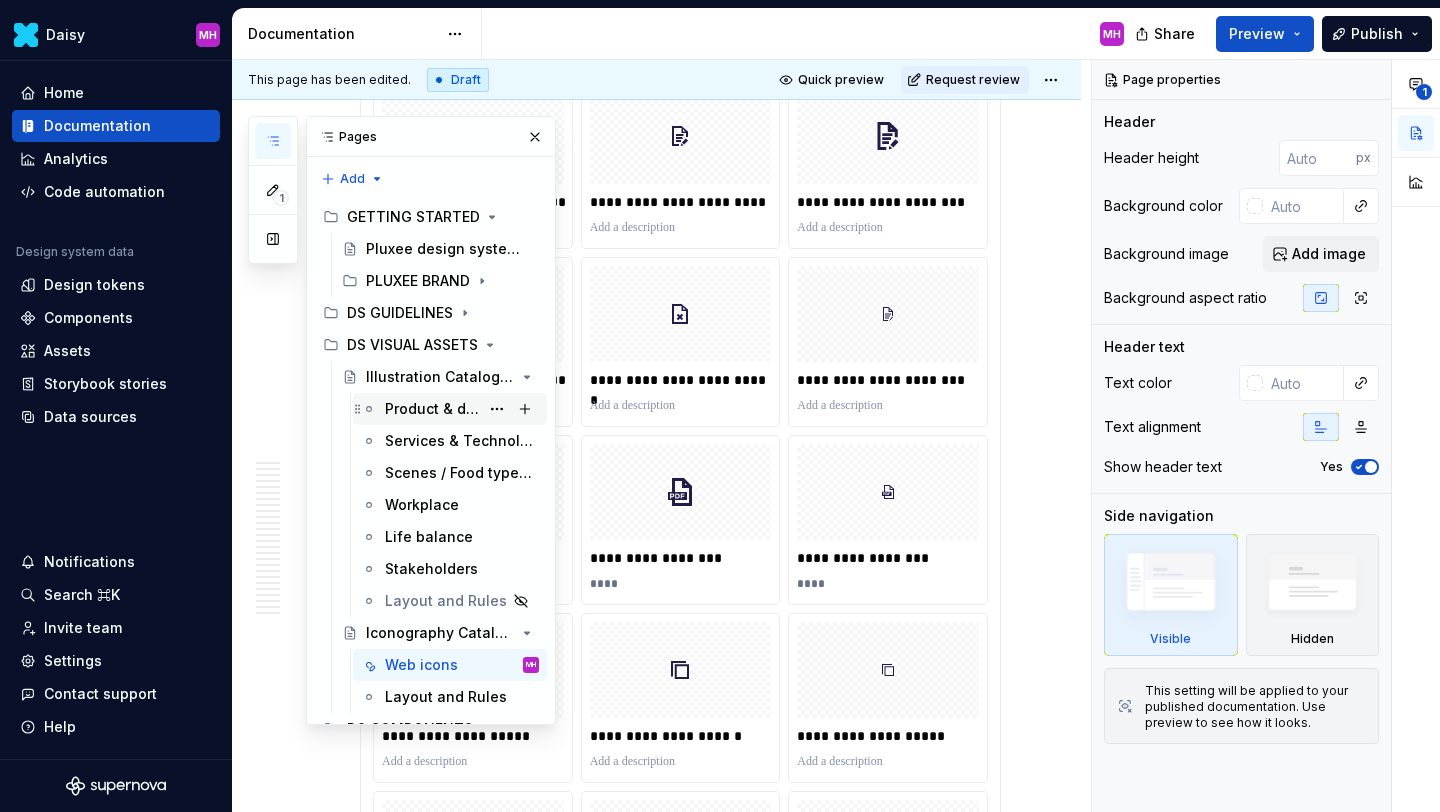click on "Product & devices" at bounding box center (432, 409) 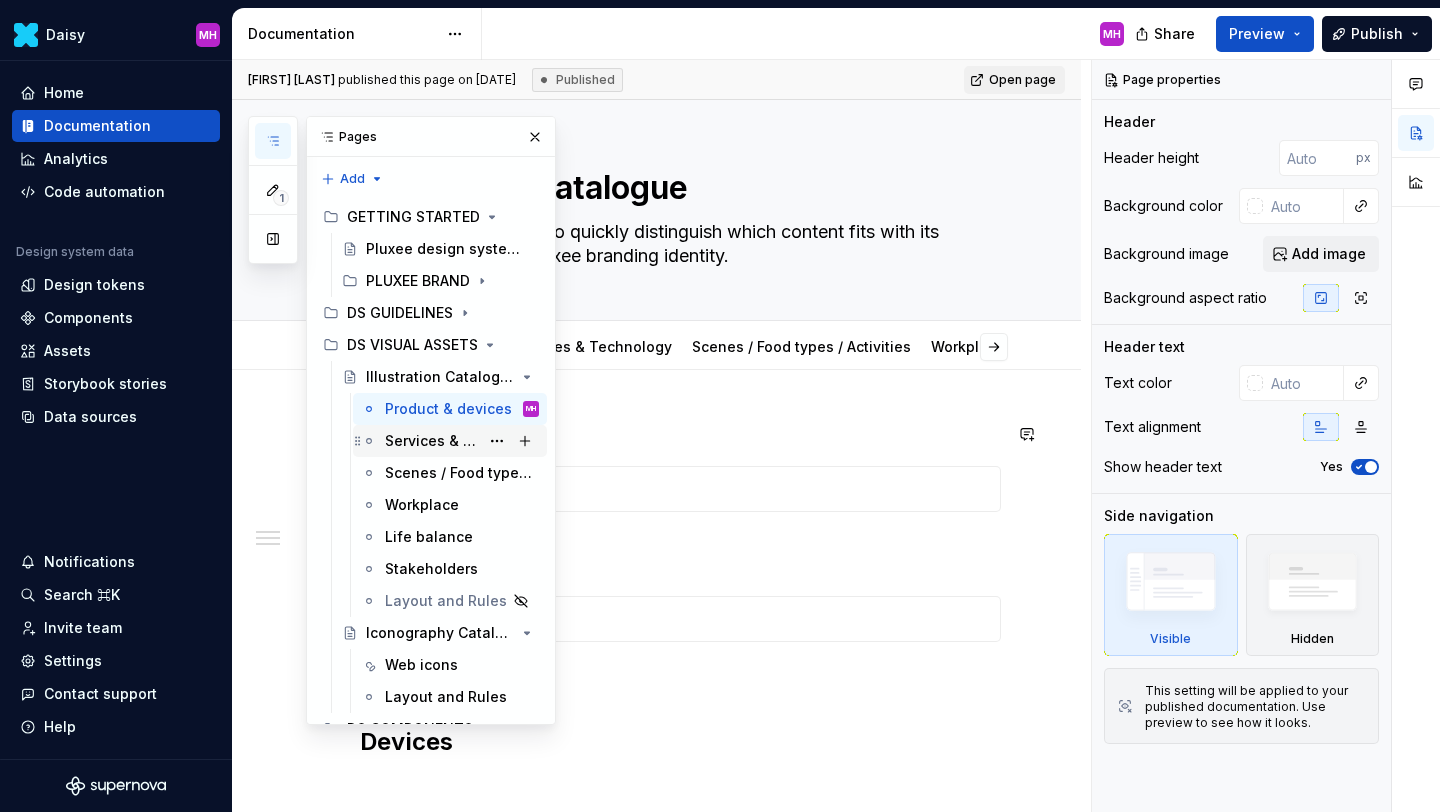 click on "Services & Technology" at bounding box center [432, 441] 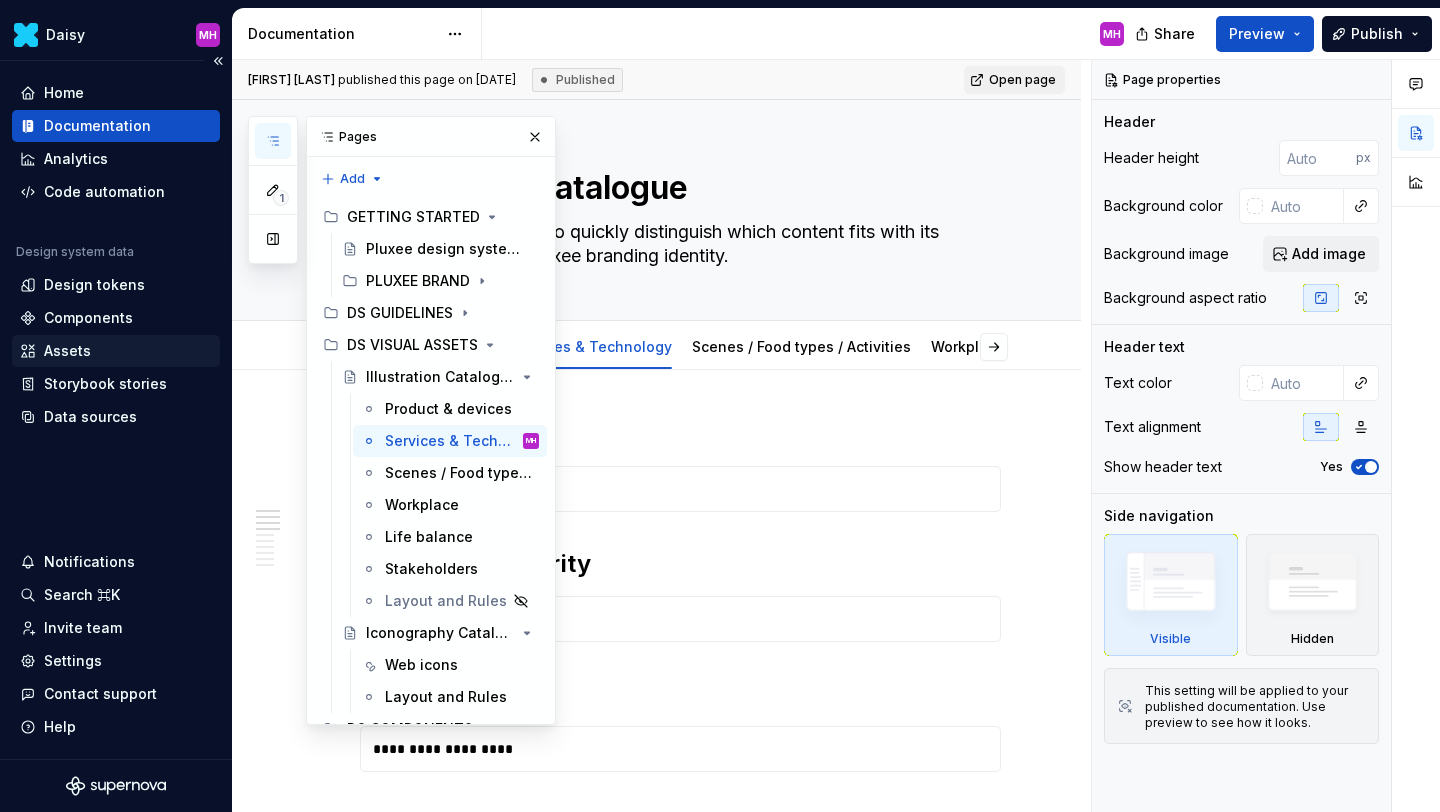 click on "Assets" at bounding box center [67, 351] 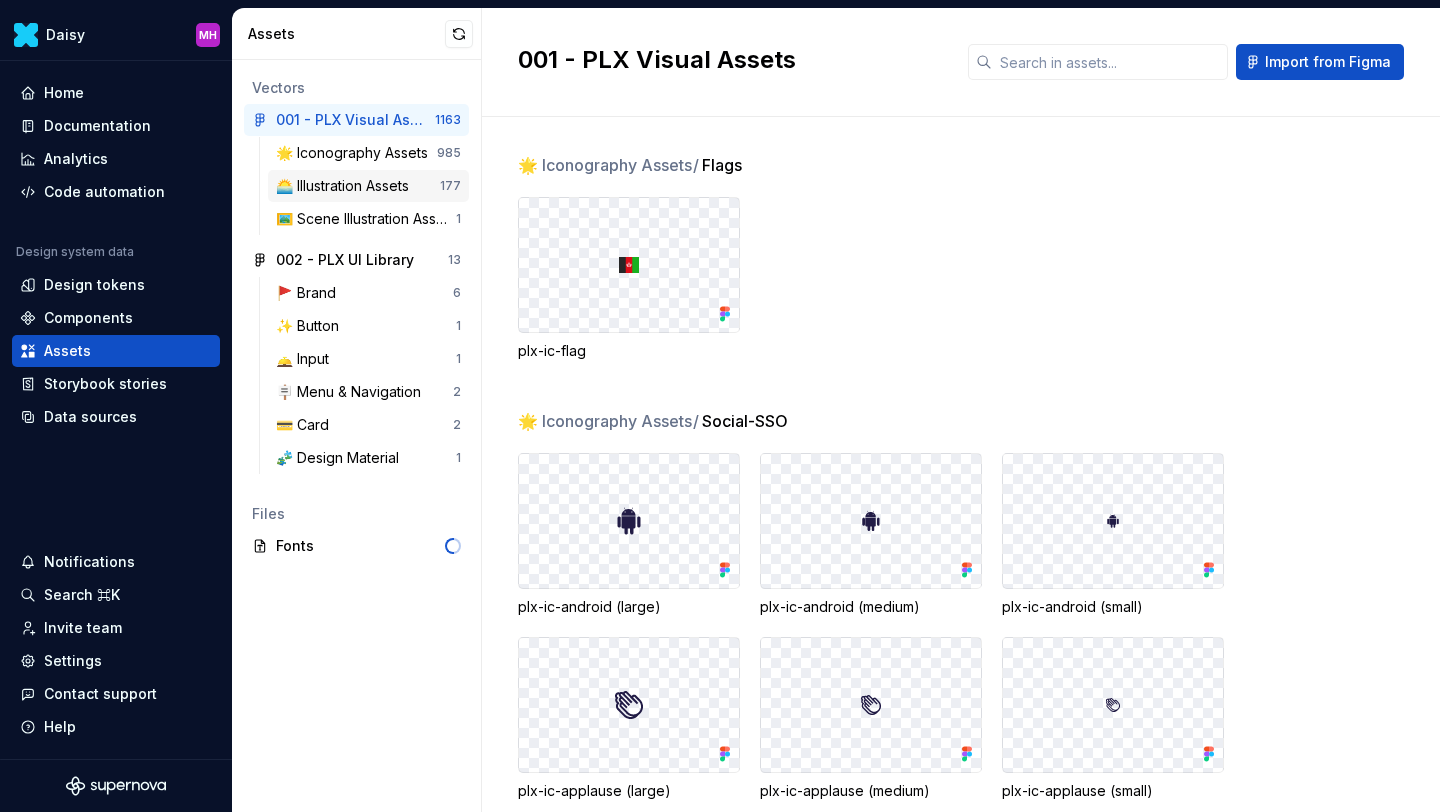 click on "🌅 Illustration Assets" at bounding box center [346, 186] 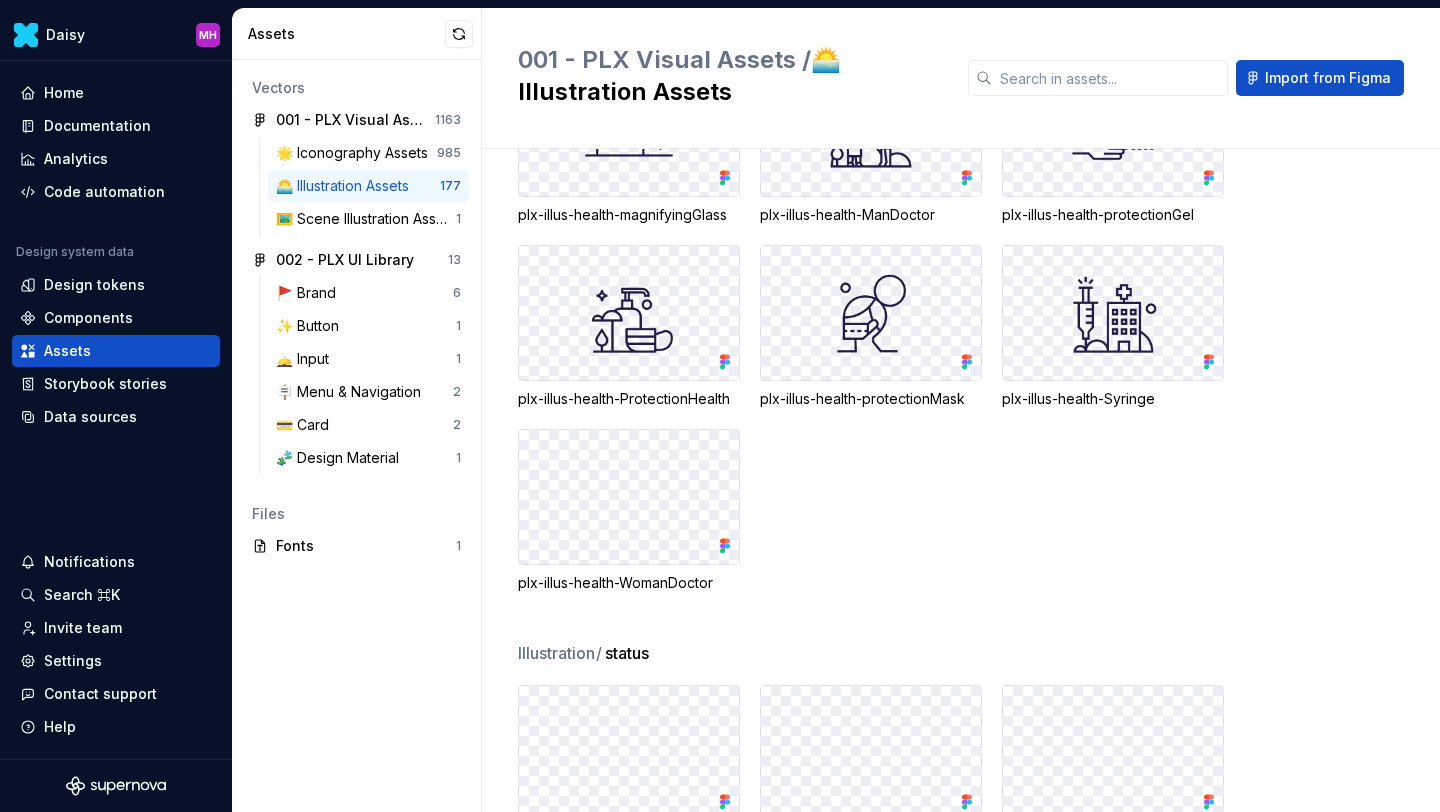 scroll, scrollTop: 466, scrollLeft: 0, axis: vertical 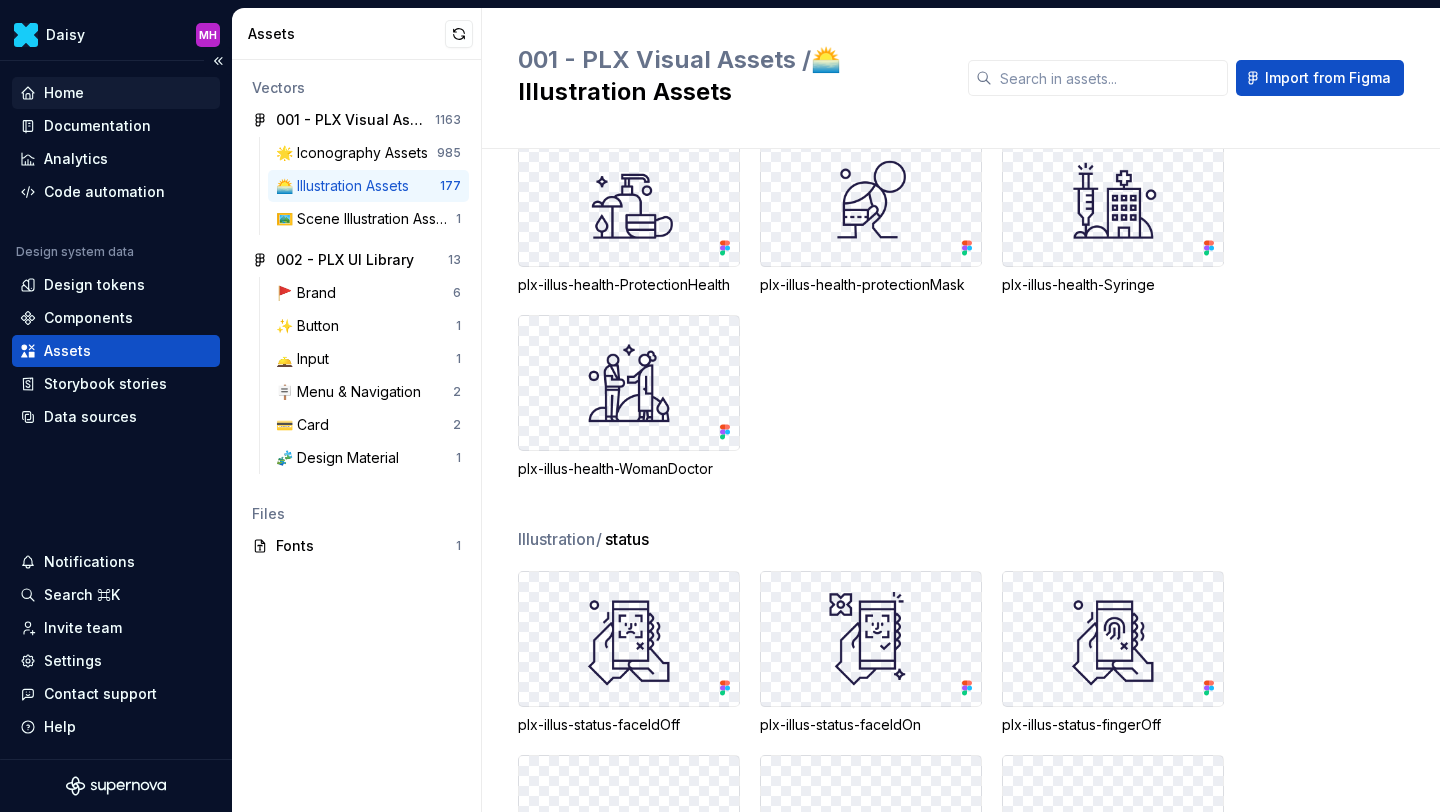 click on "Home" at bounding box center [116, 93] 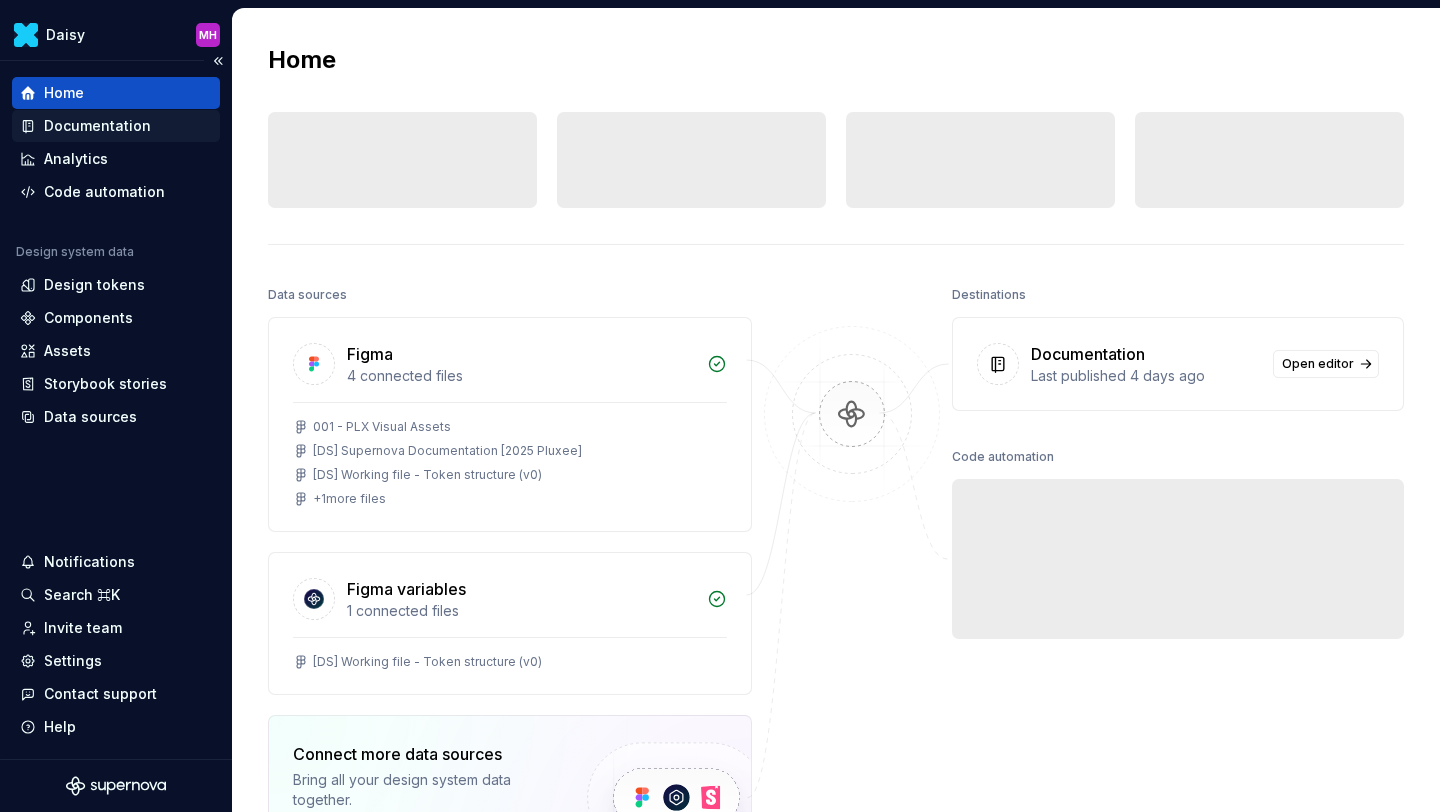 click on "Documentation" at bounding box center [97, 126] 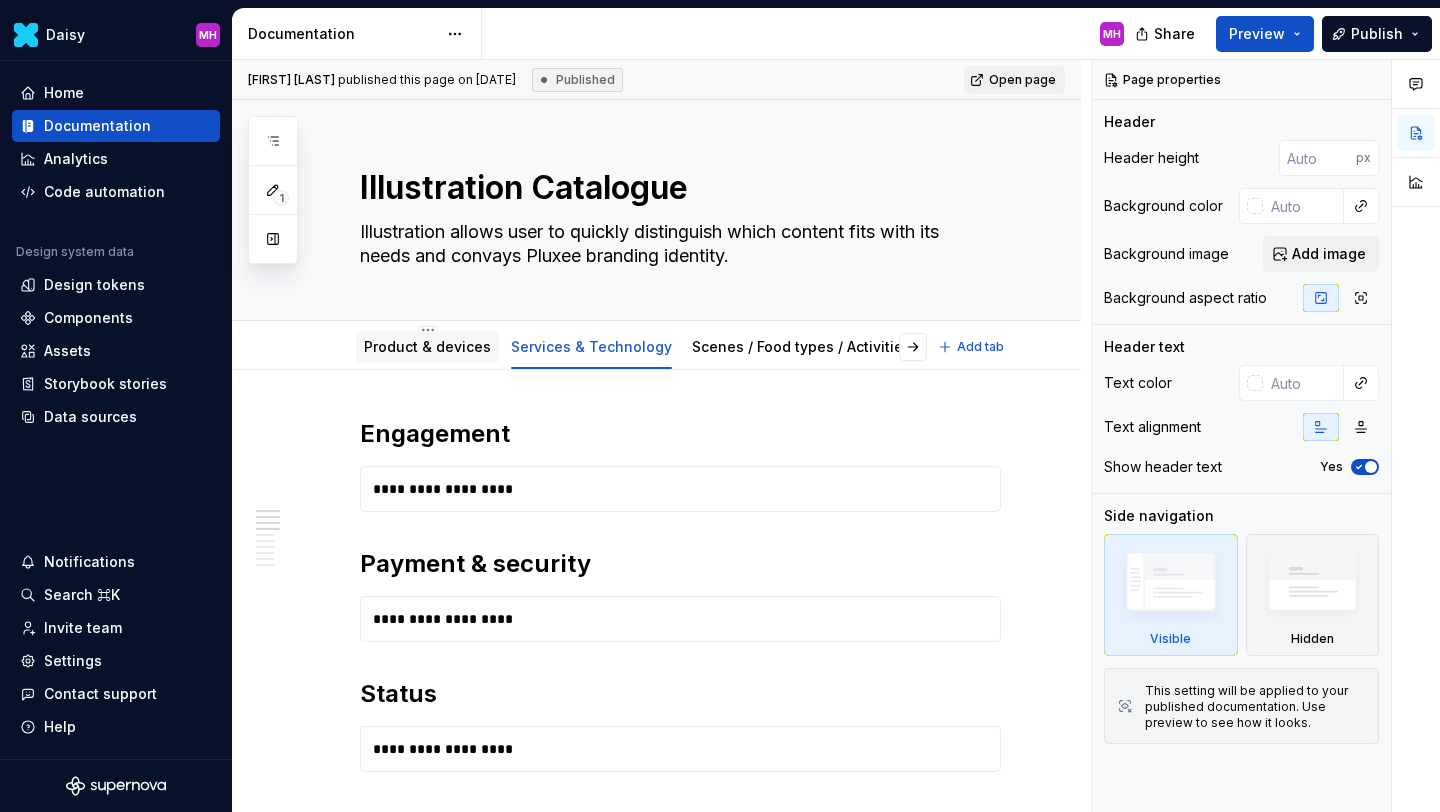 click on "Product & devices" at bounding box center (427, 346) 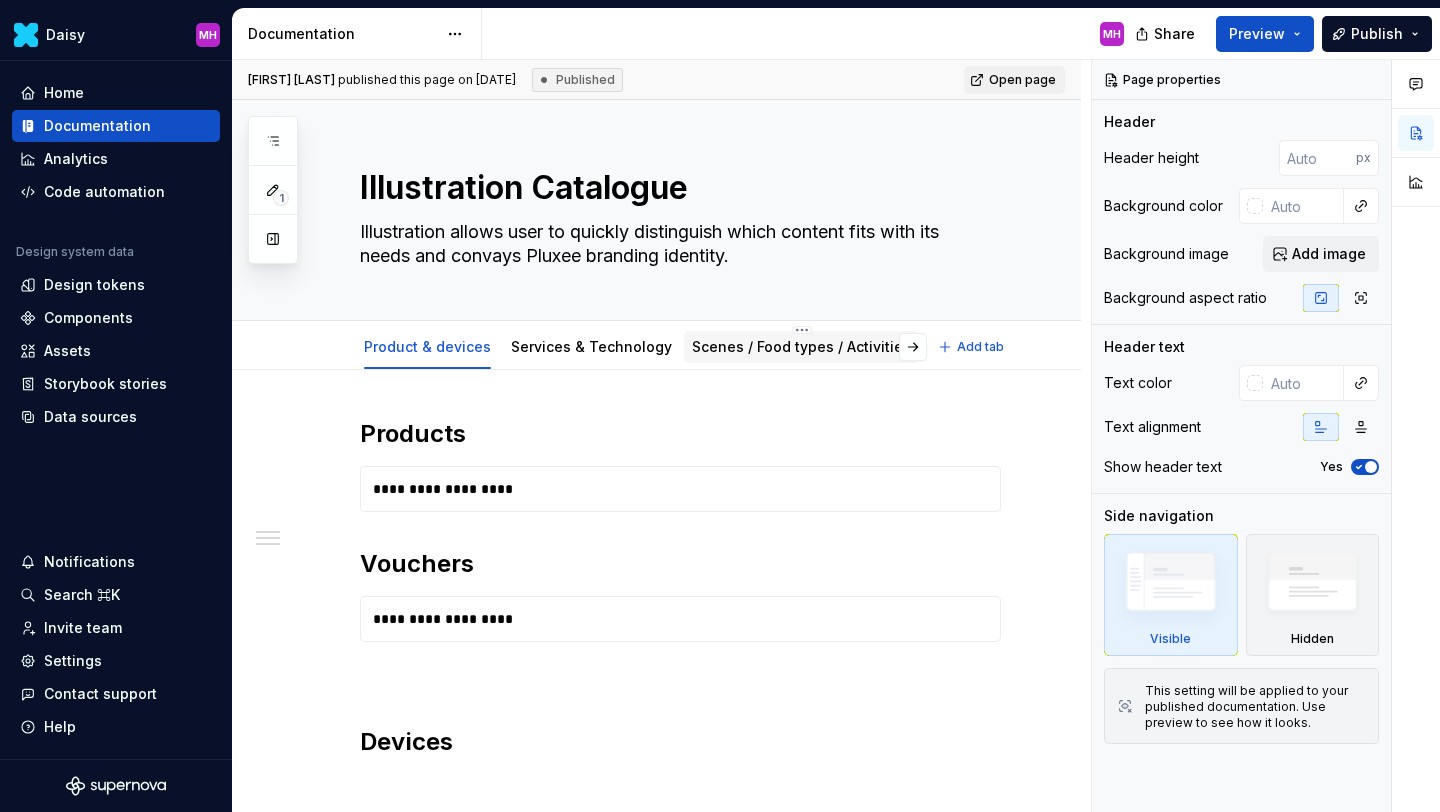 click on "Scenes / Food types / Activities" at bounding box center [801, 347] 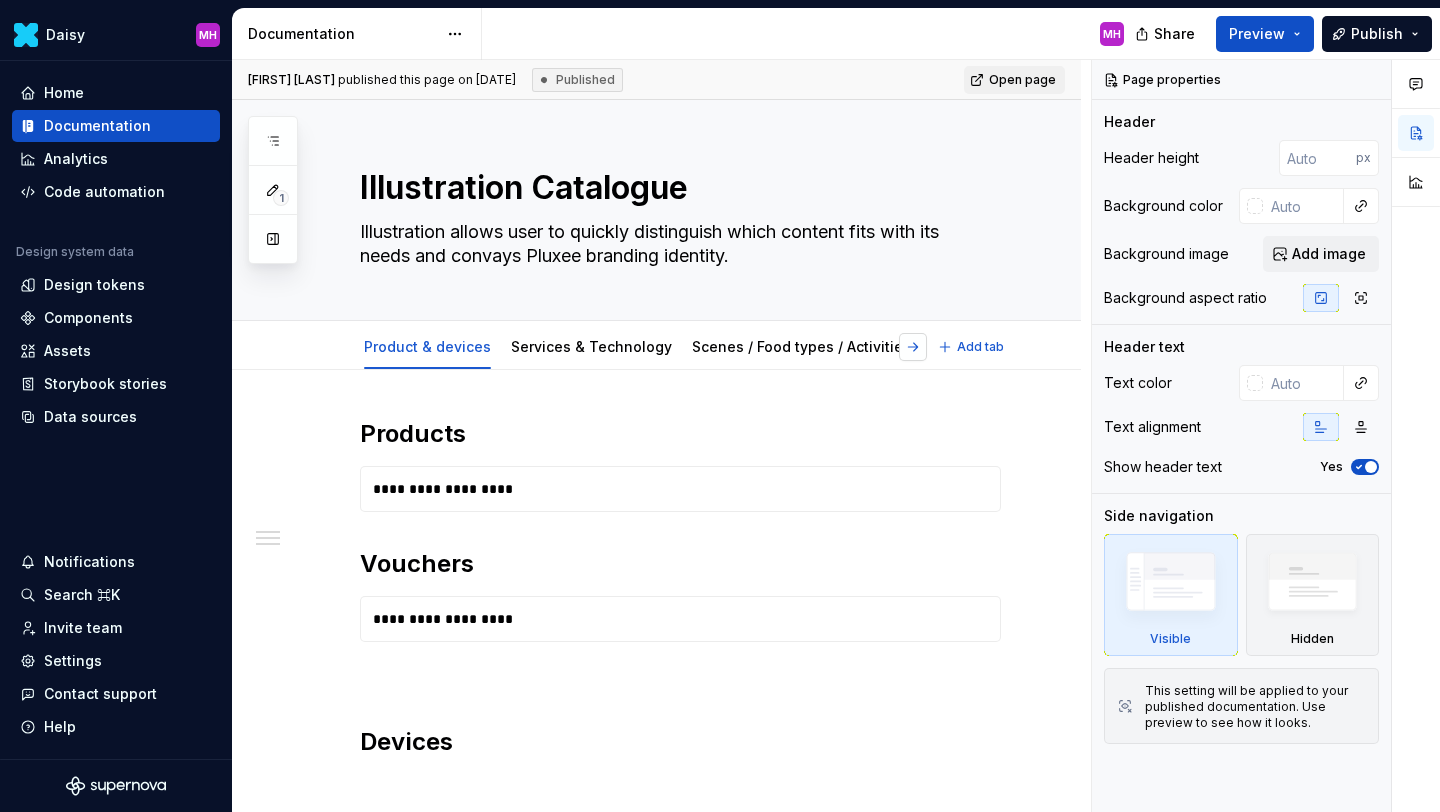 click at bounding box center (913, 347) 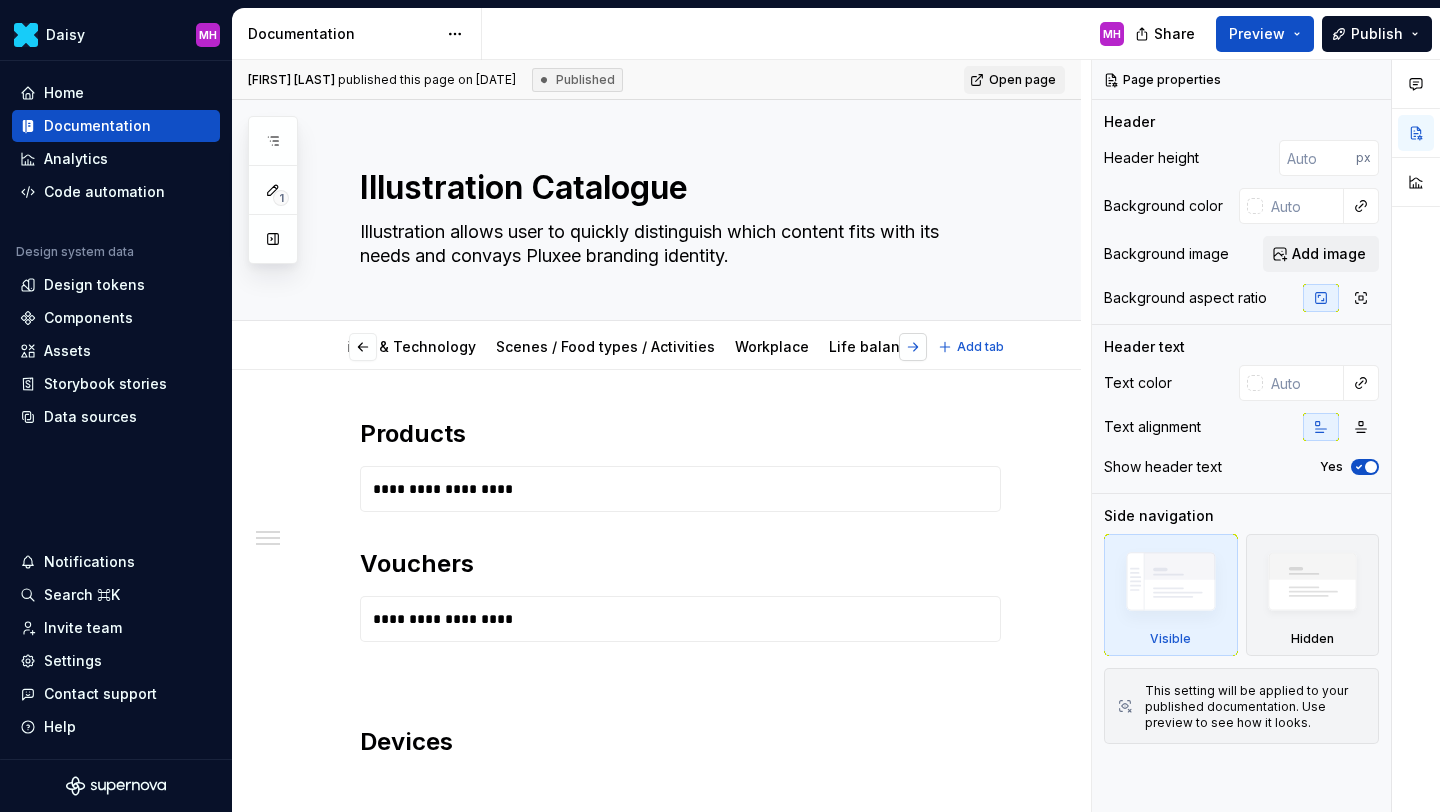 scroll, scrollTop: 0, scrollLeft: 400, axis: horizontal 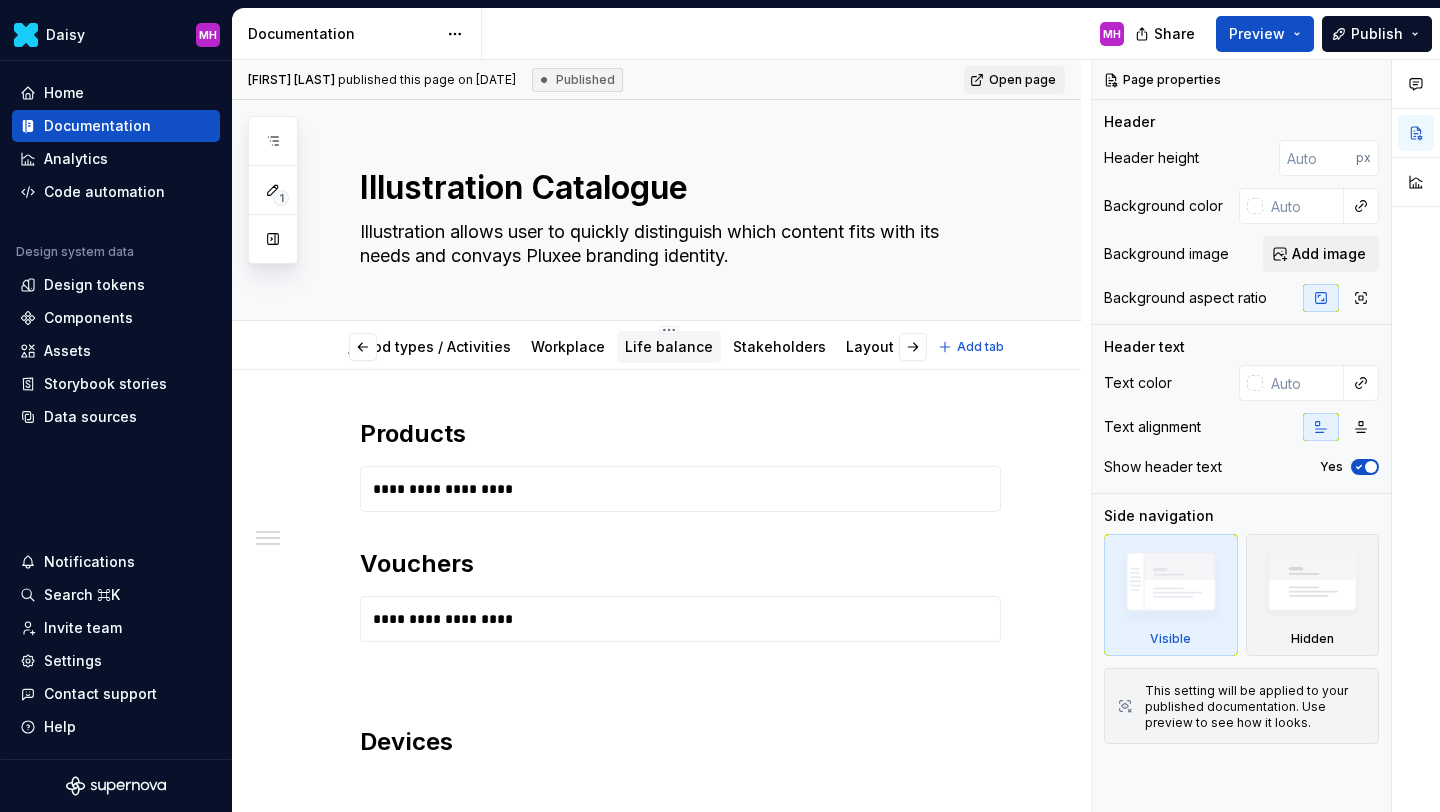 click on "Life balance" at bounding box center (669, 347) 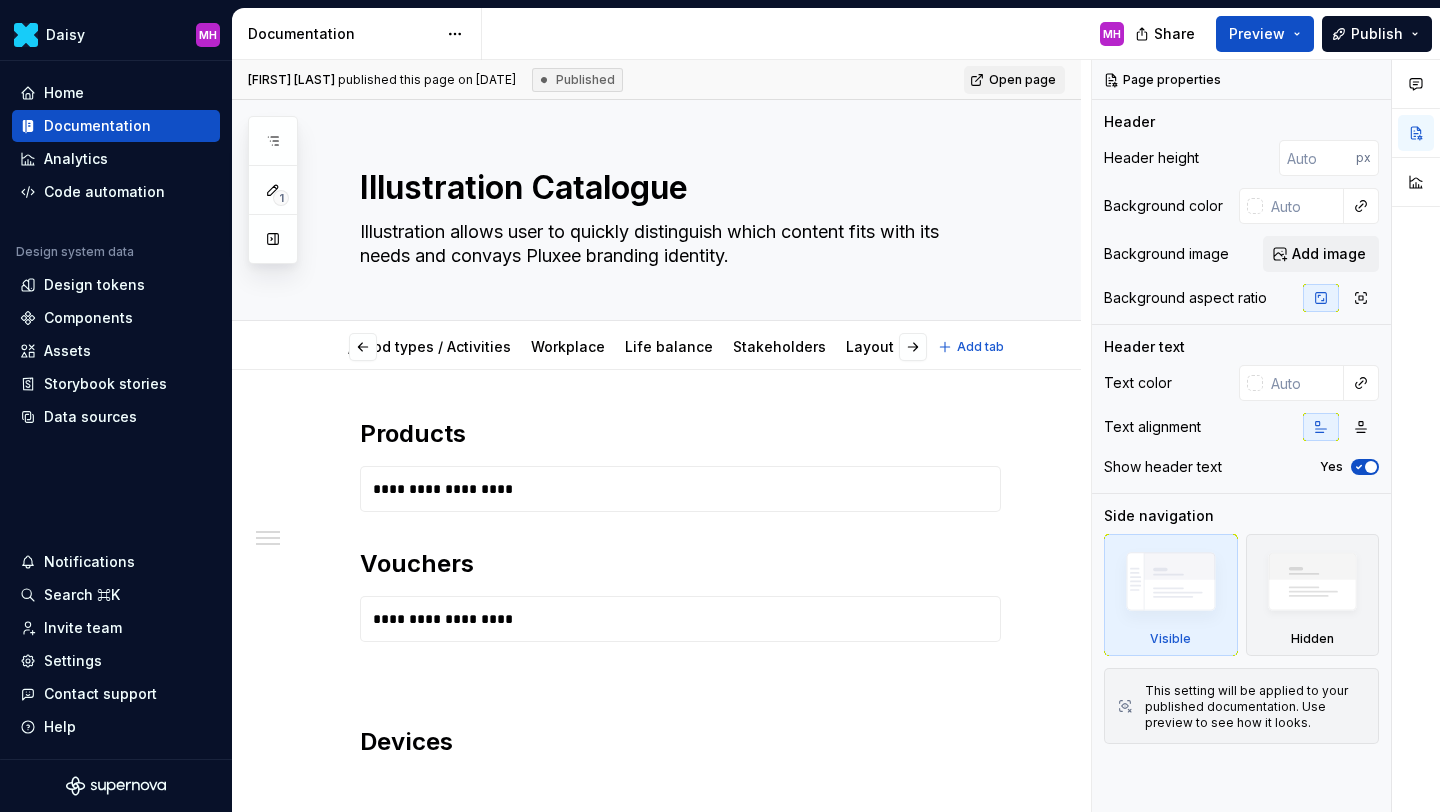scroll, scrollTop: 0, scrollLeft: 321, axis: horizontal 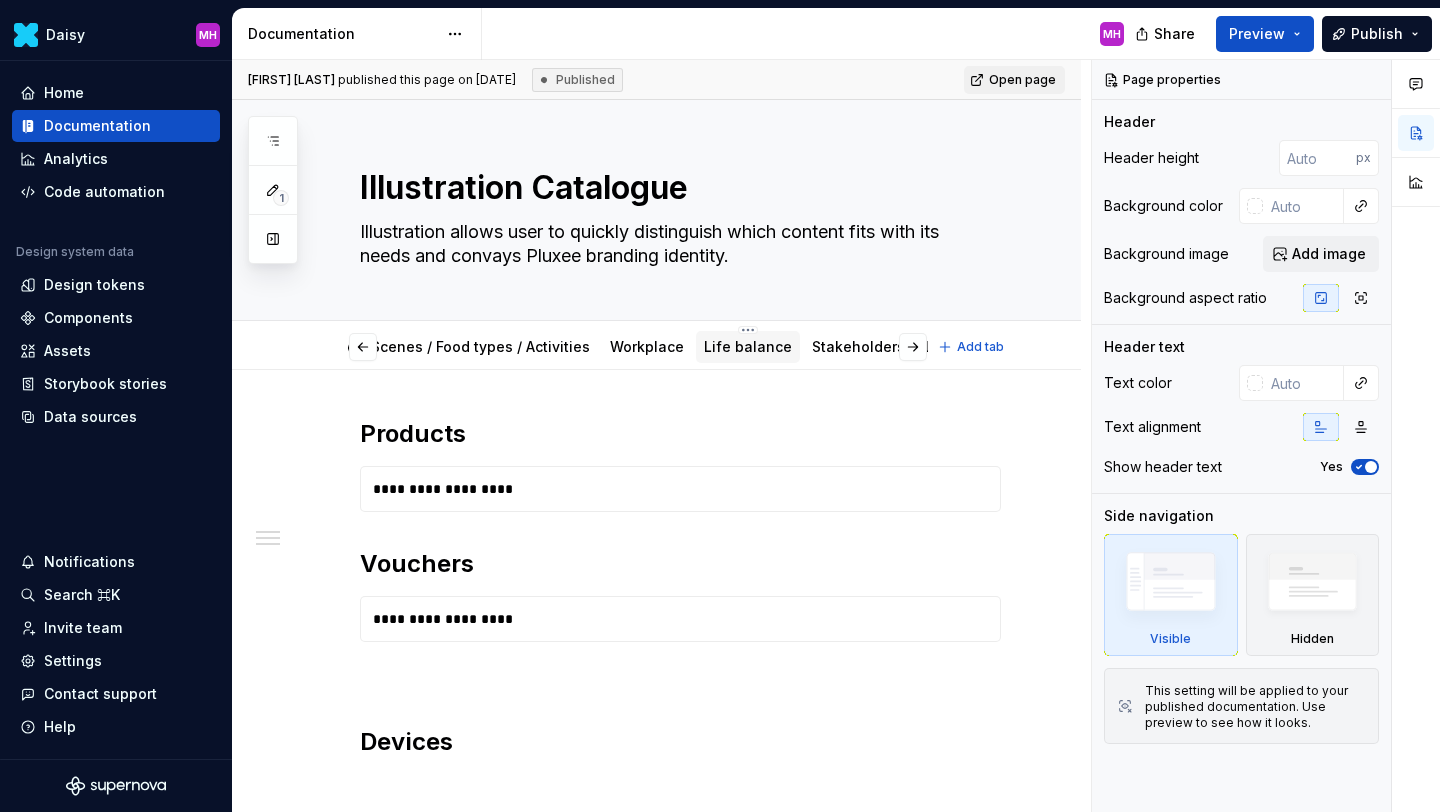 click on "Life balance" at bounding box center [748, 346] 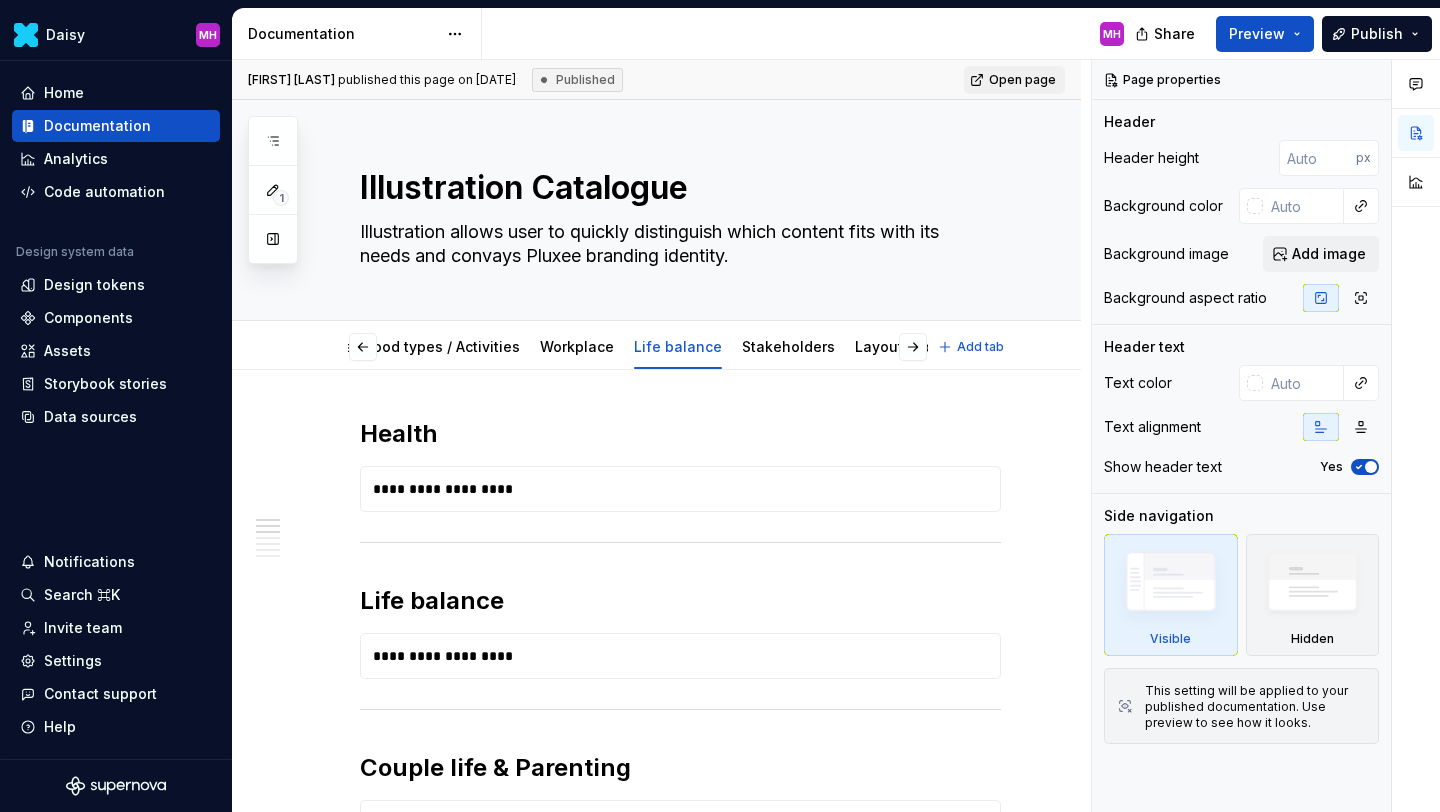 scroll, scrollTop: 0, scrollLeft: 400, axis: horizontal 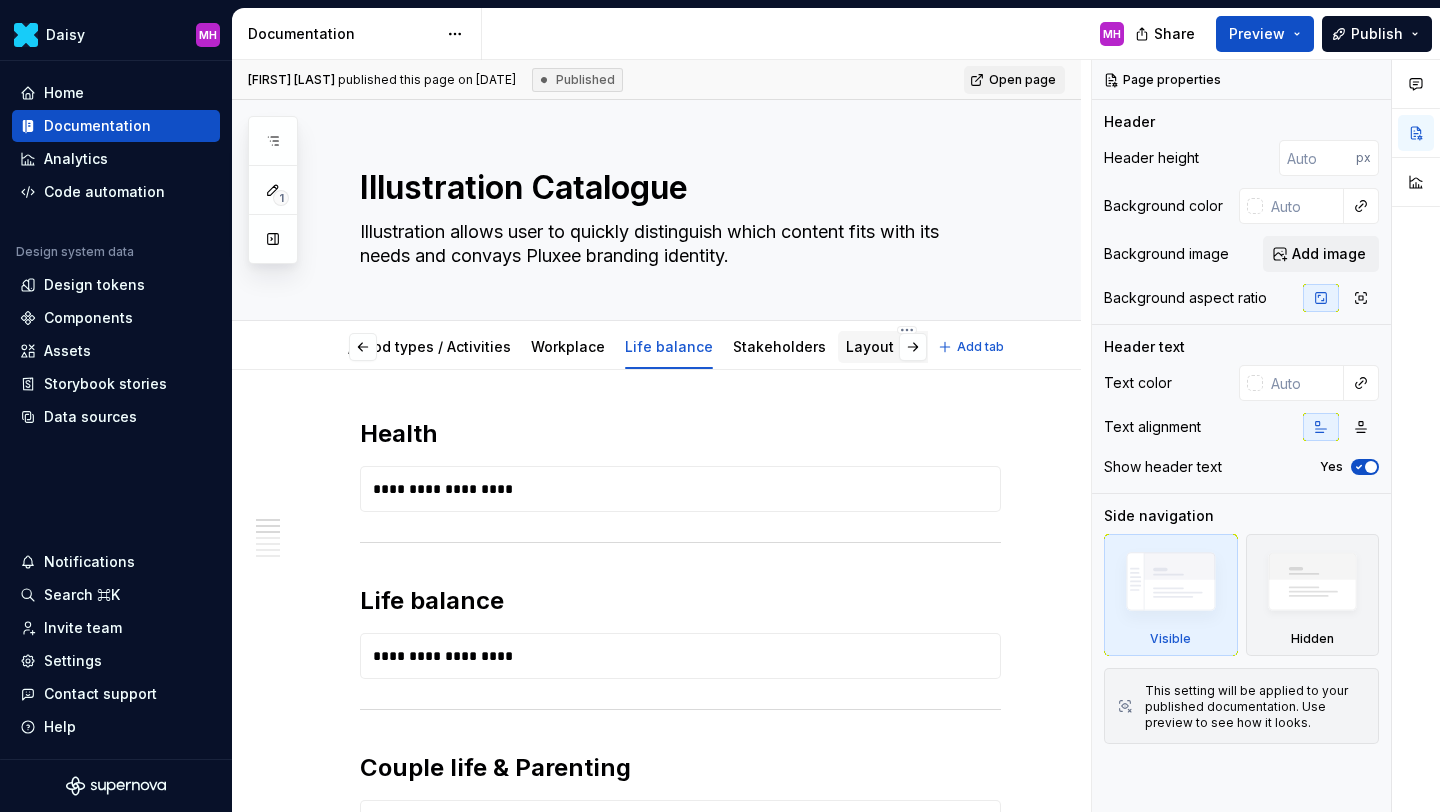 click on "Layout and Rules" at bounding box center (907, 346) 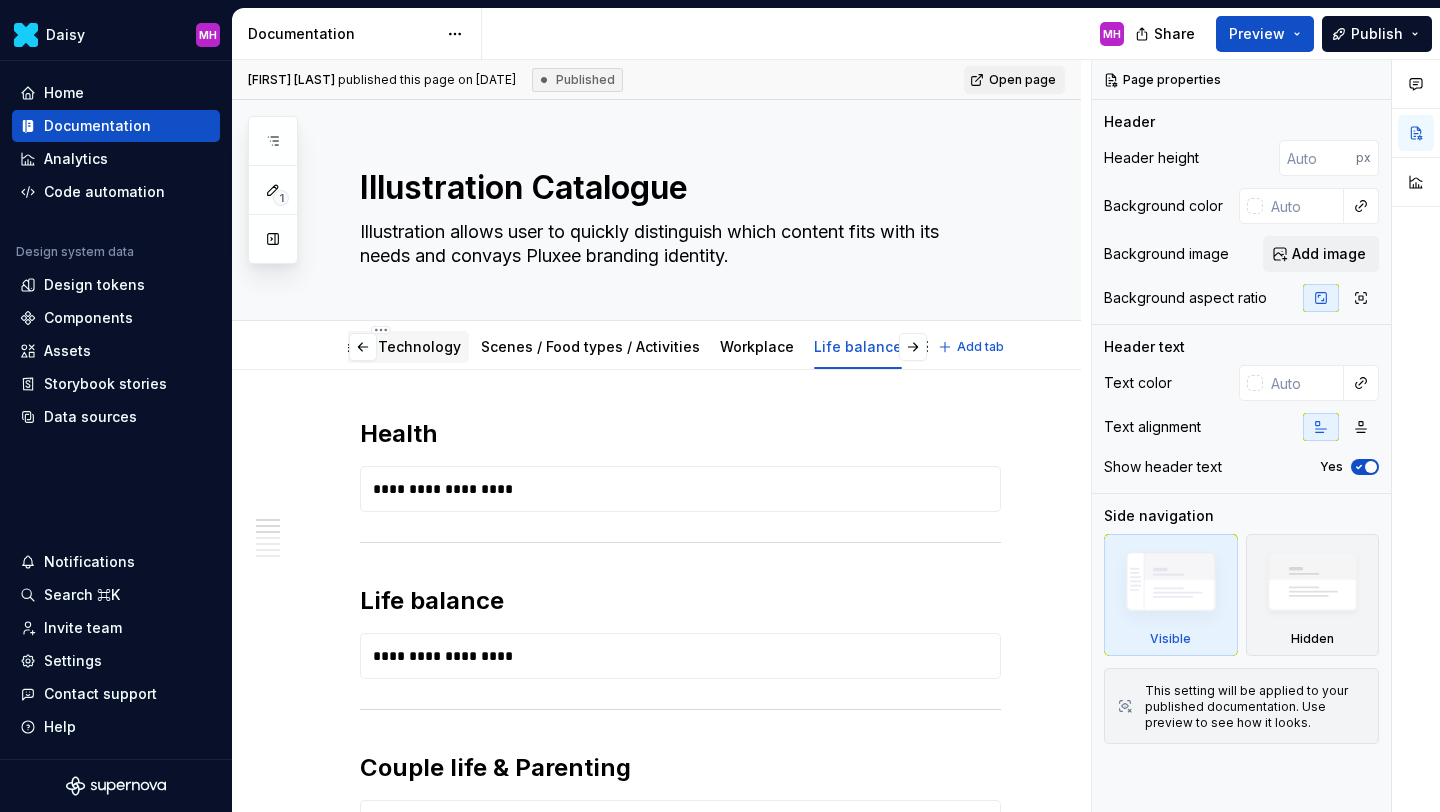 scroll, scrollTop: 0, scrollLeft: 400, axis: horizontal 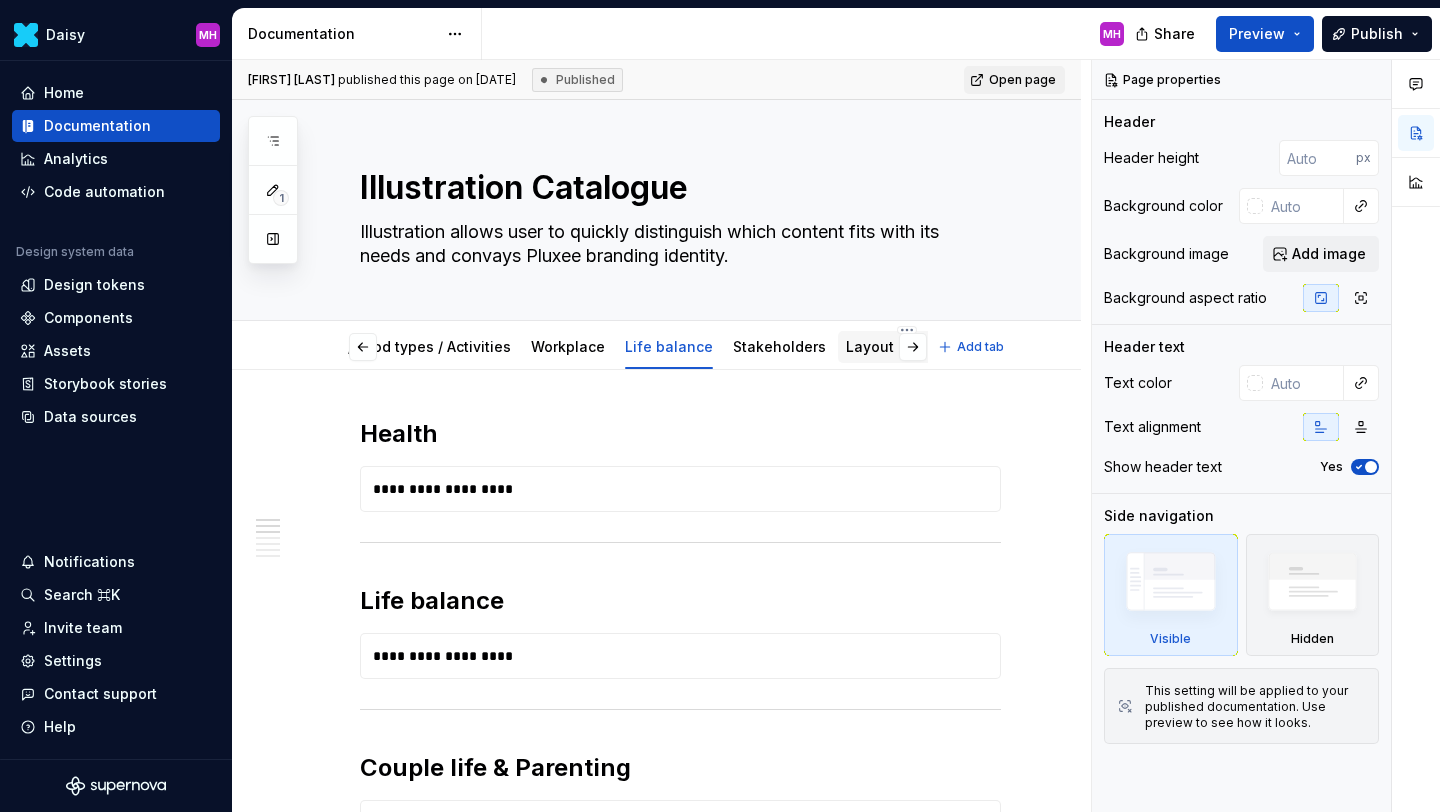 click on "Layout and Rules" at bounding box center (907, 346) 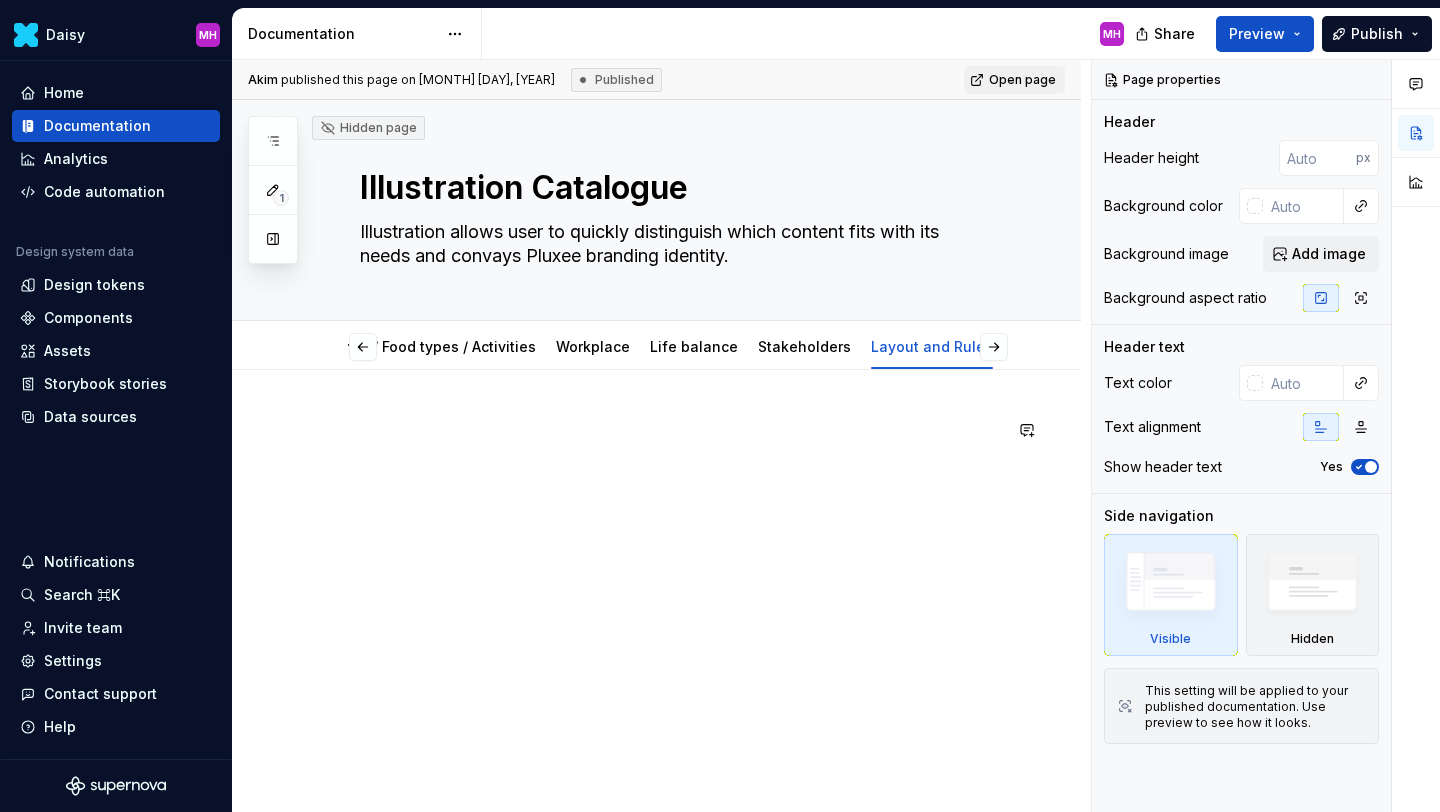 scroll, scrollTop: 0, scrollLeft: 321, axis: horizontal 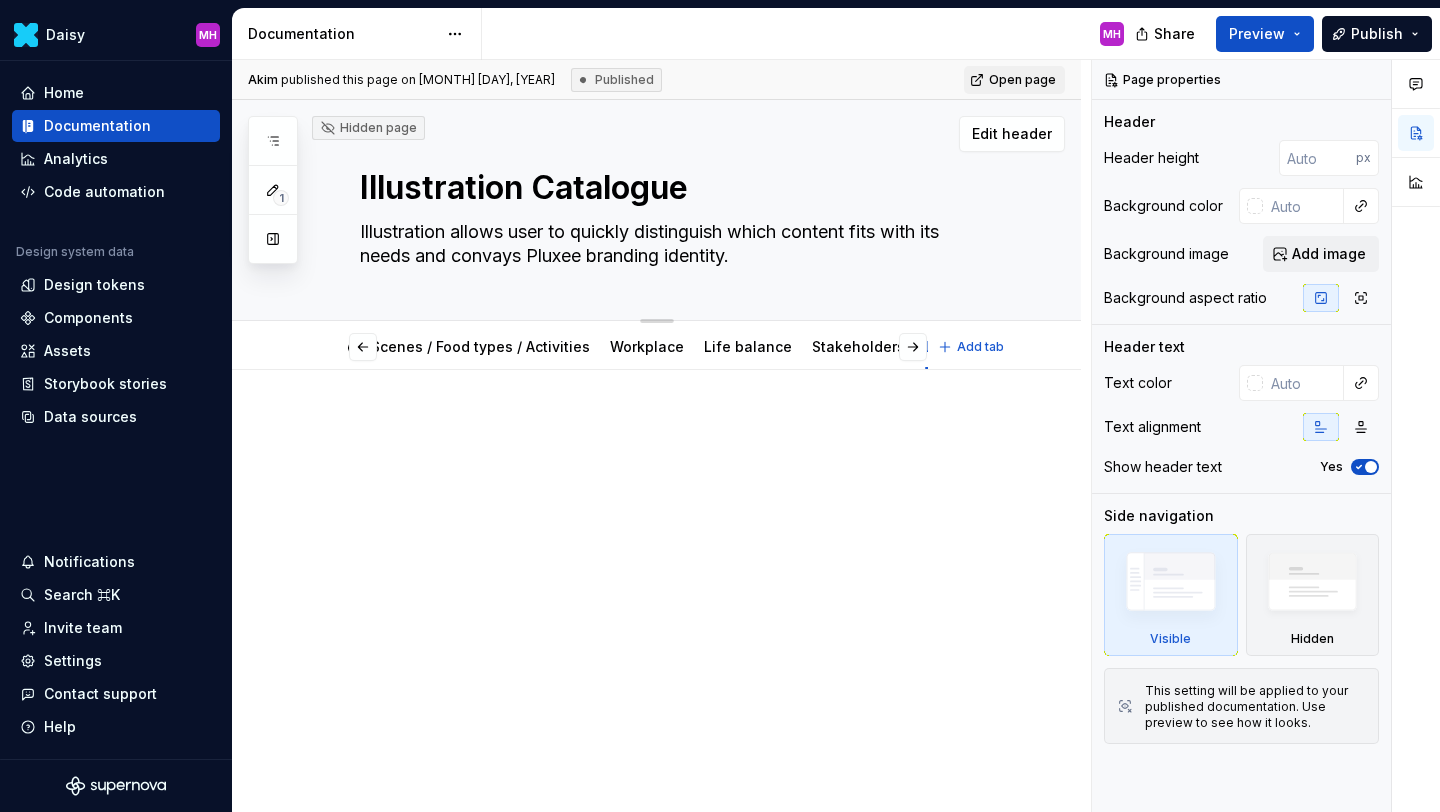 click 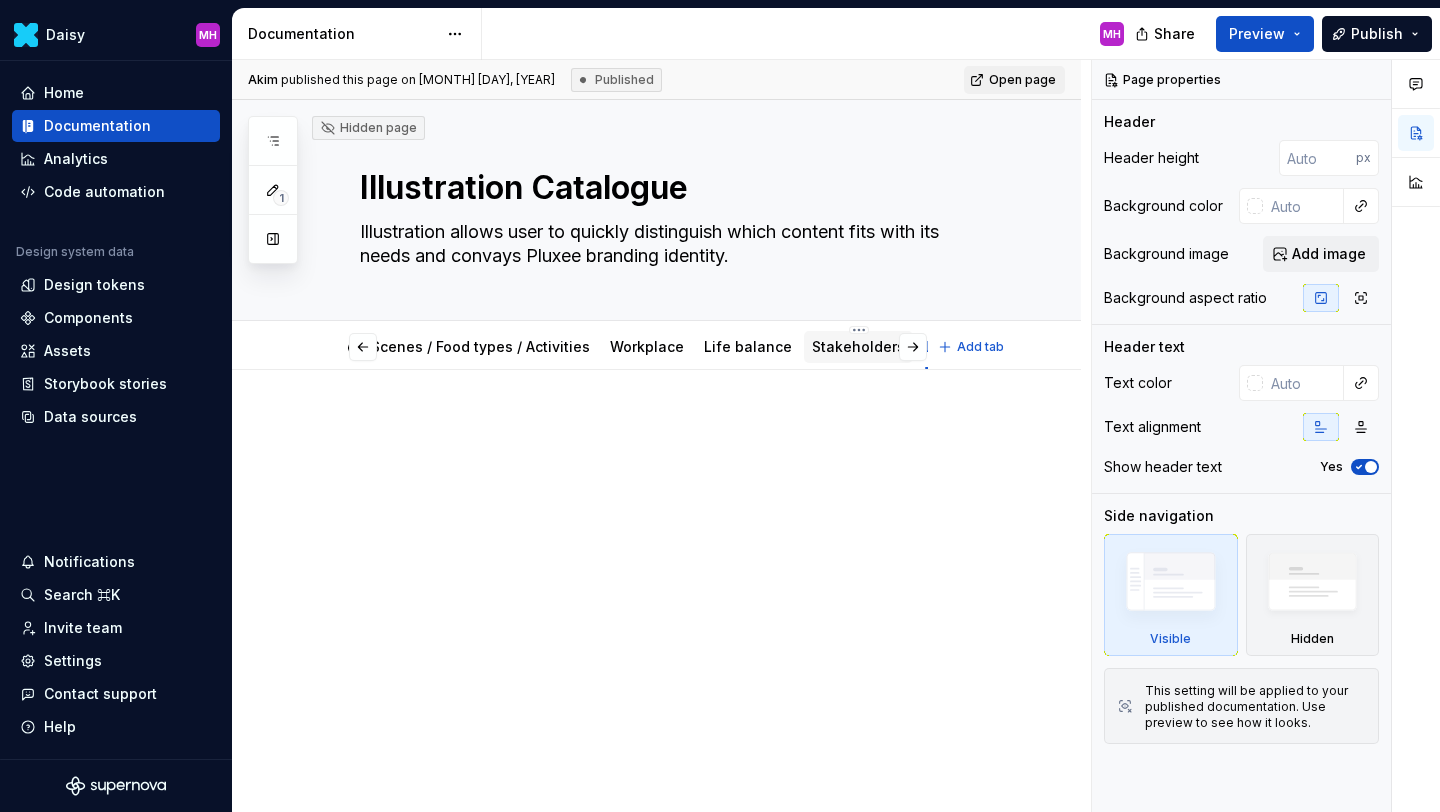 click on "Stakeholders" at bounding box center (858, 346) 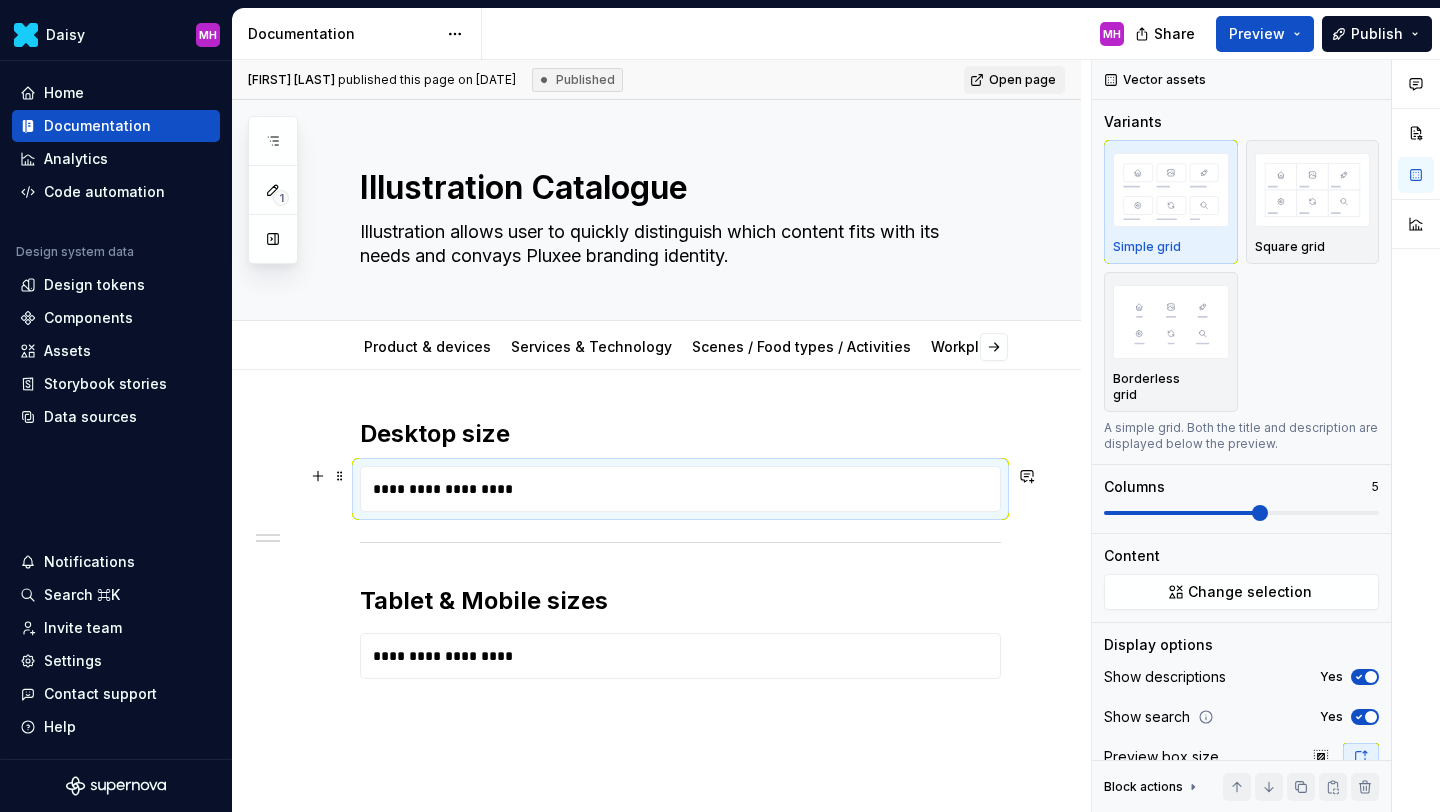 click on "**********" at bounding box center [685, 489] 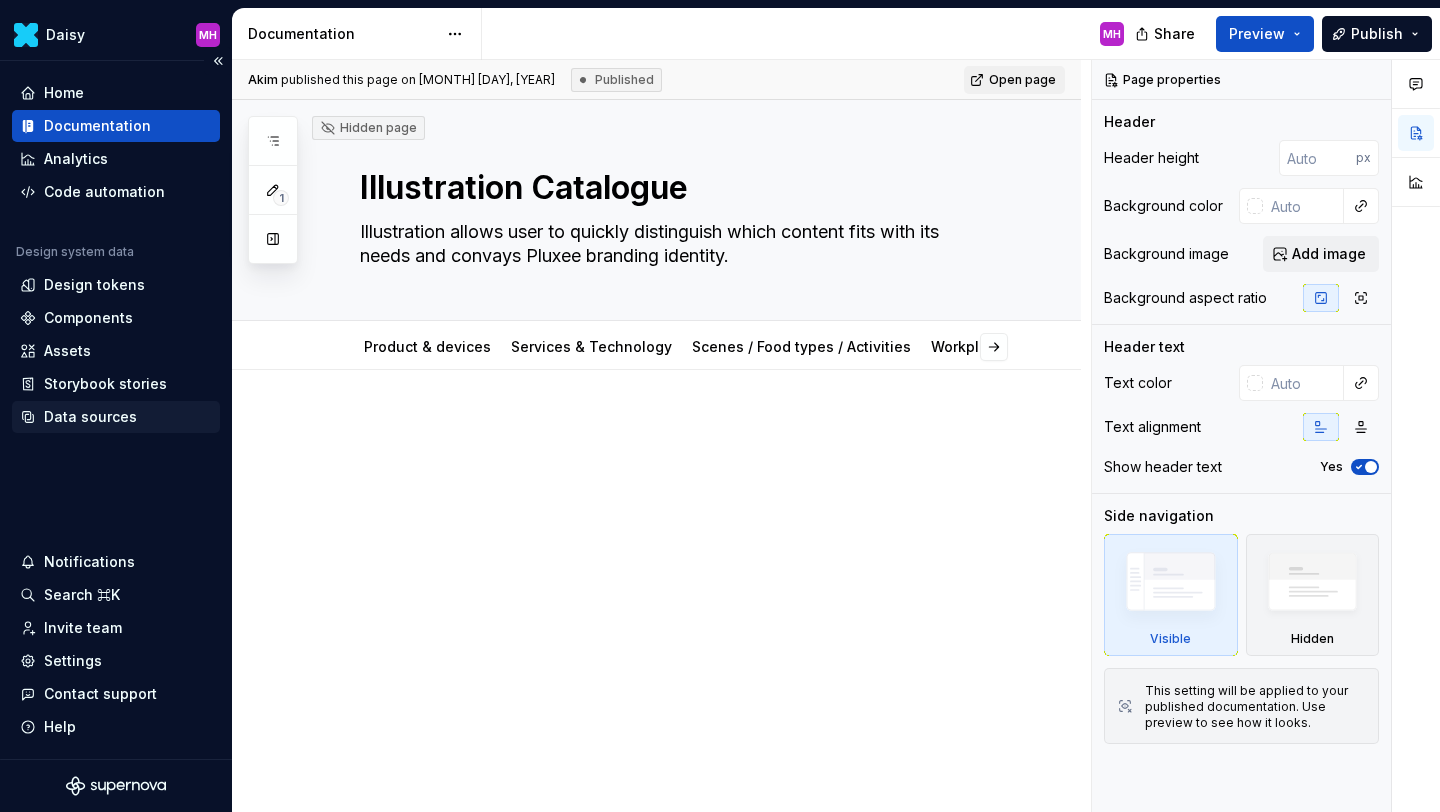 click on "Data sources" at bounding box center (90, 417) 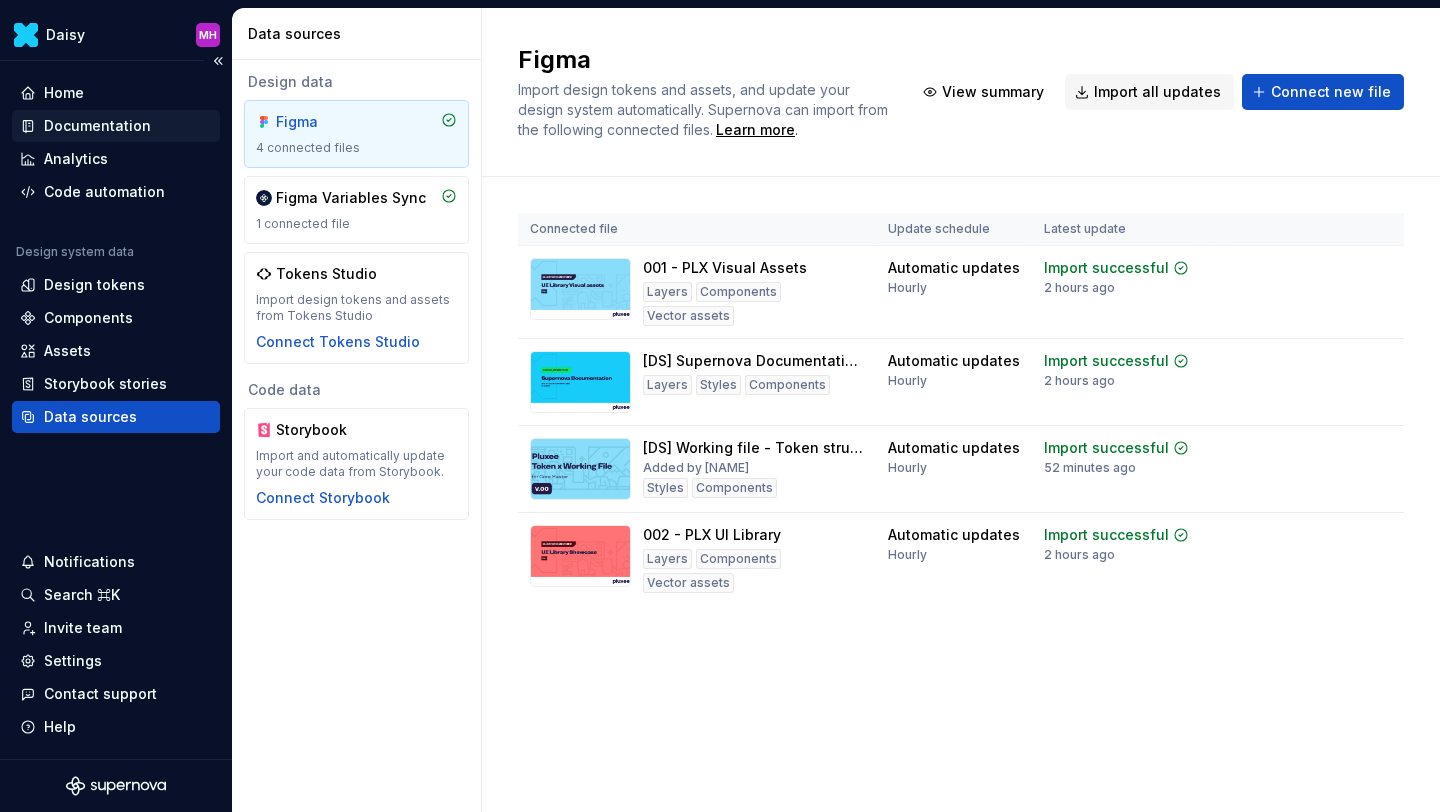 click on "Documentation" at bounding box center [97, 126] 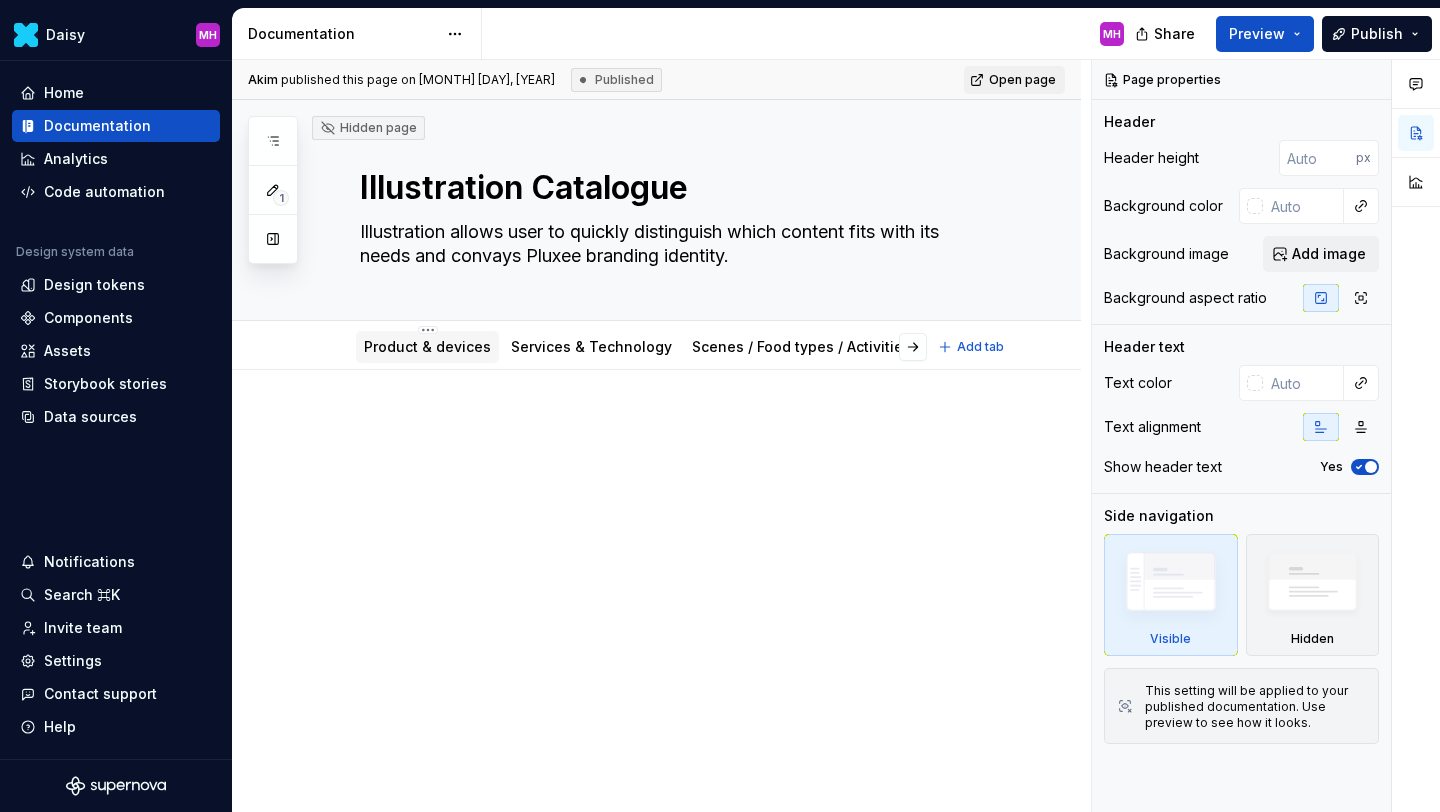 click on "Product & devices" at bounding box center [427, 346] 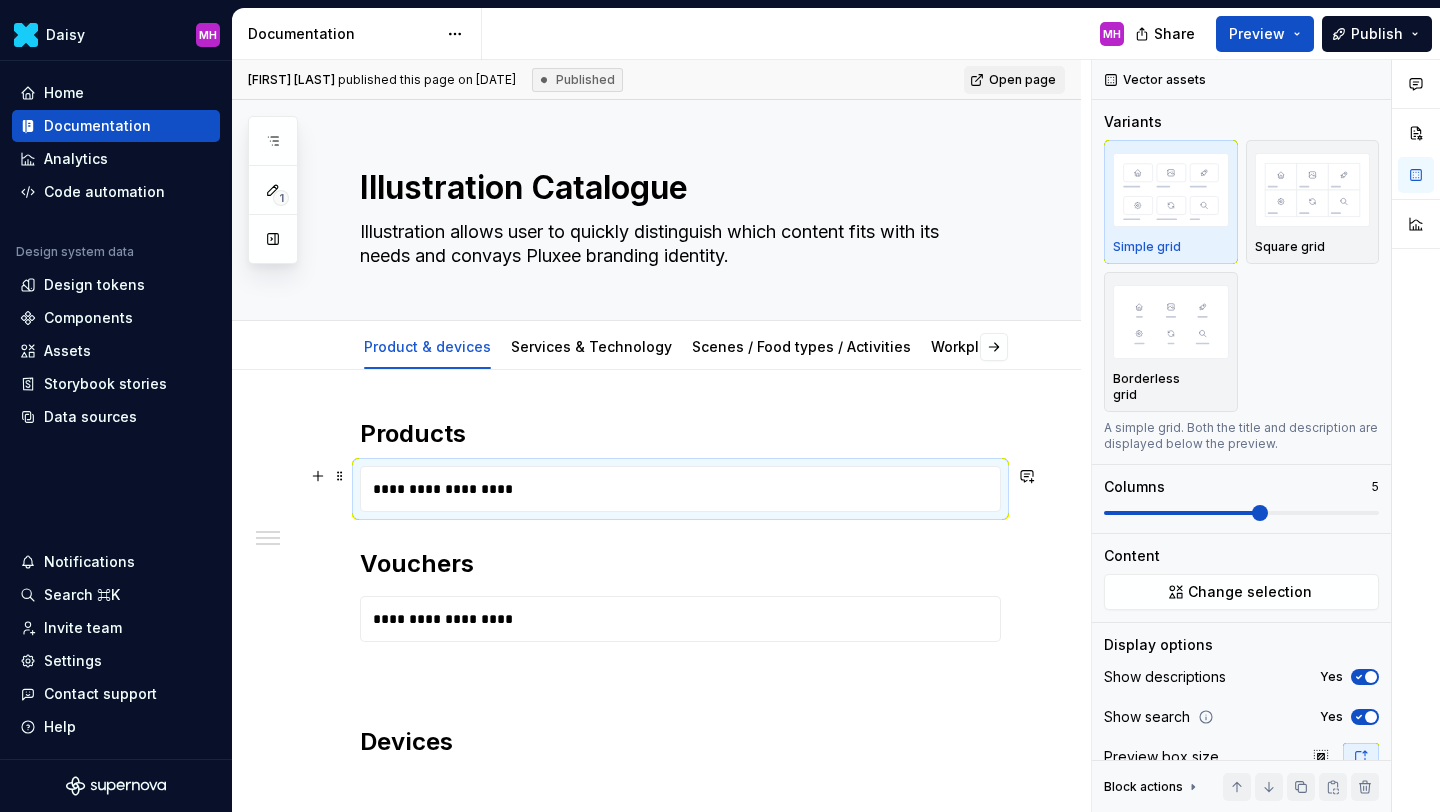 click on "**********" at bounding box center (685, 489) 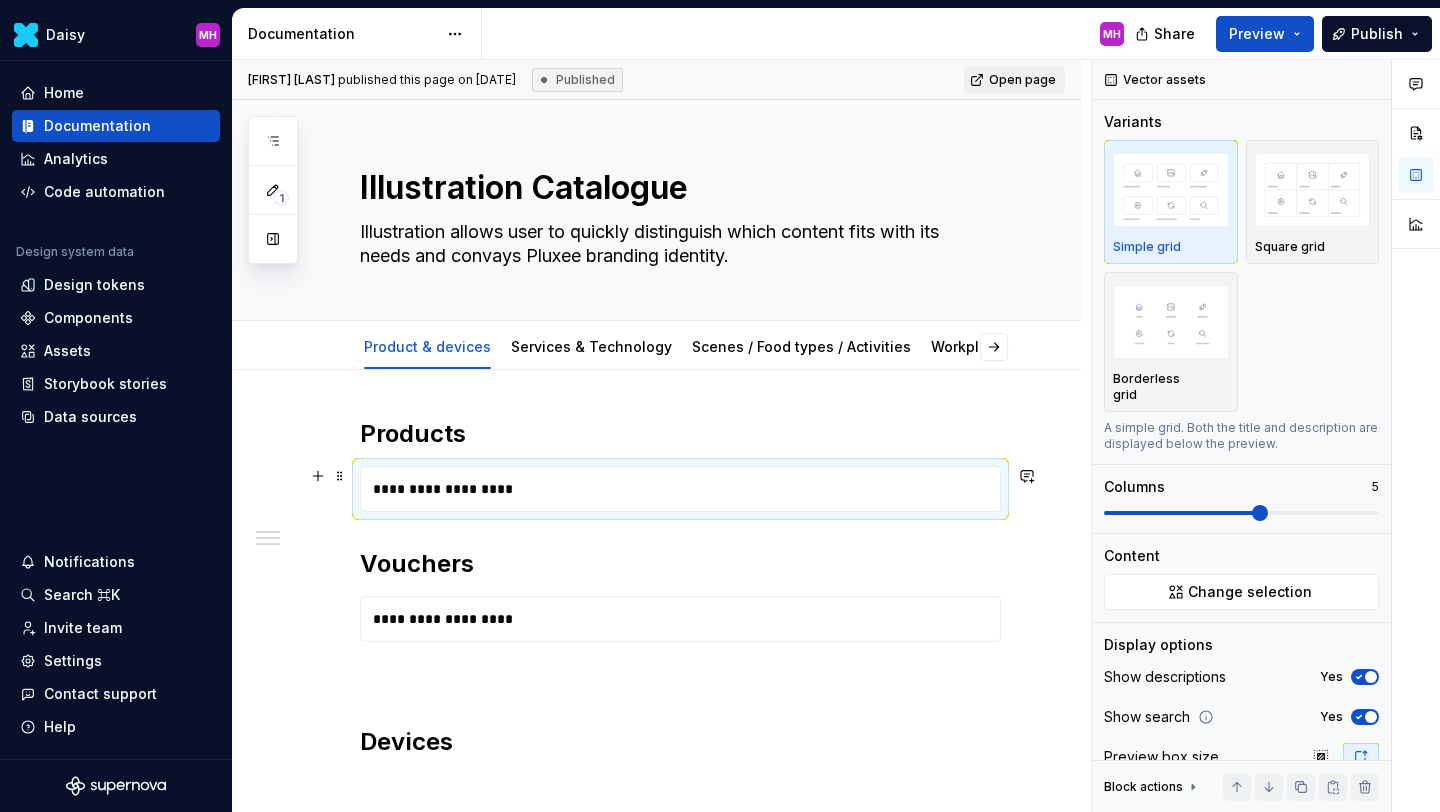 type on "*" 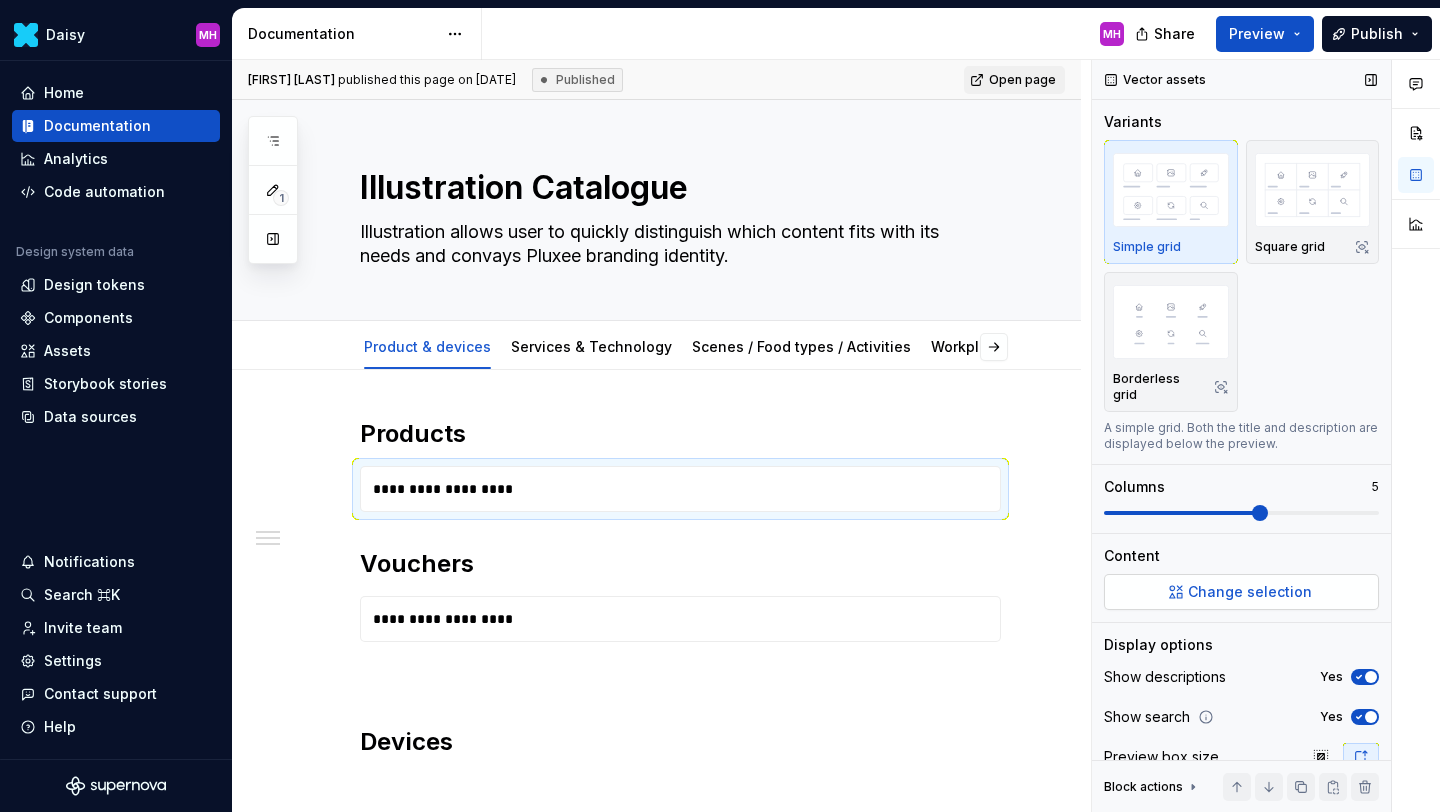 scroll, scrollTop: 68, scrollLeft: 0, axis: vertical 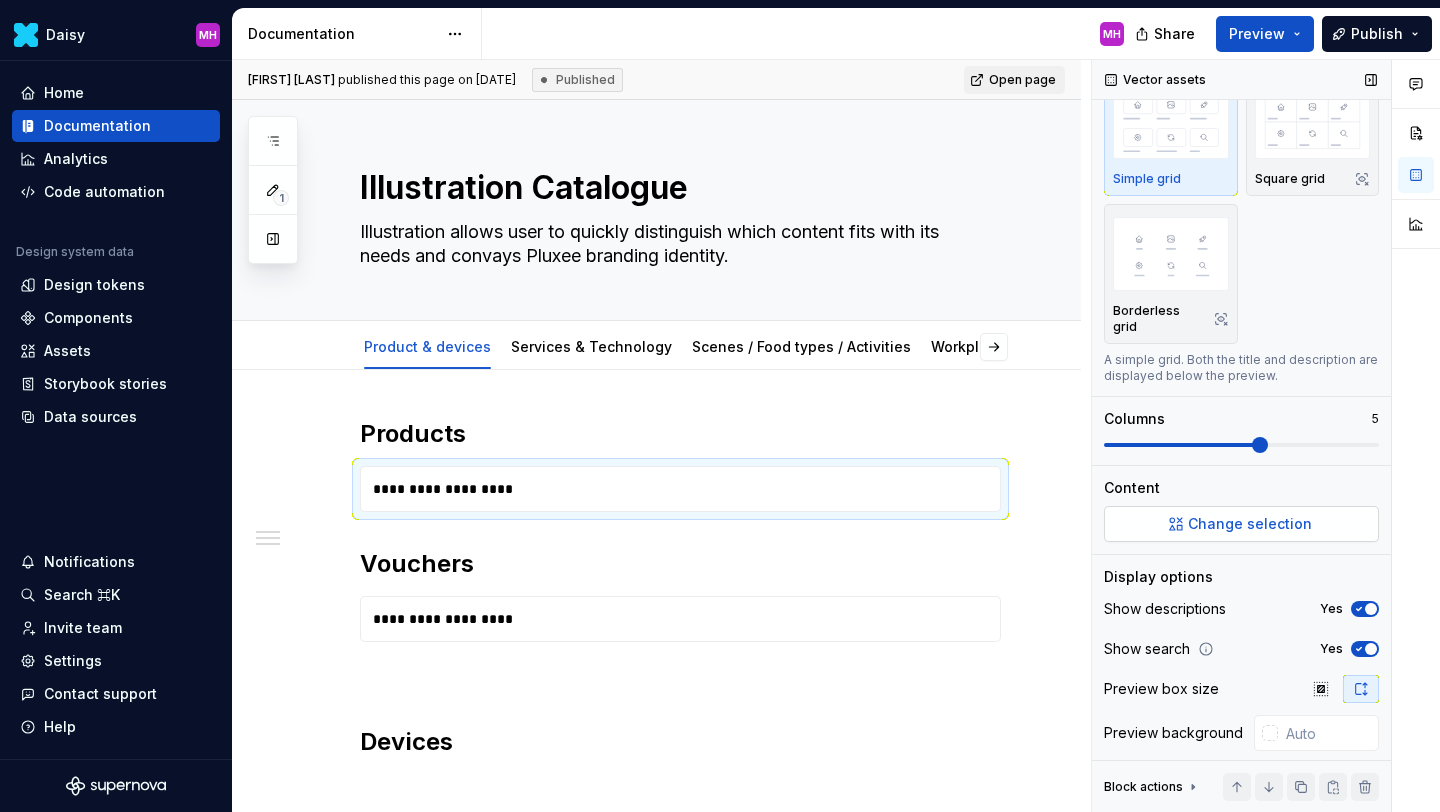 click on "Change selection" at bounding box center [1250, 524] 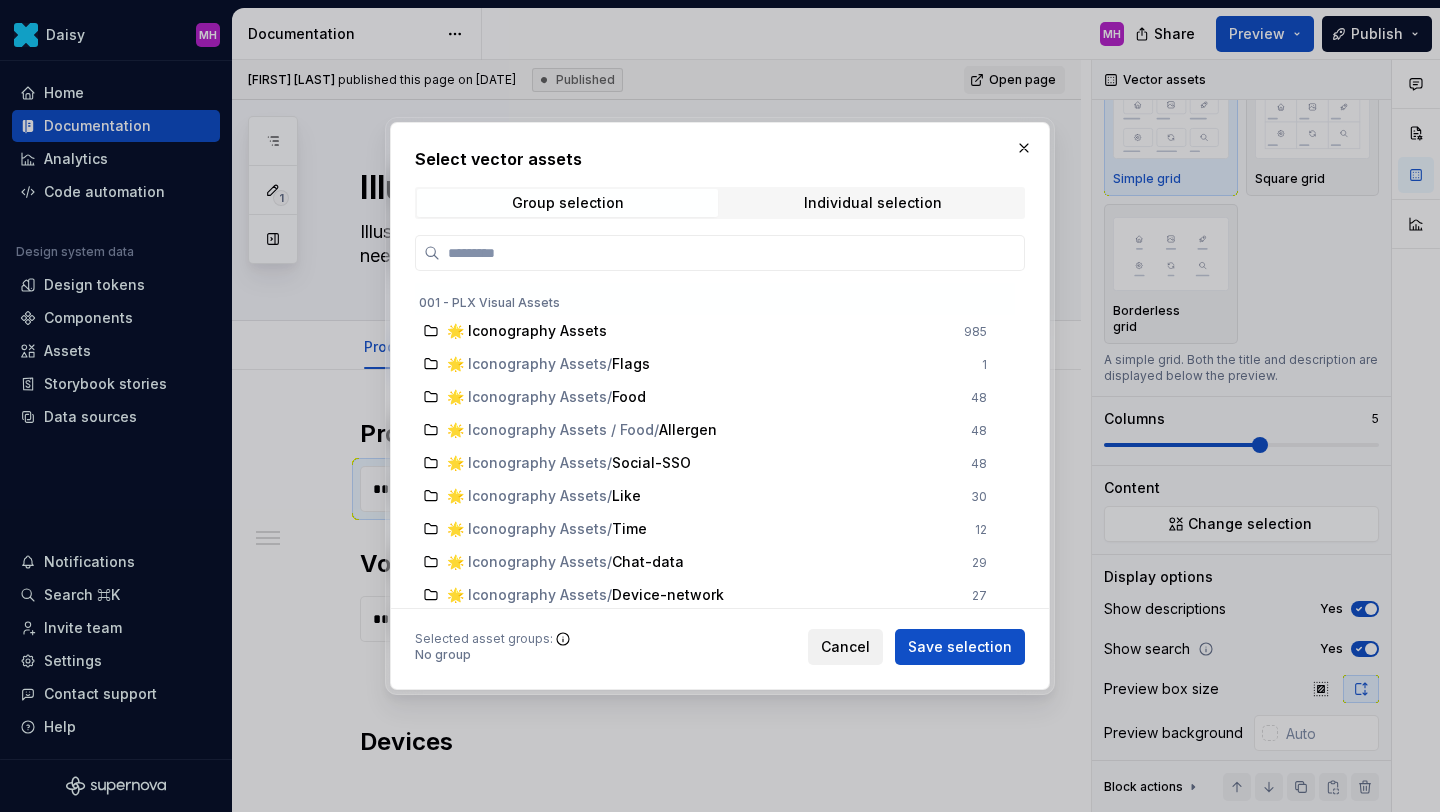 type on "*" 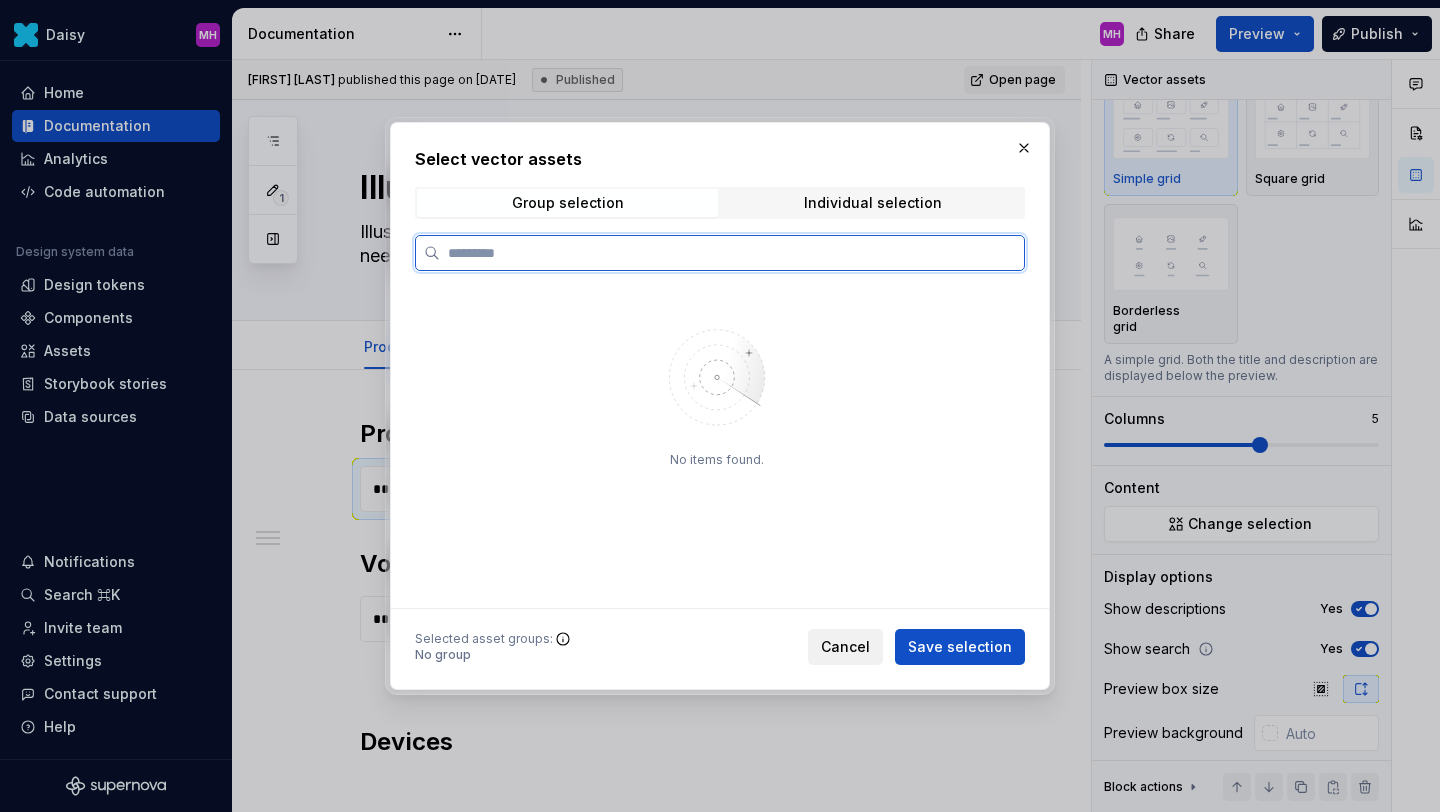 type 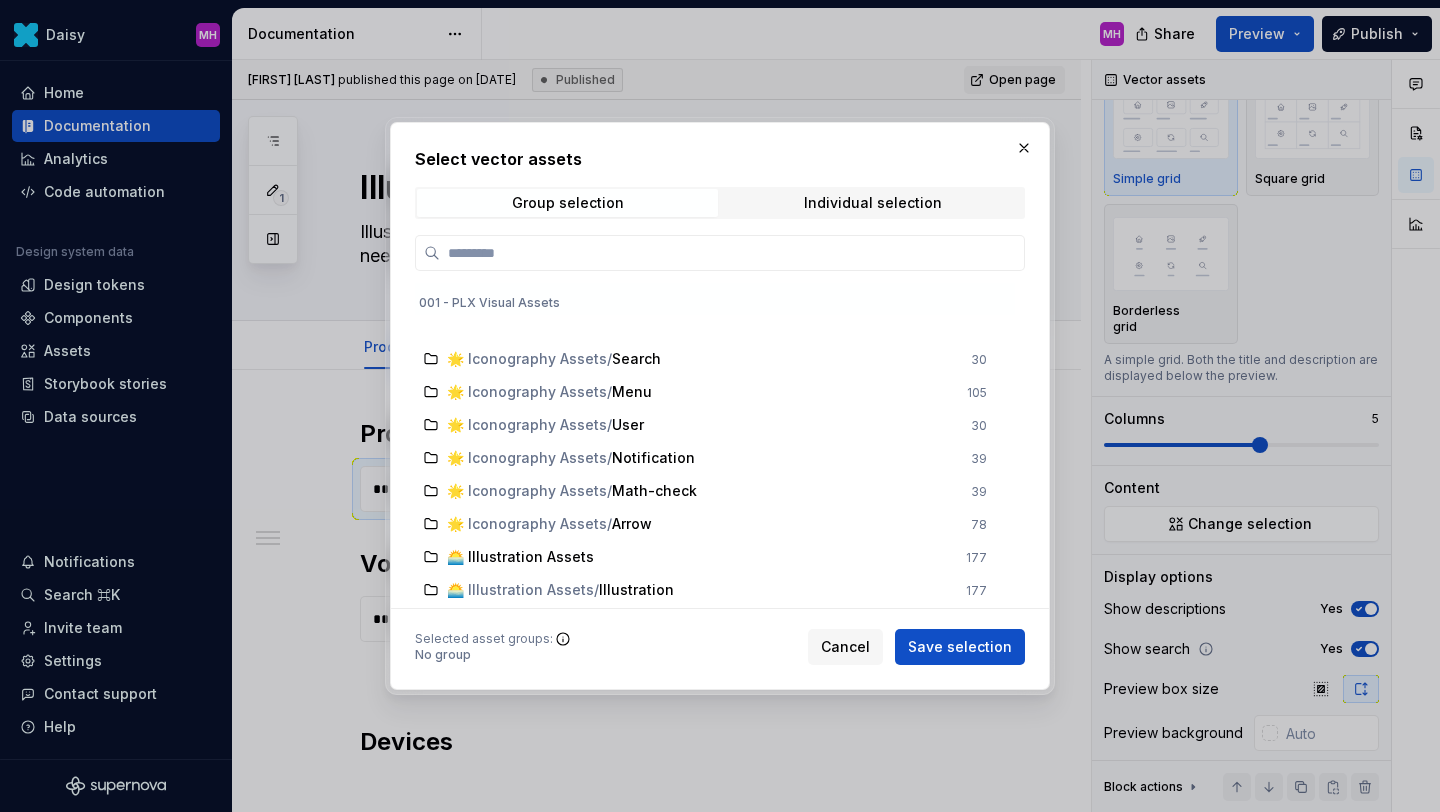 scroll, scrollTop: 623, scrollLeft: 0, axis: vertical 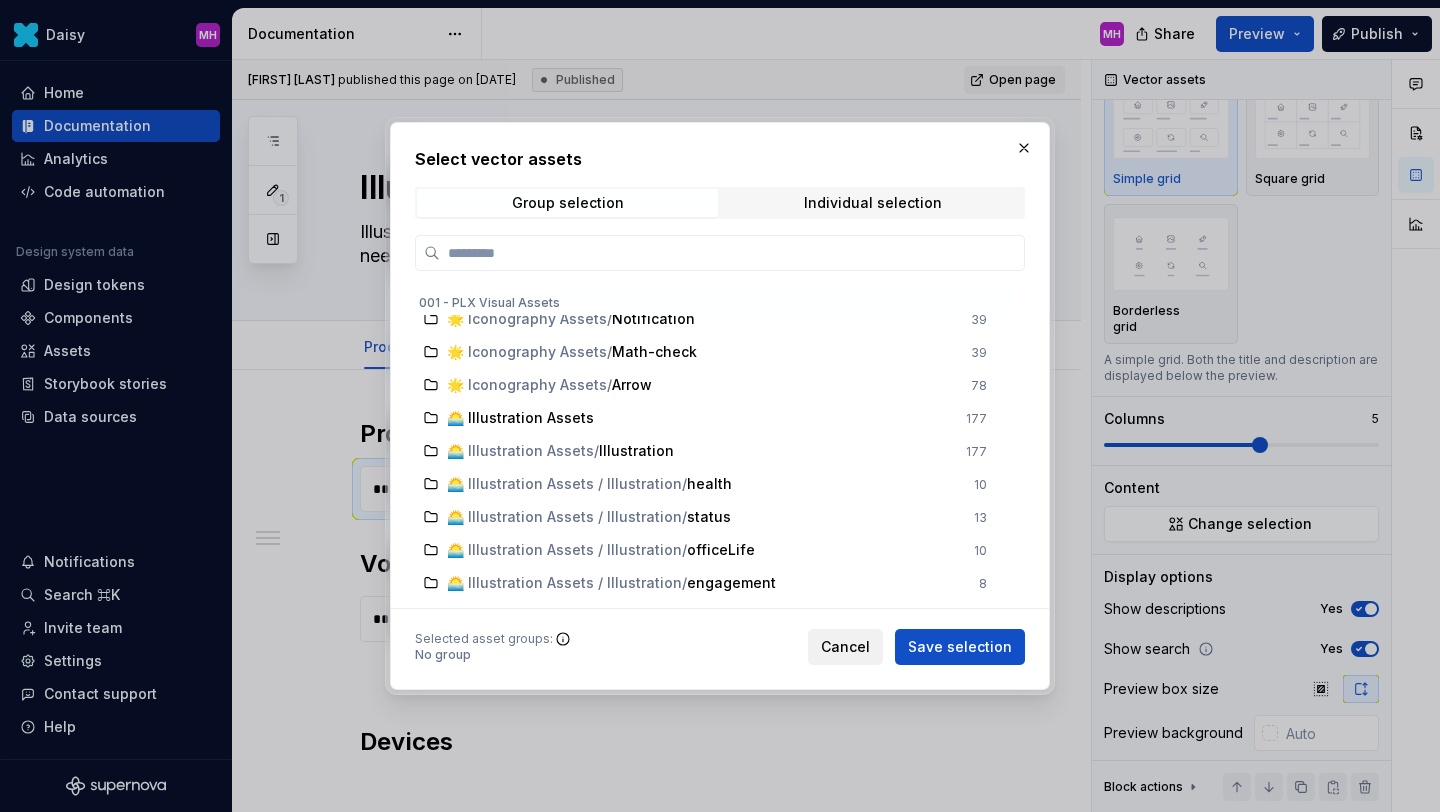 click on "Cancel" at bounding box center [845, 647] 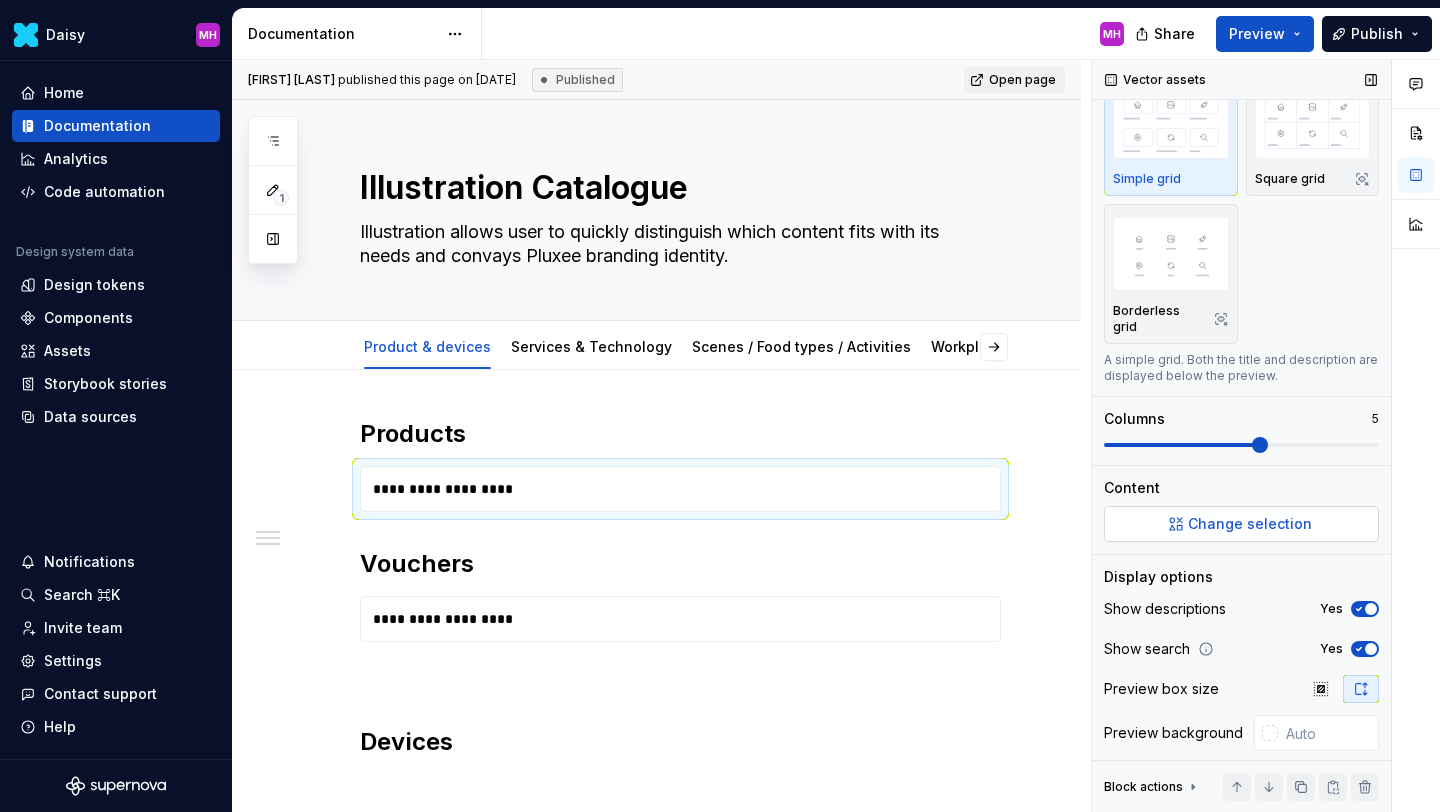 click on "Change selection" at bounding box center [1250, 524] 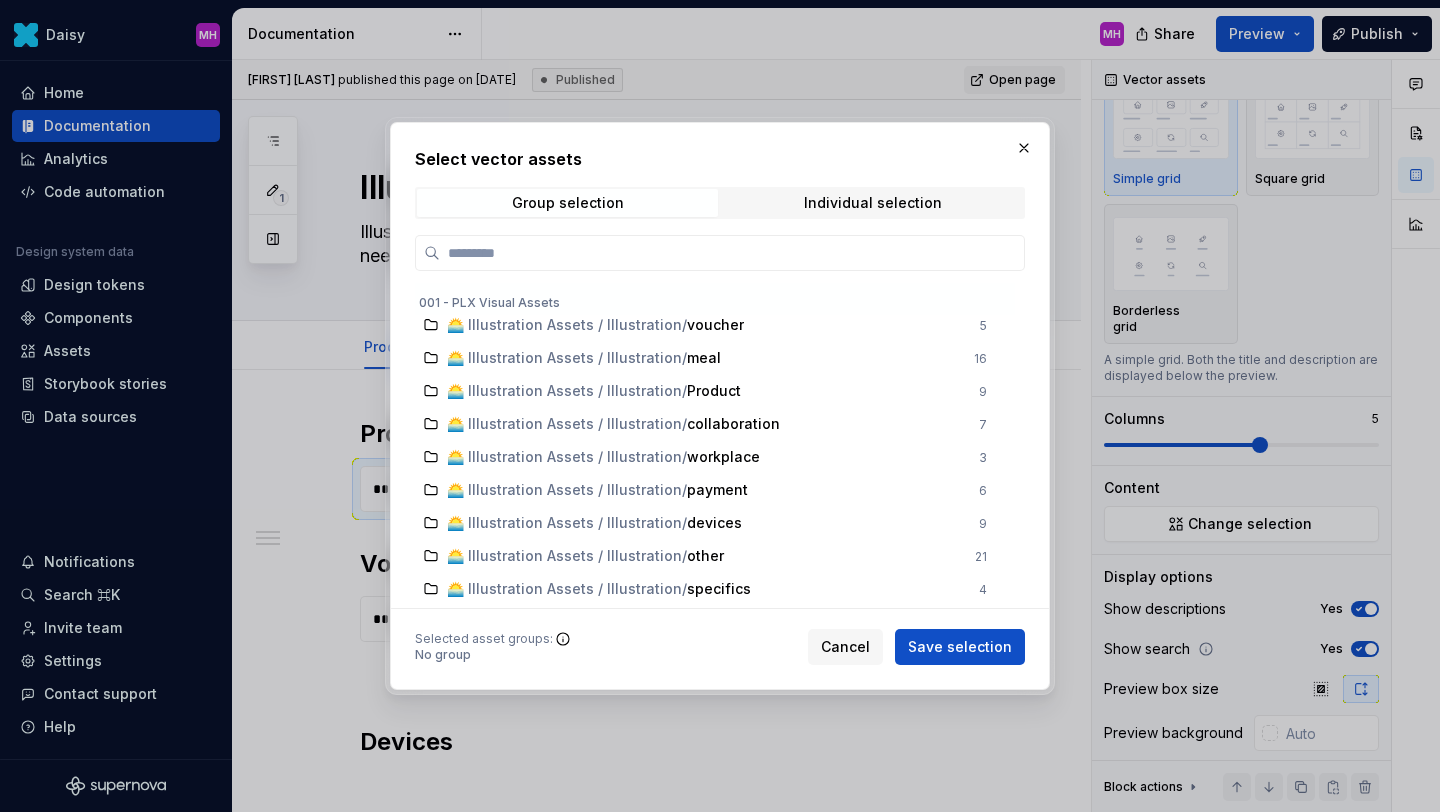 scroll, scrollTop: 897, scrollLeft: 0, axis: vertical 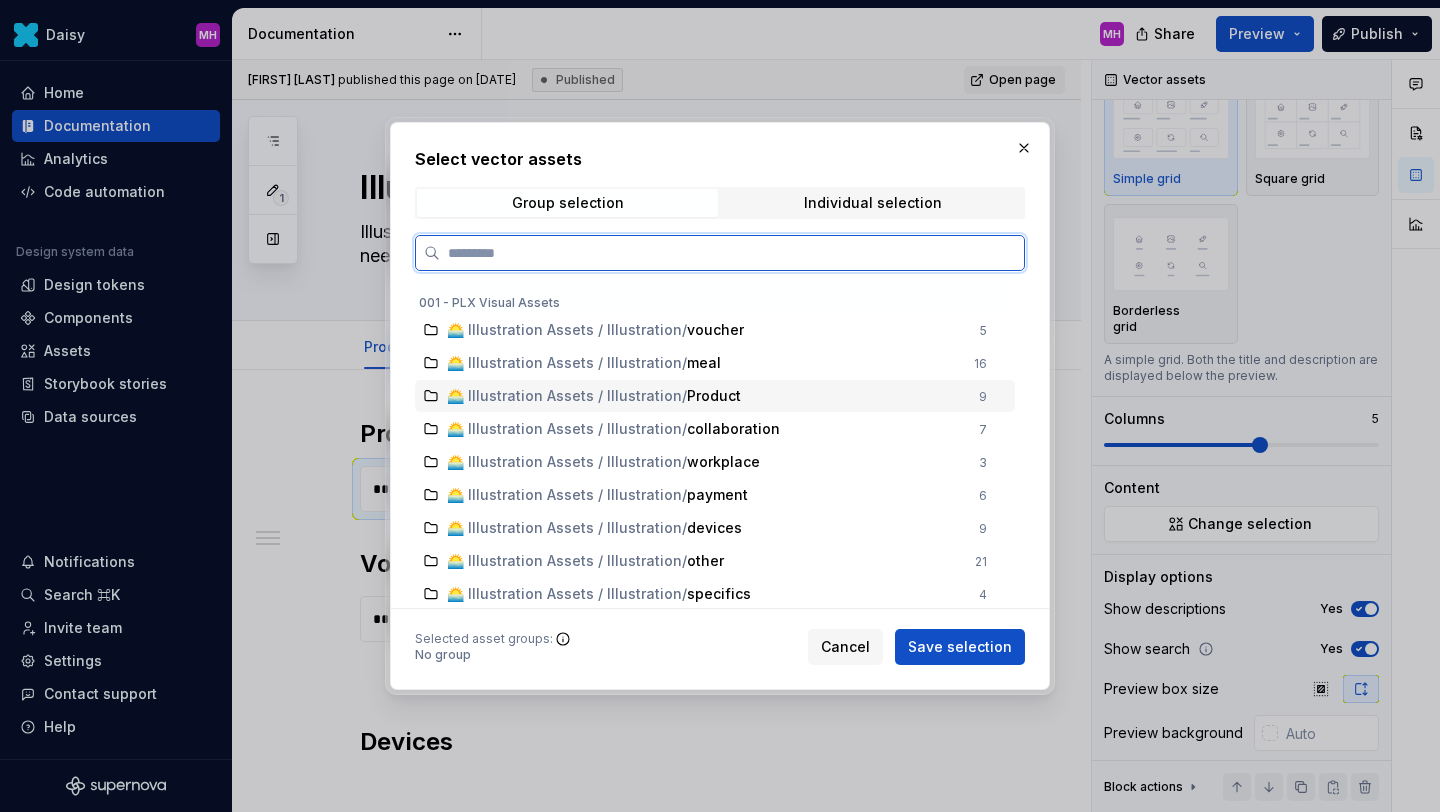click 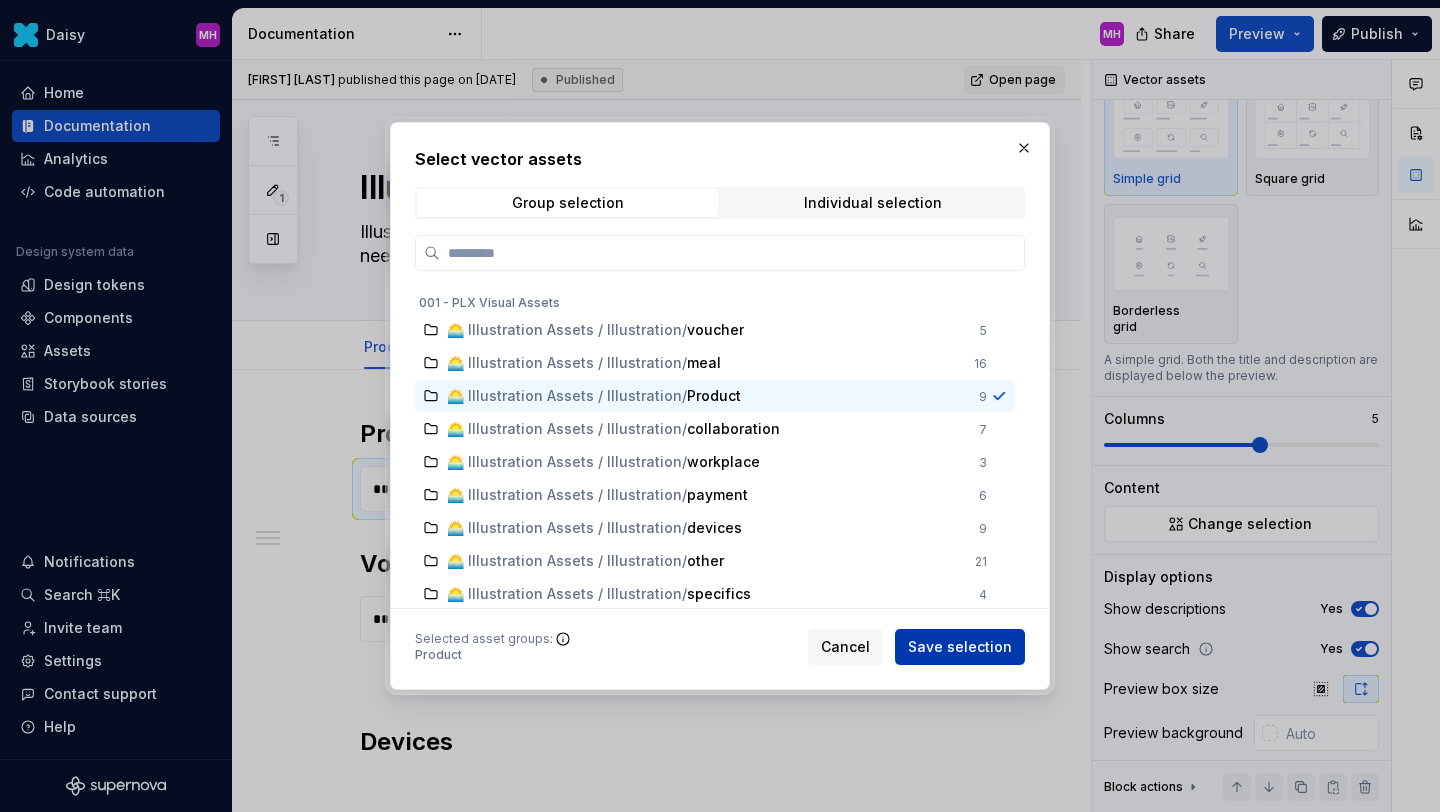 click on "Save selection" at bounding box center [960, 647] 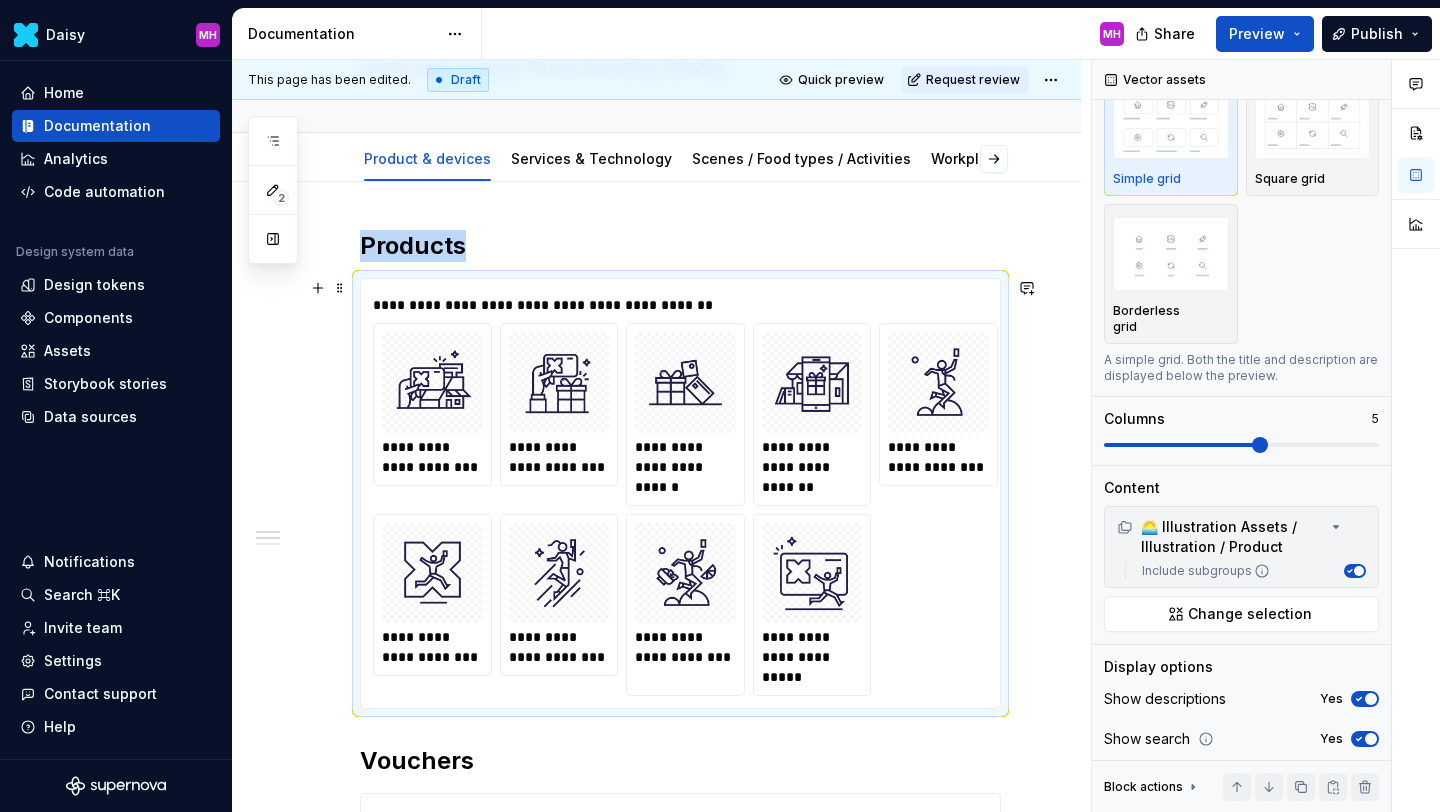 scroll, scrollTop: 238, scrollLeft: 0, axis: vertical 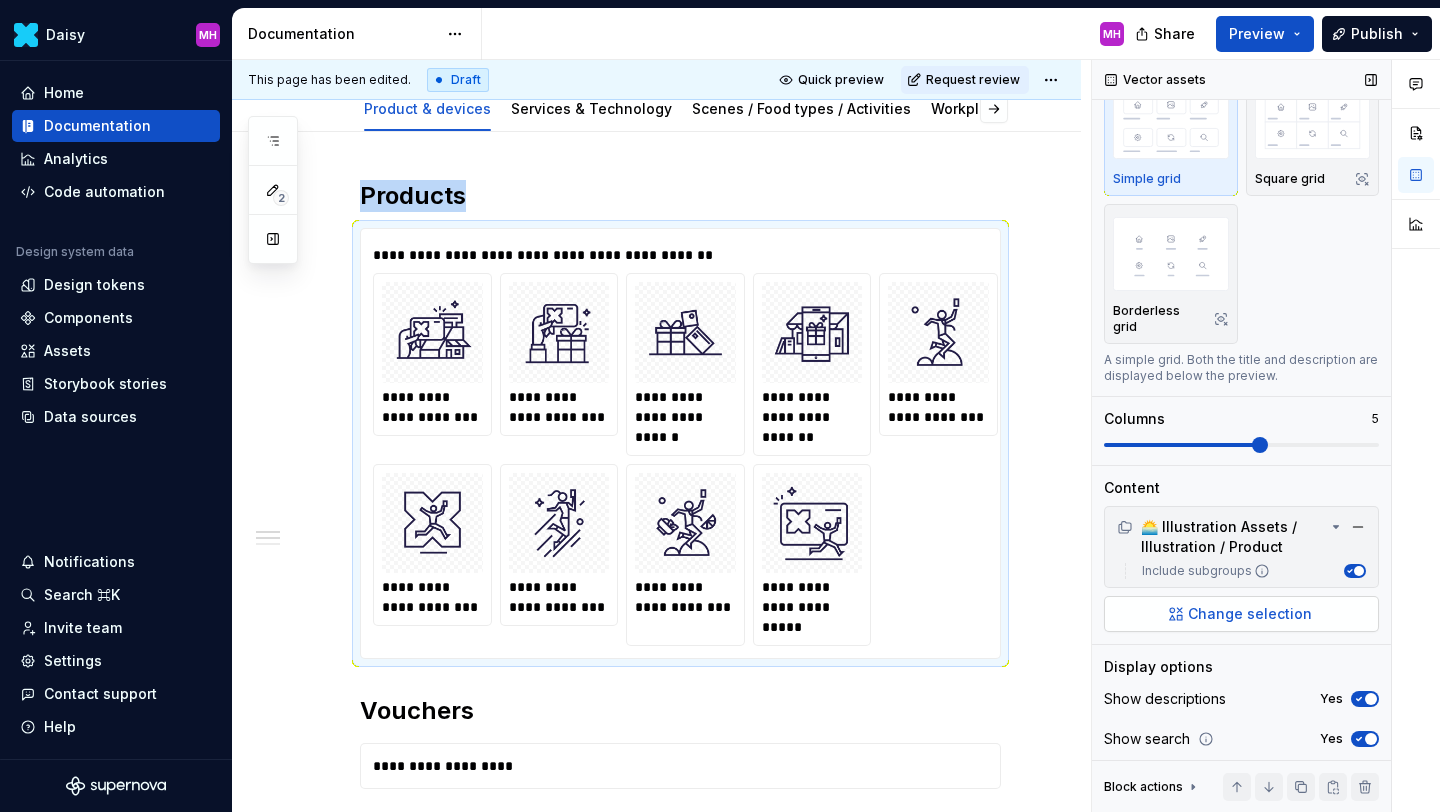 click on "Change selection" at bounding box center (1250, 614) 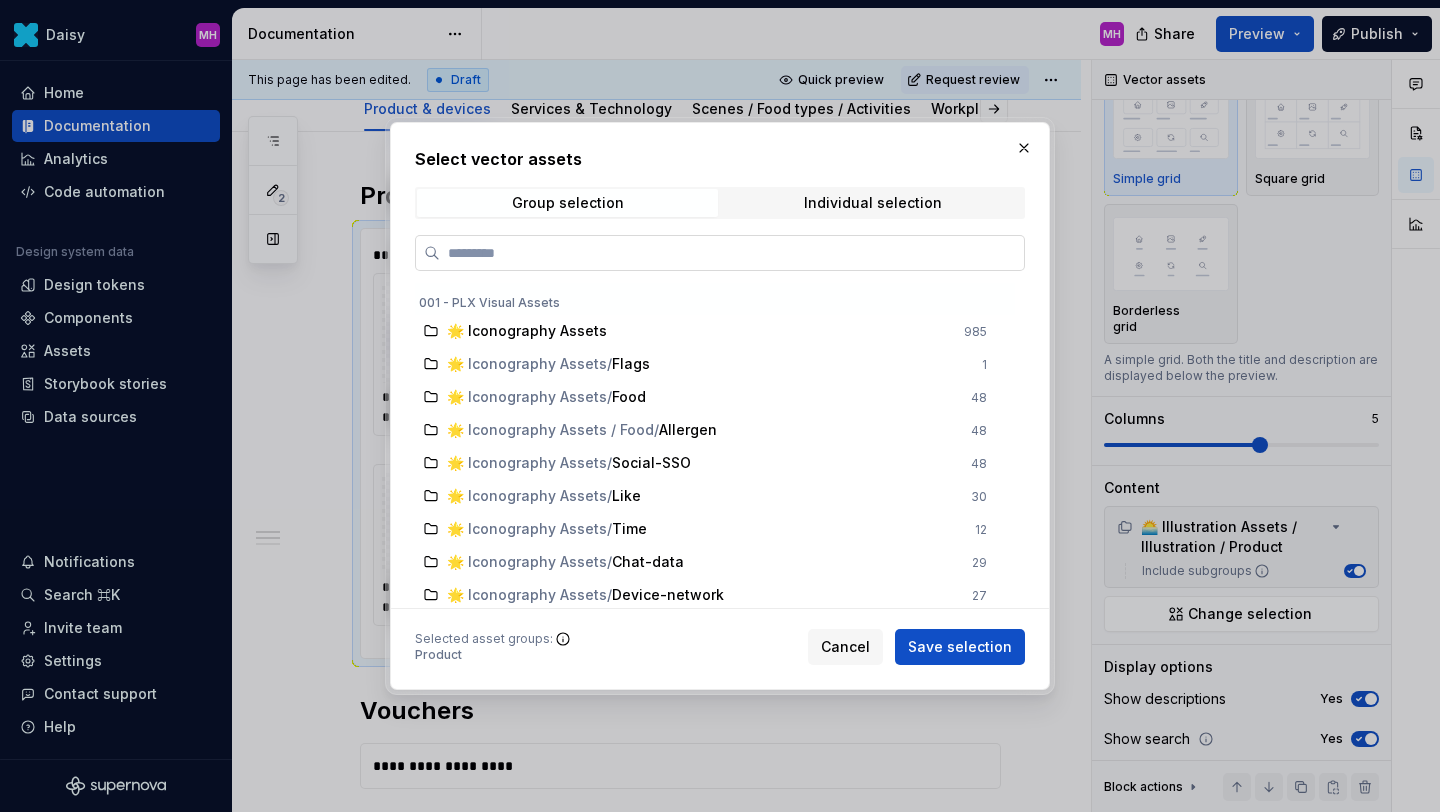 click at bounding box center (732, 253) 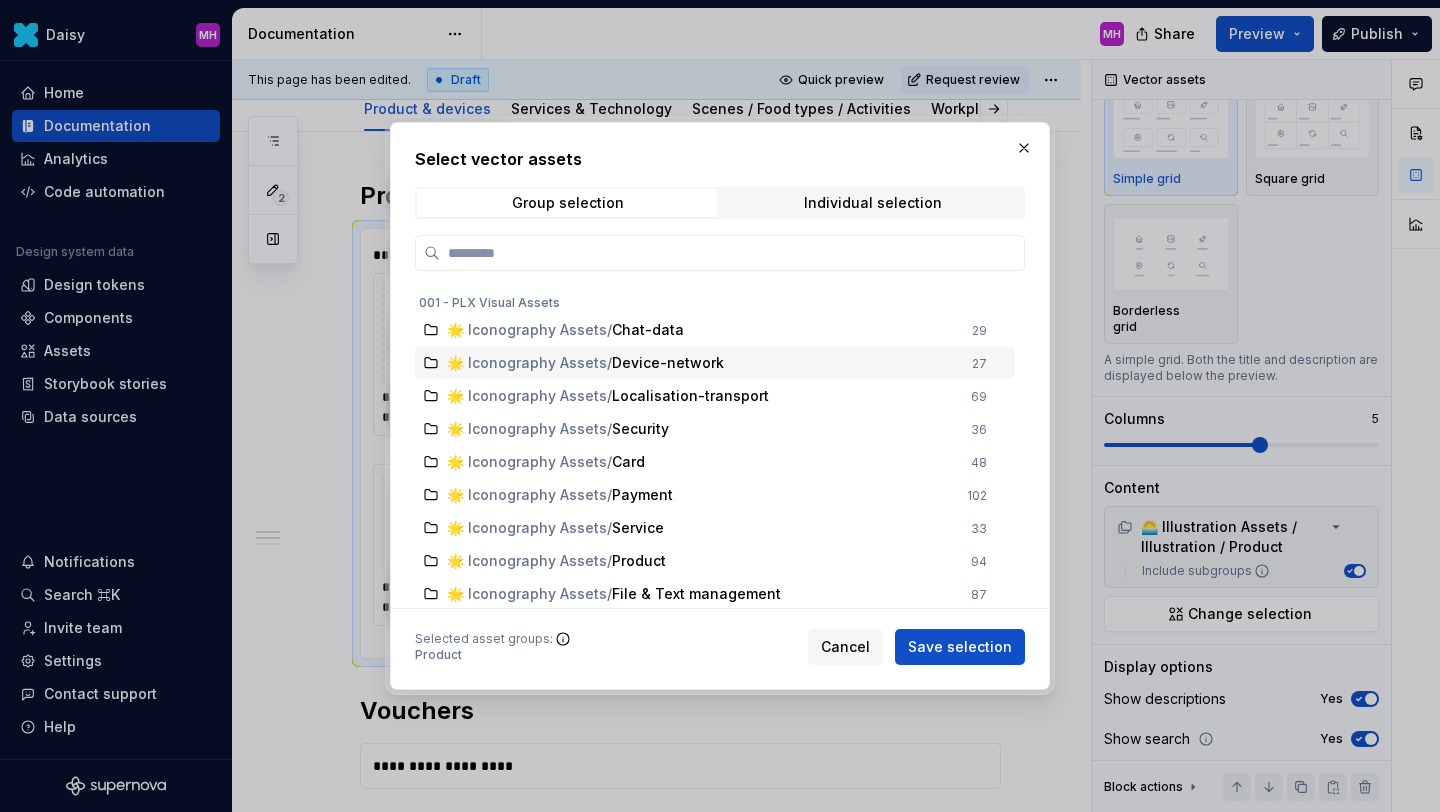scroll, scrollTop: 0, scrollLeft: 0, axis: both 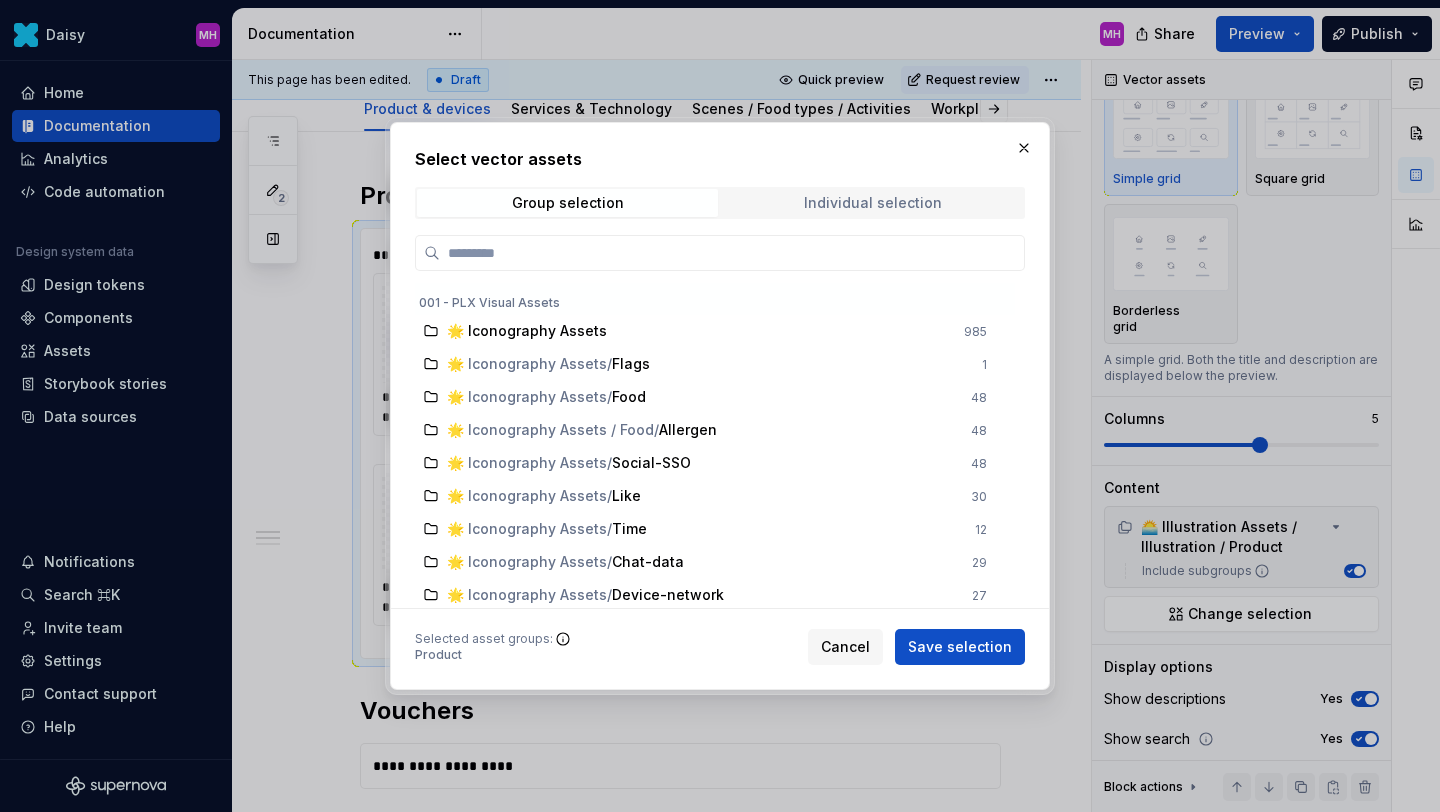 click on "Individual selection" at bounding box center [873, 203] 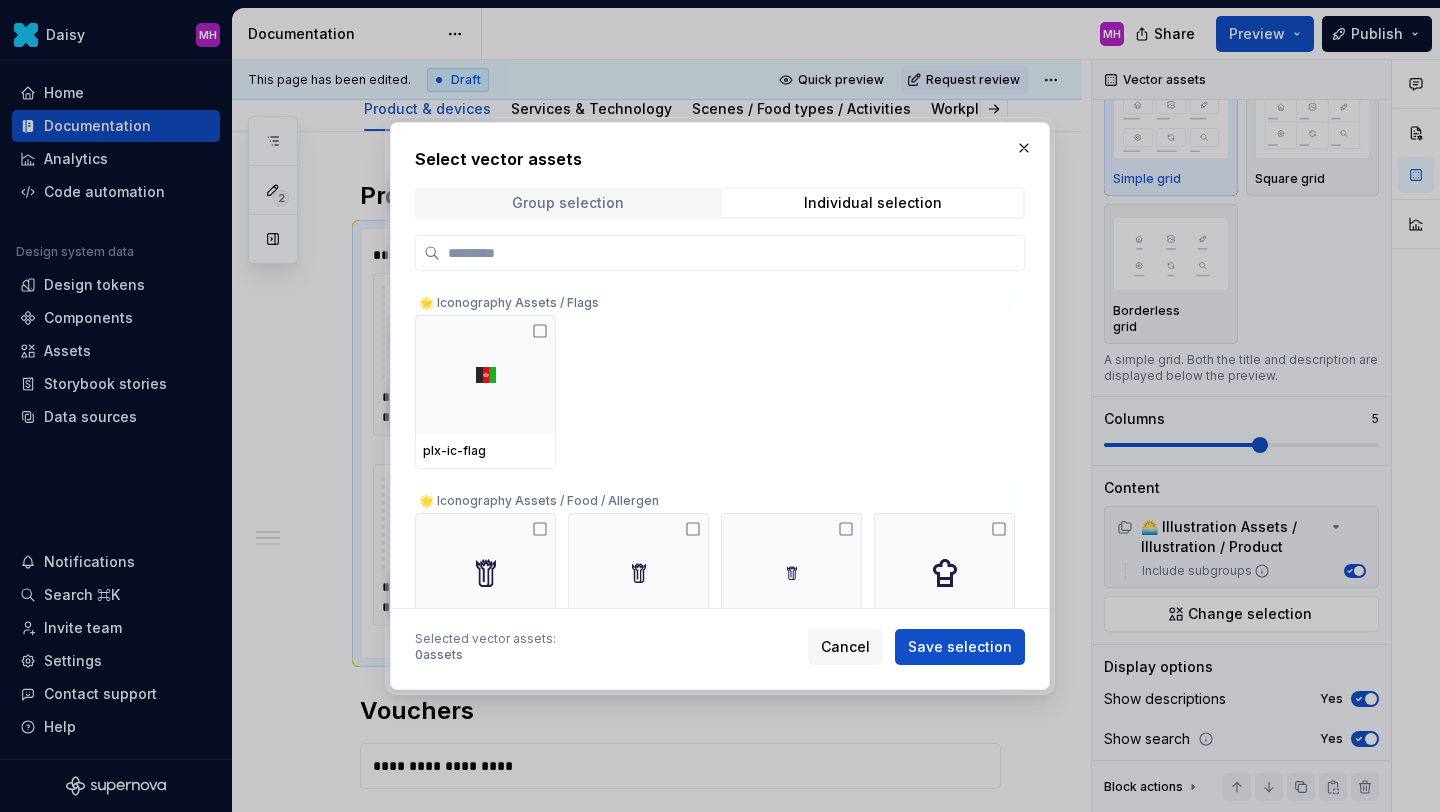 click on "Group selection" at bounding box center (568, 203) 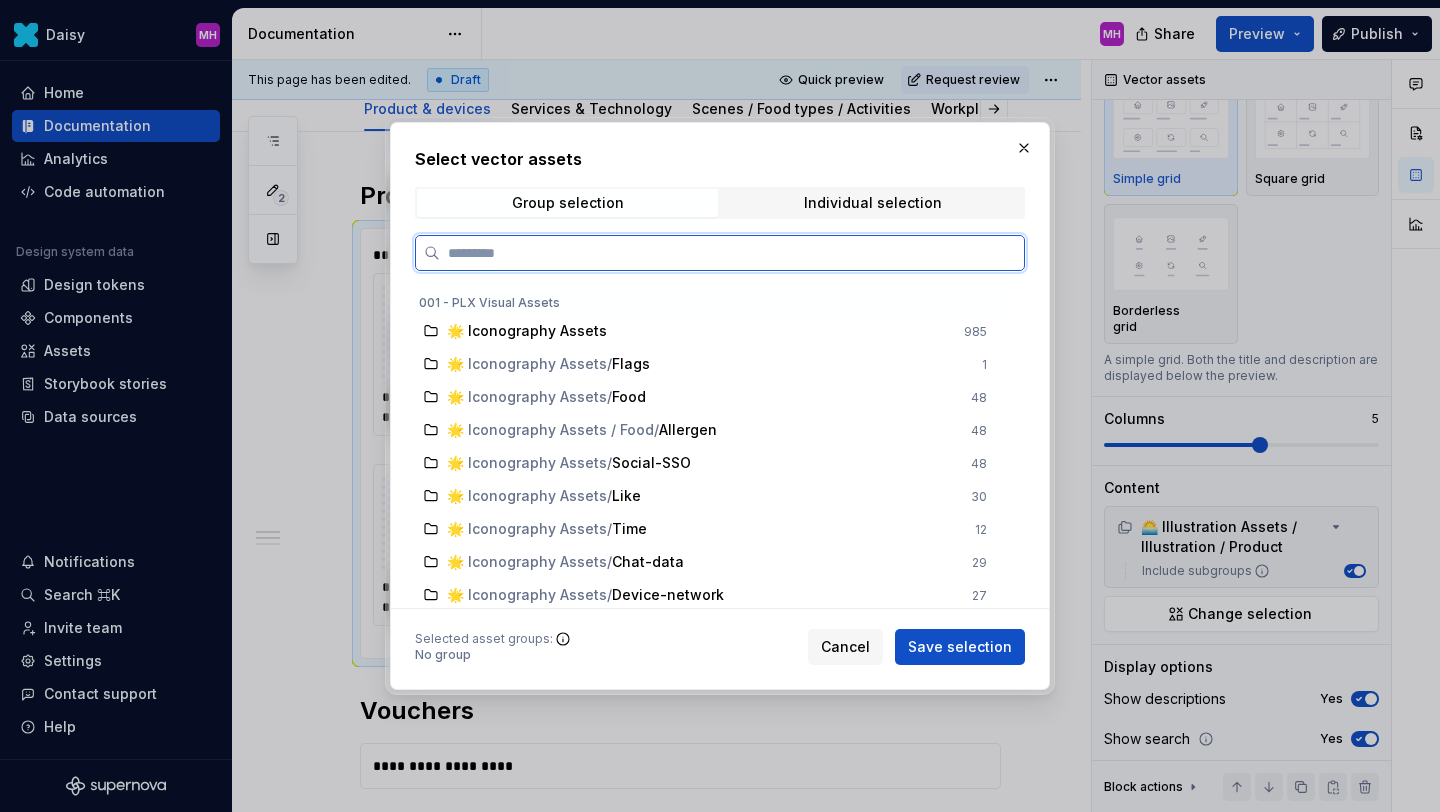 type on "*" 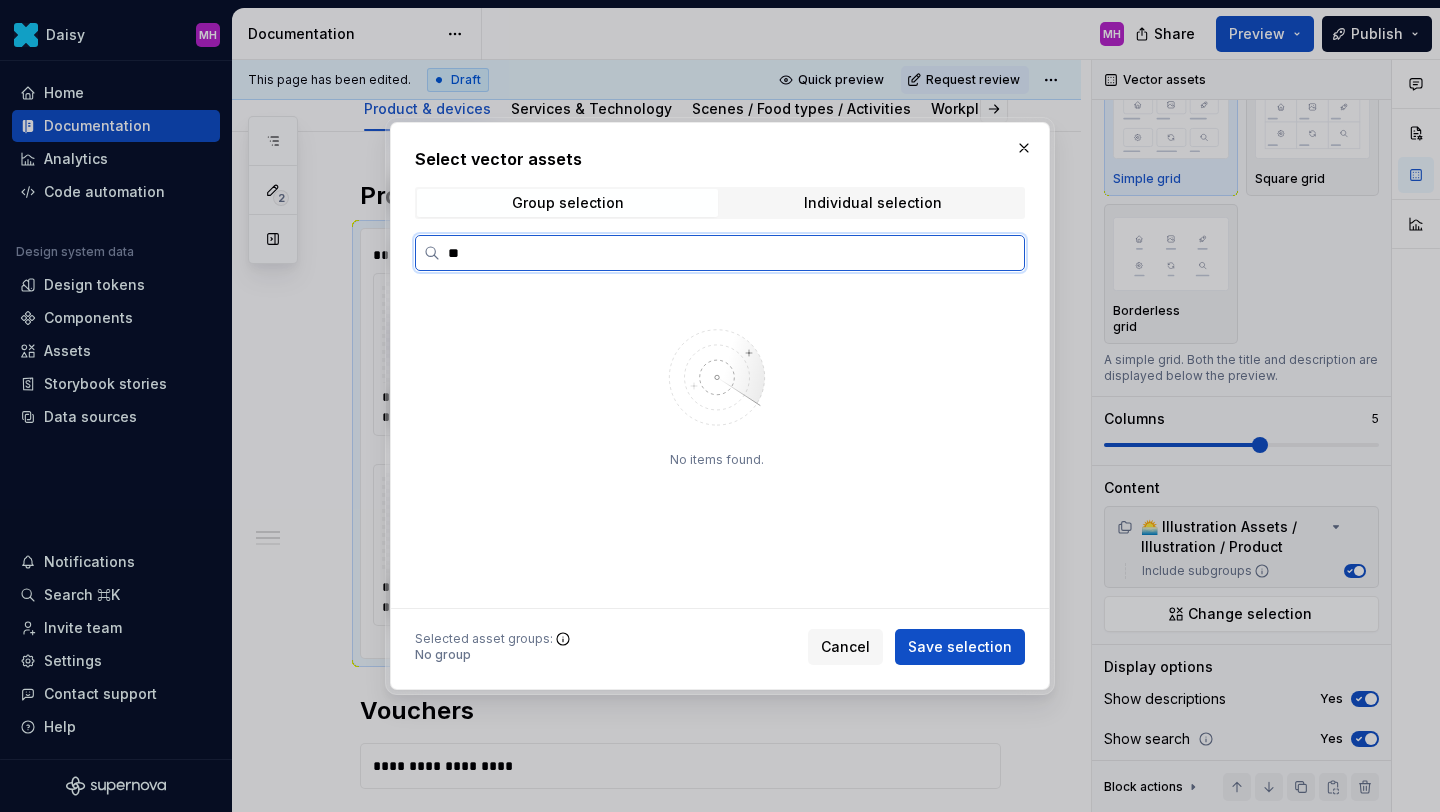 type on "*" 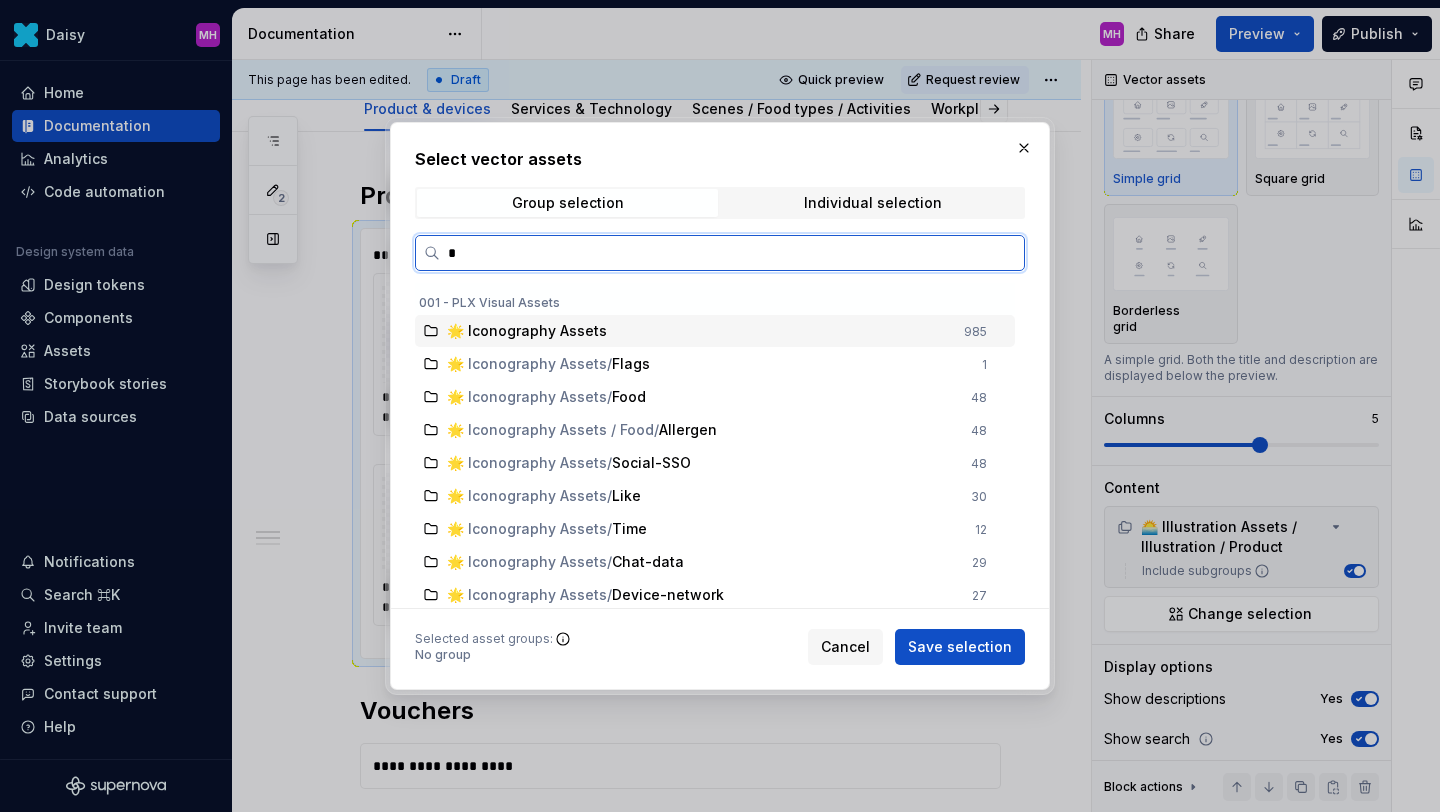 type 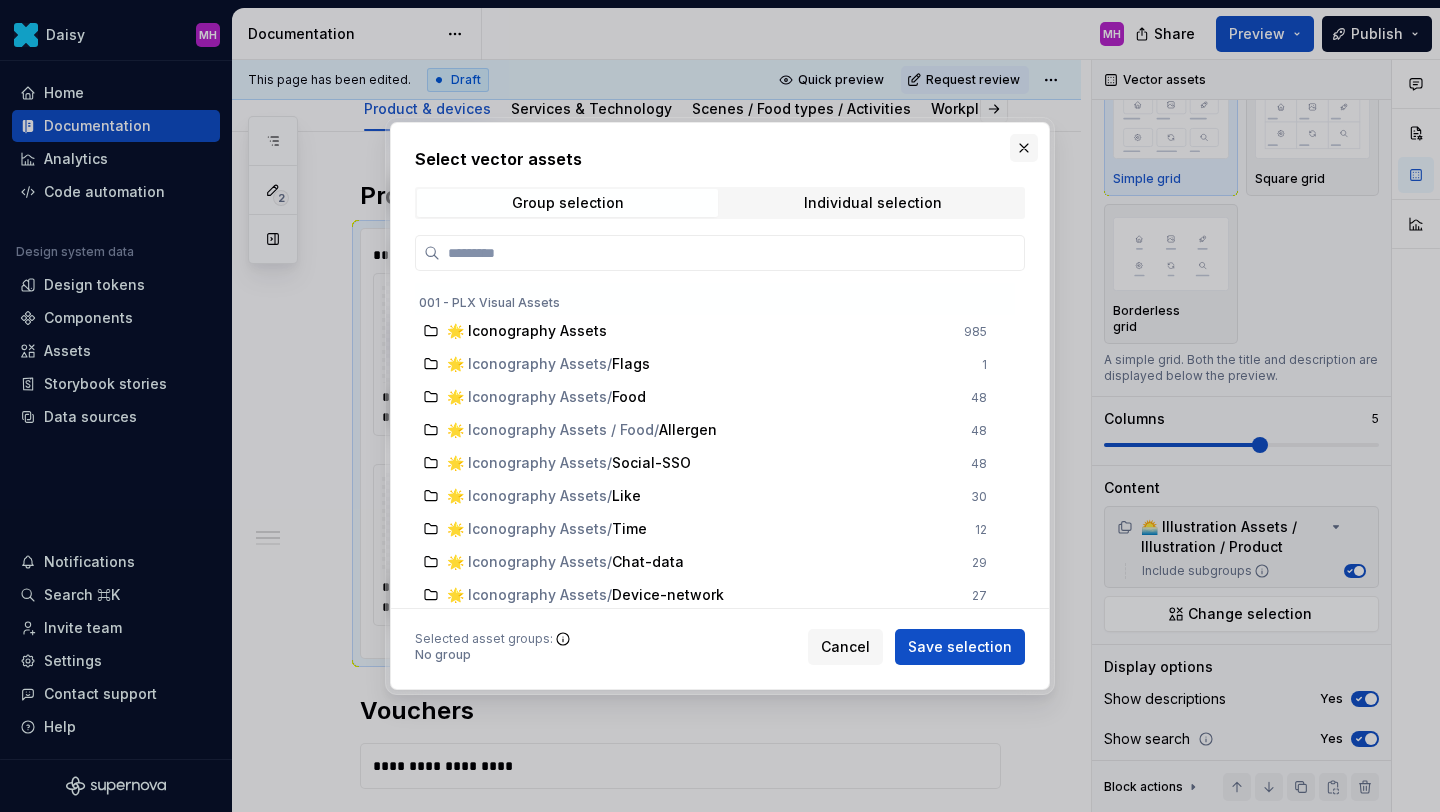 click at bounding box center (1024, 148) 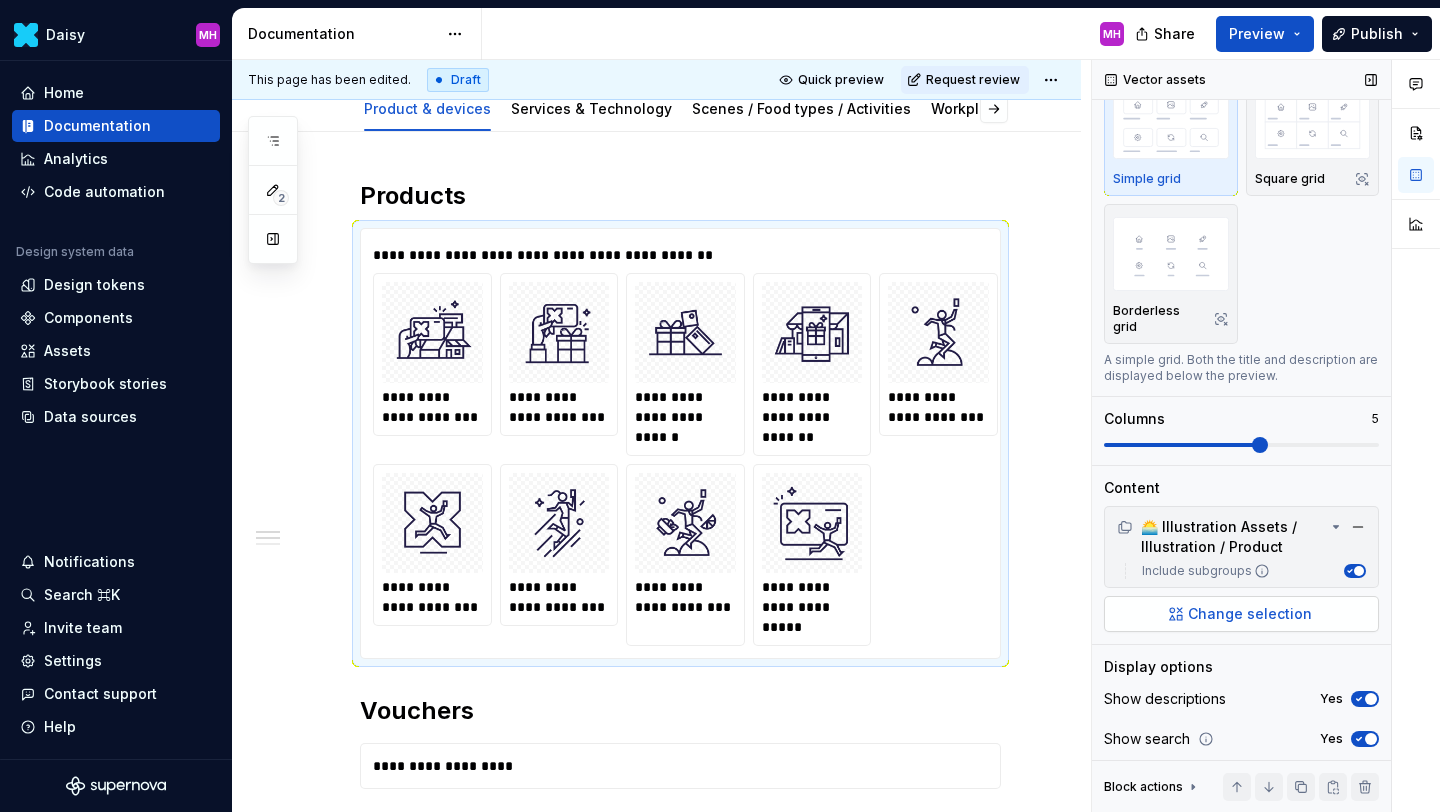 click on "Change selection" at bounding box center [1241, 614] 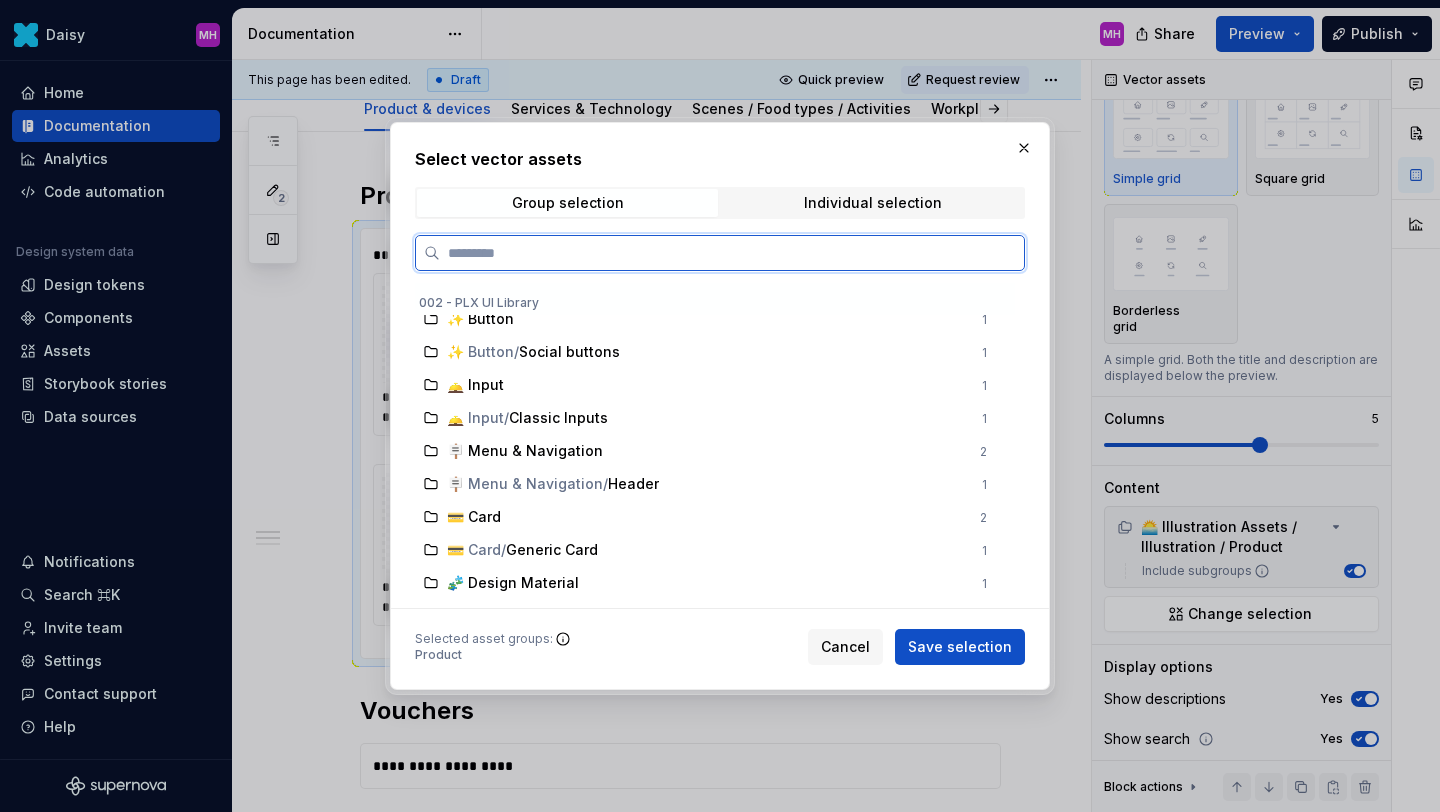 scroll, scrollTop: 1540, scrollLeft: 0, axis: vertical 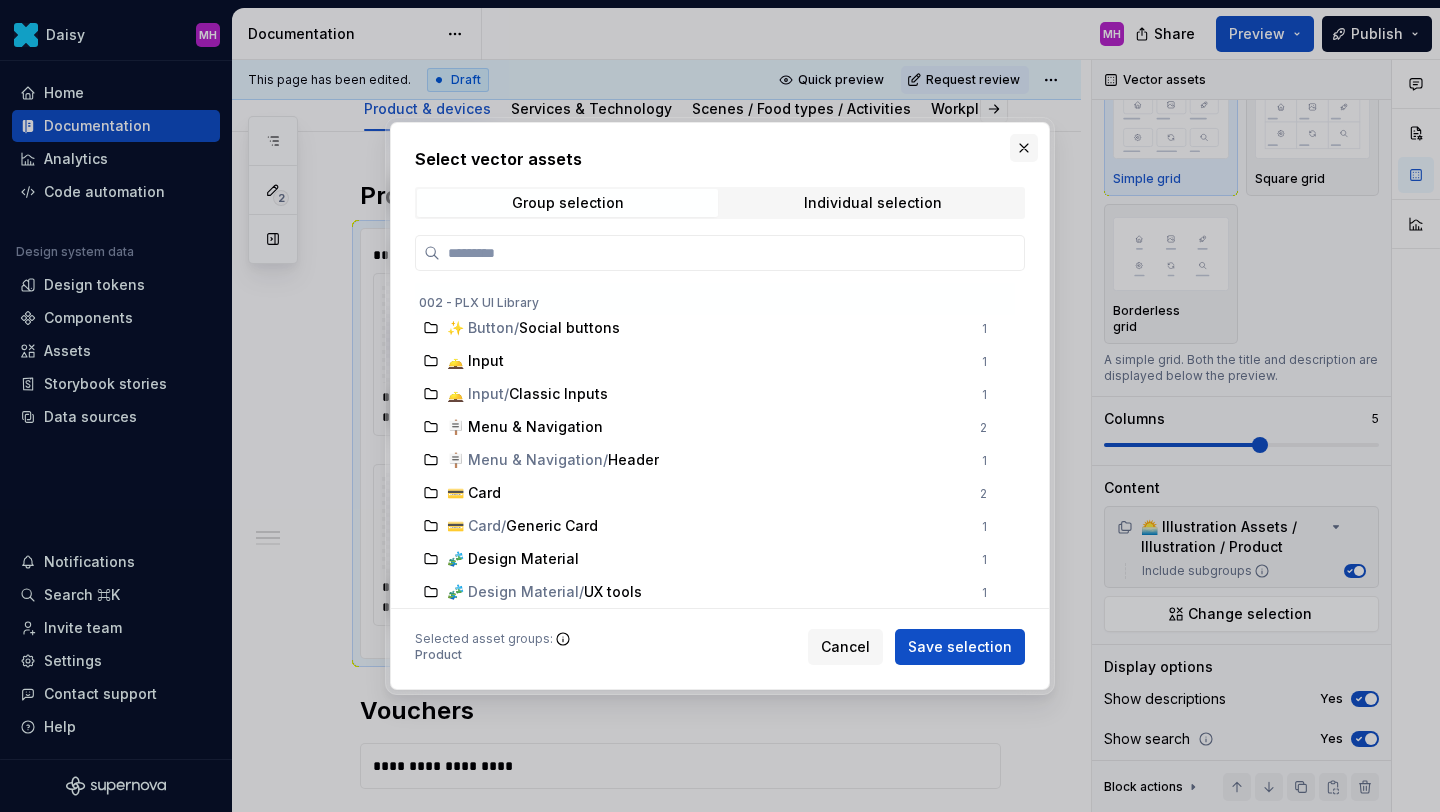 click at bounding box center [1024, 148] 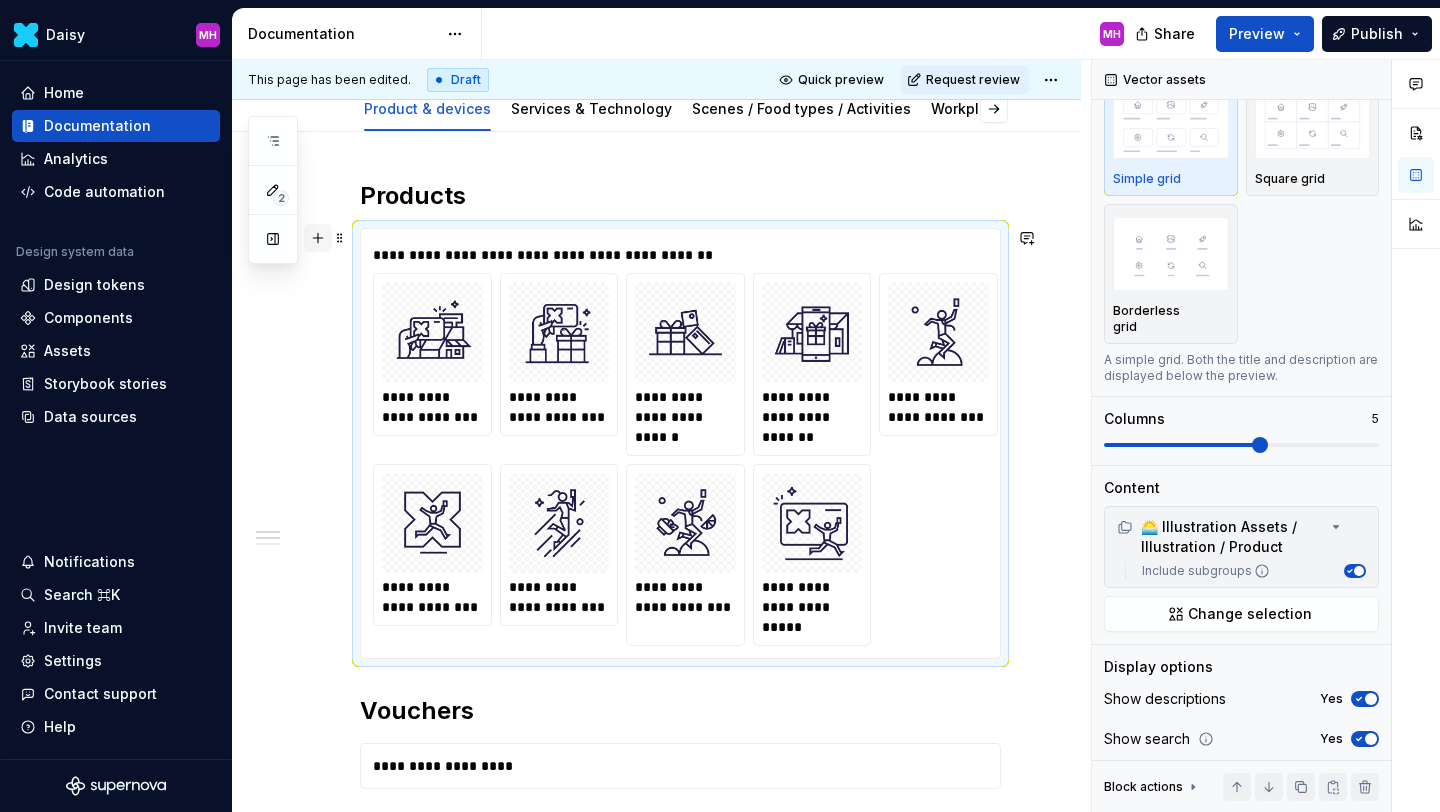 click at bounding box center [318, 238] 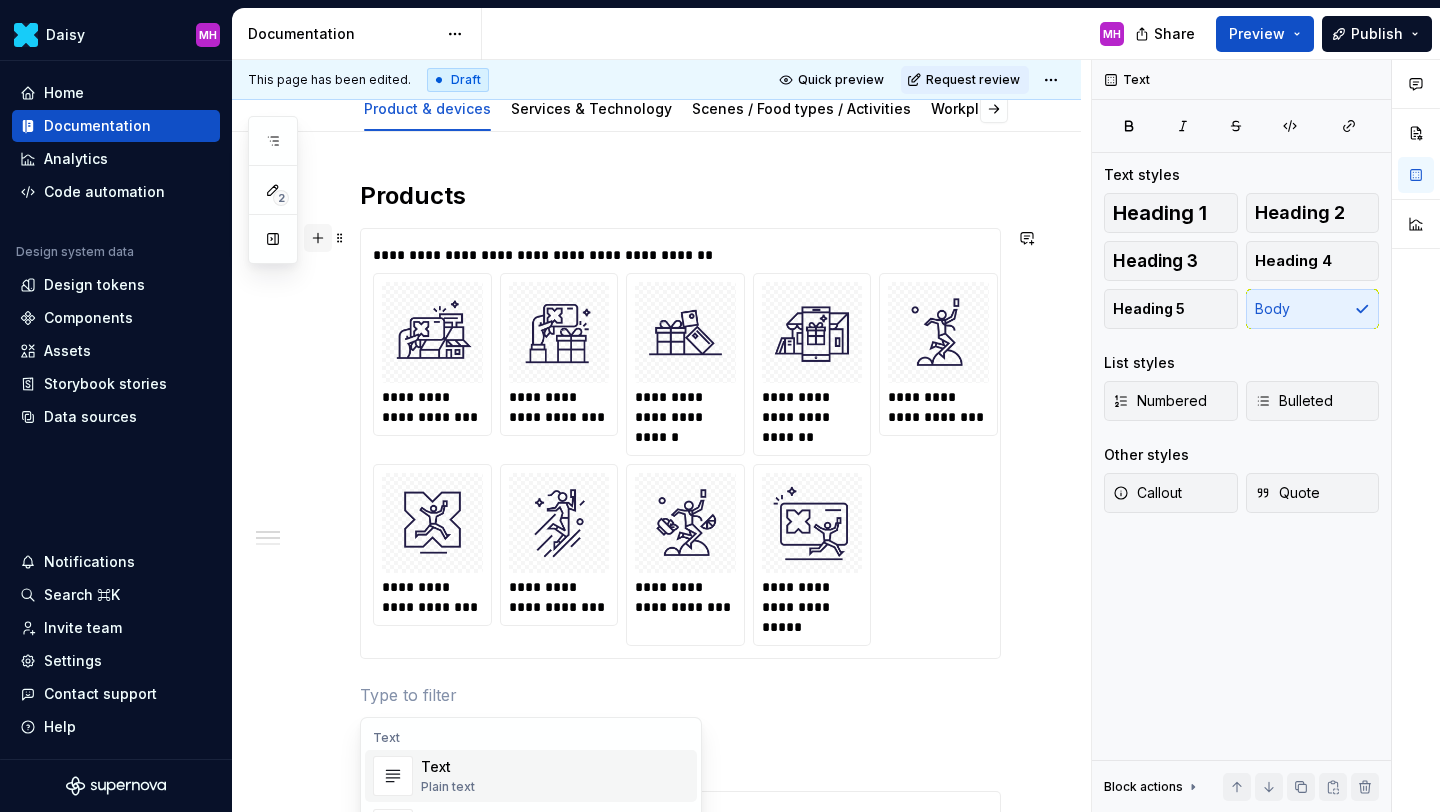 scroll, scrollTop: 0, scrollLeft: 0, axis: both 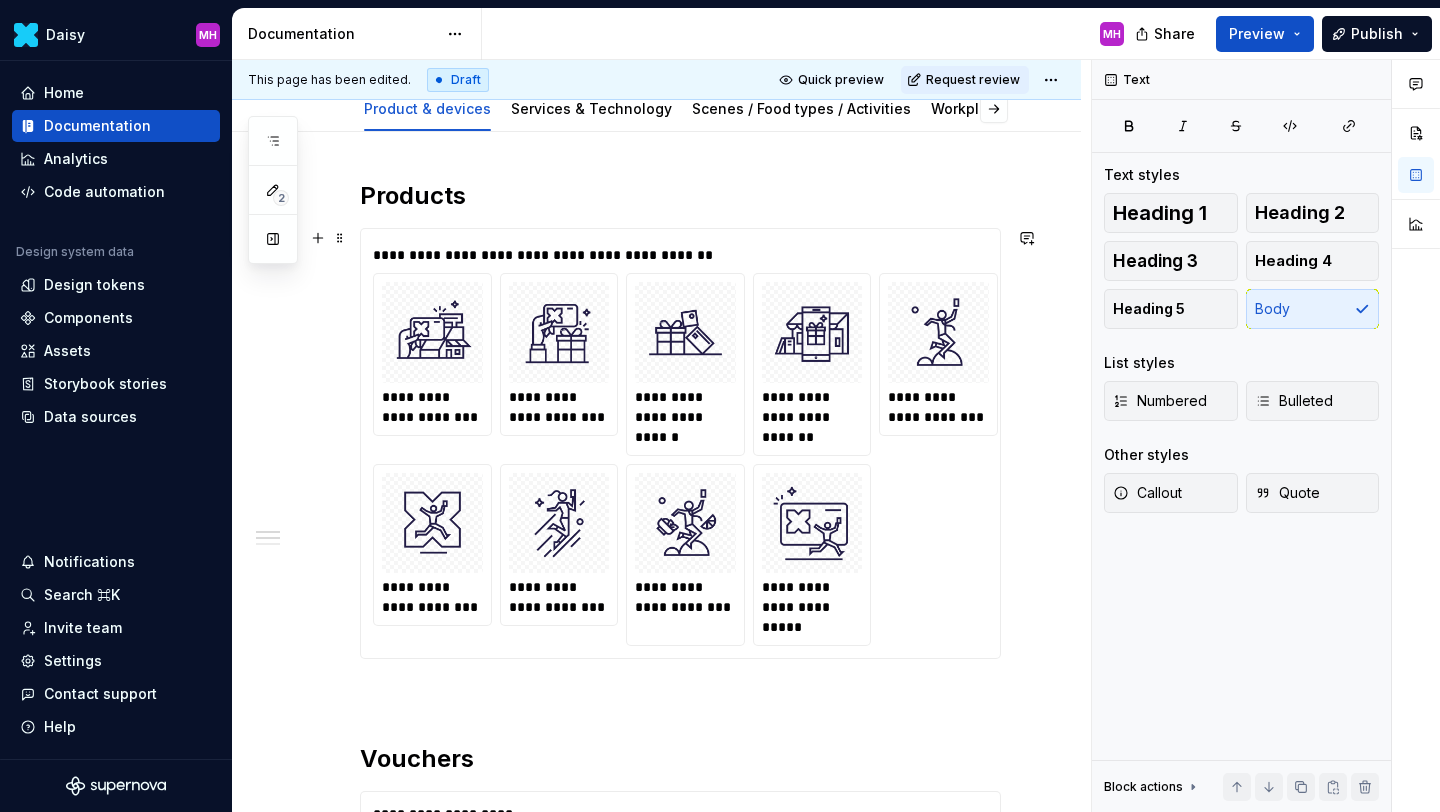 click on "**********" at bounding box center [656, 731] 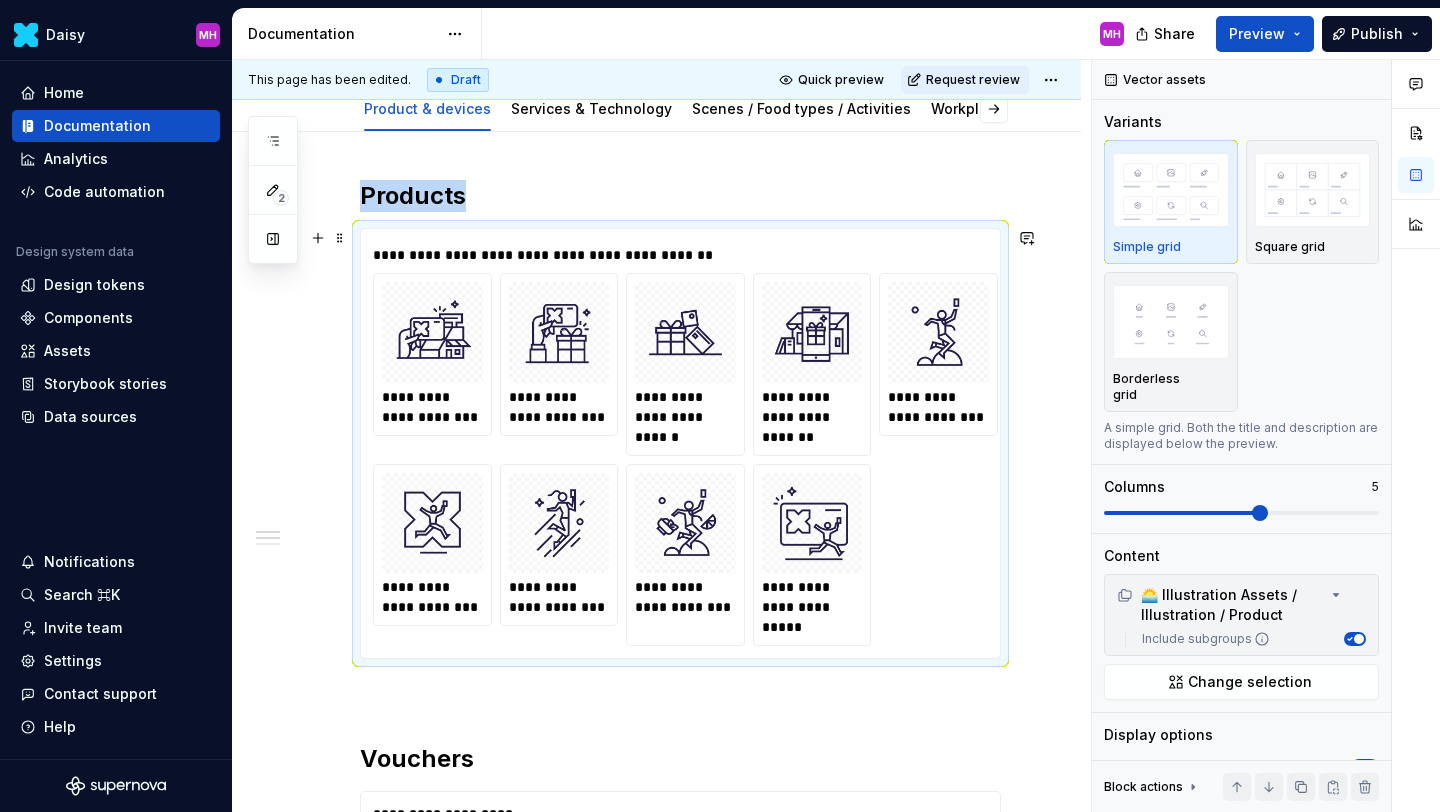 click on "**********" at bounding box center (685, 443) 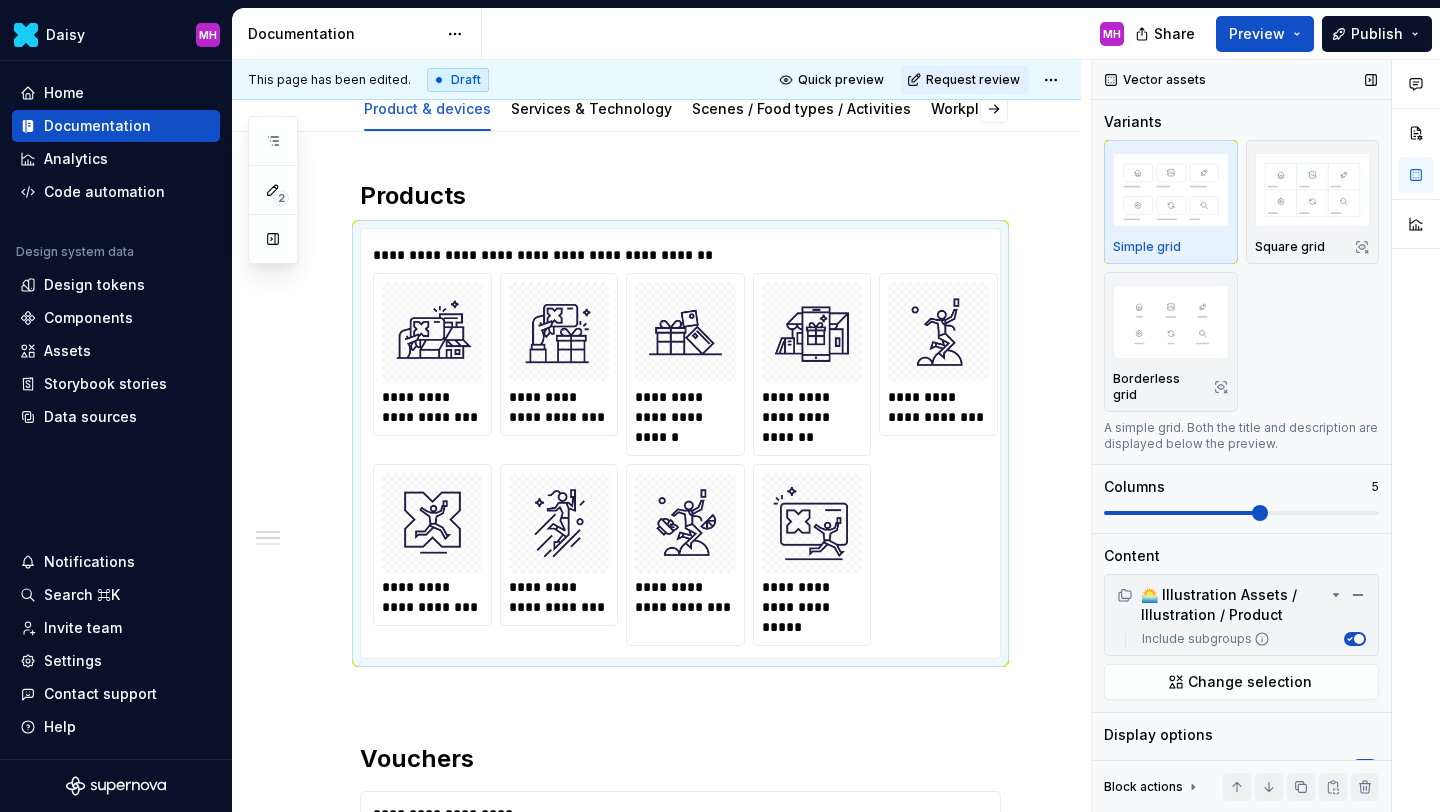 scroll, scrollTop: 158, scrollLeft: 0, axis: vertical 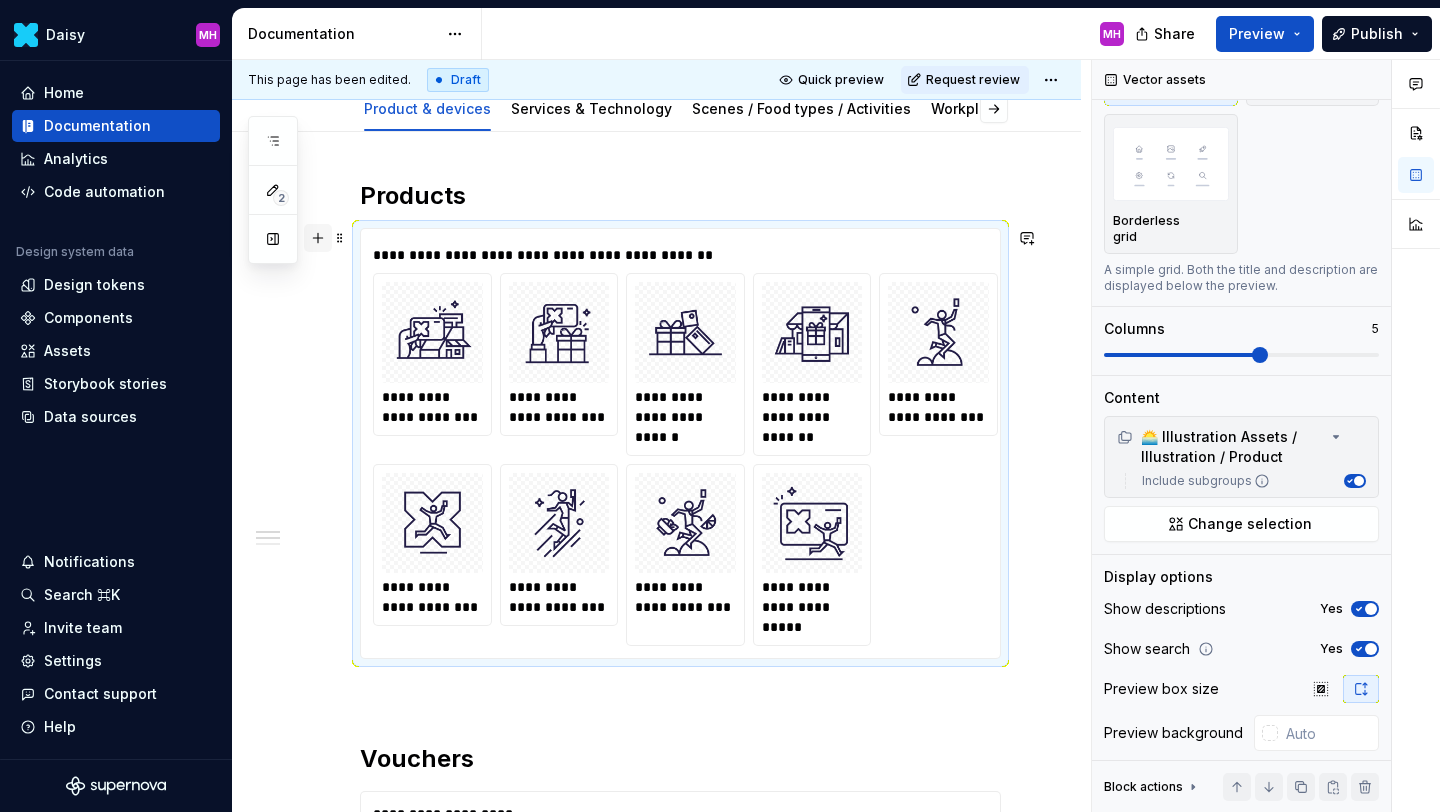 click at bounding box center (318, 238) 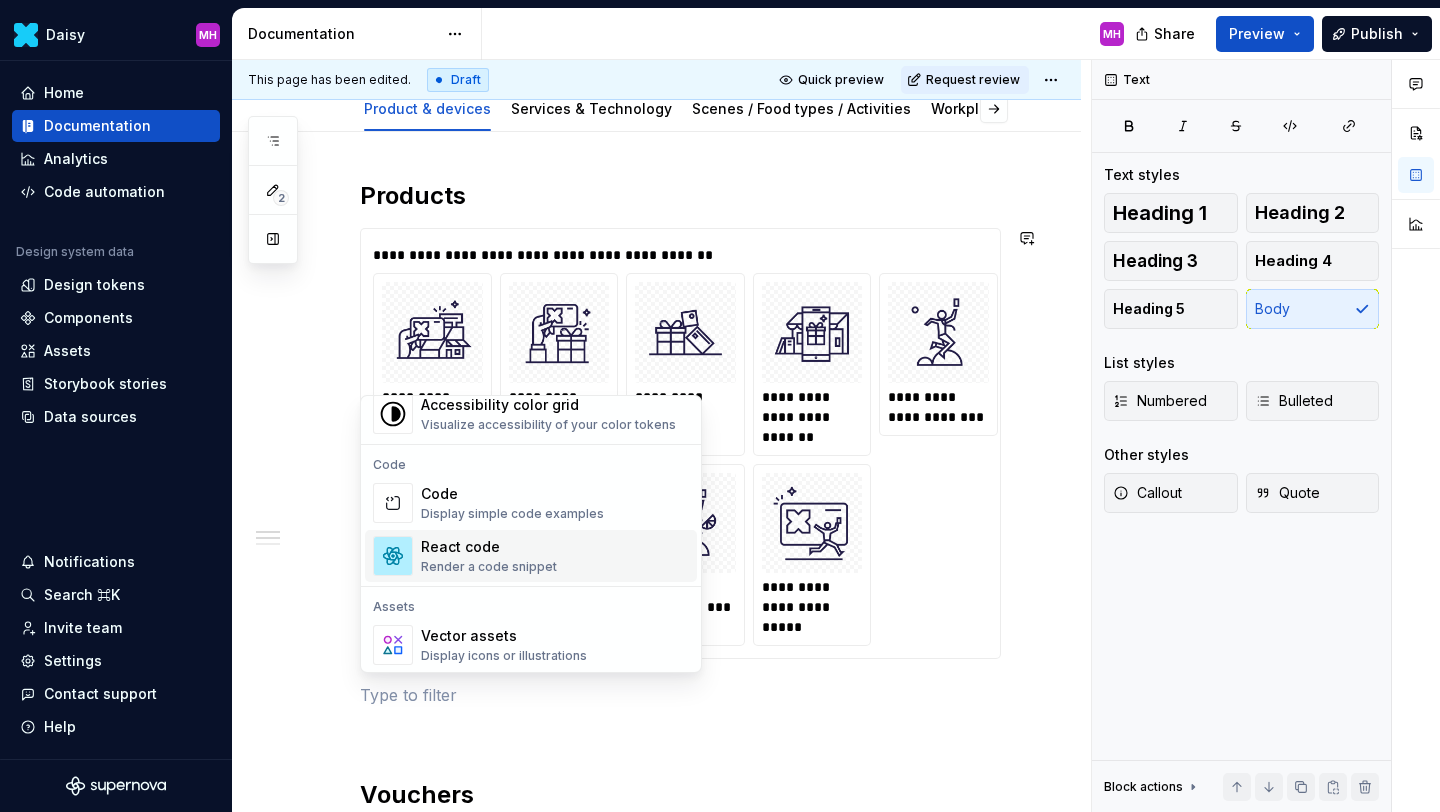 scroll, scrollTop: 1777, scrollLeft: 0, axis: vertical 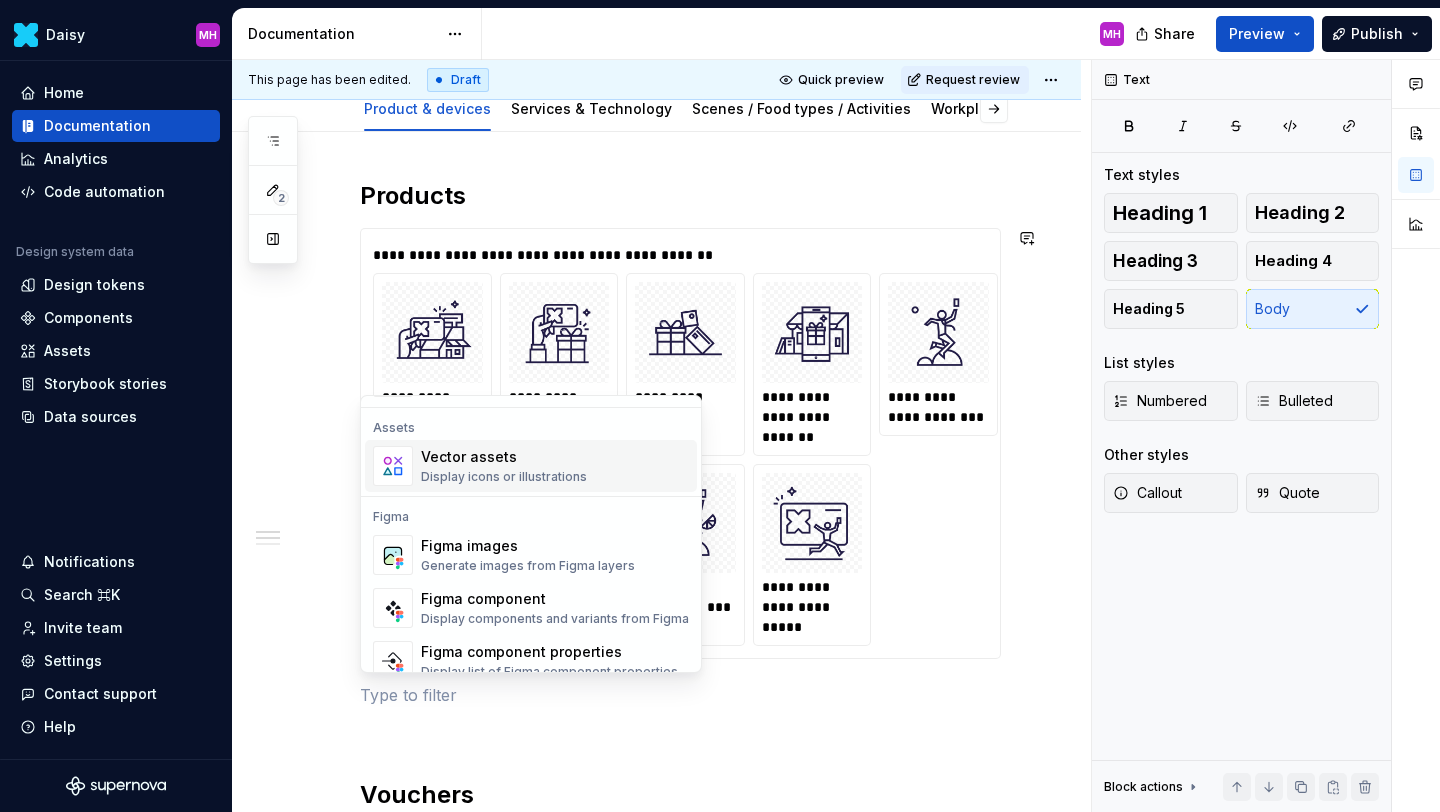 click on "Vector assets" at bounding box center (504, 457) 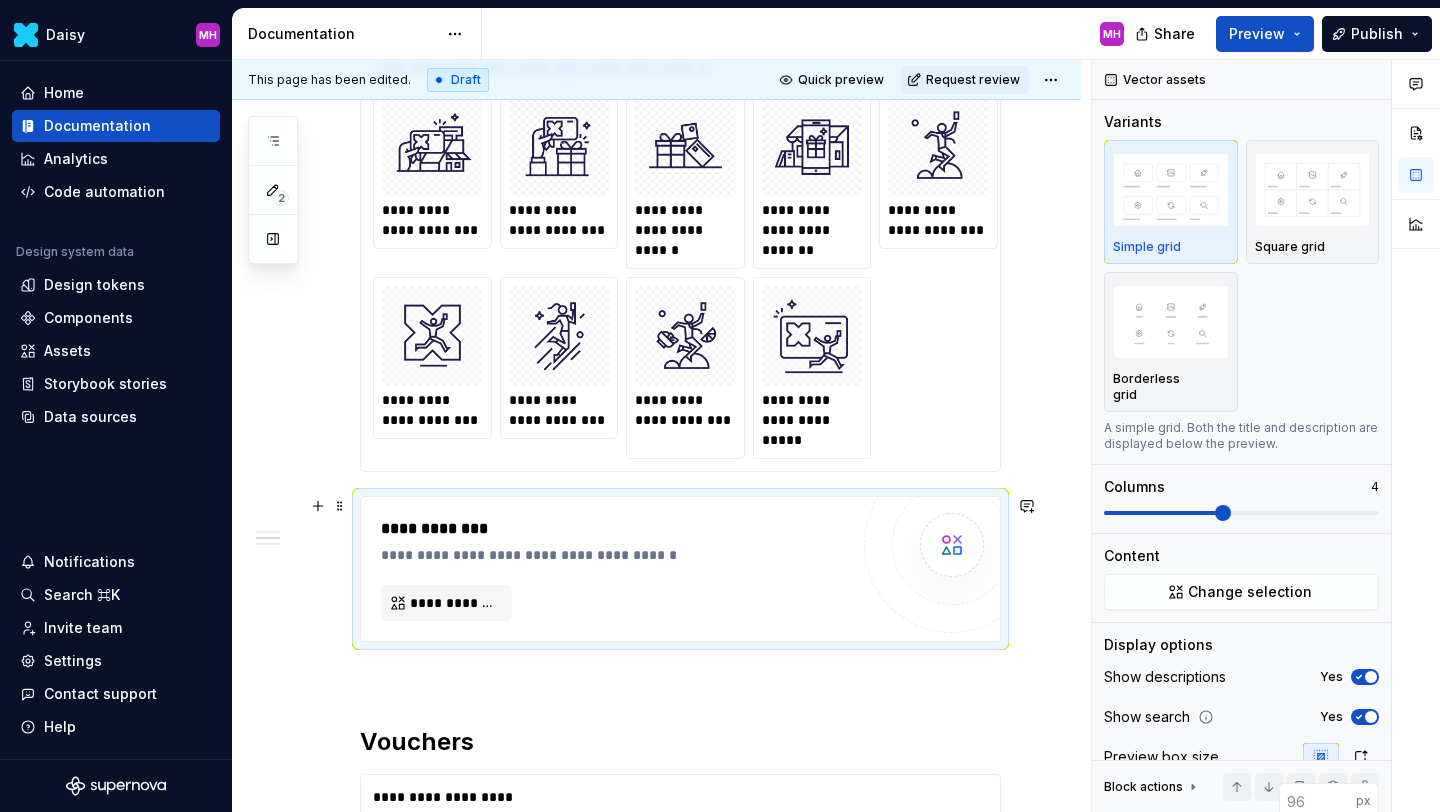 scroll, scrollTop: 441, scrollLeft: 0, axis: vertical 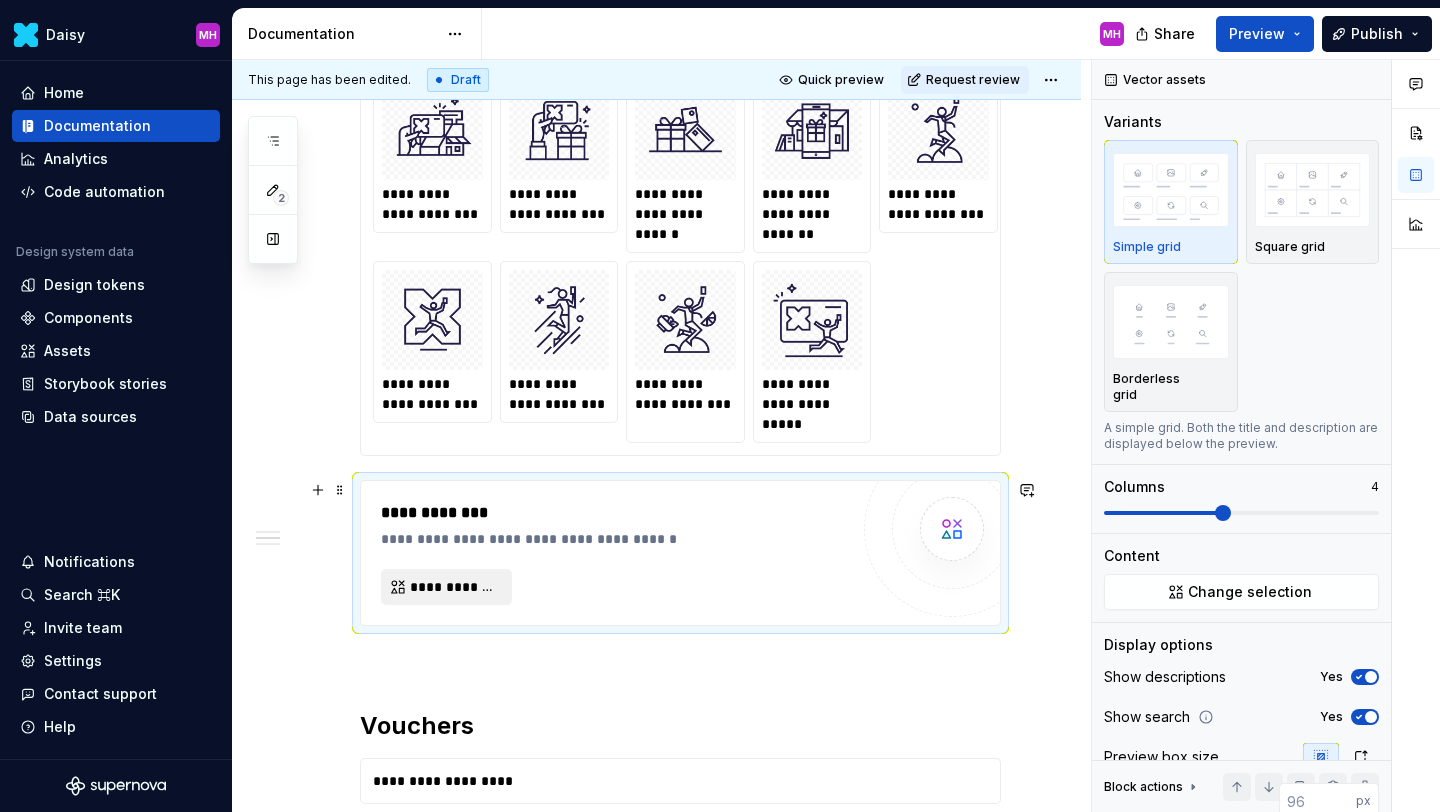 click on "**********" at bounding box center [454, 587] 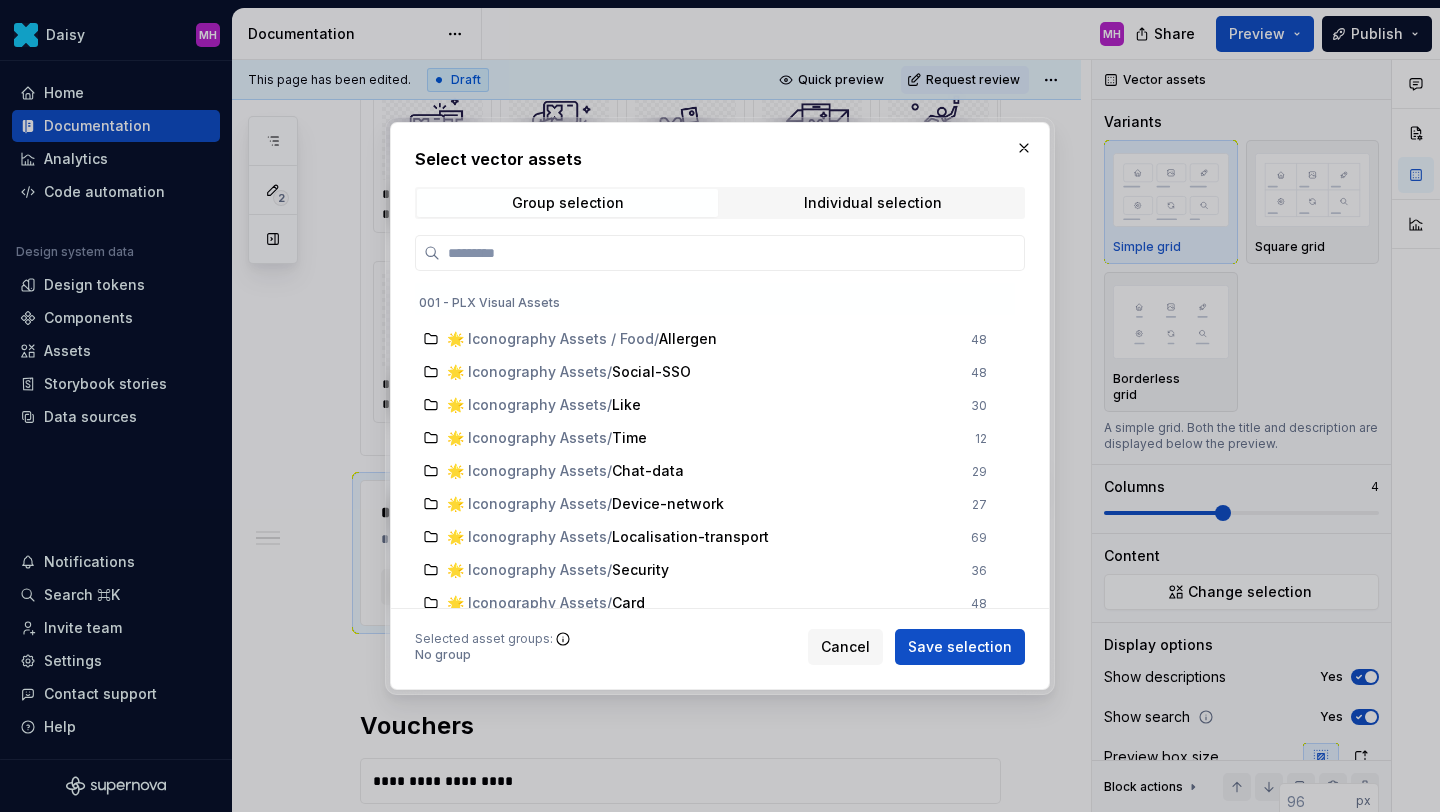 scroll, scrollTop: 0, scrollLeft: 0, axis: both 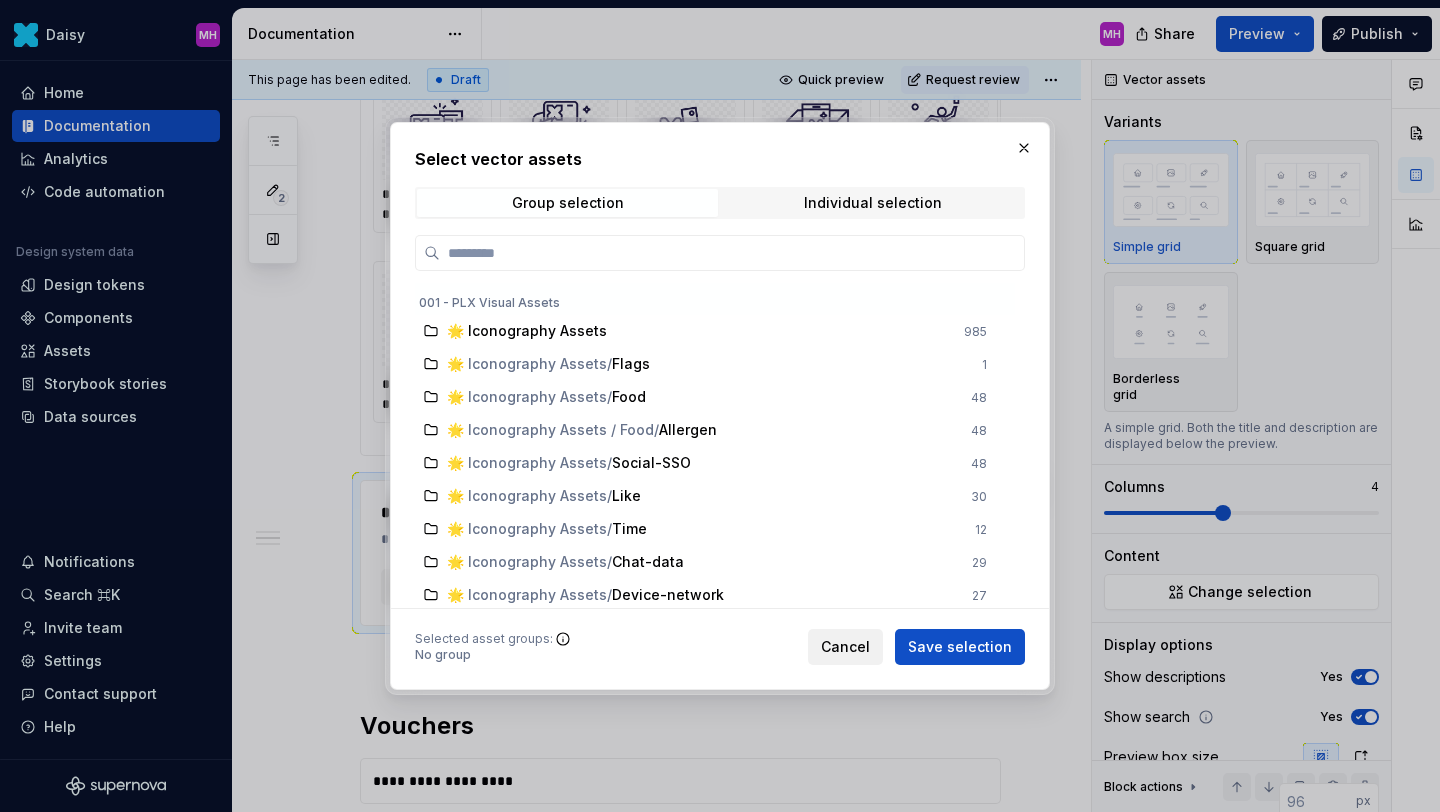 click on "Cancel" at bounding box center (845, 647) 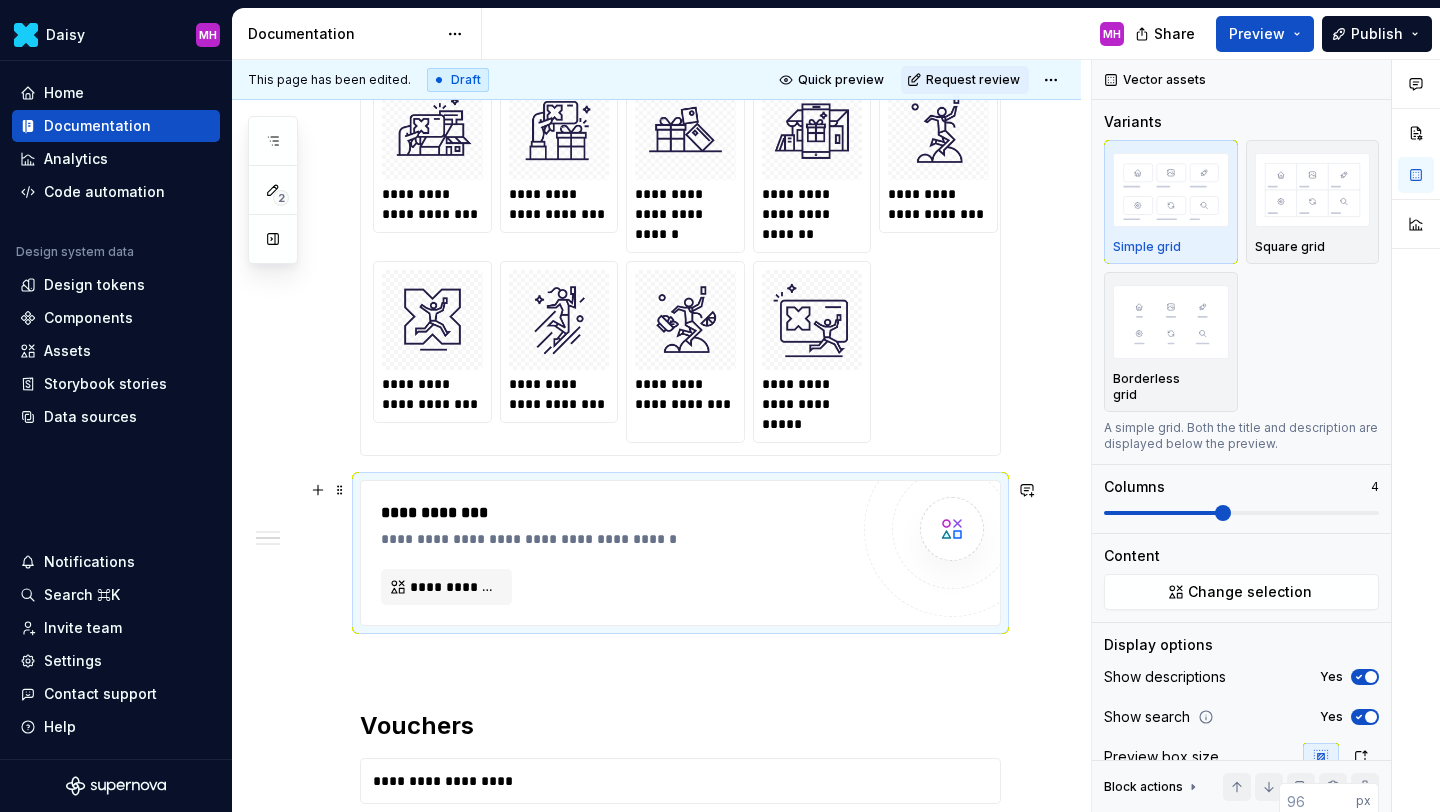 click at bounding box center (952, 529) 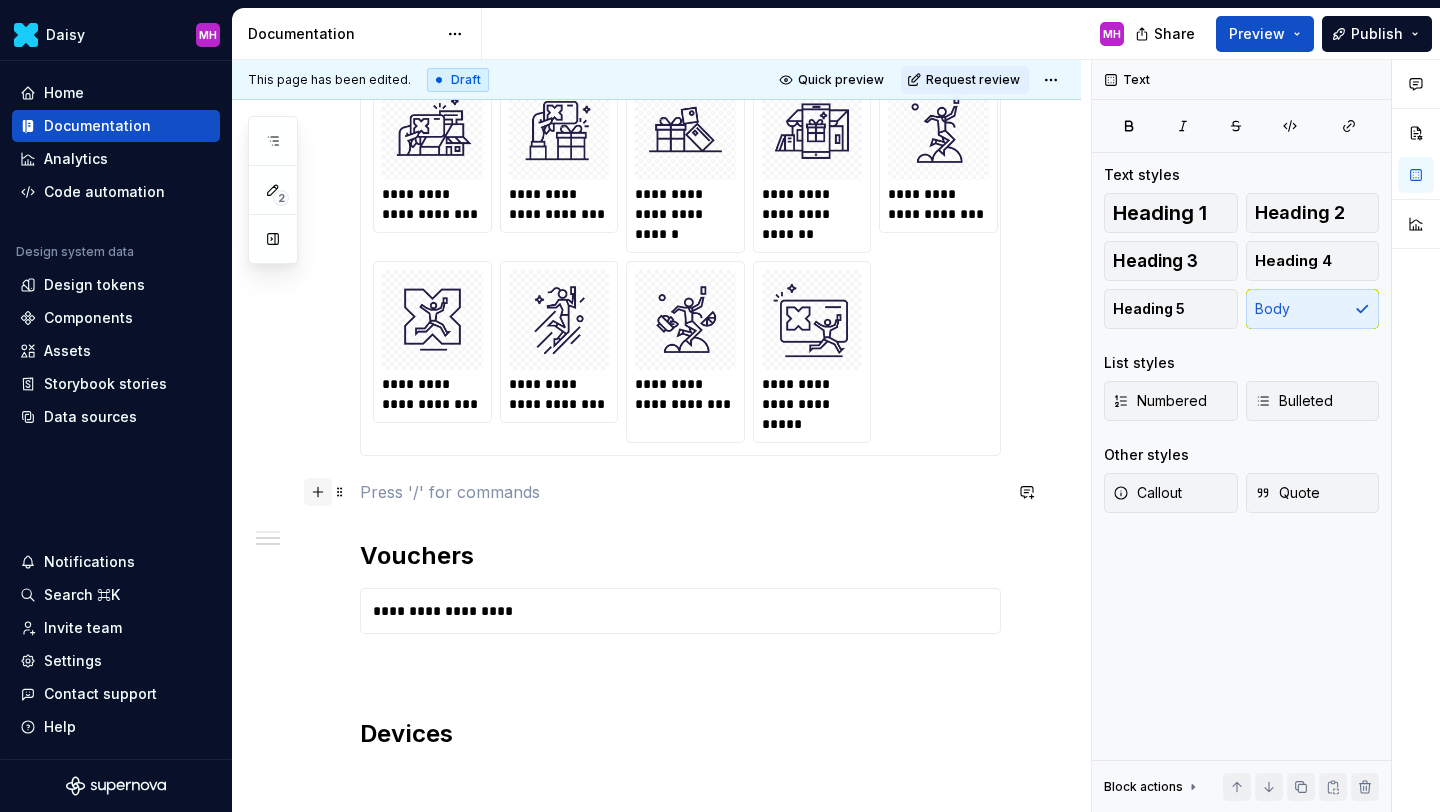 click at bounding box center (318, 492) 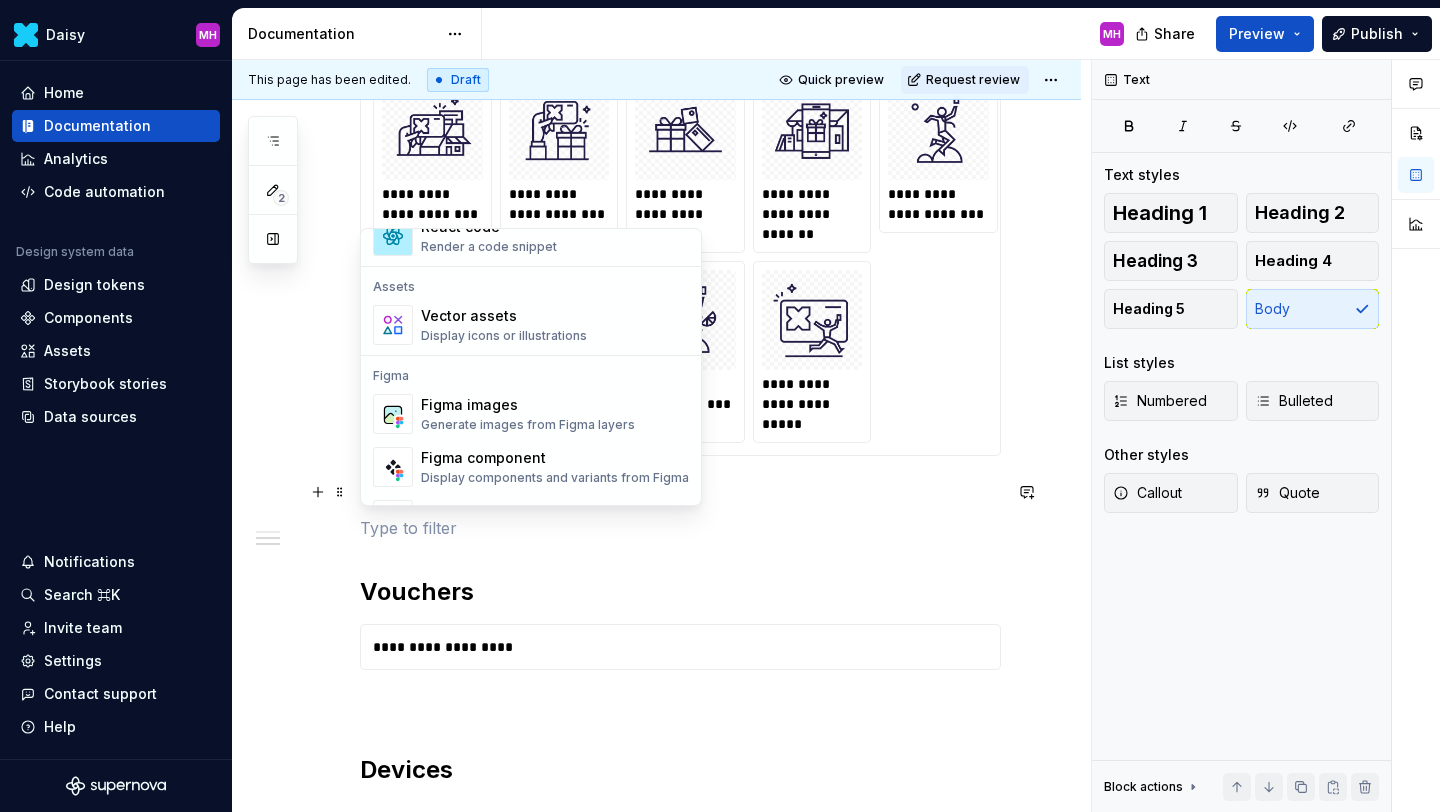 scroll, scrollTop: 1855, scrollLeft: 0, axis: vertical 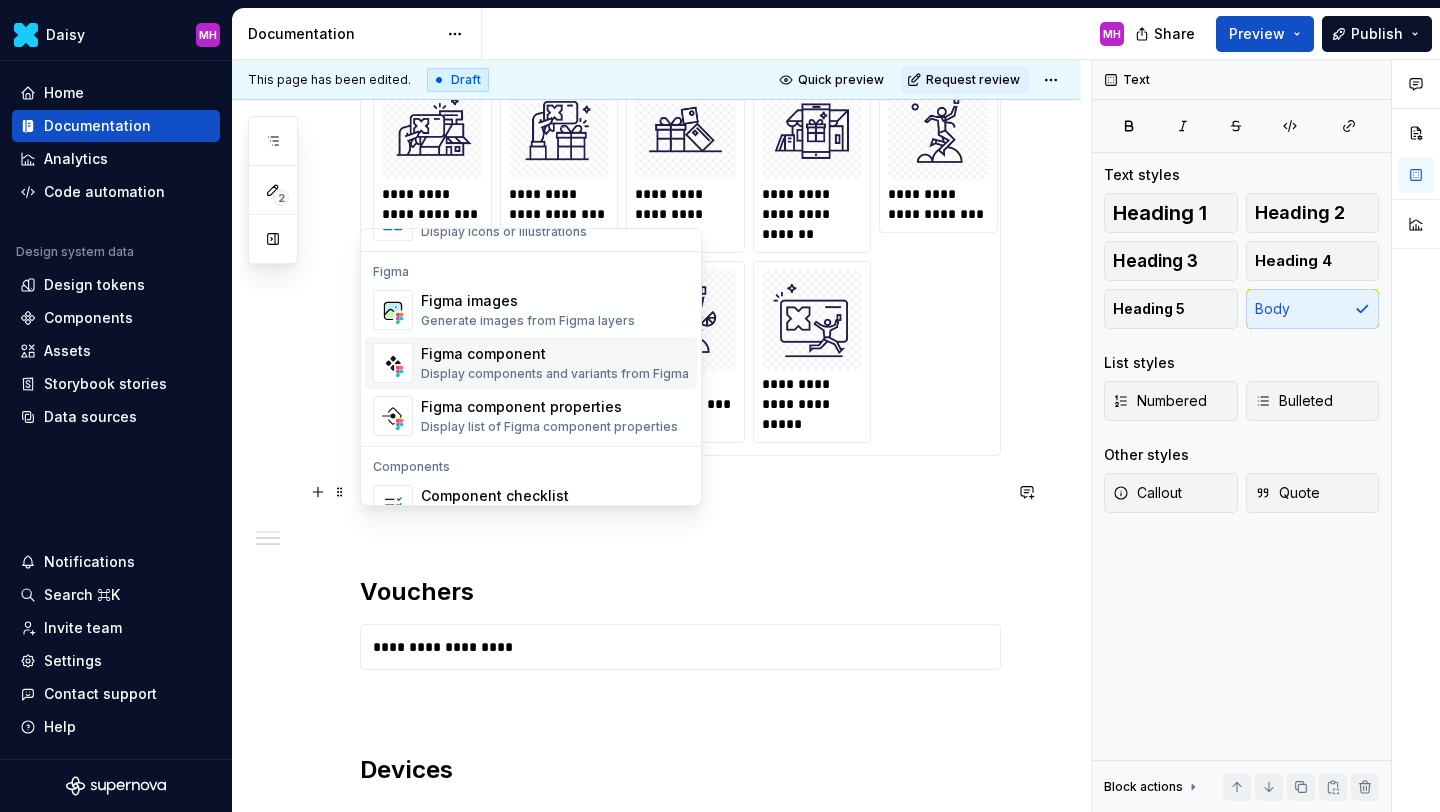 click on "Display components and variants from Figma" at bounding box center [555, 374] 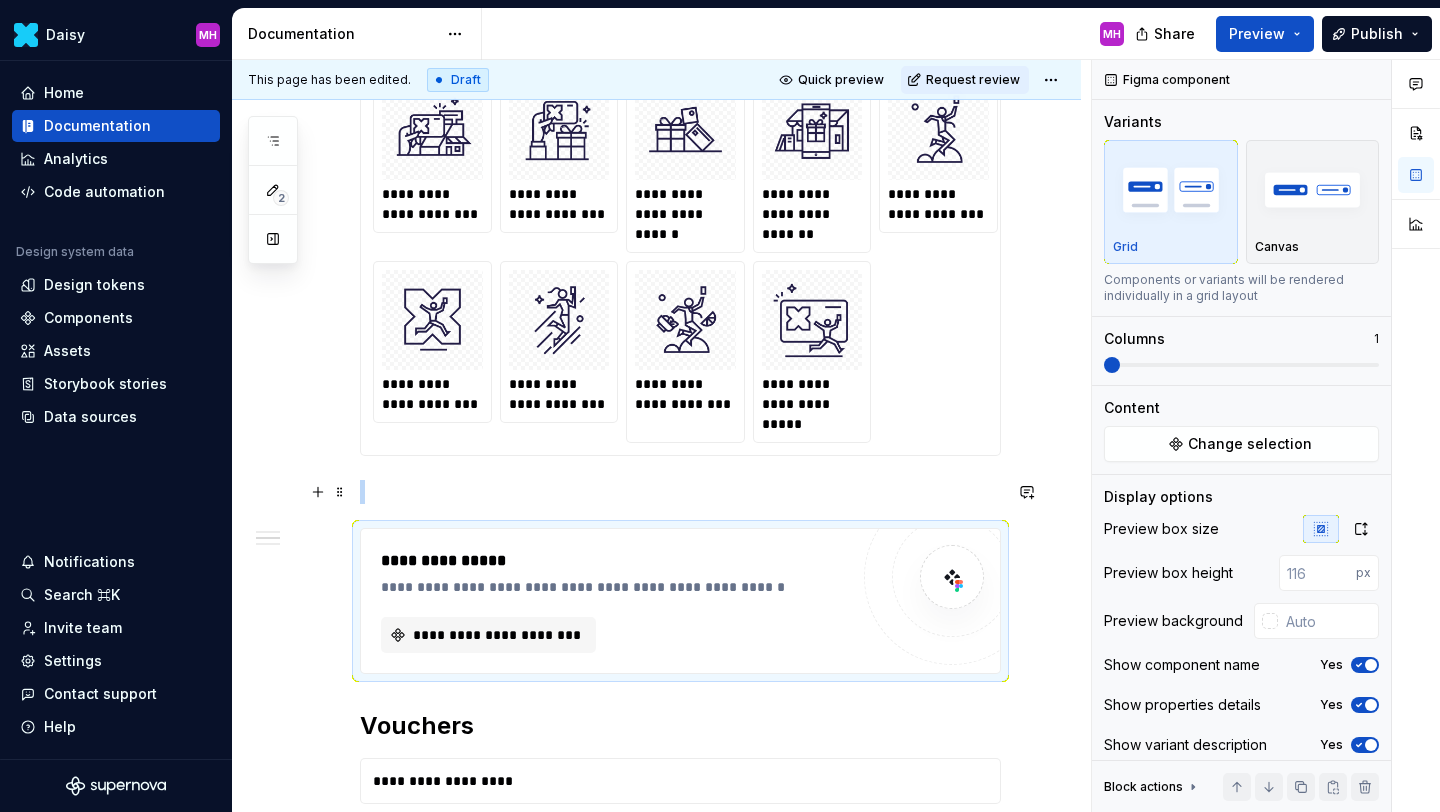 click at bounding box center (680, 492) 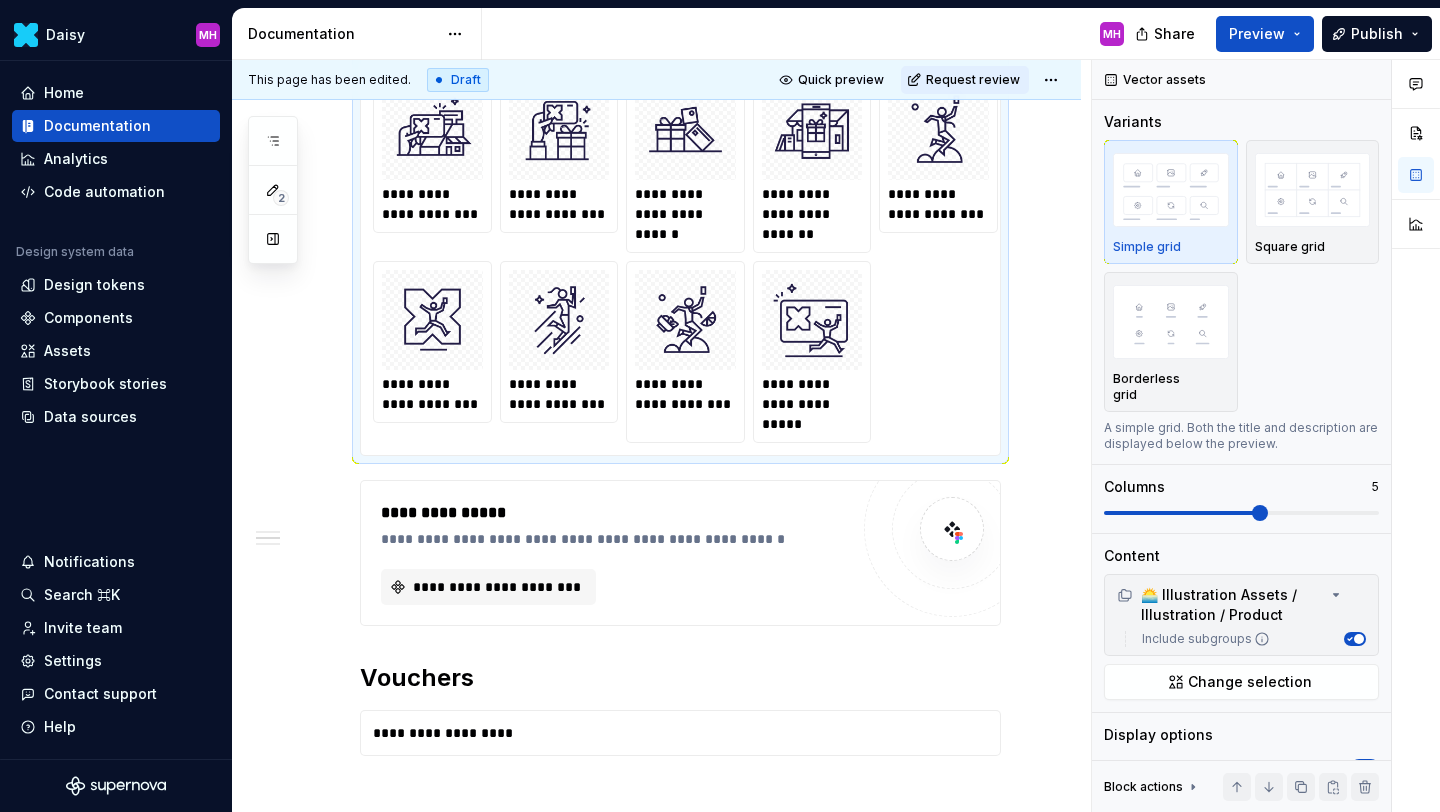 scroll, scrollTop: 406, scrollLeft: 0, axis: vertical 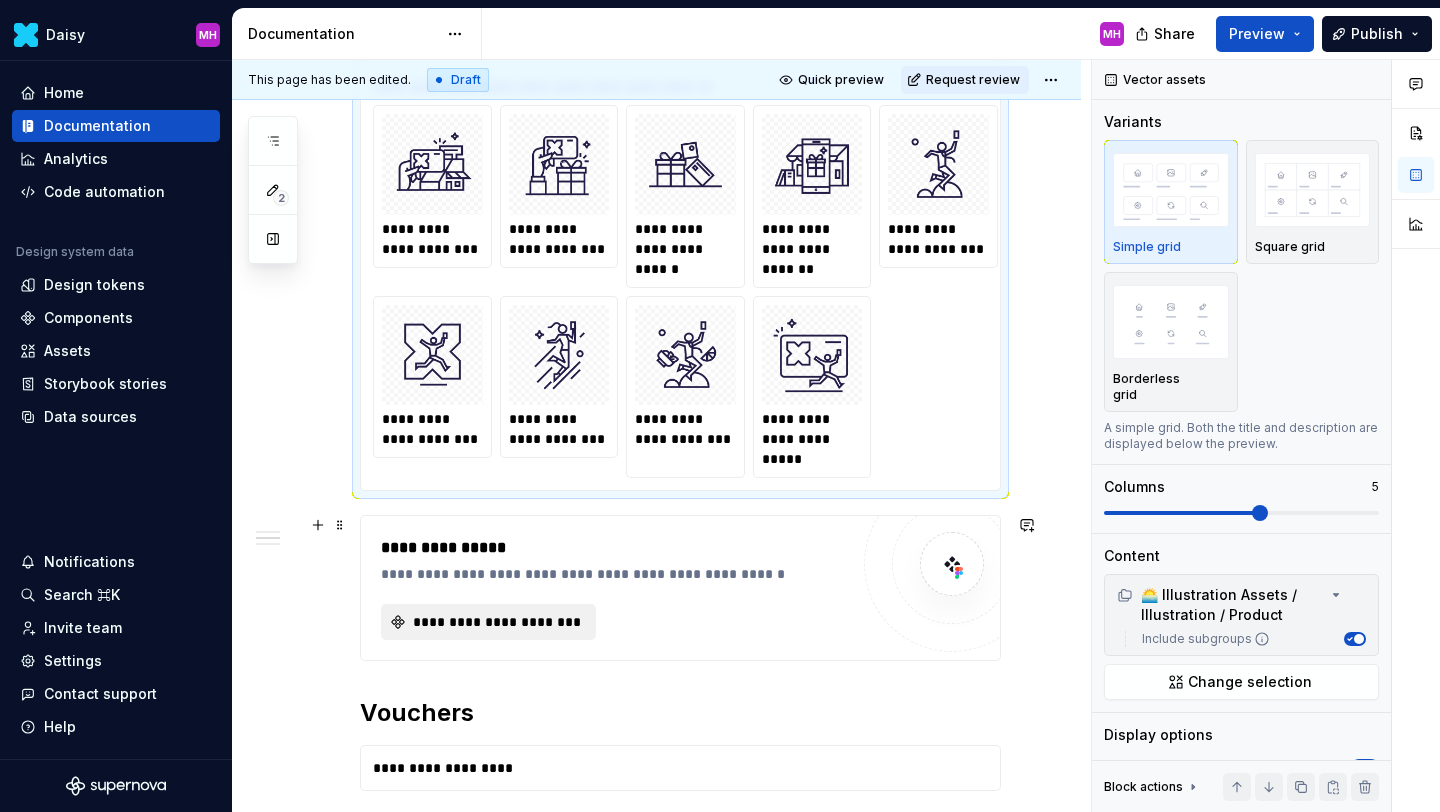 click on "**********" at bounding box center (496, 622) 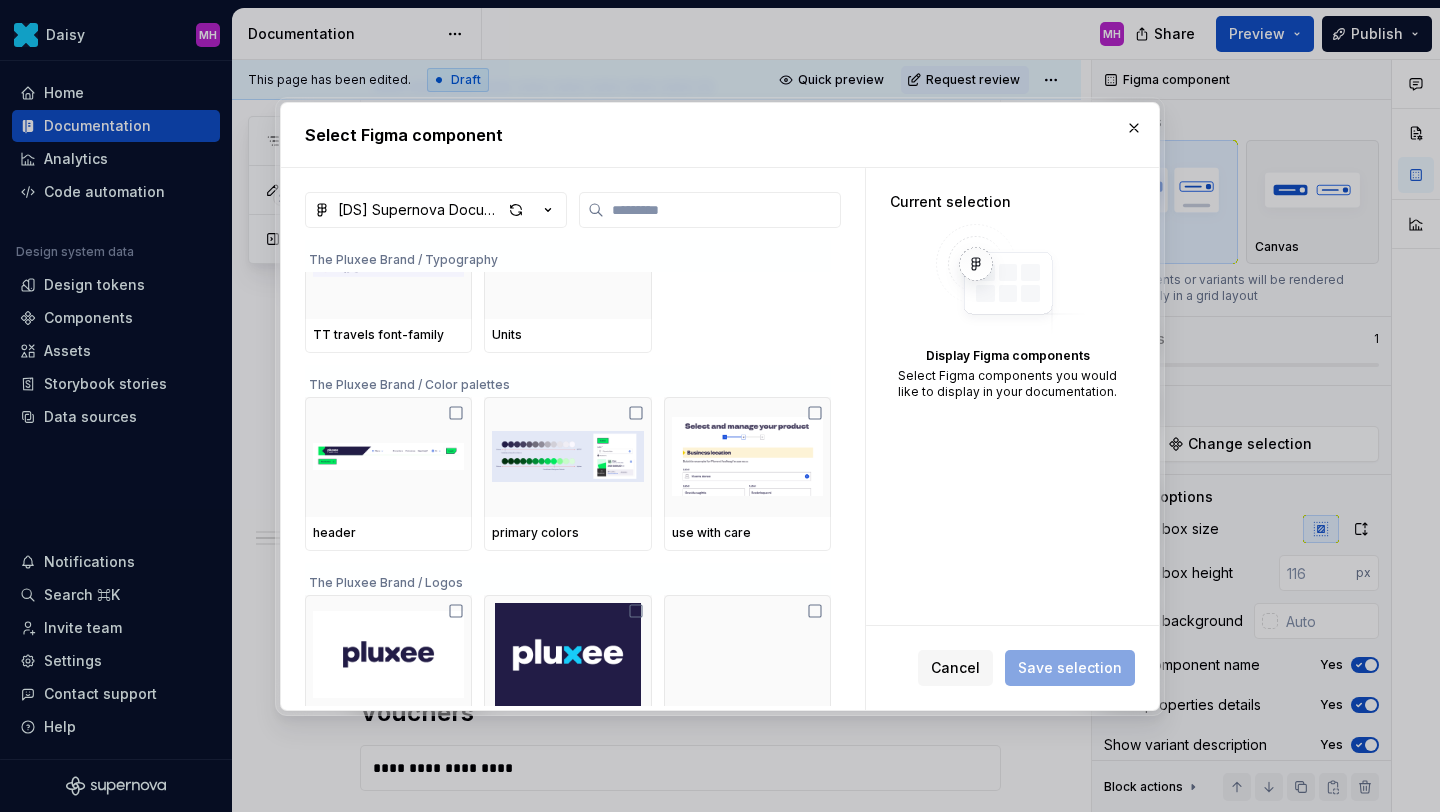 scroll, scrollTop: 245, scrollLeft: 0, axis: vertical 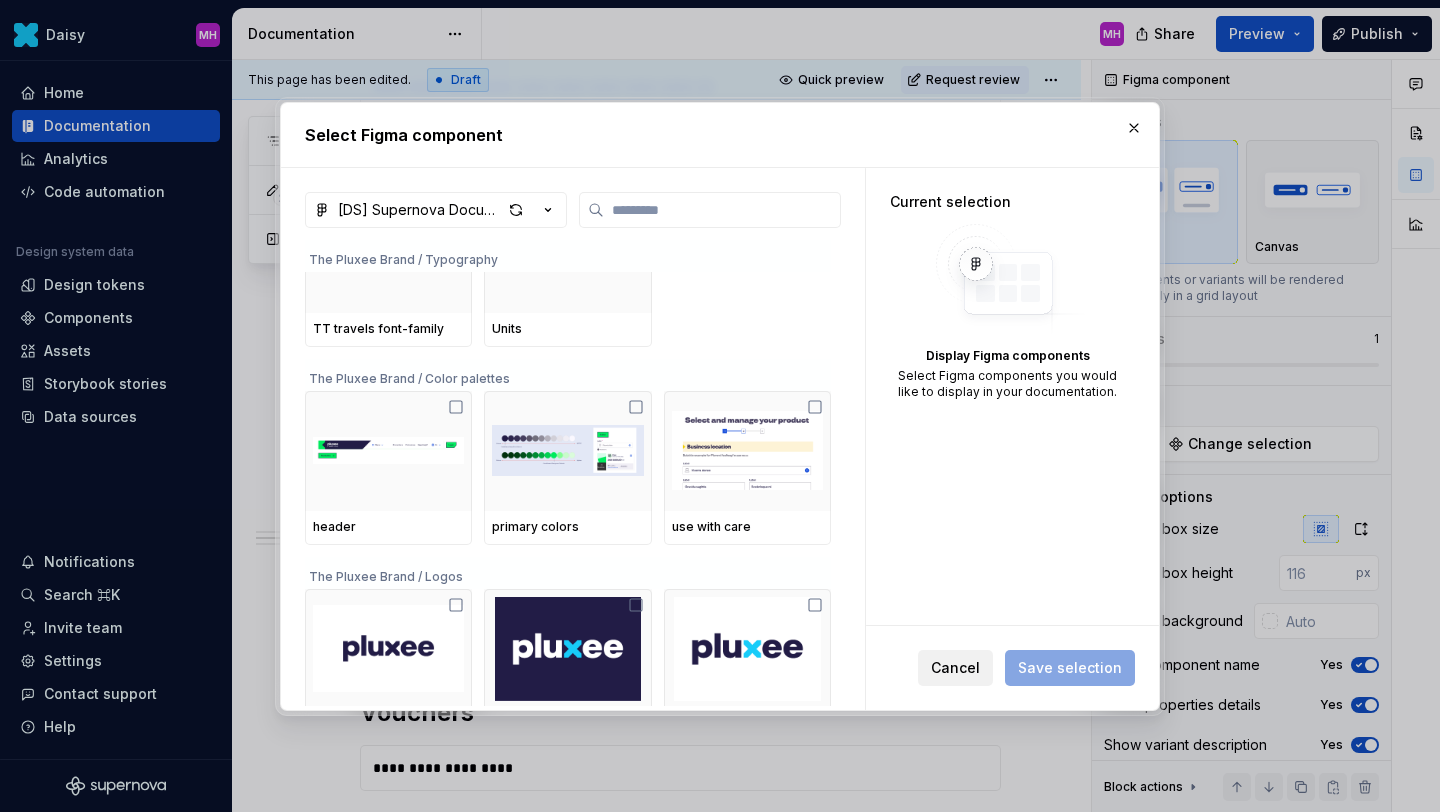 click on "Cancel" at bounding box center [955, 668] 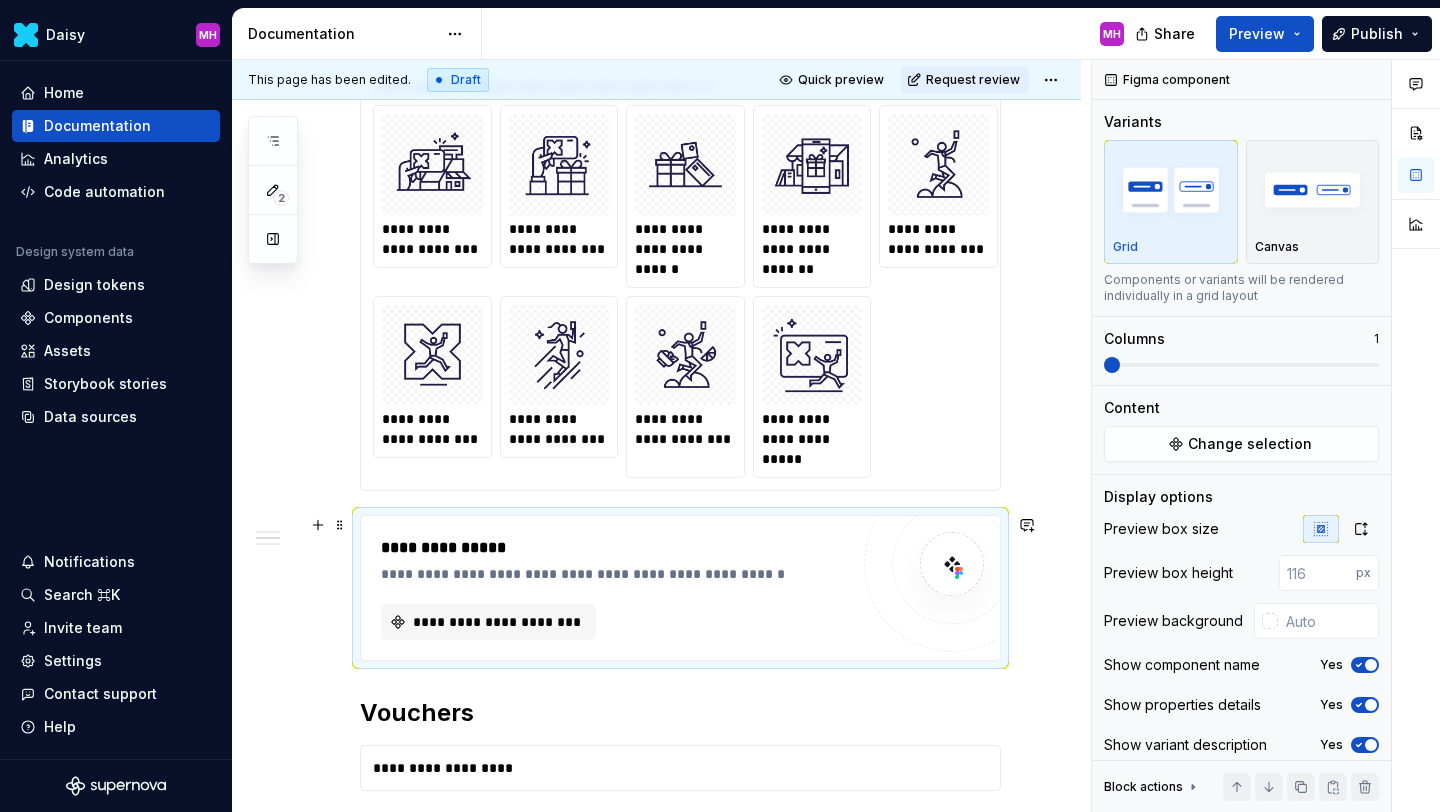 click at bounding box center (952, 564) 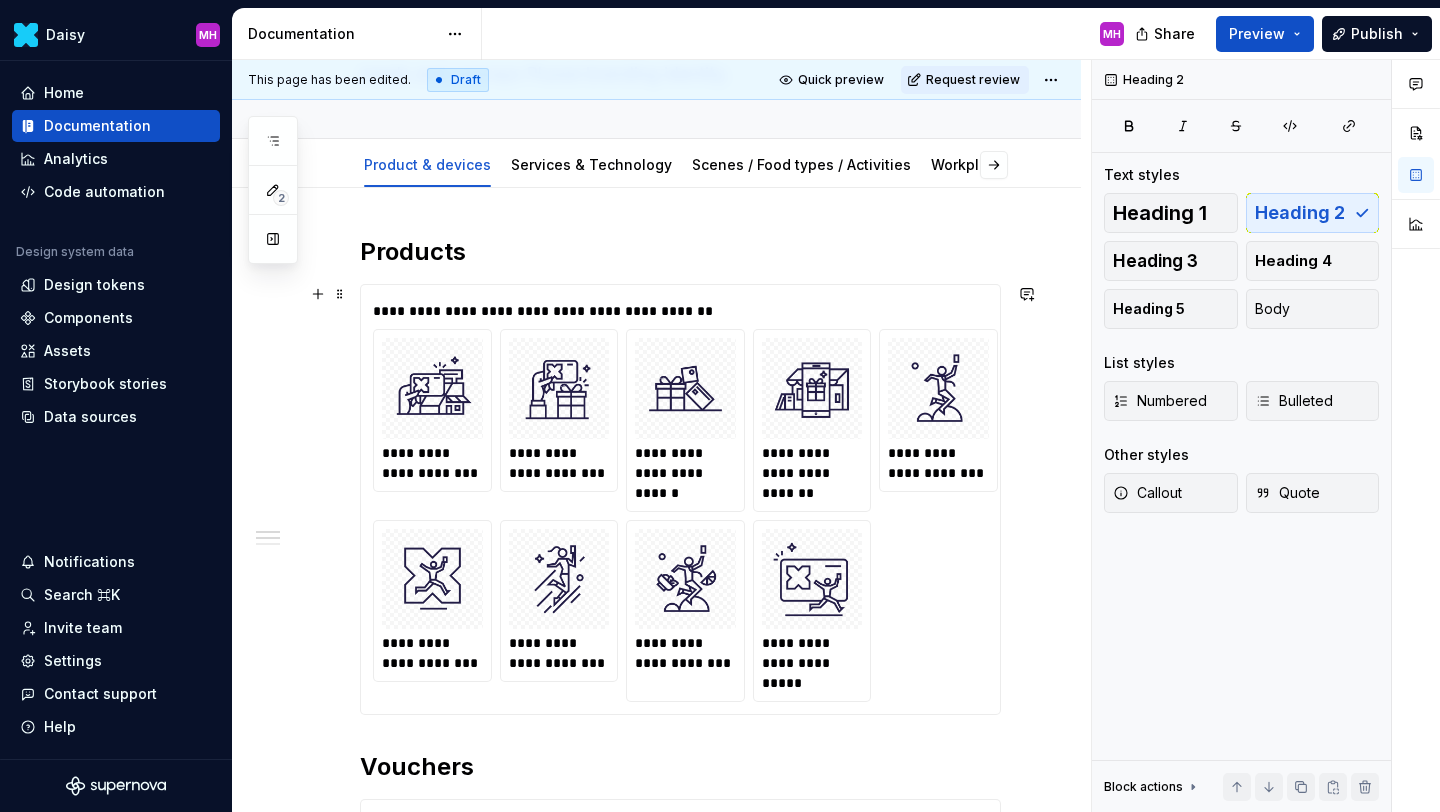 scroll, scrollTop: 174, scrollLeft: 0, axis: vertical 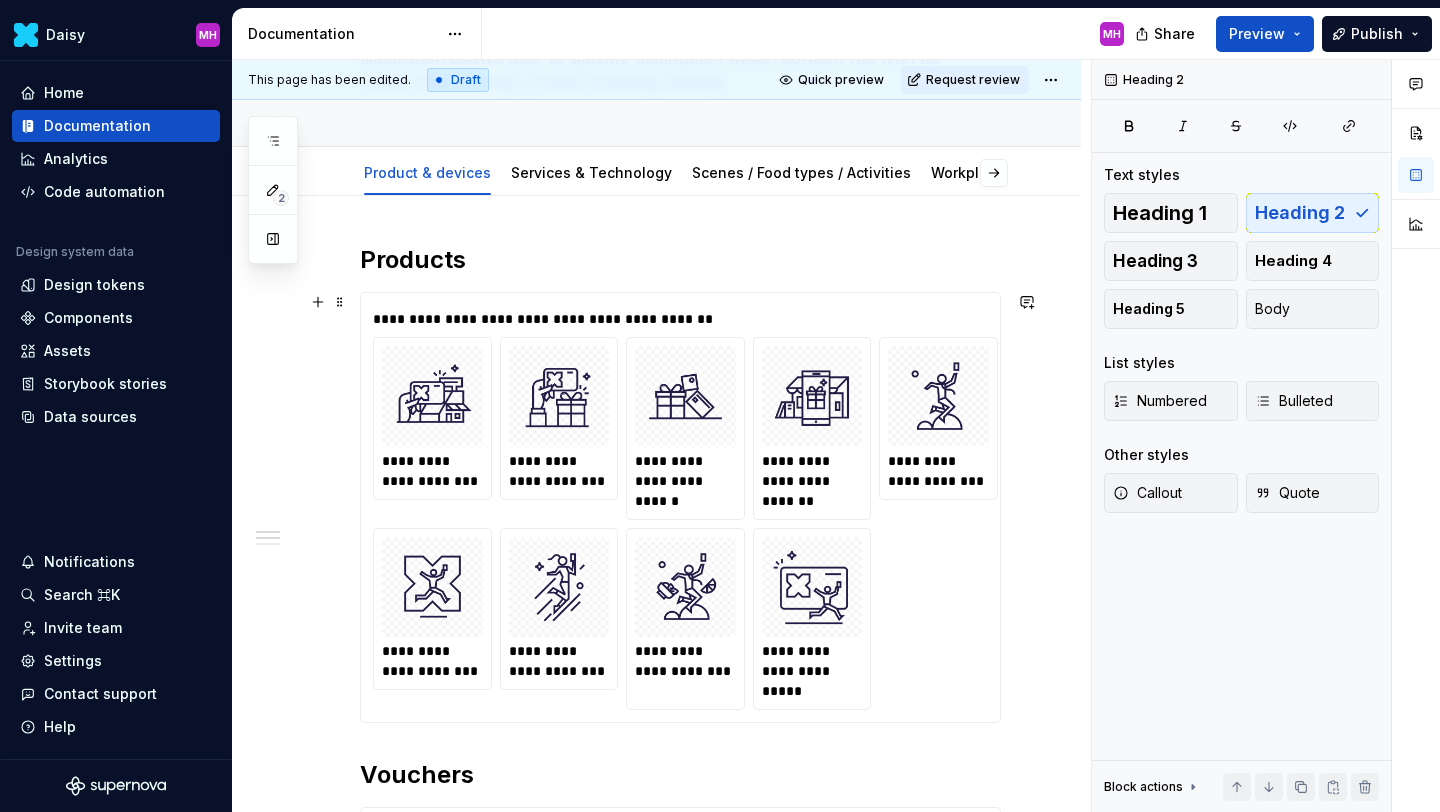 click on "**********" at bounding box center [685, 523] 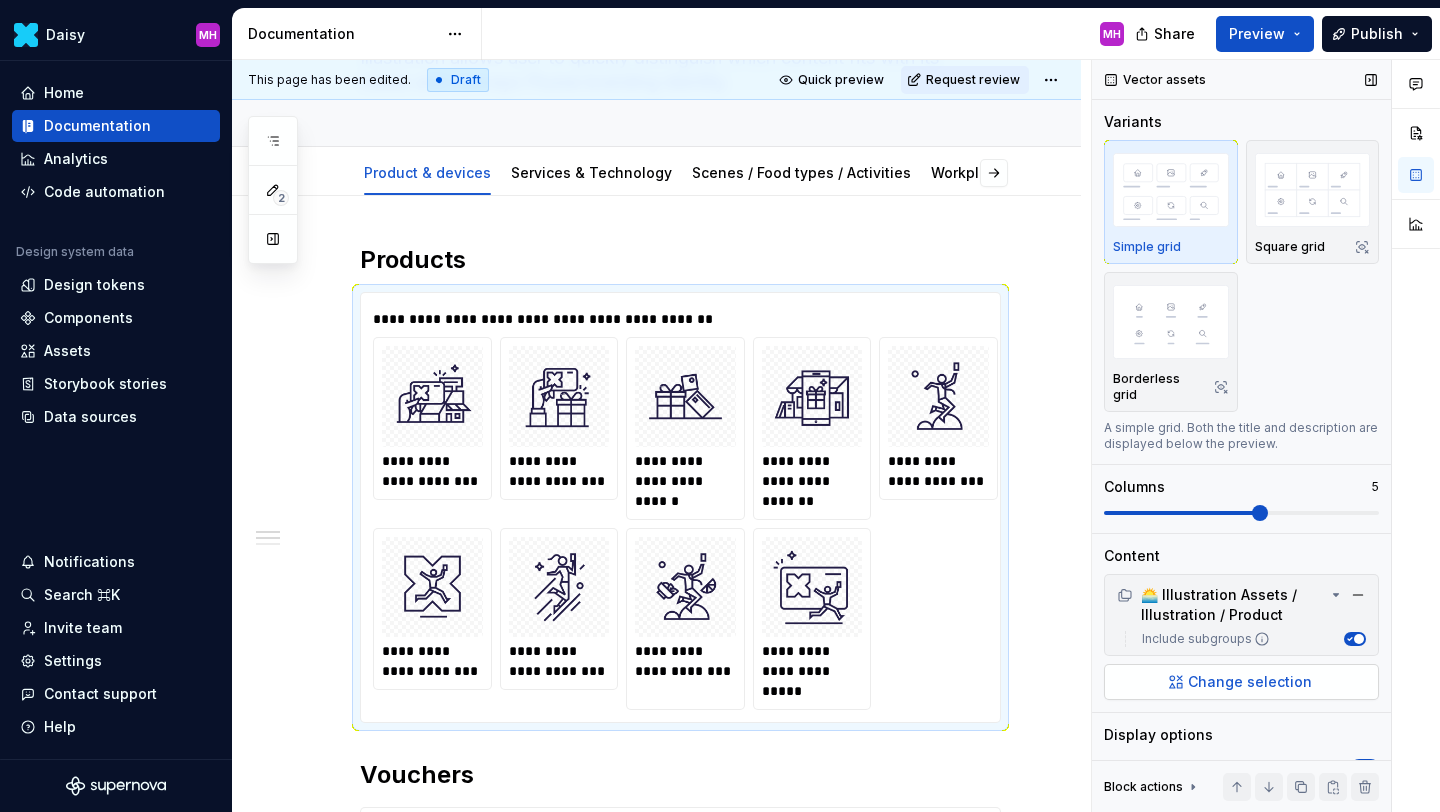 click on "Change selection" at bounding box center [1250, 682] 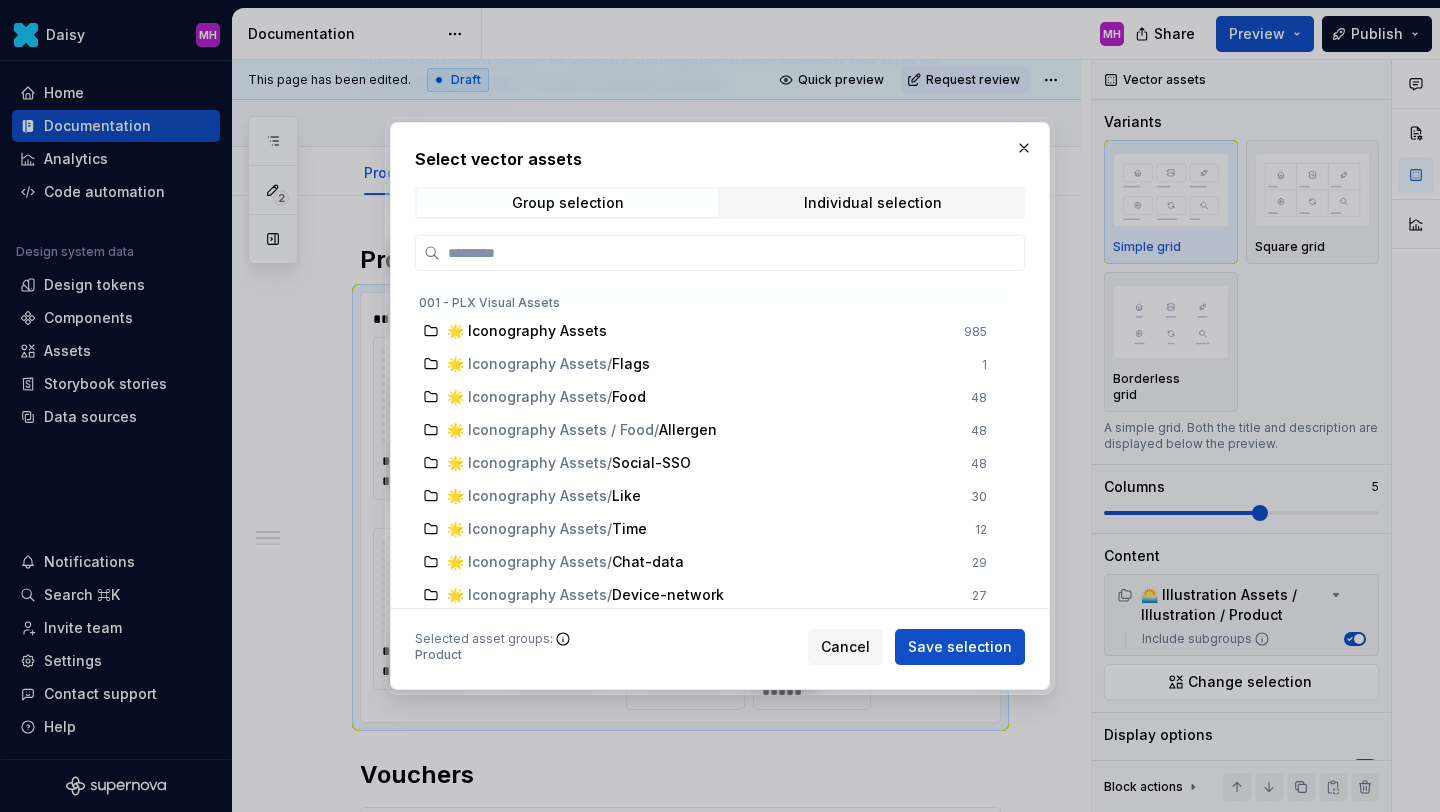 click 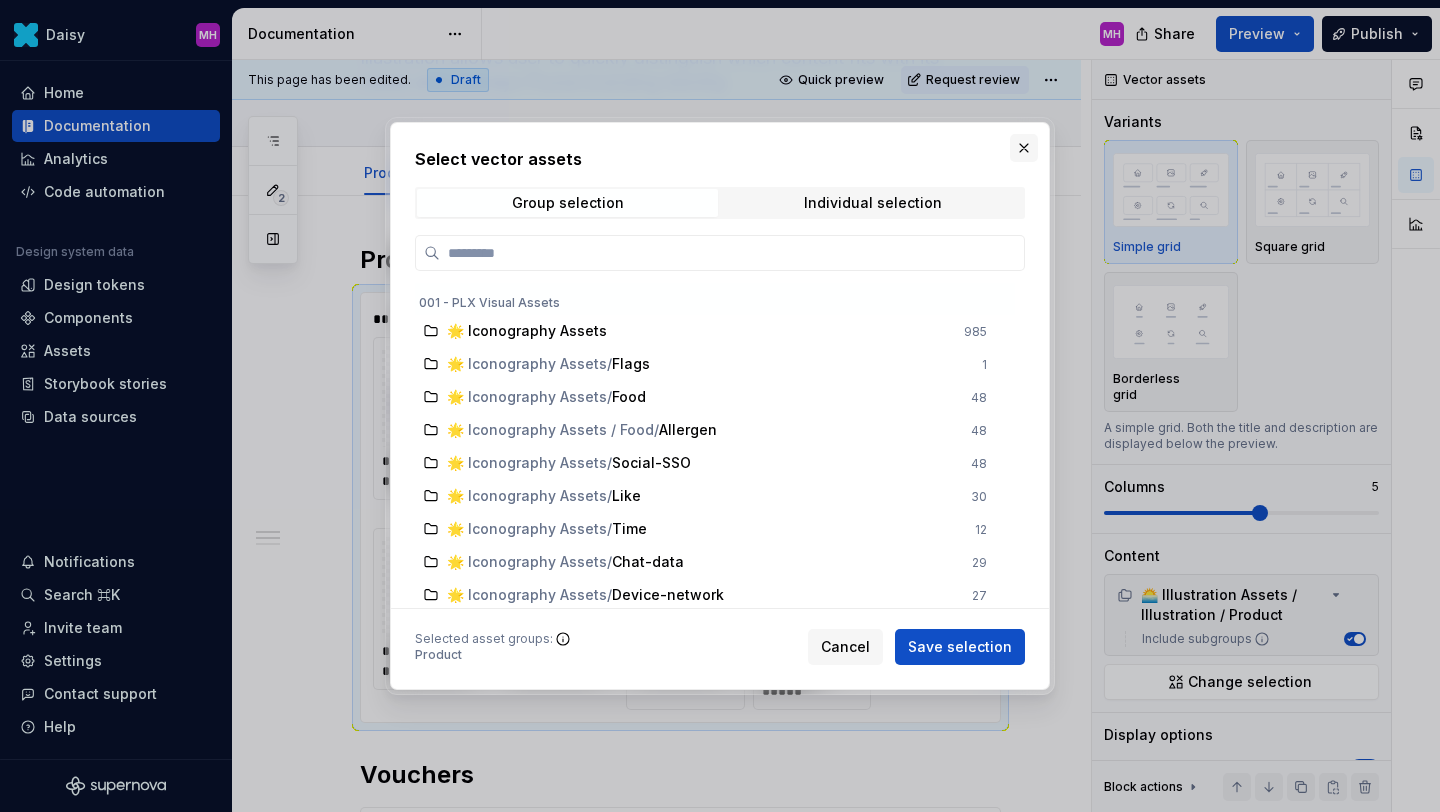 click at bounding box center (1024, 148) 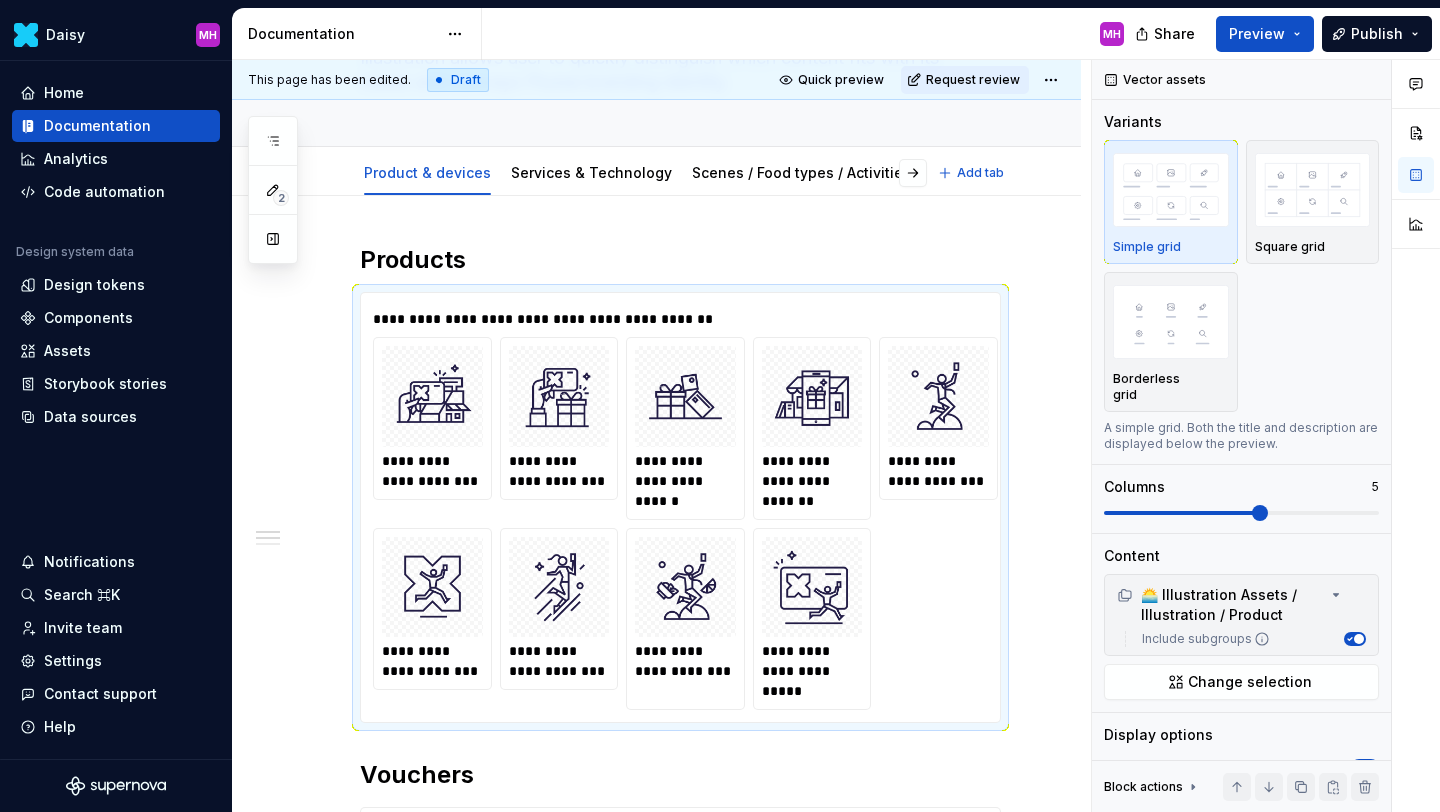 type on "*" 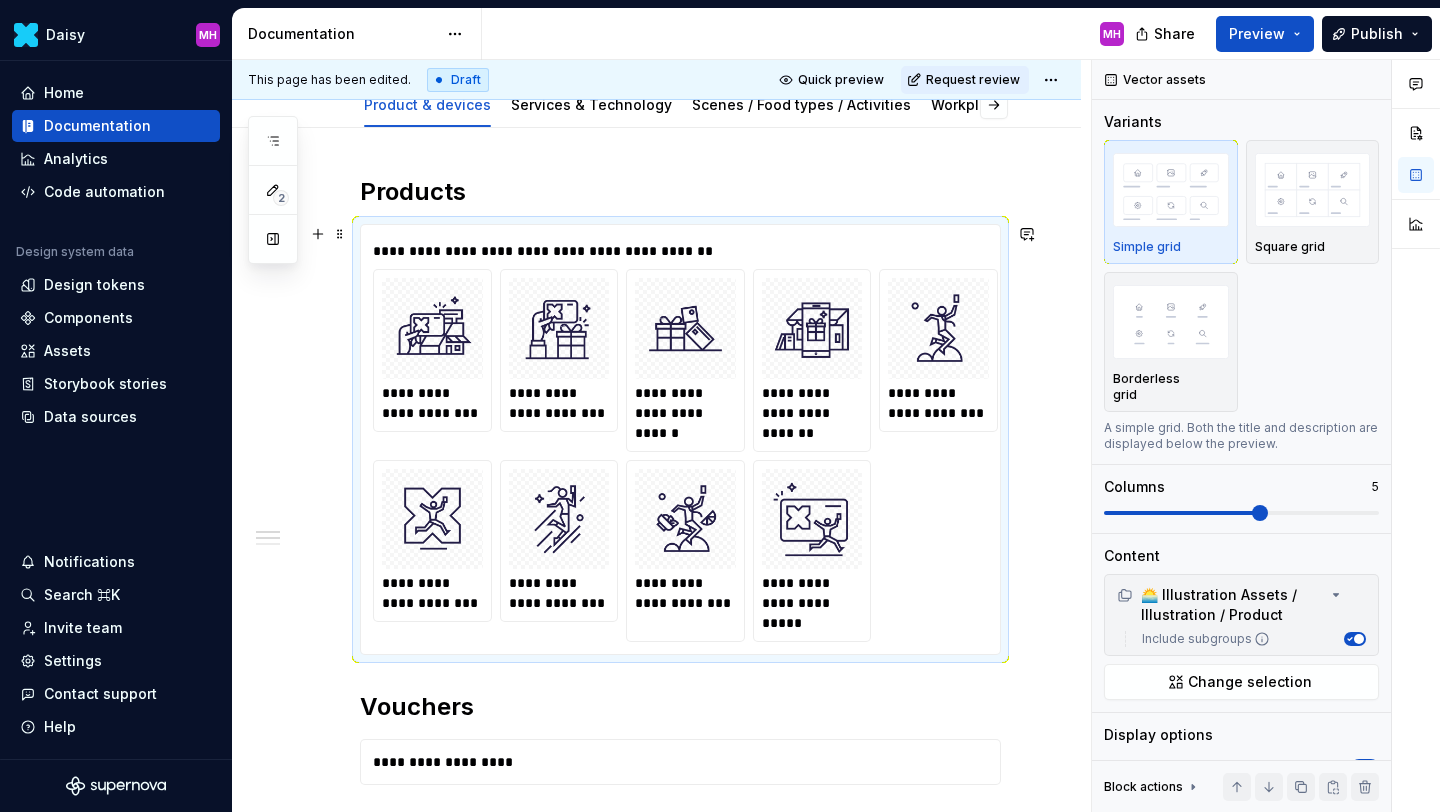 scroll, scrollTop: 245, scrollLeft: 0, axis: vertical 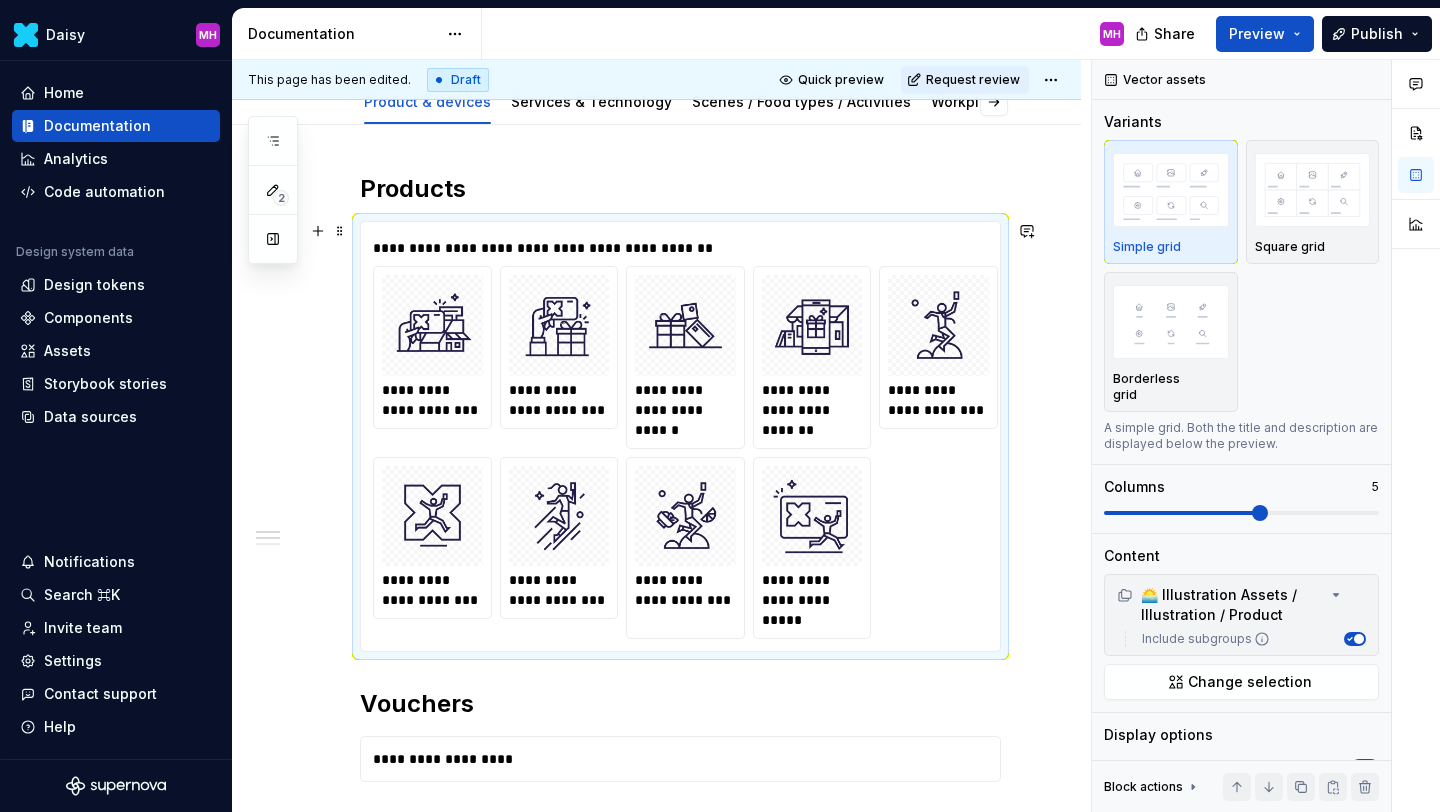 type 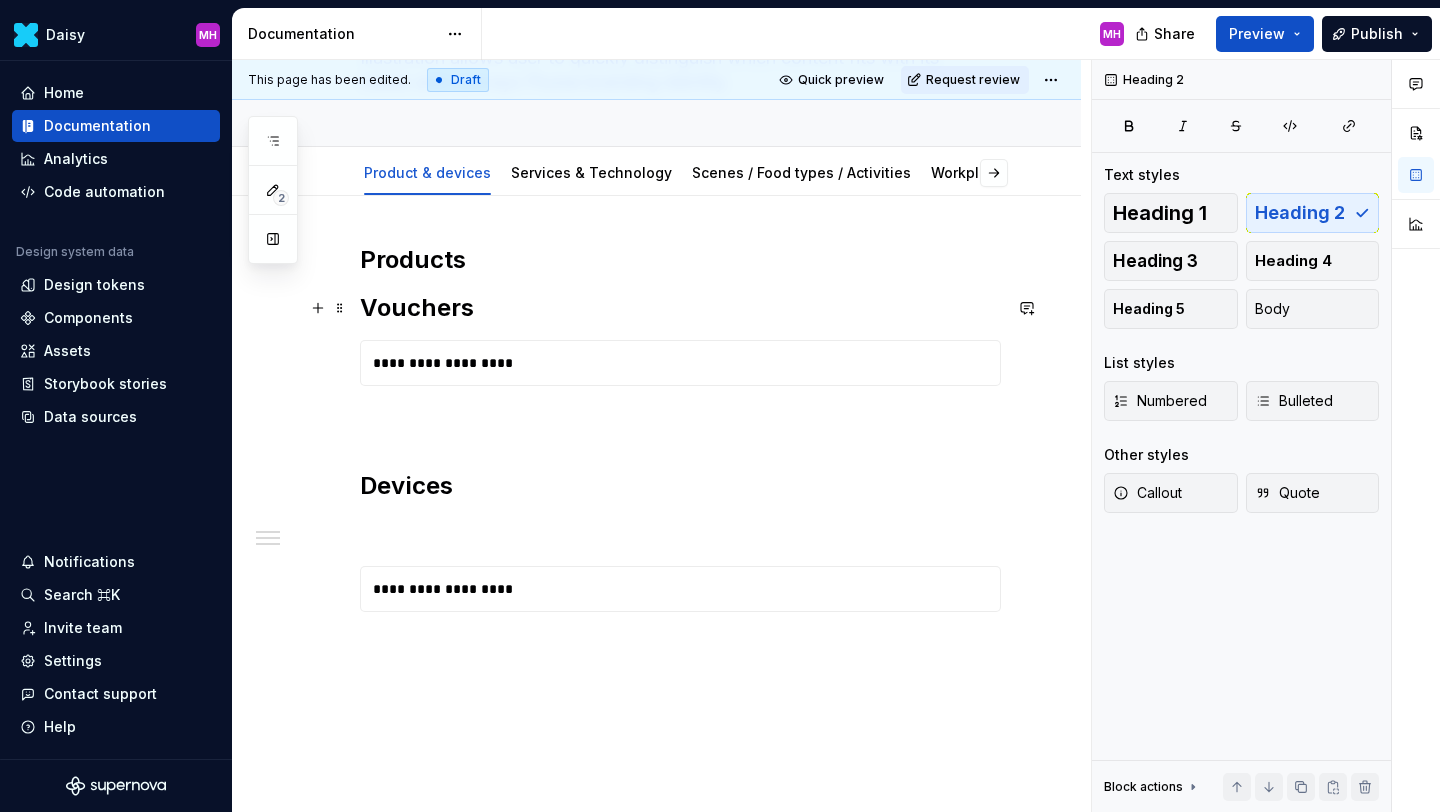 scroll, scrollTop: 153, scrollLeft: 0, axis: vertical 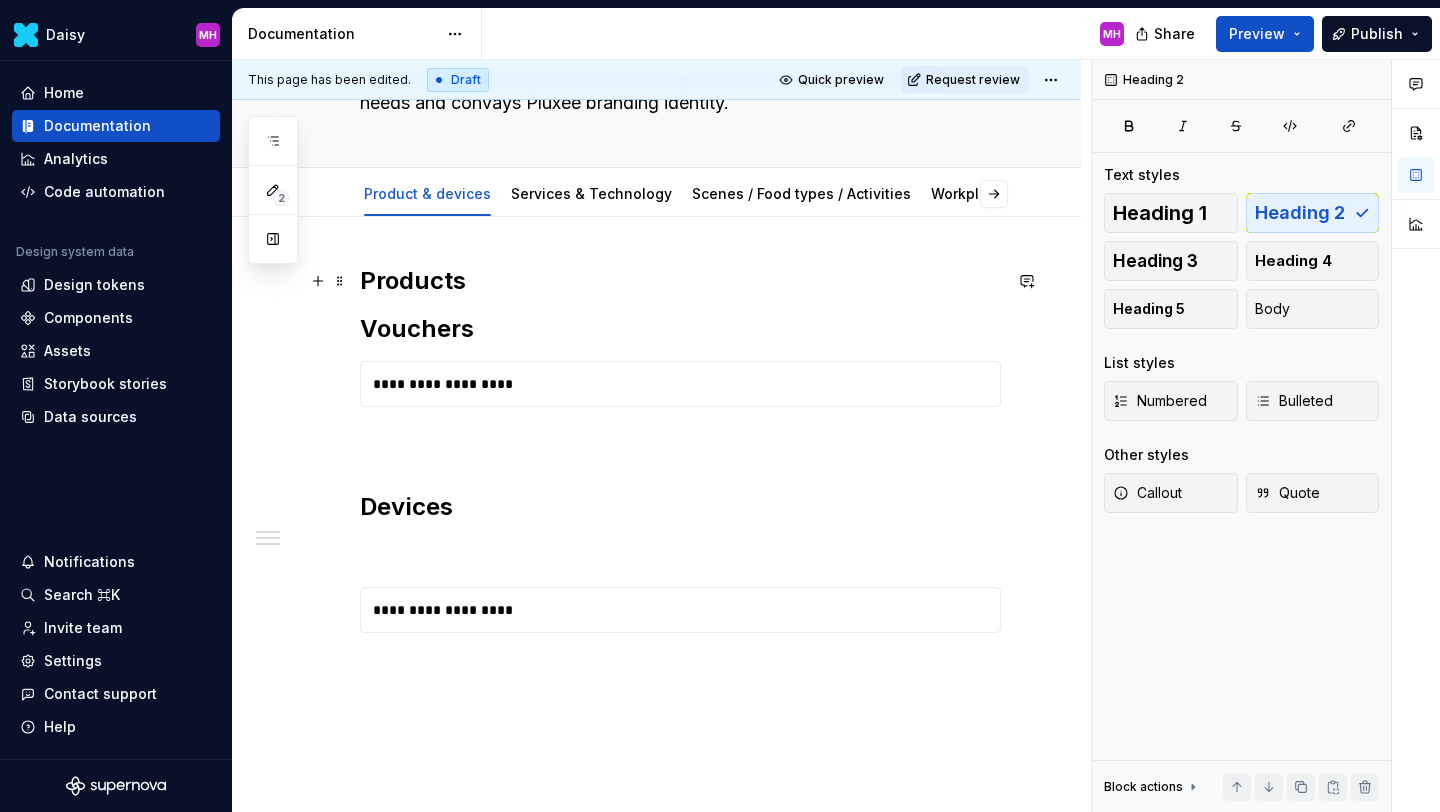 click on "Products" at bounding box center [680, 281] 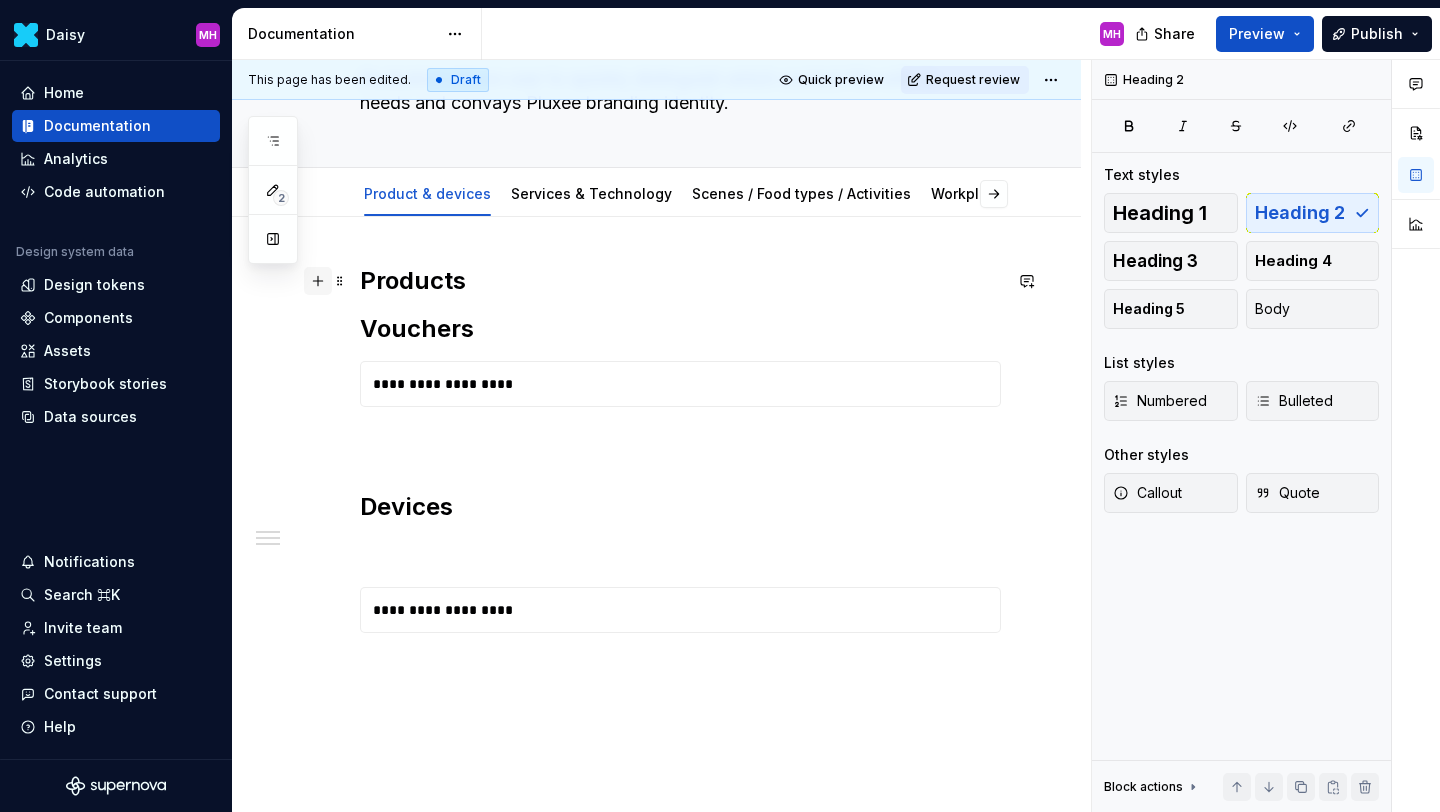 click at bounding box center [318, 281] 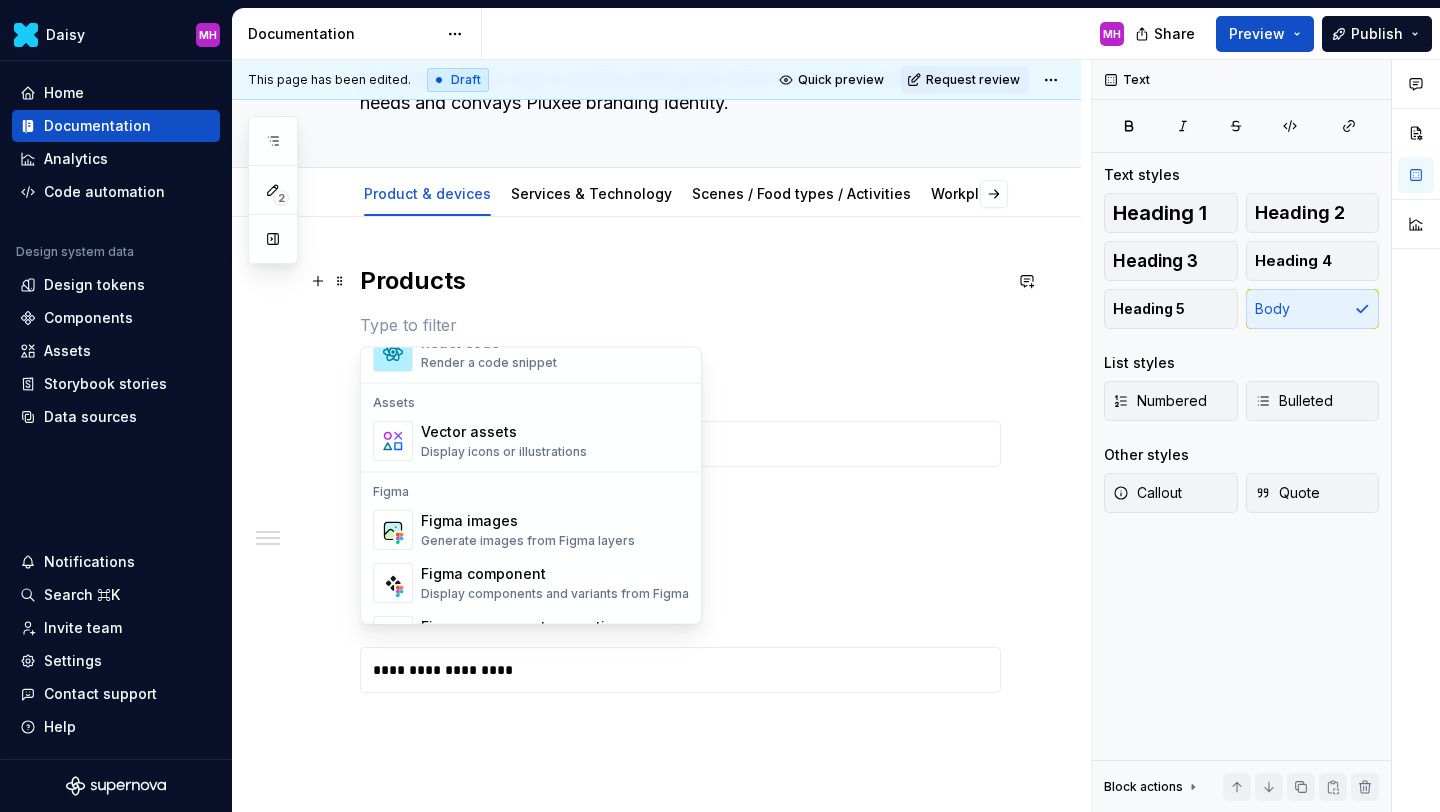 scroll, scrollTop: 1754, scrollLeft: 0, axis: vertical 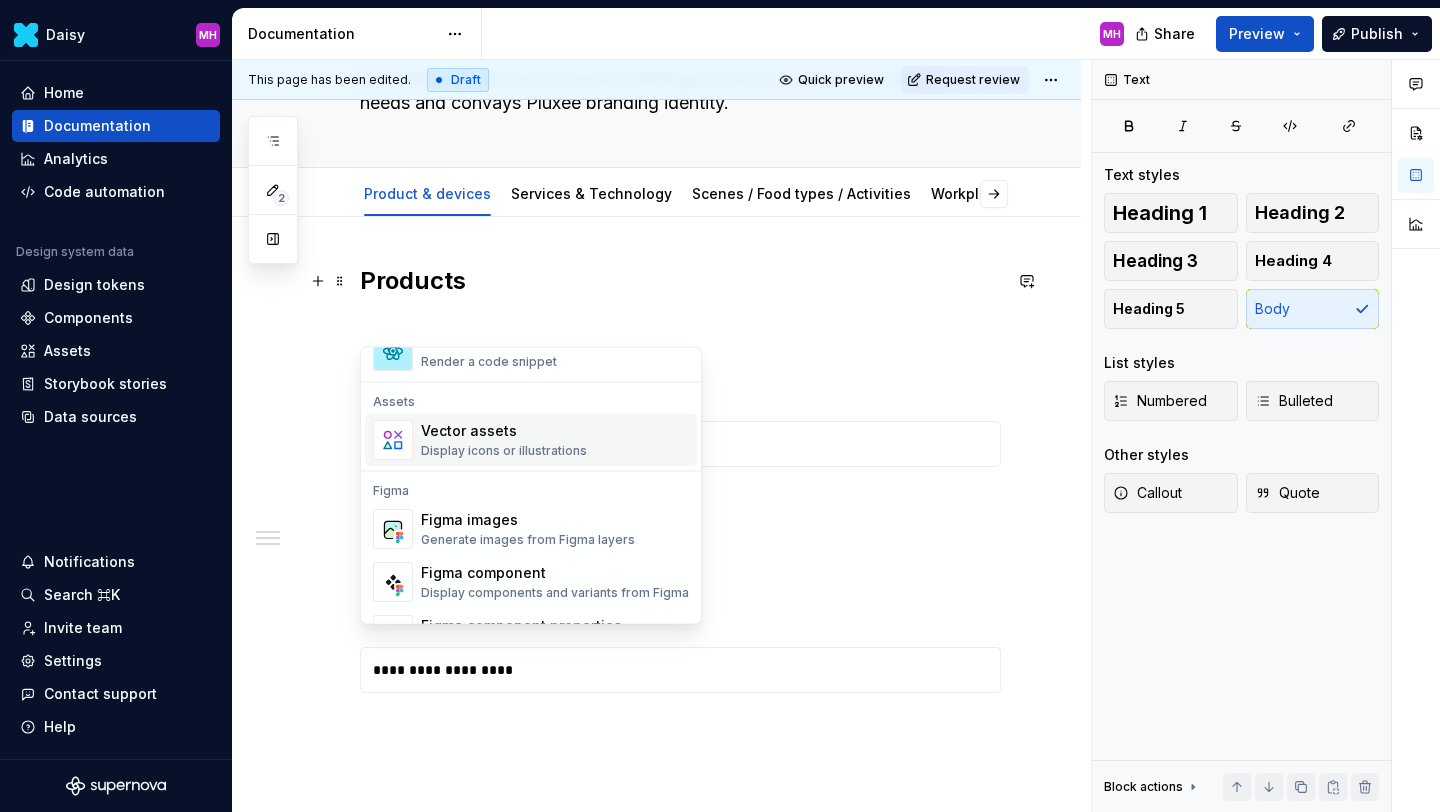 click on "Vector assets" at bounding box center [504, 432] 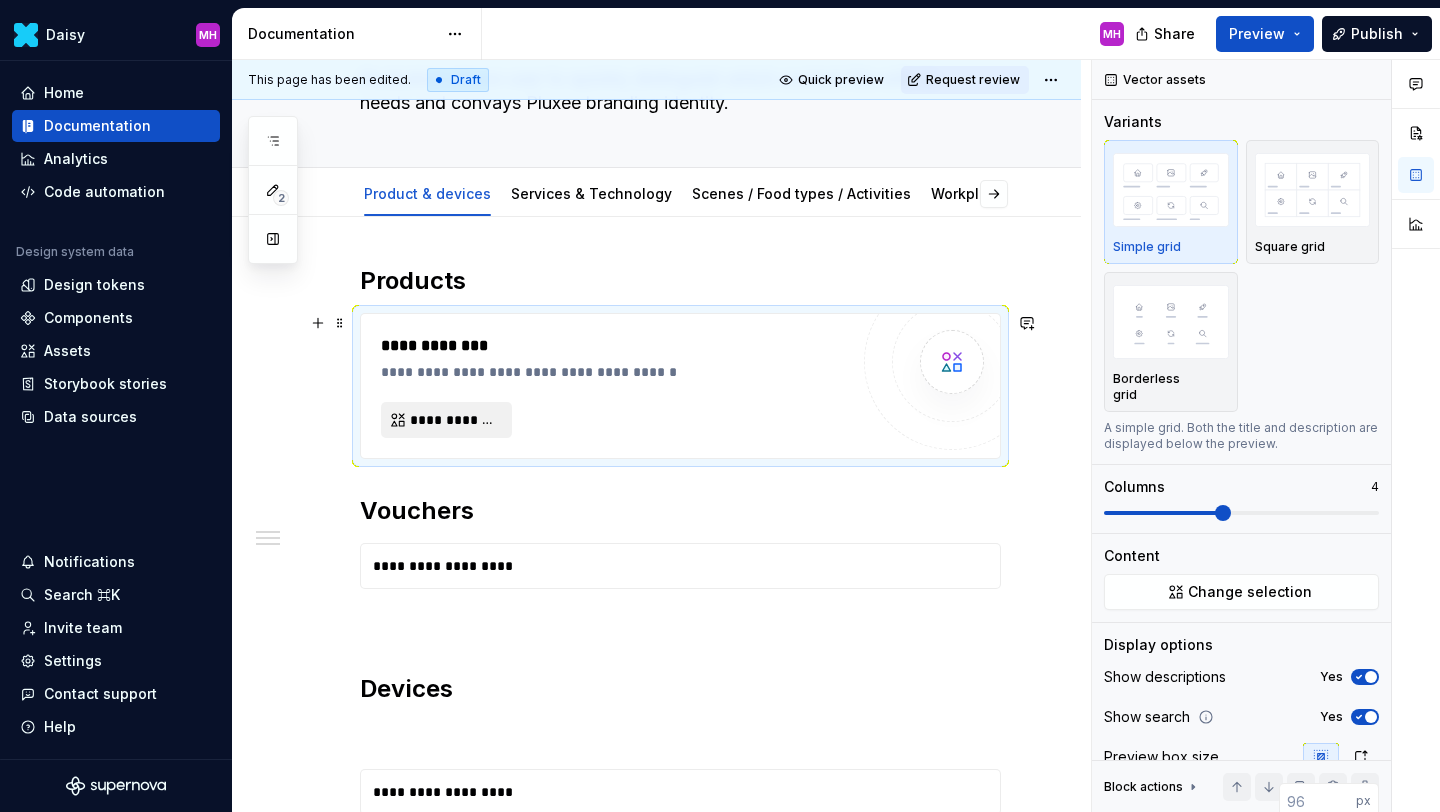 click on "**********" at bounding box center [454, 420] 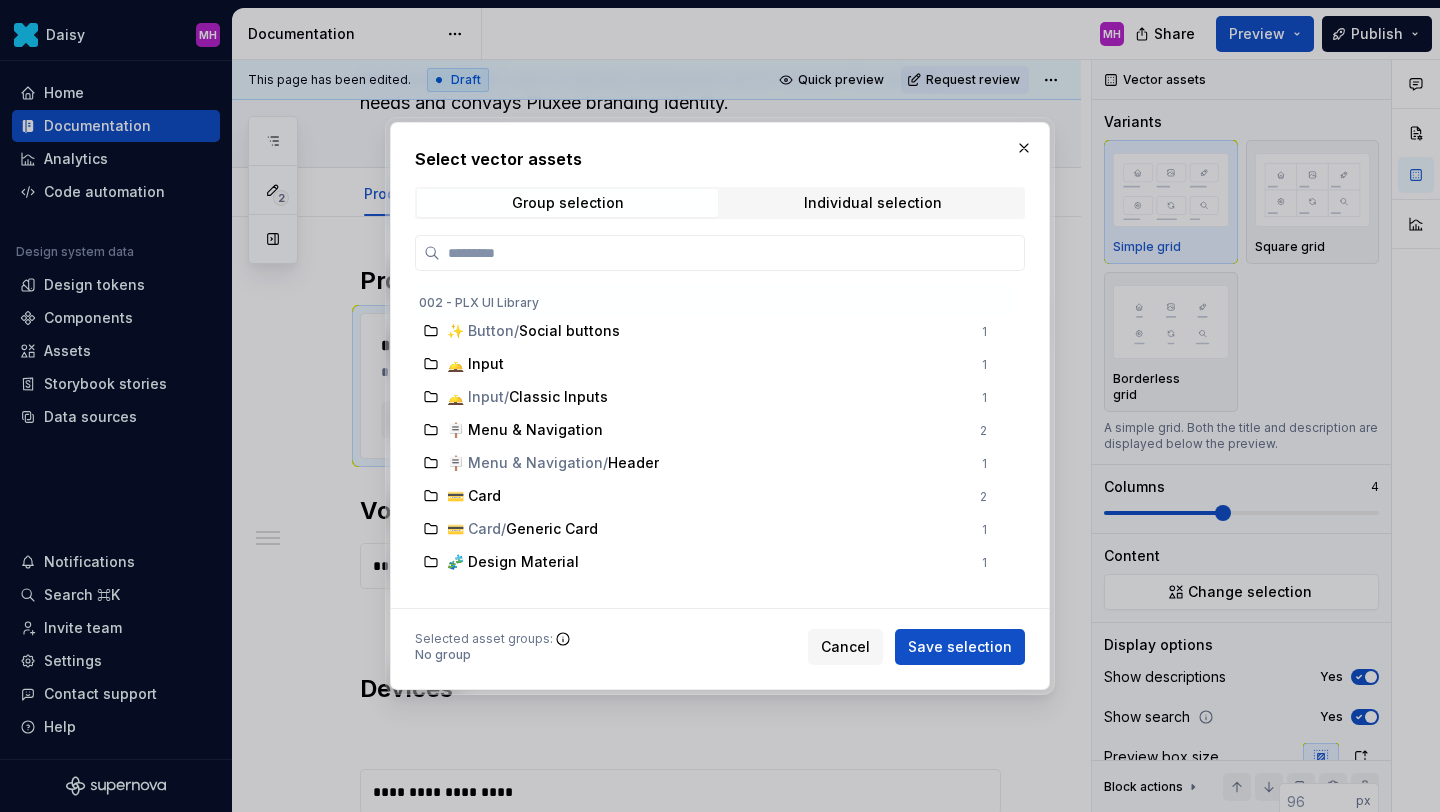 scroll, scrollTop: 0, scrollLeft: 0, axis: both 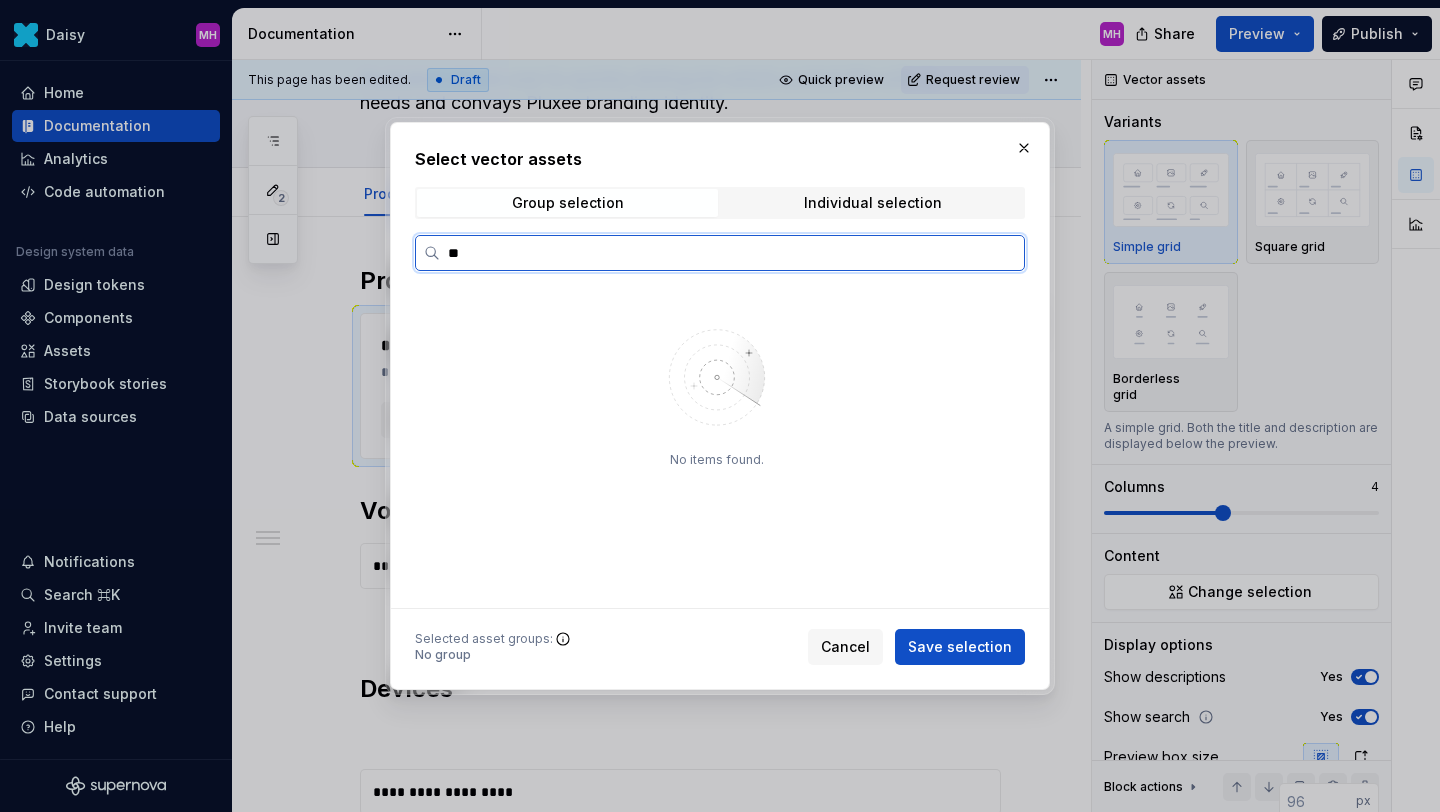 type on "*" 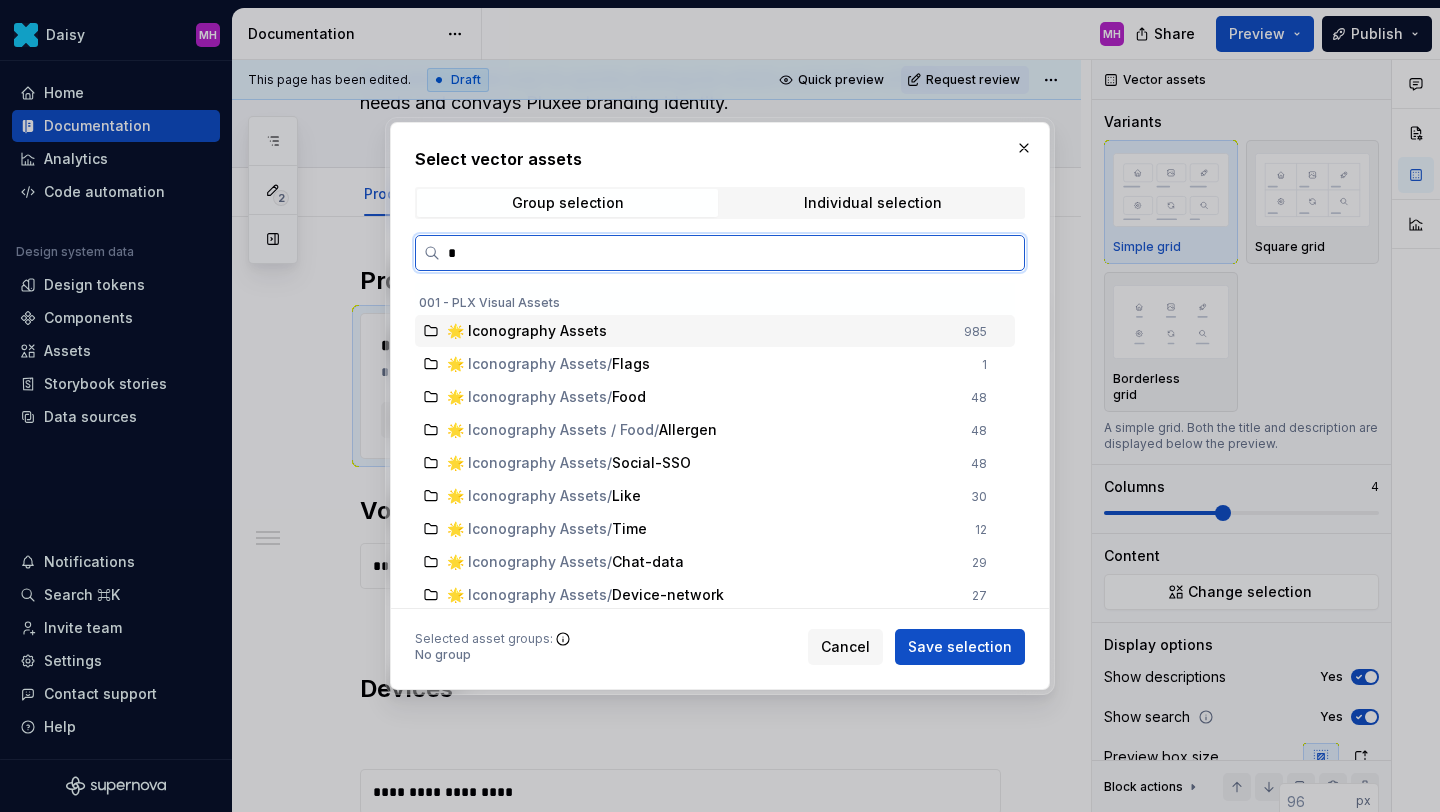 type 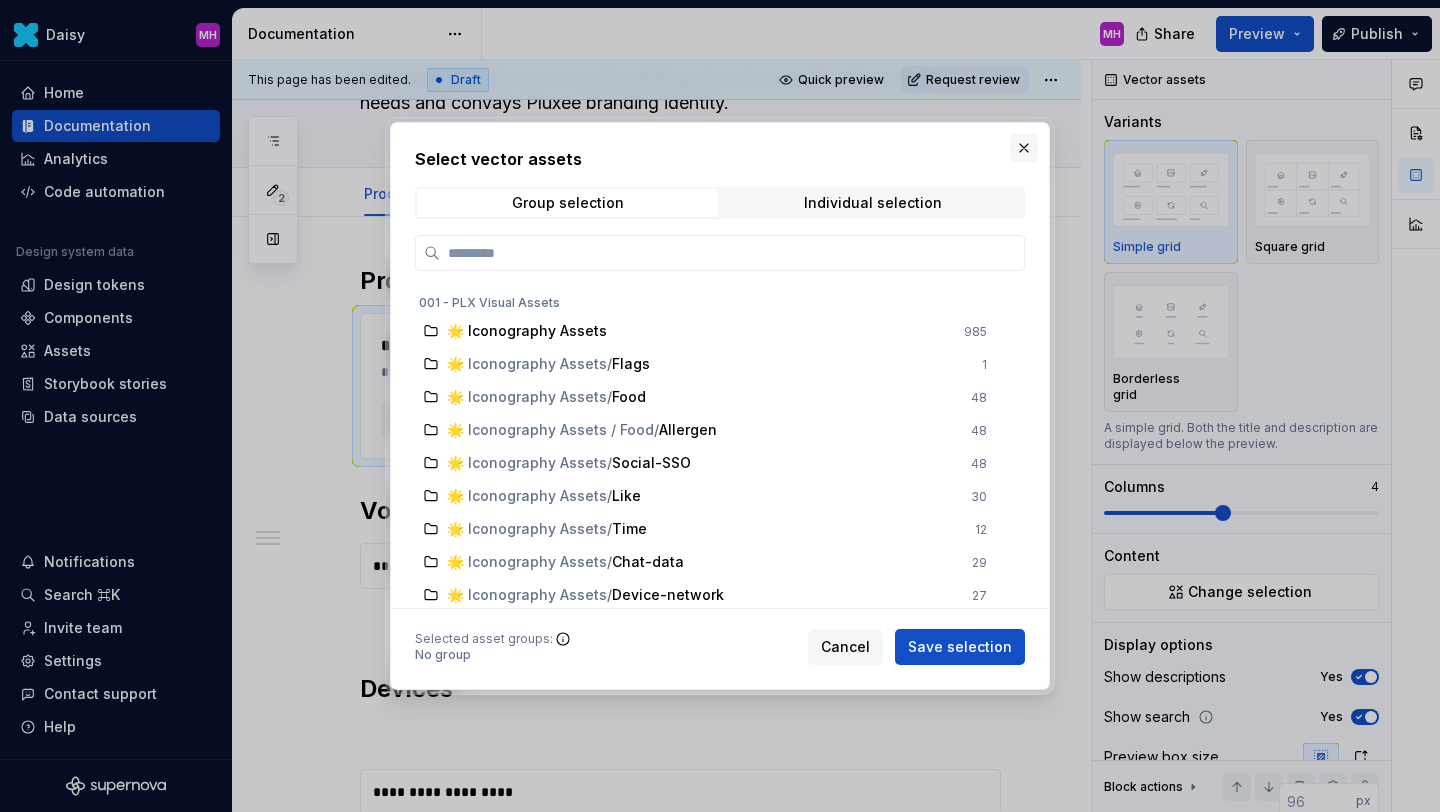 click at bounding box center (1024, 148) 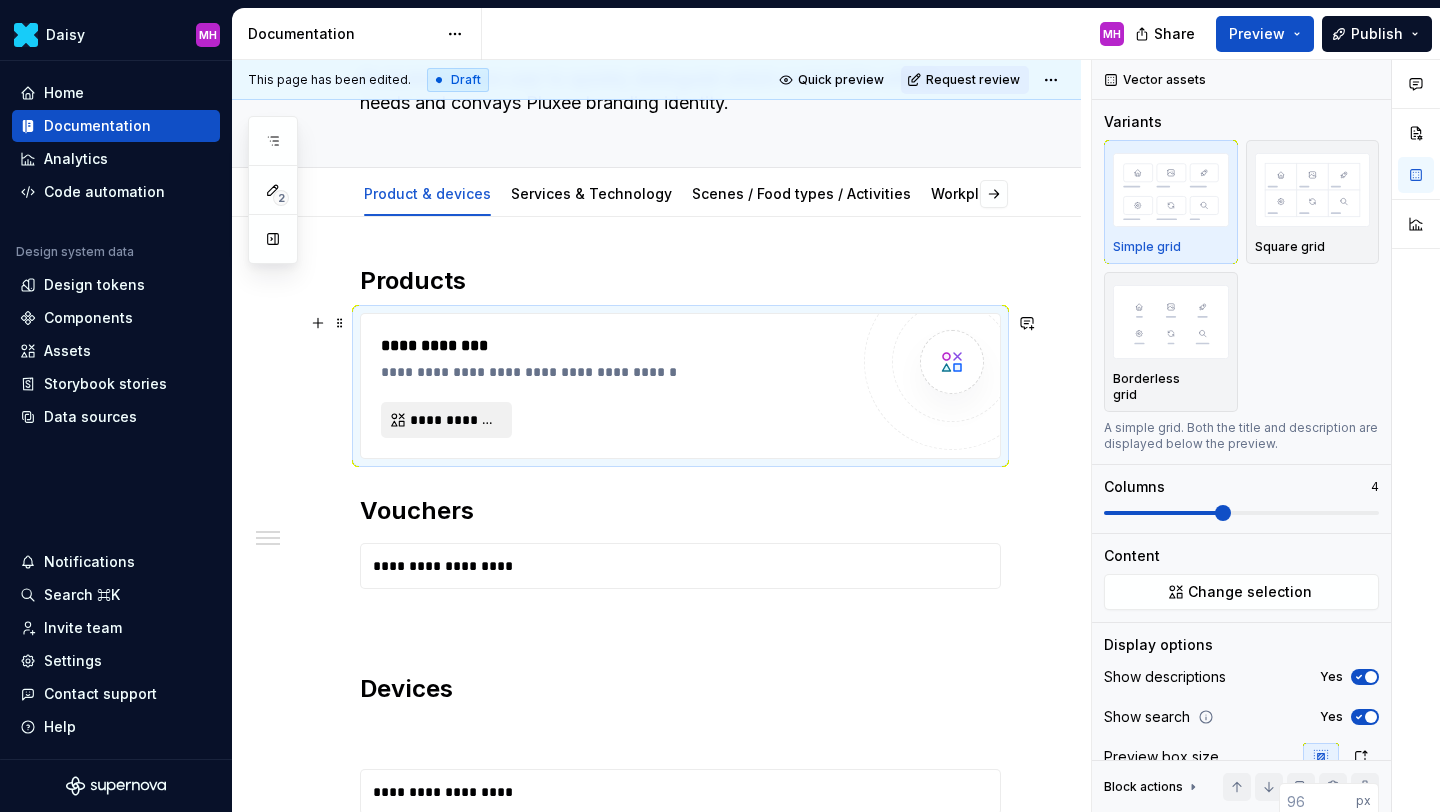 click on "**********" at bounding box center [454, 420] 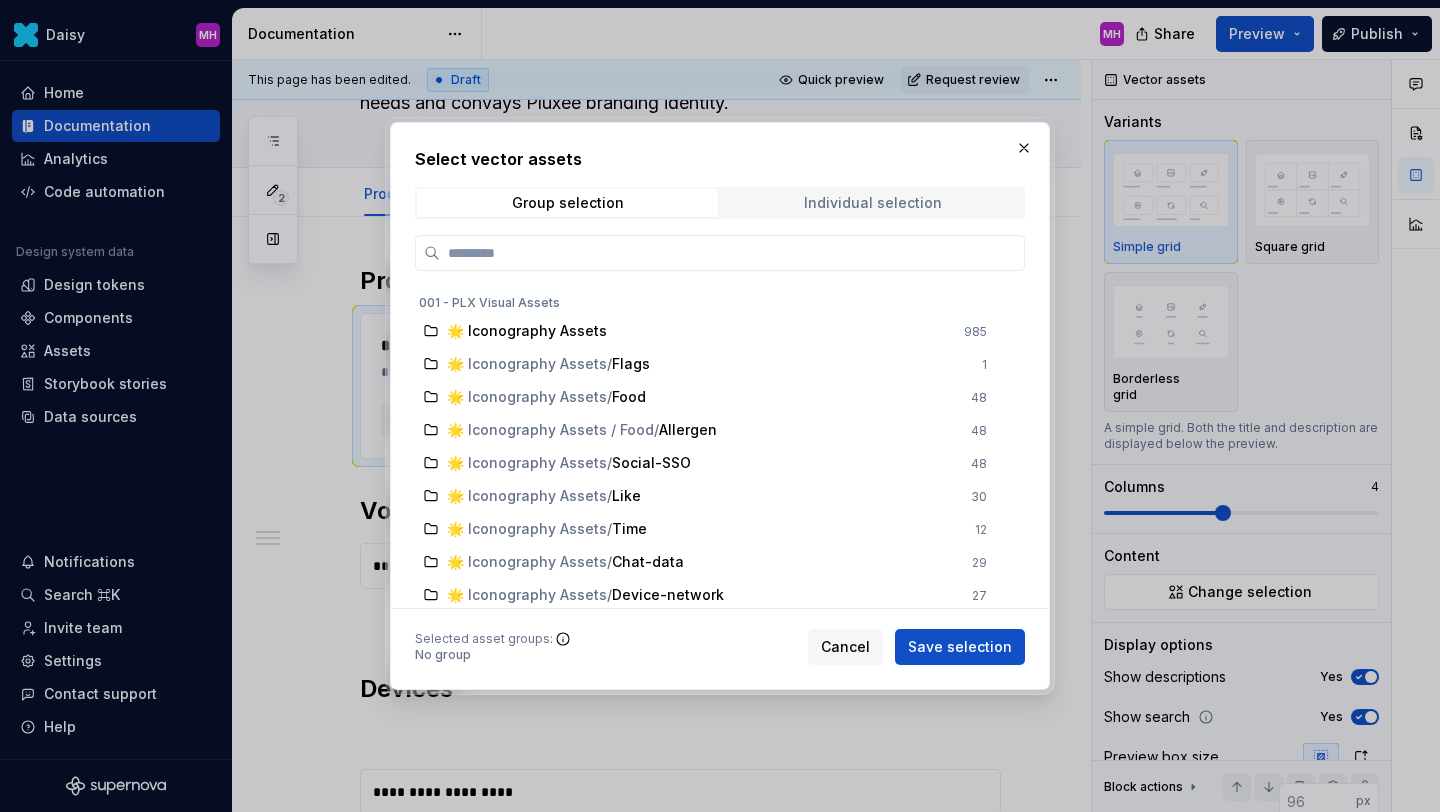 click on "Individual selection" at bounding box center (872, 203) 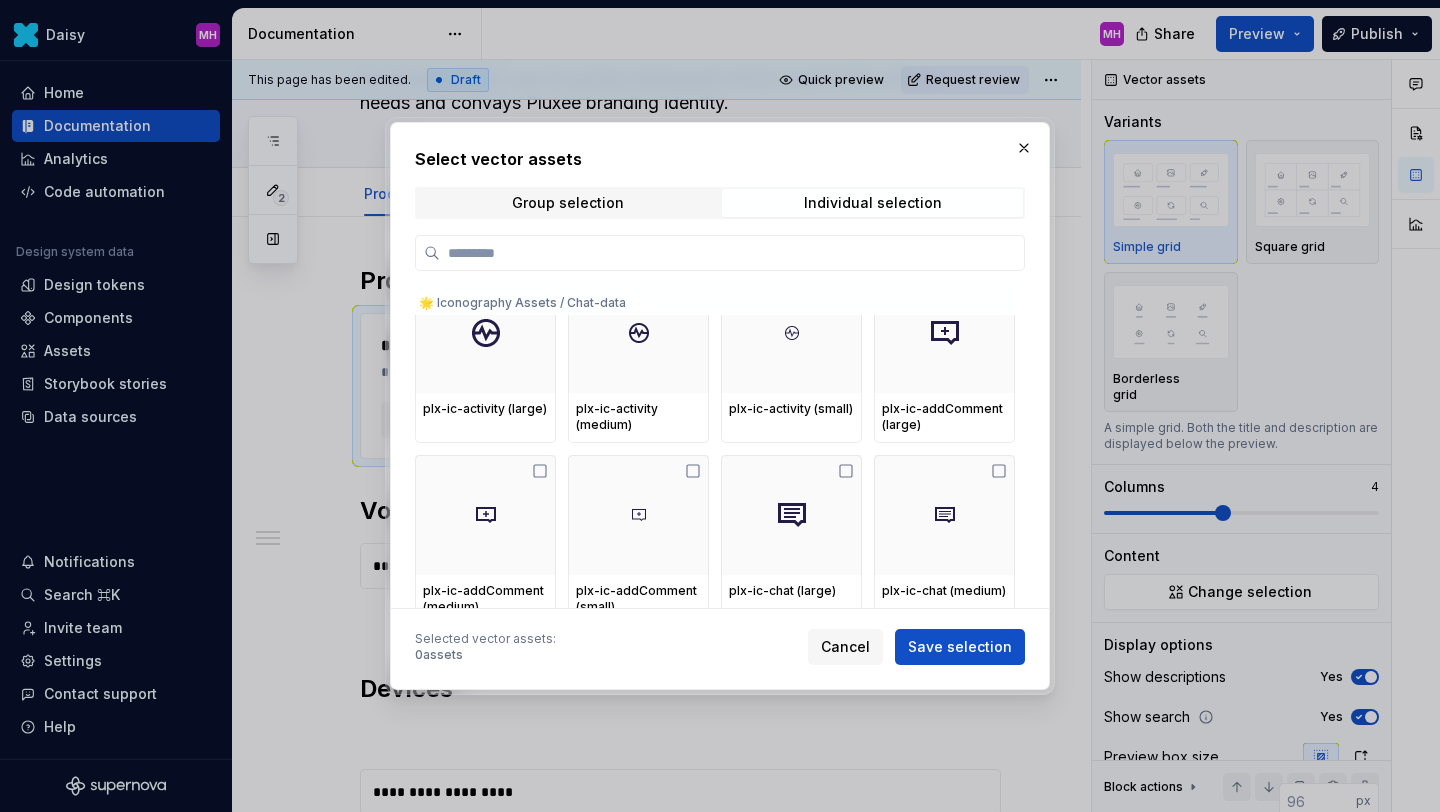 scroll, scrollTop: 6375, scrollLeft: 0, axis: vertical 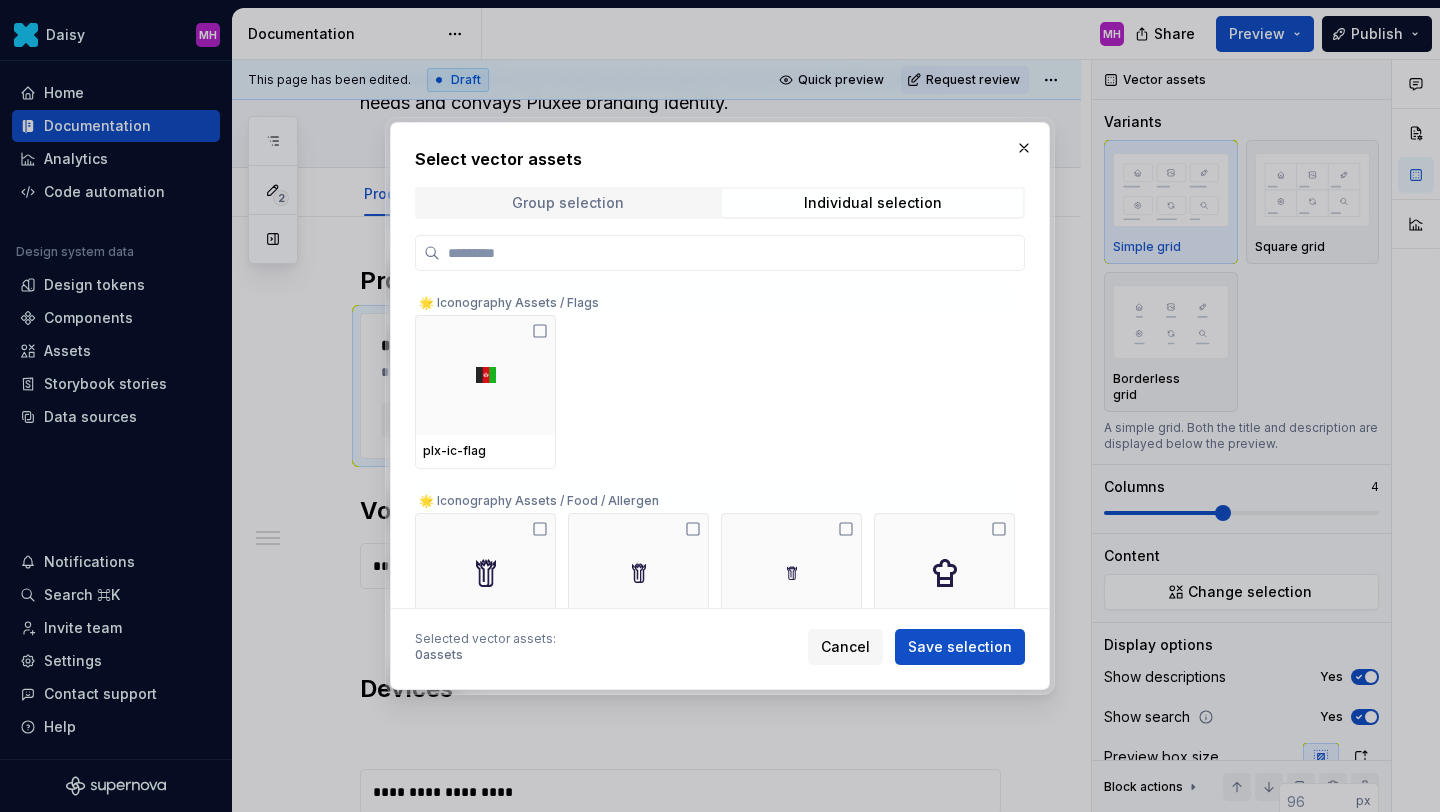 click on "Group selection" at bounding box center (567, 203) 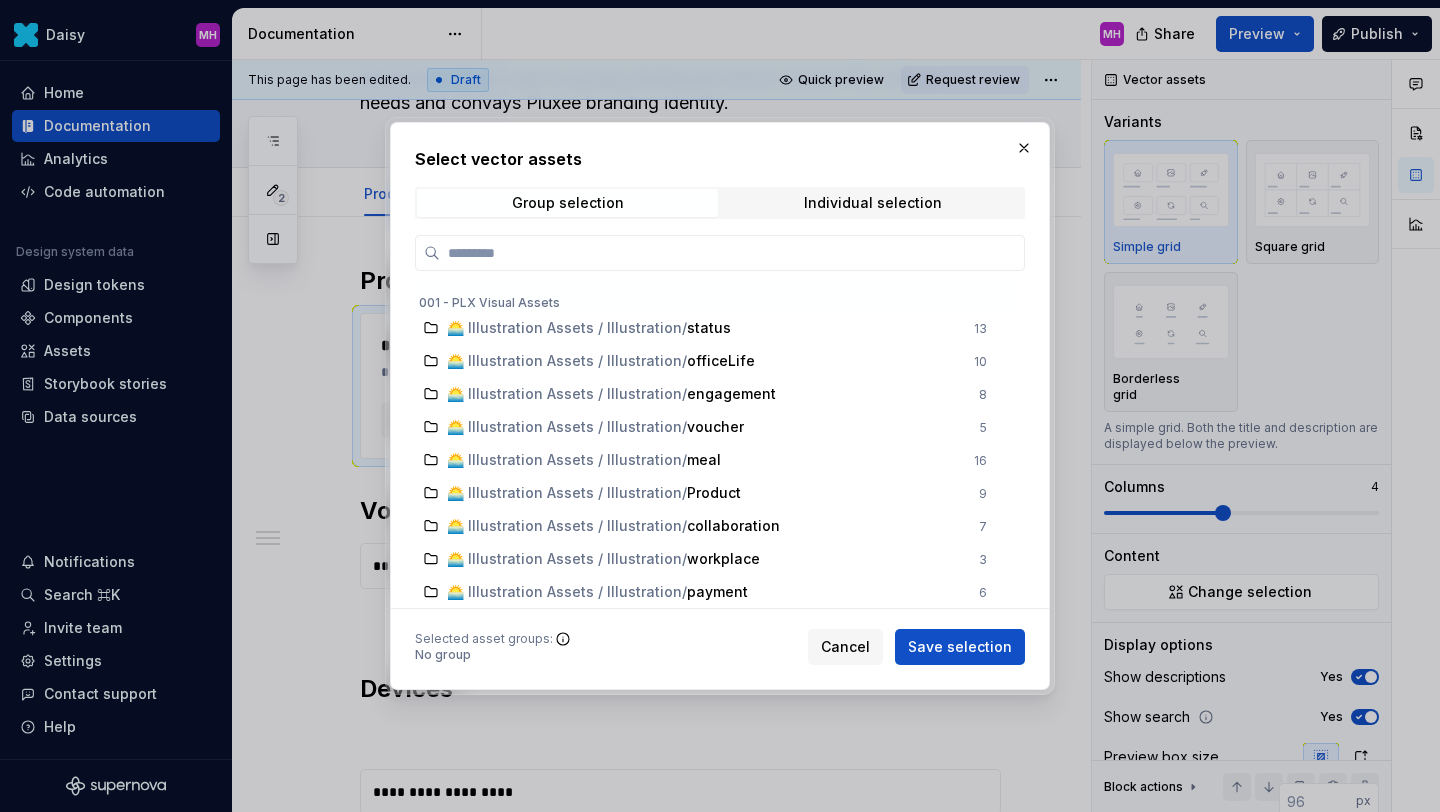 scroll, scrollTop: 815, scrollLeft: 0, axis: vertical 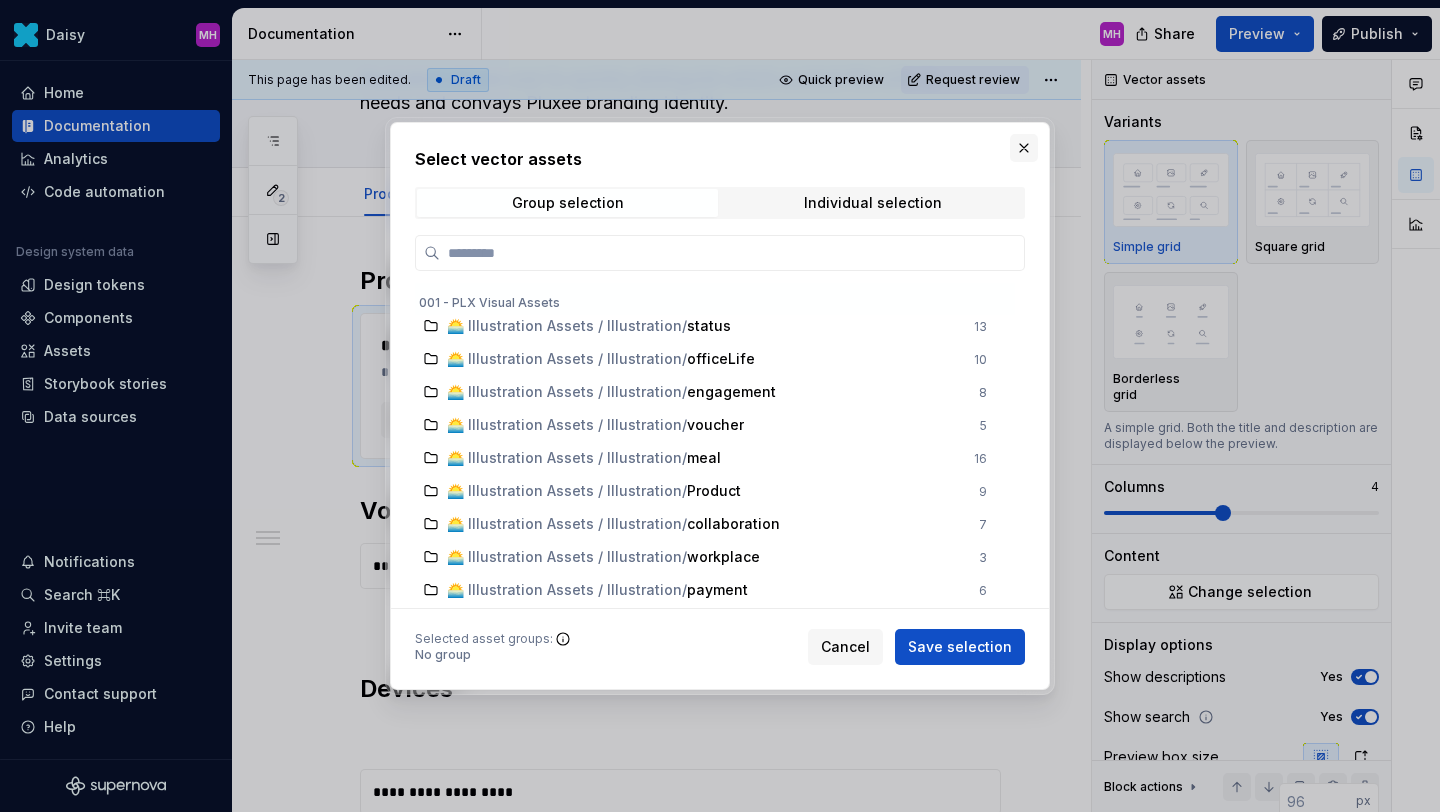 click at bounding box center (1024, 148) 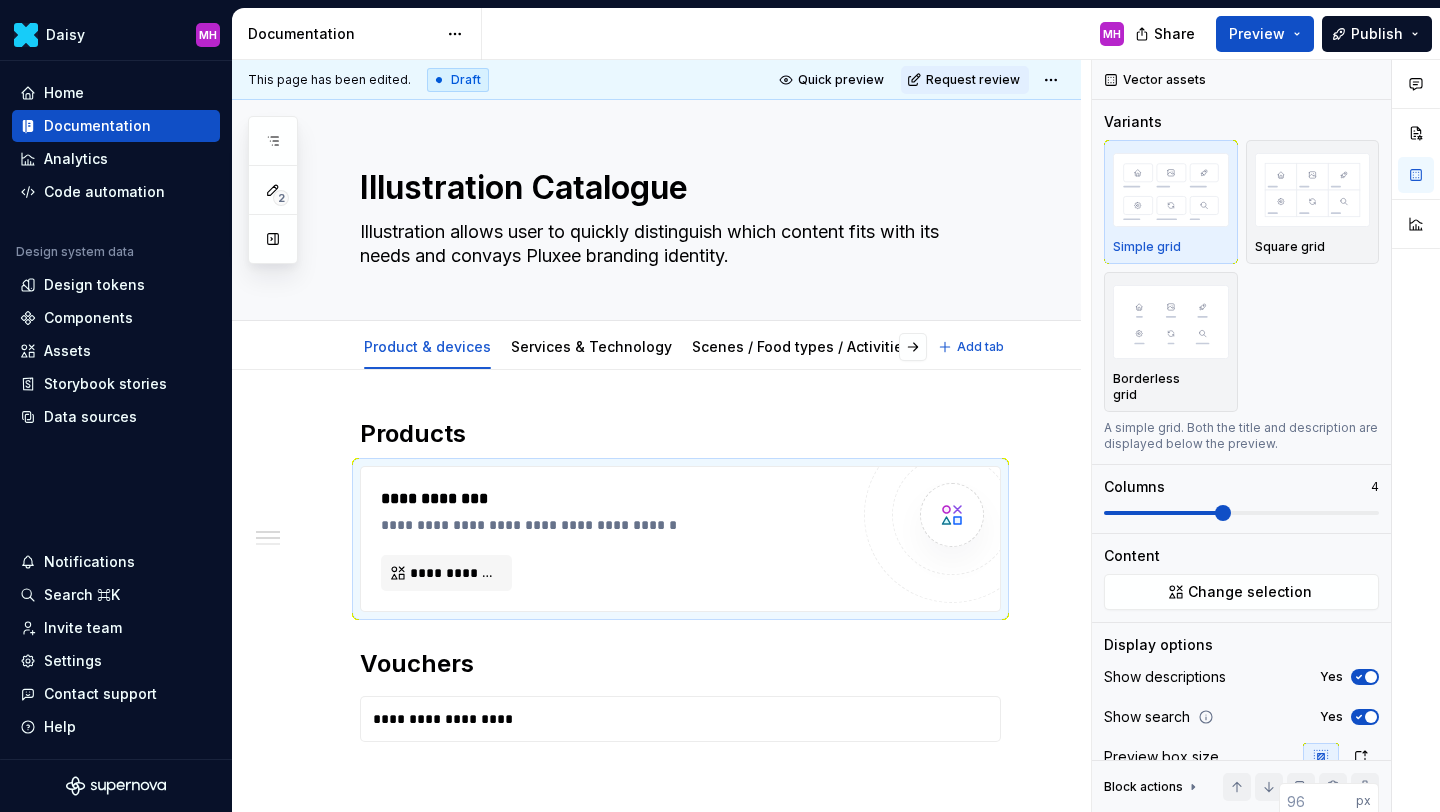 scroll, scrollTop: 0, scrollLeft: 0, axis: both 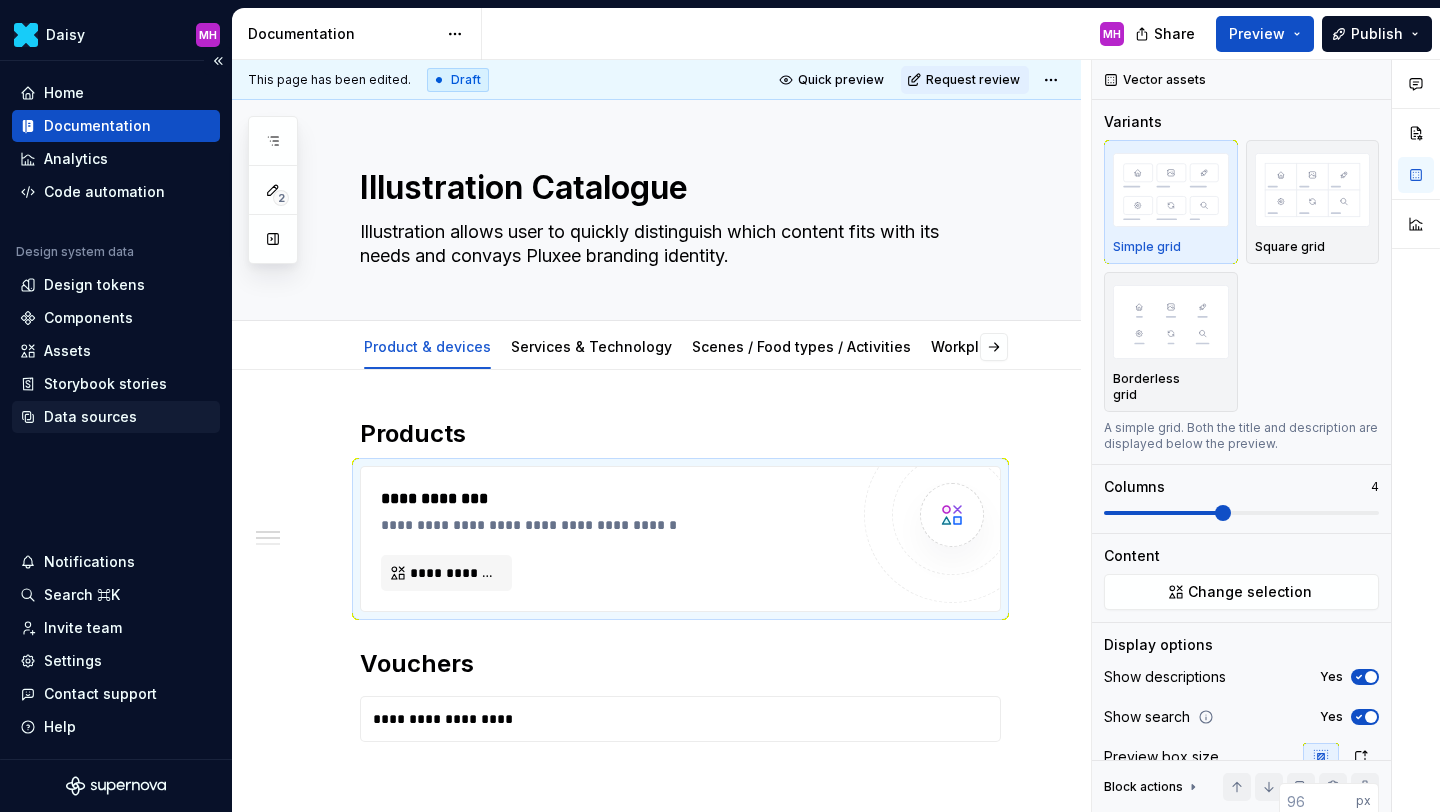 click on "Data sources" at bounding box center [90, 417] 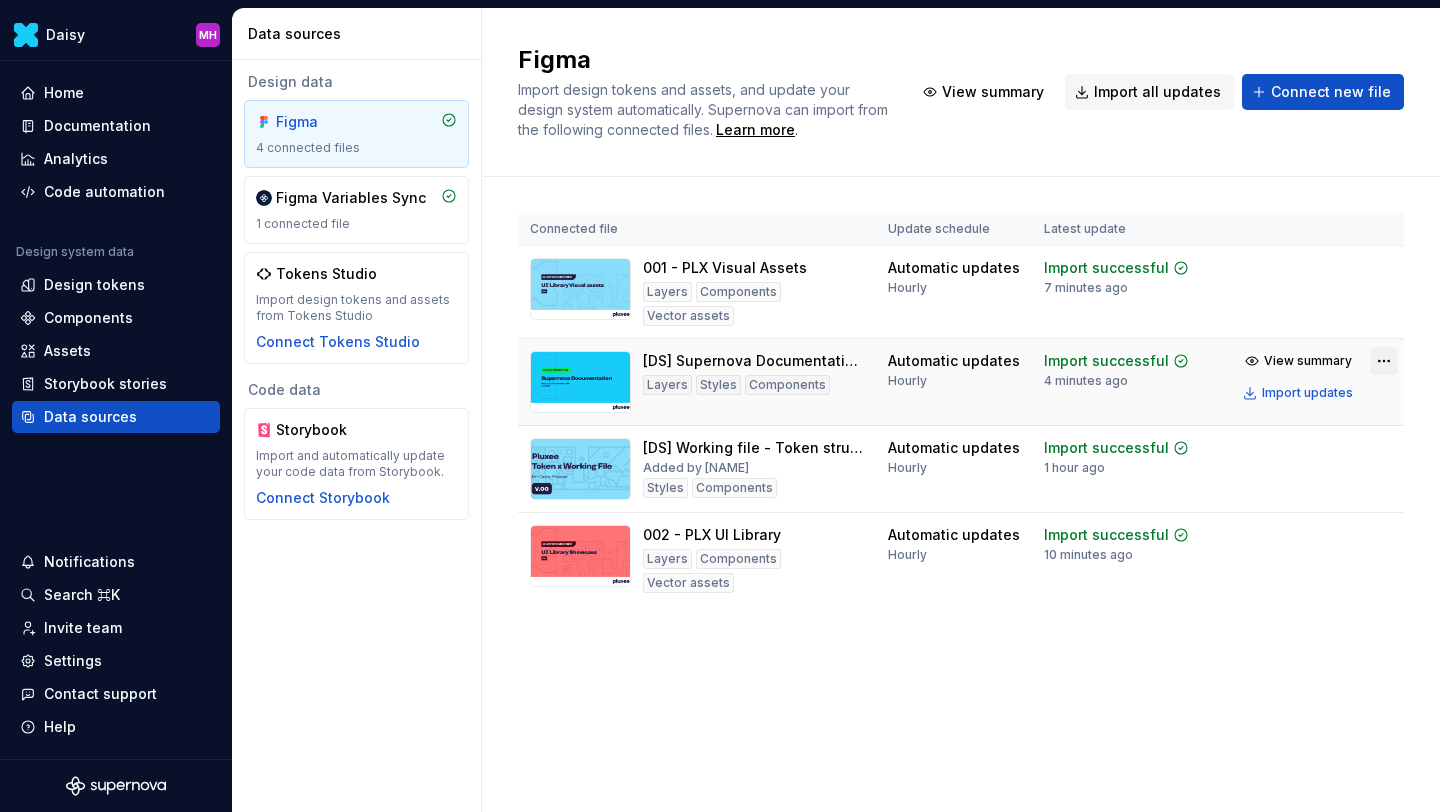 click on "Daisy MH Home Documentation Analytics Code automation Design system data Design tokens Components Assets Storybook stories Data sources Notifications Search ⌘K Invite team Settings Contact support Help Data sources Design data Figma 4 connected files Figma Variables Sync 1 connected file Tokens Studio Import design tokens and assets from Tokens Studio Connect Tokens Studio Code data Storybook Import and automatically update your code data from Storybook. Connect Storybook Figma Import design tokens and assets, and update your design system automatically. Supernova can import from the following connected files.   Learn more . View summary Import all updates Connect new file Connected file Update schedule Latest update 001 - PLX Visual Assets Layers Components Vector assets  Automatic updates Hourly Import successful 7 minutes ago View summary Import updates [DS] Supernova Documentation [2025 Pluxee] Layers Styles Components  Automatic updates Hourly Import successful 4 minutes ago View summary Import updates" at bounding box center [720, 406] 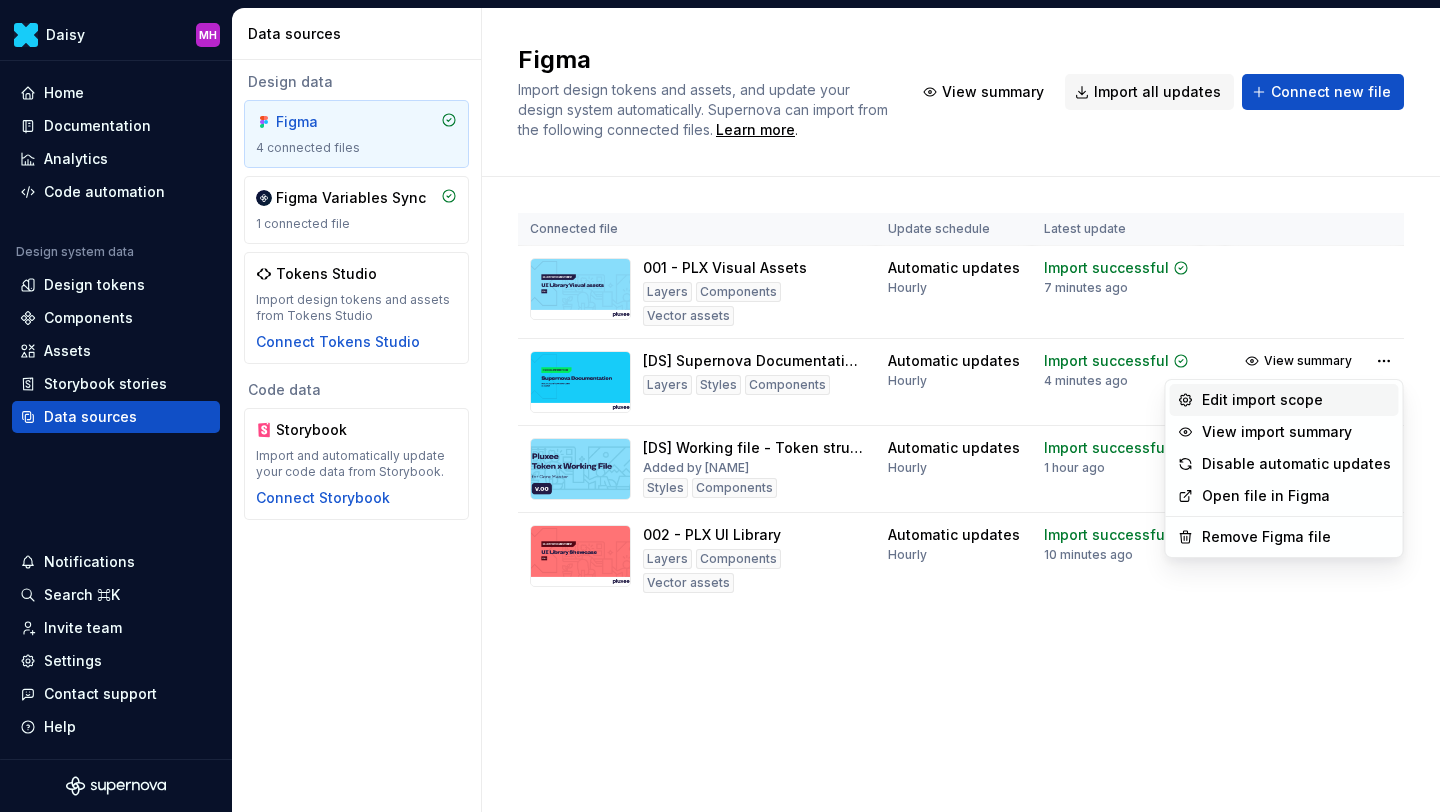 click on "Edit import scope" at bounding box center [1296, 400] 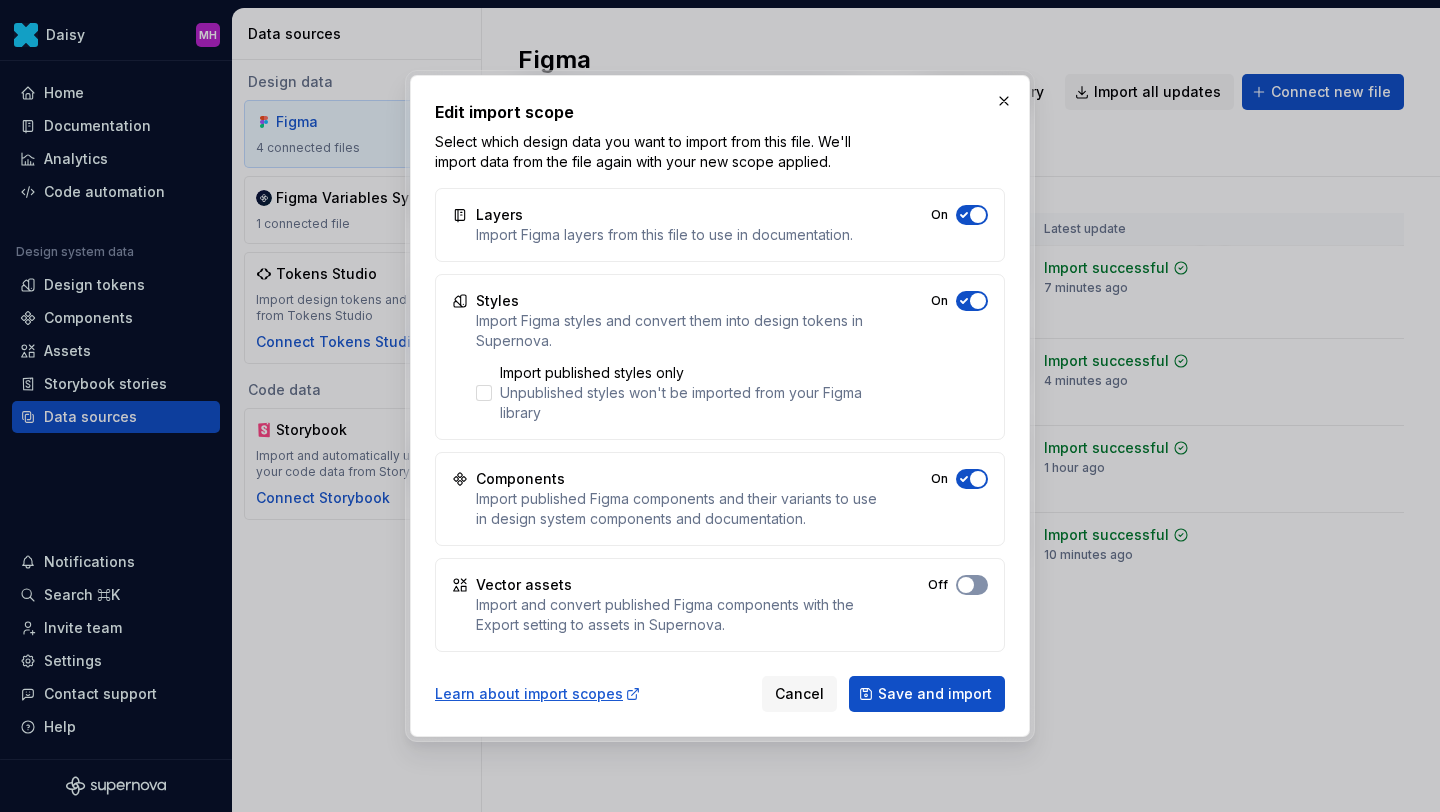 click on "On" at bounding box center (972, 215) 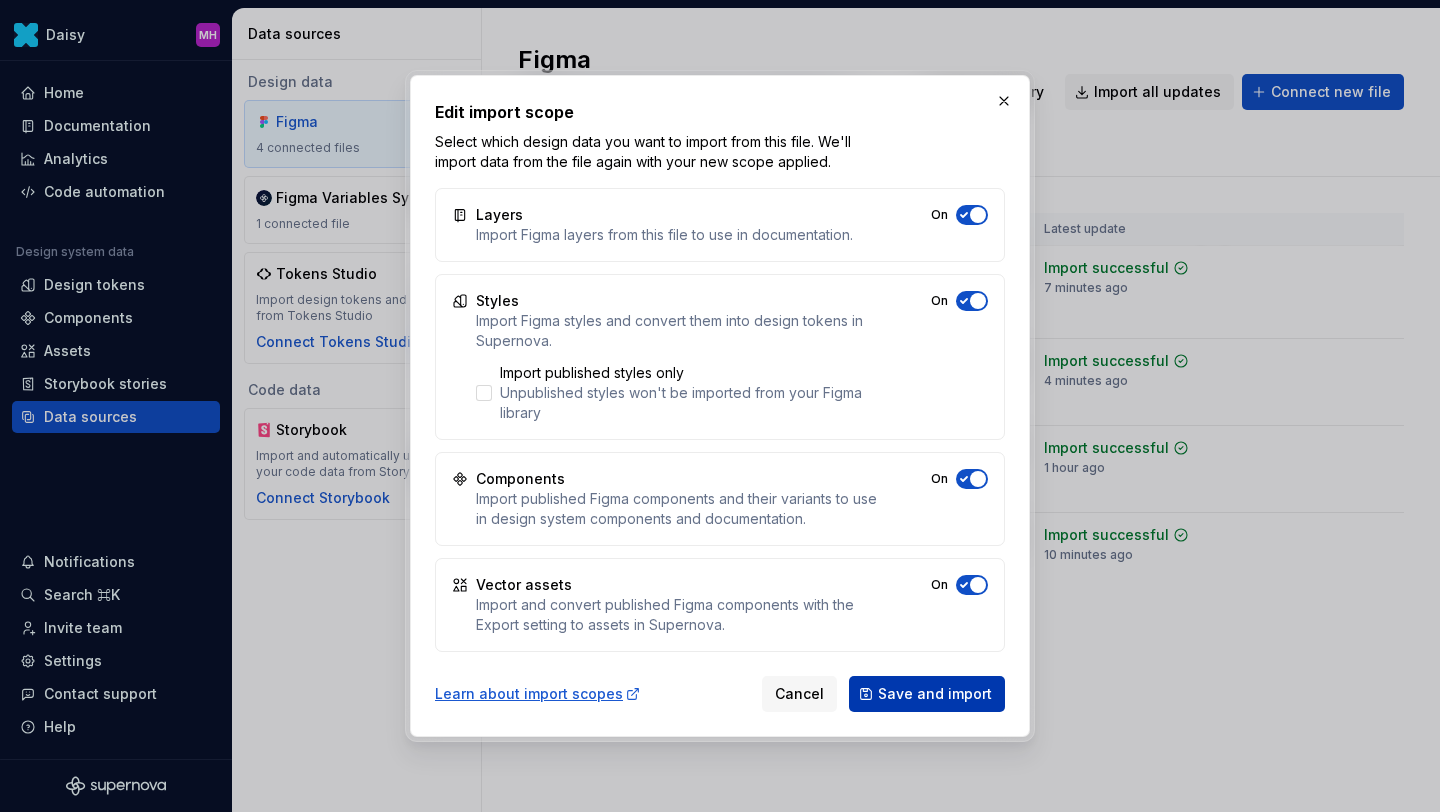click on "Save and import" at bounding box center [935, 694] 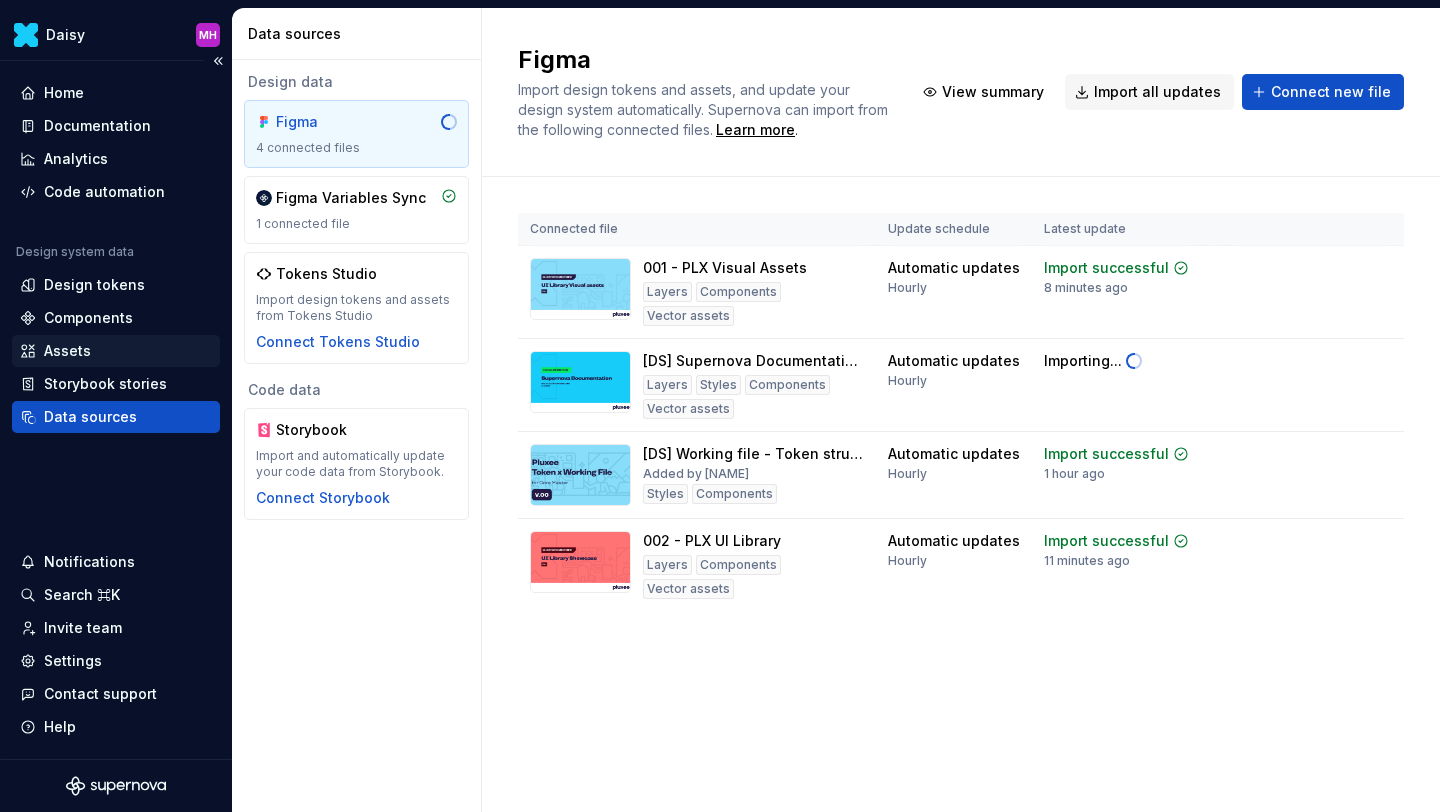 click on "Assets" at bounding box center [116, 351] 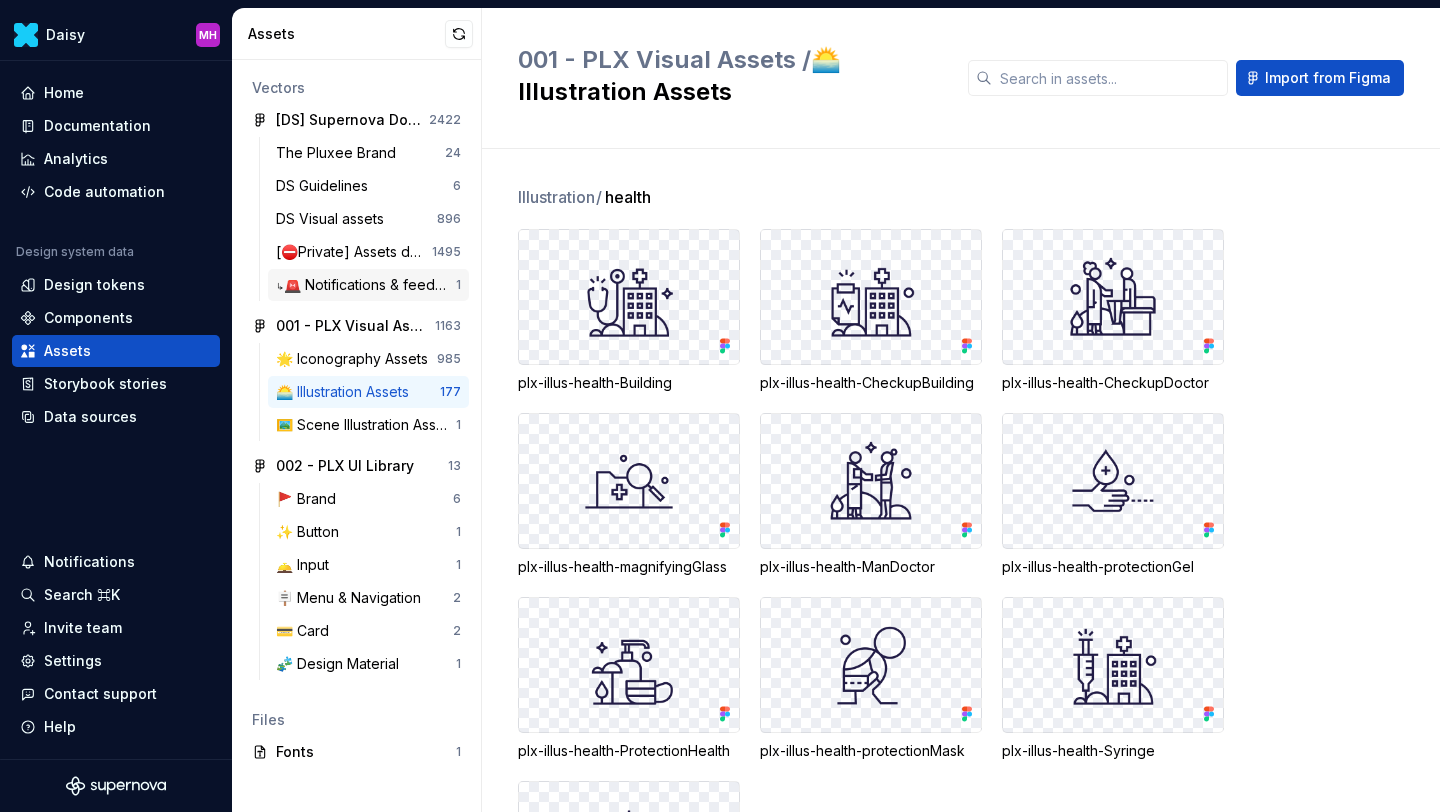 click on "↳🚨 Notifications & feedback 1" at bounding box center [368, 285] 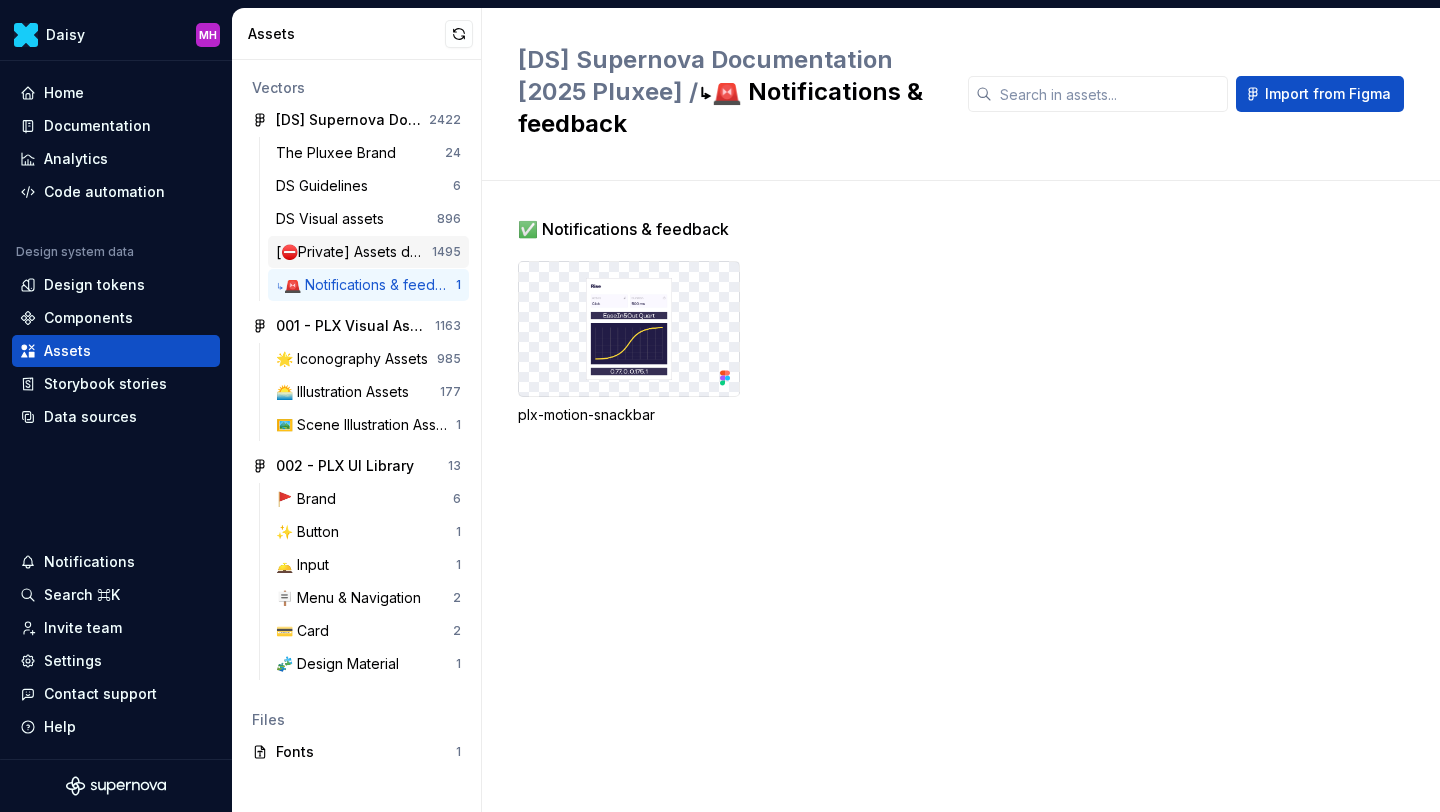 click on "[⛔️Private] Assets dedicated to Storybook" at bounding box center (354, 252) 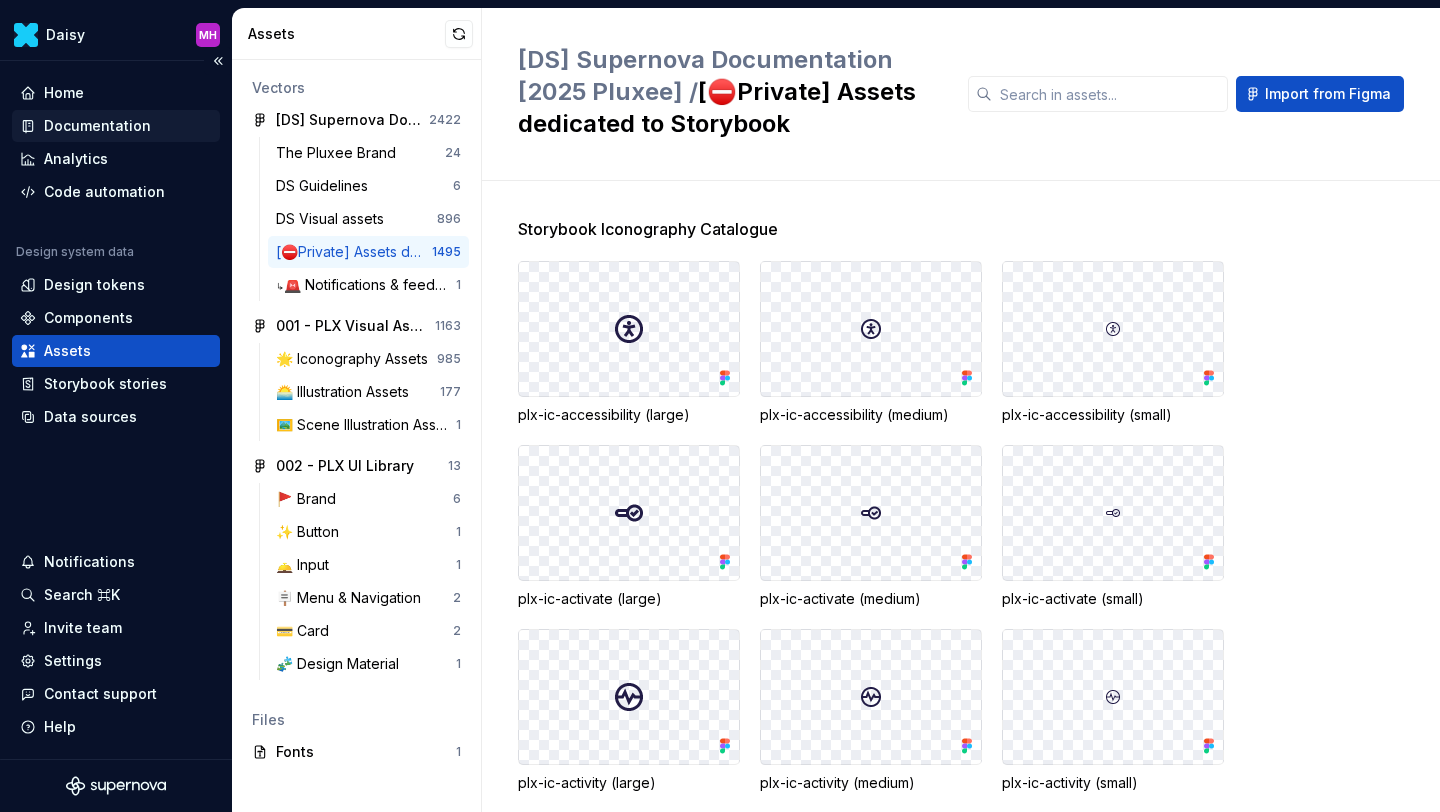 click on "Documentation" at bounding box center [97, 126] 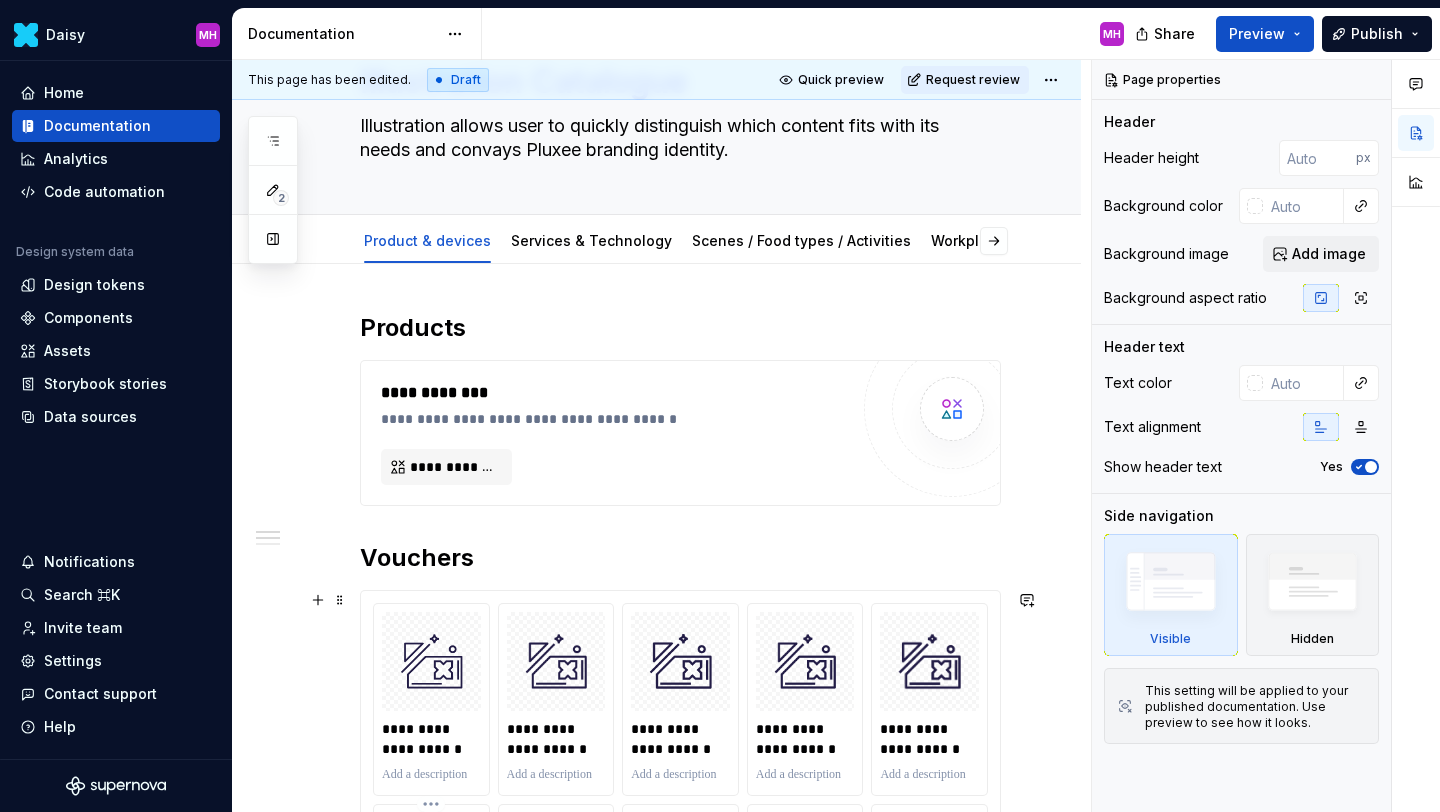 scroll, scrollTop: 0, scrollLeft: 0, axis: both 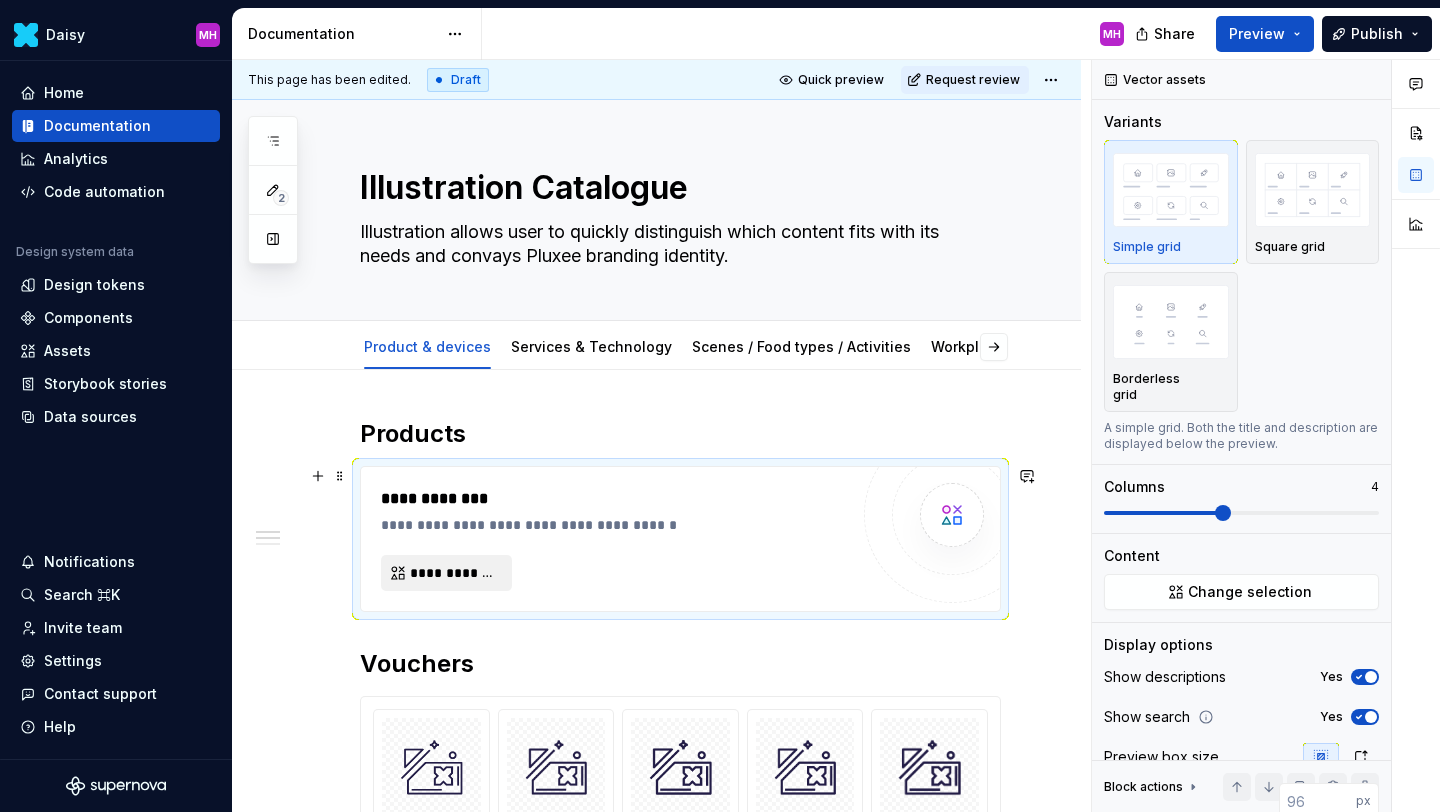 click on "**********" at bounding box center [454, 573] 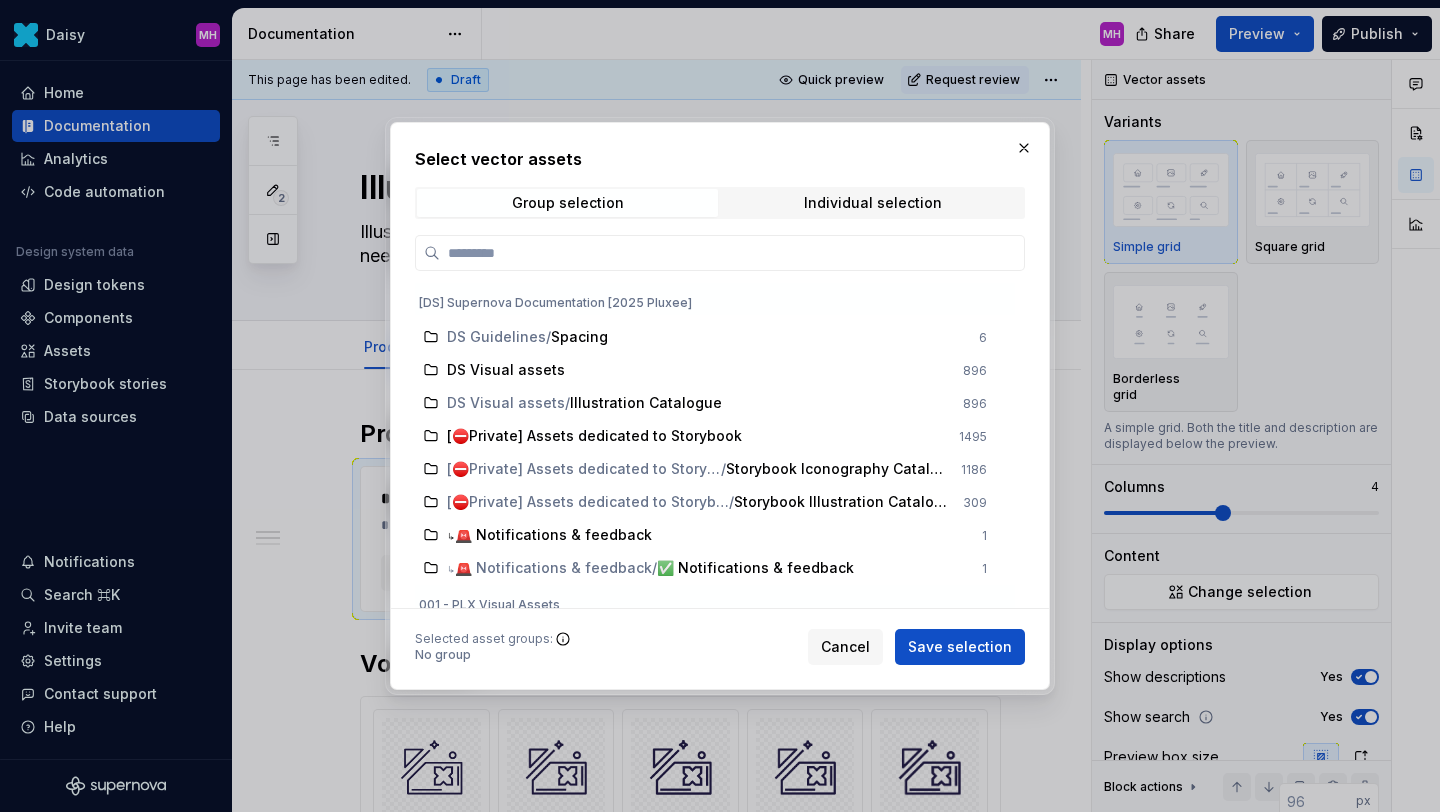 scroll, scrollTop: 186, scrollLeft: 0, axis: vertical 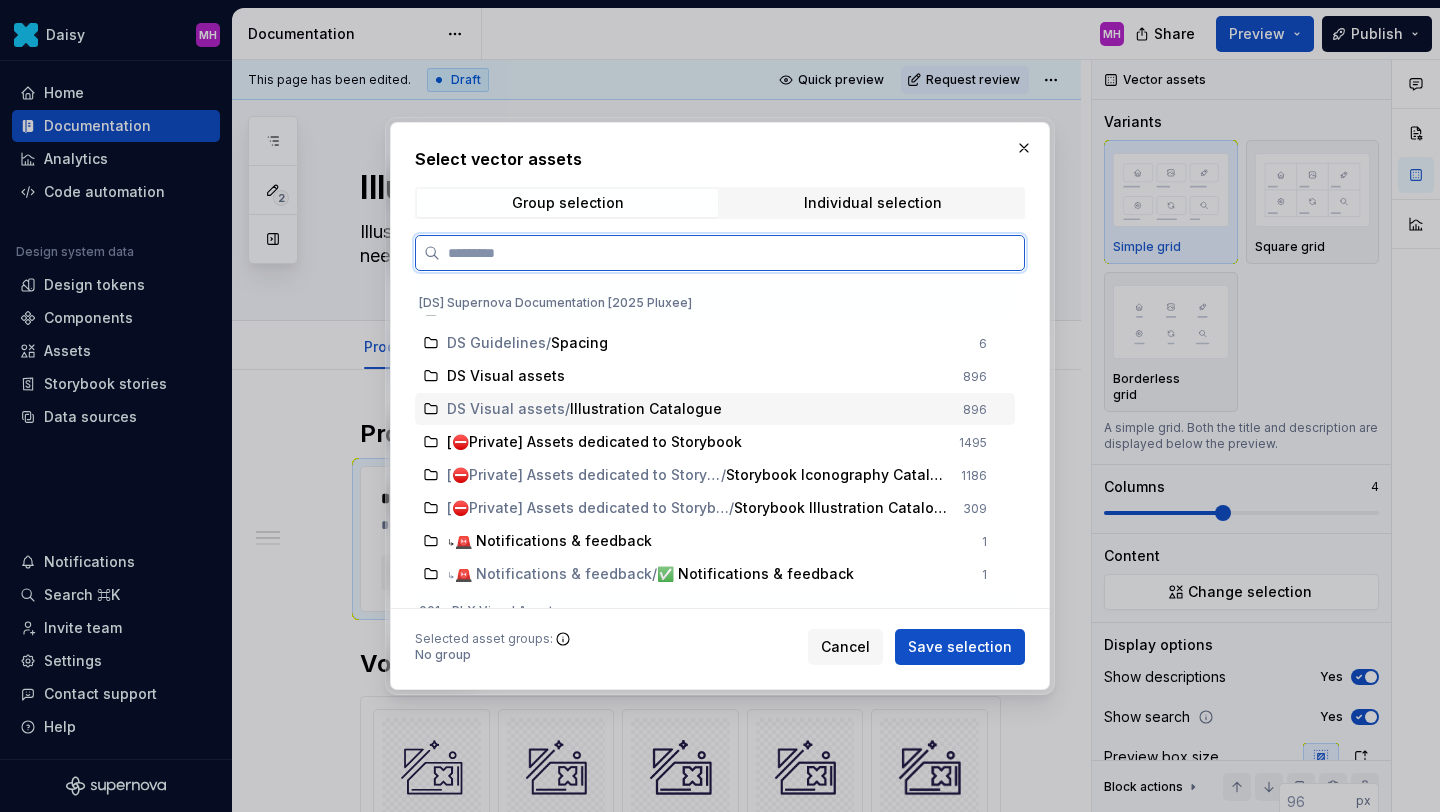 click on "DS Visual assets" at bounding box center [506, 409] 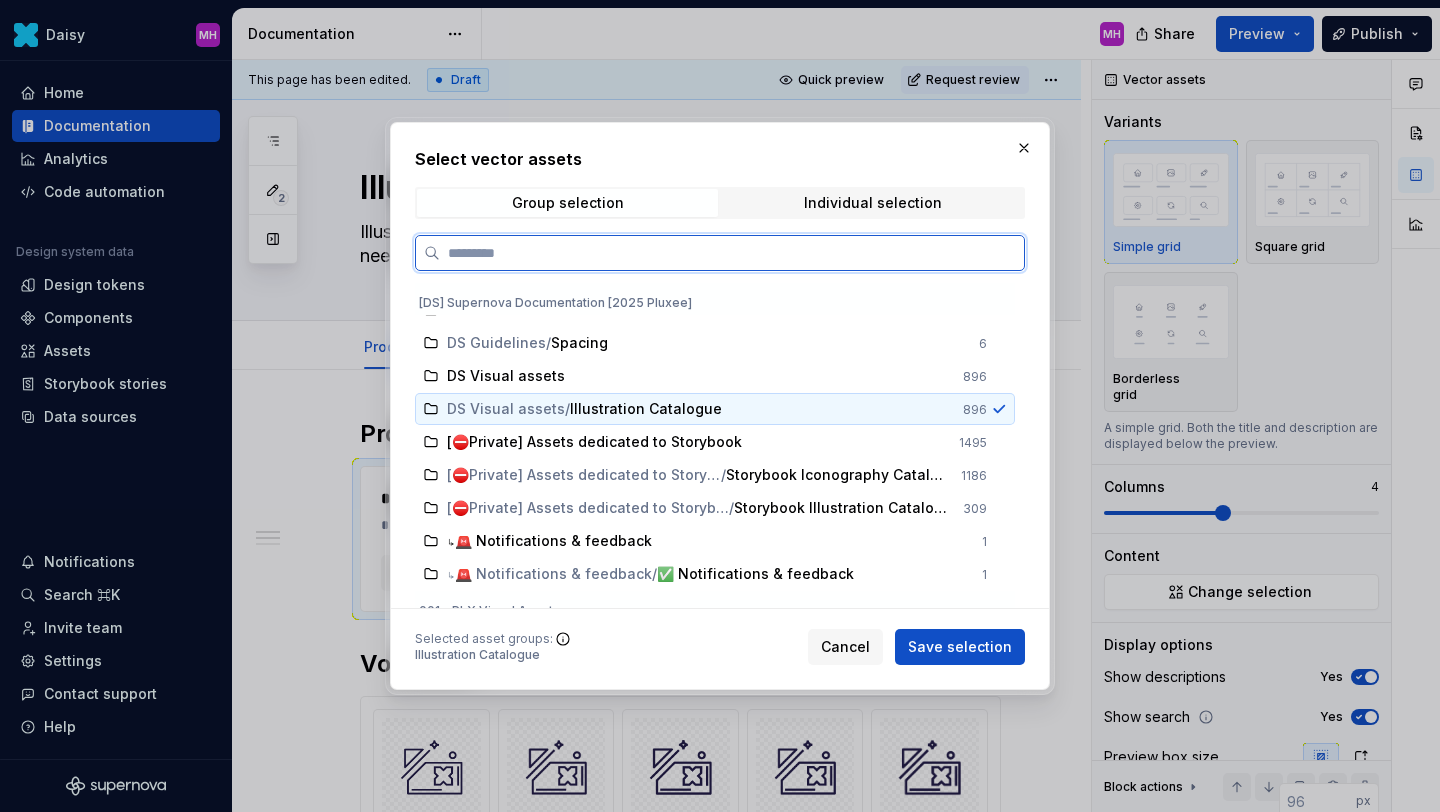 click on "DS Visual assets" at bounding box center (506, 409) 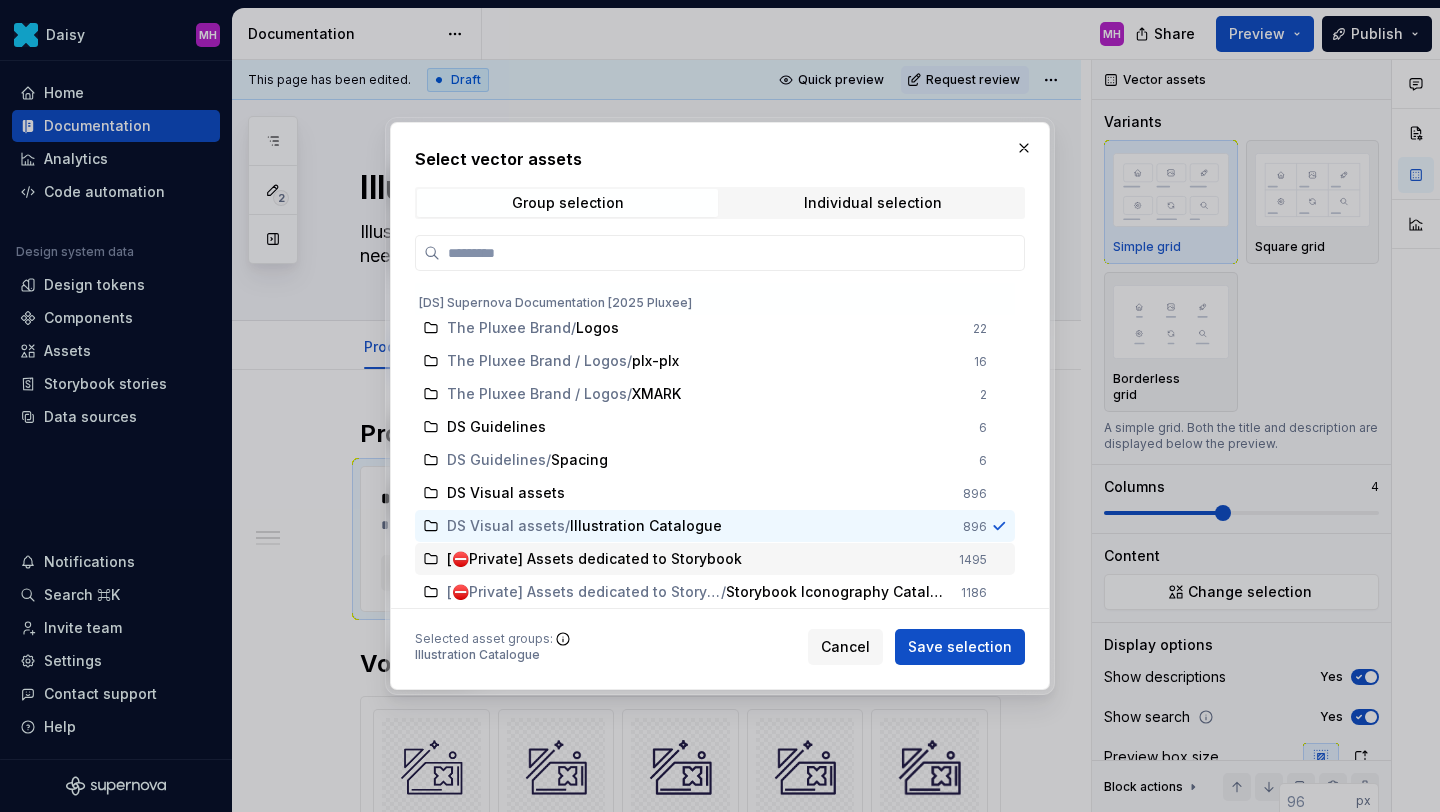 scroll, scrollTop: 76, scrollLeft: 0, axis: vertical 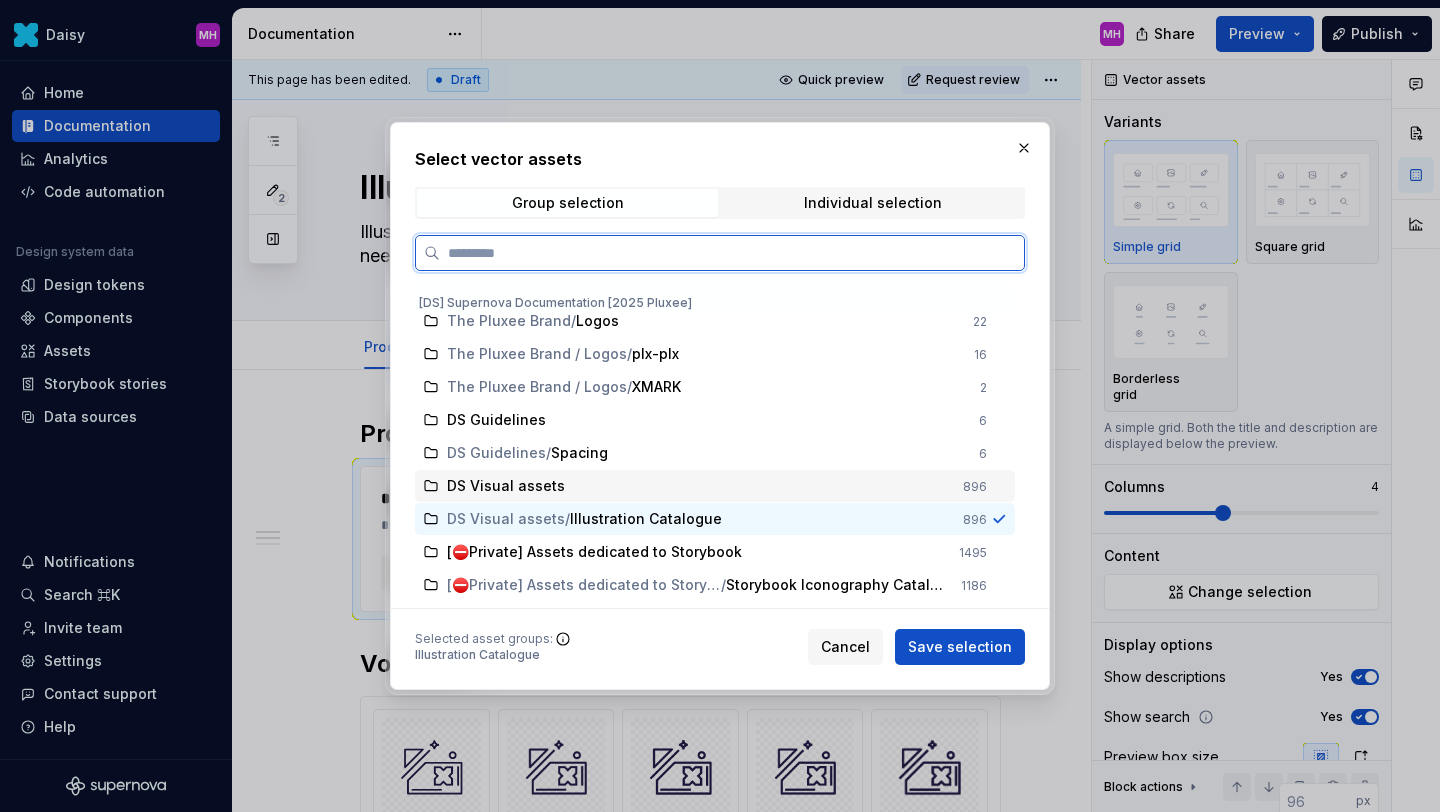 click on "DS Visual assets" at bounding box center (506, 486) 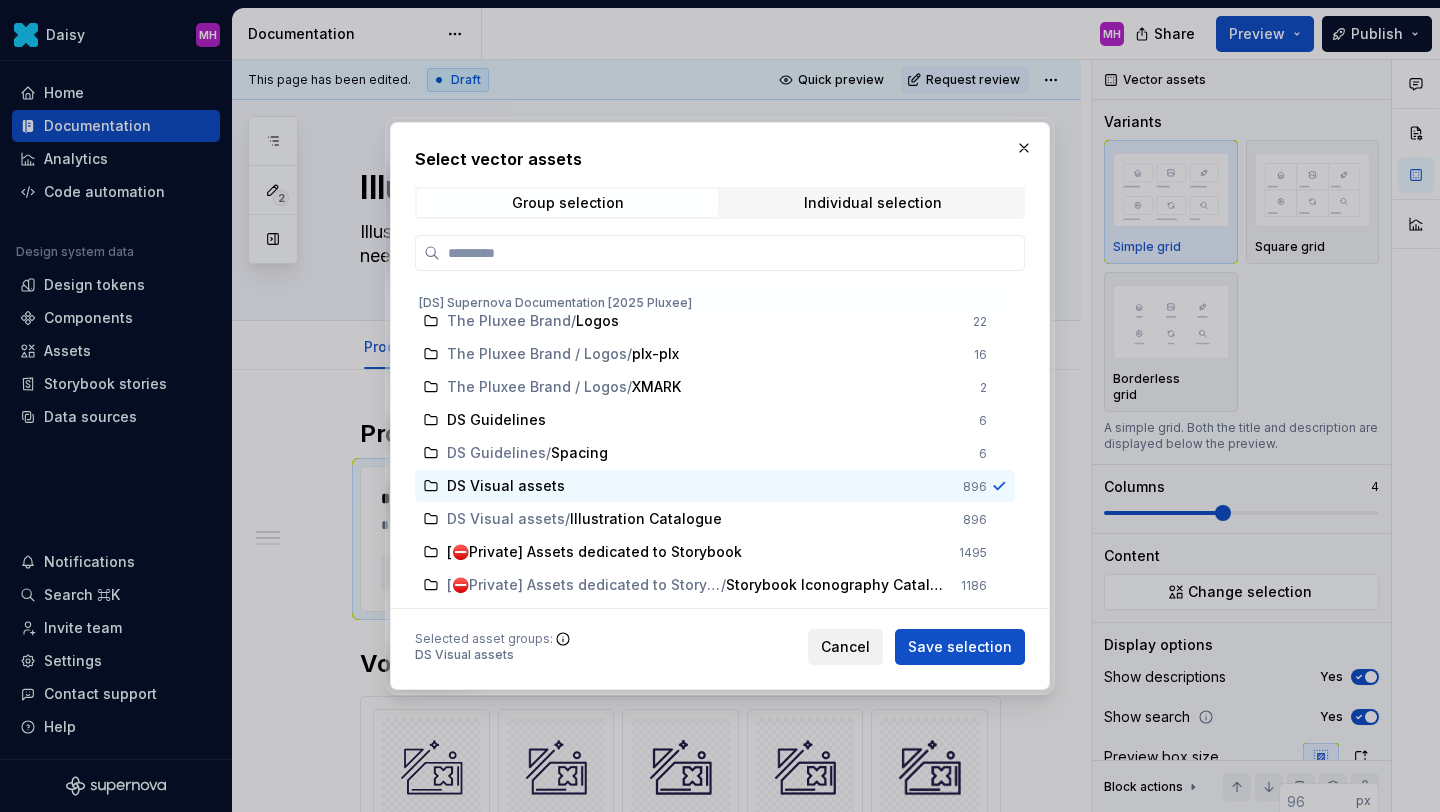 click on "Cancel" at bounding box center [845, 647] 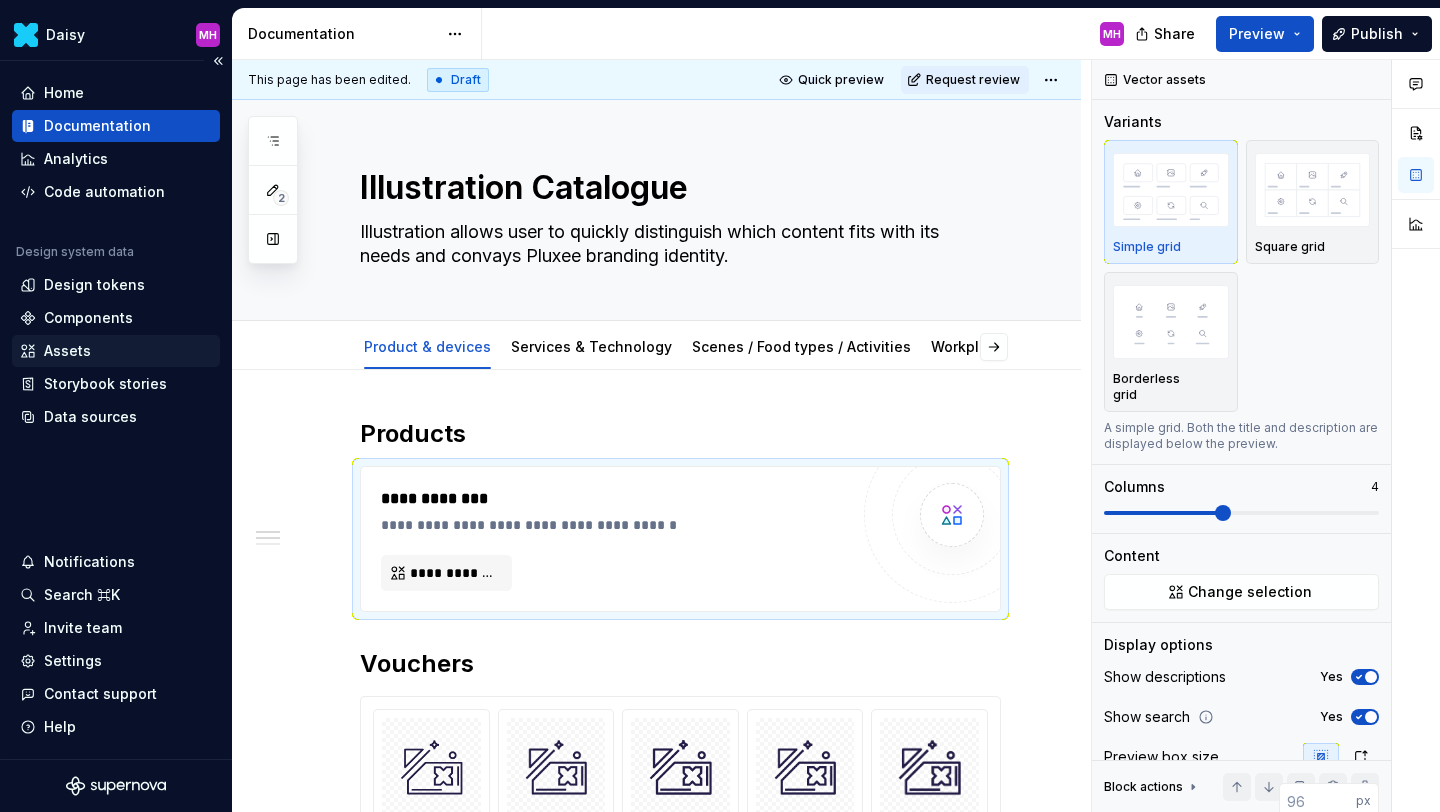 click on "Assets" at bounding box center [67, 351] 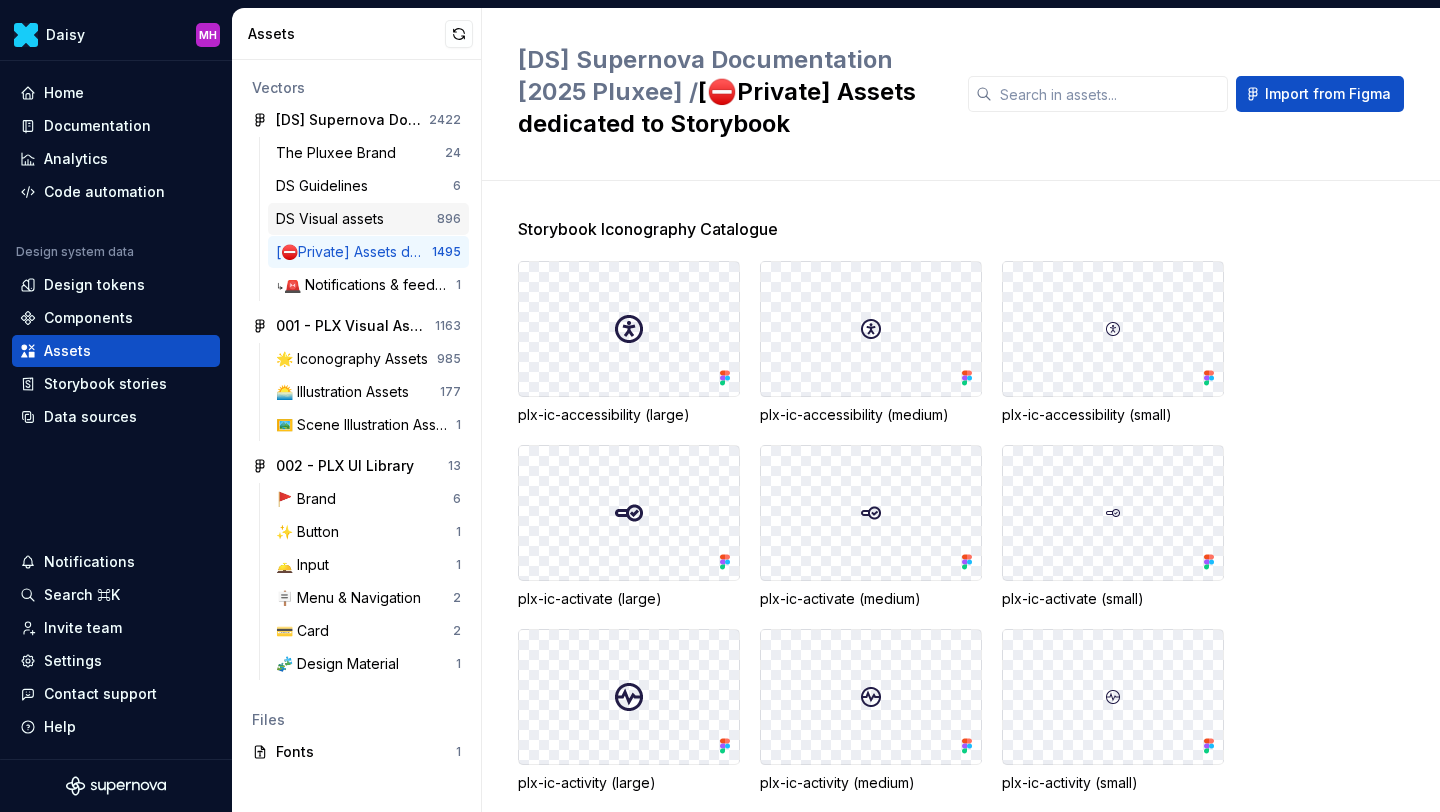 click on "DS Visual assets" at bounding box center [334, 219] 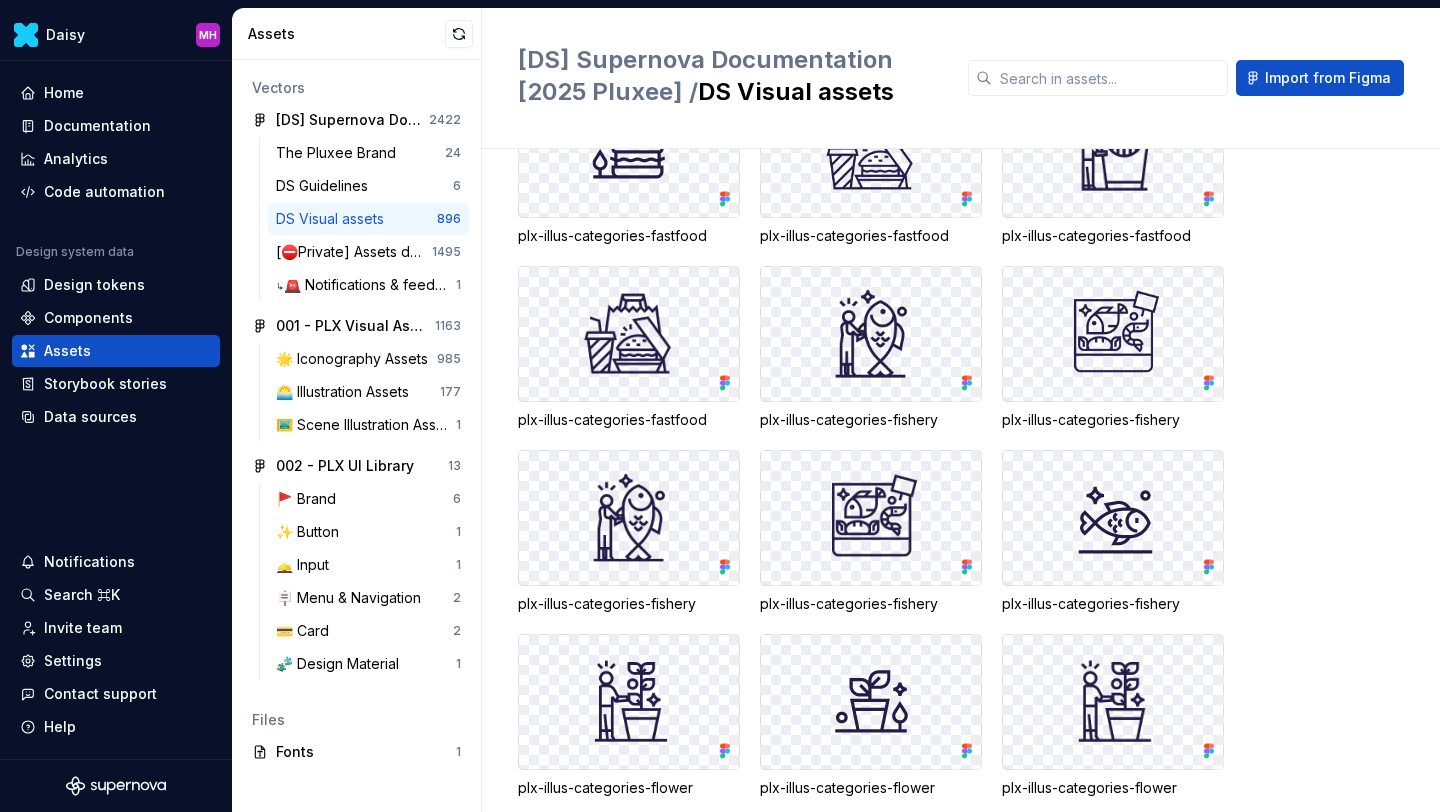 scroll, scrollTop: 5201, scrollLeft: 0, axis: vertical 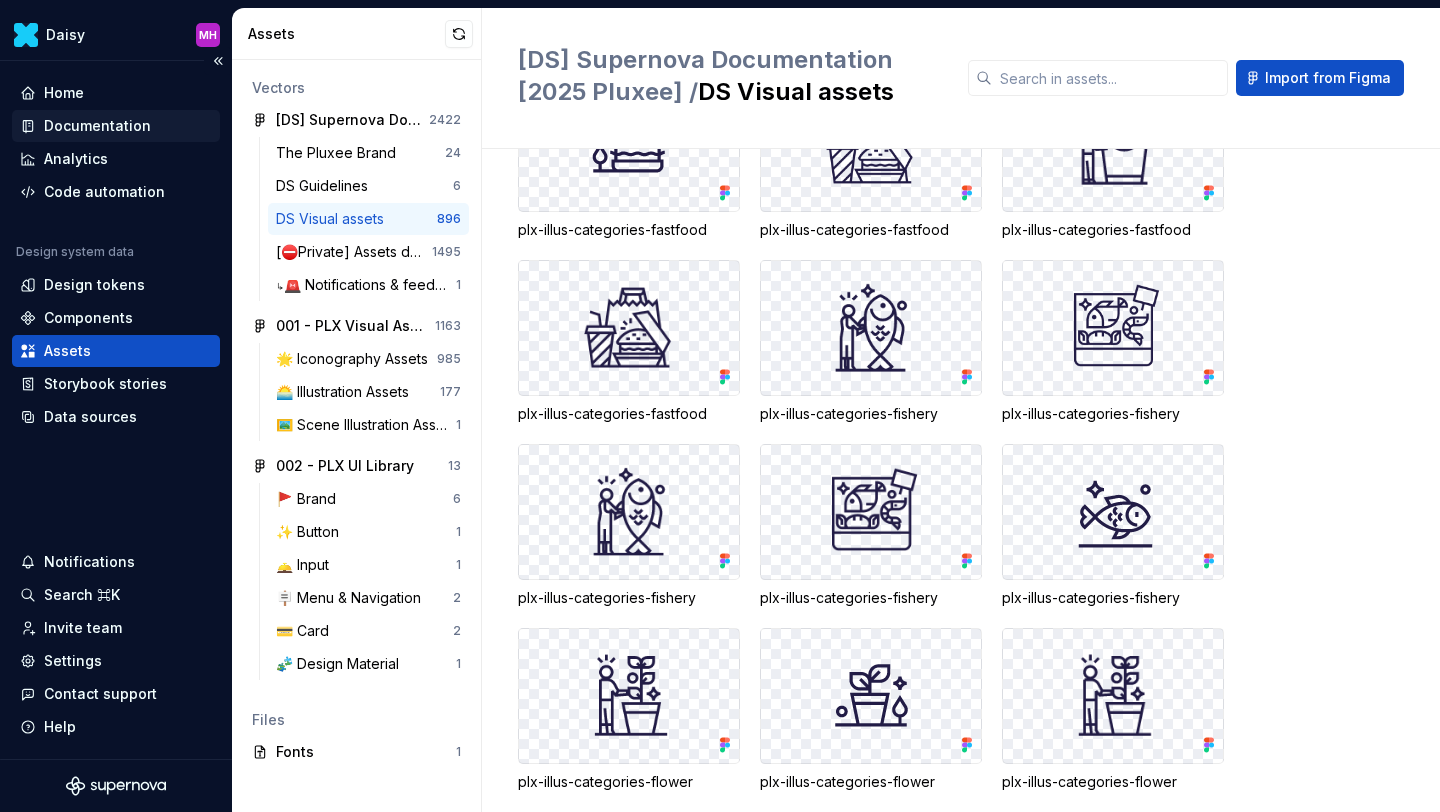 click on "Documentation" at bounding box center (116, 126) 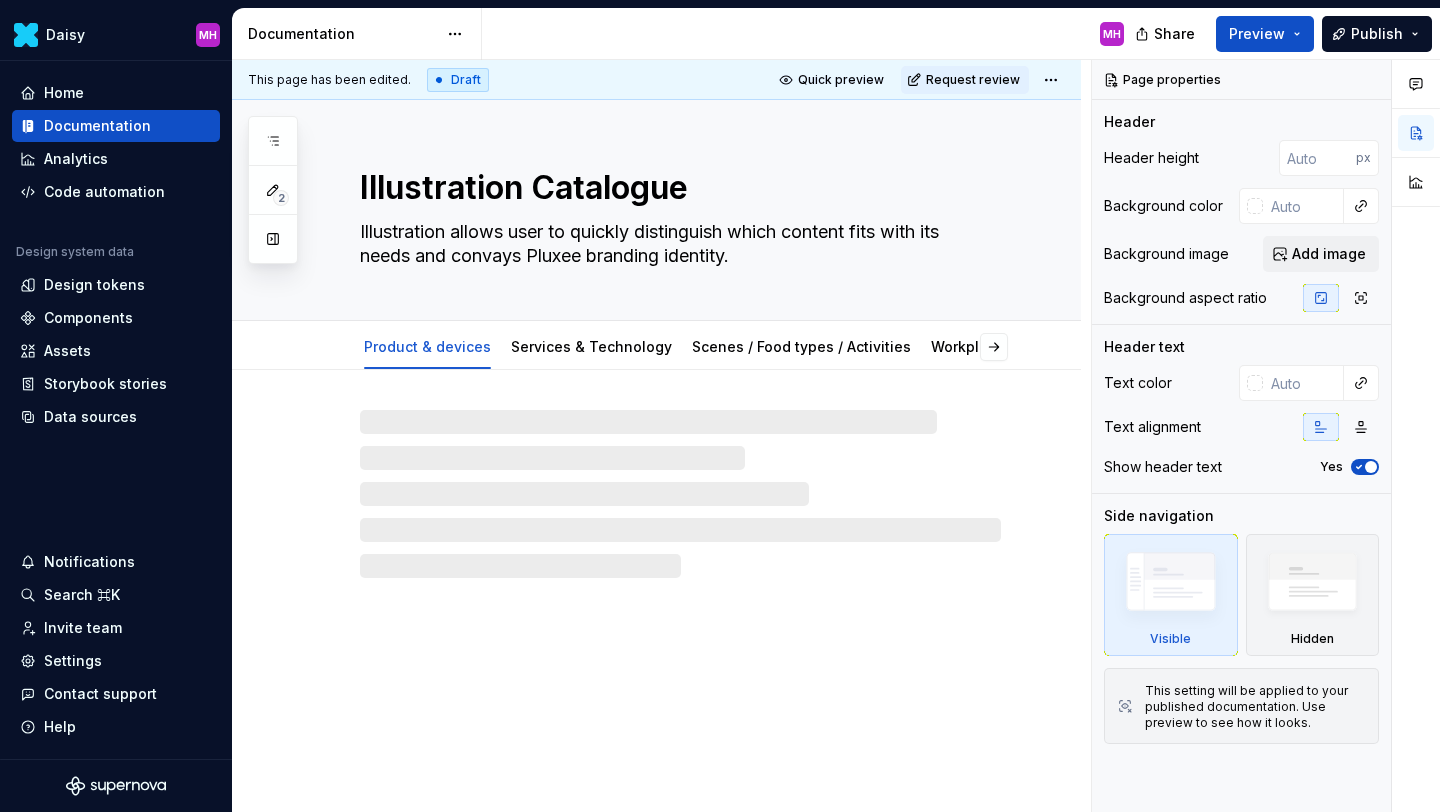 type on "*" 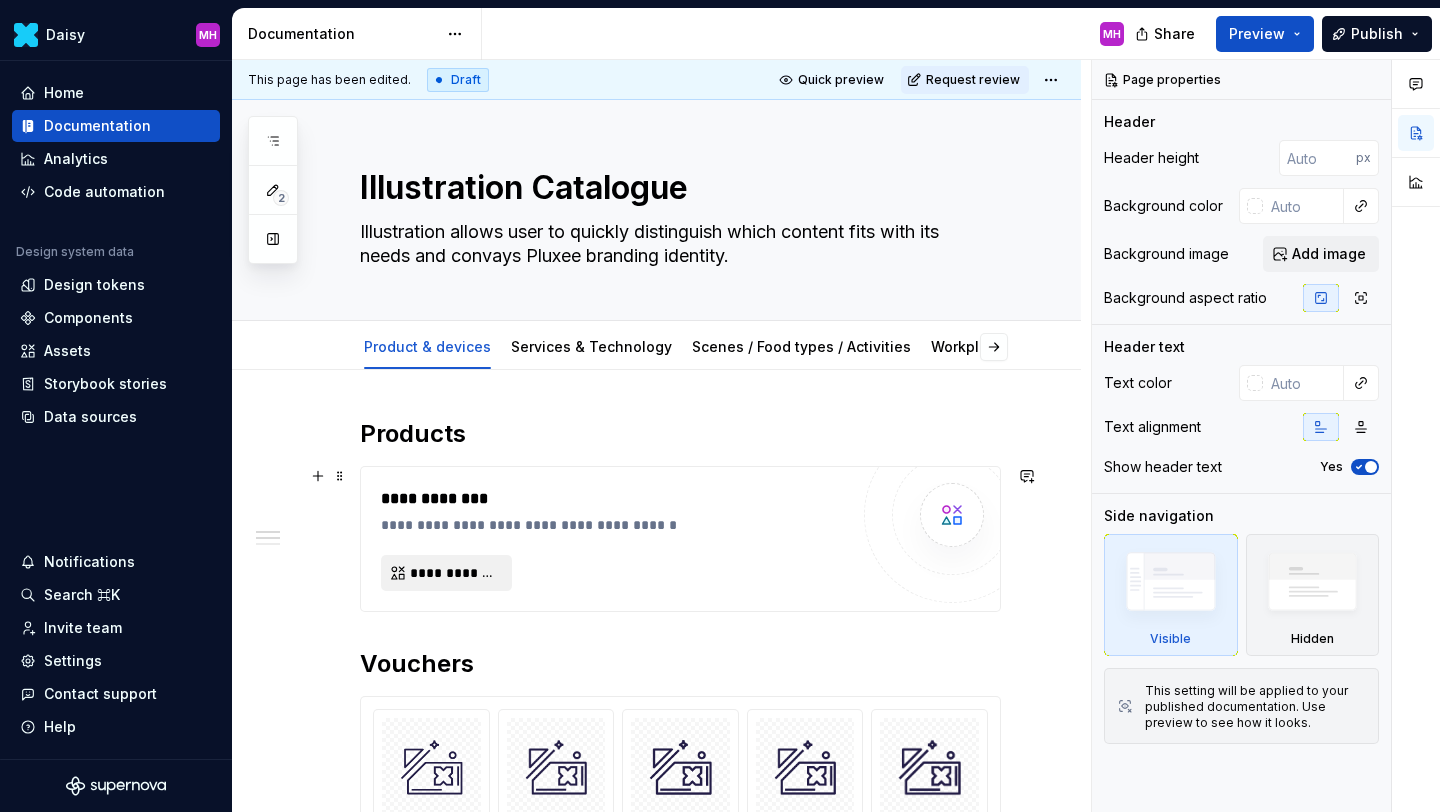 click on "**********" at bounding box center [454, 573] 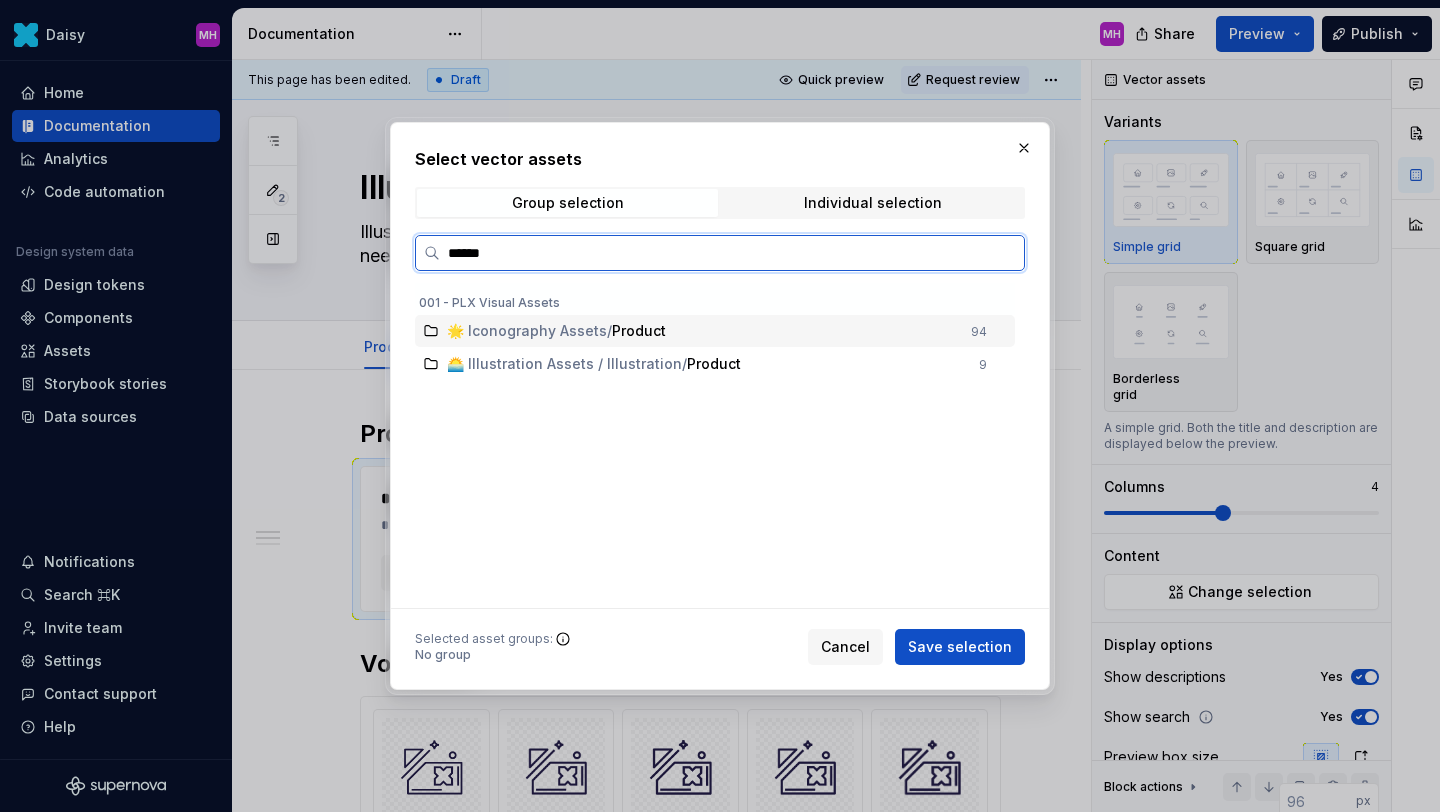 type on "*******" 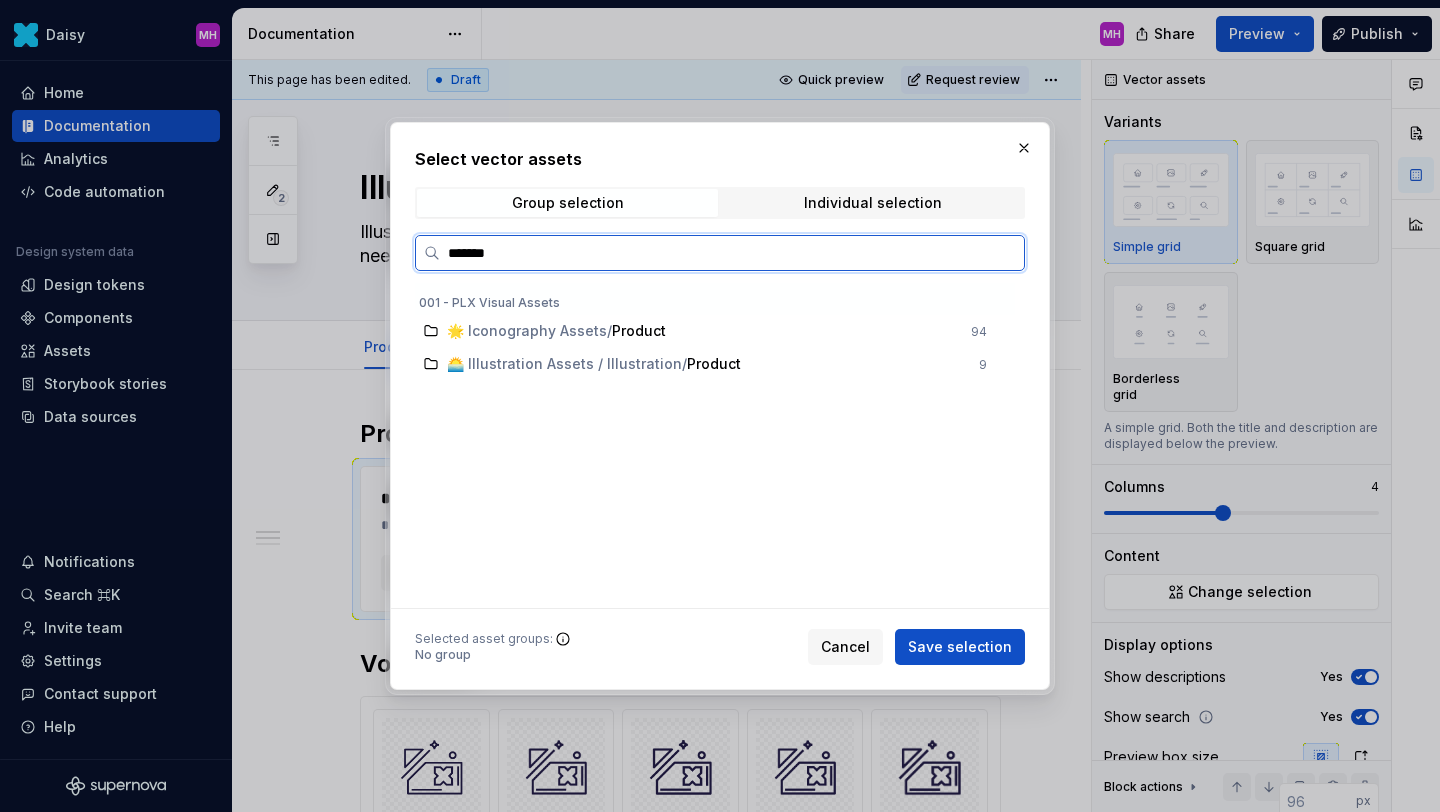 type on "*" 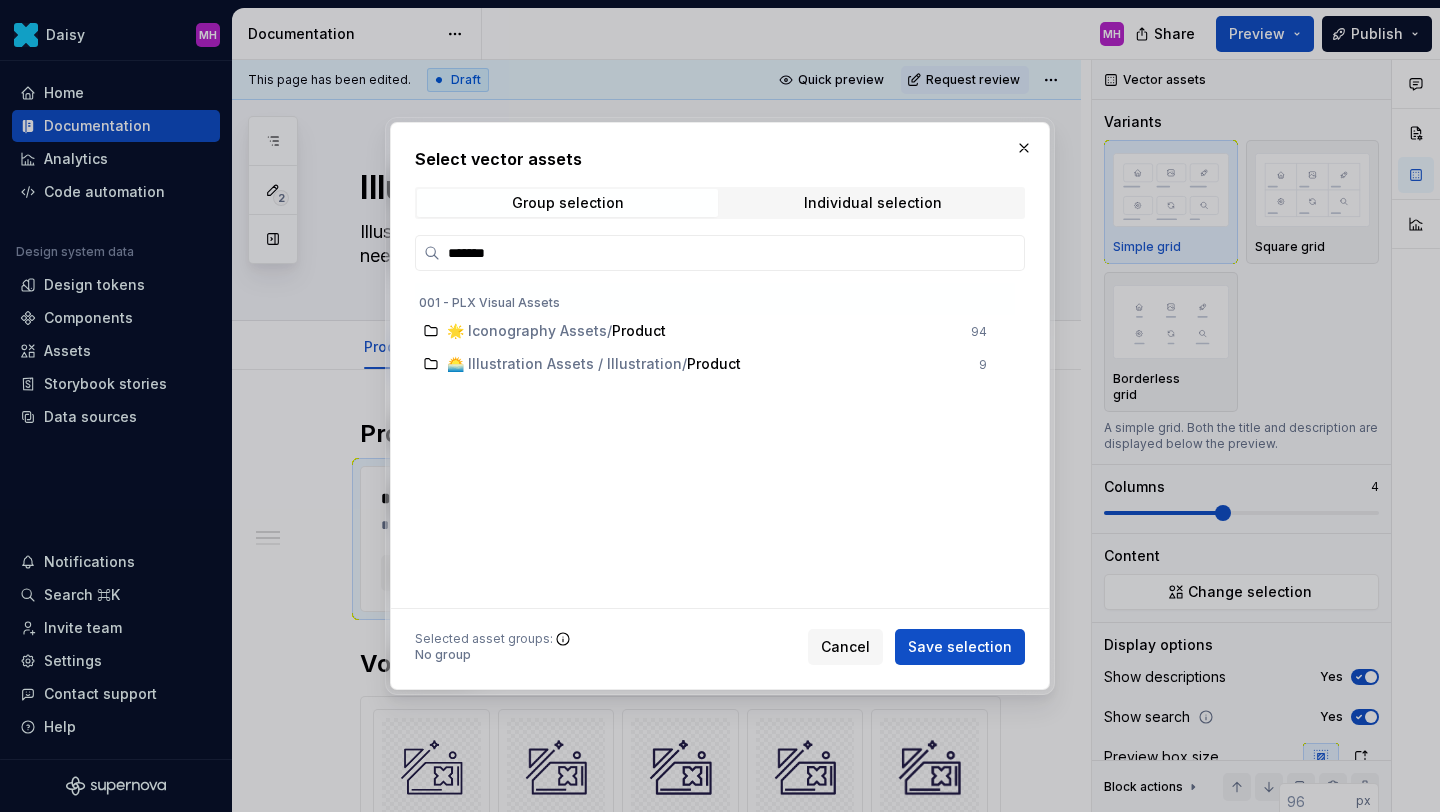 drag, startPoint x: 500, startPoint y: 255, endPoint x: 400, endPoint y: 256, distance: 100.005 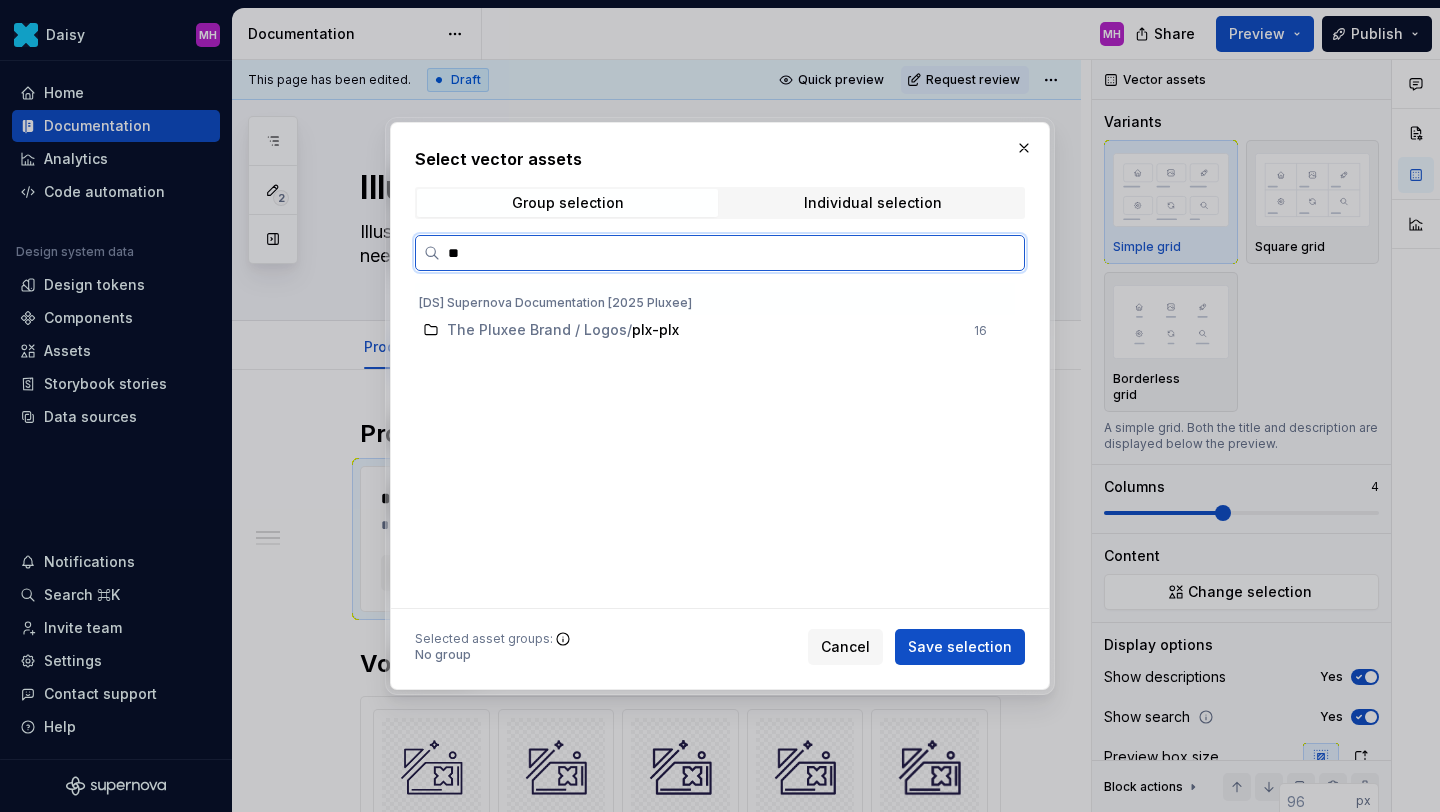 type on "*" 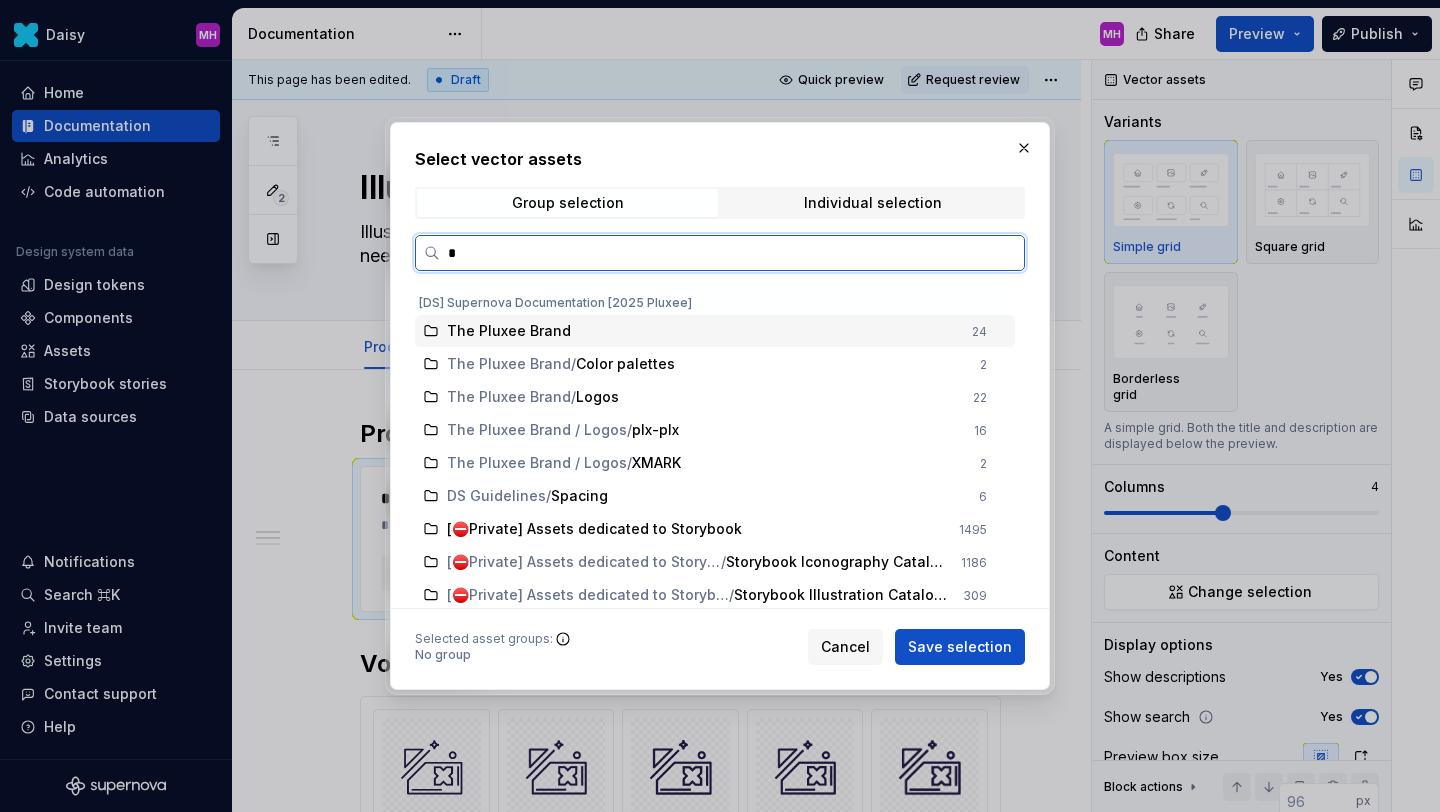 type 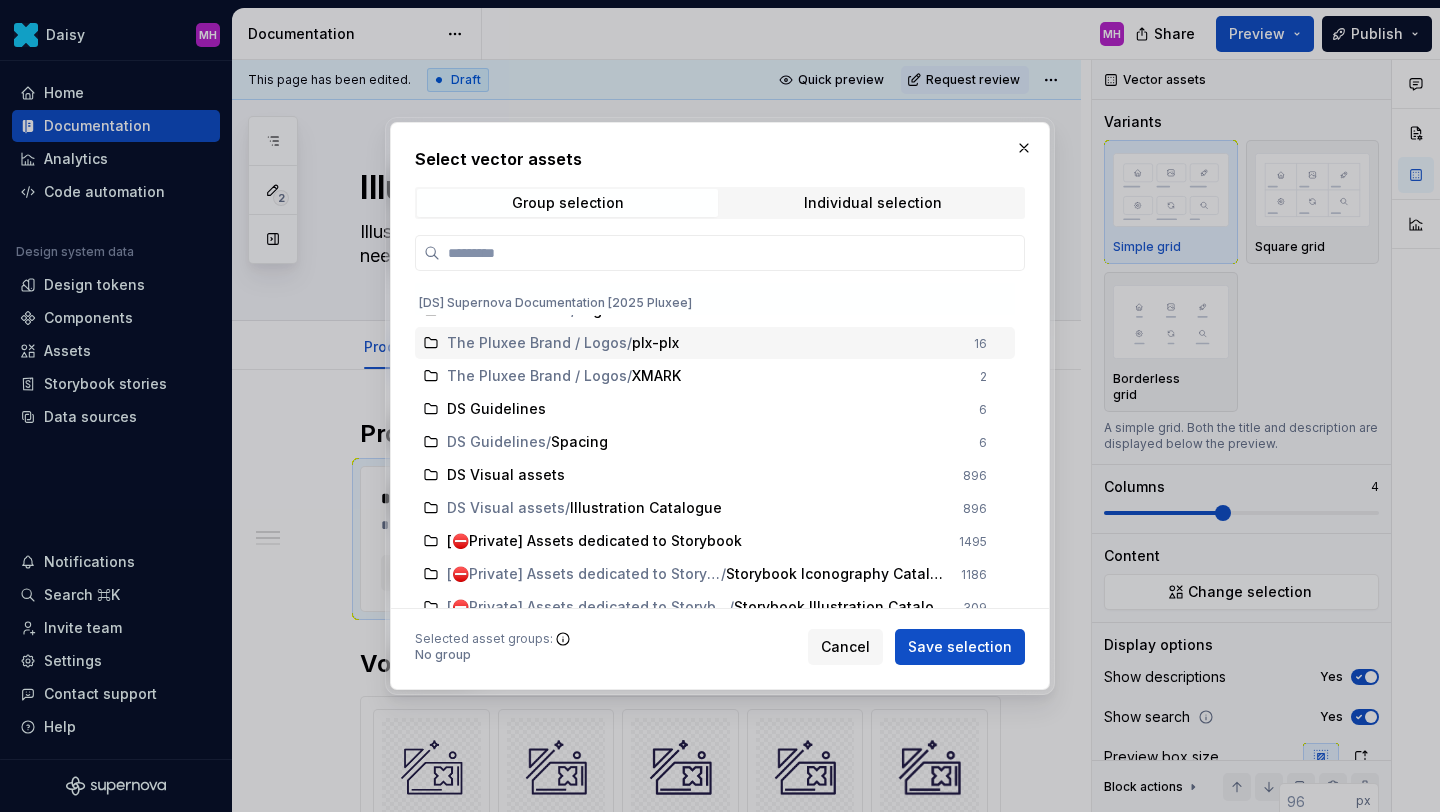 scroll, scrollTop: 100, scrollLeft: 0, axis: vertical 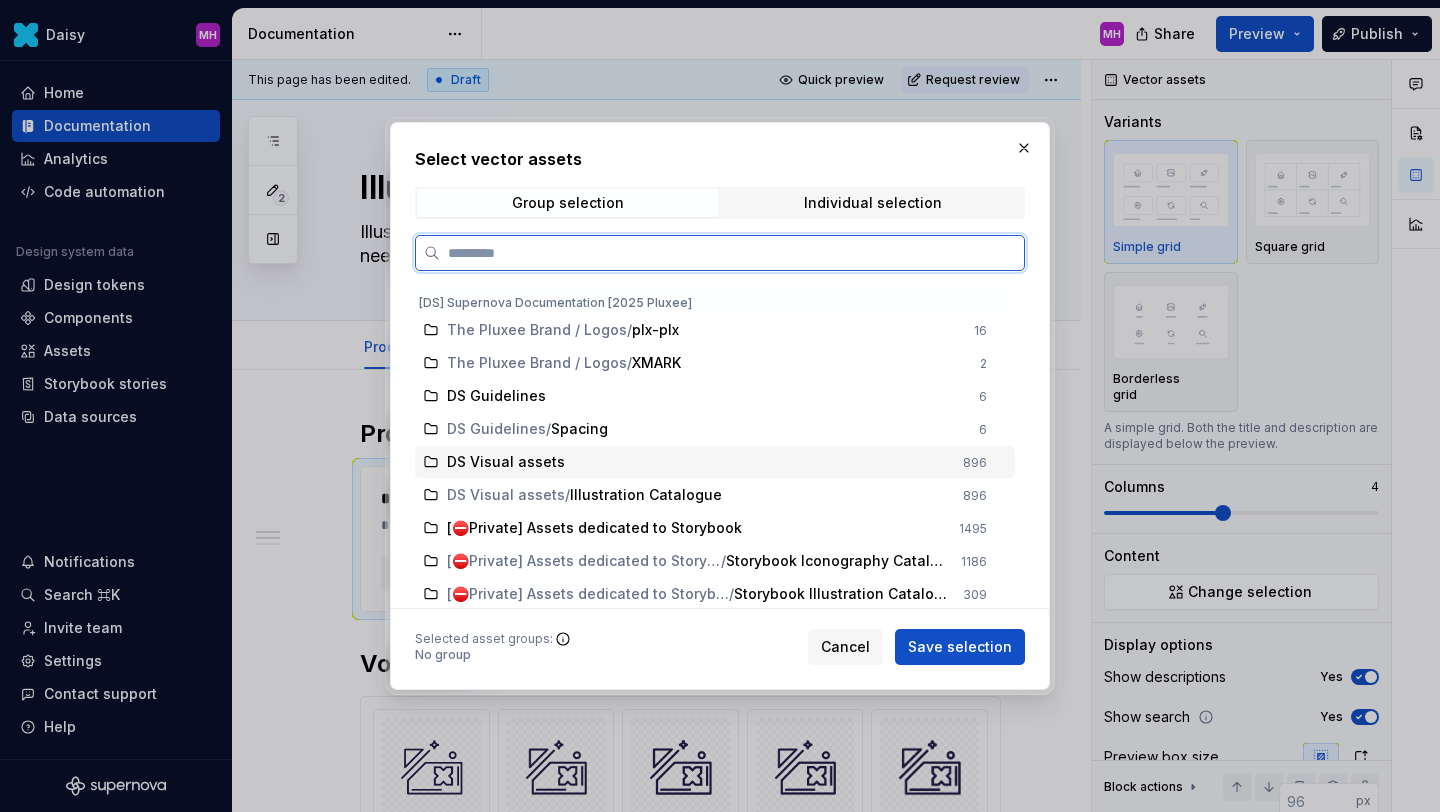 click on "DS Visual assets" at bounding box center (506, 462) 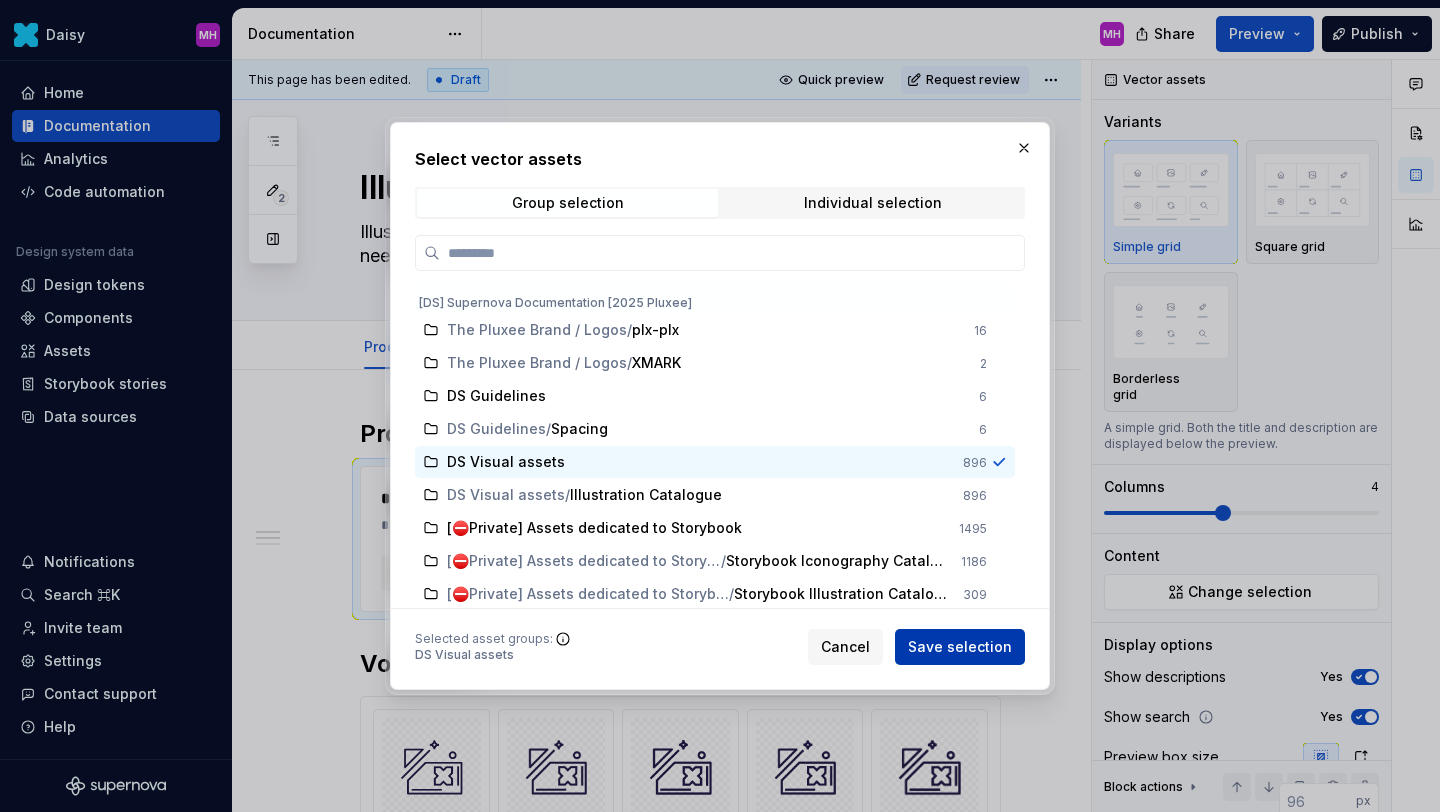 click on "Save selection" at bounding box center [960, 647] 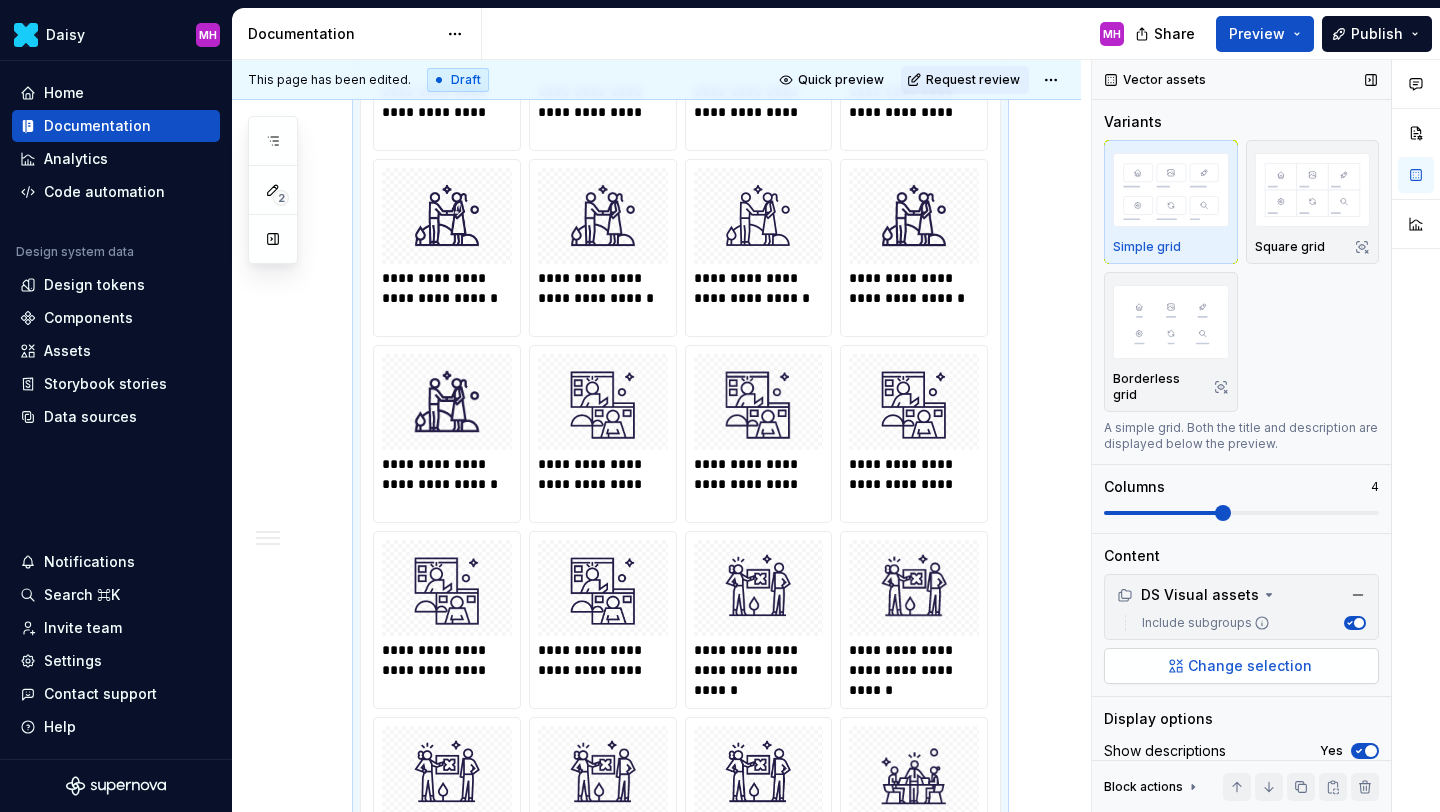 scroll, scrollTop: 7311, scrollLeft: 0, axis: vertical 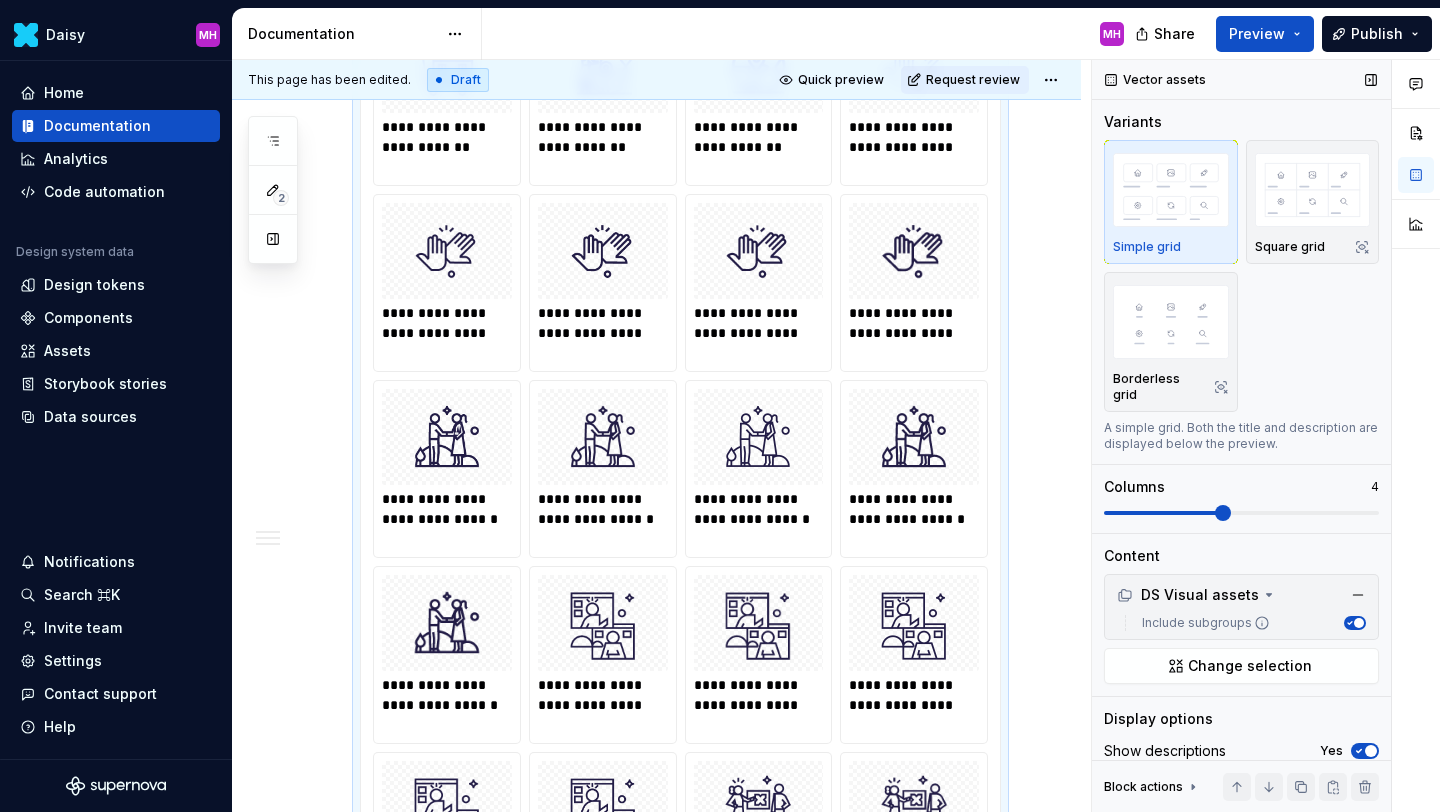 click 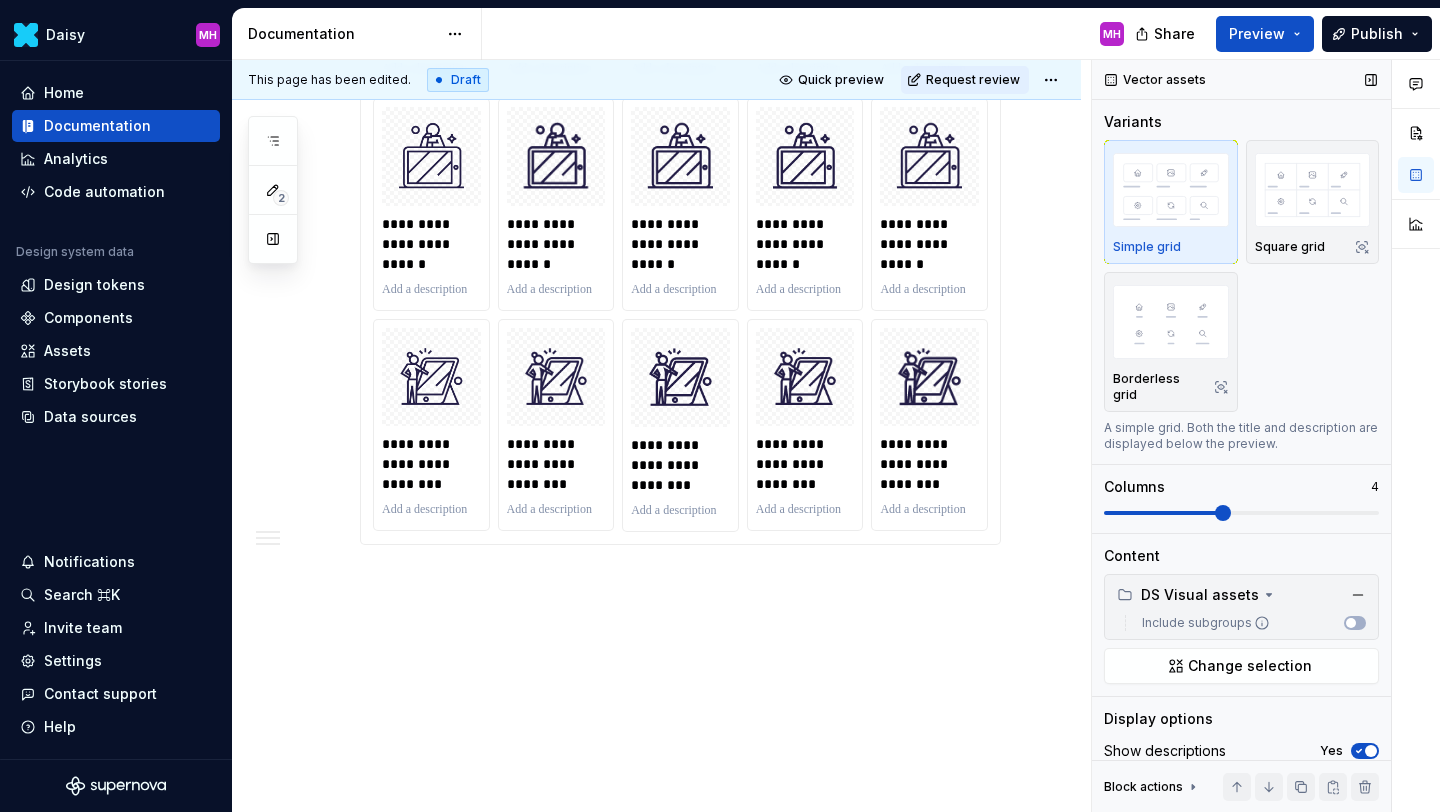 scroll, scrollTop: 406, scrollLeft: 0, axis: vertical 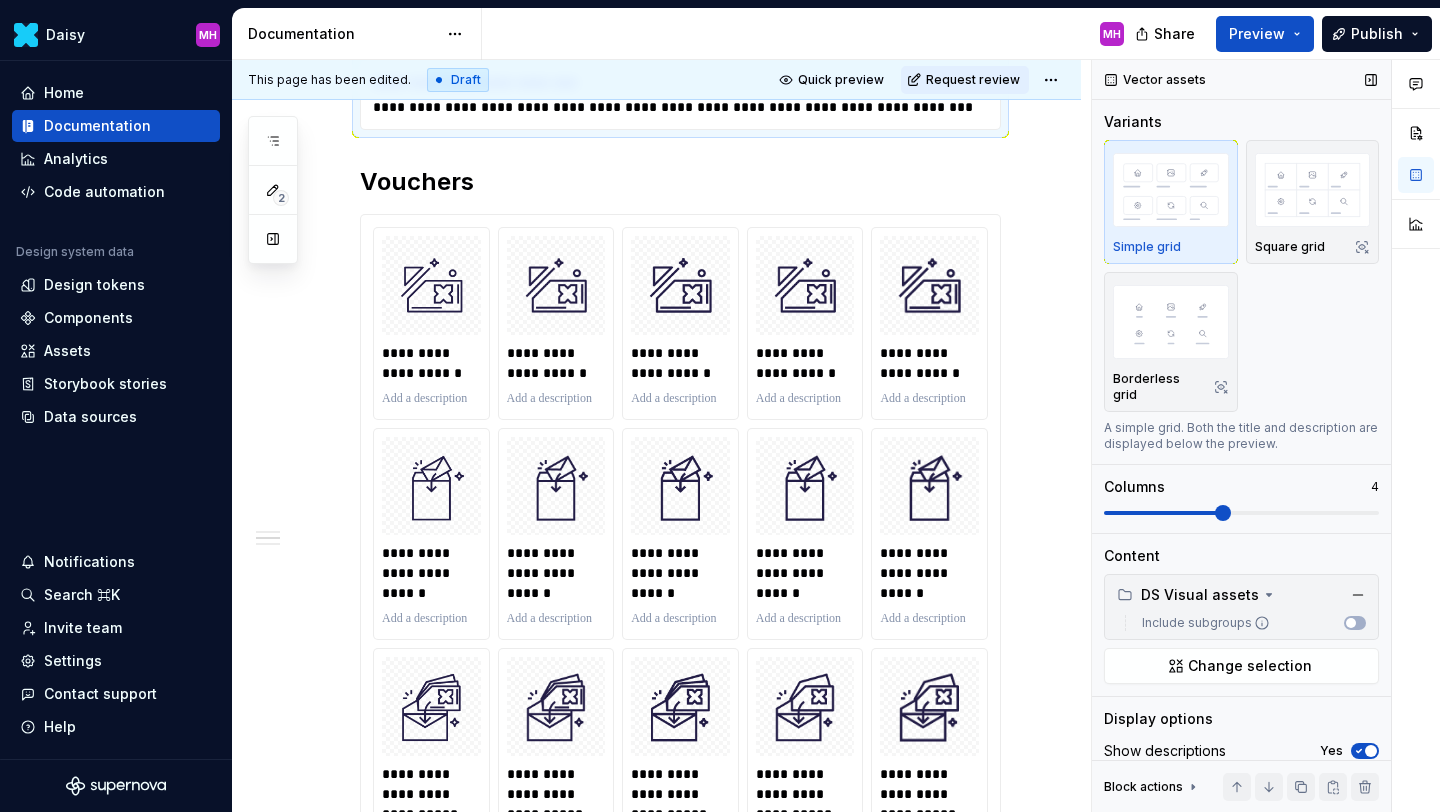 click 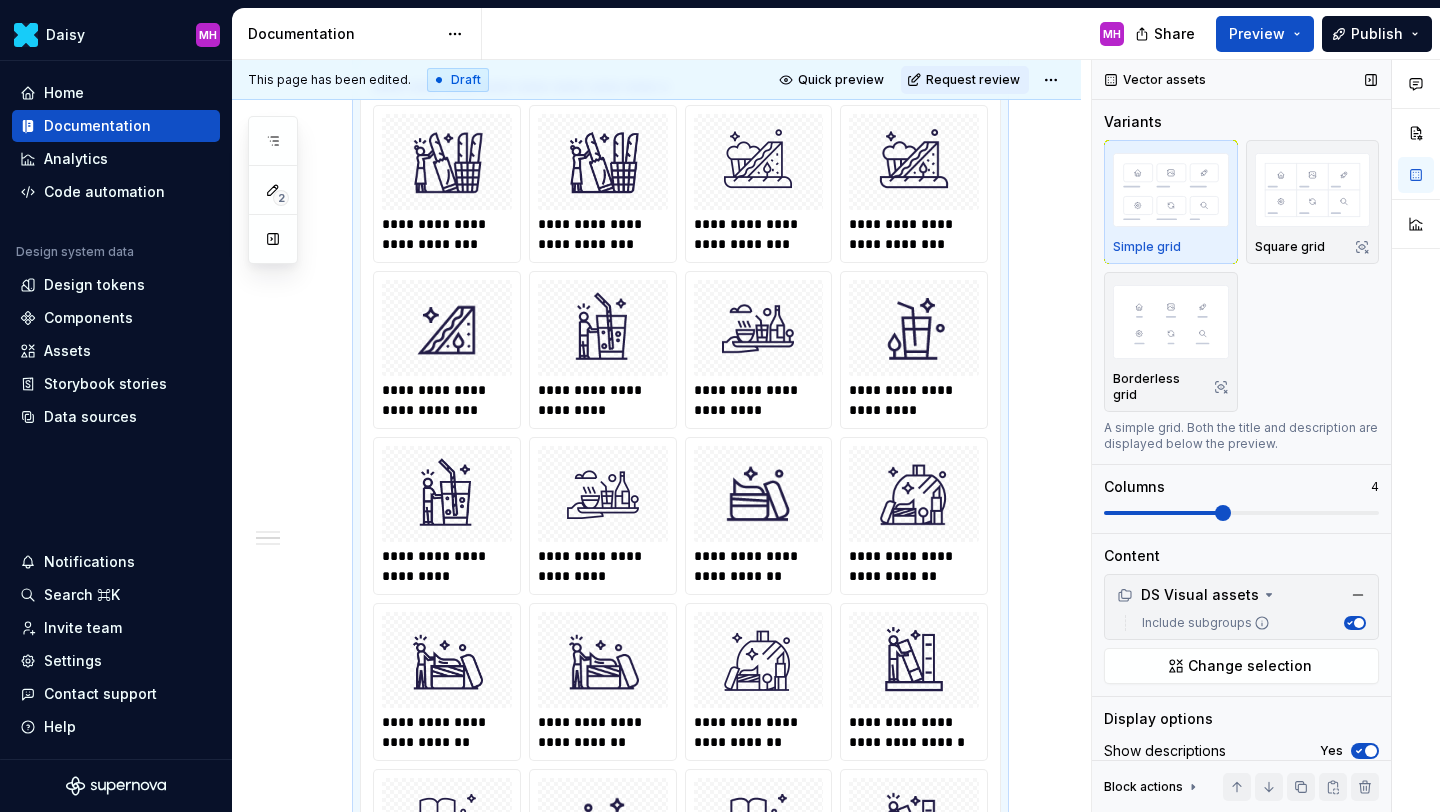 scroll, scrollTop: 37928, scrollLeft: 0, axis: vertical 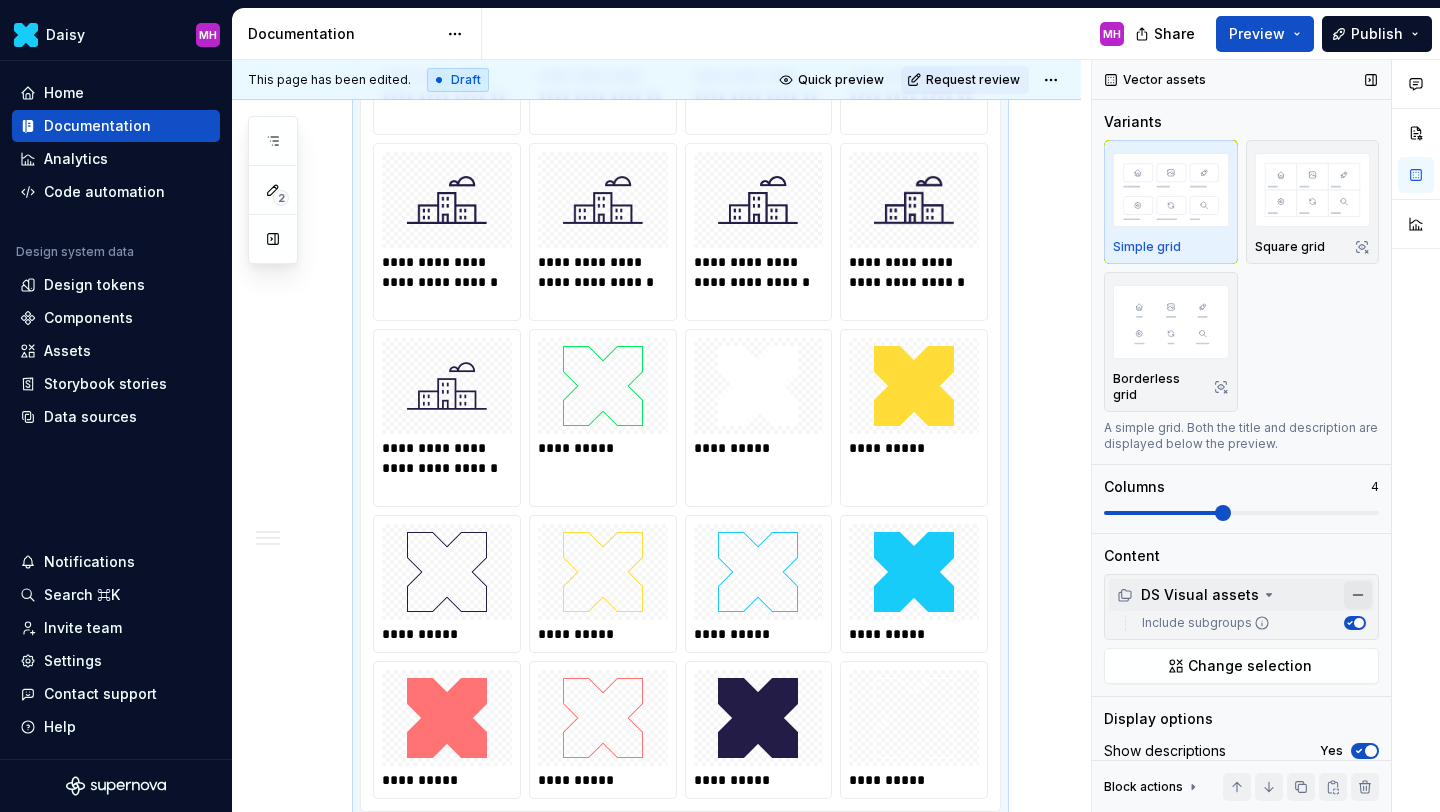 click at bounding box center [1358, 595] 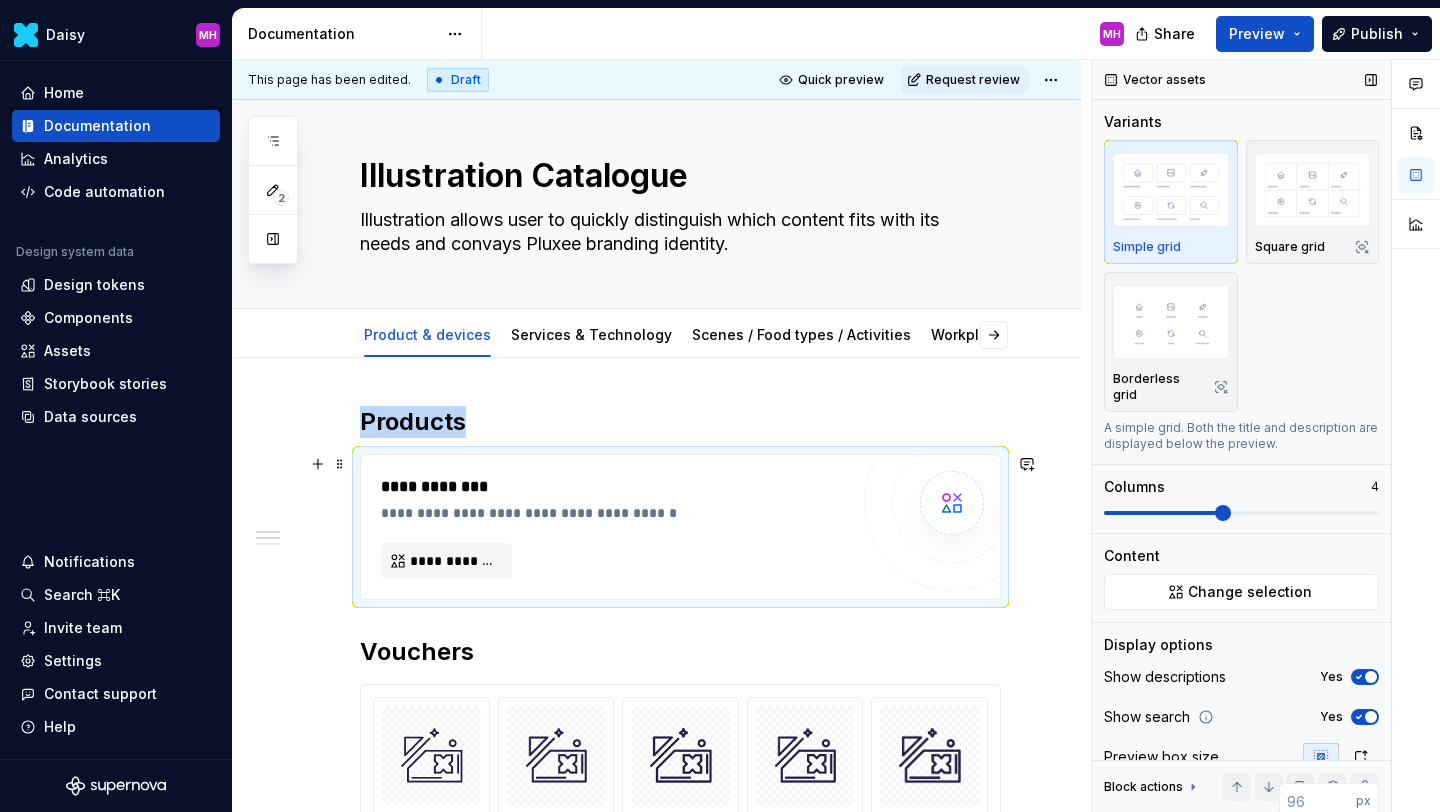 scroll, scrollTop: 7, scrollLeft: 0, axis: vertical 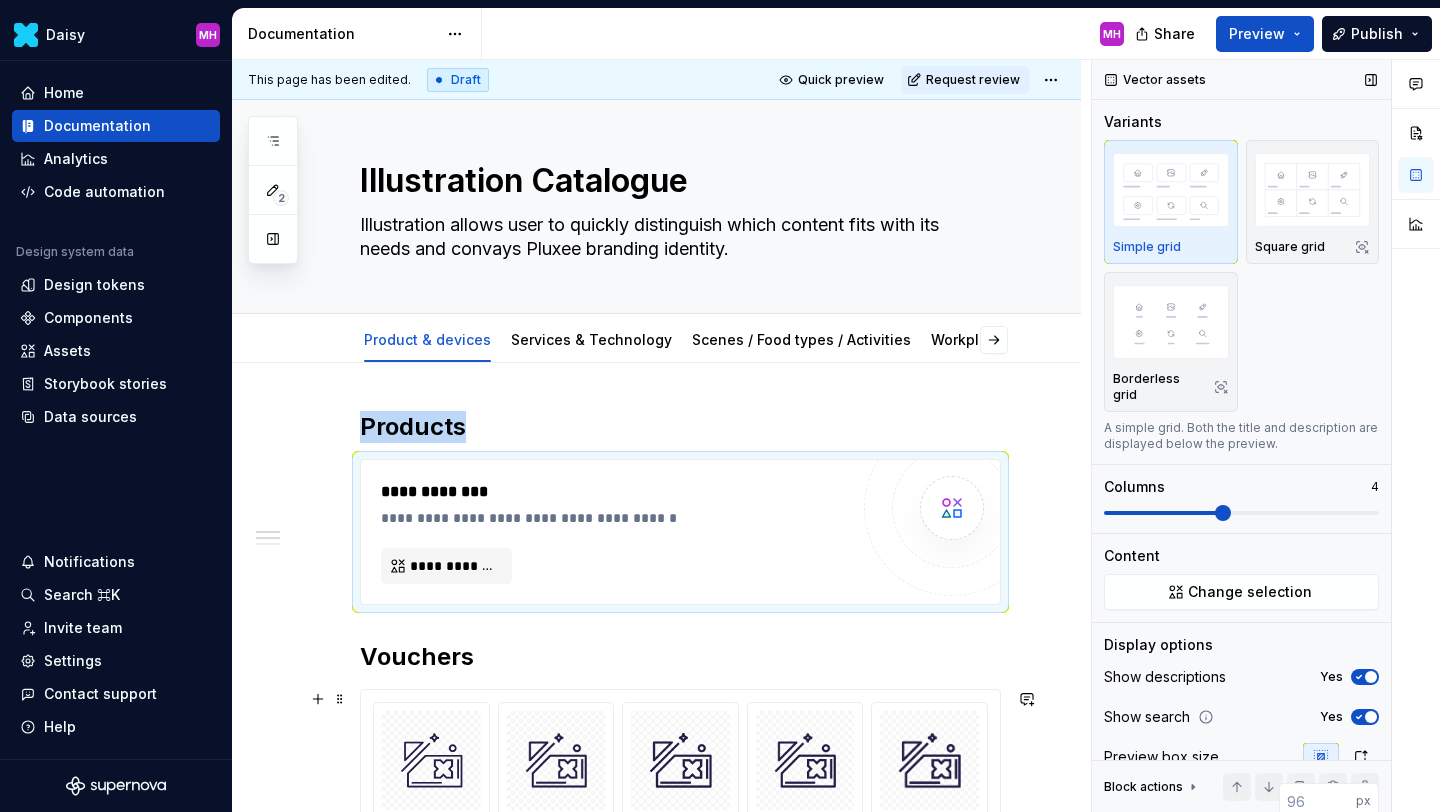 click on "**********" at bounding box center [680, 1229] 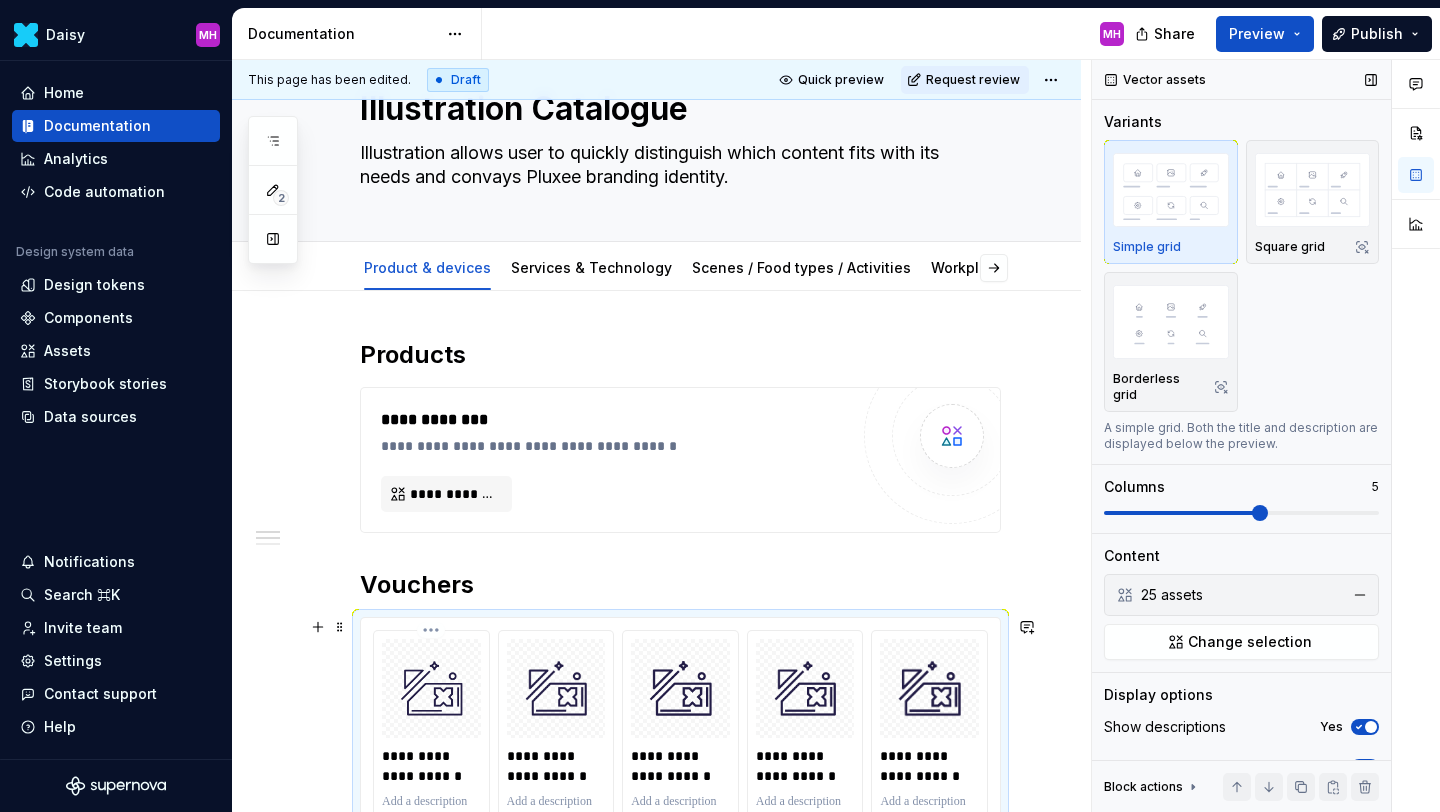 scroll, scrollTop: 51, scrollLeft: 0, axis: vertical 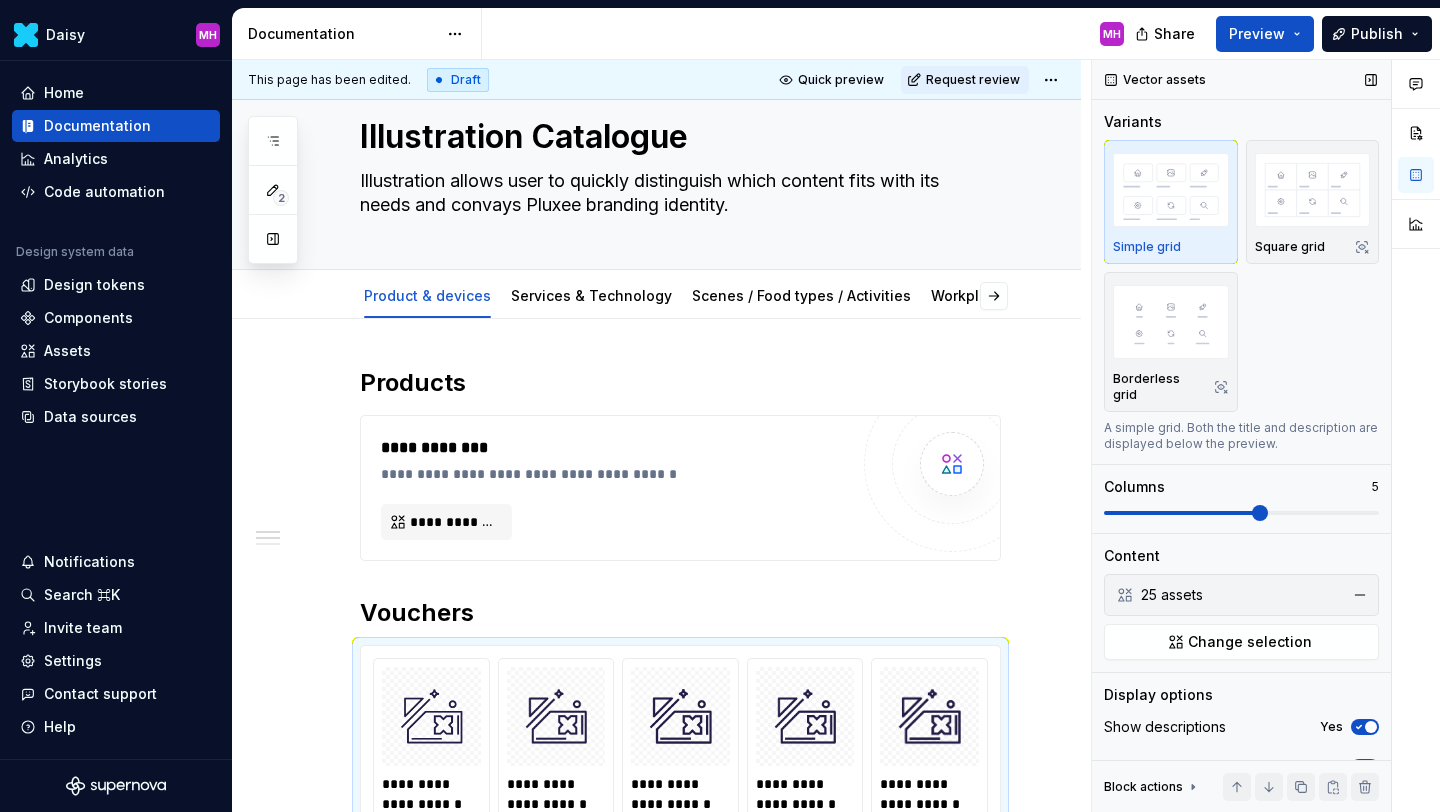 click on "25 assets" at bounding box center (1239, 595) 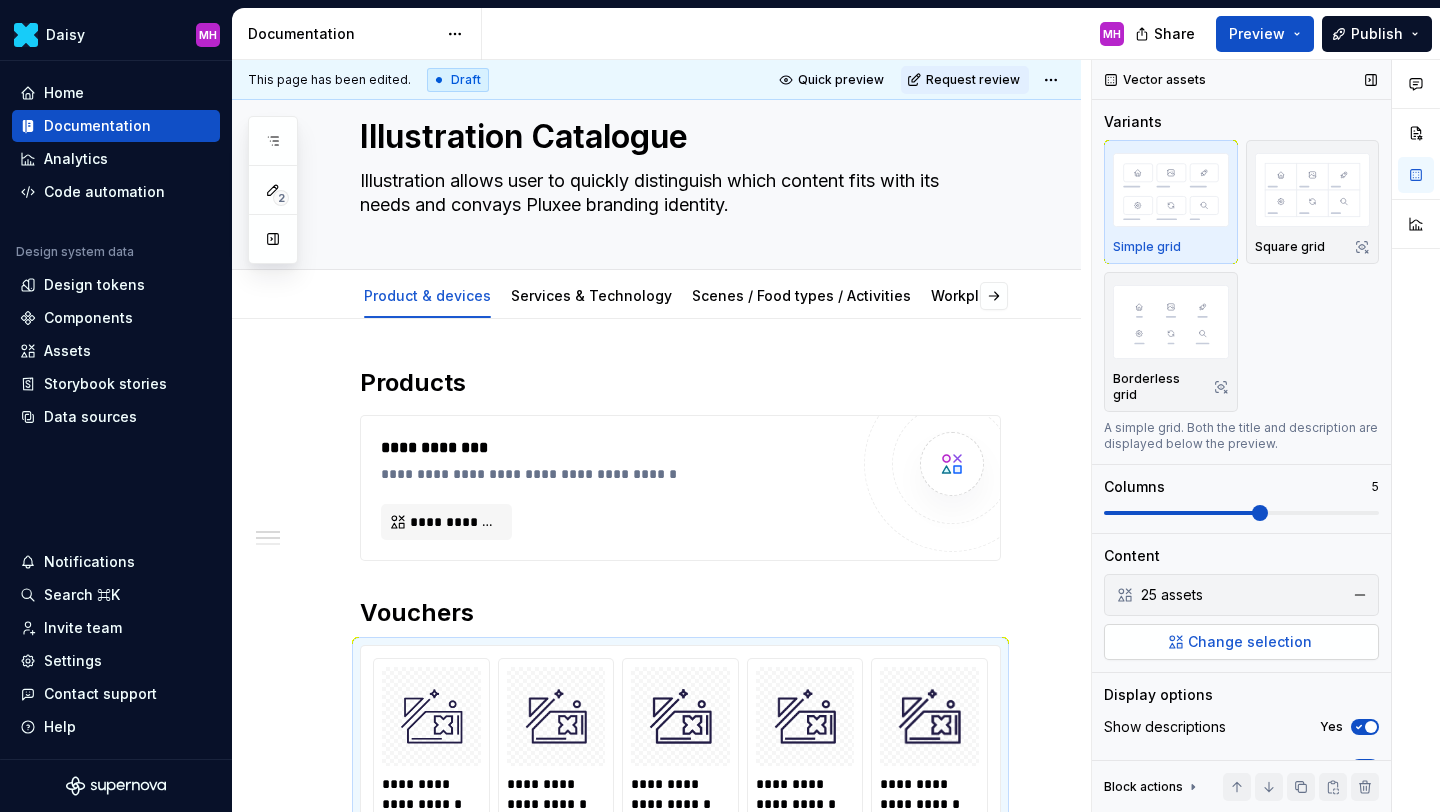 click on "Change selection" at bounding box center [1241, 642] 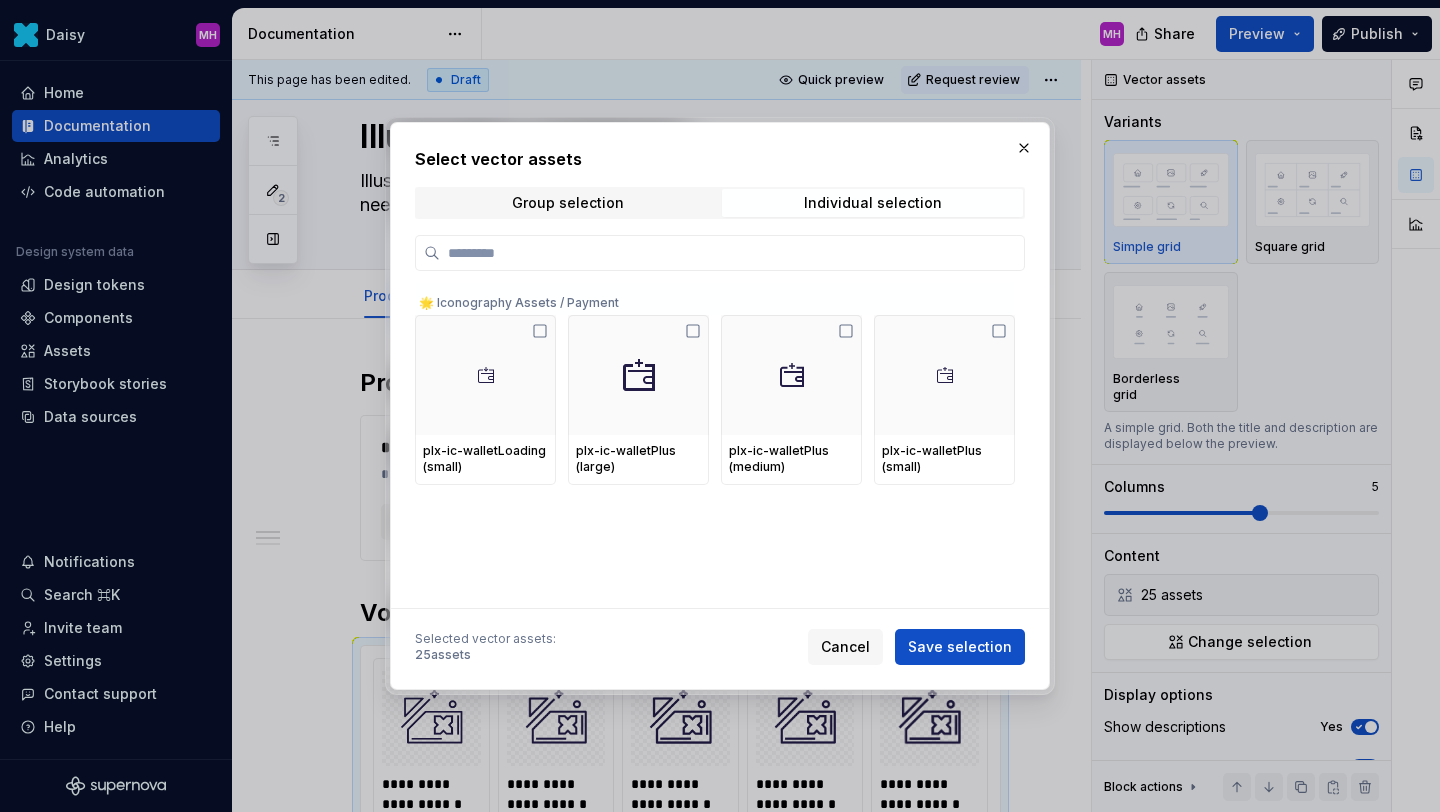 scroll, scrollTop: 20125, scrollLeft: 0, axis: vertical 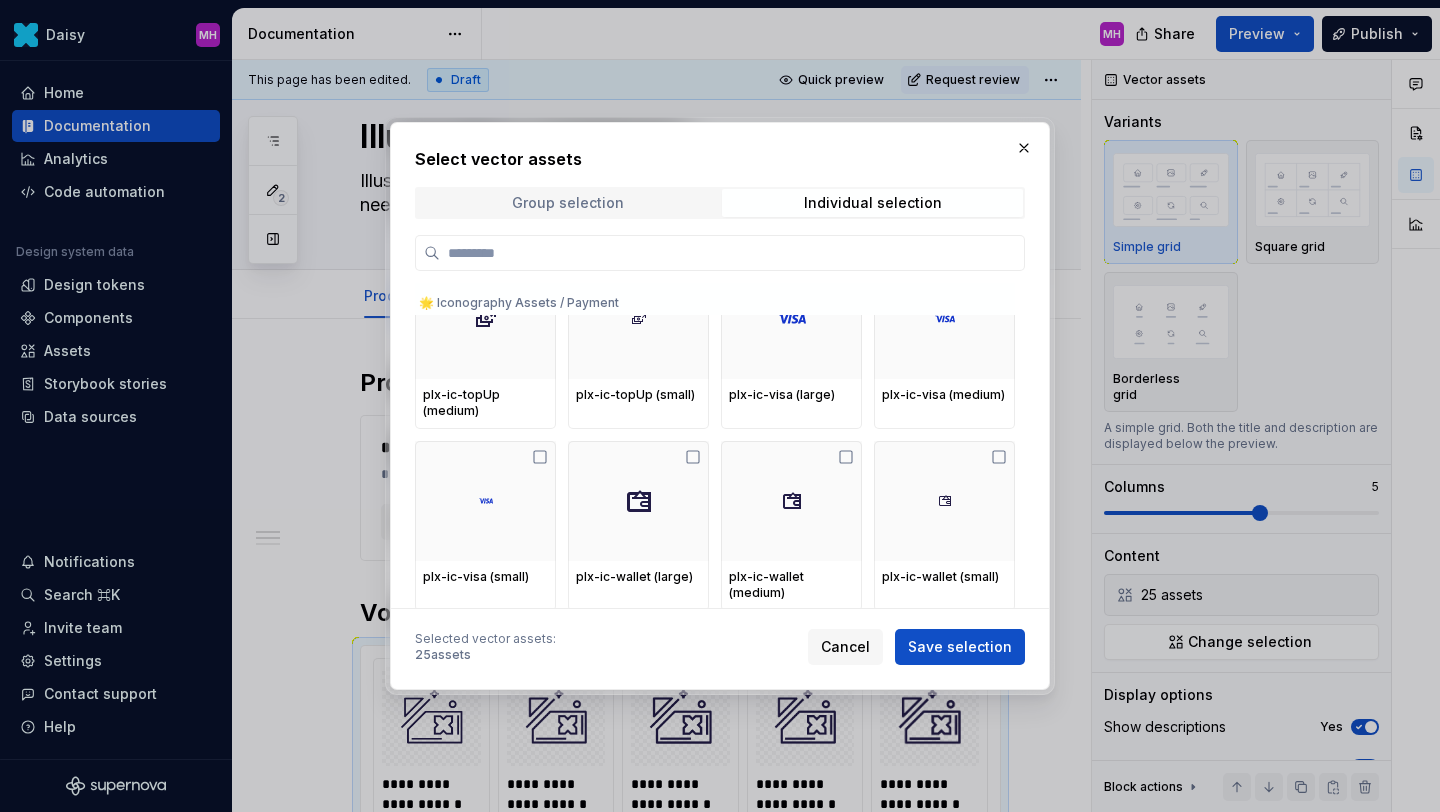 click on "Group selection" at bounding box center (568, 203) 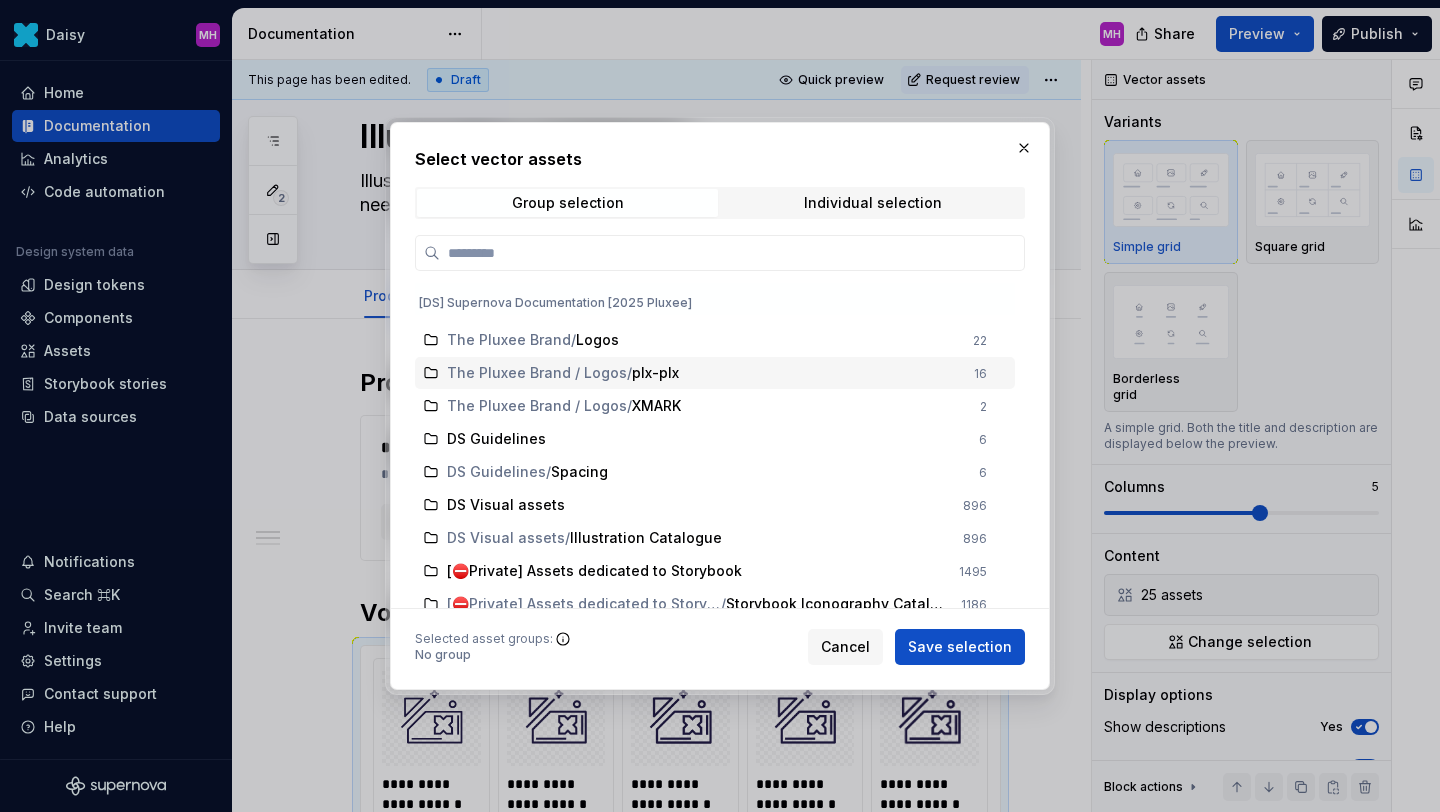 scroll, scrollTop: 58, scrollLeft: 0, axis: vertical 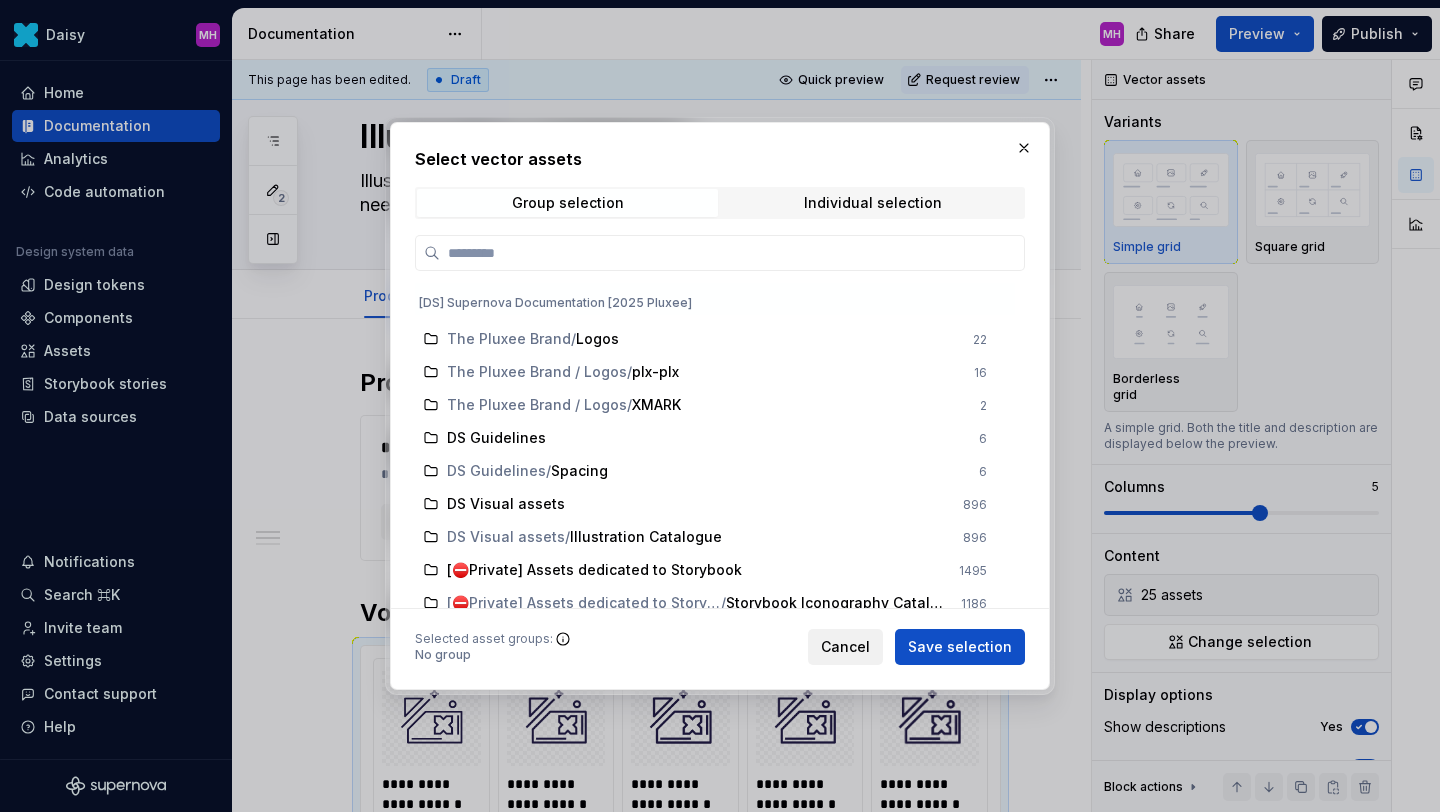 click on "Cancel" at bounding box center (845, 647) 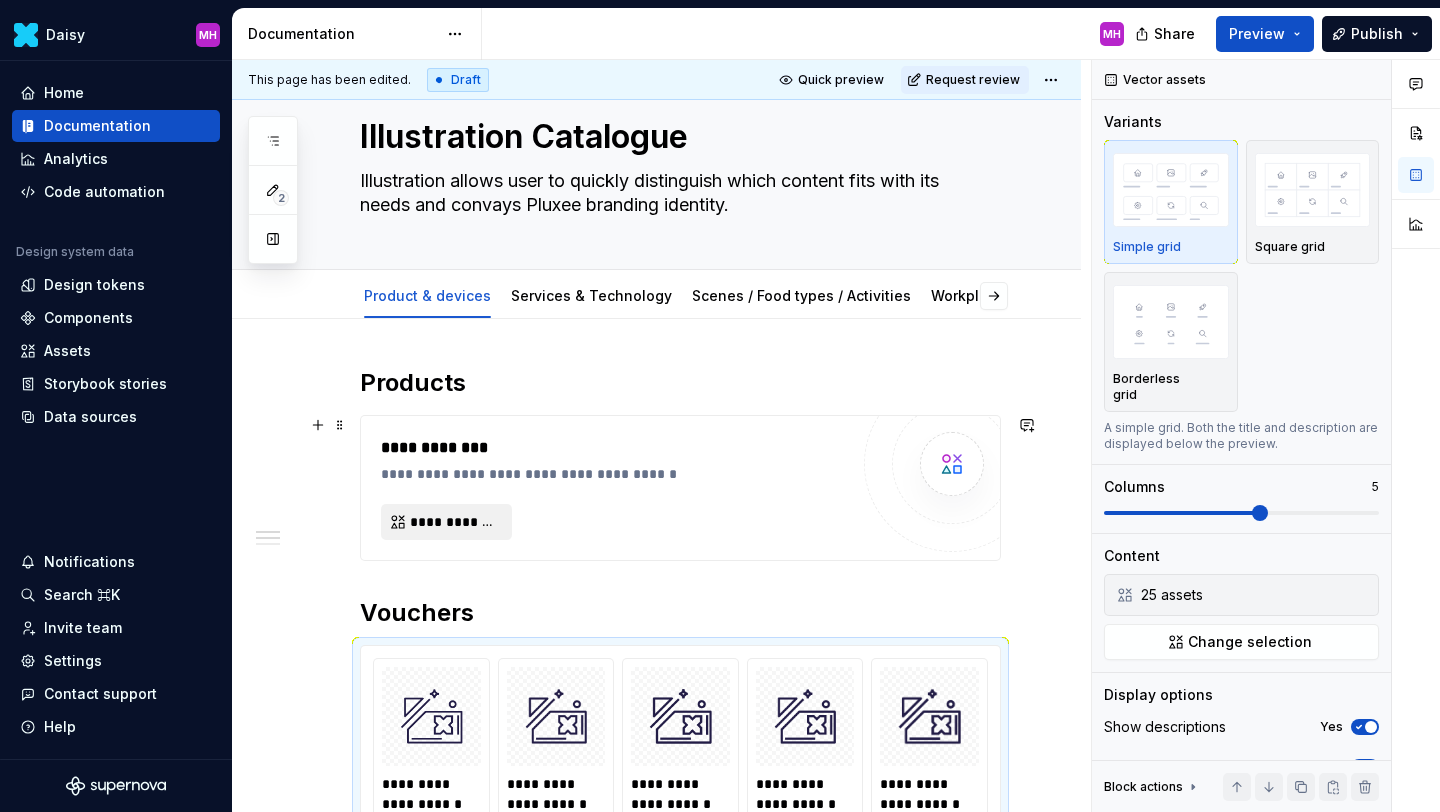 click on "**********" at bounding box center [454, 522] 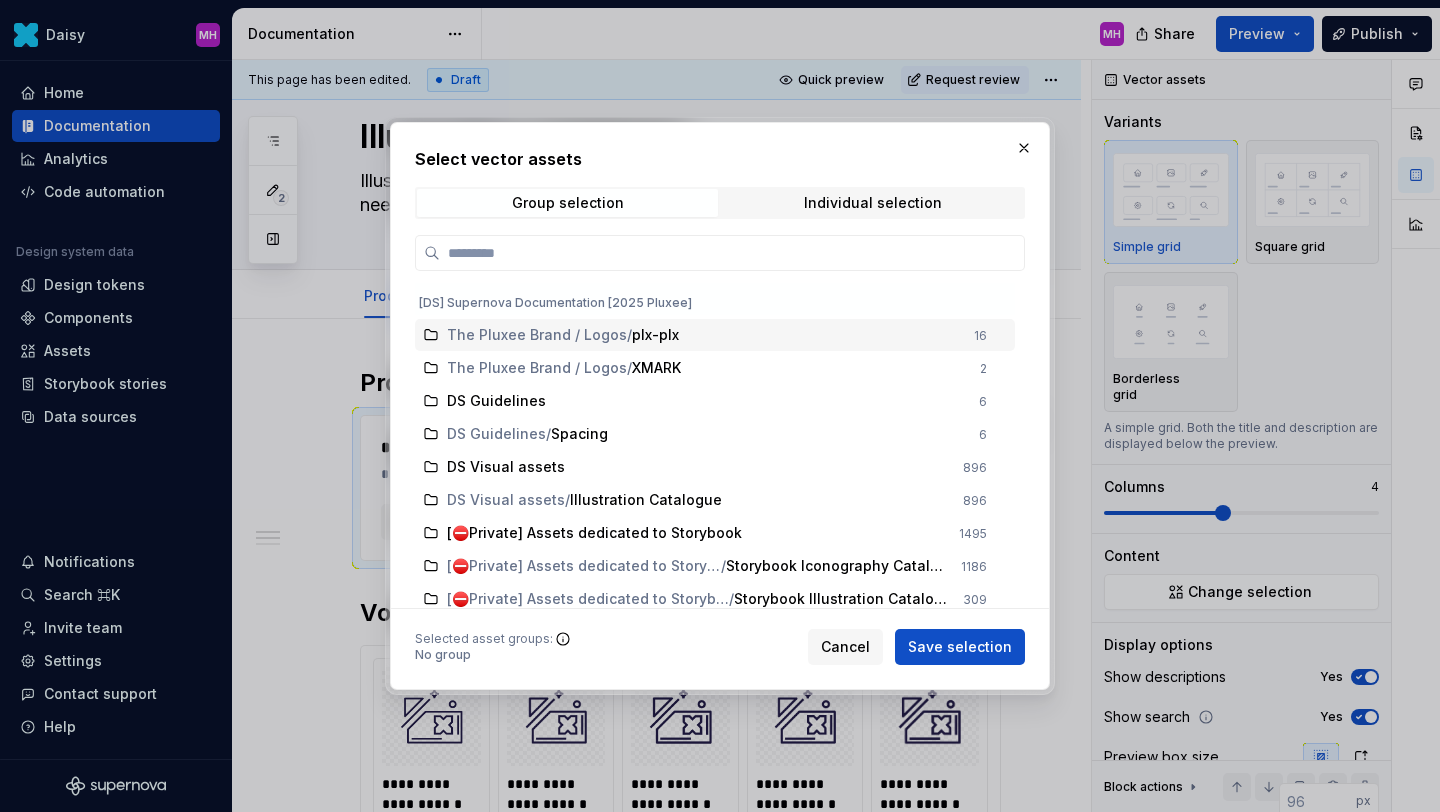 scroll, scrollTop: 97, scrollLeft: 0, axis: vertical 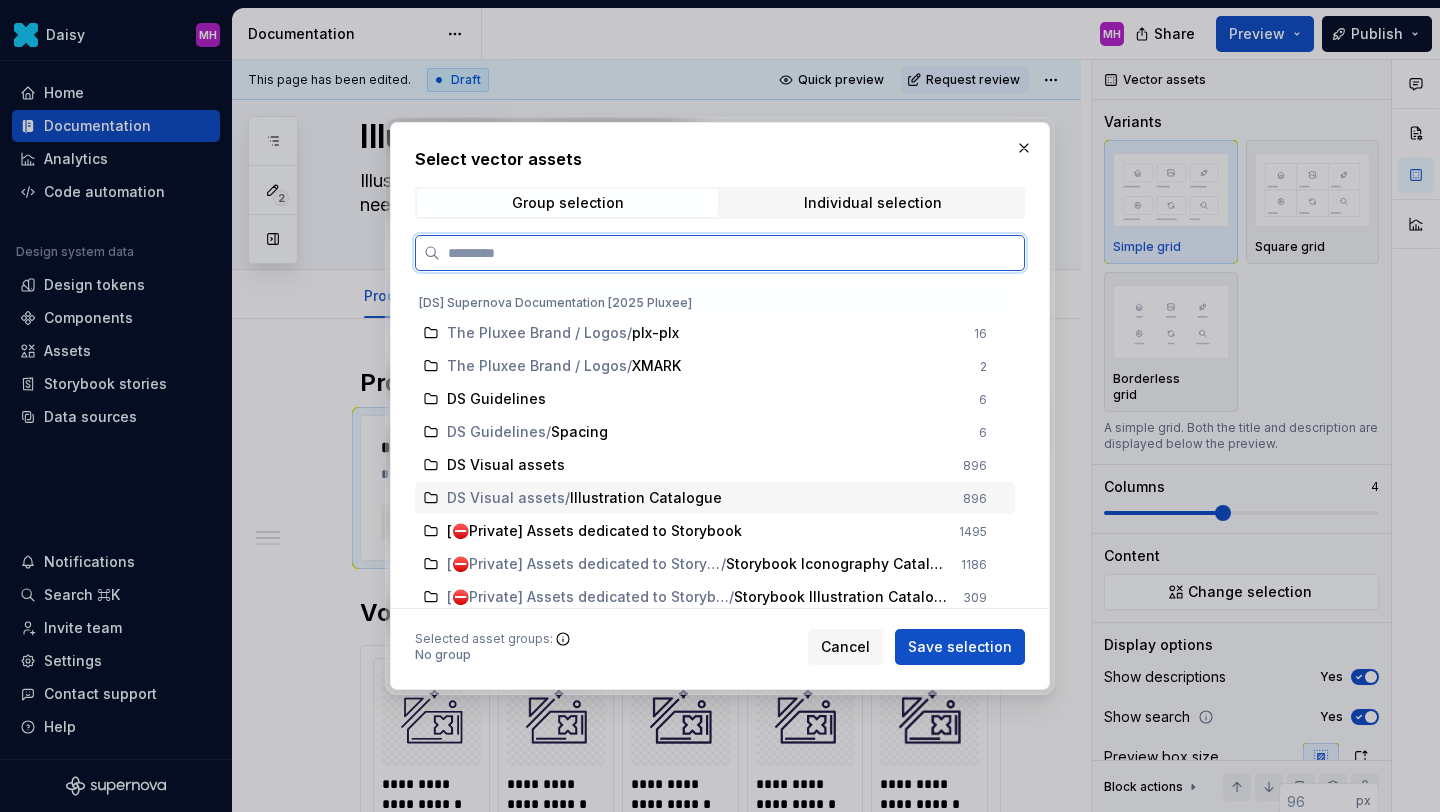 click on "Illustration Catalogue" at bounding box center (646, 498) 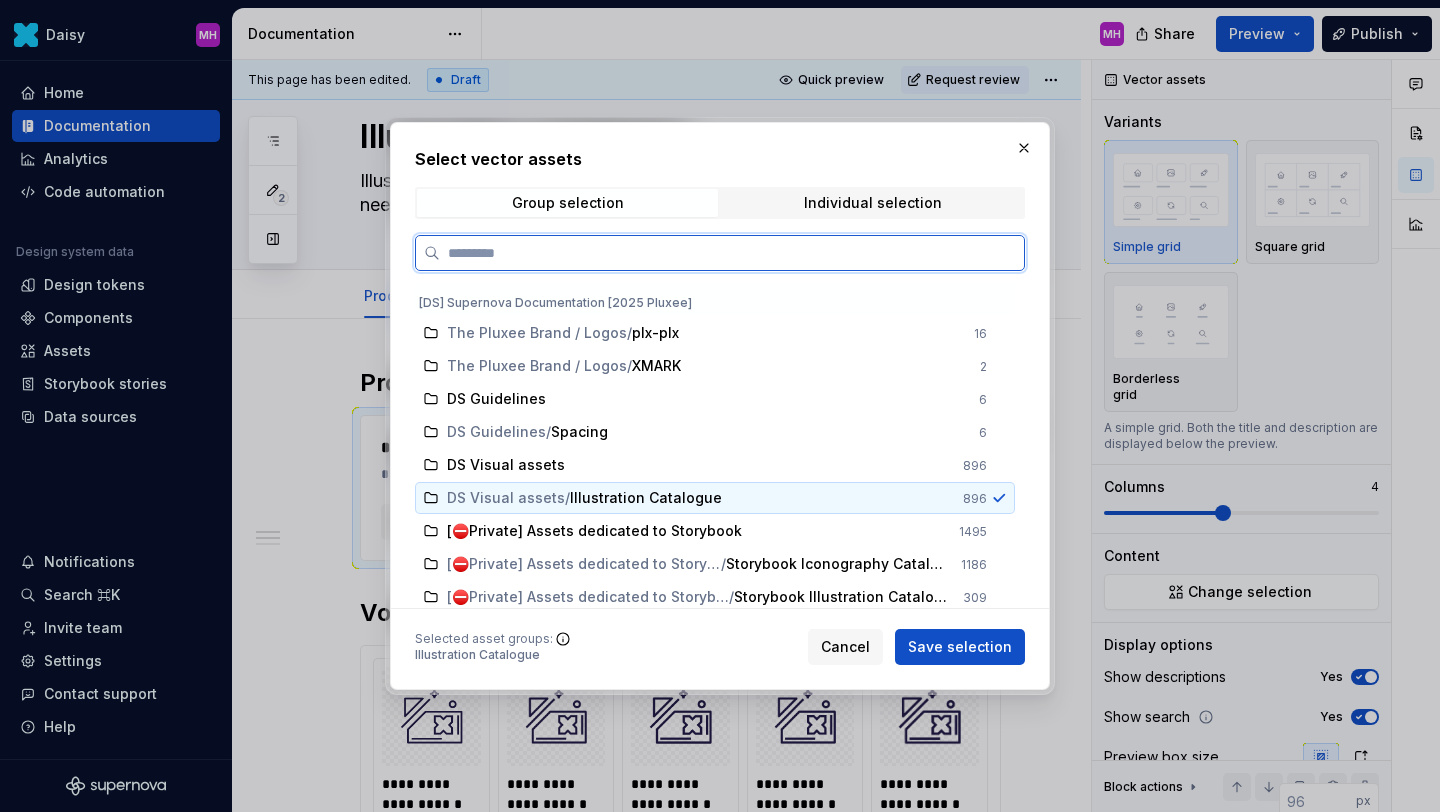 click on "DS Visual assets" at bounding box center (506, 498) 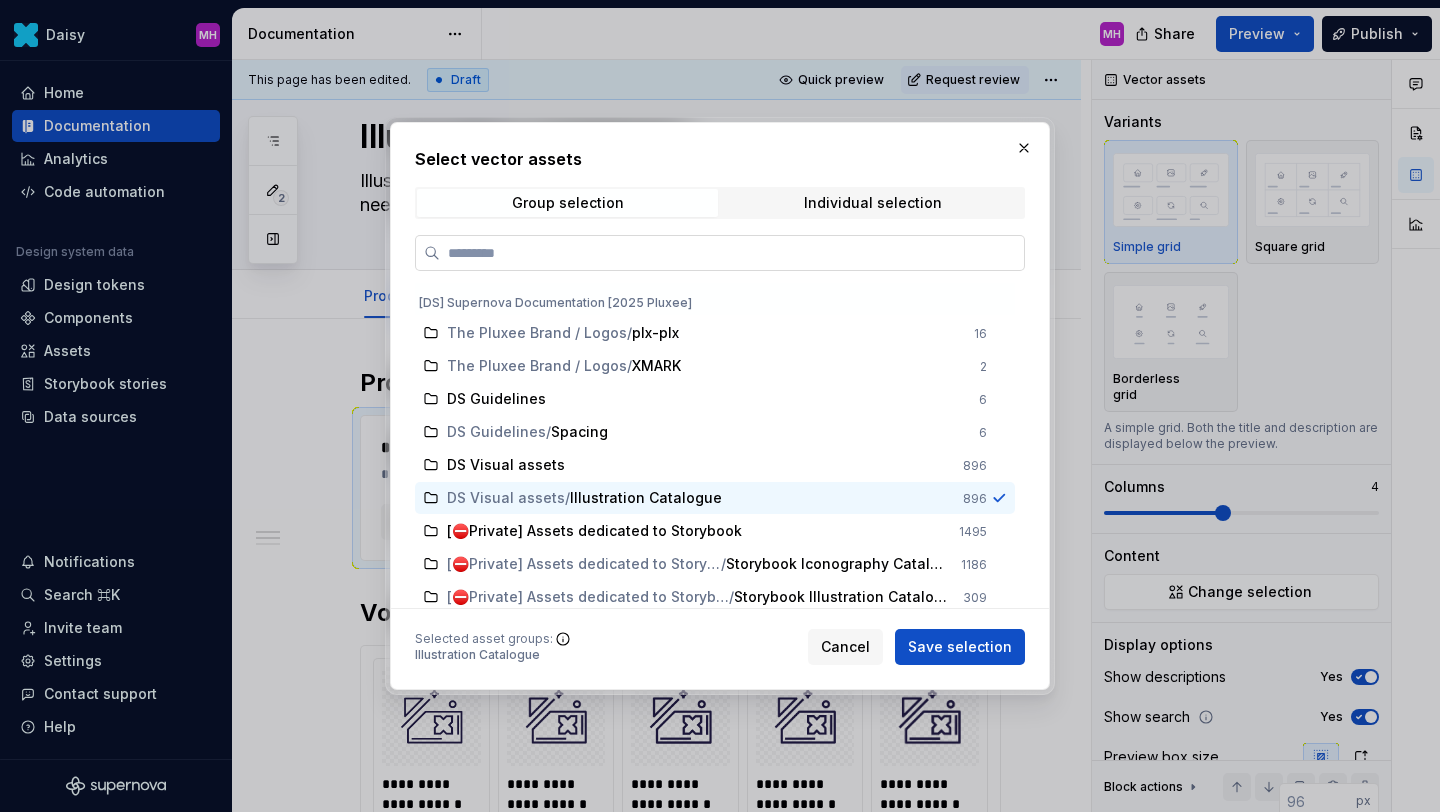 click at bounding box center (720, 253) 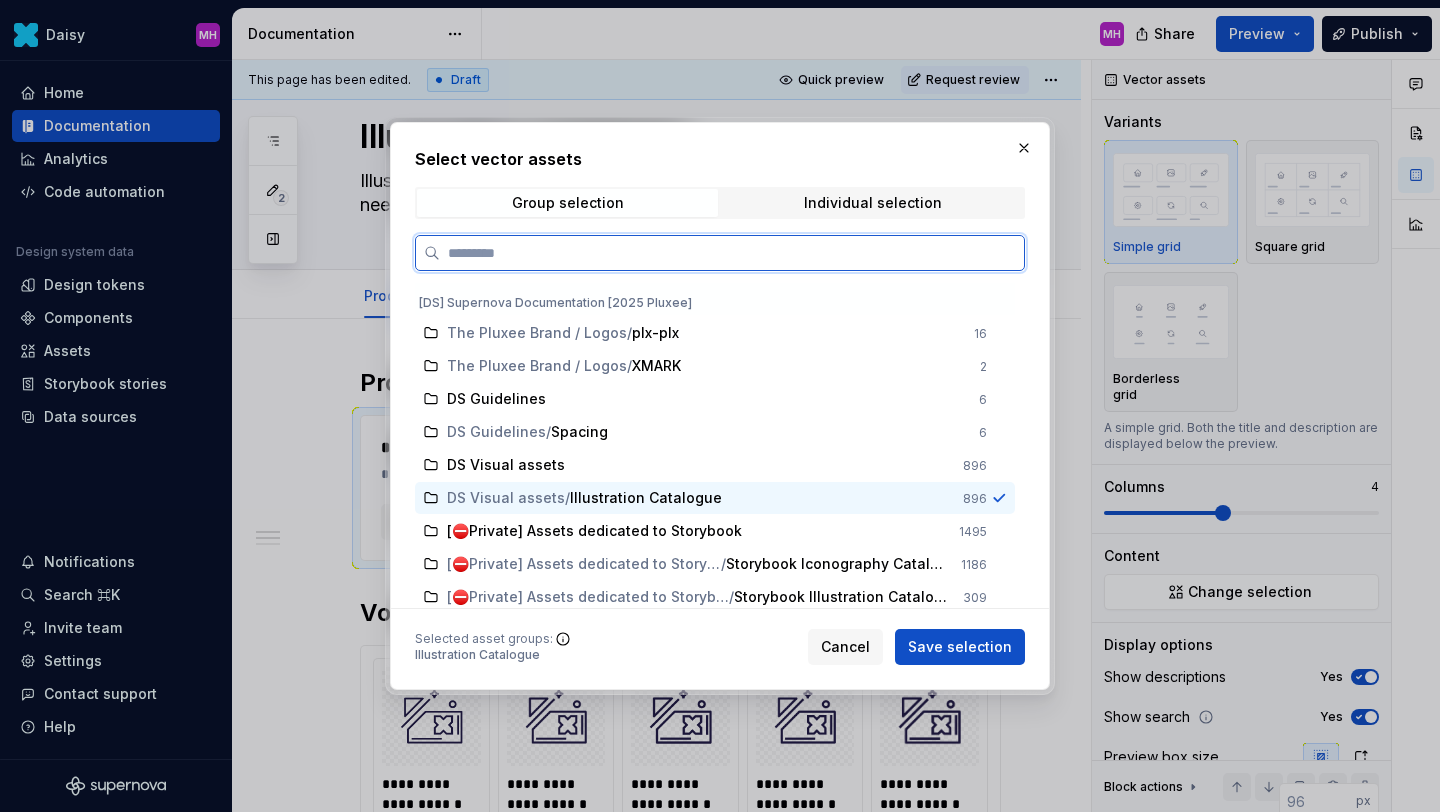 click at bounding box center (732, 253) 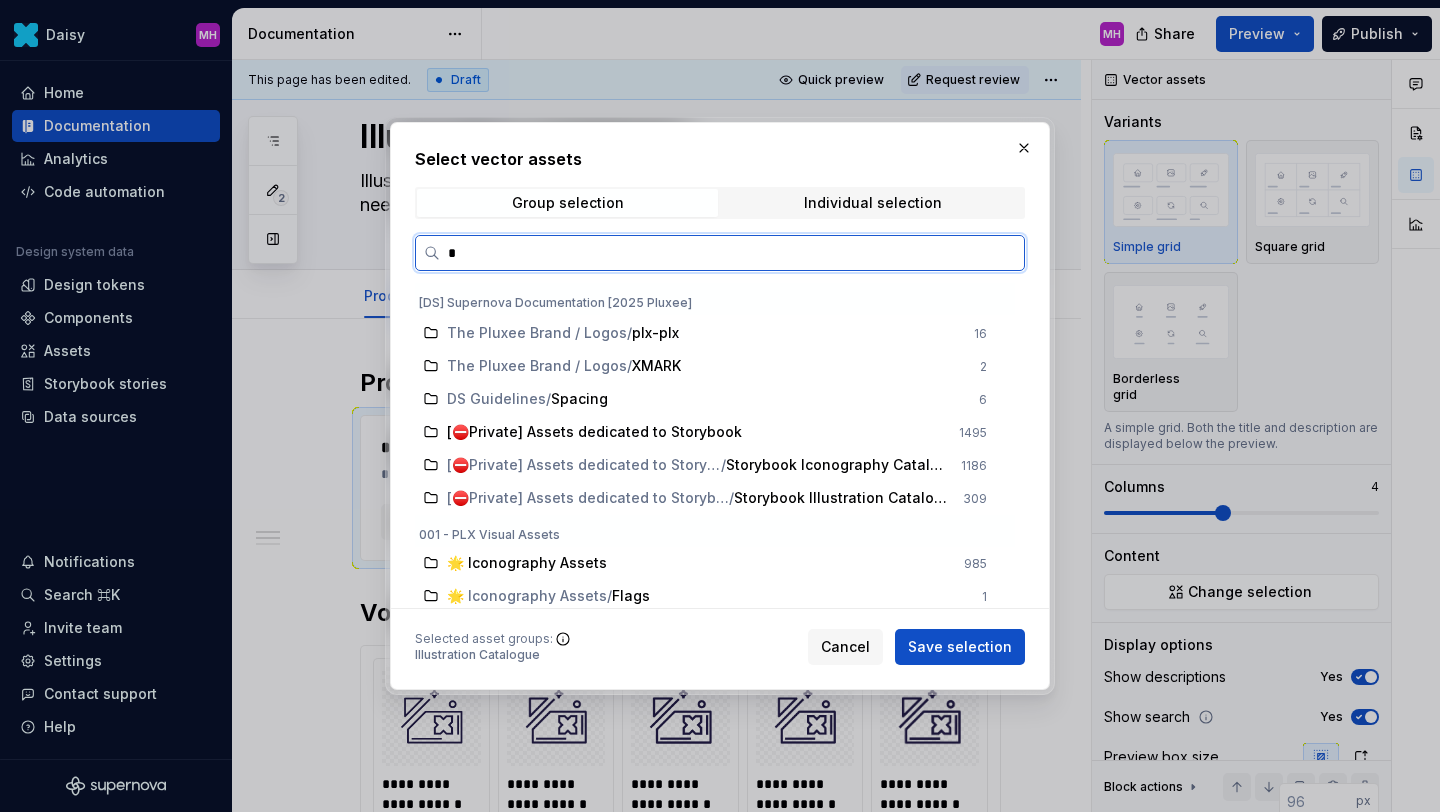scroll, scrollTop: 0, scrollLeft: 0, axis: both 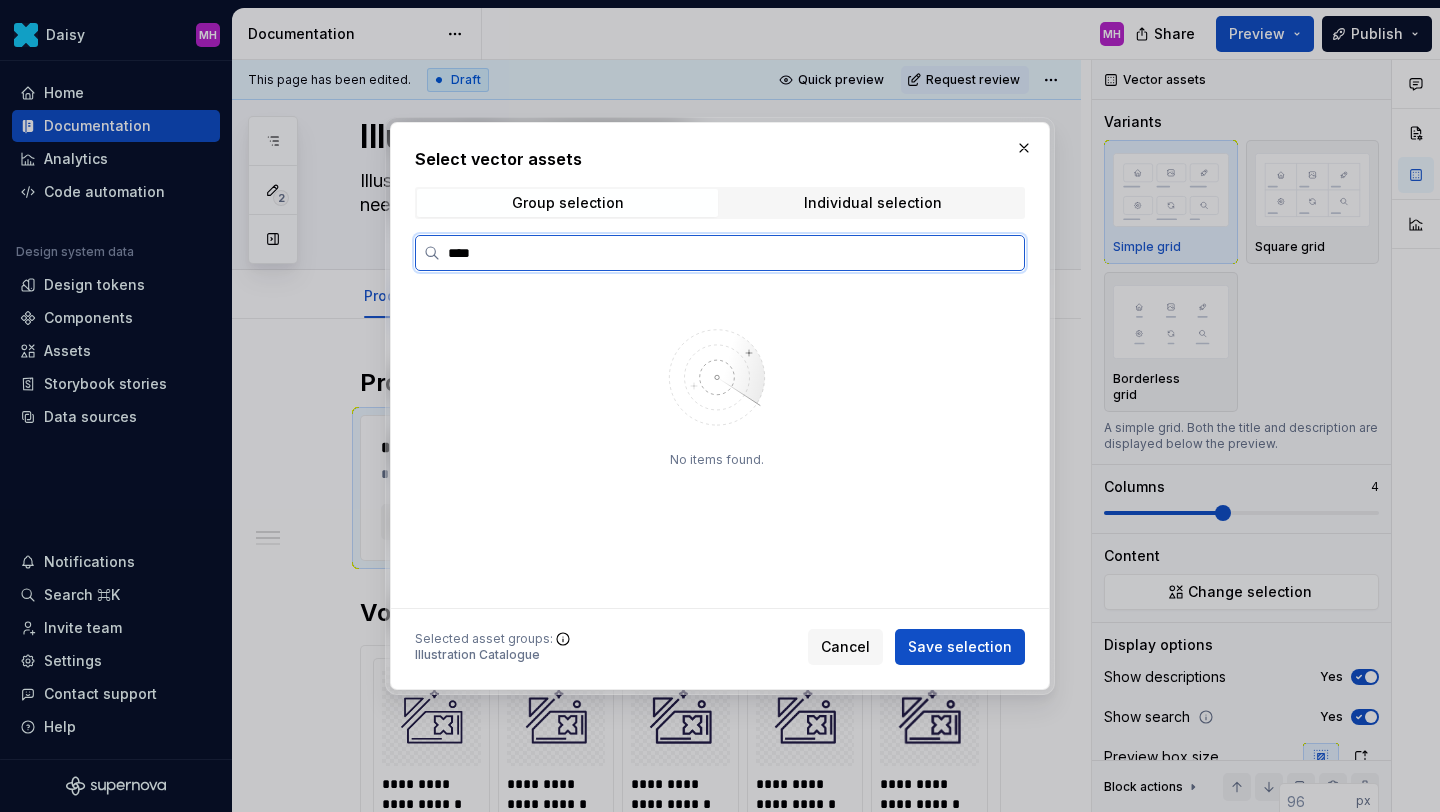 type on "****" 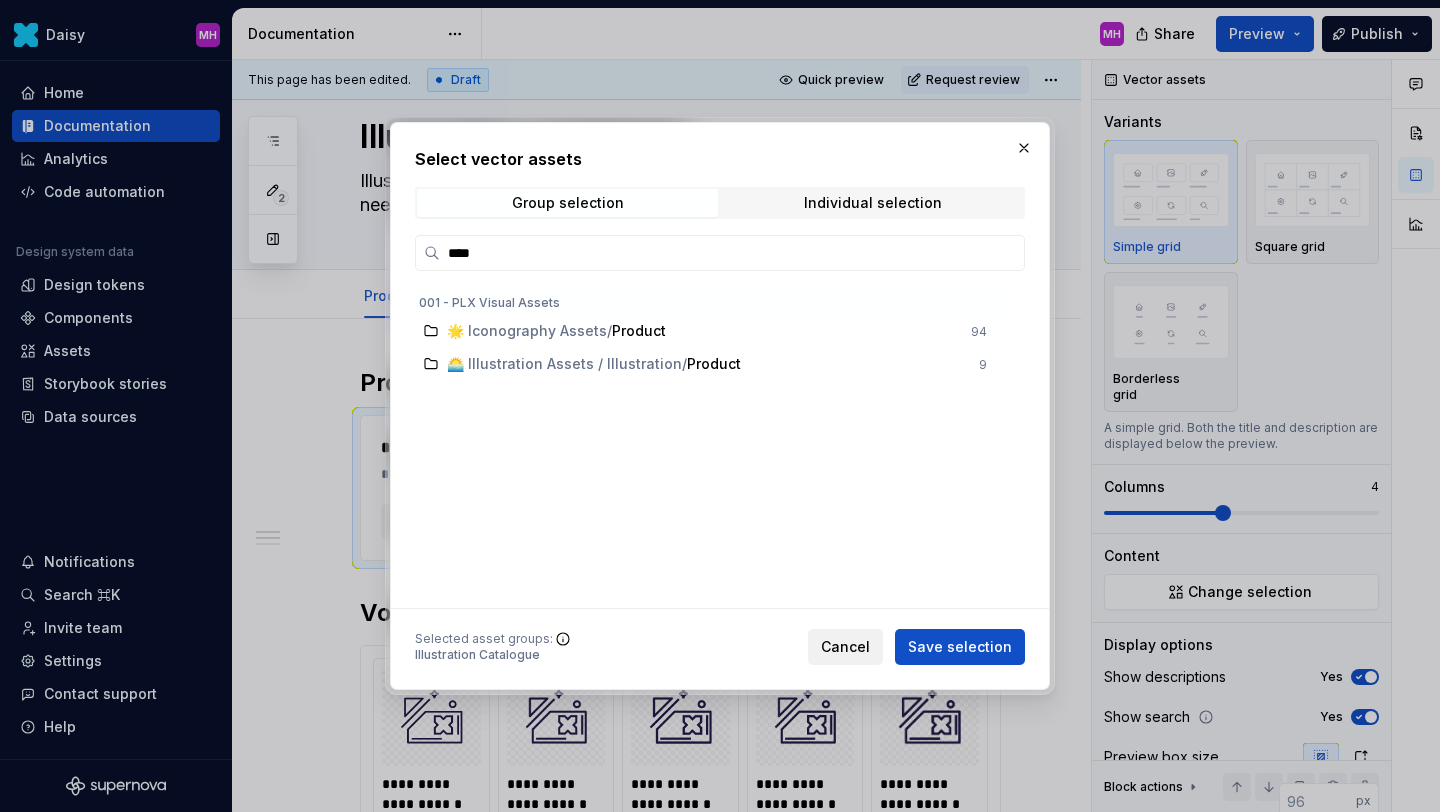 click on "Cancel" at bounding box center (845, 647) 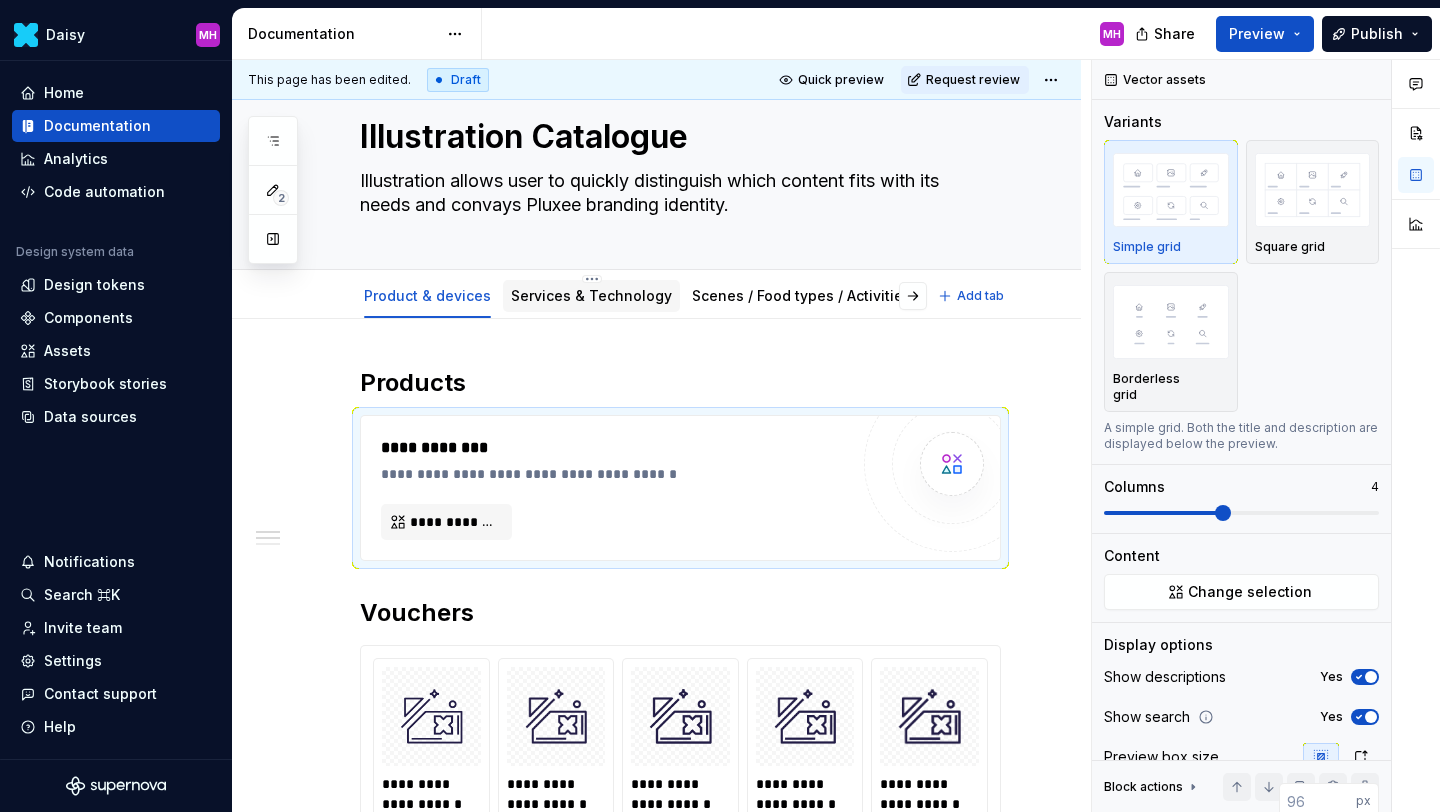 click on "Services & Technology" at bounding box center [591, 295] 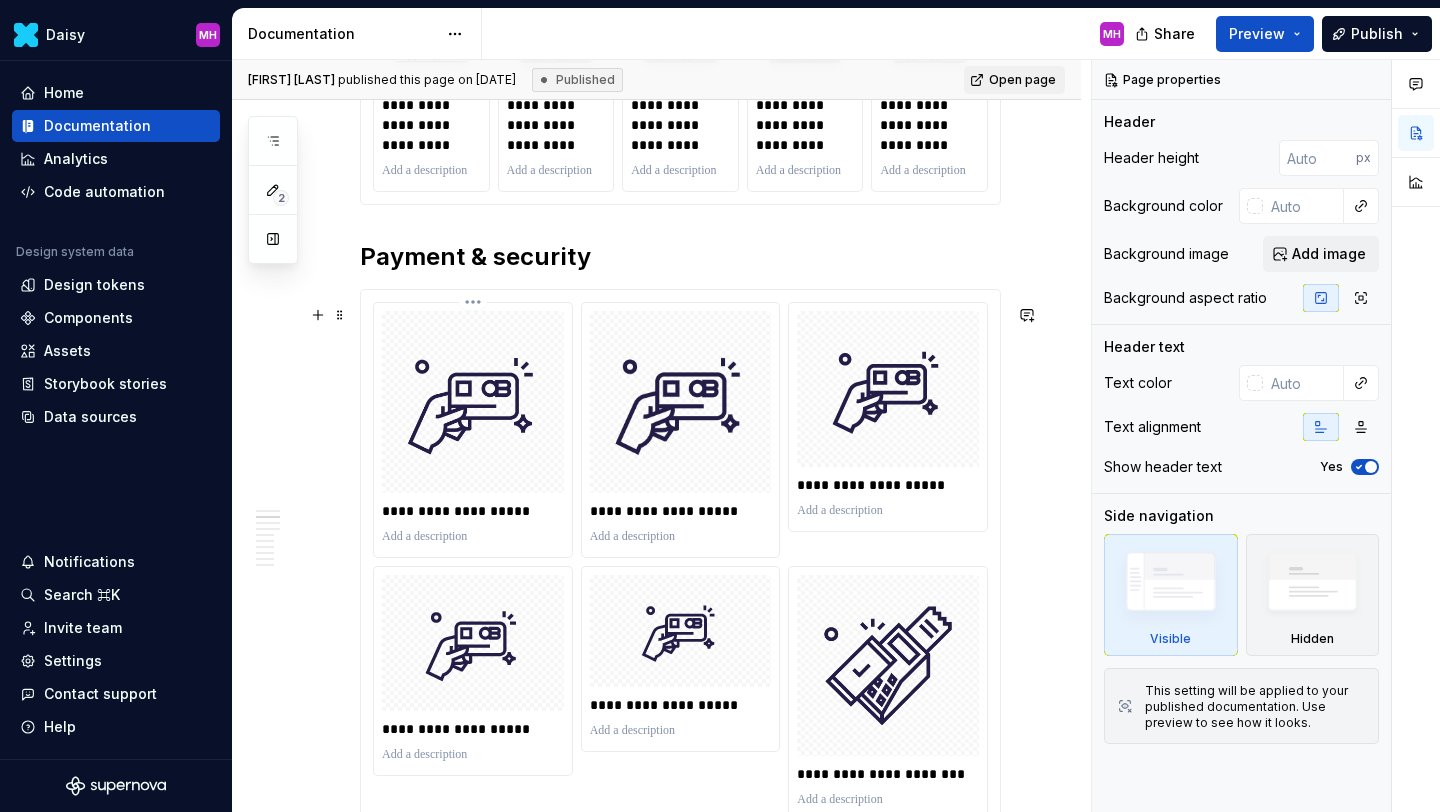 scroll, scrollTop: 0, scrollLeft: 0, axis: both 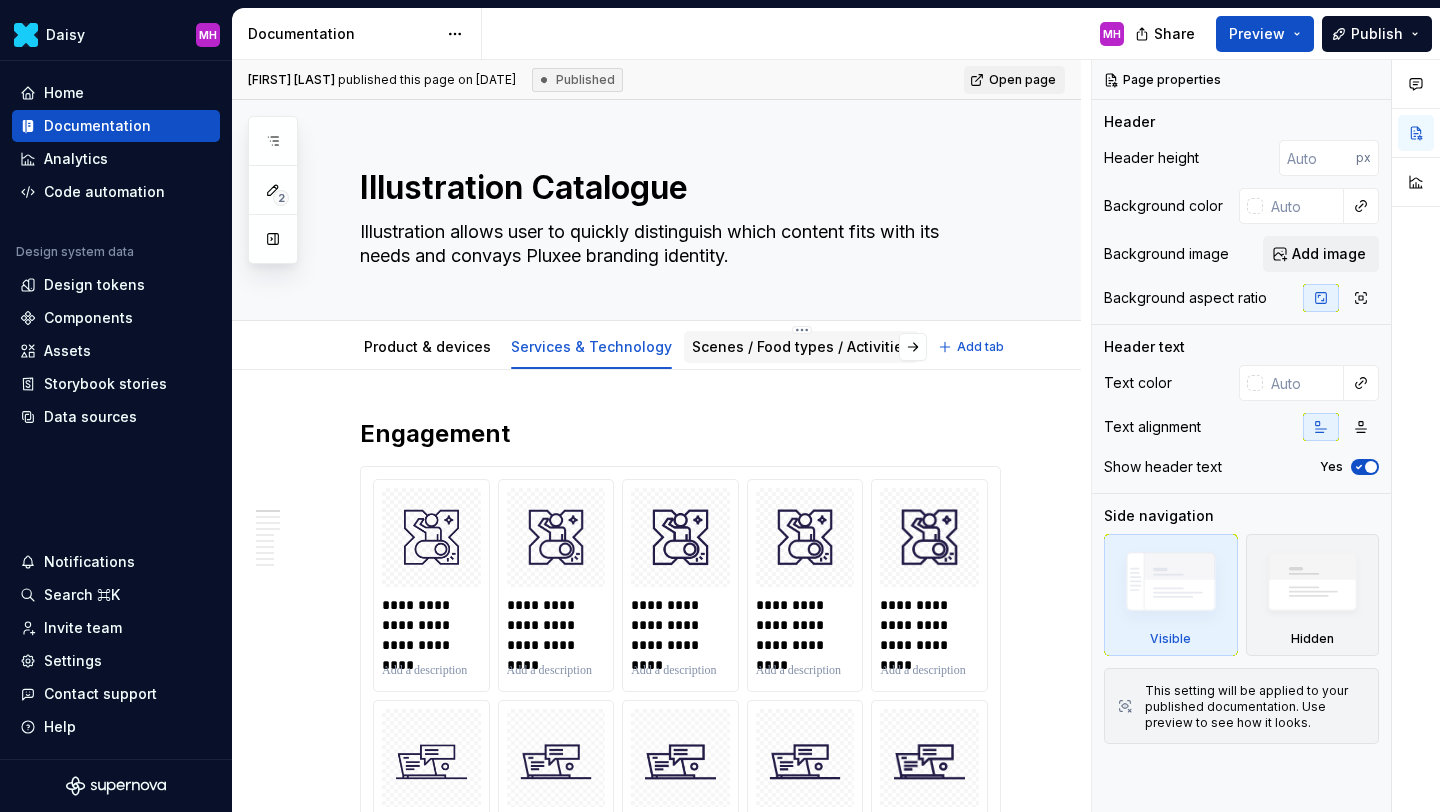 click on "Scenes / Food types / Activities" at bounding box center (801, 346) 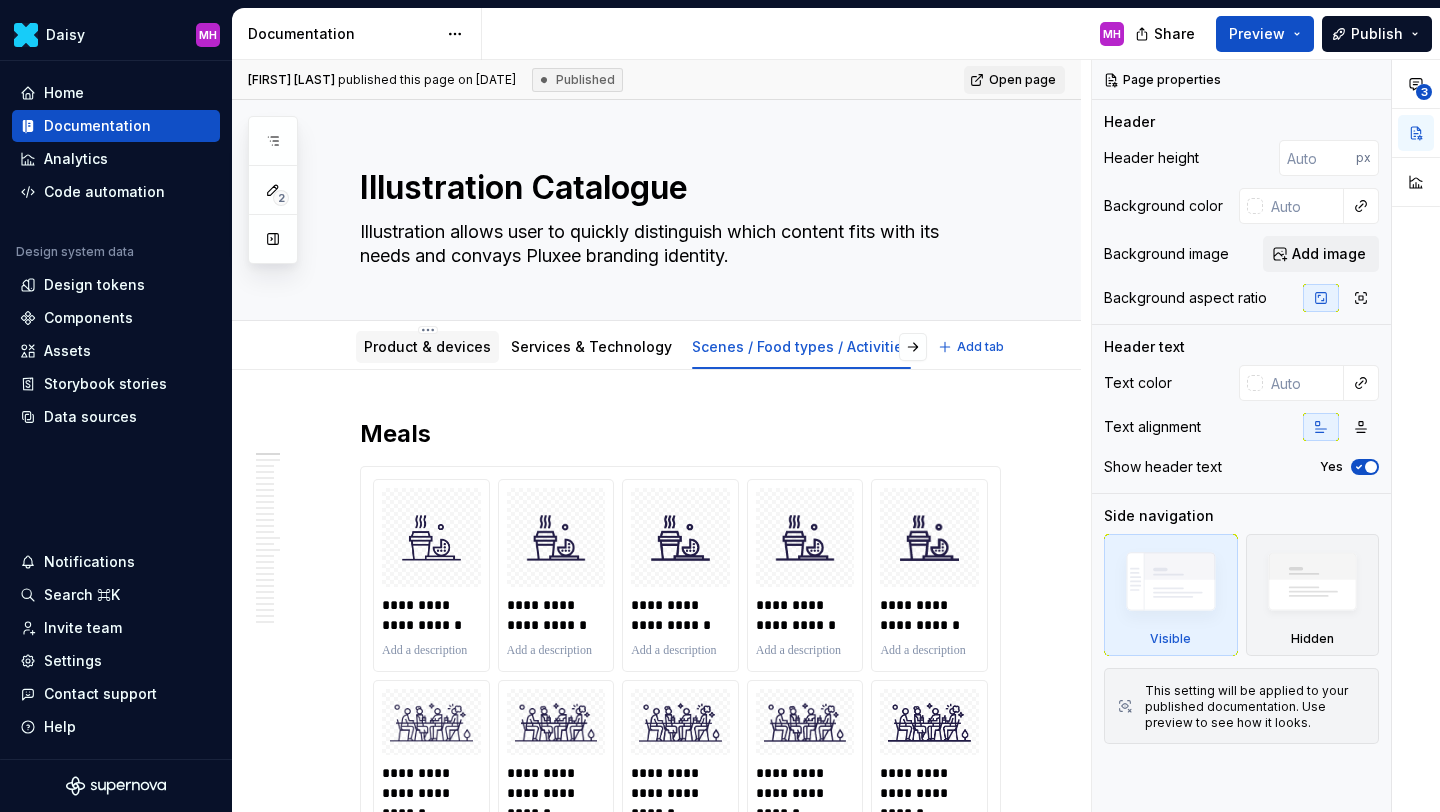 click on "Product & devices" at bounding box center [427, 346] 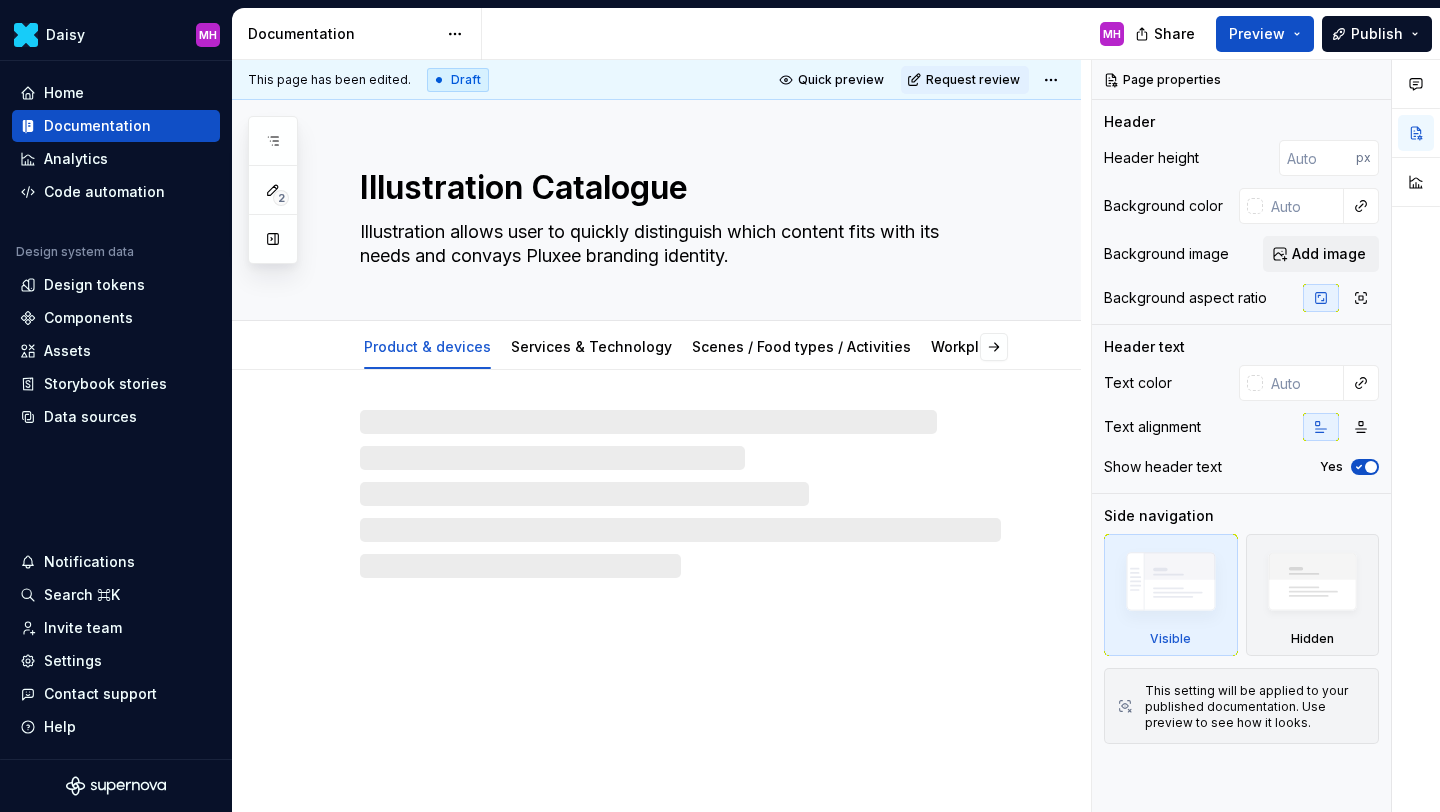 type on "*" 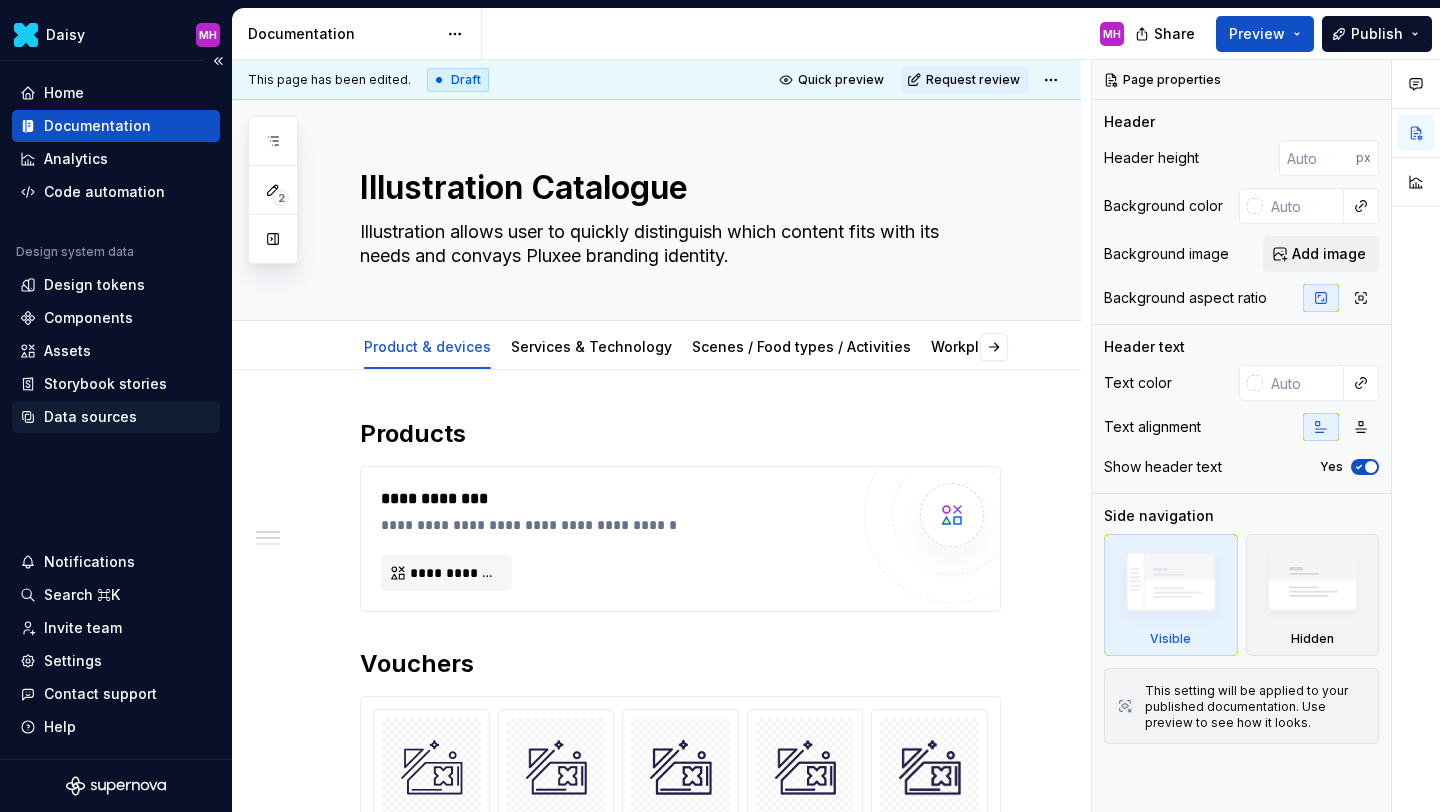 click on "Data sources" at bounding box center (90, 417) 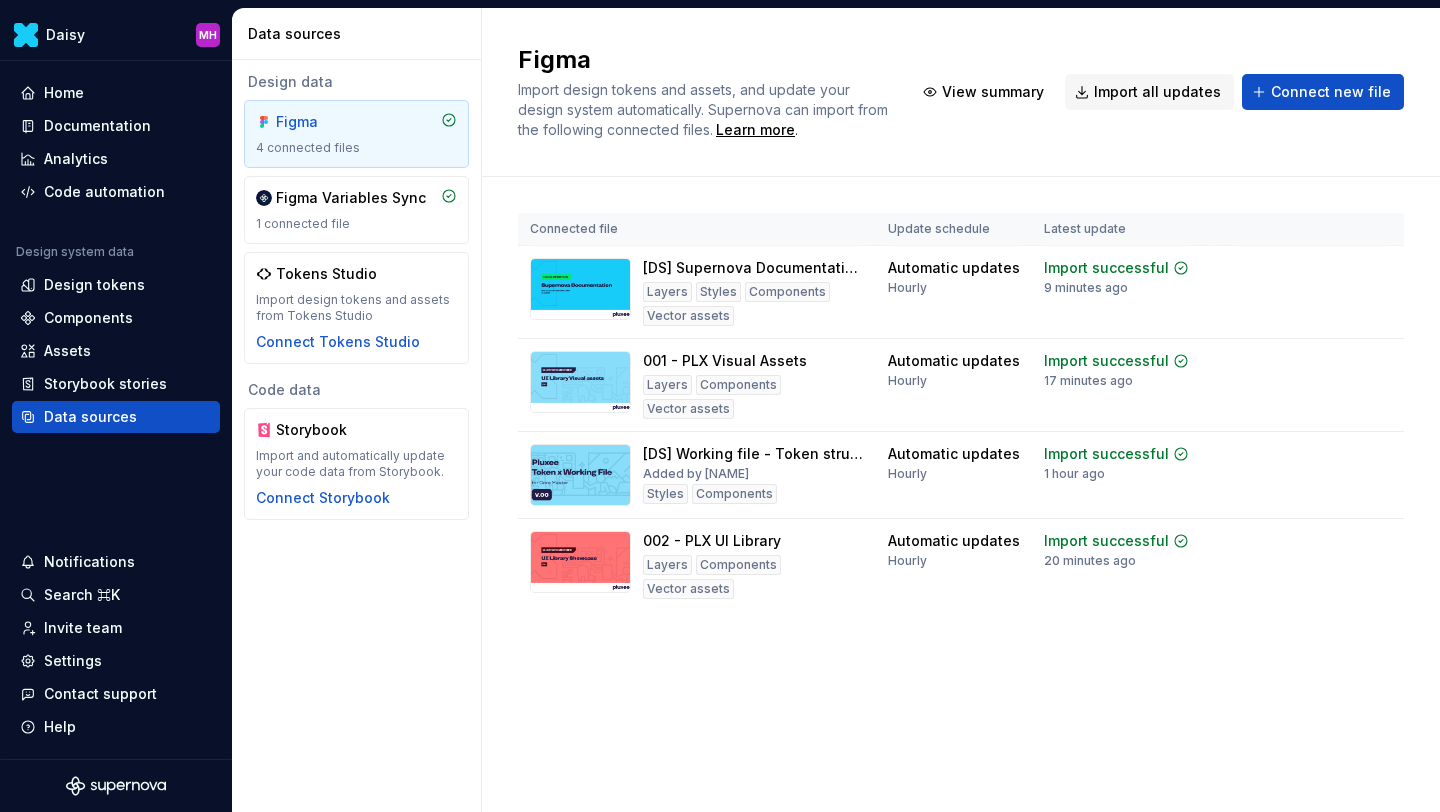 scroll, scrollTop: 0, scrollLeft: 0, axis: both 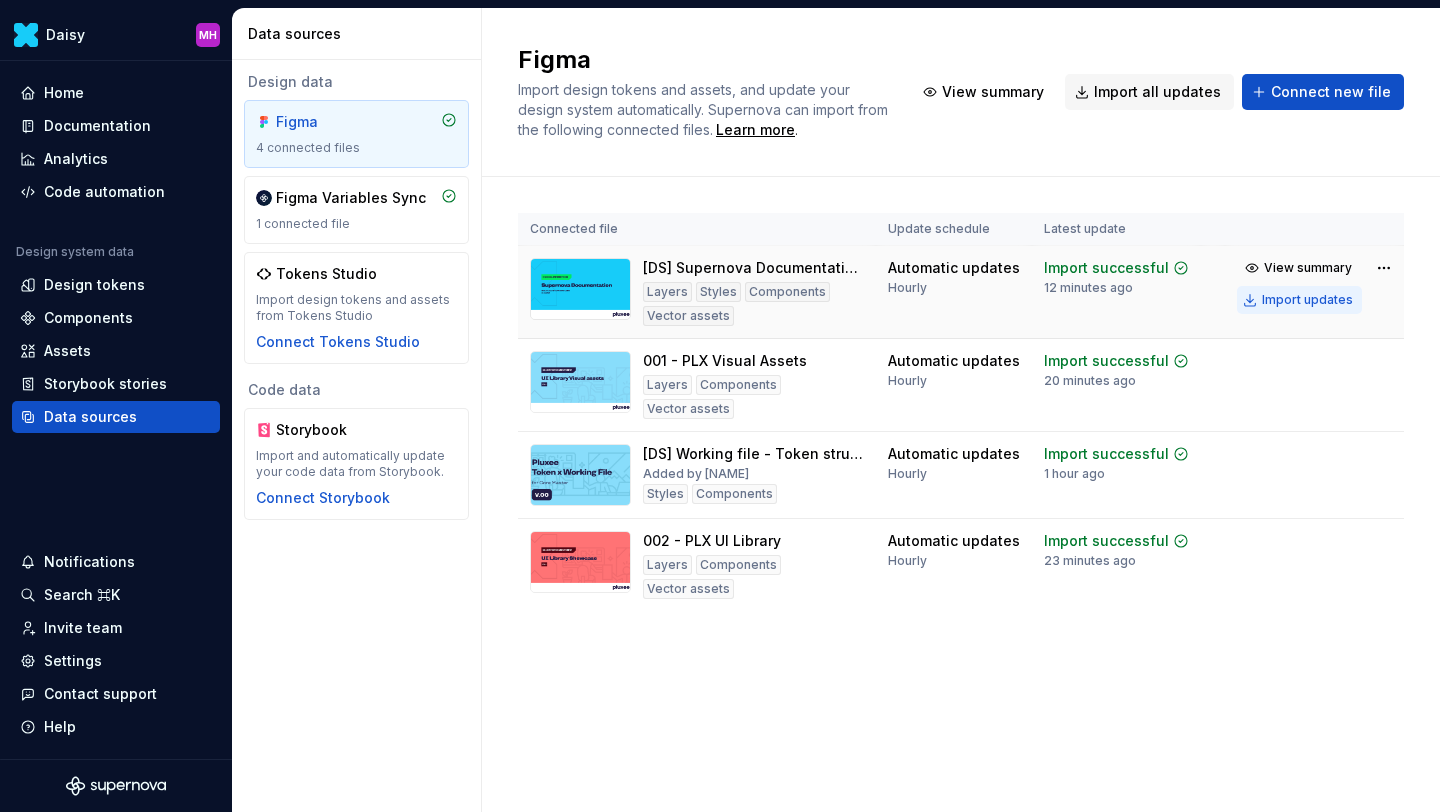 click on "Import updates" at bounding box center (1307, 300) 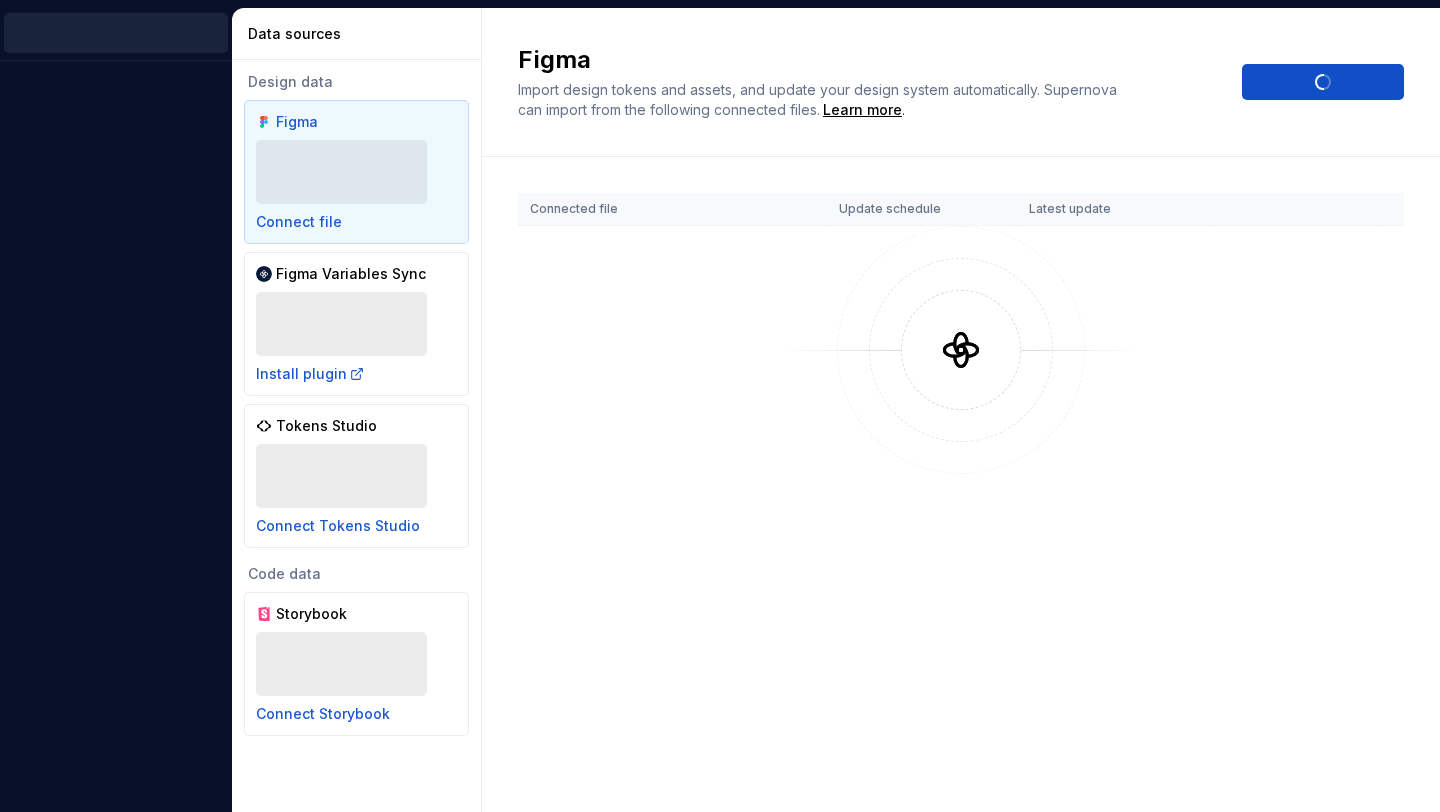 scroll, scrollTop: 0, scrollLeft: 0, axis: both 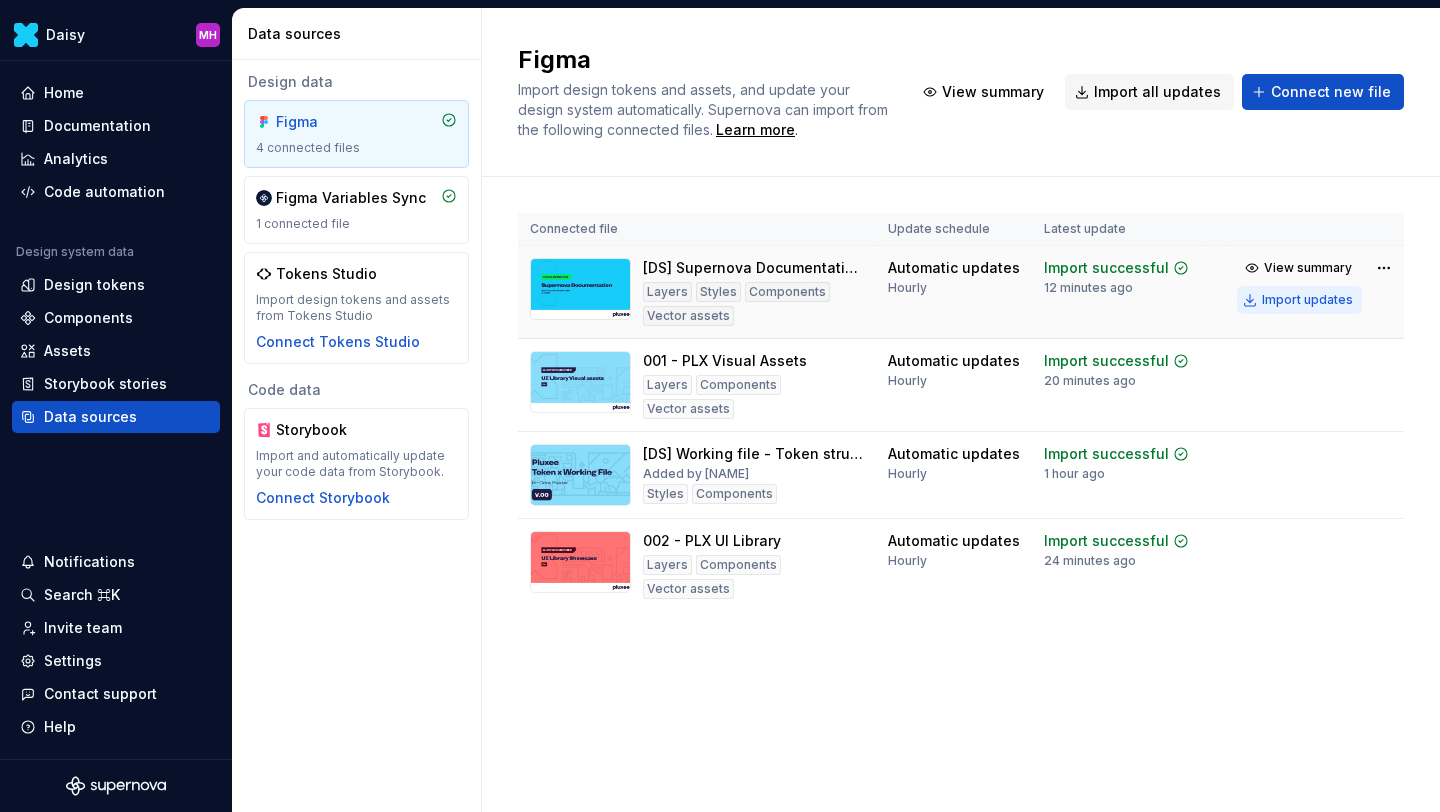 click on "Import updates" at bounding box center [1307, 300] 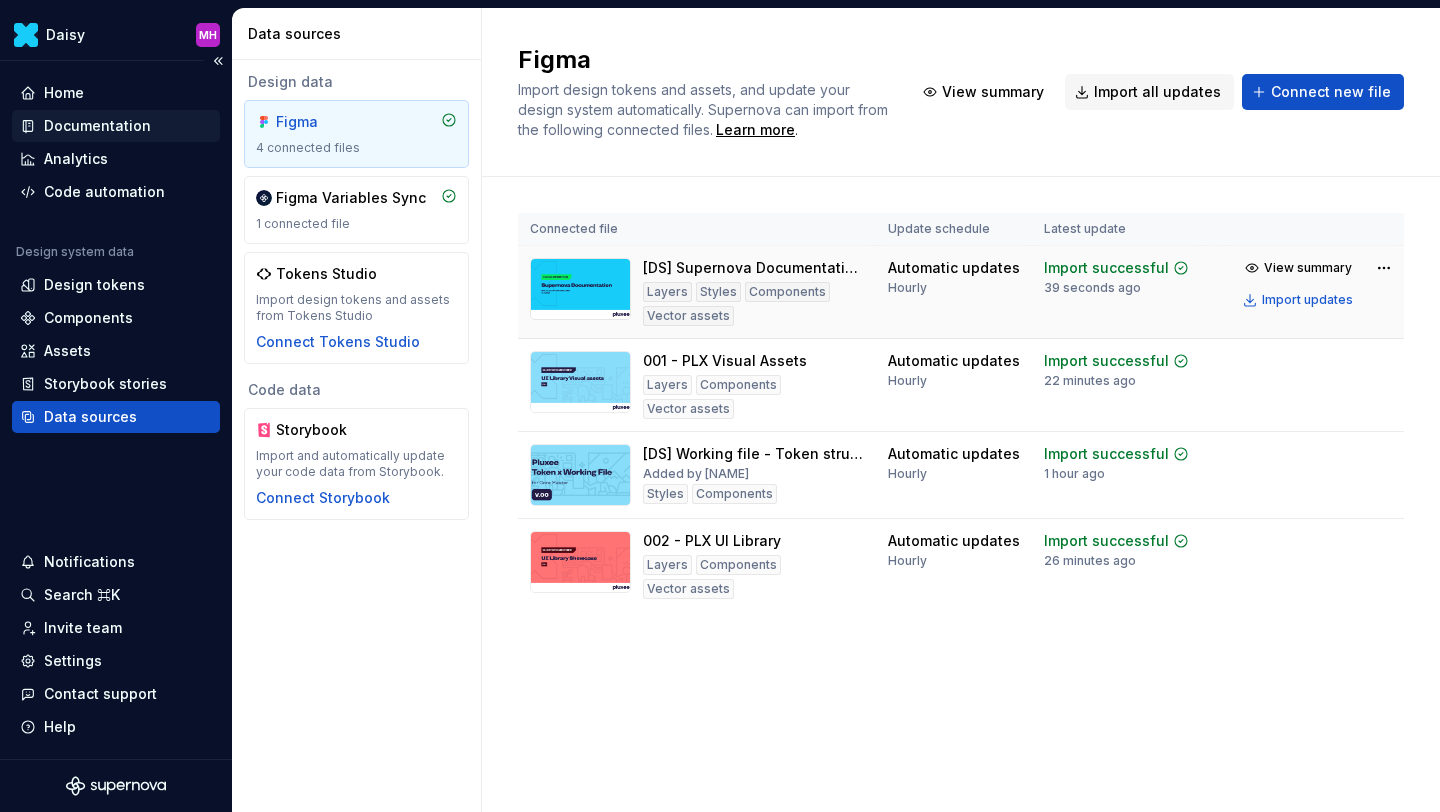 click on "Documentation" at bounding box center (97, 126) 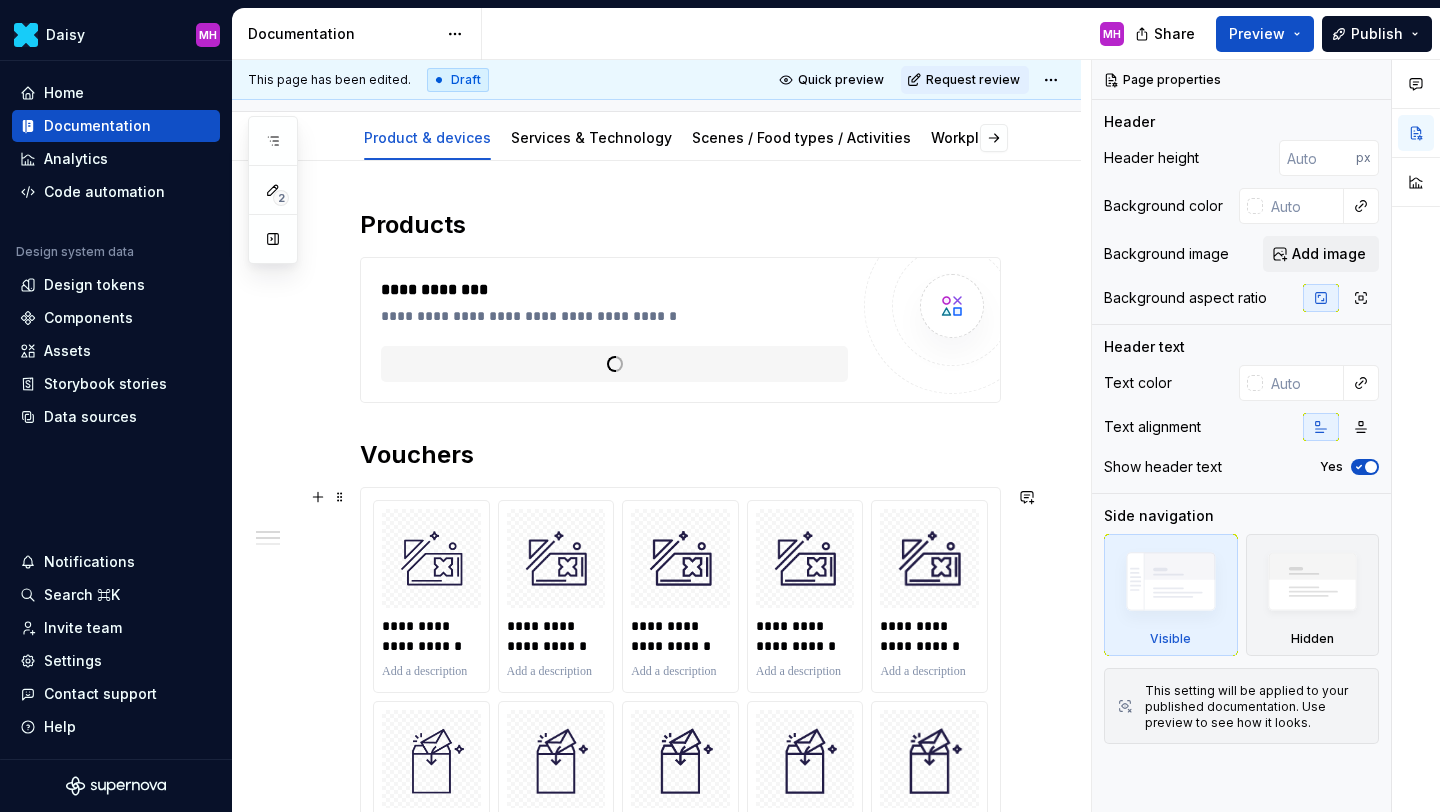 scroll, scrollTop: 314, scrollLeft: 0, axis: vertical 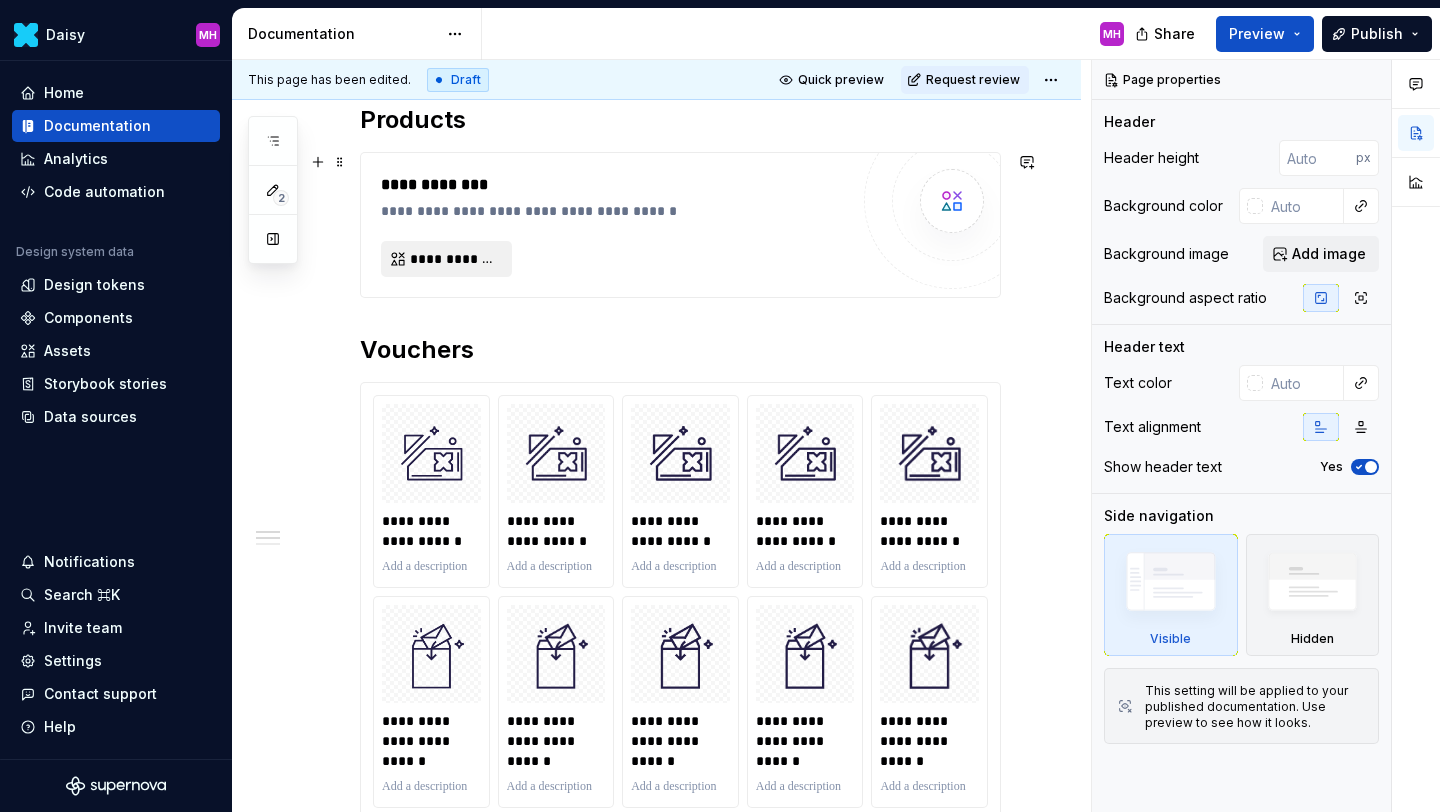 click on "**********" at bounding box center [454, 259] 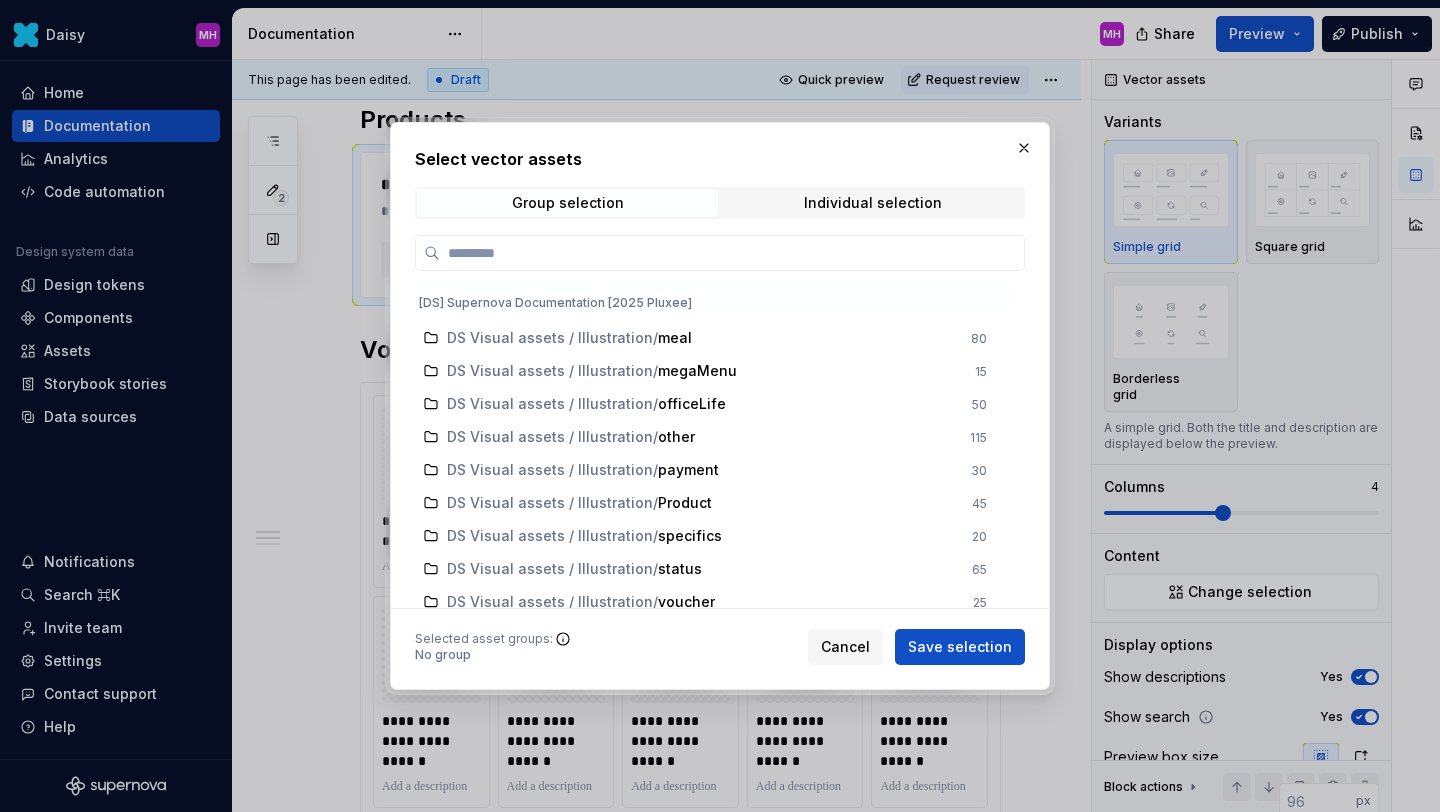 scroll, scrollTop: 485, scrollLeft: 0, axis: vertical 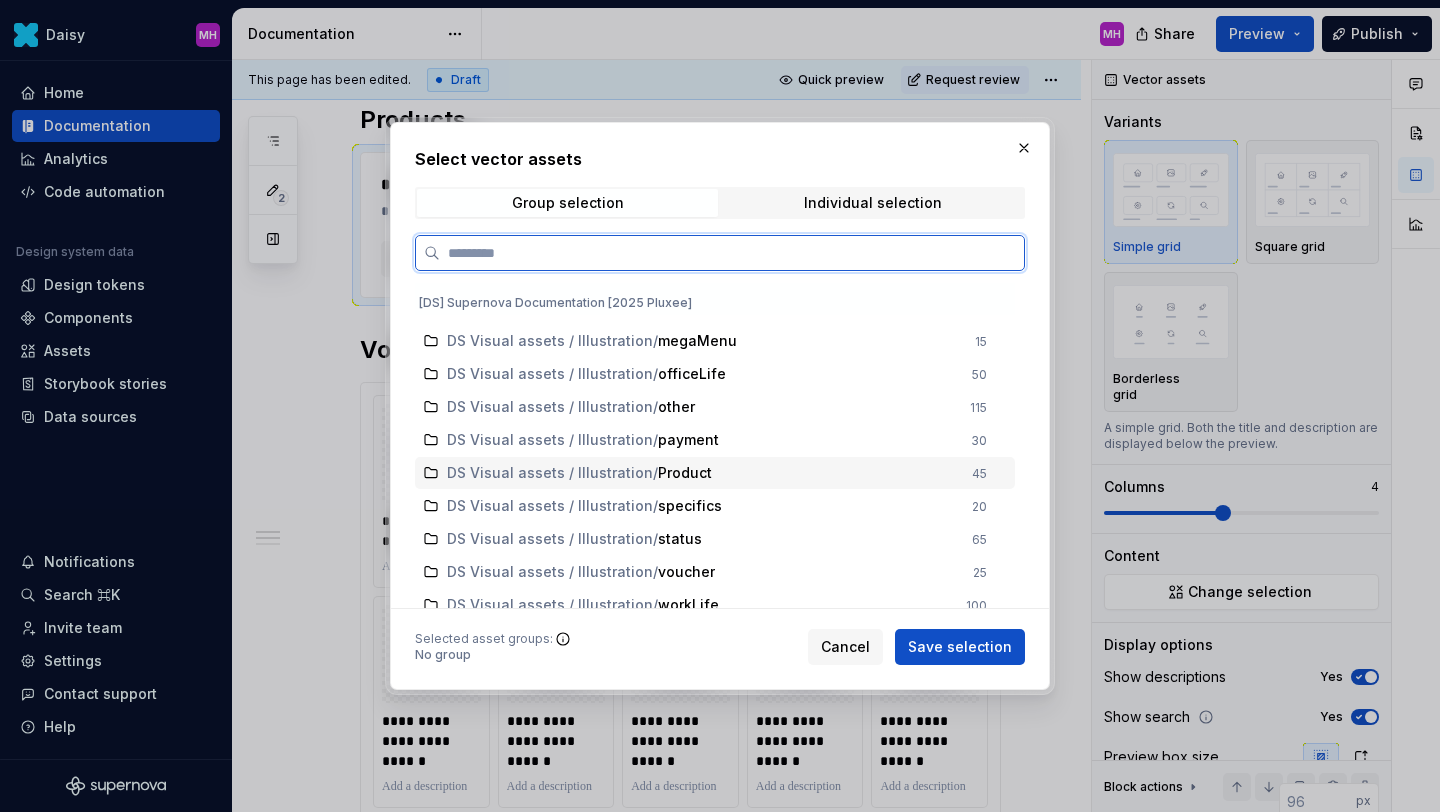 click on "DS Visual assets / Illustration" at bounding box center (550, 473) 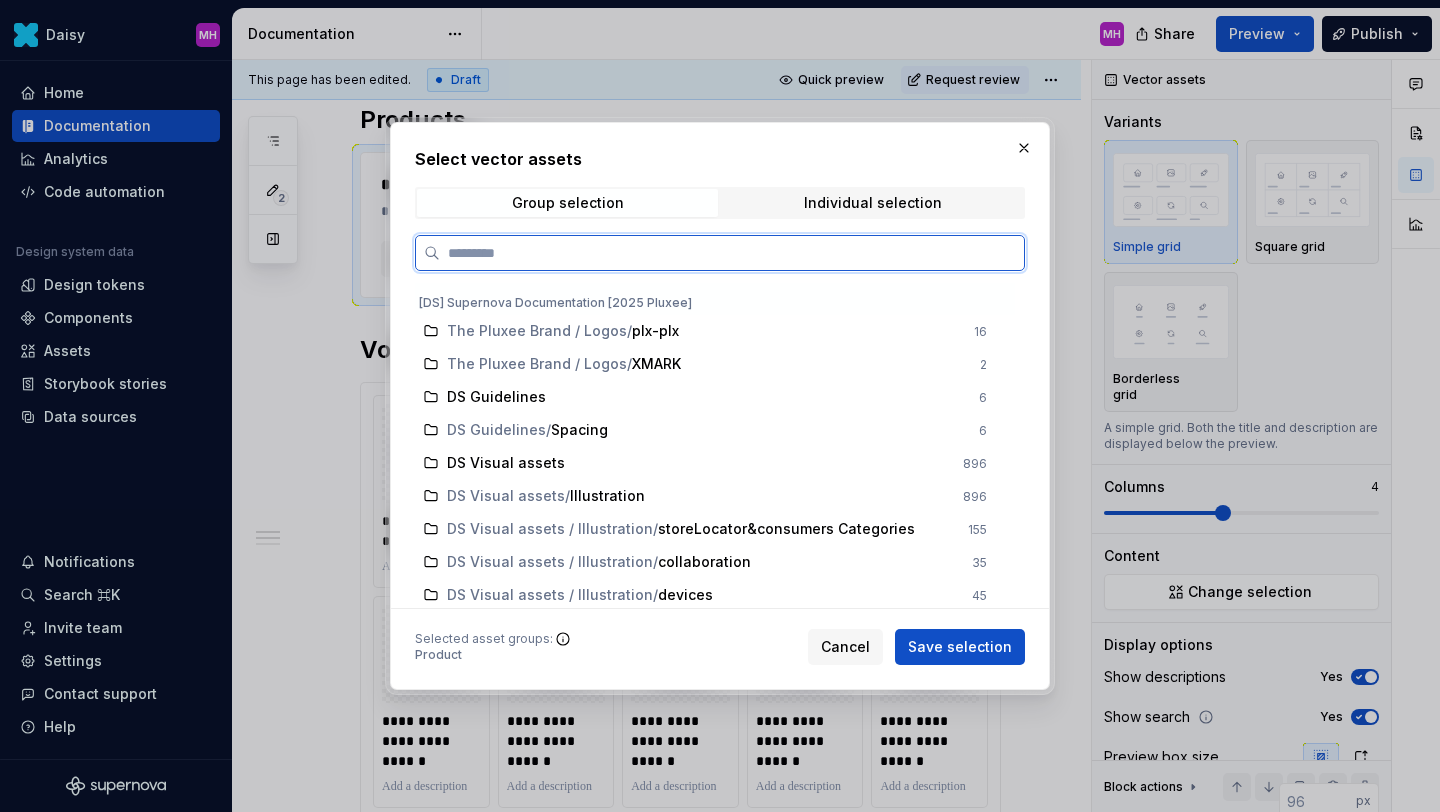scroll, scrollTop: 129, scrollLeft: 0, axis: vertical 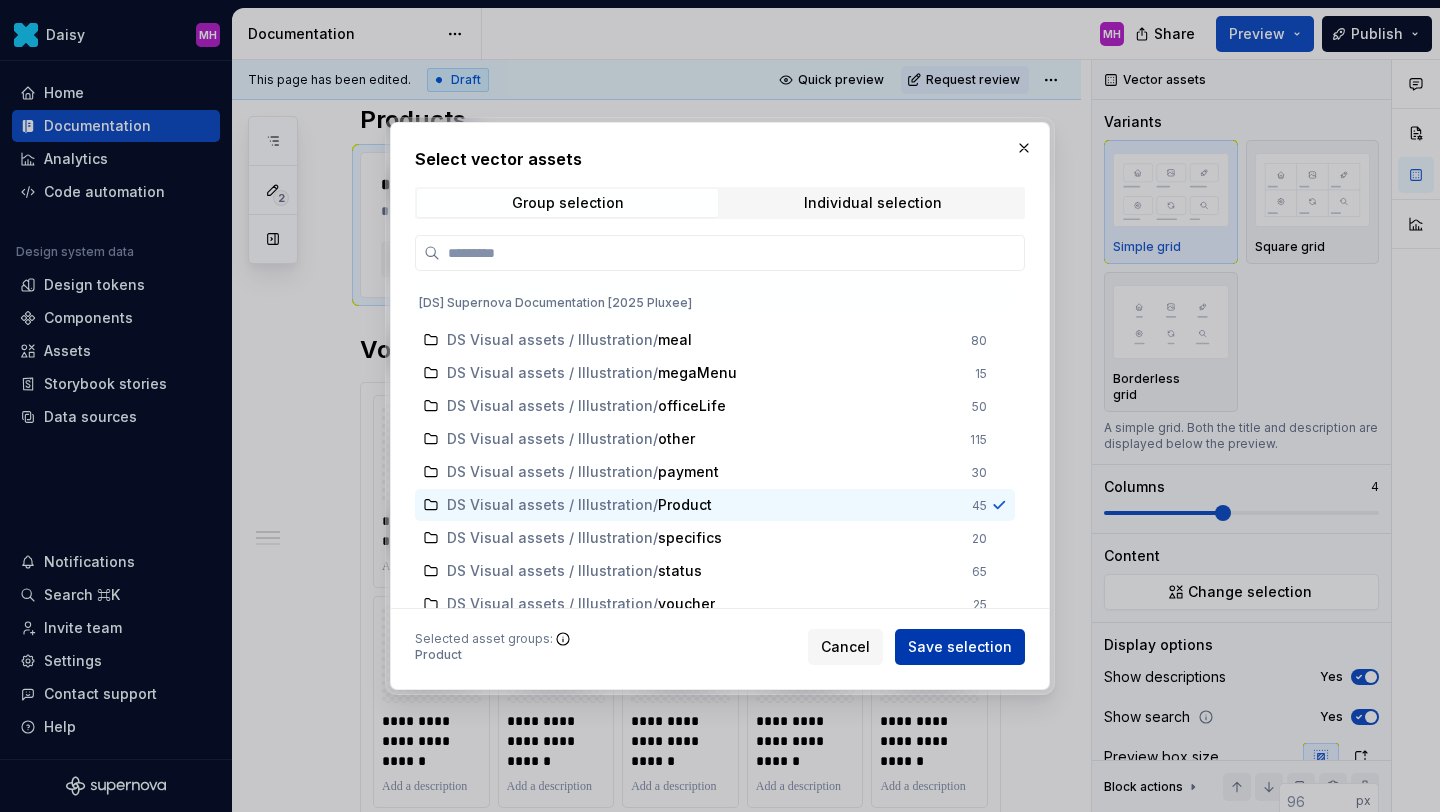 click on "Save selection" at bounding box center (960, 647) 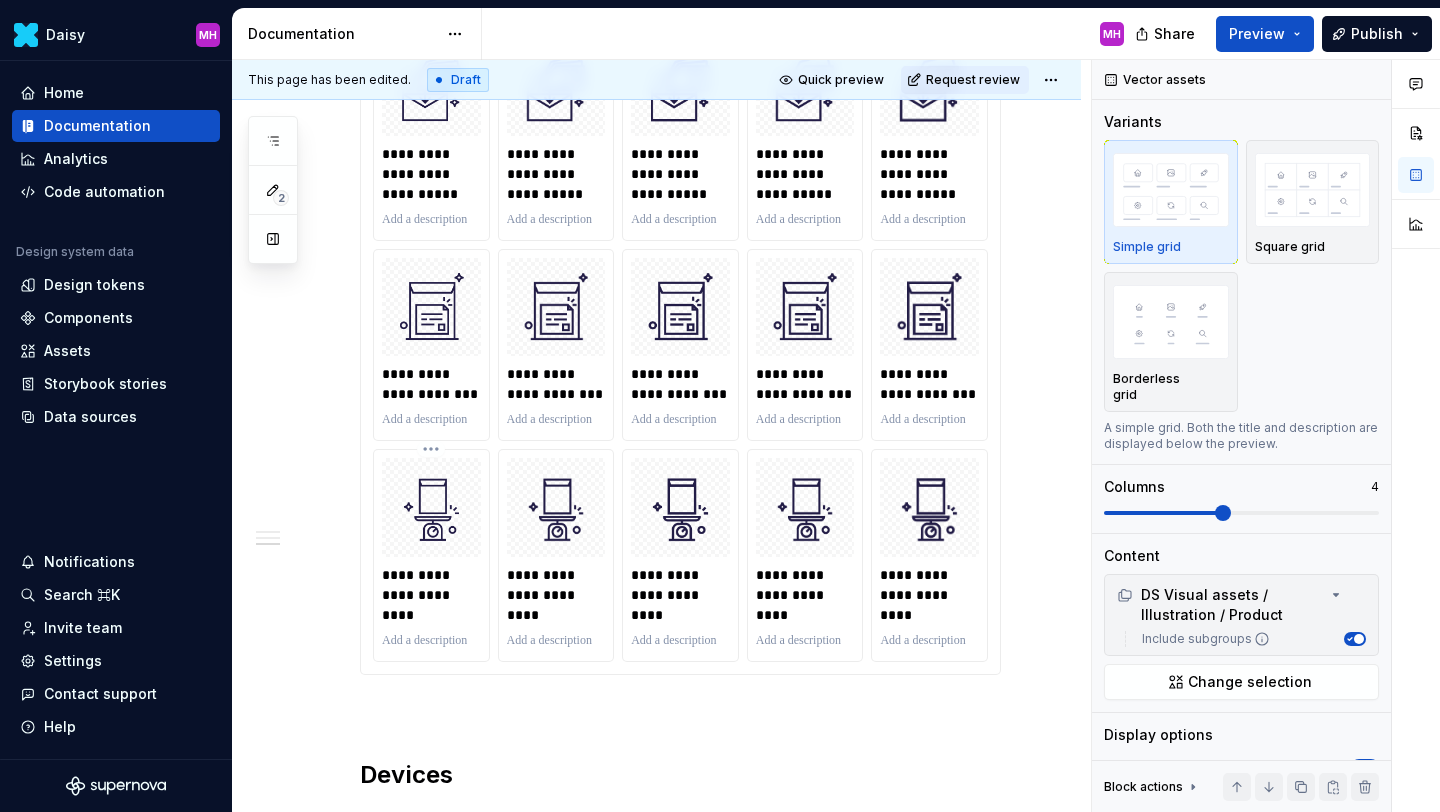 scroll, scrollTop: 2994, scrollLeft: 0, axis: vertical 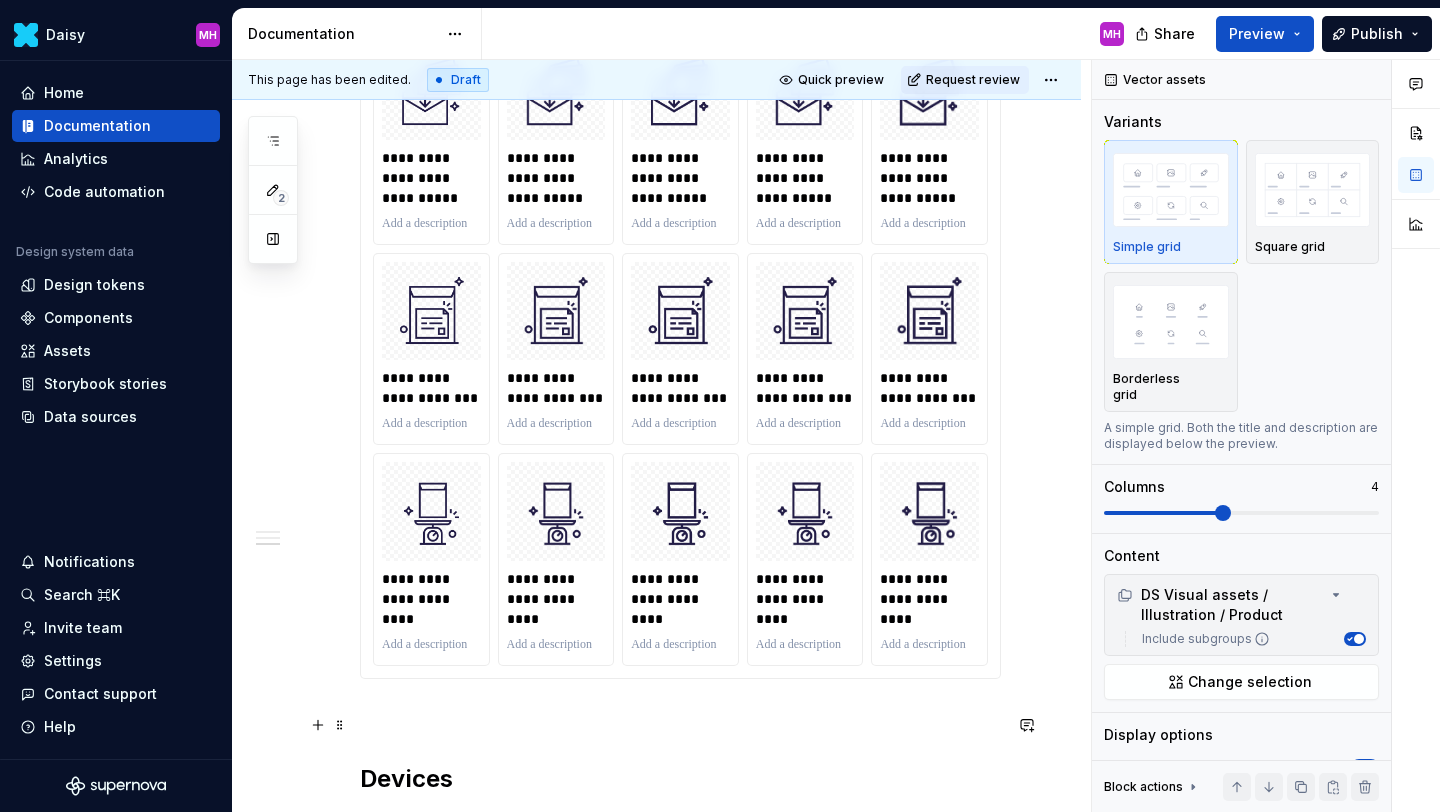 click at bounding box center [680, 715] 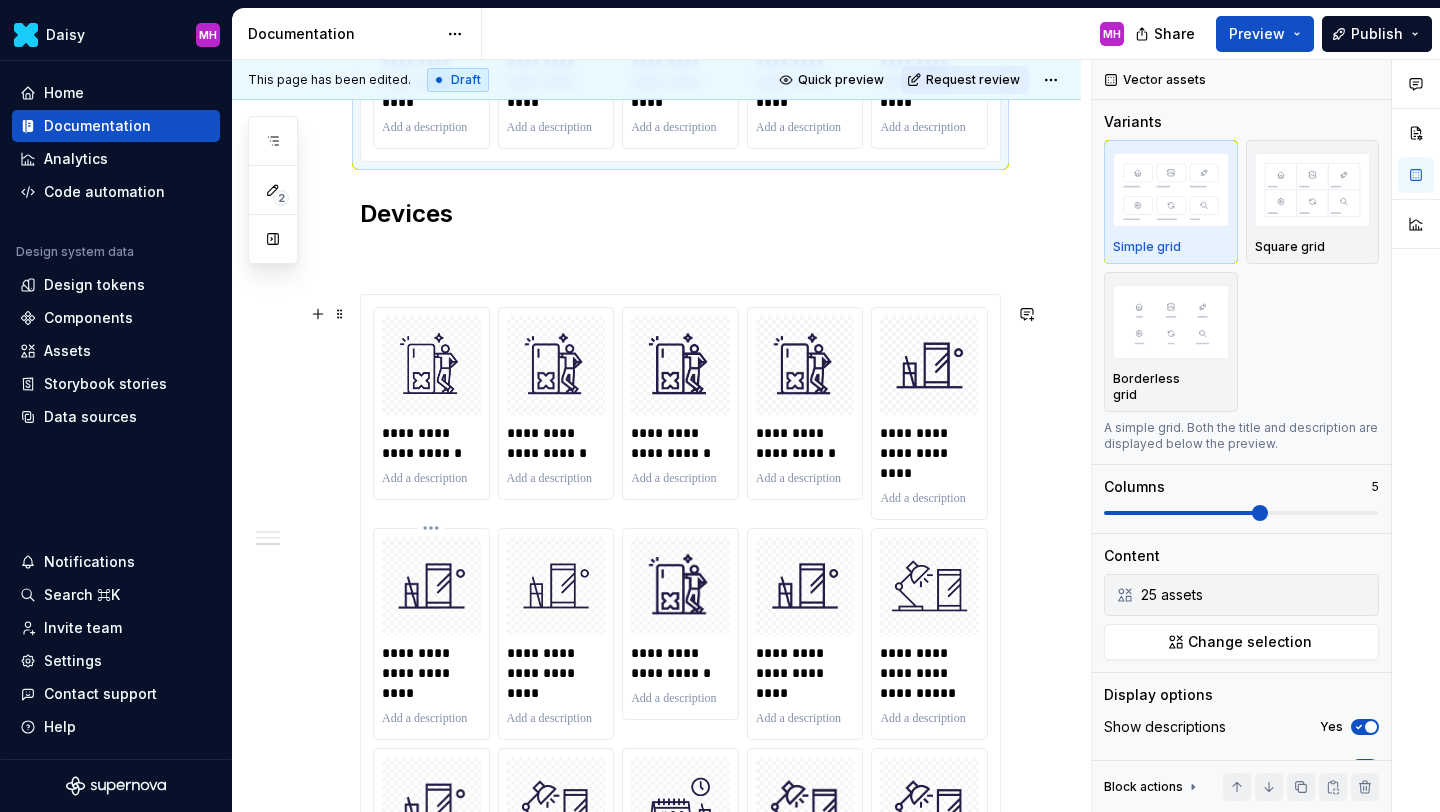 scroll, scrollTop: 3509, scrollLeft: 0, axis: vertical 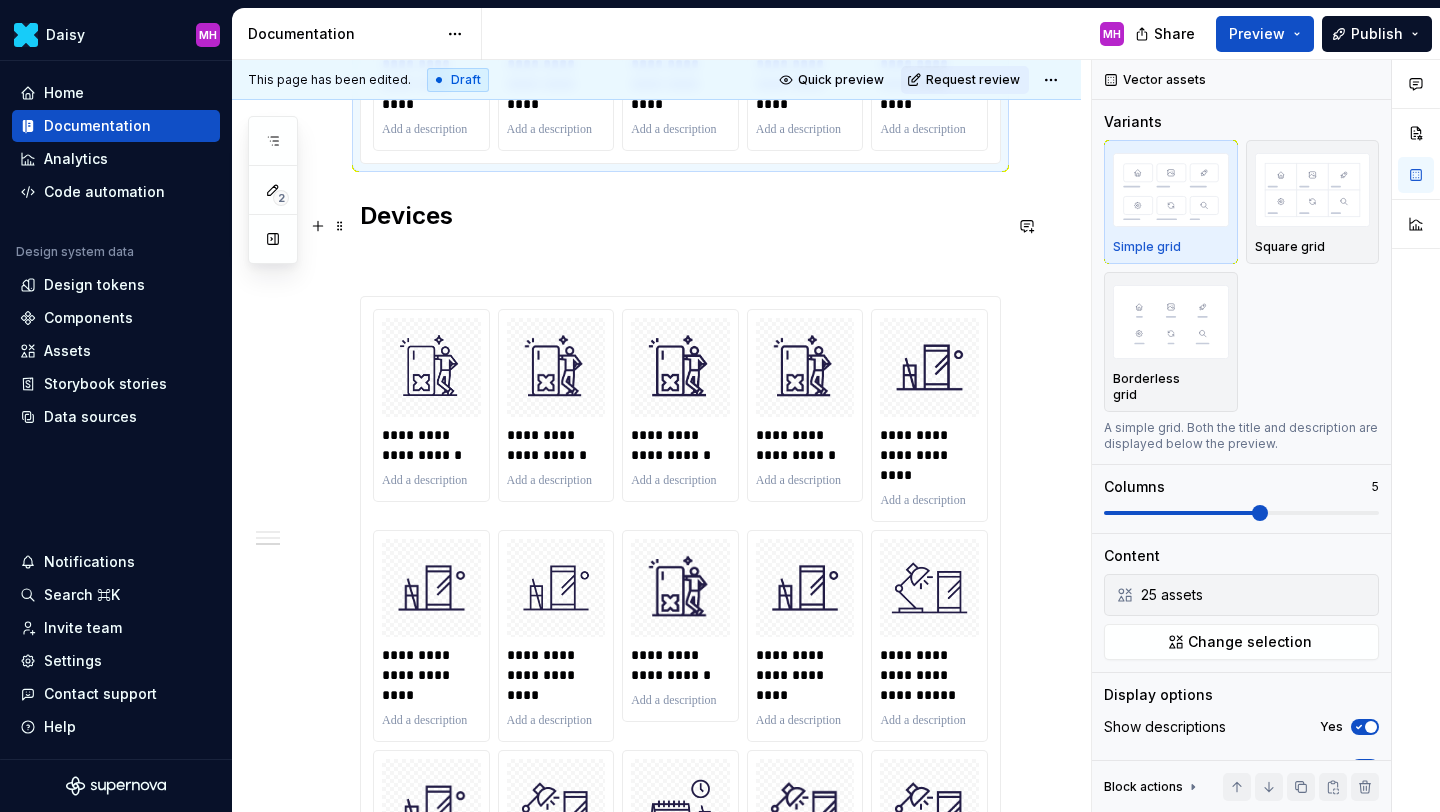 click on "Devices" at bounding box center [680, 216] 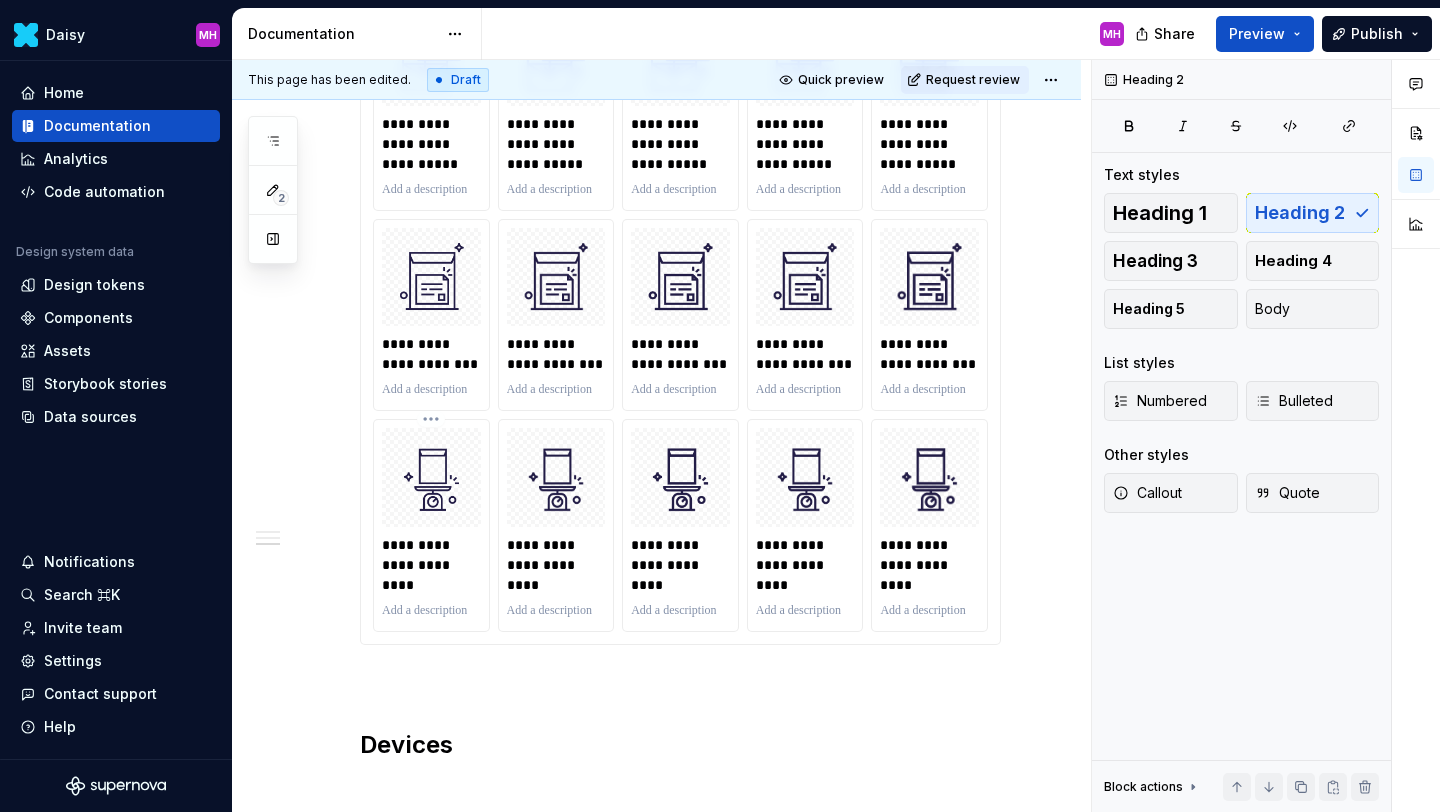 scroll, scrollTop: 3426, scrollLeft: 0, axis: vertical 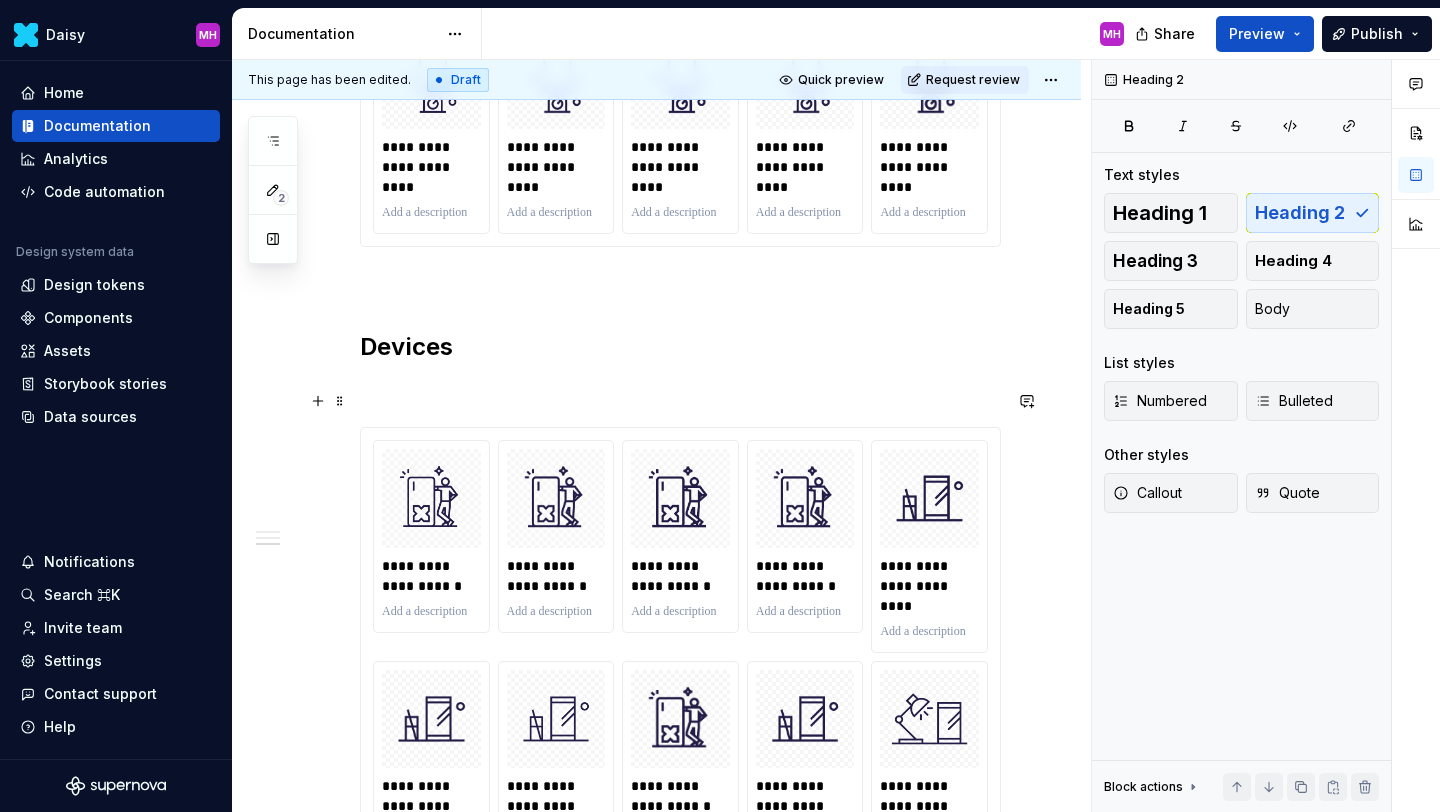 click at bounding box center (680, 391) 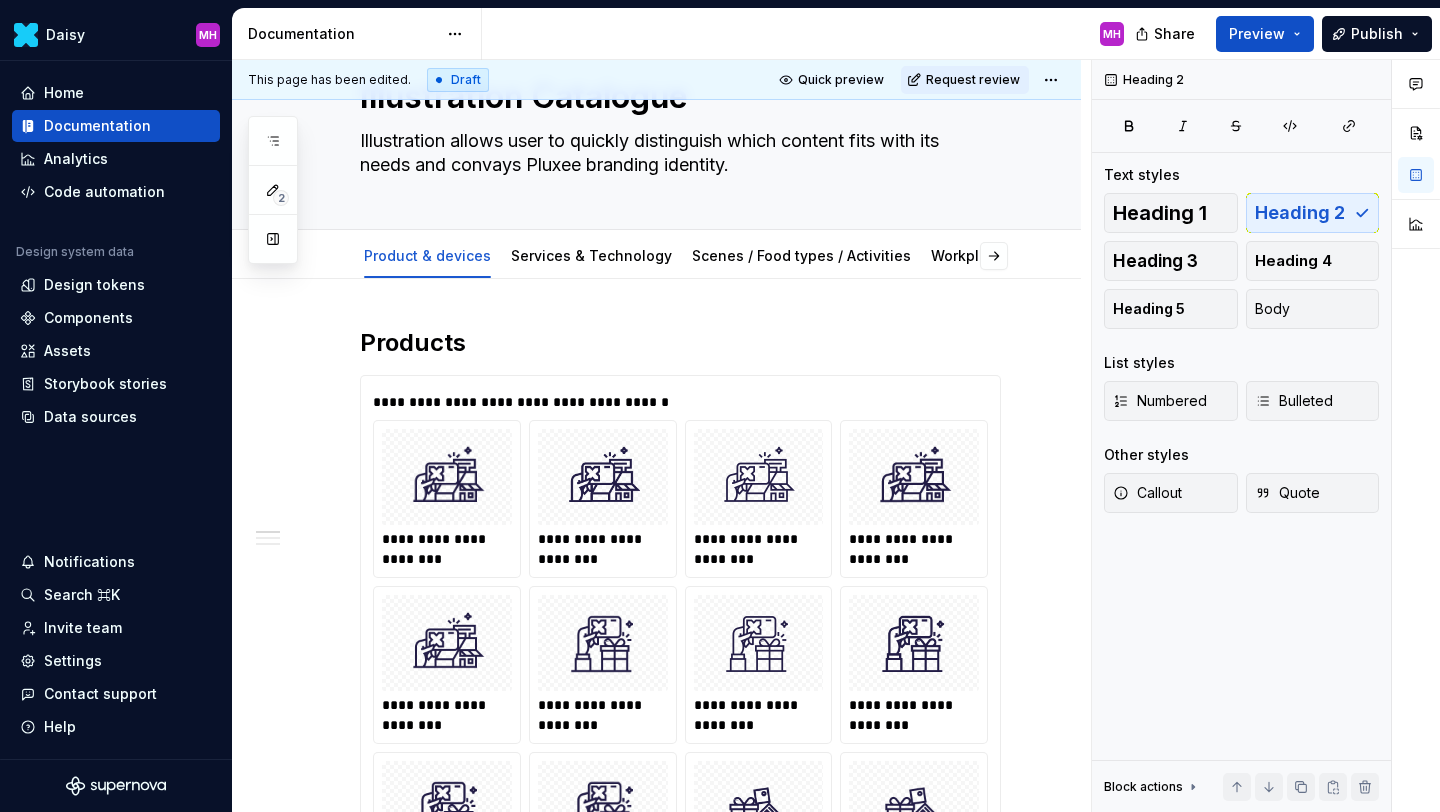 scroll, scrollTop: 0, scrollLeft: 0, axis: both 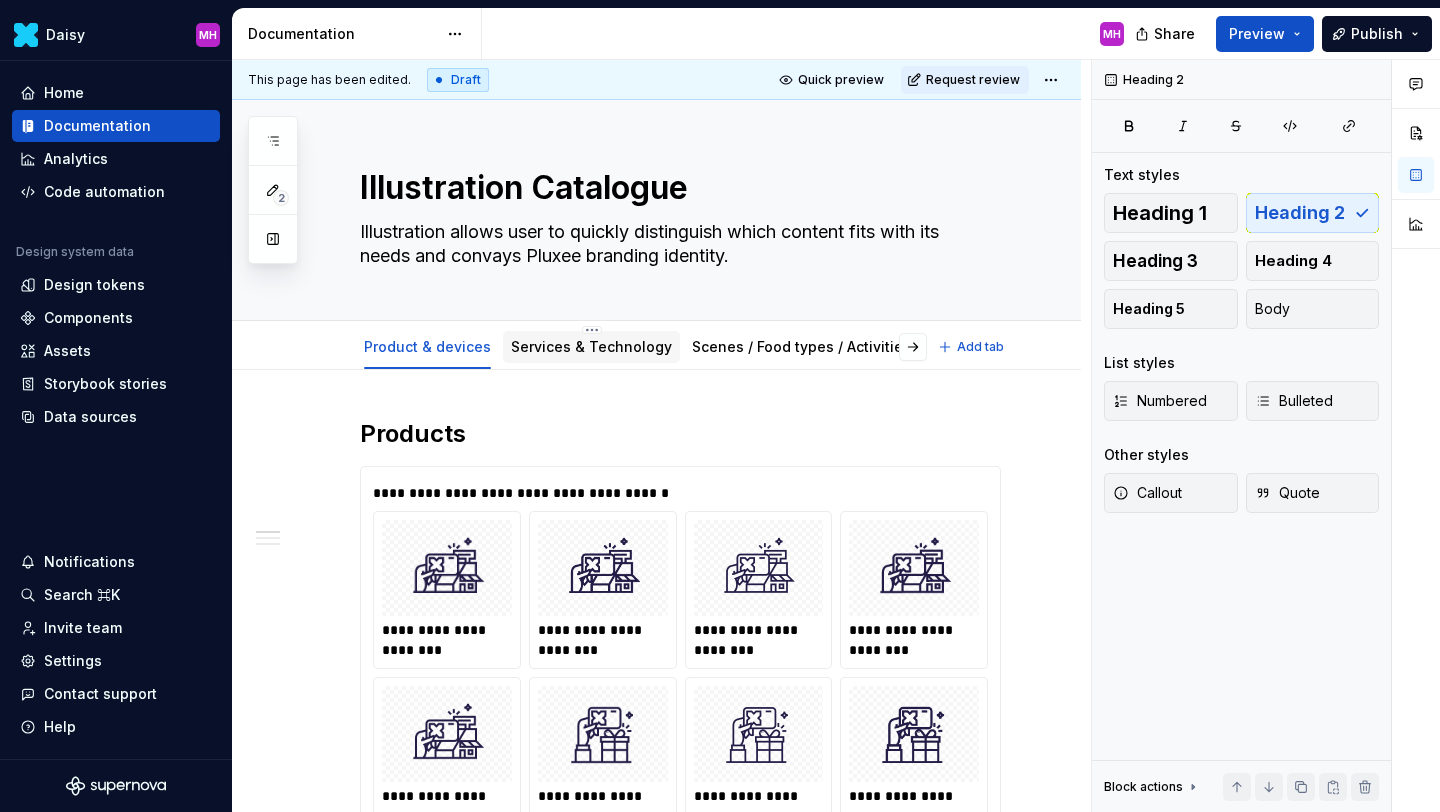 click on "Services & Technology" at bounding box center (591, 346) 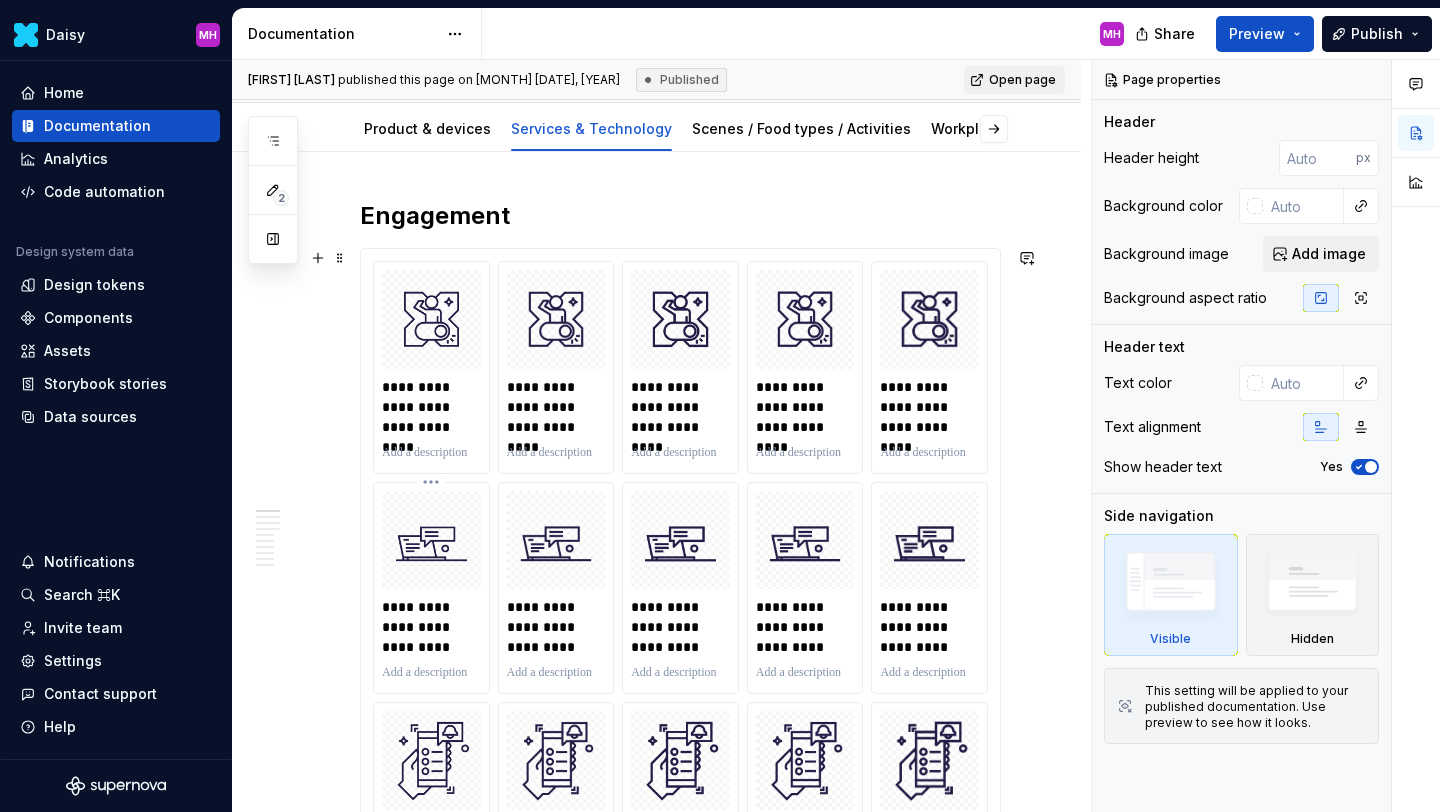 scroll, scrollTop: 0, scrollLeft: 0, axis: both 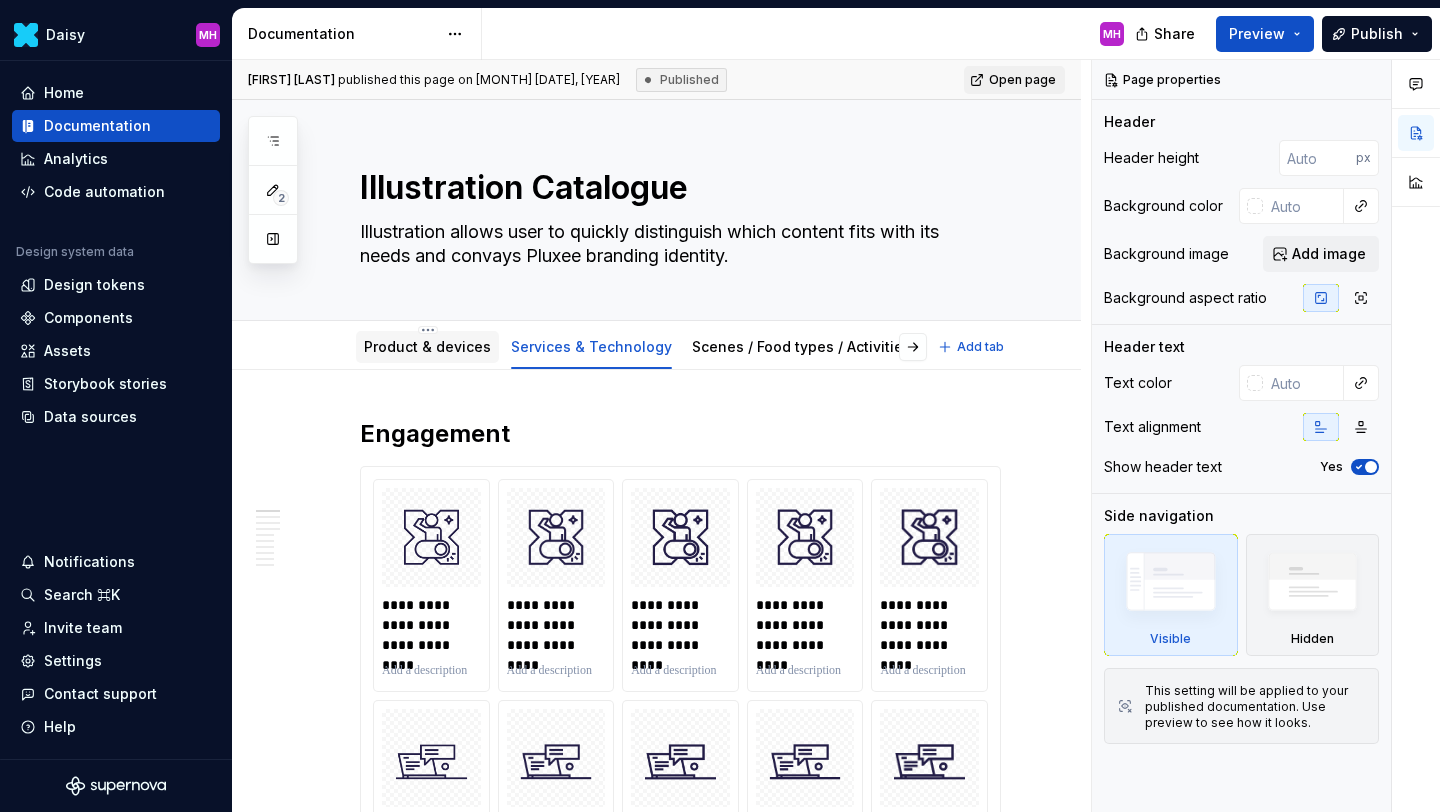click on "Product & devices" at bounding box center [427, 346] 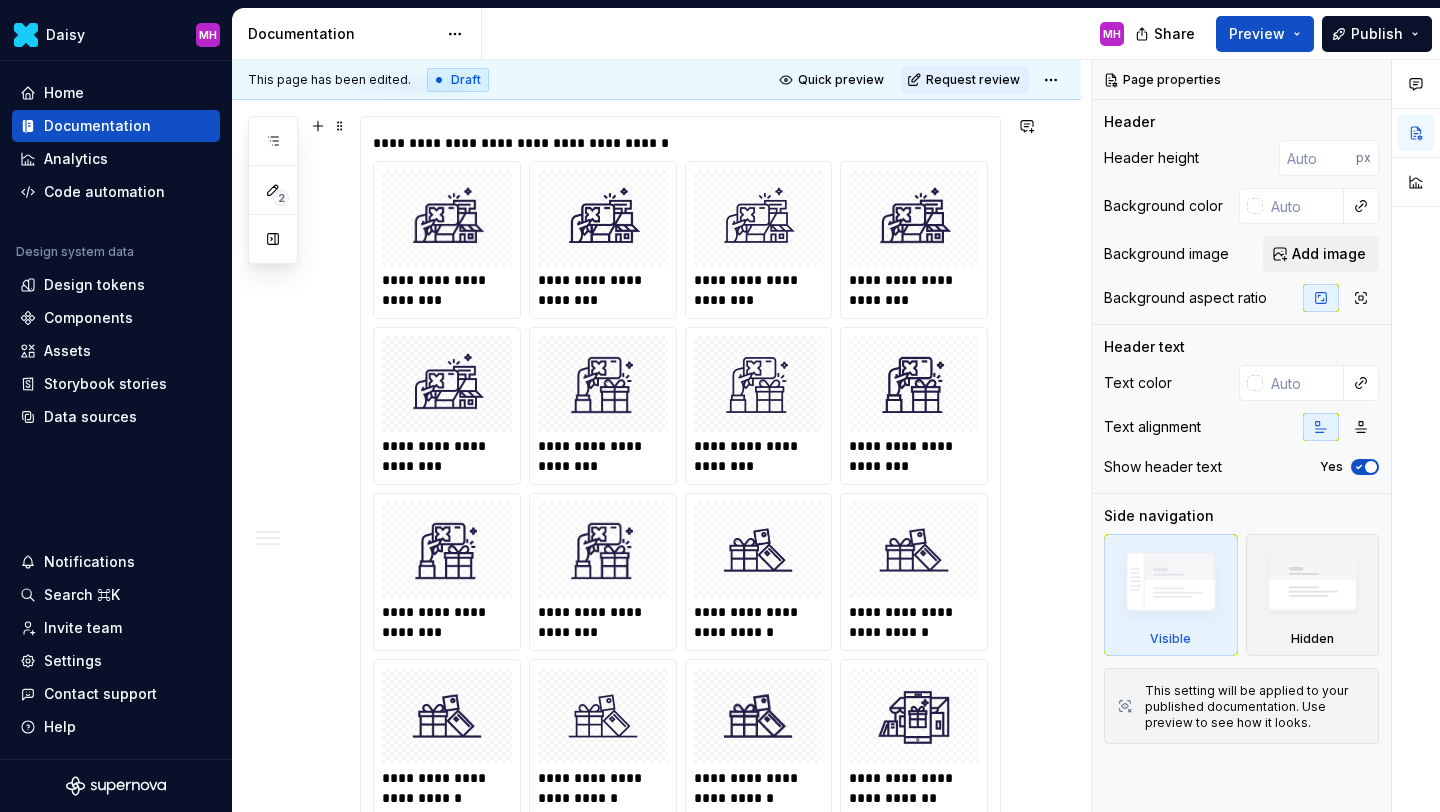 scroll, scrollTop: 0, scrollLeft: 0, axis: both 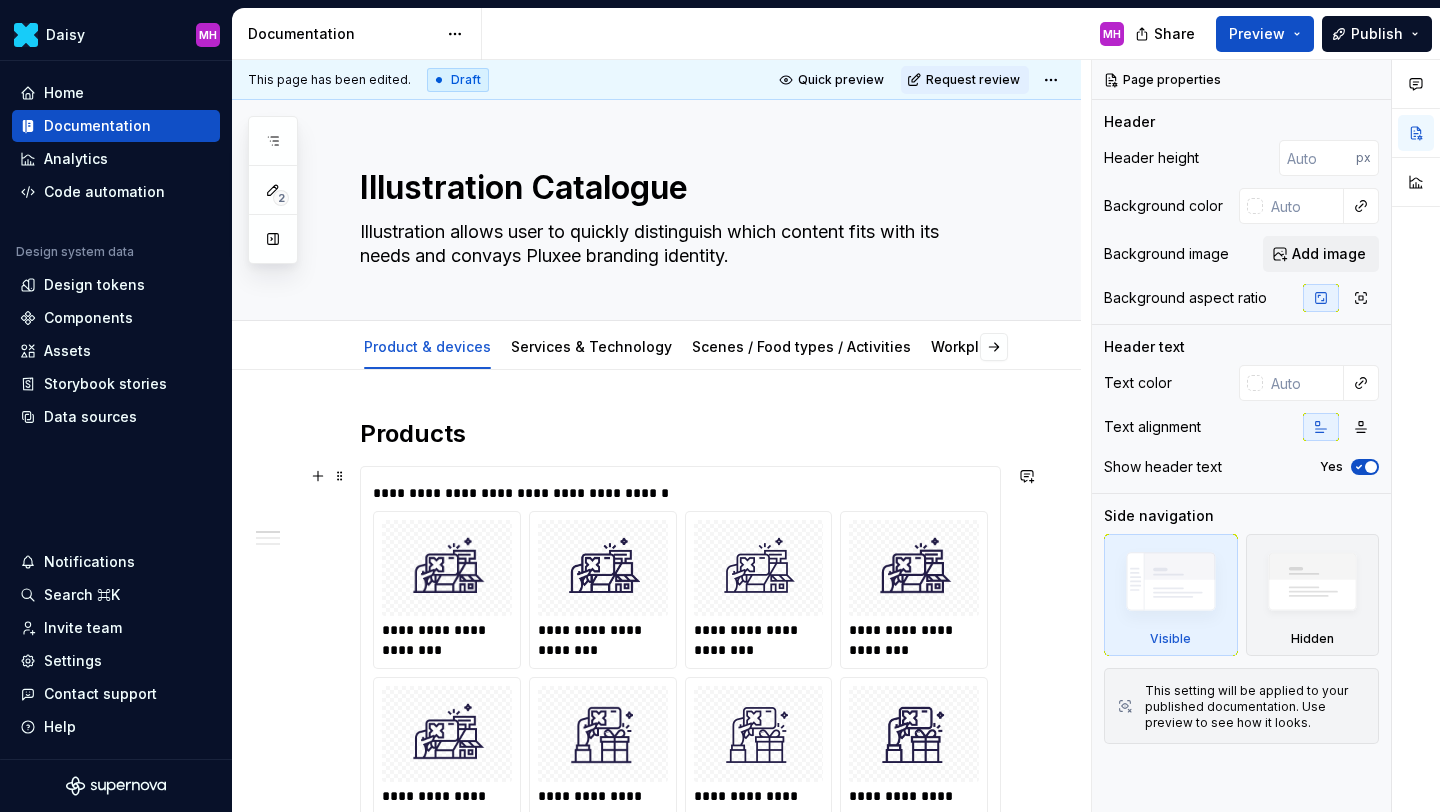 click on "**********" at bounding box center (680, 1487) 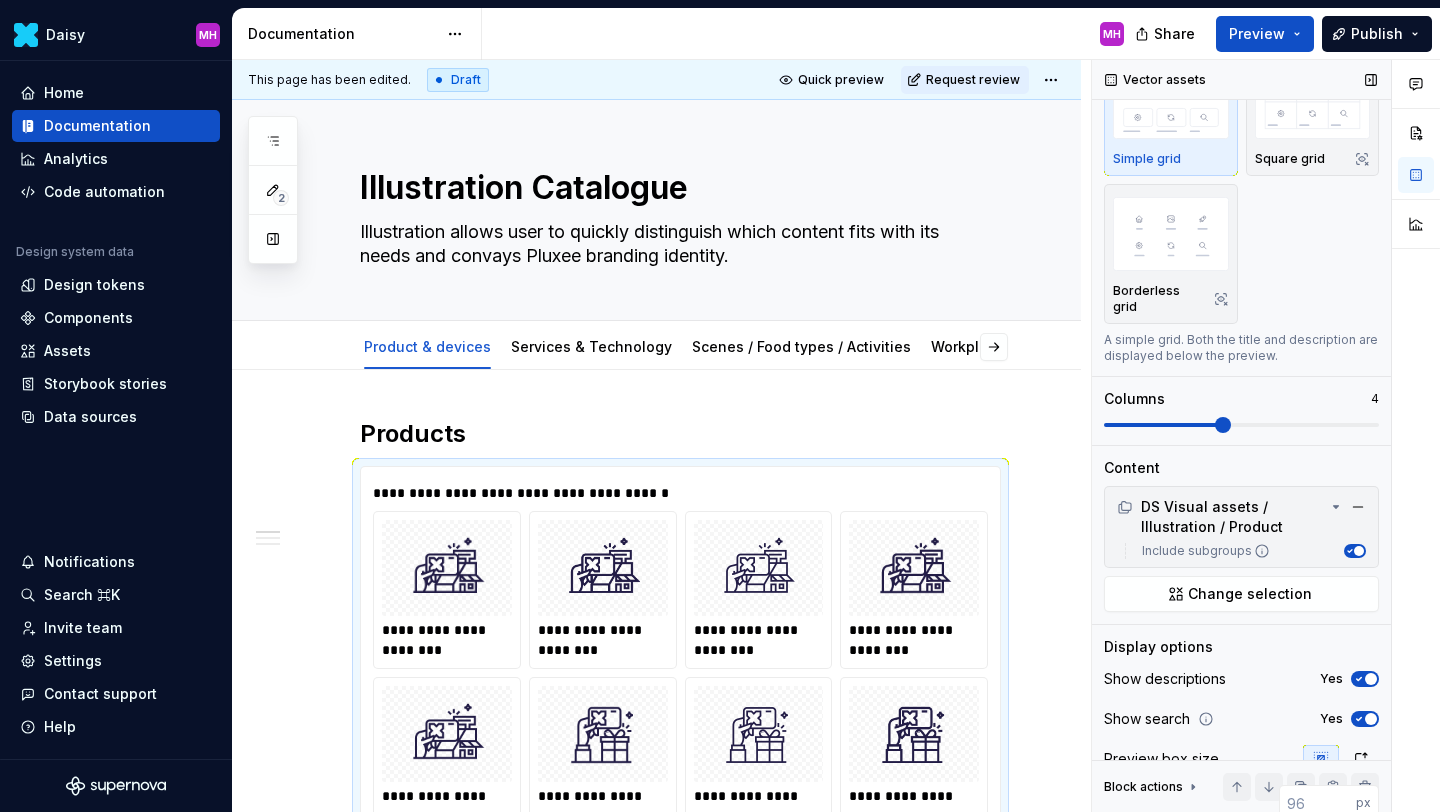 scroll, scrollTop: 99, scrollLeft: 0, axis: vertical 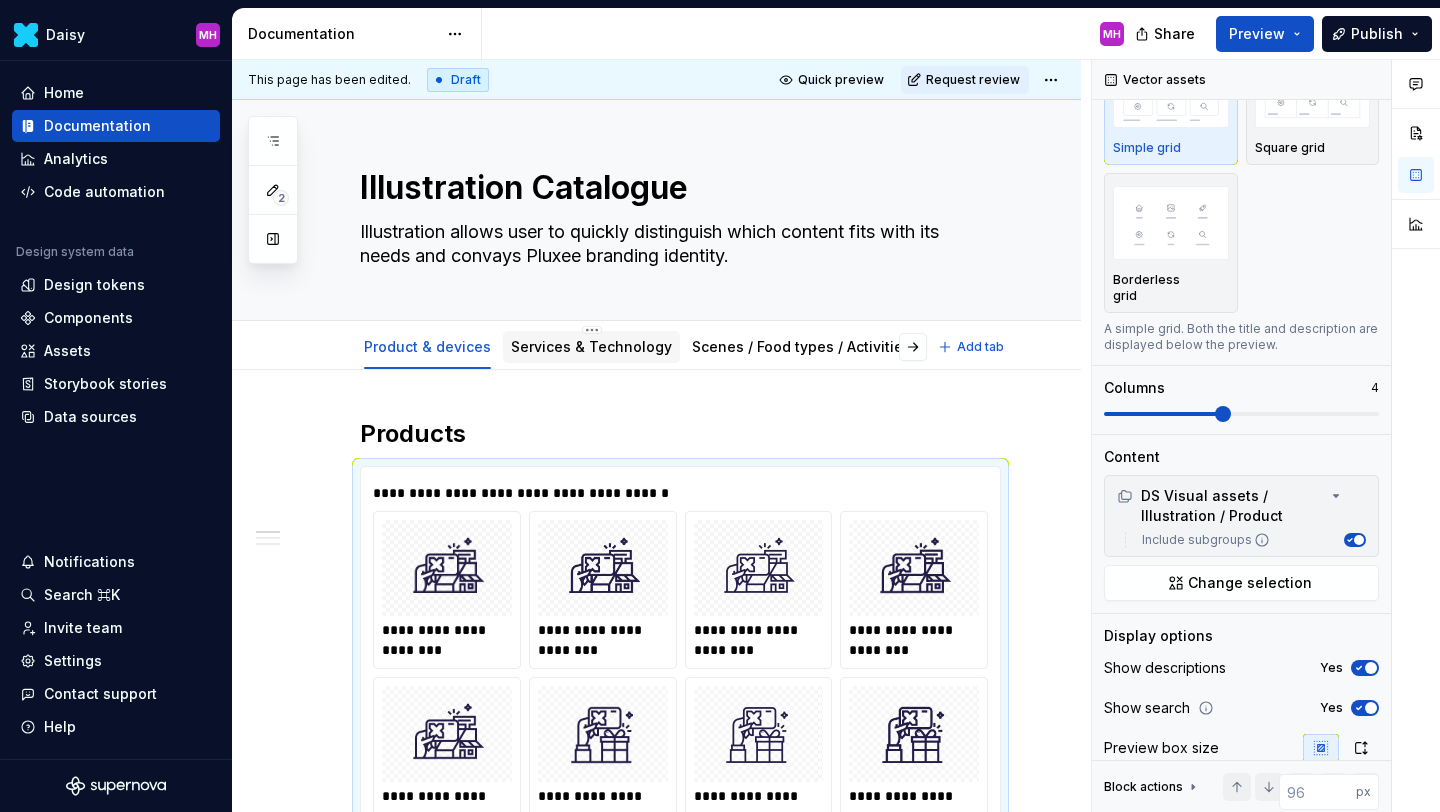 click on "Services & Technology" at bounding box center [591, 346] 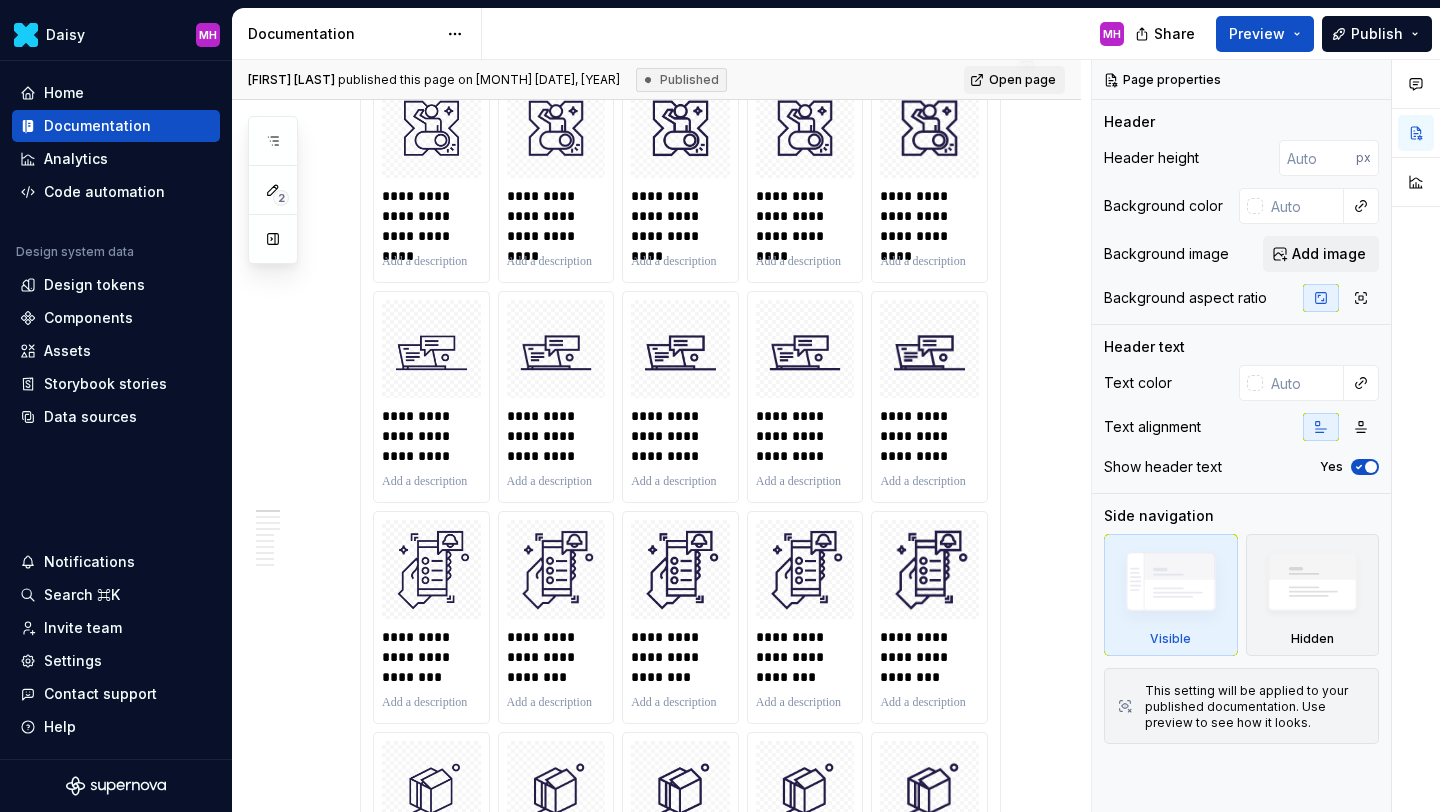 scroll, scrollTop: 0, scrollLeft: 0, axis: both 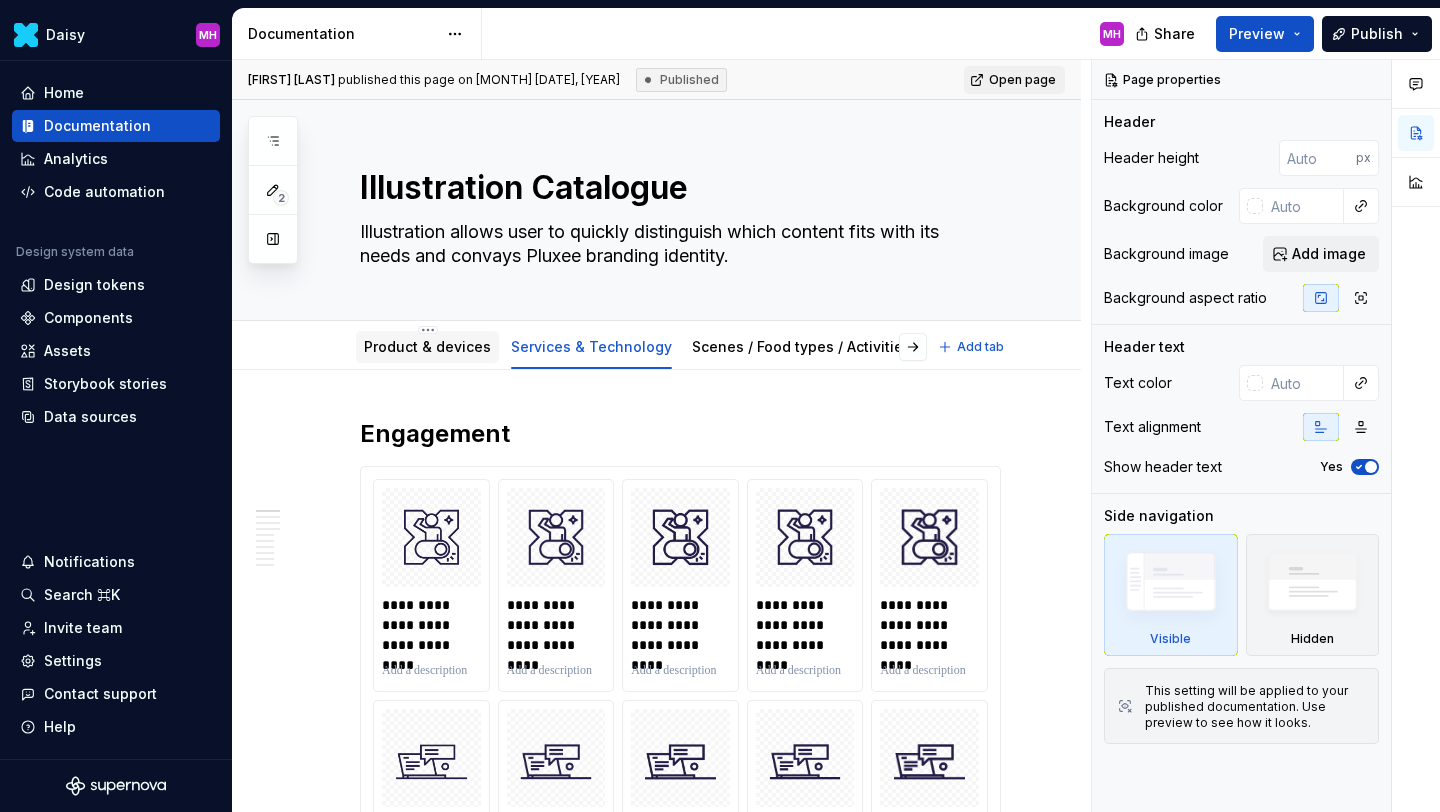 click on "Product & devices" at bounding box center (427, 347) 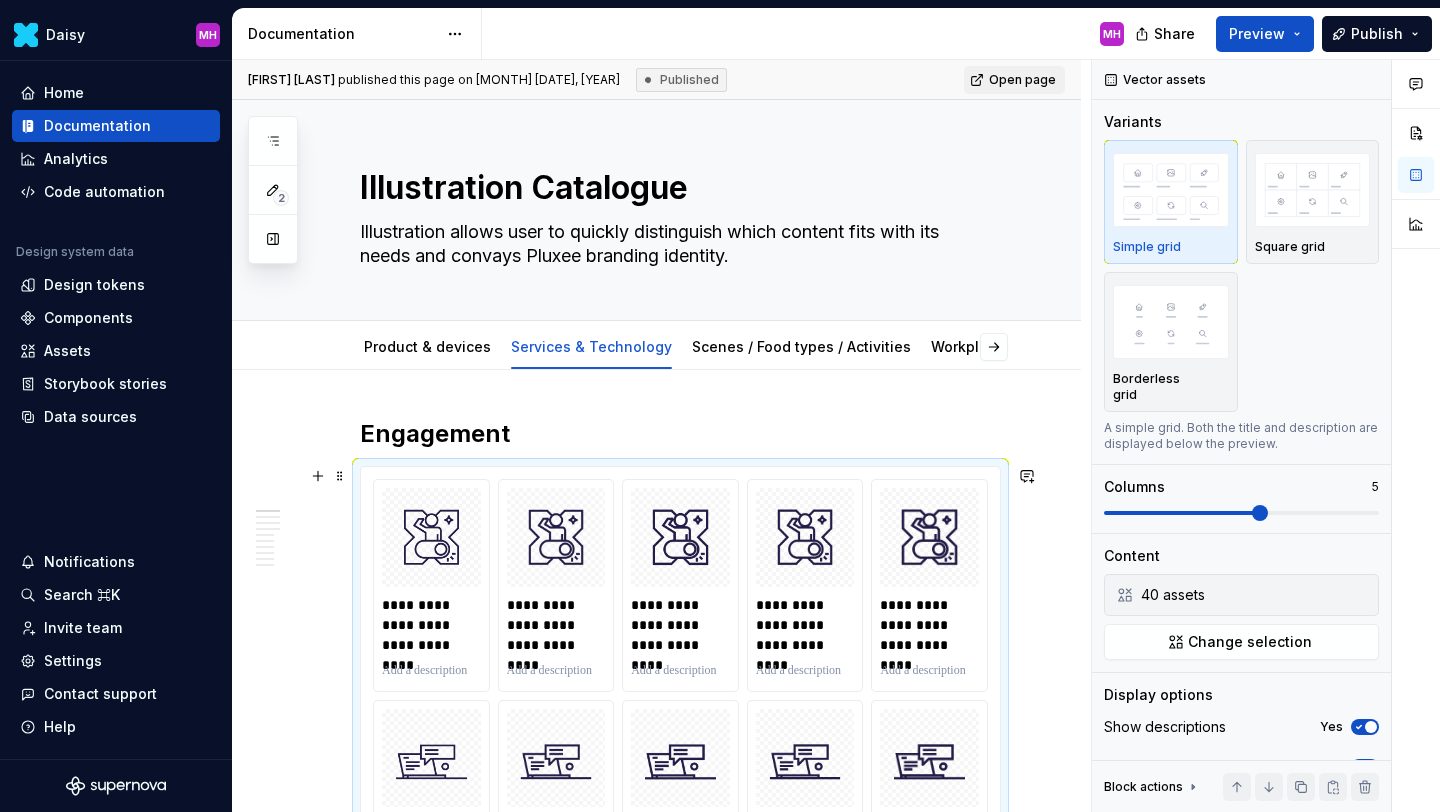 click on "**********" at bounding box center [680, 1357] 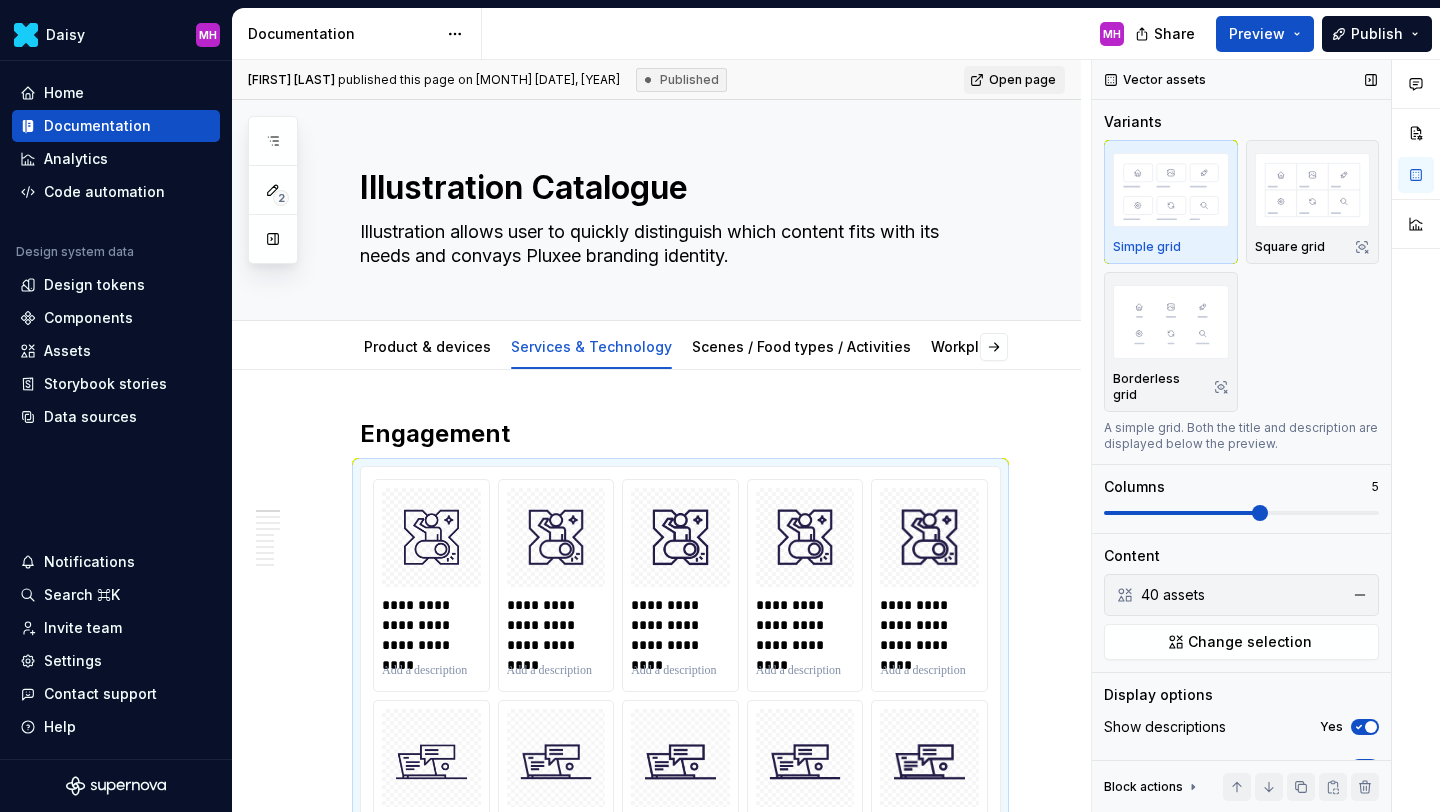 scroll, scrollTop: 118, scrollLeft: 0, axis: vertical 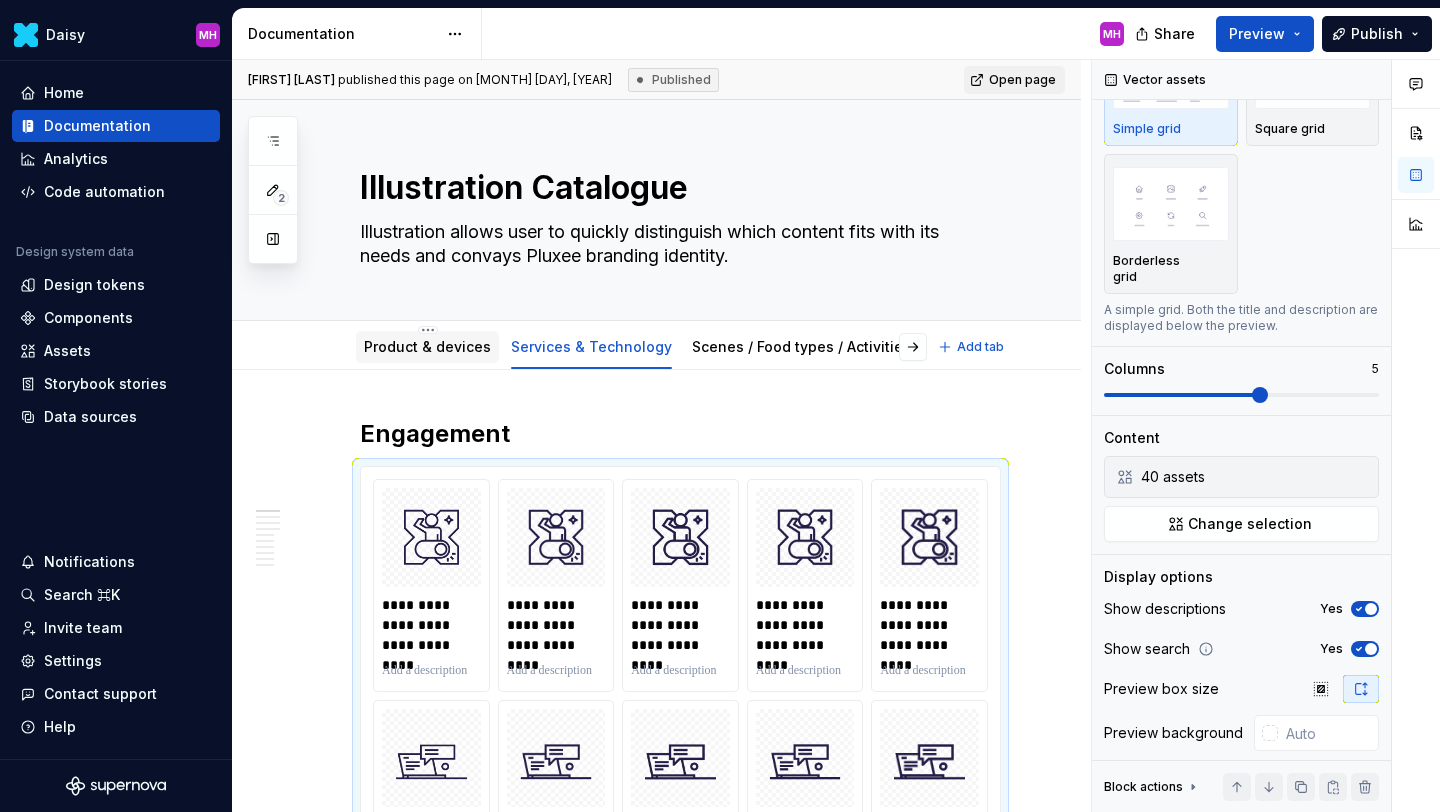 click on "Product & devices" at bounding box center (427, 346) 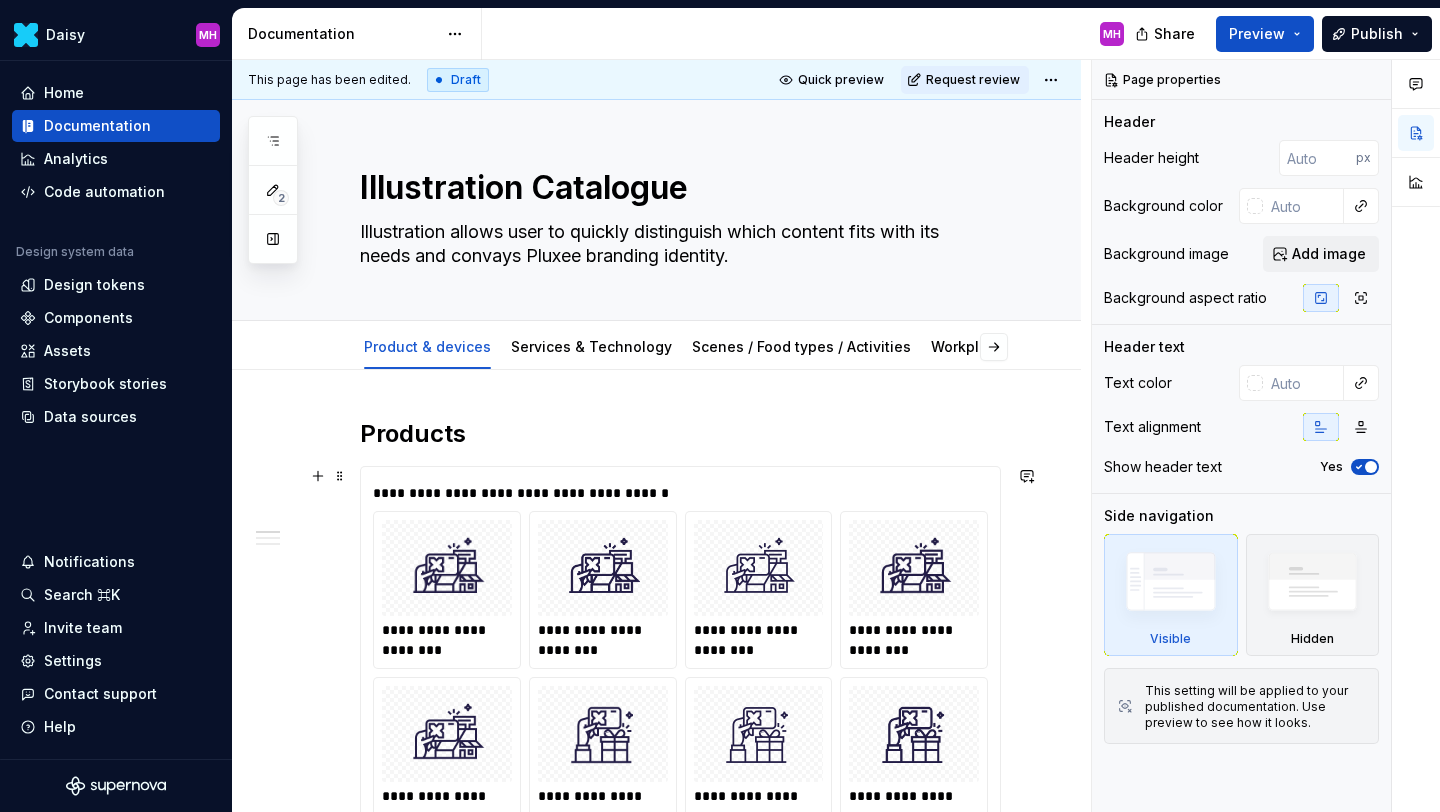 click on "**********" at bounding box center [680, 1487] 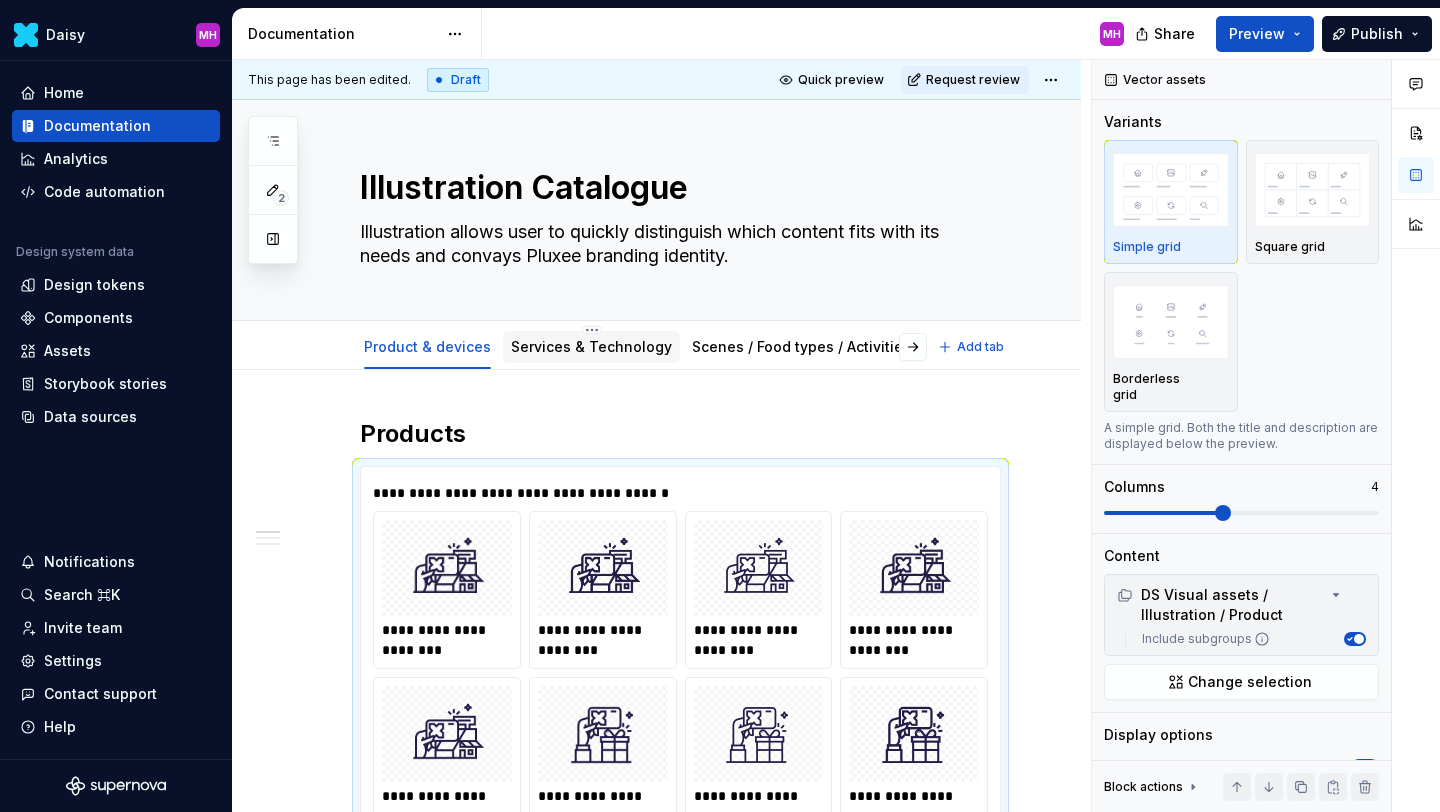click on "Services & Technology" at bounding box center (591, 346) 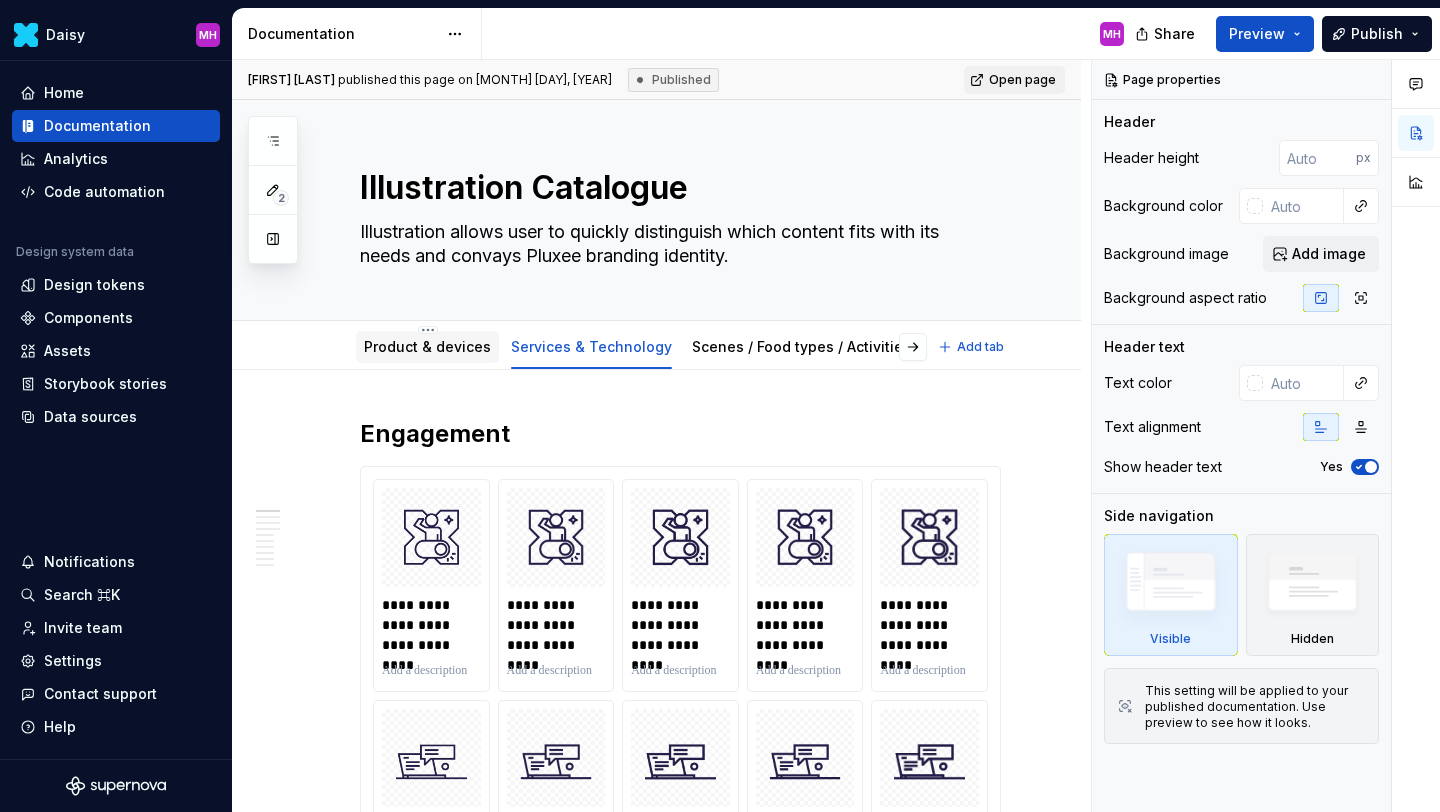 click on "Product & devices" at bounding box center (427, 347) 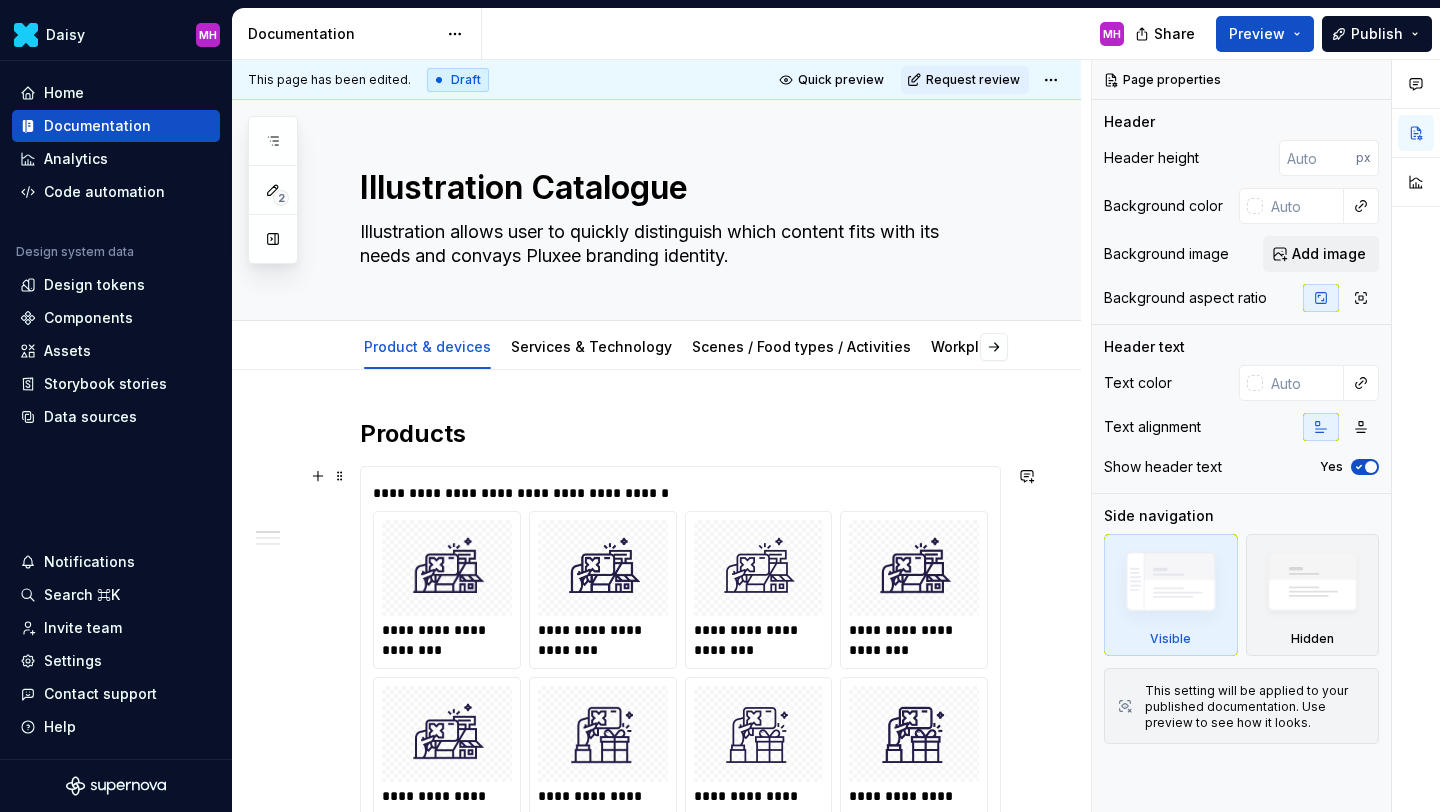 click on "**********" at bounding box center [680, 1487] 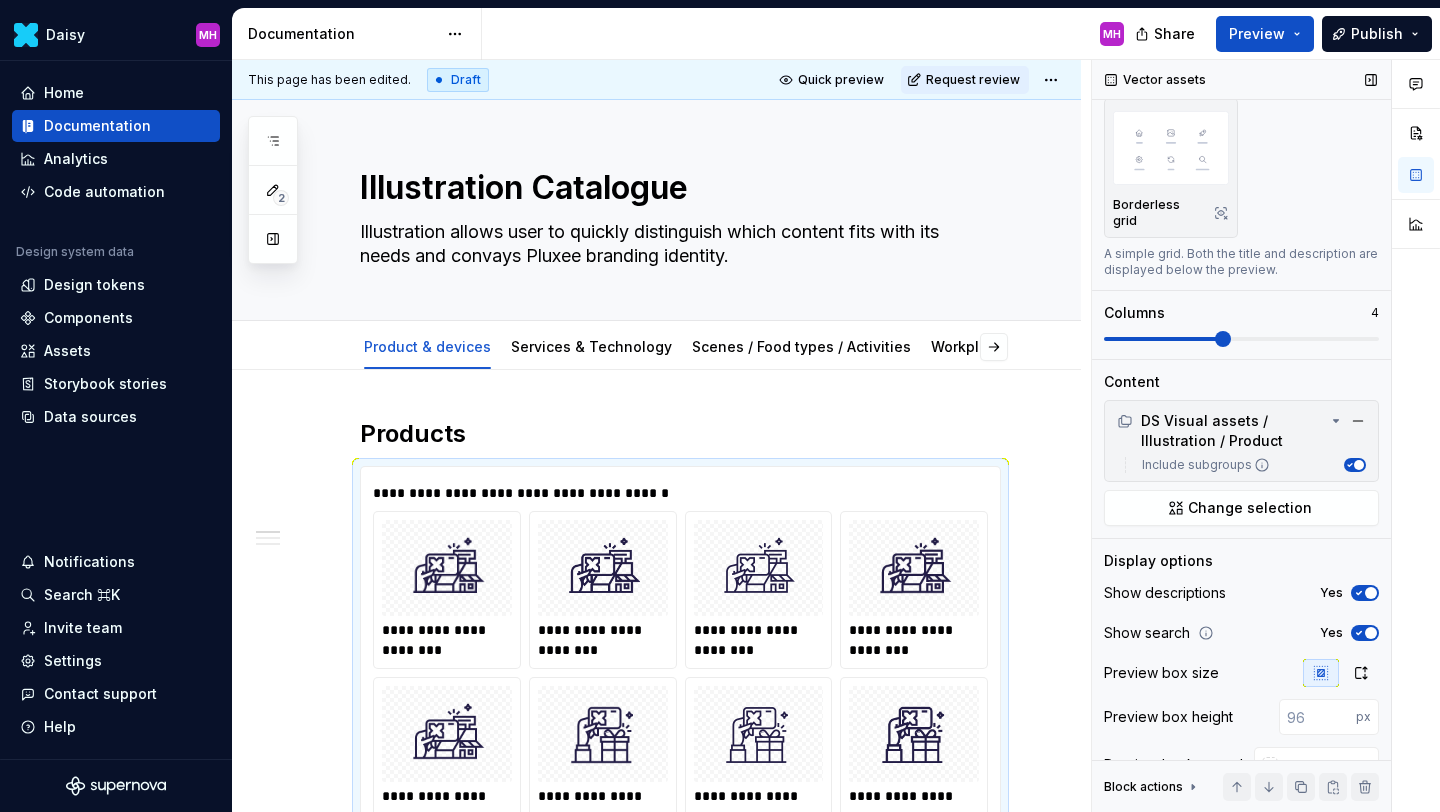 scroll, scrollTop: 206, scrollLeft: 0, axis: vertical 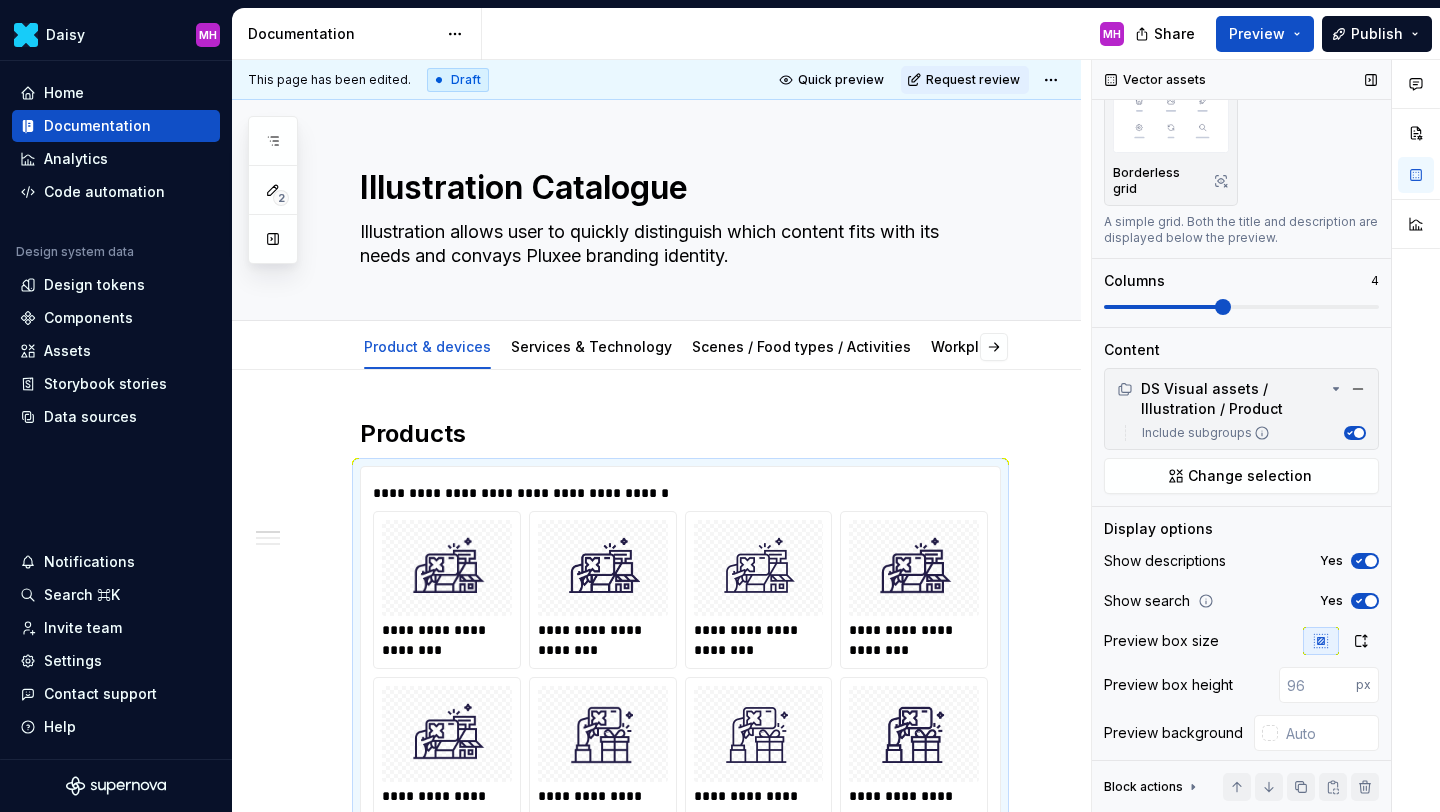 click 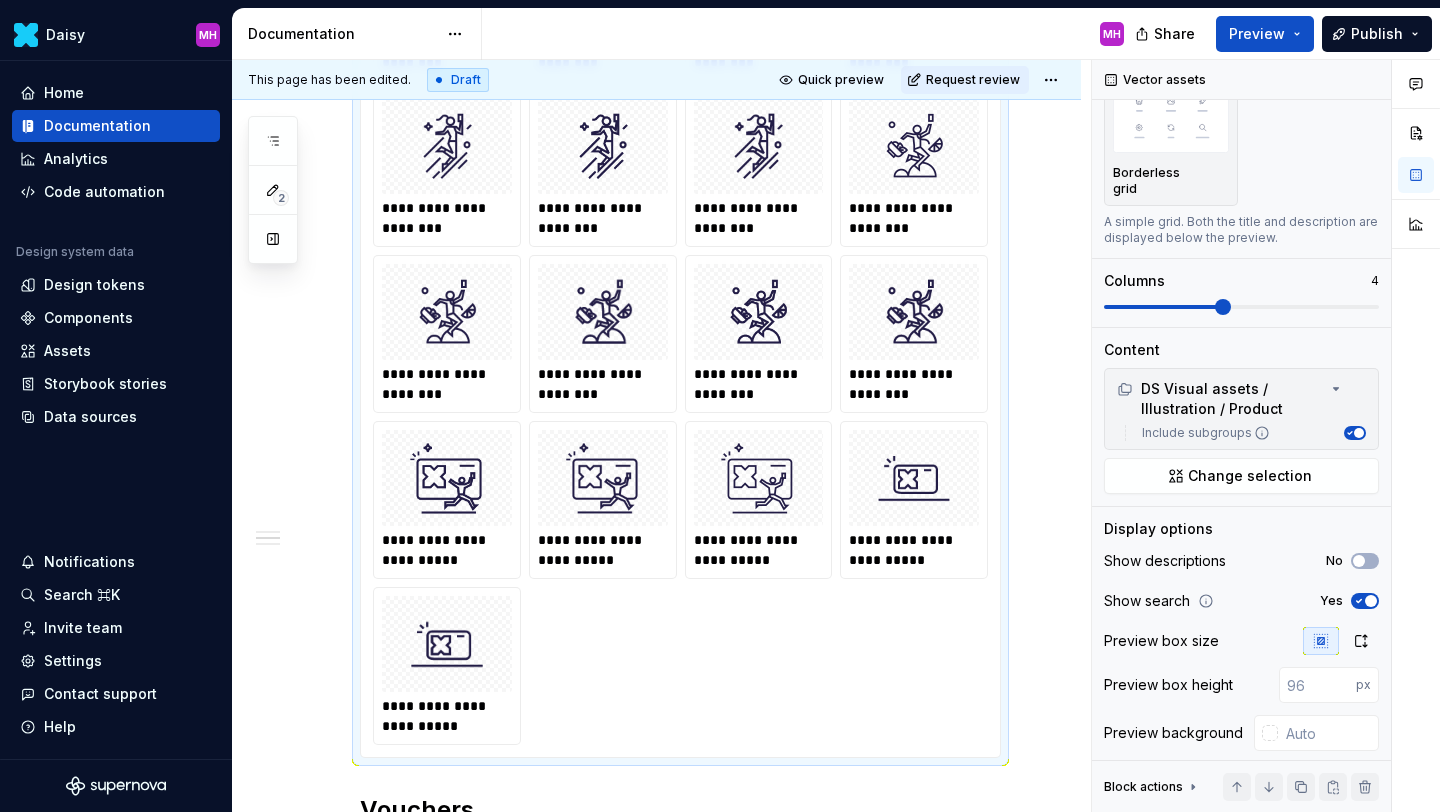 scroll, scrollTop: 1979, scrollLeft: 0, axis: vertical 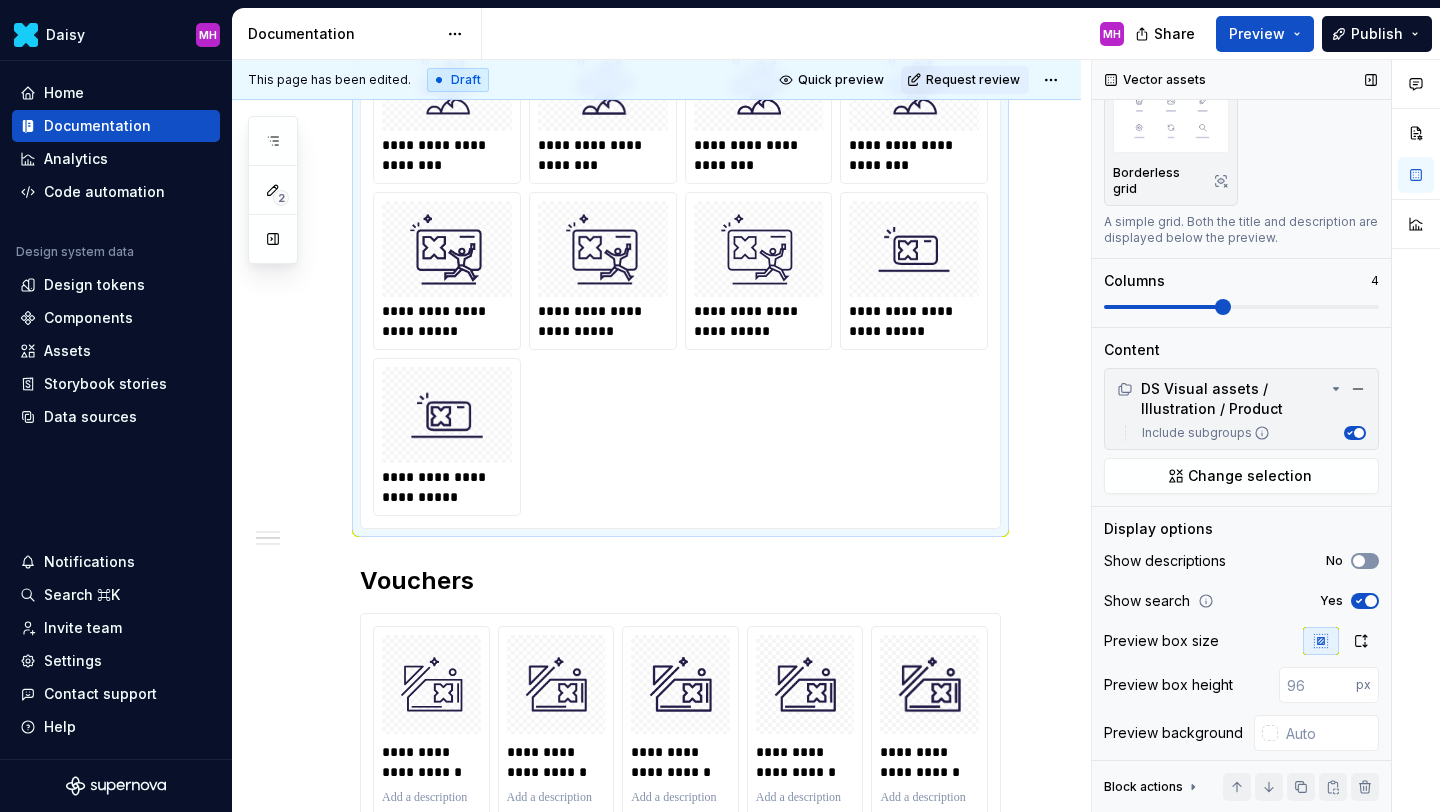 click 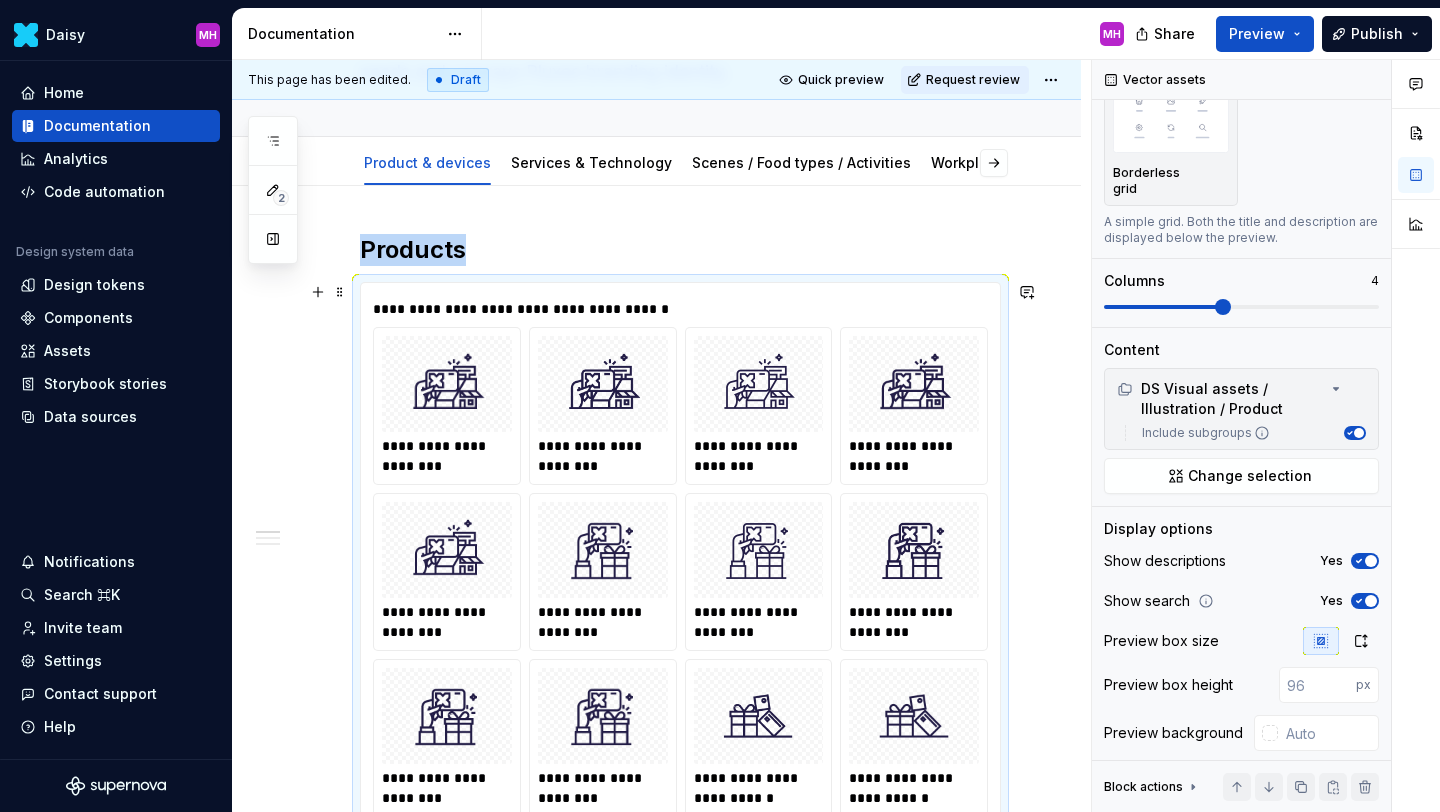 scroll, scrollTop: 180, scrollLeft: 0, axis: vertical 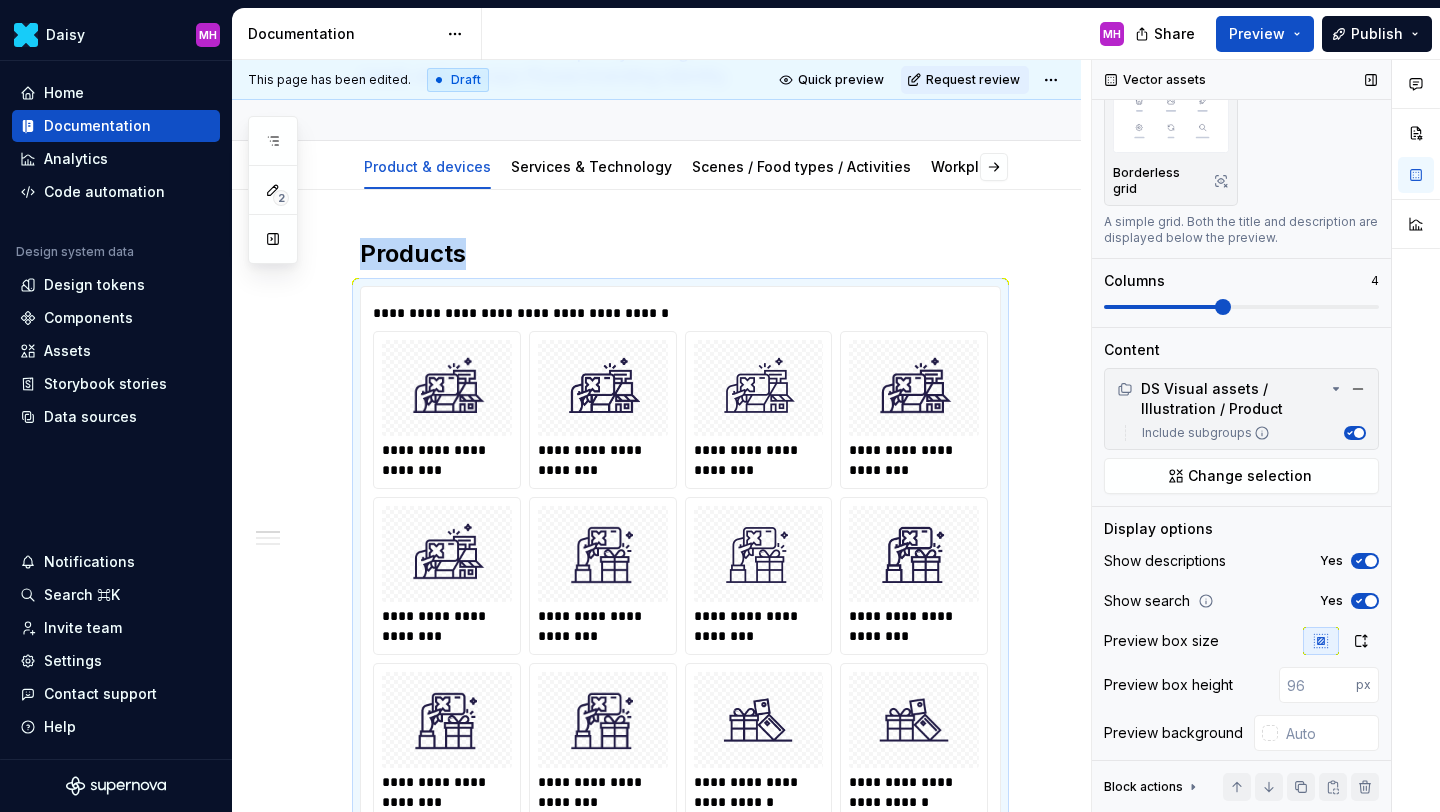 click 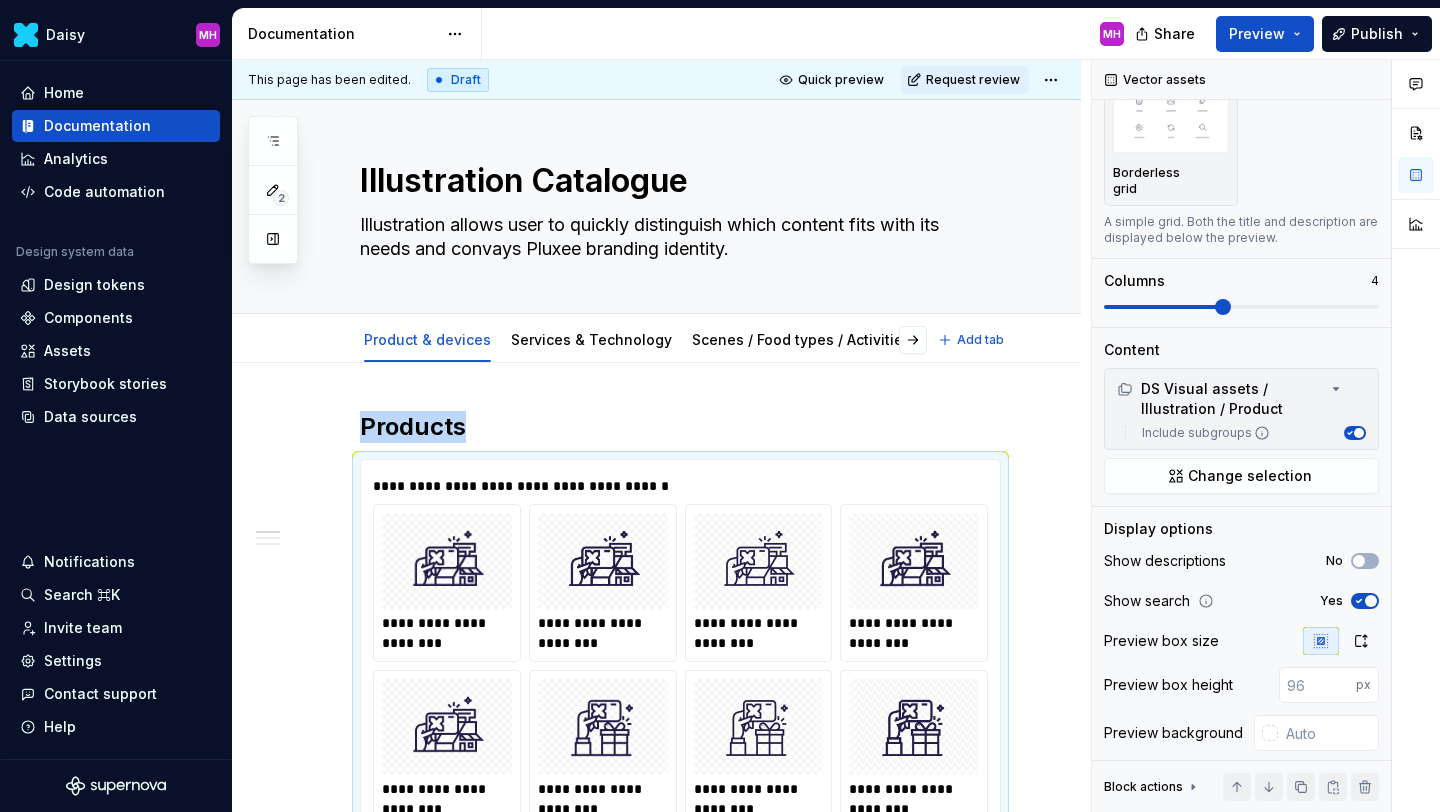 scroll, scrollTop: 2, scrollLeft: 0, axis: vertical 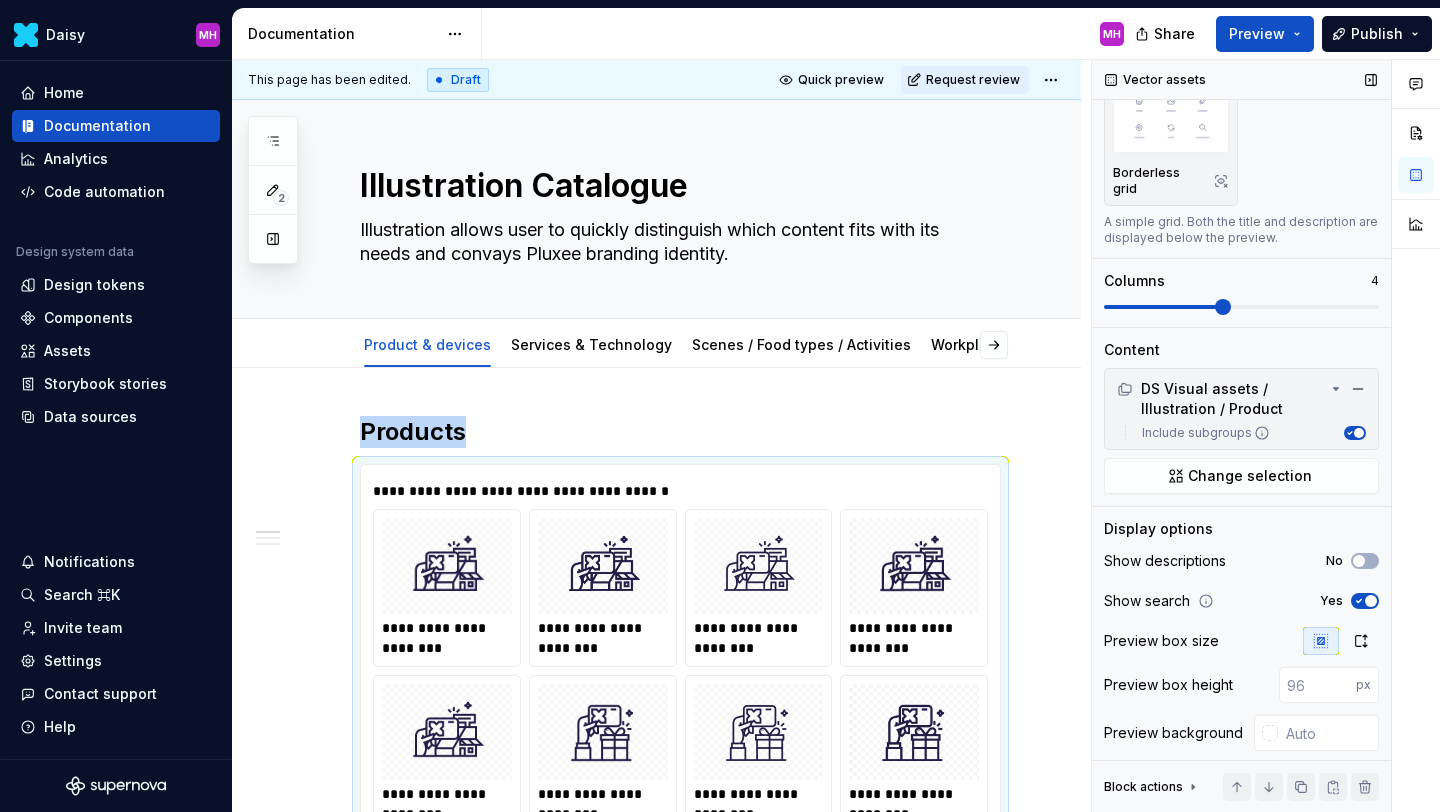 click at bounding box center (1371, 601) 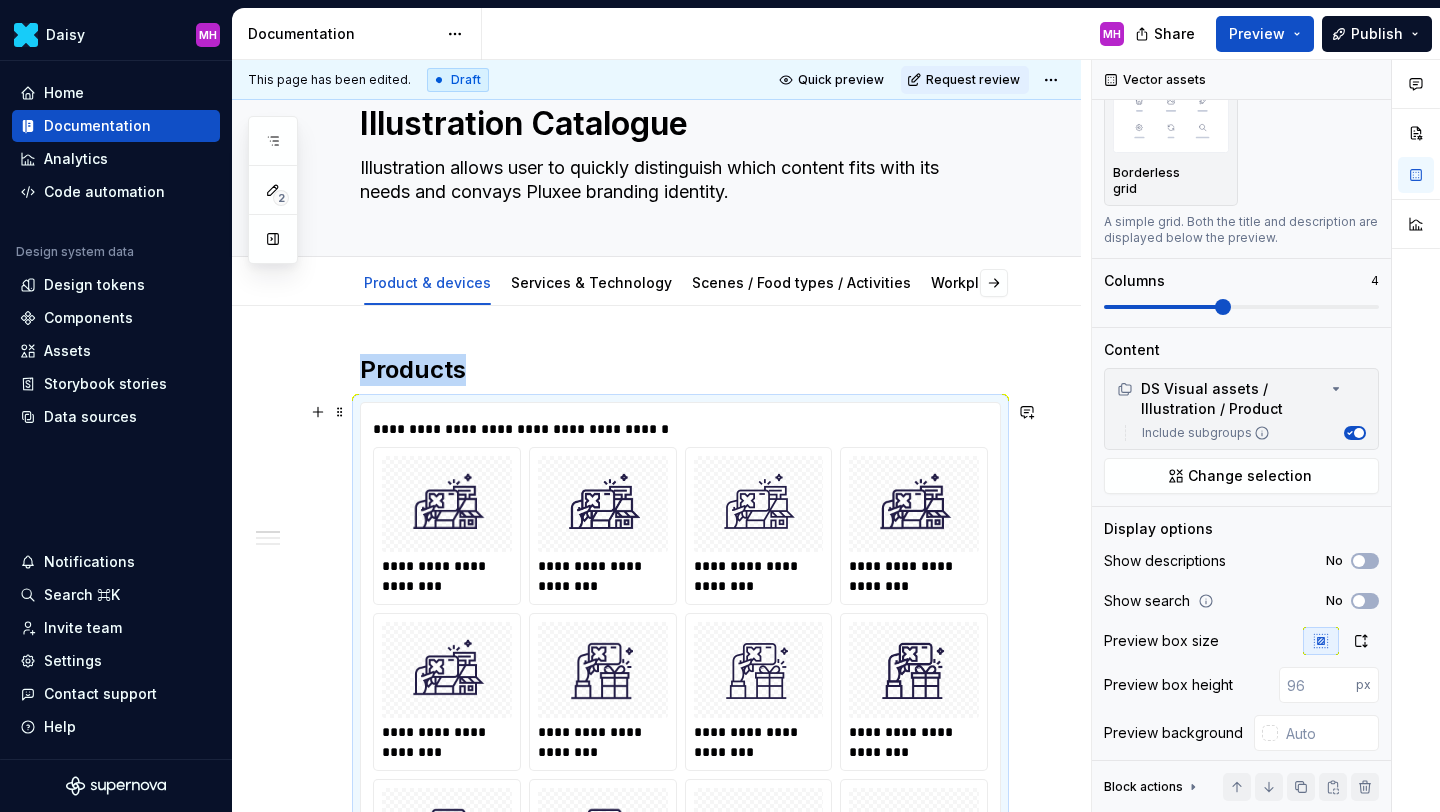 scroll, scrollTop: 66, scrollLeft: 0, axis: vertical 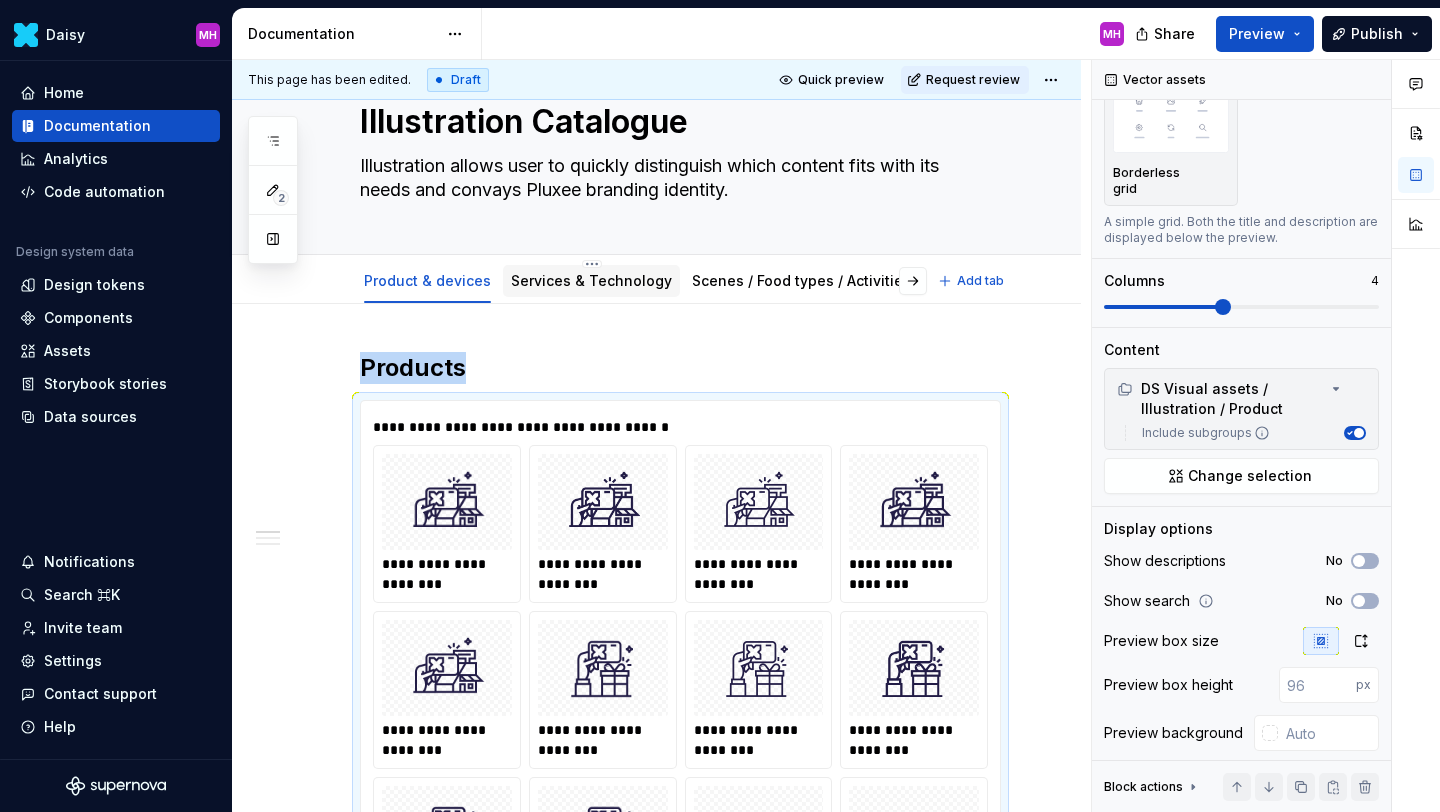 click on "Services & Technology" at bounding box center (591, 280) 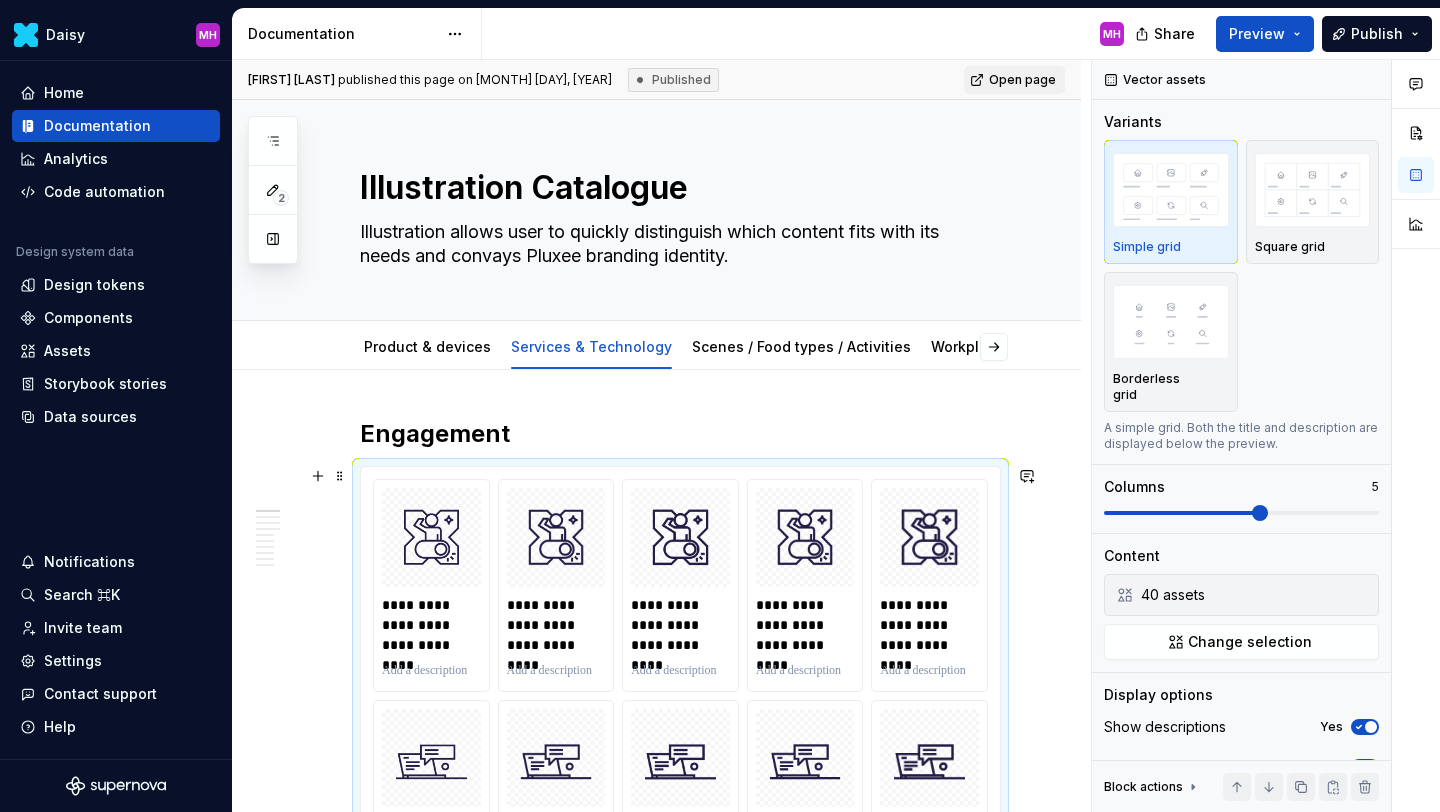 click on "**********" at bounding box center [680, 1357] 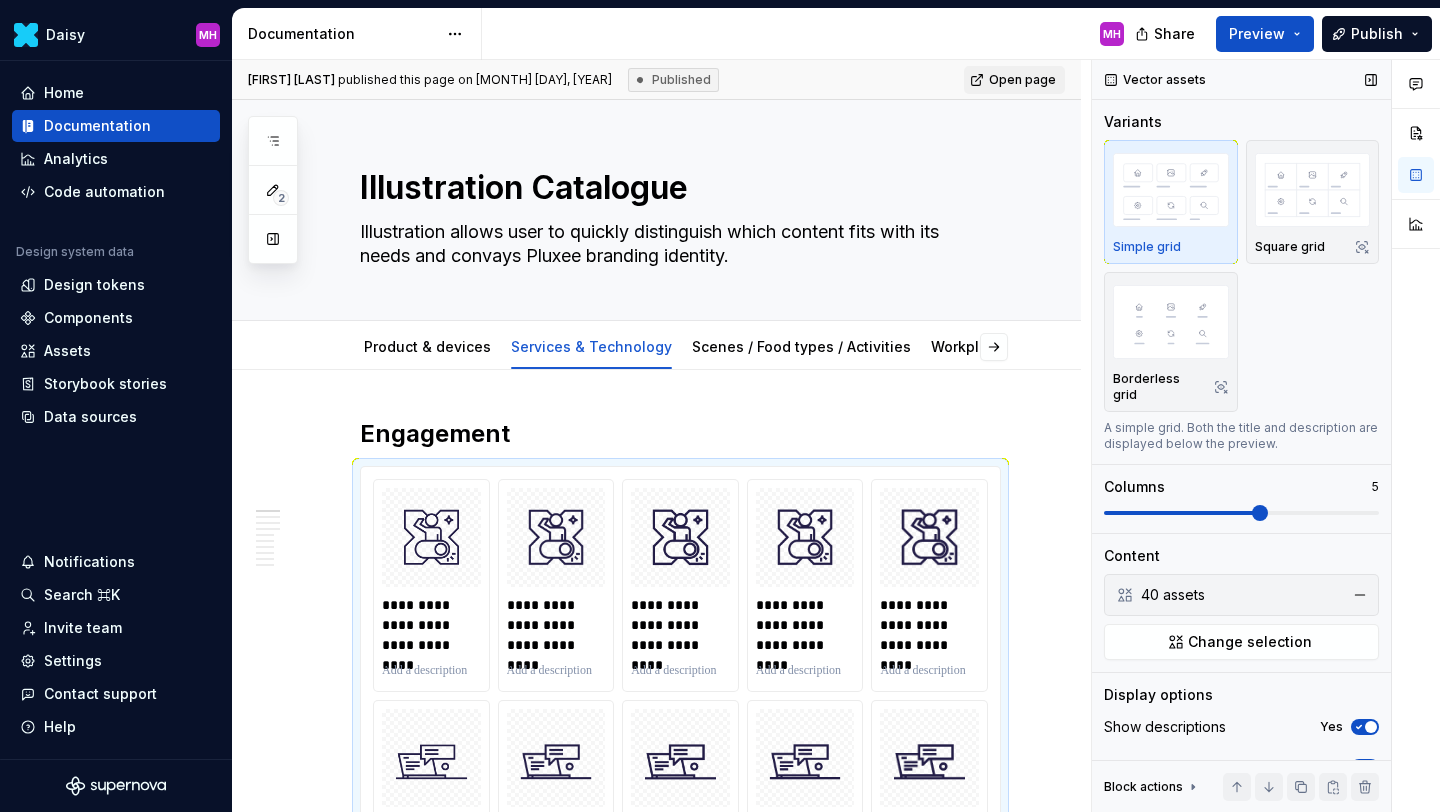 scroll, scrollTop: 118, scrollLeft: 0, axis: vertical 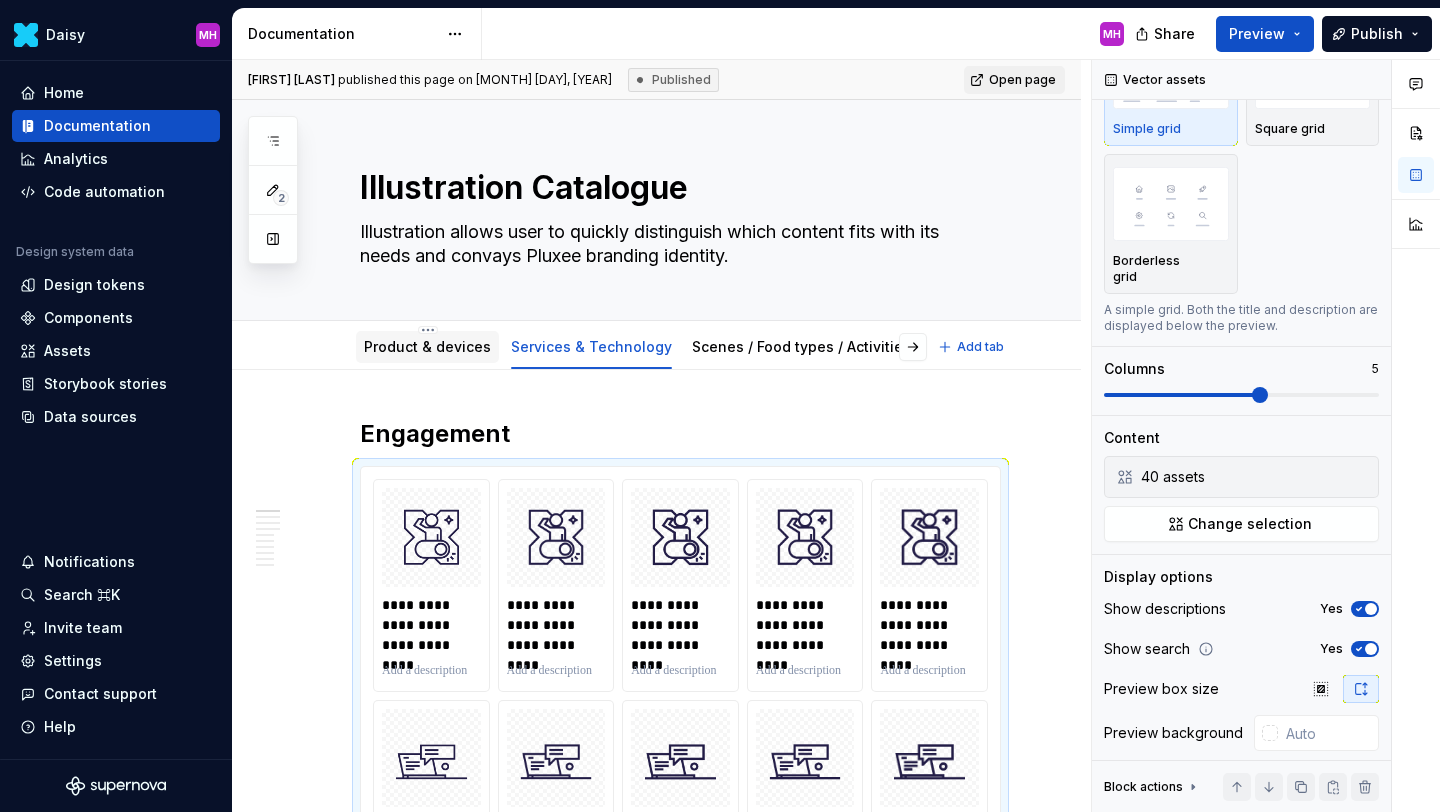 click on "Product & devices" at bounding box center [427, 346] 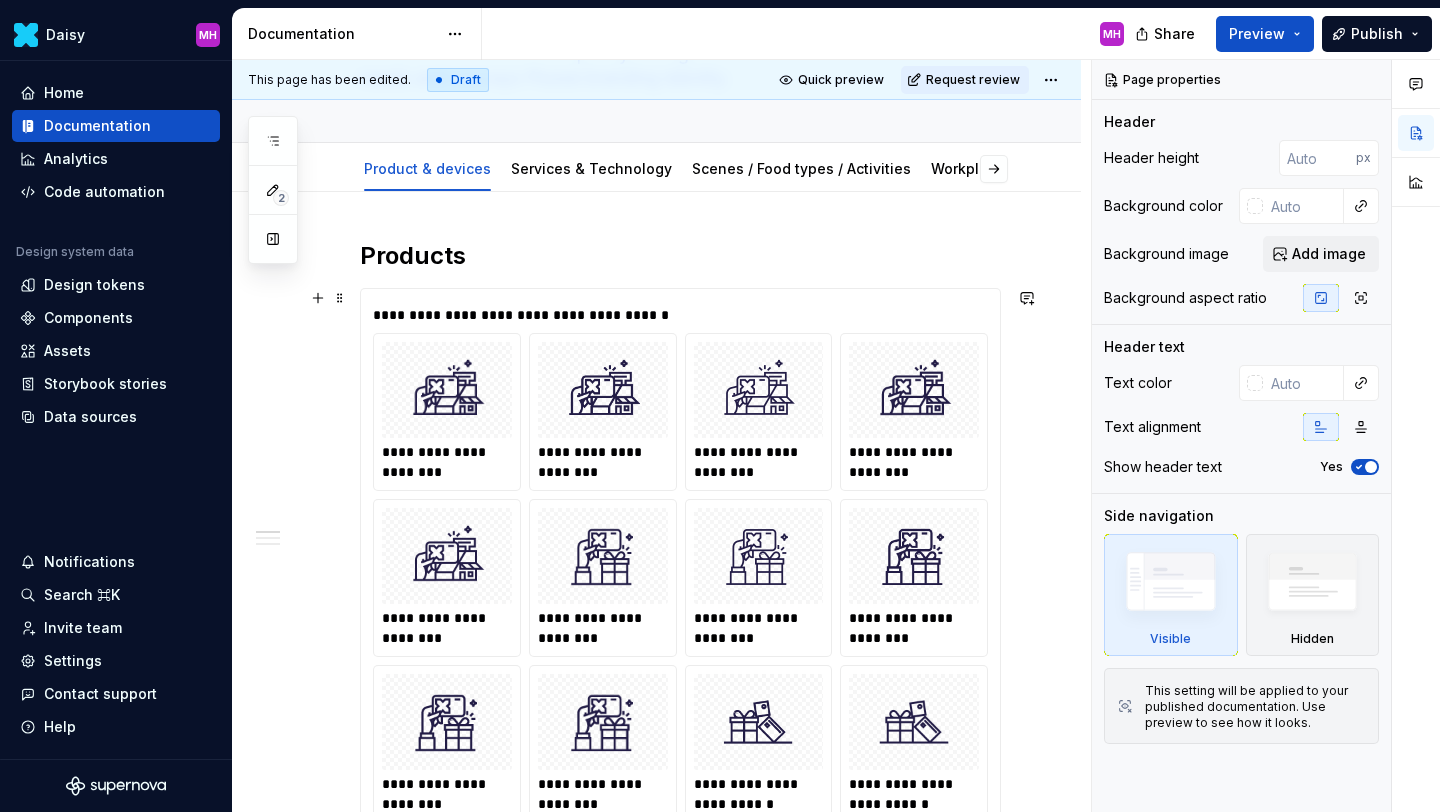 scroll, scrollTop: 196, scrollLeft: 0, axis: vertical 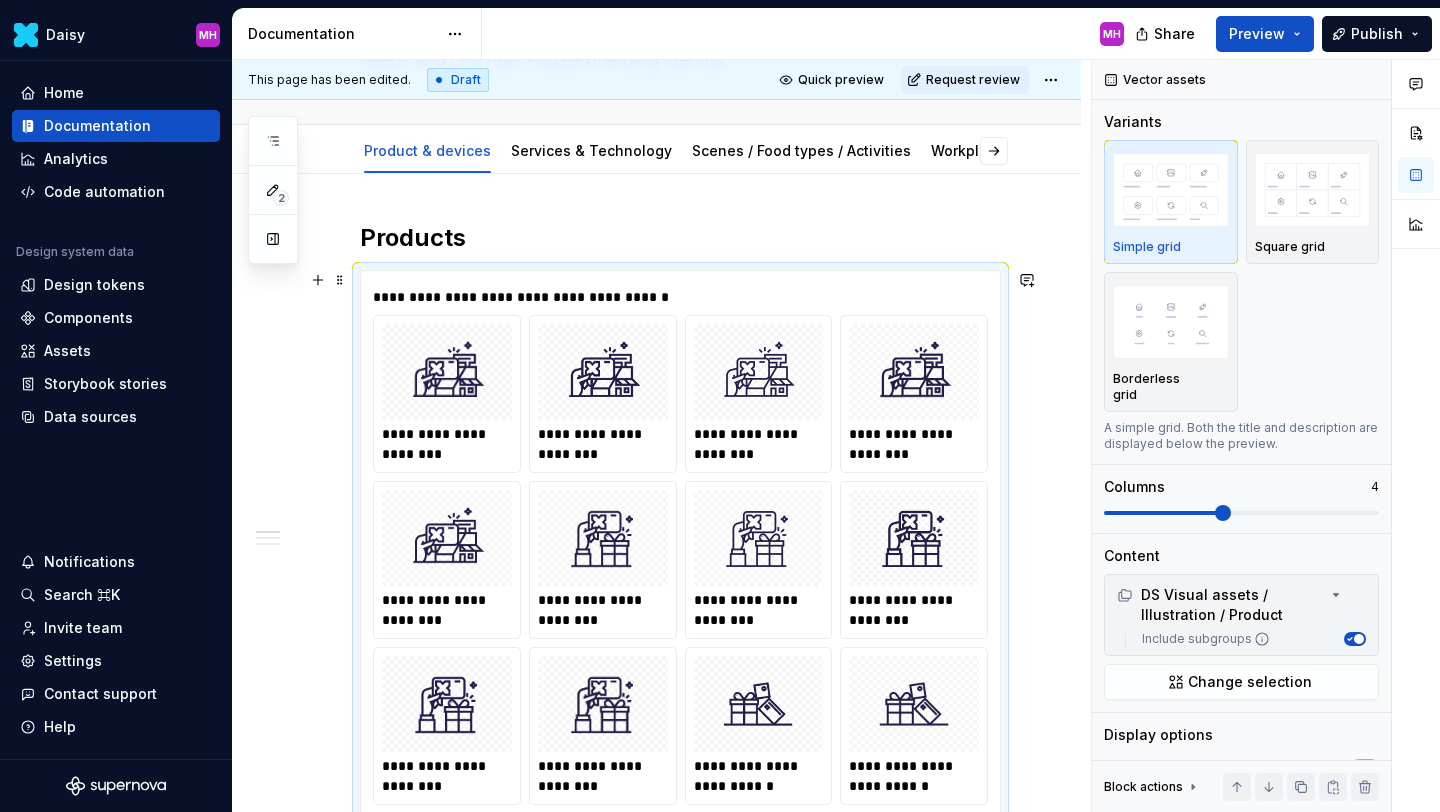 click on "**********" at bounding box center [685, 297] 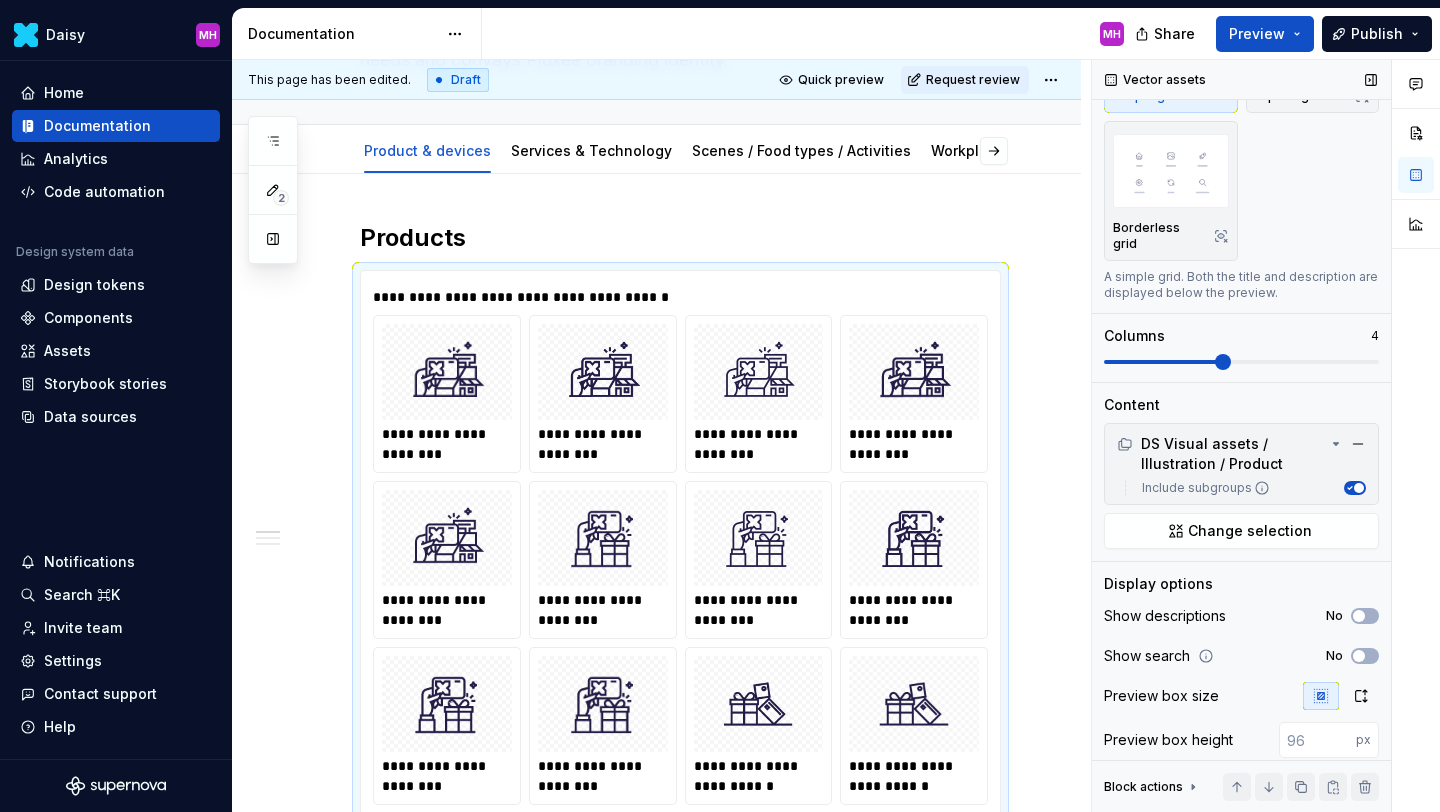scroll, scrollTop: 206, scrollLeft: 0, axis: vertical 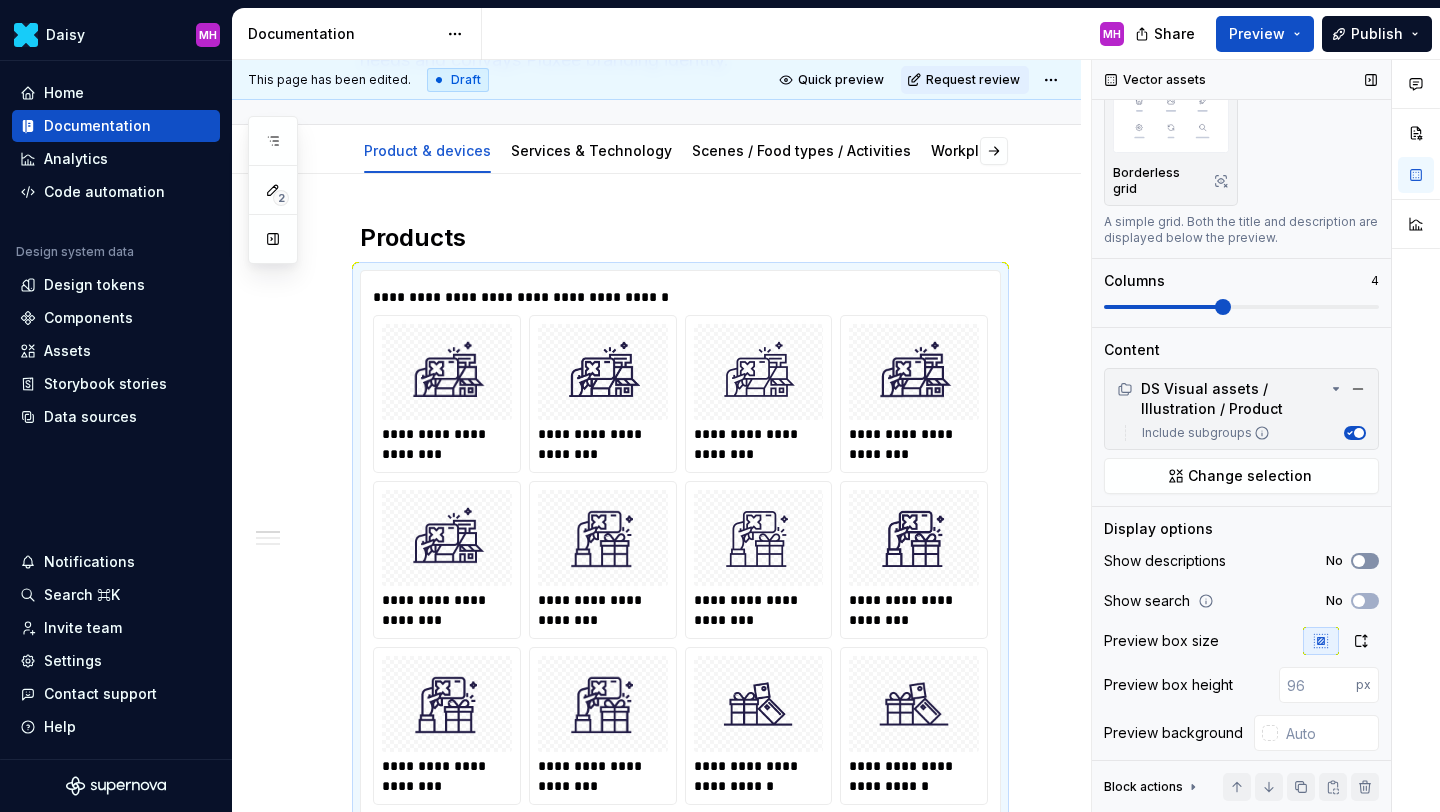 click at bounding box center (1359, 561) 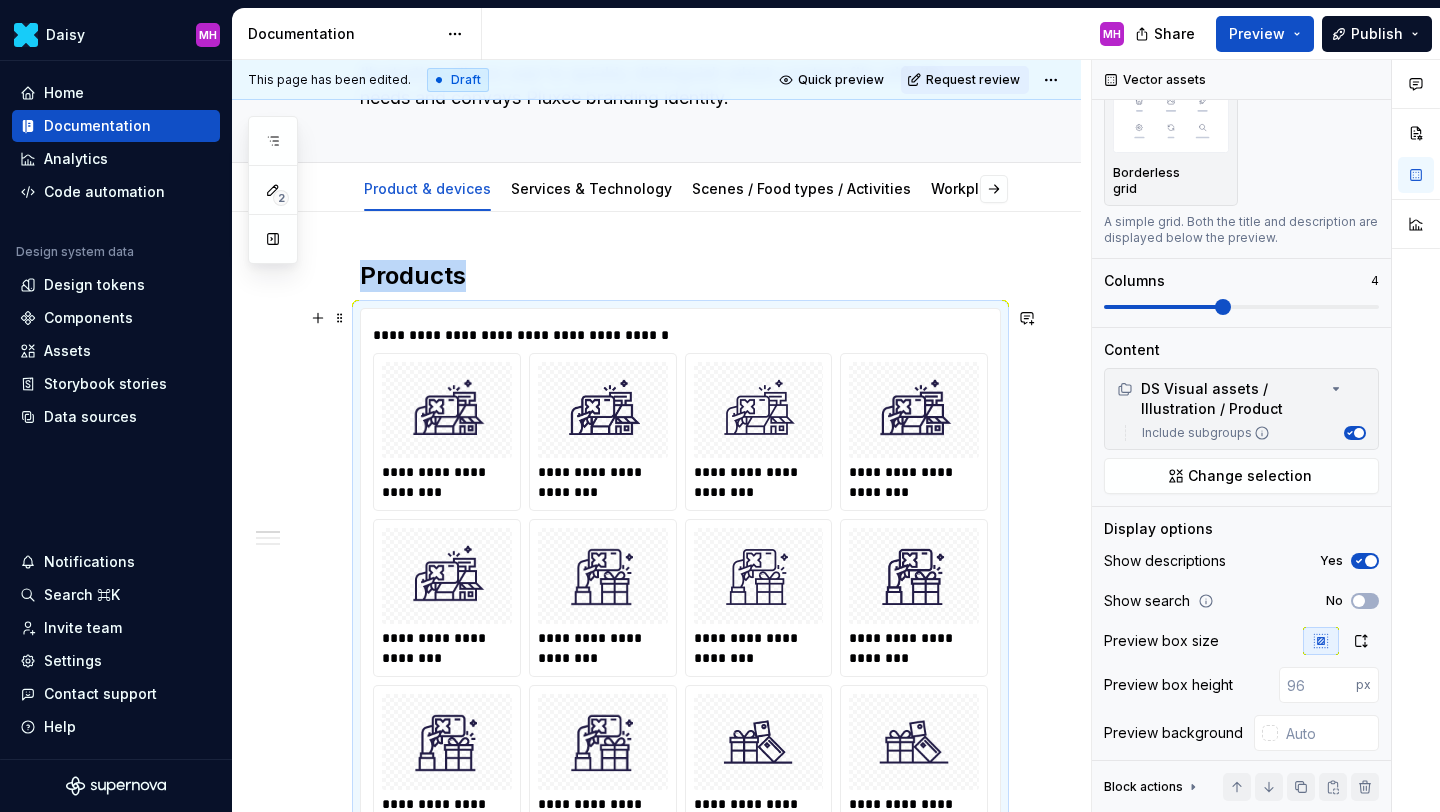 scroll, scrollTop: 163, scrollLeft: 0, axis: vertical 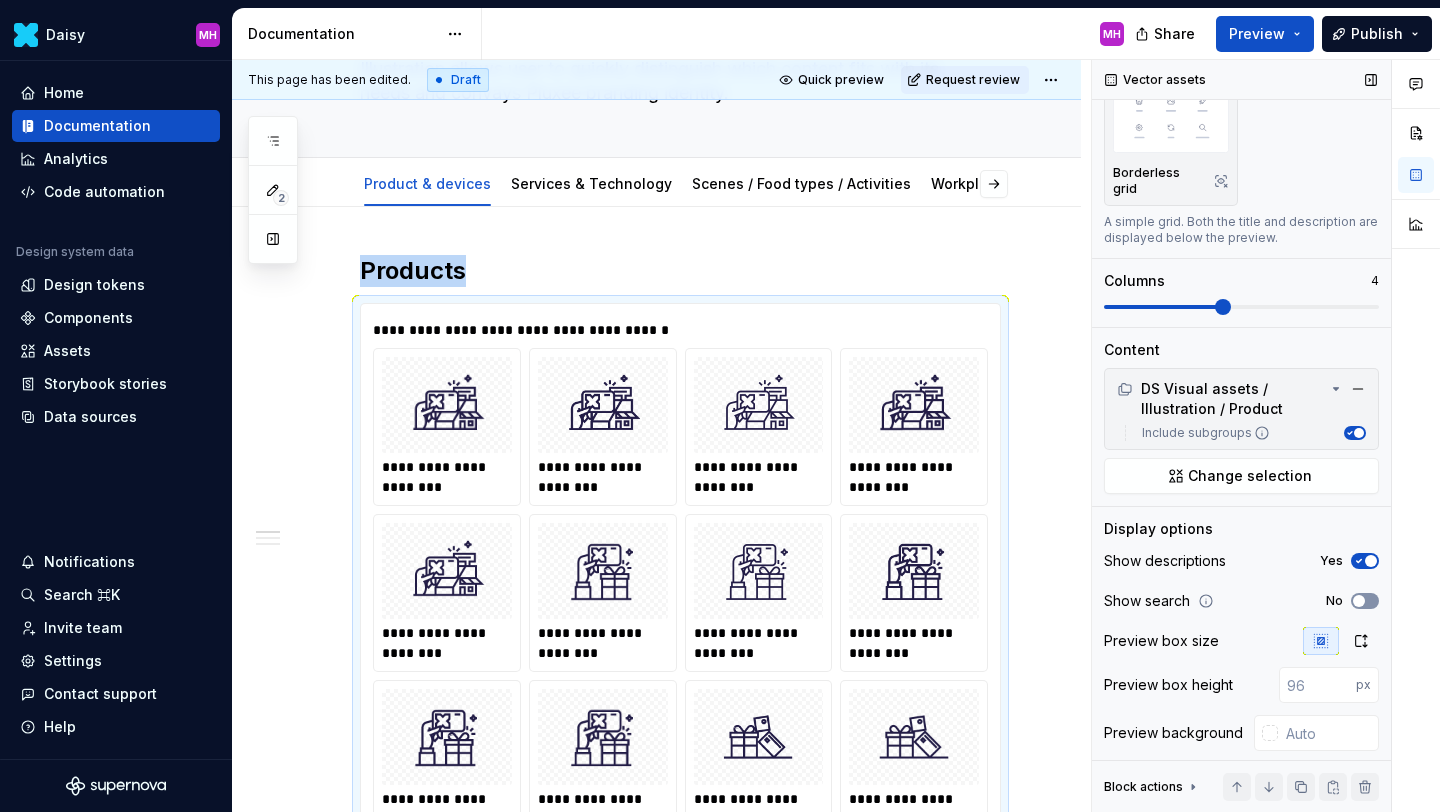 click on "No" at bounding box center (1365, 601) 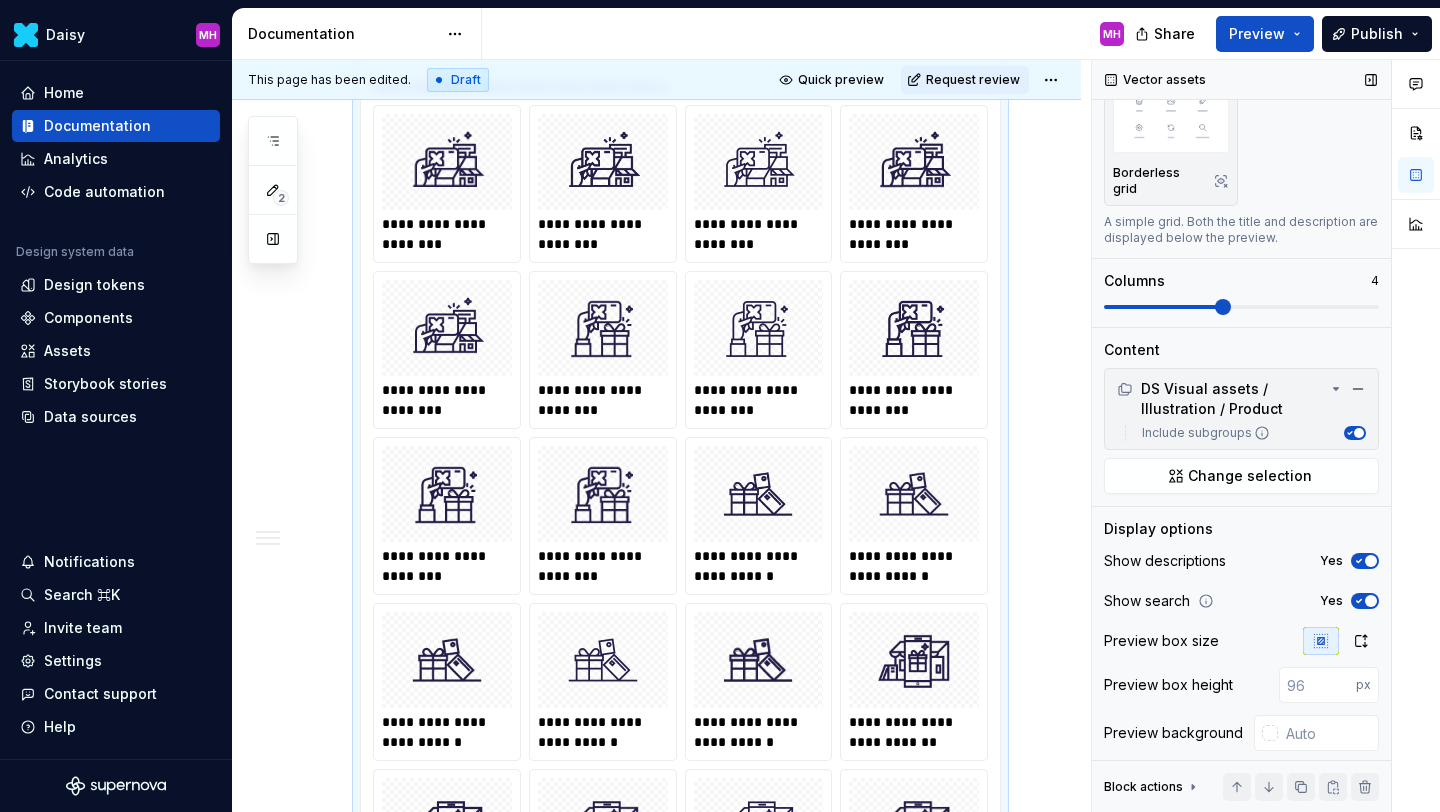 click at bounding box center (1371, 601) 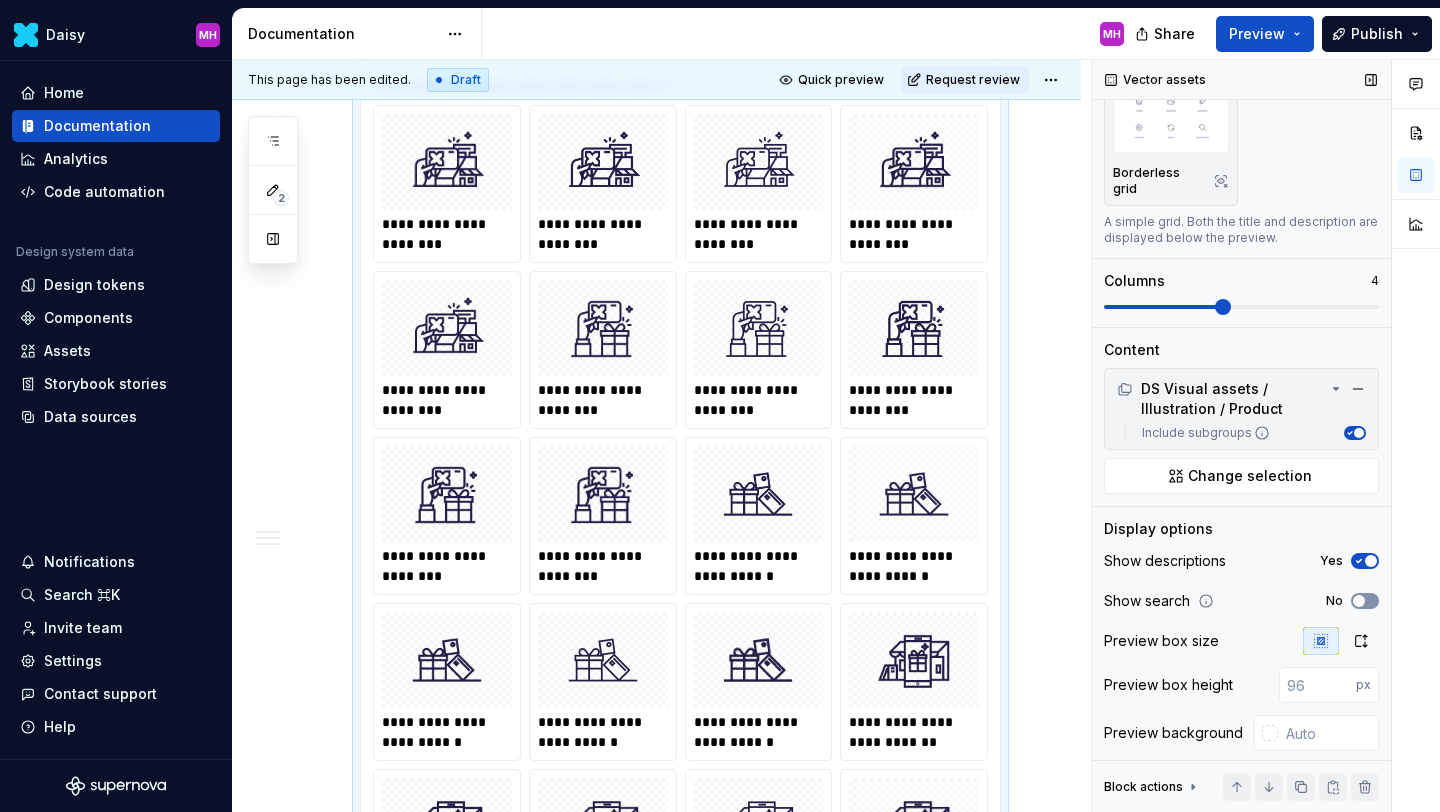 click on "No" at bounding box center [1365, 601] 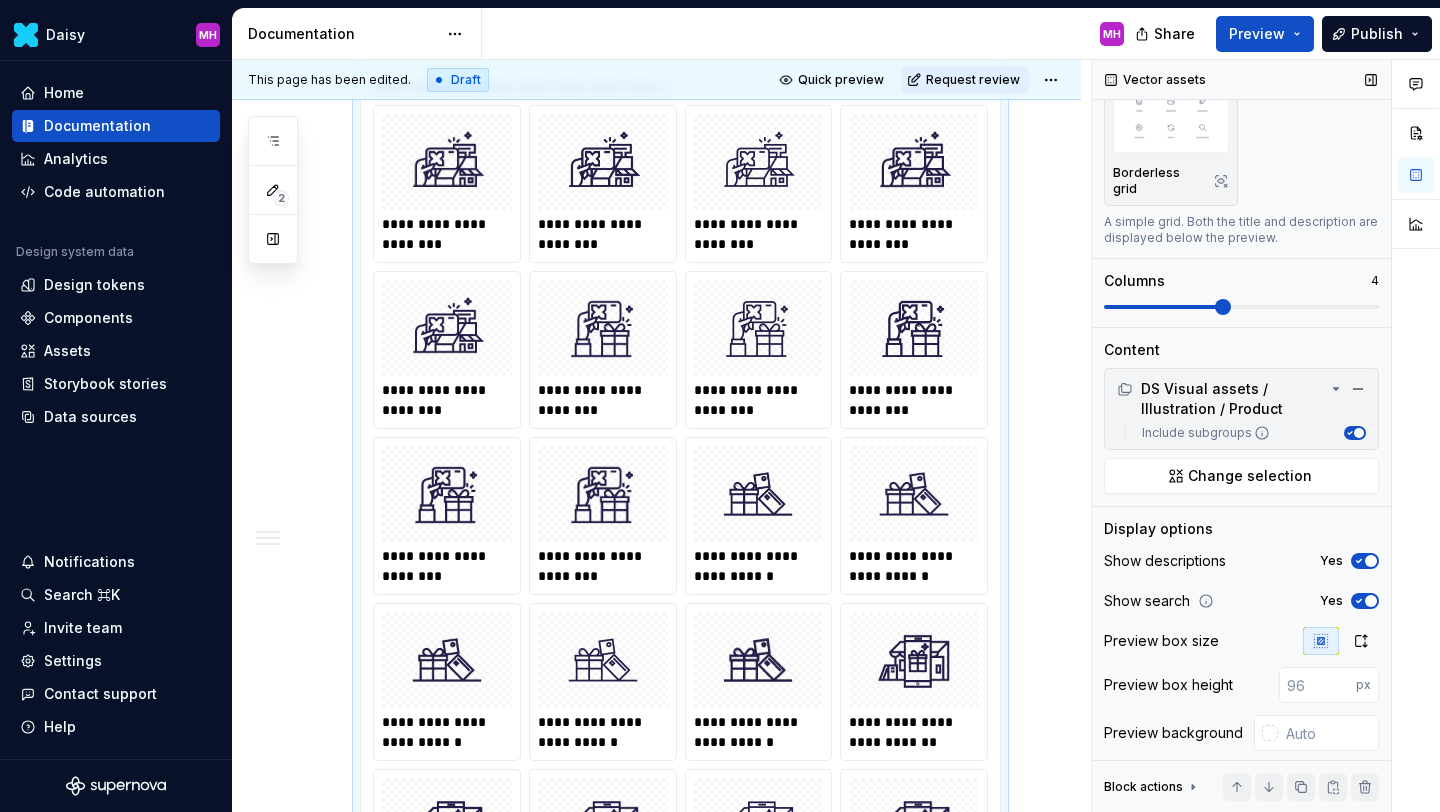 click at bounding box center (1371, 601) 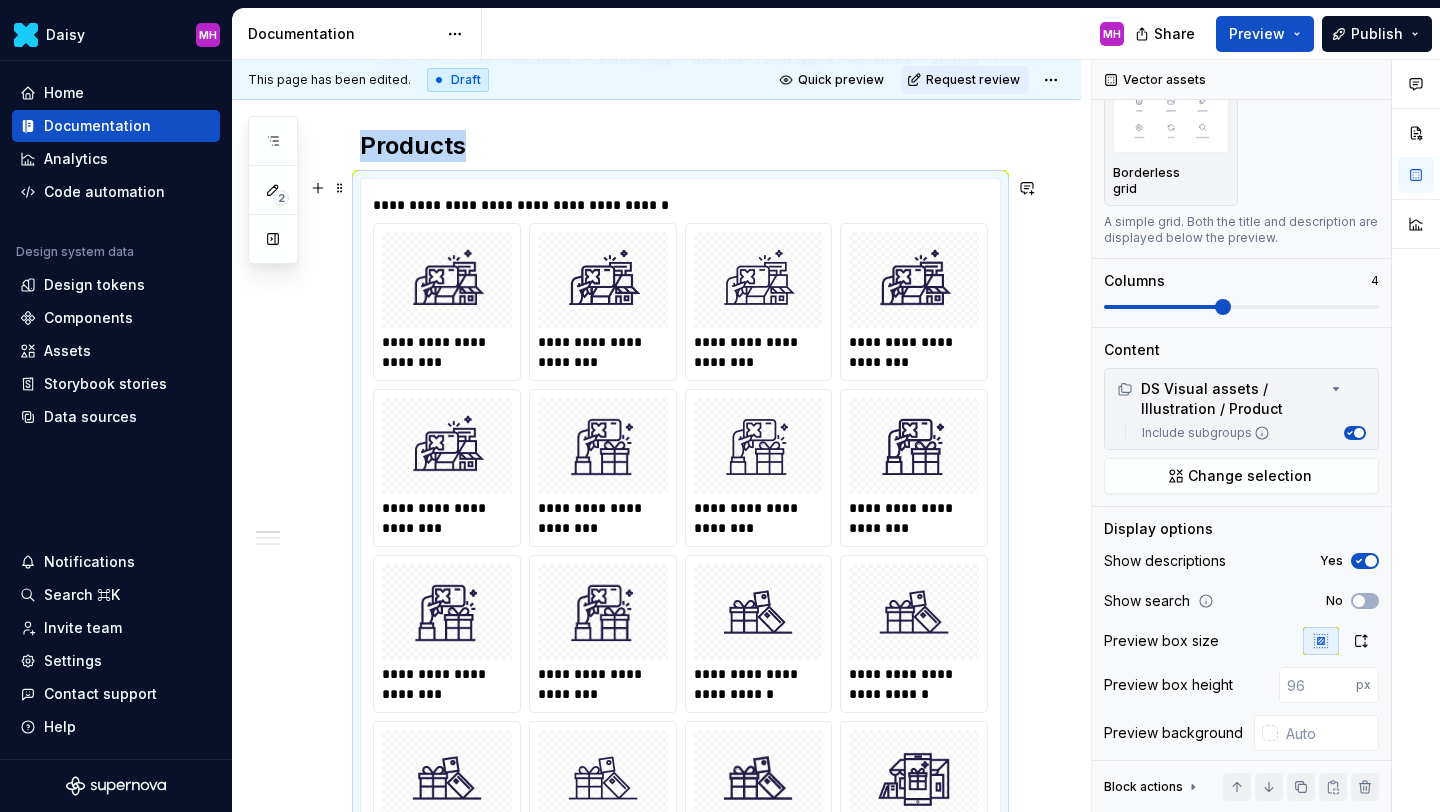 scroll, scrollTop: 278, scrollLeft: 0, axis: vertical 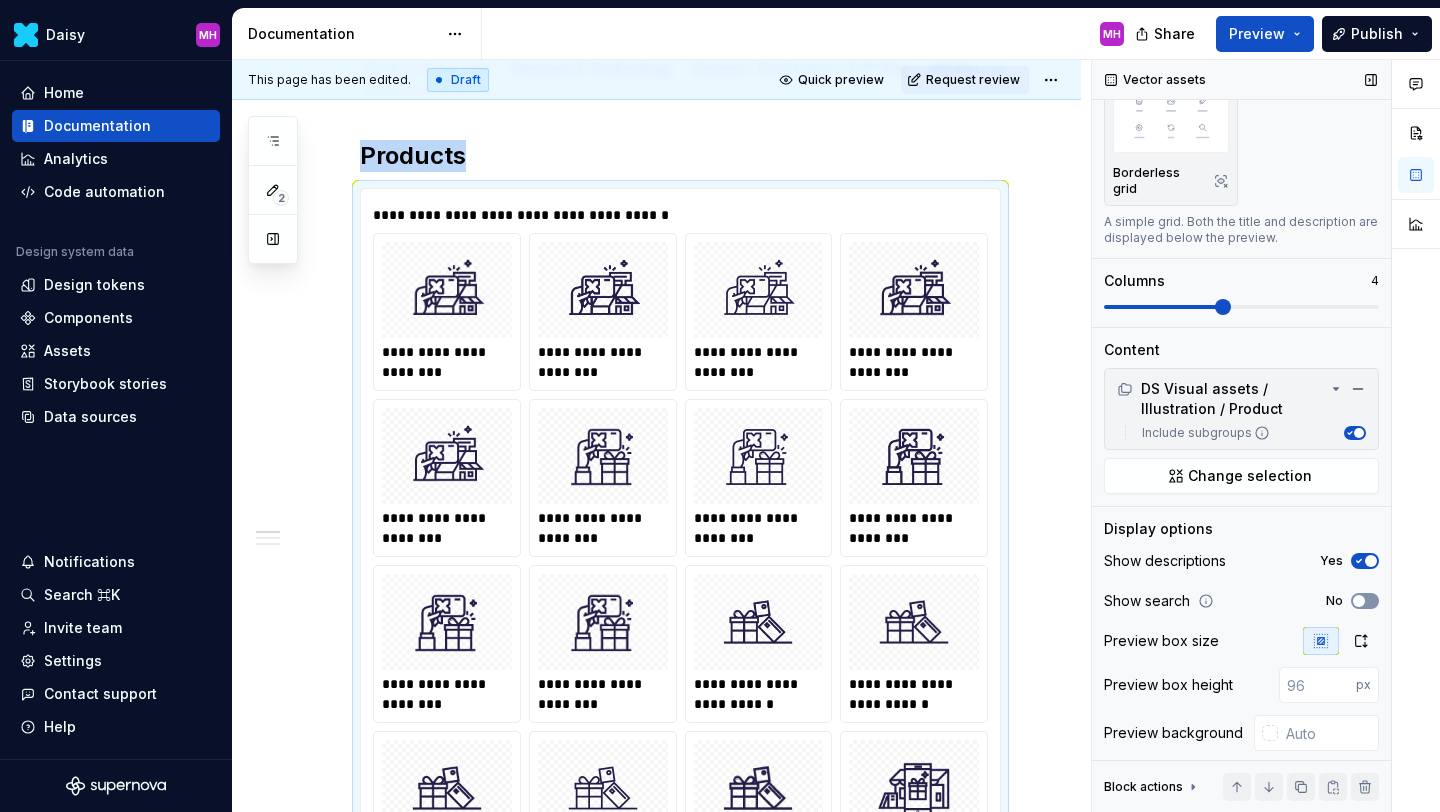 click on "No" at bounding box center (1365, 601) 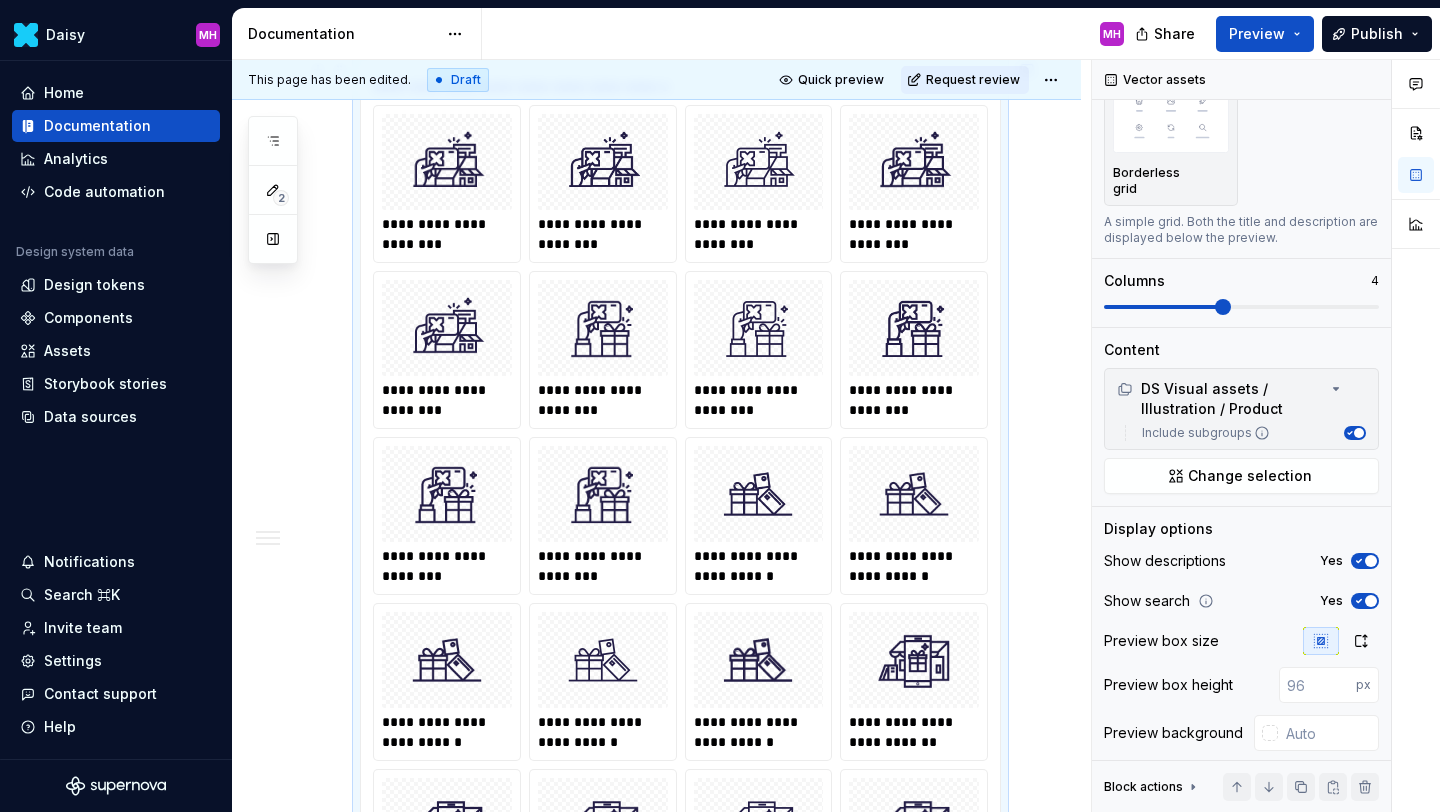 click on "**********" at bounding box center [656, 2827] 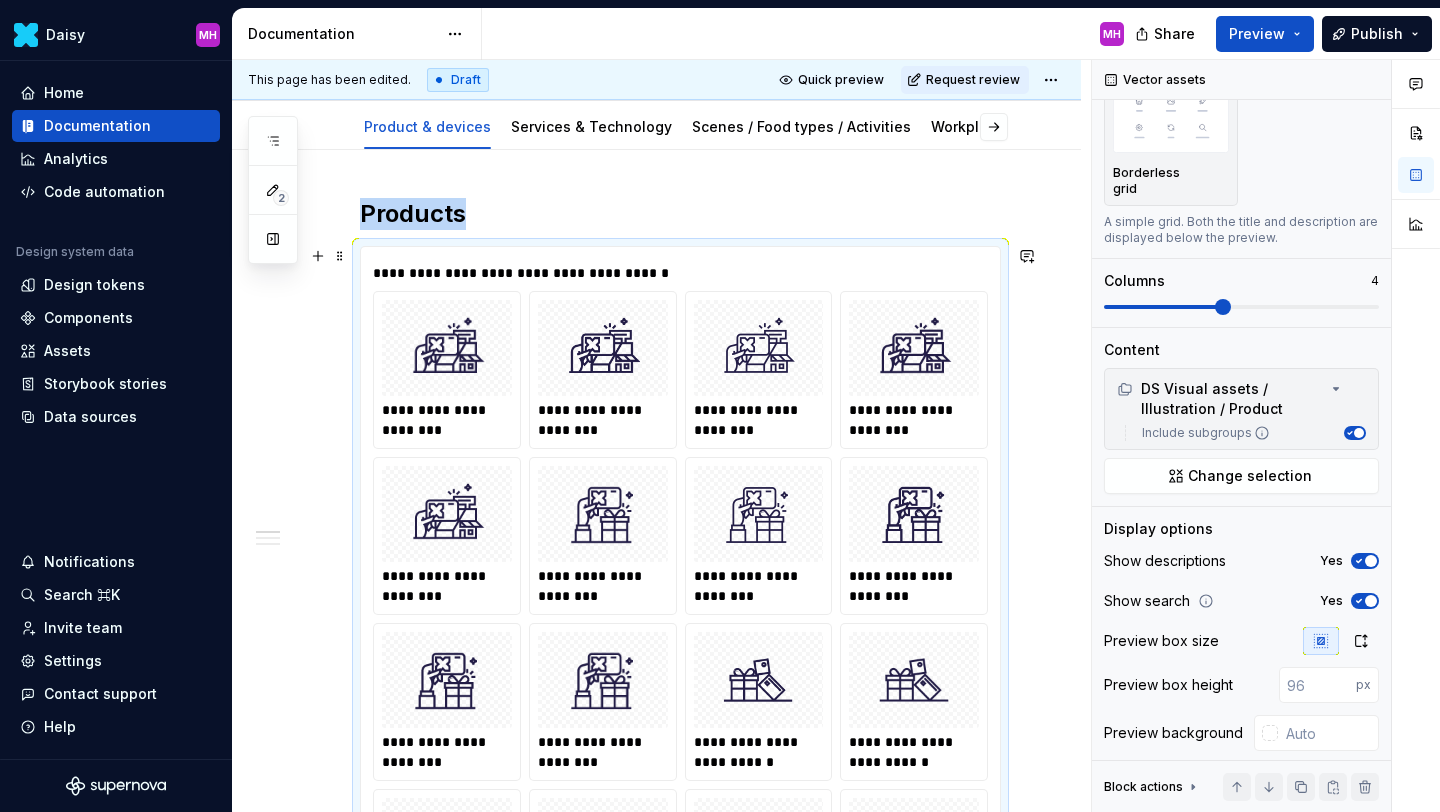 scroll, scrollTop: 216, scrollLeft: 0, axis: vertical 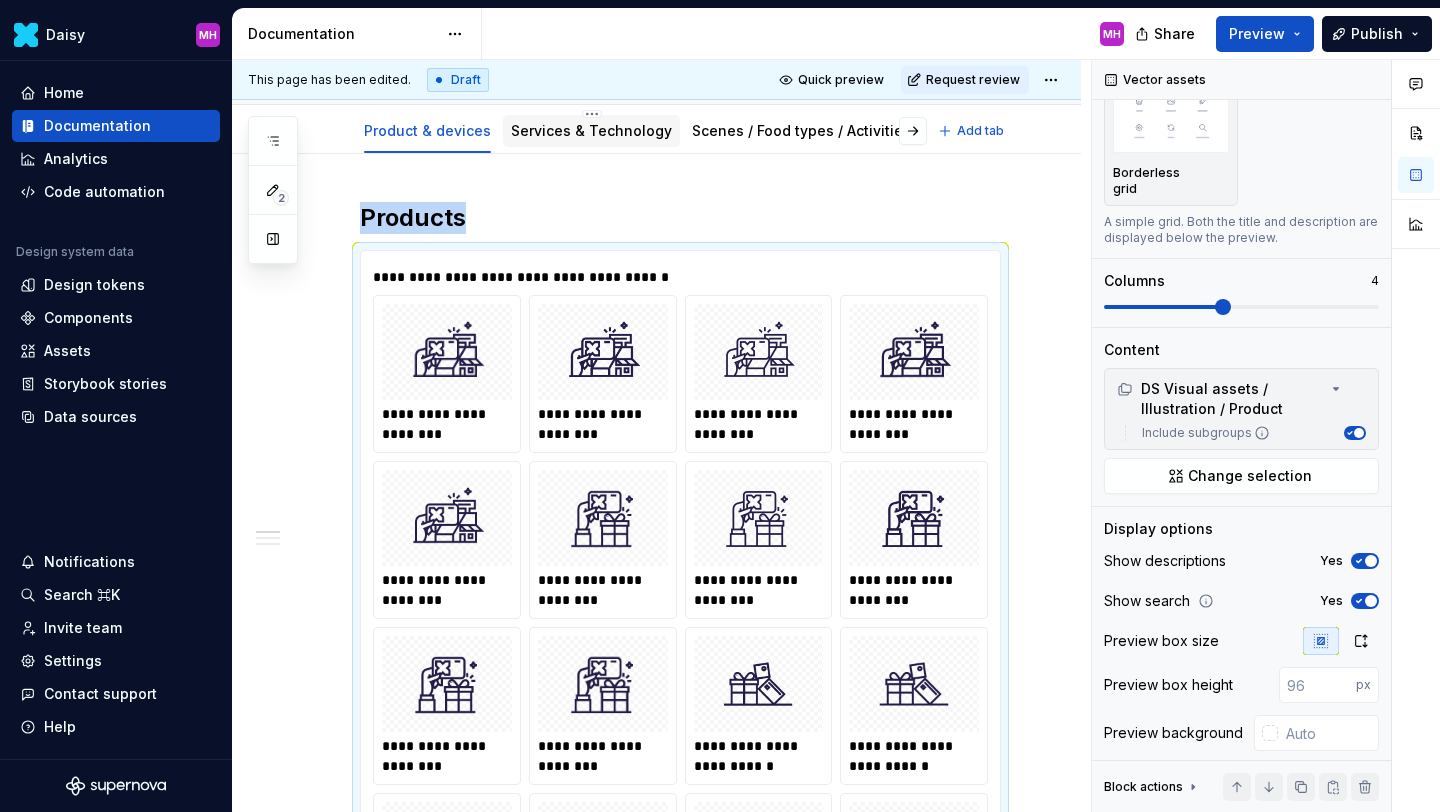 click on "Services & Technology" at bounding box center [591, 130] 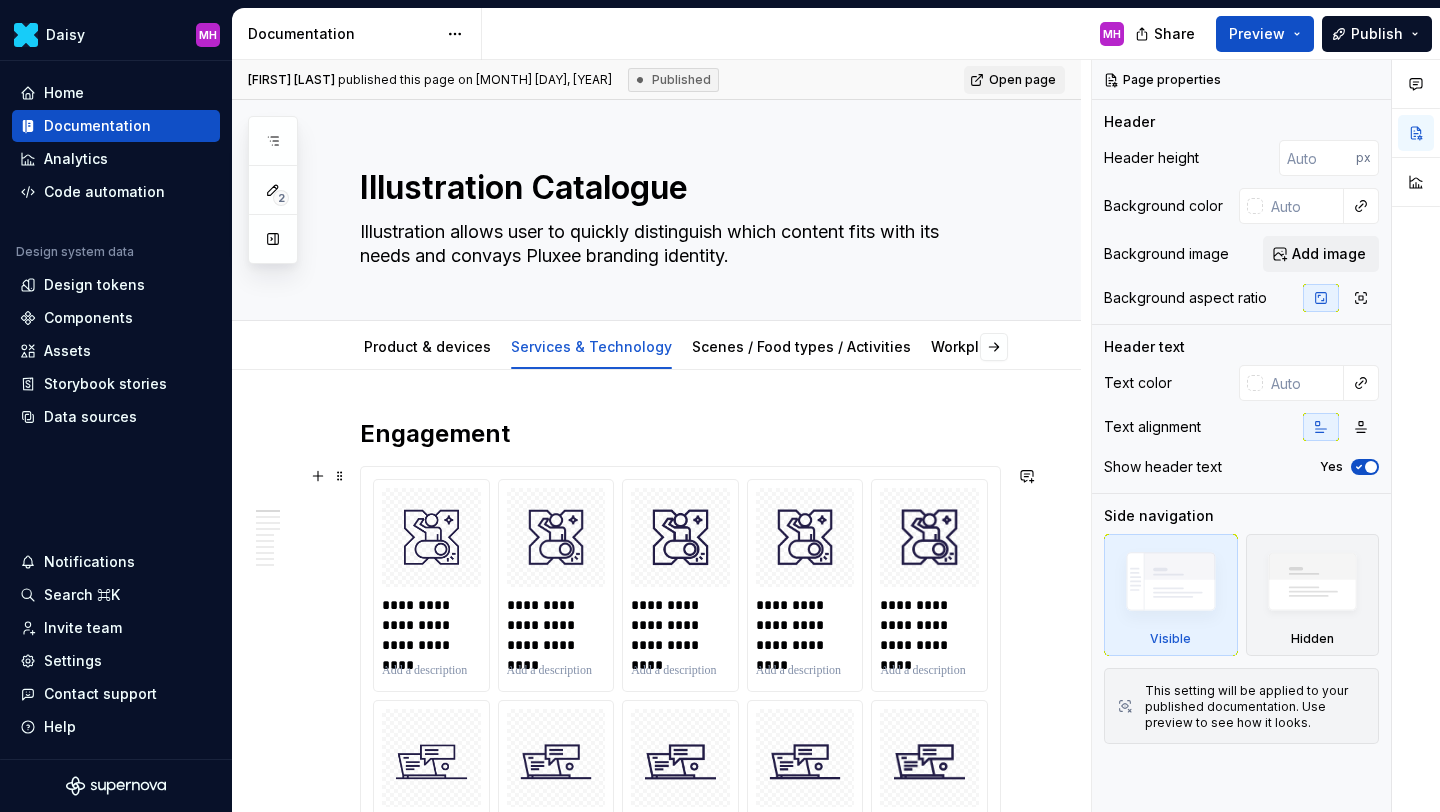 click on "**********" at bounding box center [680, 1357] 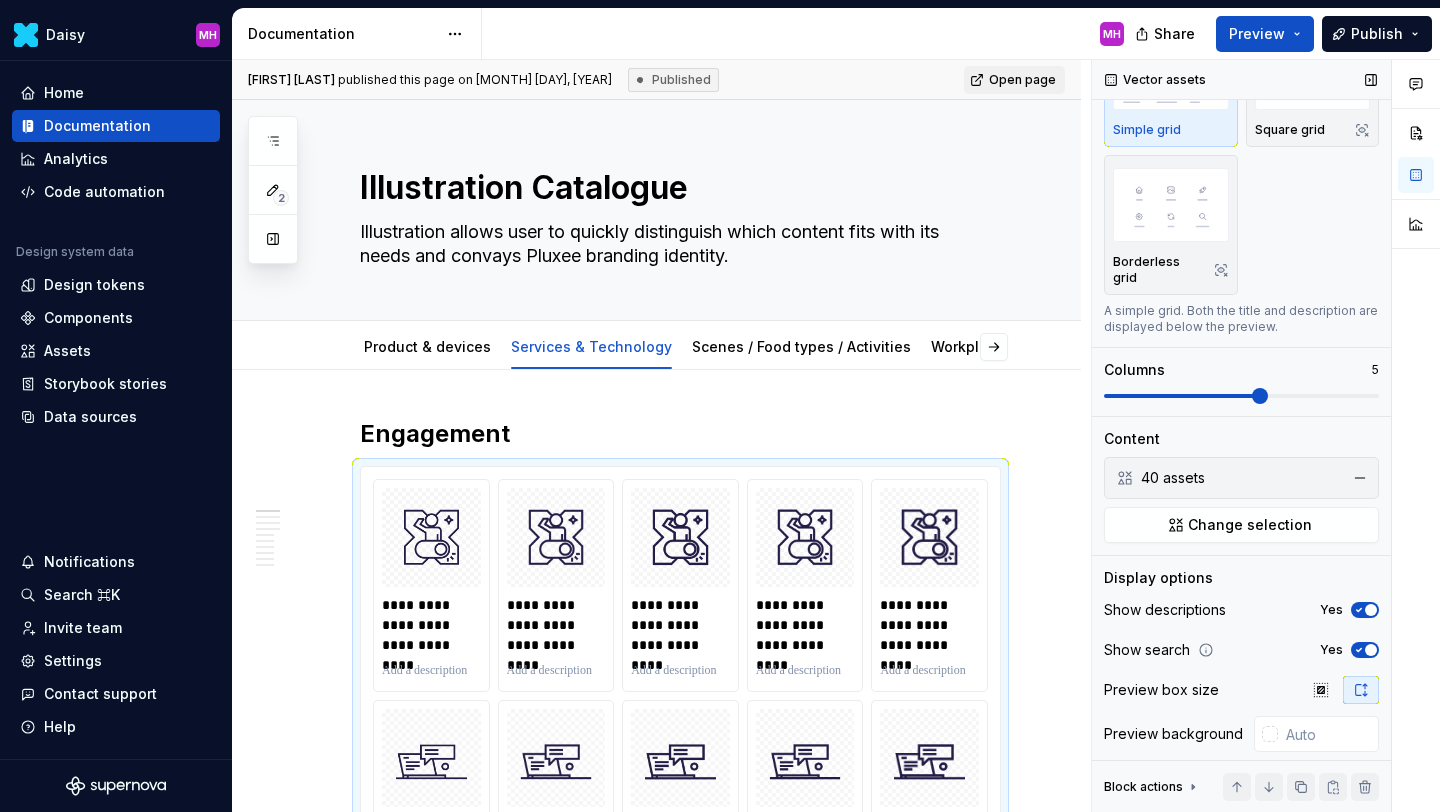 scroll, scrollTop: 118, scrollLeft: 0, axis: vertical 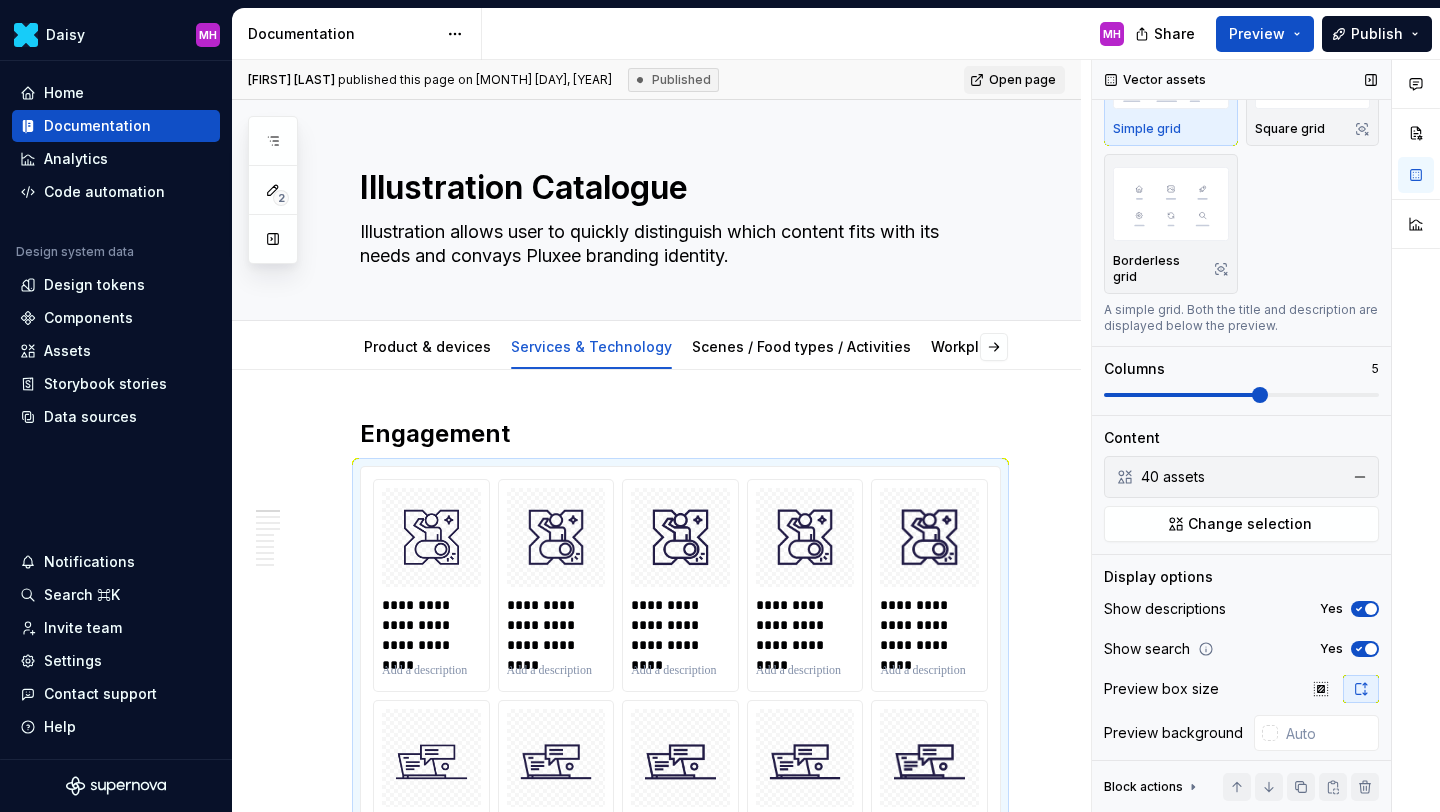 click 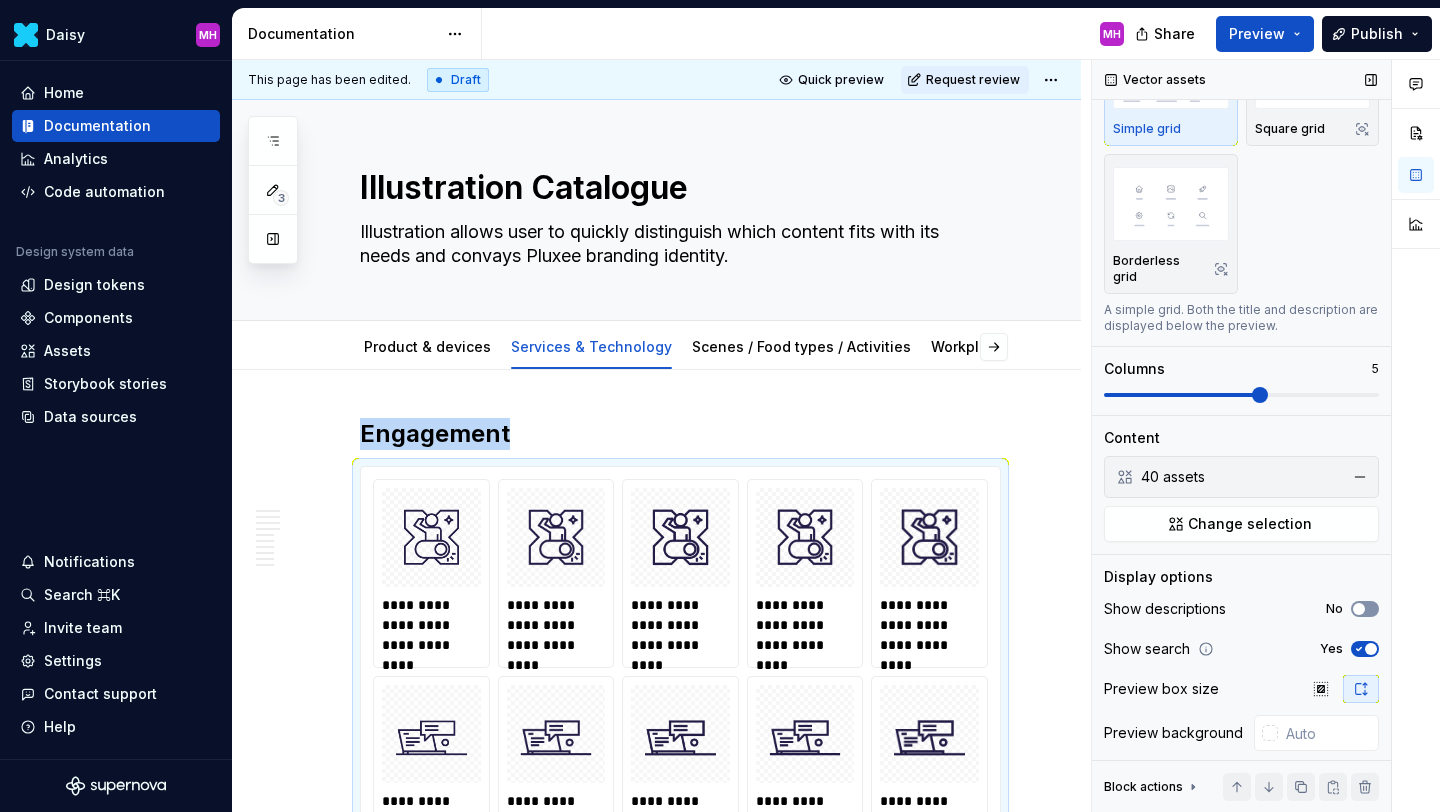 scroll, scrollTop: 406, scrollLeft: 0, axis: vertical 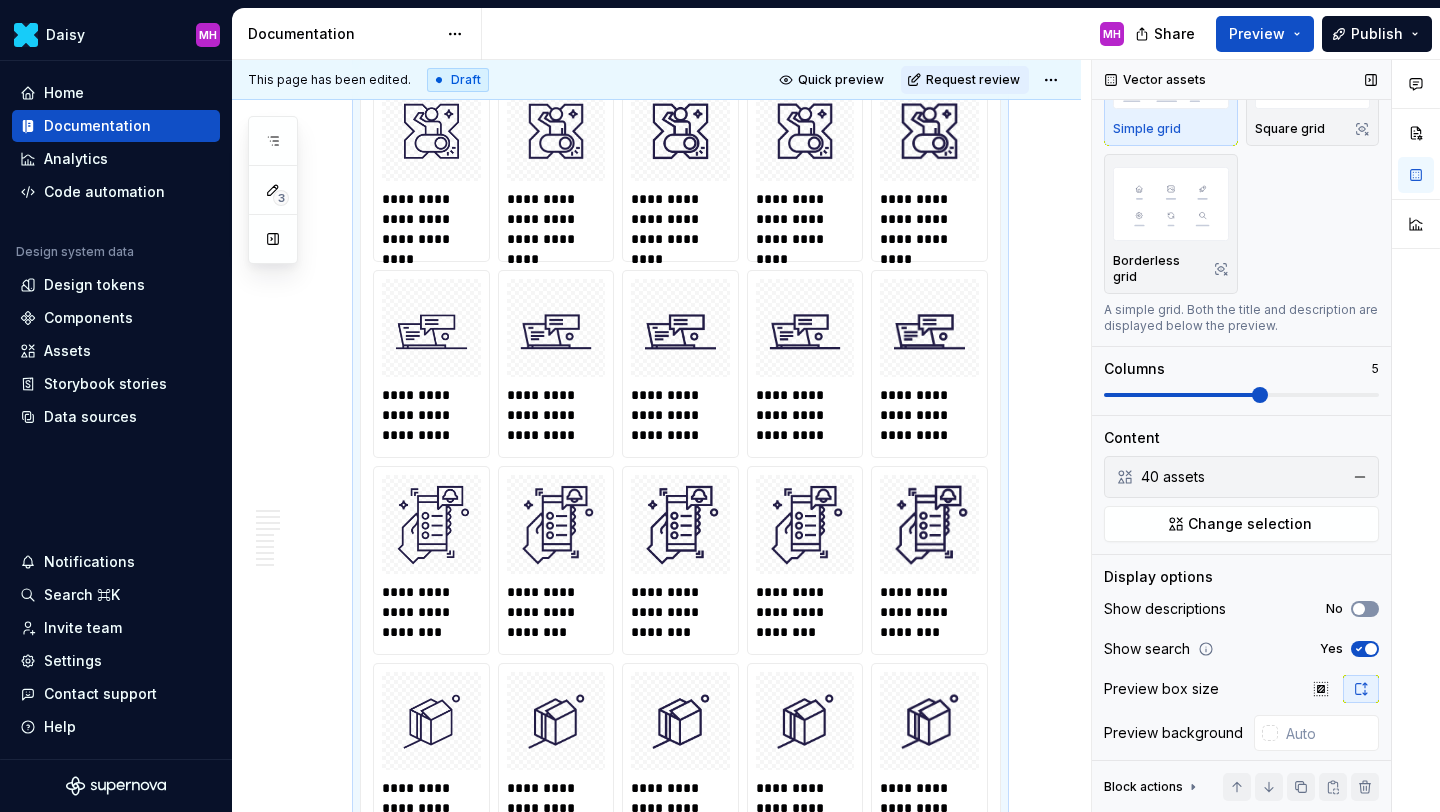 click on "No" at bounding box center [1365, 609] 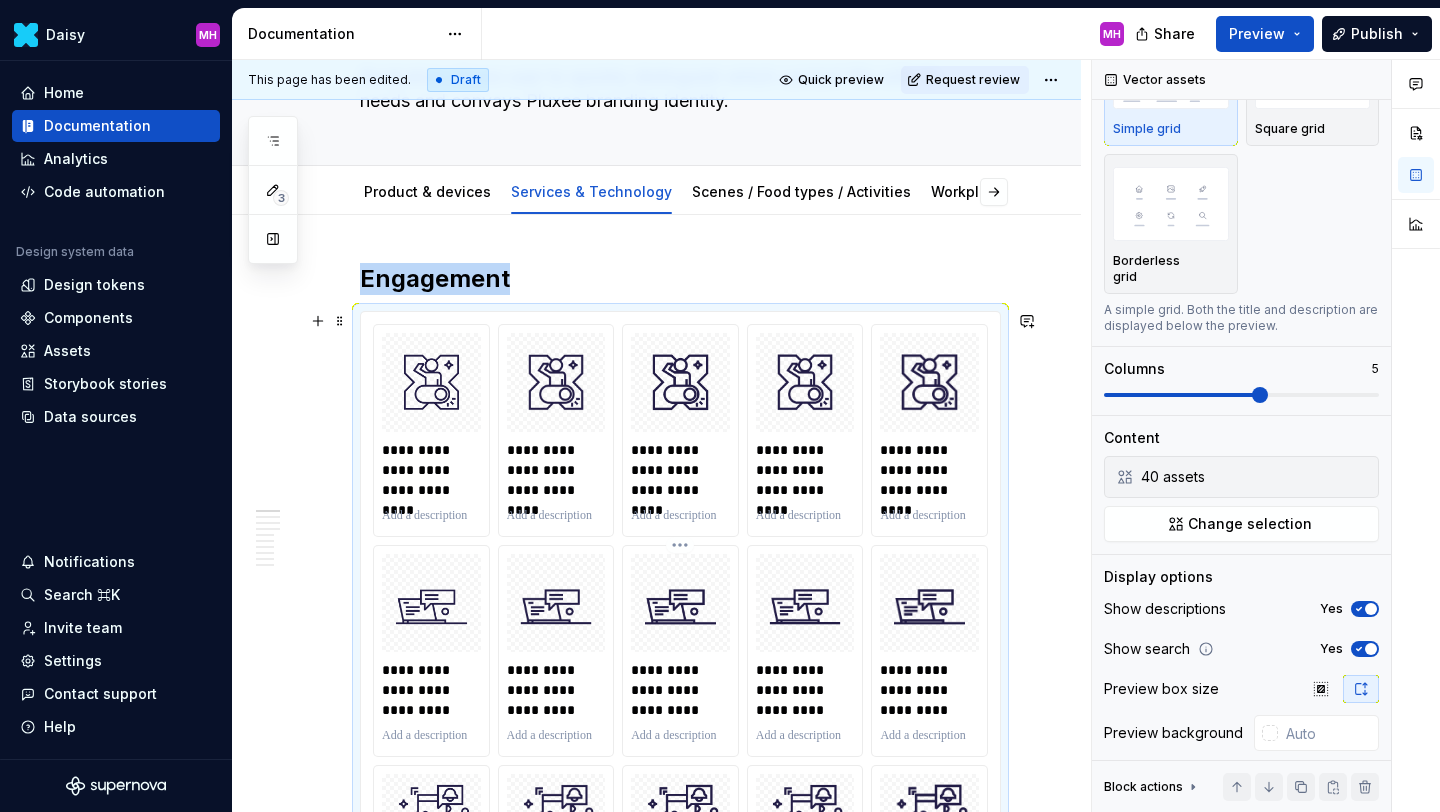 scroll, scrollTop: 131, scrollLeft: 0, axis: vertical 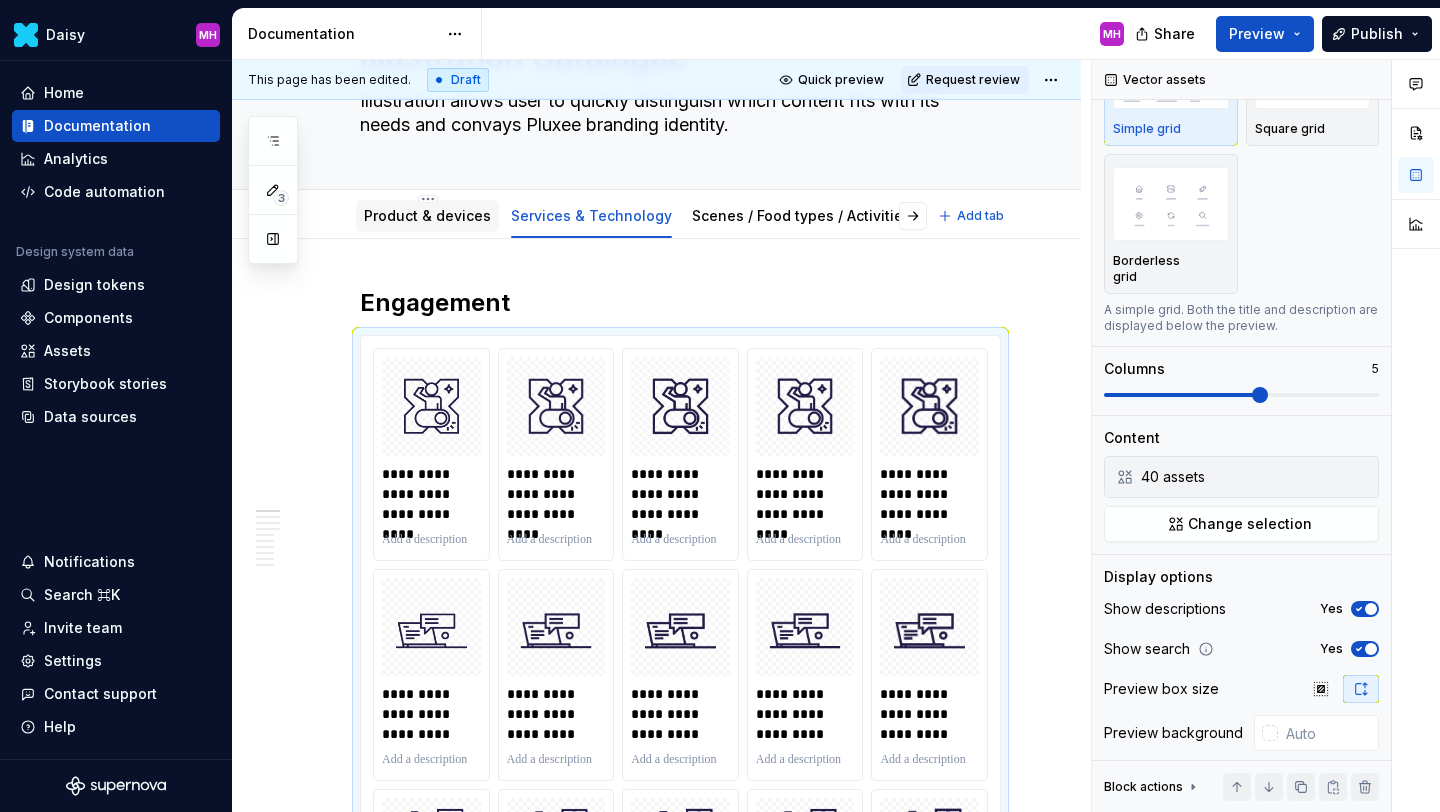 click on "Product & devices" at bounding box center (427, 216) 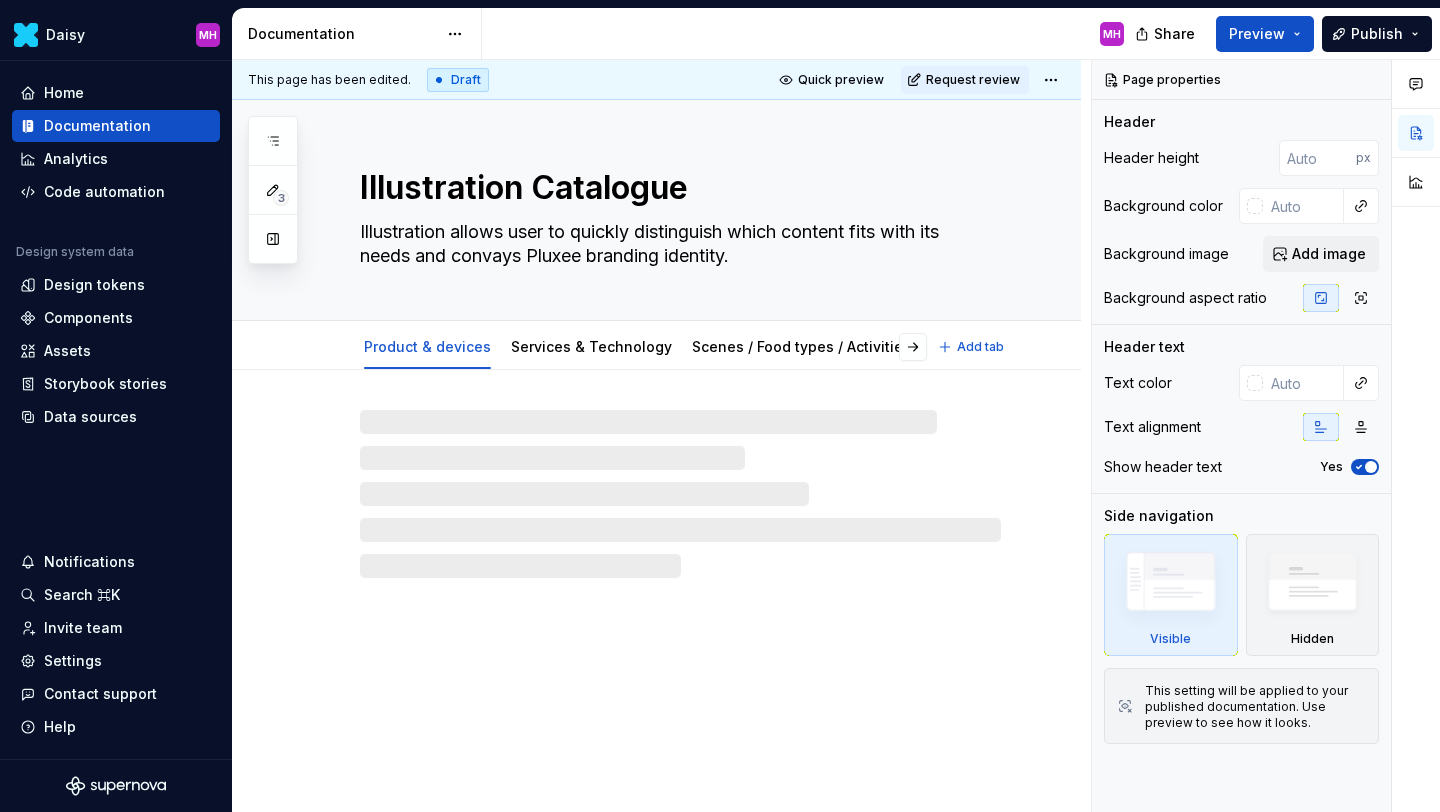 type on "*" 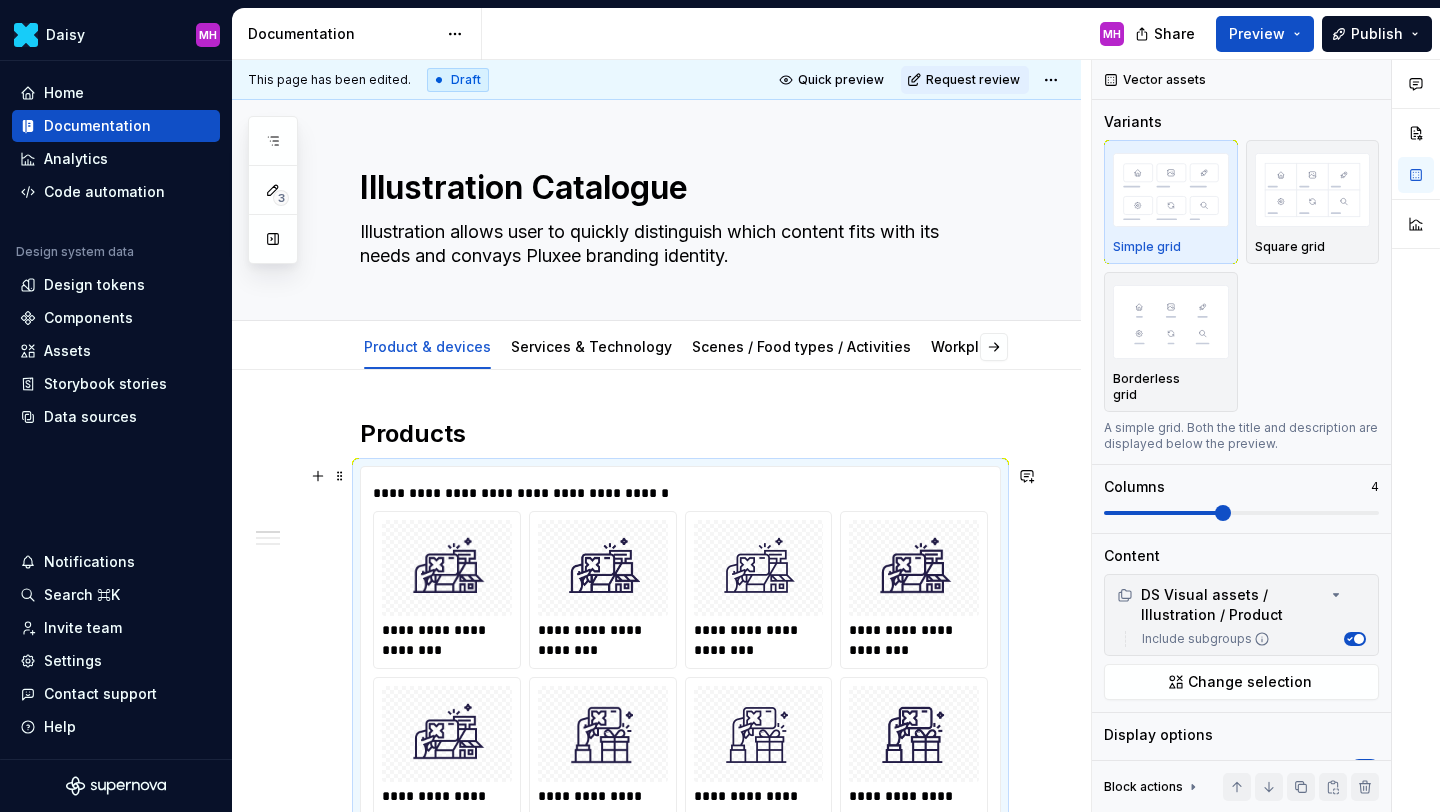 click on "**********" at bounding box center [685, 493] 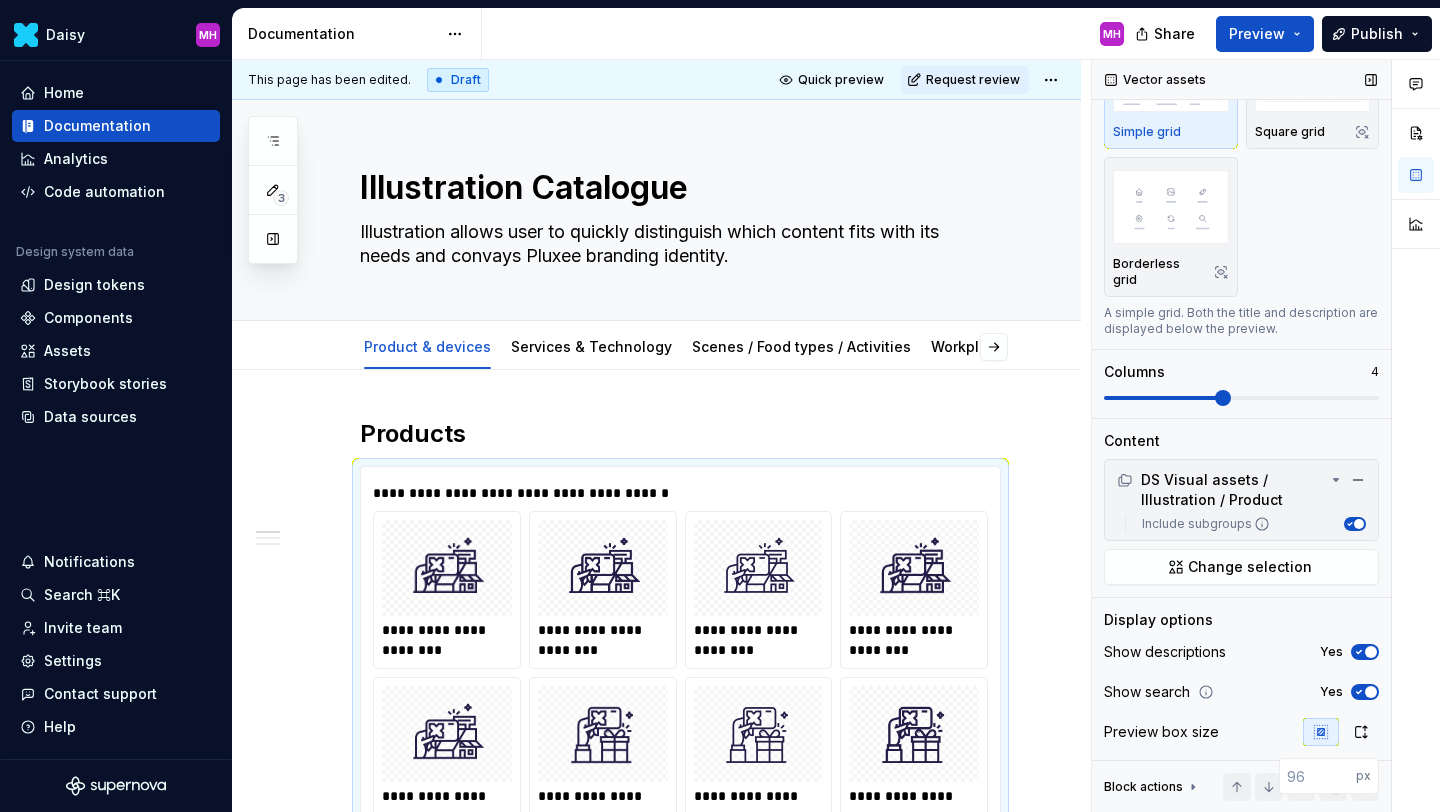 scroll, scrollTop: 206, scrollLeft: 0, axis: vertical 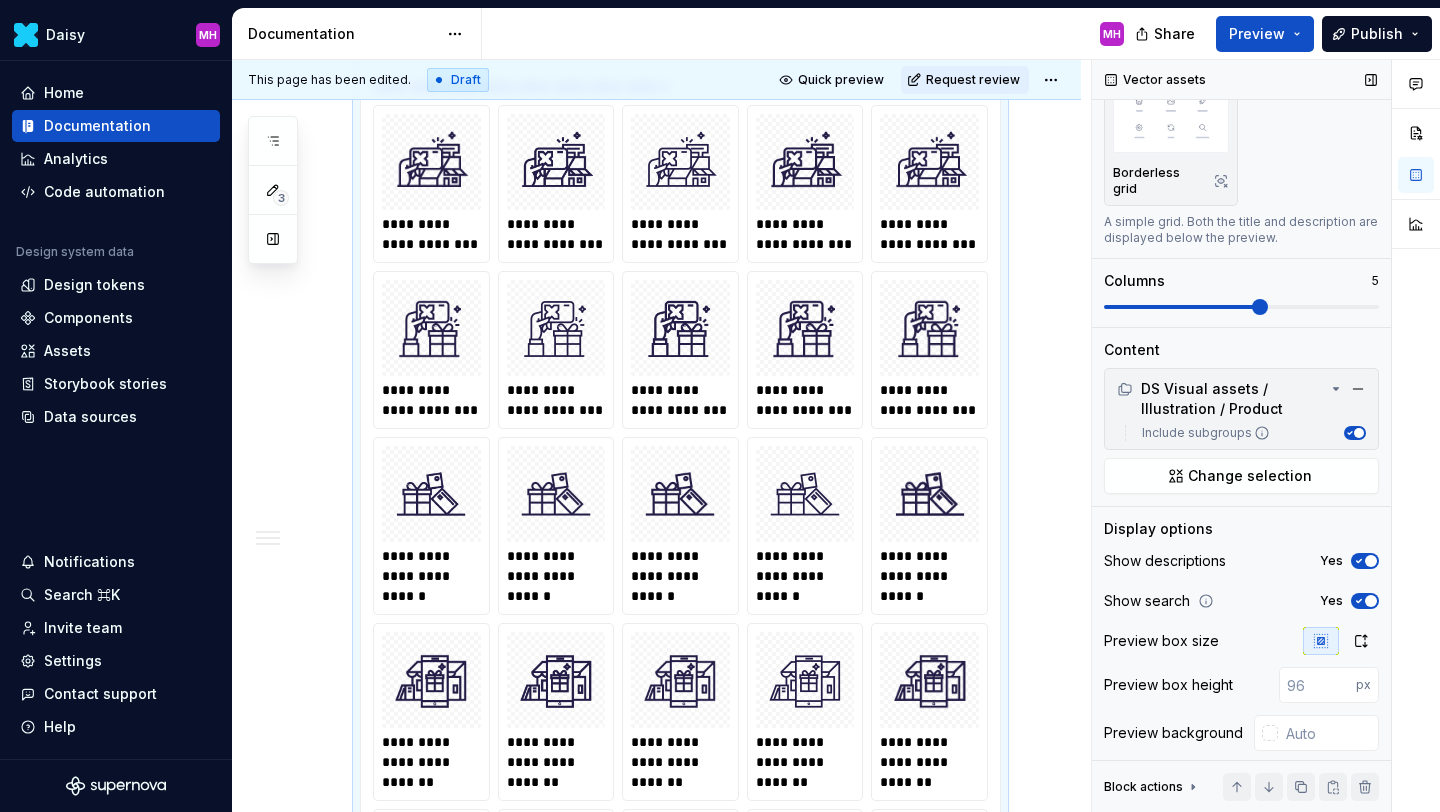 click at bounding box center [1241, 307] 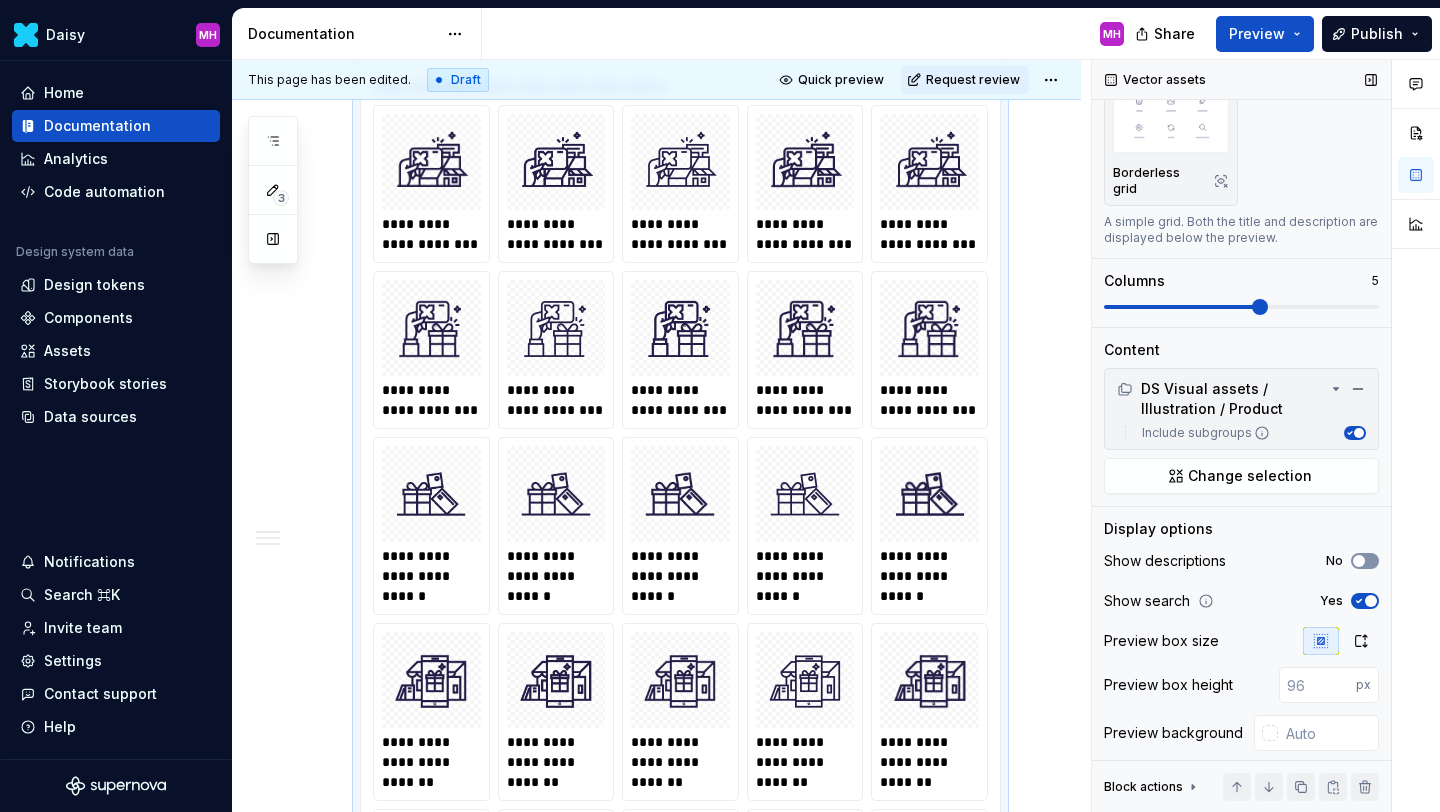 click on "No" at bounding box center (1365, 561) 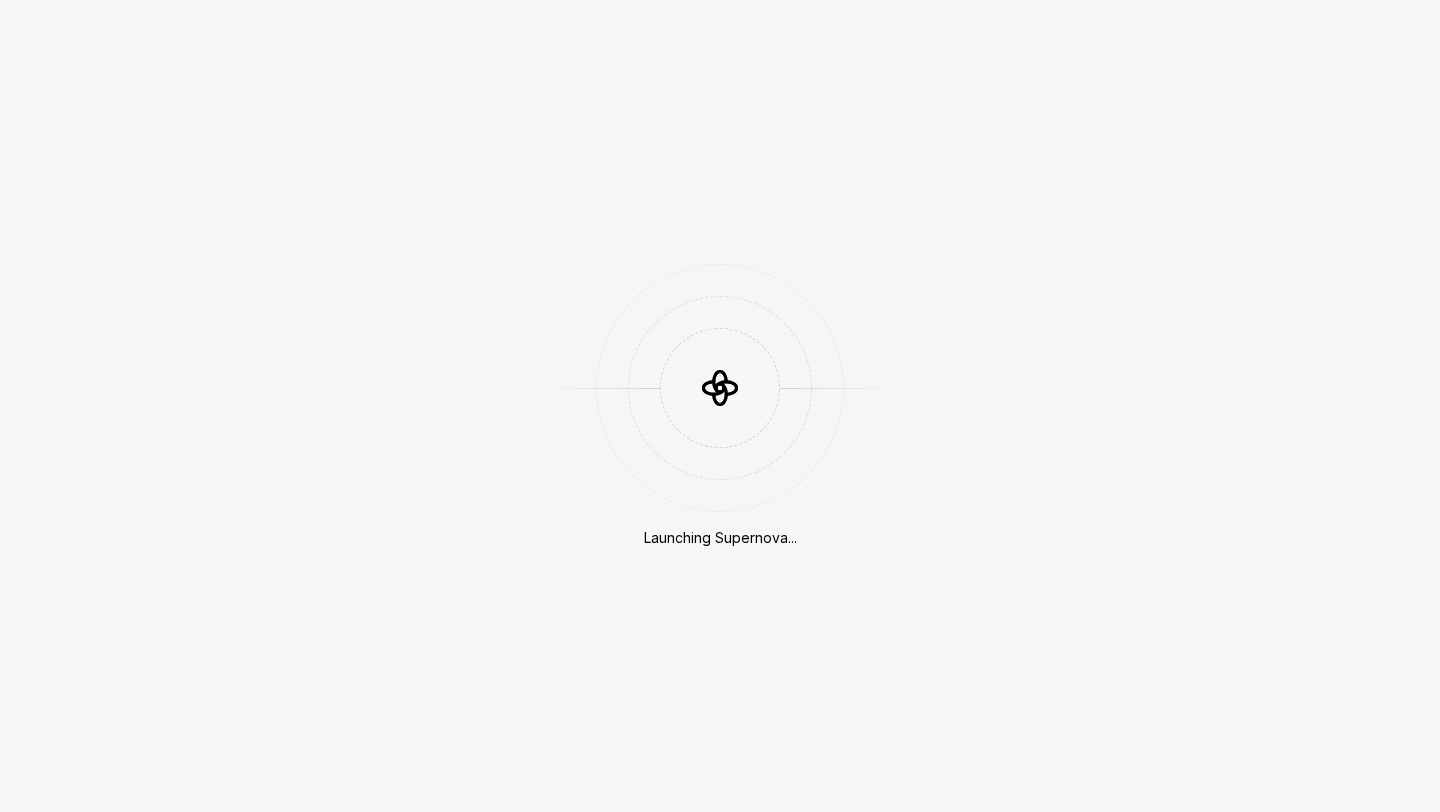 scroll, scrollTop: 0, scrollLeft: 0, axis: both 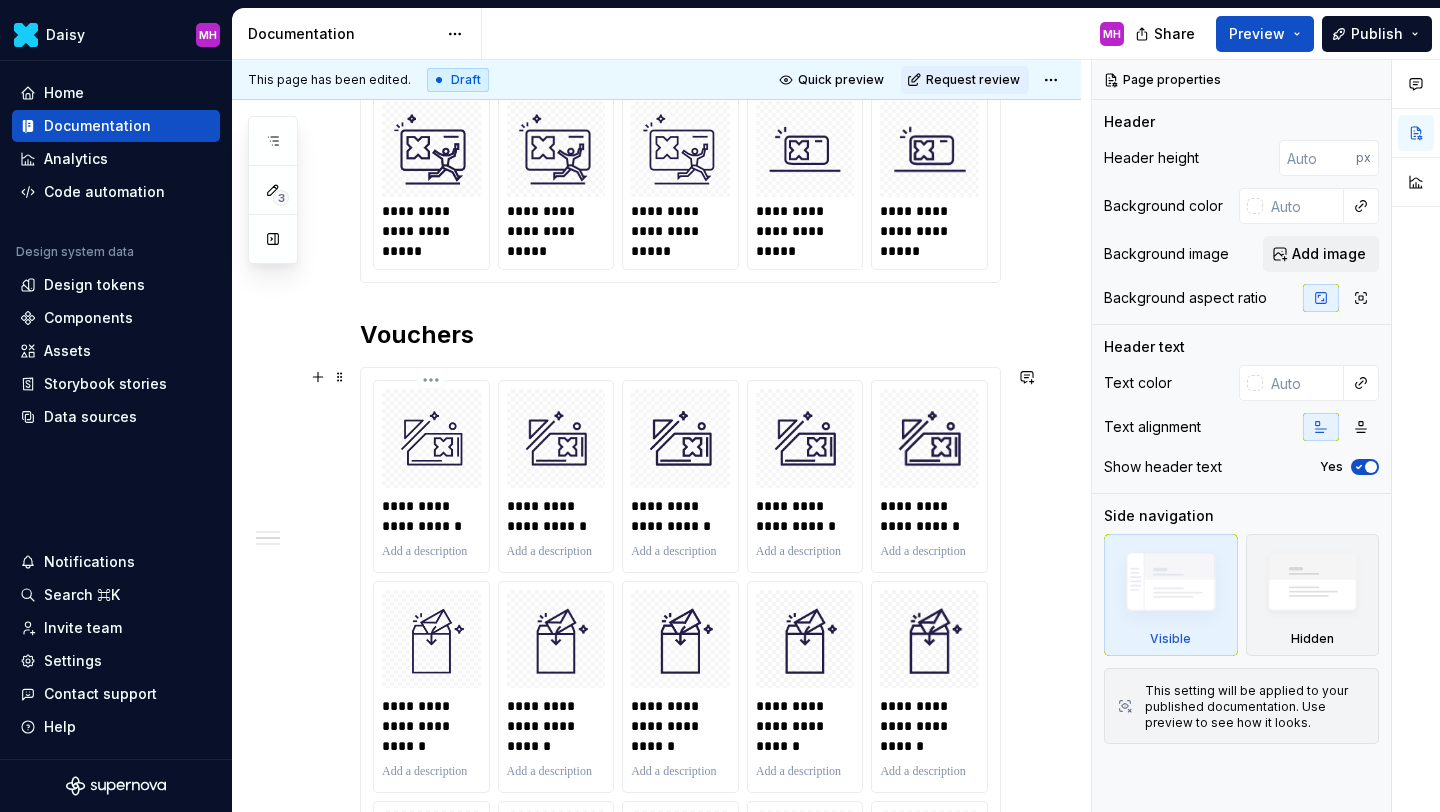 click at bounding box center (431, 552) 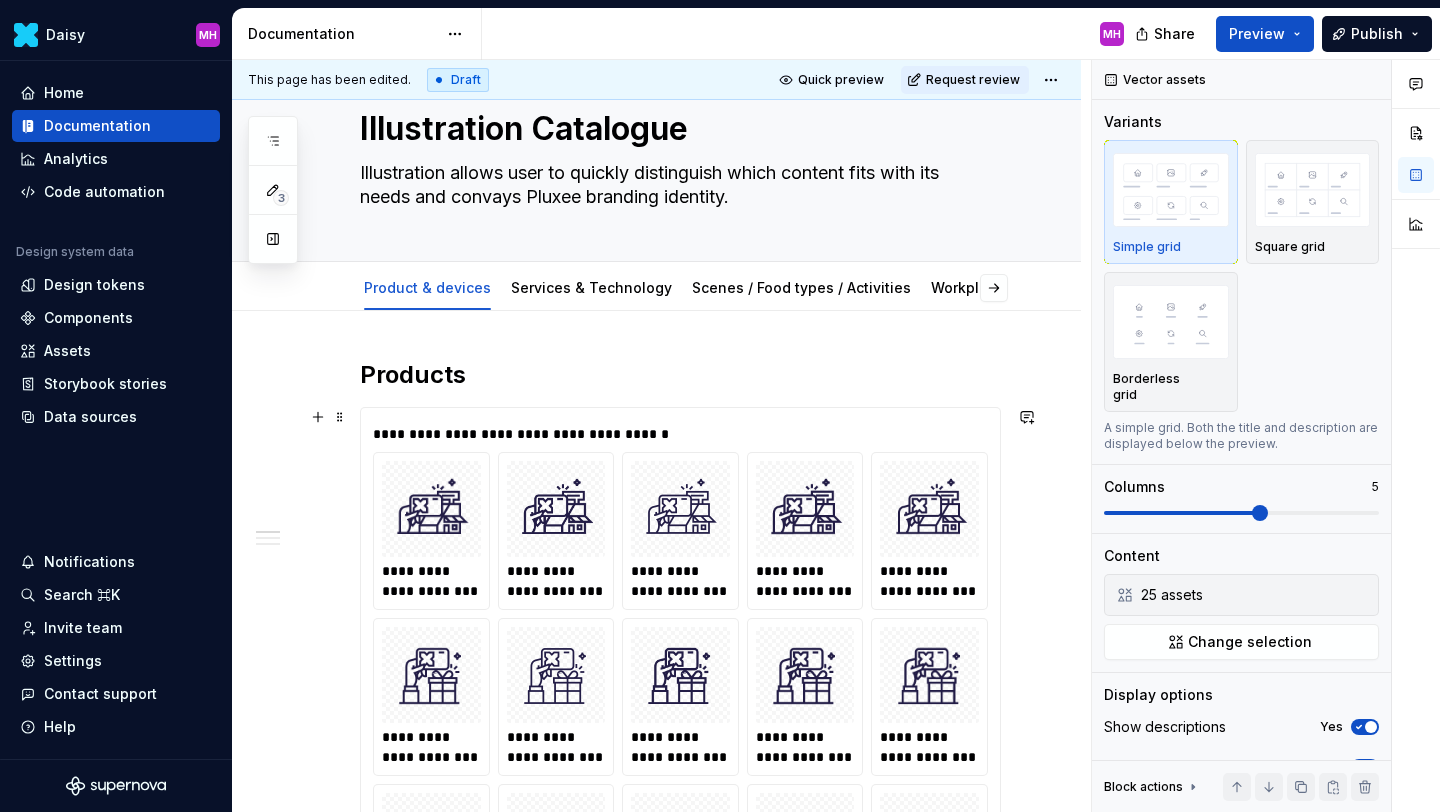 scroll, scrollTop: 0, scrollLeft: 0, axis: both 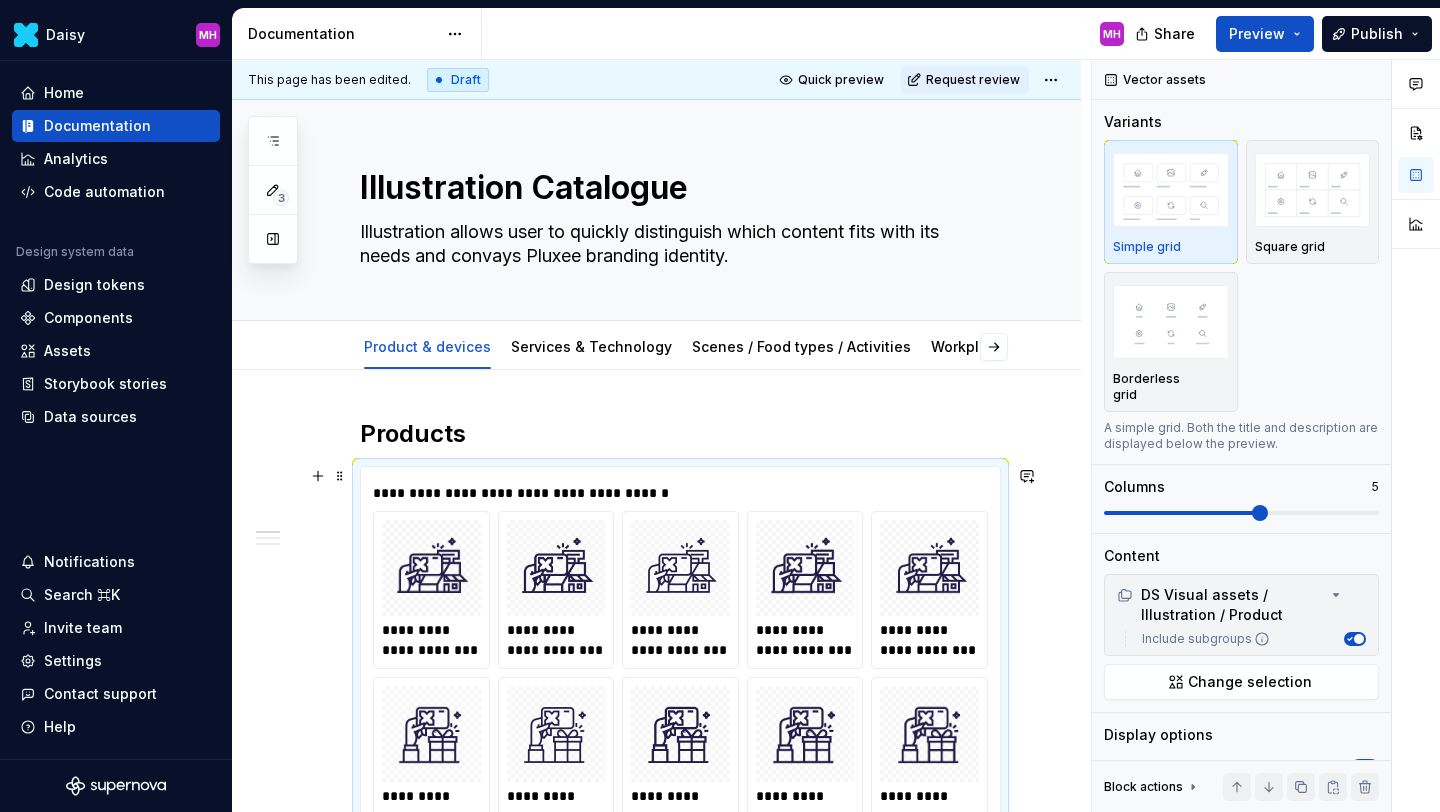 click on "**********" at bounding box center [685, 493] 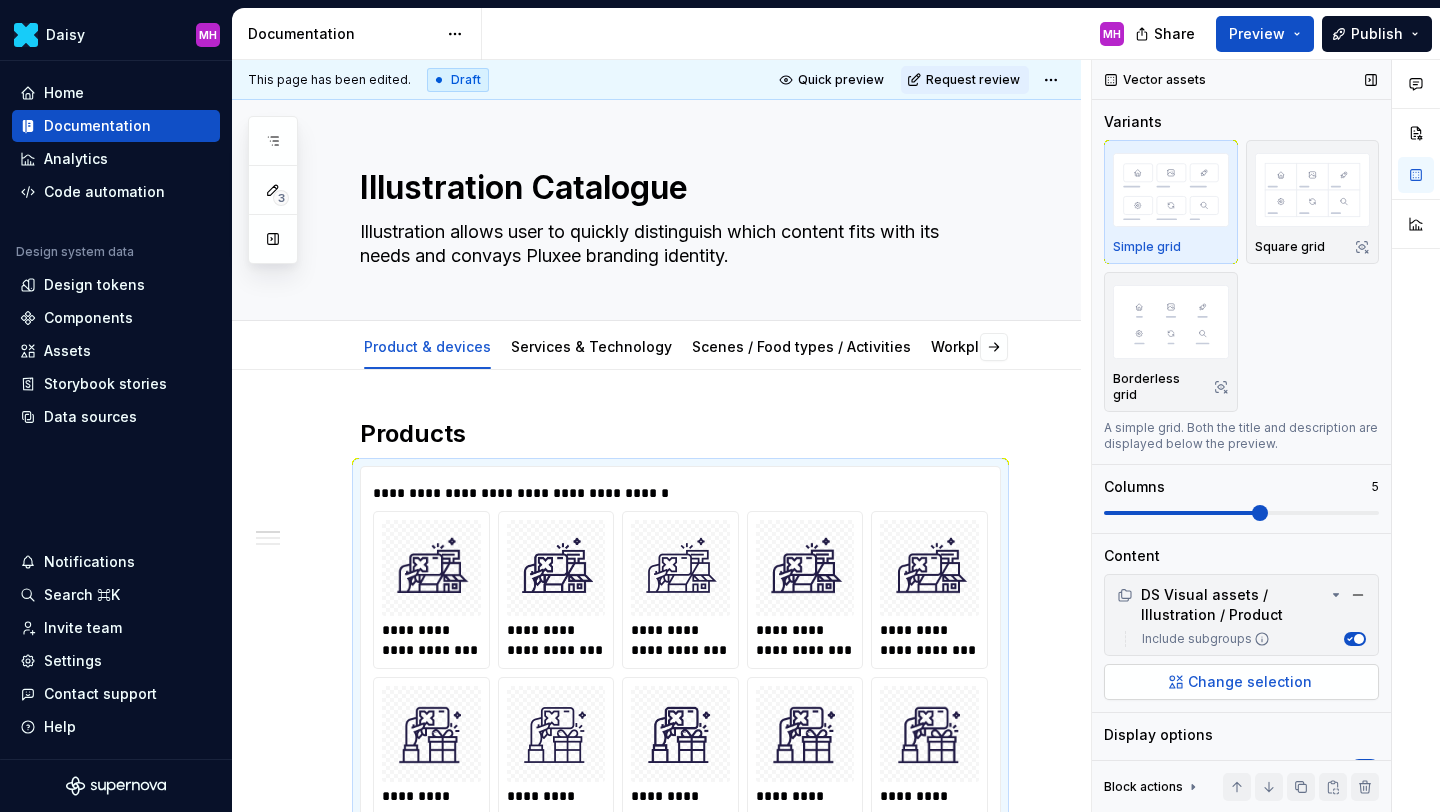 click on "Change selection" at bounding box center [1241, 682] 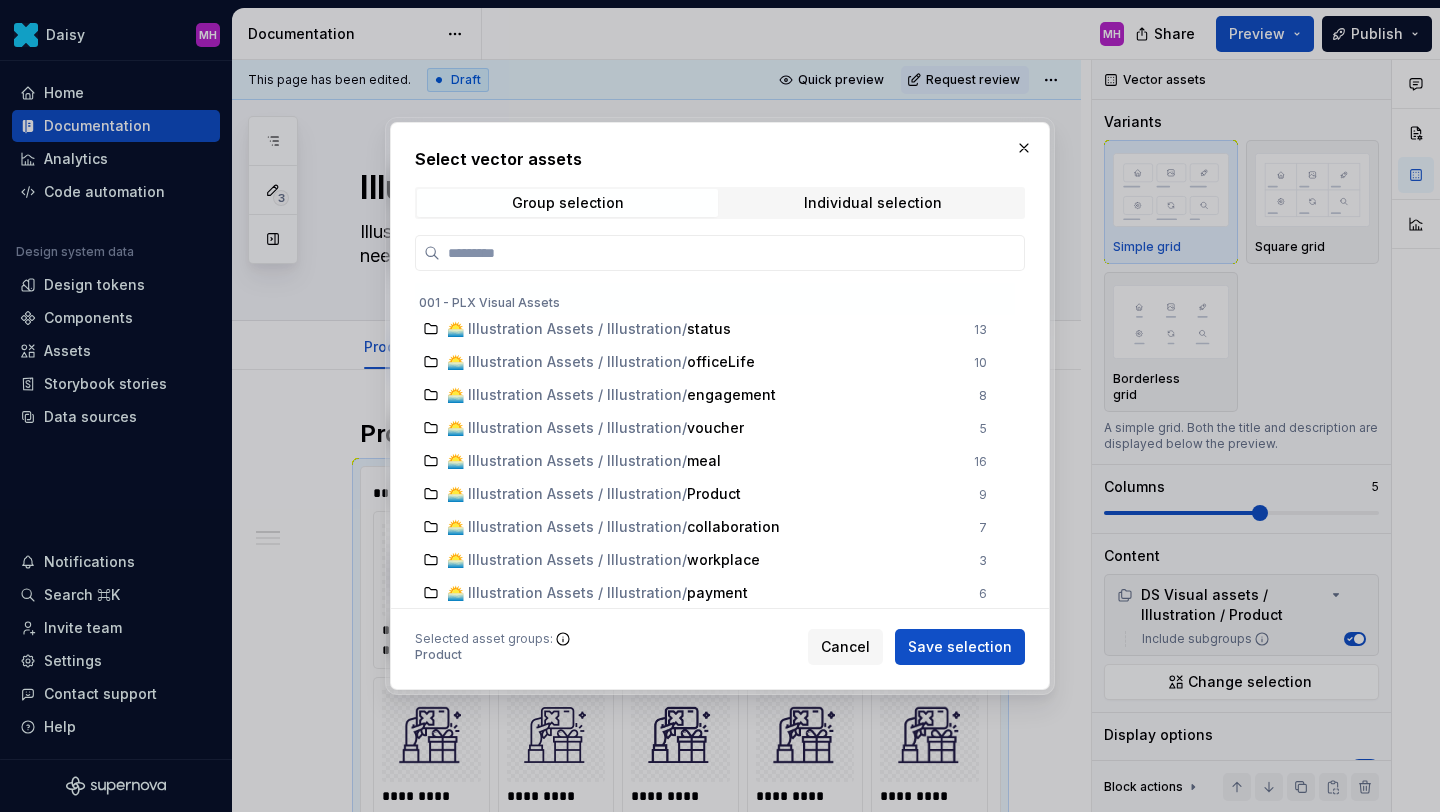 scroll, scrollTop: 1771, scrollLeft: 0, axis: vertical 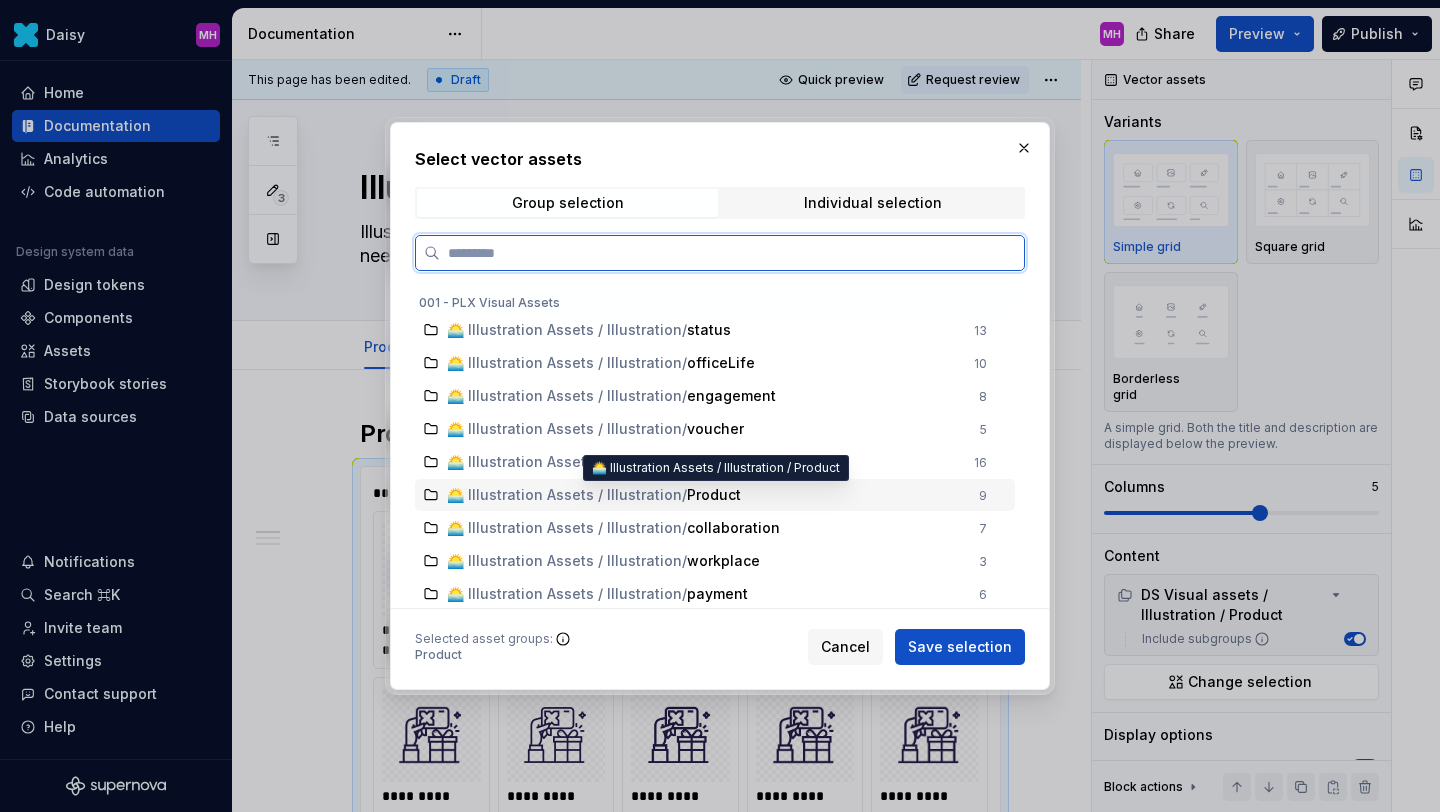 click on "🌅 Illustration Assets / Illustration" at bounding box center (564, 495) 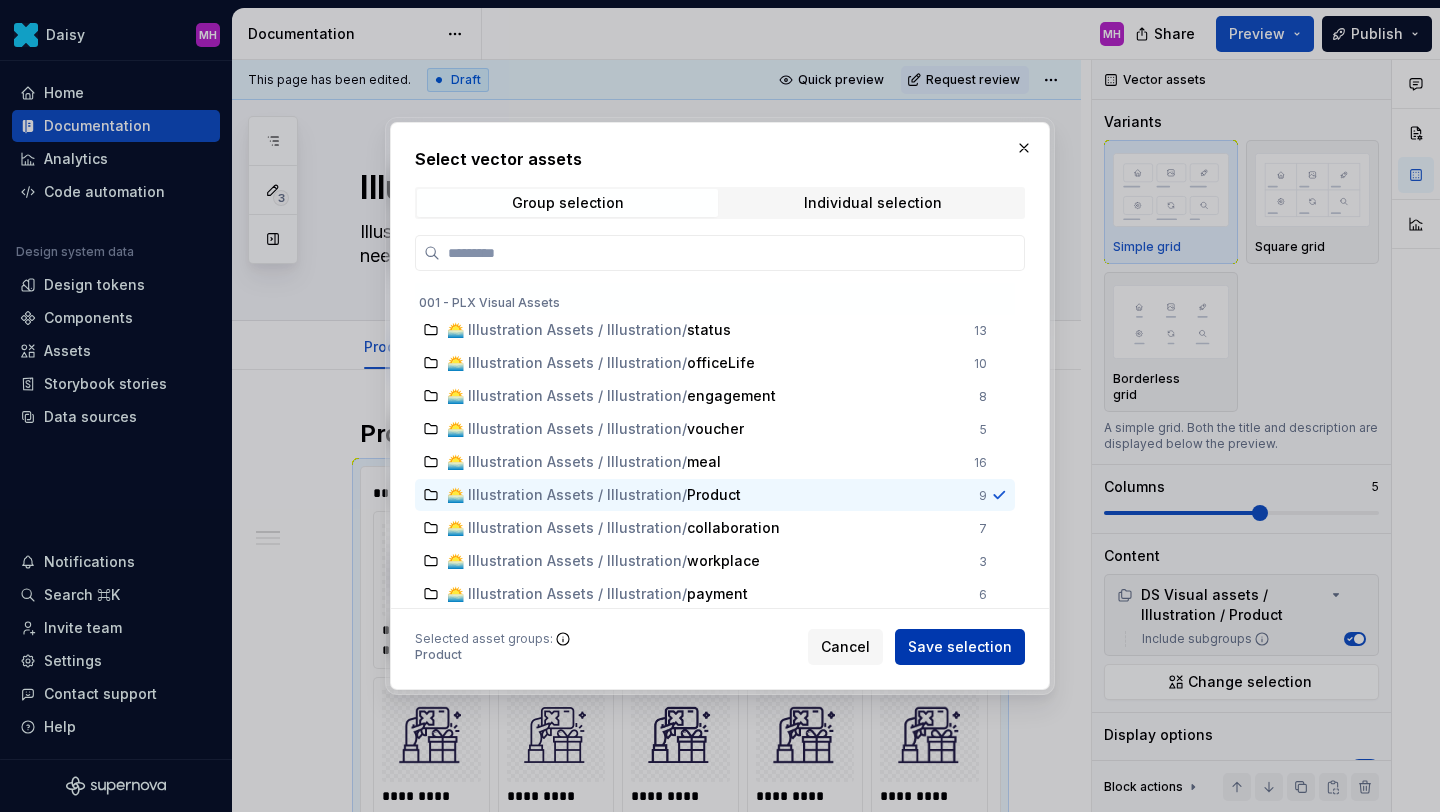 click on "Save selection" at bounding box center (960, 647) 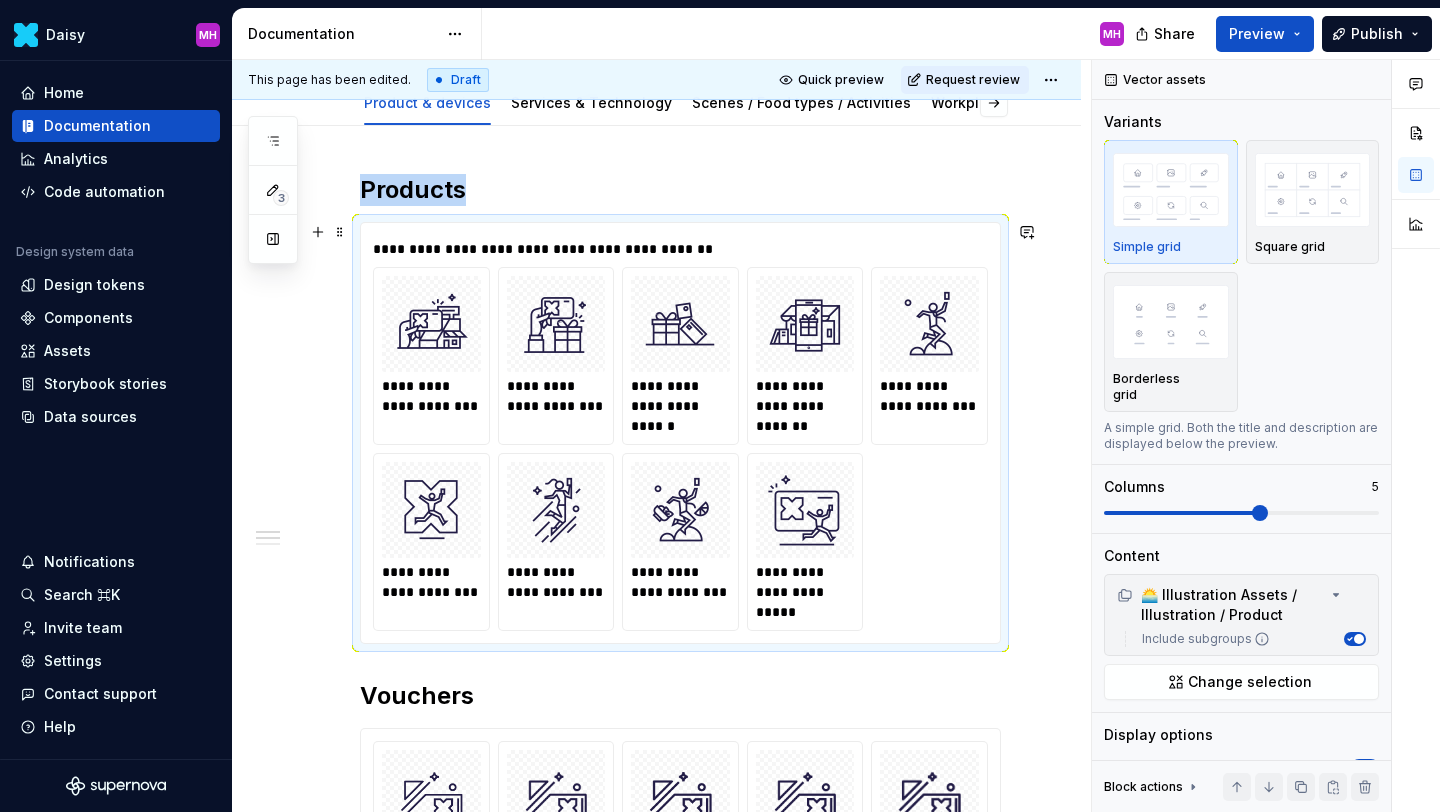 scroll, scrollTop: 246, scrollLeft: 0, axis: vertical 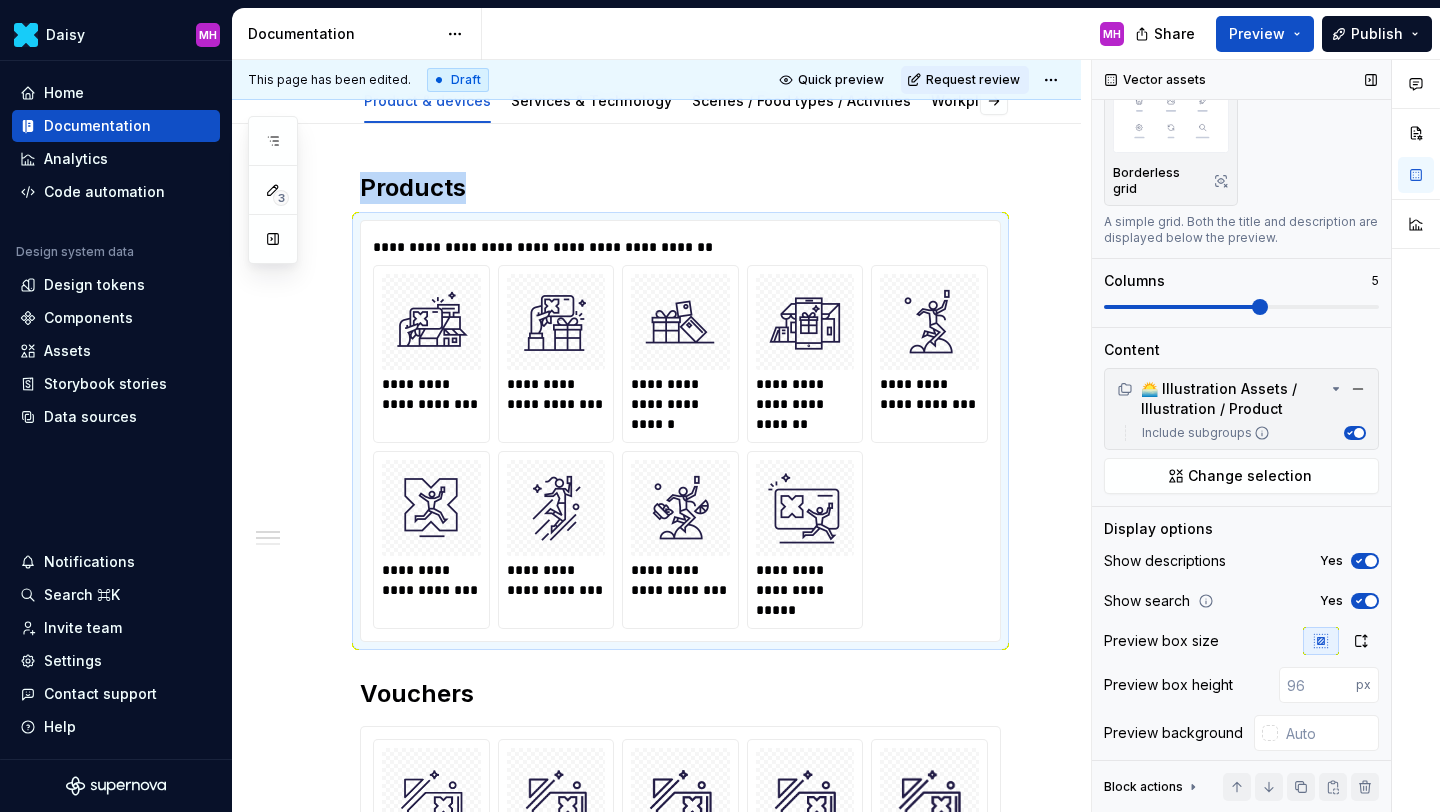 click at bounding box center [1371, 561] 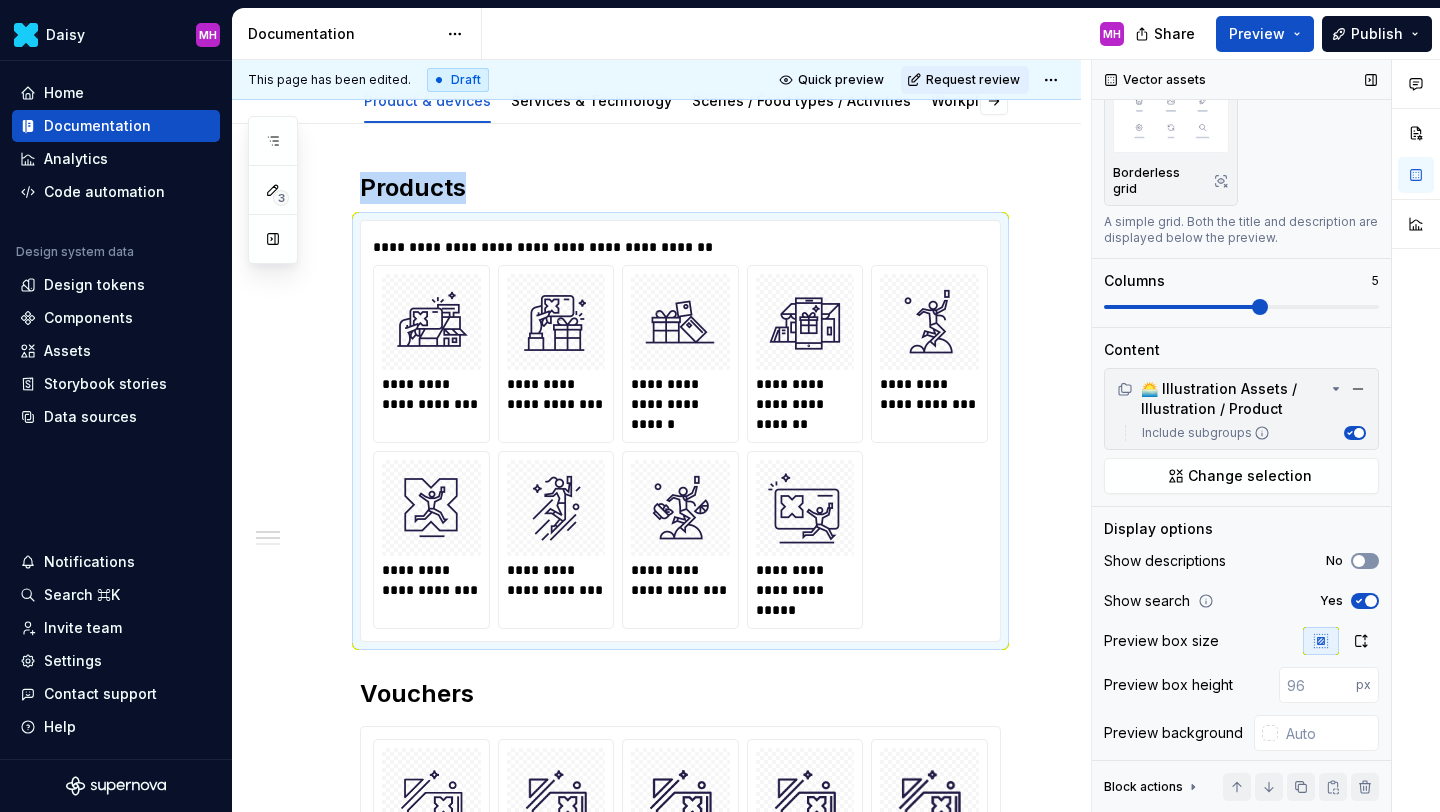 click on "No" at bounding box center (1365, 561) 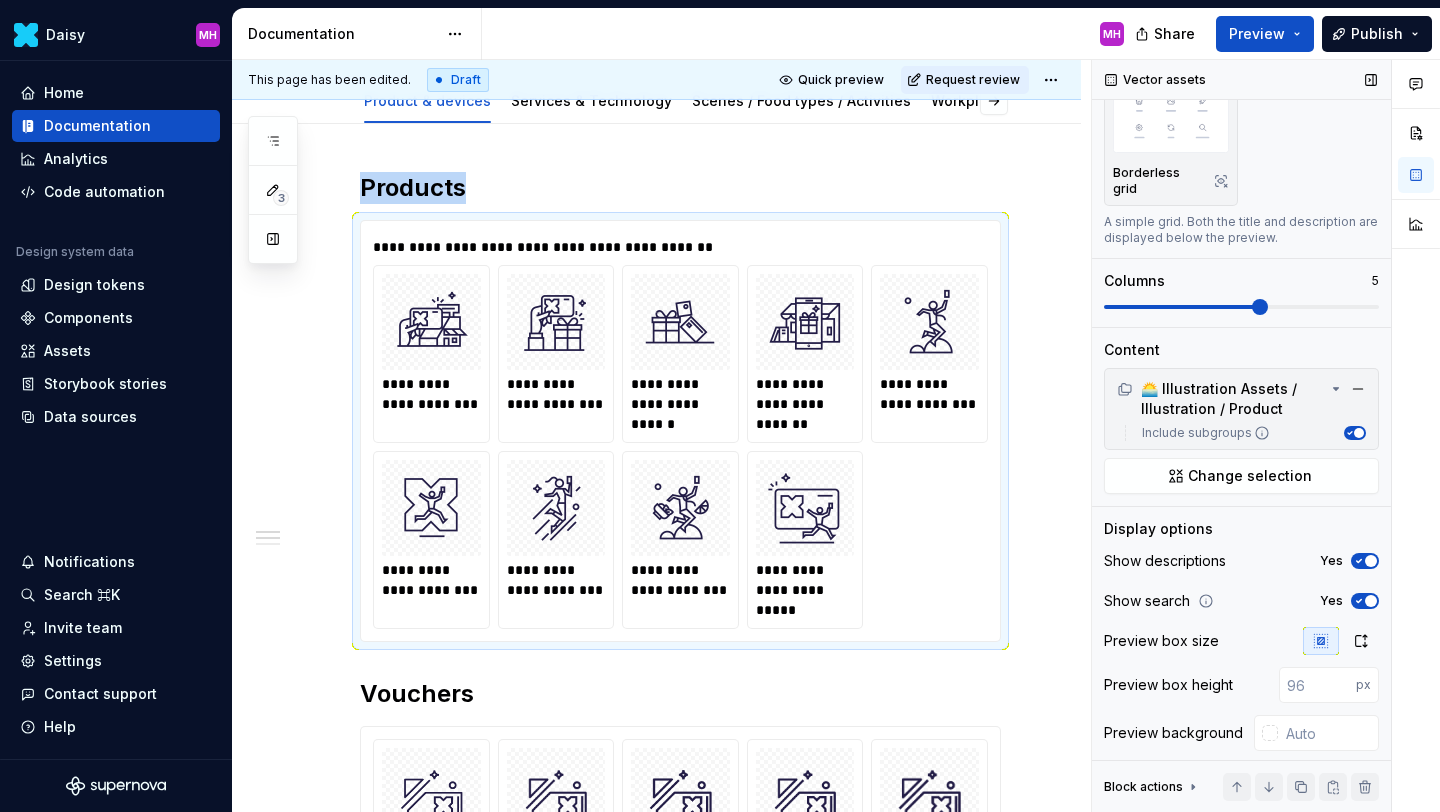 click 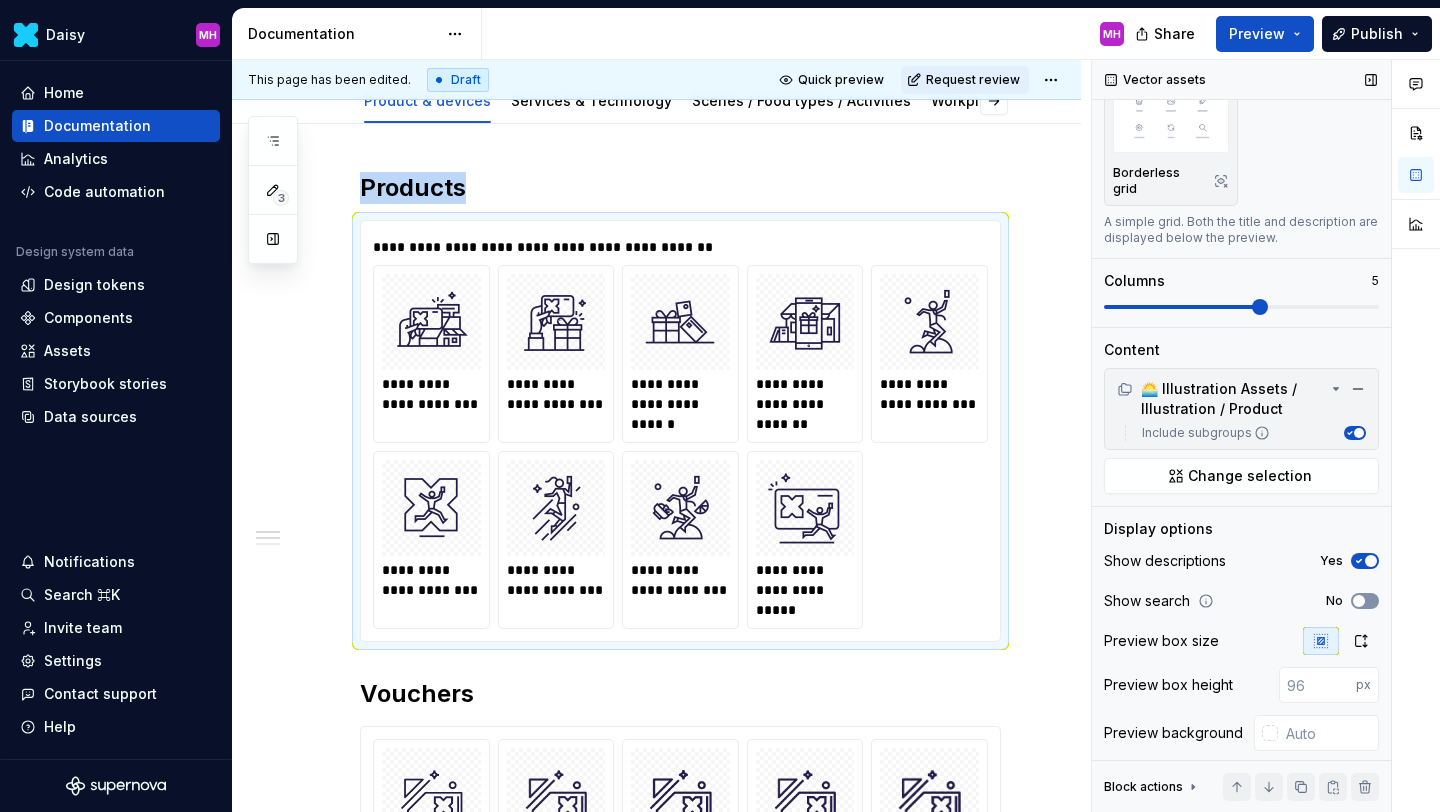 click at bounding box center (1359, 601) 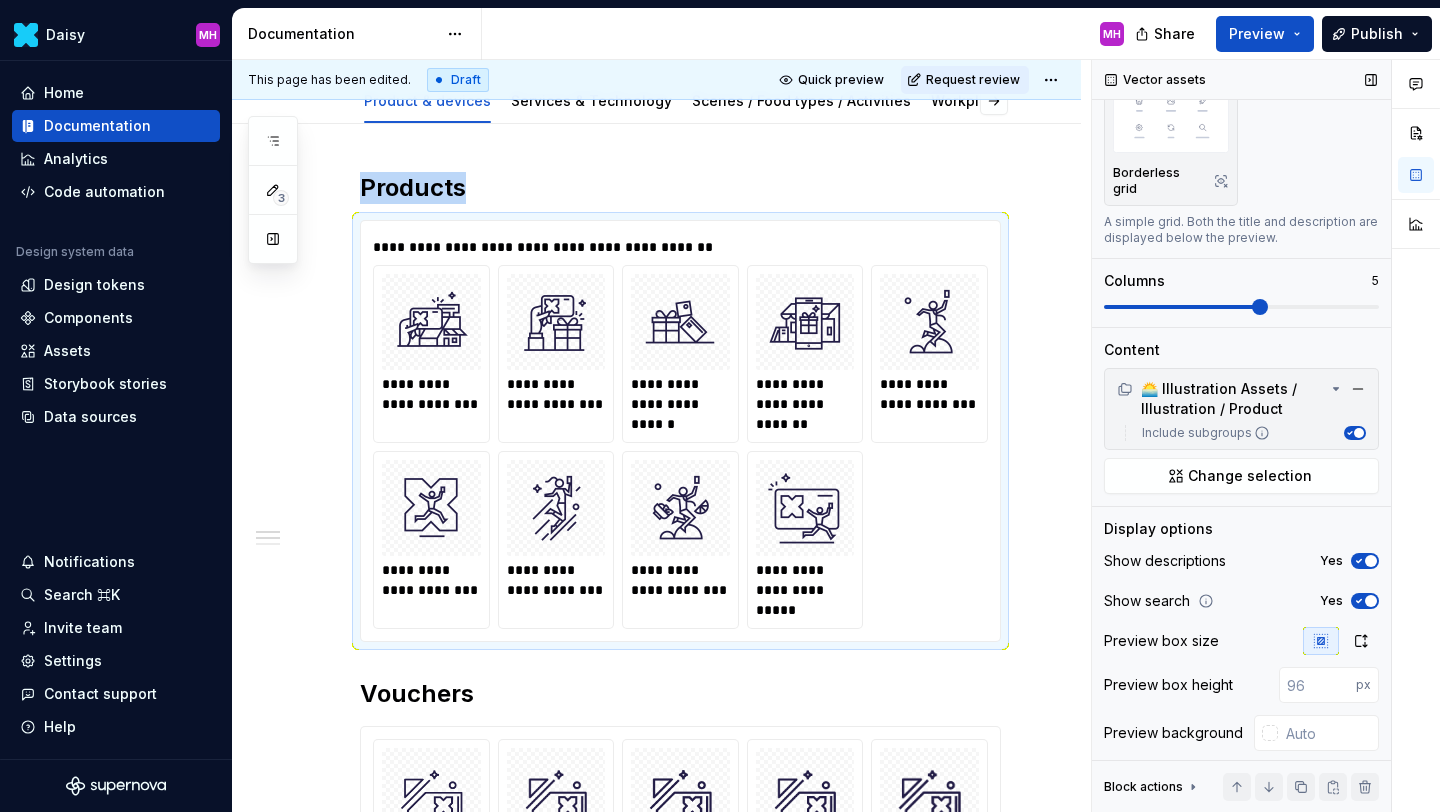 click 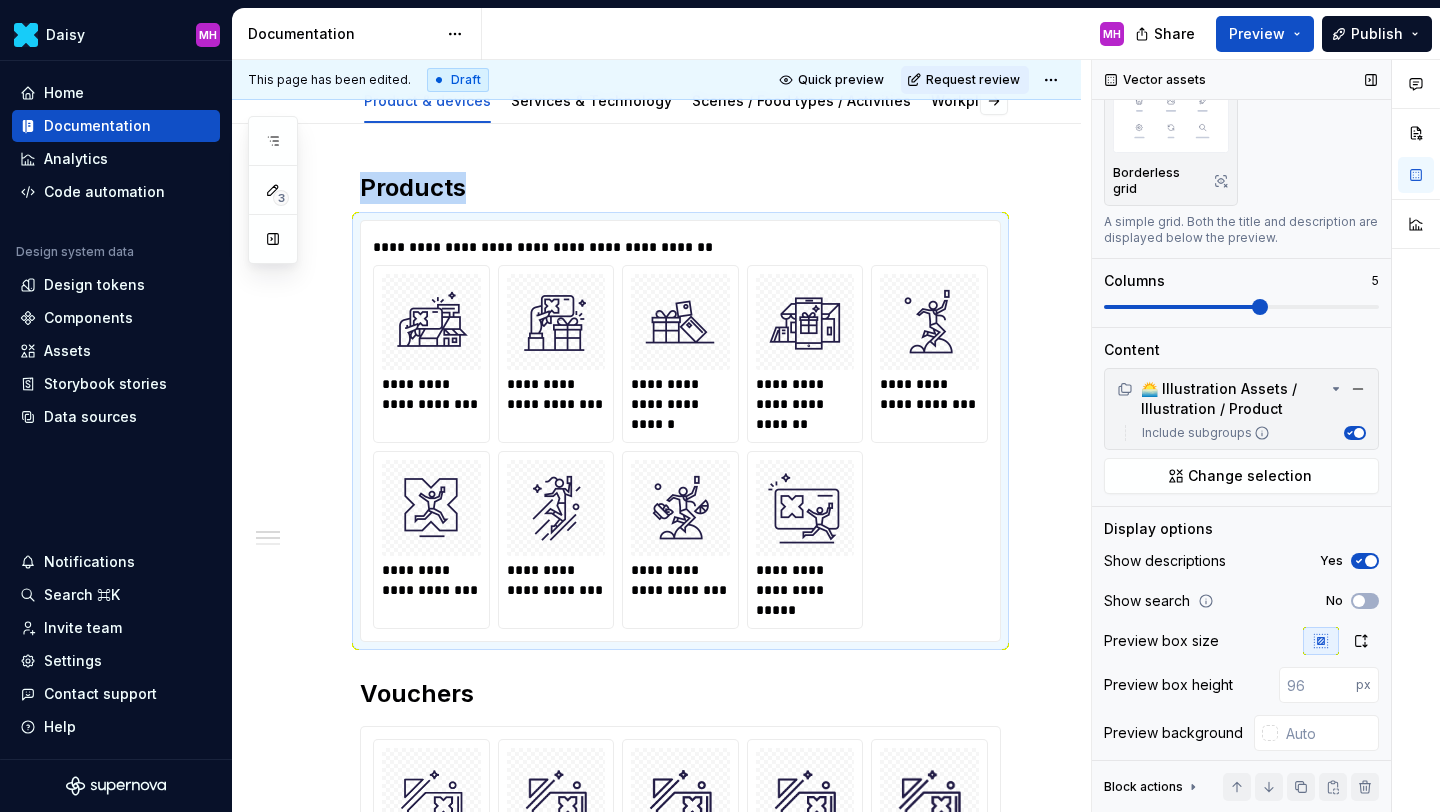 click 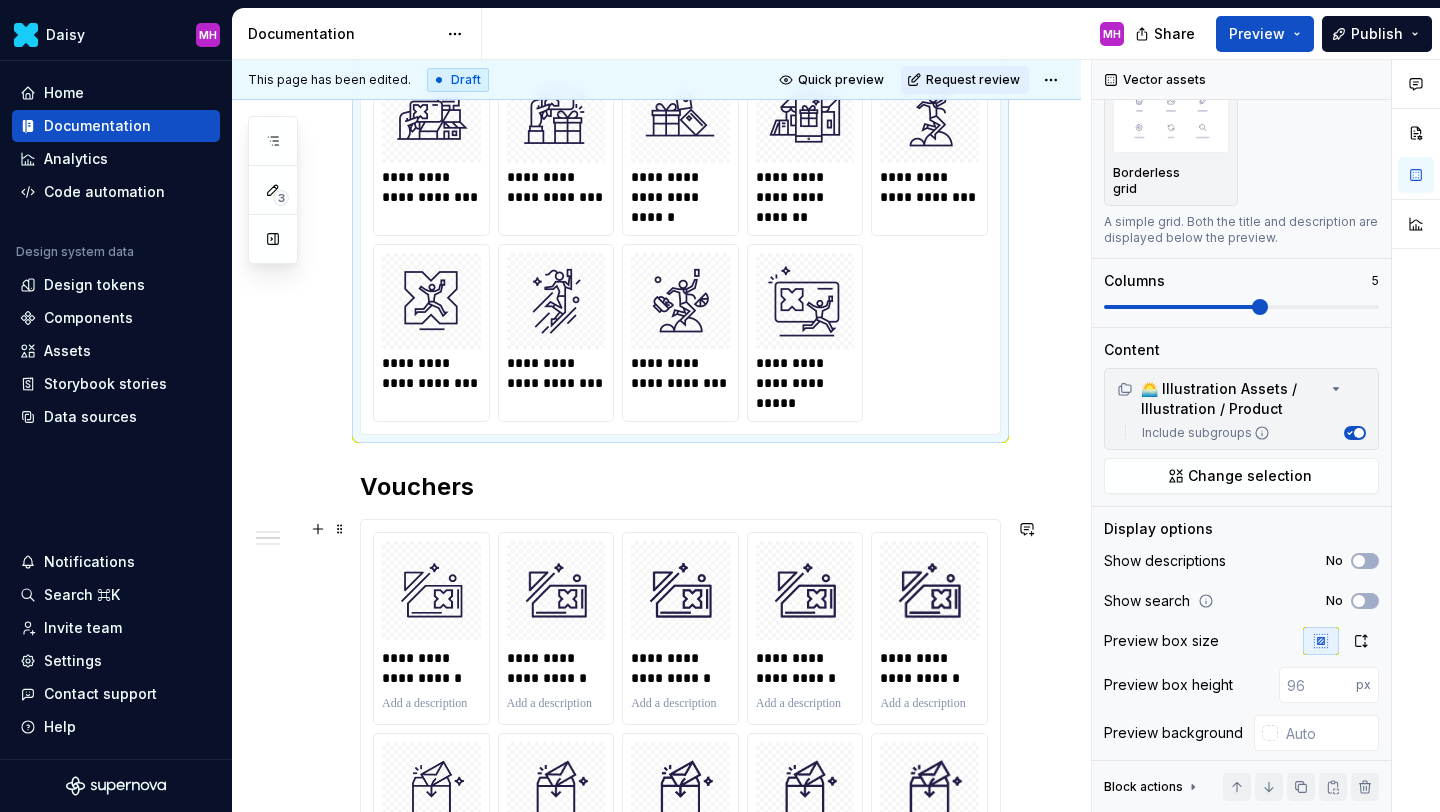 scroll, scrollTop: 457, scrollLeft: 0, axis: vertical 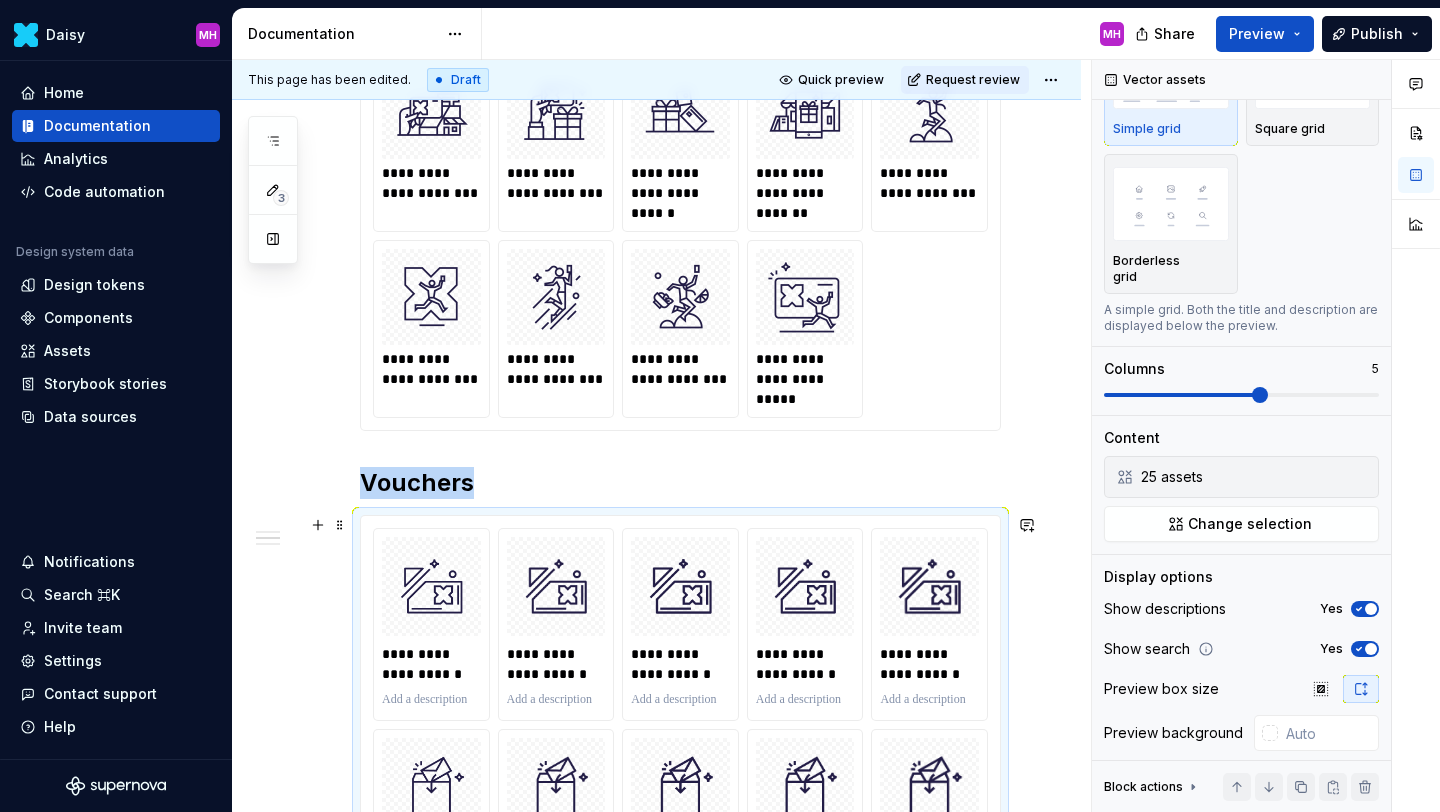 click on "**********" at bounding box center [680, 1055] 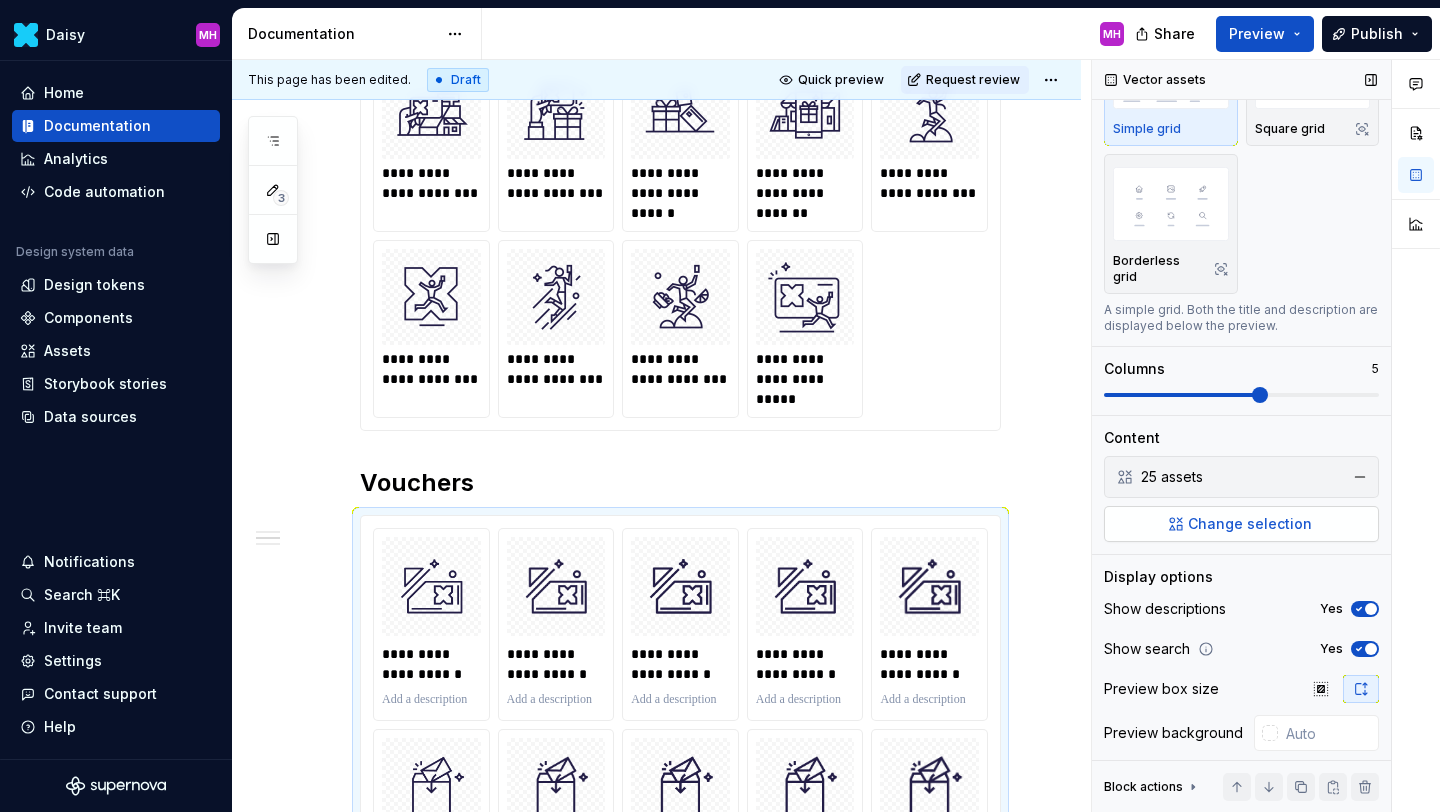 click on "Change selection" at bounding box center (1241, 524) 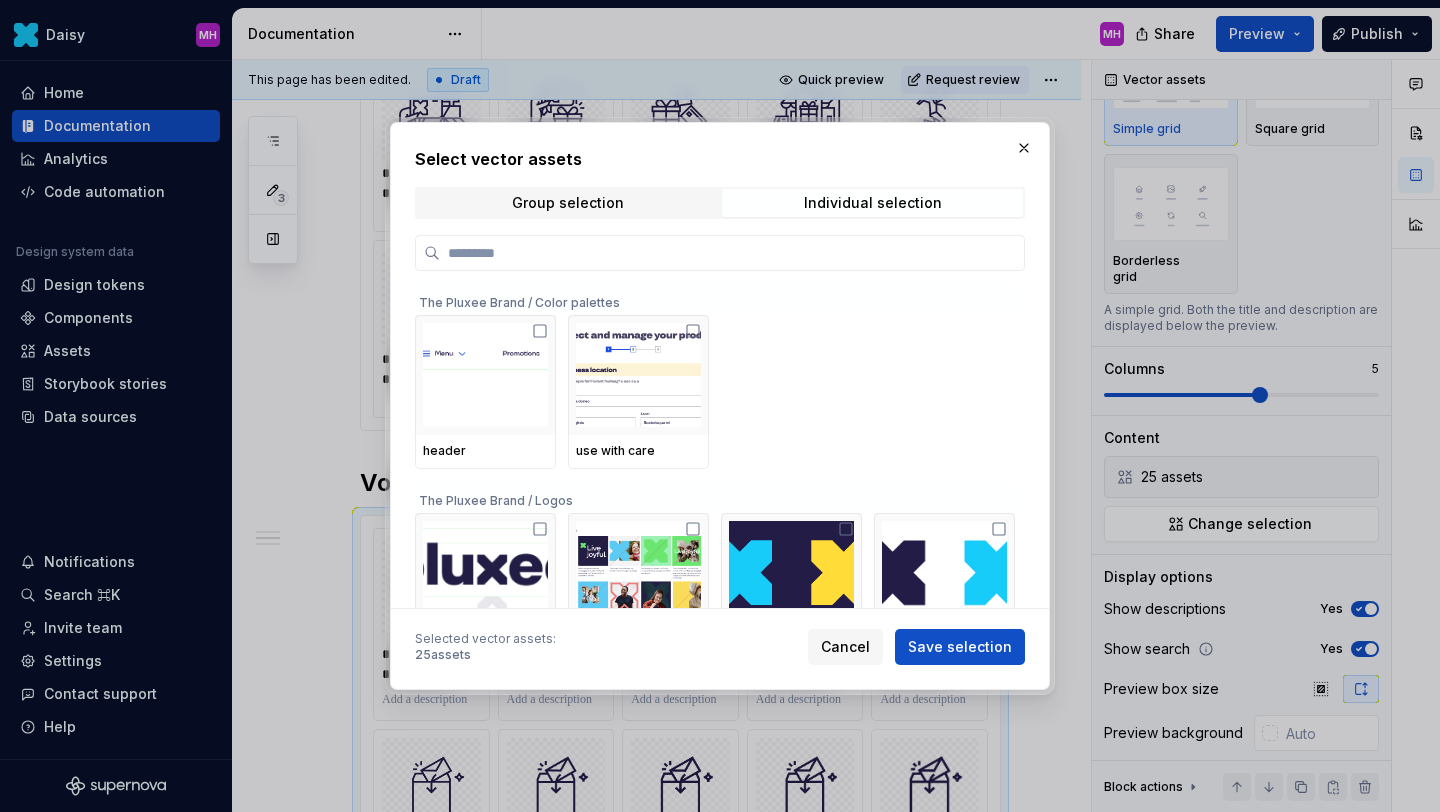 click on "Select vector assets Group selection Individual selection The Pluxee Brand / Color palettes header use with care The Pluxee Brand / Logos logo-spacings-1 unsuccessful examples Variants-Dark Variants-Light The Pluxee Brand / Logos / plx-plx faviconSpacings Icon-App-20x20@1x Icon-App-20x20@2x Icon-App-20x20@3x Icon-App-29x29@1x Icon-App-29x29@2x Icon-App-29x29@3x Icon-App-40x40@1x Icon-App-40x40@2x Icon-App-40x40@3x Icon-App-60x60@2x Icon-App-60x60@3x Selected vector assets : 25 assets Cancel Save selection" at bounding box center (720, 406) 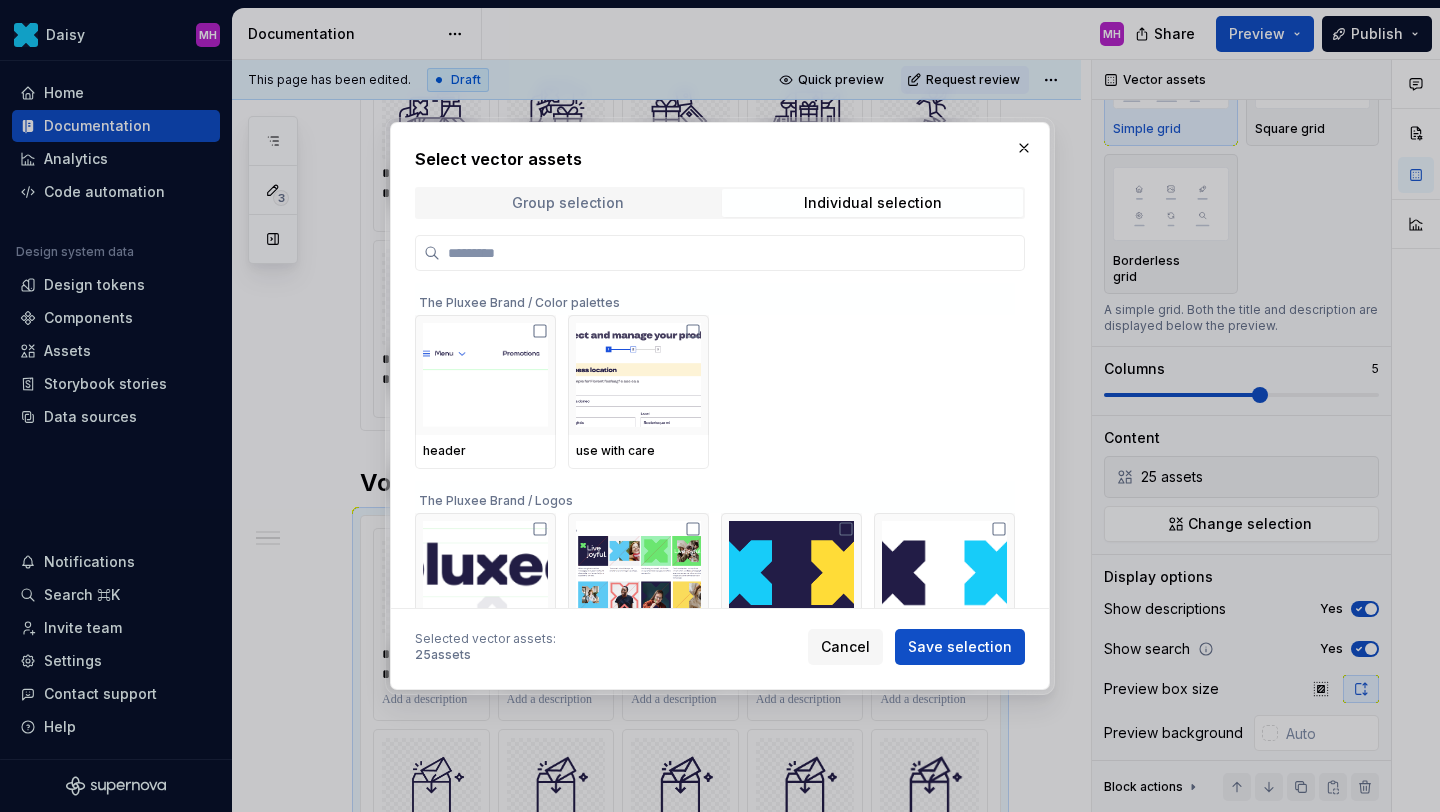 click on "Group selection" at bounding box center [568, 203] 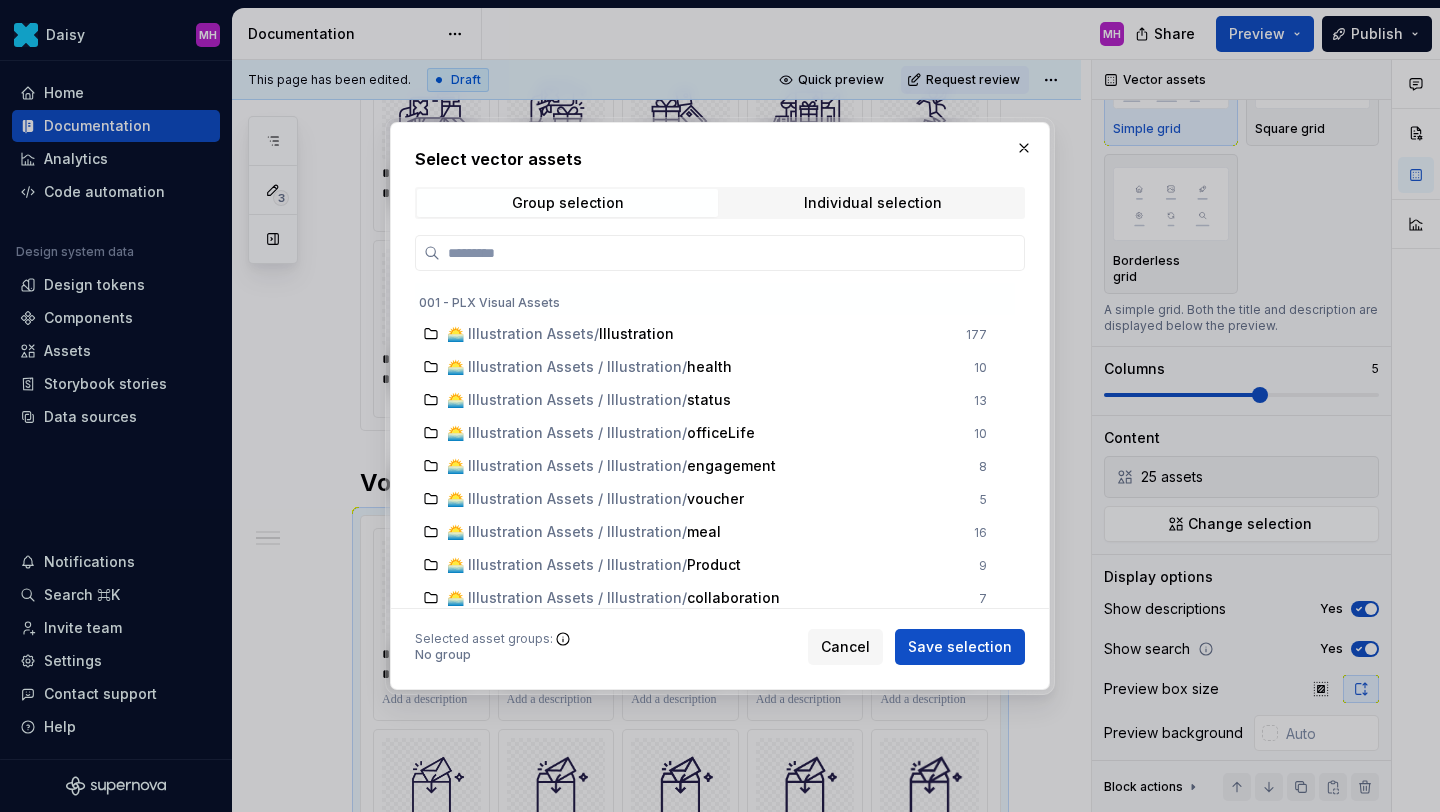 scroll, scrollTop: 1717, scrollLeft: 0, axis: vertical 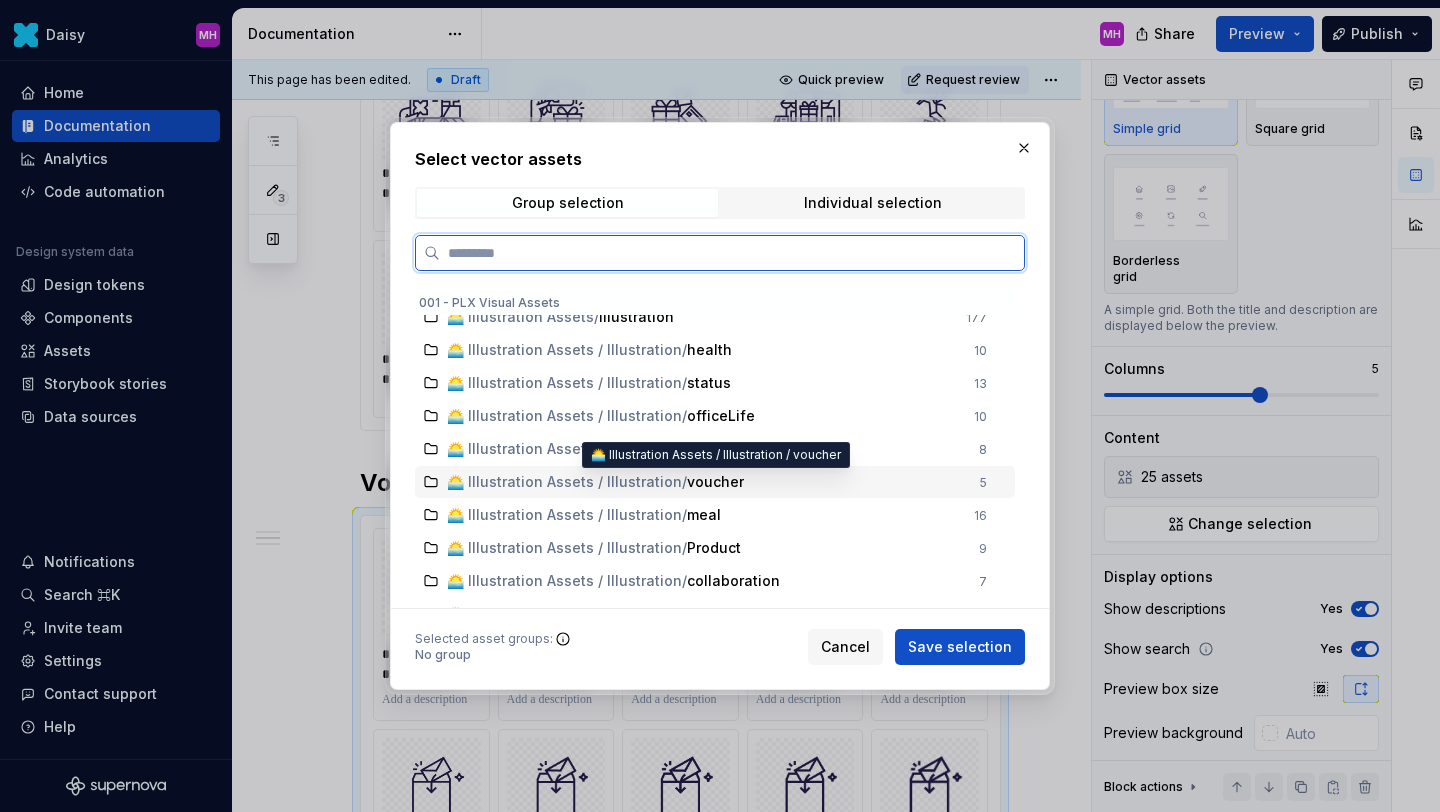 click on "🌅 Illustration Assets / Illustration" at bounding box center (564, 482) 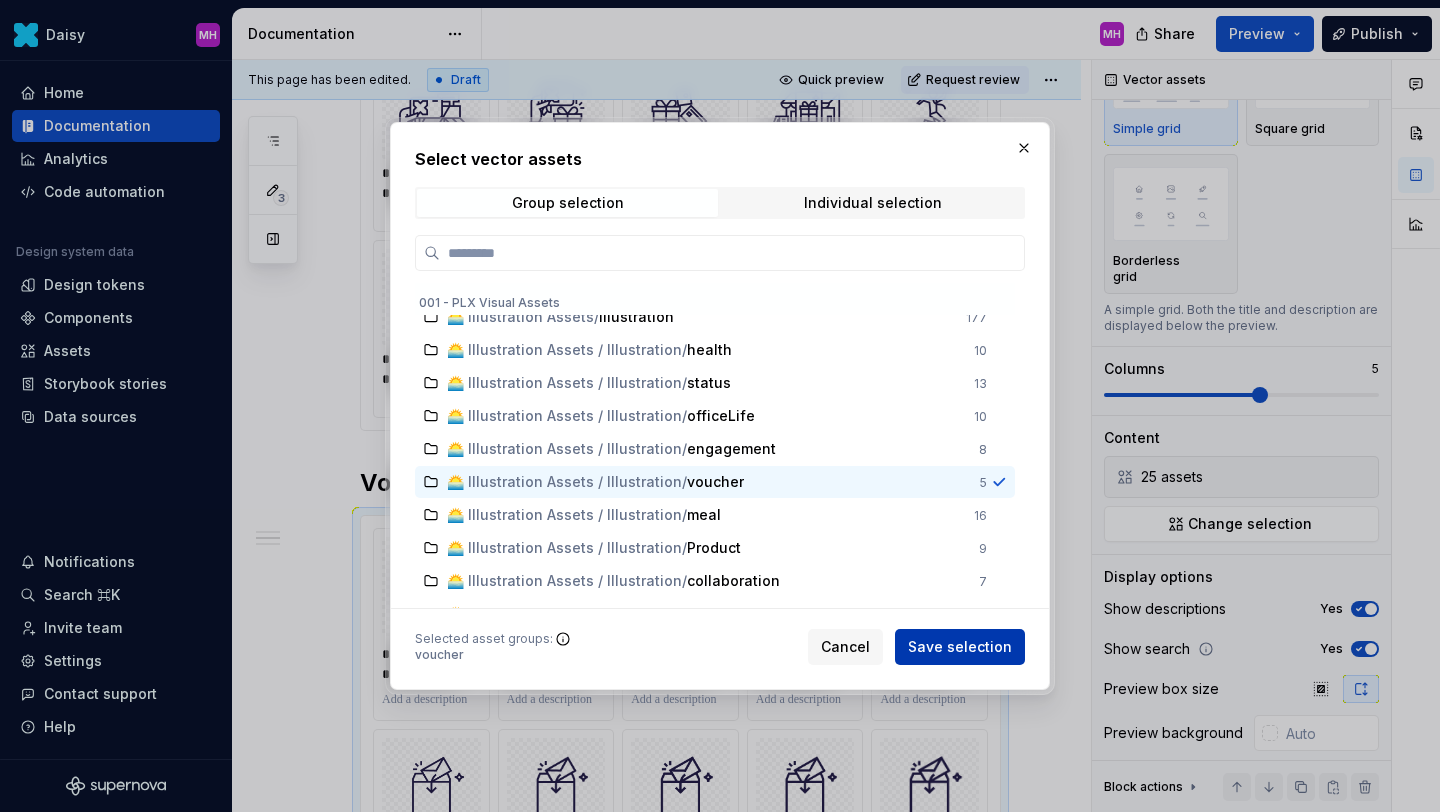 click on "Save selection" at bounding box center (960, 647) 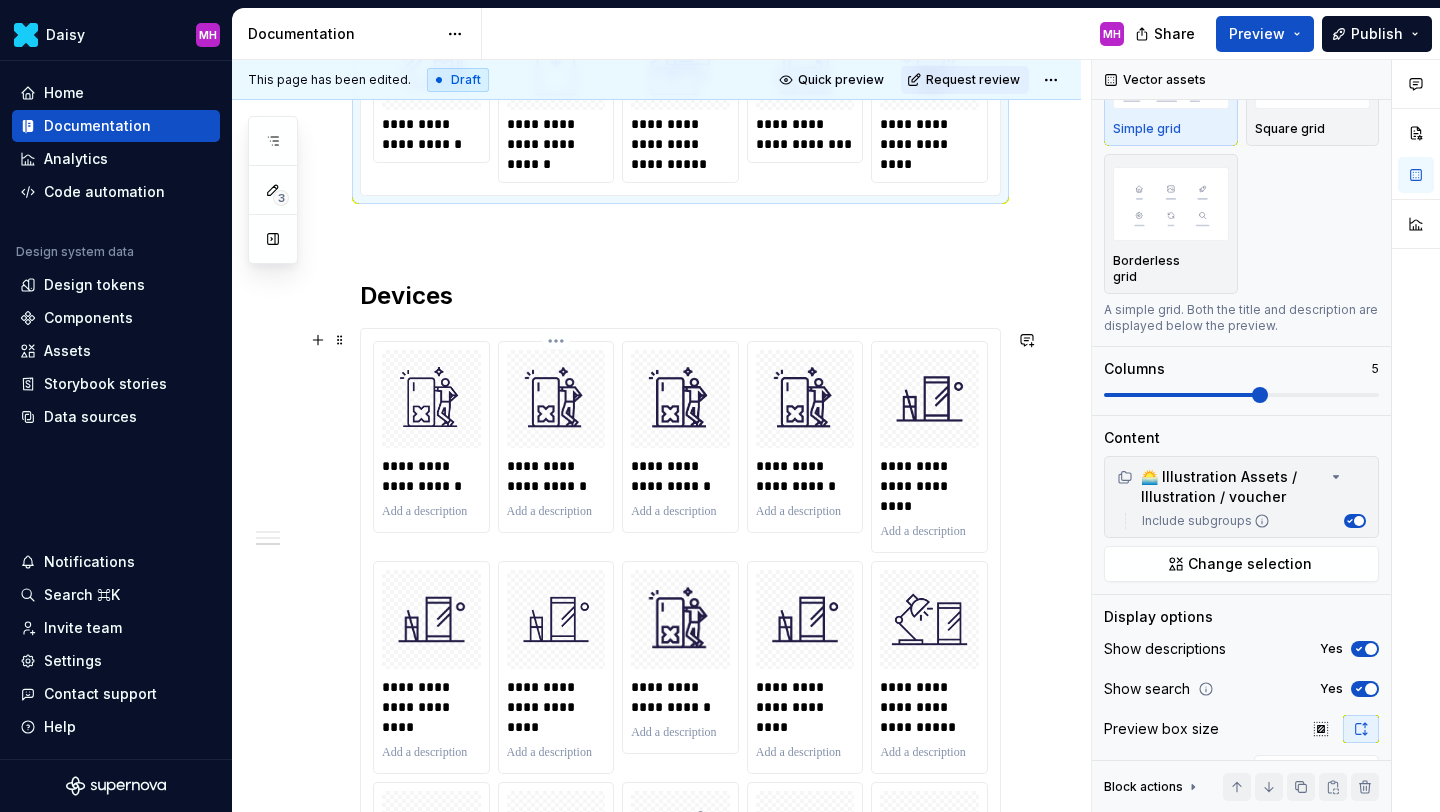 scroll, scrollTop: 1023, scrollLeft: 0, axis: vertical 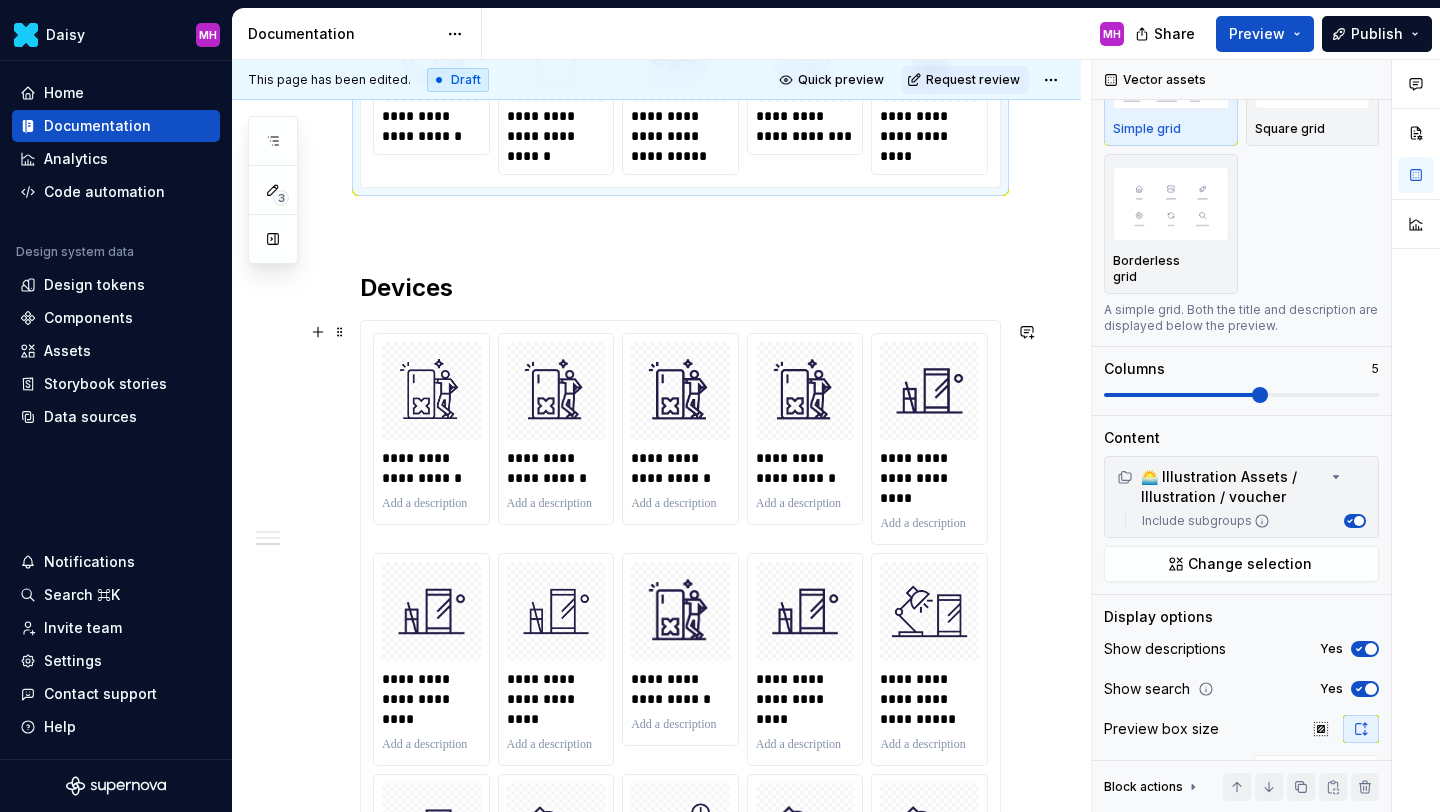 click on "**********" at bounding box center (680, 1331) 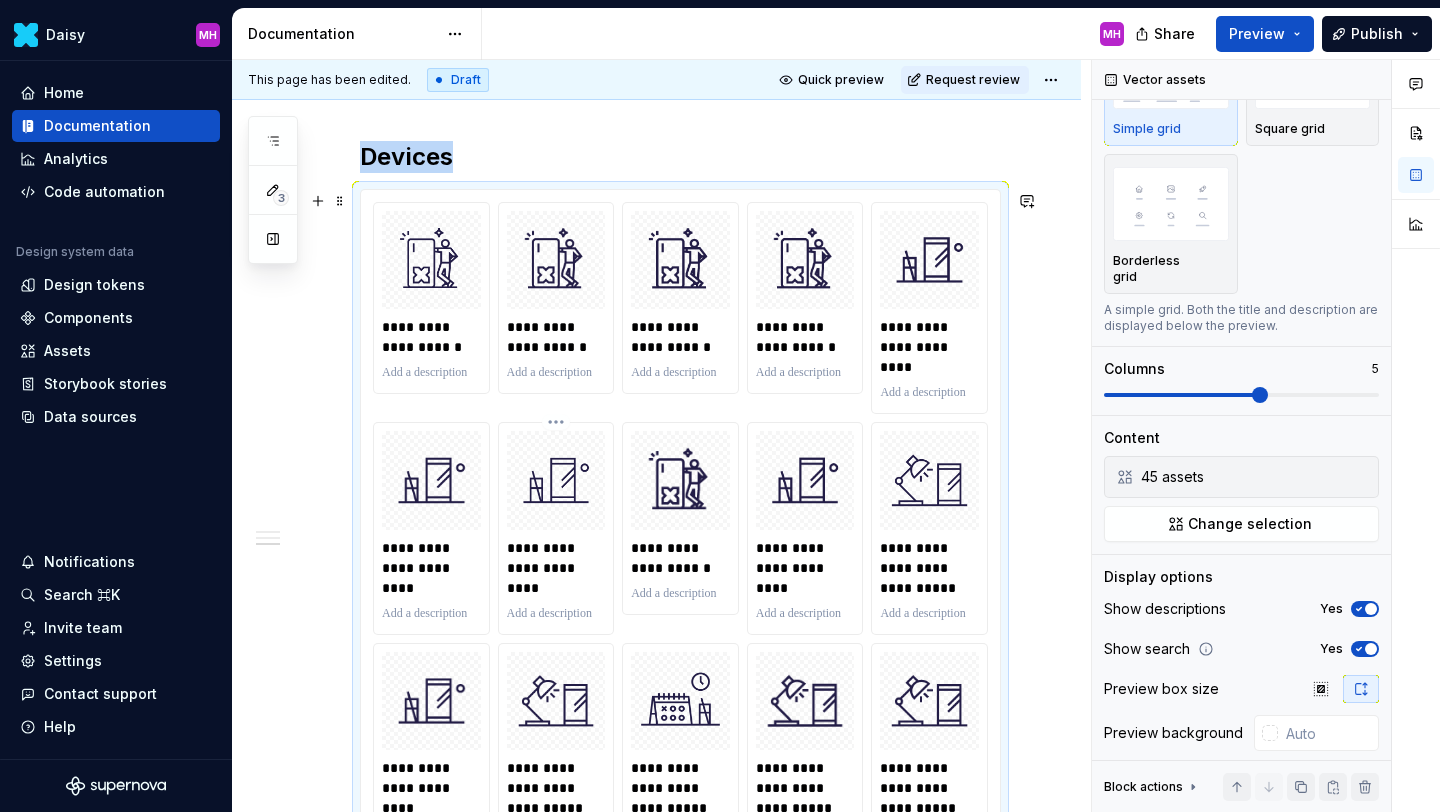 scroll, scrollTop: 1105, scrollLeft: 0, axis: vertical 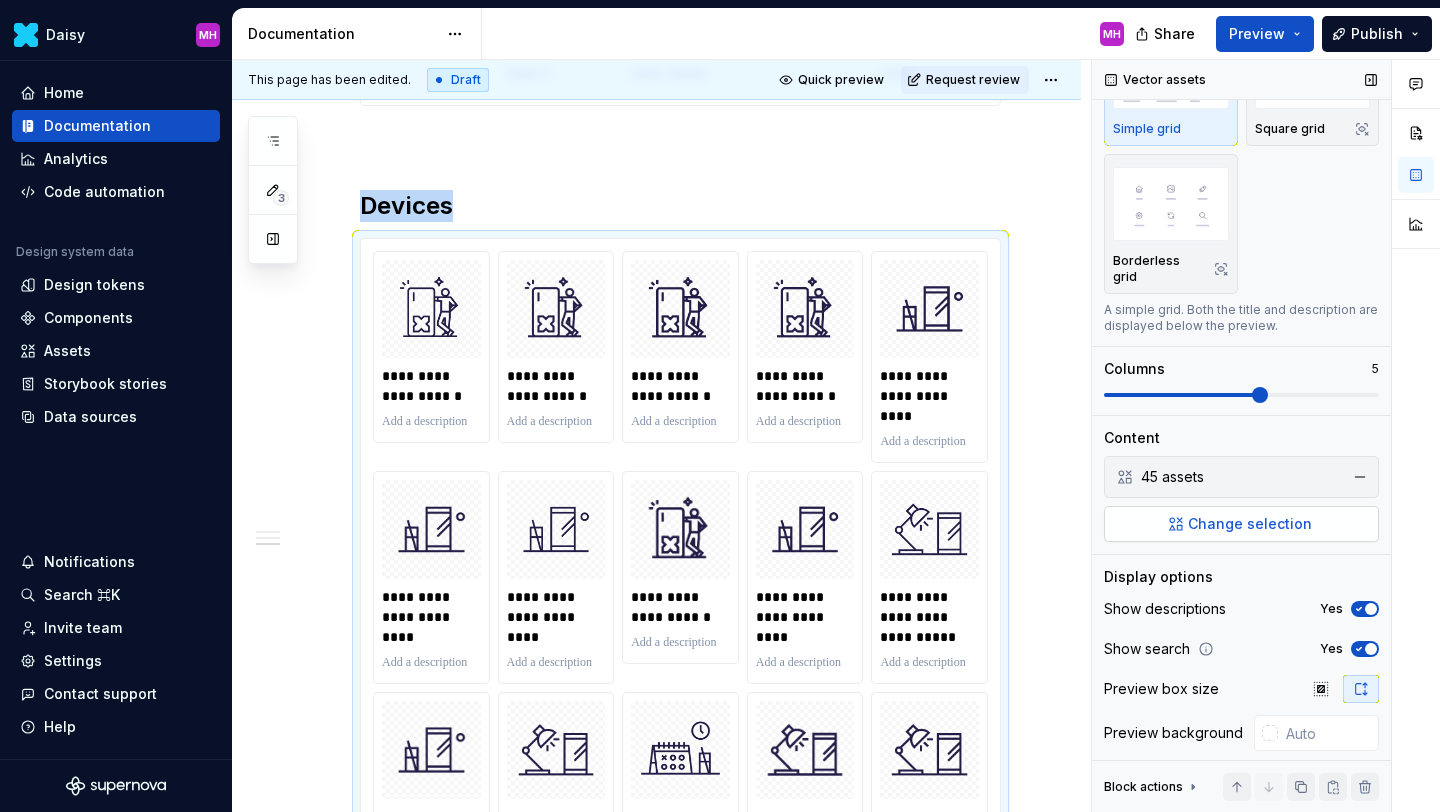 click on "Change selection" at bounding box center (1250, 524) 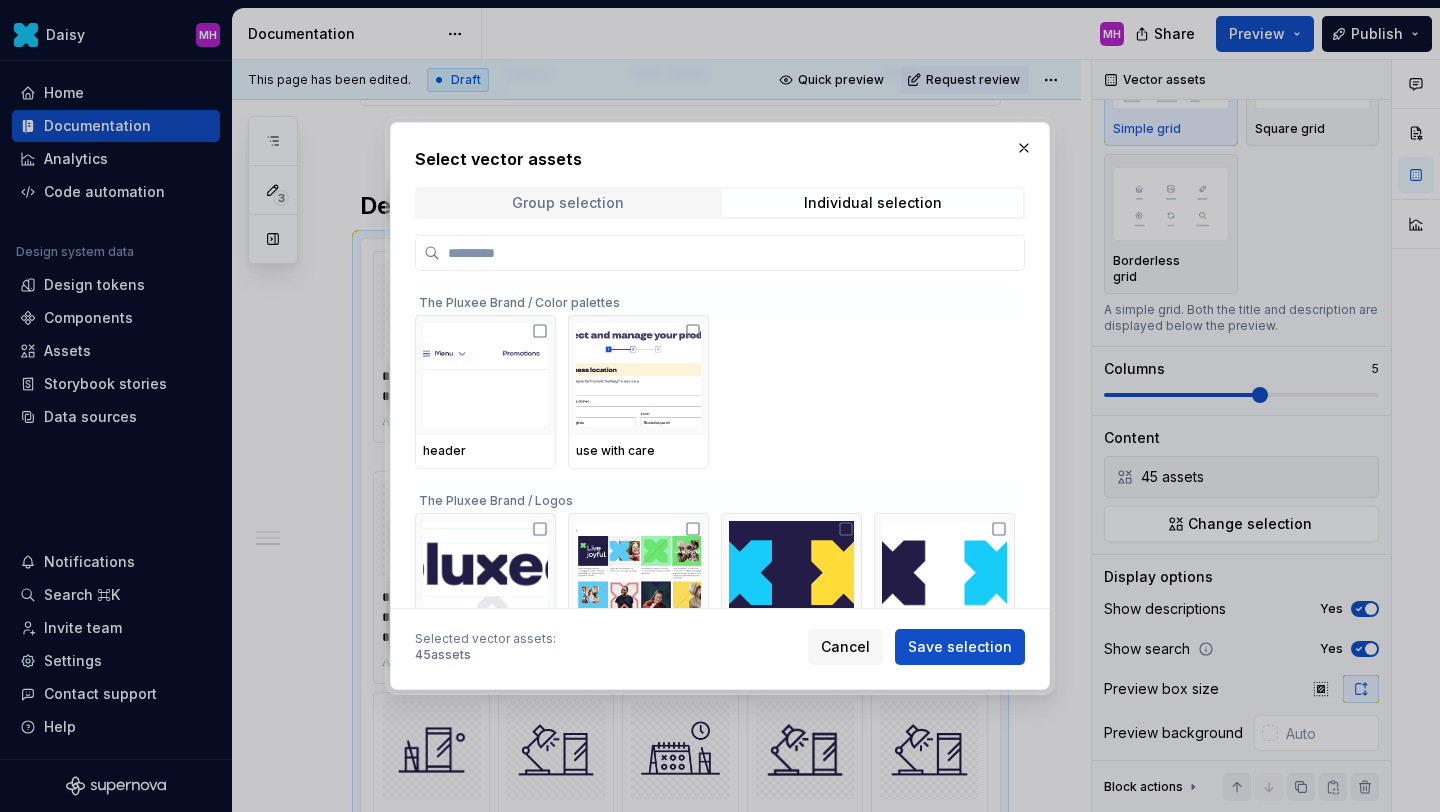 click on "Group selection" at bounding box center [567, 203] 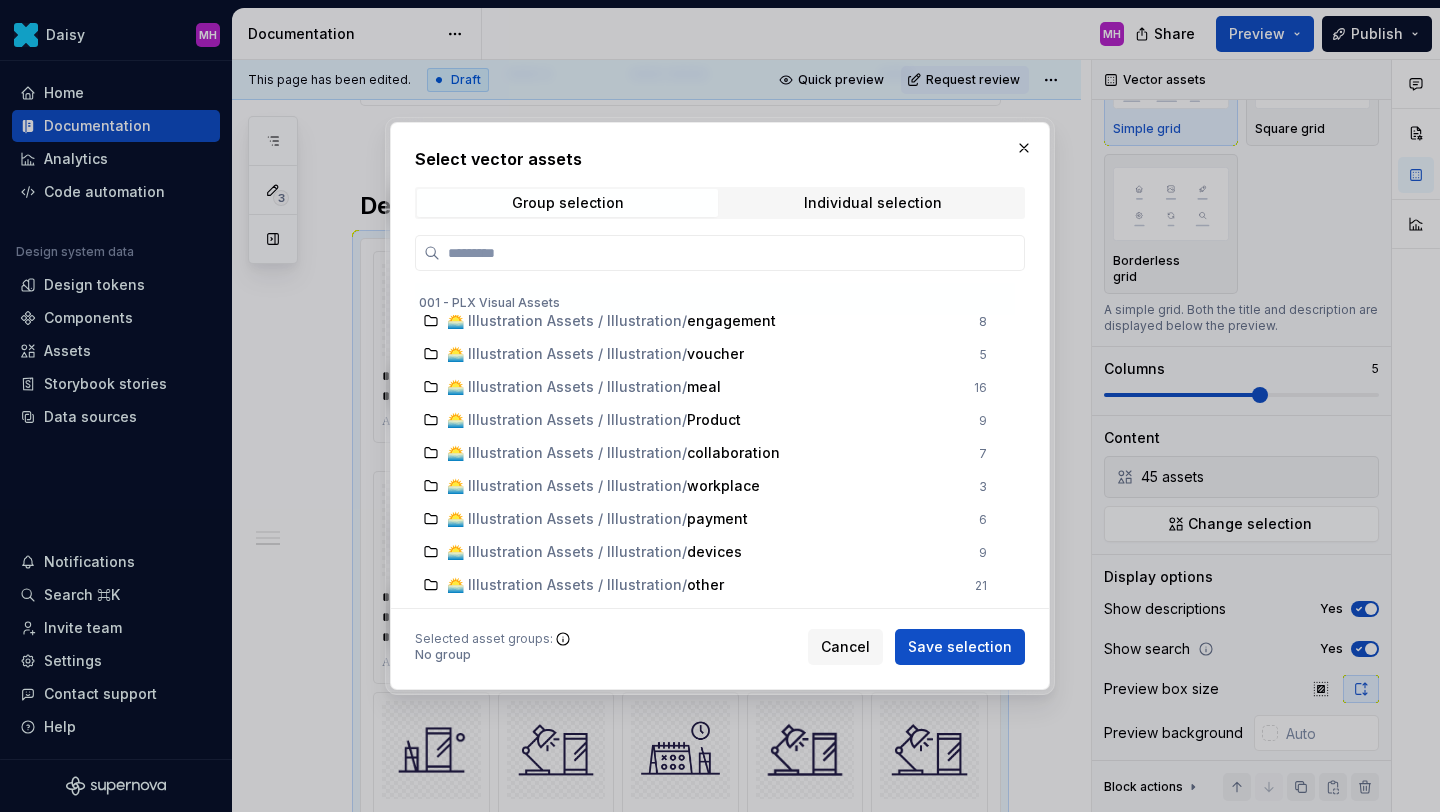 scroll, scrollTop: 1955, scrollLeft: 0, axis: vertical 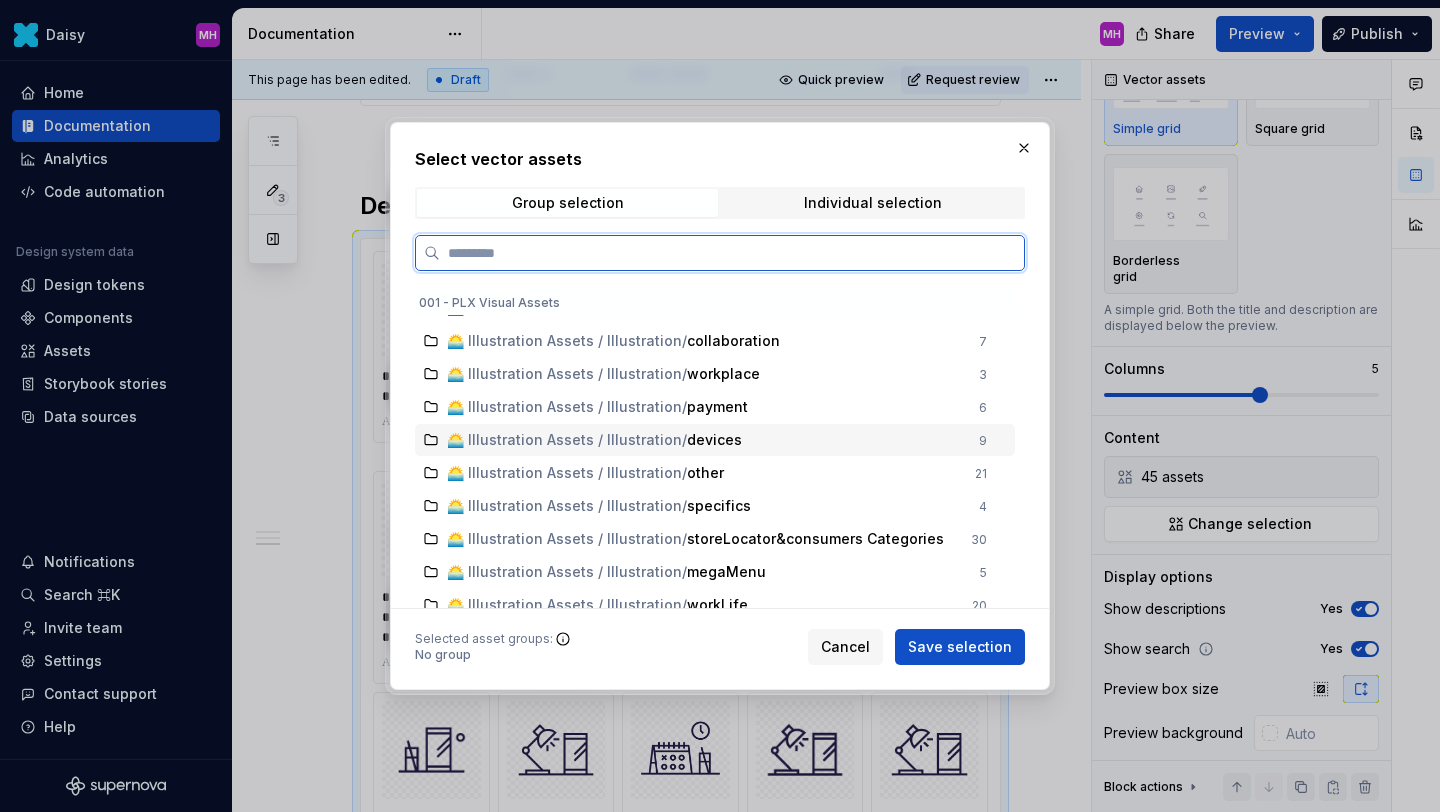 click on "🌅 Illustration Assets / Illustration" at bounding box center [564, 440] 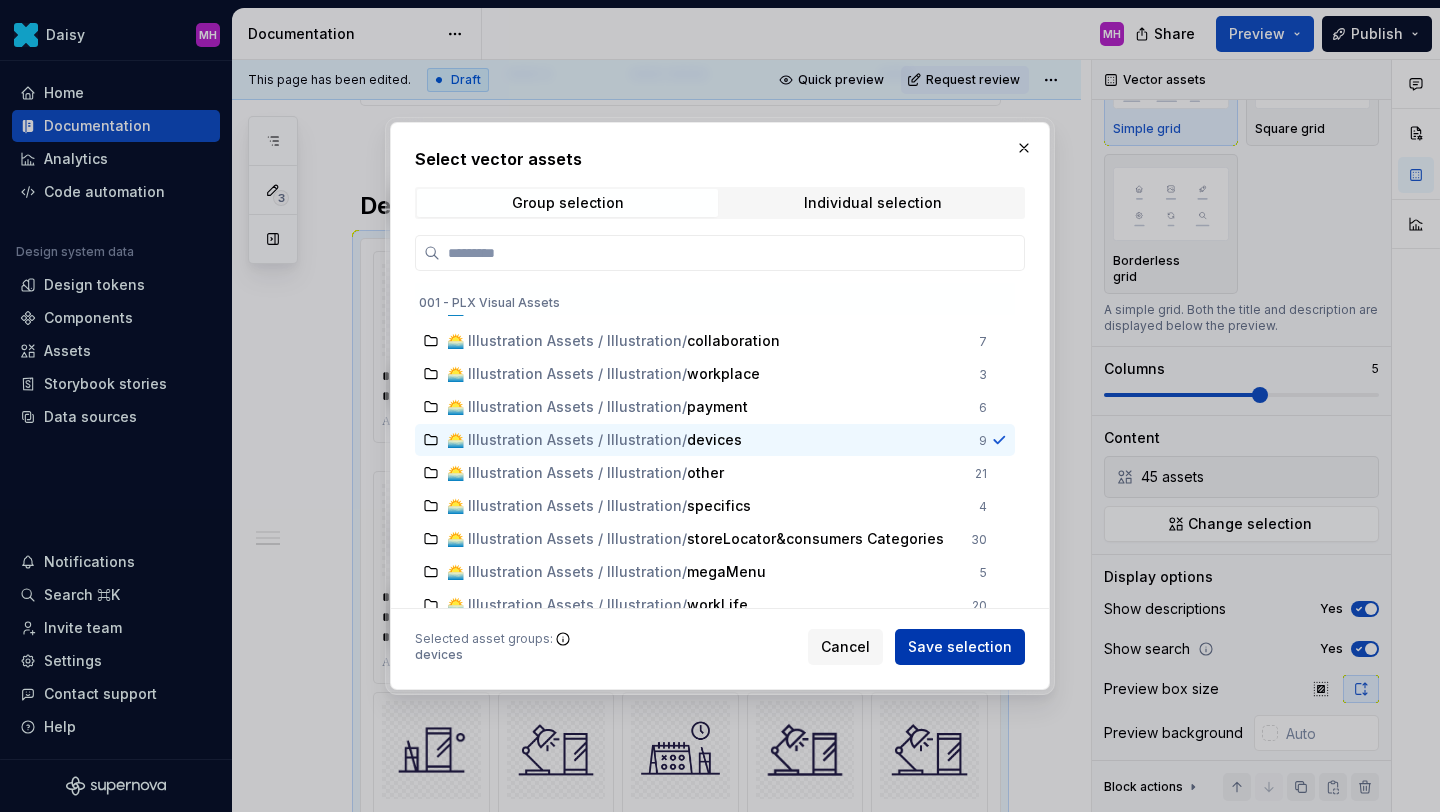 click on "Save selection" at bounding box center [960, 647] 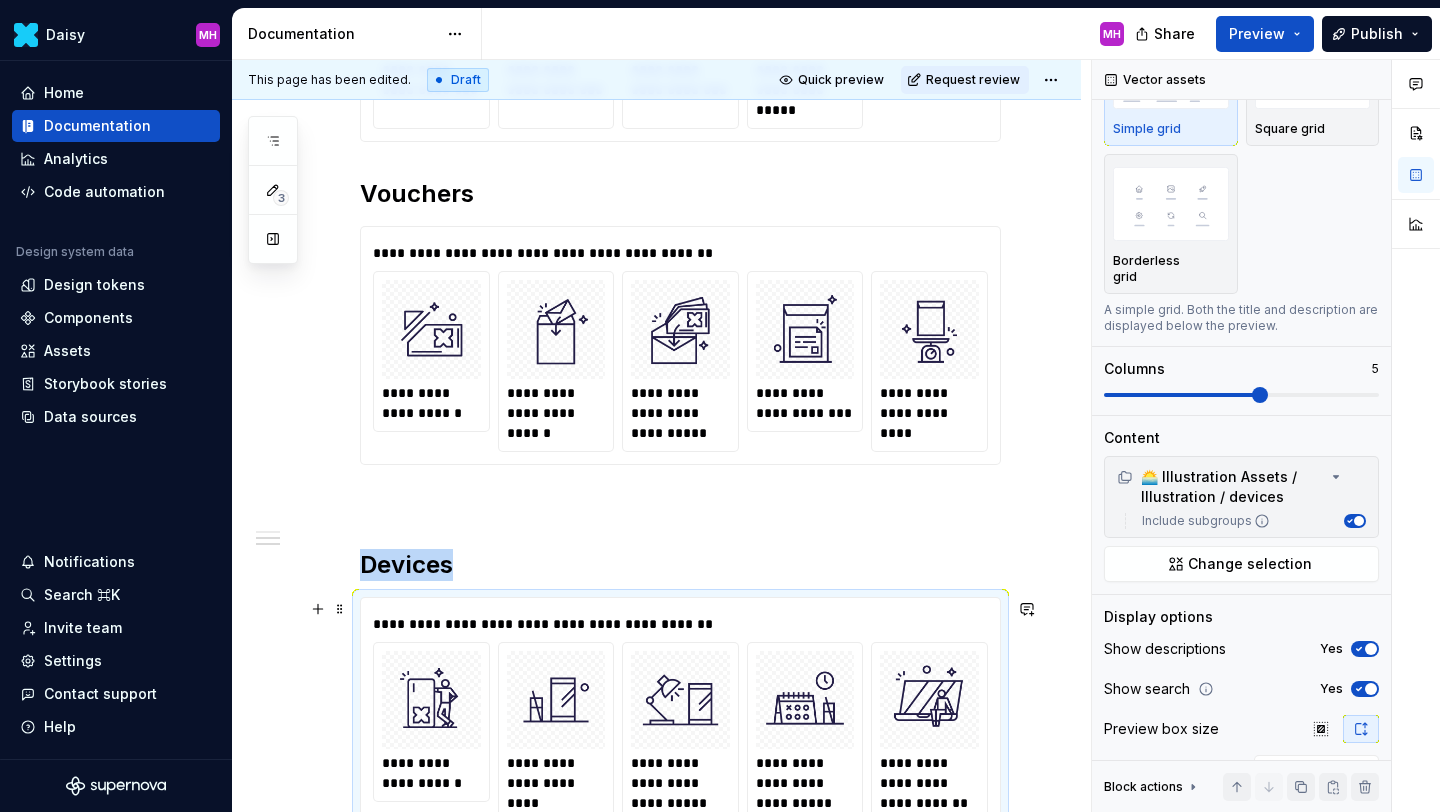 scroll, scrollTop: 775, scrollLeft: 0, axis: vertical 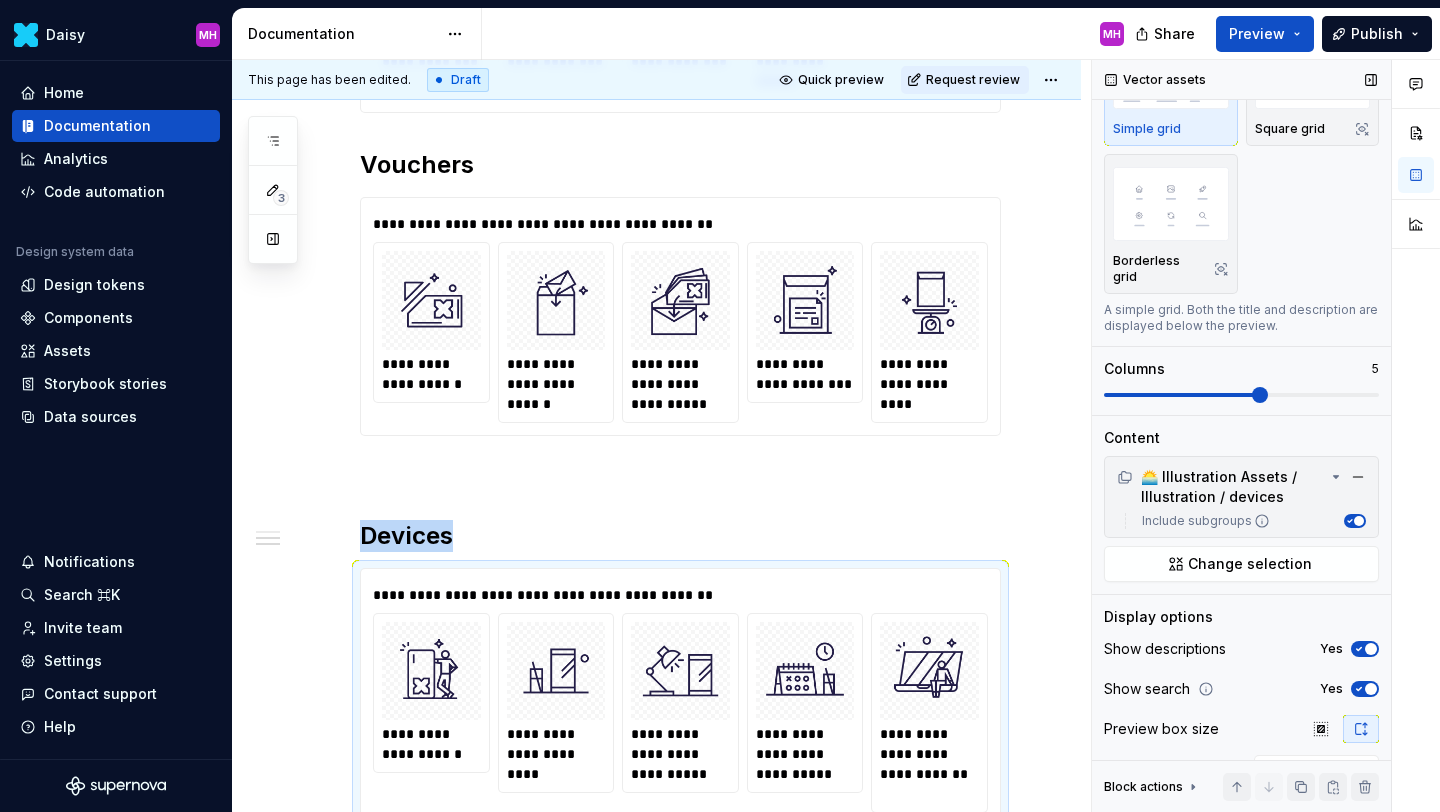 click 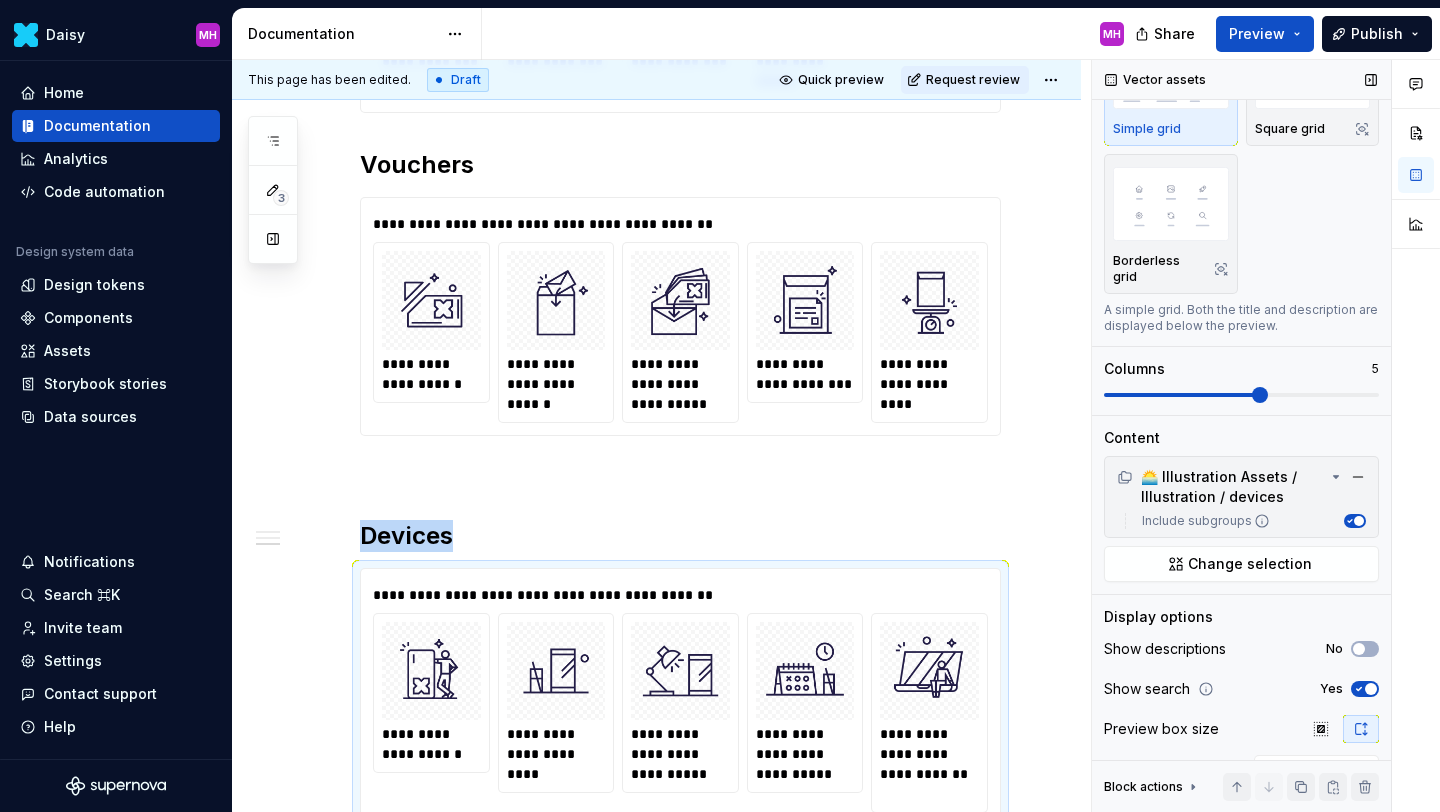 scroll, scrollTop: 984, scrollLeft: 0, axis: vertical 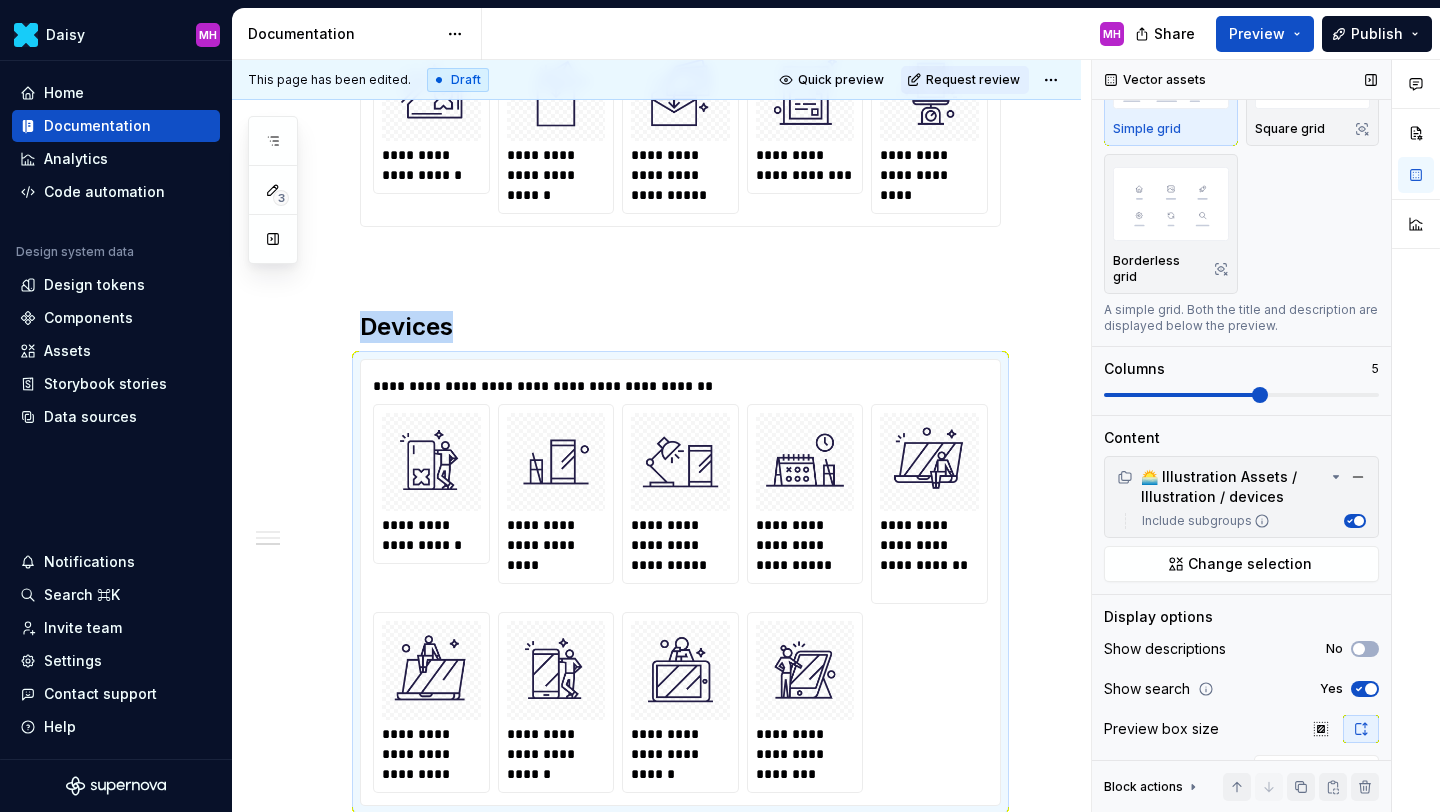 click 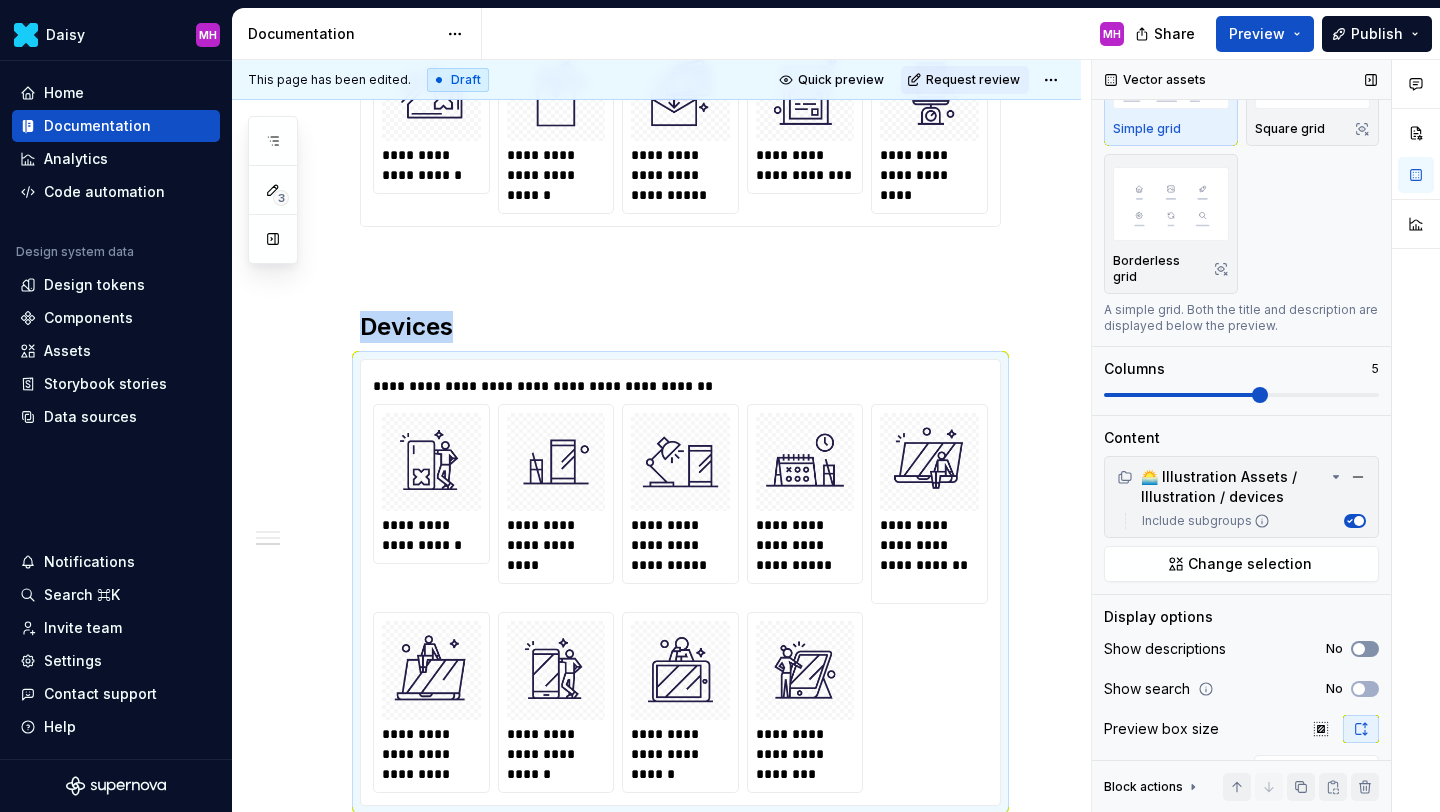 click at bounding box center [1359, 649] 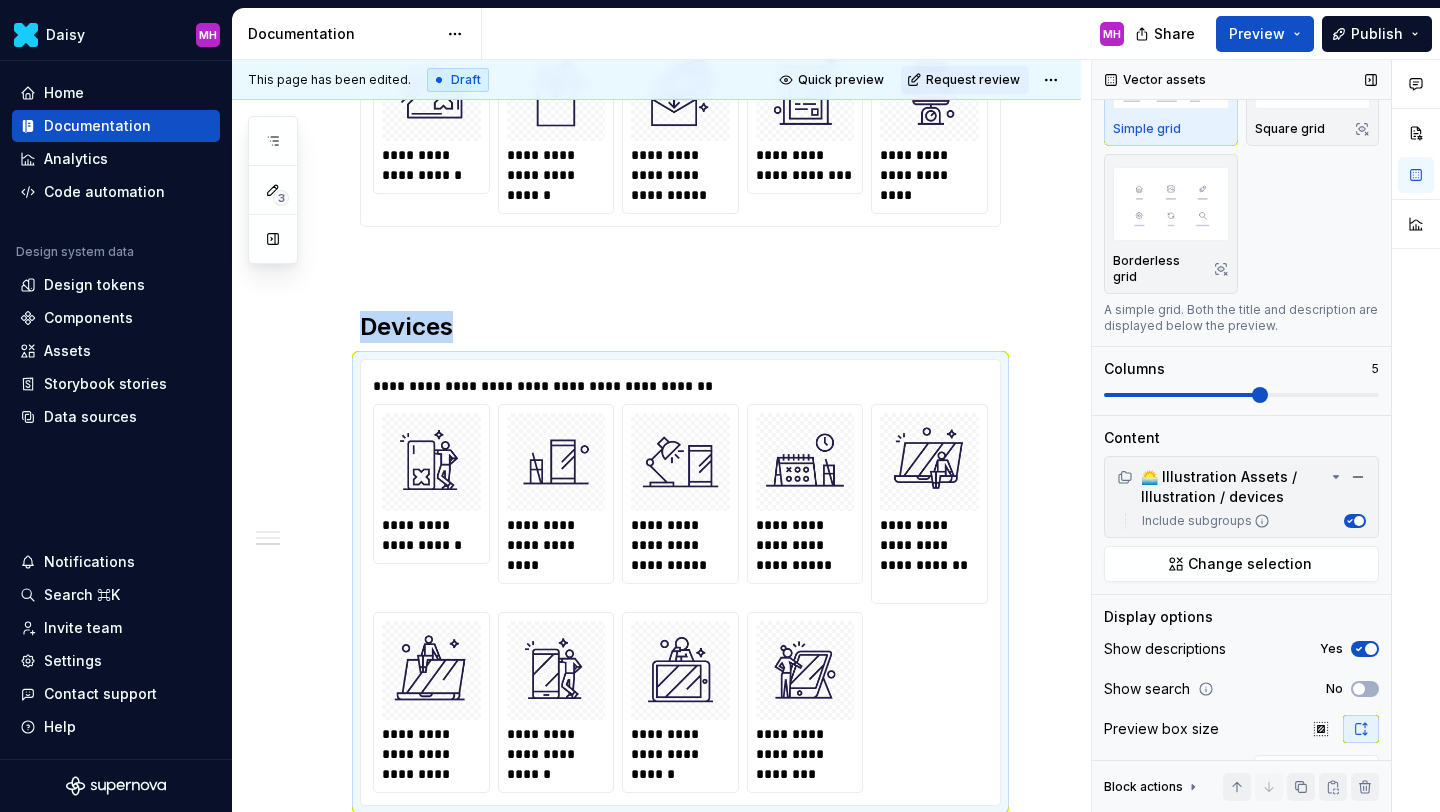 click 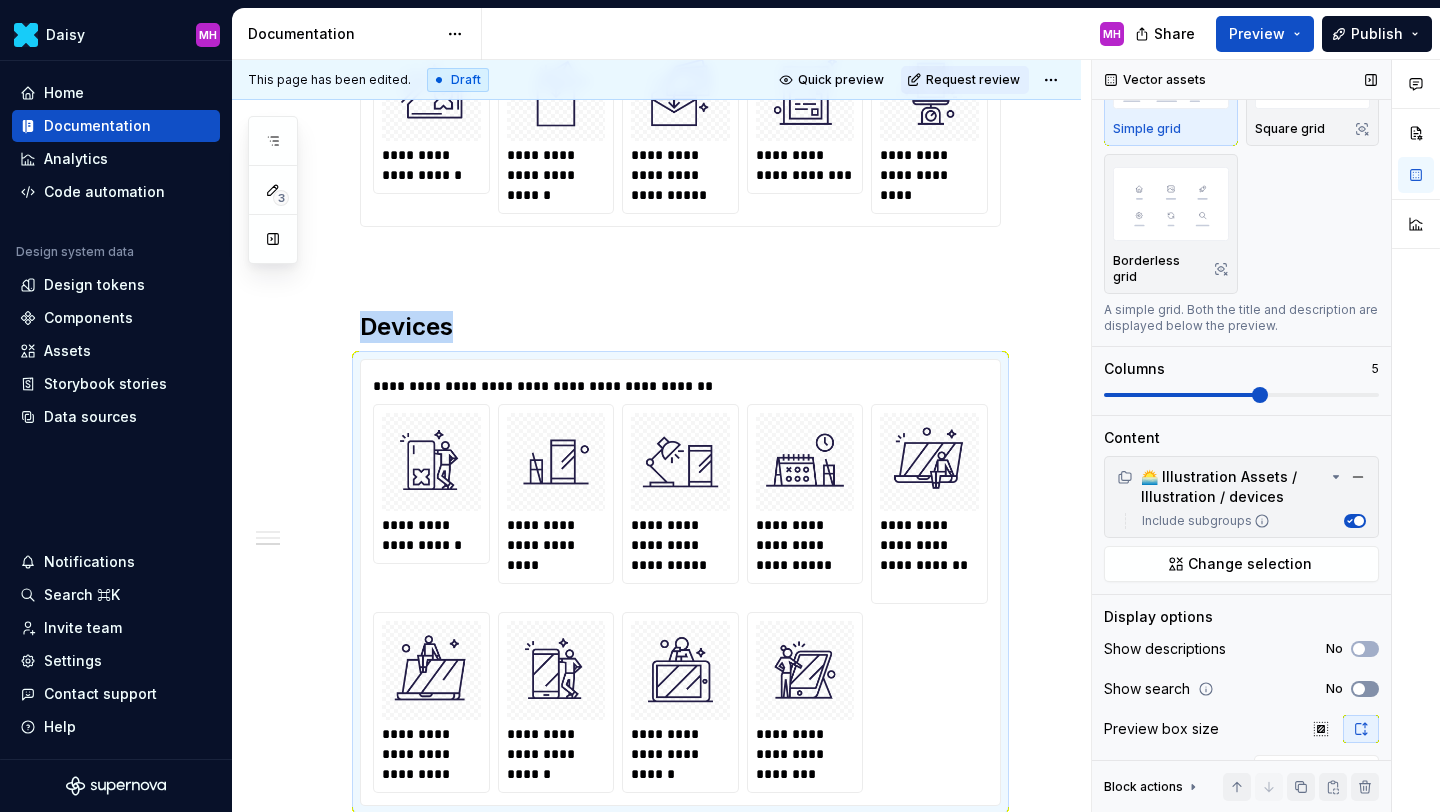 click on "No" at bounding box center (1365, 689) 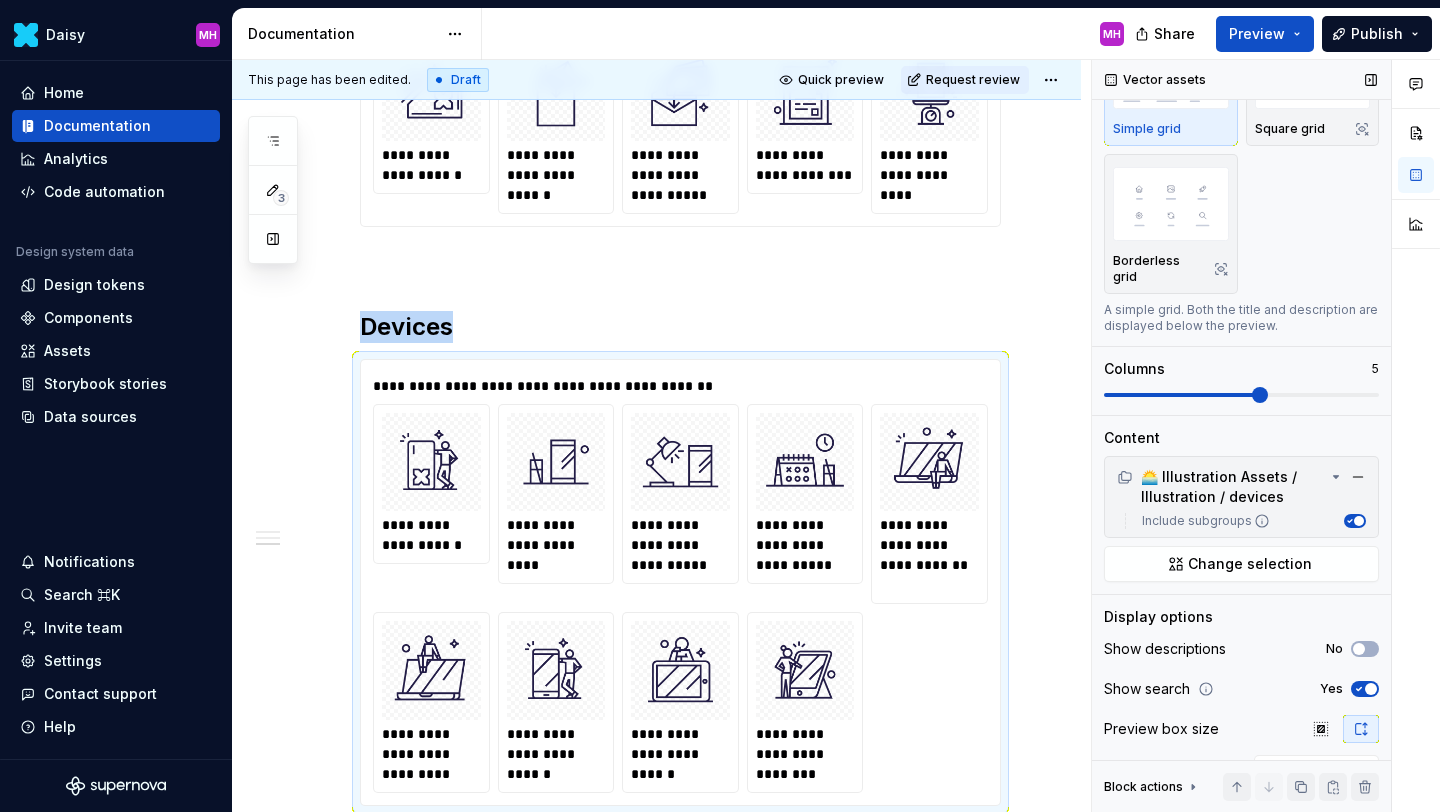 click at bounding box center (1371, 689) 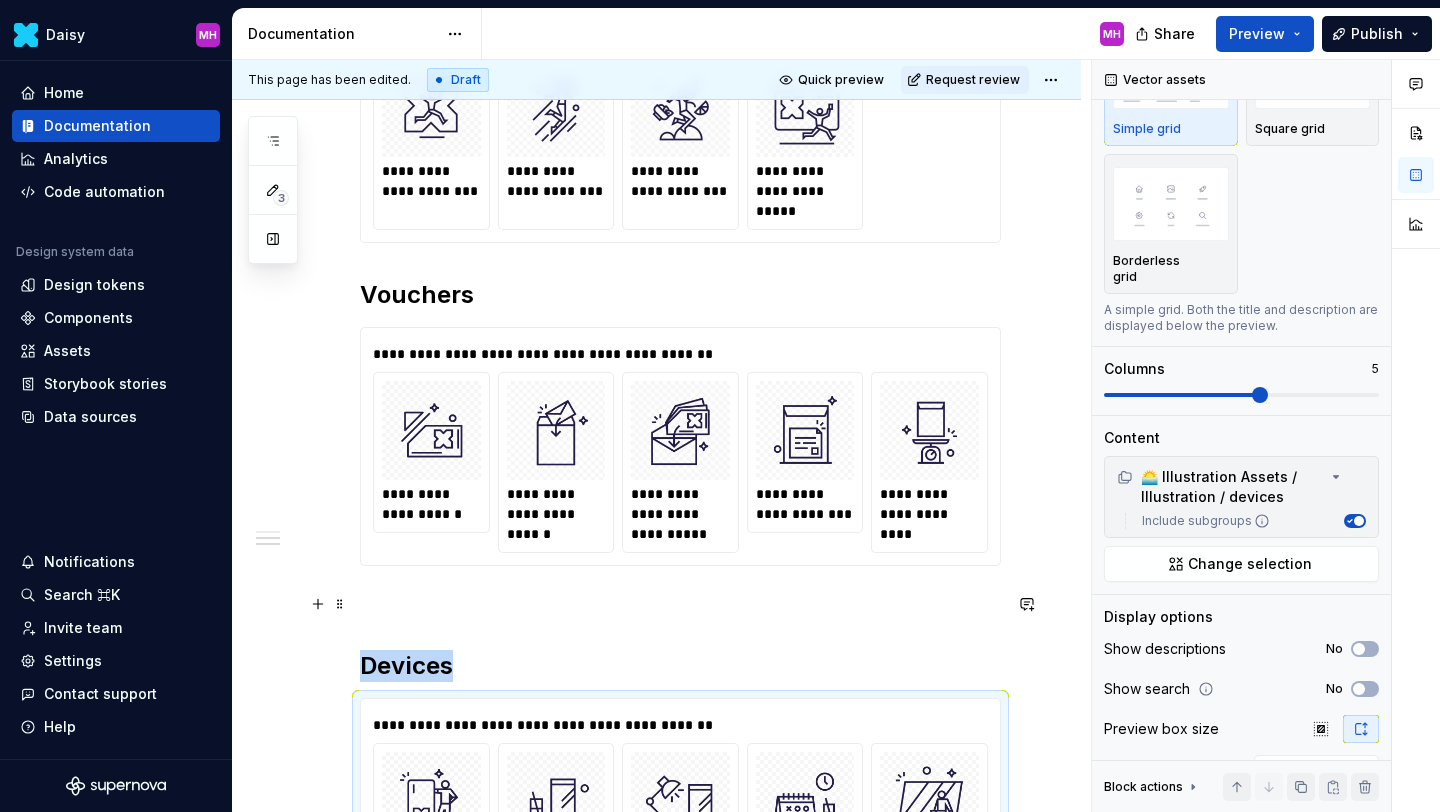 scroll, scrollTop: 637, scrollLeft: 0, axis: vertical 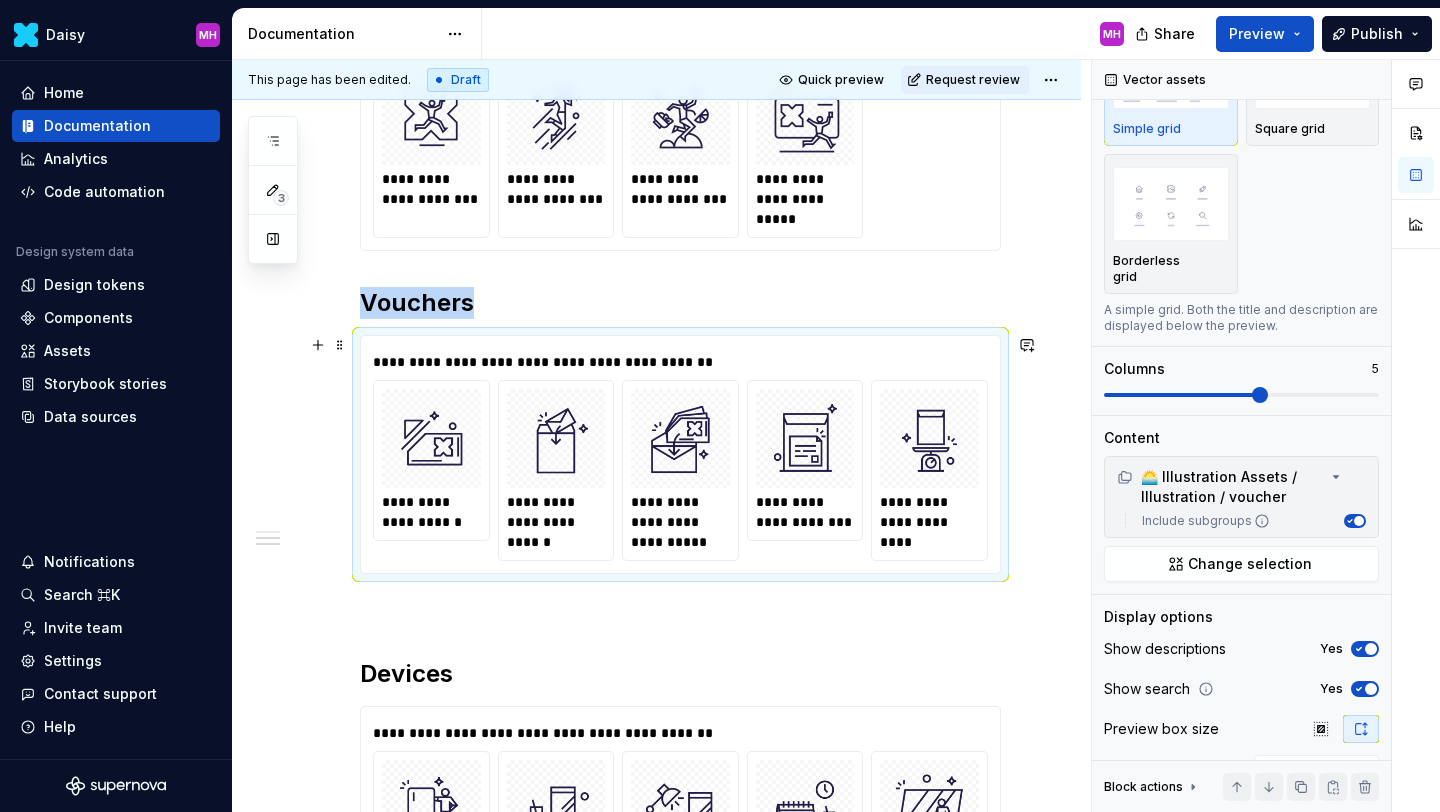 click on "**********" at bounding box center (680, 454) 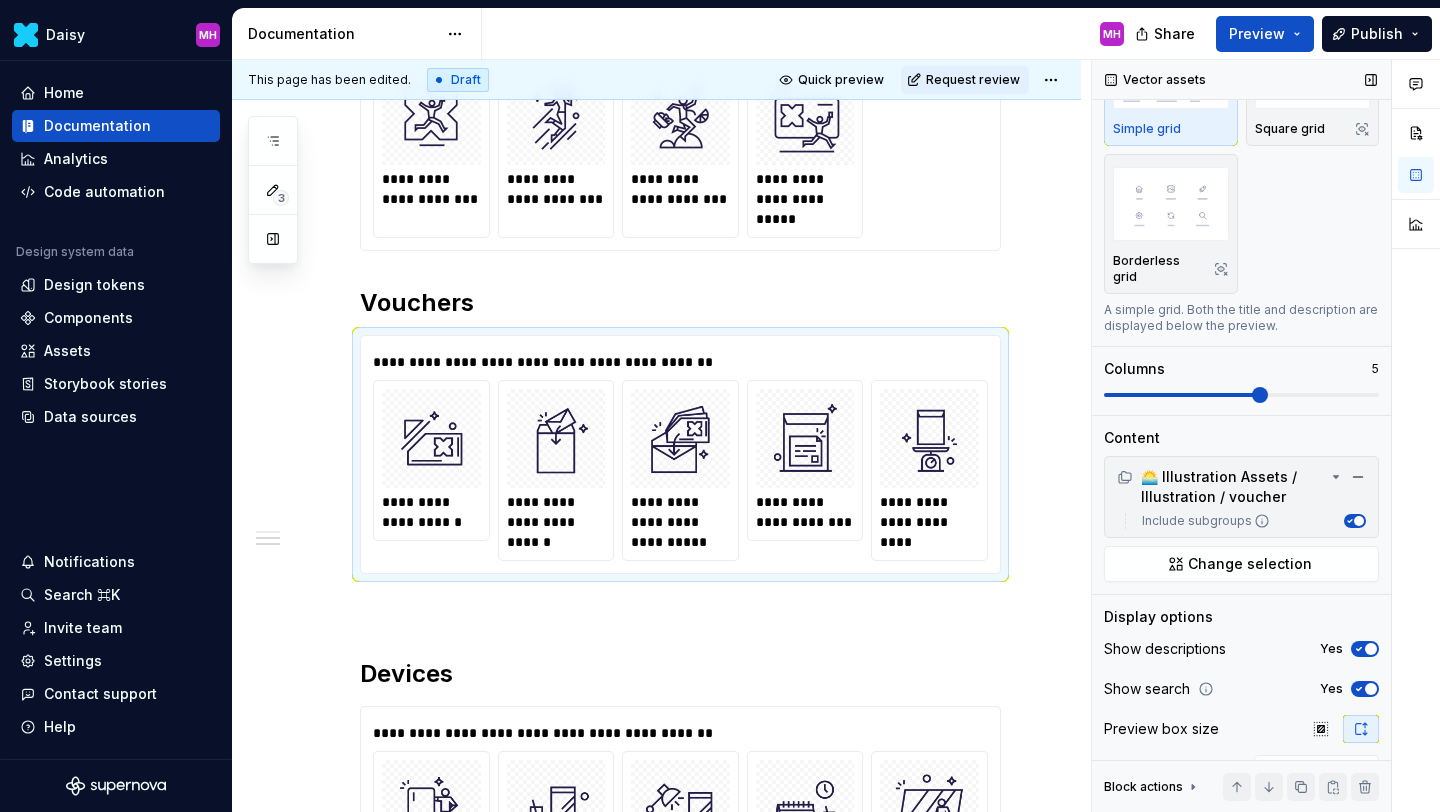 click 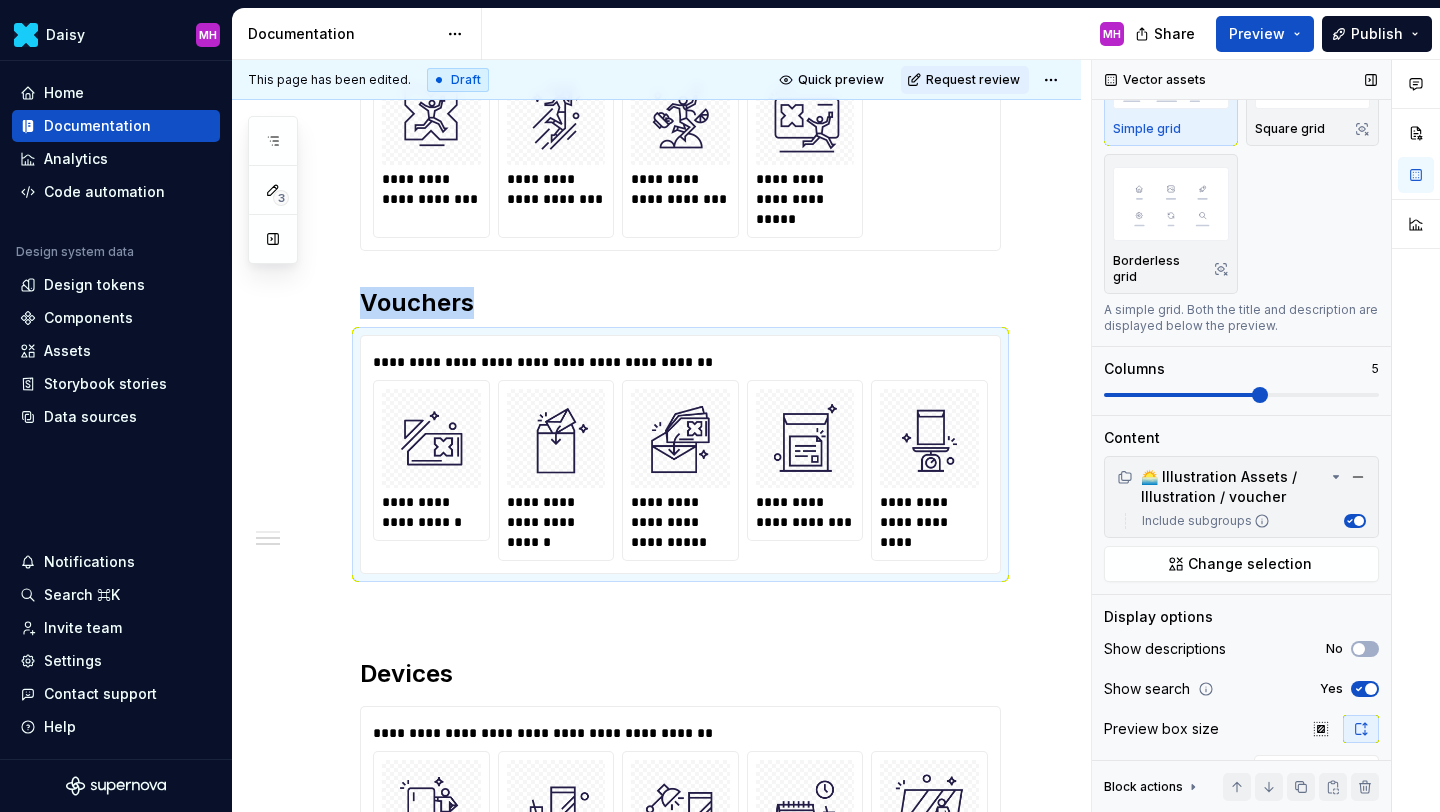 click 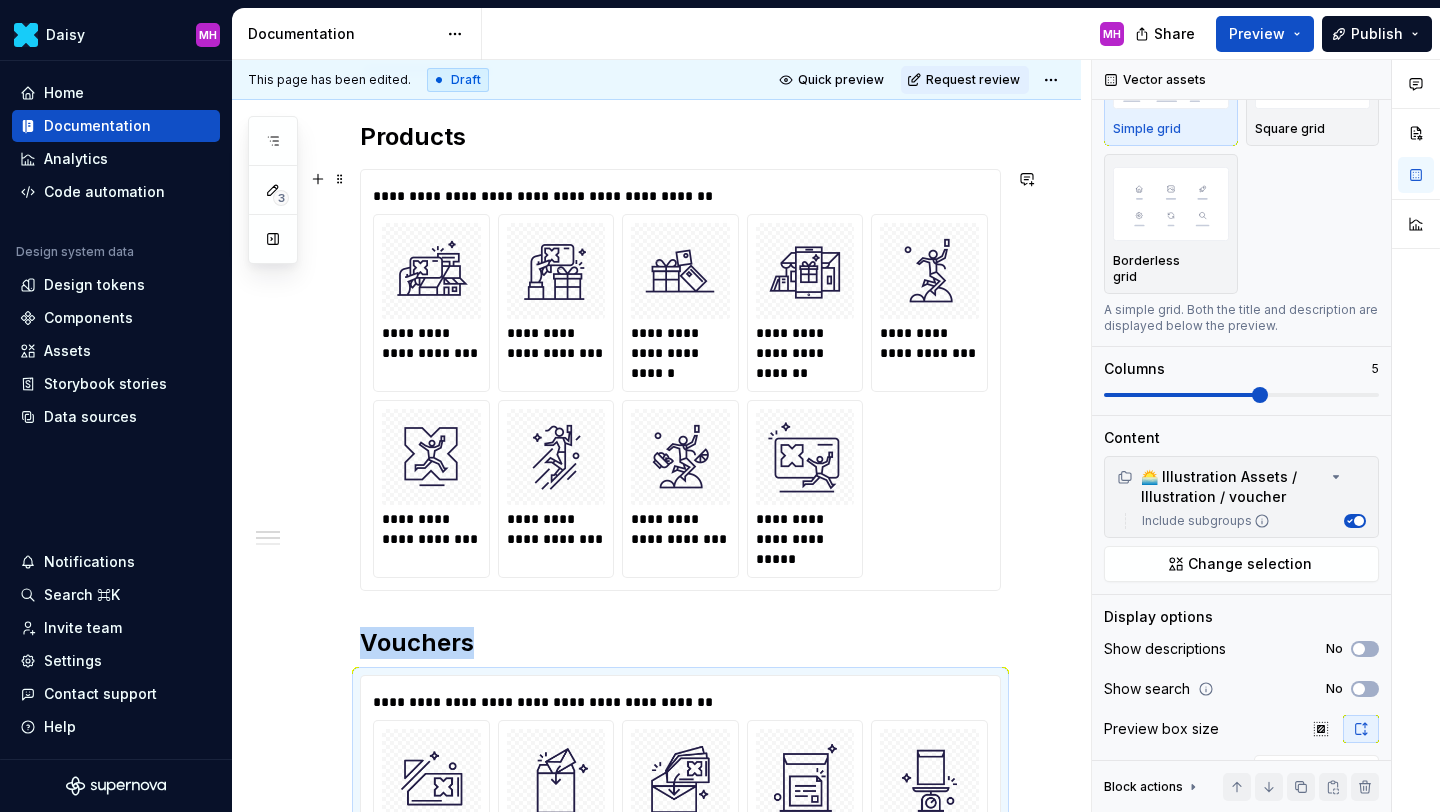 scroll, scrollTop: 296, scrollLeft: 0, axis: vertical 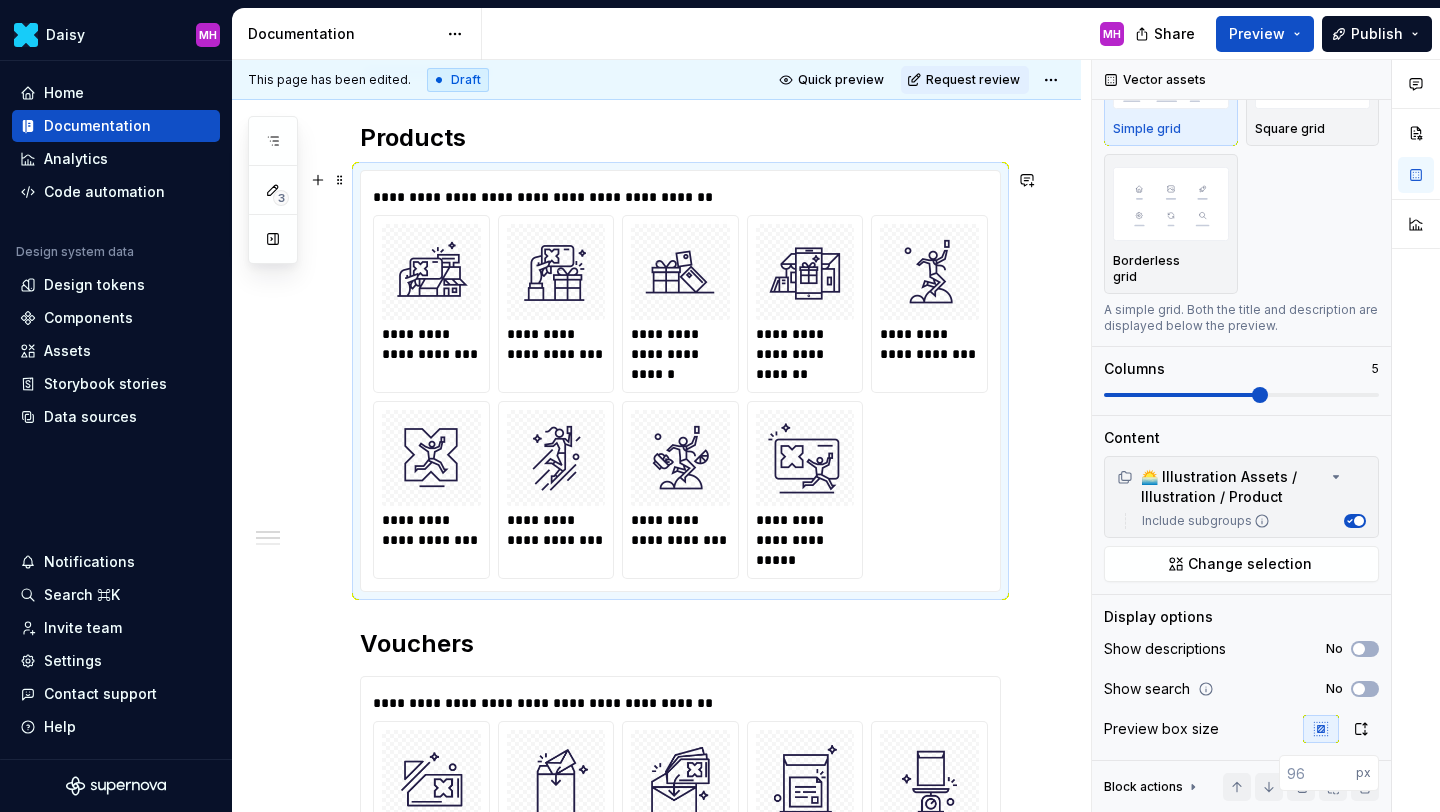 click on "**********" at bounding box center (680, 397) 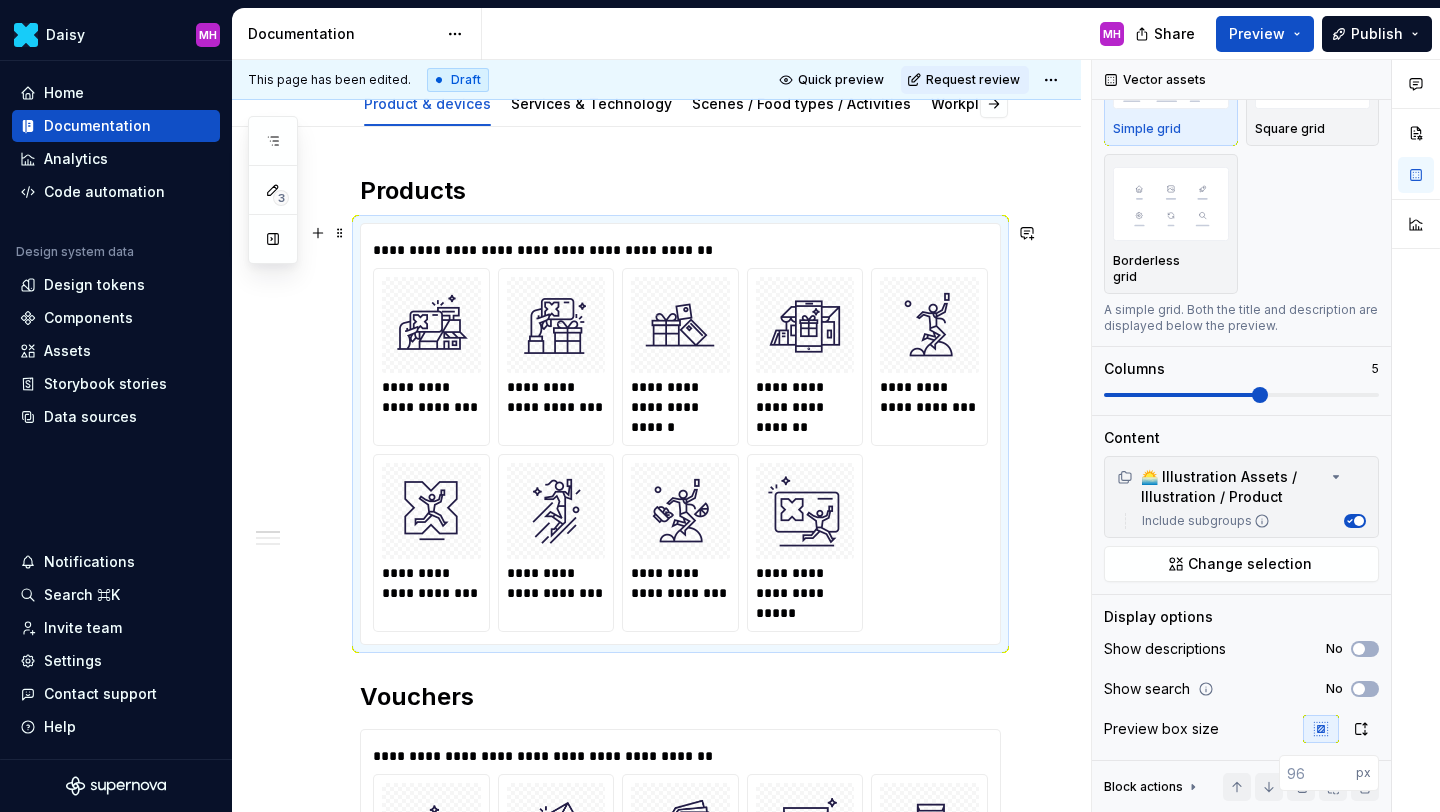 scroll, scrollTop: 0, scrollLeft: 0, axis: both 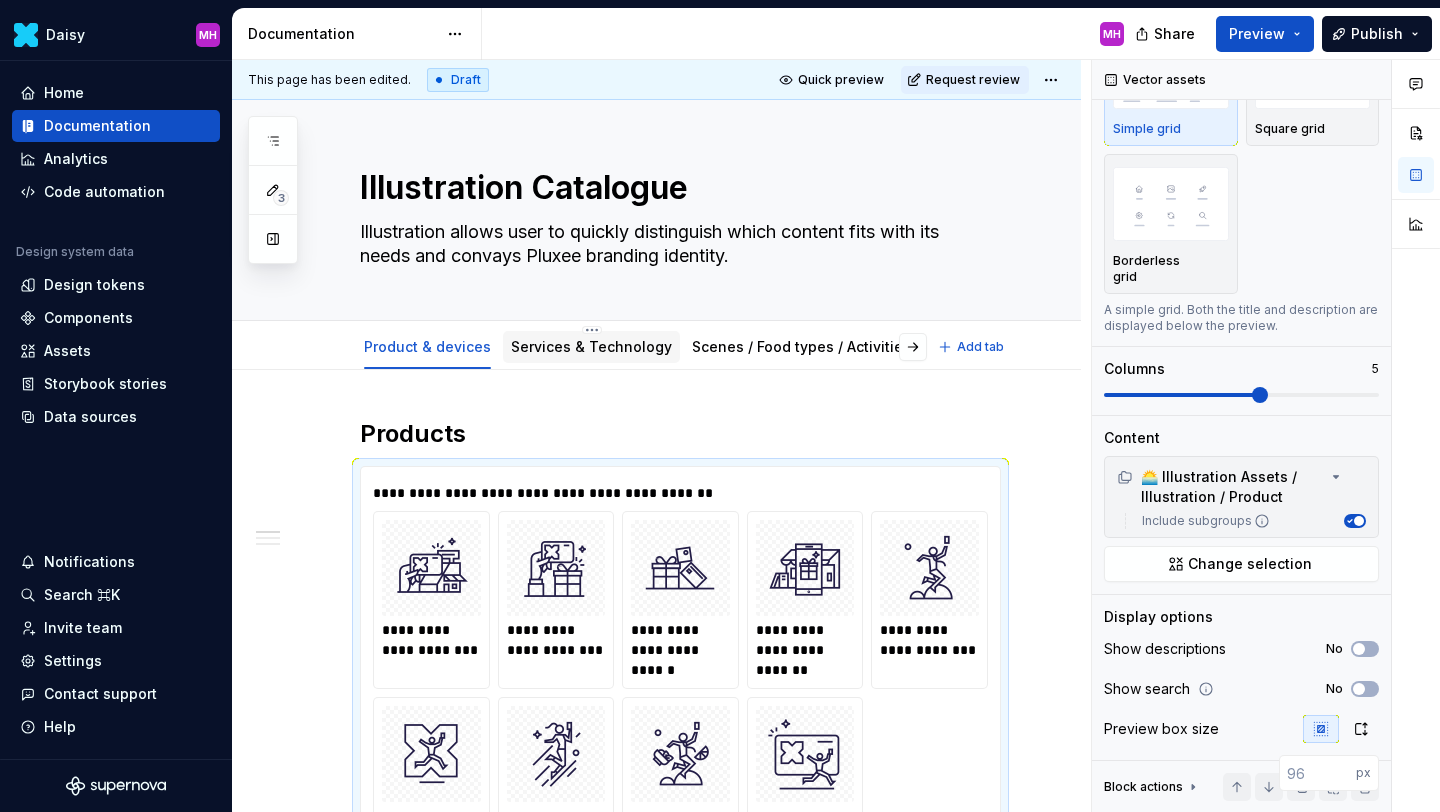 click on "Services & Technology" at bounding box center (591, 346) 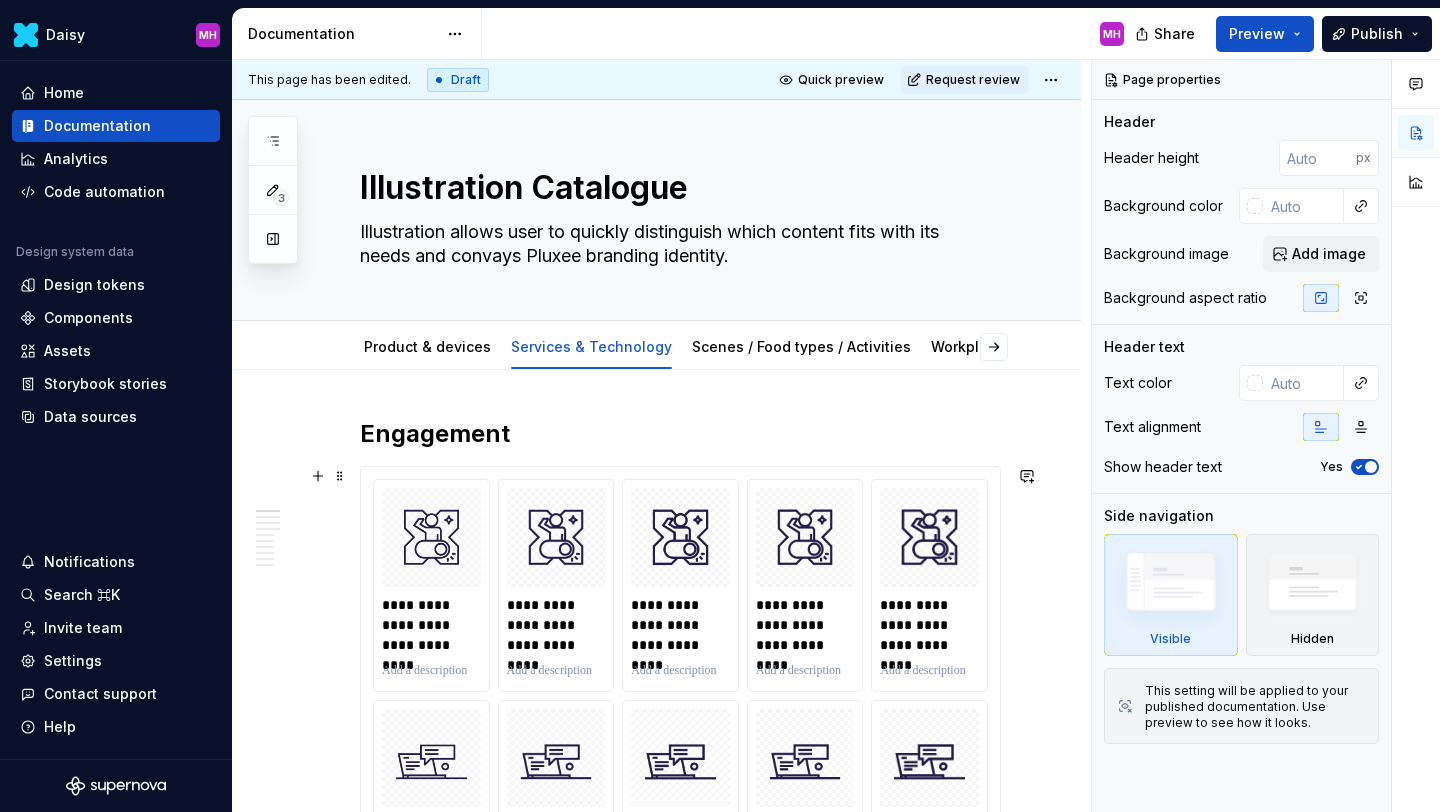 scroll, scrollTop: 198, scrollLeft: 0, axis: vertical 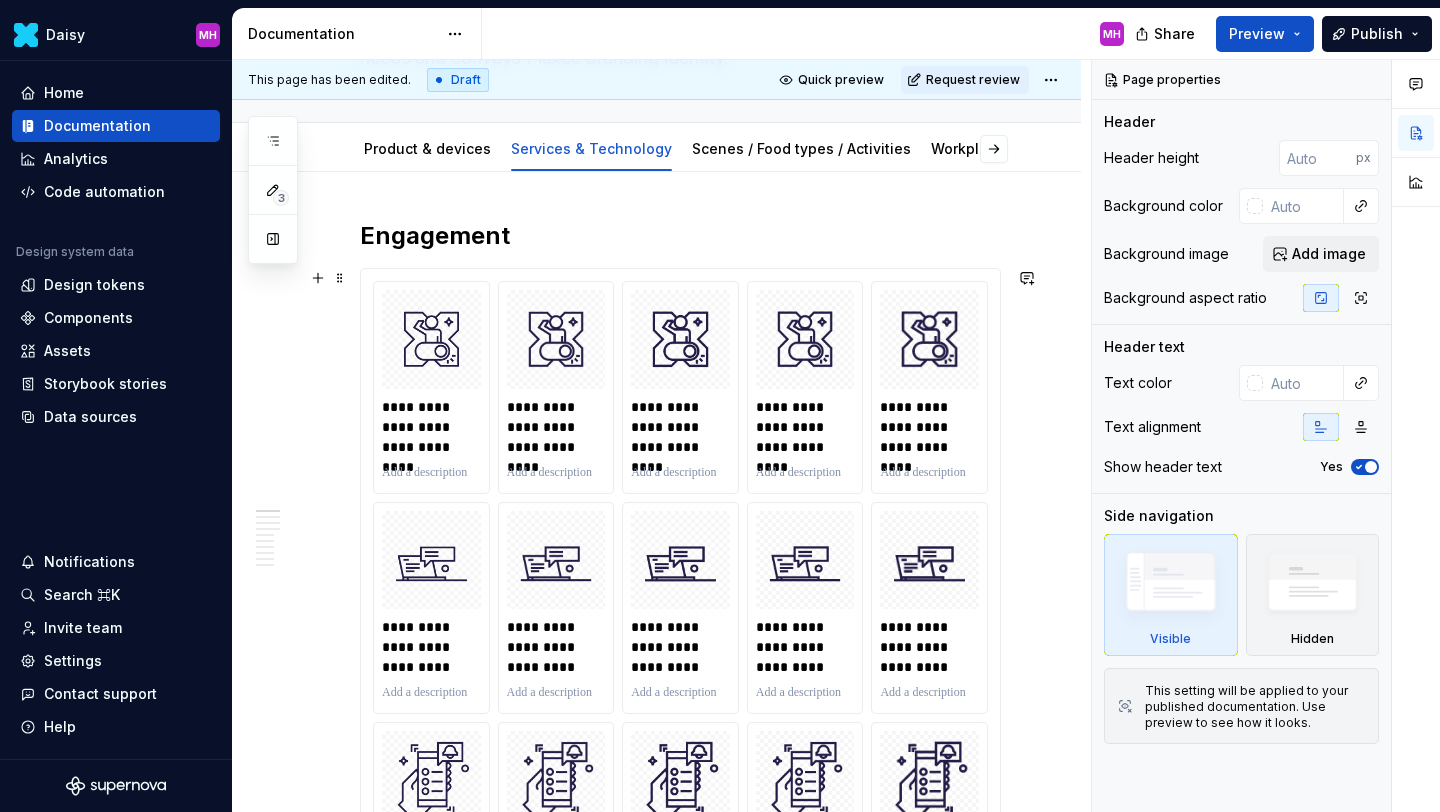 click on "**********" at bounding box center (680, 1159) 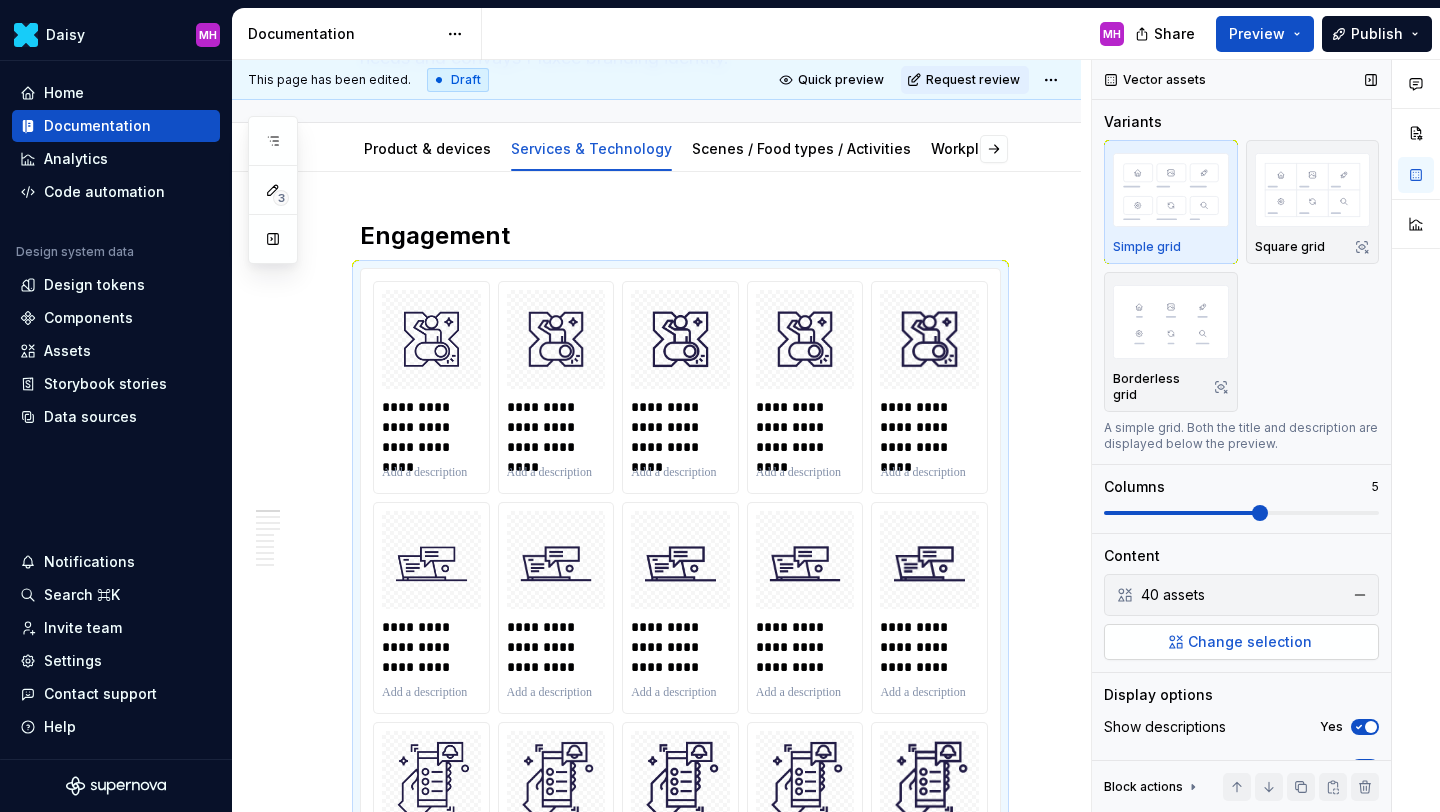 click on "Change selection" at bounding box center (1241, 642) 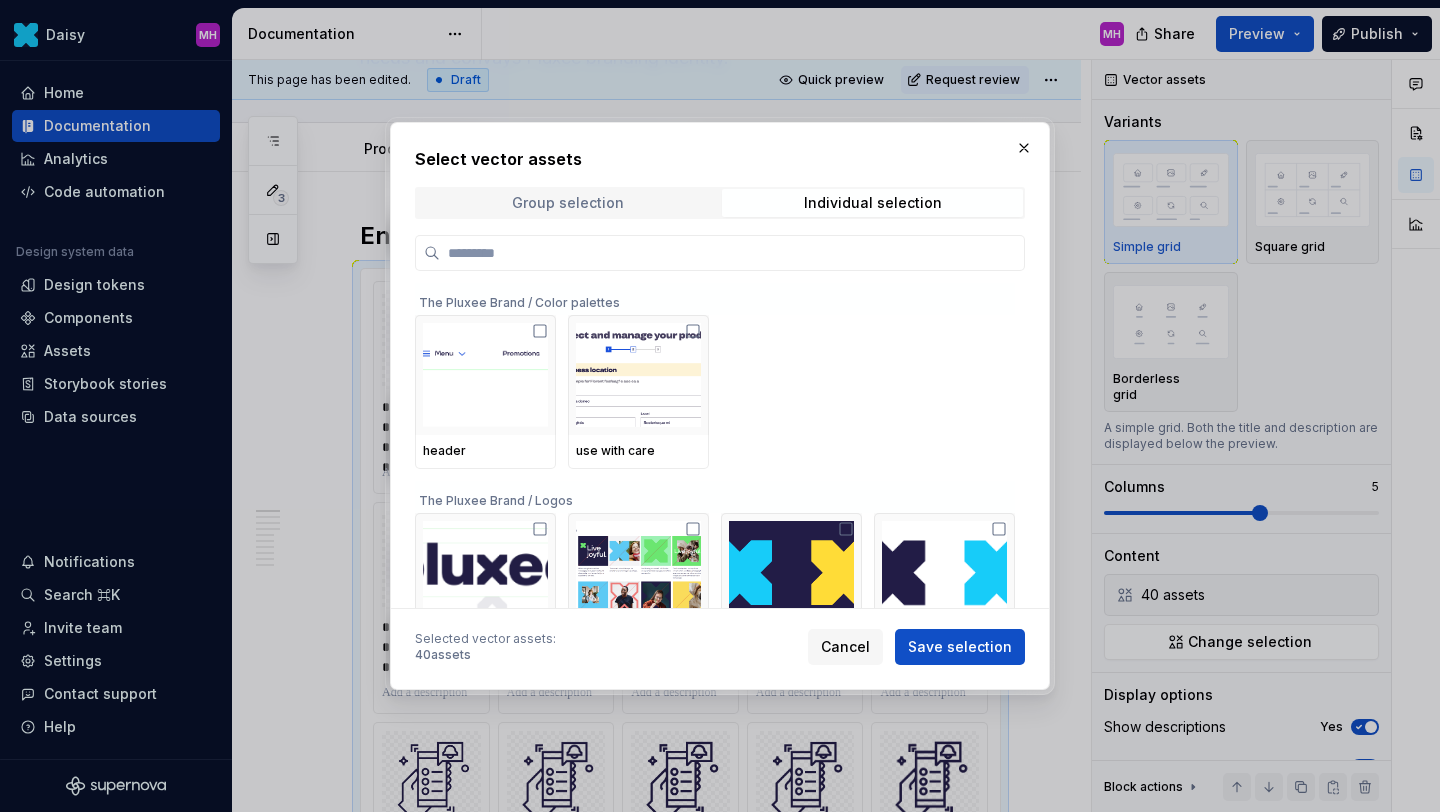click on "Group selection" at bounding box center [568, 203] 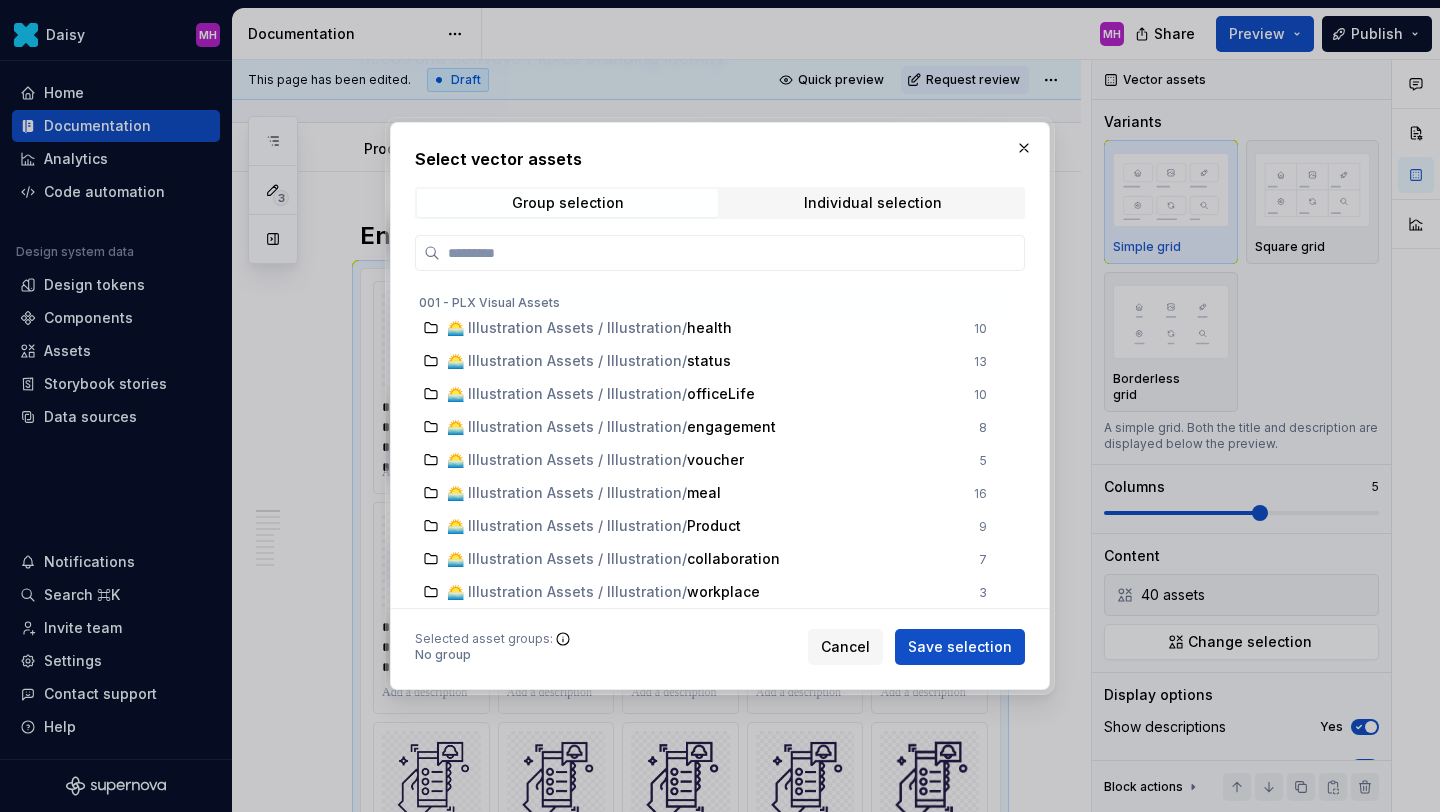scroll, scrollTop: 1744, scrollLeft: 0, axis: vertical 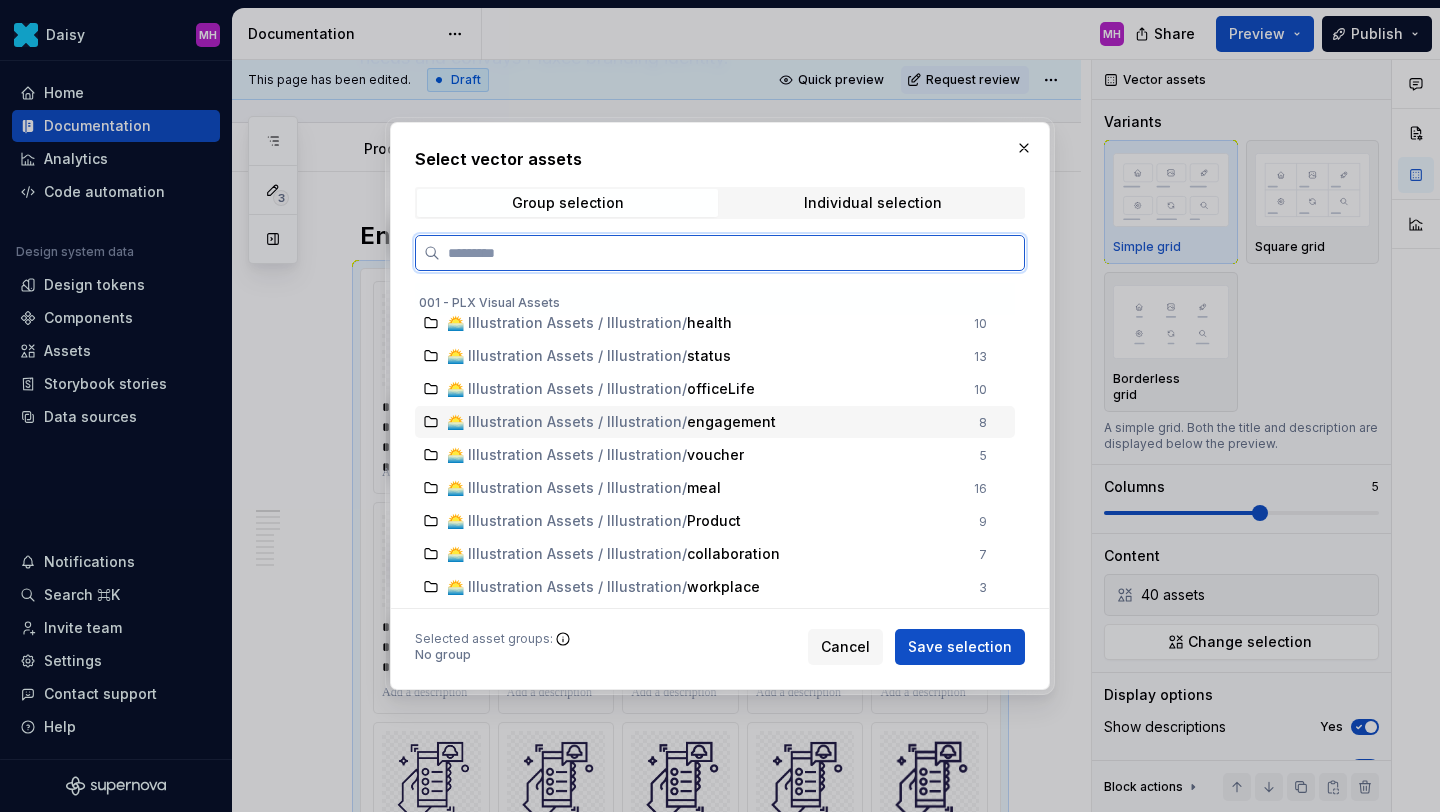 click on "🌅 Illustration Assets / Illustration" at bounding box center [564, 422] 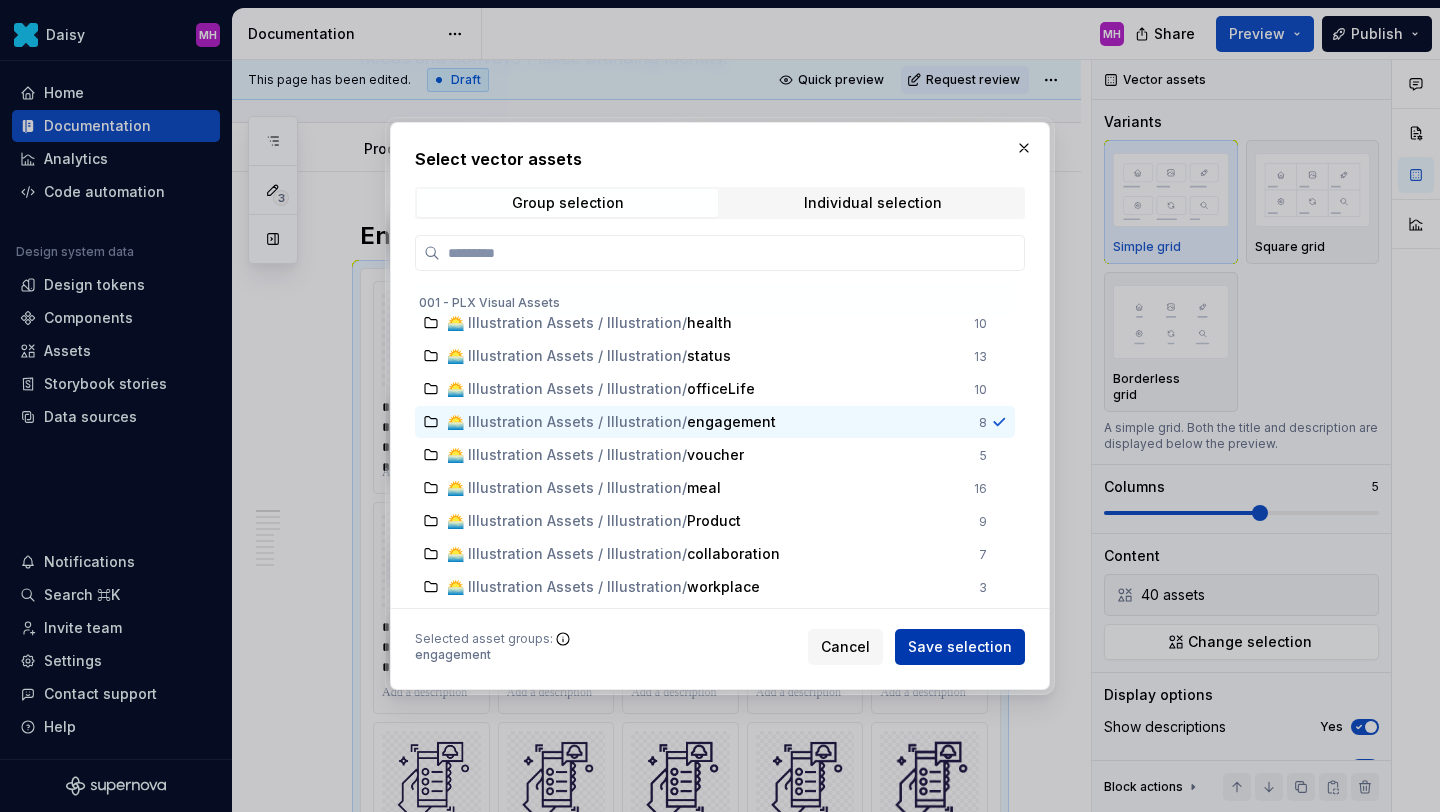 click on "Save selection" at bounding box center [960, 647] 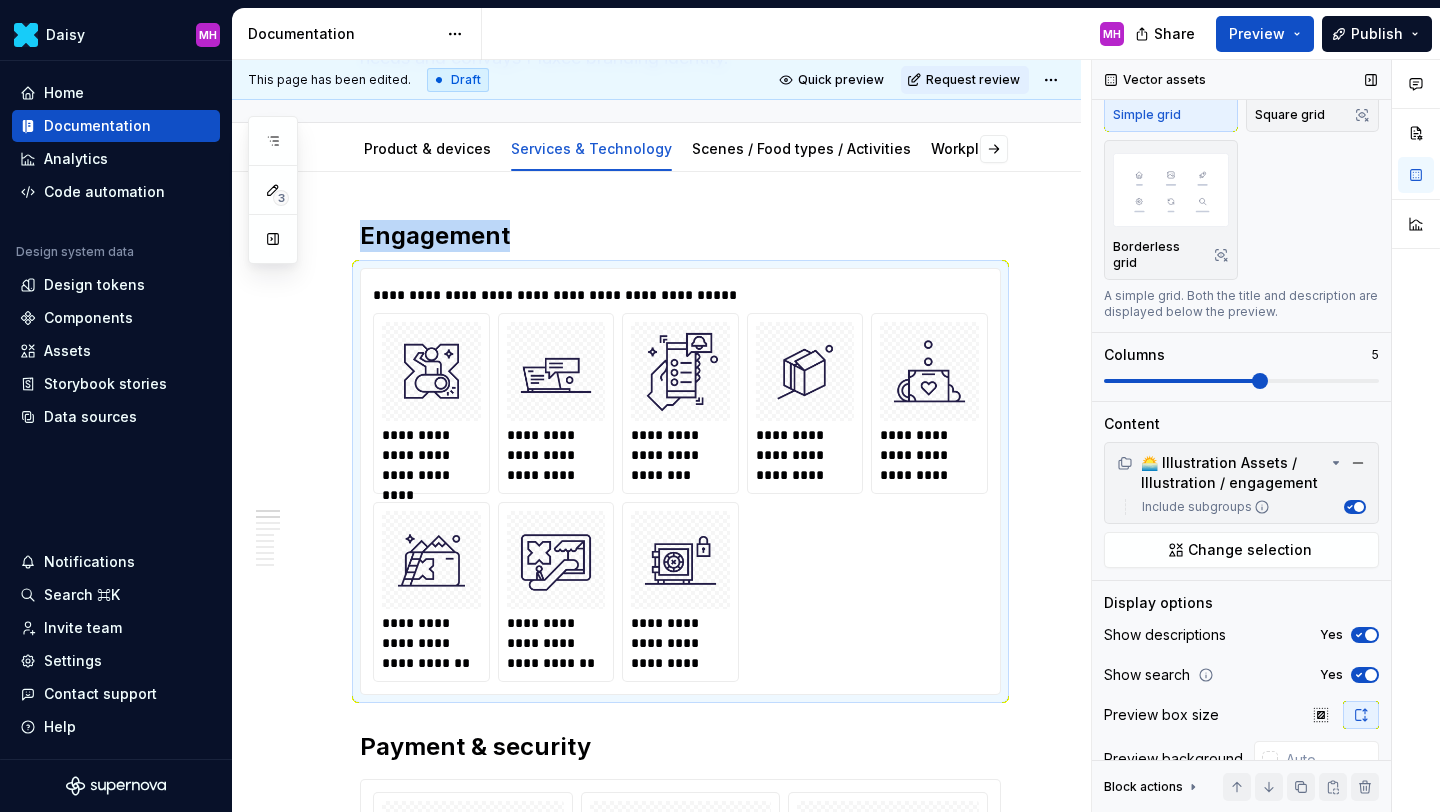 scroll, scrollTop: 158, scrollLeft: 0, axis: vertical 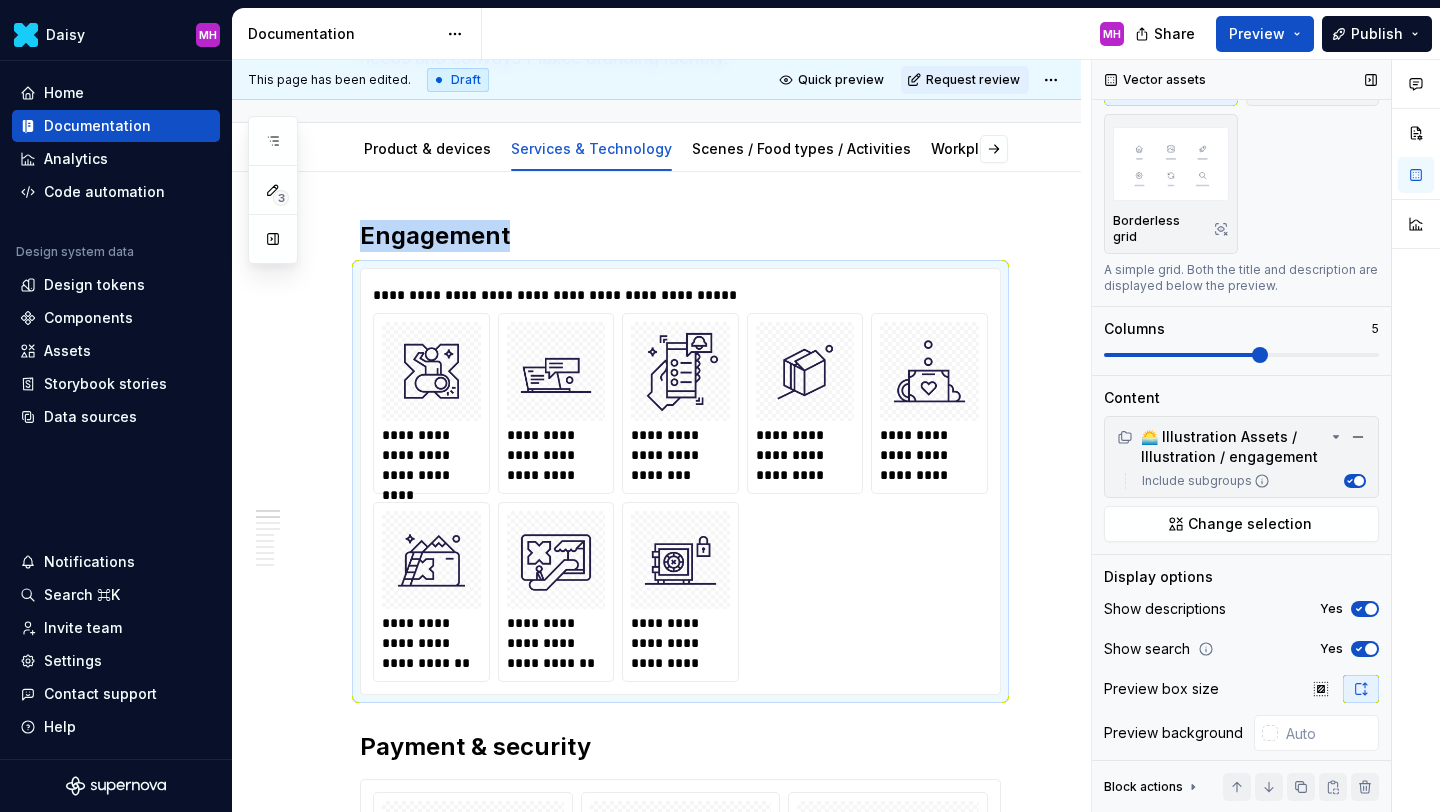 click 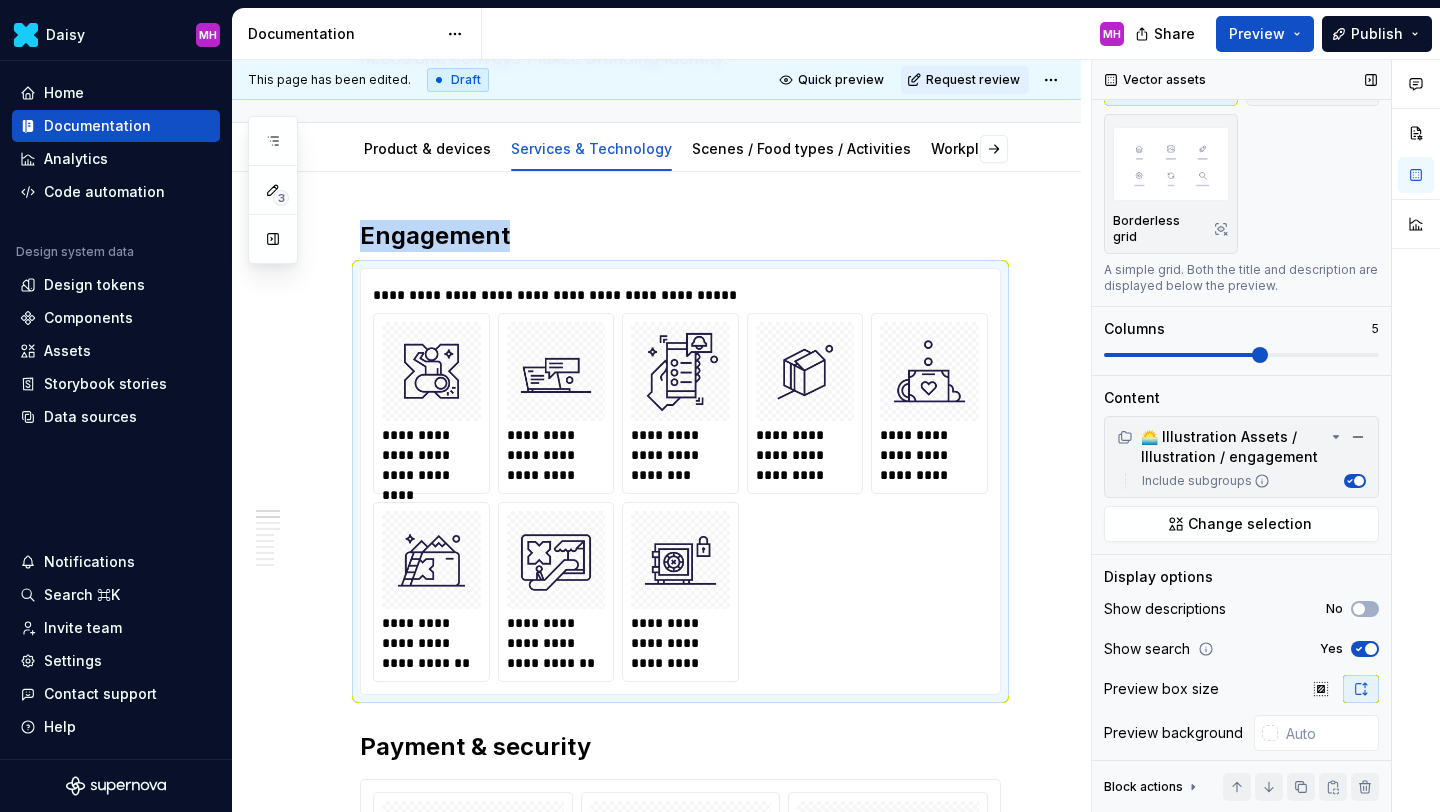 click 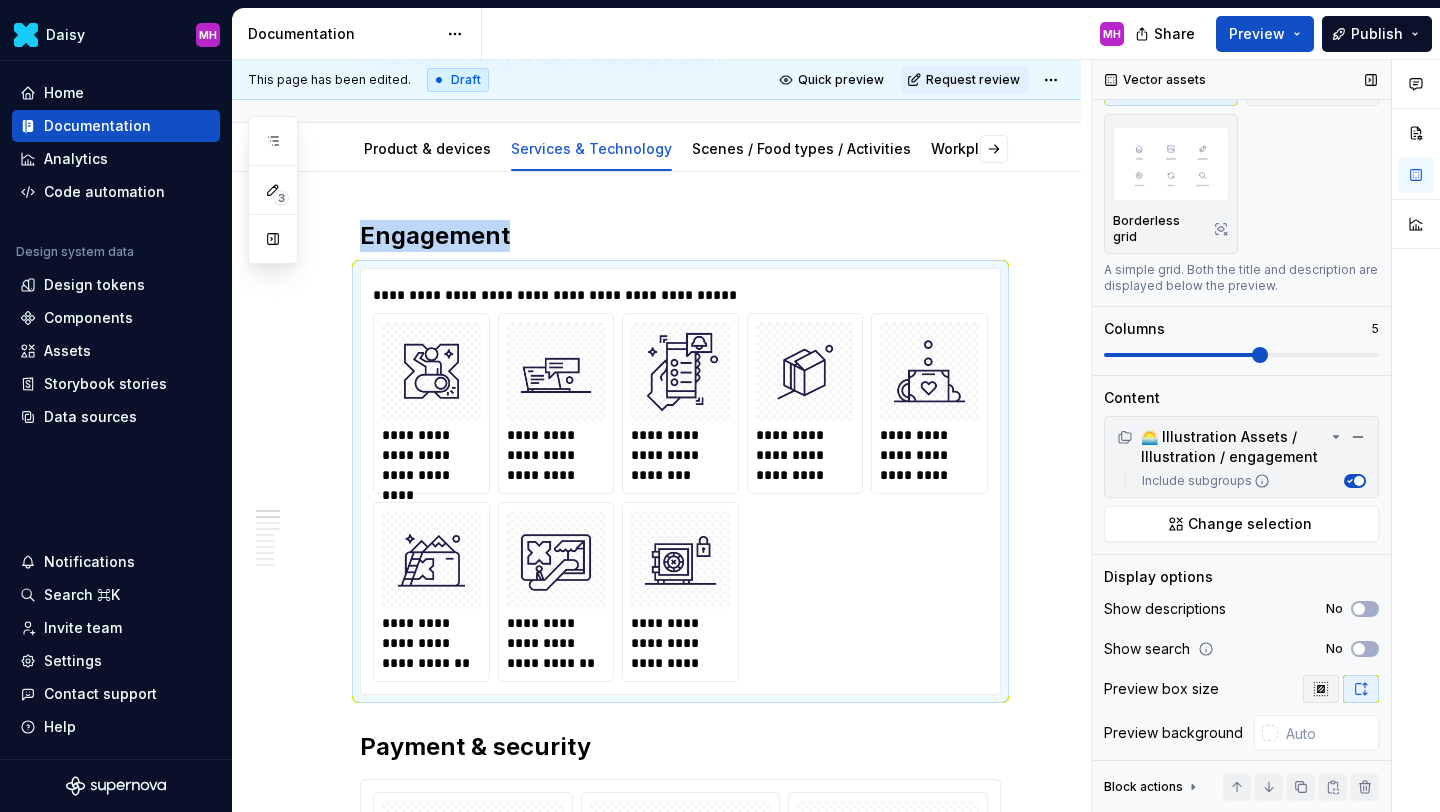 click 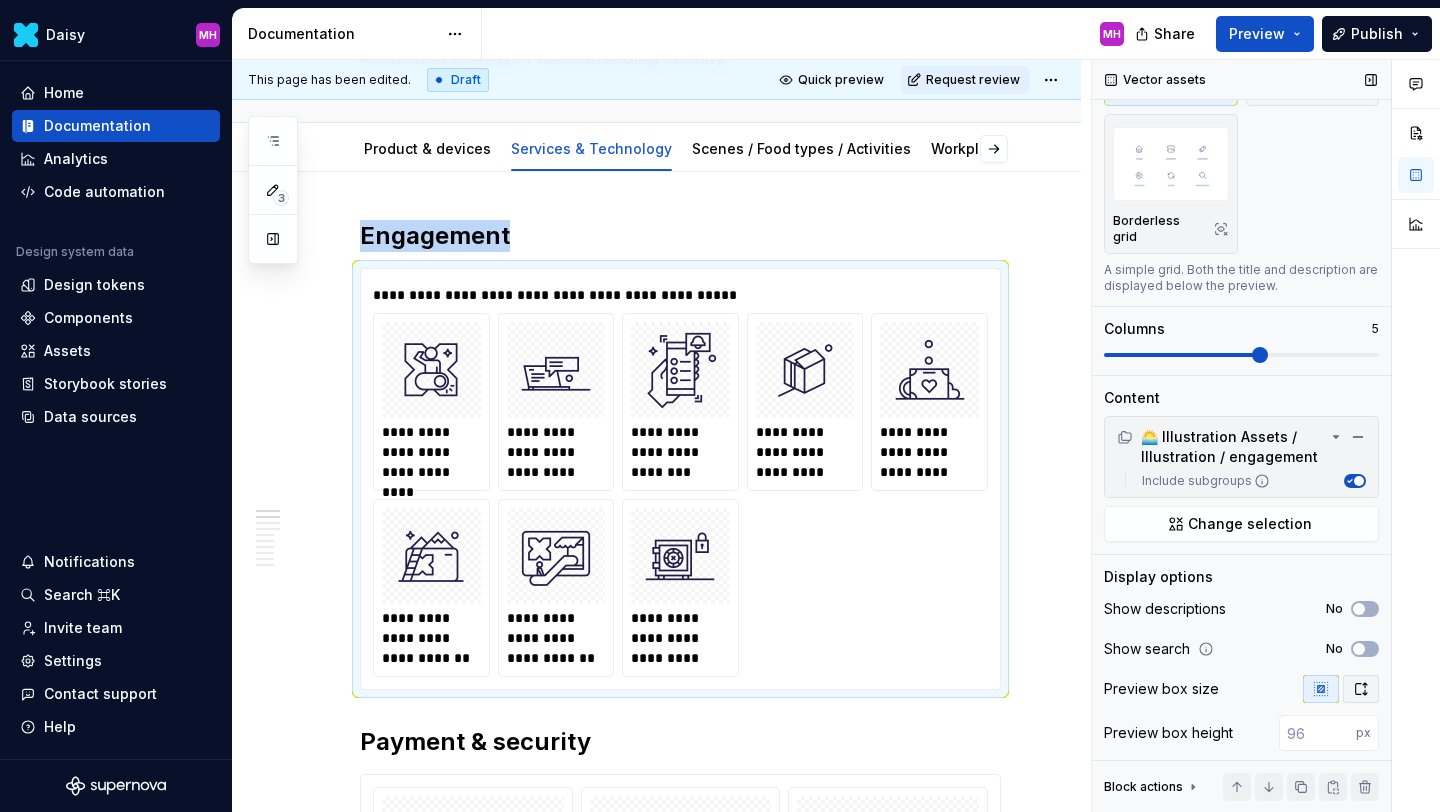click 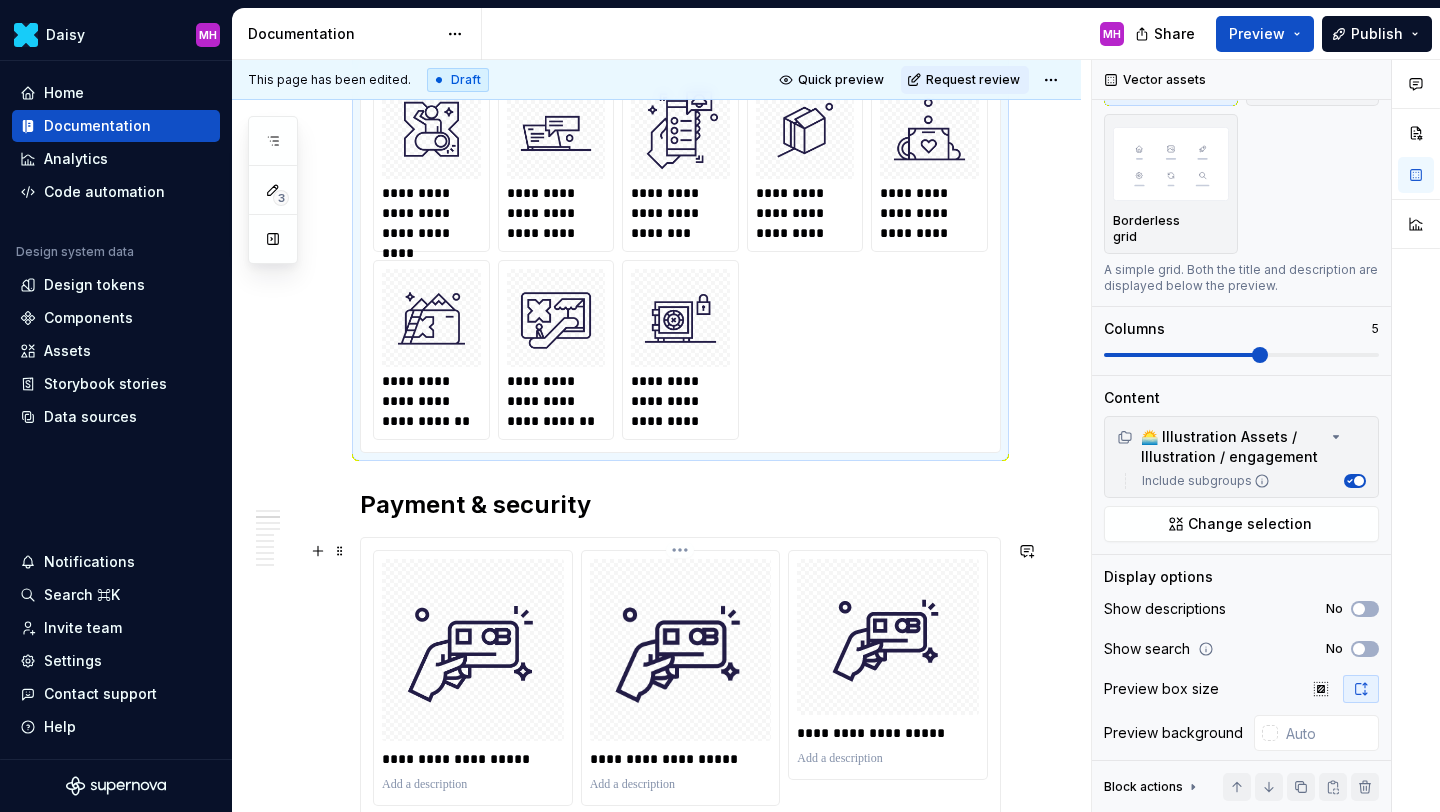 scroll, scrollTop: 486, scrollLeft: 0, axis: vertical 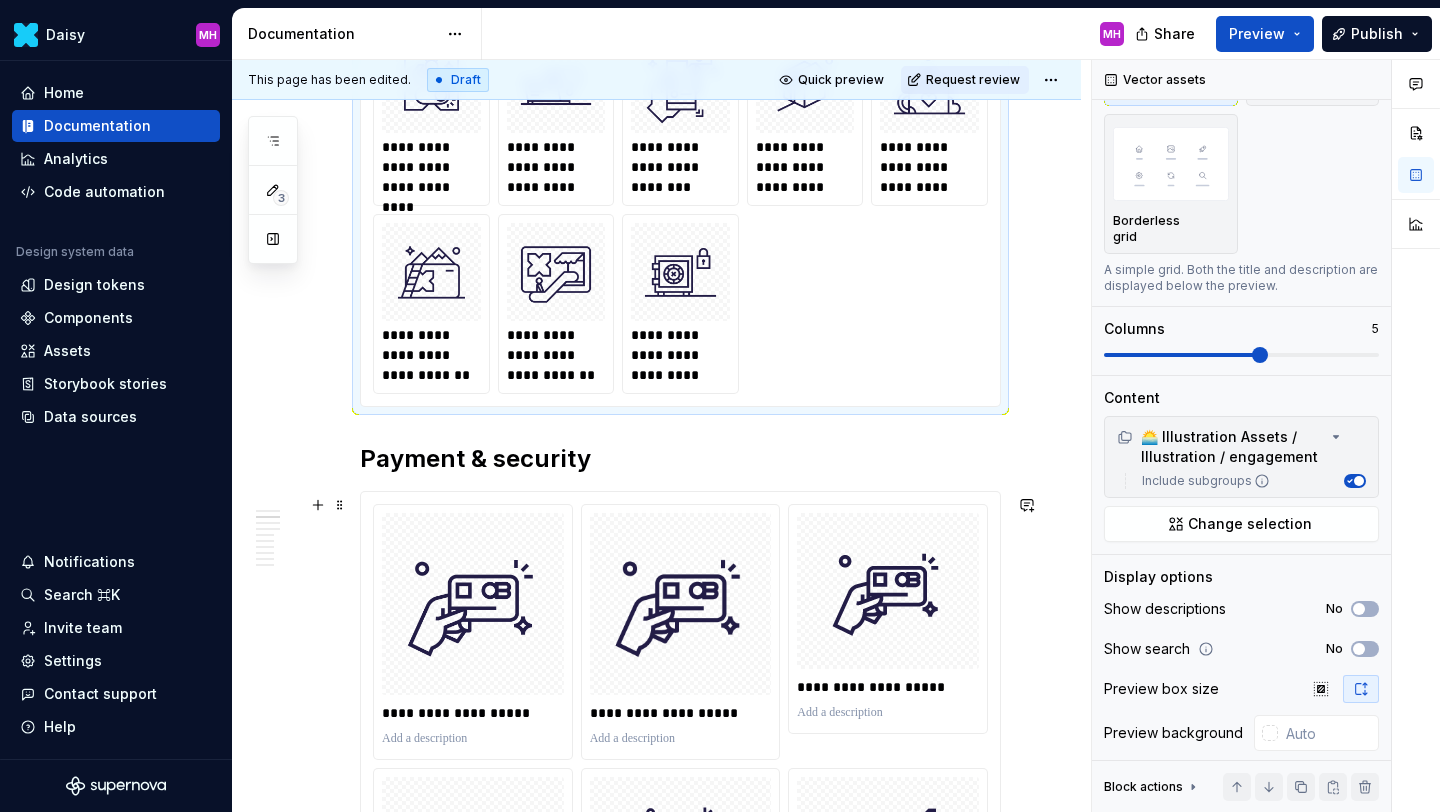 click on "**********" at bounding box center (680, 1842) 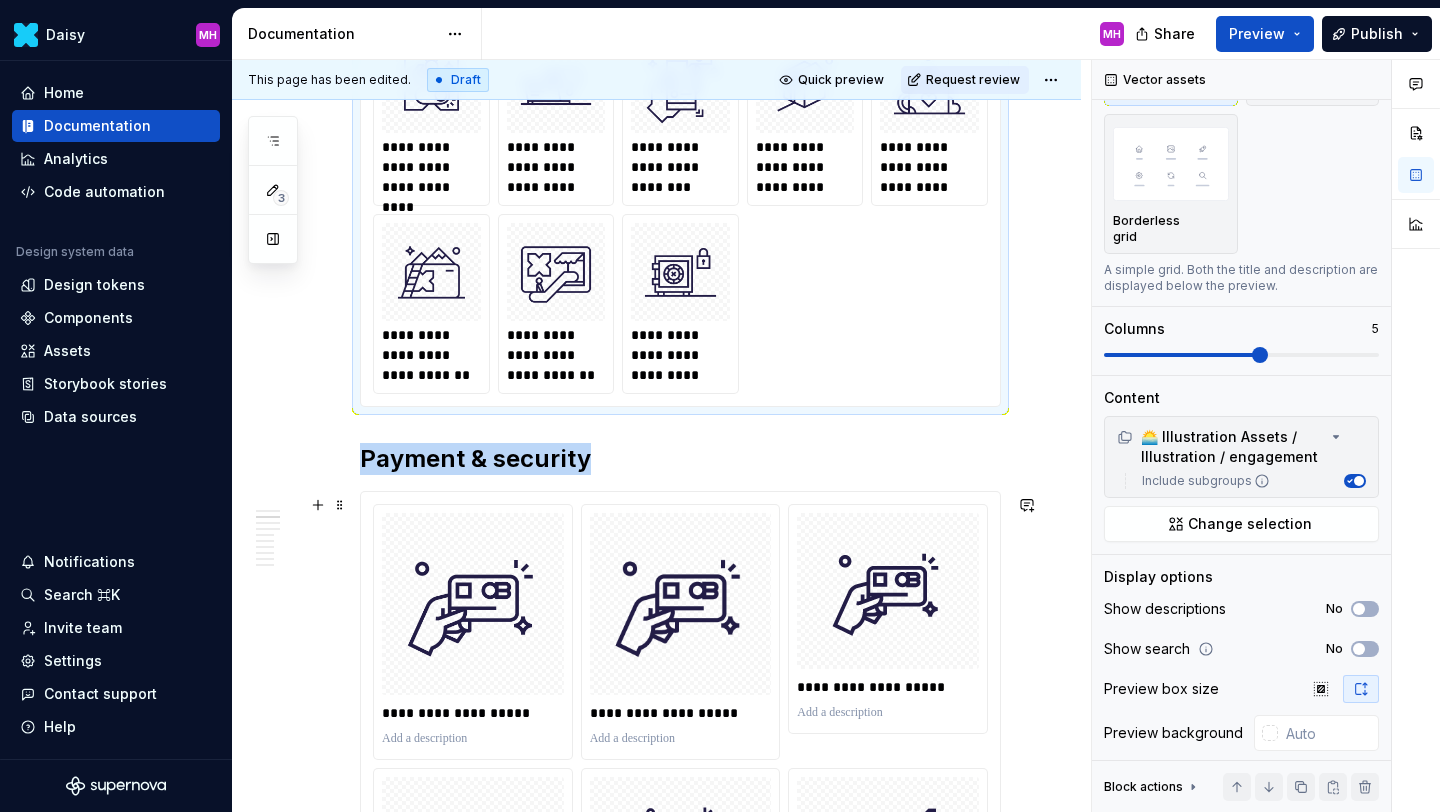 scroll, scrollTop: 118, scrollLeft: 0, axis: vertical 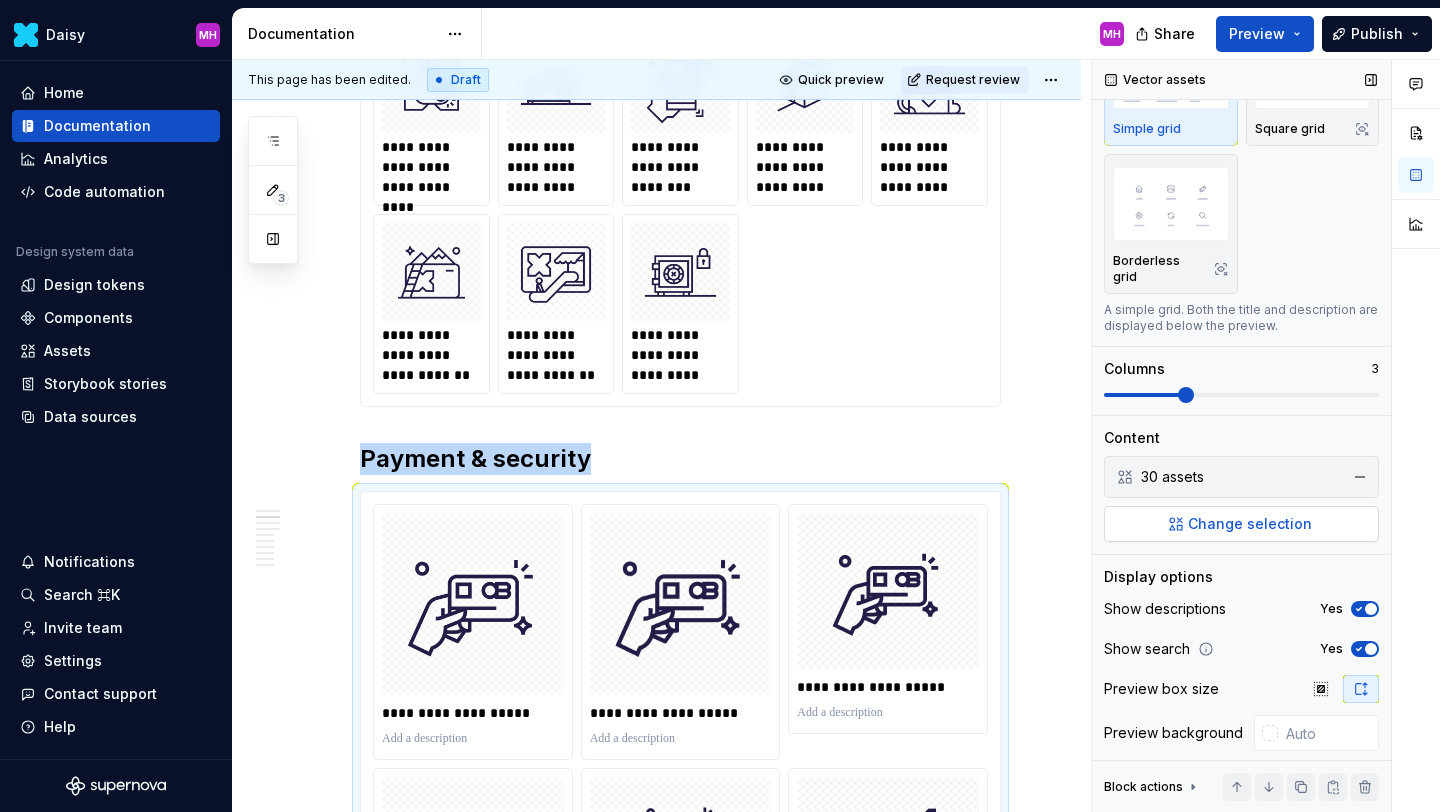 click on "Change selection" at bounding box center [1250, 524] 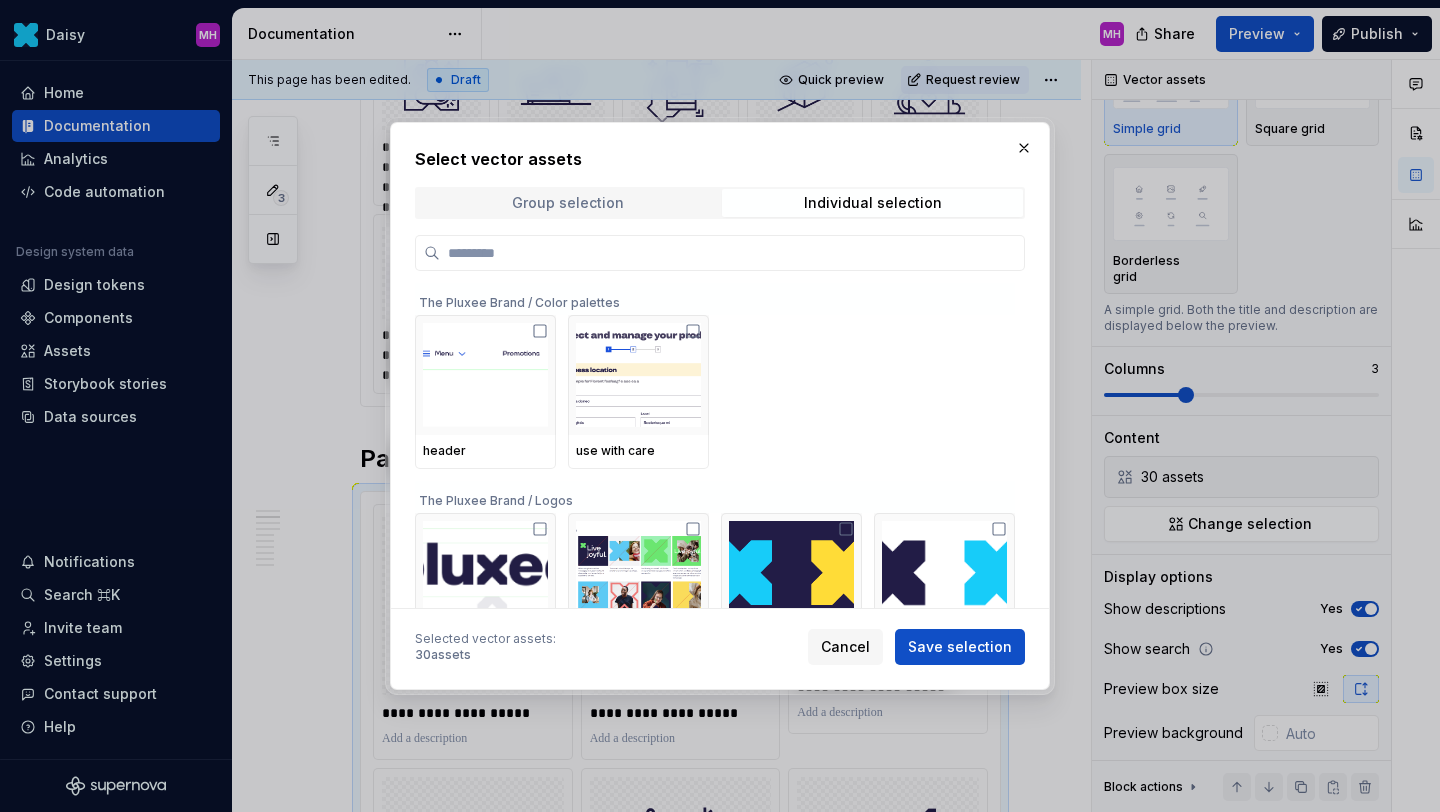 click on "Group selection" at bounding box center [568, 203] 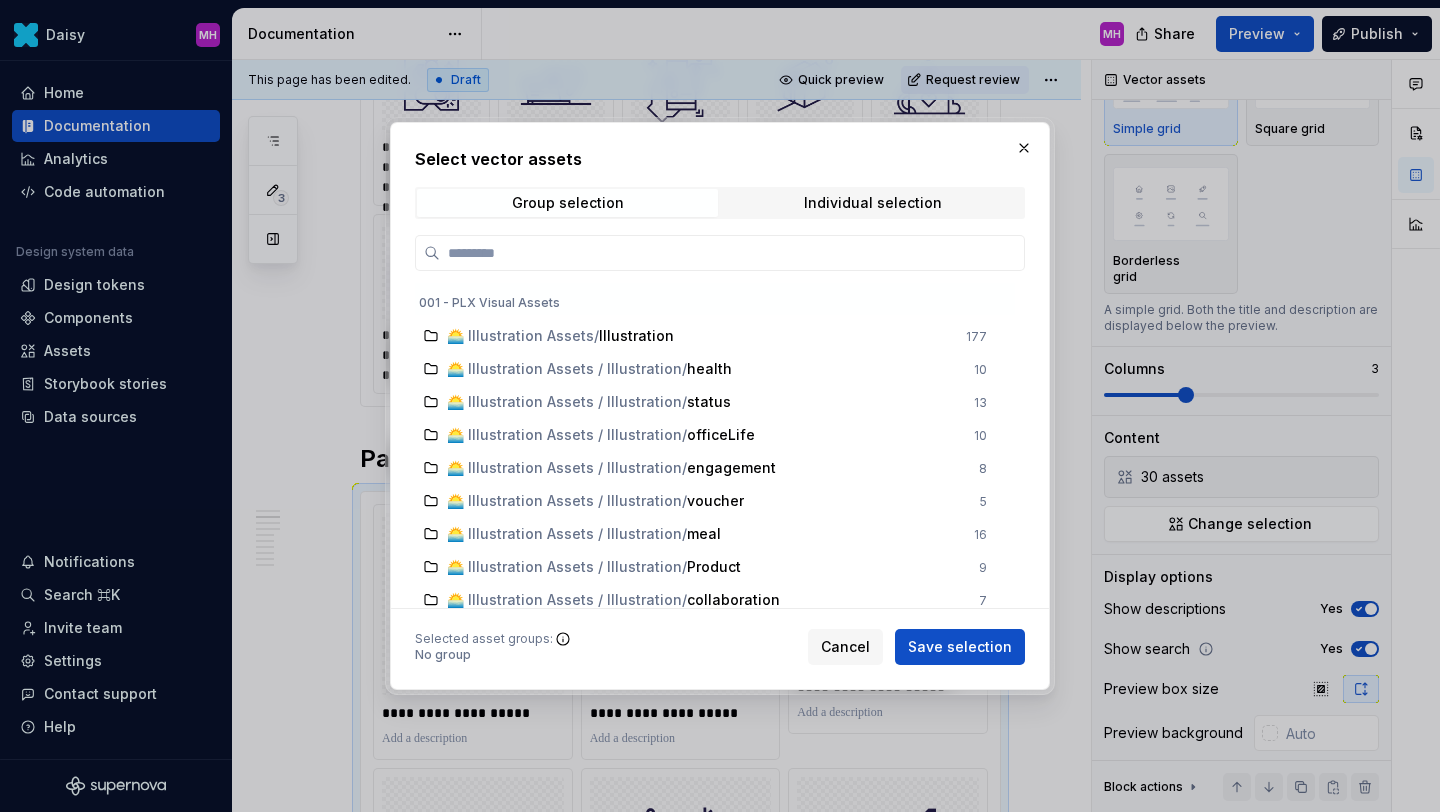 scroll, scrollTop: 1863, scrollLeft: 0, axis: vertical 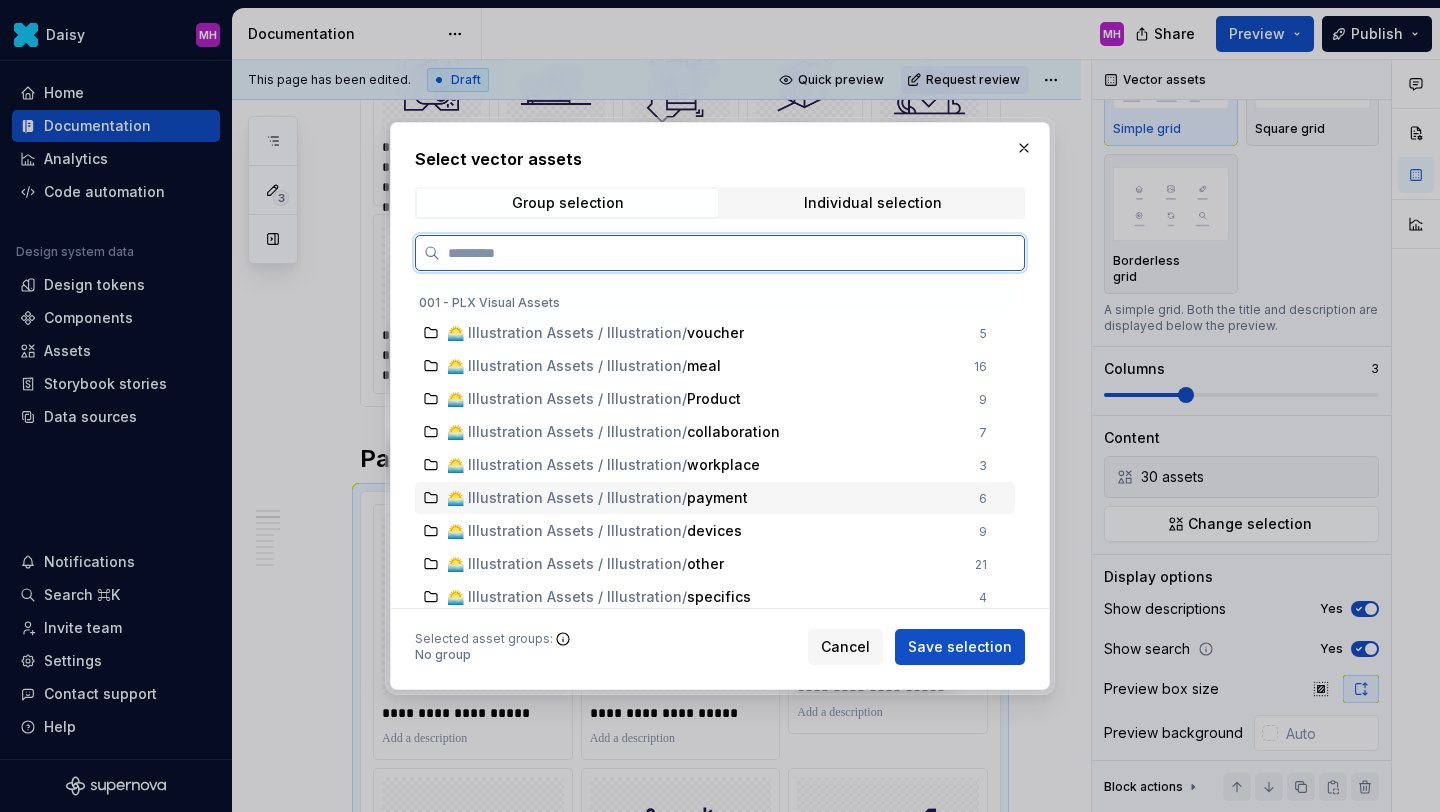 click on "🌅 Illustration Assets / Illustration" at bounding box center [564, 498] 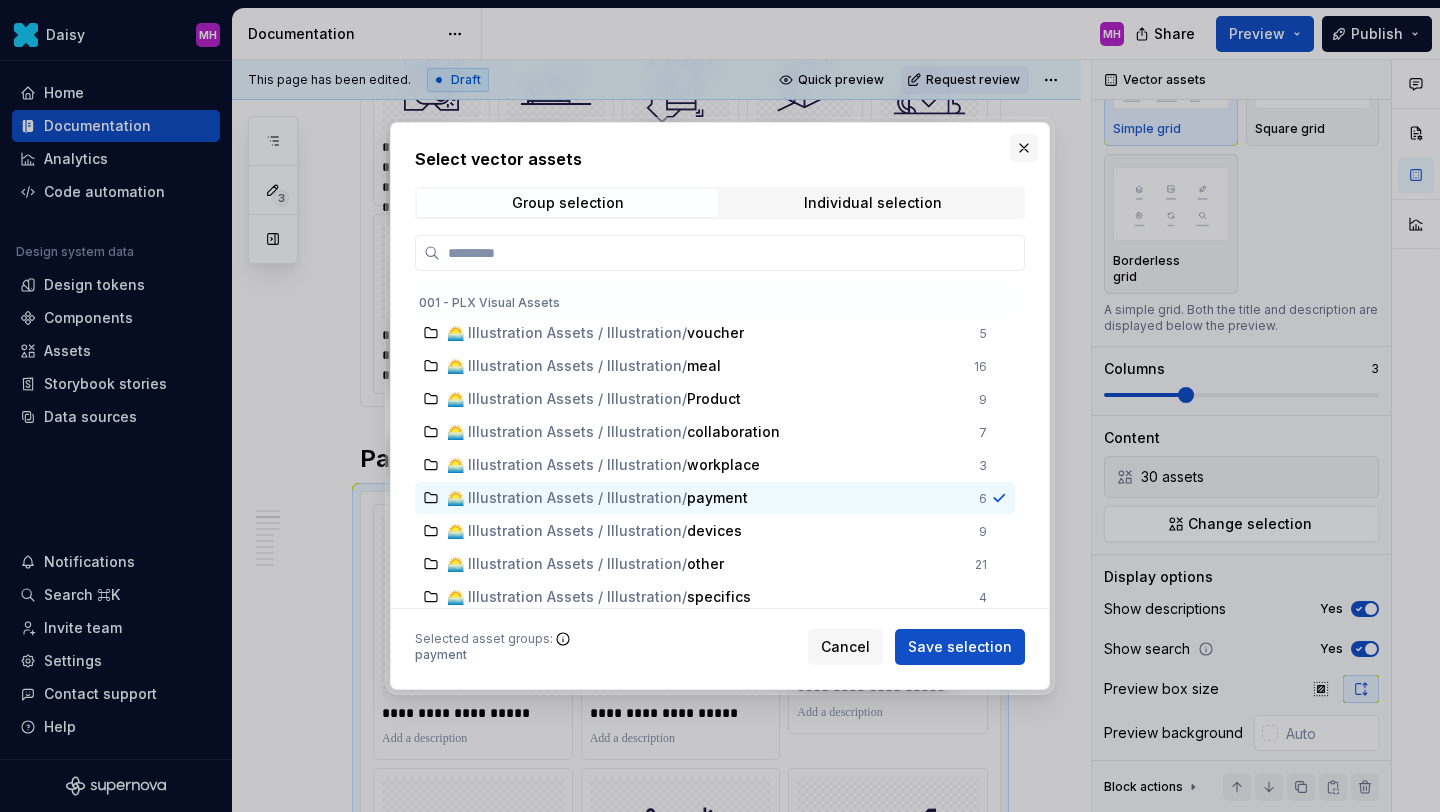 click at bounding box center (1024, 148) 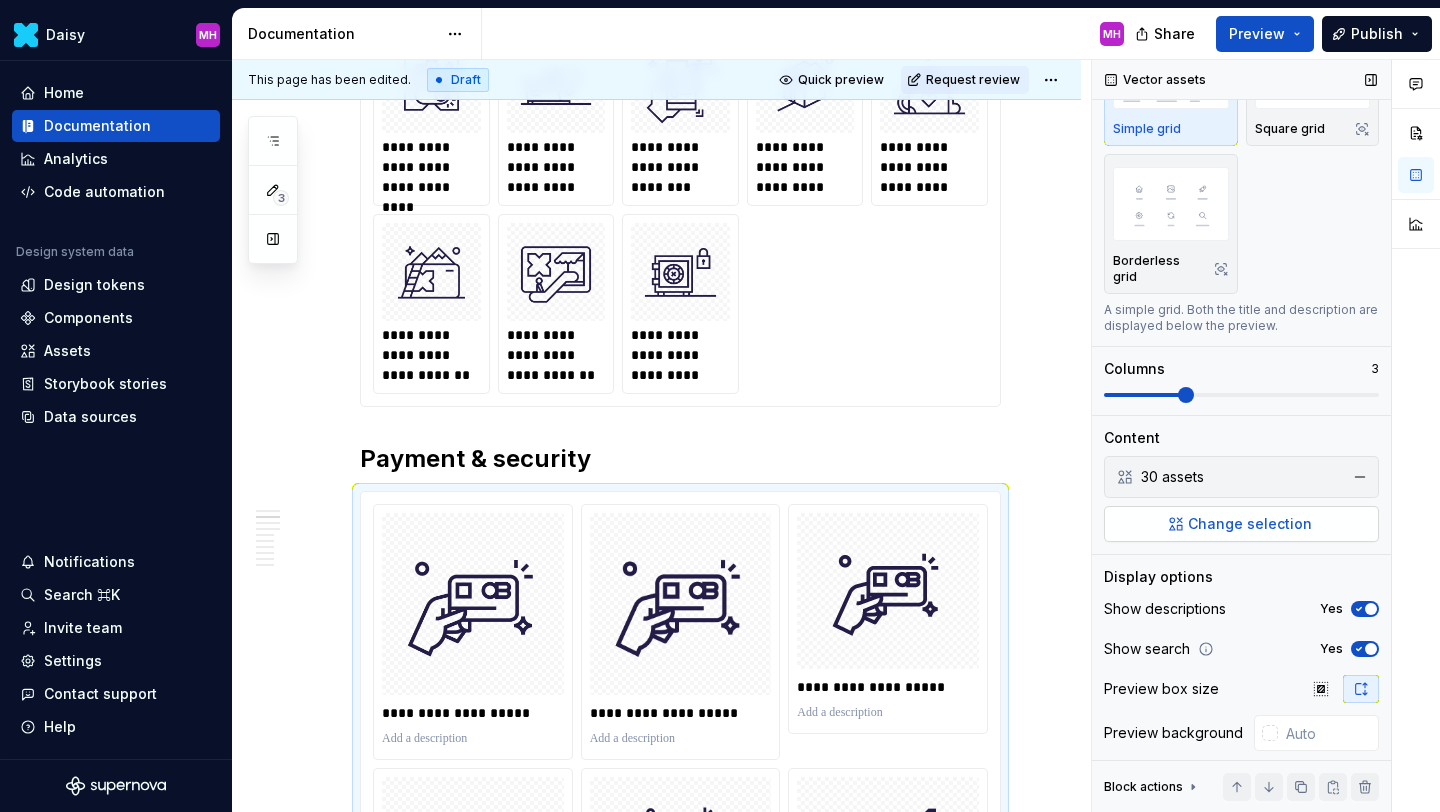 click on "Change selection" at bounding box center (1250, 524) 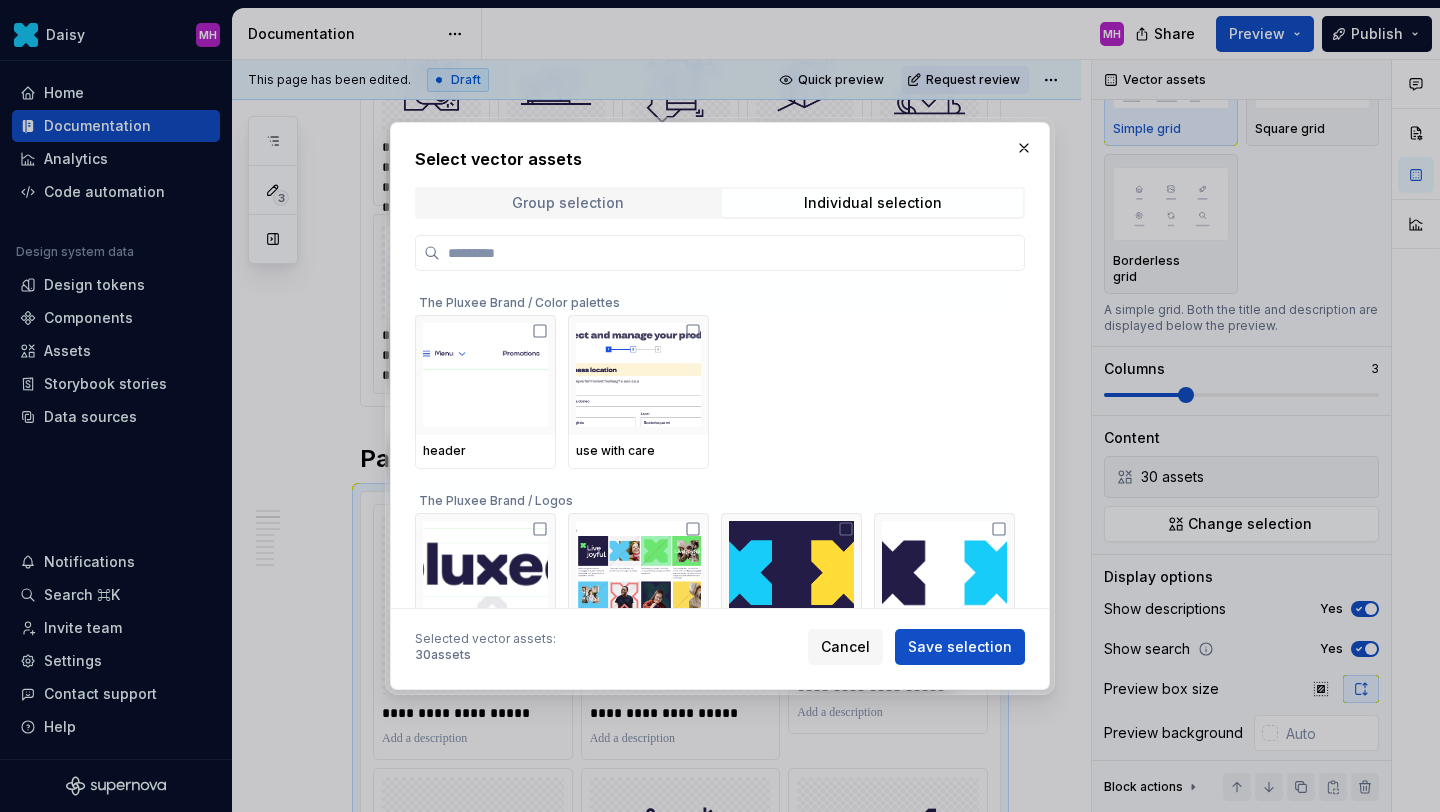 click on "Group selection" at bounding box center (568, 203) 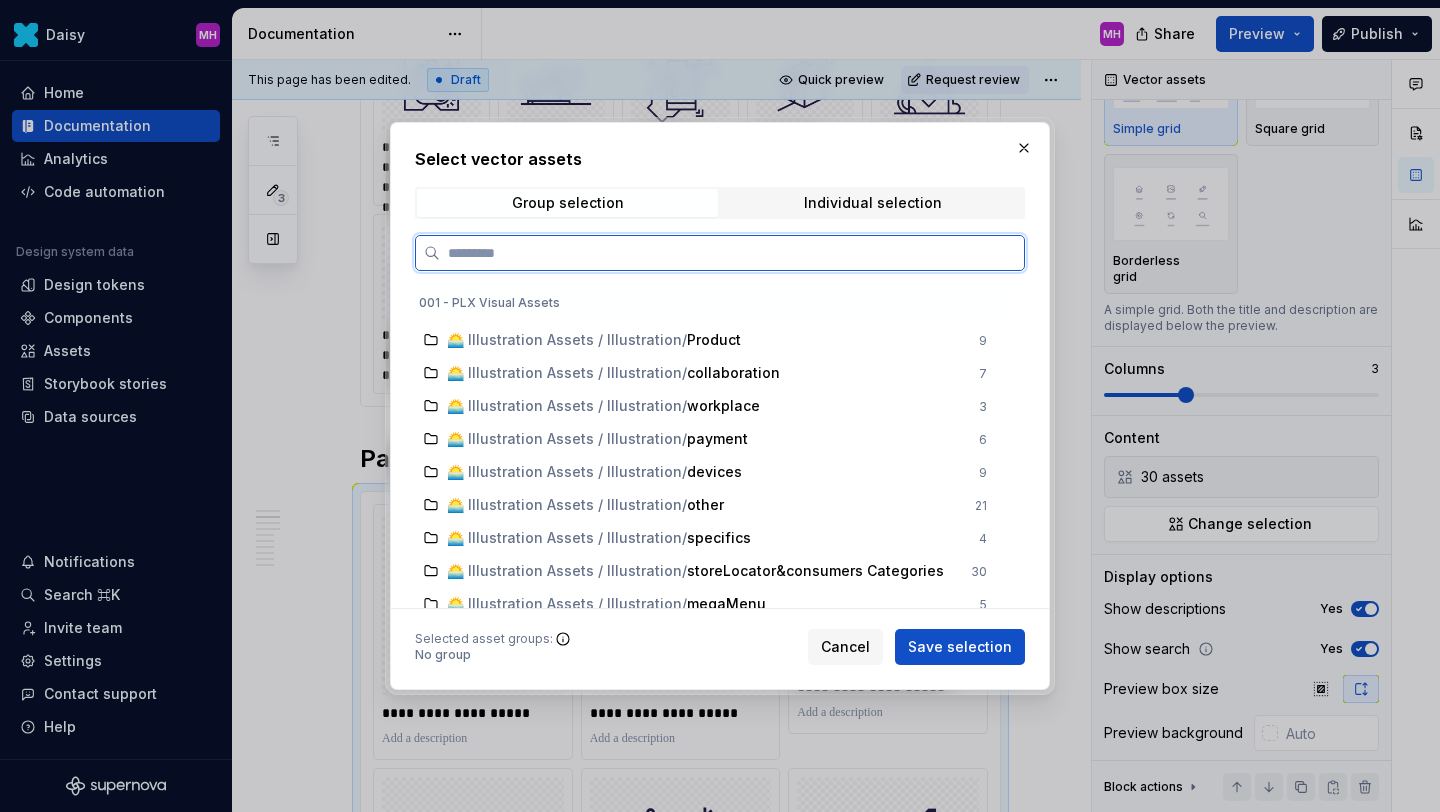 scroll, scrollTop: 1926, scrollLeft: 0, axis: vertical 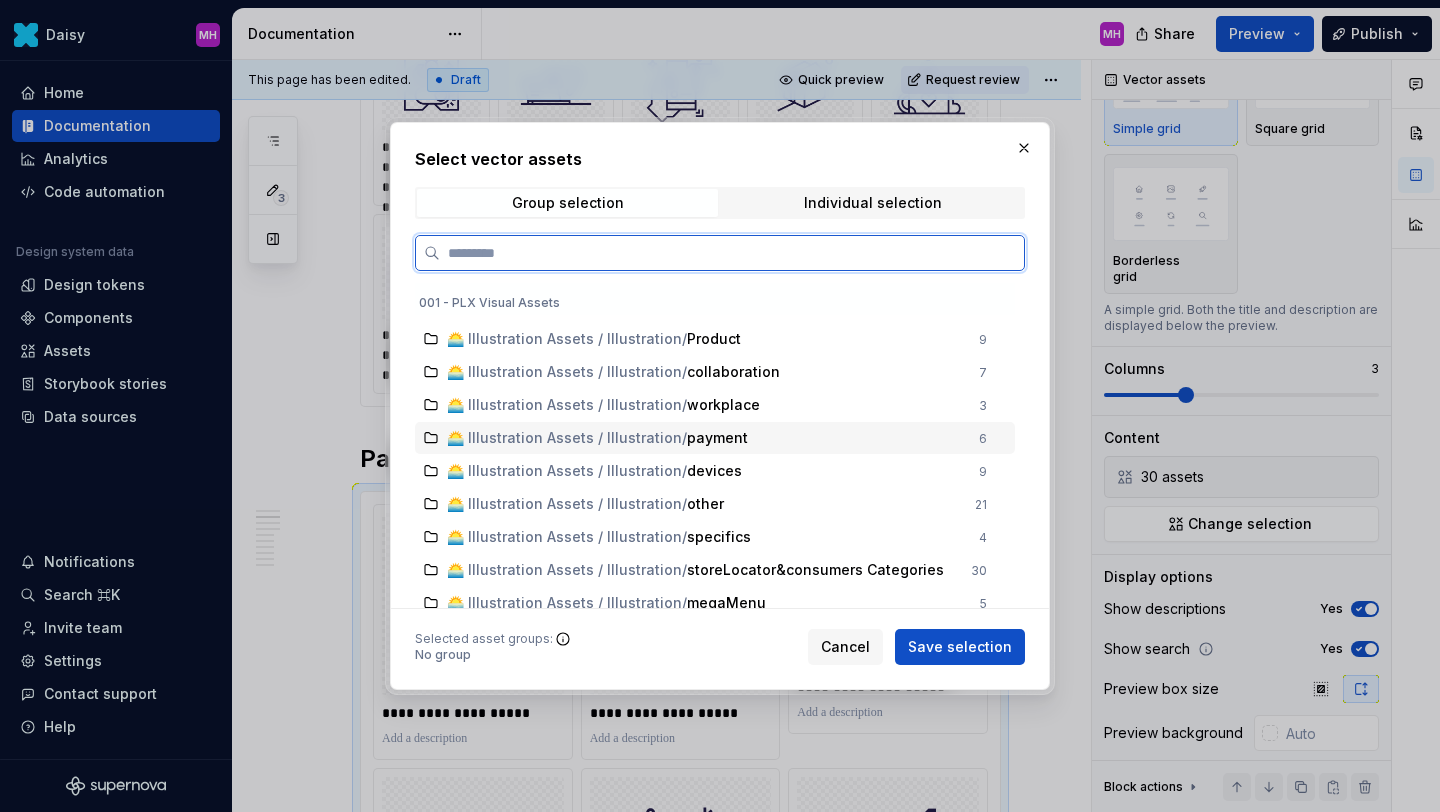 click on "🌅 Illustration Assets / Illustration  /  payment" at bounding box center [707, 438] 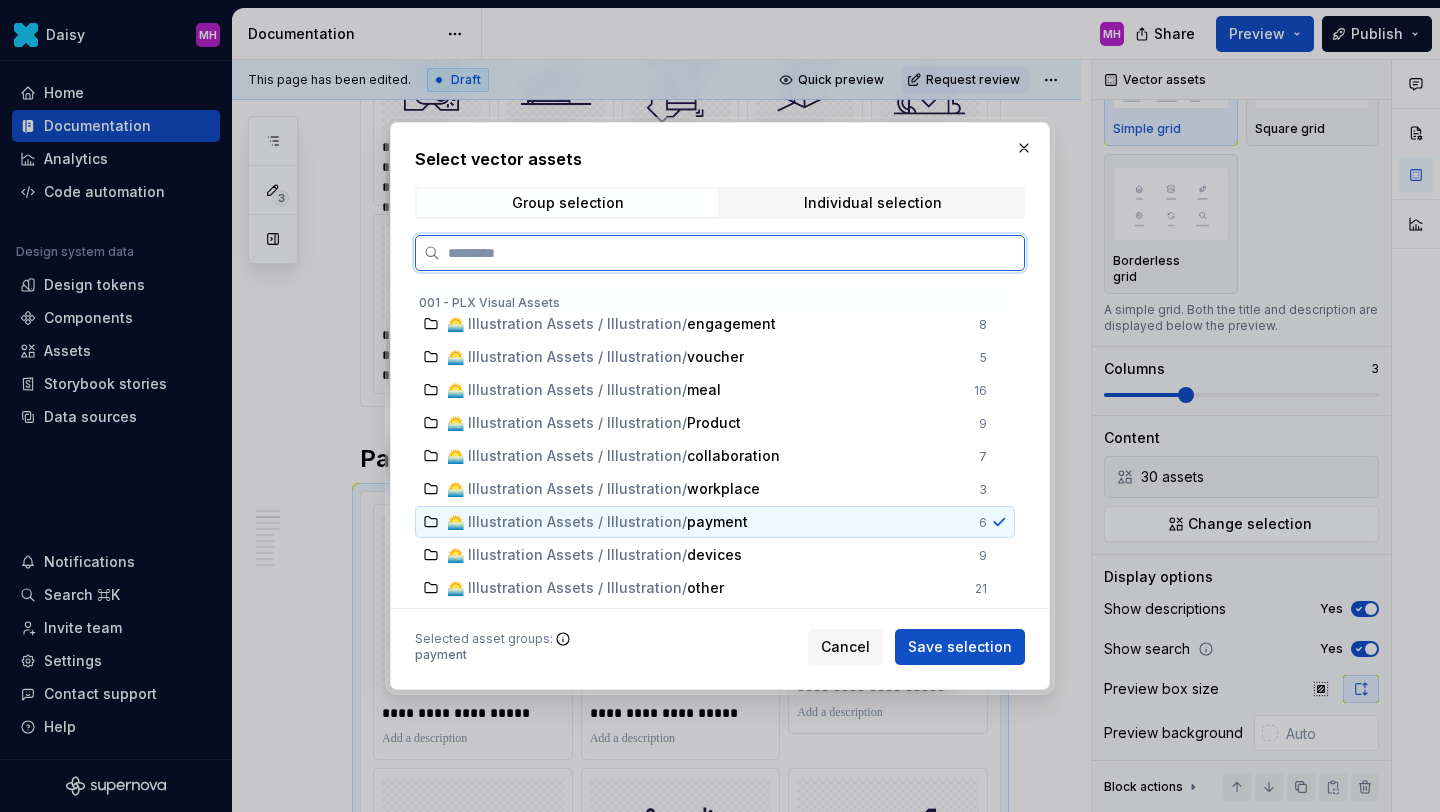 scroll, scrollTop: 1807, scrollLeft: 0, axis: vertical 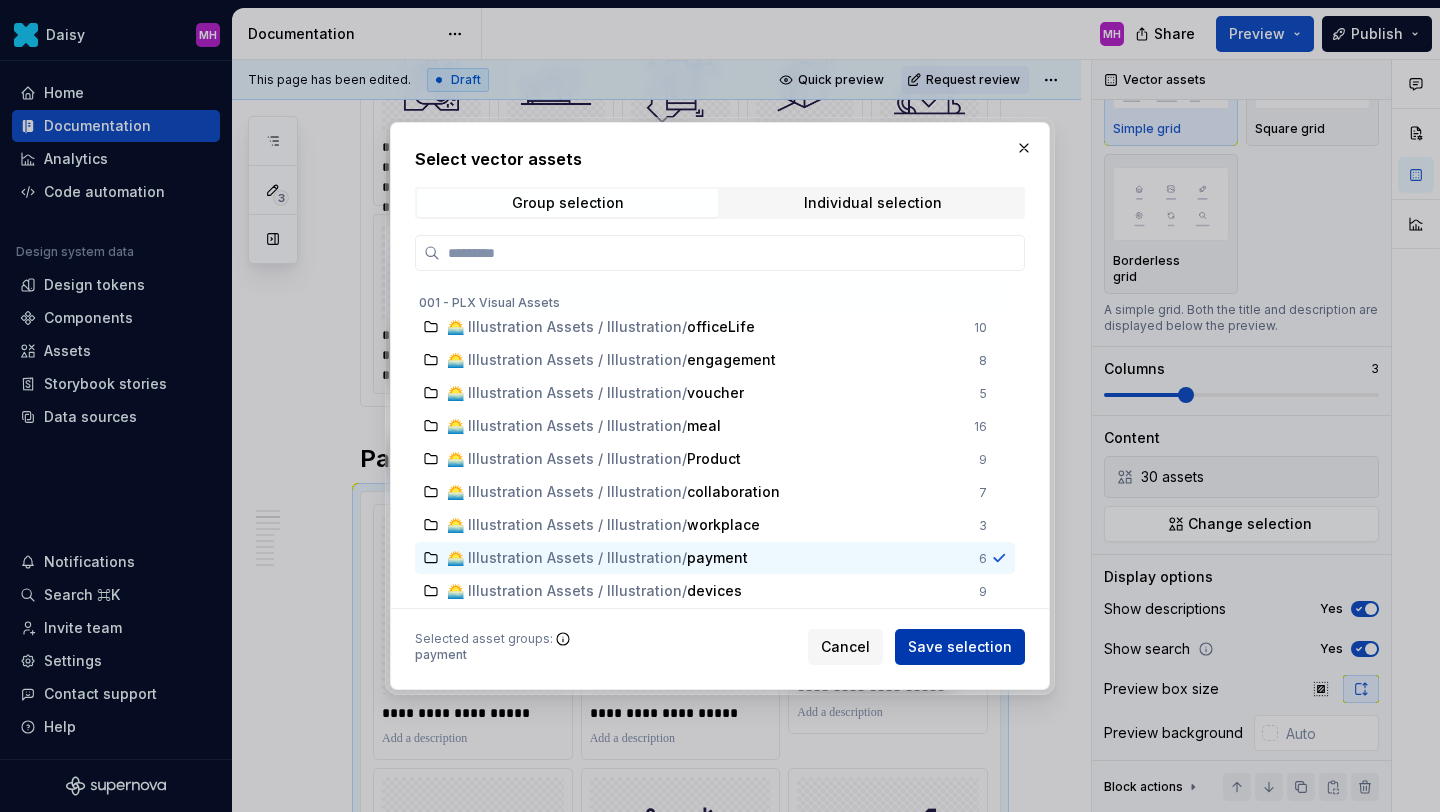 click on "Save selection" at bounding box center (960, 647) 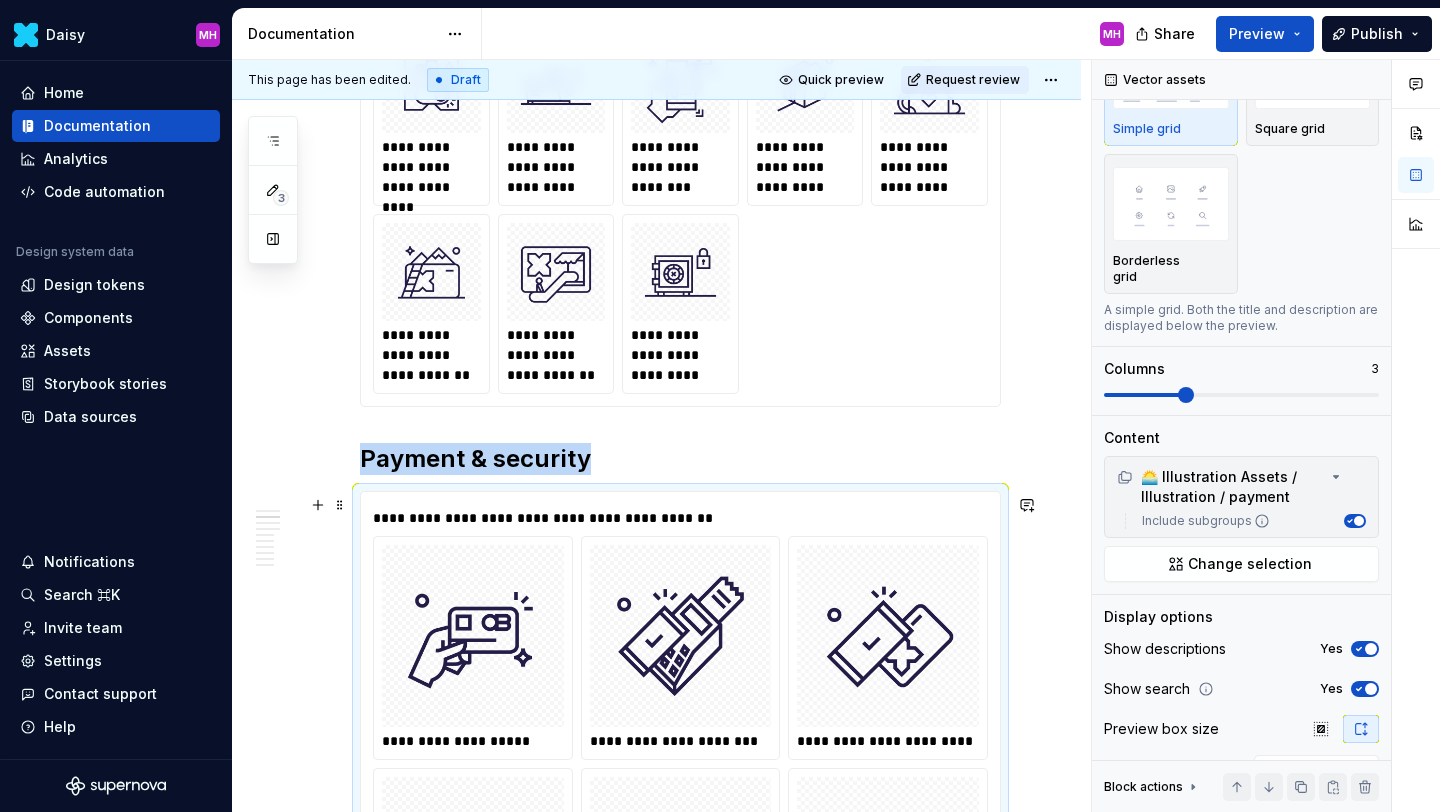 scroll, scrollTop: 709, scrollLeft: 0, axis: vertical 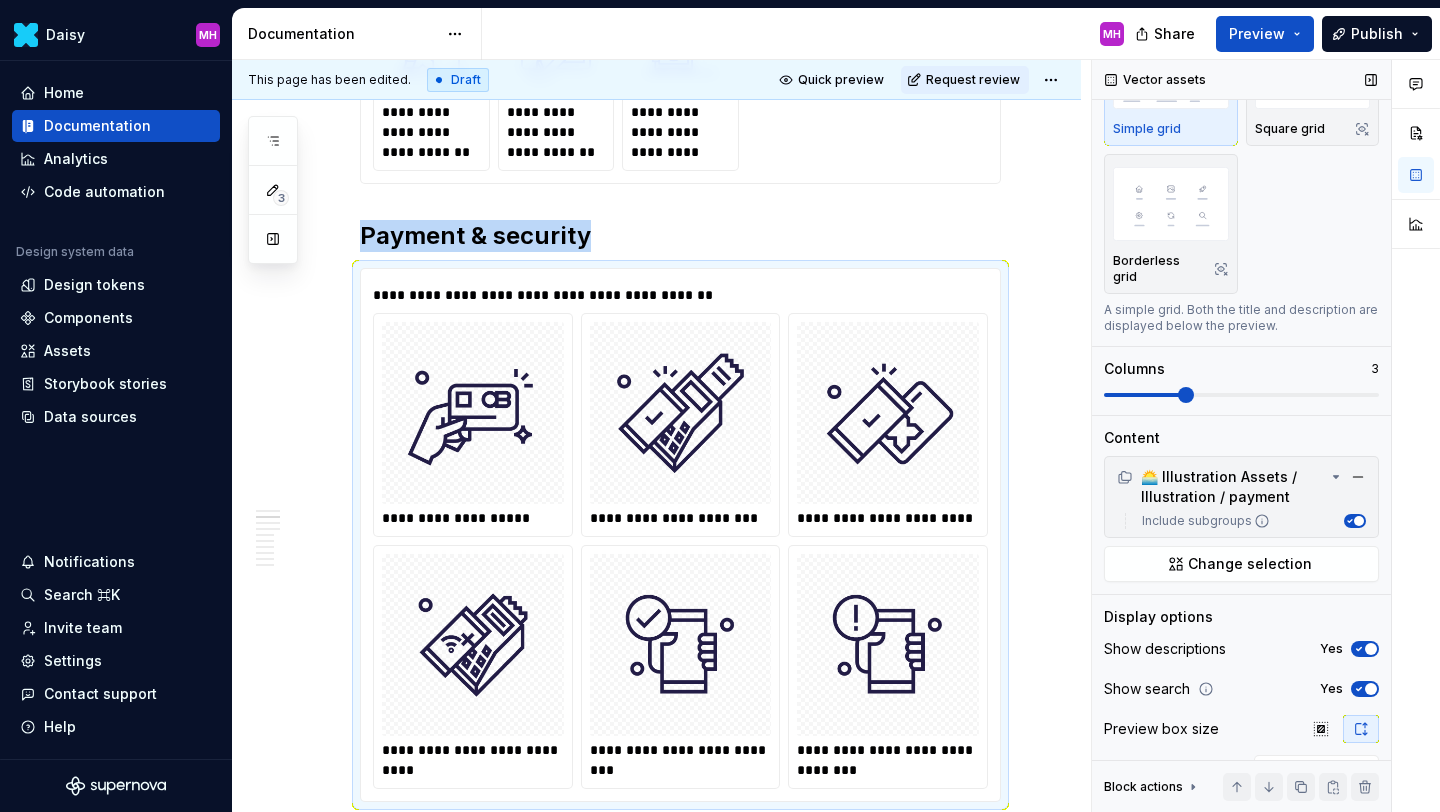 click 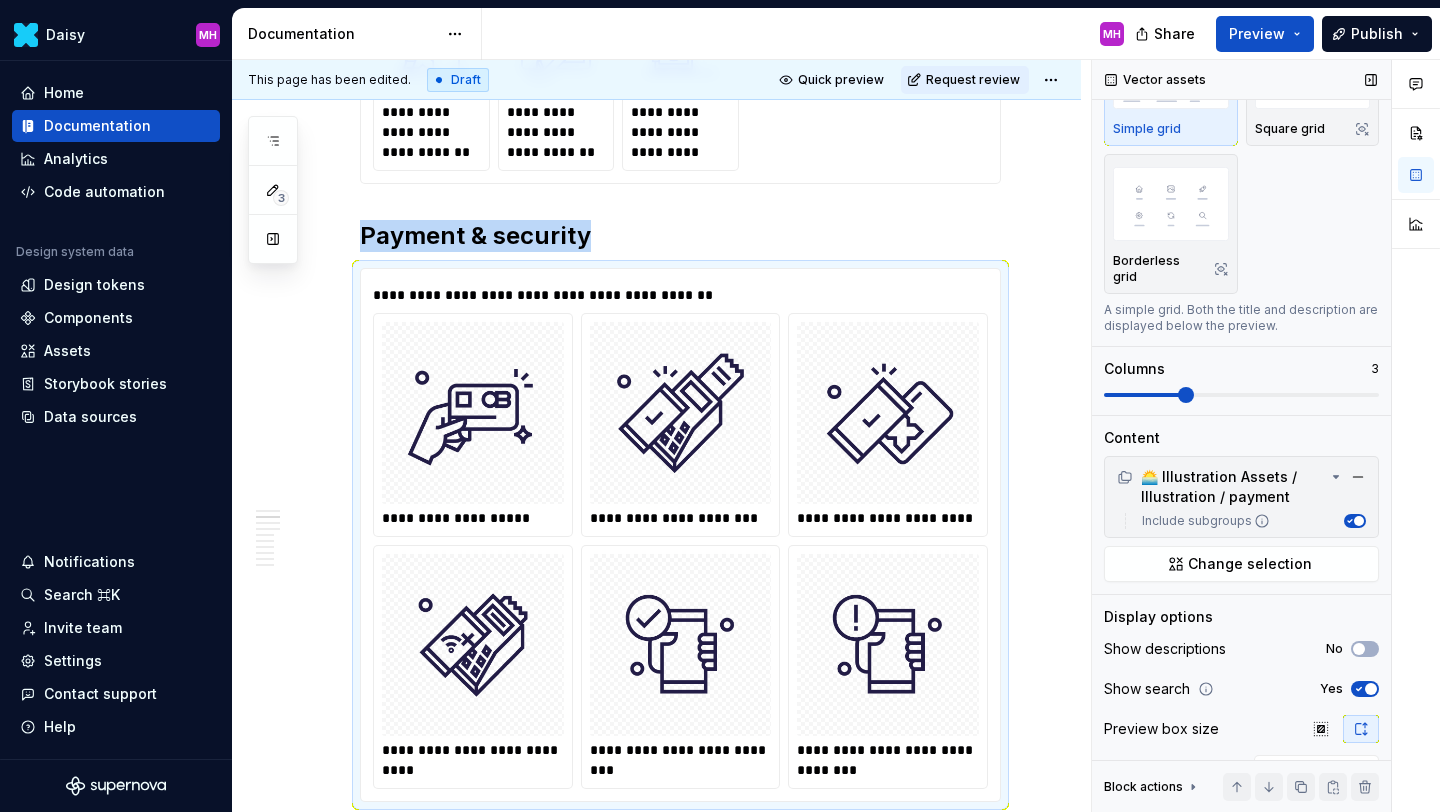 click 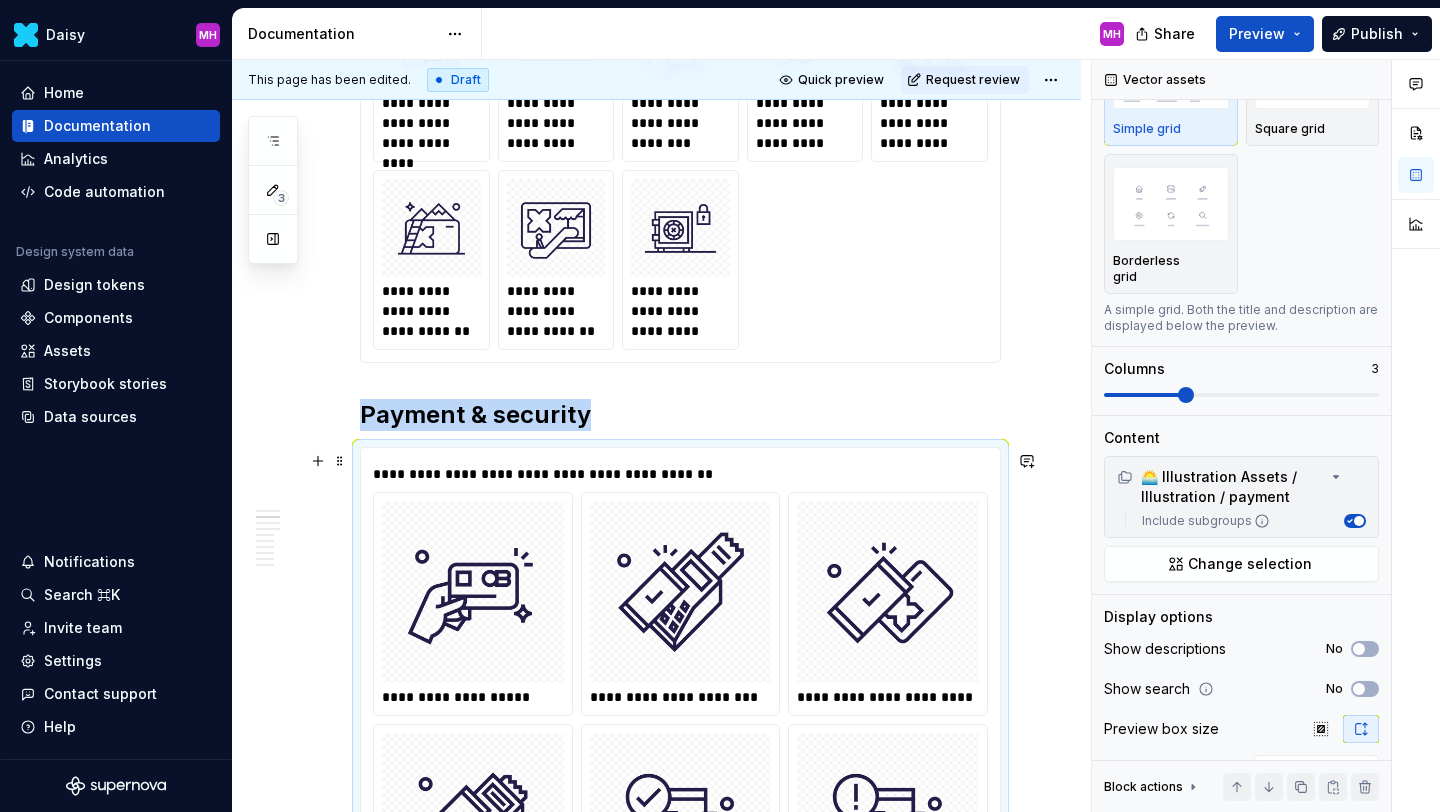 scroll, scrollTop: 532, scrollLeft: 0, axis: vertical 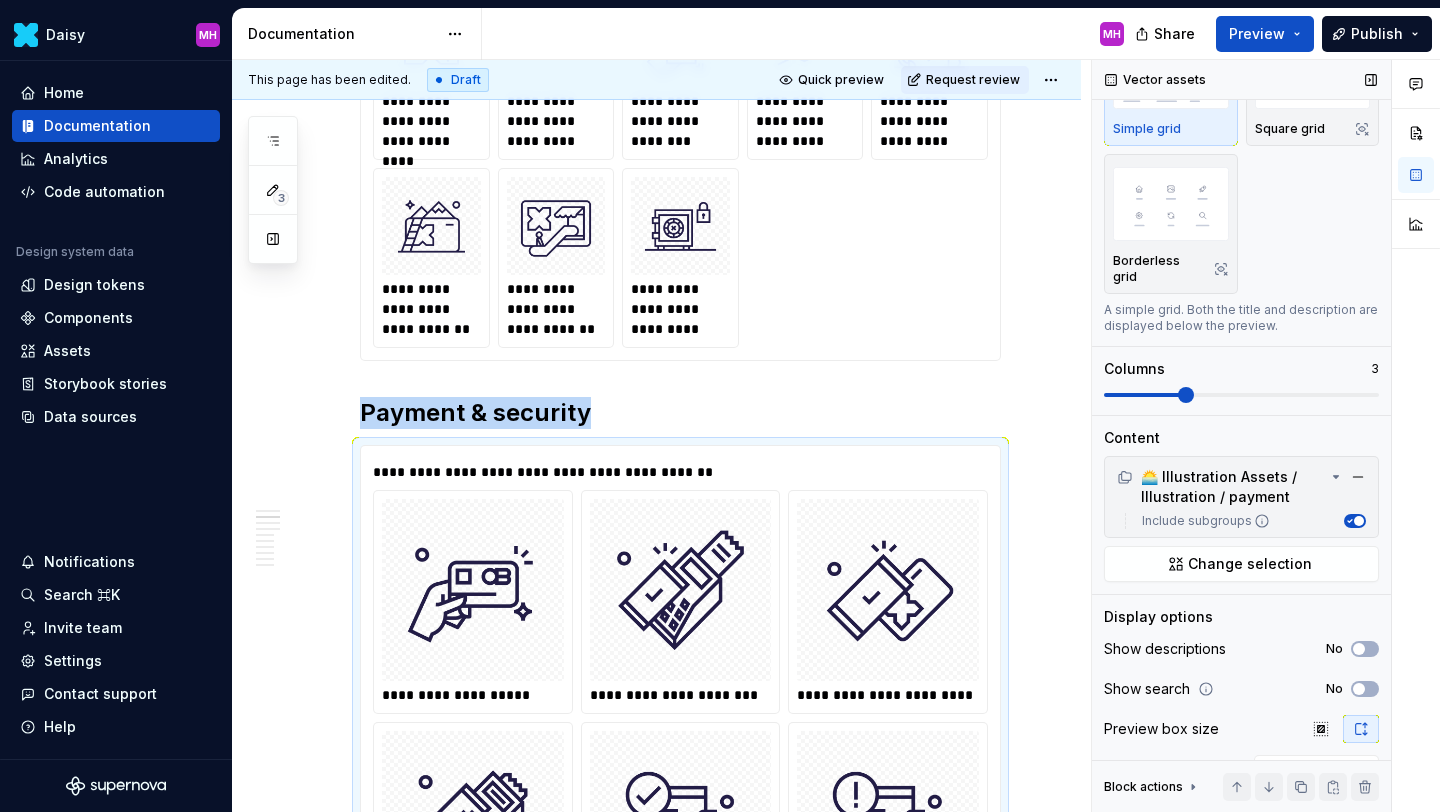 click at bounding box center [1241, 395] 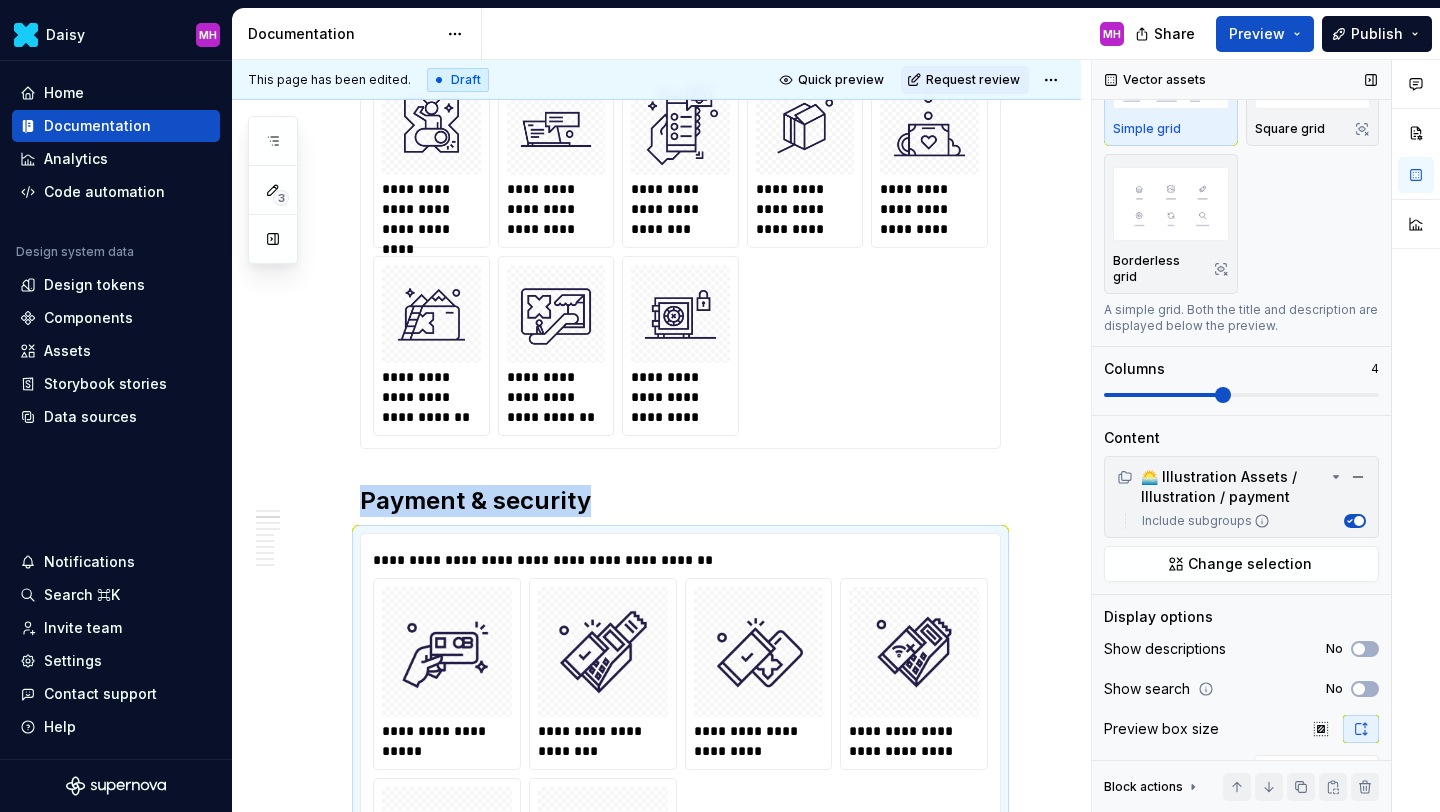 scroll, scrollTop: 620, scrollLeft: 0, axis: vertical 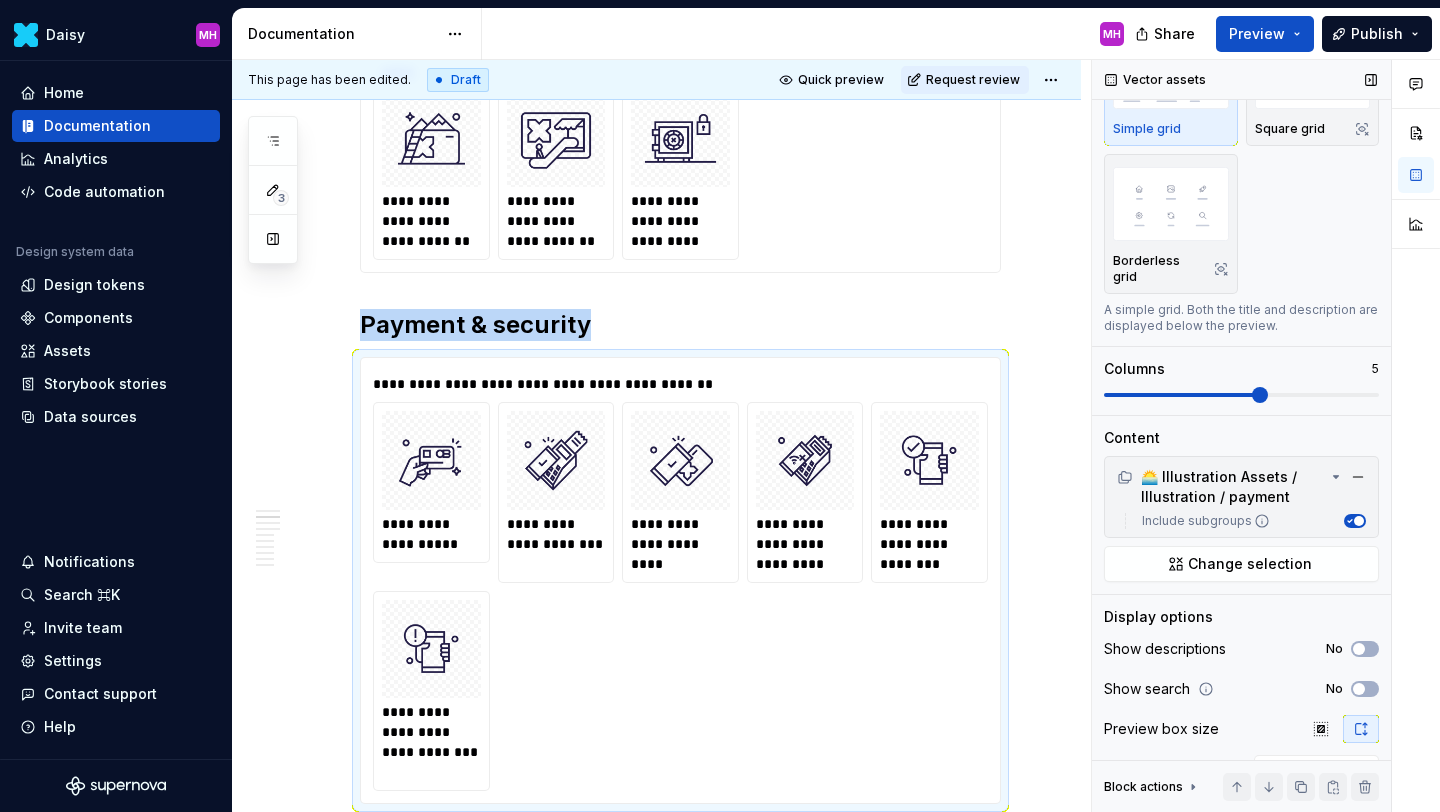 click at bounding box center [1241, 395] 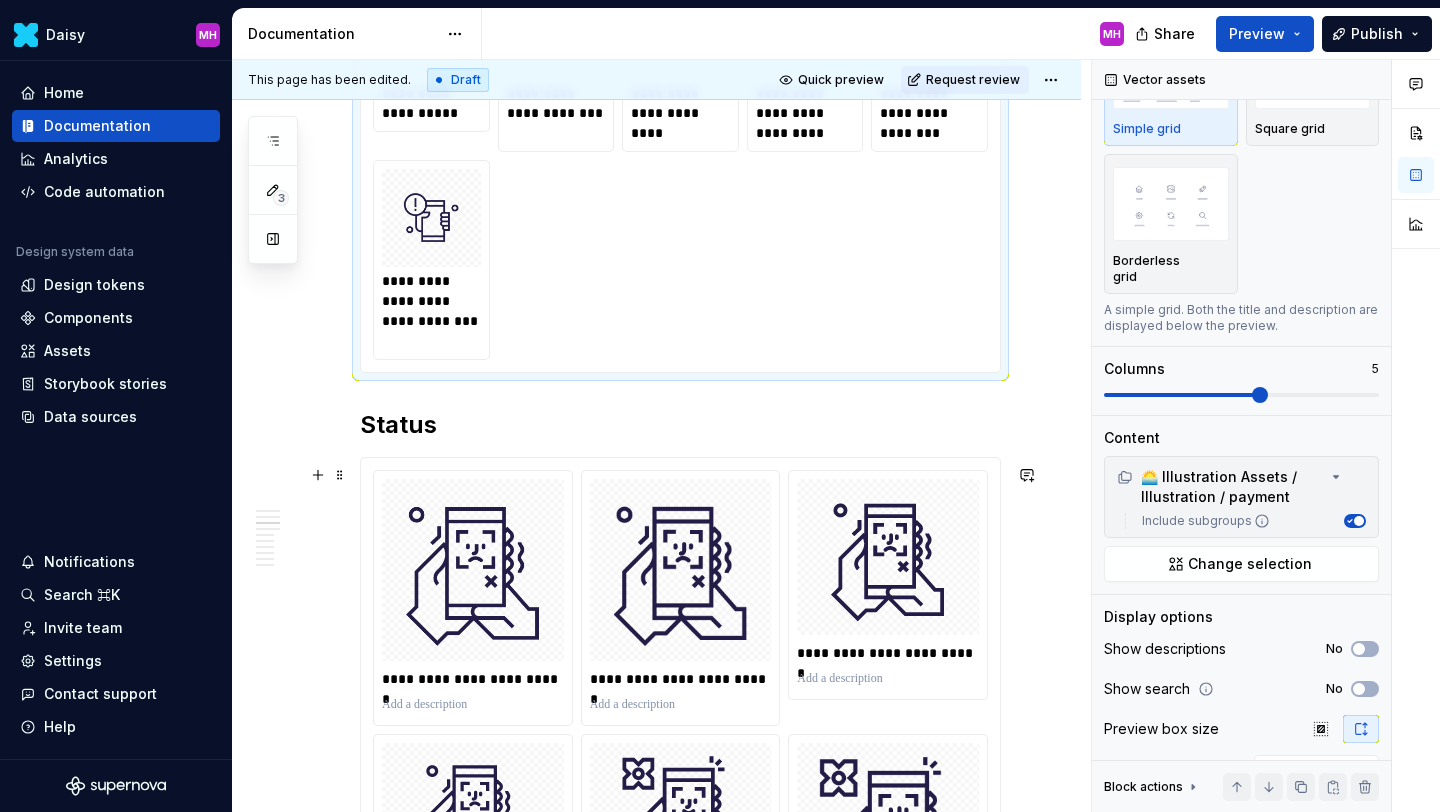 scroll, scrollTop: 1078, scrollLeft: 0, axis: vertical 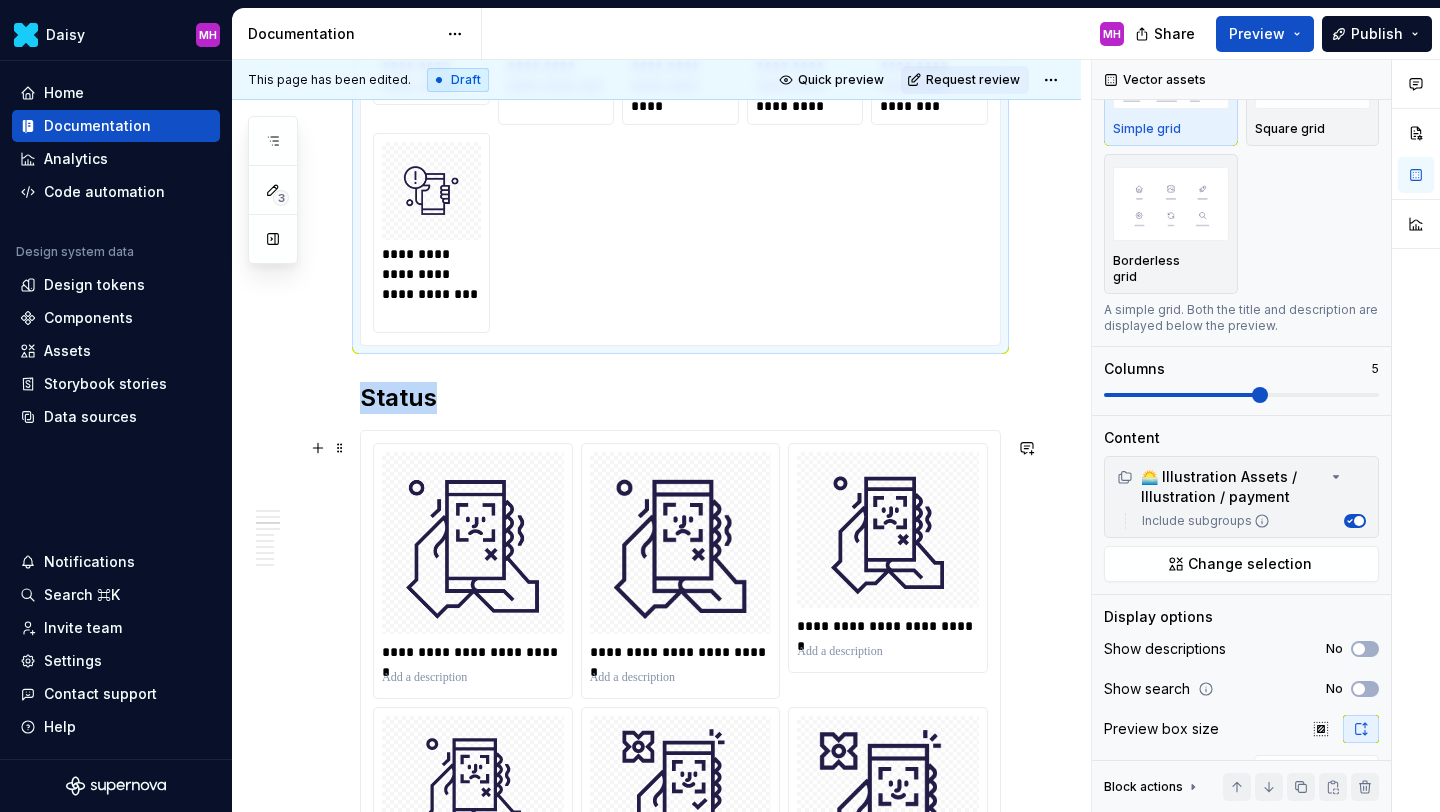 click on "**********" at bounding box center (680, 3328) 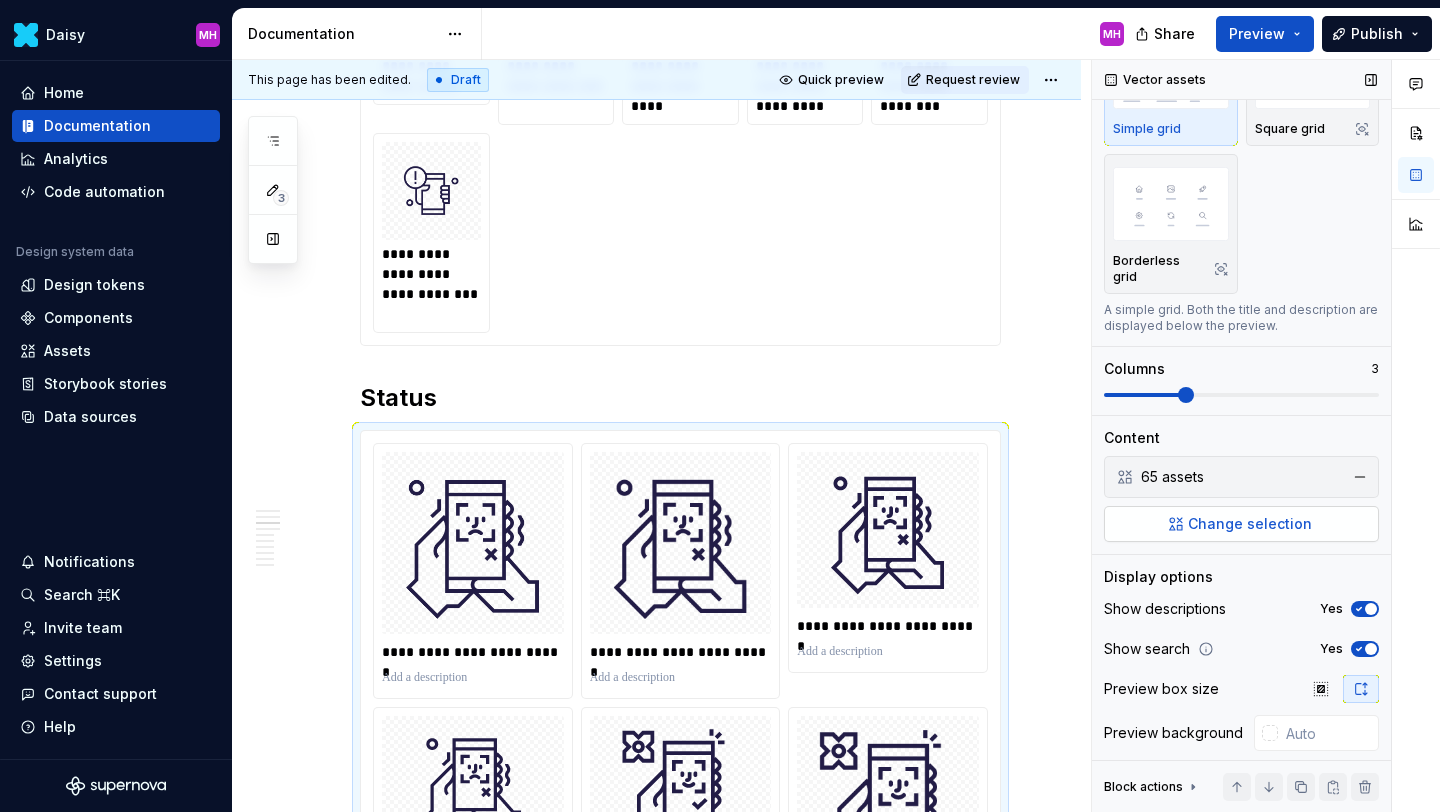 click on "Change selection" at bounding box center (1241, 524) 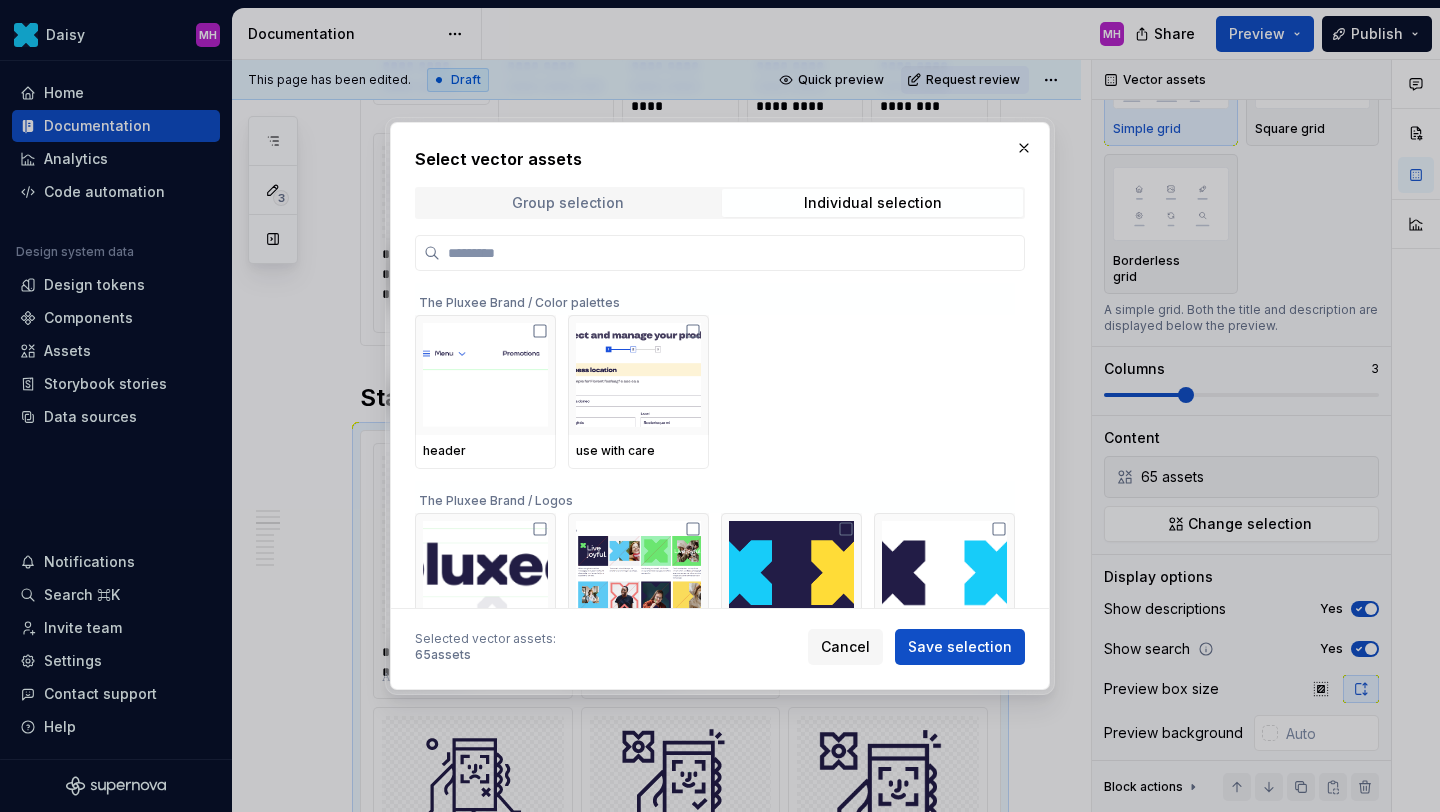 click on "Group selection" at bounding box center (567, 203) 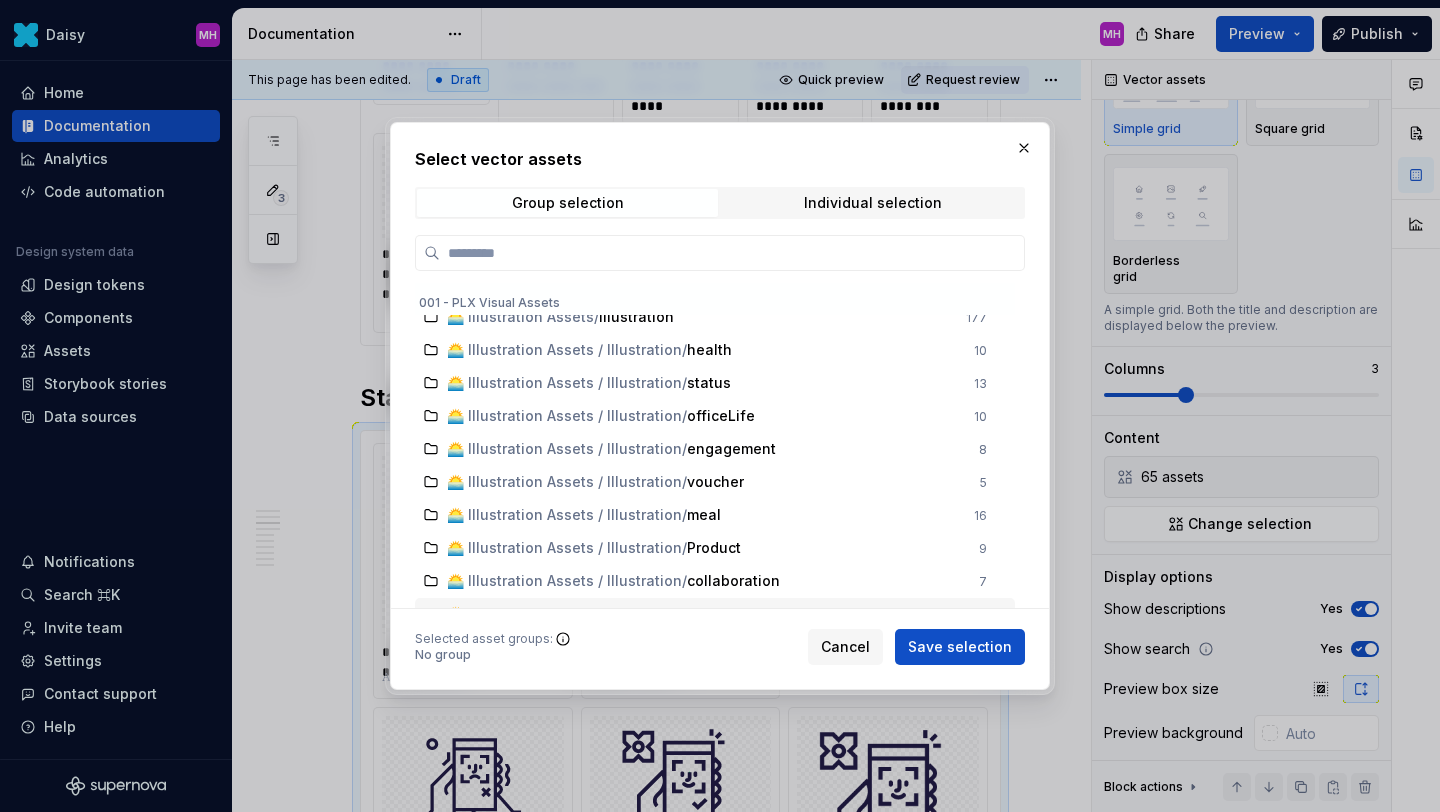 scroll, scrollTop: 1712, scrollLeft: 0, axis: vertical 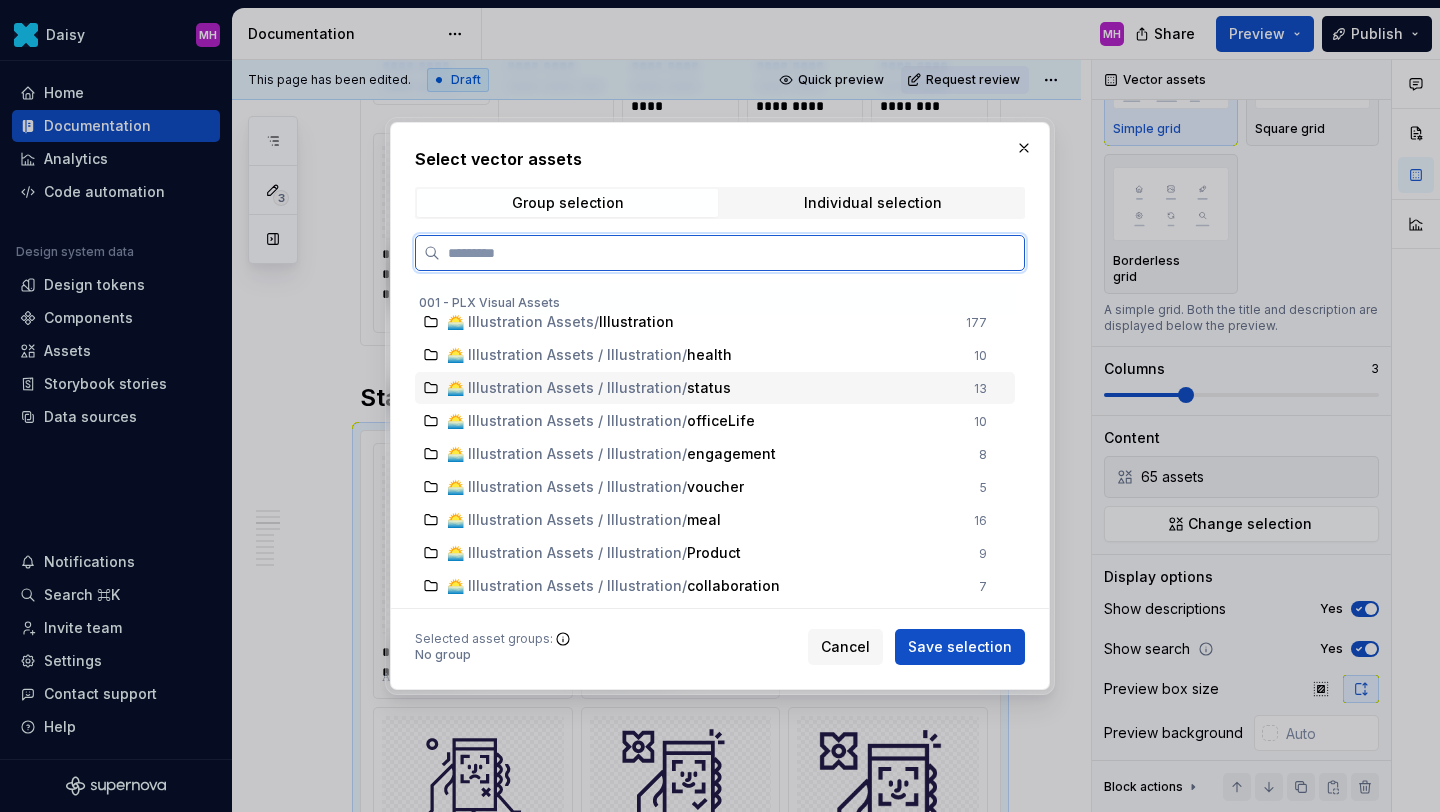 click on "🌅 Illustration Assets / Illustration" at bounding box center (564, 388) 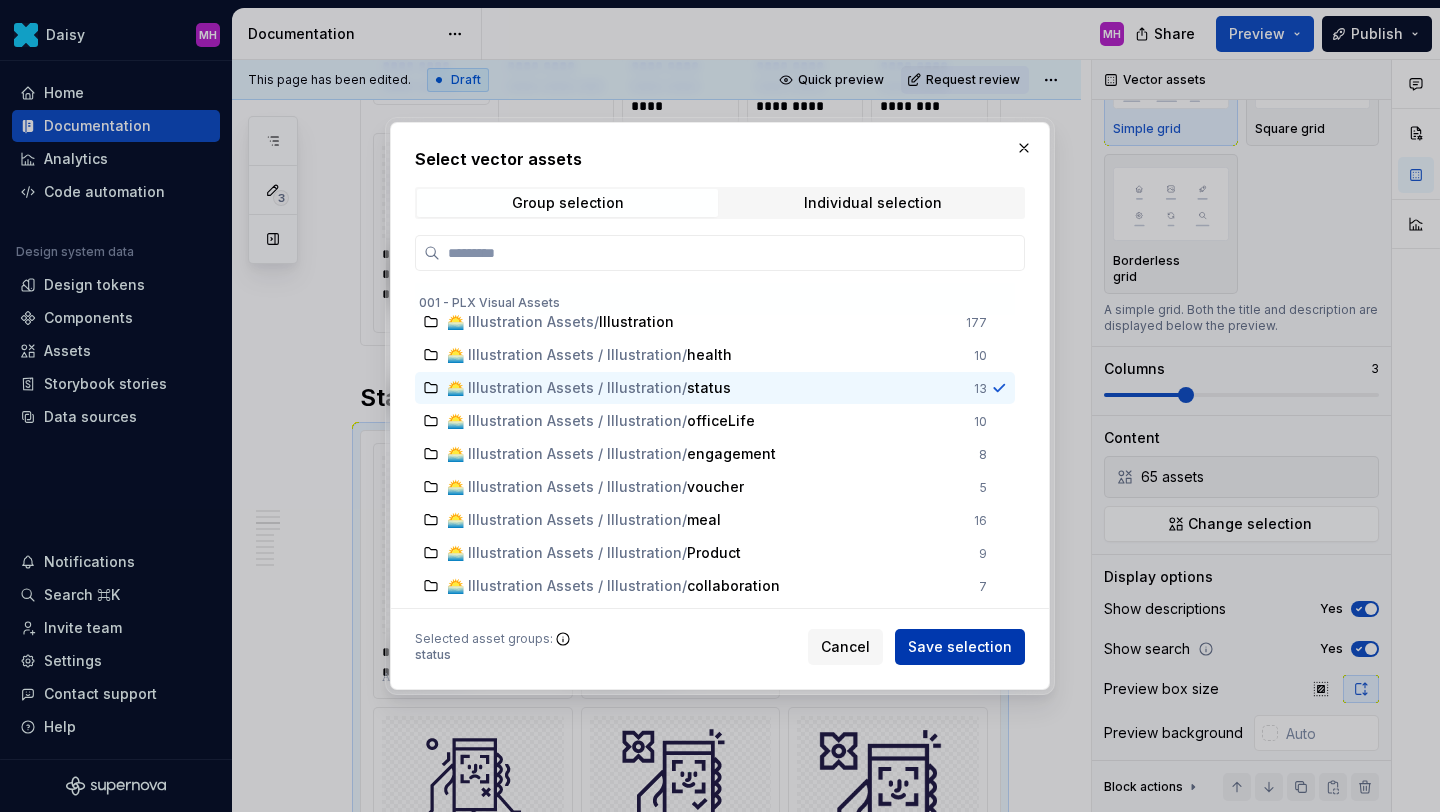 click on "Save selection" at bounding box center [960, 647] 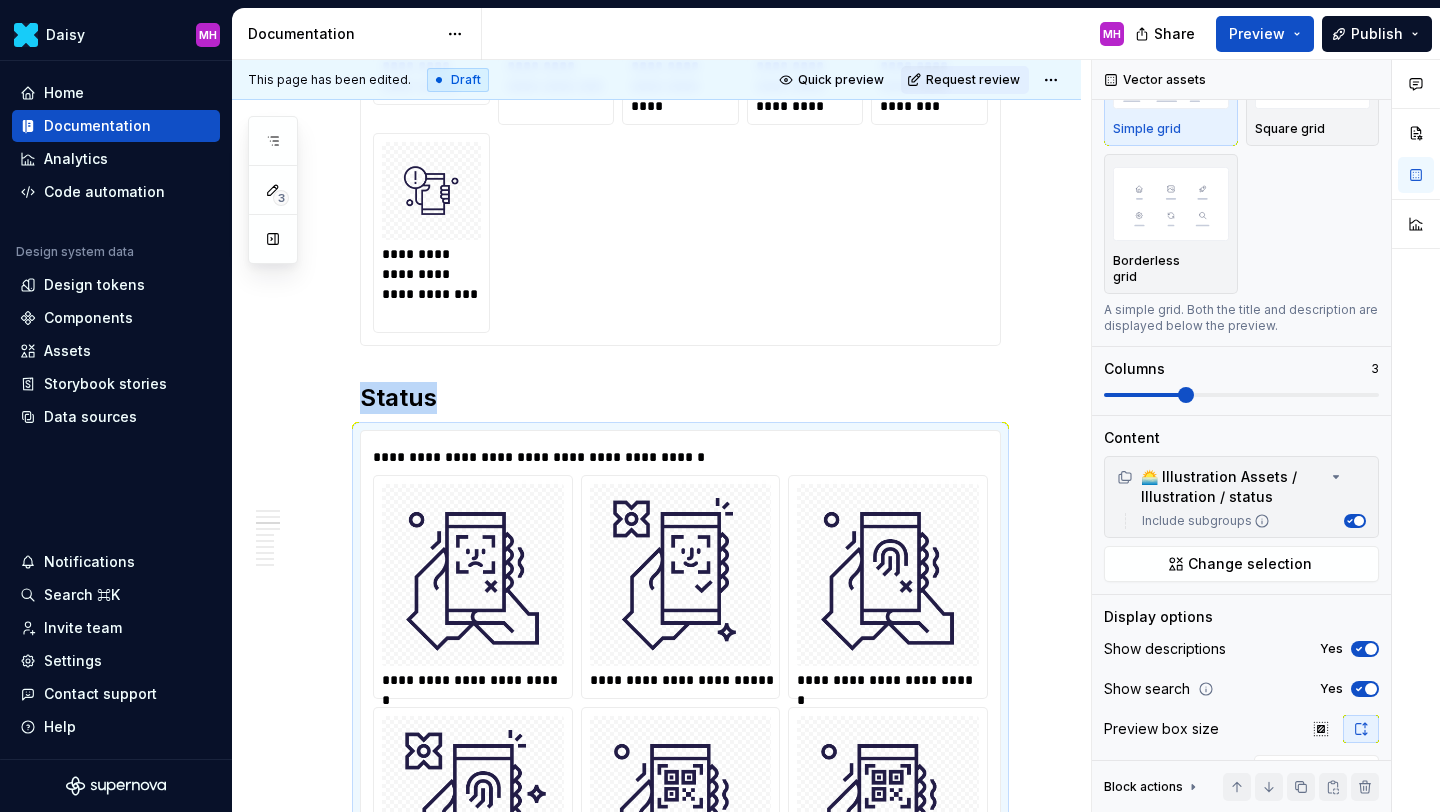 scroll, scrollTop: 1456, scrollLeft: 0, axis: vertical 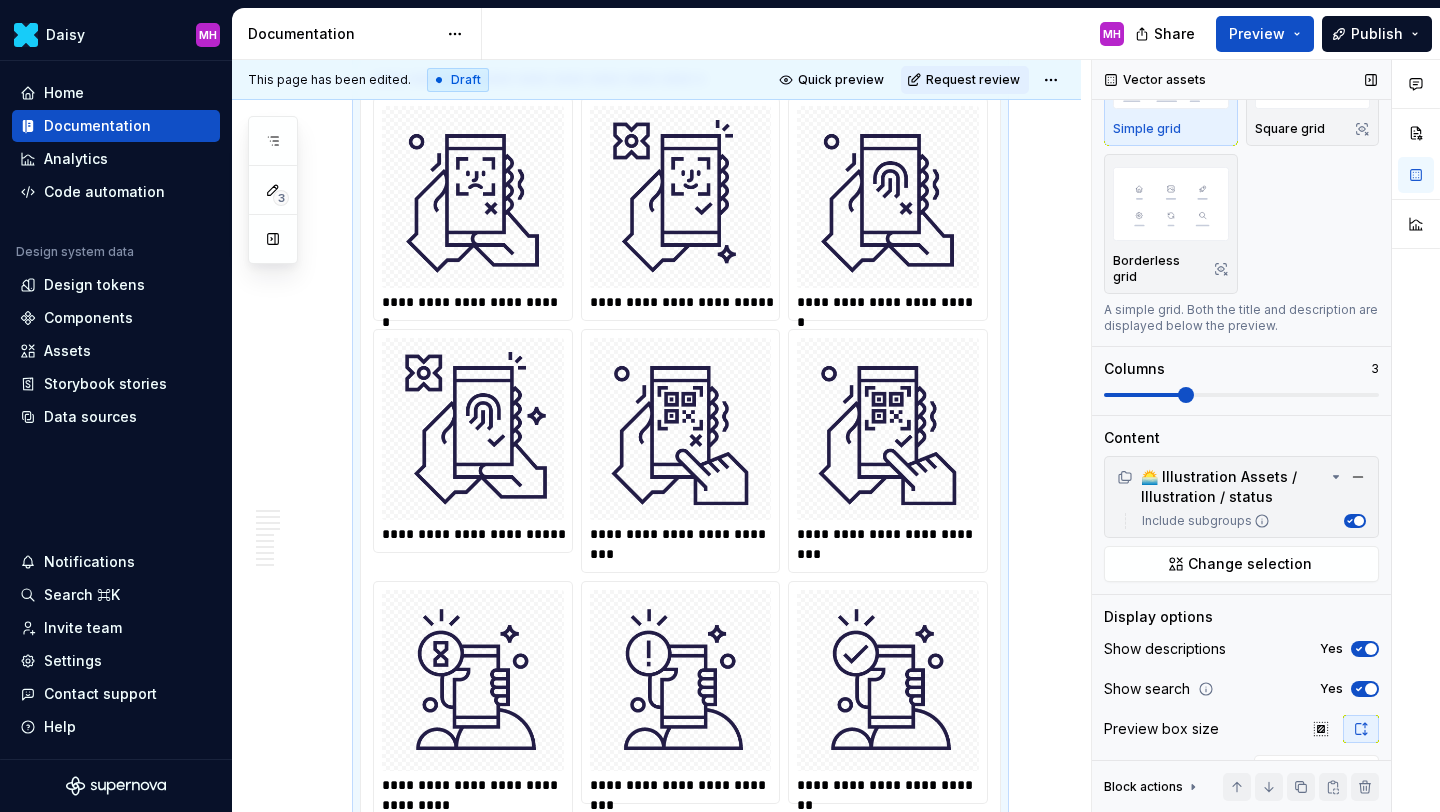 click at bounding box center [1241, 395] 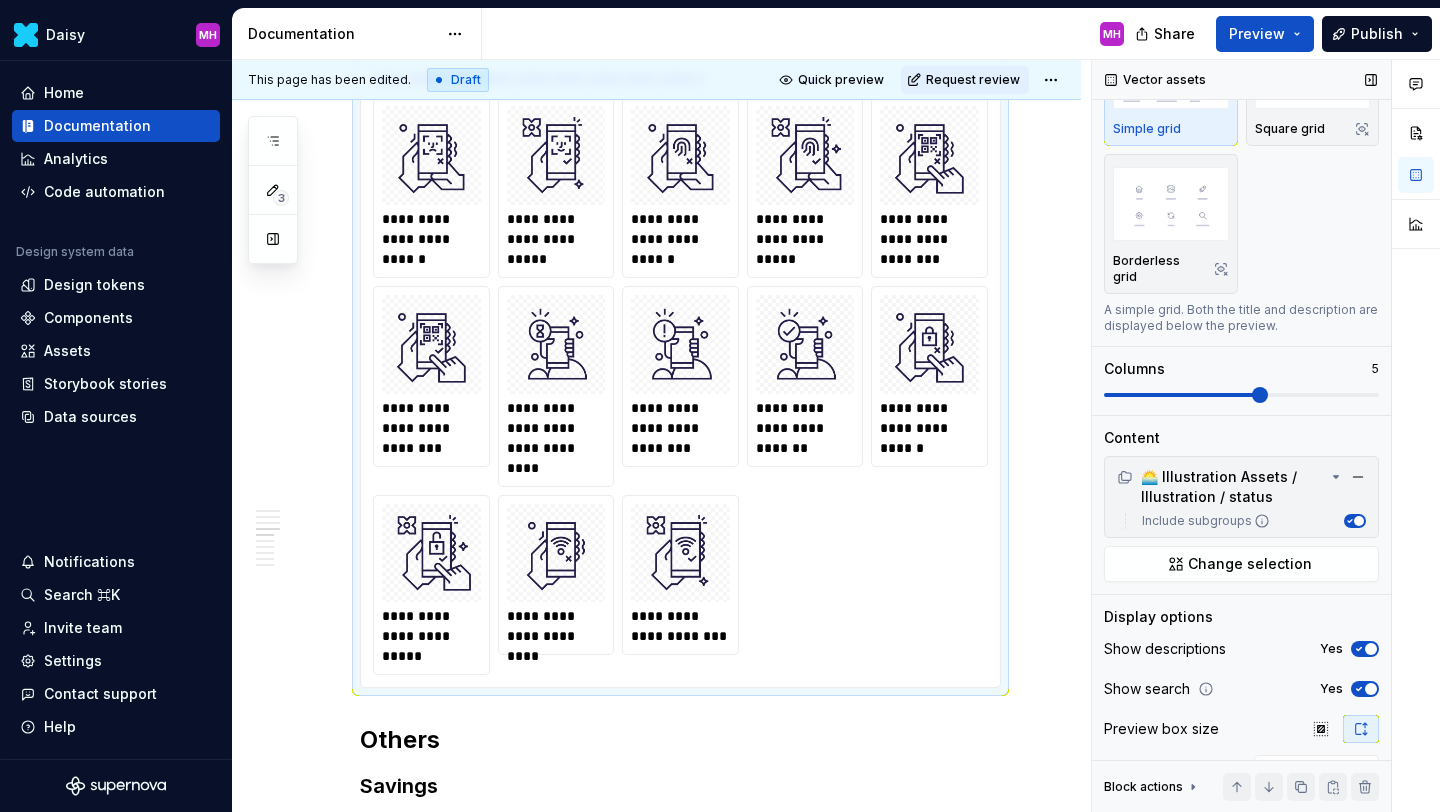 click at bounding box center [1241, 395] 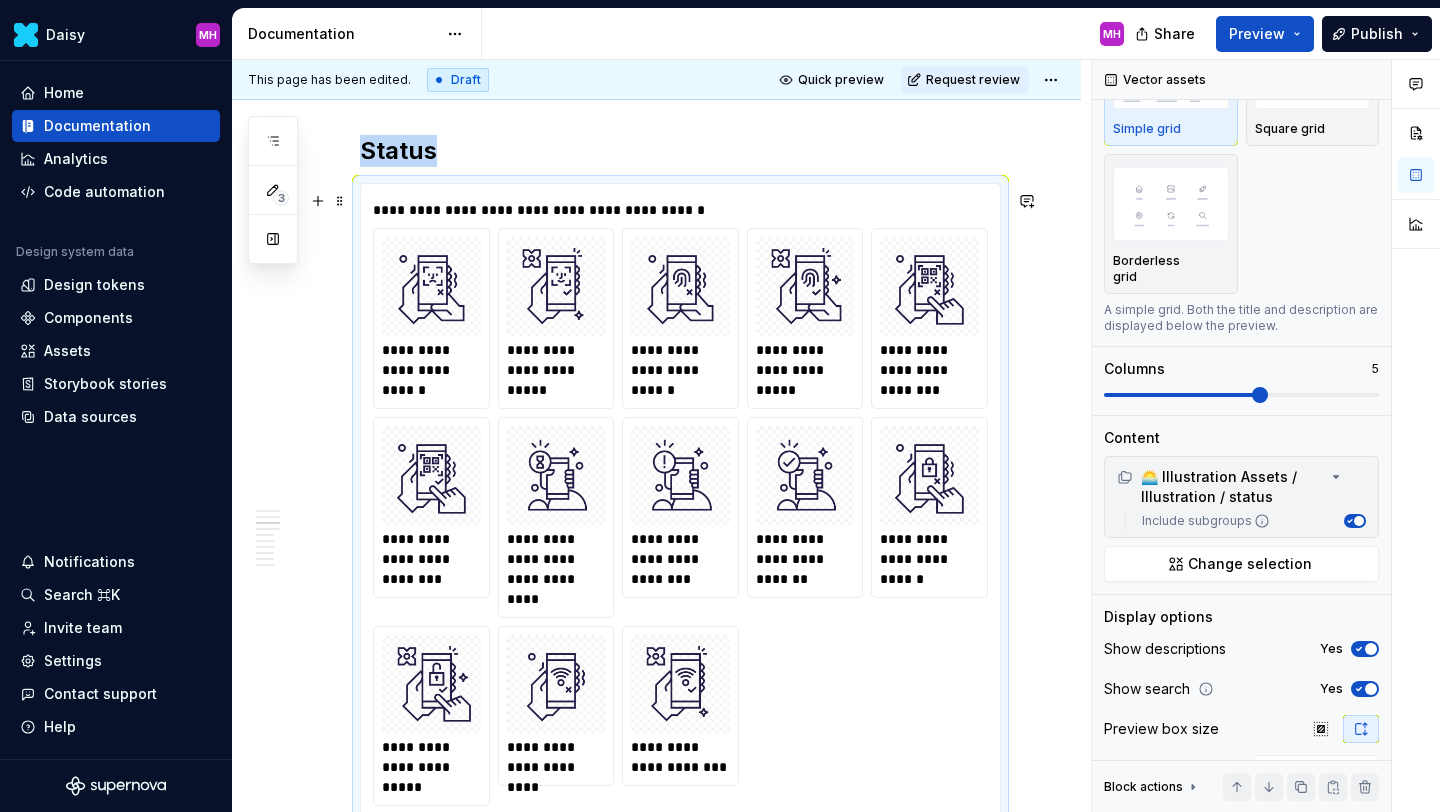 scroll, scrollTop: 1296, scrollLeft: 0, axis: vertical 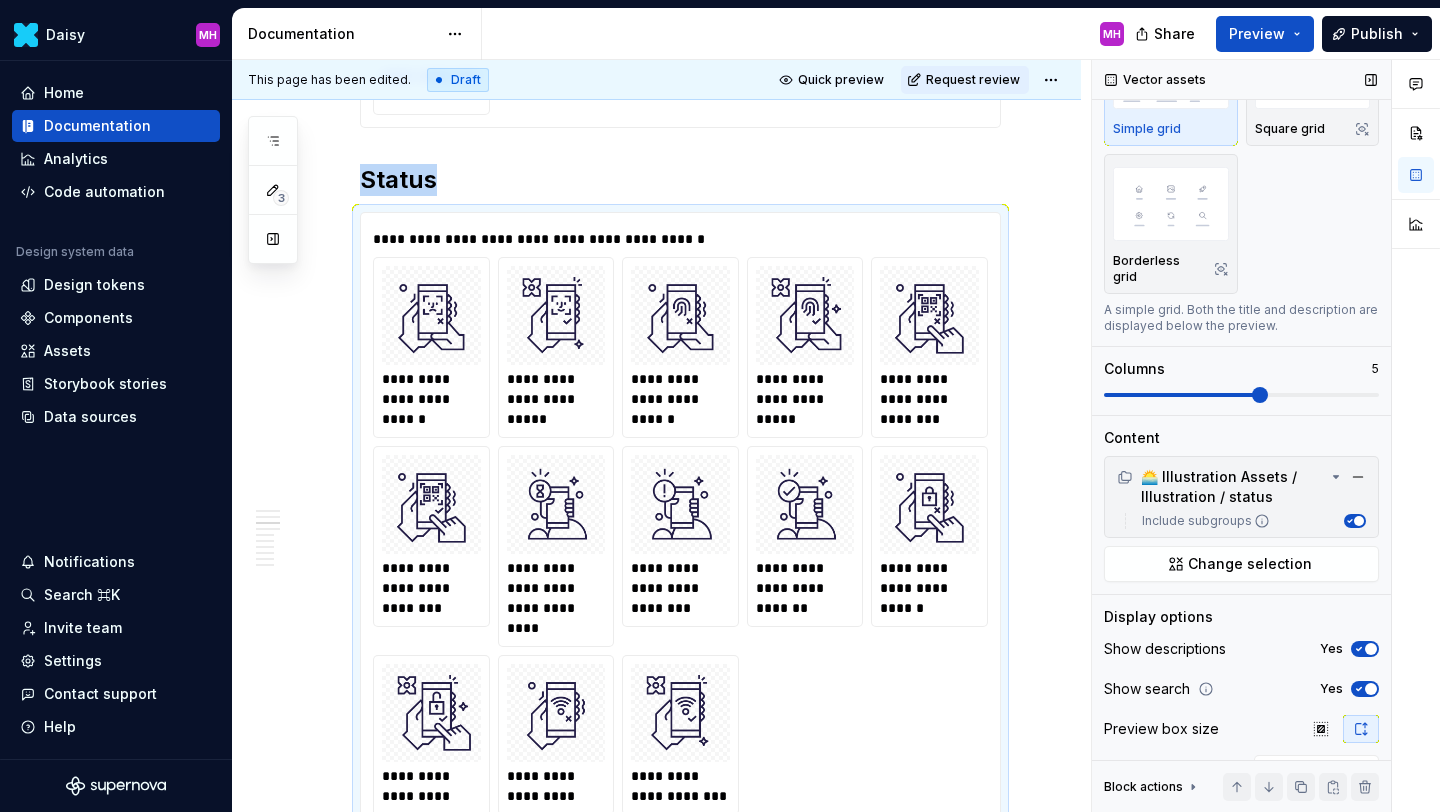click 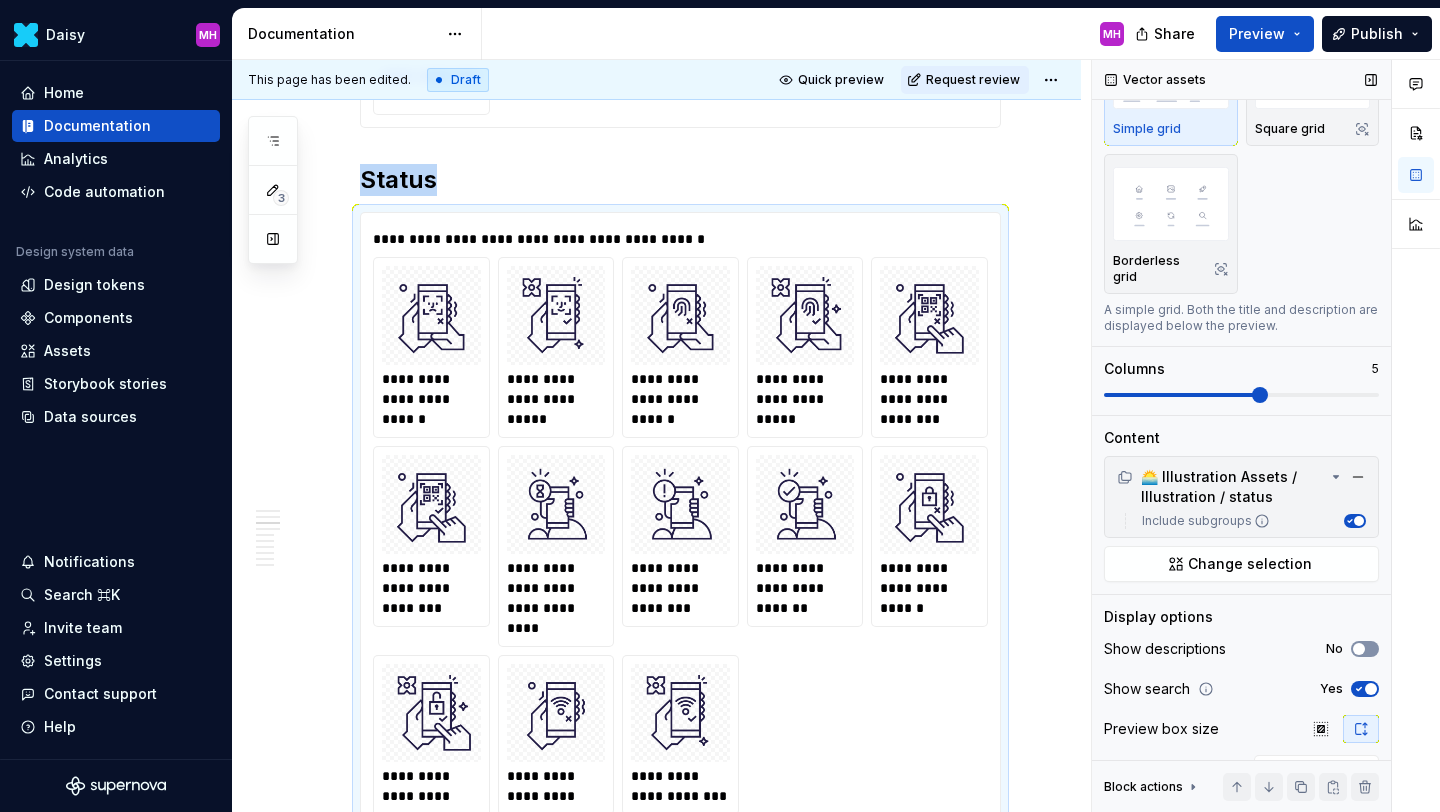 scroll, scrollTop: 1346, scrollLeft: 0, axis: vertical 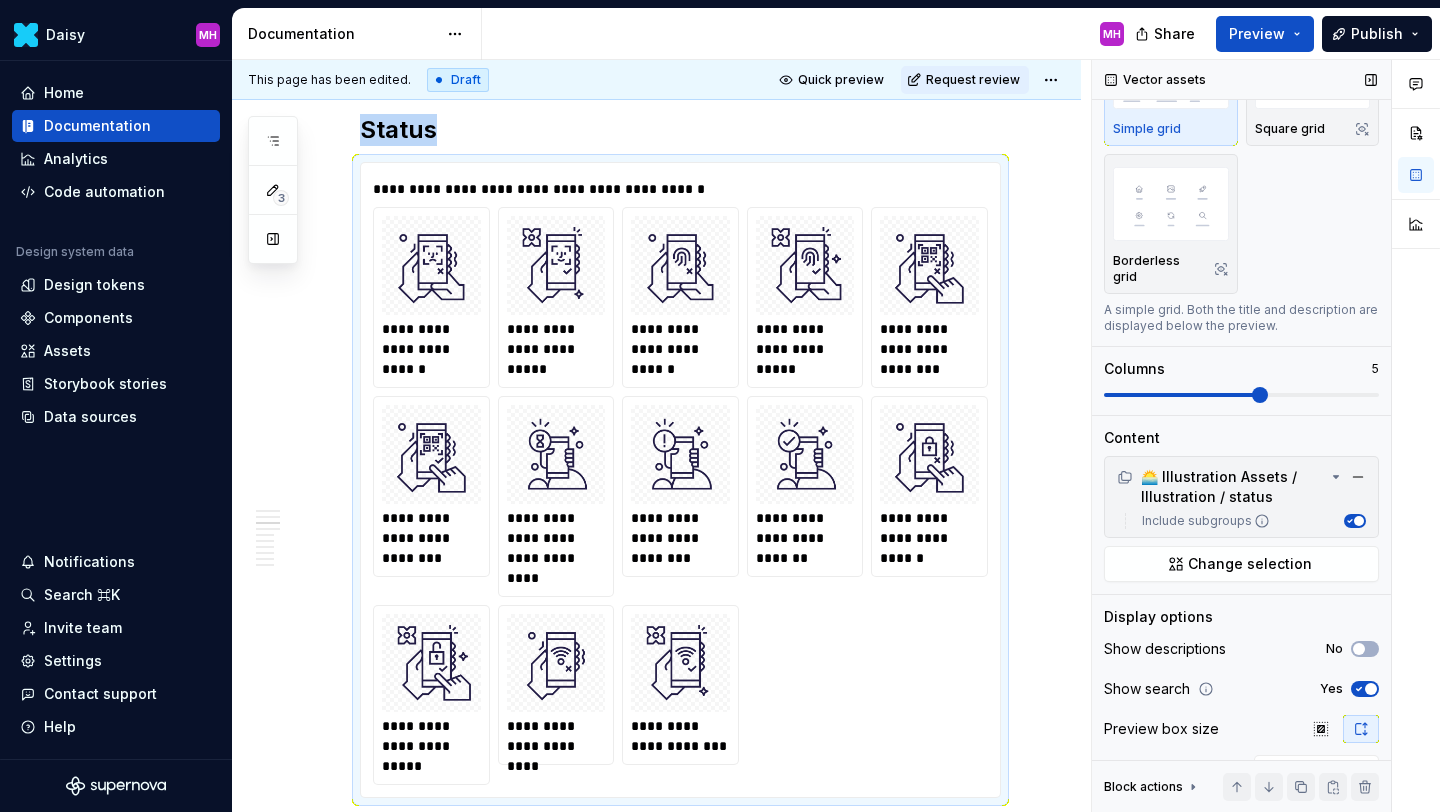 click 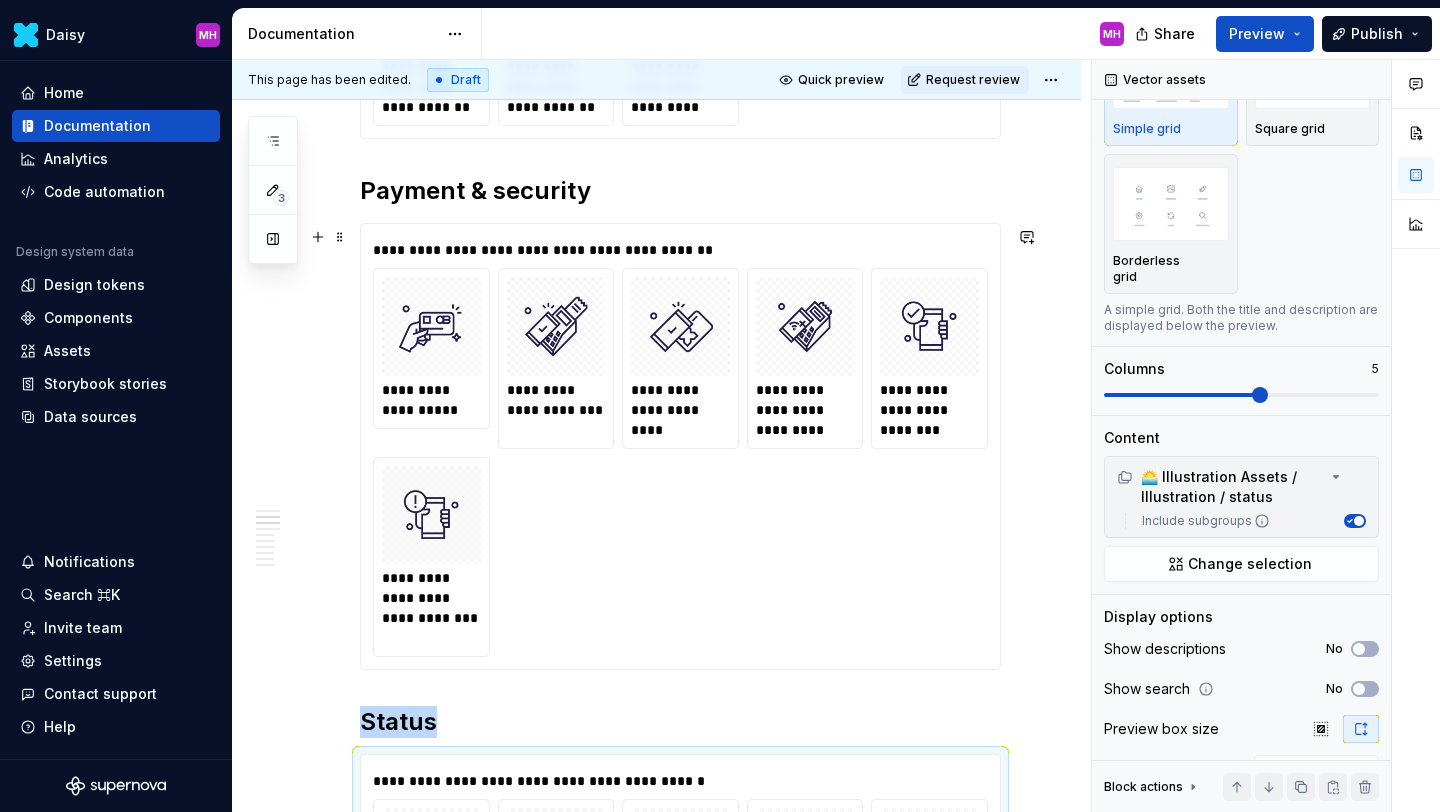 scroll, scrollTop: 751, scrollLeft: 0, axis: vertical 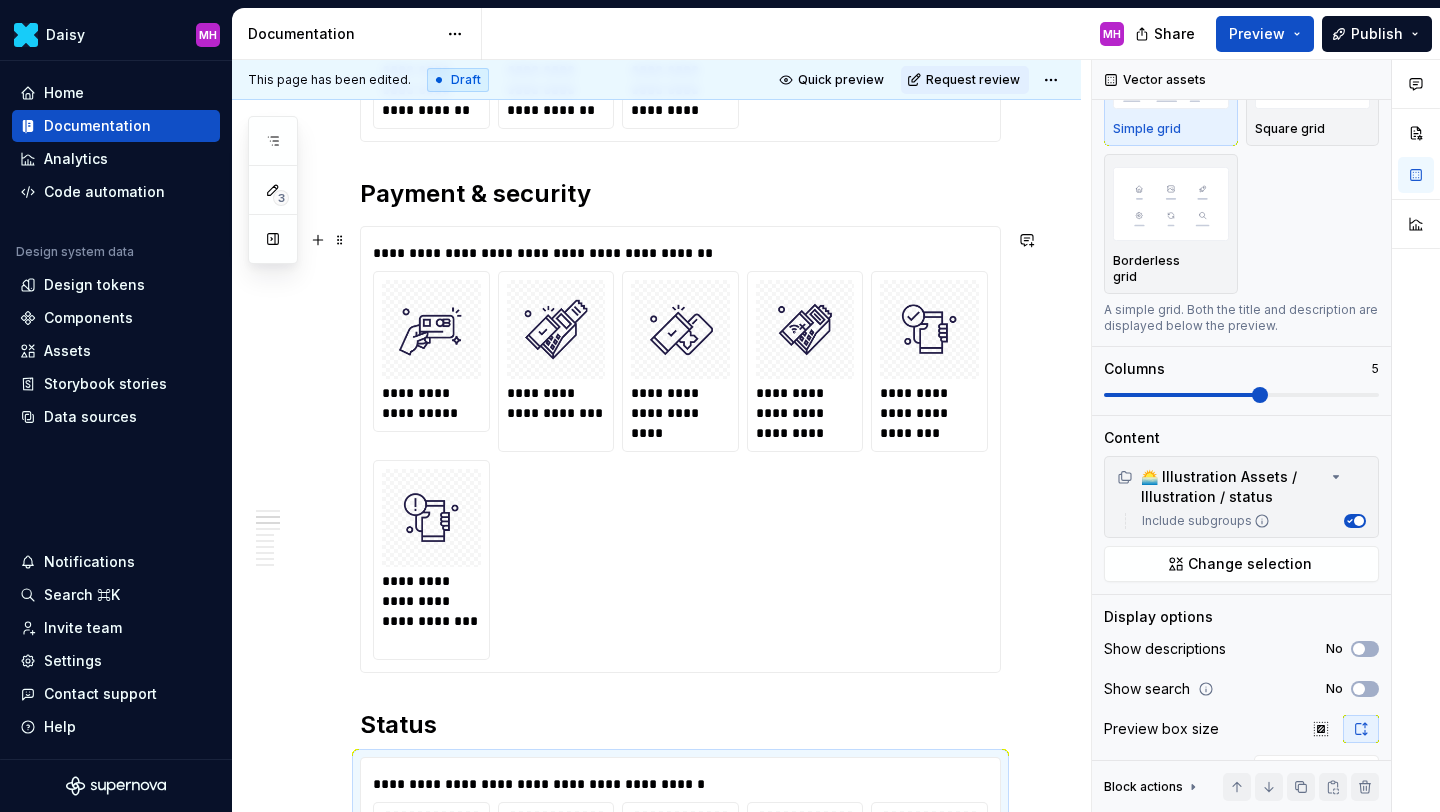 click on "**********" at bounding box center (680, 465) 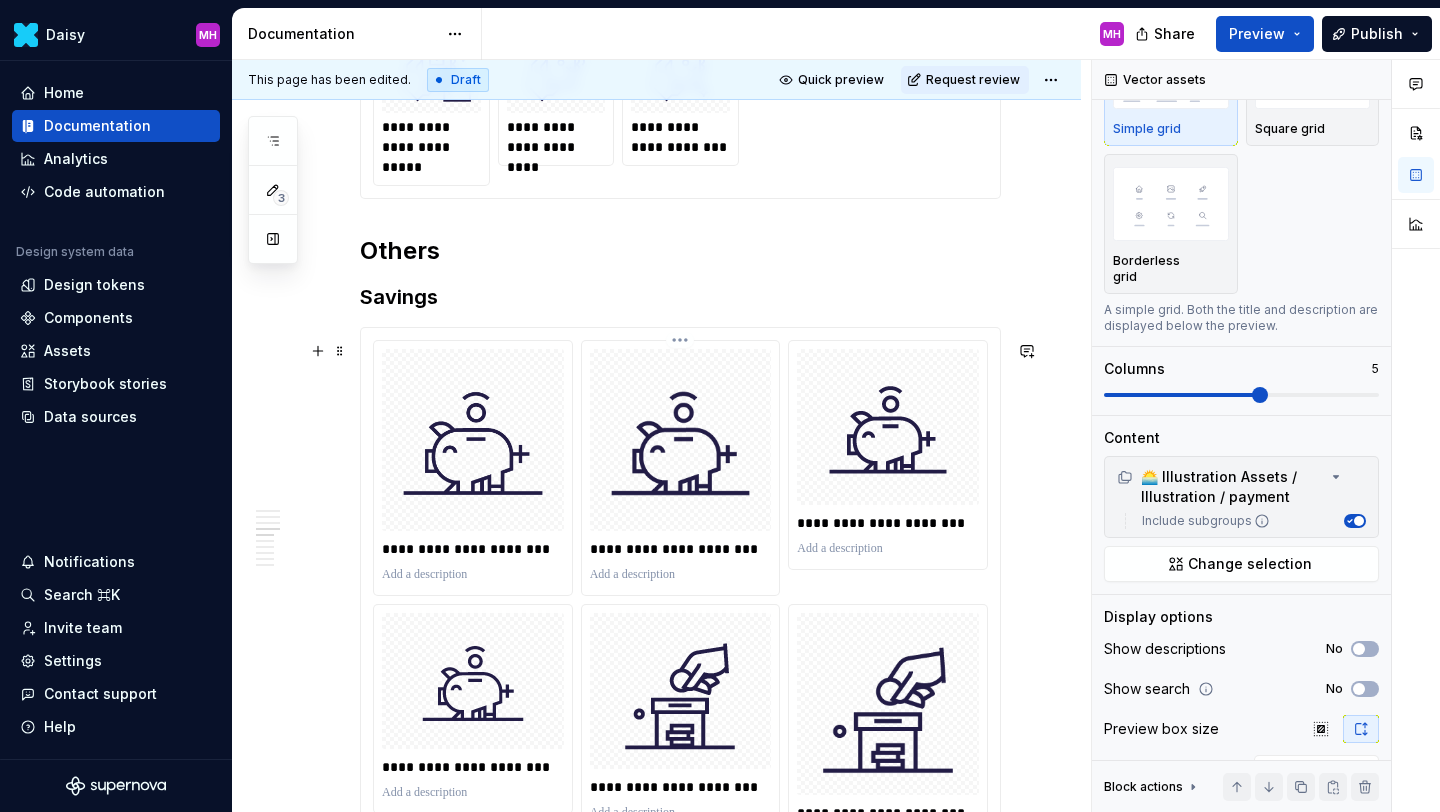 scroll, scrollTop: 1953, scrollLeft: 0, axis: vertical 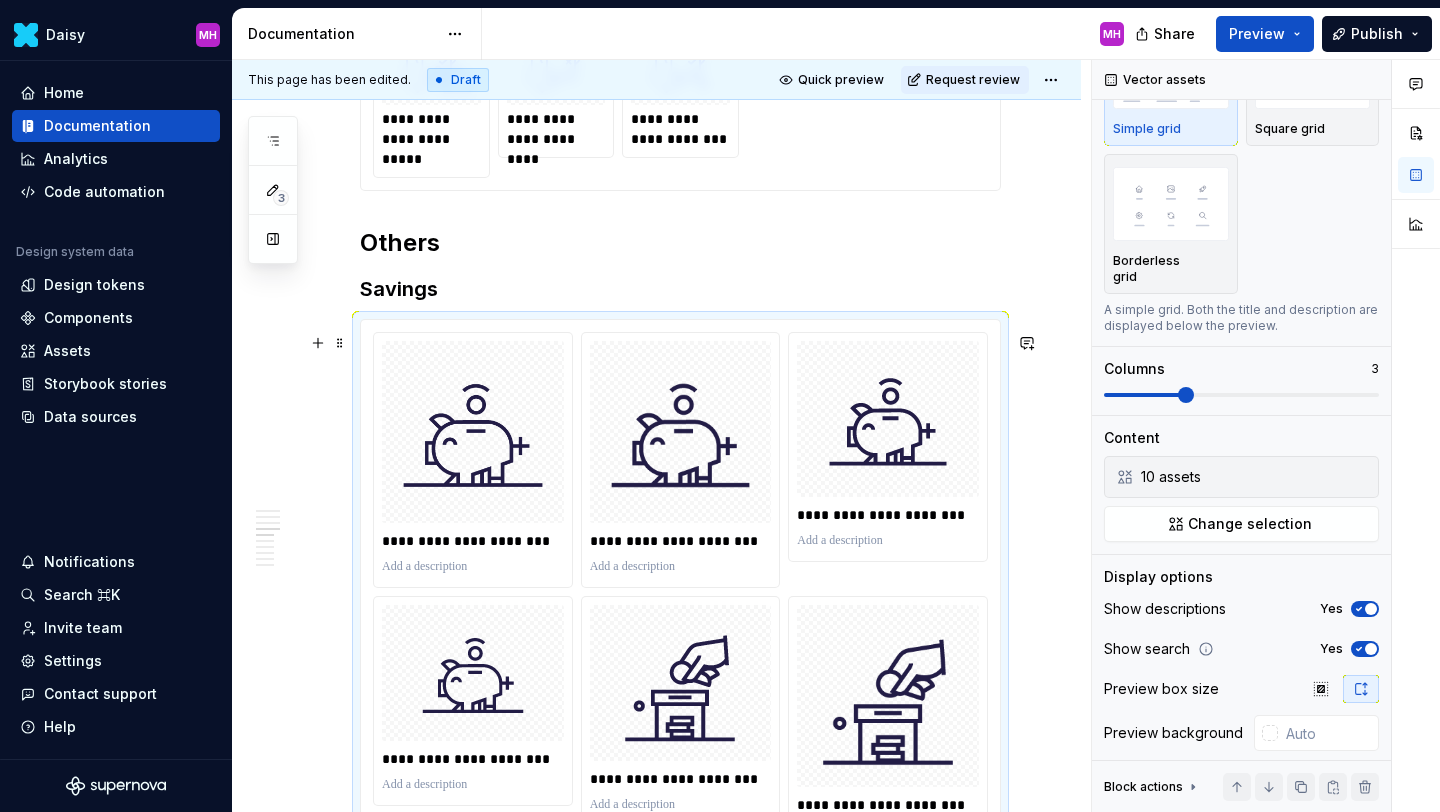click on "**********" at bounding box center [680, 820] 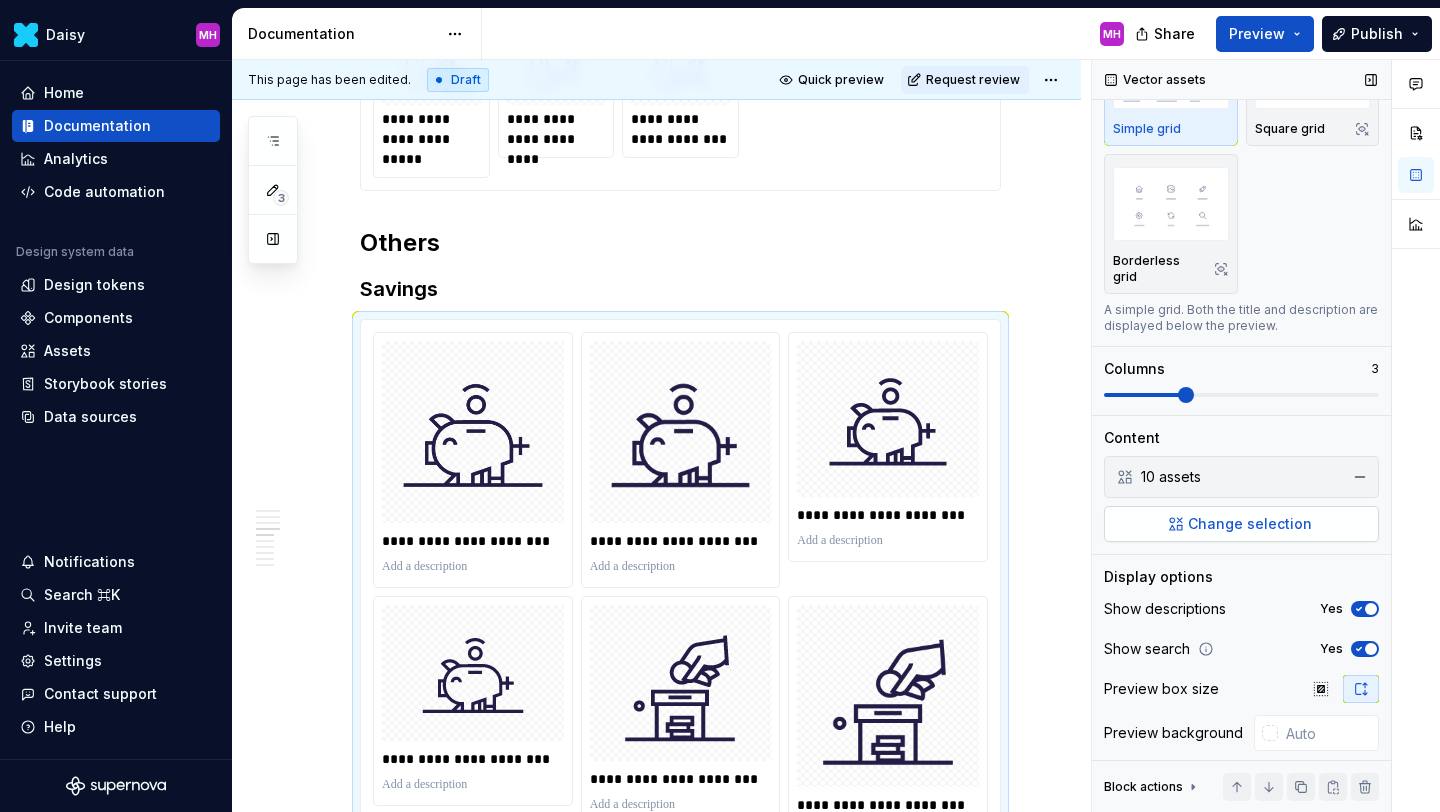 click on "Change selection" at bounding box center (1250, 524) 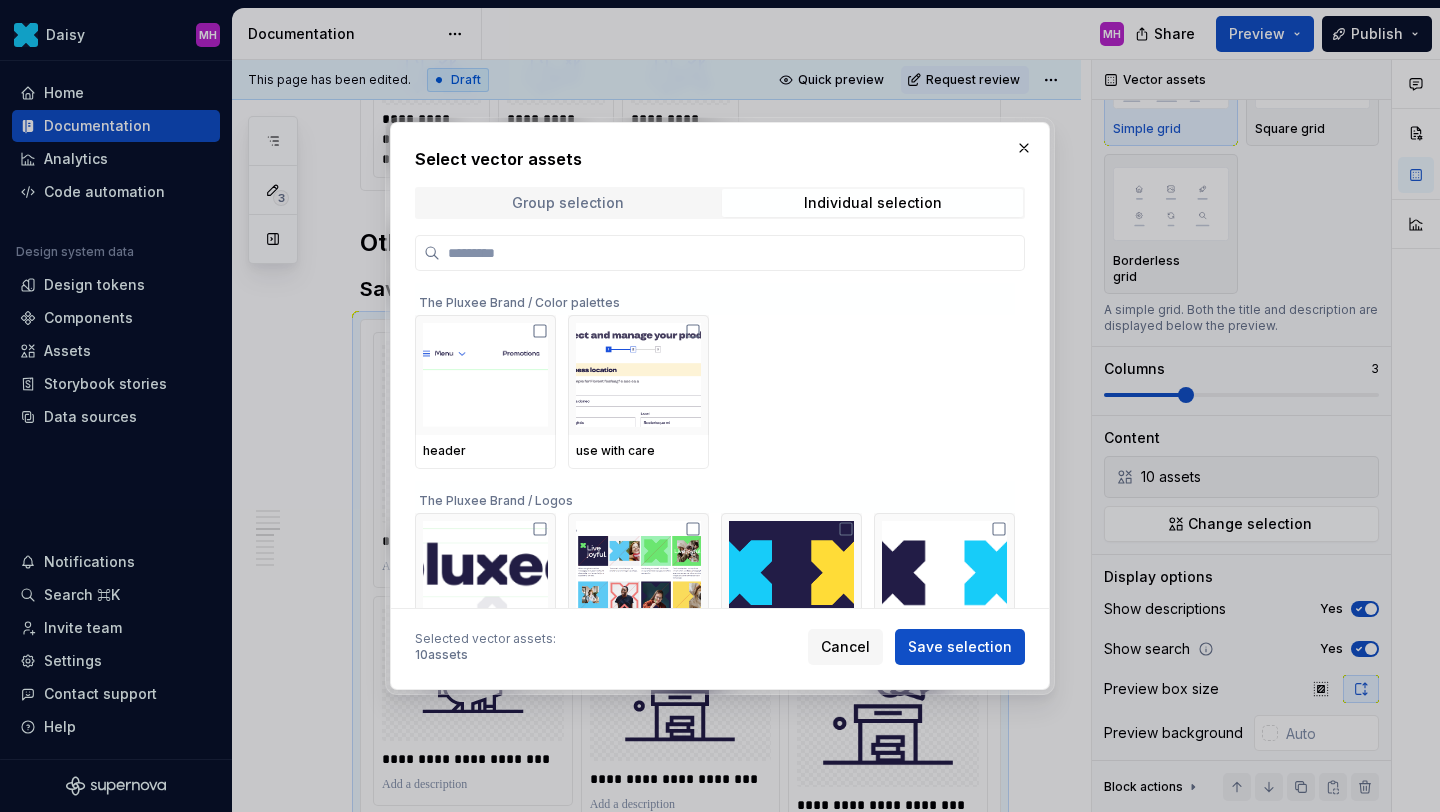 click on "Group selection" at bounding box center [568, 203] 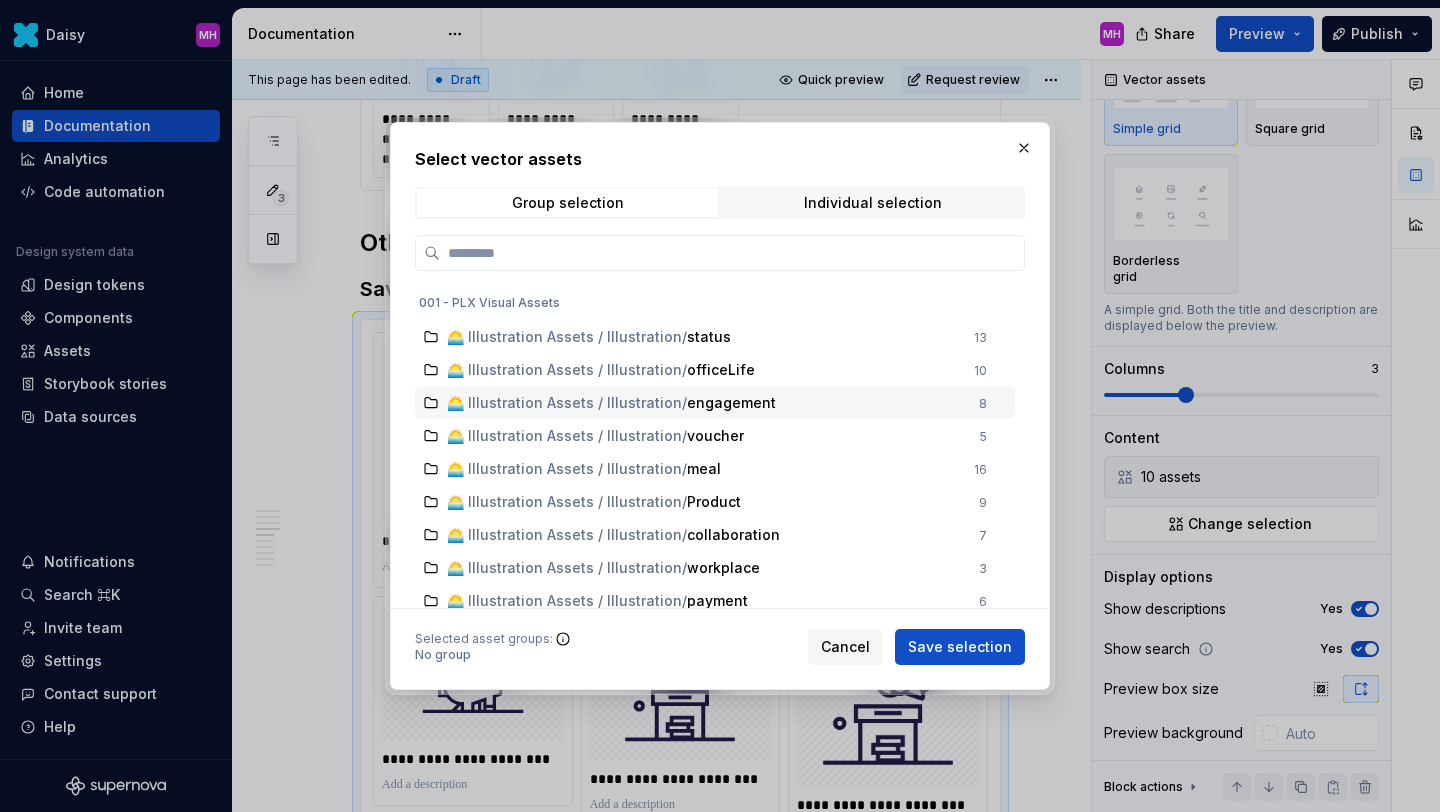 scroll, scrollTop: 1763, scrollLeft: 0, axis: vertical 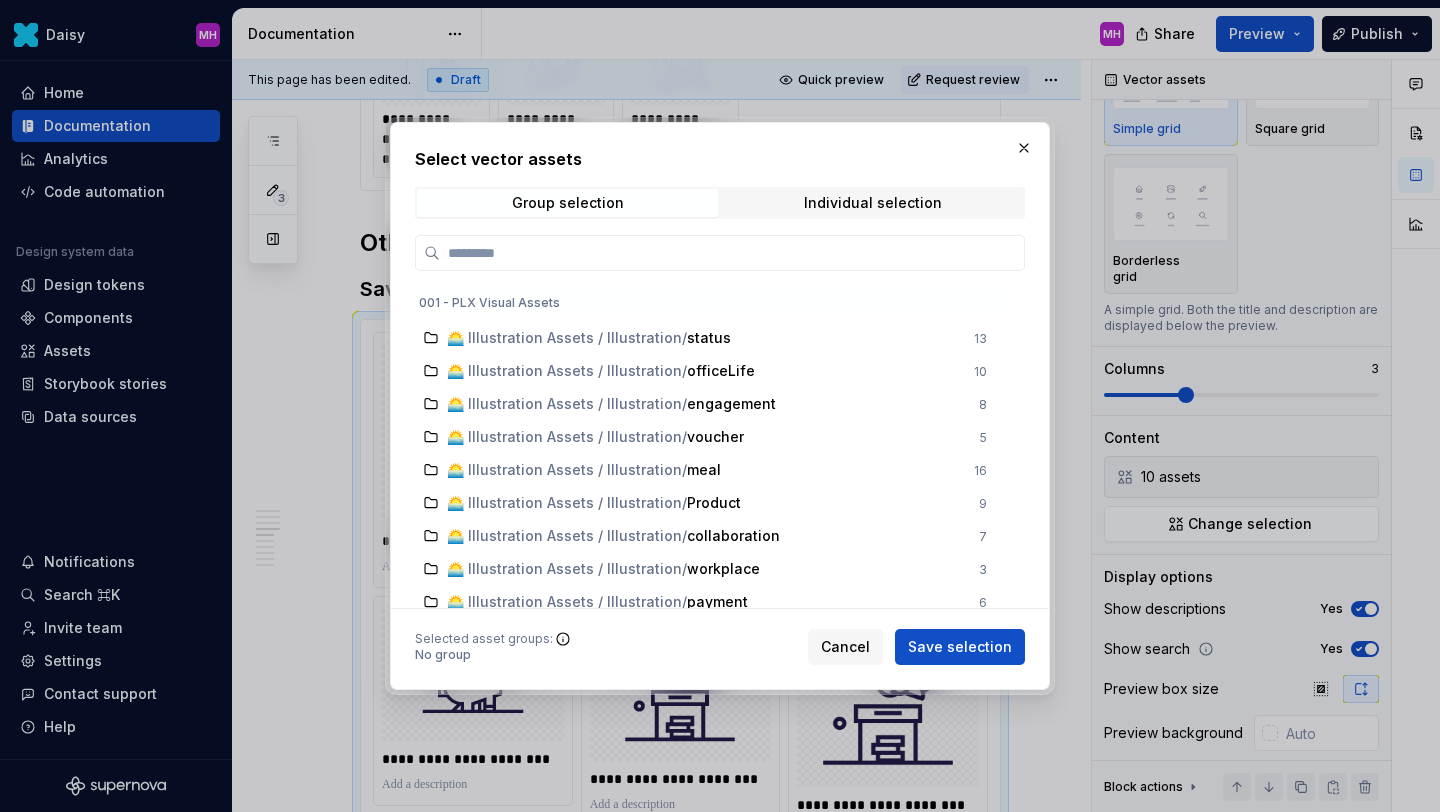 type on "*" 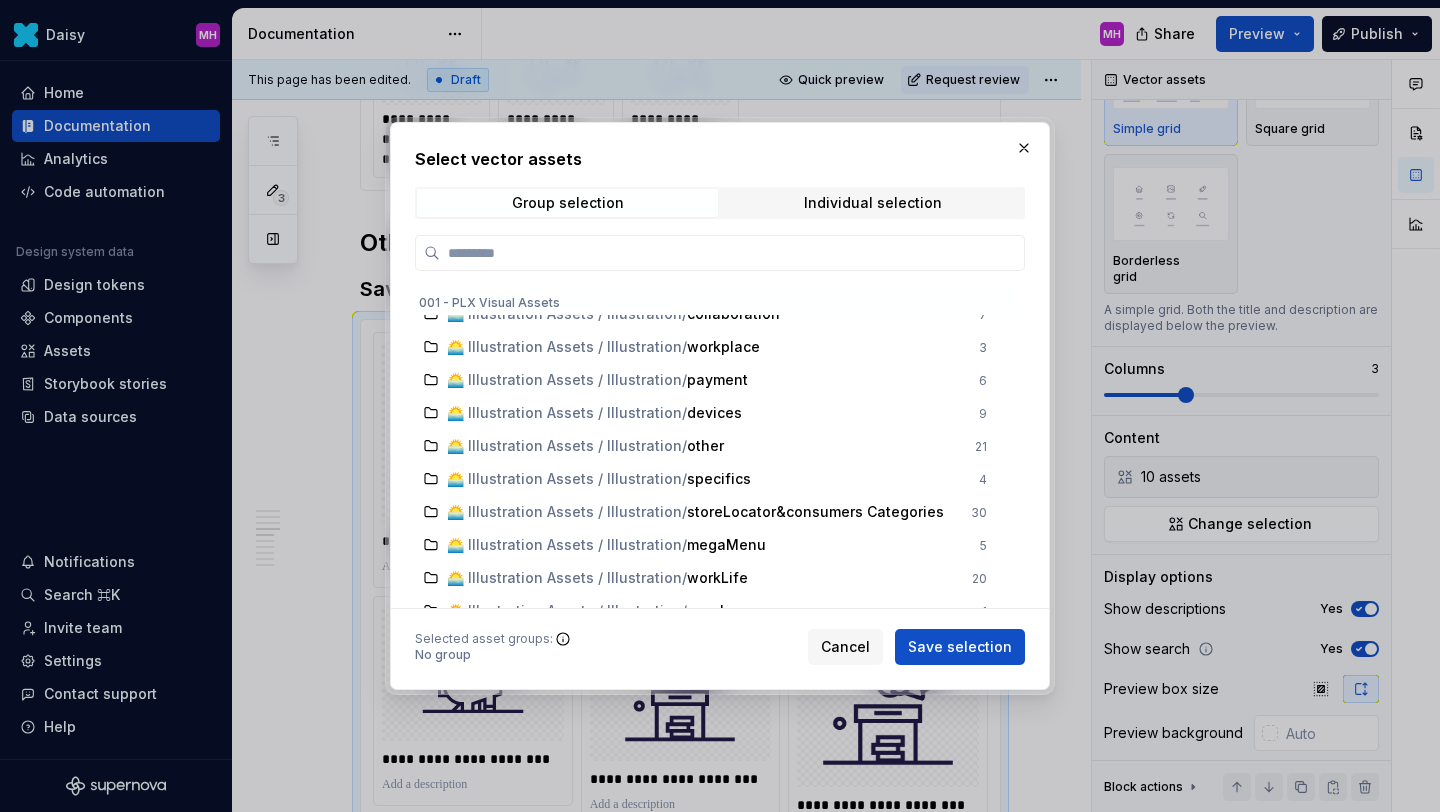 scroll, scrollTop: 1945, scrollLeft: 0, axis: vertical 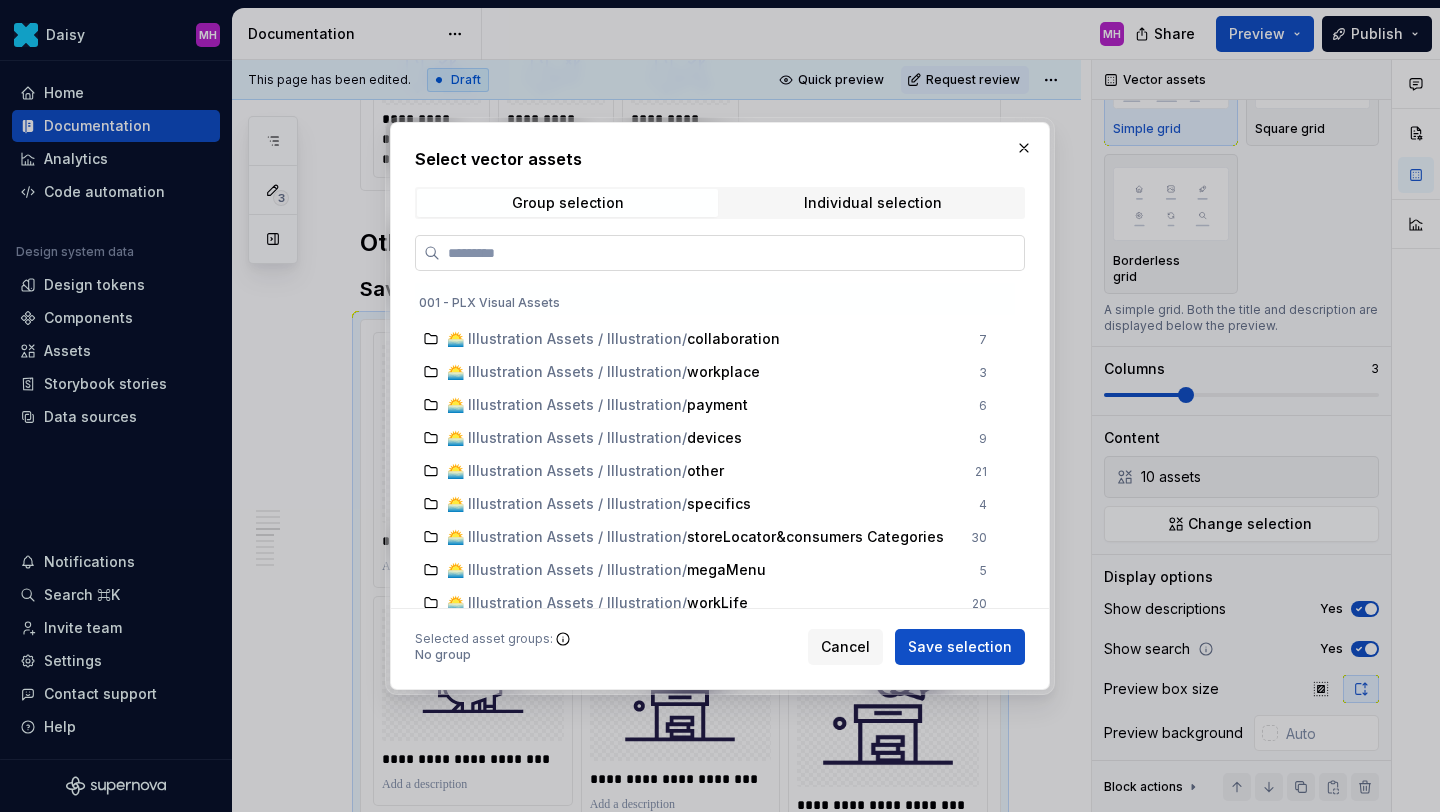 click at bounding box center [732, 253] 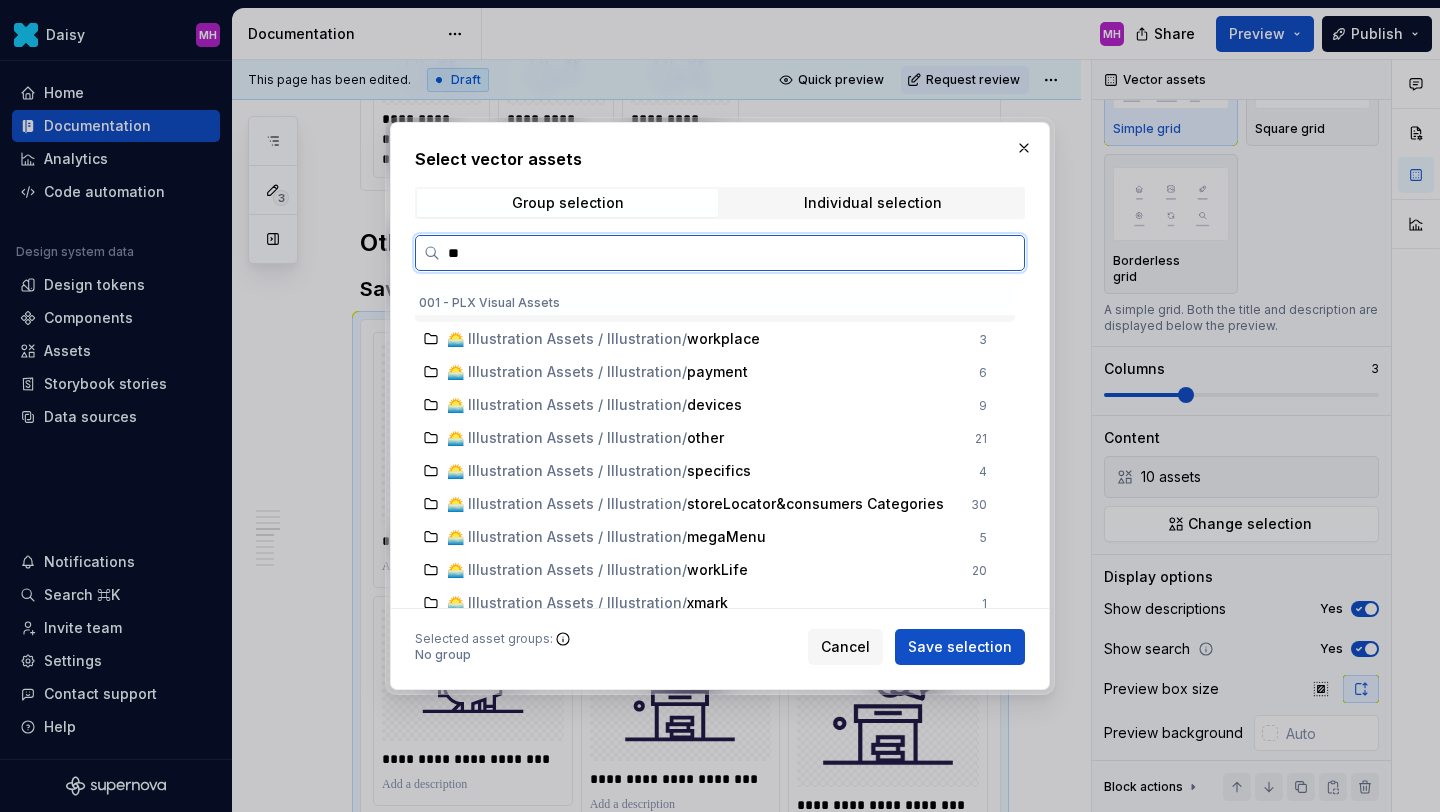 scroll, scrollTop: 0, scrollLeft: 0, axis: both 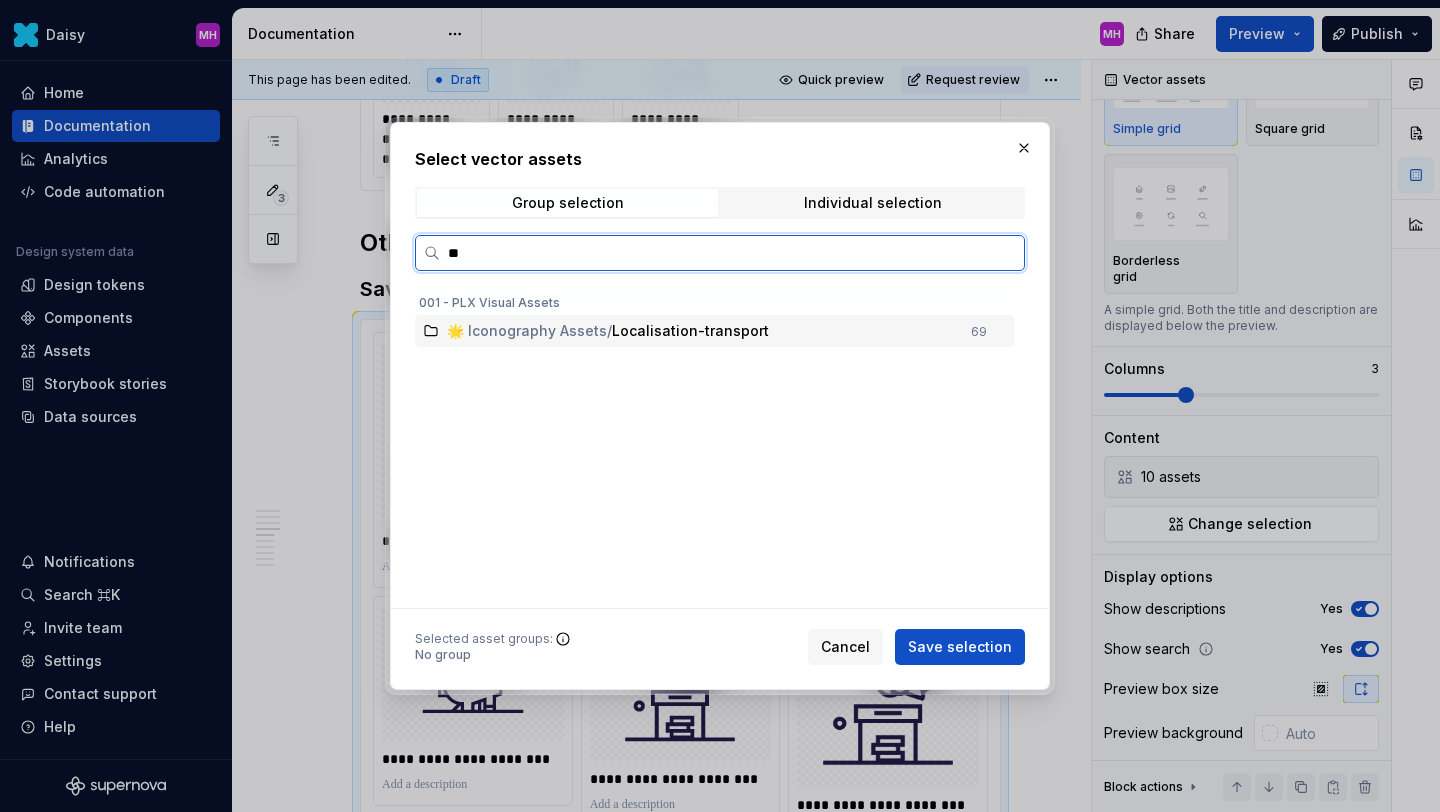 type on "*" 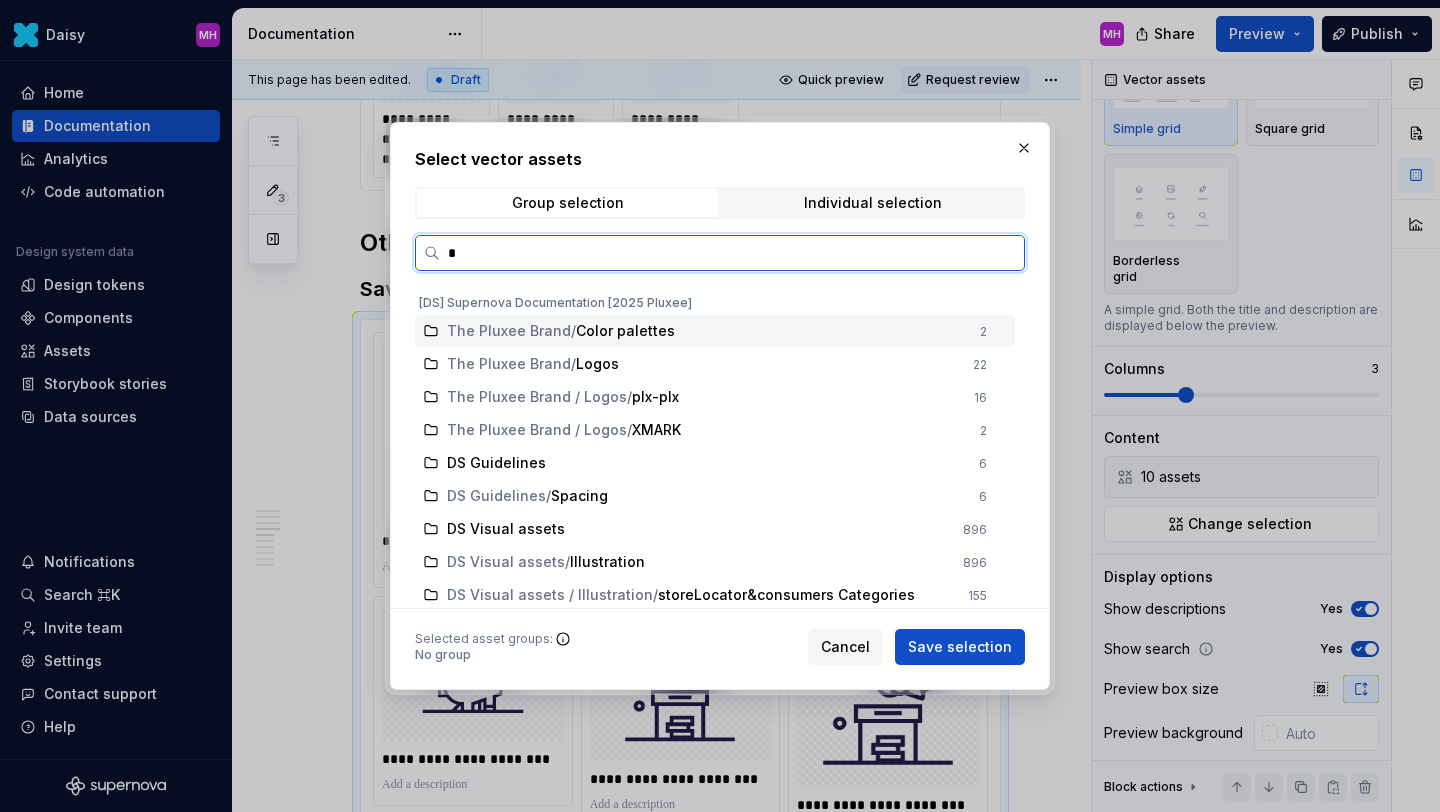 type 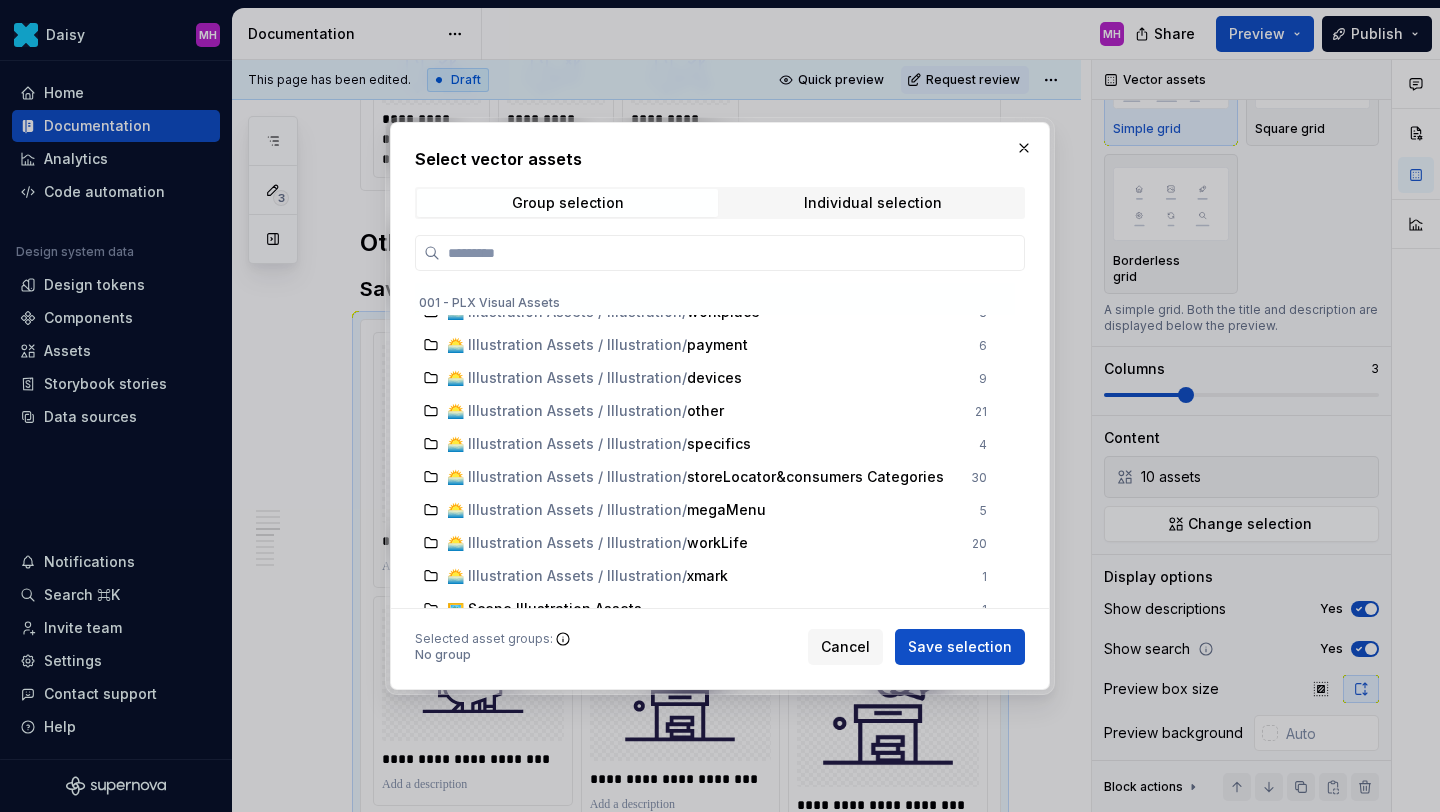 scroll, scrollTop: 1997, scrollLeft: 0, axis: vertical 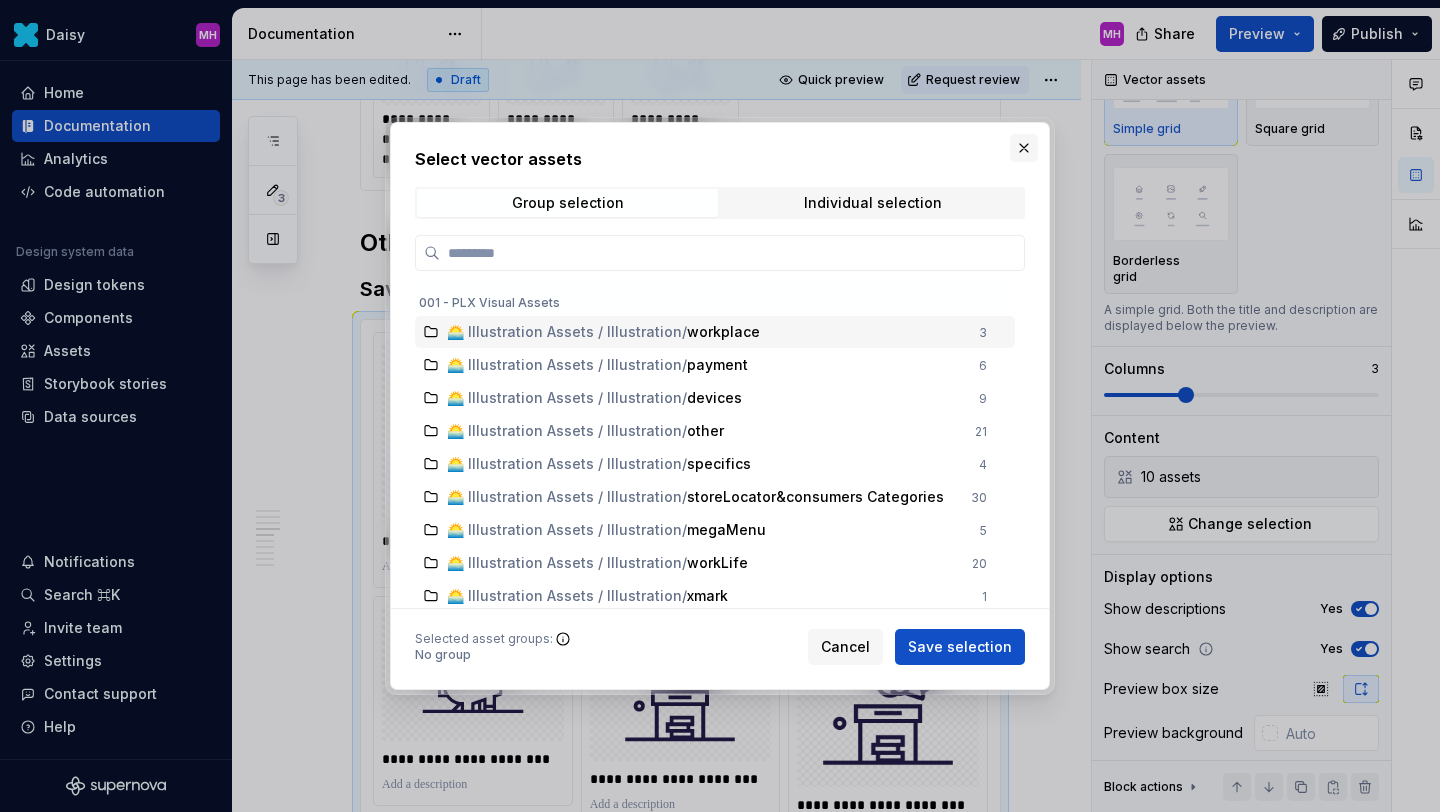 click at bounding box center [1024, 148] 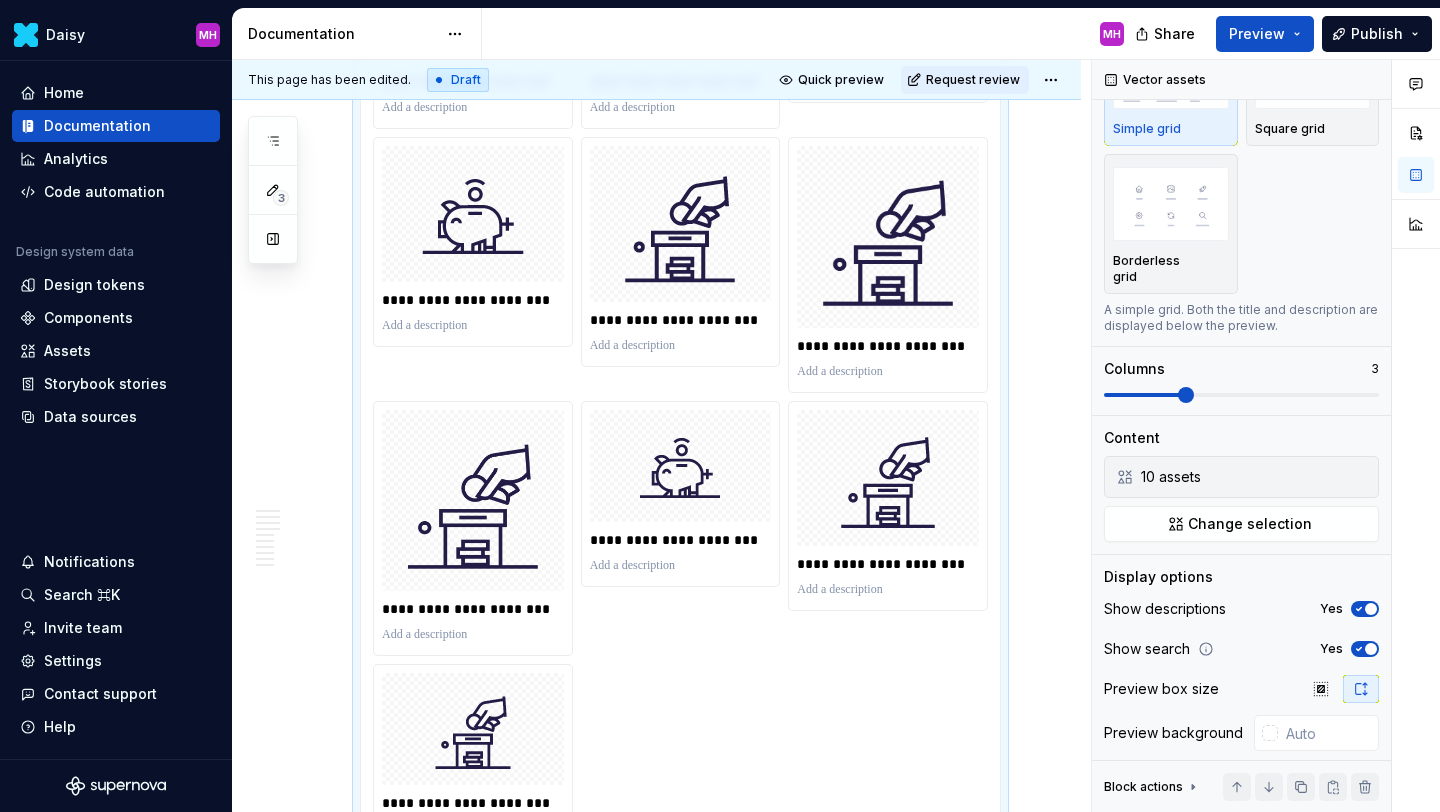 scroll, scrollTop: 2571, scrollLeft: 0, axis: vertical 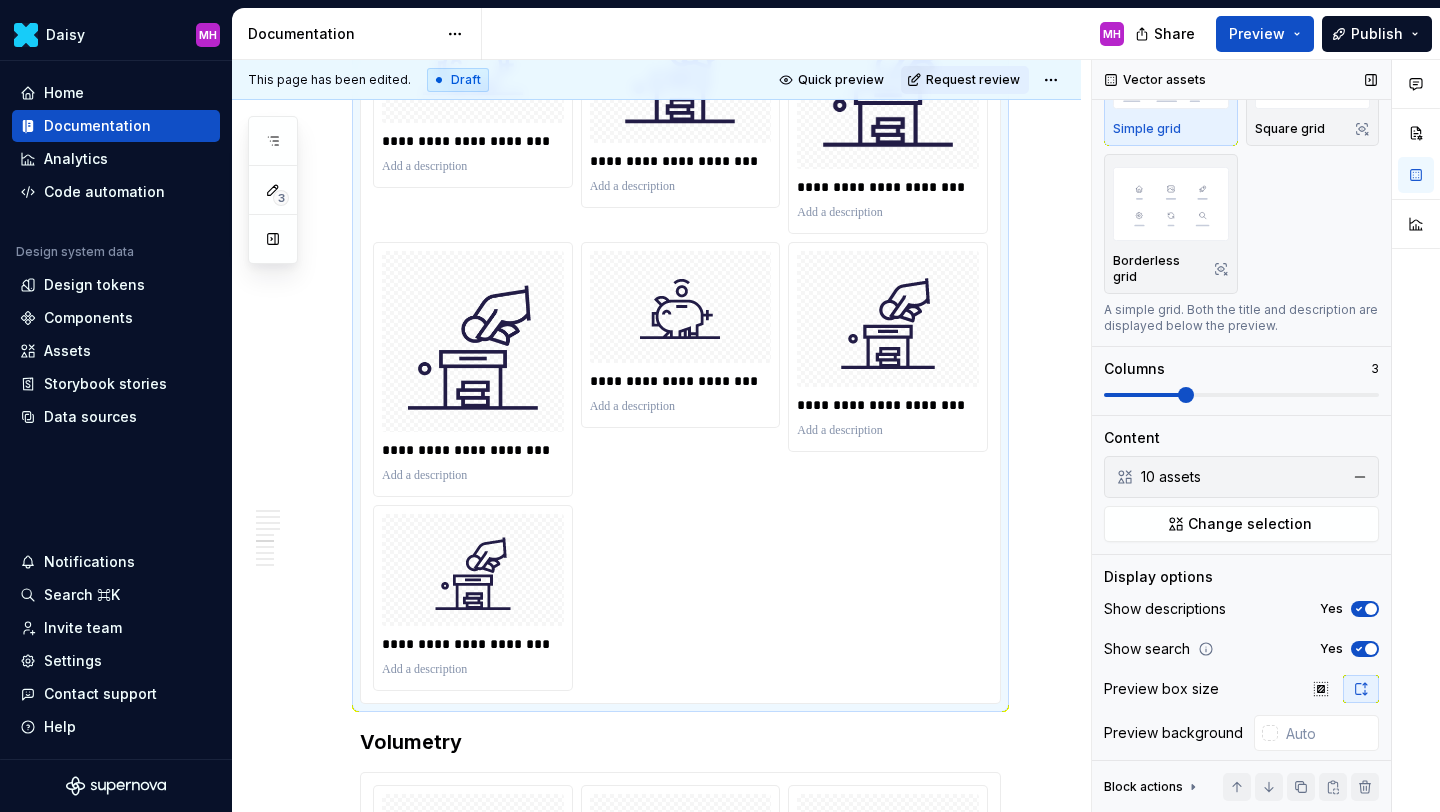 click 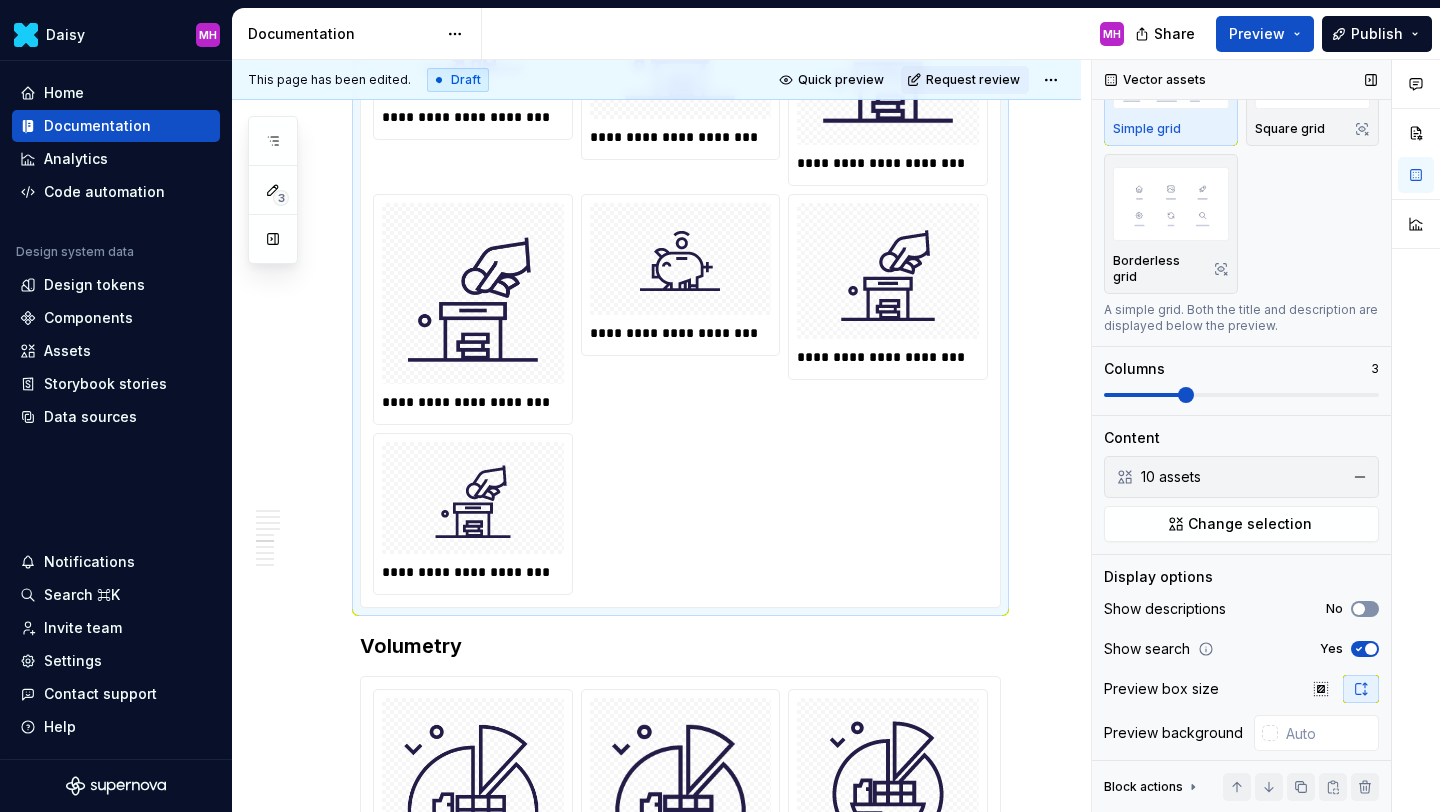 scroll, scrollTop: 2391, scrollLeft: 0, axis: vertical 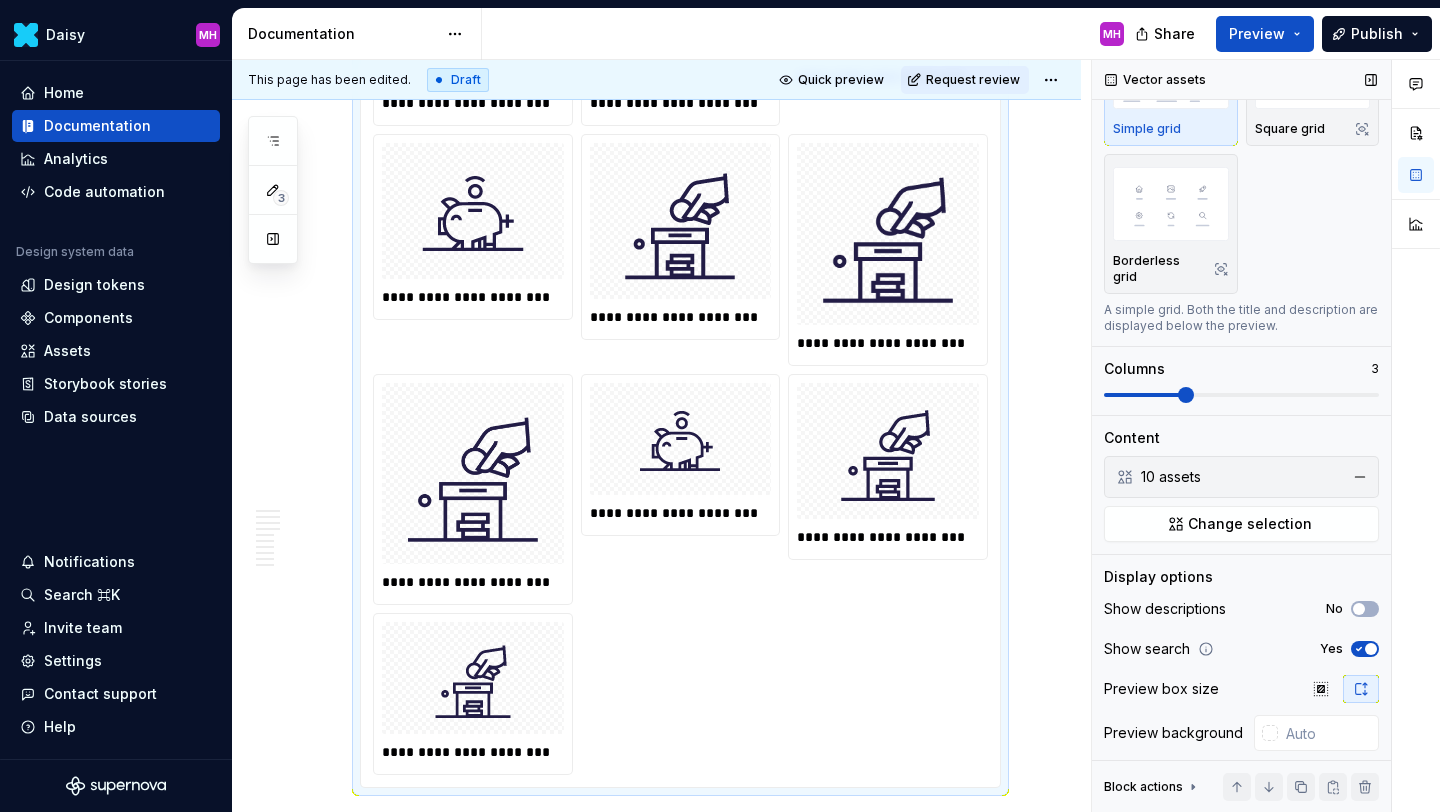 click at bounding box center (1371, 649) 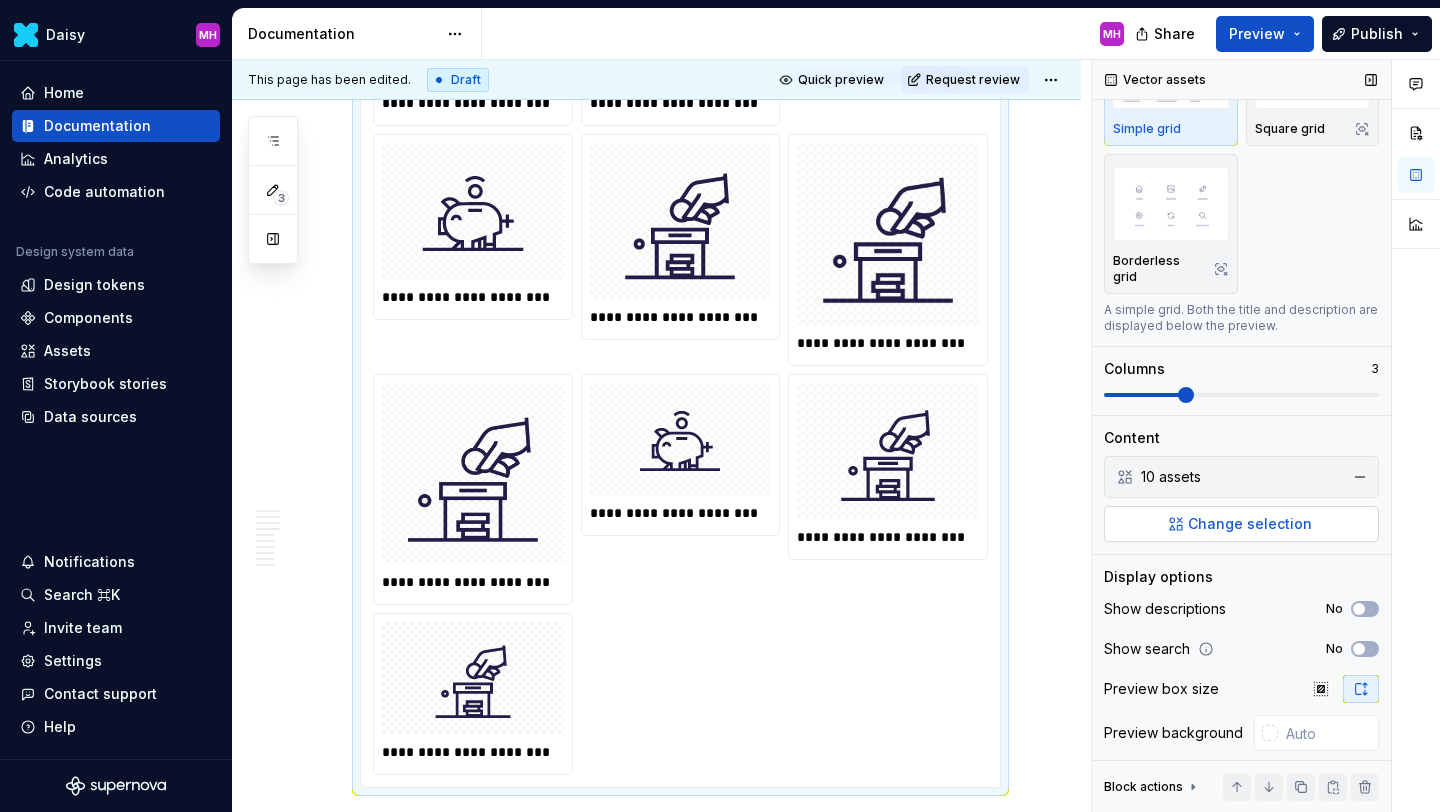 click on "Change selection" at bounding box center [1241, 524] 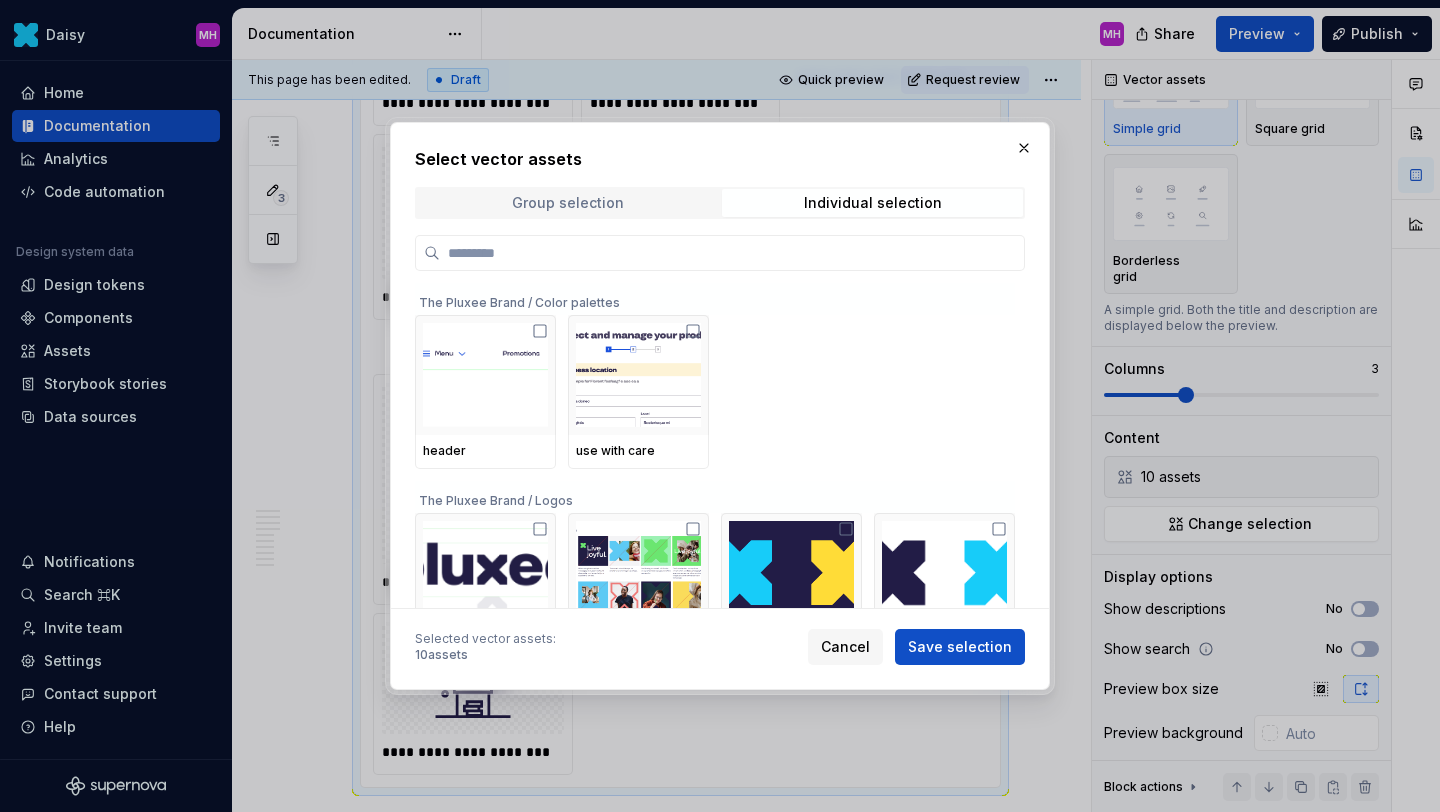 click on "Group selection" at bounding box center [568, 203] 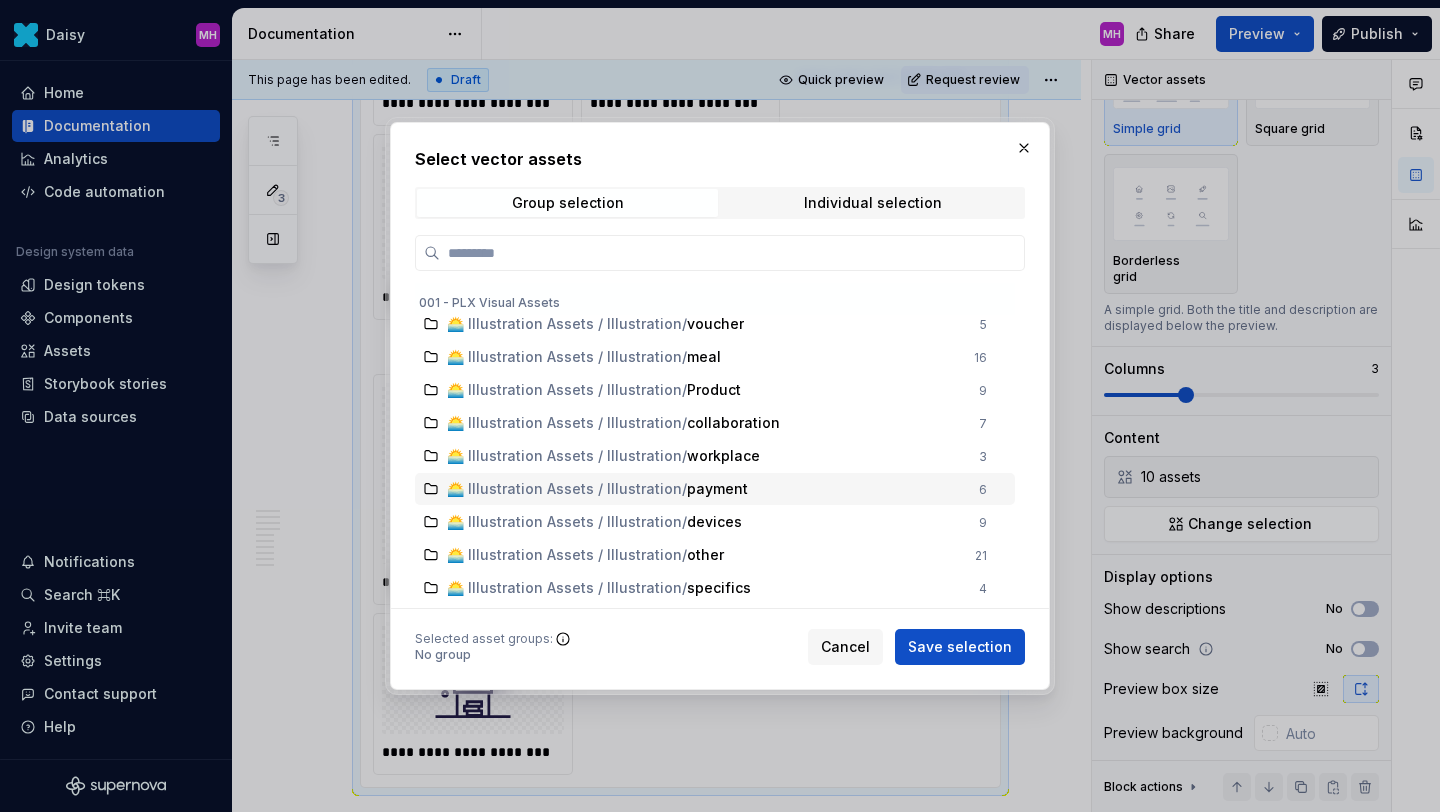 scroll, scrollTop: 1868, scrollLeft: 0, axis: vertical 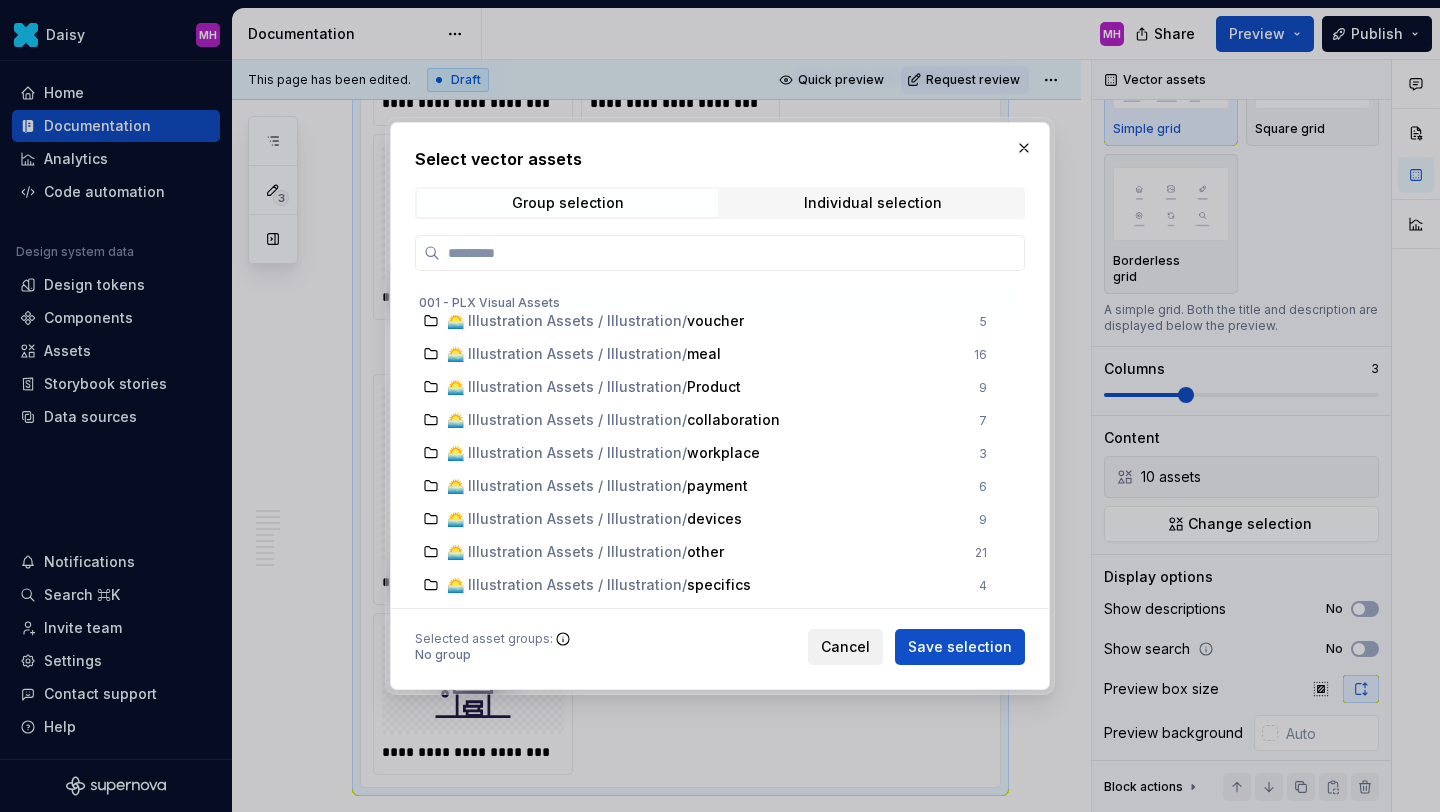 click on "Cancel" at bounding box center (845, 647) 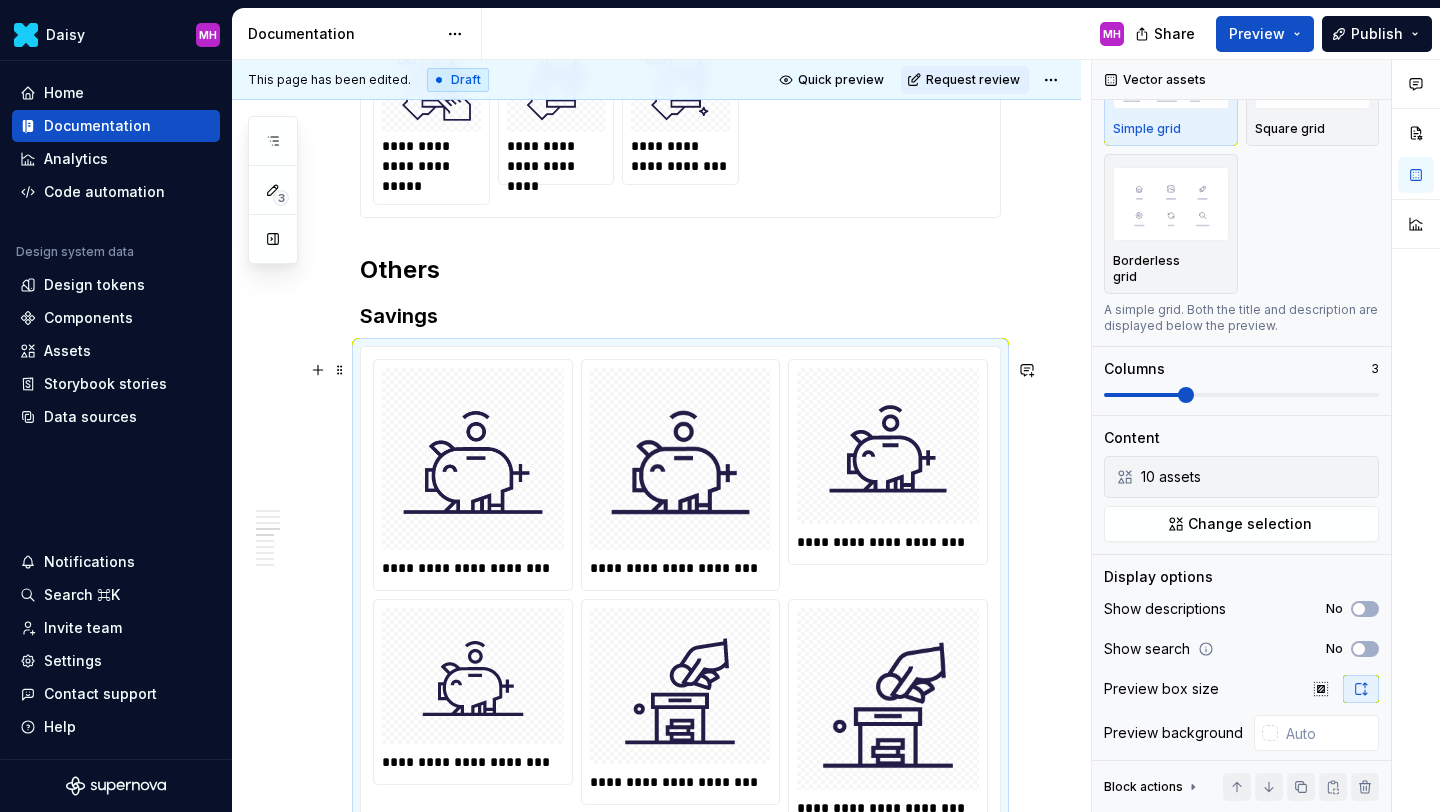 scroll, scrollTop: 1920, scrollLeft: 0, axis: vertical 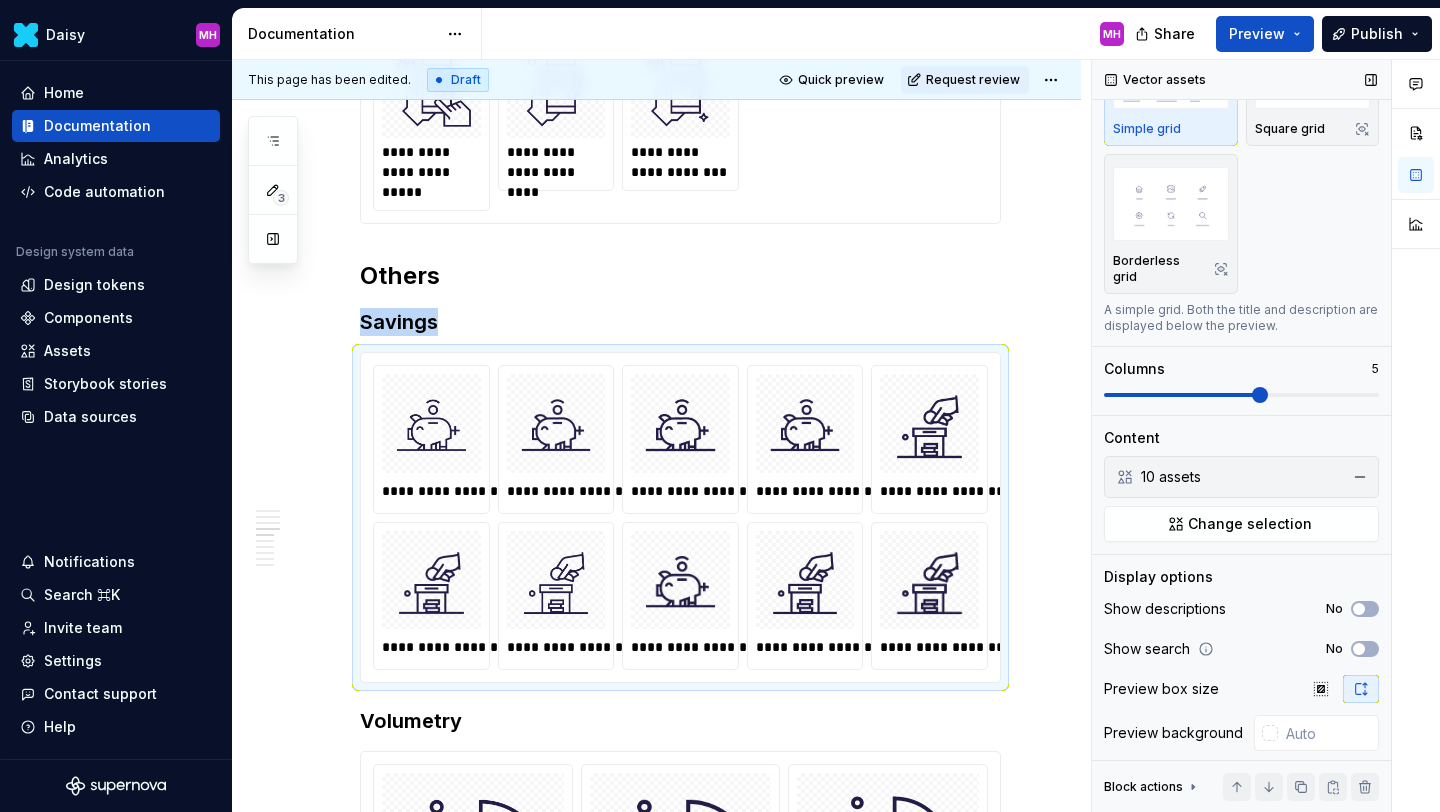 click at bounding box center [1241, 395] 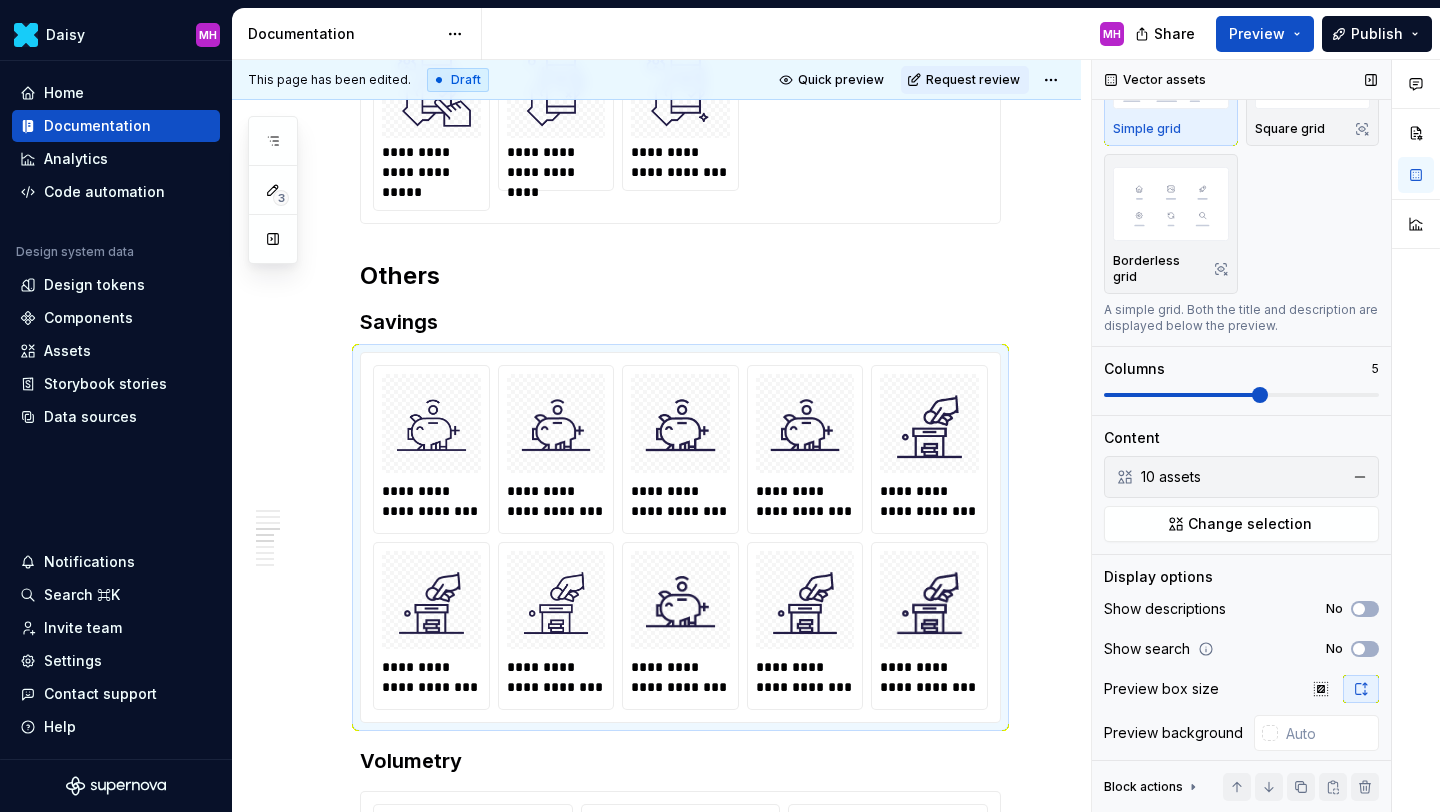 click on "10 assets" at bounding box center [1241, 477] 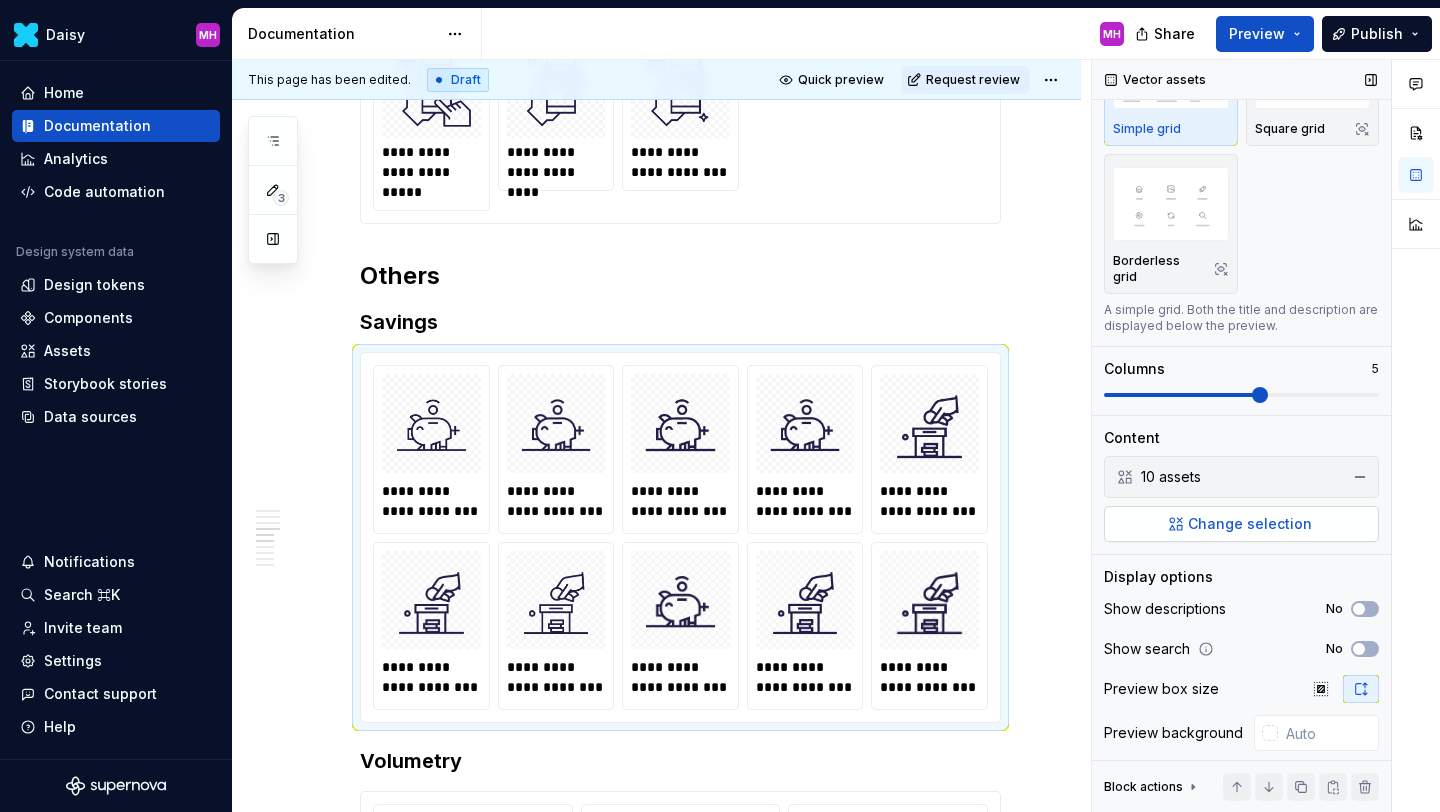 click on "Change selection" at bounding box center [1241, 524] 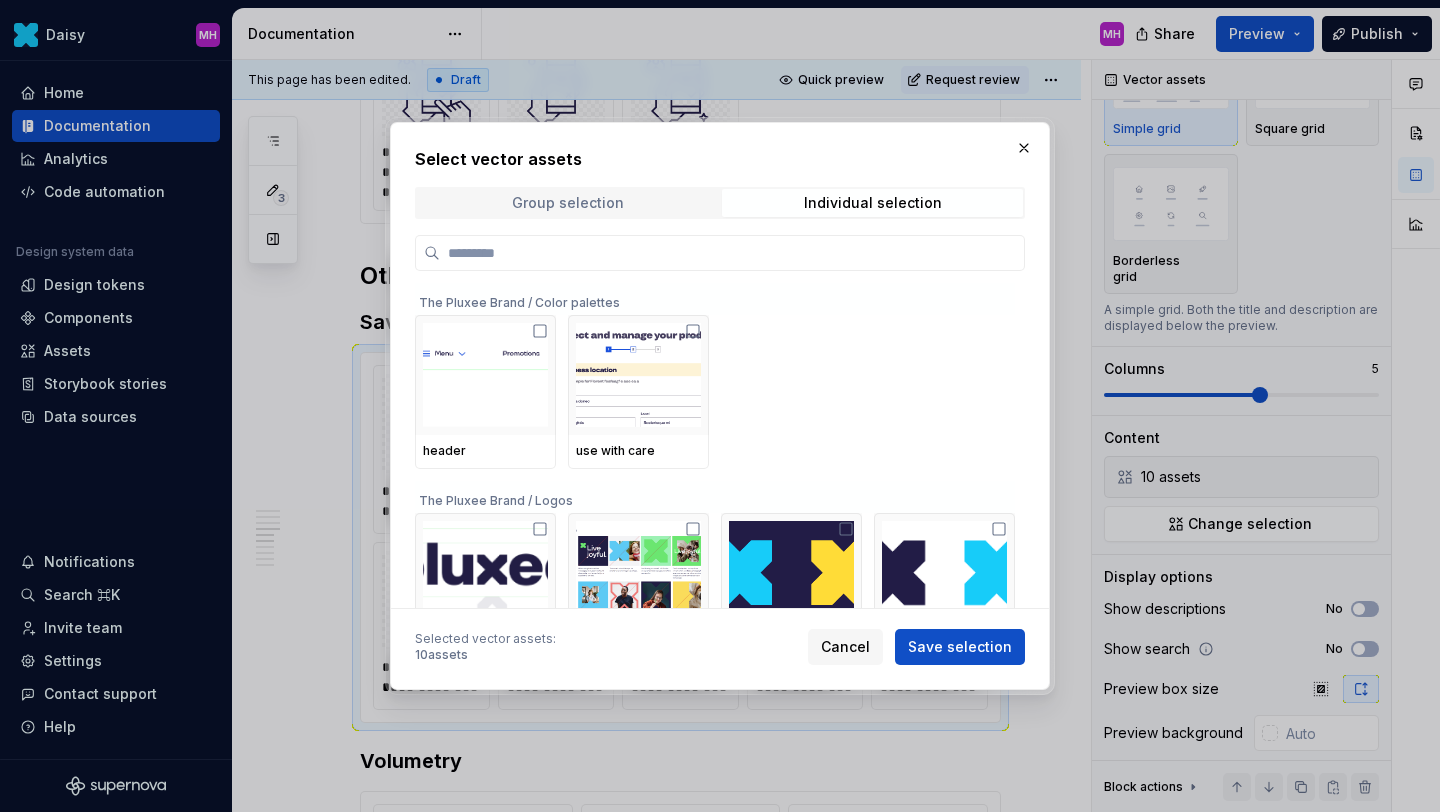 click on "Group selection" at bounding box center (568, 203) 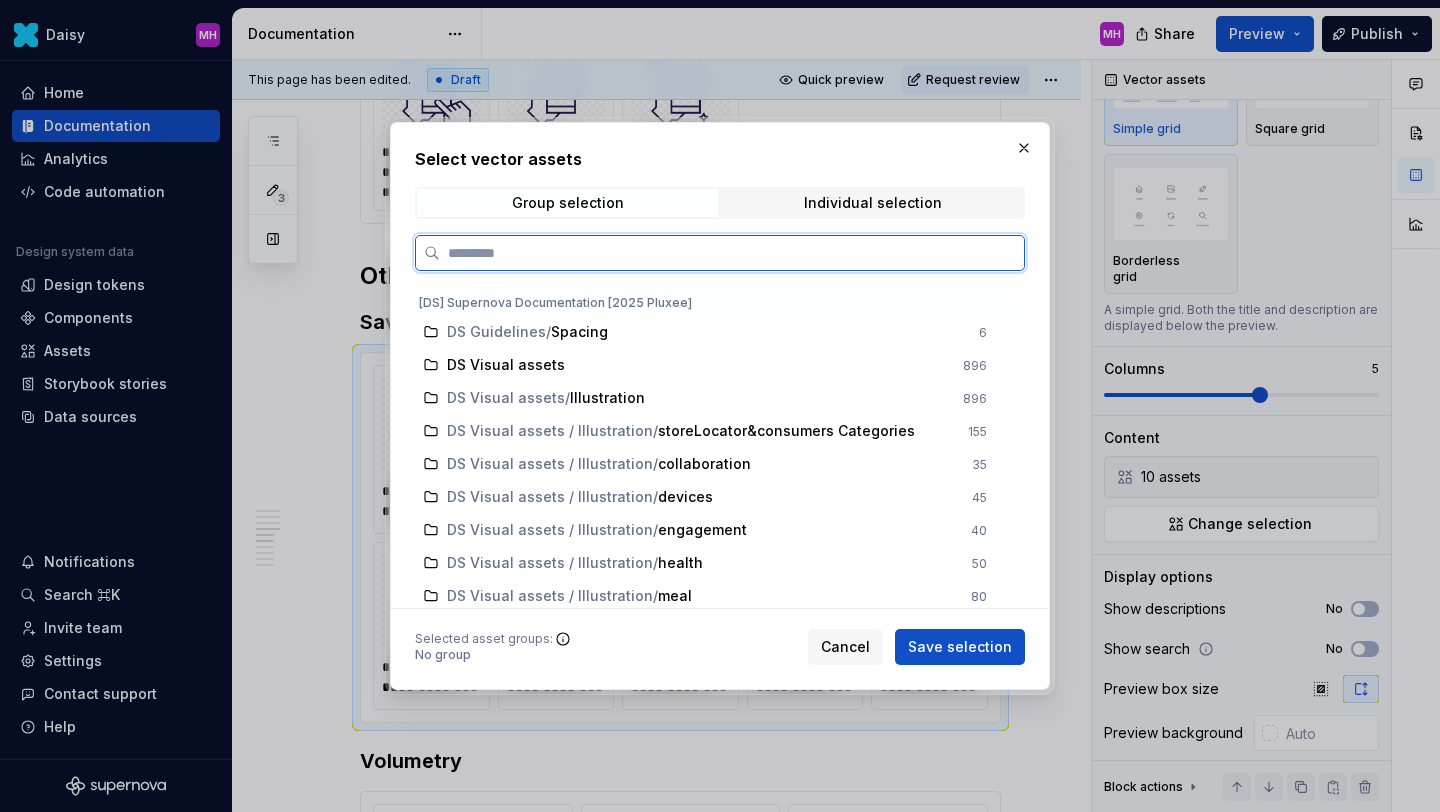 scroll, scrollTop: 198, scrollLeft: 0, axis: vertical 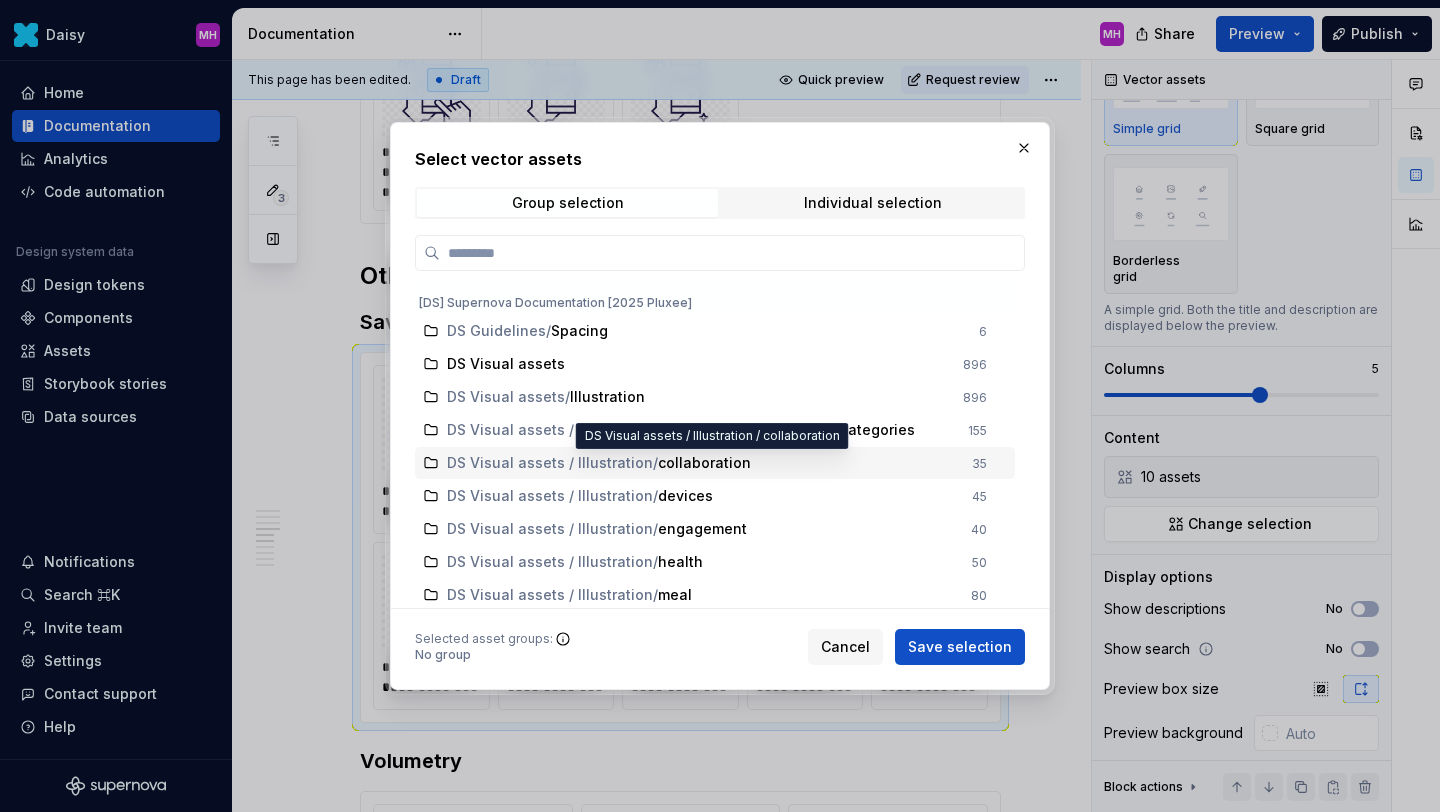 type on "*" 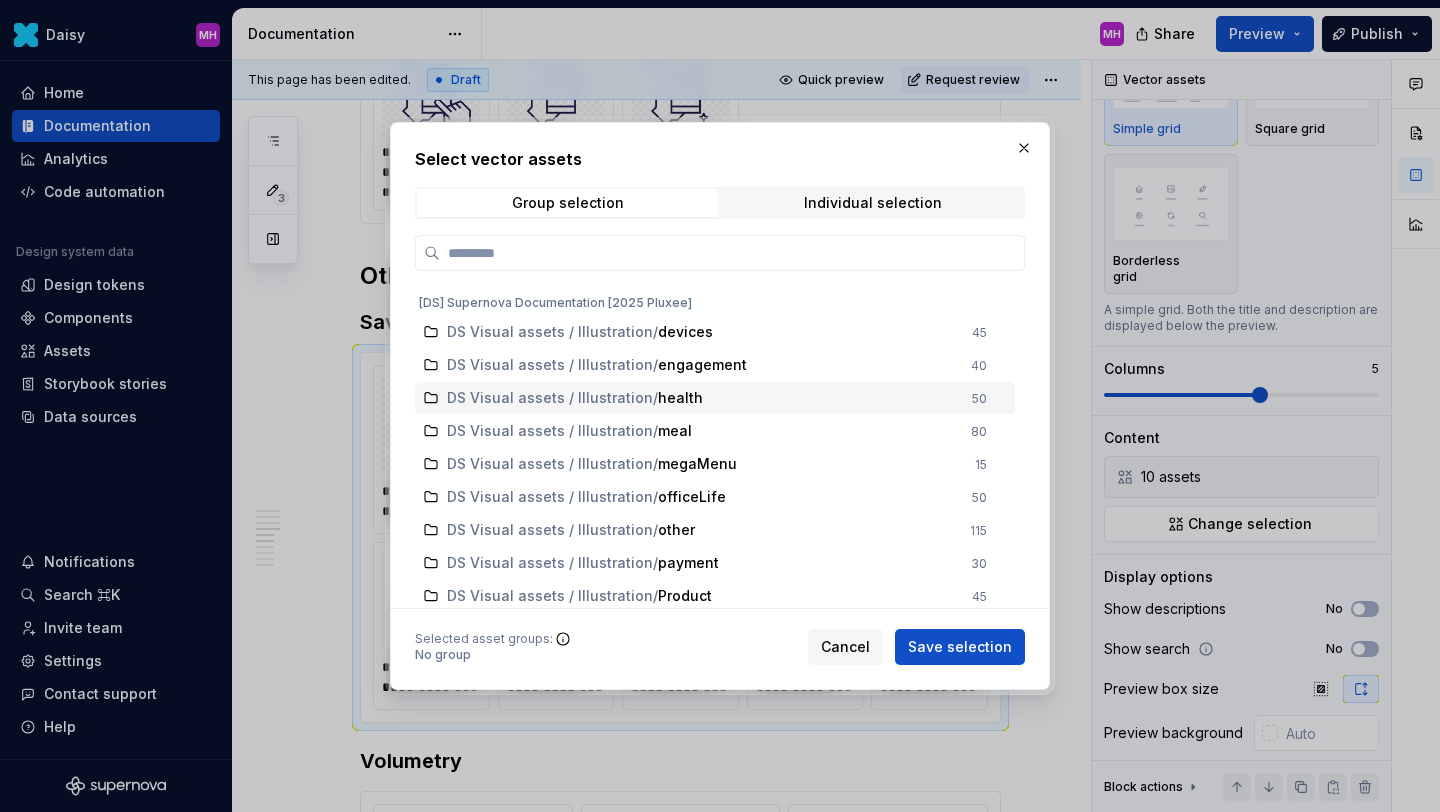 scroll, scrollTop: 364, scrollLeft: 0, axis: vertical 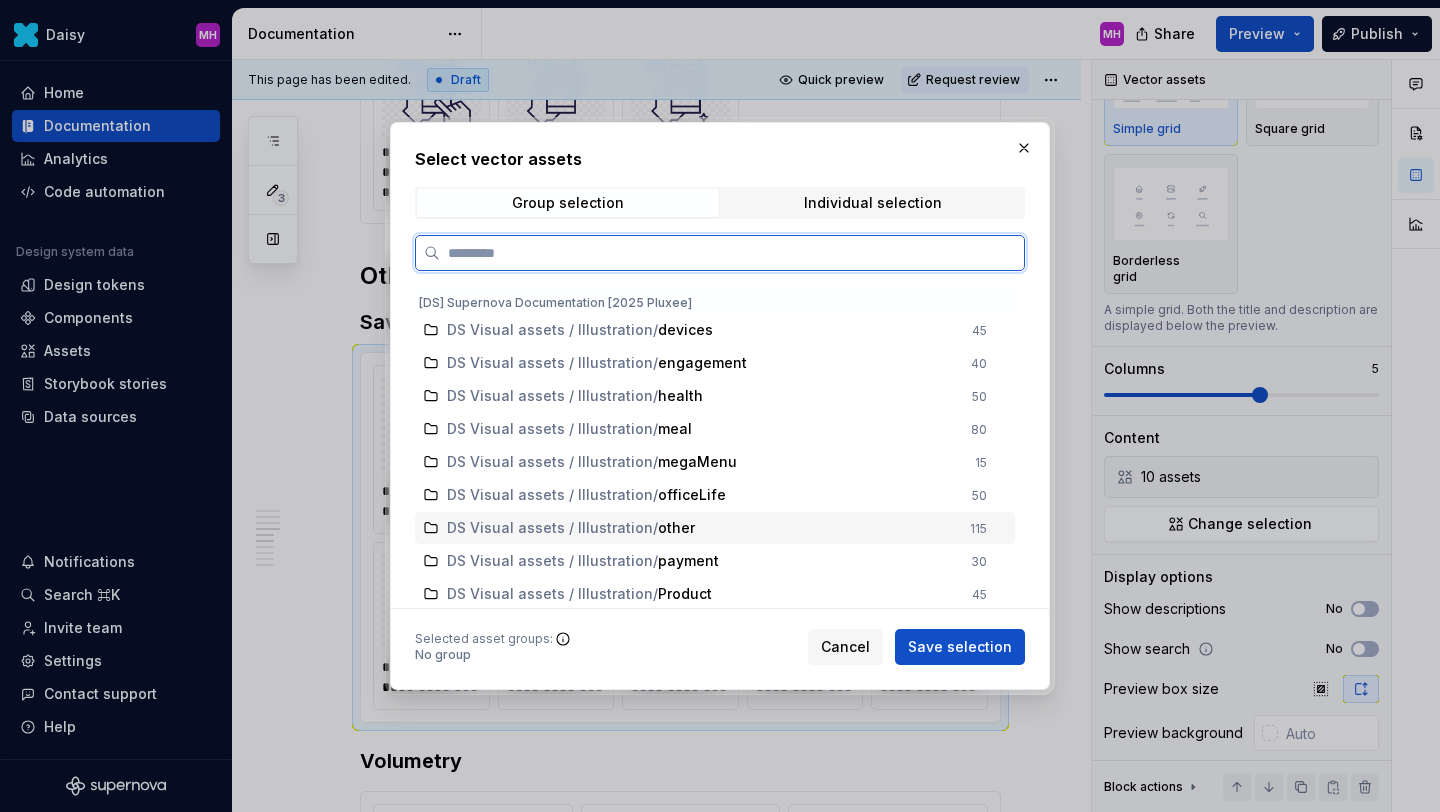 click on "DS Visual assets / Illustration" at bounding box center (550, 528) 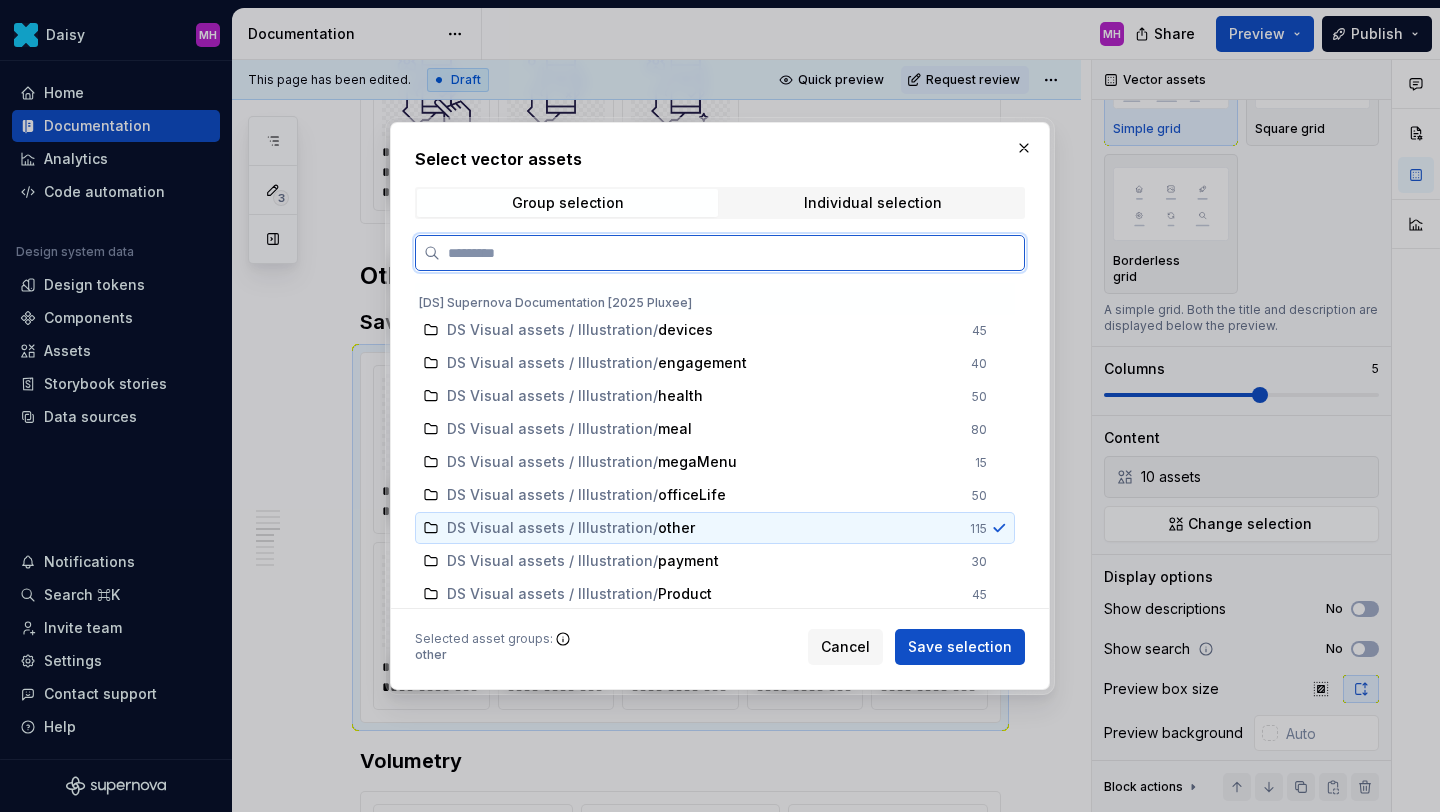 click on "DS Visual assets / Illustration" at bounding box center [550, 528] 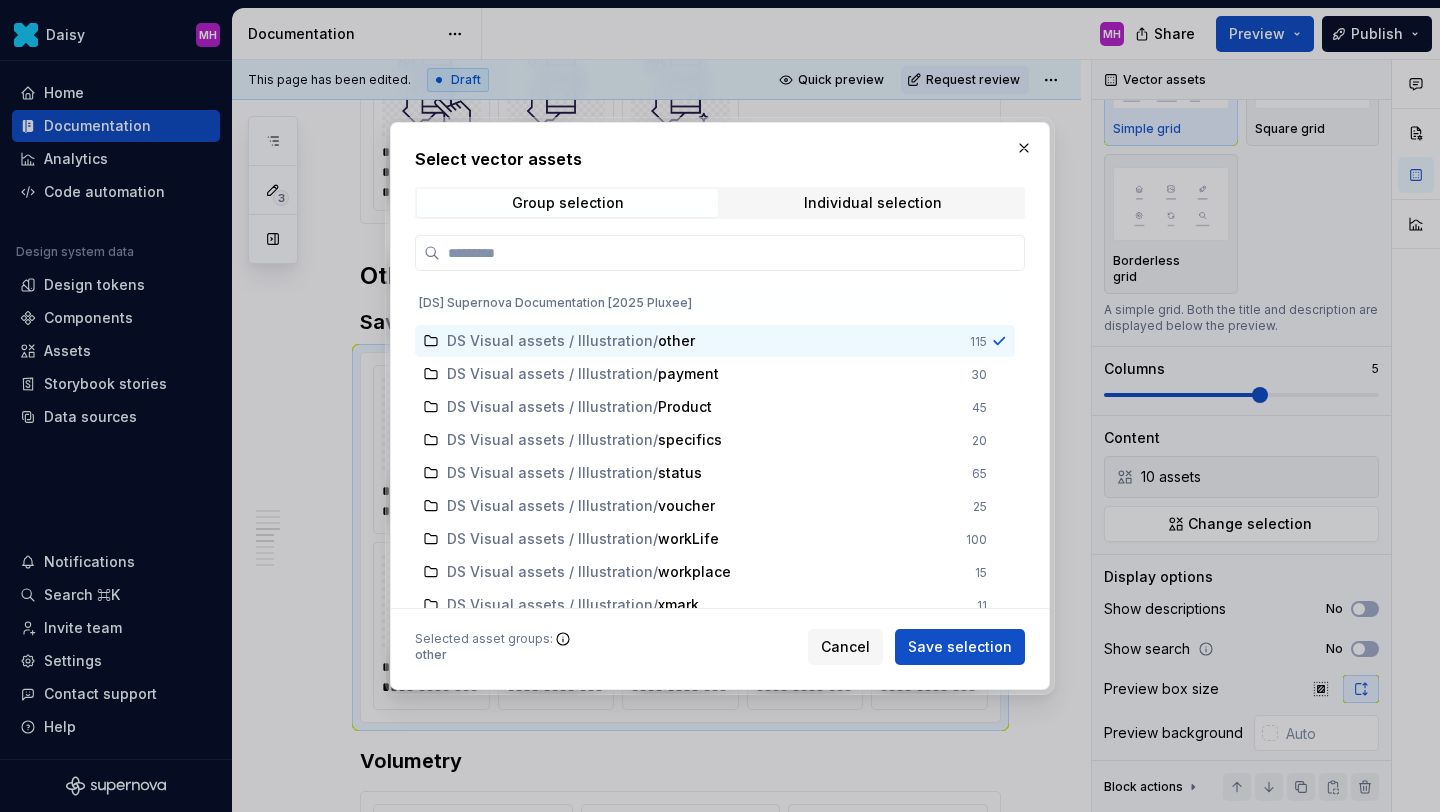 scroll, scrollTop: 534, scrollLeft: 0, axis: vertical 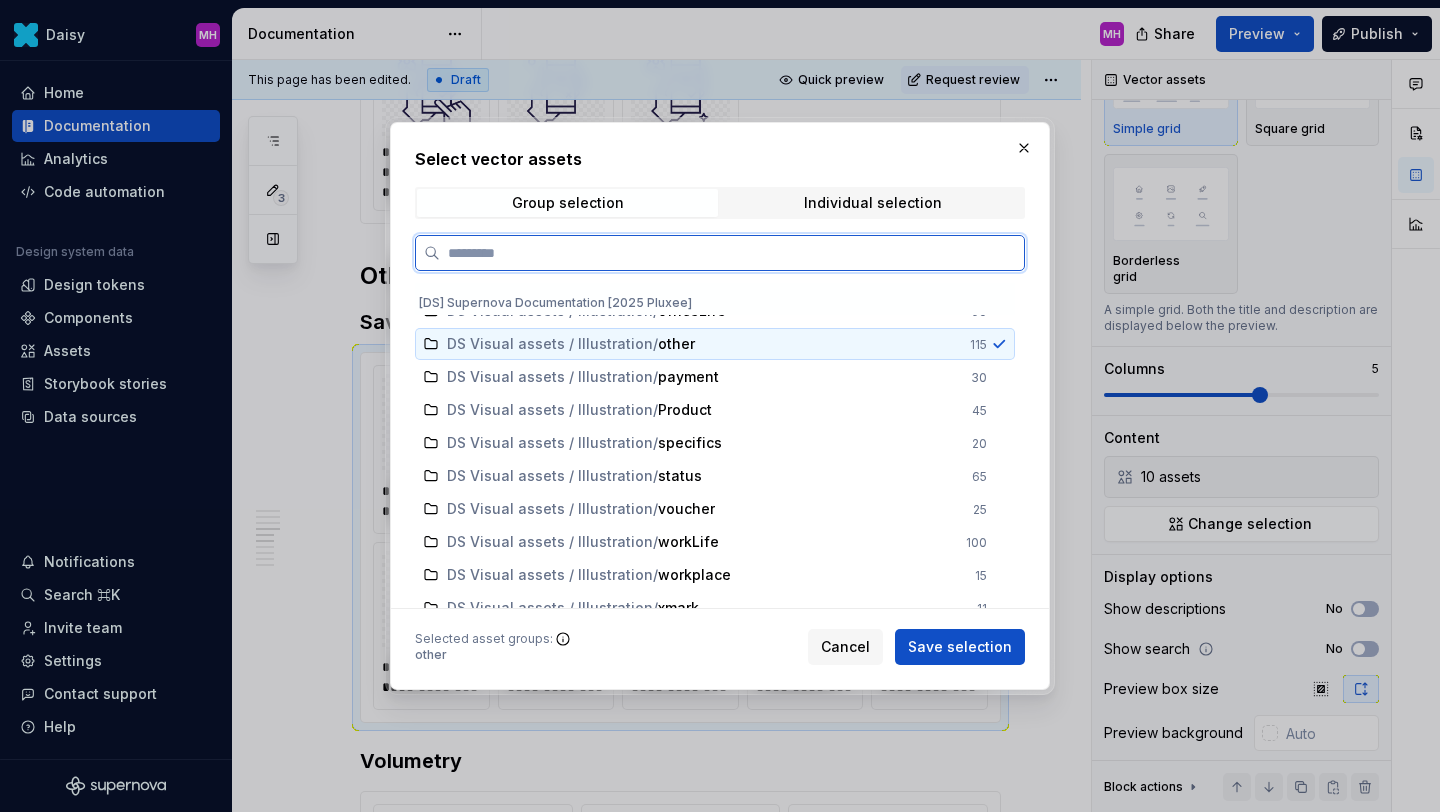 click on "DS Visual assets / Illustration" at bounding box center (550, 344) 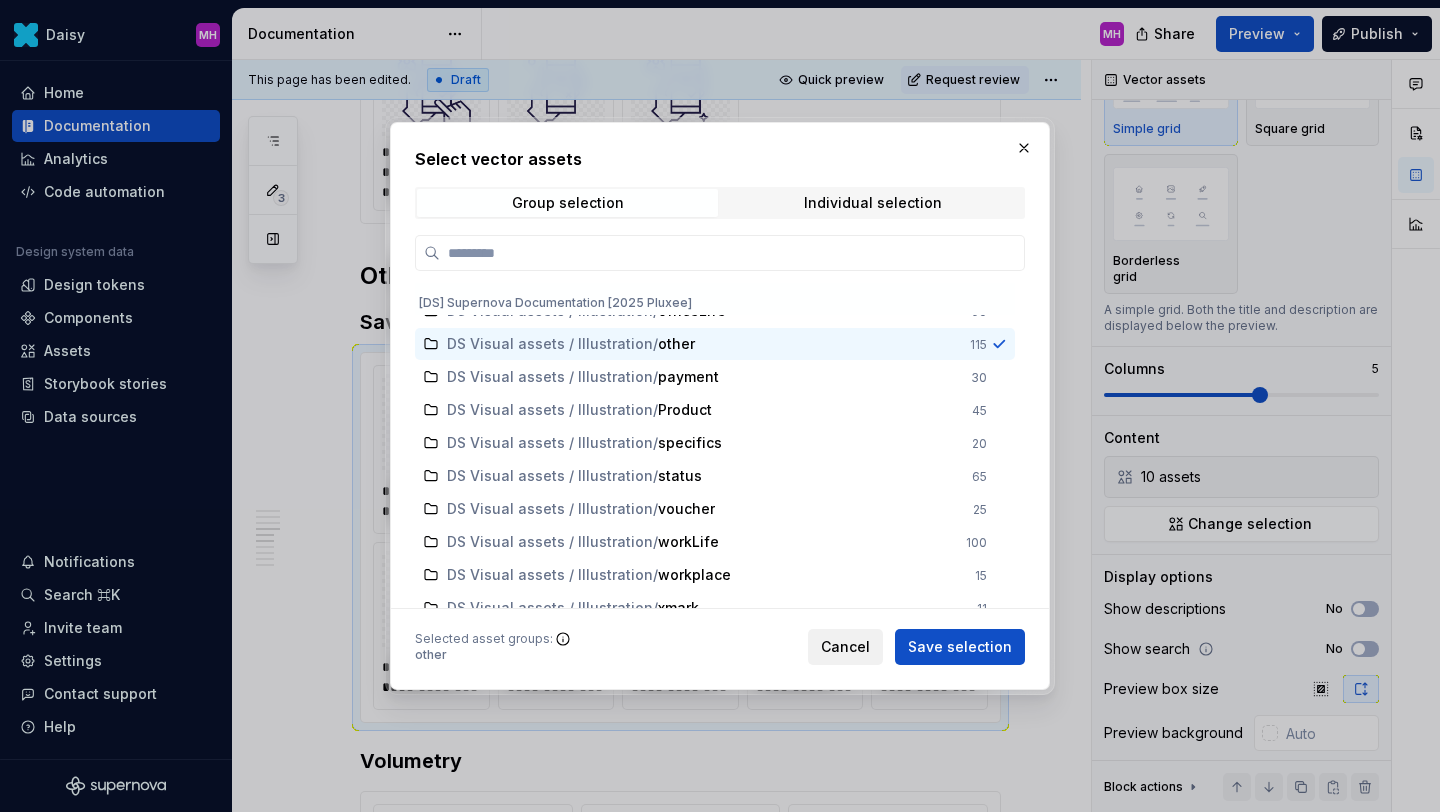 click on "Cancel" at bounding box center (845, 647) 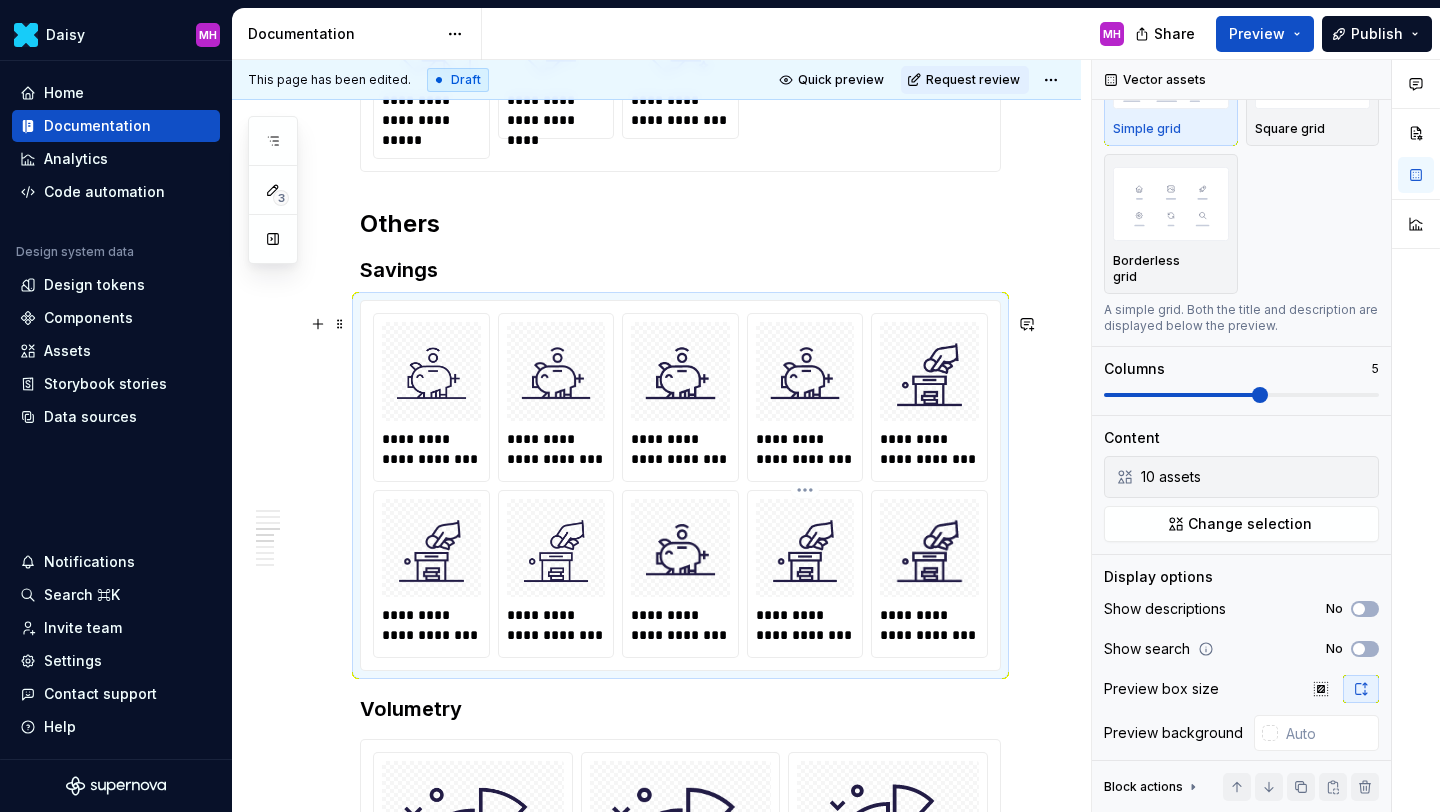 scroll, scrollTop: 1977, scrollLeft: 0, axis: vertical 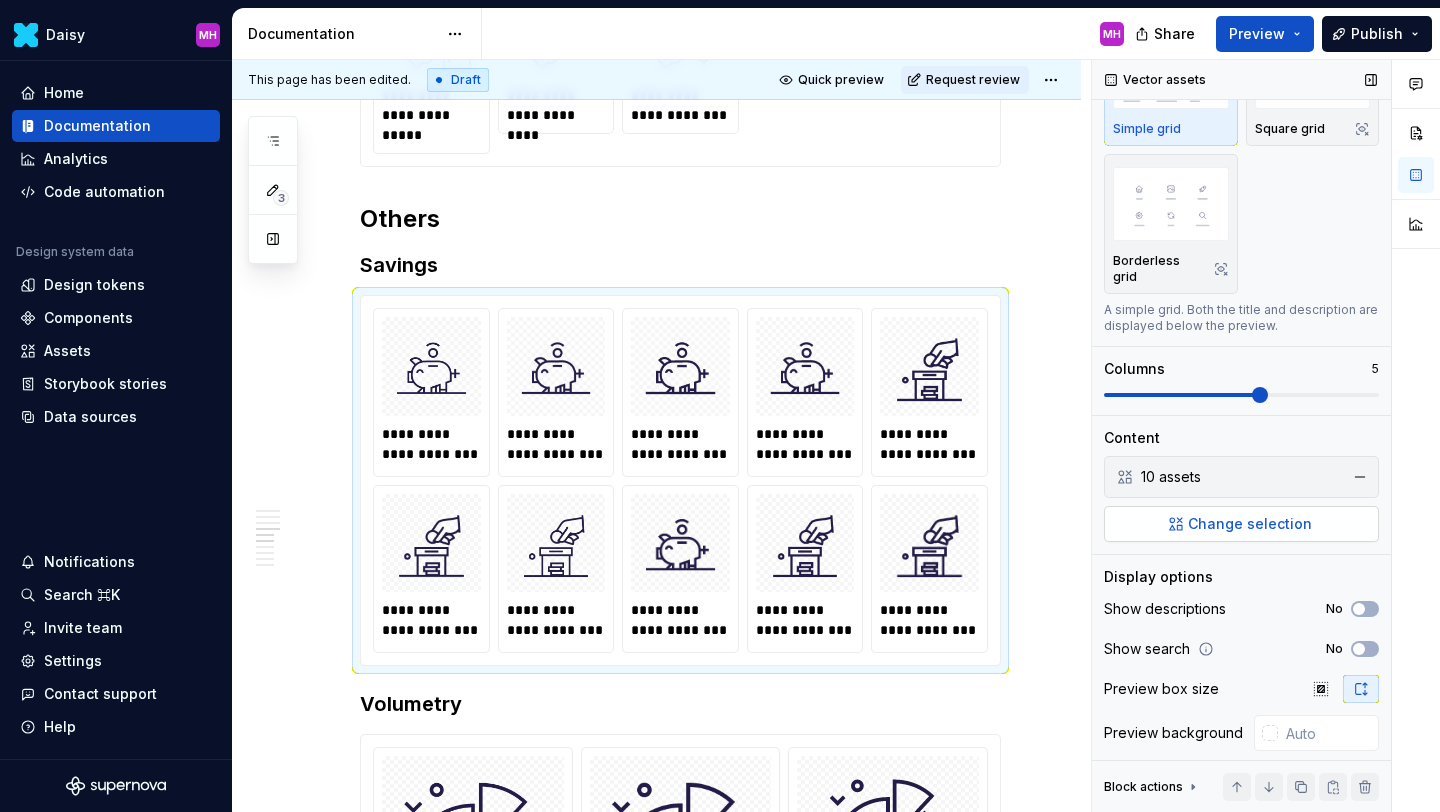 click on "Change selection" at bounding box center (1250, 524) 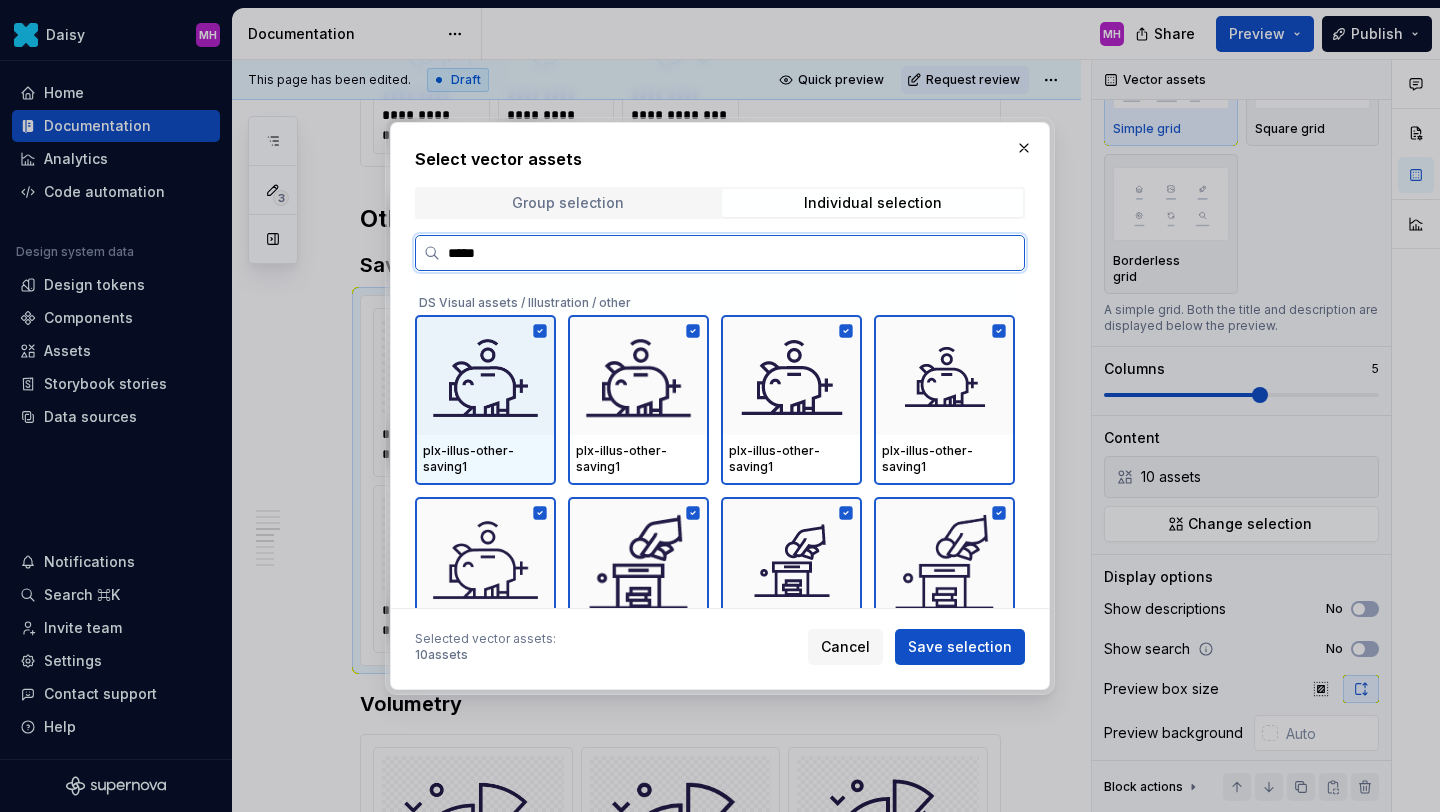 type on "******" 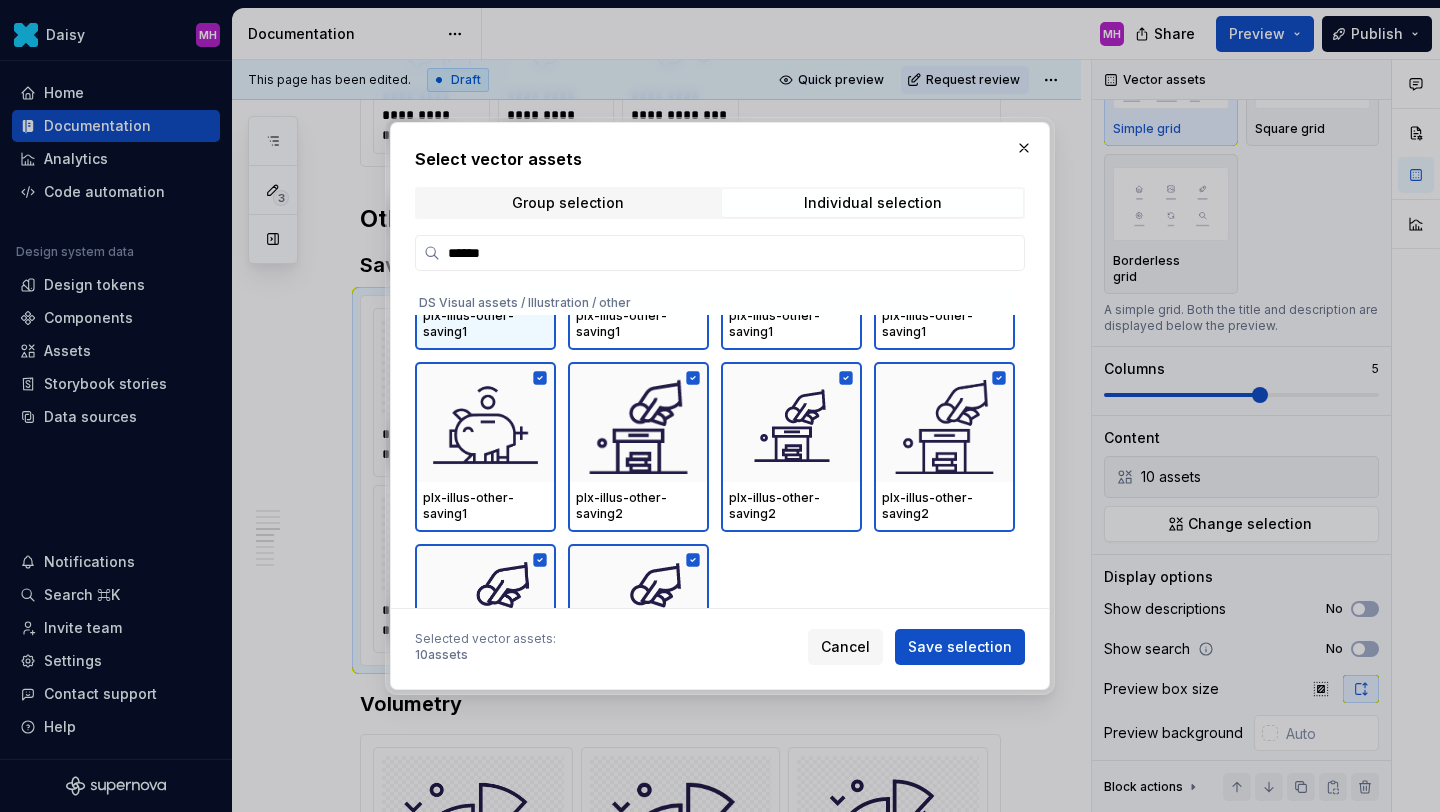 scroll, scrollTop: 0, scrollLeft: 0, axis: both 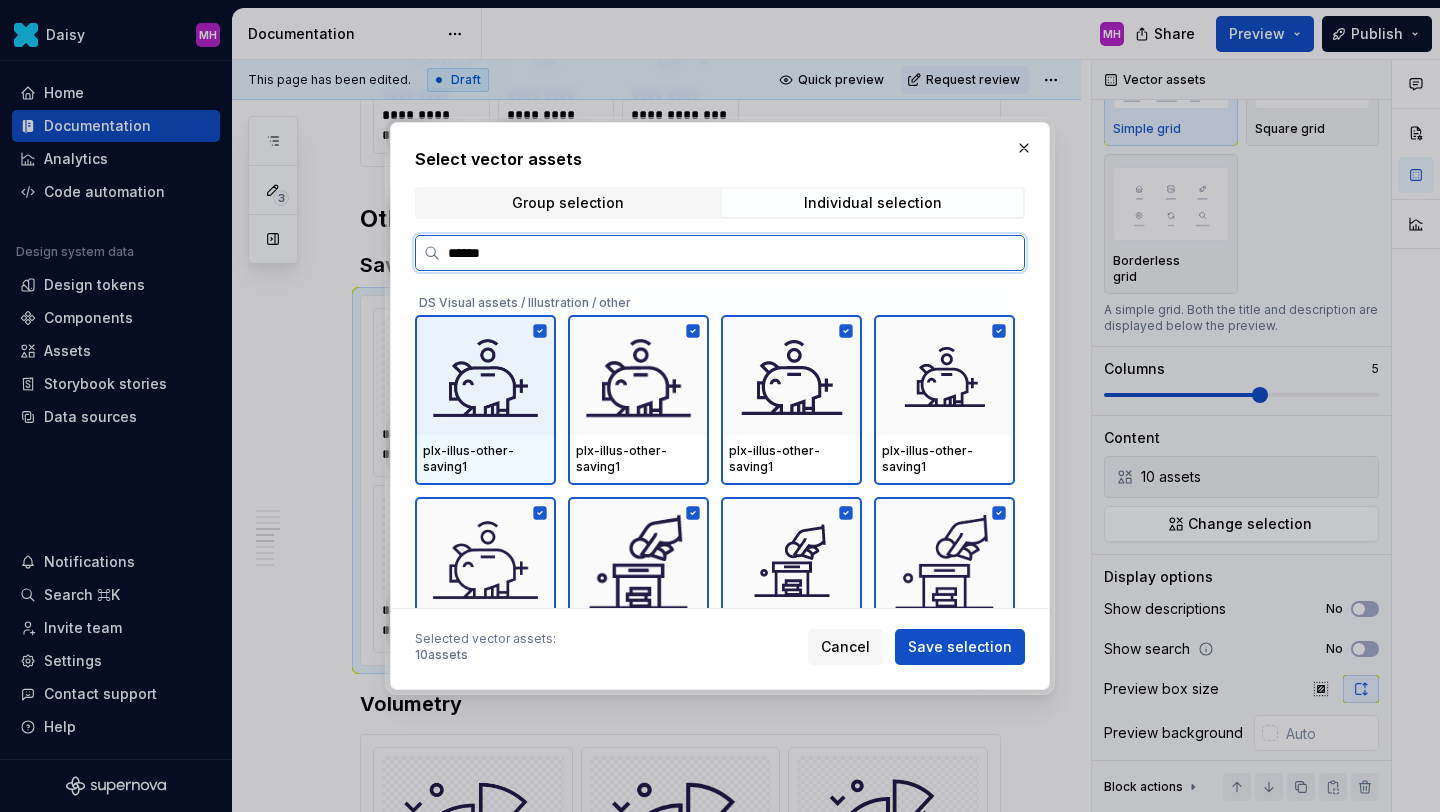 click 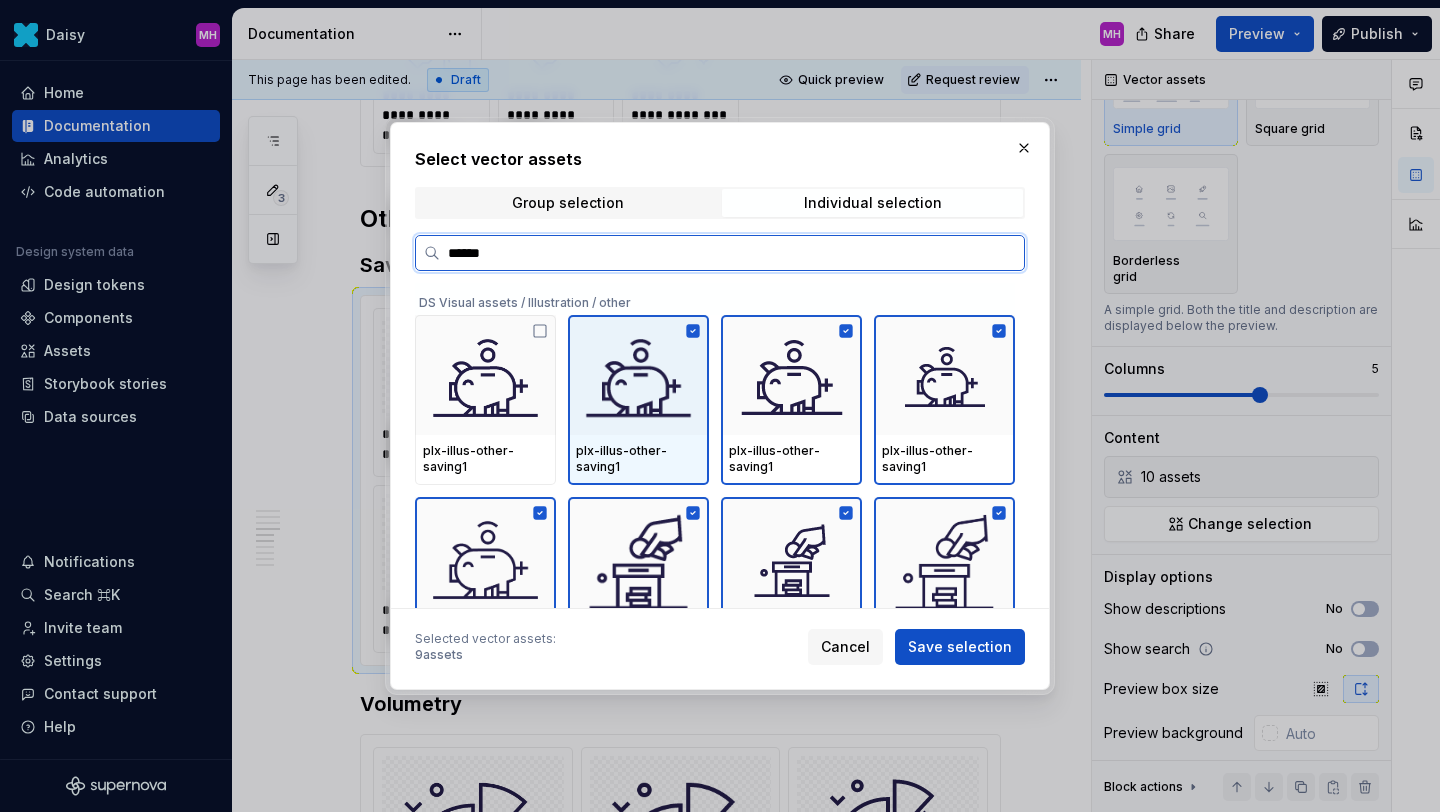 click 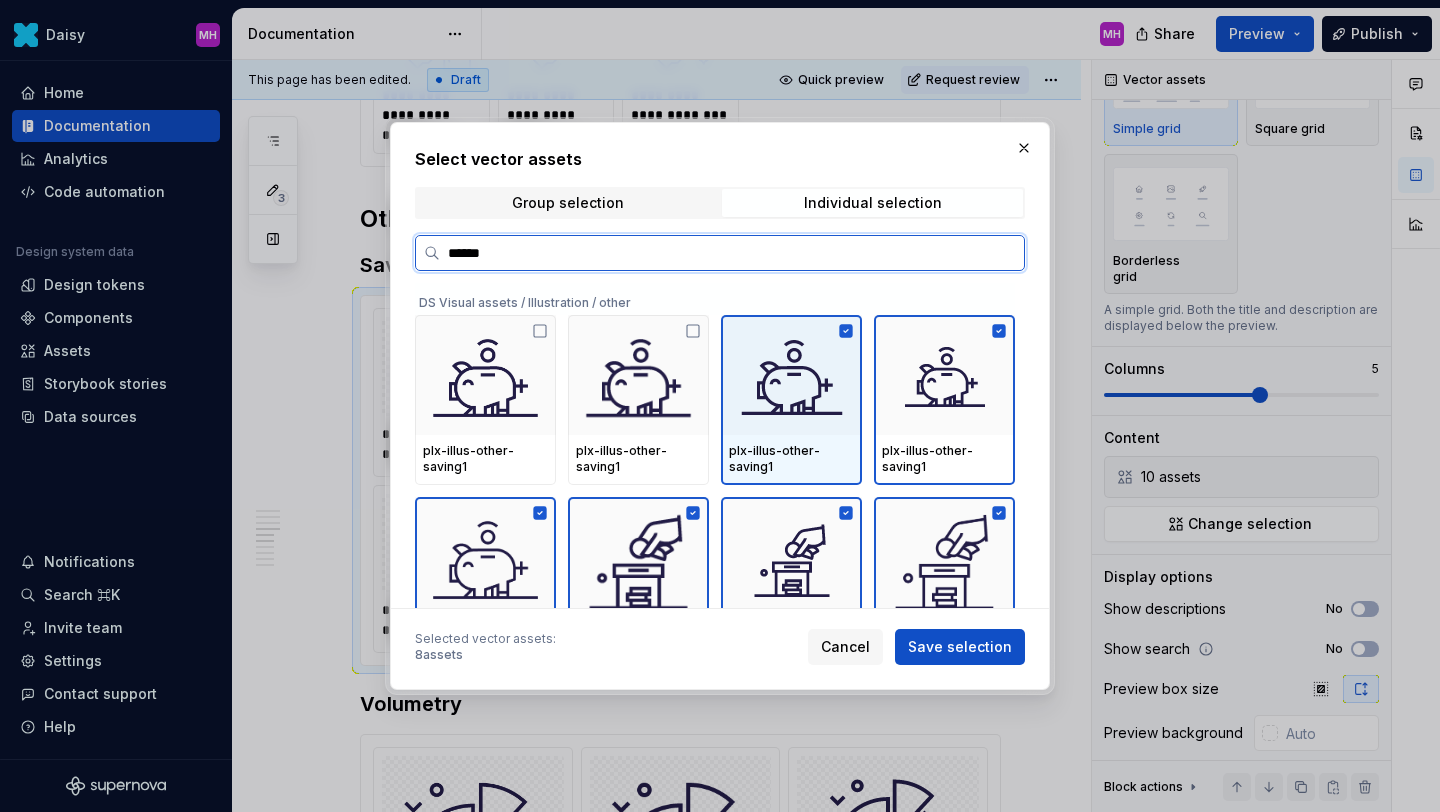 click 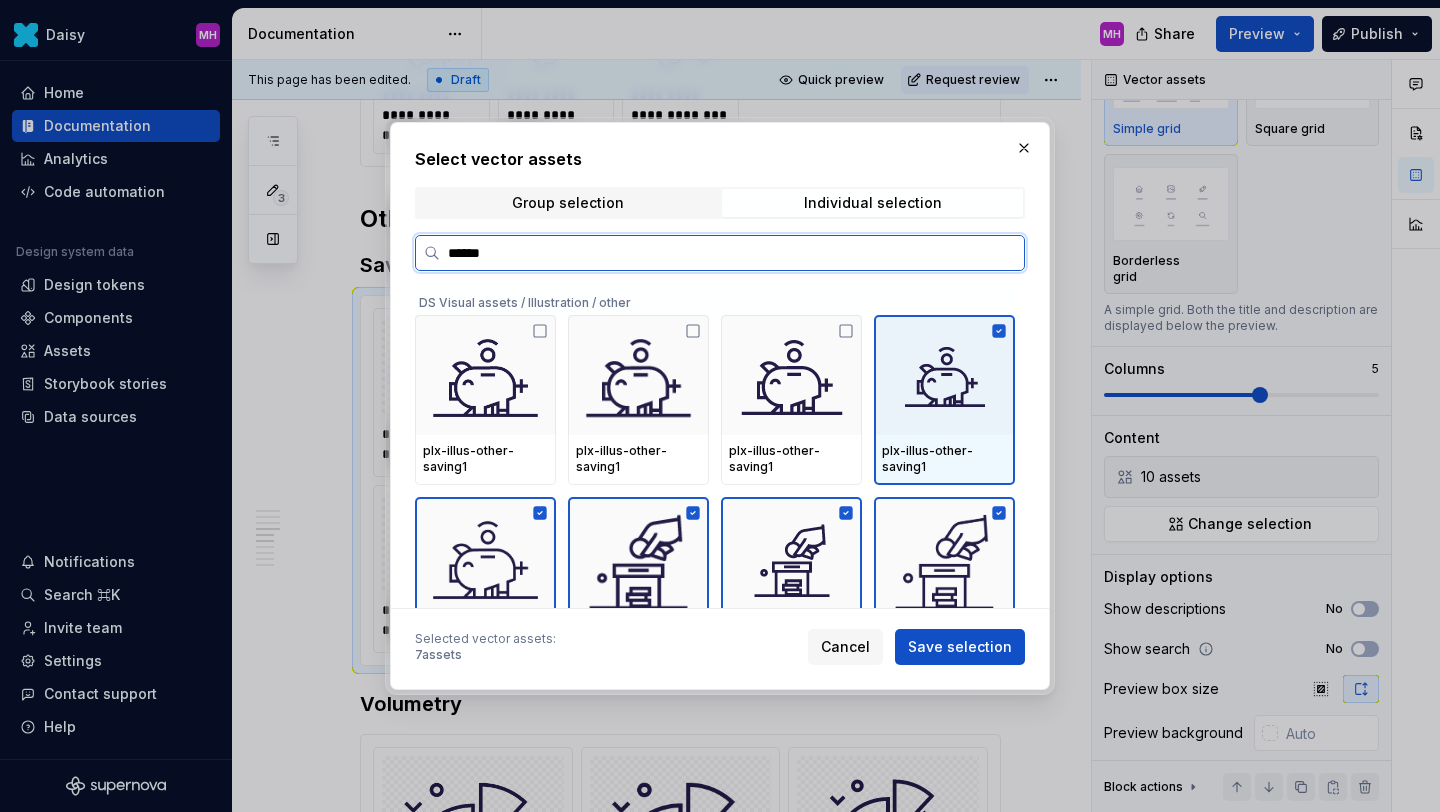click 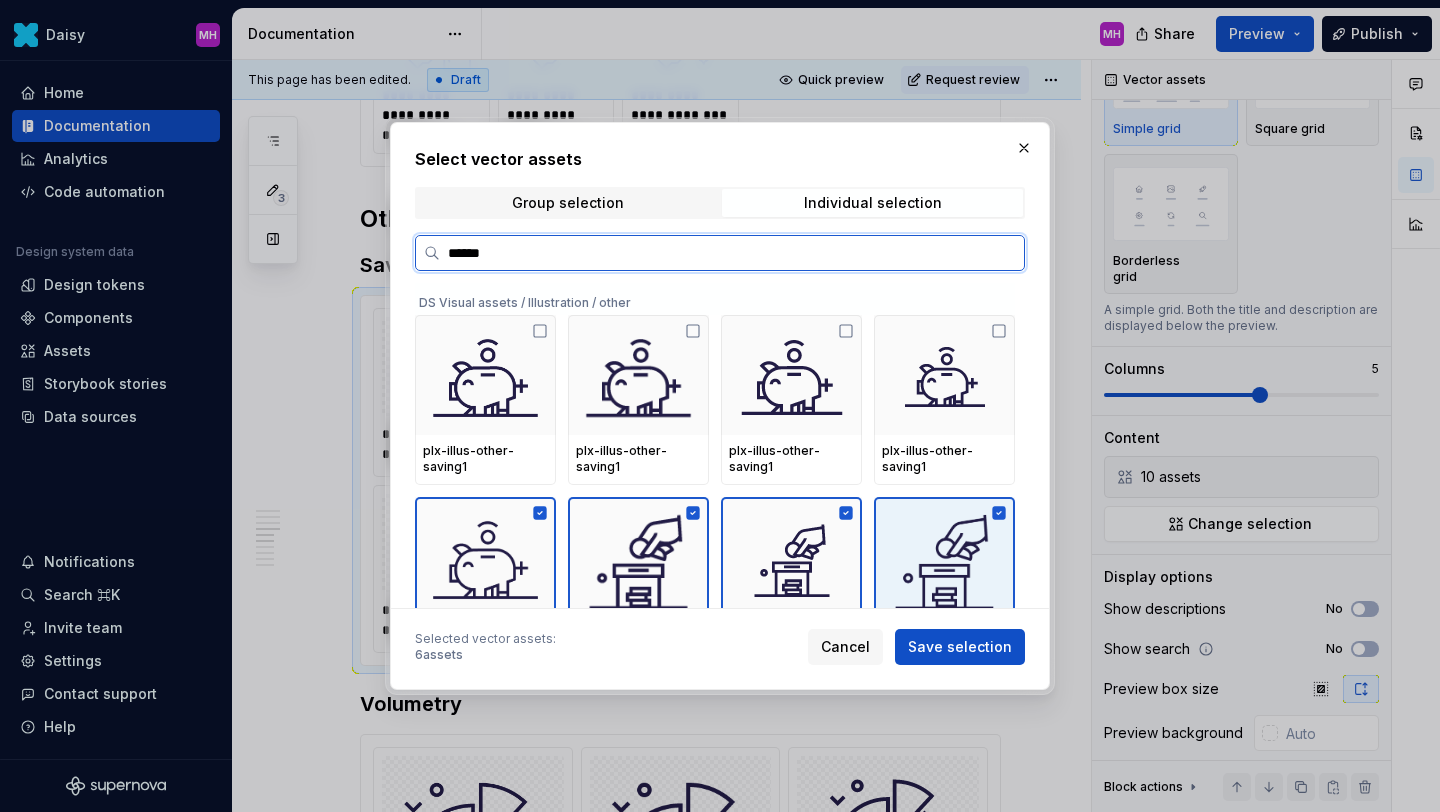 click 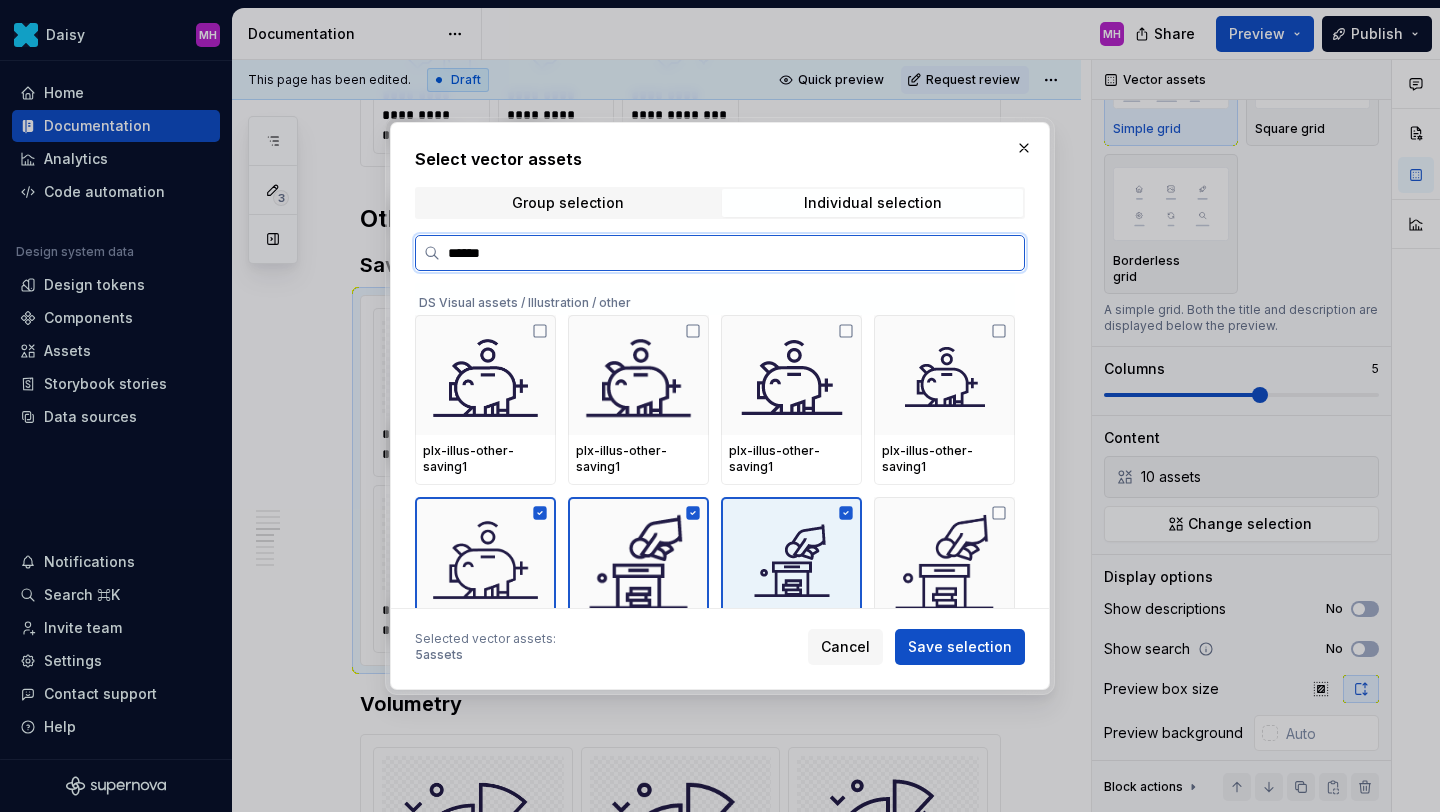 click 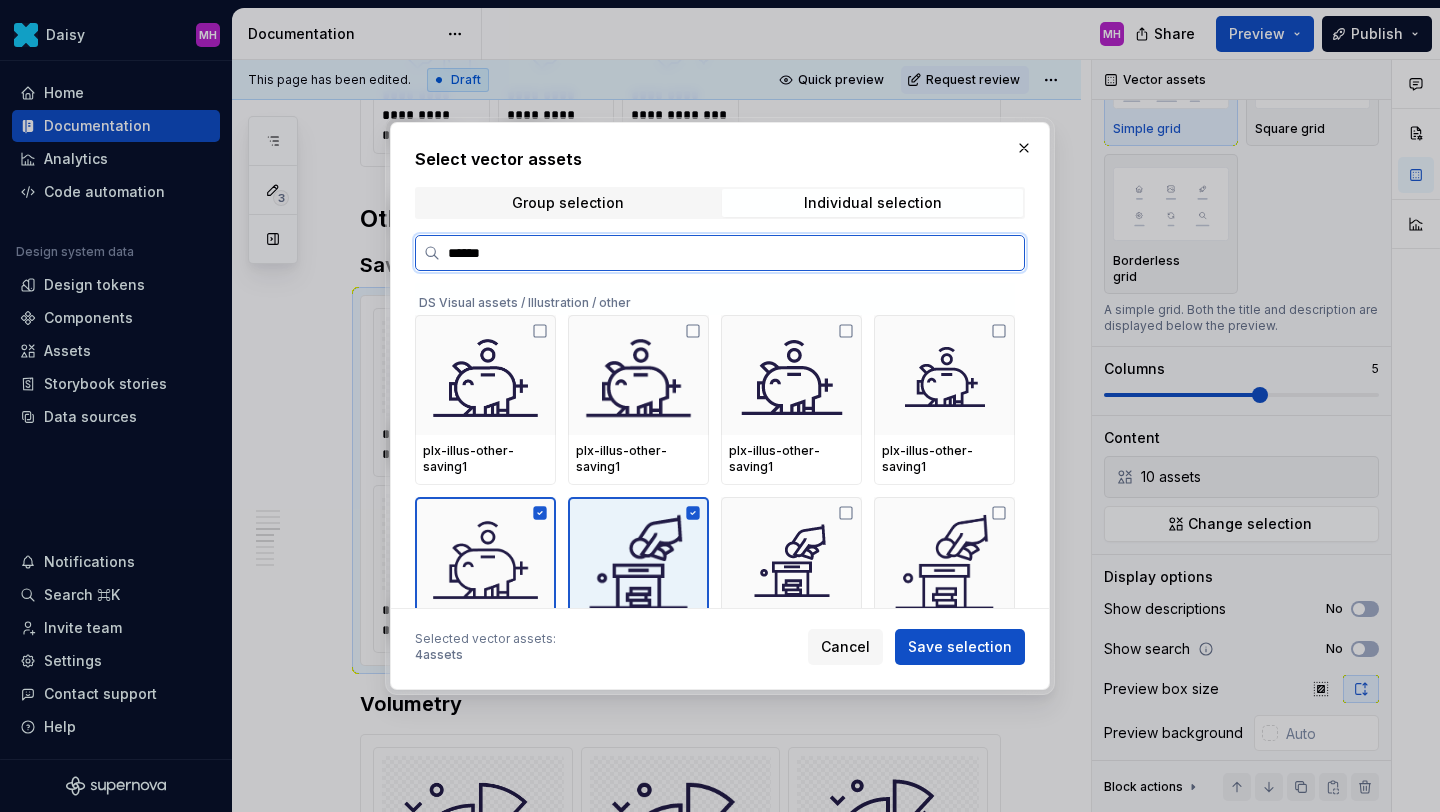 click 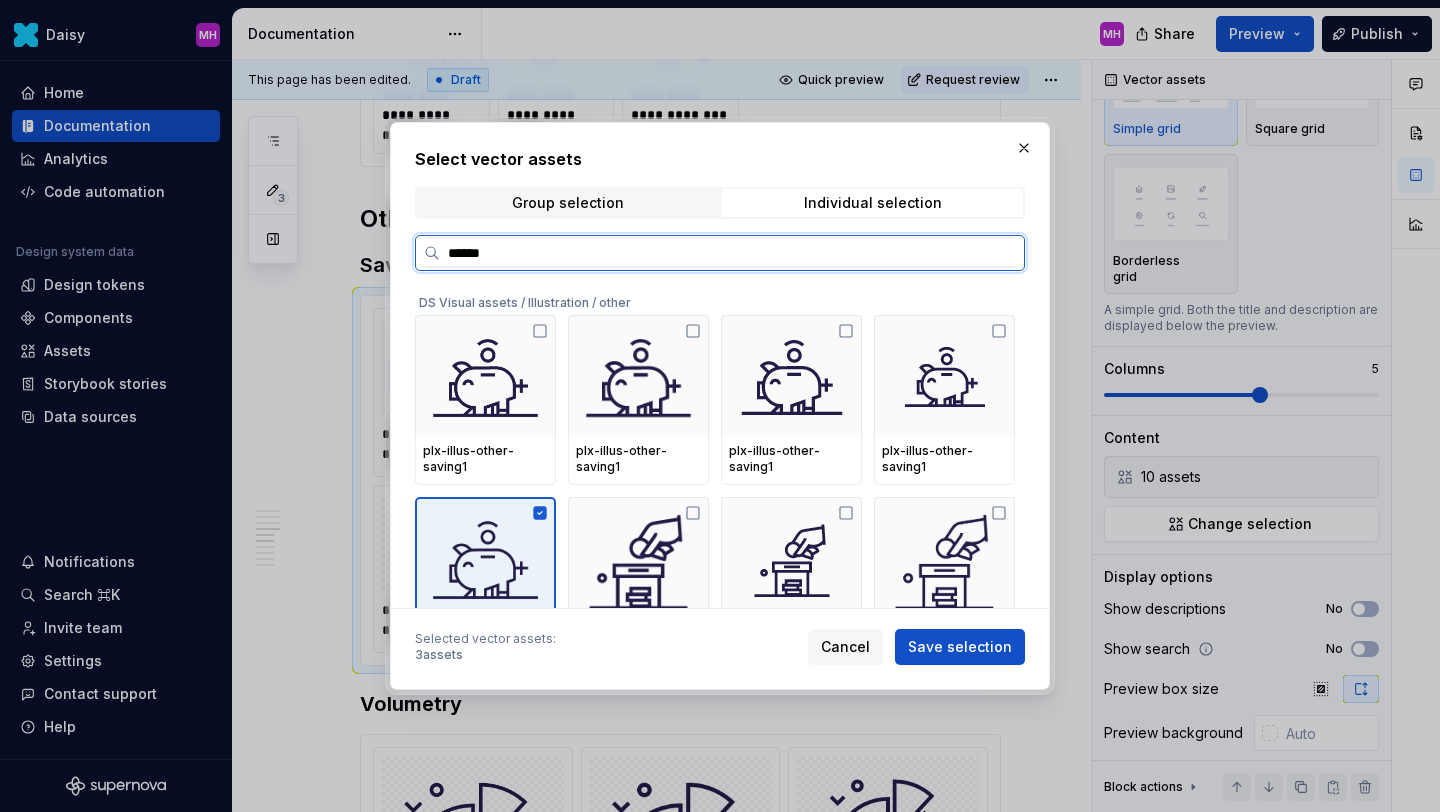 click 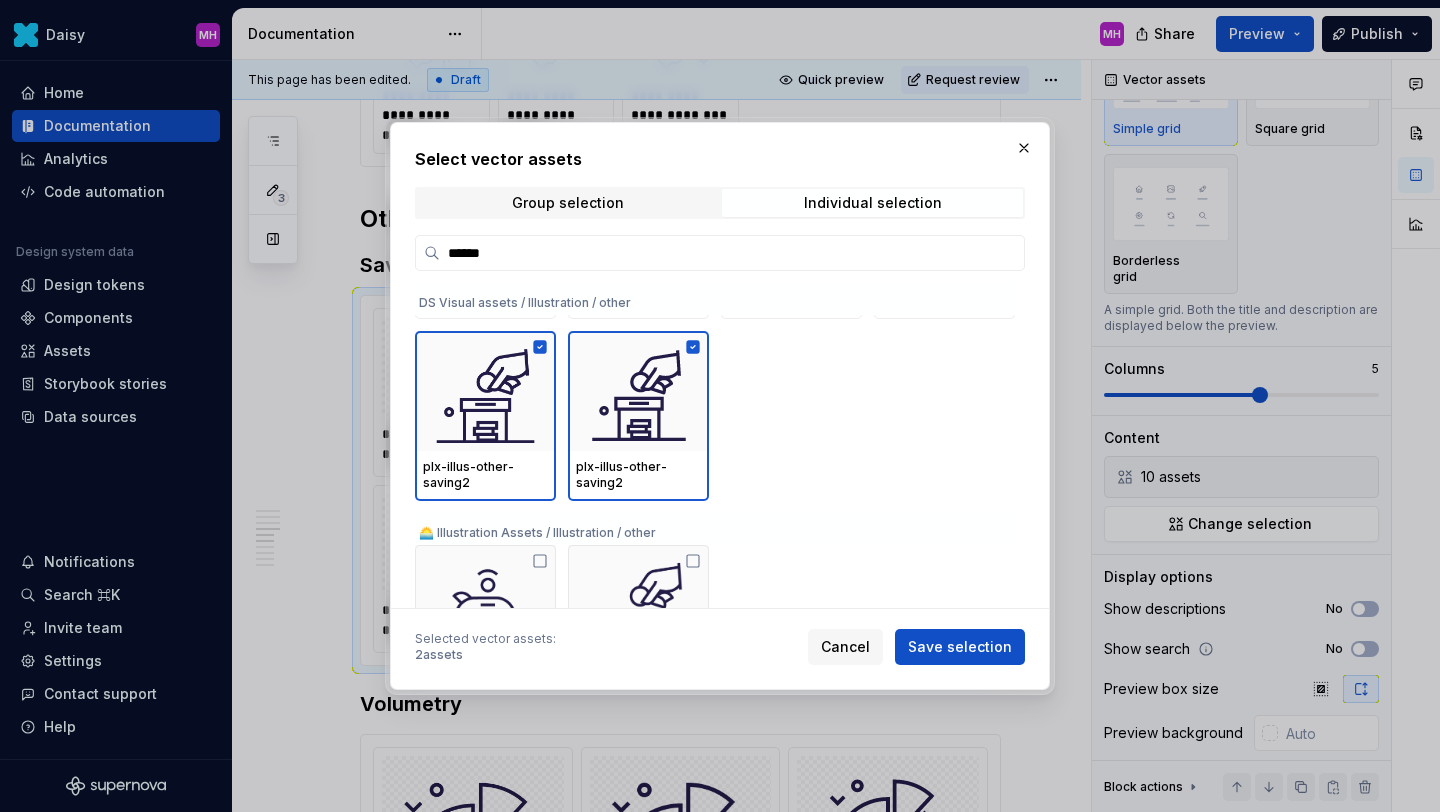 scroll, scrollTop: 343, scrollLeft: 0, axis: vertical 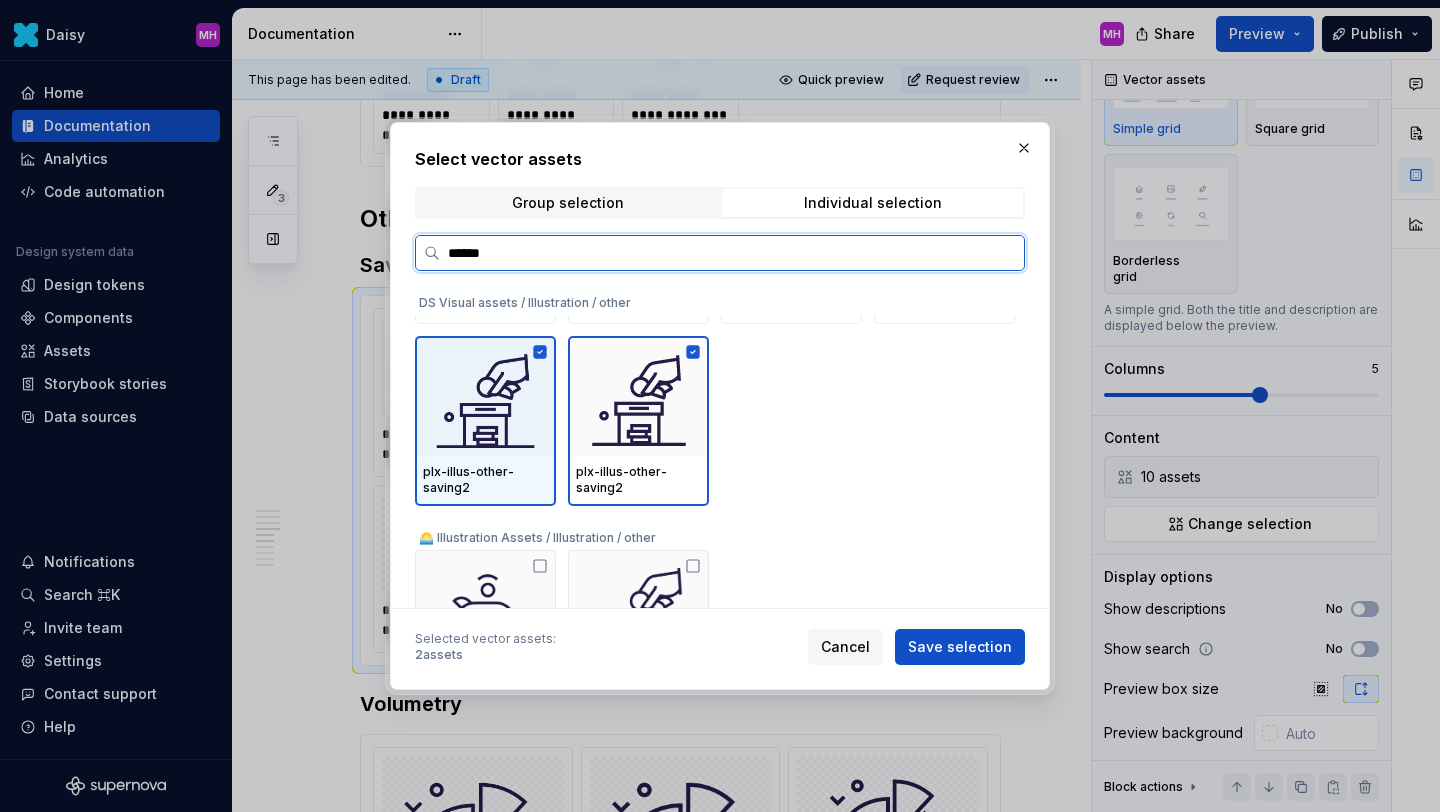 click 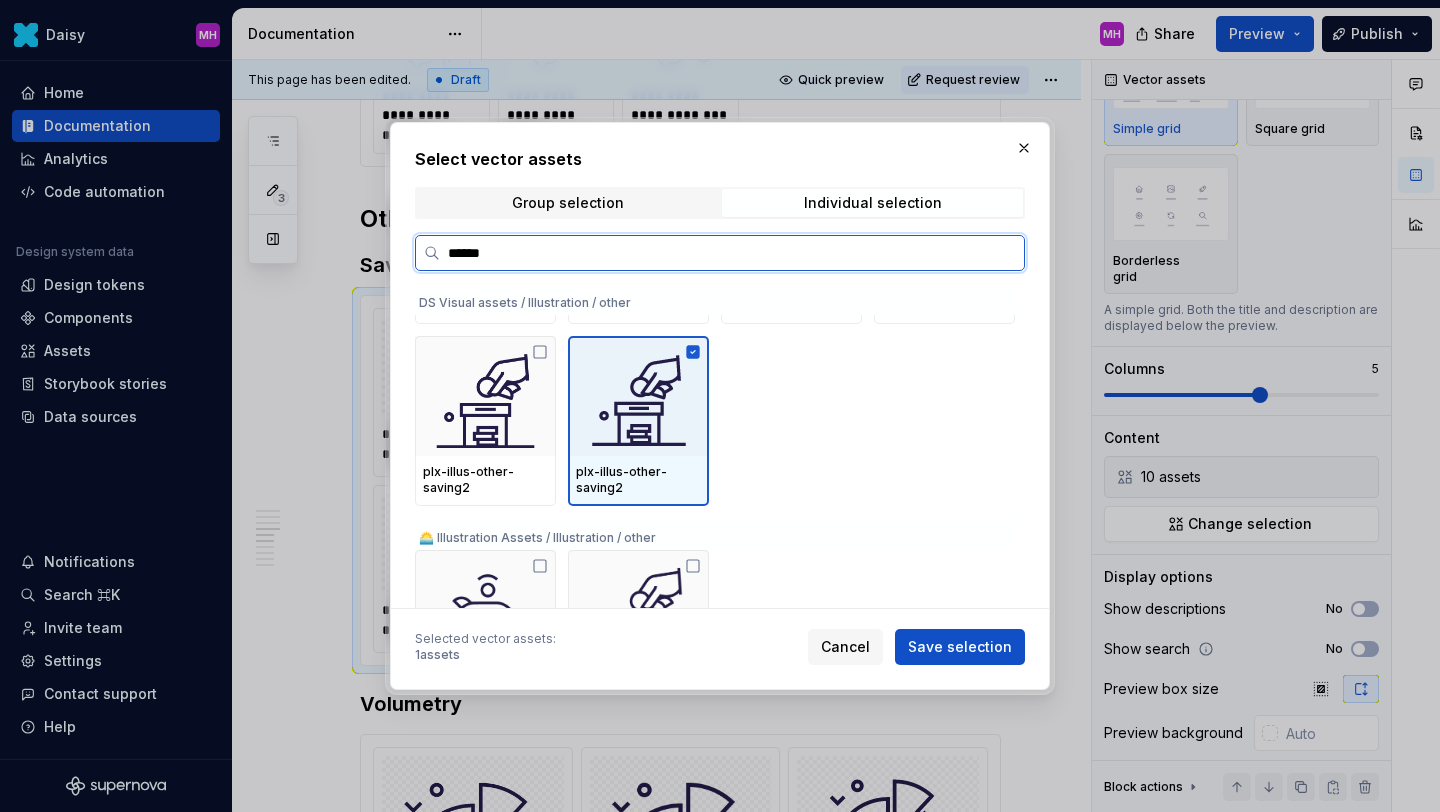 click 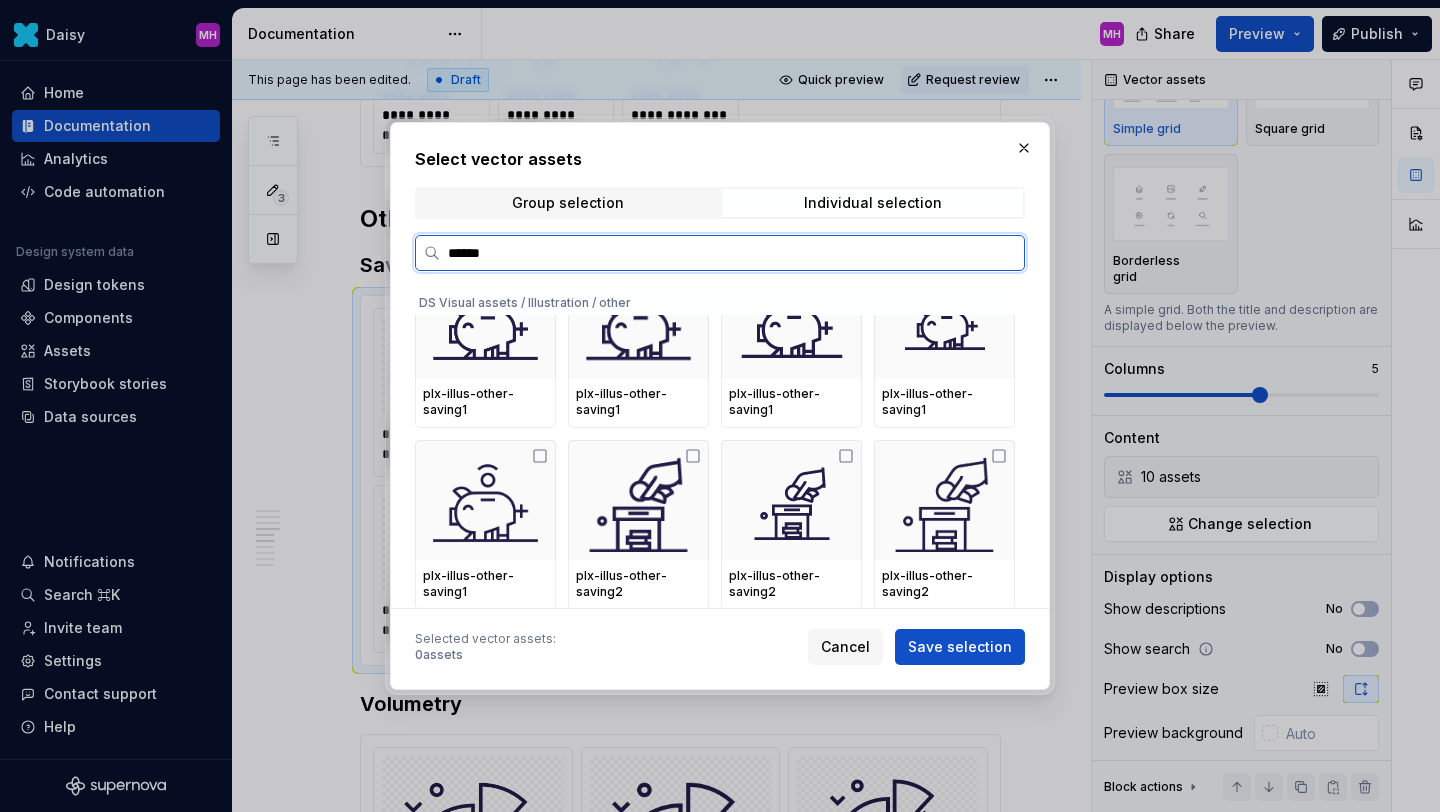 scroll, scrollTop: 0, scrollLeft: 0, axis: both 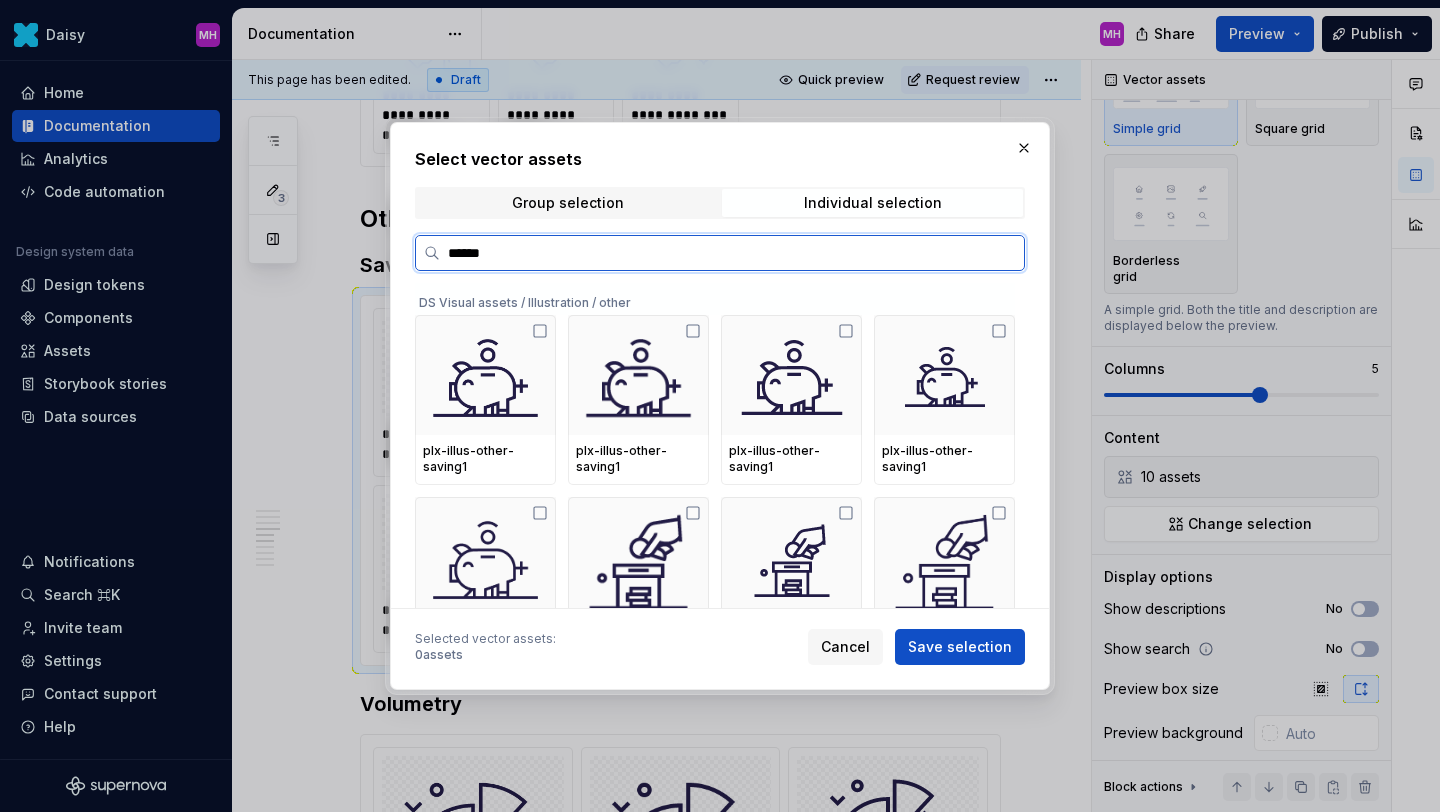 type on "*" 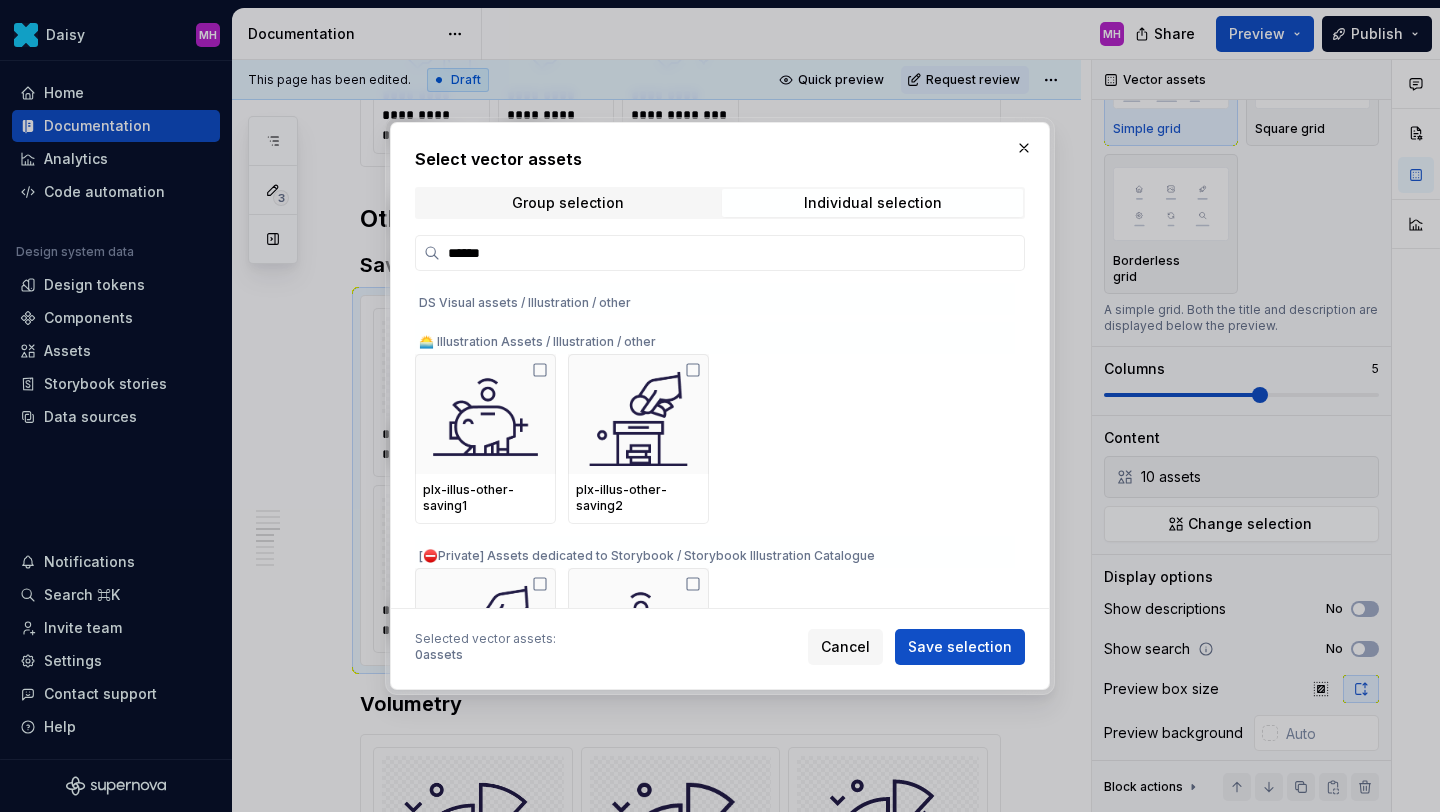 scroll, scrollTop: 543, scrollLeft: 0, axis: vertical 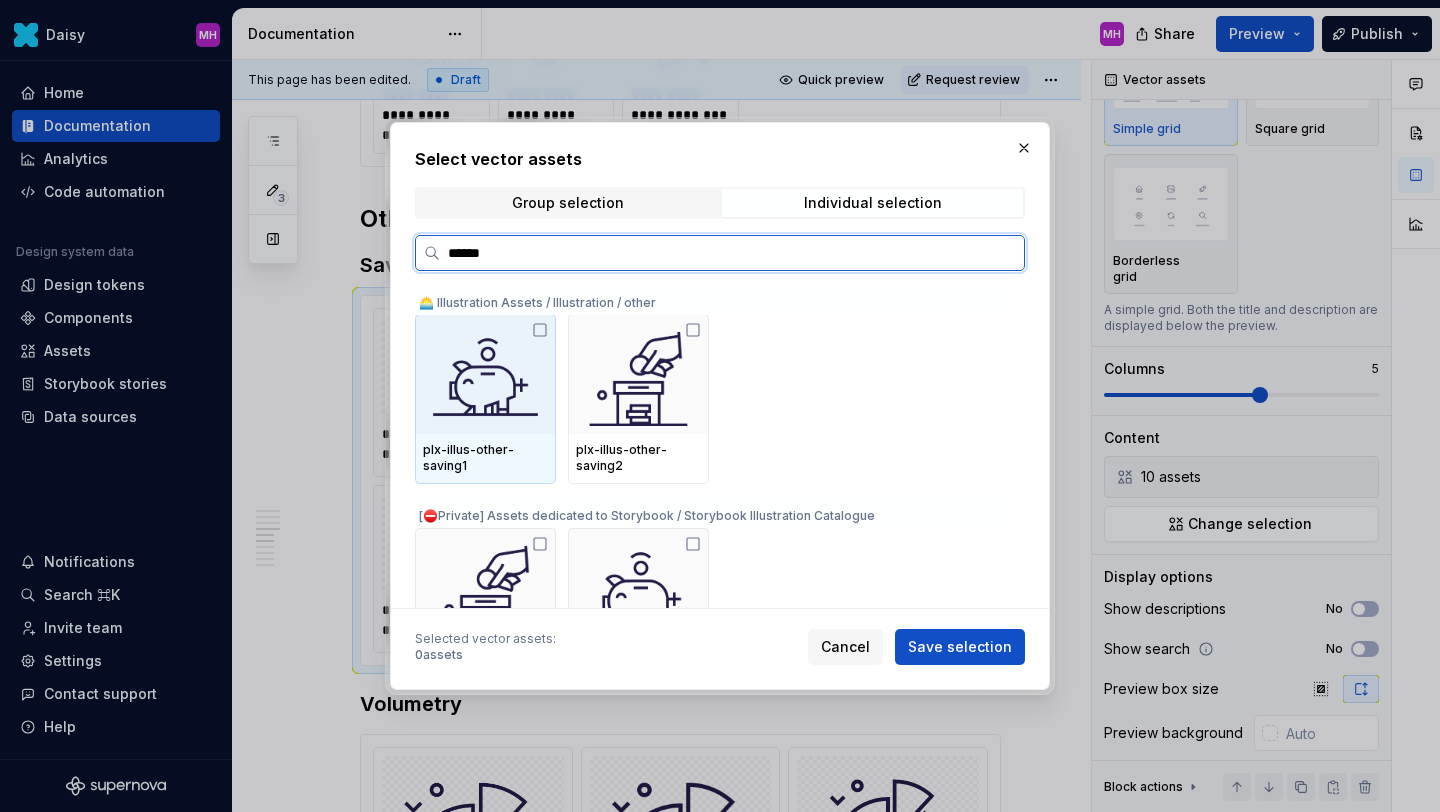 click 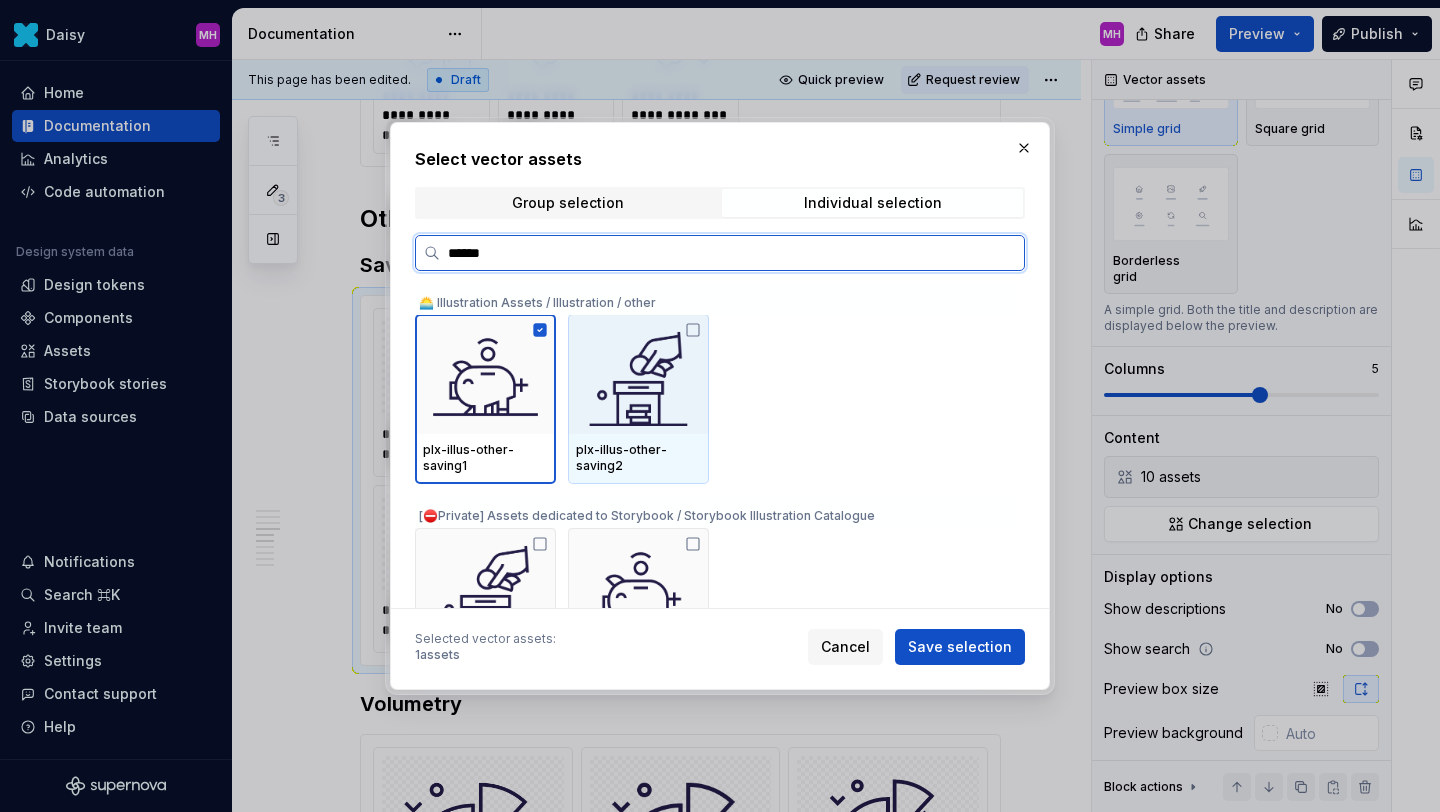 click 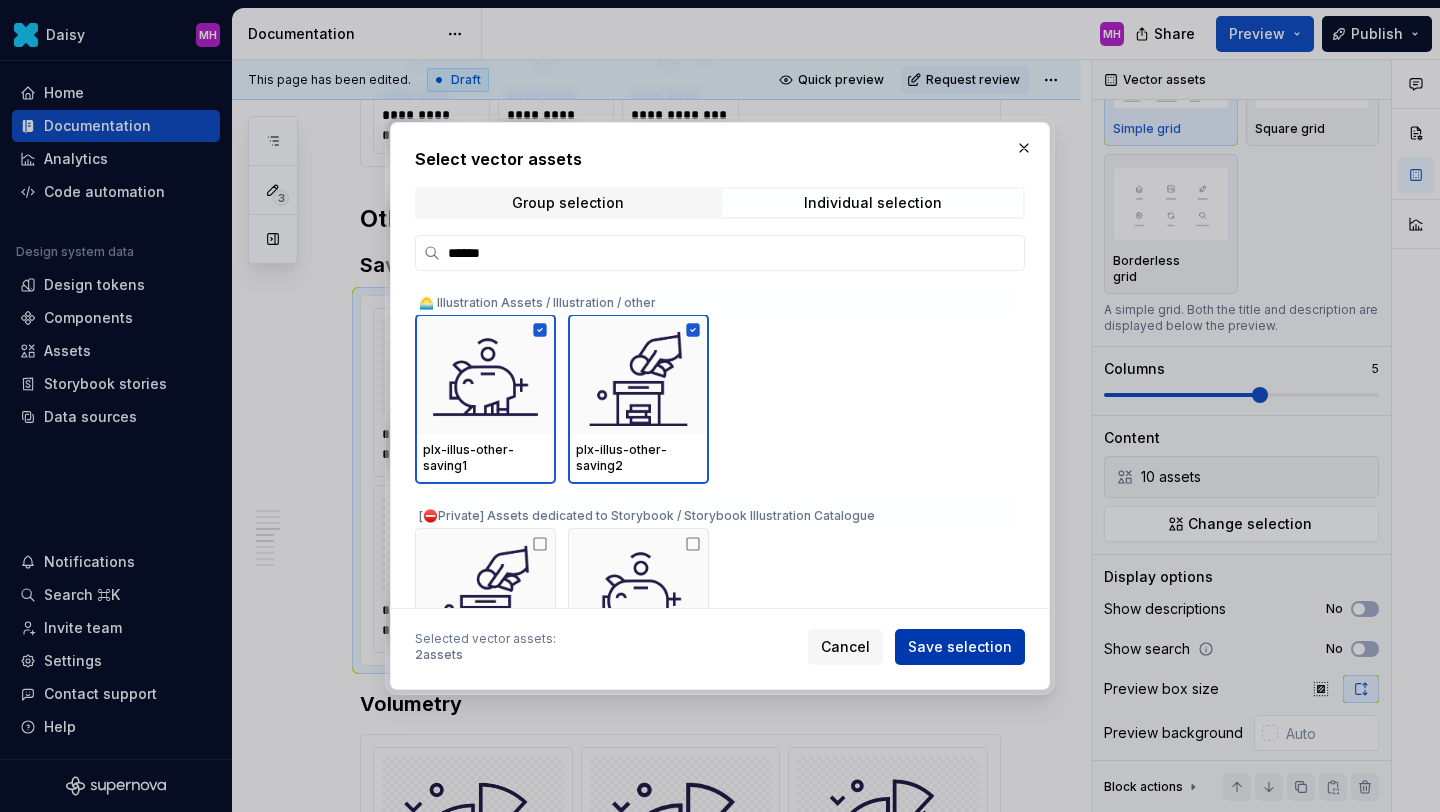 click on "Save selection" at bounding box center [960, 647] 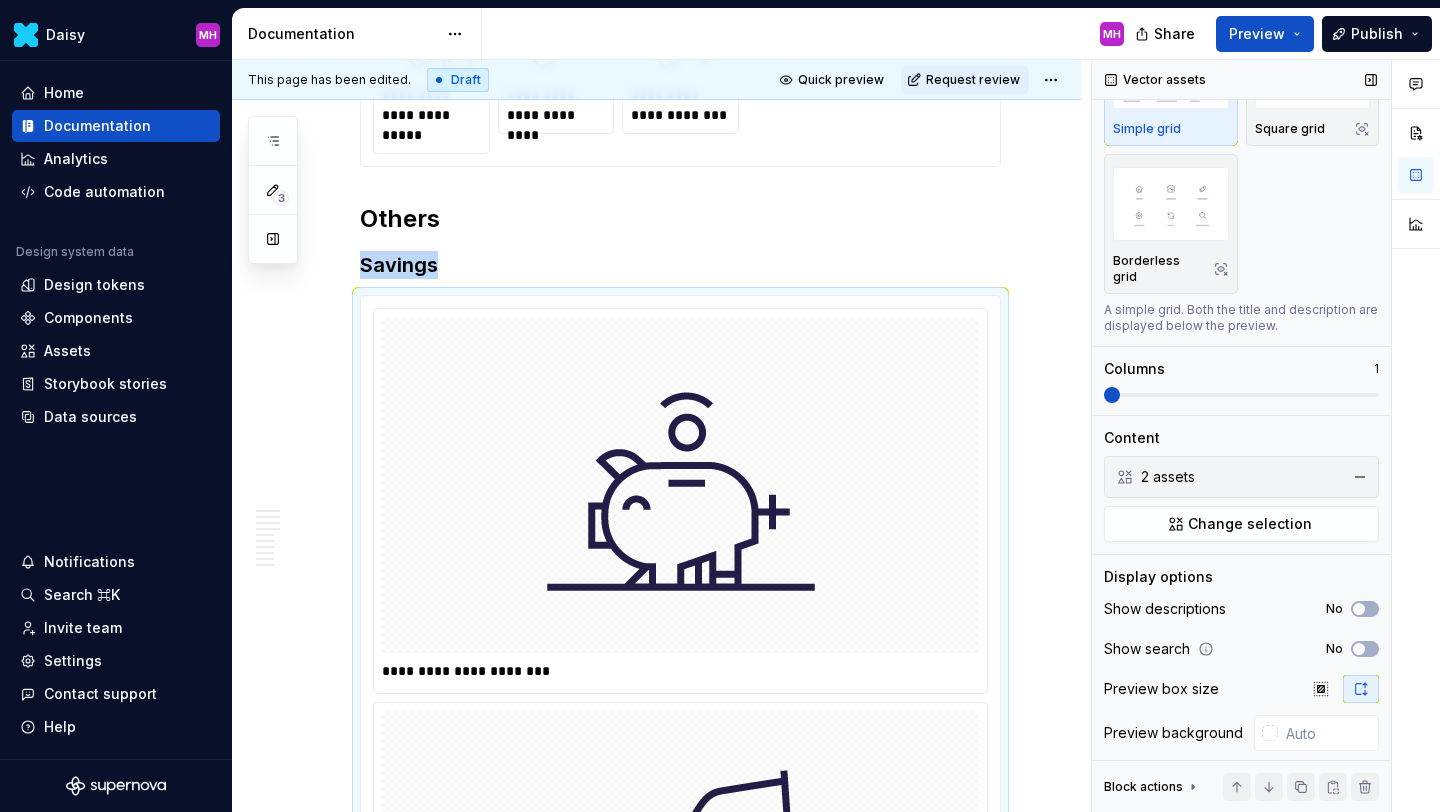 scroll, scrollTop: 2226, scrollLeft: 0, axis: vertical 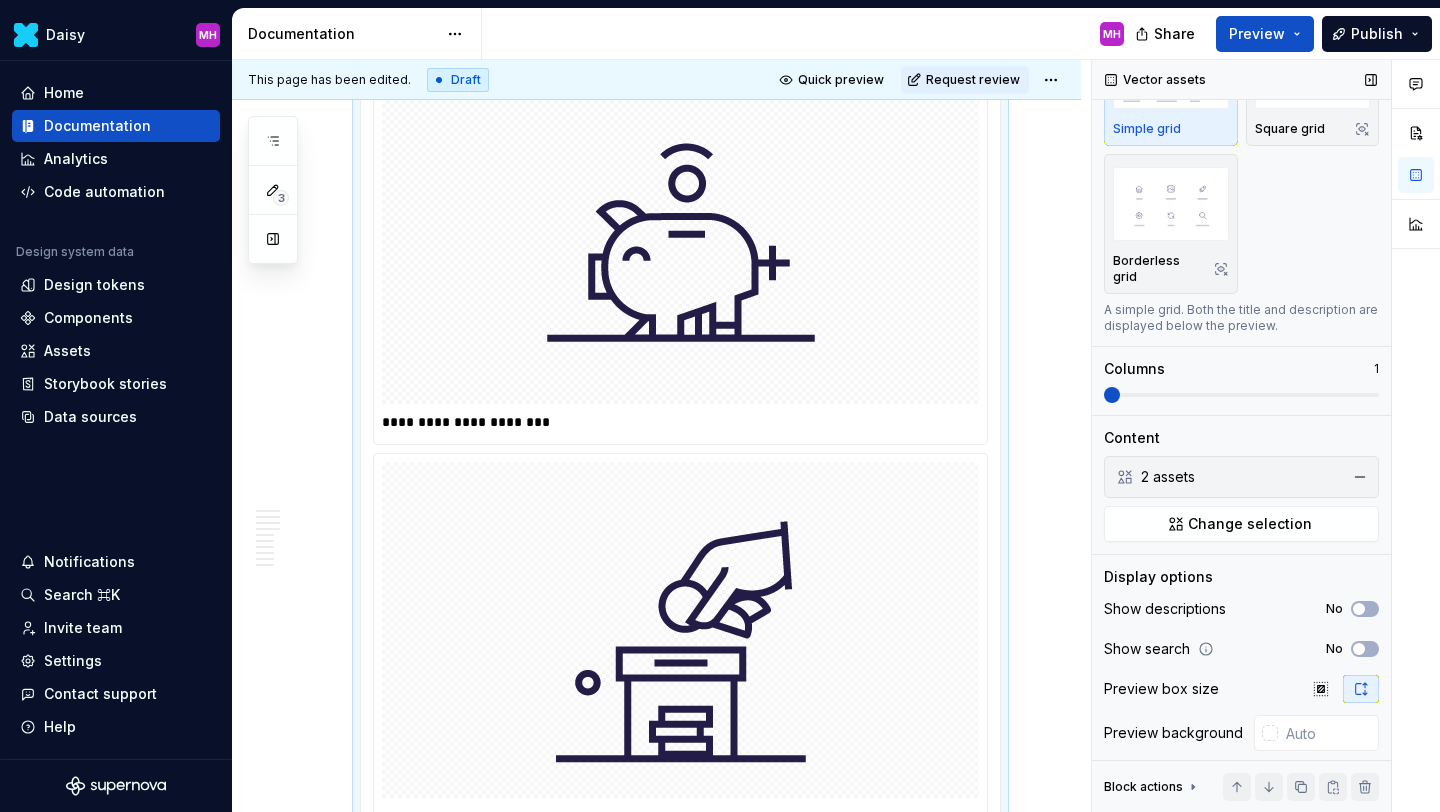 click at bounding box center [1104, 395] 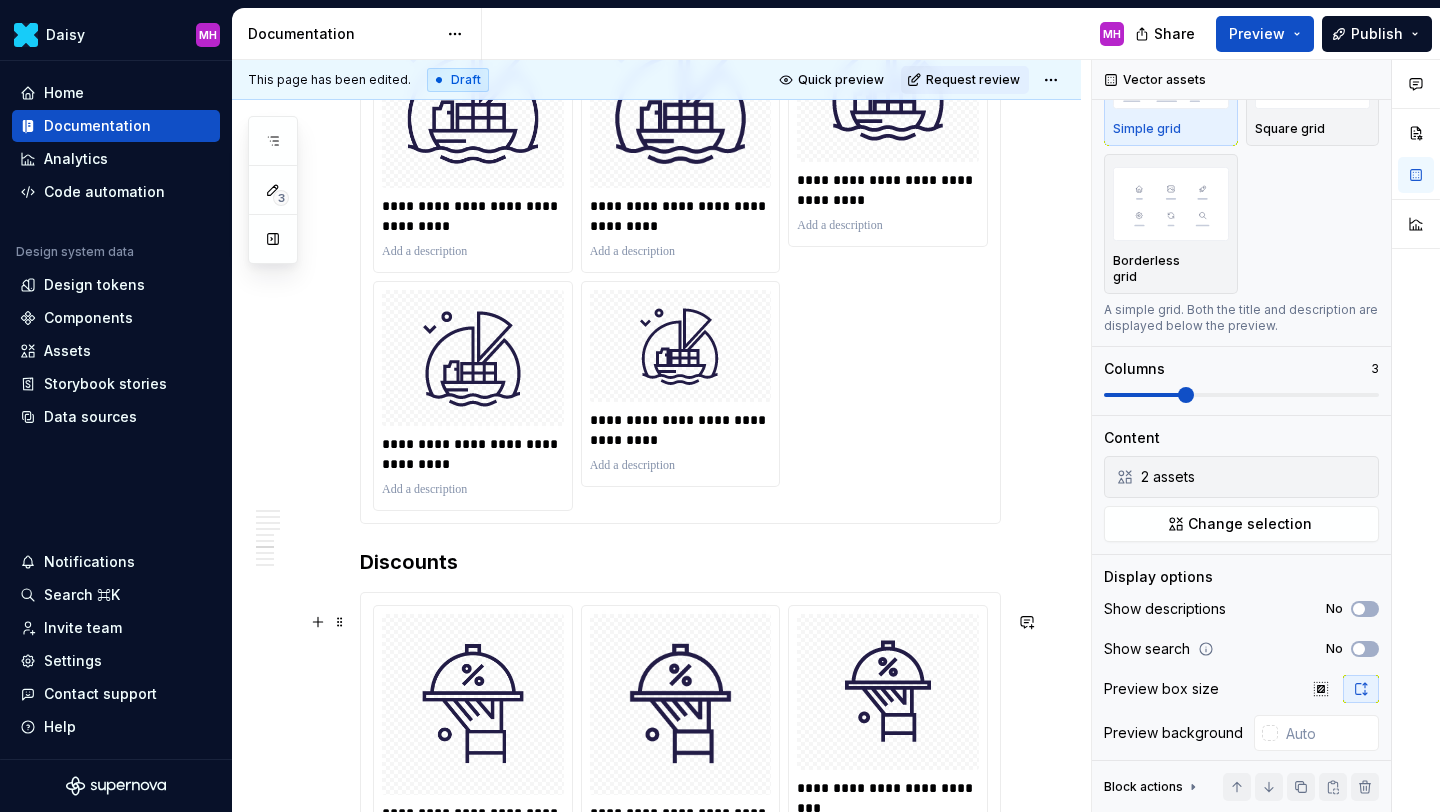 scroll, scrollTop: 2437, scrollLeft: 0, axis: vertical 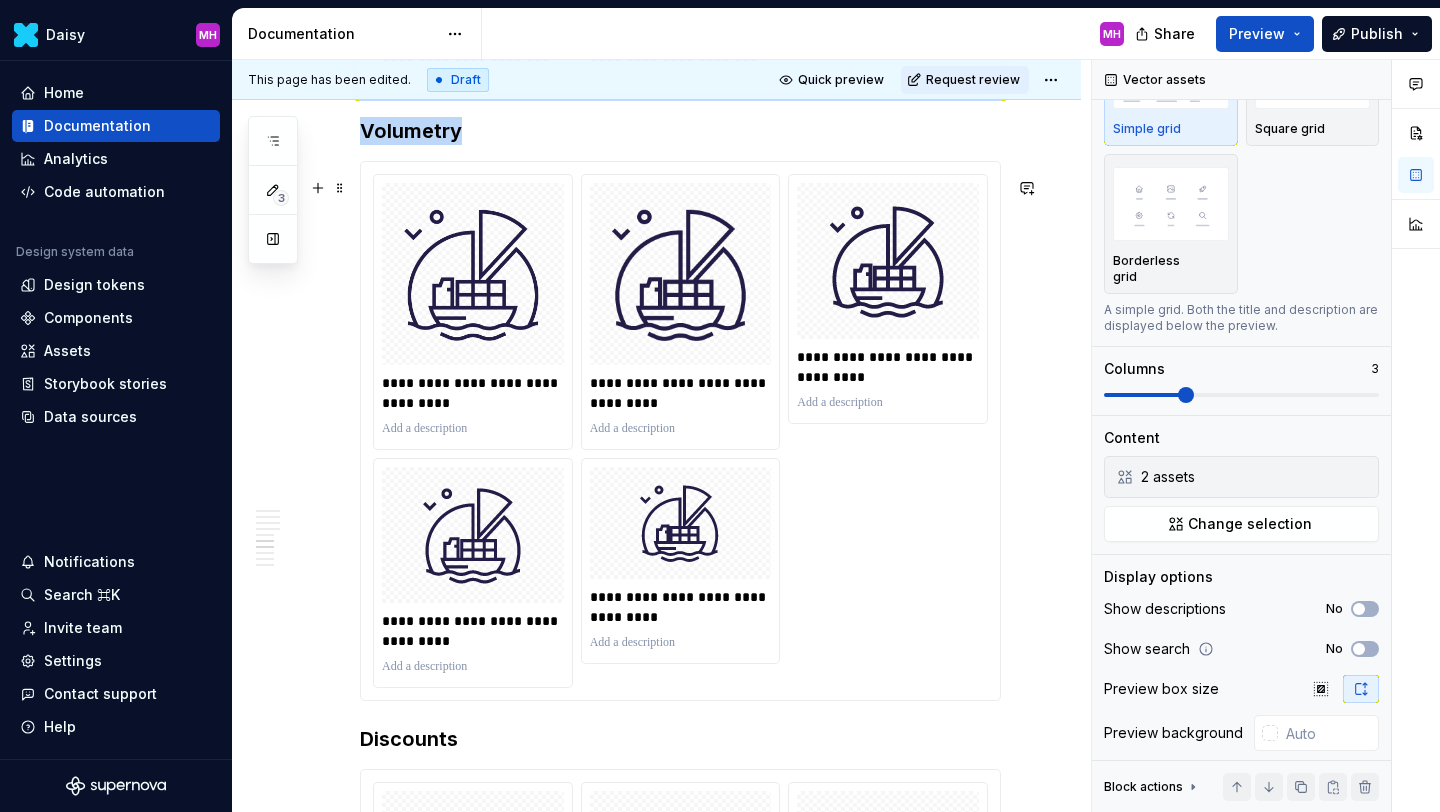 click on "**********" at bounding box center (680, 431) 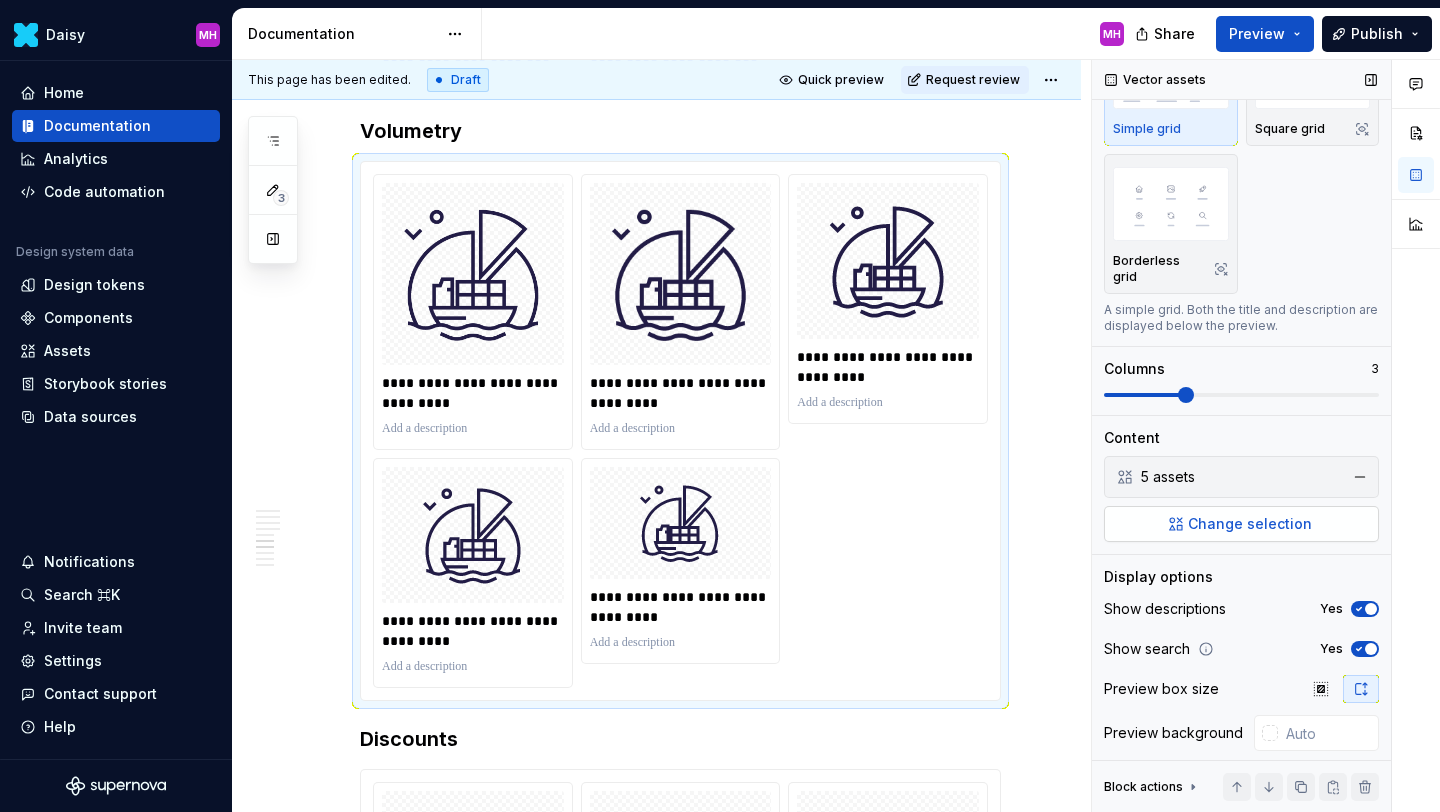 click on "Change selection" at bounding box center (1241, 524) 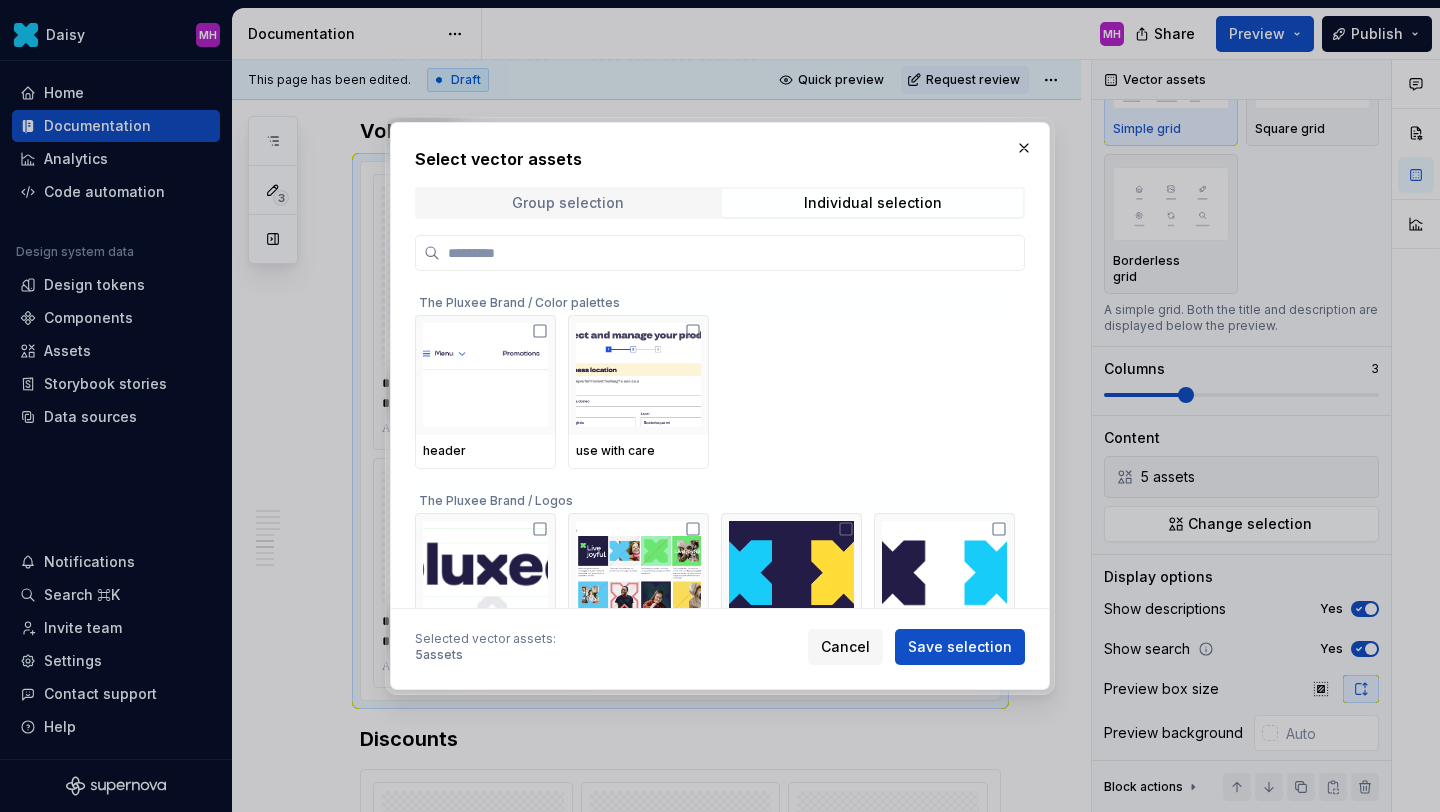 click on "Group selection" at bounding box center [568, 203] 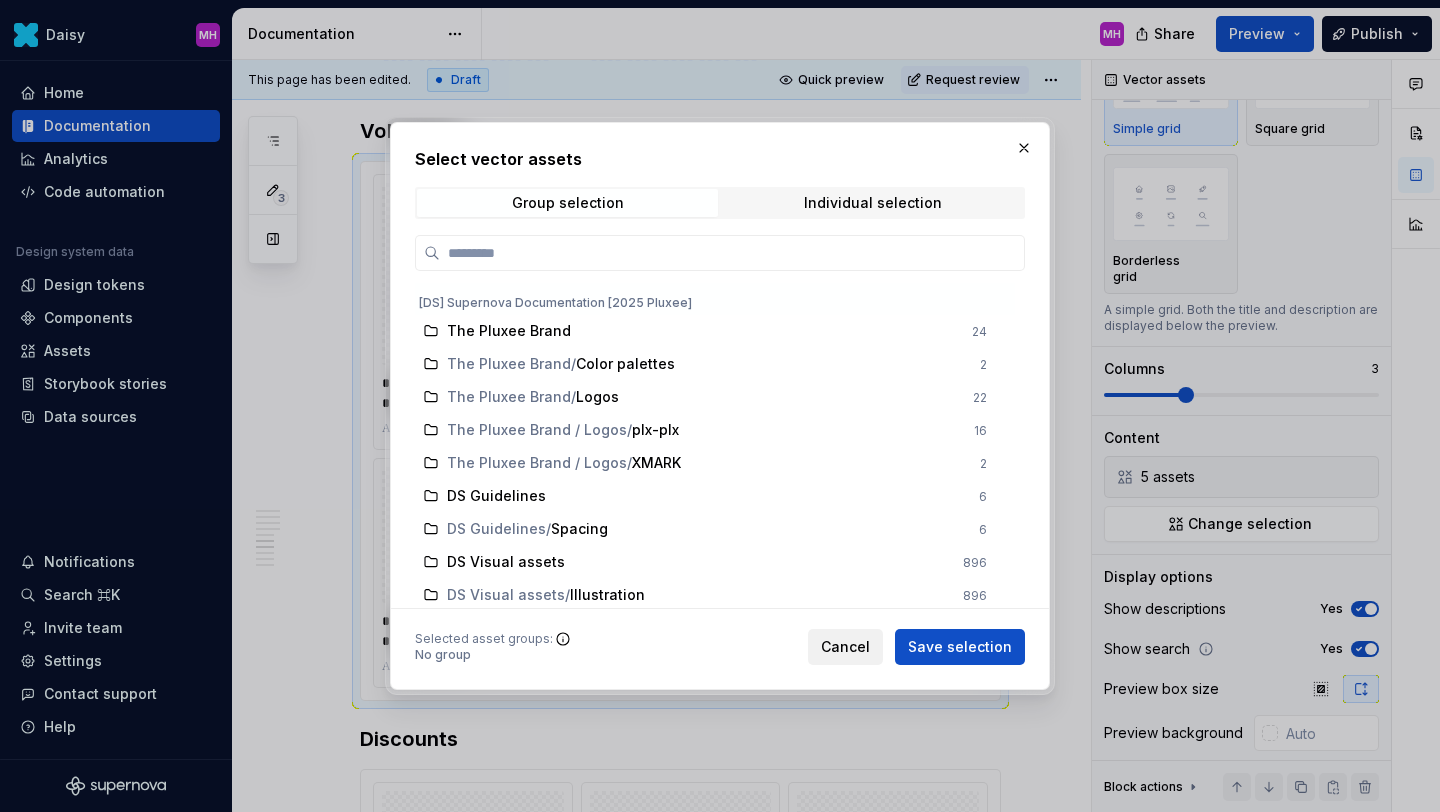 click on "Cancel" at bounding box center (845, 647) 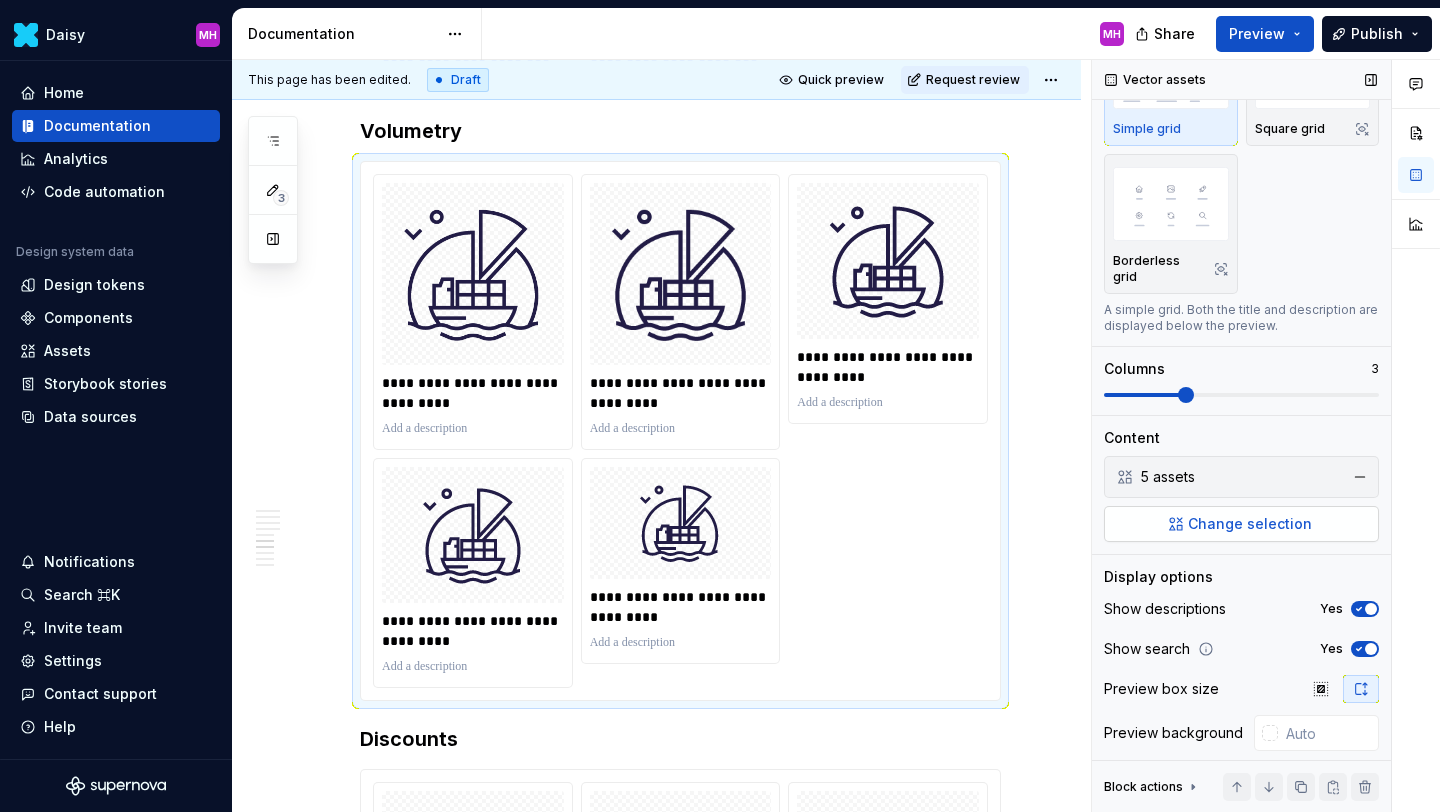 click on "Change selection" at bounding box center [1241, 524] 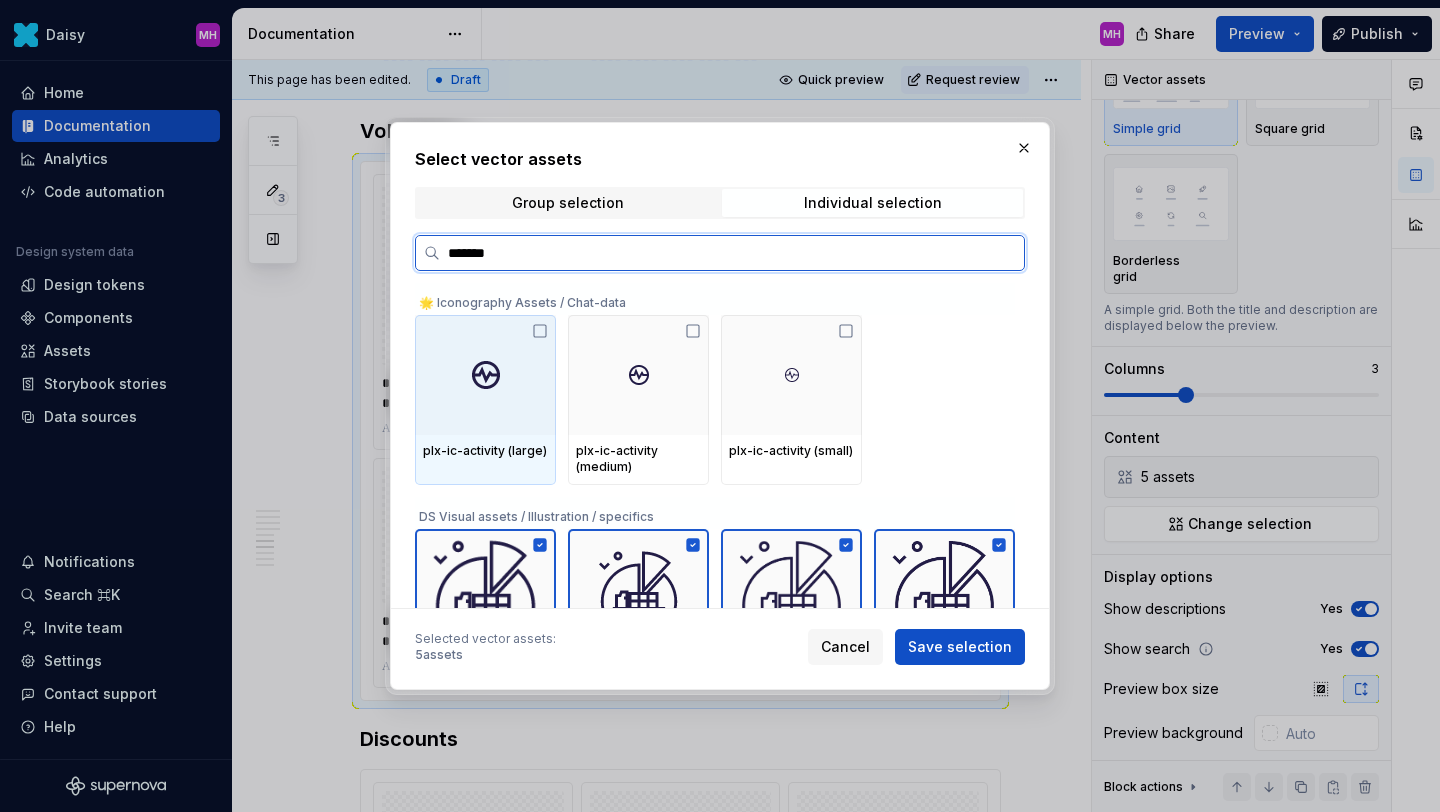 type on "********" 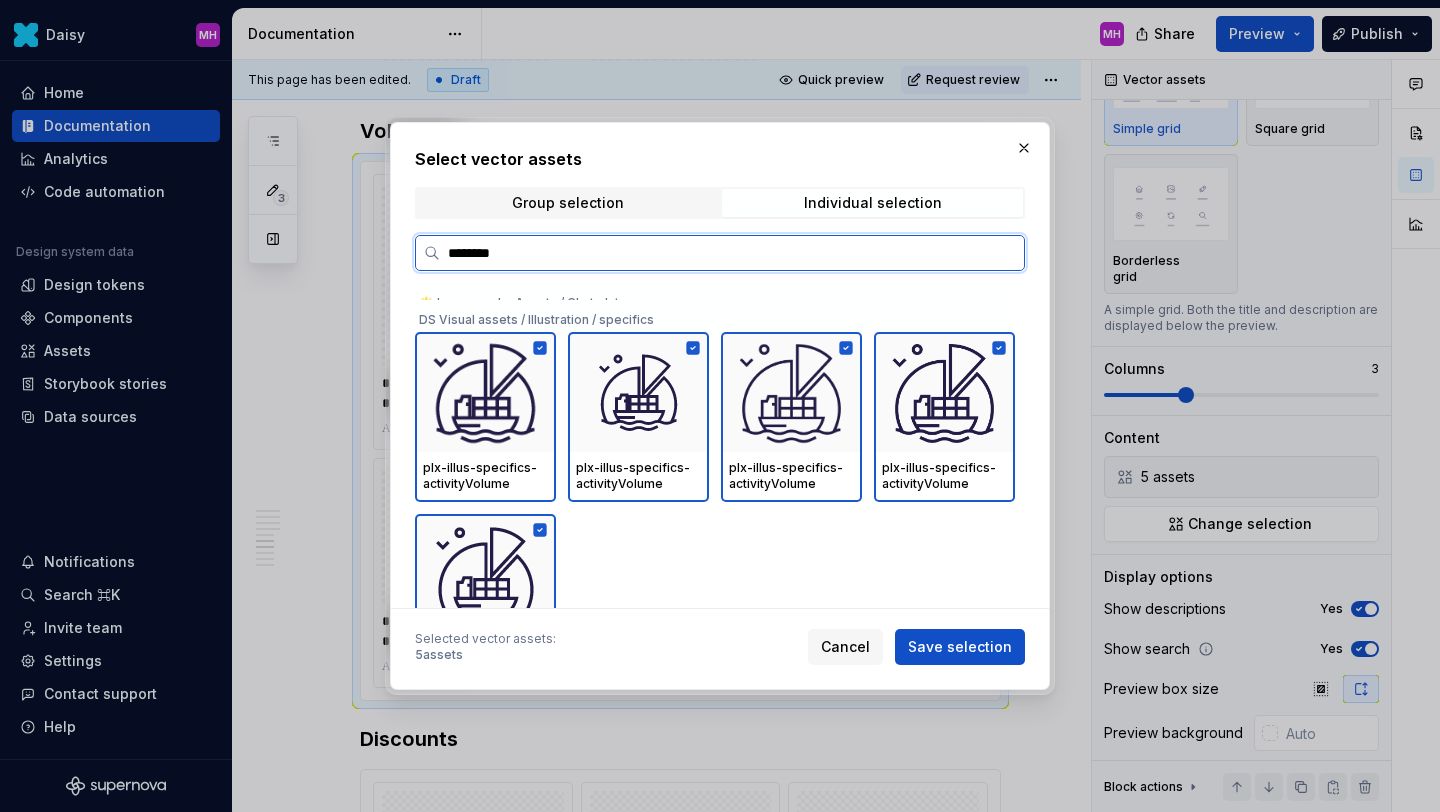scroll, scrollTop: 199, scrollLeft: 0, axis: vertical 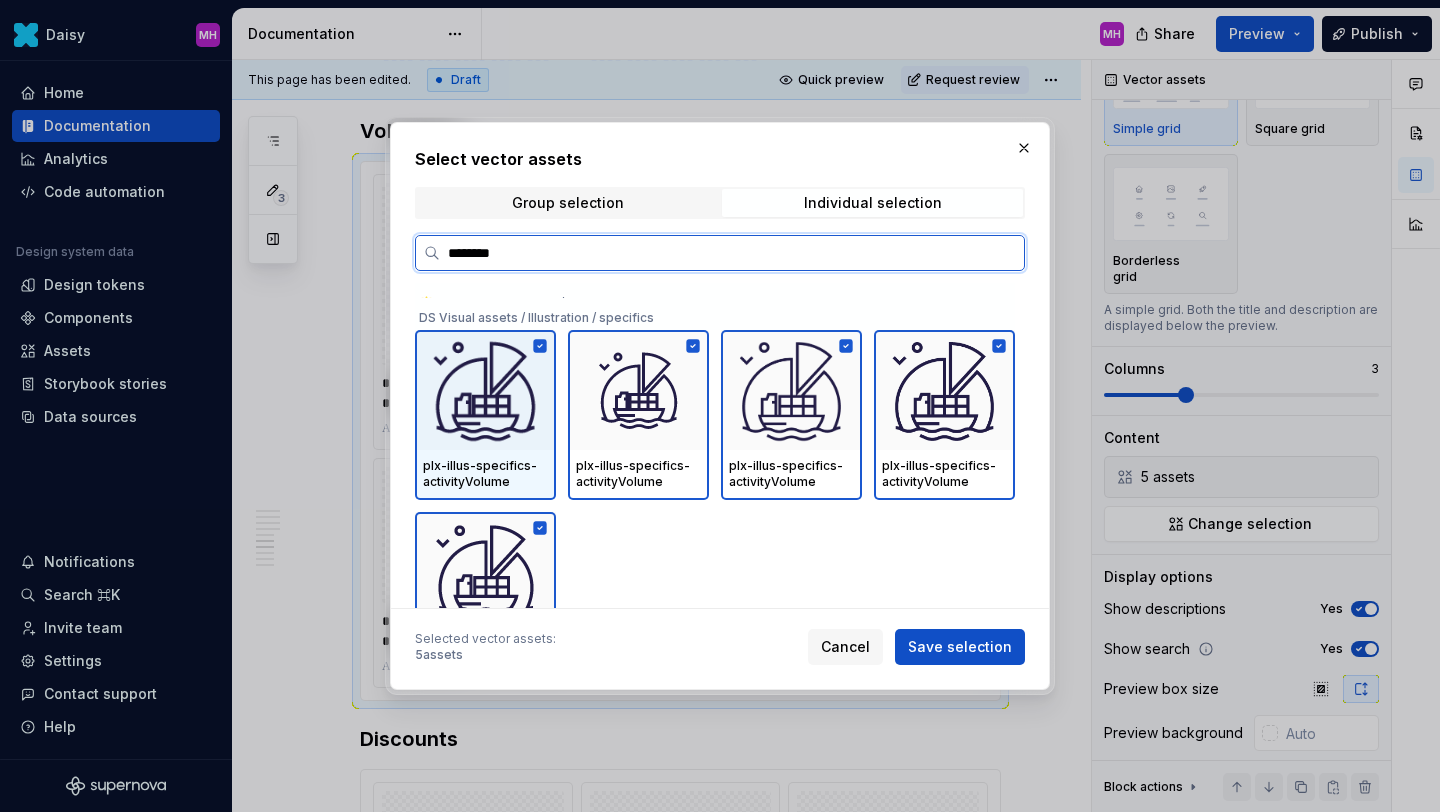 click 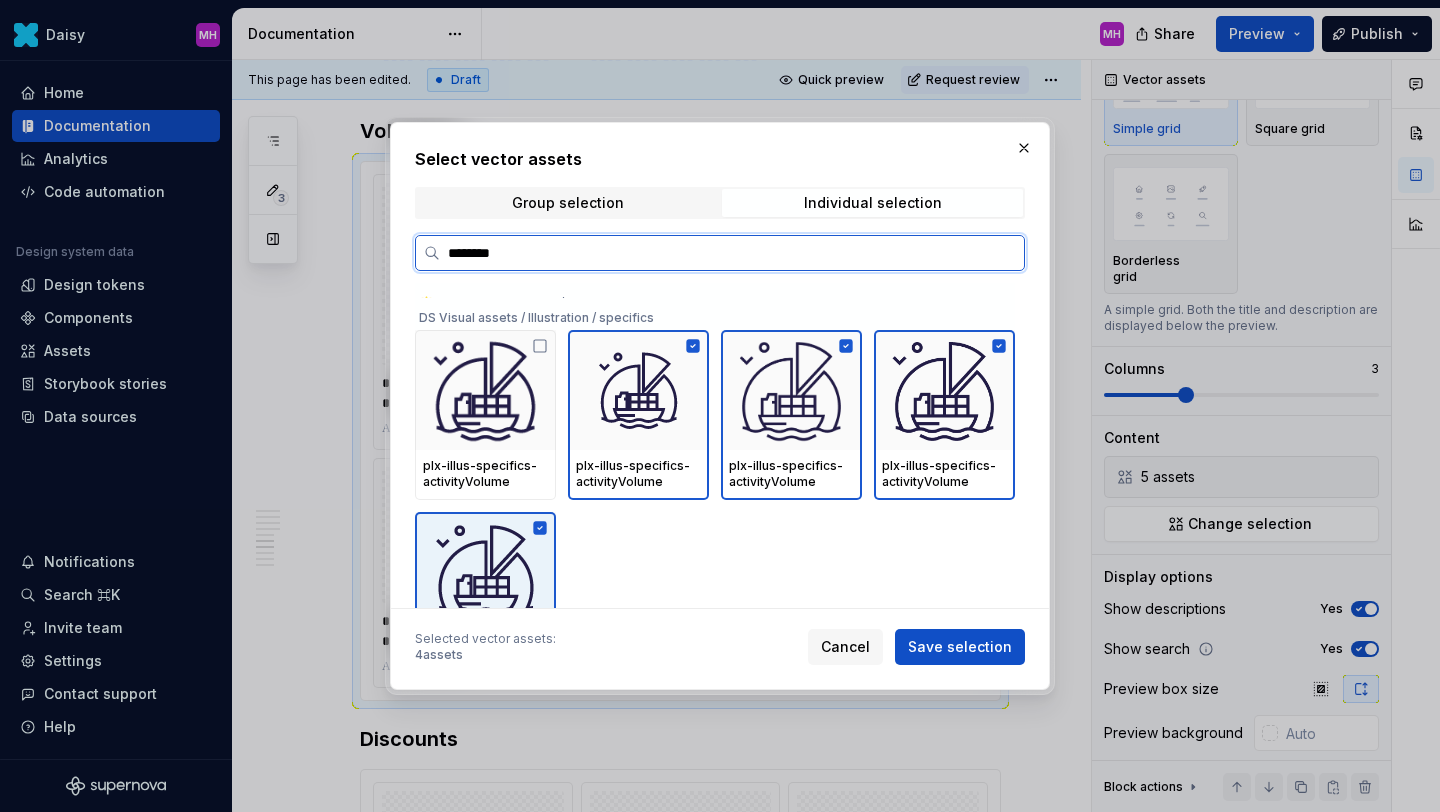 click 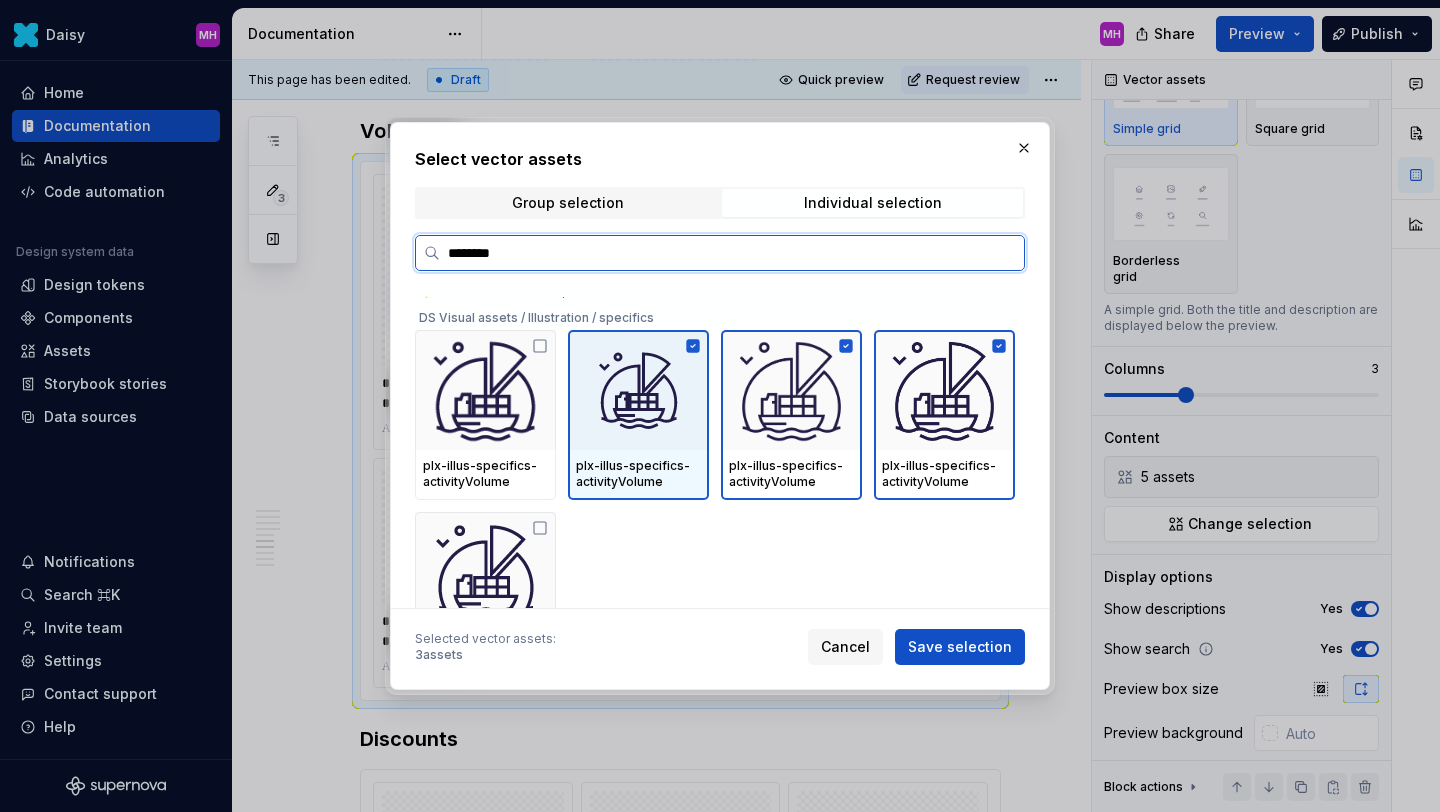 click 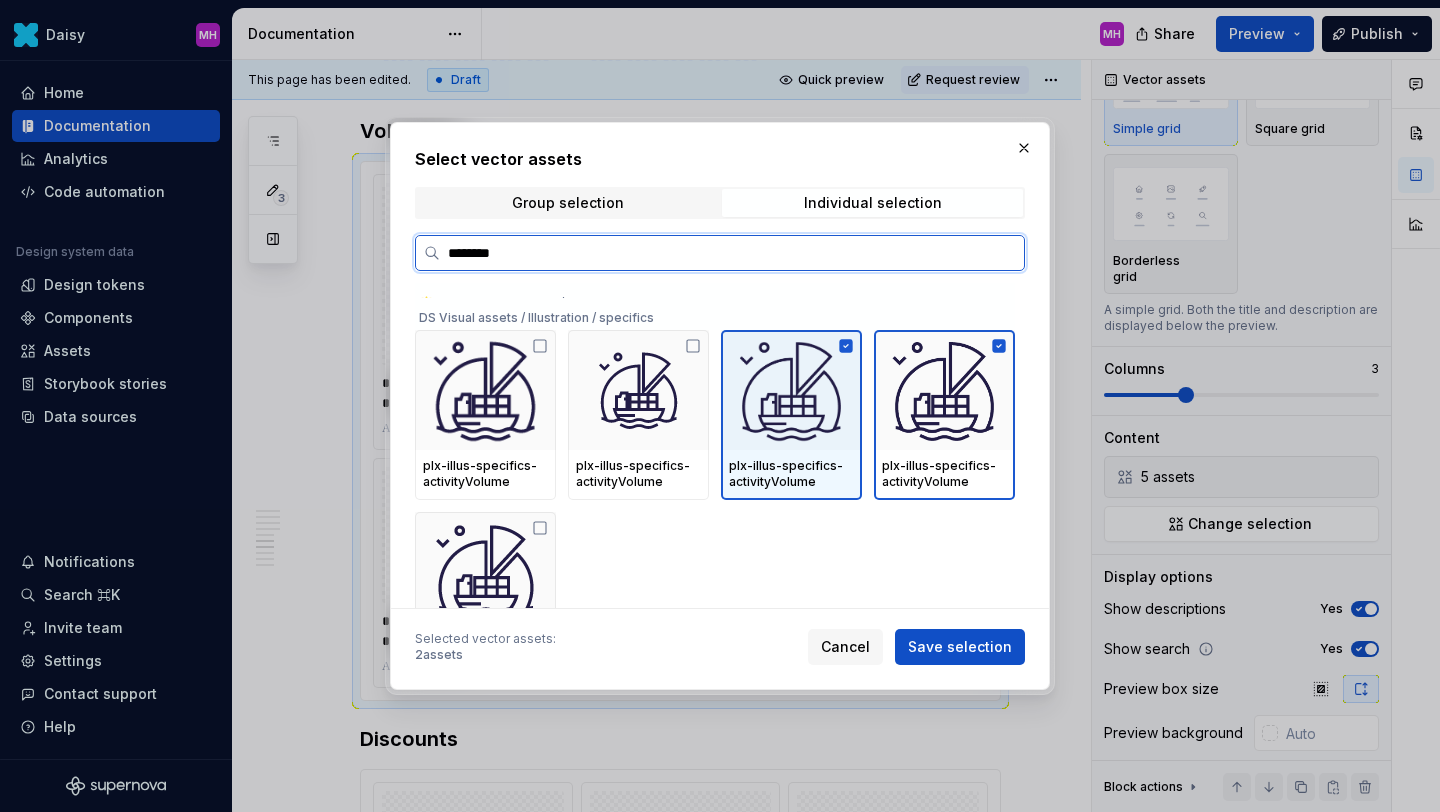 click 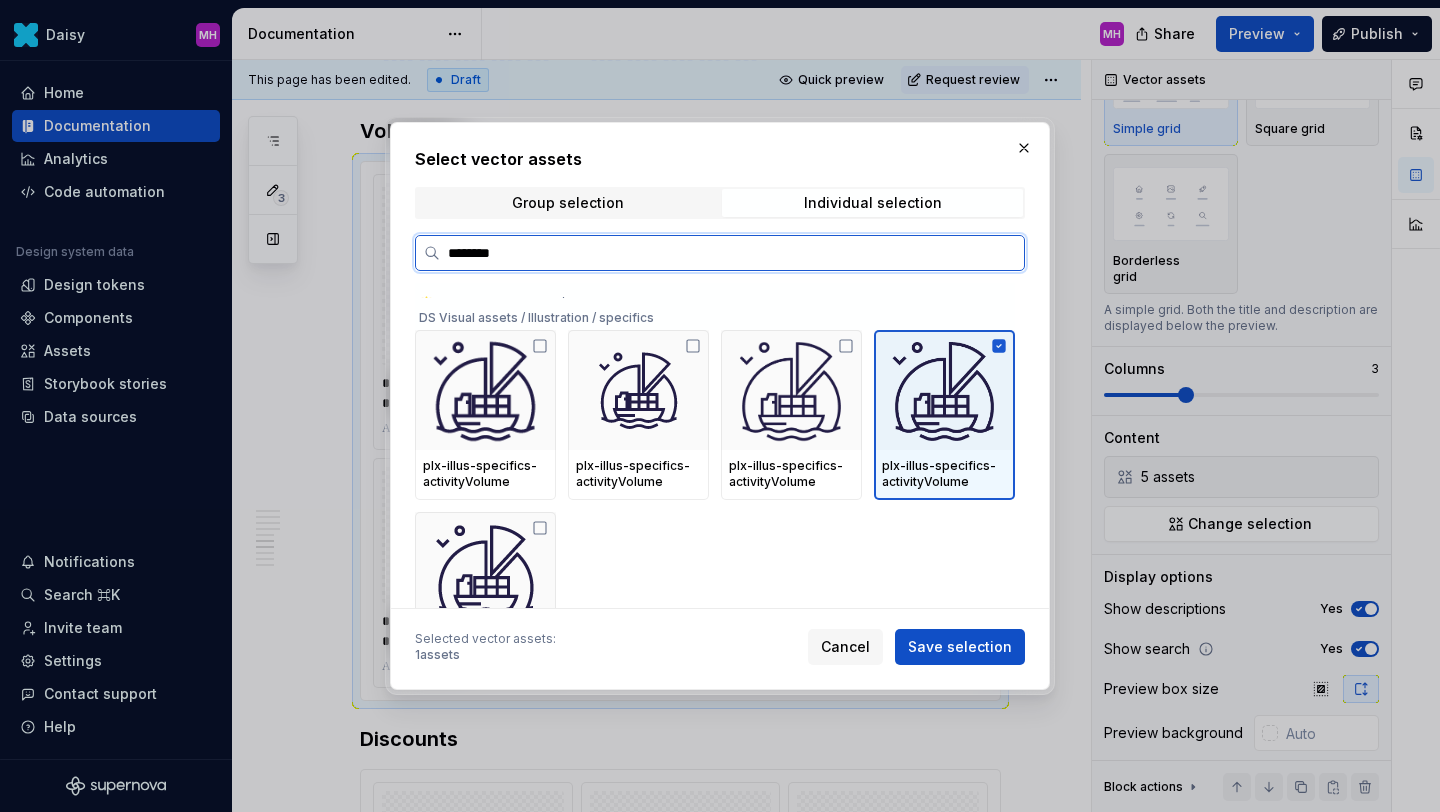 click 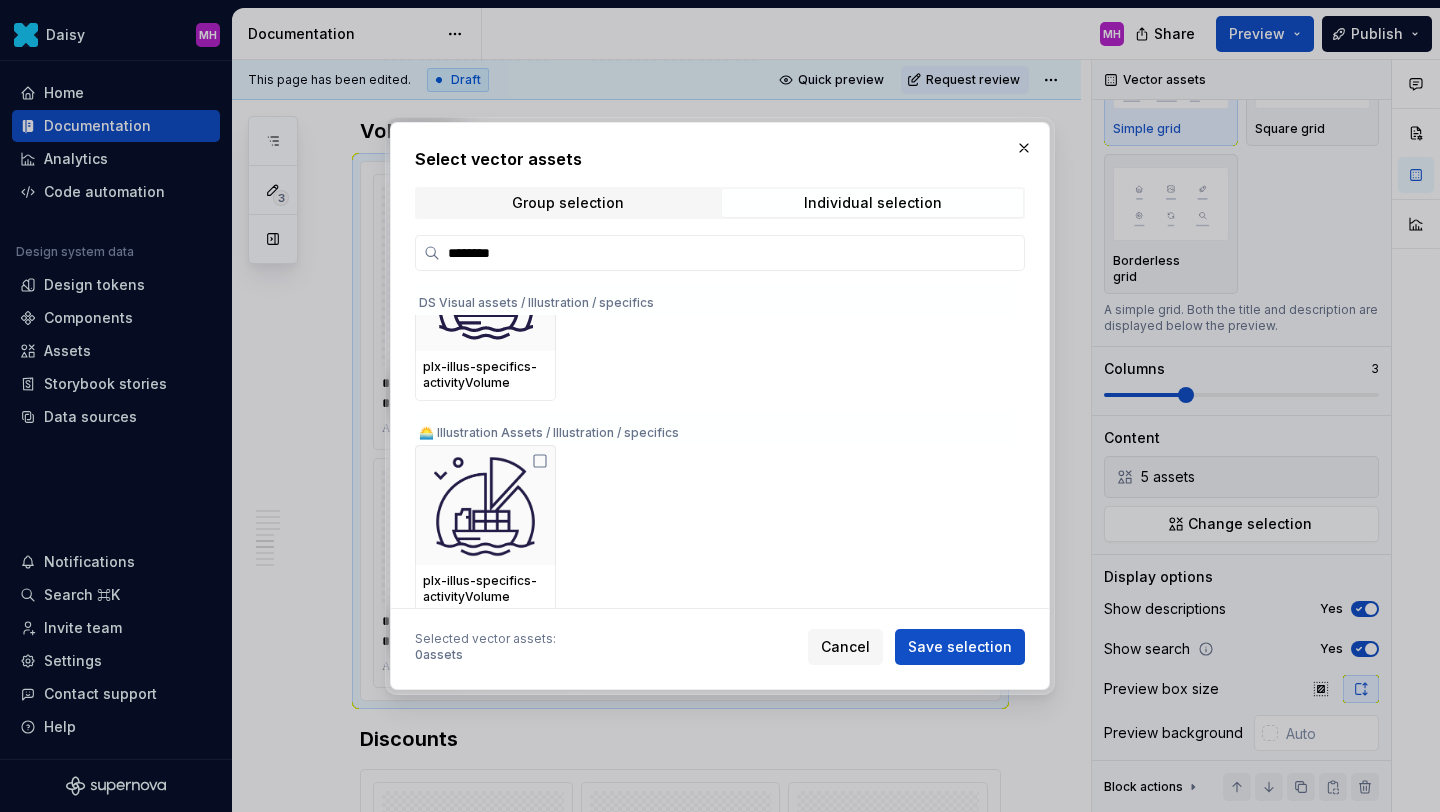 scroll, scrollTop: 472, scrollLeft: 0, axis: vertical 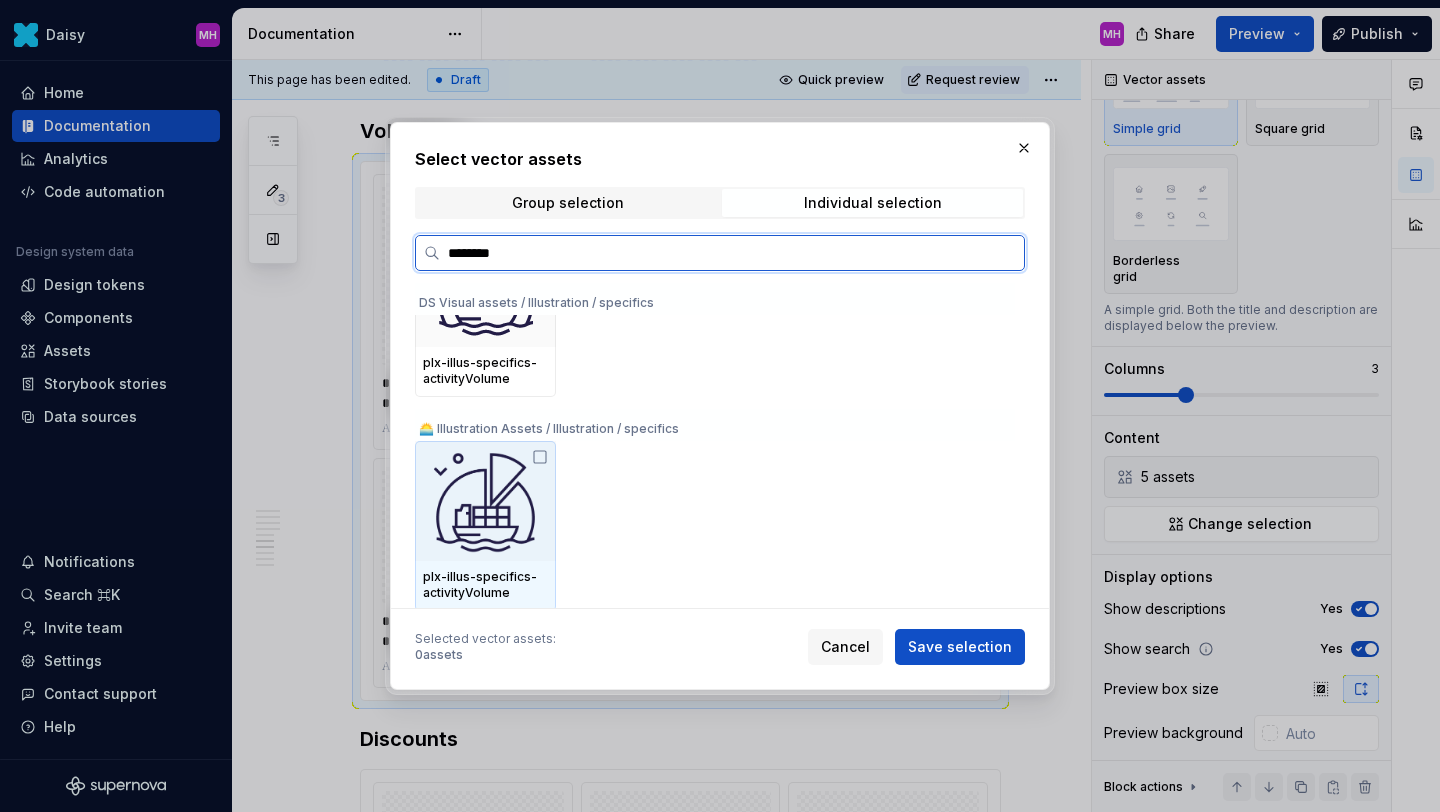 click 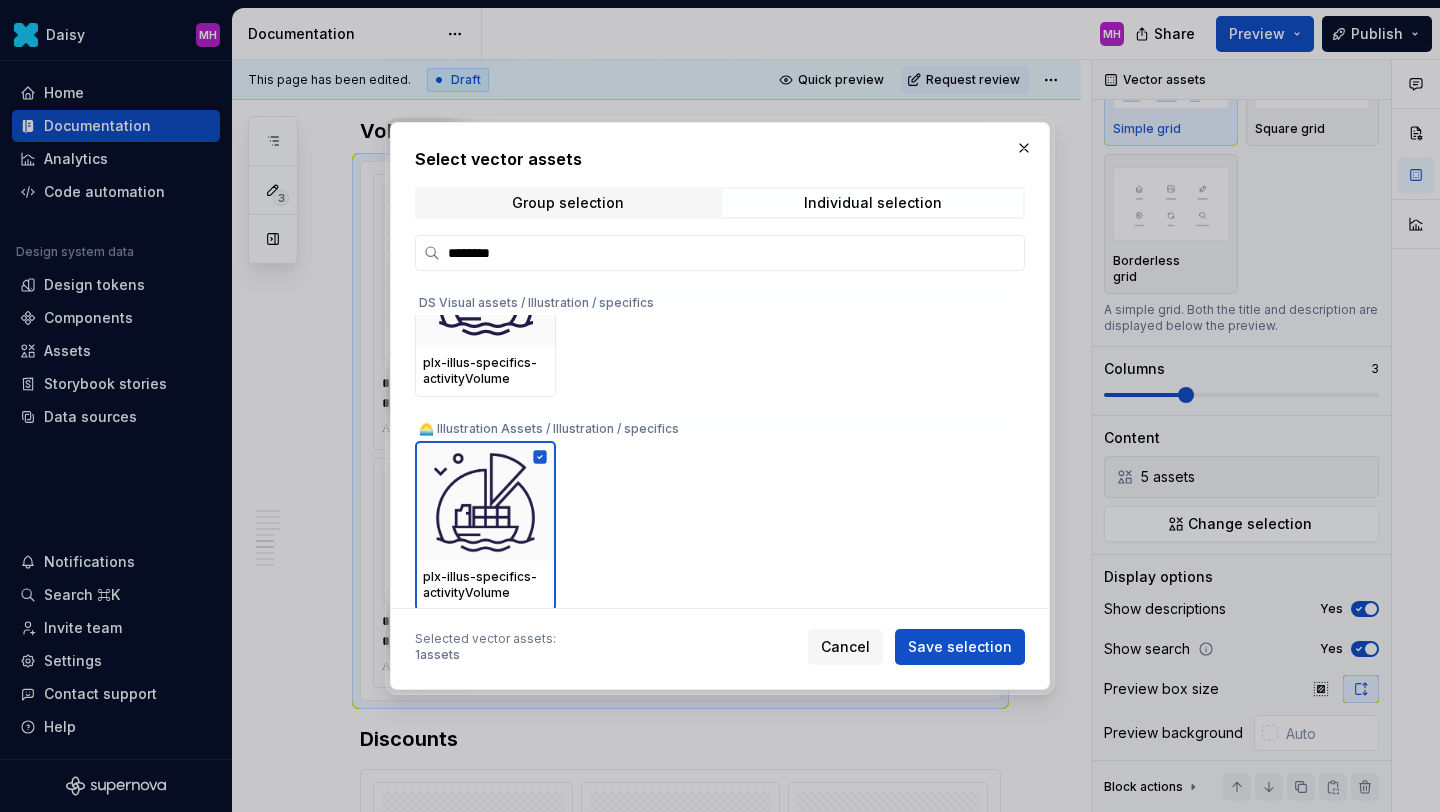 scroll, scrollTop: 527, scrollLeft: 0, axis: vertical 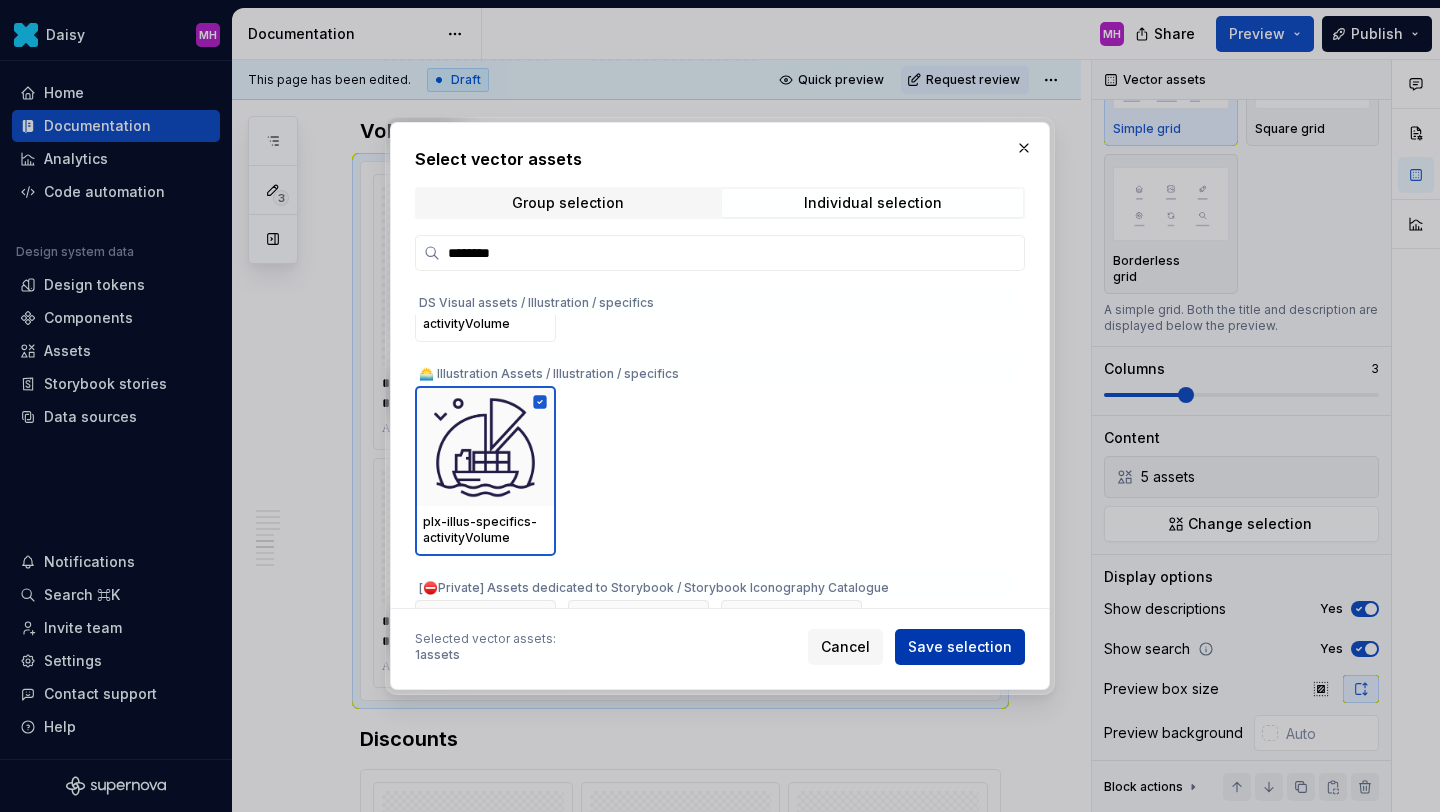 click on "Save selection" at bounding box center (960, 647) 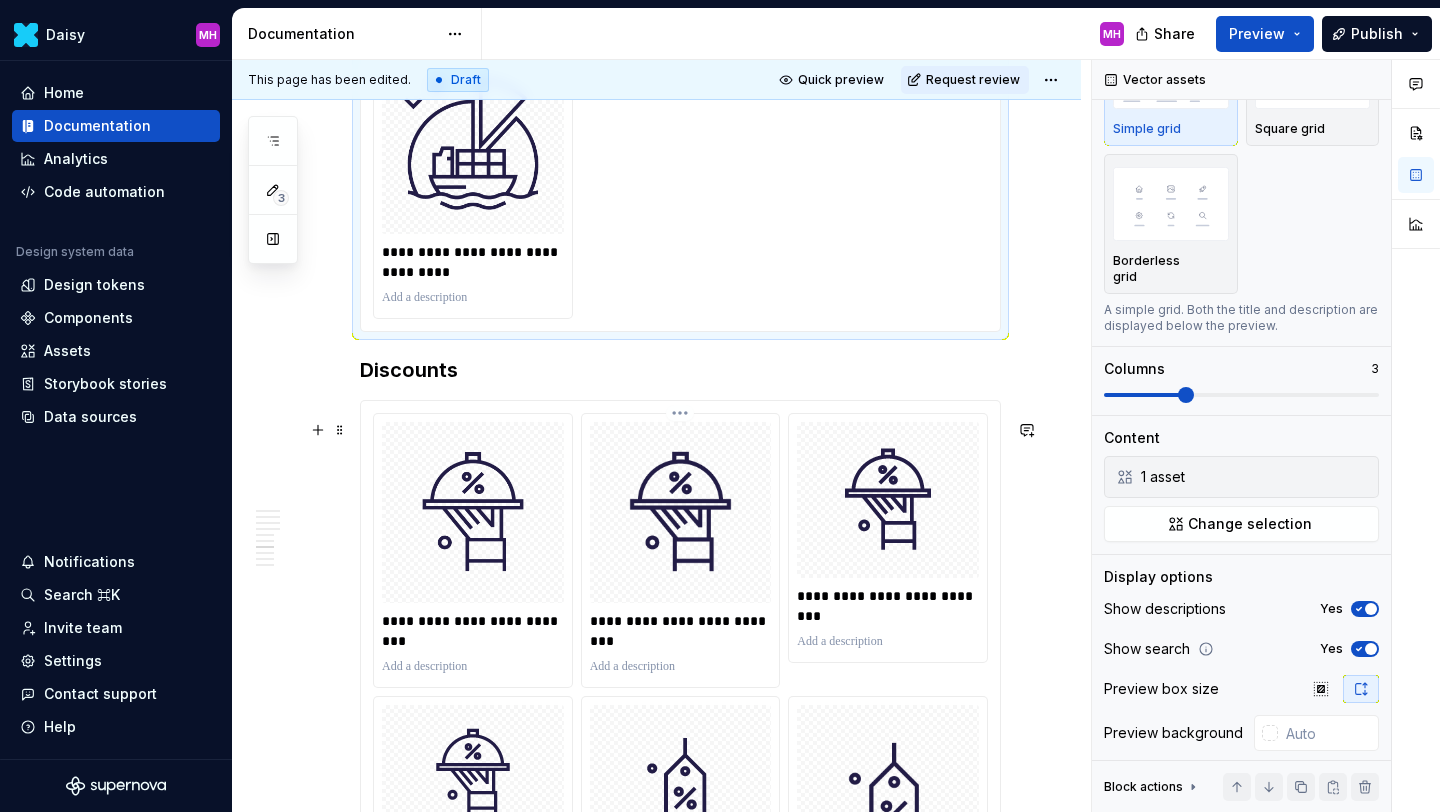 scroll, scrollTop: 2575, scrollLeft: 0, axis: vertical 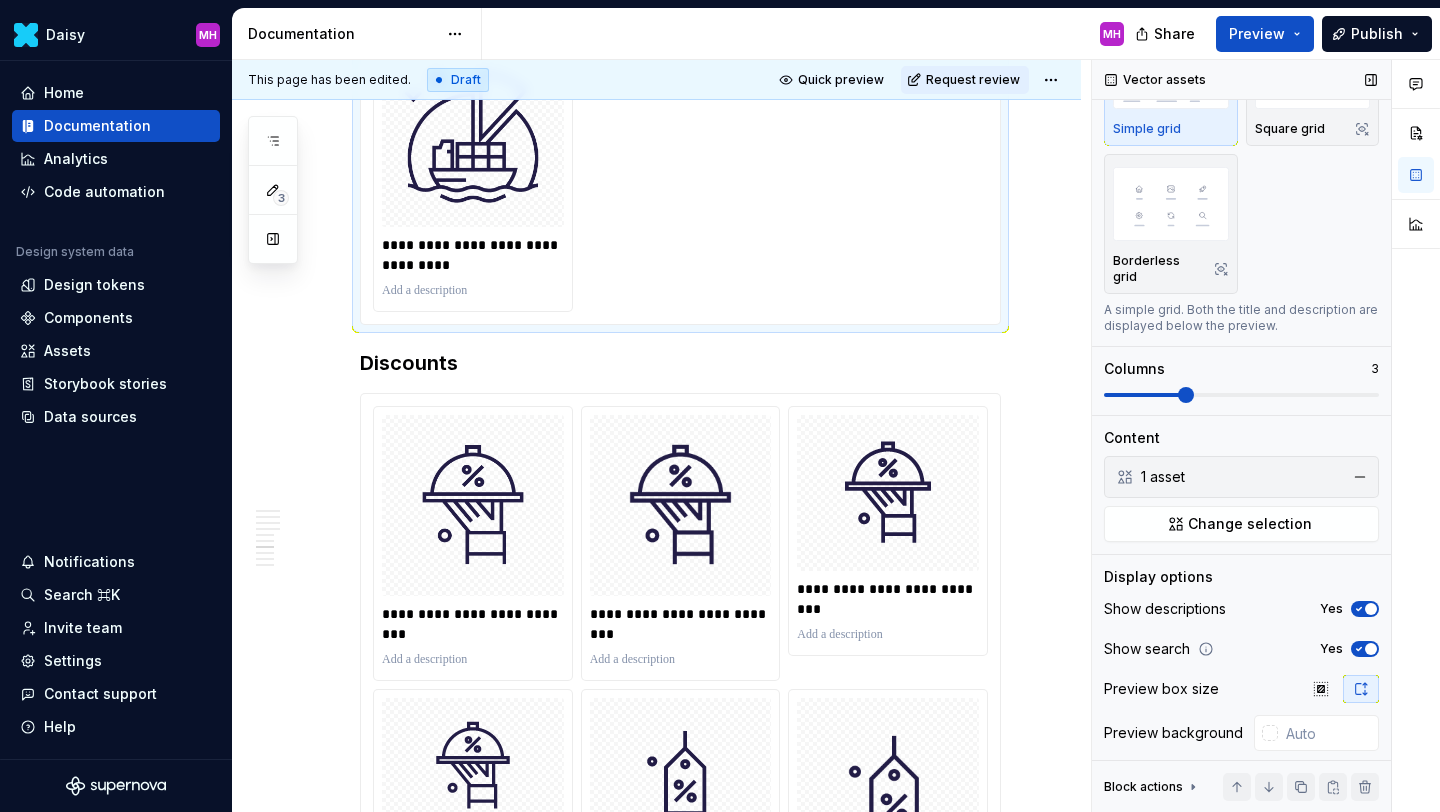 click 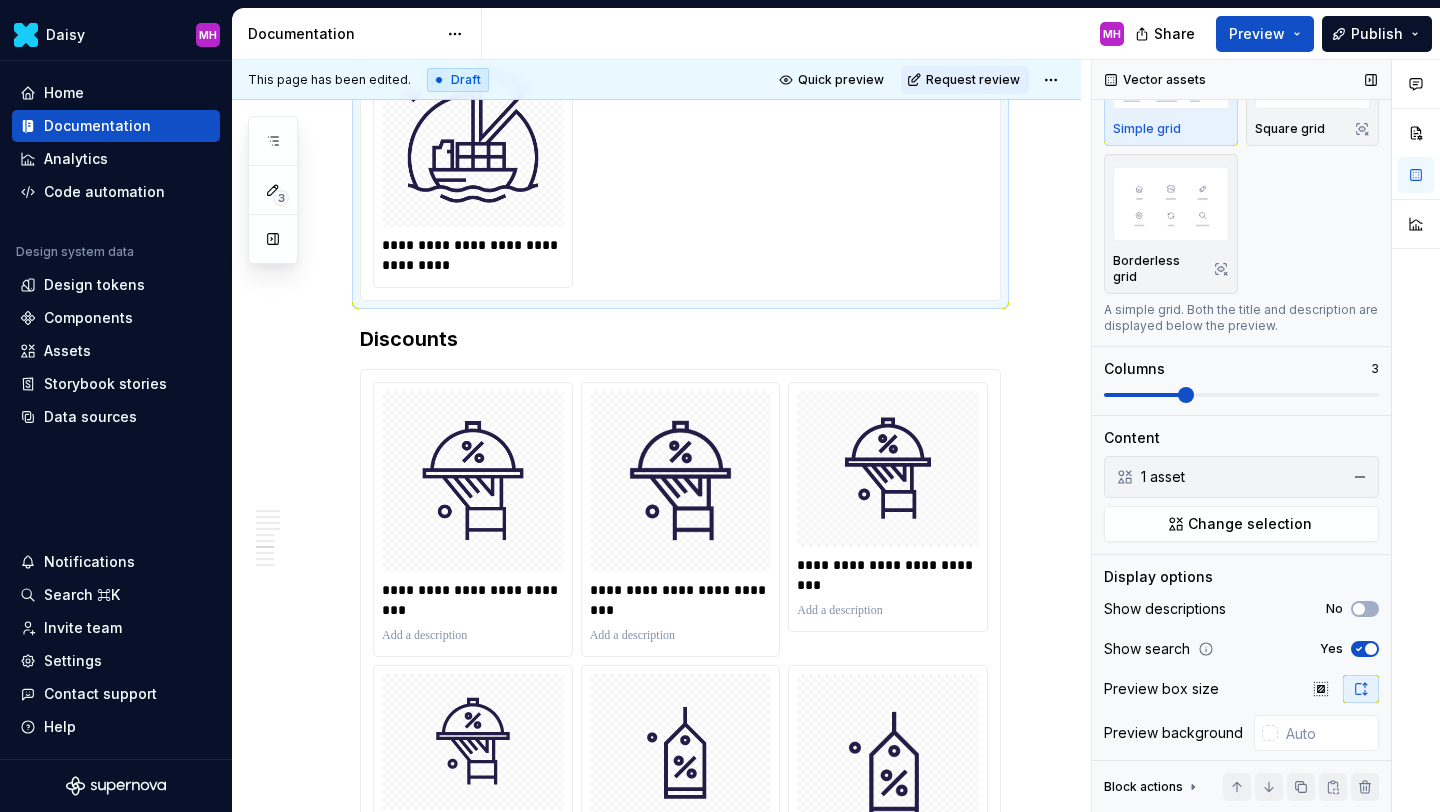 scroll, scrollTop: 2555, scrollLeft: 0, axis: vertical 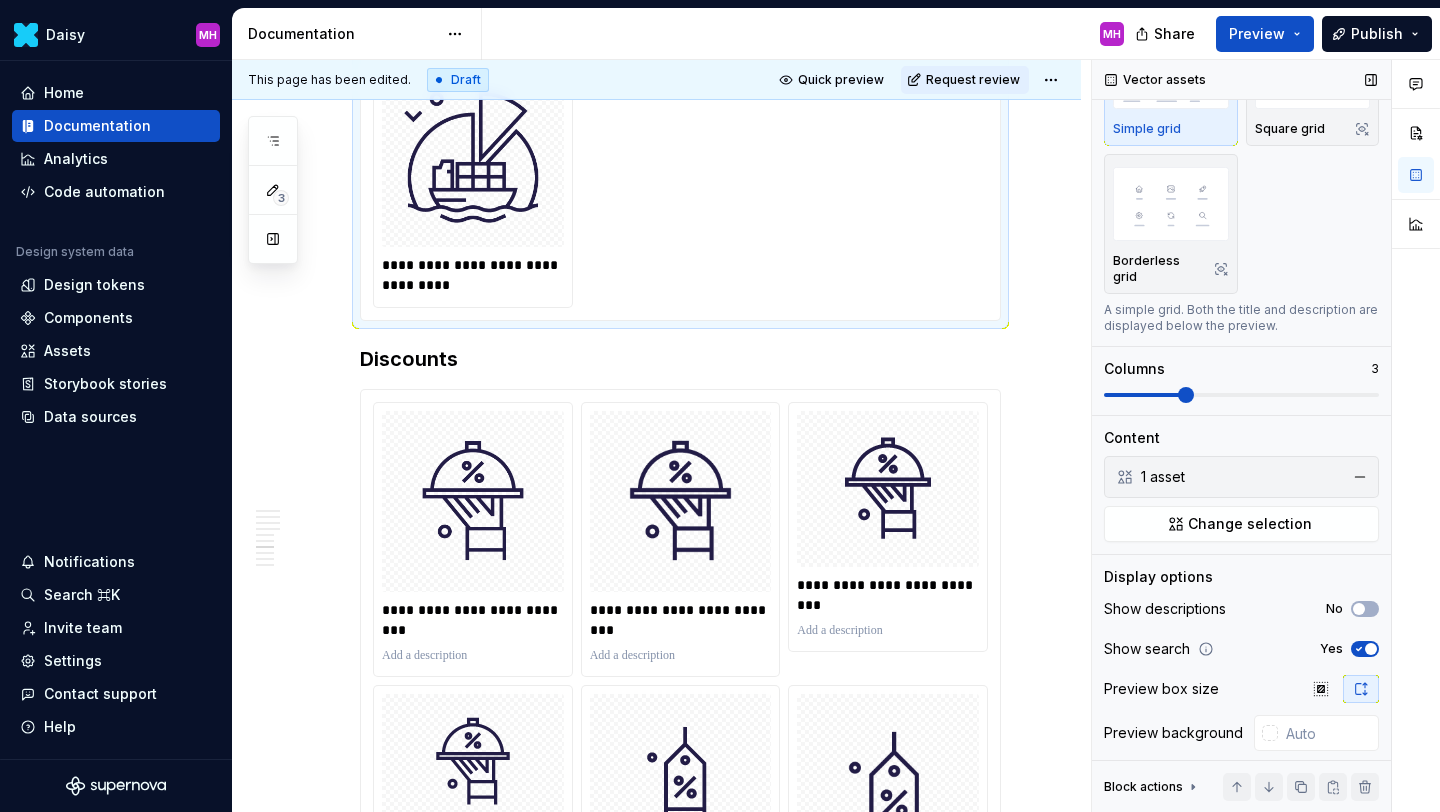 click 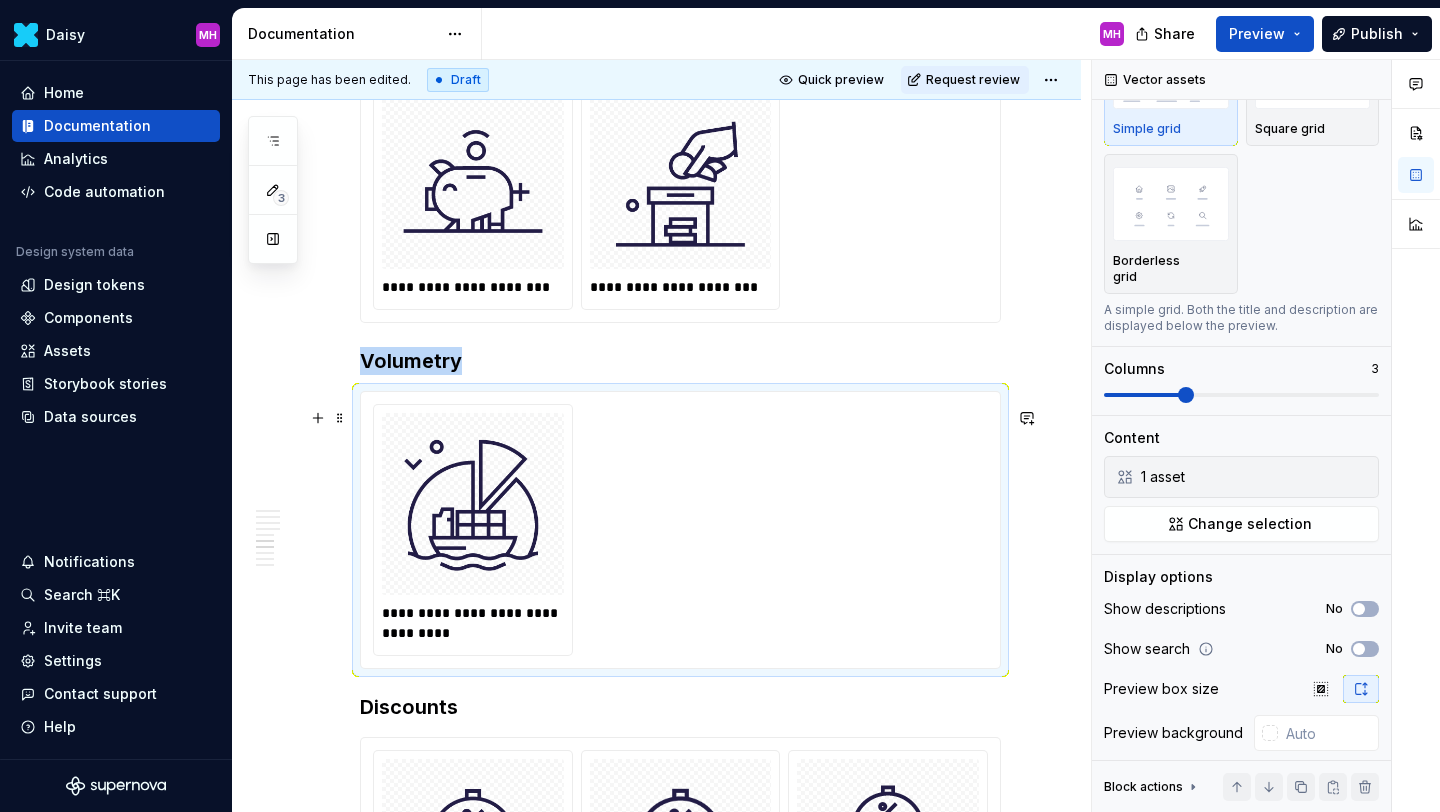 scroll, scrollTop: 2238, scrollLeft: 0, axis: vertical 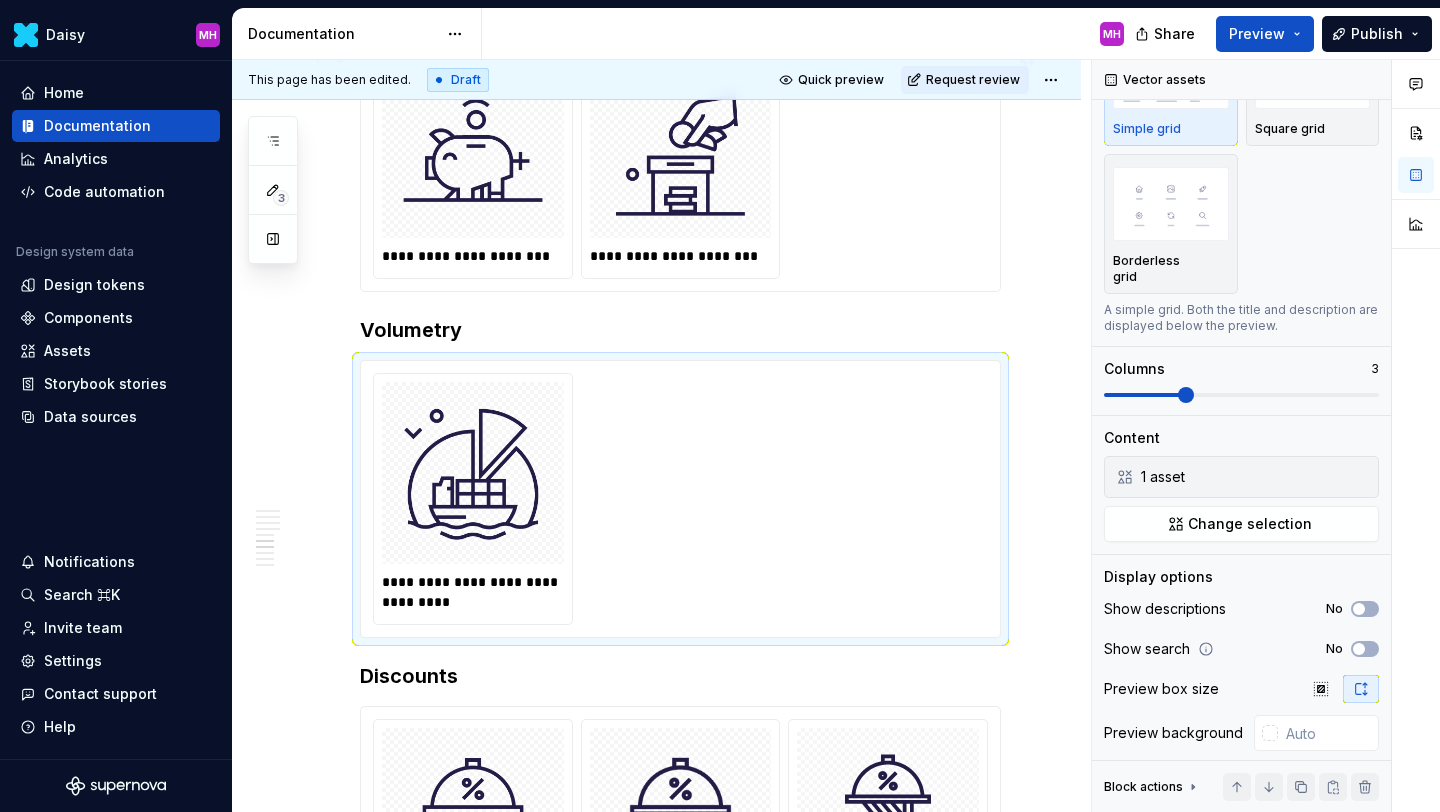 click on "**********" at bounding box center (680, 163) 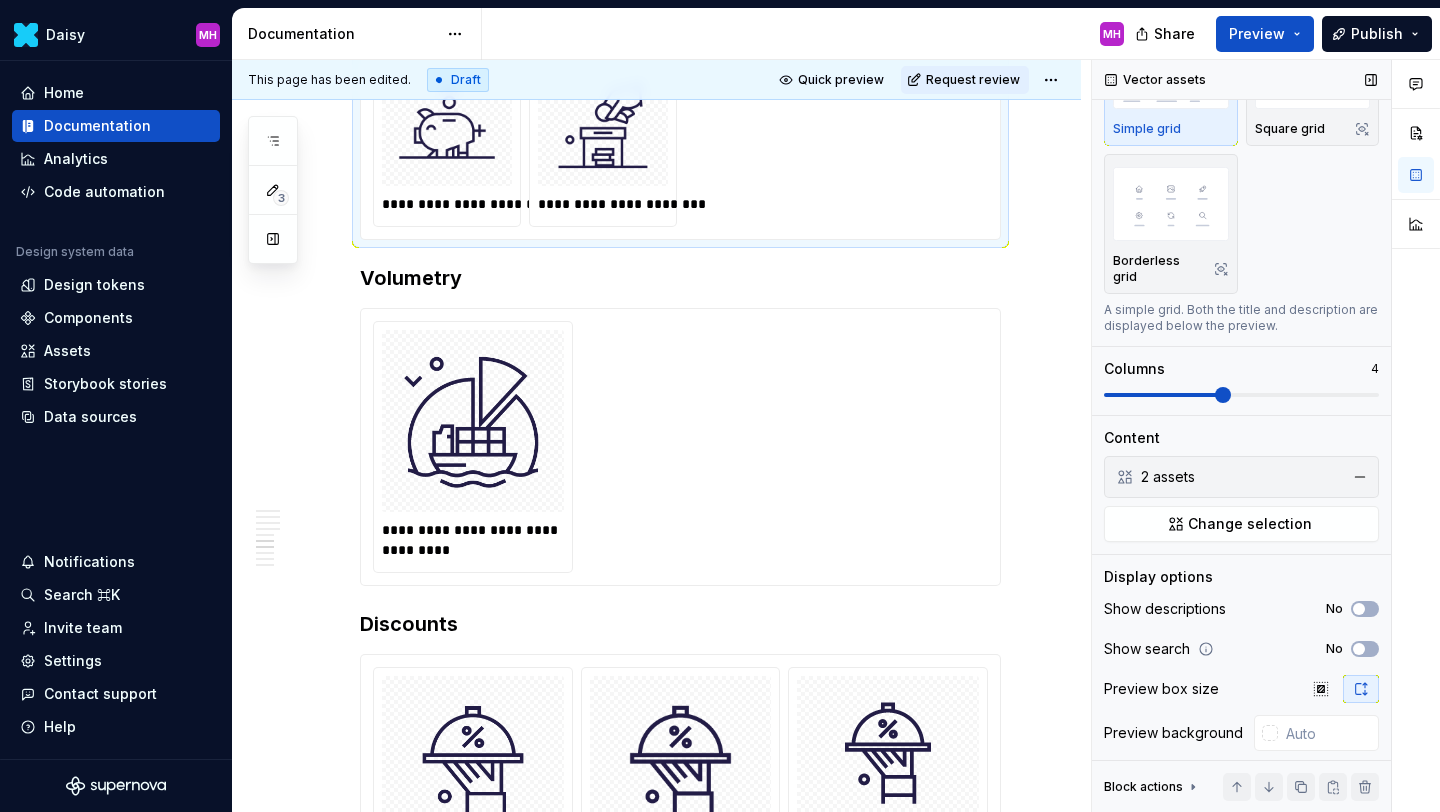 click at bounding box center [1241, 395] 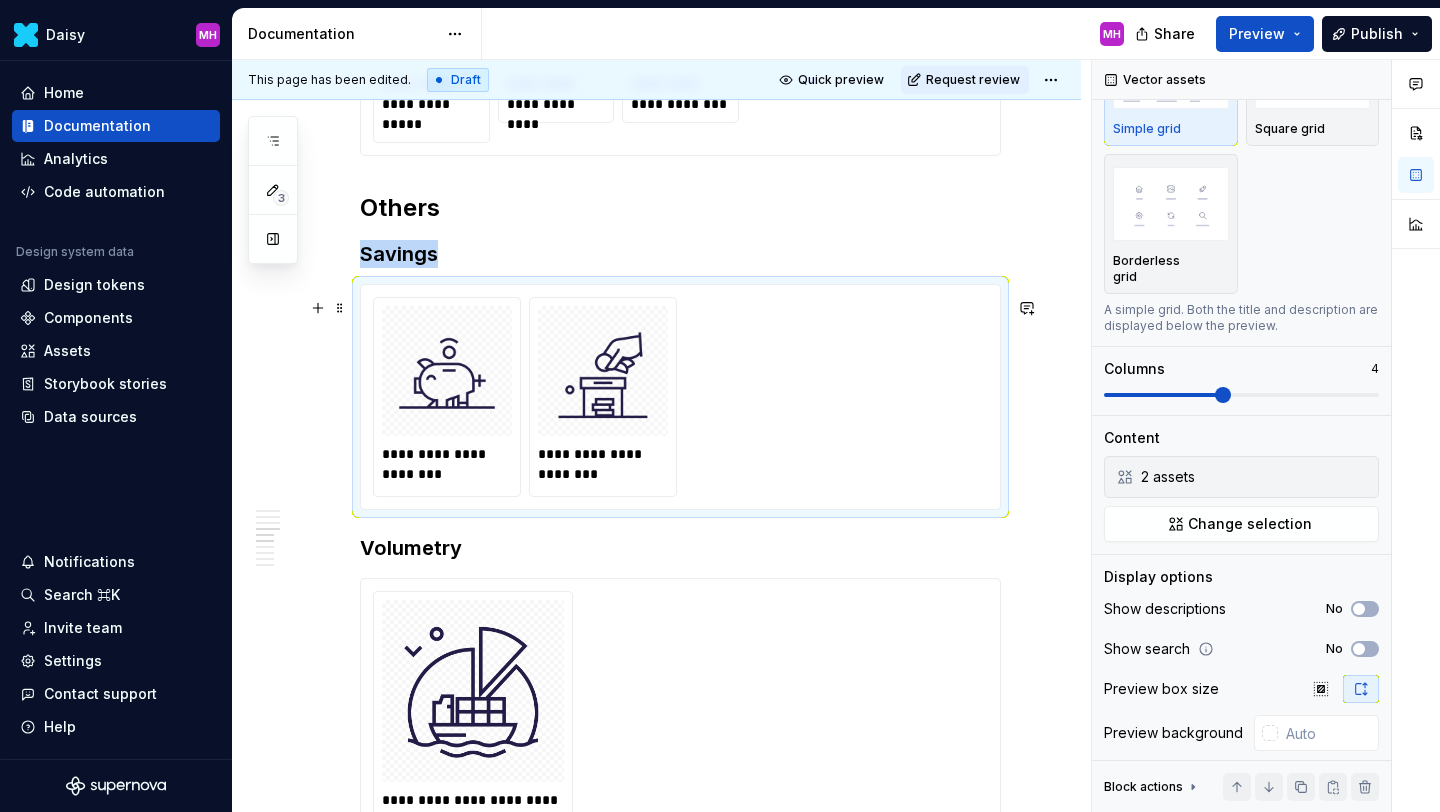 scroll, scrollTop: 2048, scrollLeft: 0, axis: vertical 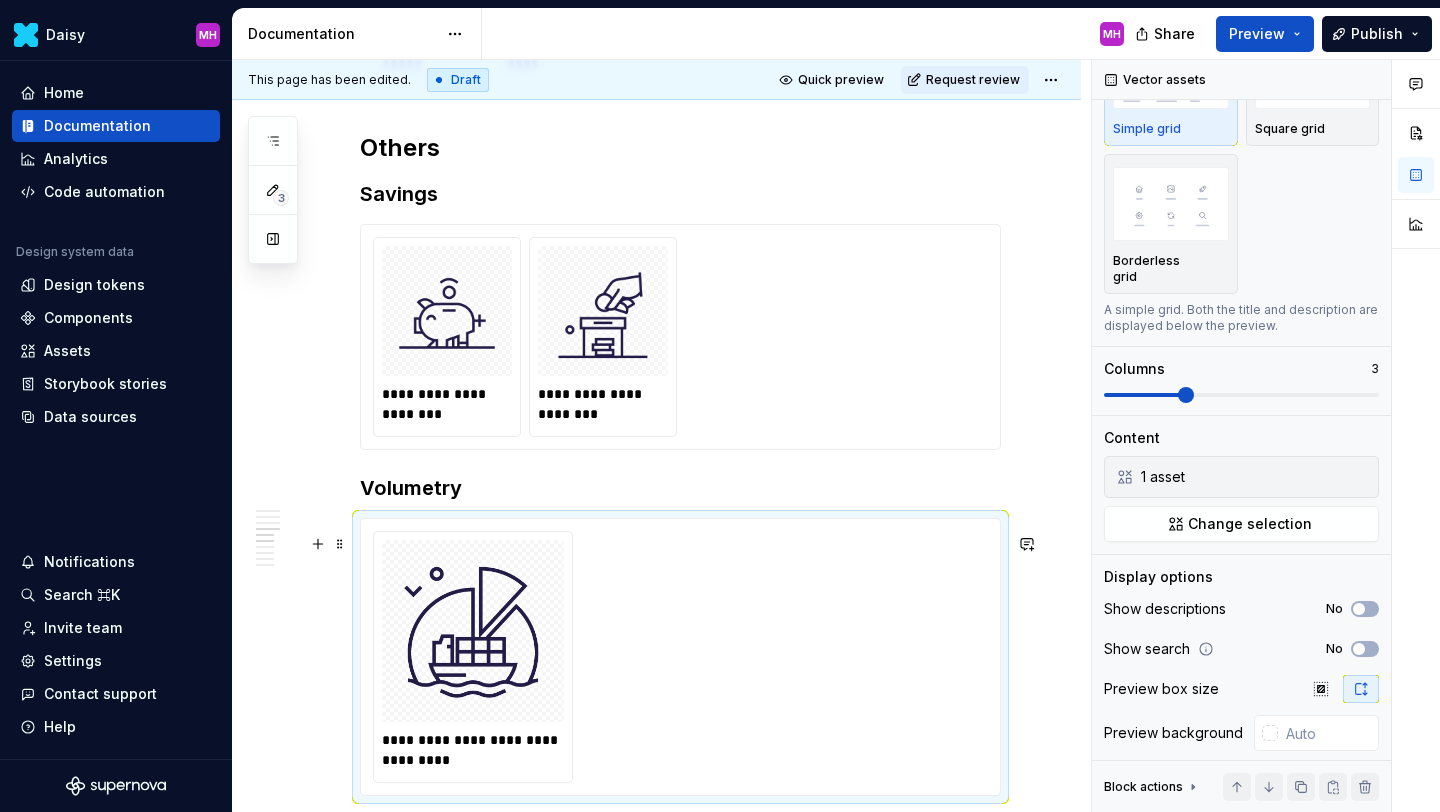 click on "**********" at bounding box center (680, 657) 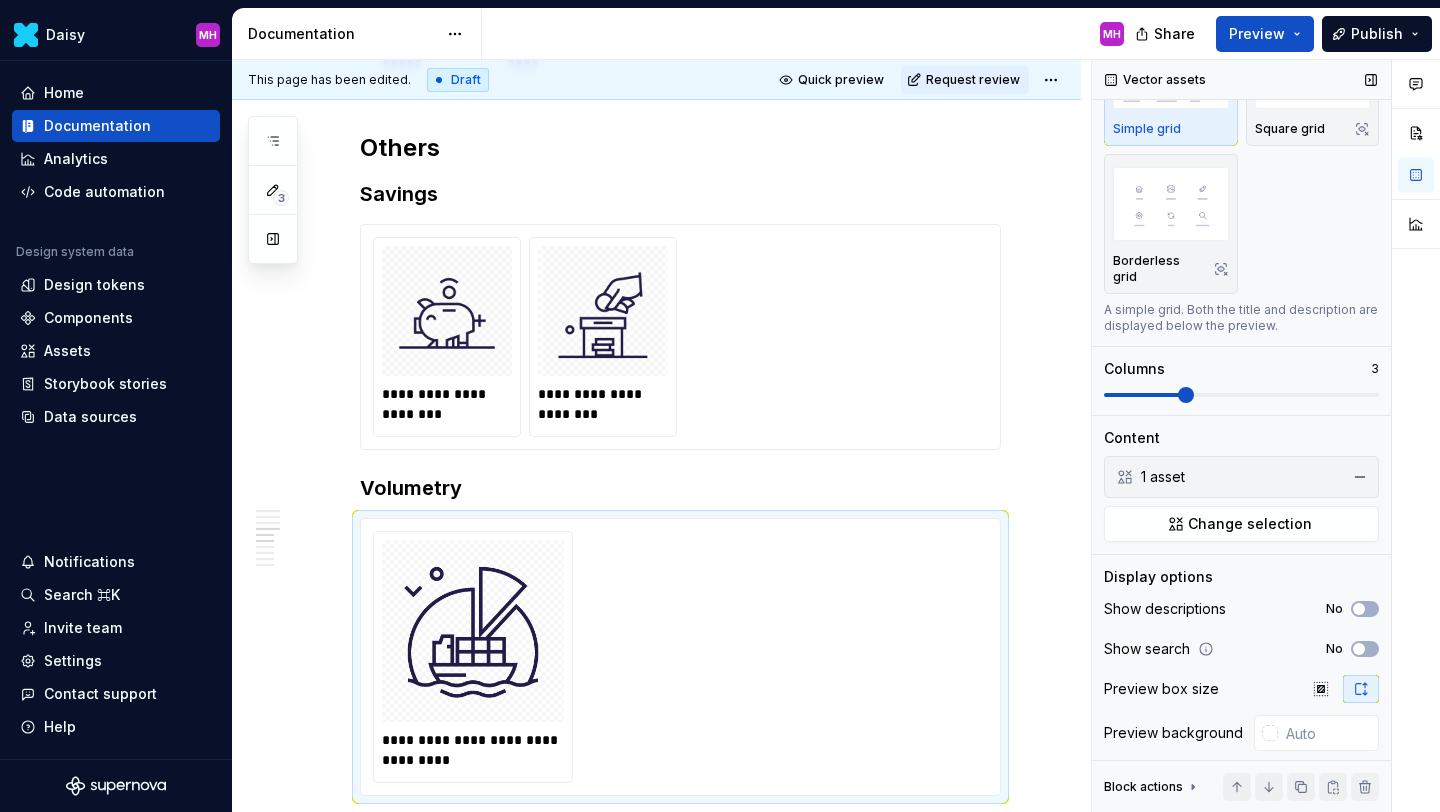 click at bounding box center (1143, 395) 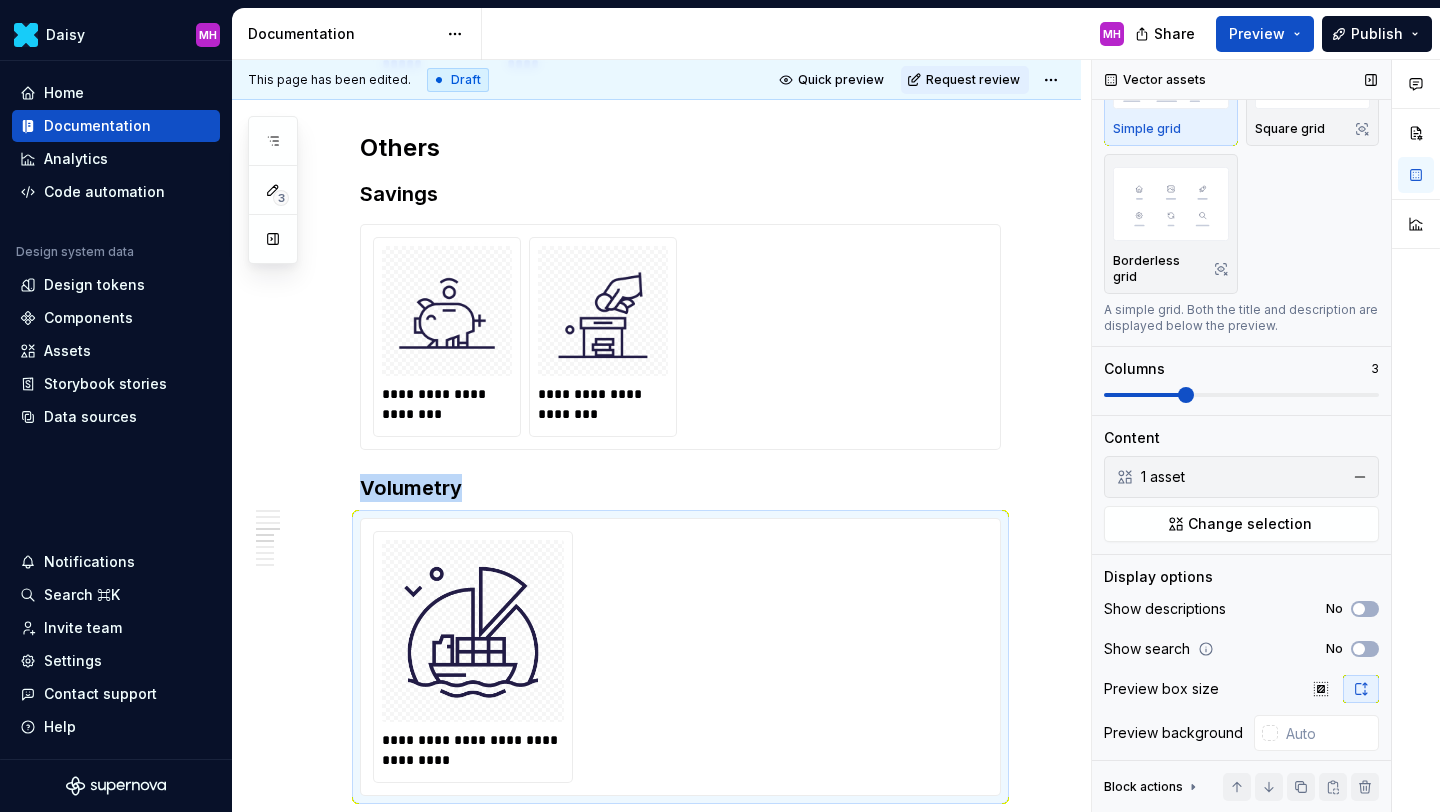 scroll, scrollTop: 2137, scrollLeft: 0, axis: vertical 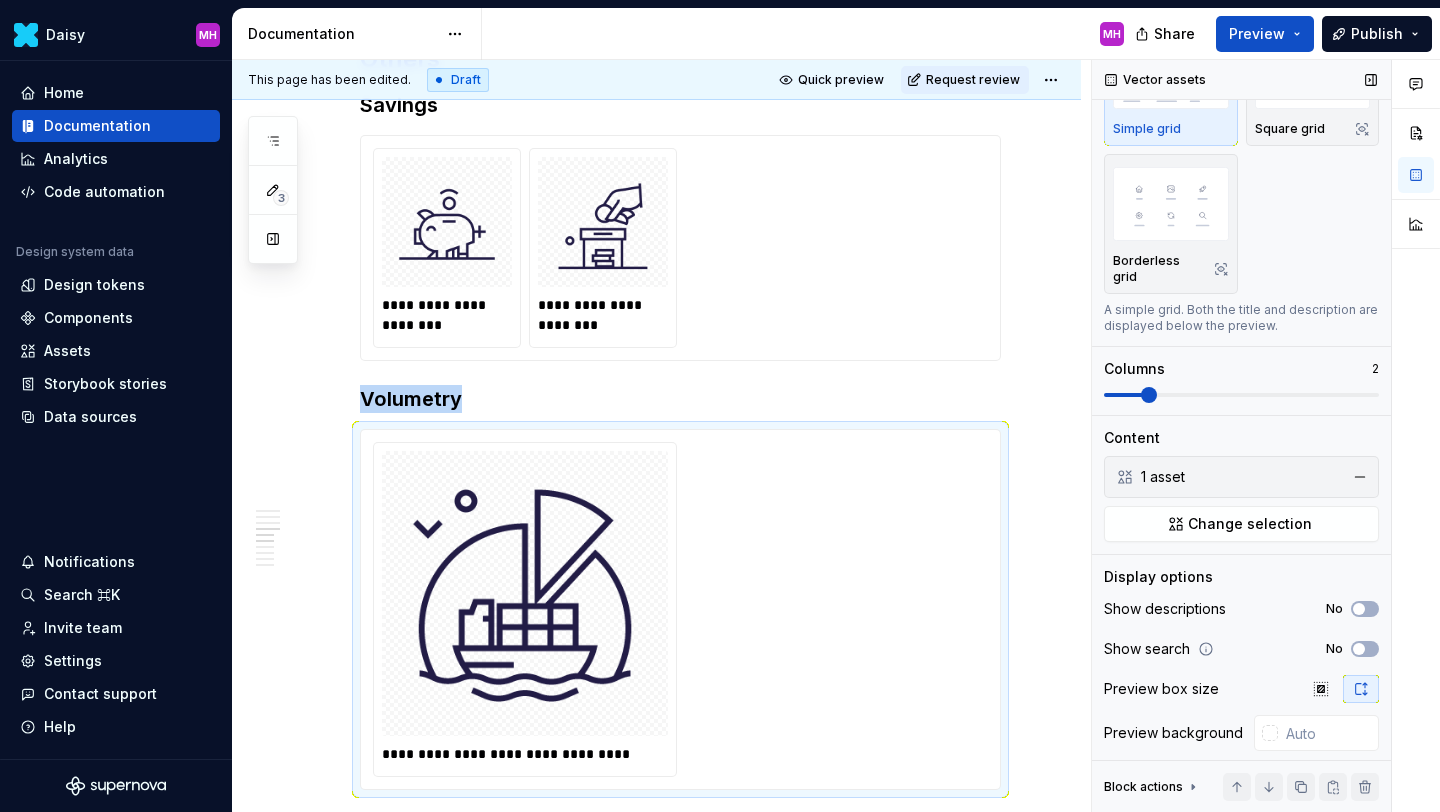click at bounding box center [1241, 395] 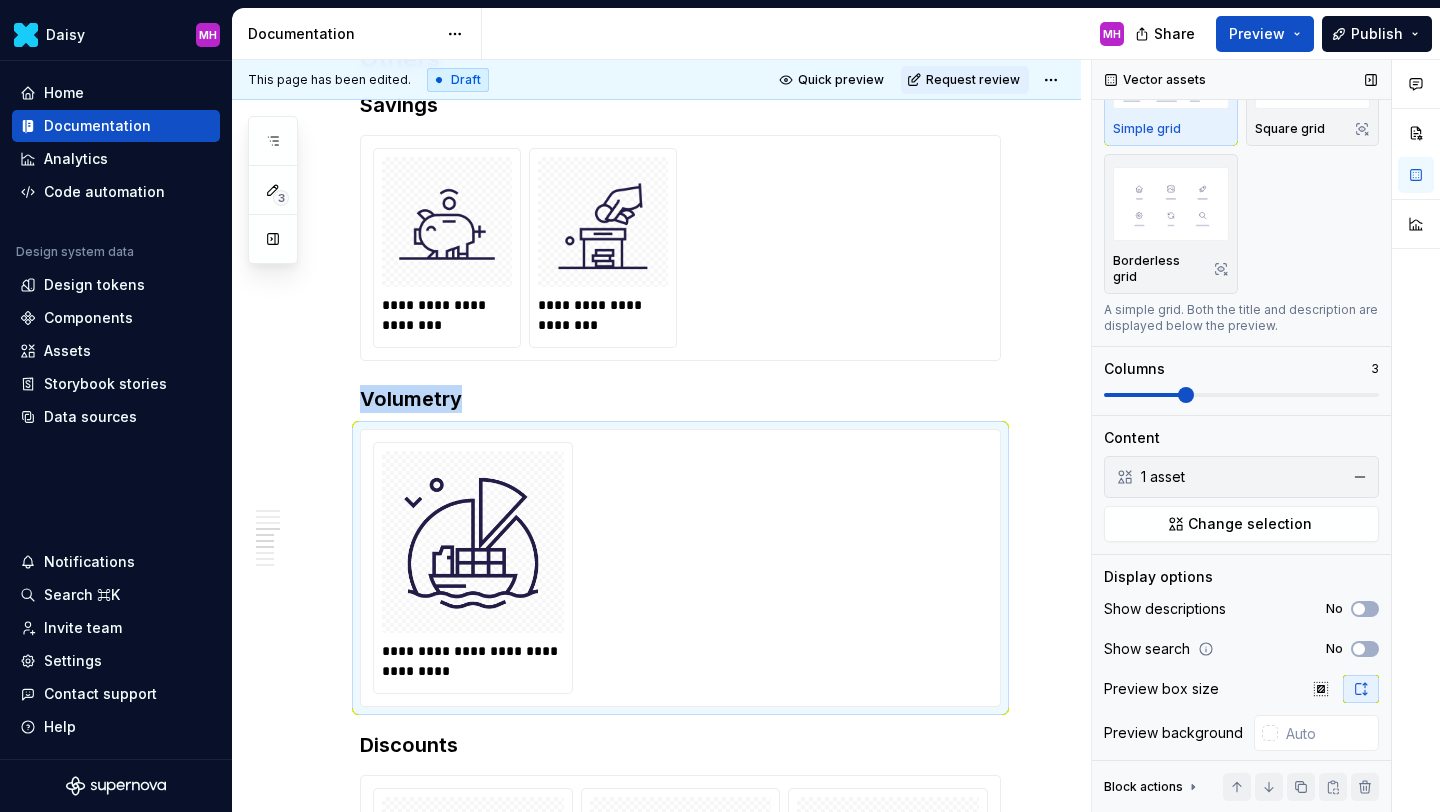 click at bounding box center (1241, 395) 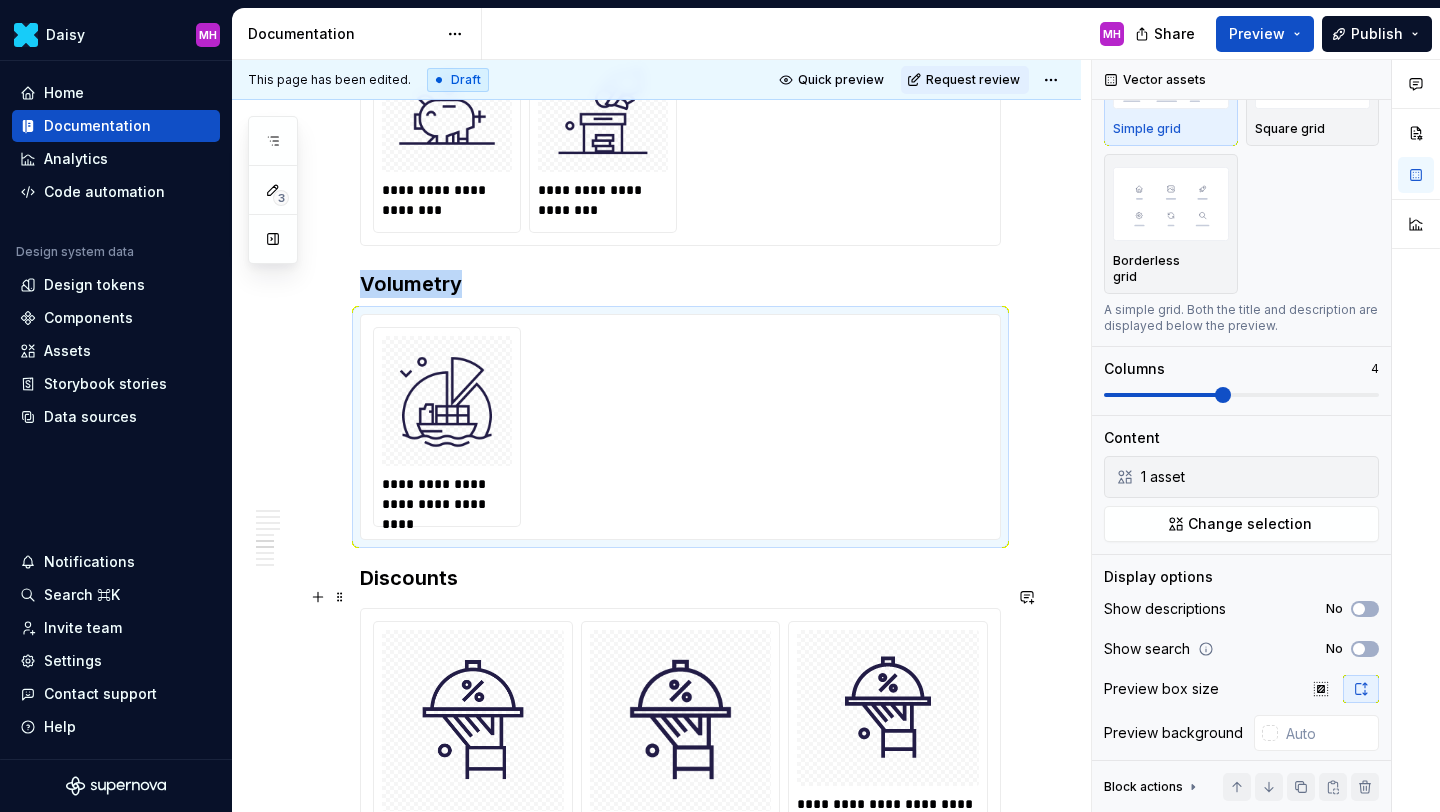 scroll, scrollTop: 2353, scrollLeft: 0, axis: vertical 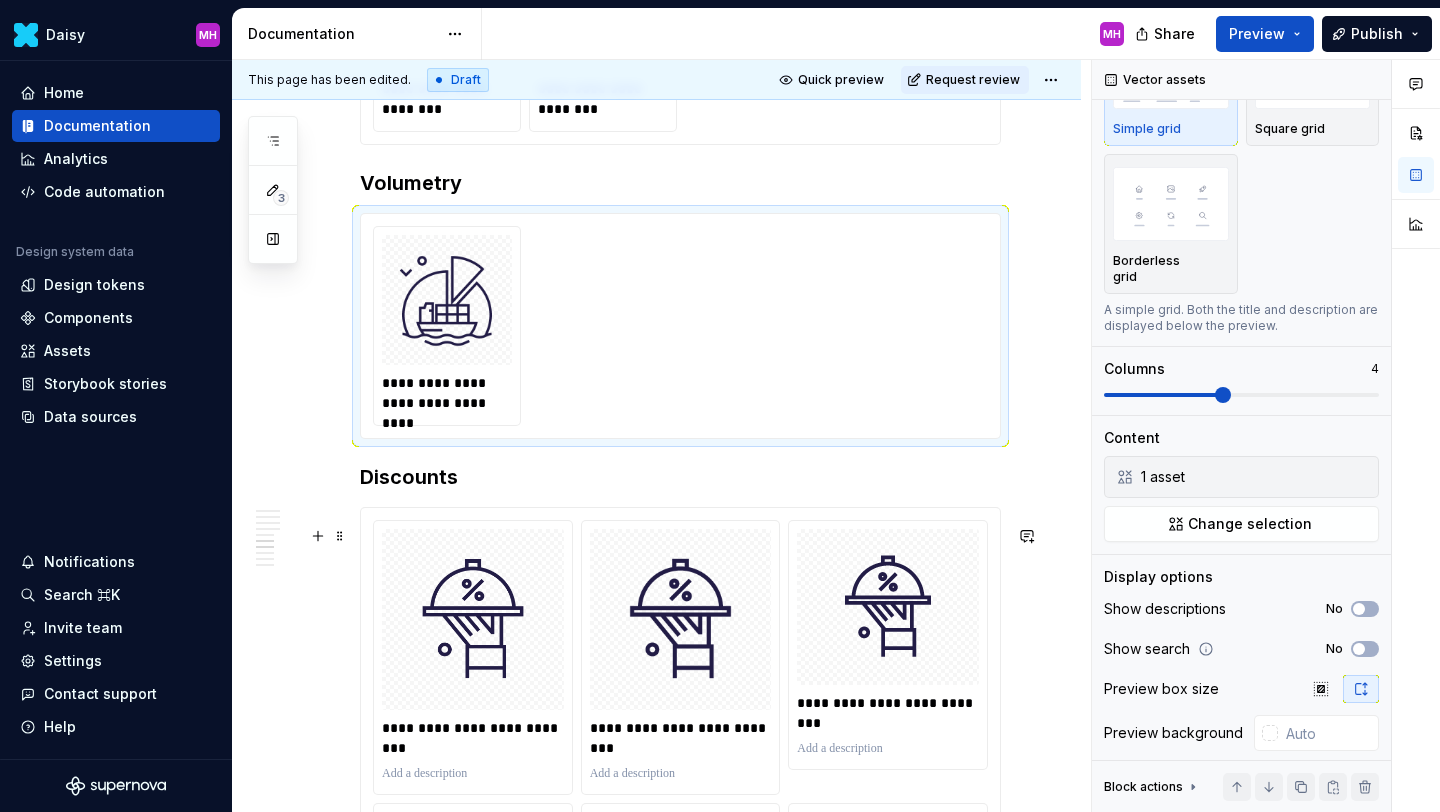 click on "**********" at bounding box center (680, 1048) 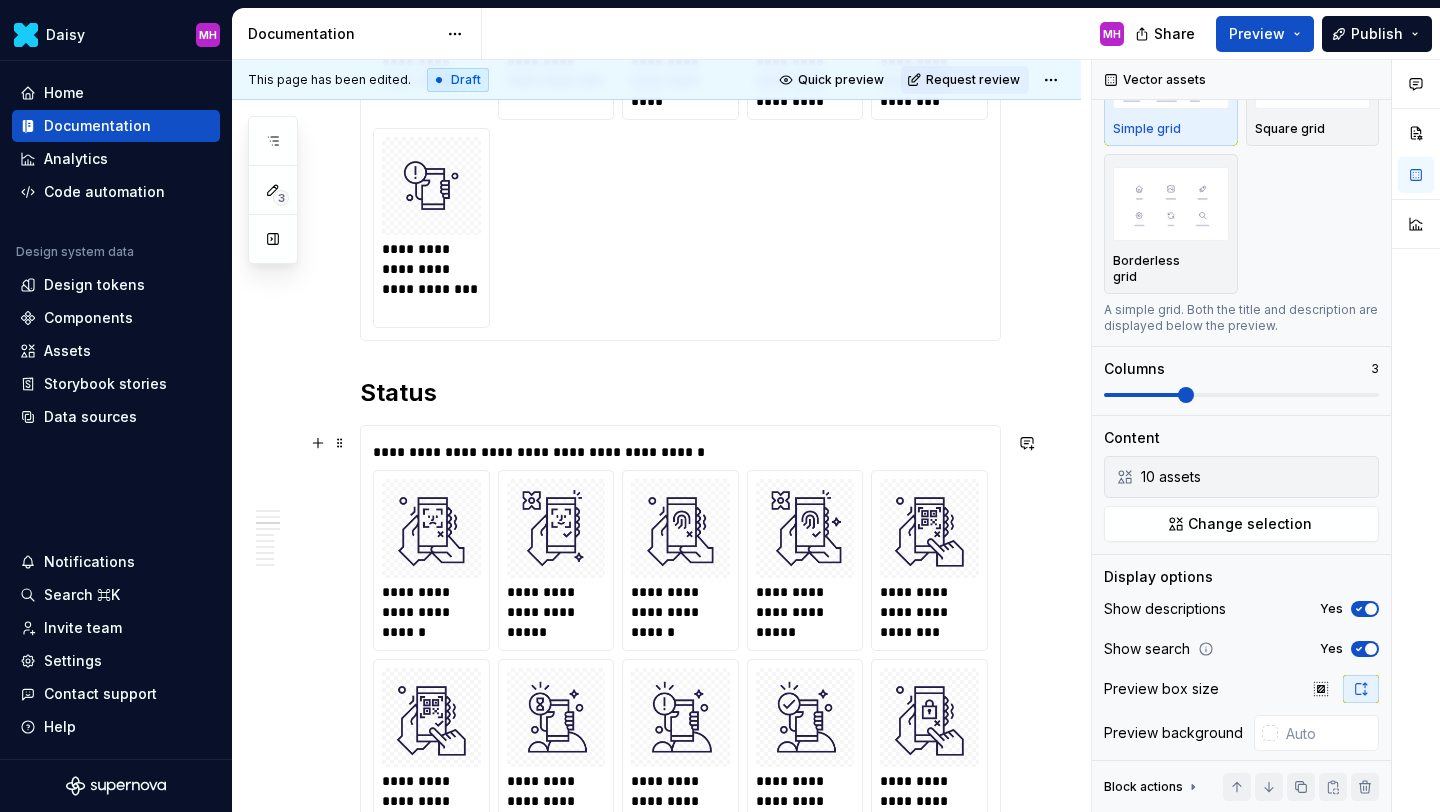 scroll, scrollTop: 1085, scrollLeft: 0, axis: vertical 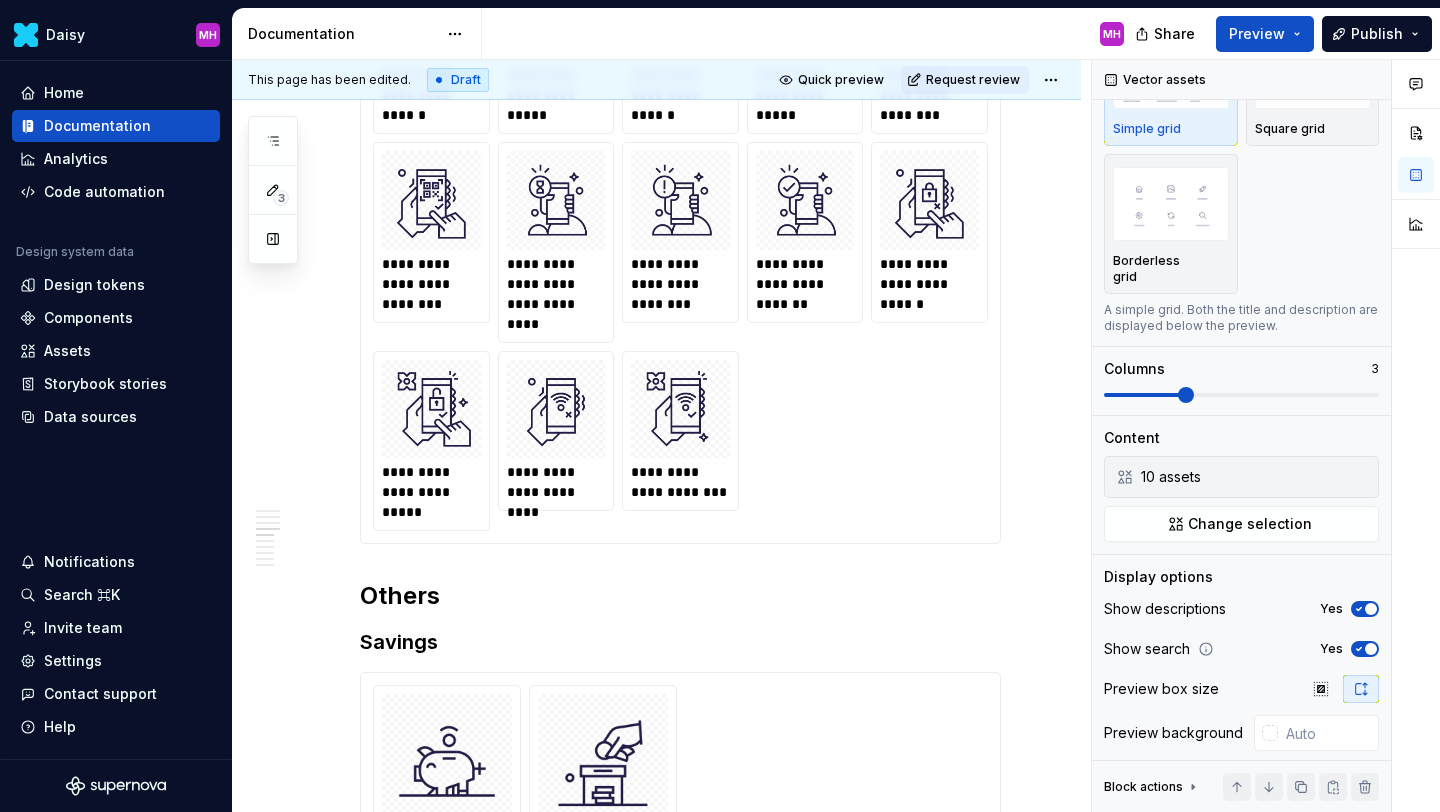 click on "**********" at bounding box center (680, 242) 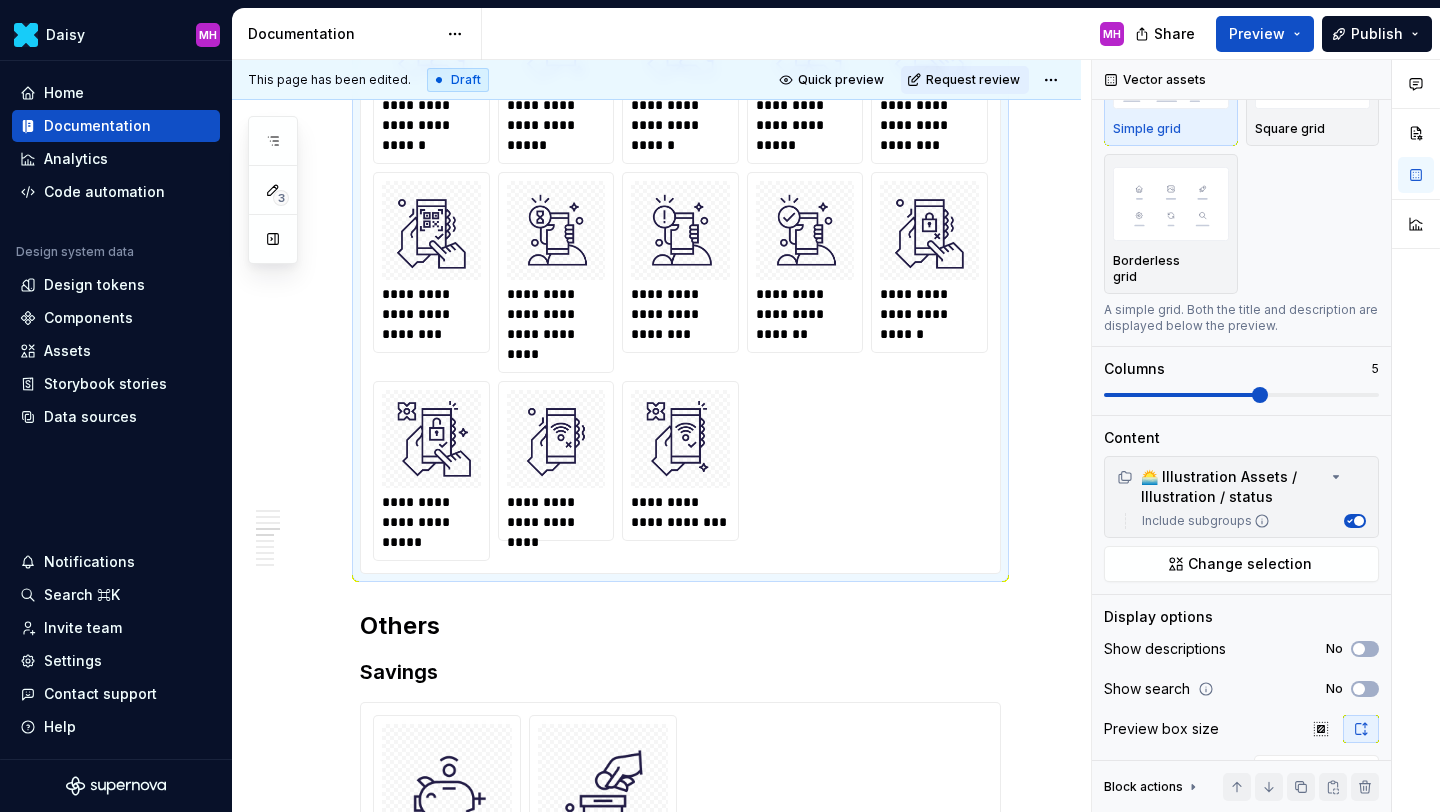 scroll, scrollTop: 1585, scrollLeft: 0, axis: vertical 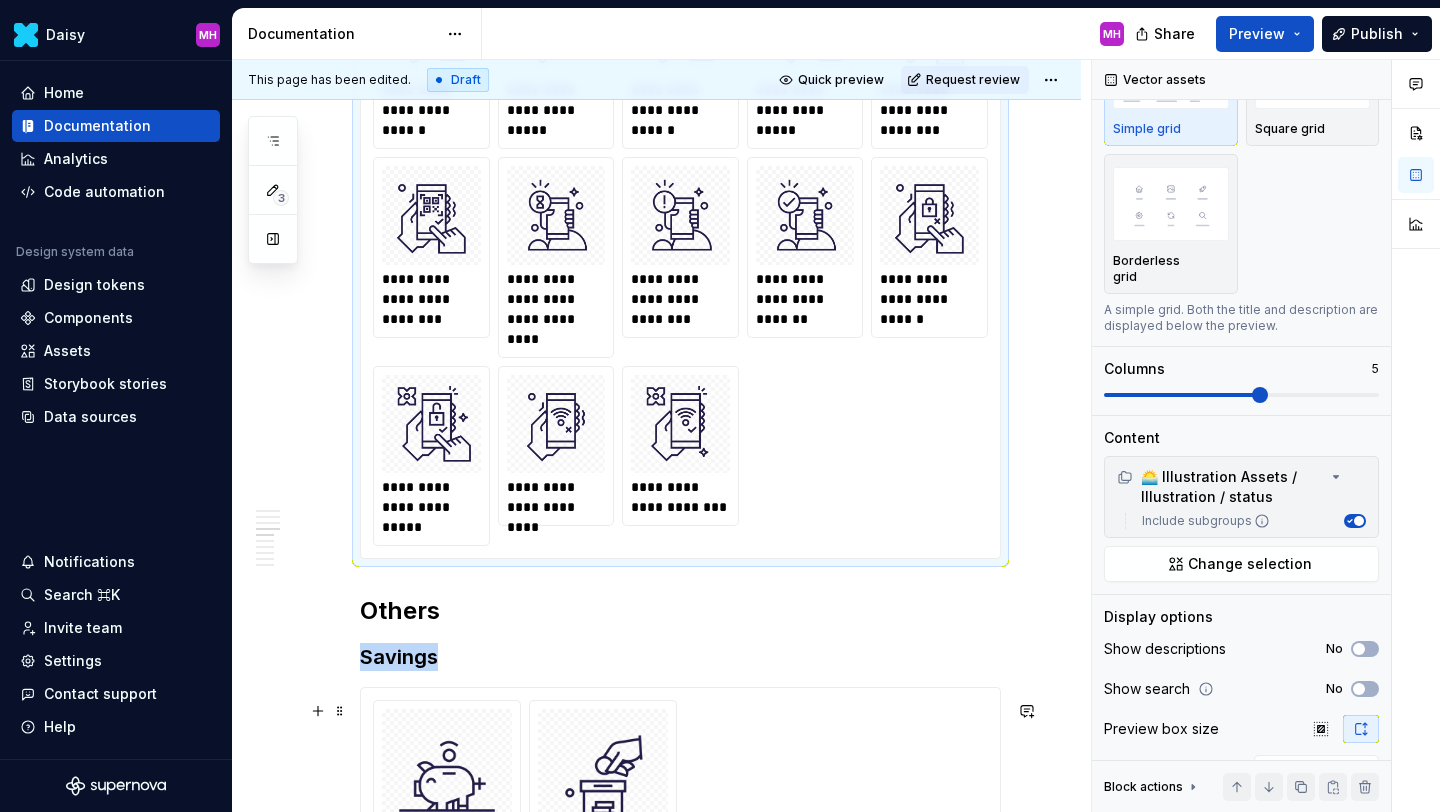 click on "**********" at bounding box center (680, 800) 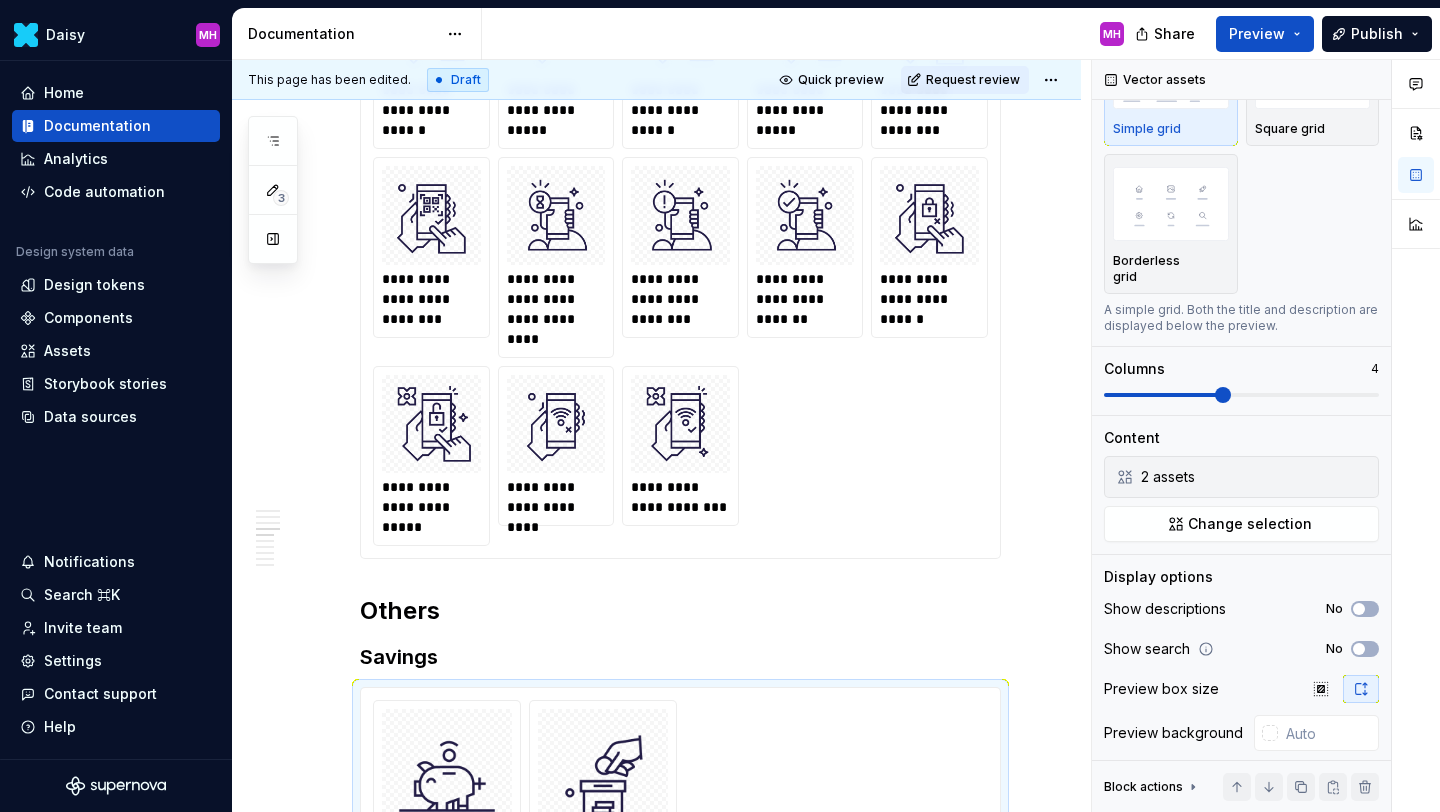 click on "**********" at bounding box center [680, 257] 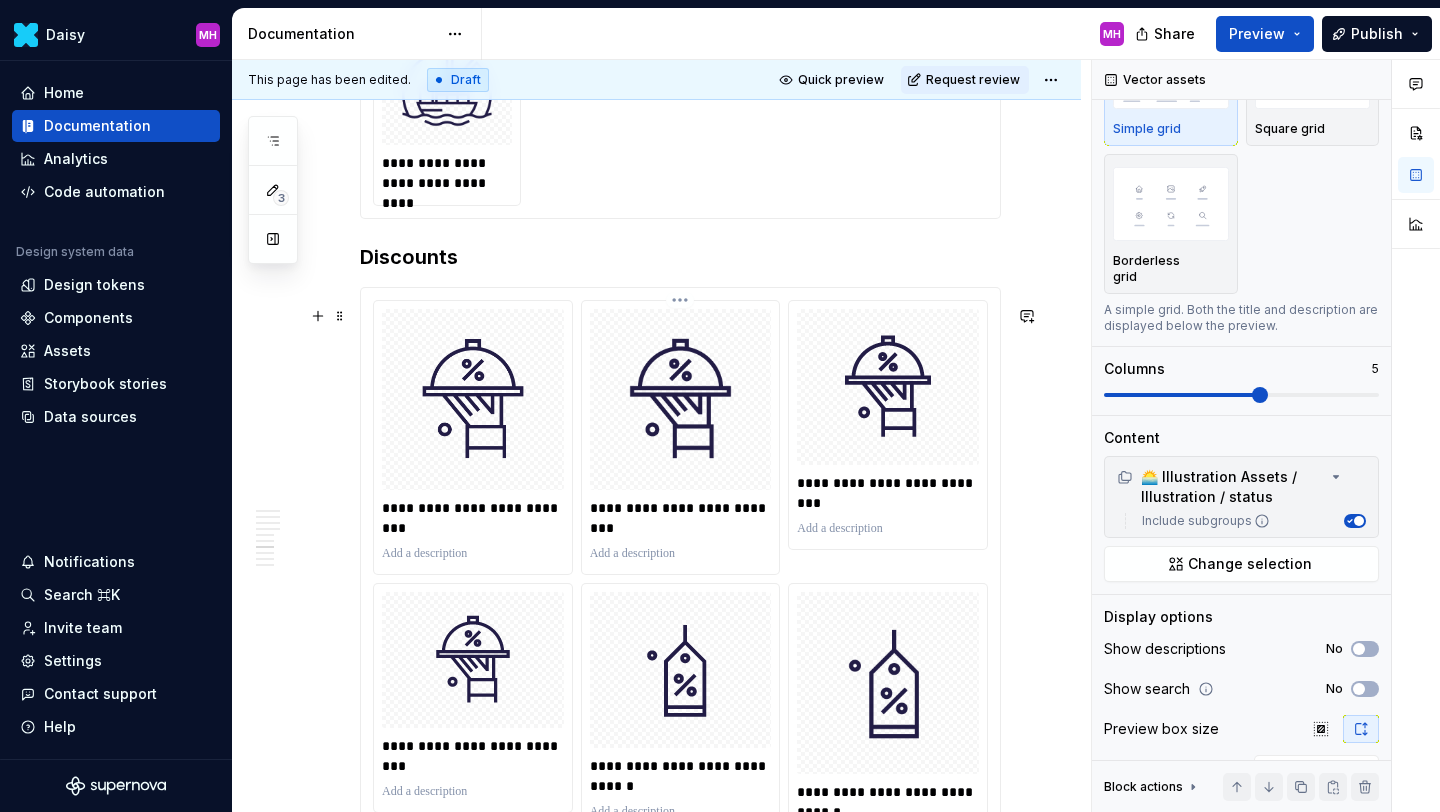 scroll, scrollTop: 2615, scrollLeft: 0, axis: vertical 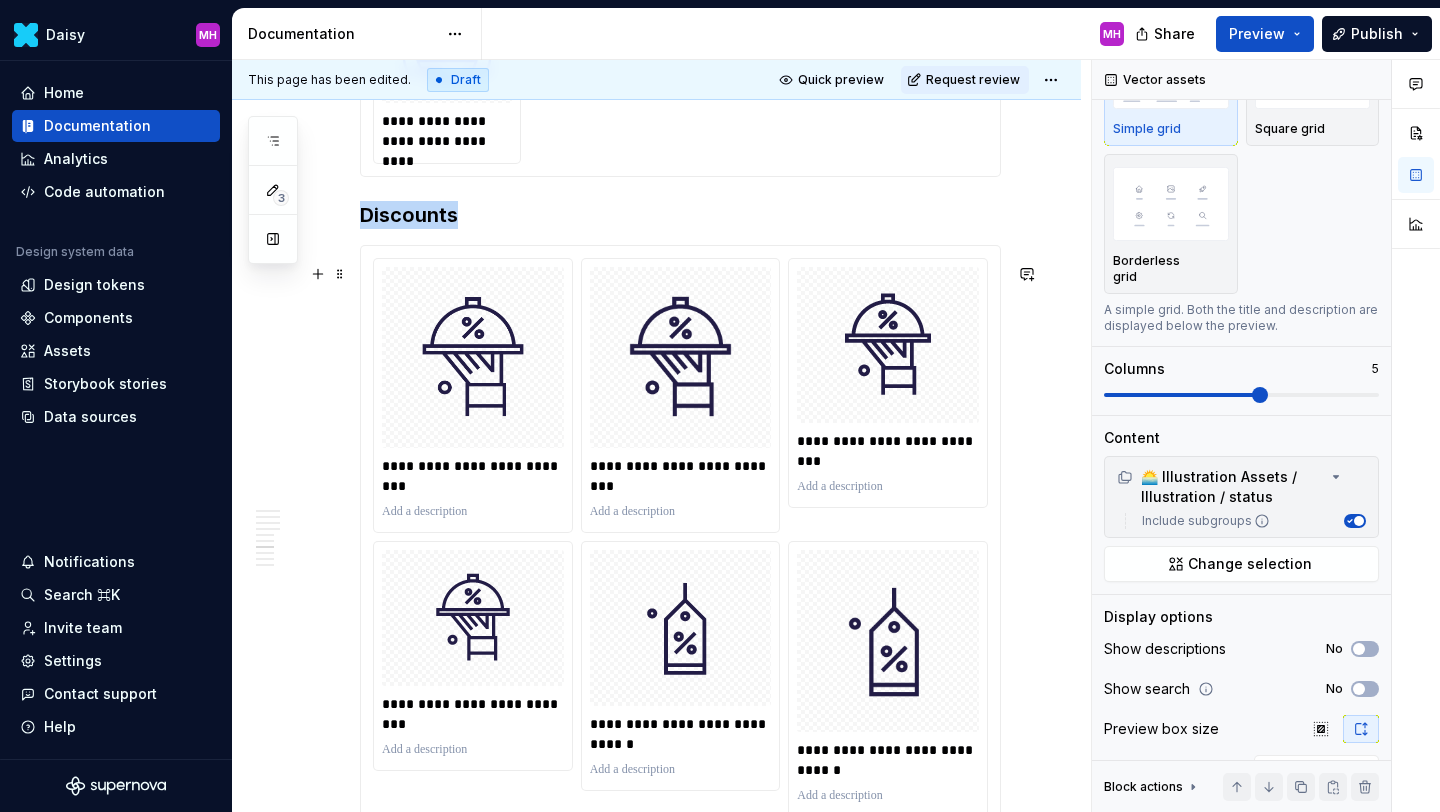 click on "**********" at bounding box center [680, 786] 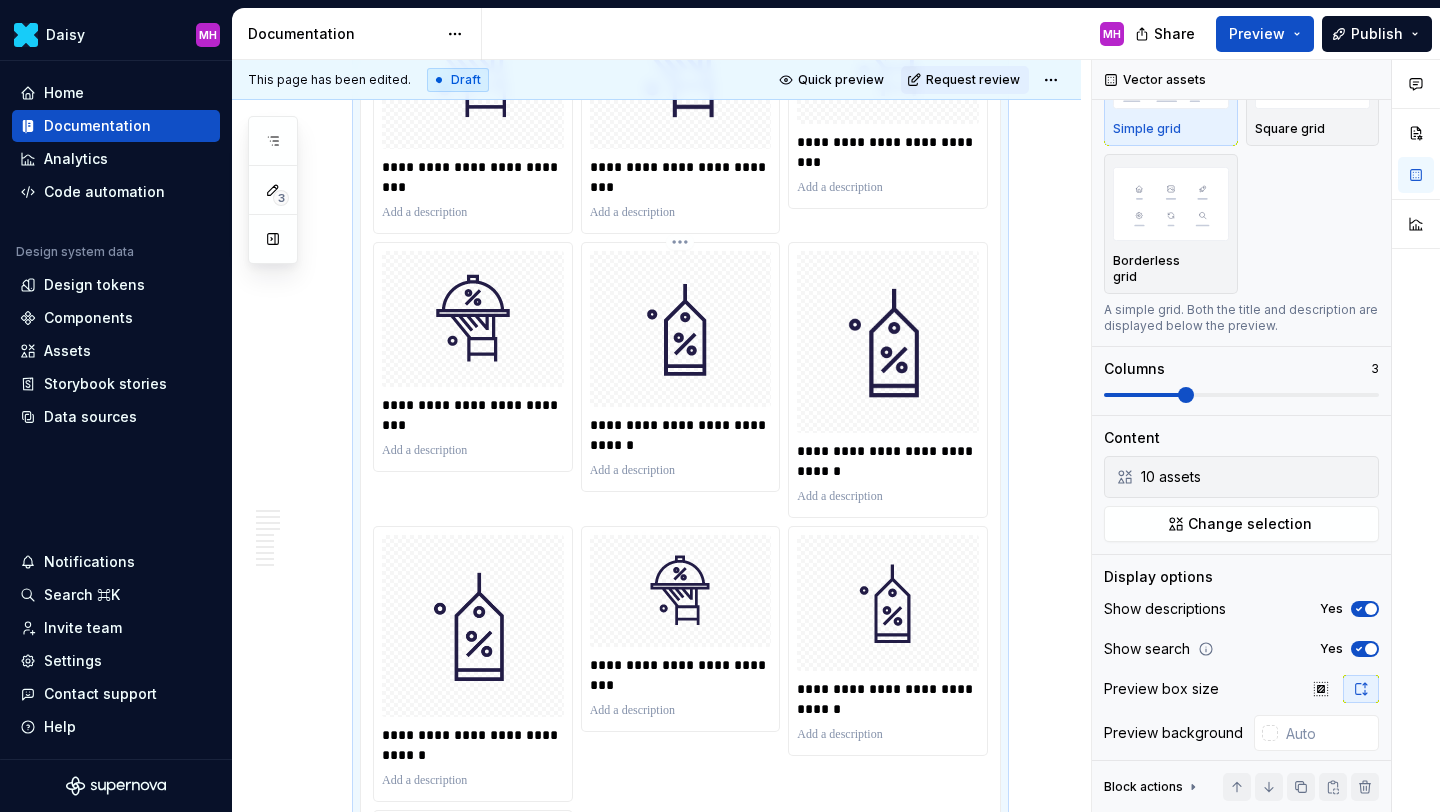 scroll, scrollTop: 2897, scrollLeft: 0, axis: vertical 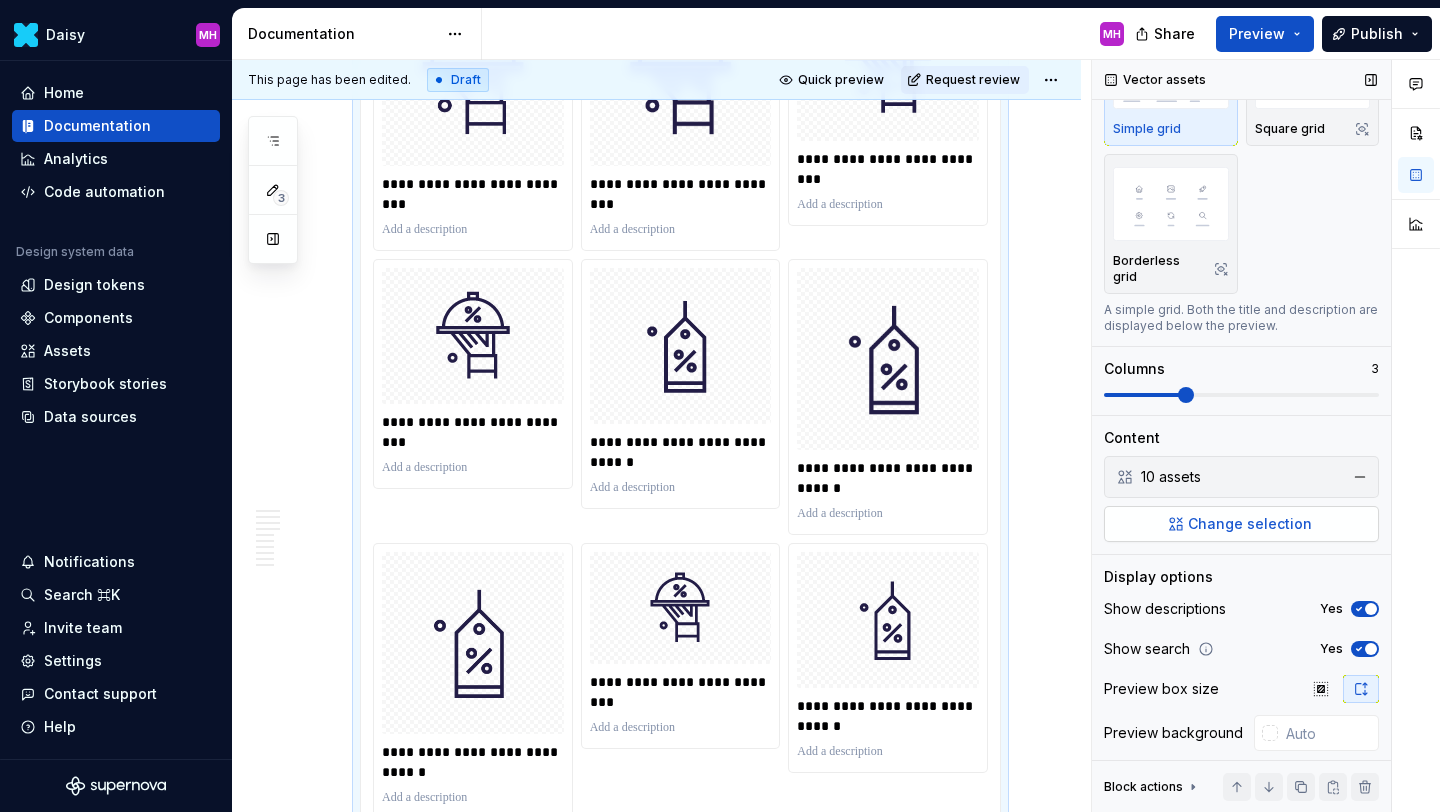 click on "Change selection" at bounding box center [1241, 524] 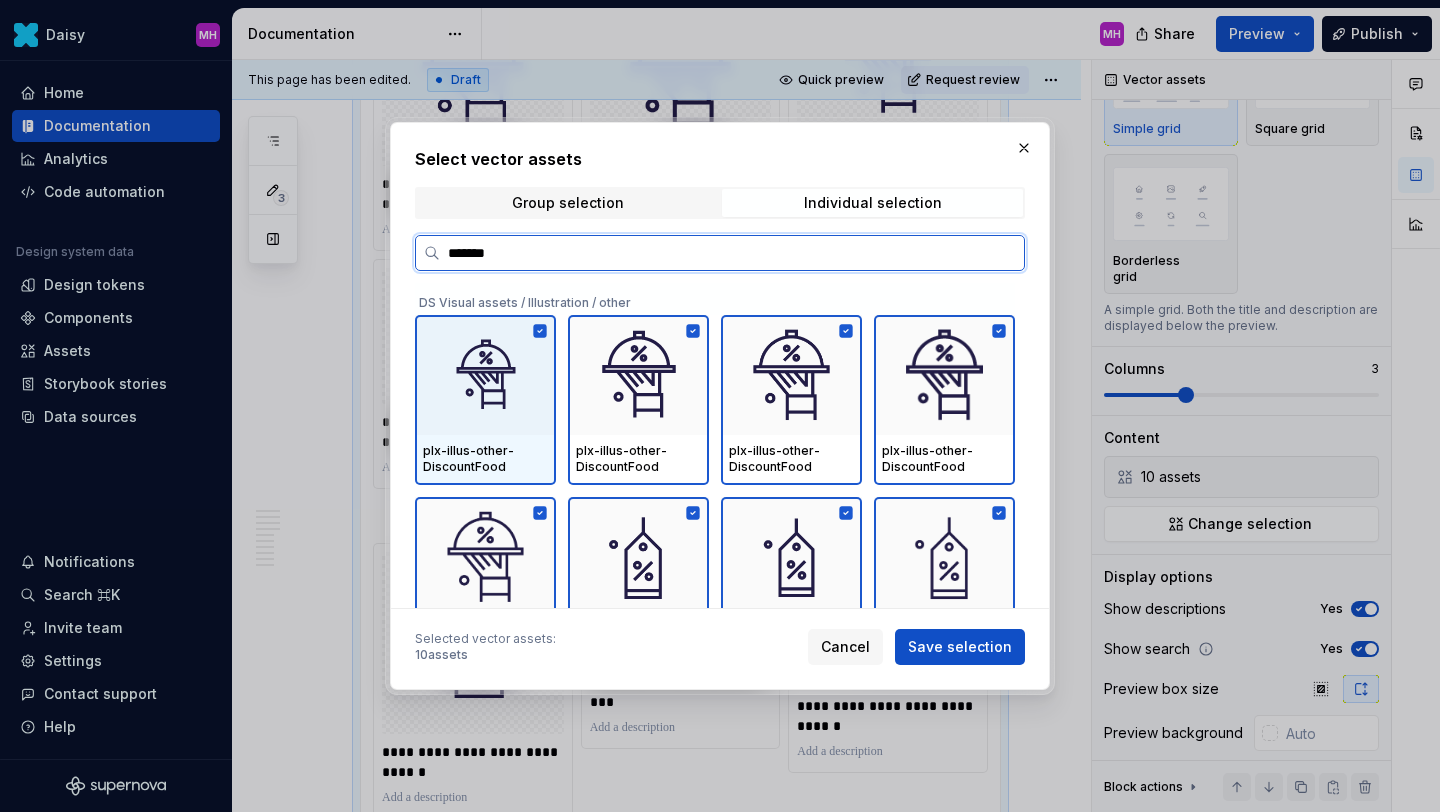 type on "********" 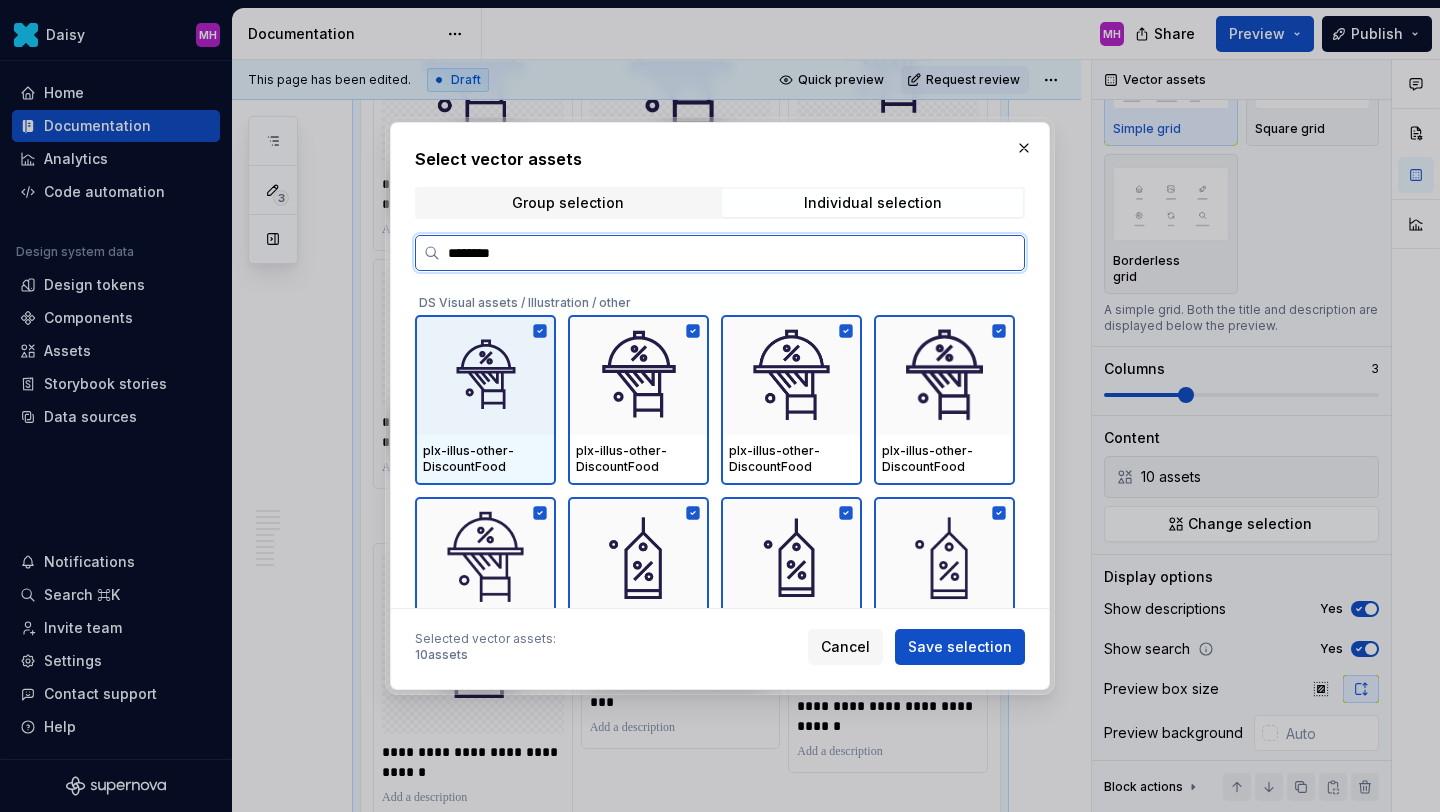 click 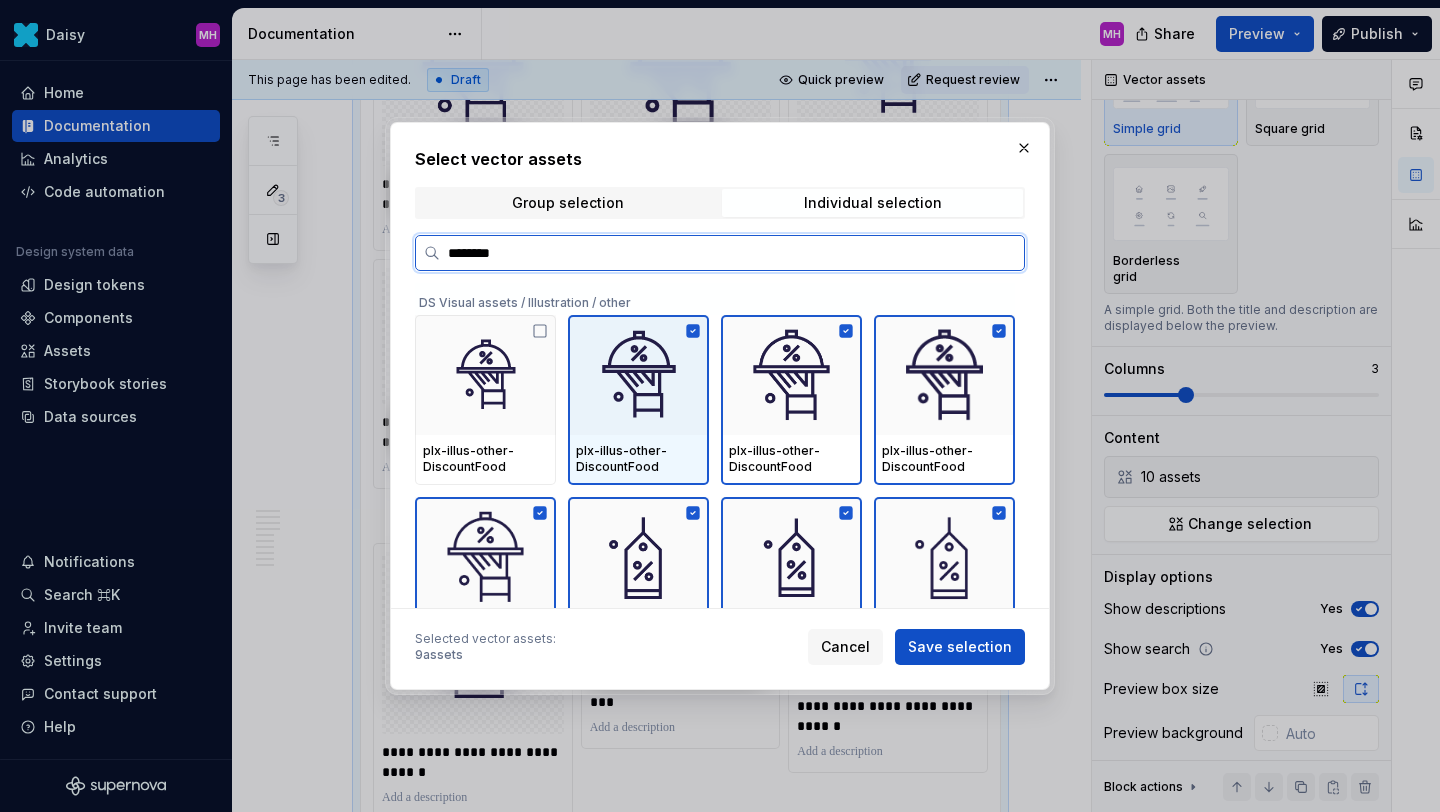 click 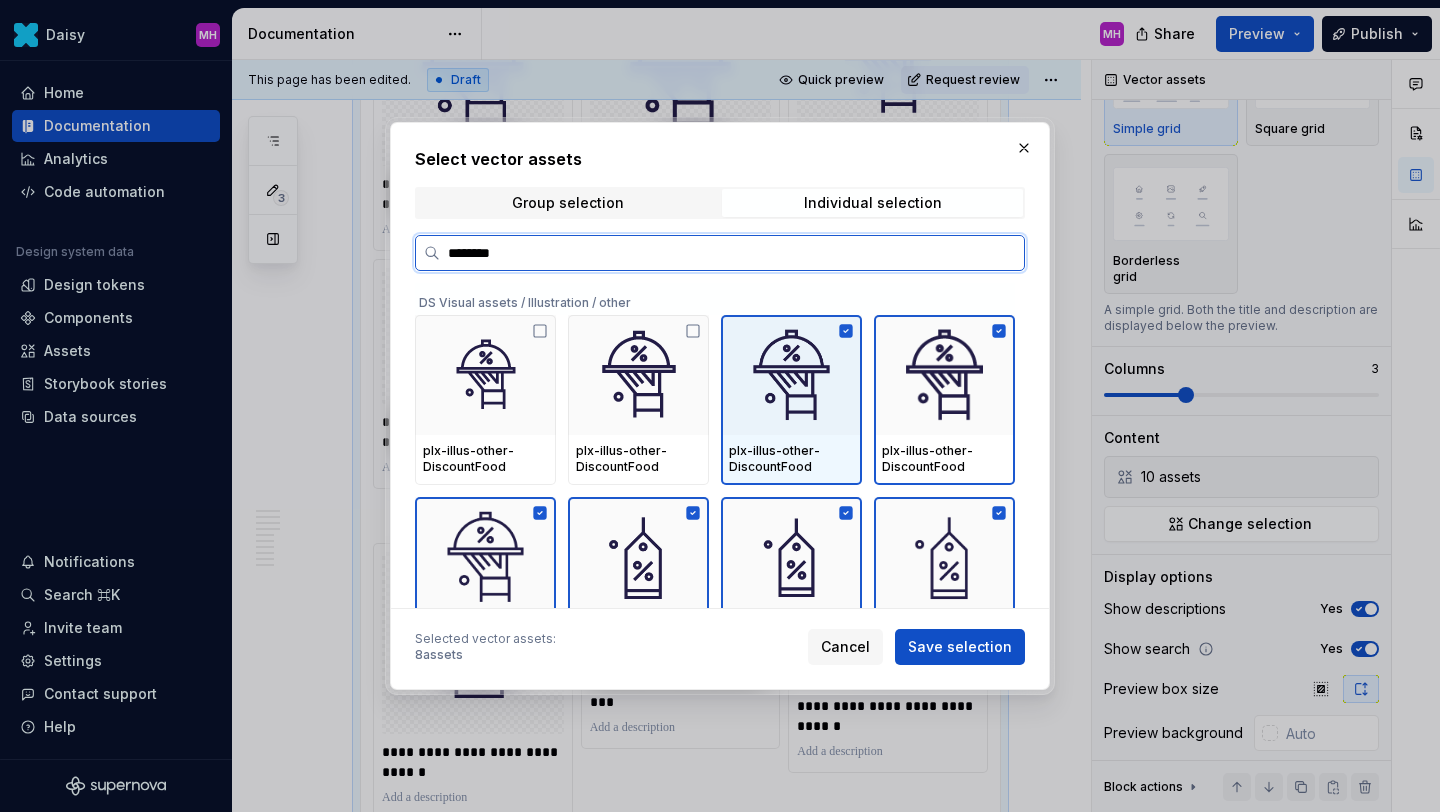 click 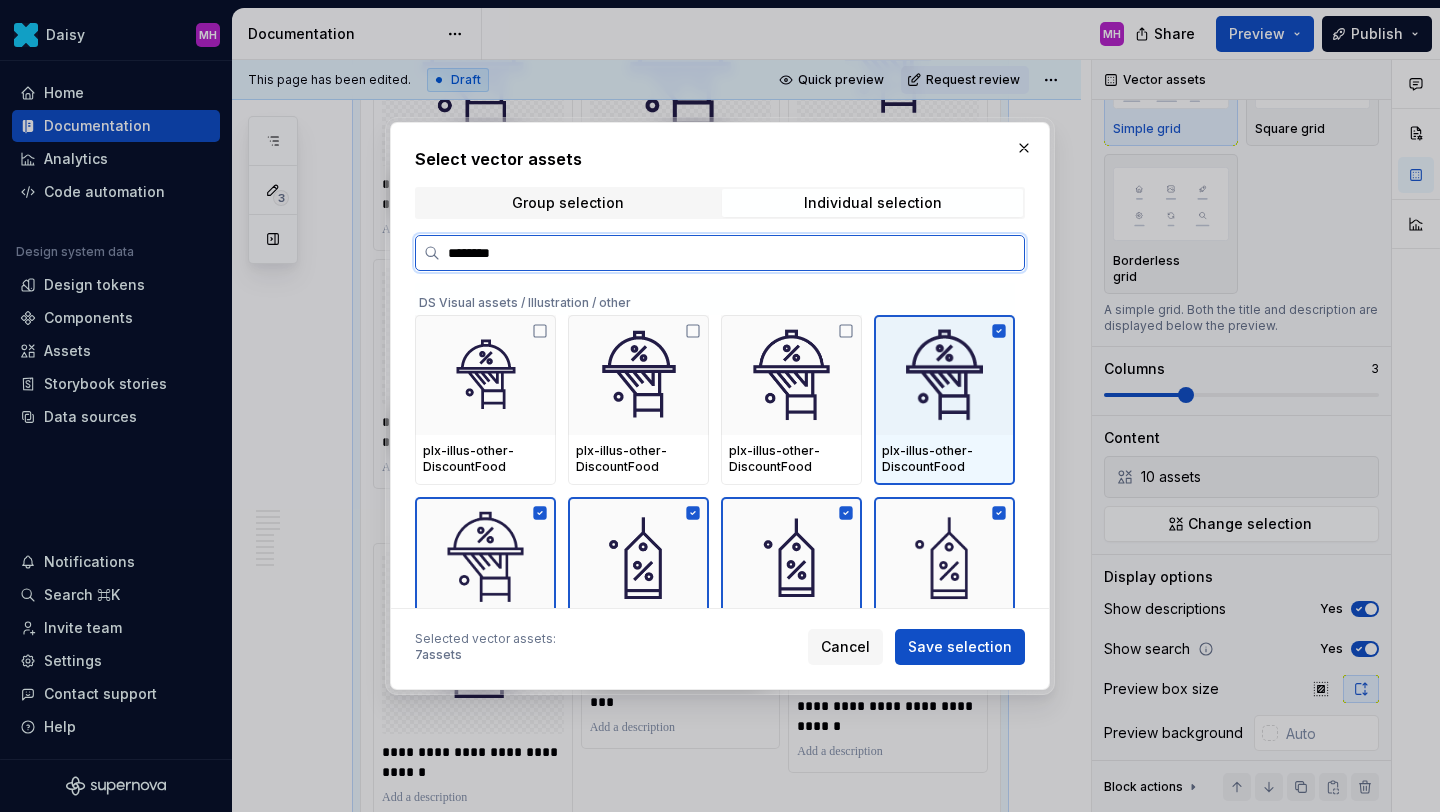 click 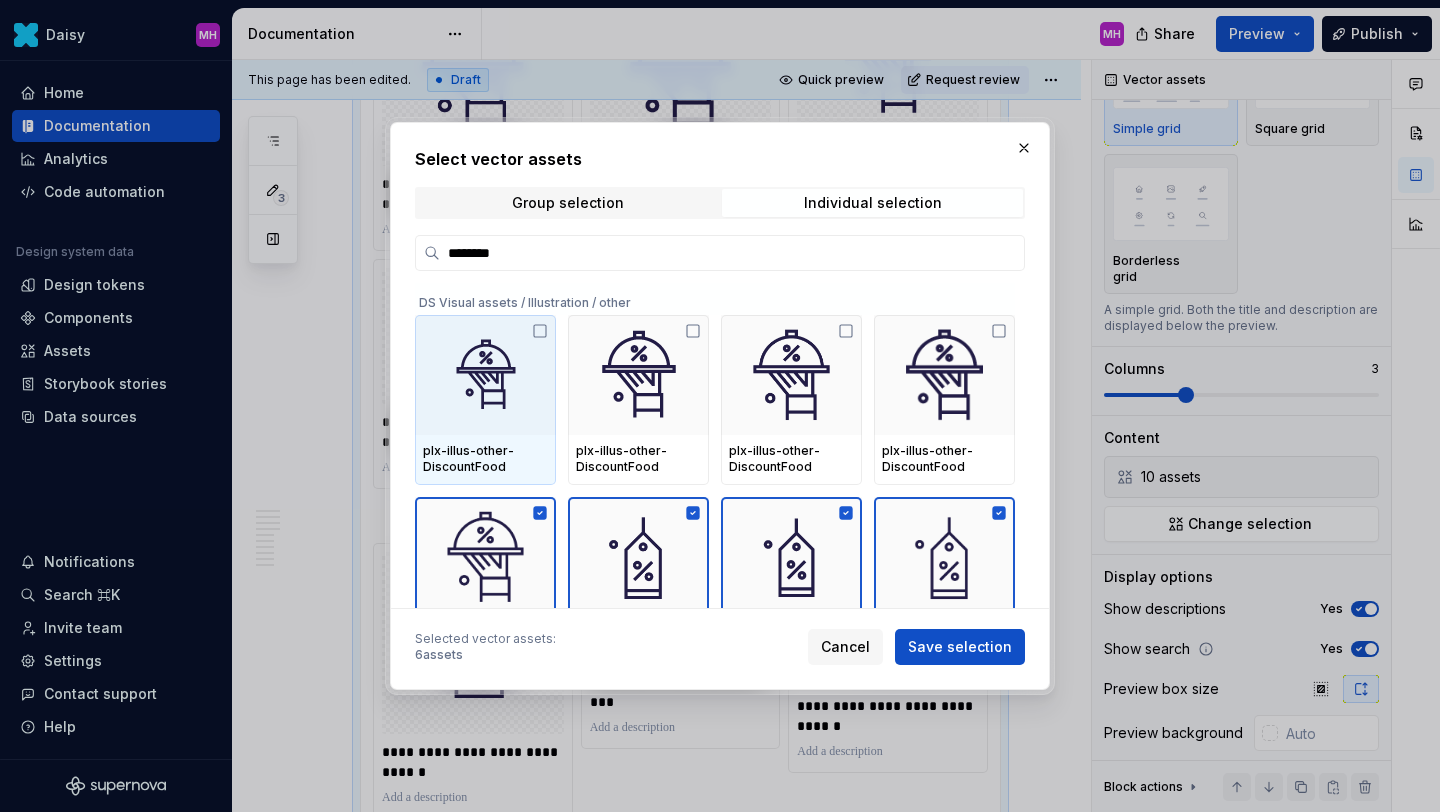 scroll, scrollTop: 137, scrollLeft: 0, axis: vertical 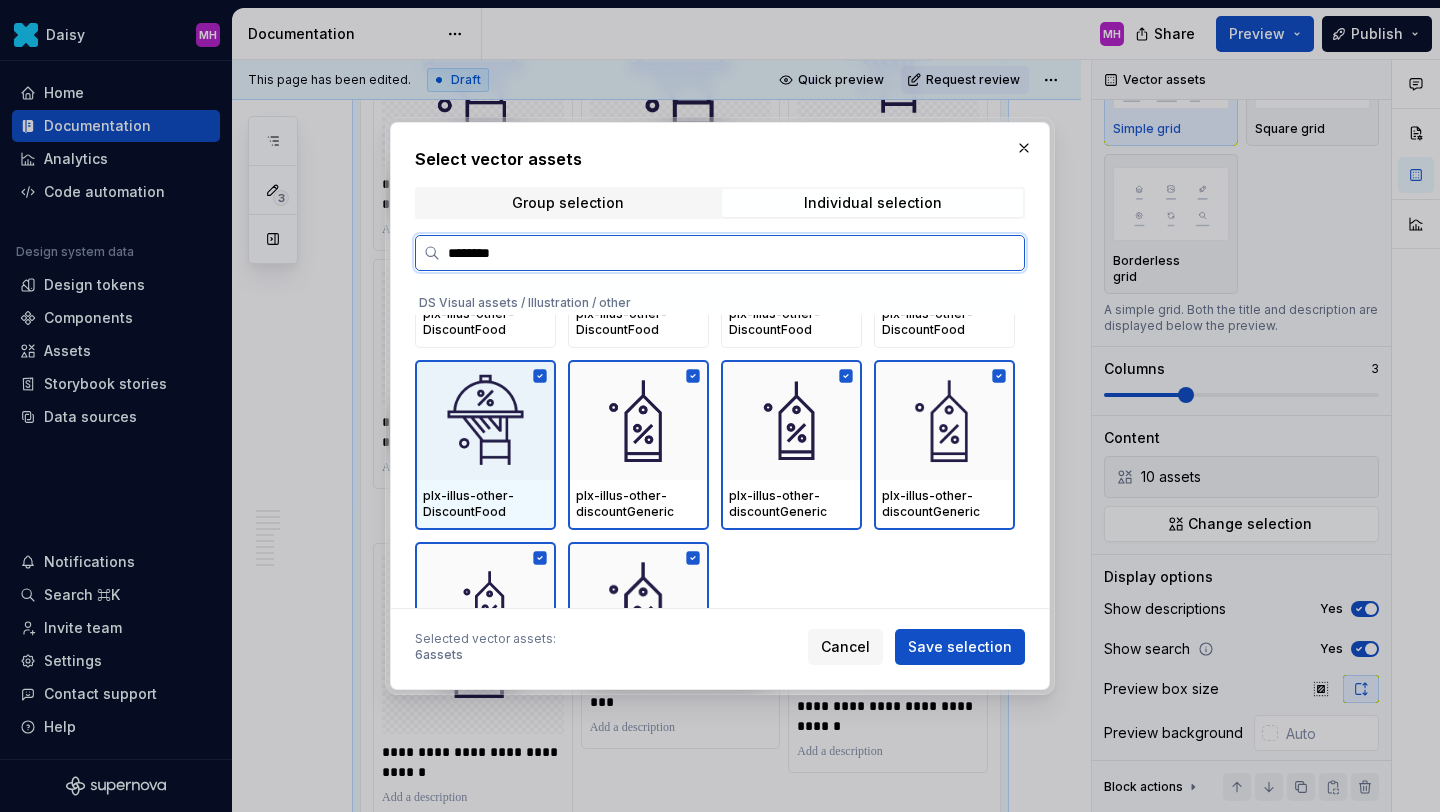 click 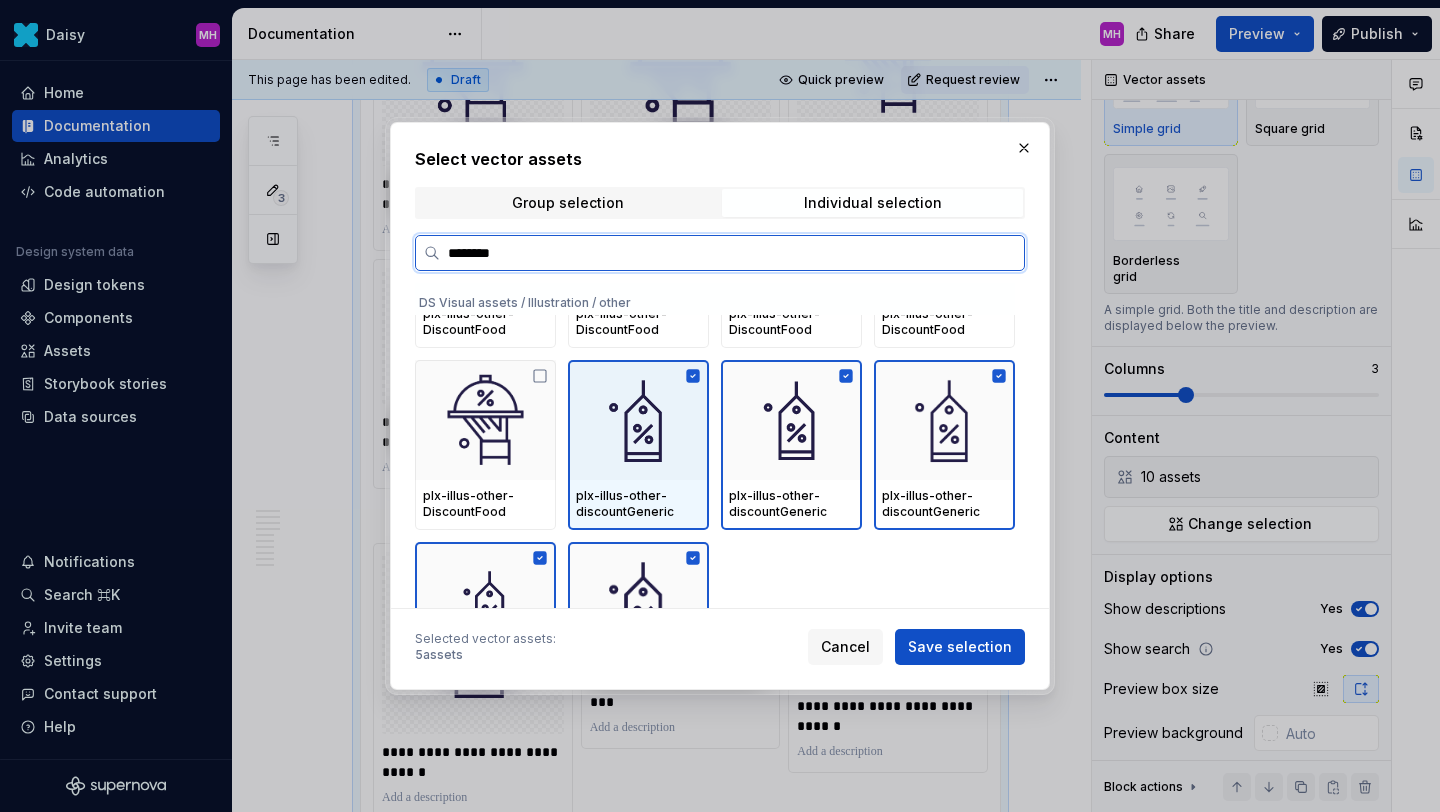 click at bounding box center [638, 420] 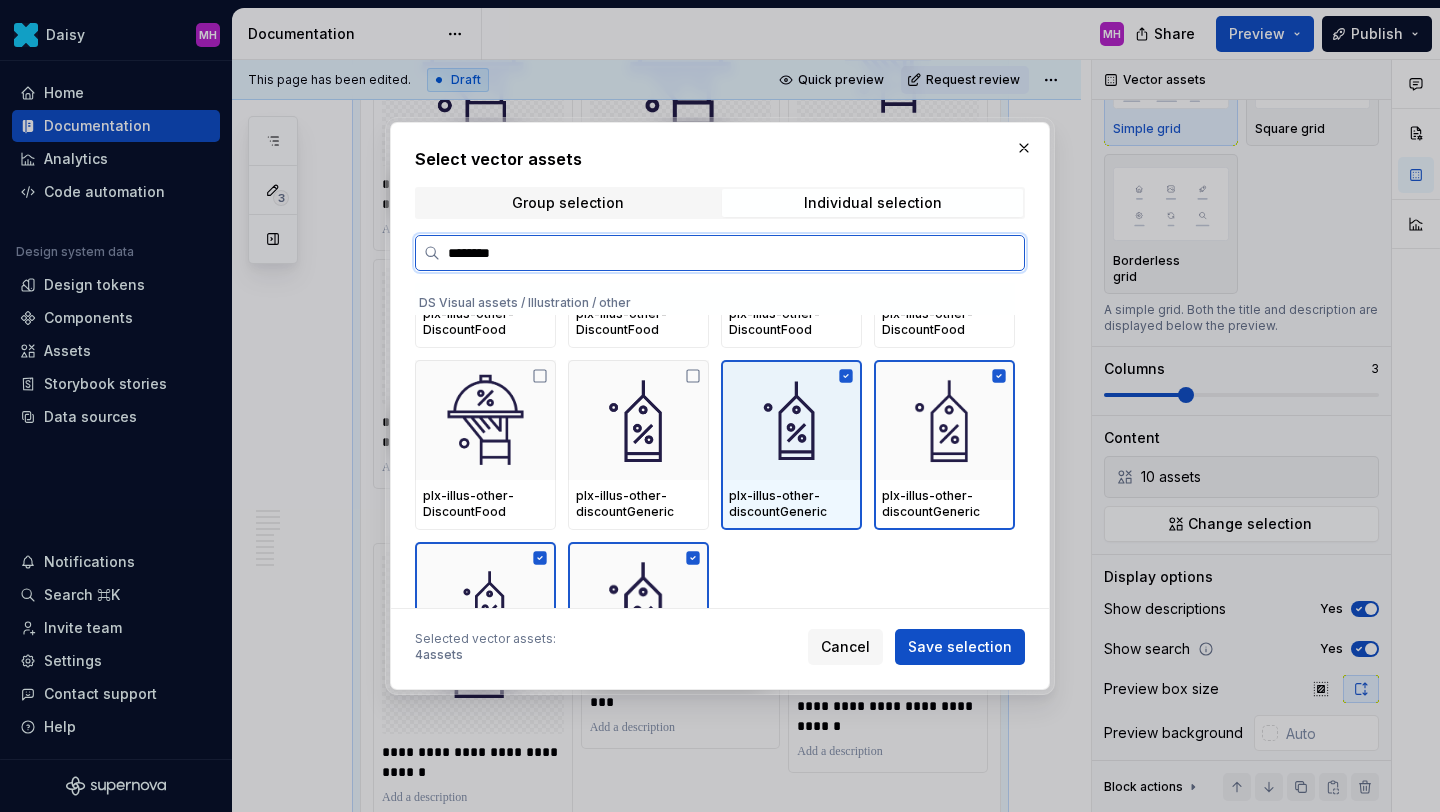click 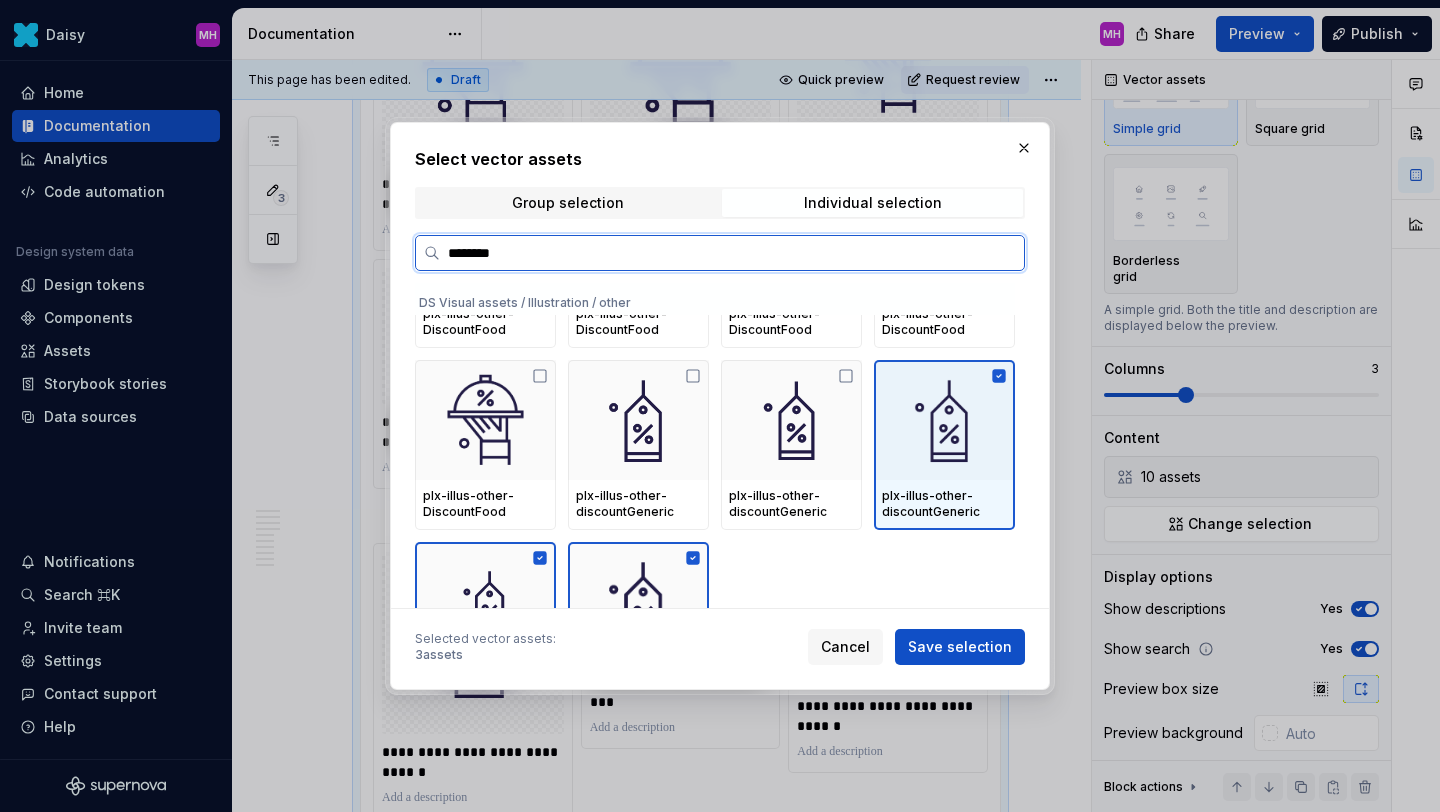 click 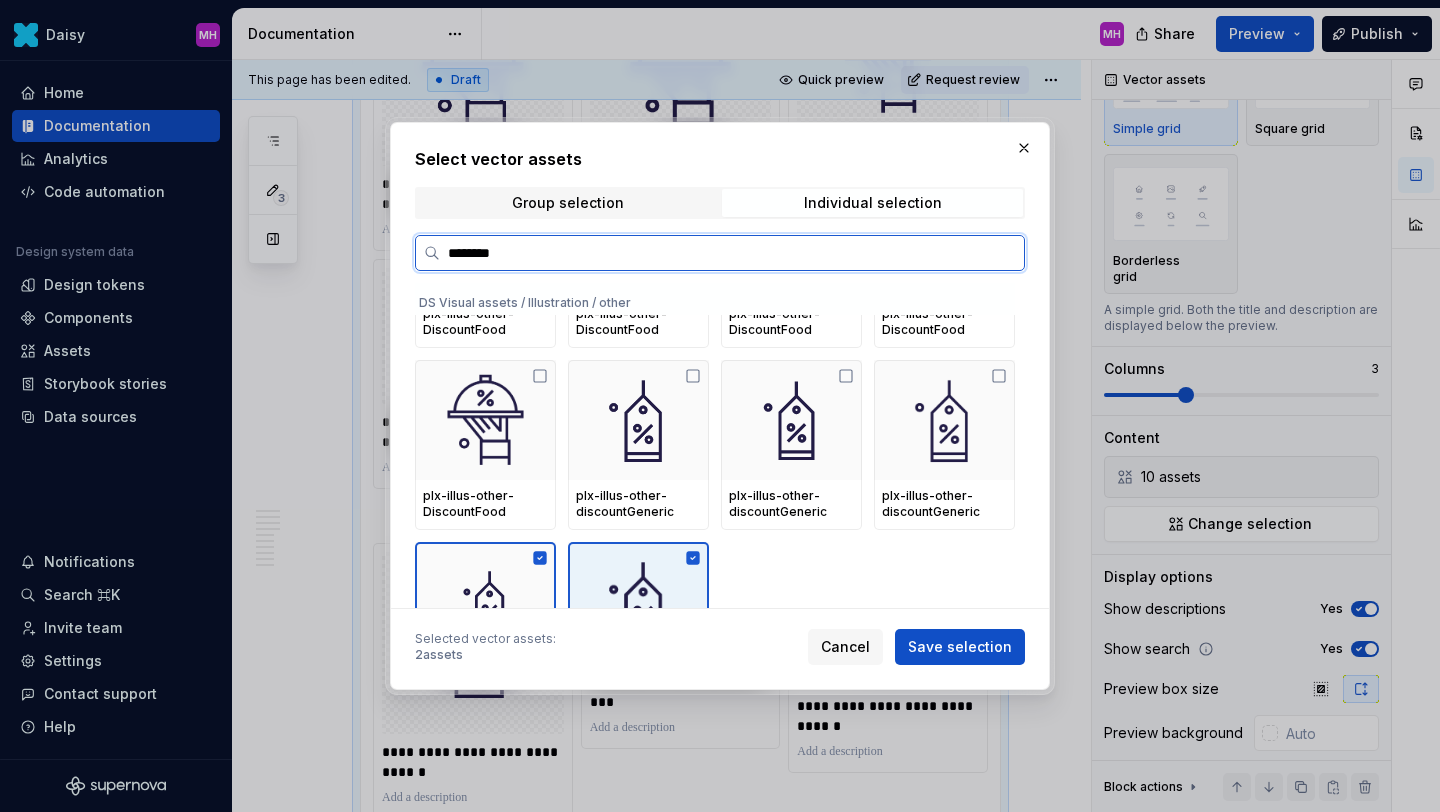 click 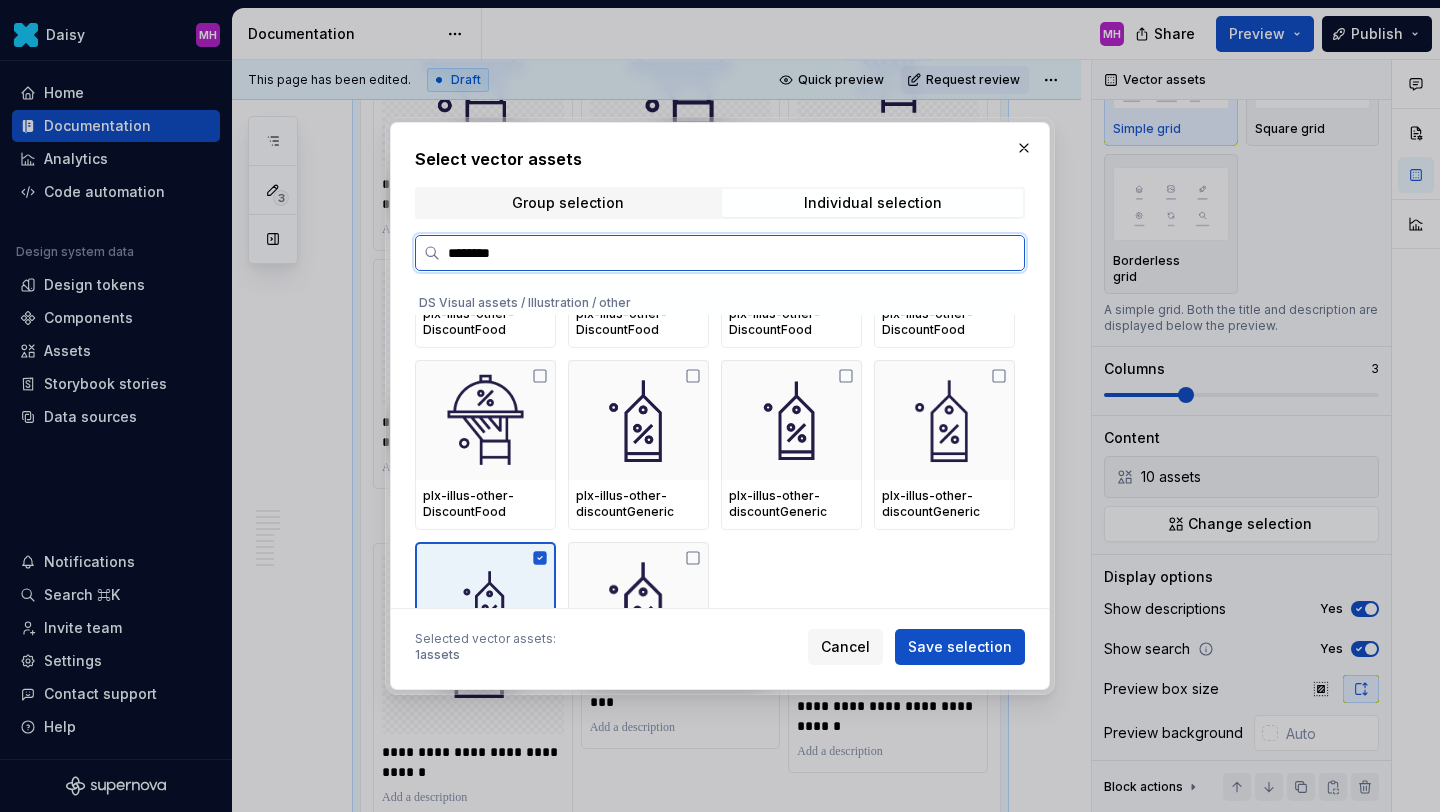 click 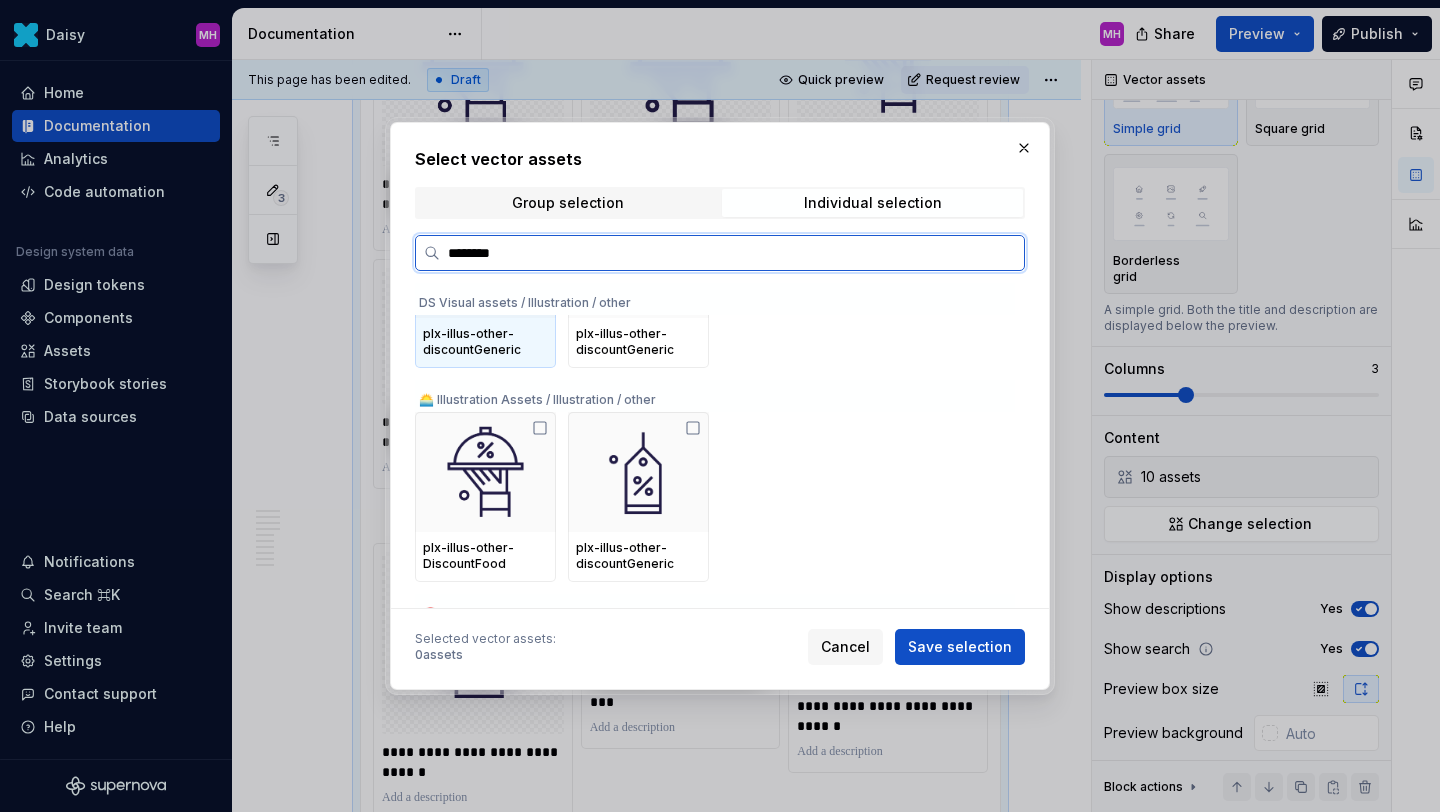 scroll, scrollTop: 485, scrollLeft: 0, axis: vertical 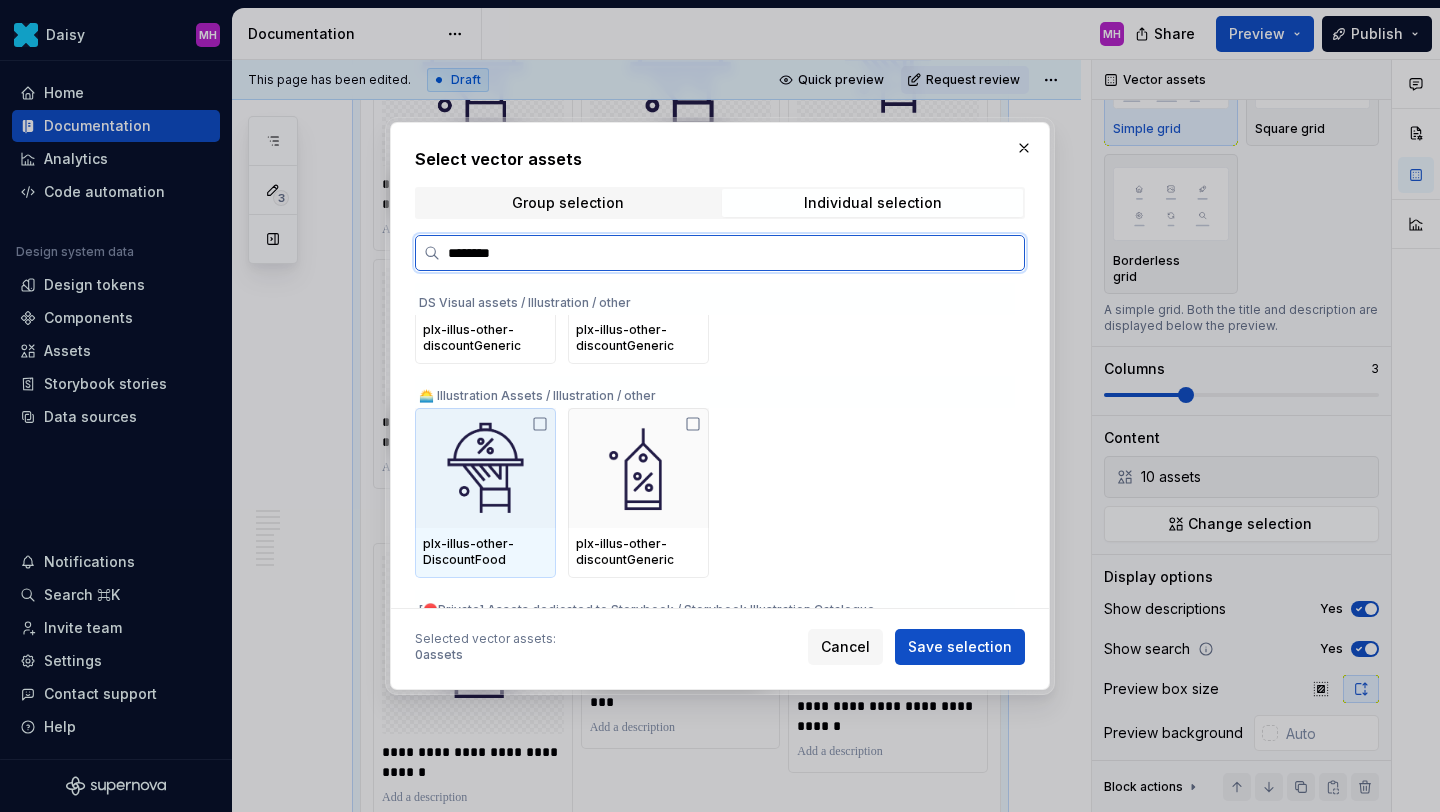 click 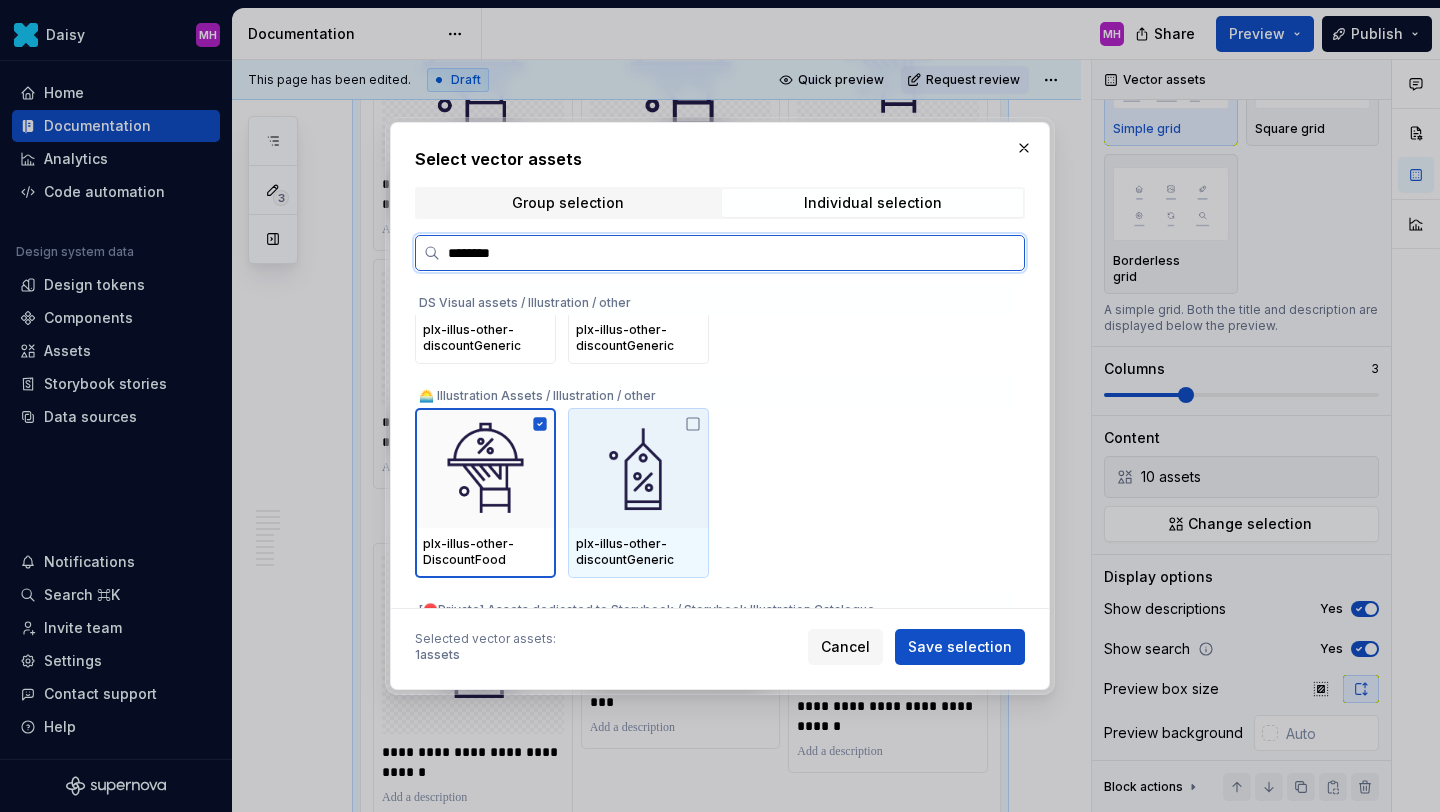 click 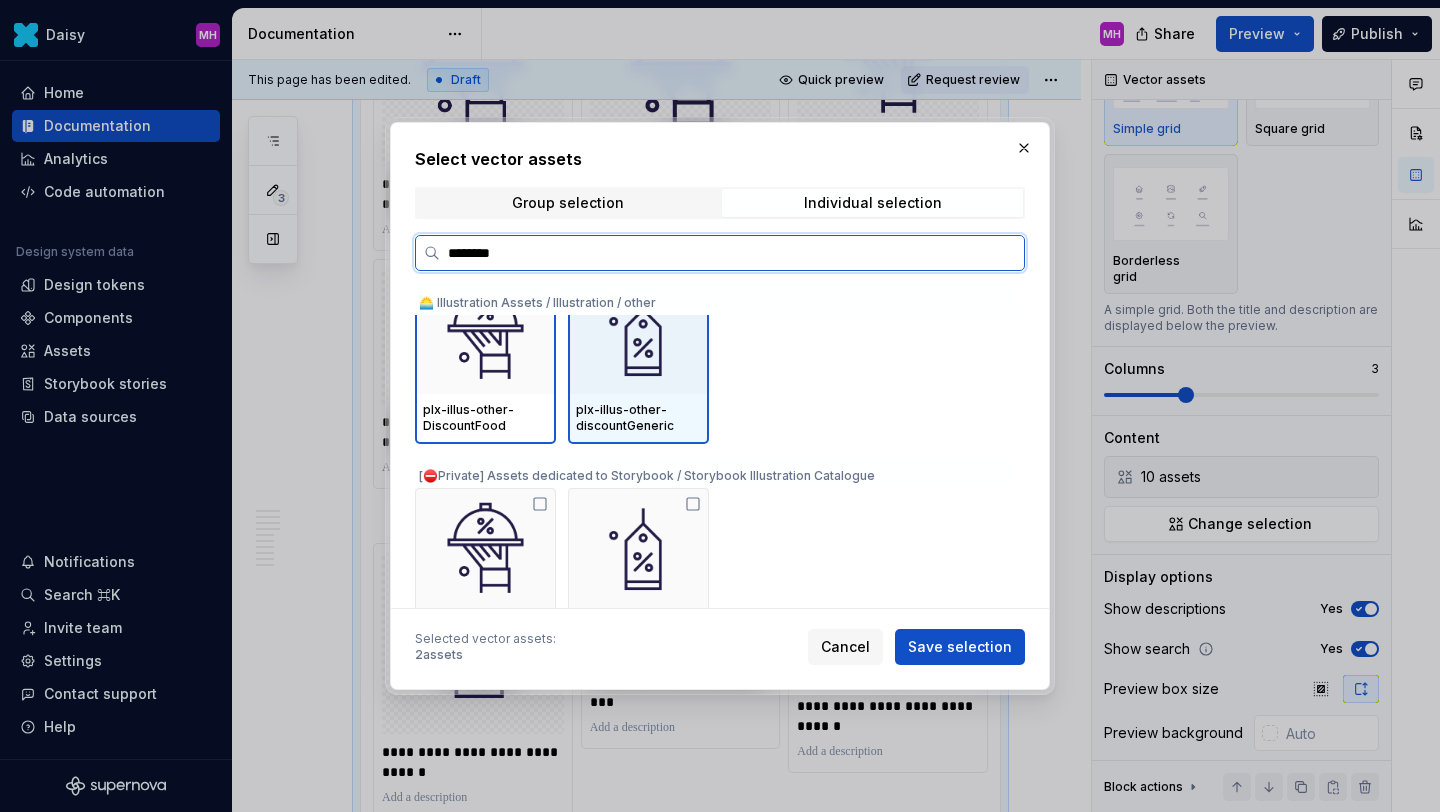 scroll, scrollTop: 603, scrollLeft: 0, axis: vertical 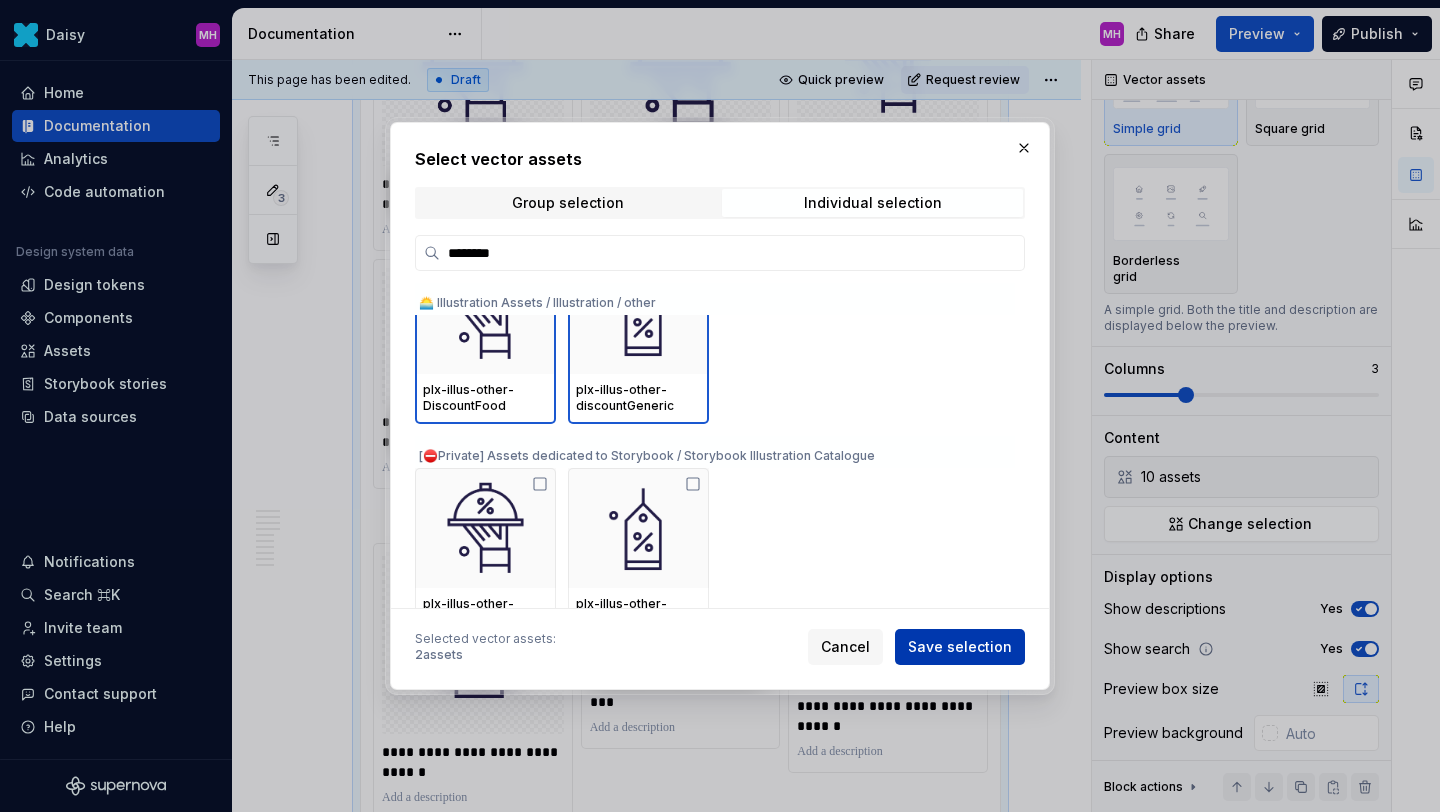 click on "Save selection" at bounding box center (960, 647) 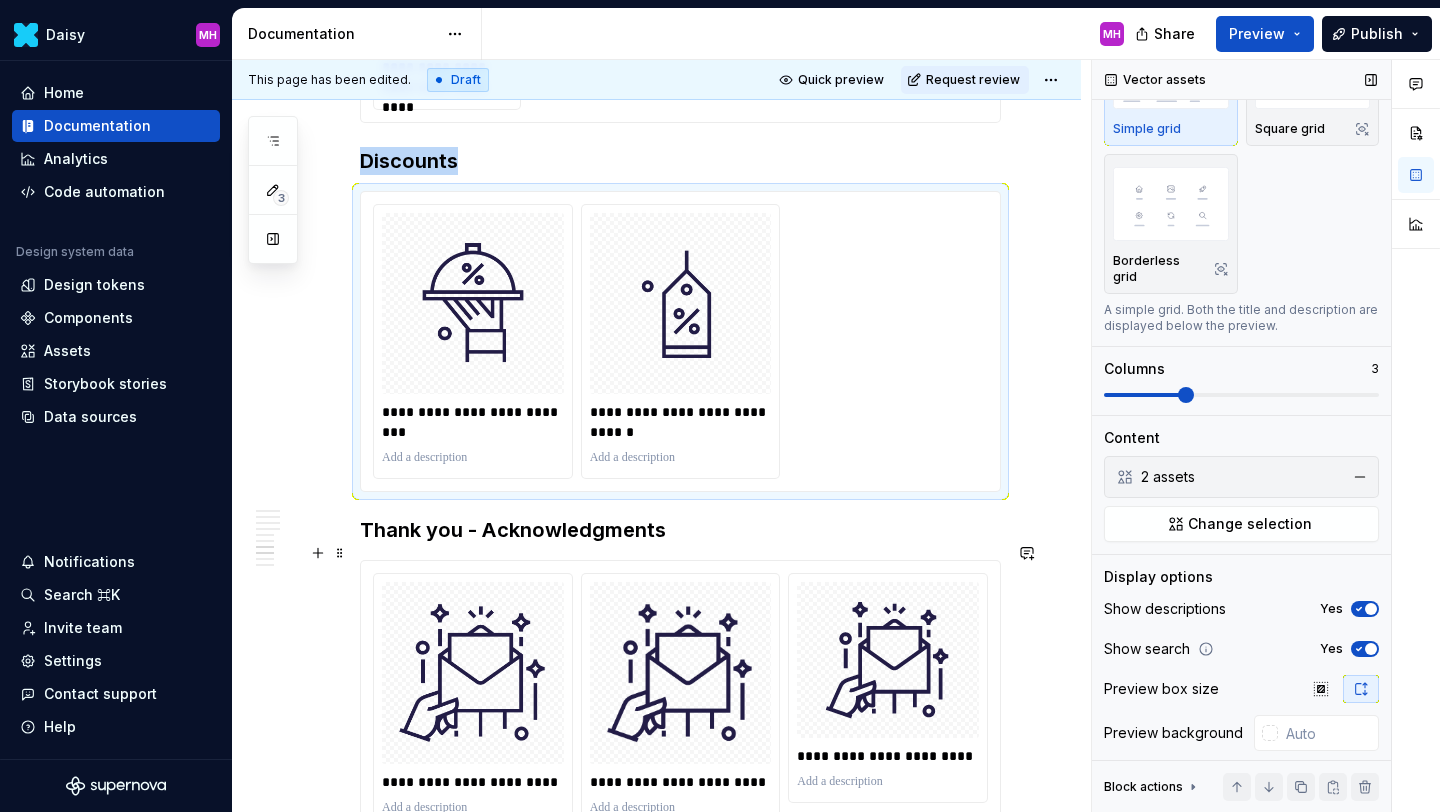 scroll, scrollTop: 2654, scrollLeft: 0, axis: vertical 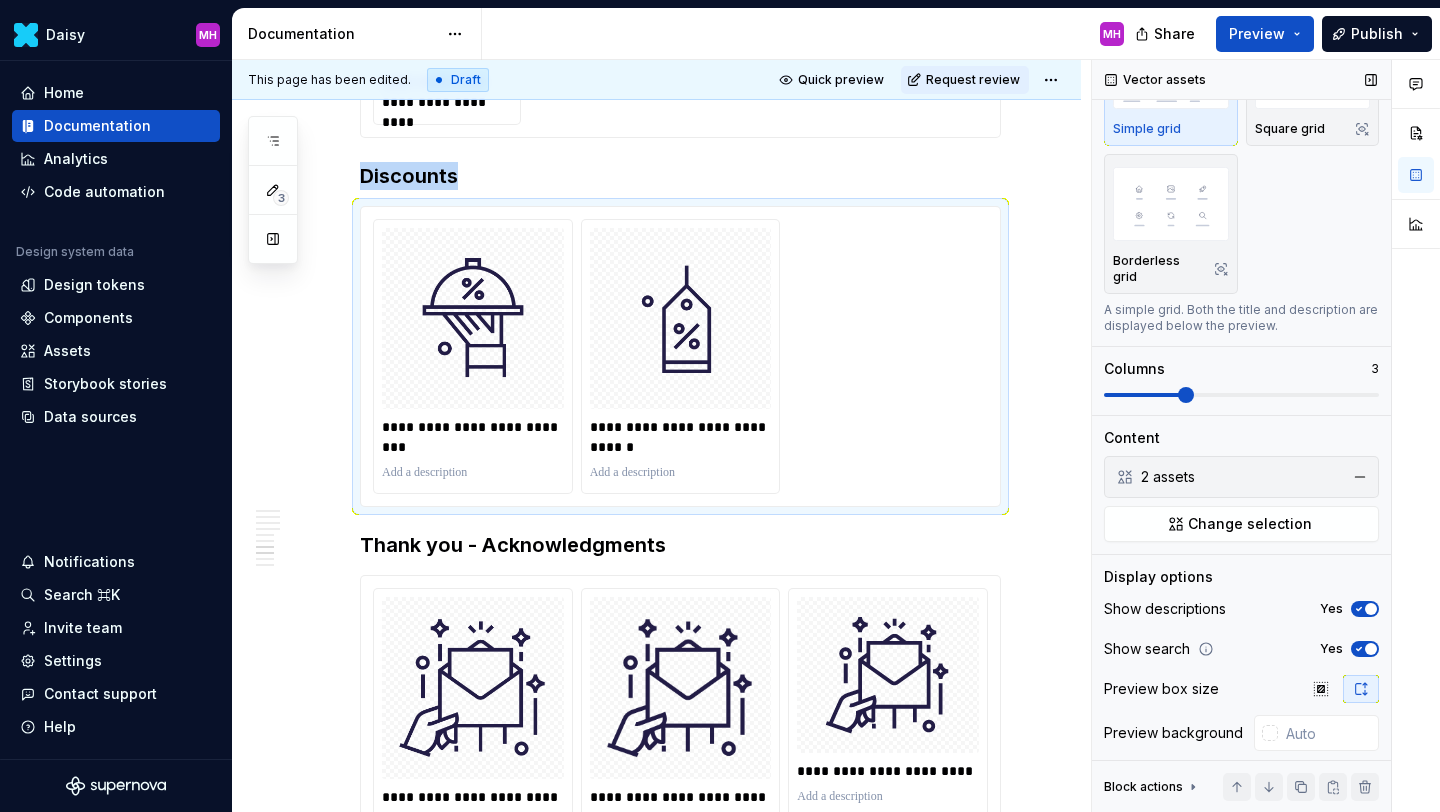 click at bounding box center [1241, 395] 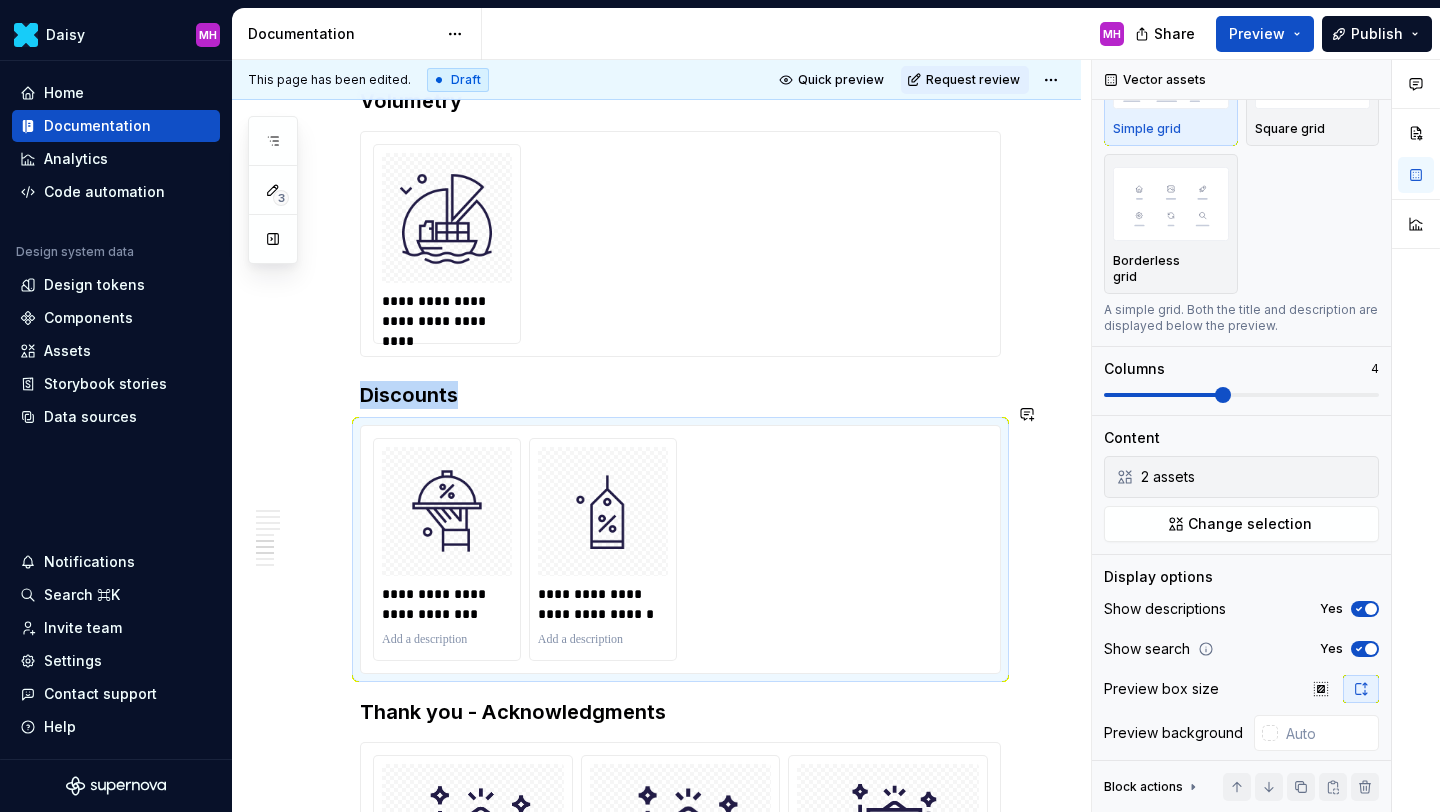 scroll, scrollTop: 2438, scrollLeft: 0, axis: vertical 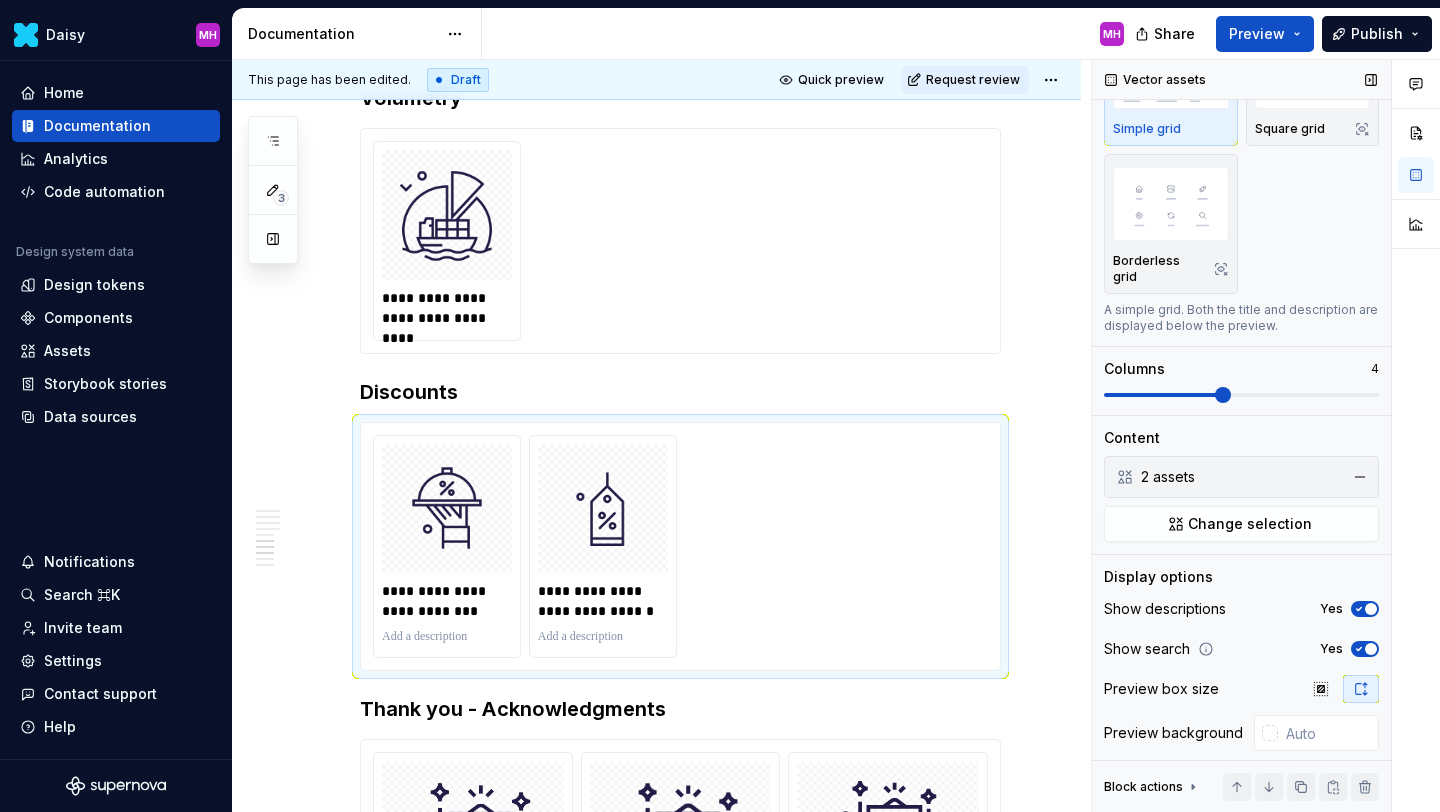 click on "Yes" at bounding box center (1349, 609) 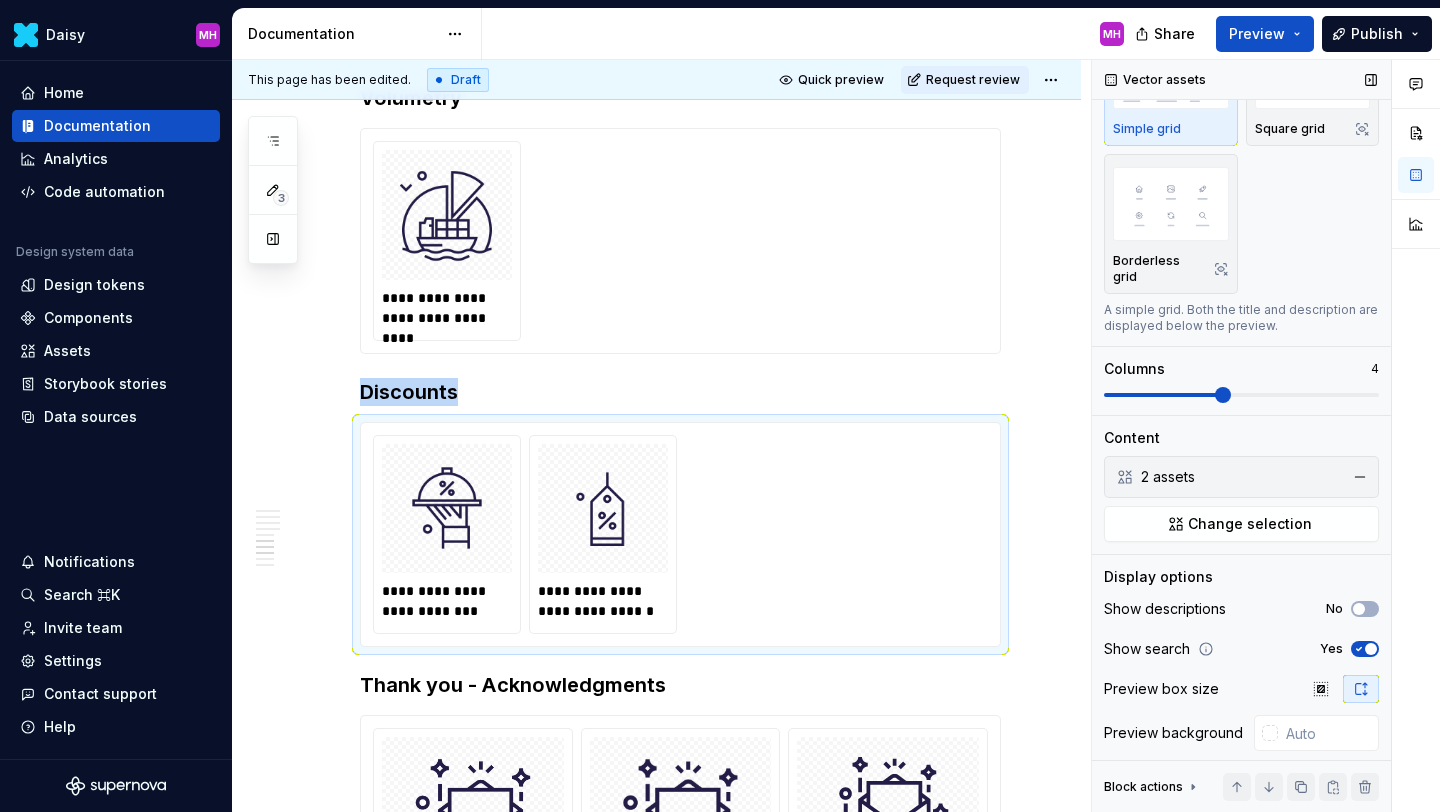 click 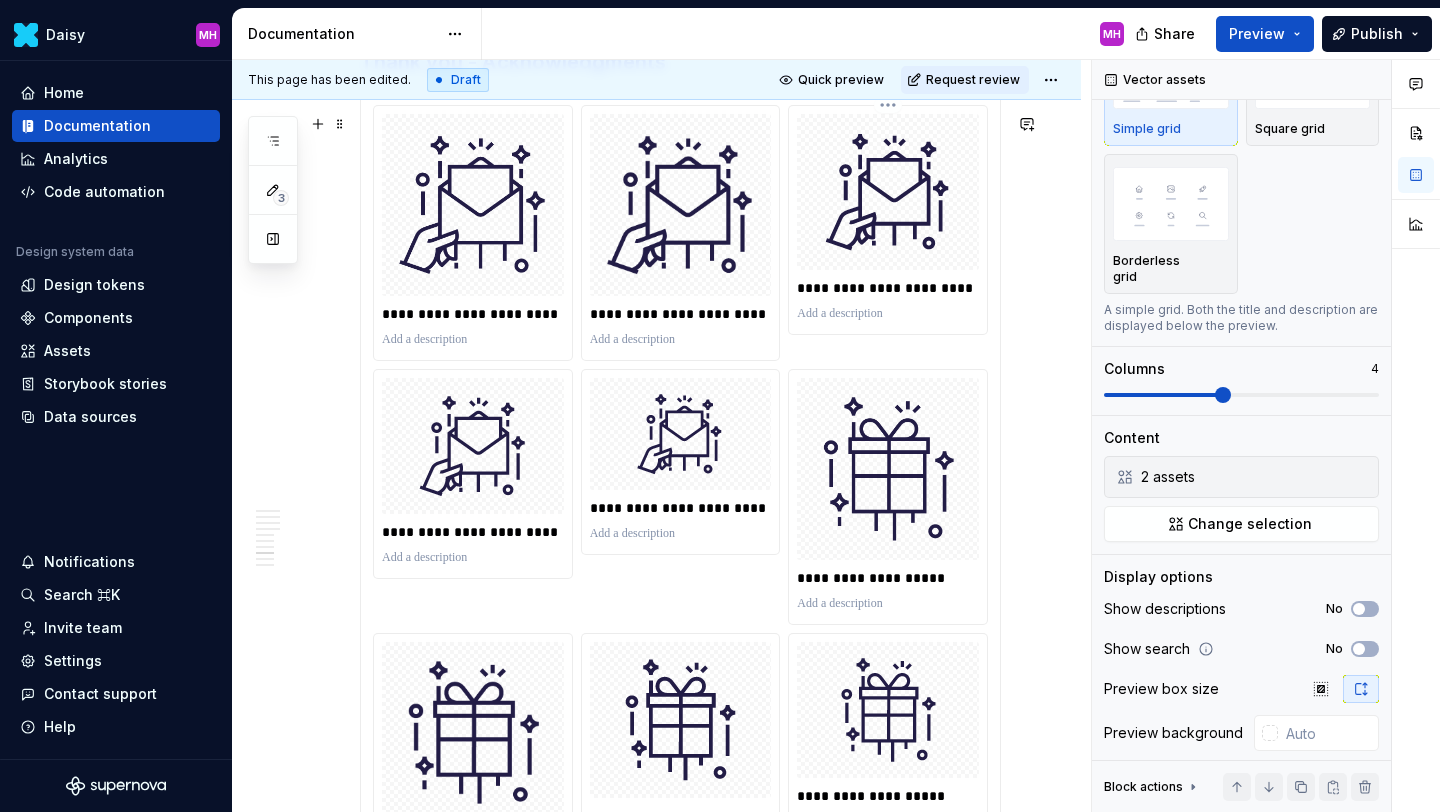 scroll, scrollTop: 2964, scrollLeft: 0, axis: vertical 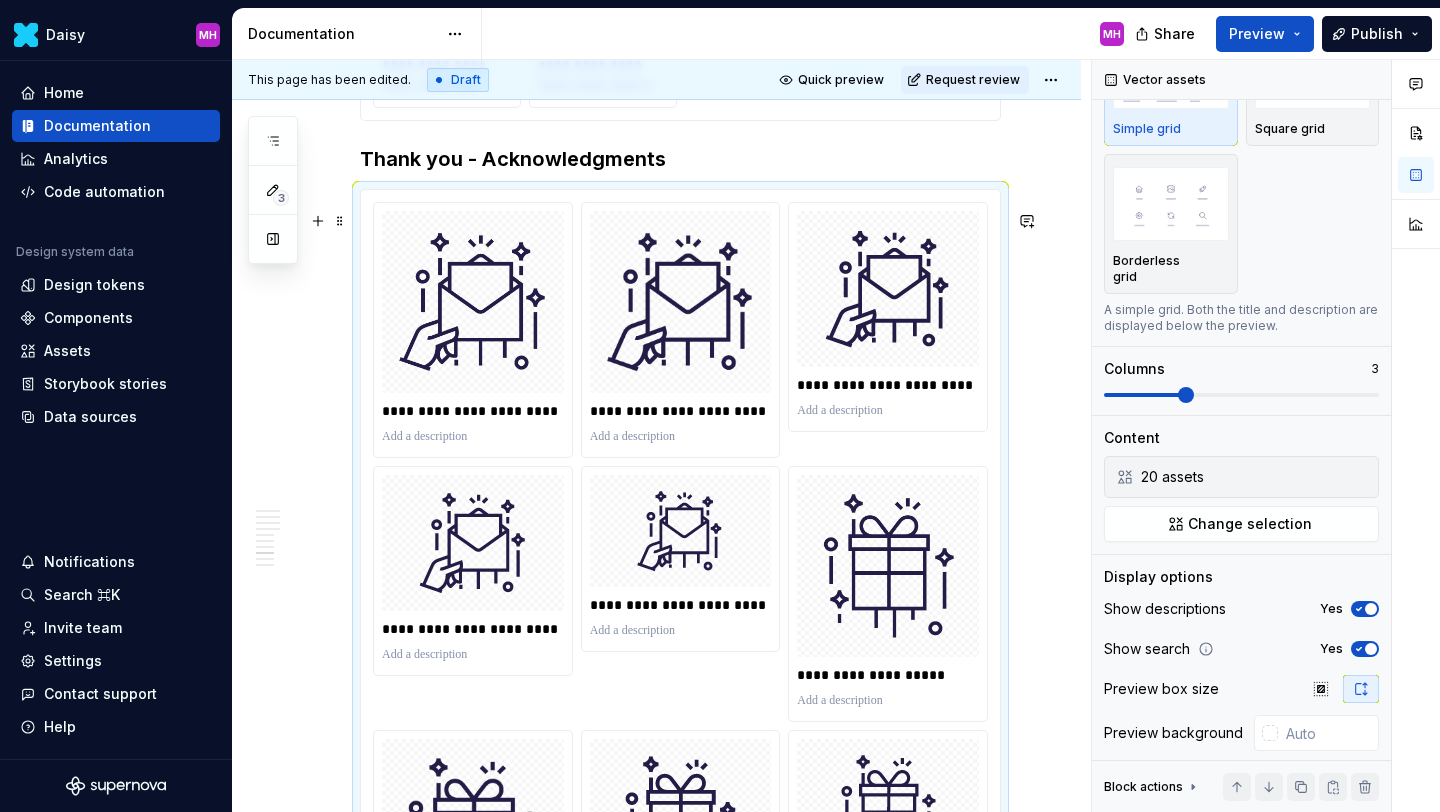 click on "**********" at bounding box center (680, 1085) 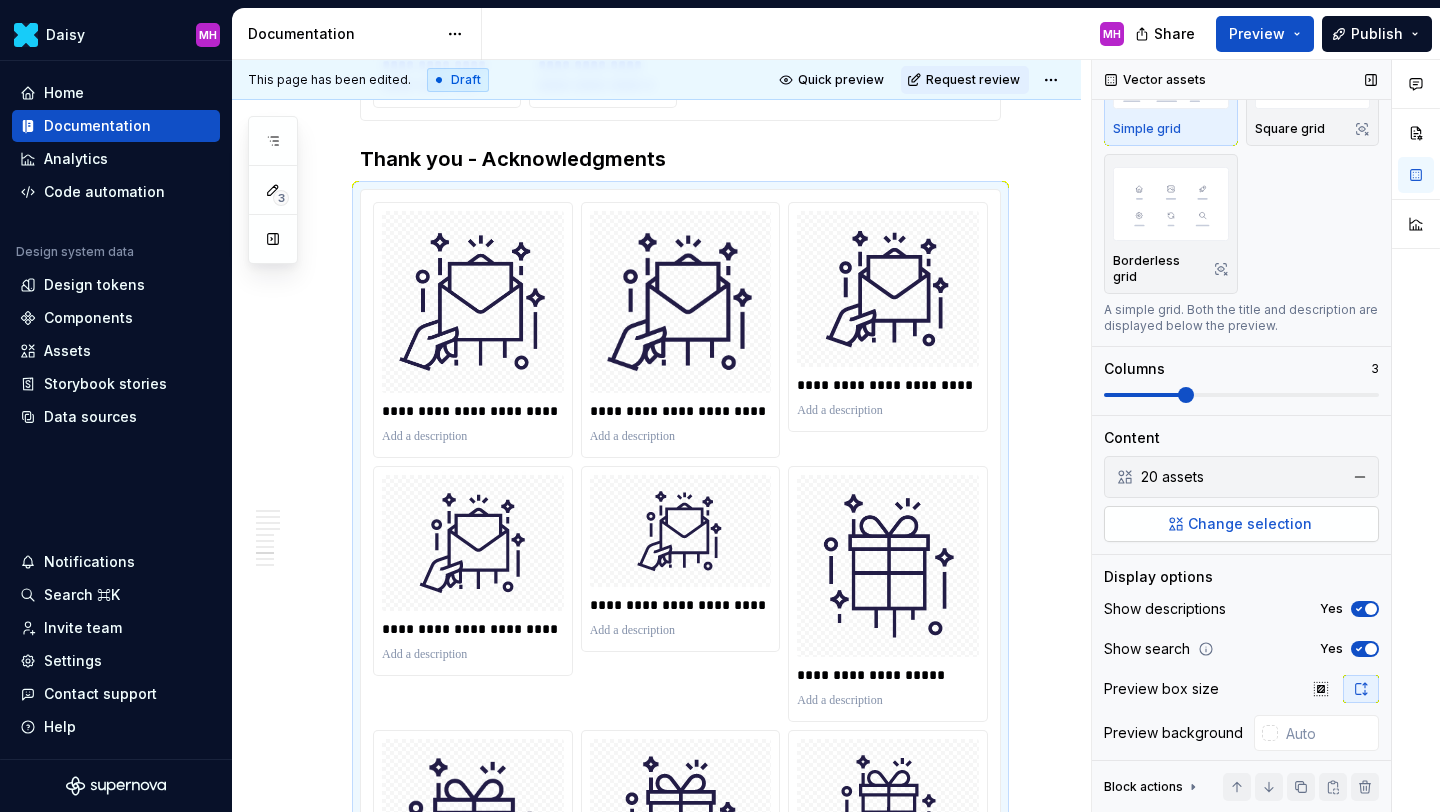 click on "Change selection" at bounding box center (1241, 524) 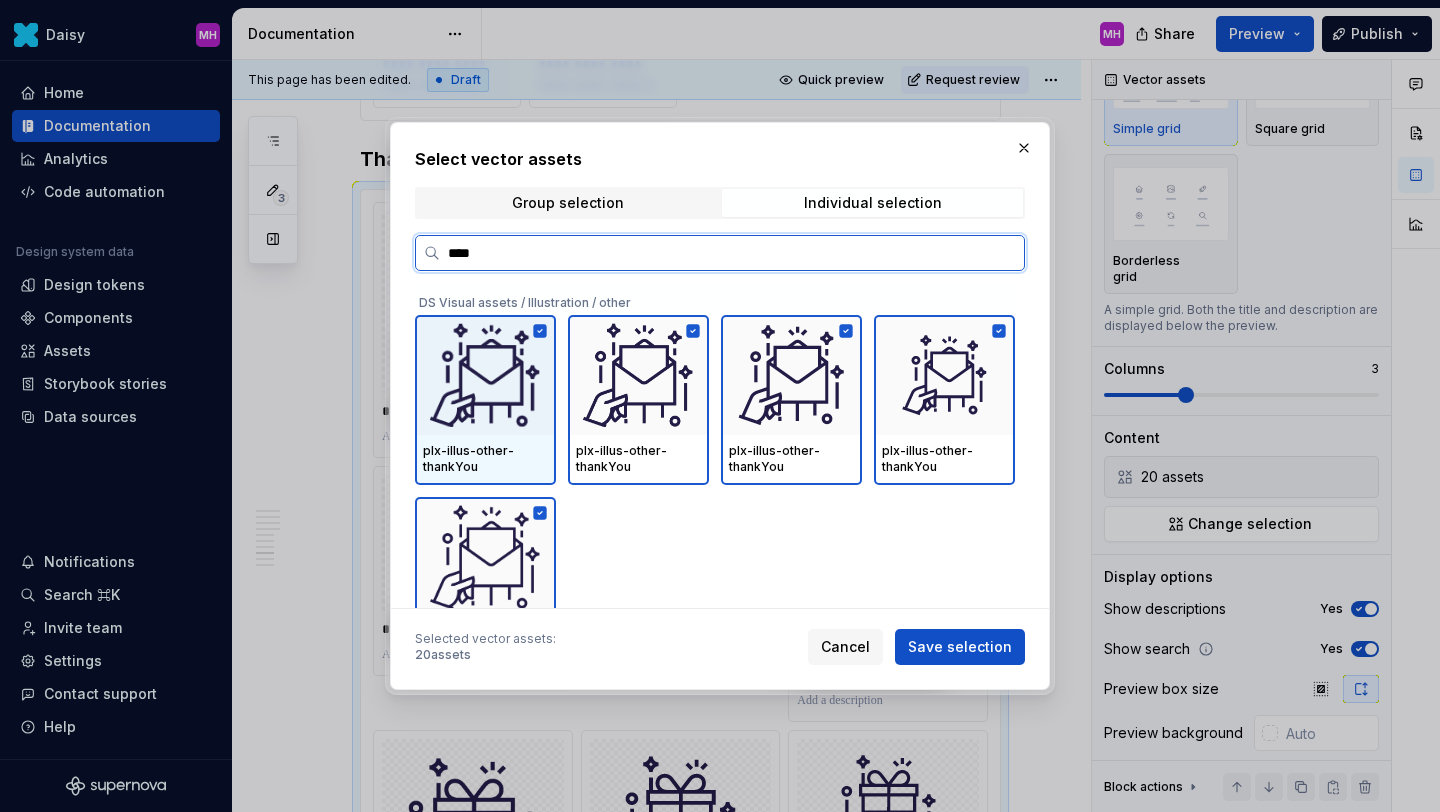 click 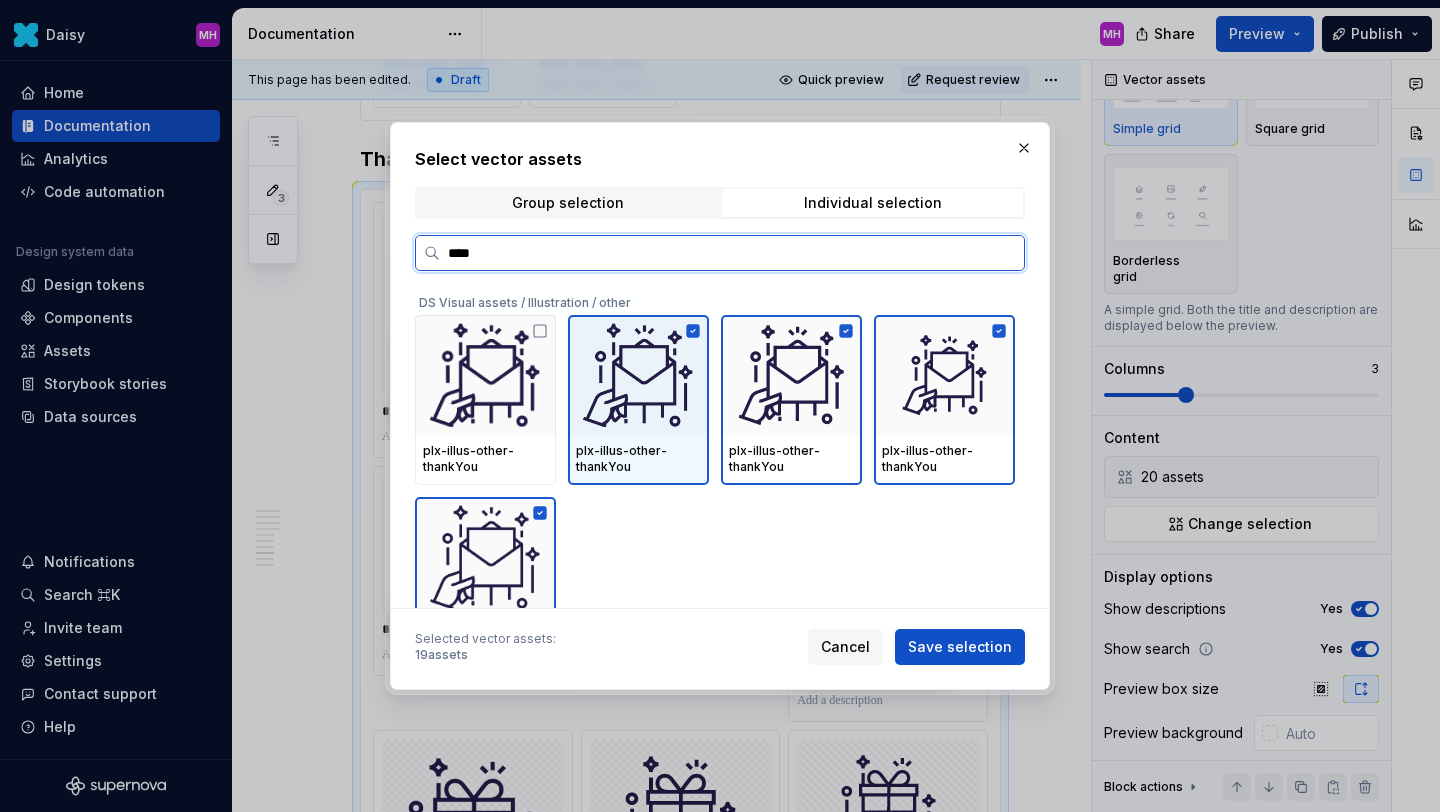 click 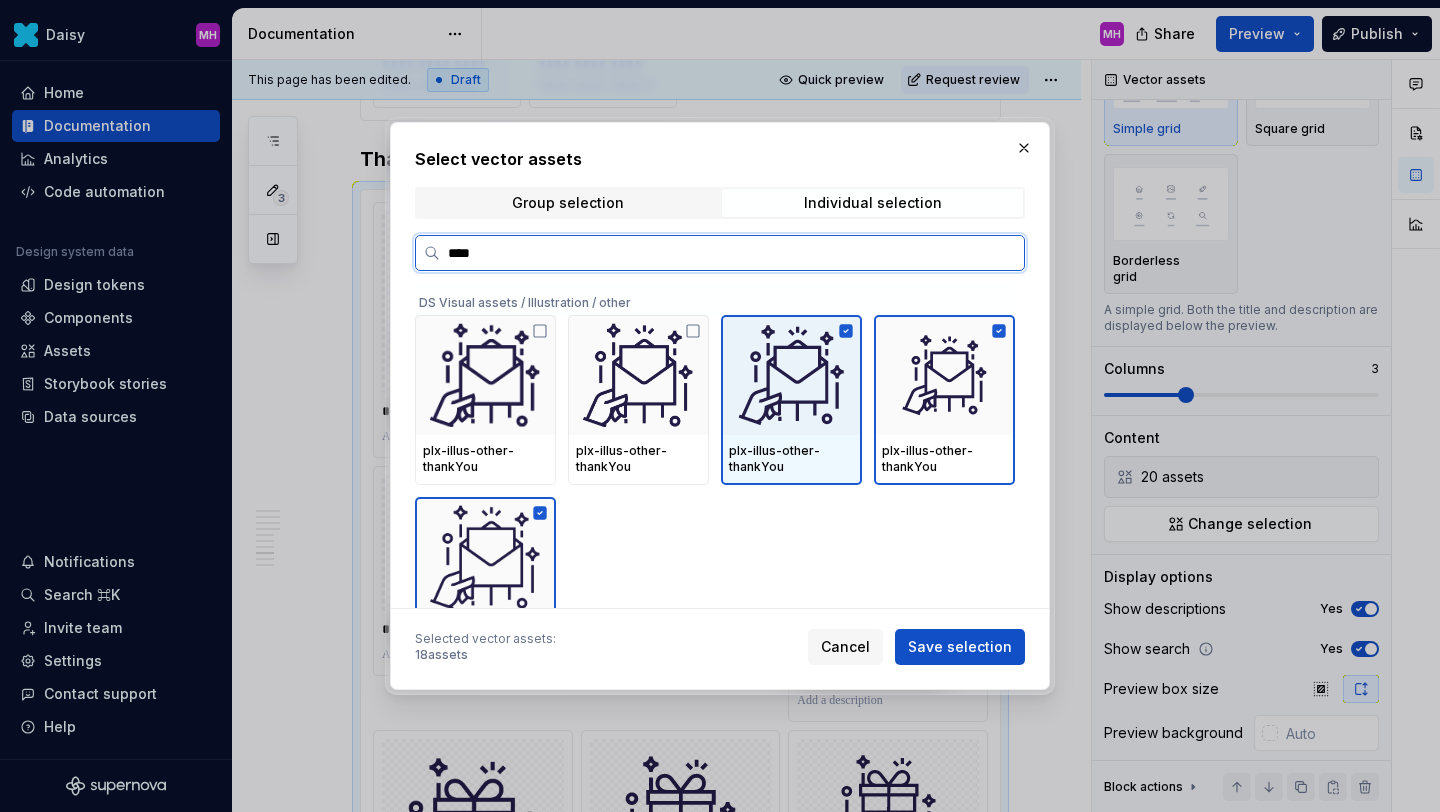 click 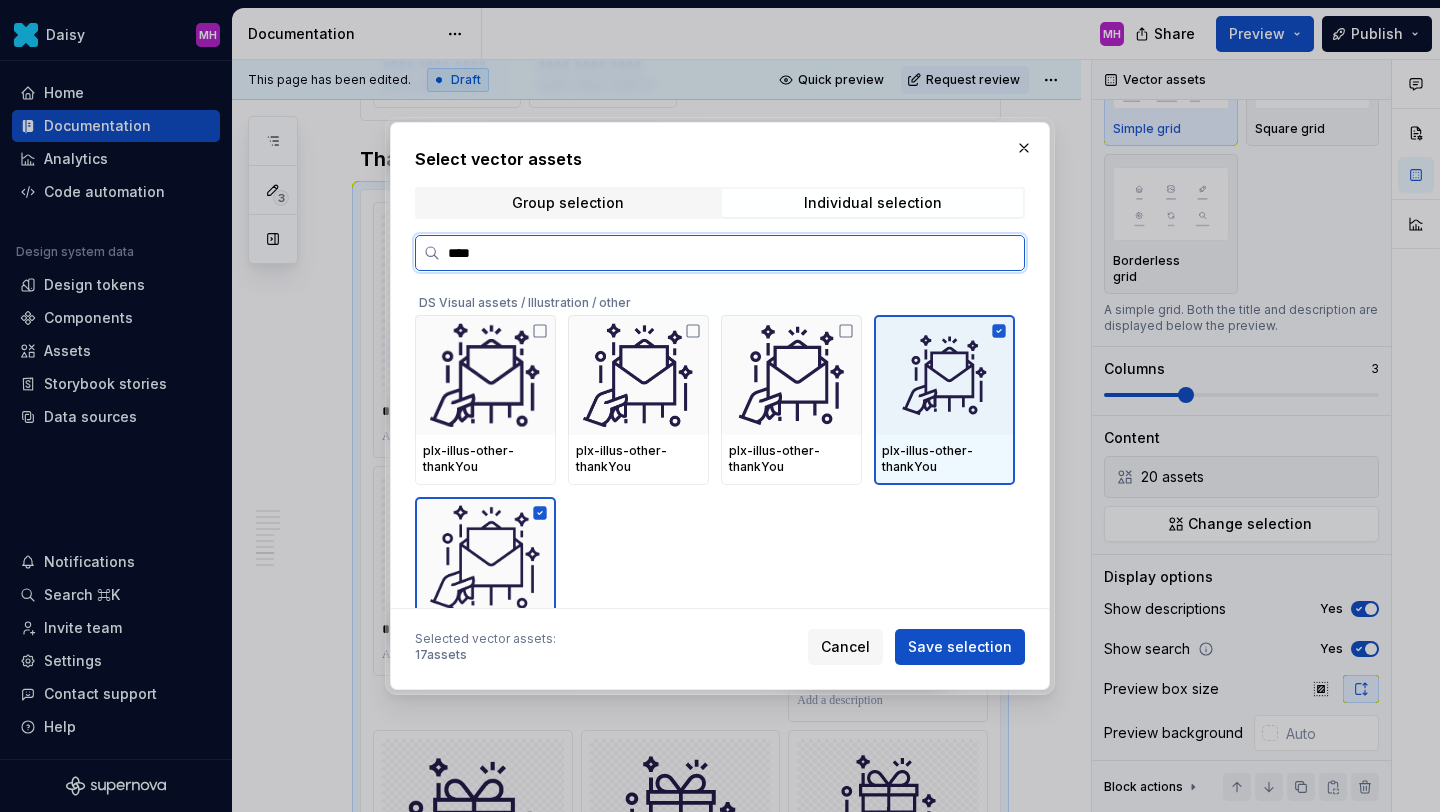 click 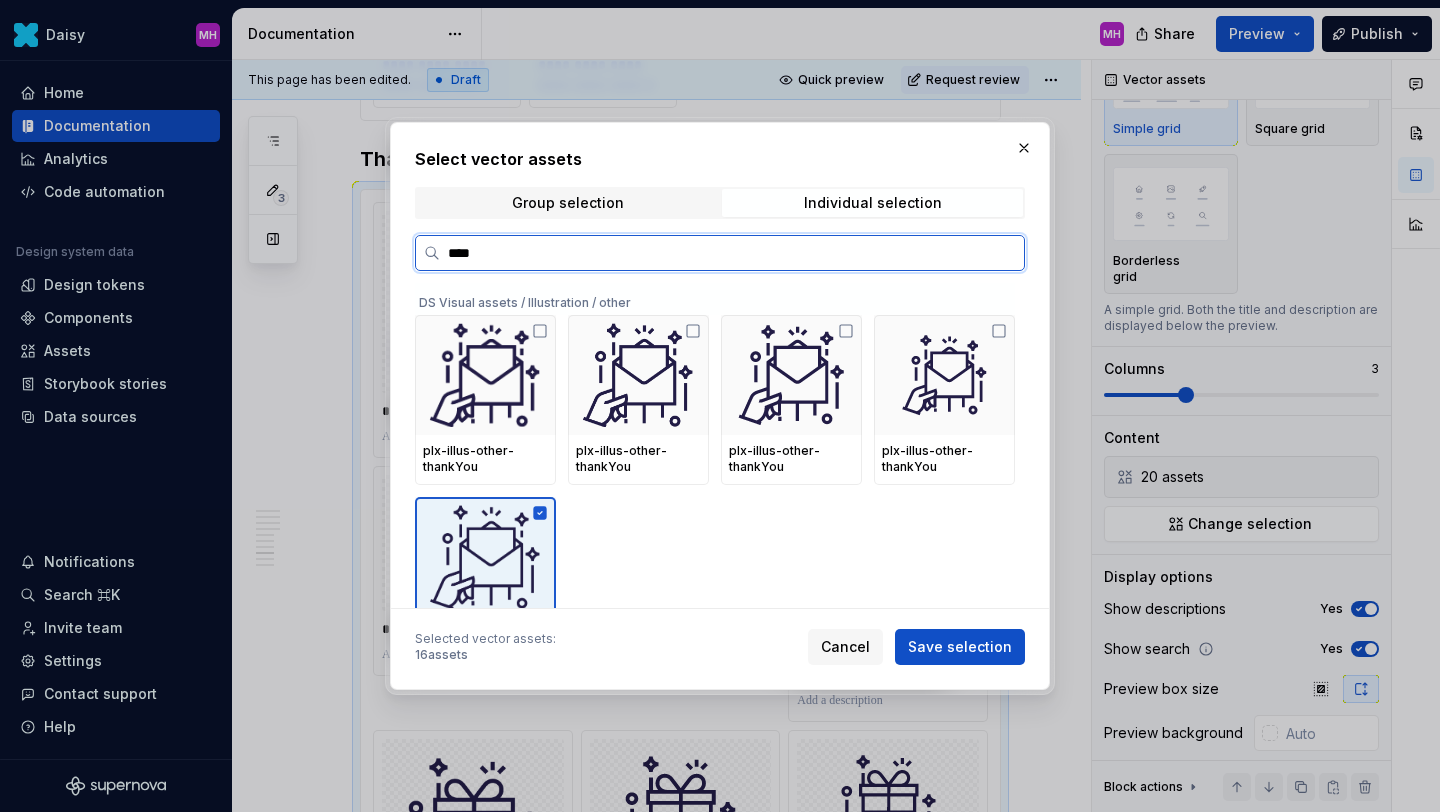 click 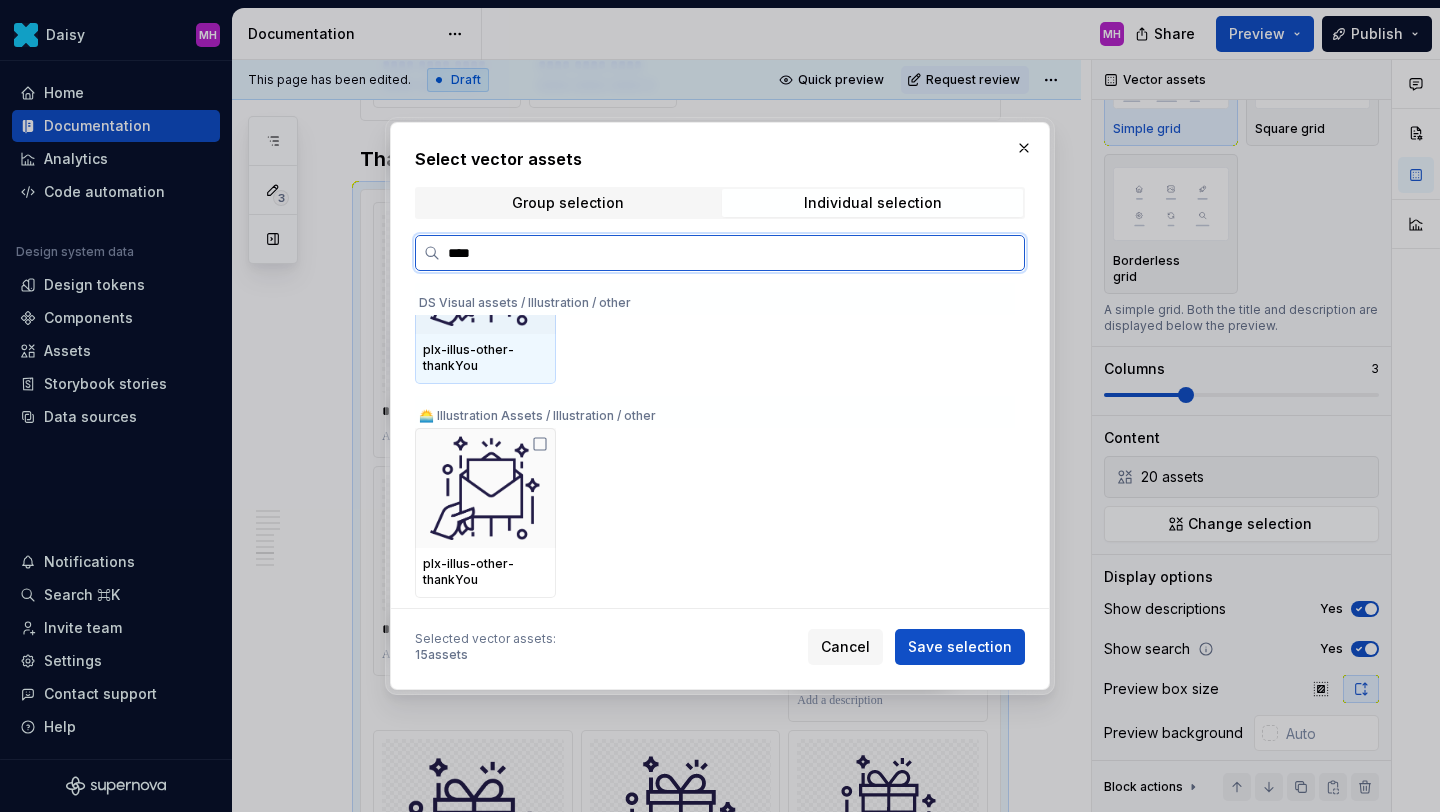 scroll, scrollTop: 290, scrollLeft: 0, axis: vertical 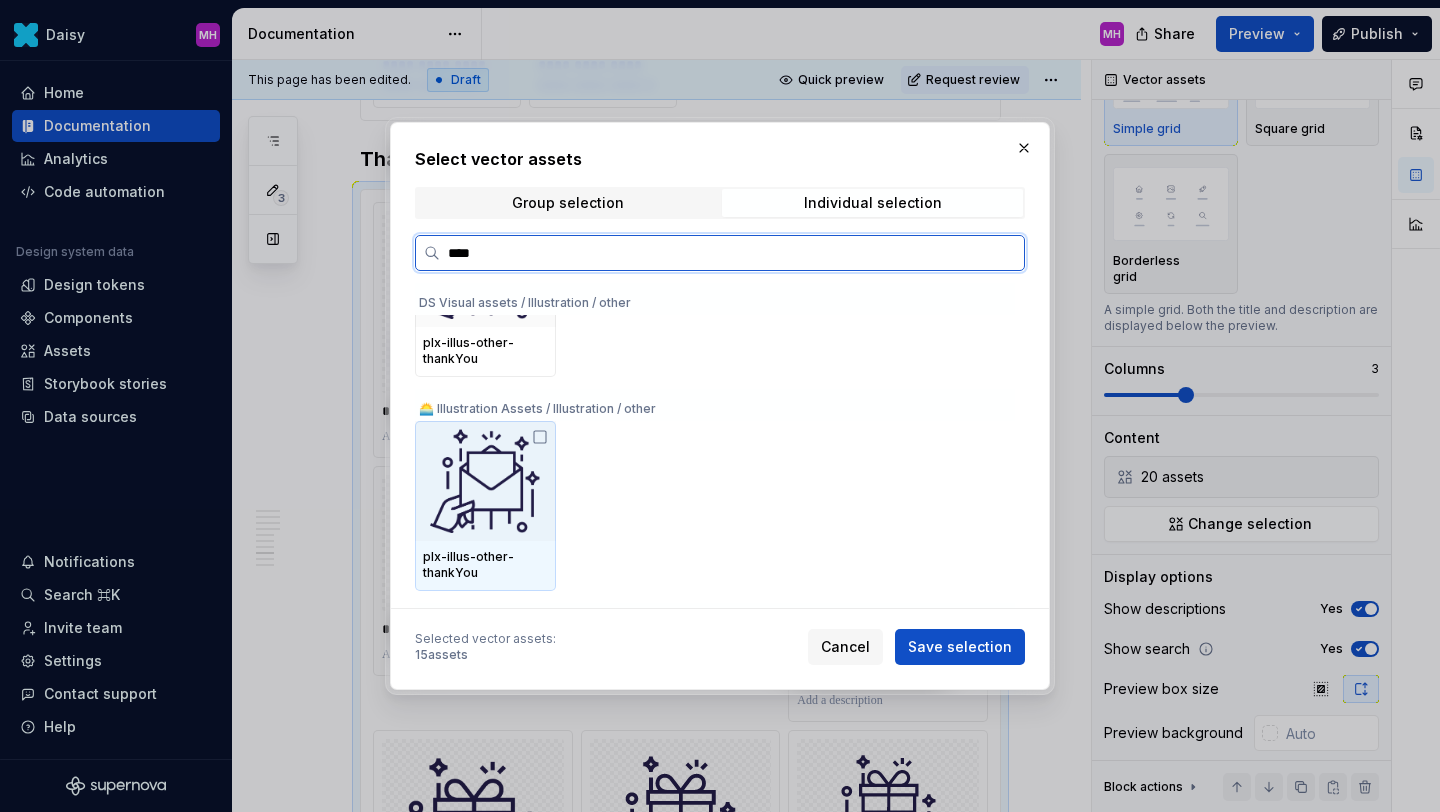 click 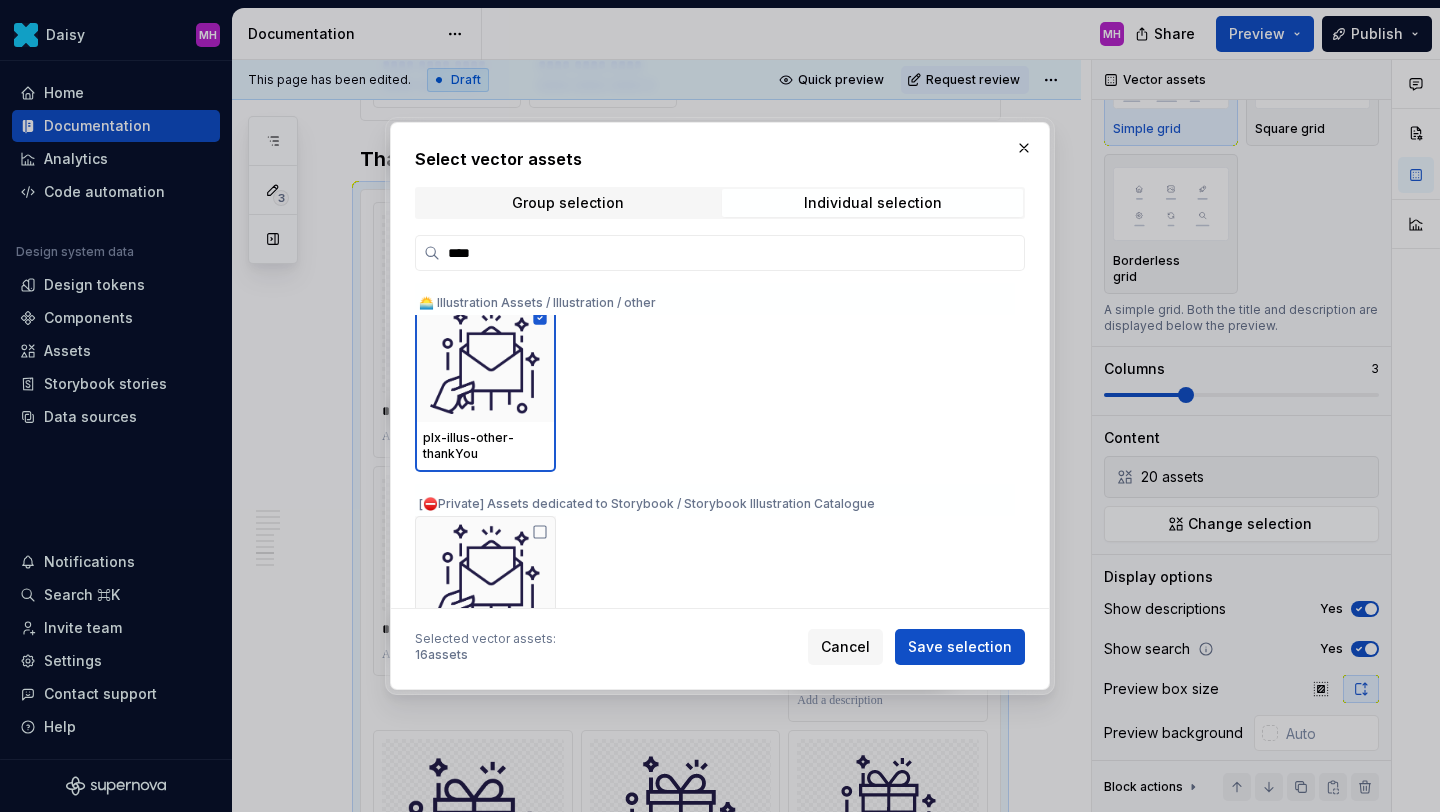 scroll, scrollTop: 346, scrollLeft: 0, axis: vertical 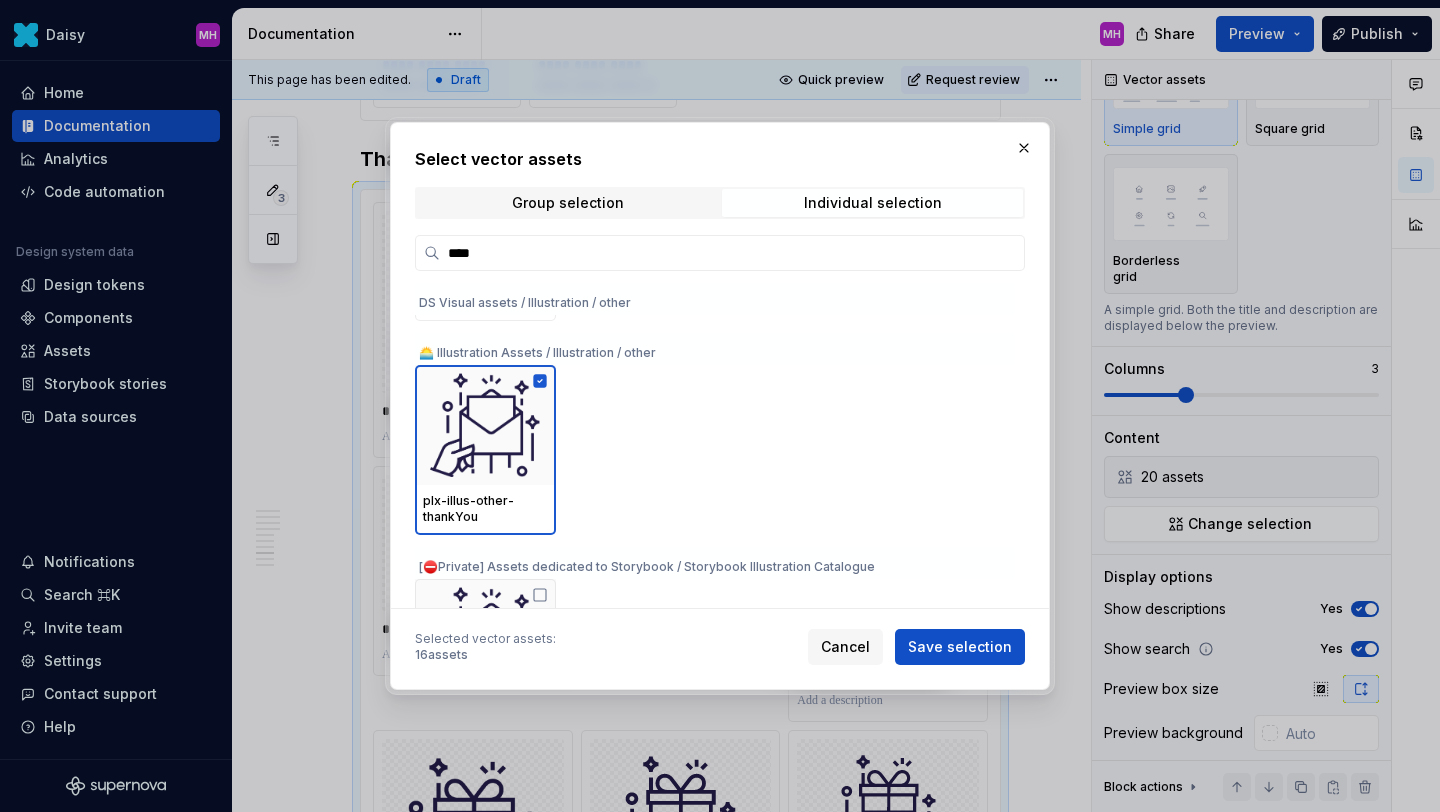 drag, startPoint x: 487, startPoint y: 253, endPoint x: 397, endPoint y: 253, distance: 90 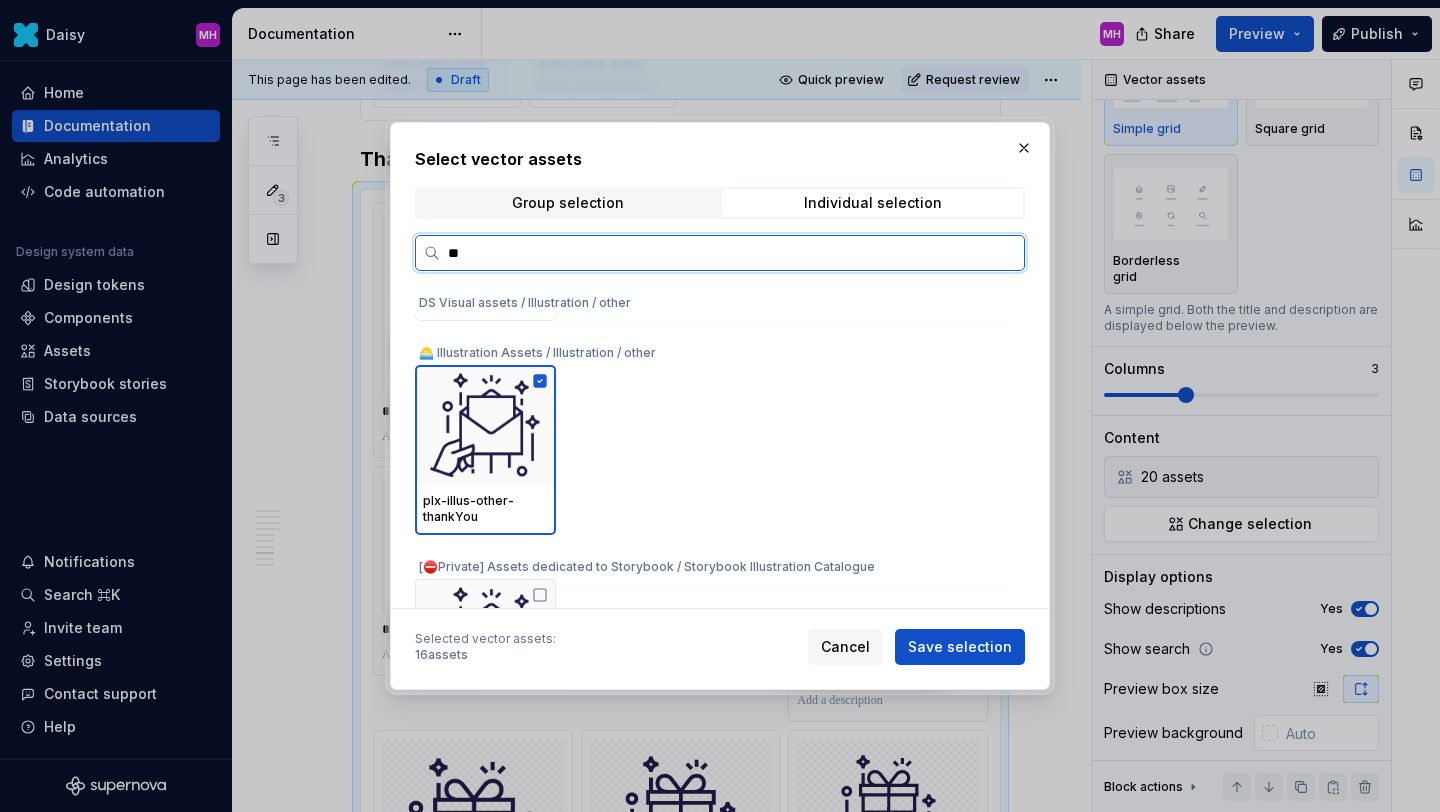 scroll, scrollTop: 0, scrollLeft: 0, axis: both 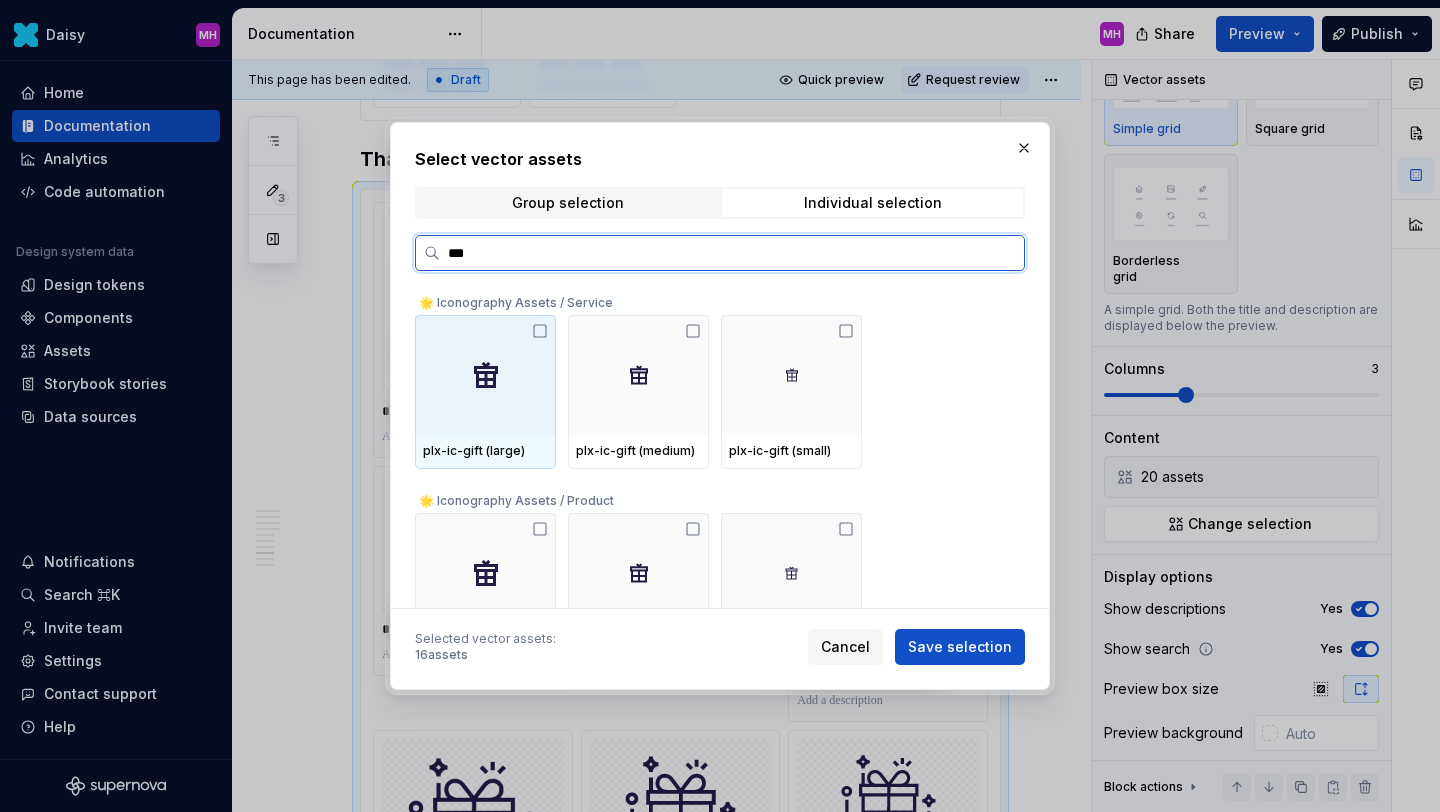 type on "****" 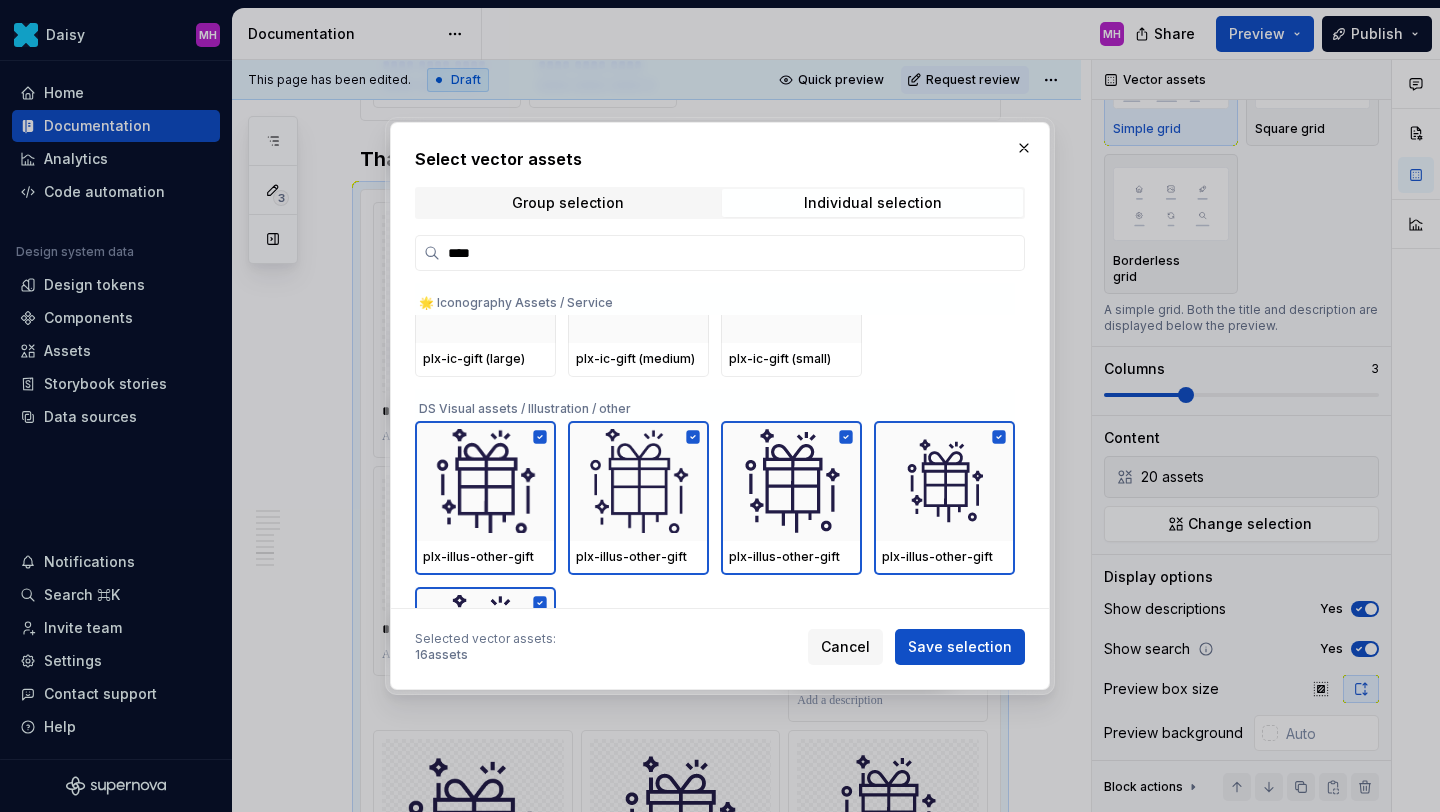 scroll, scrollTop: 293, scrollLeft: 0, axis: vertical 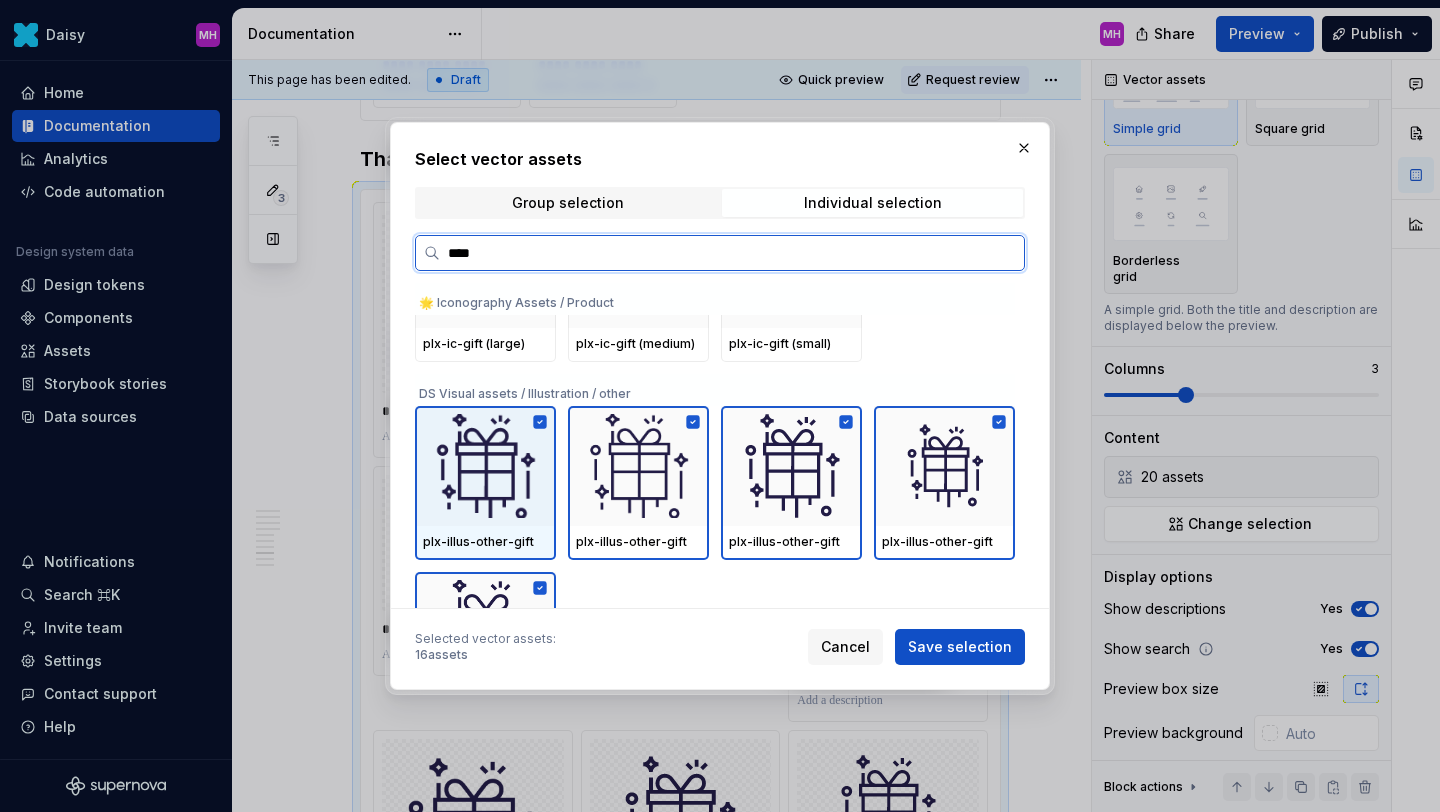 click 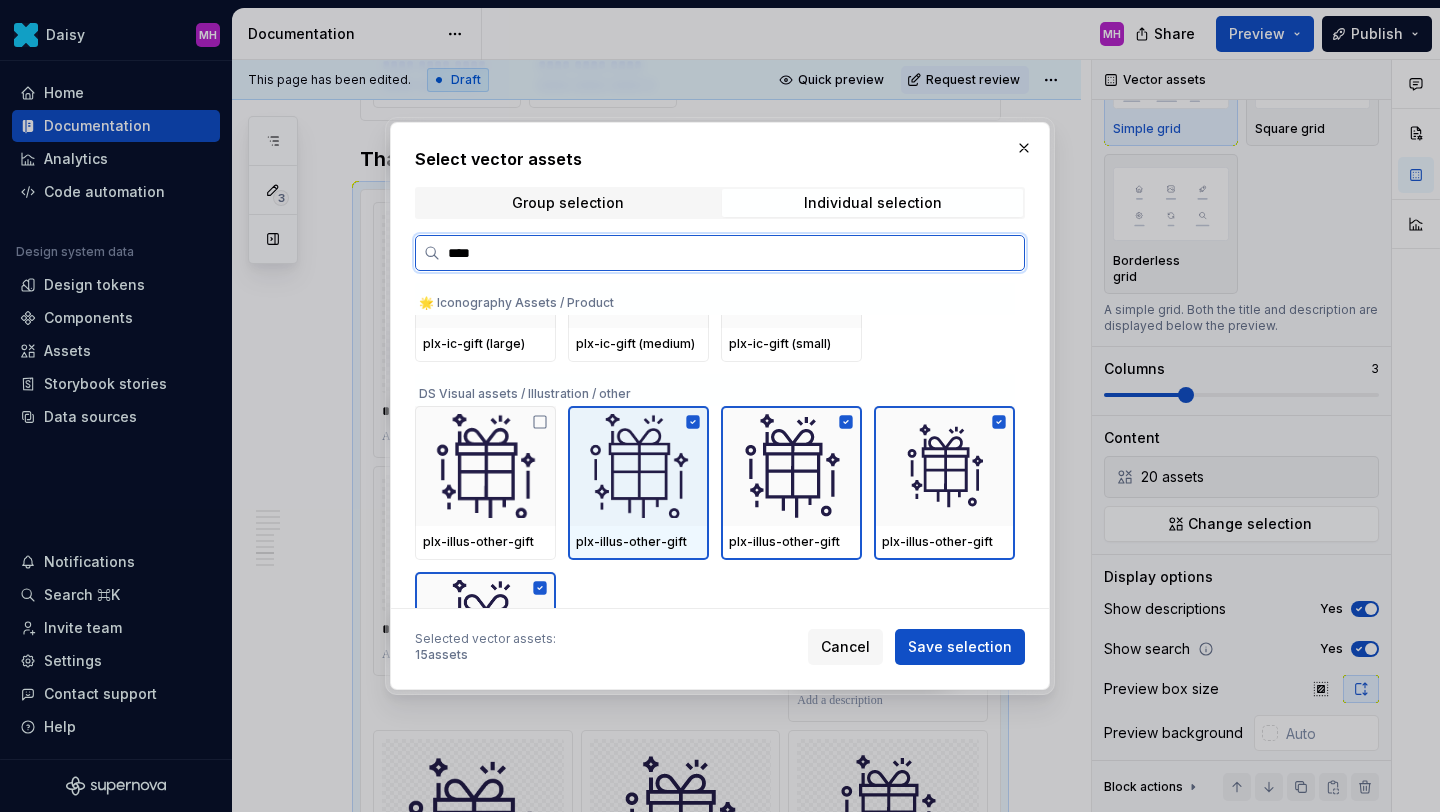 click 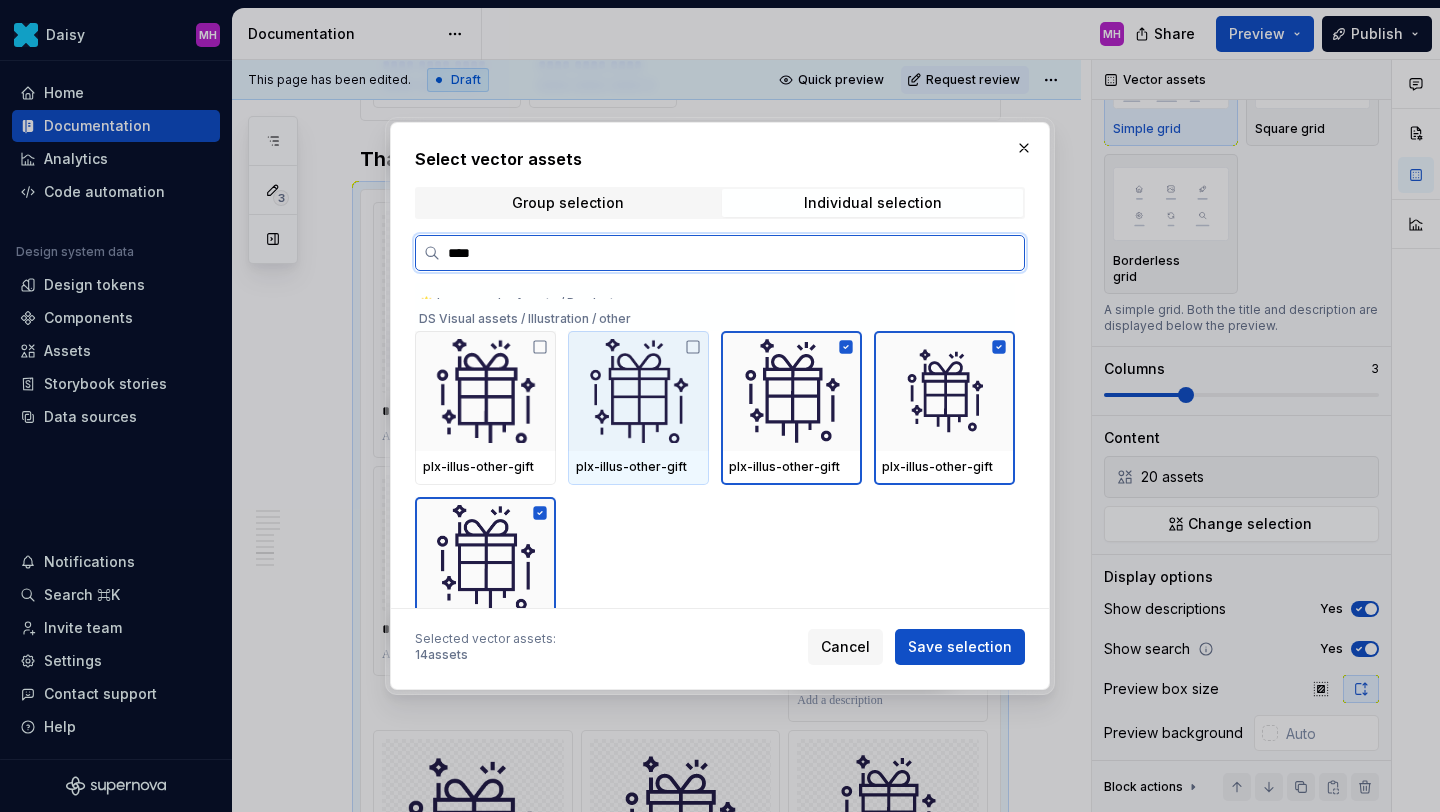 scroll, scrollTop: 376, scrollLeft: 0, axis: vertical 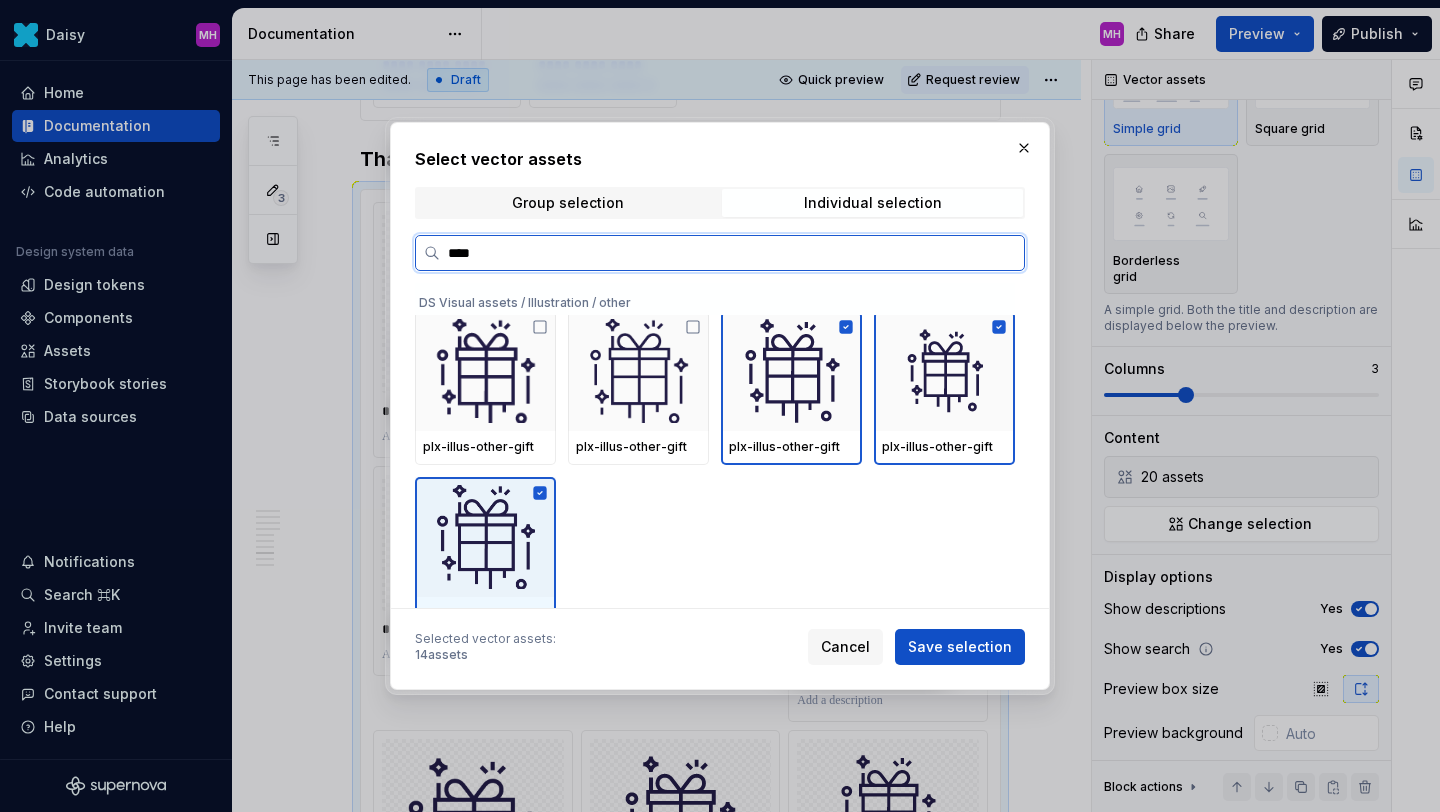 click 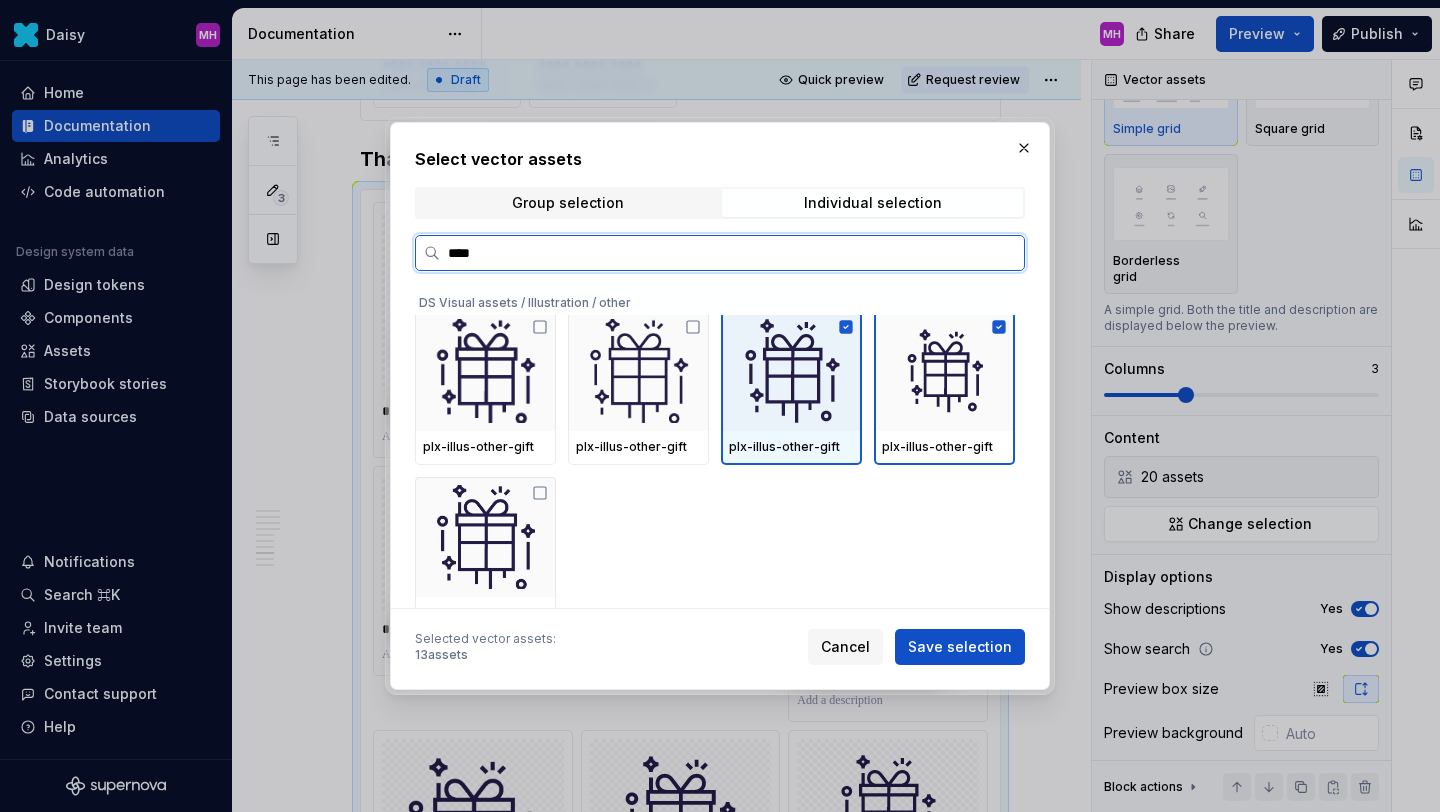 click 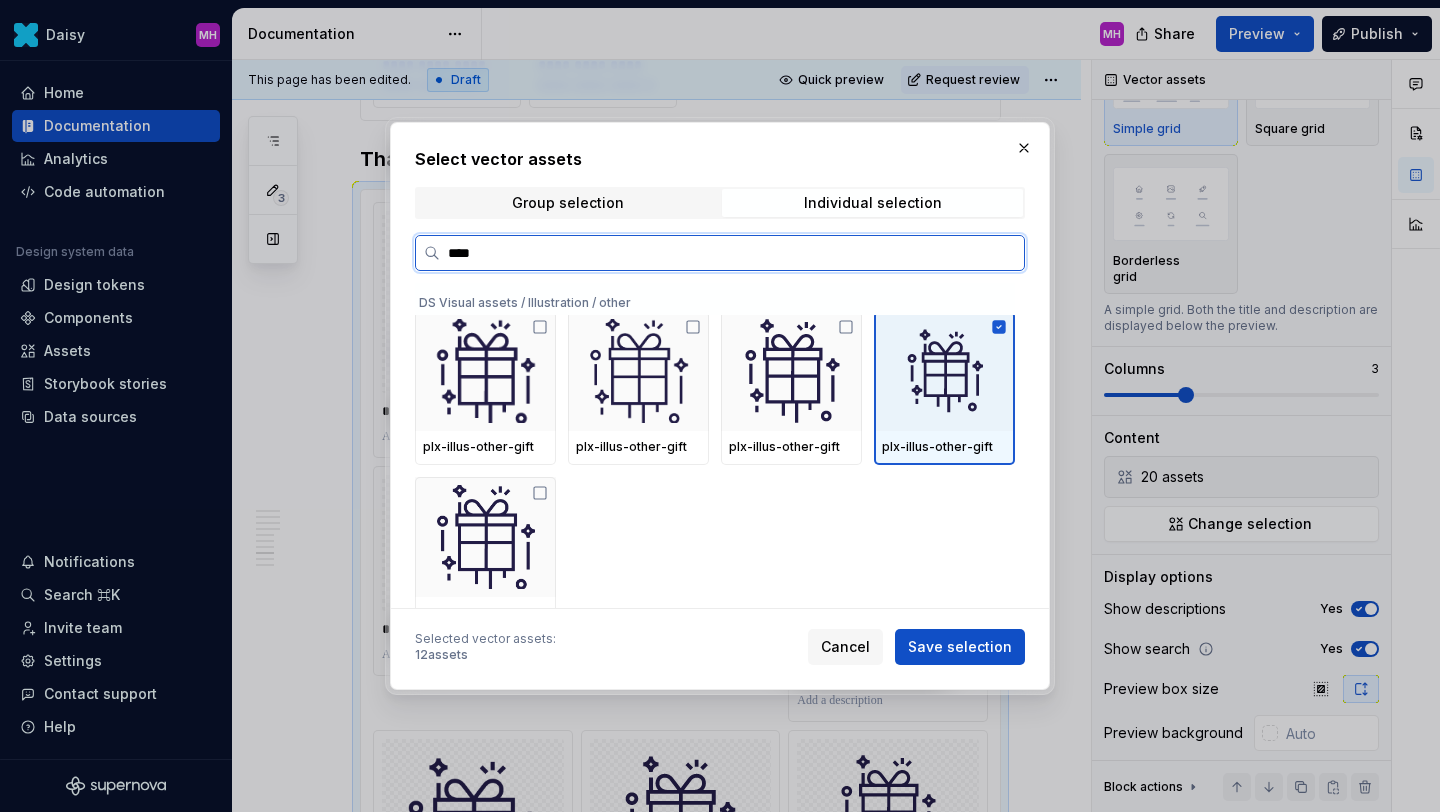 click 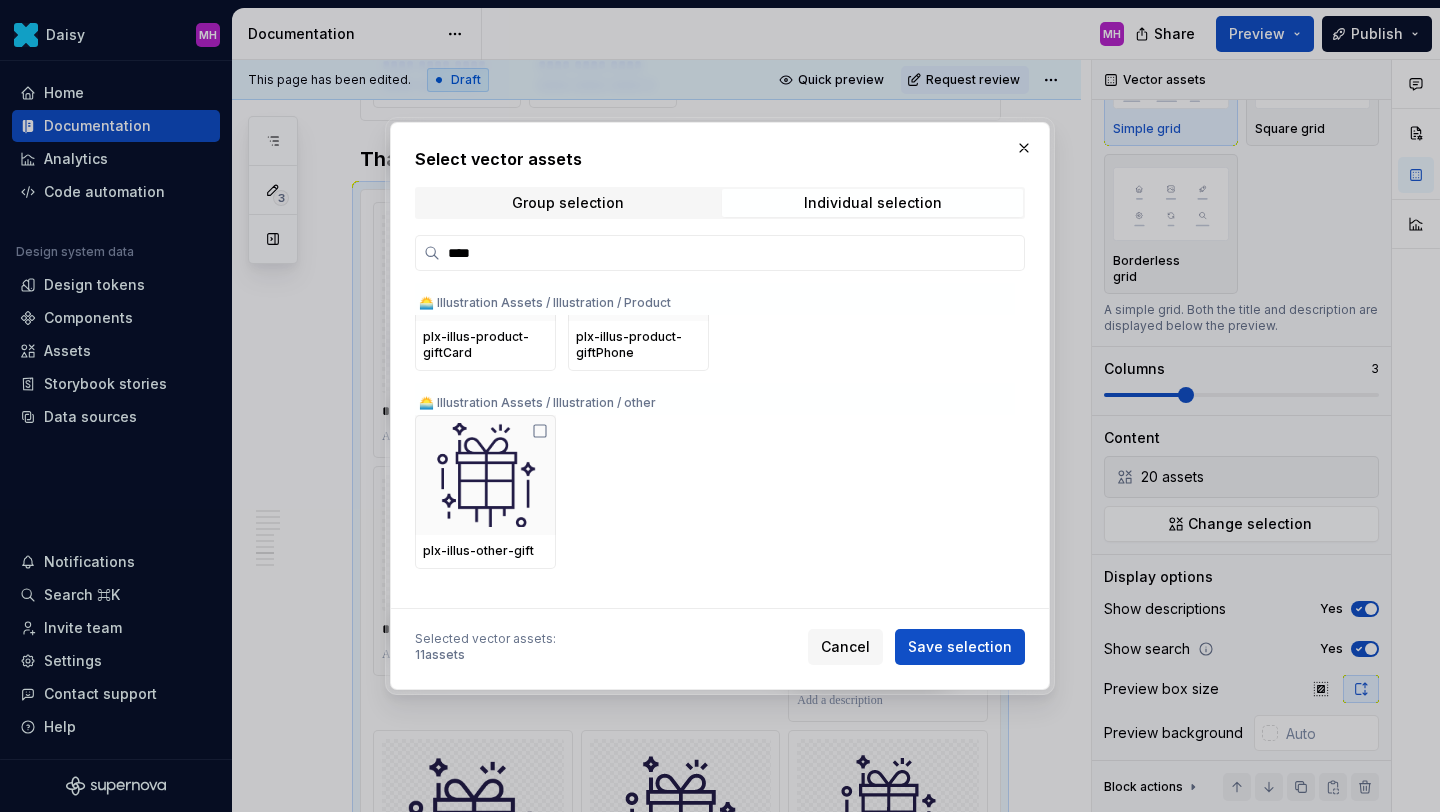 scroll, scrollTop: 1369, scrollLeft: 0, axis: vertical 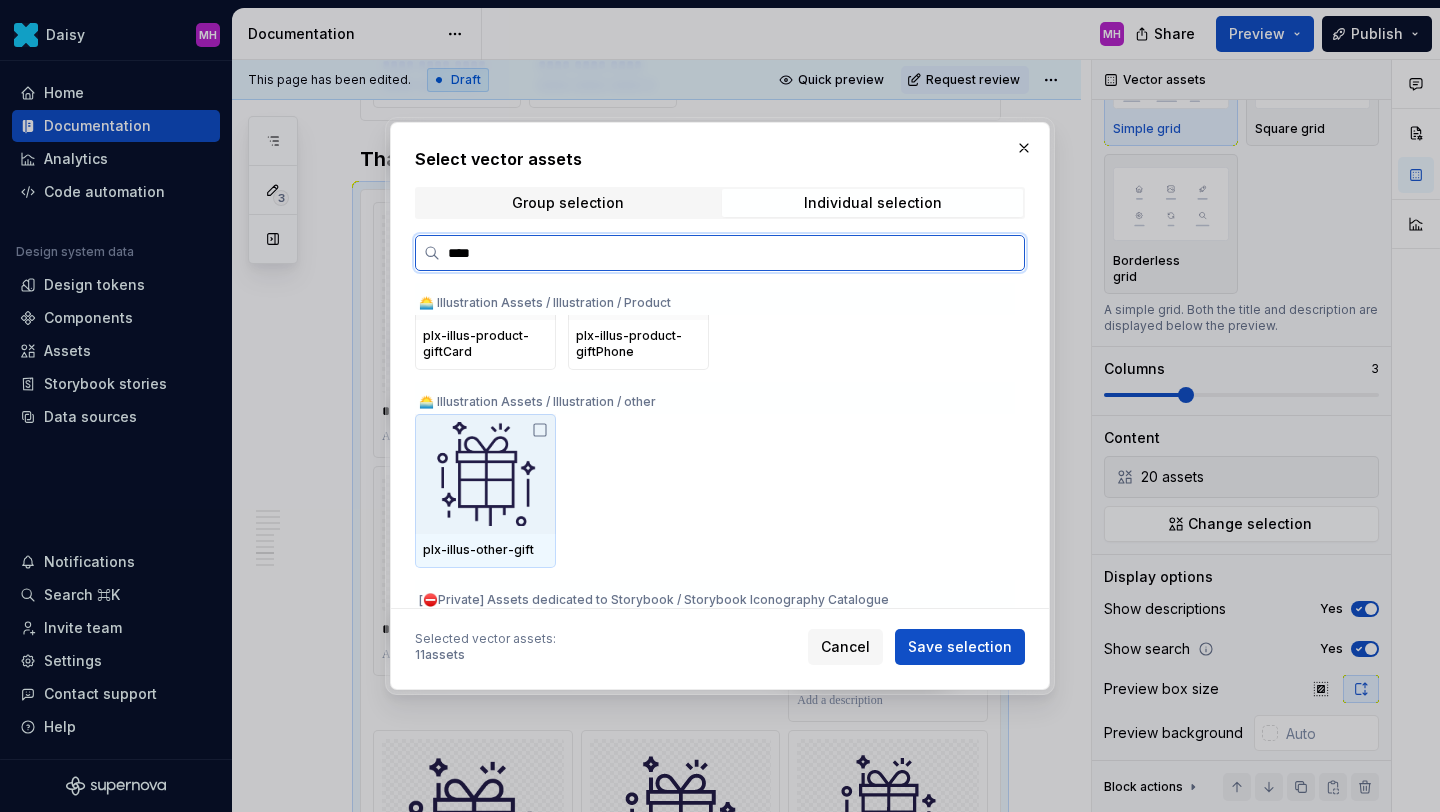 click 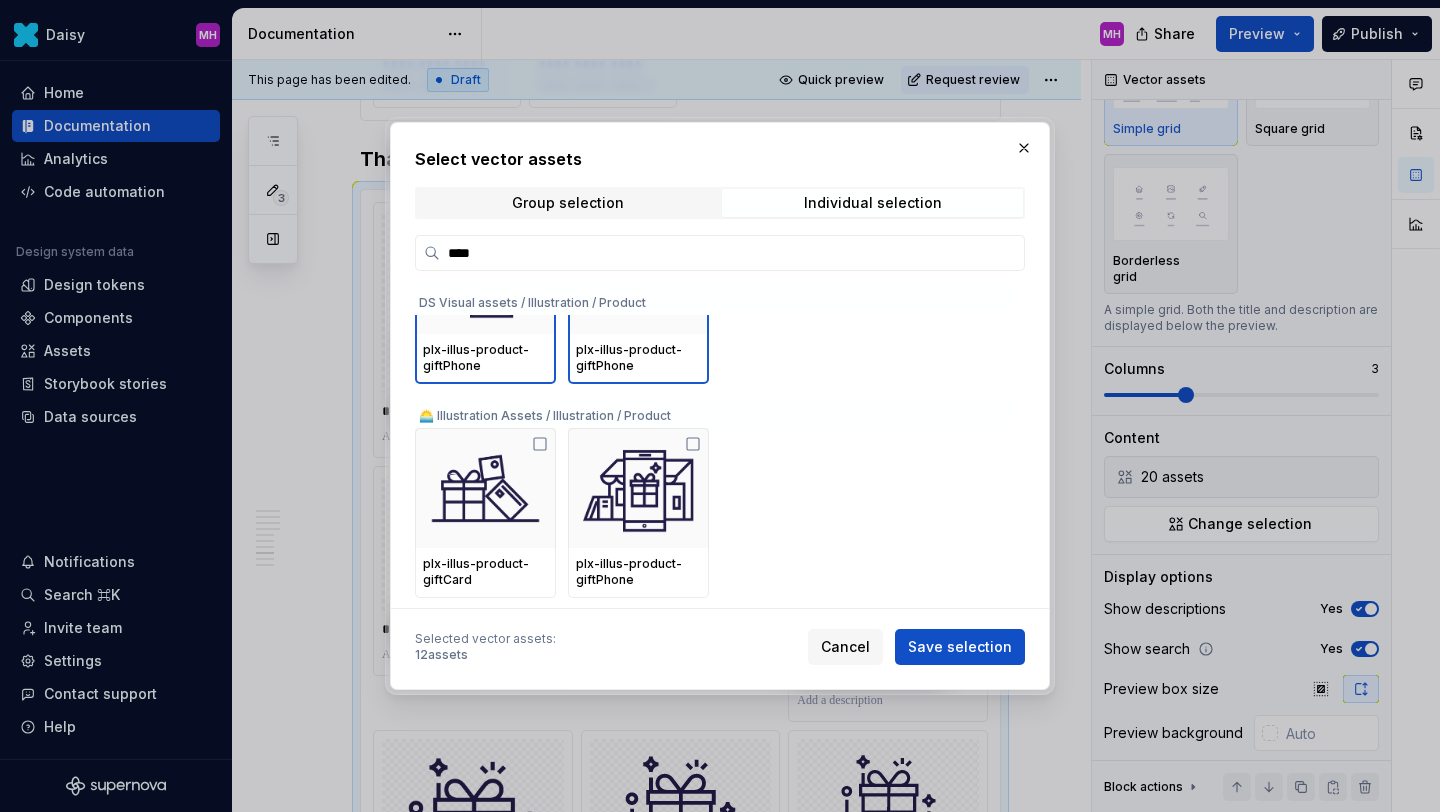 scroll, scrollTop: 1191, scrollLeft: 0, axis: vertical 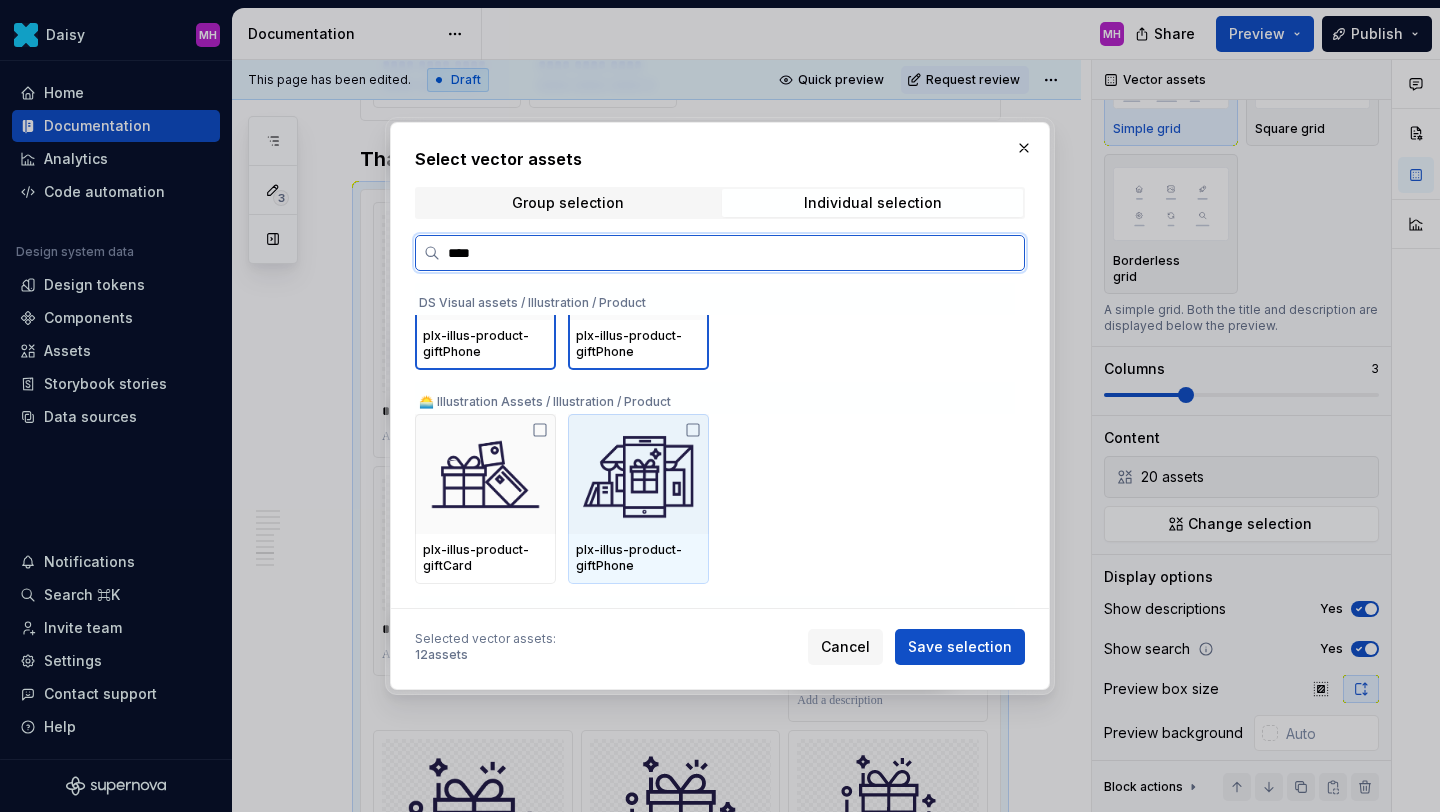 click 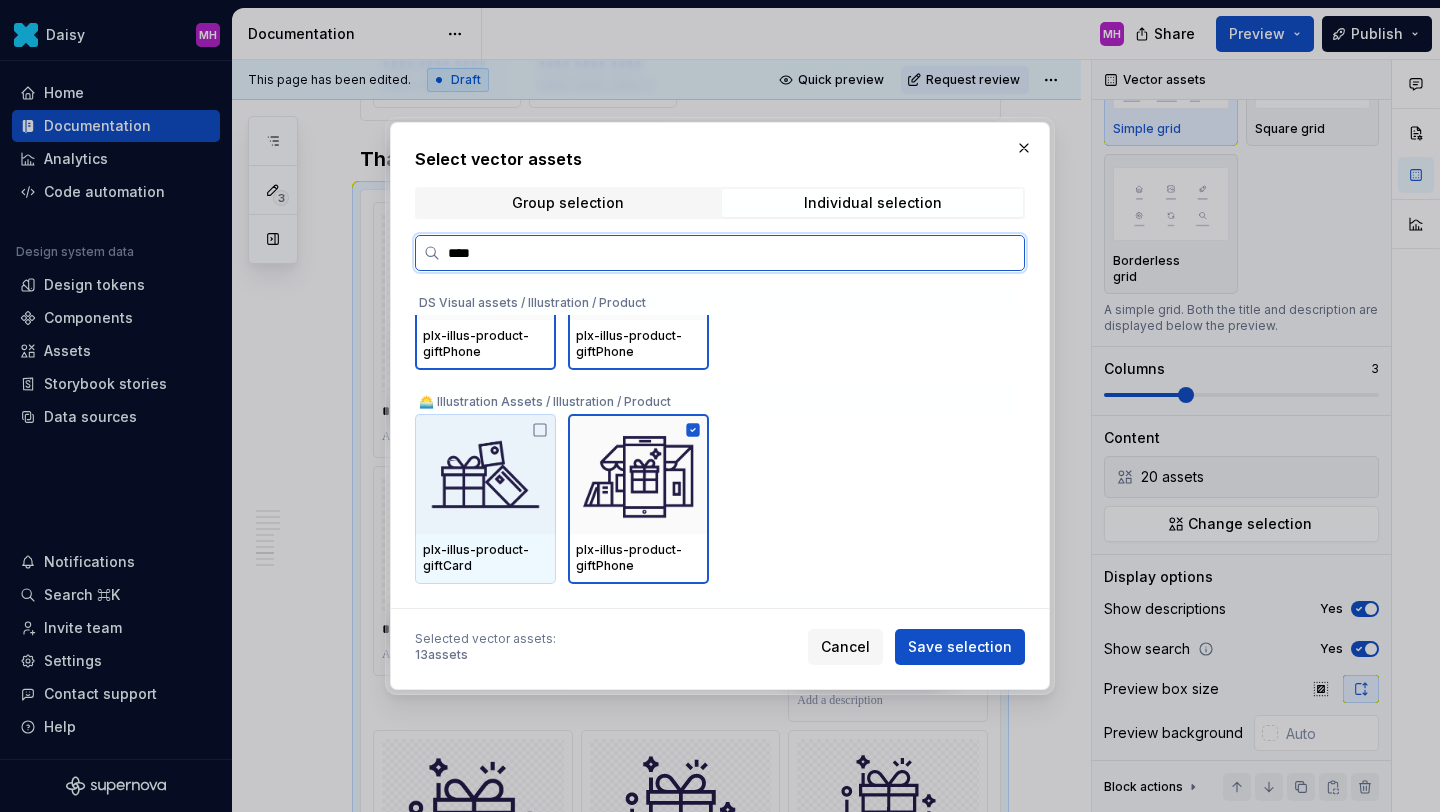 click 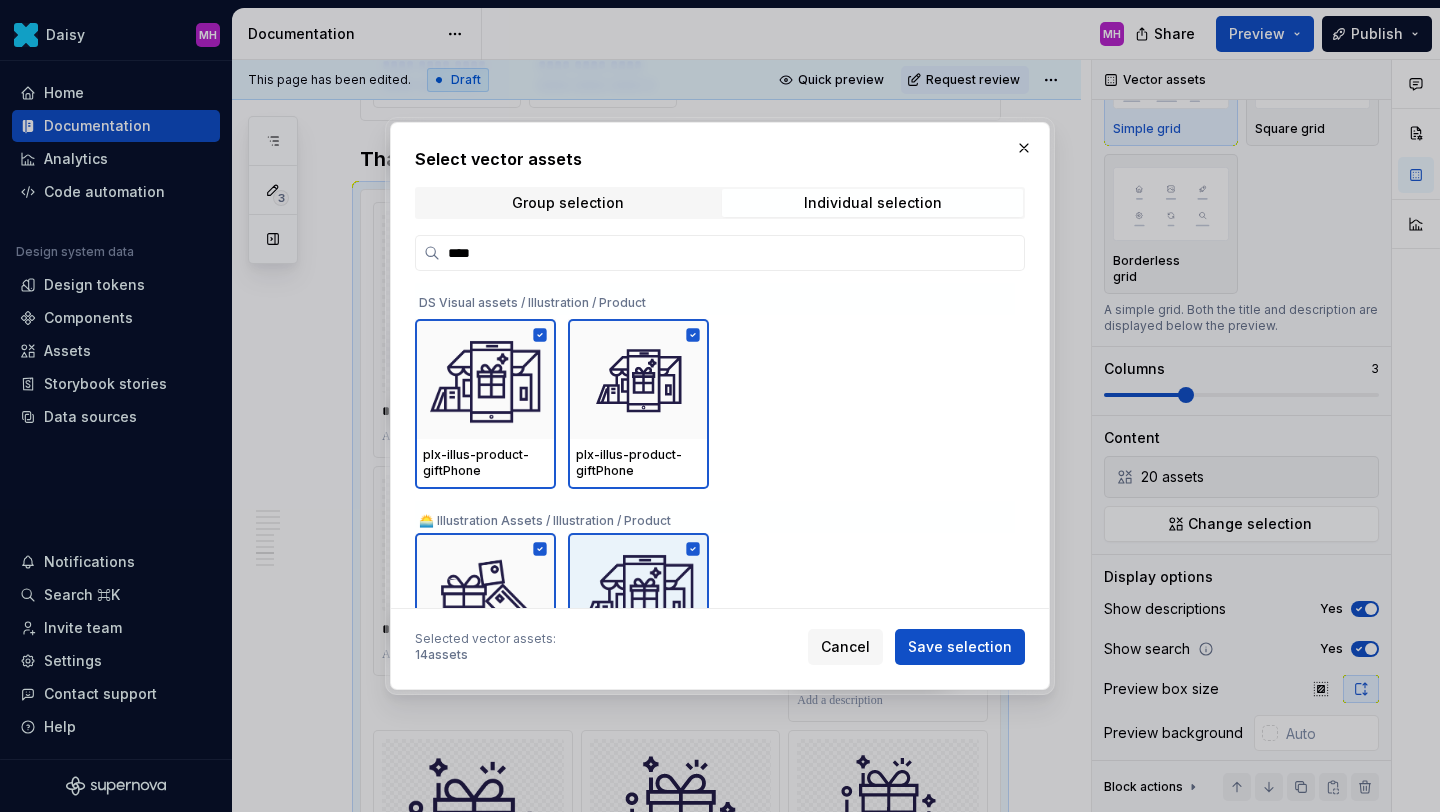 scroll, scrollTop: 1047, scrollLeft: 0, axis: vertical 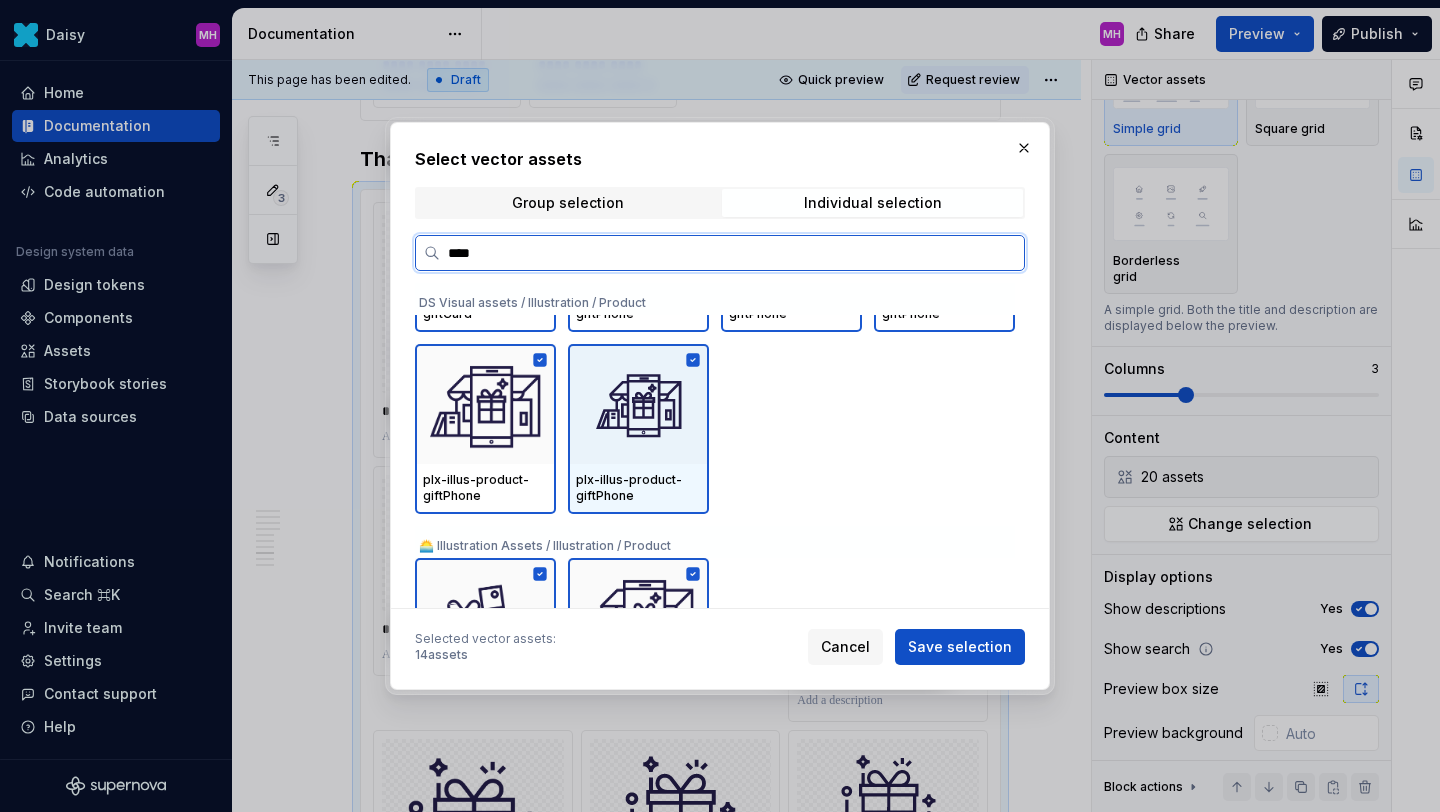 click 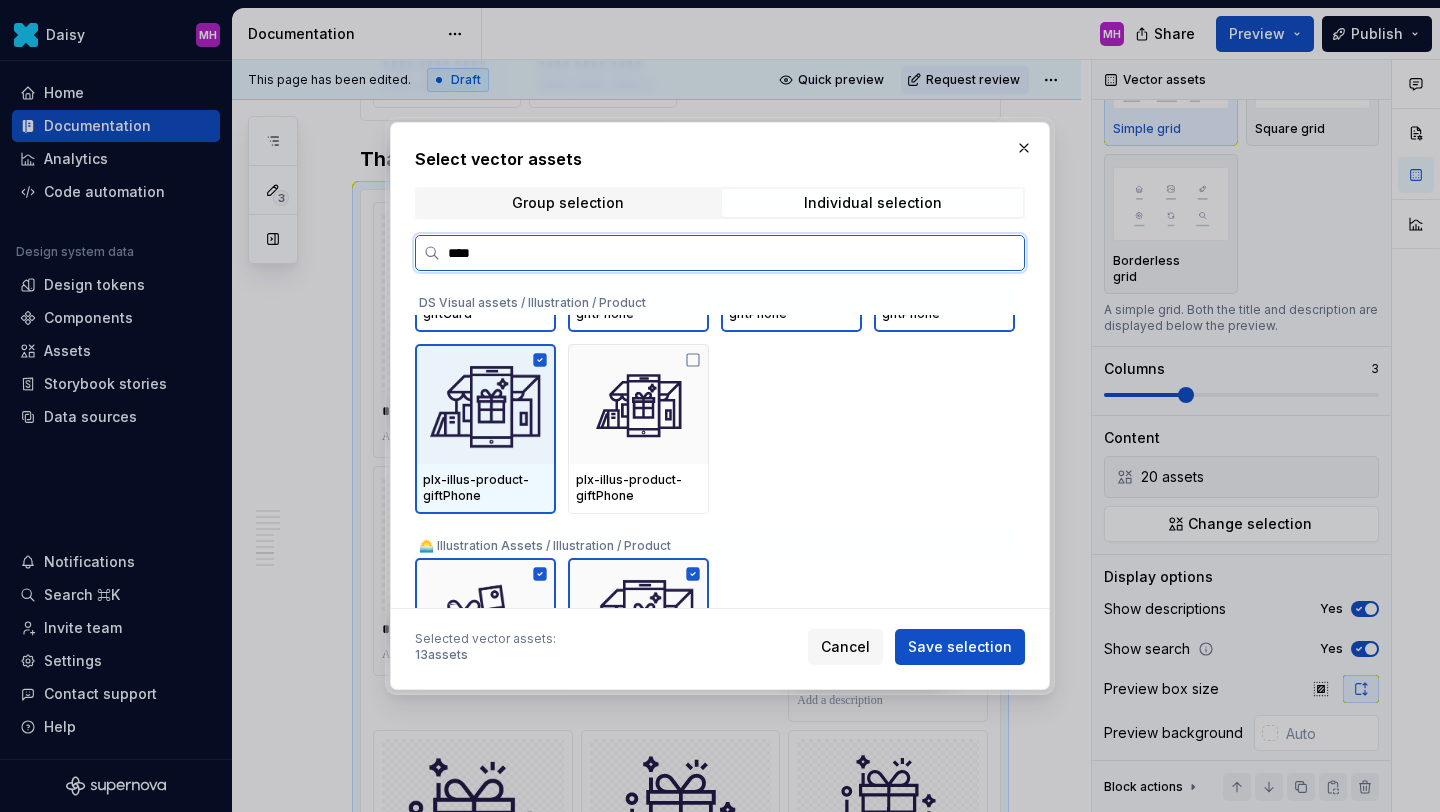 click 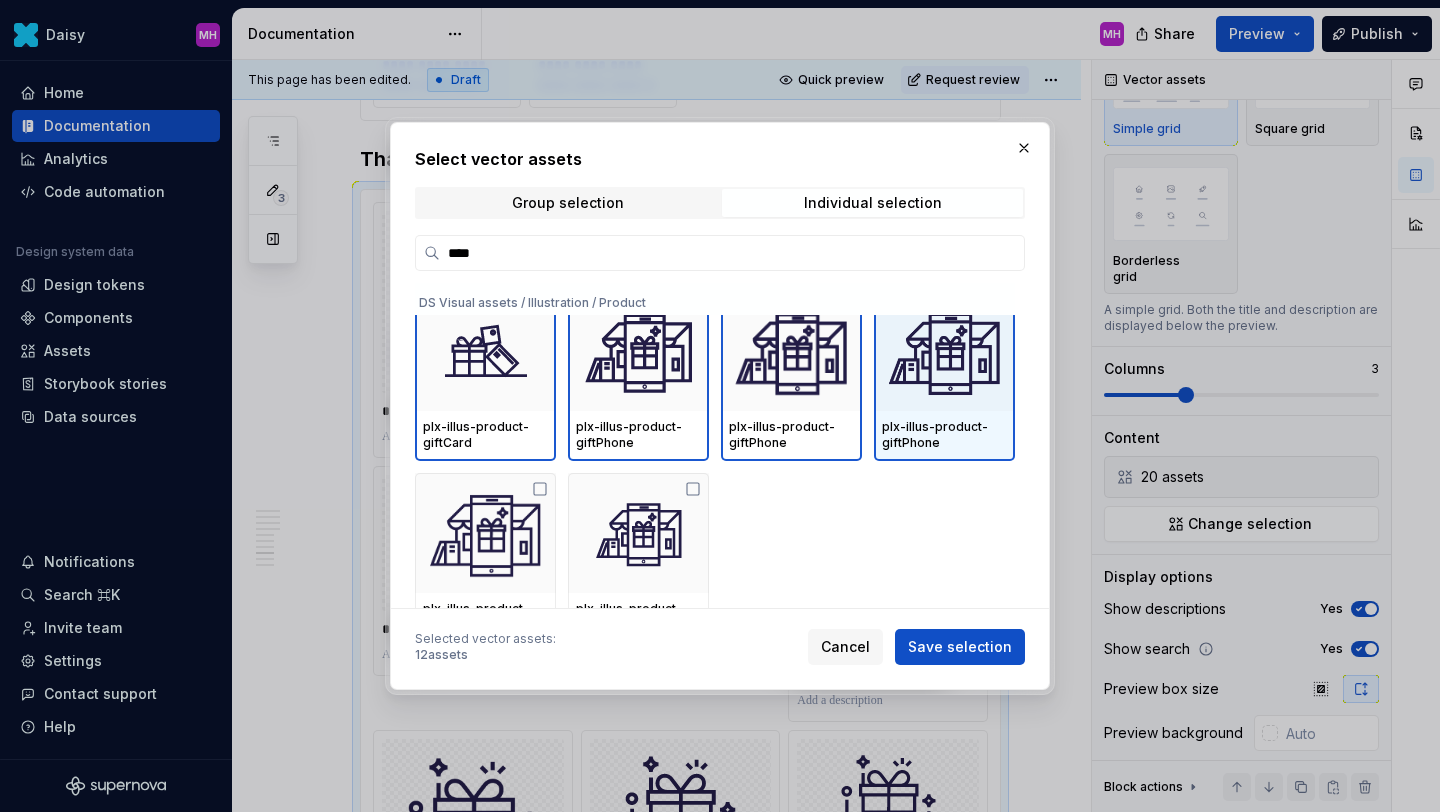 scroll, scrollTop: 848, scrollLeft: 0, axis: vertical 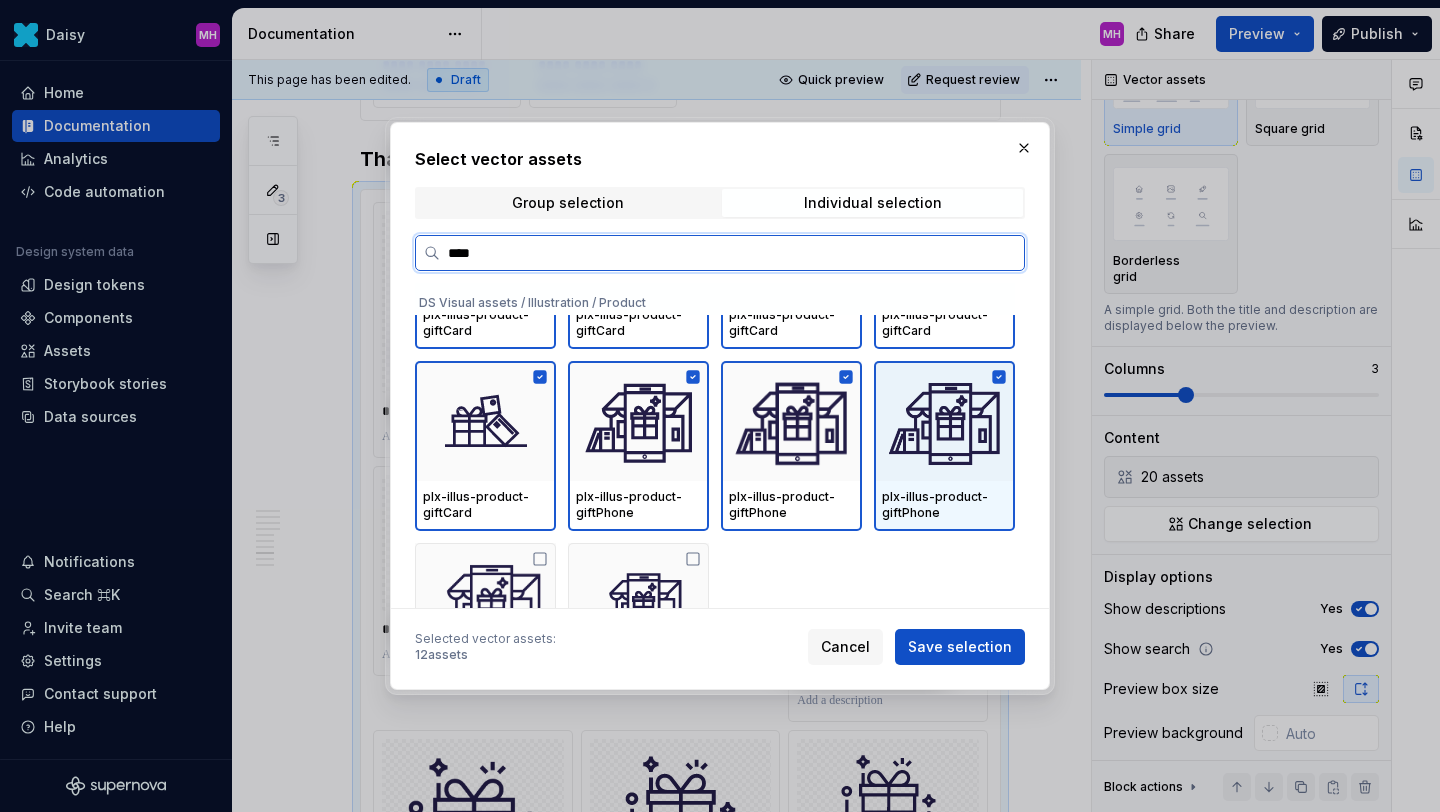 click 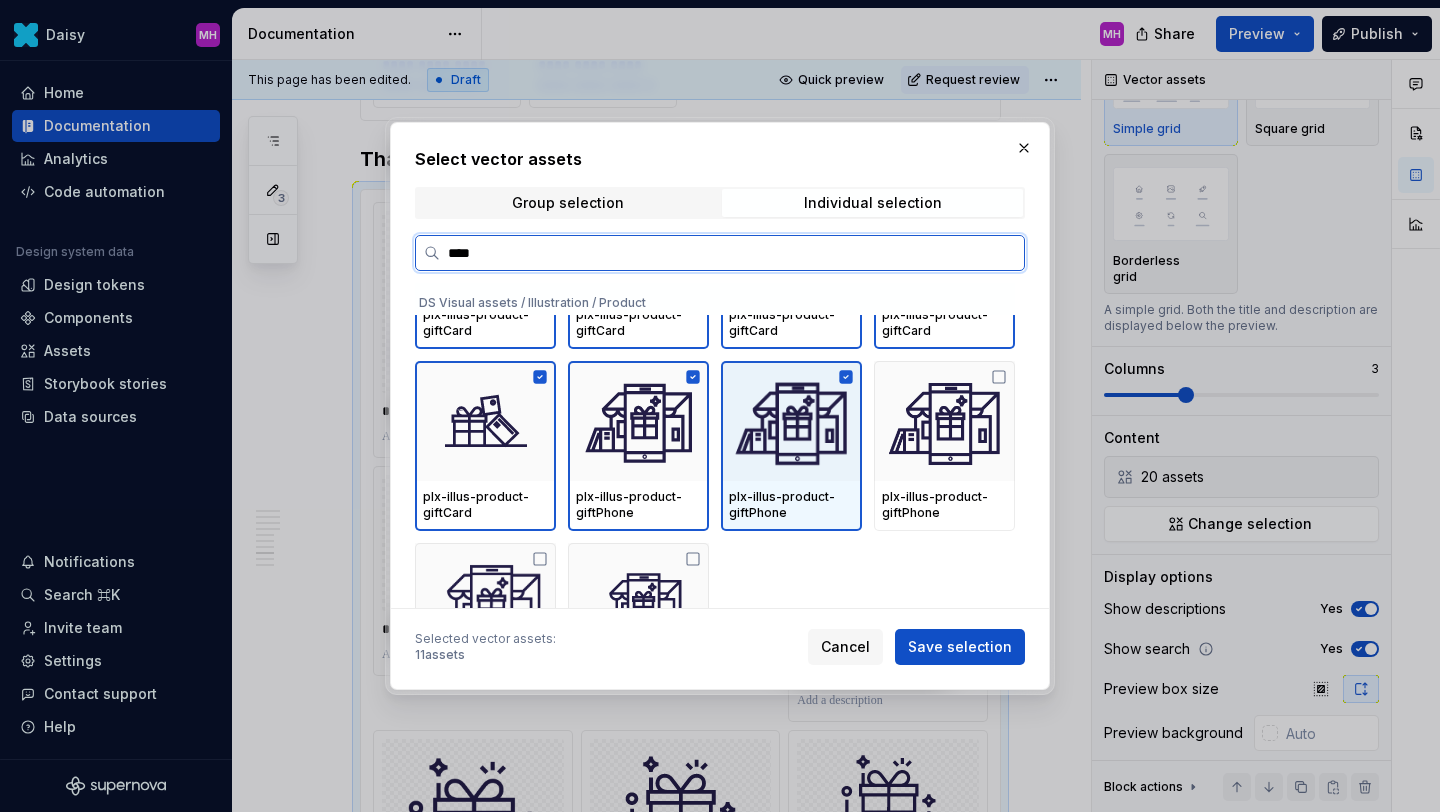 click 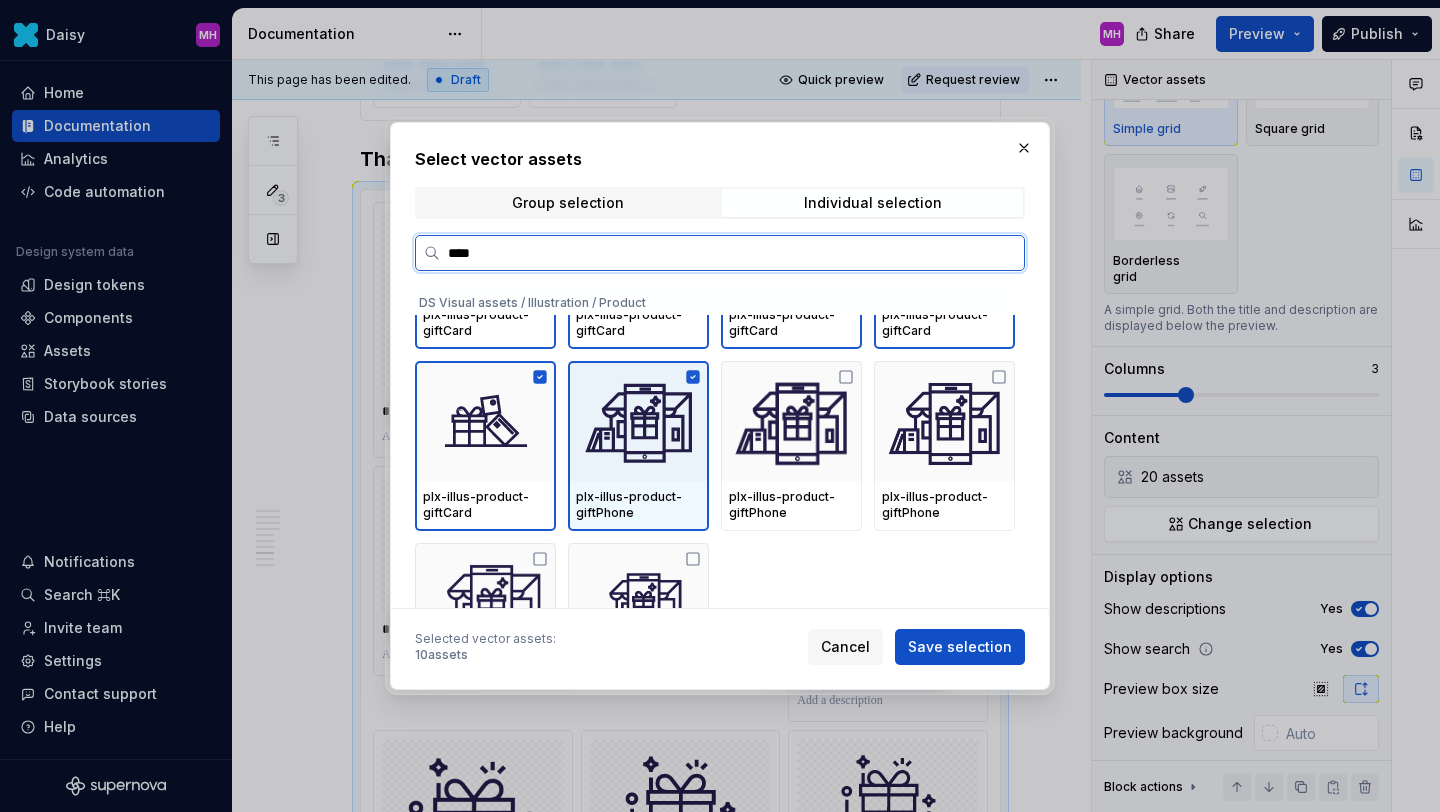 click 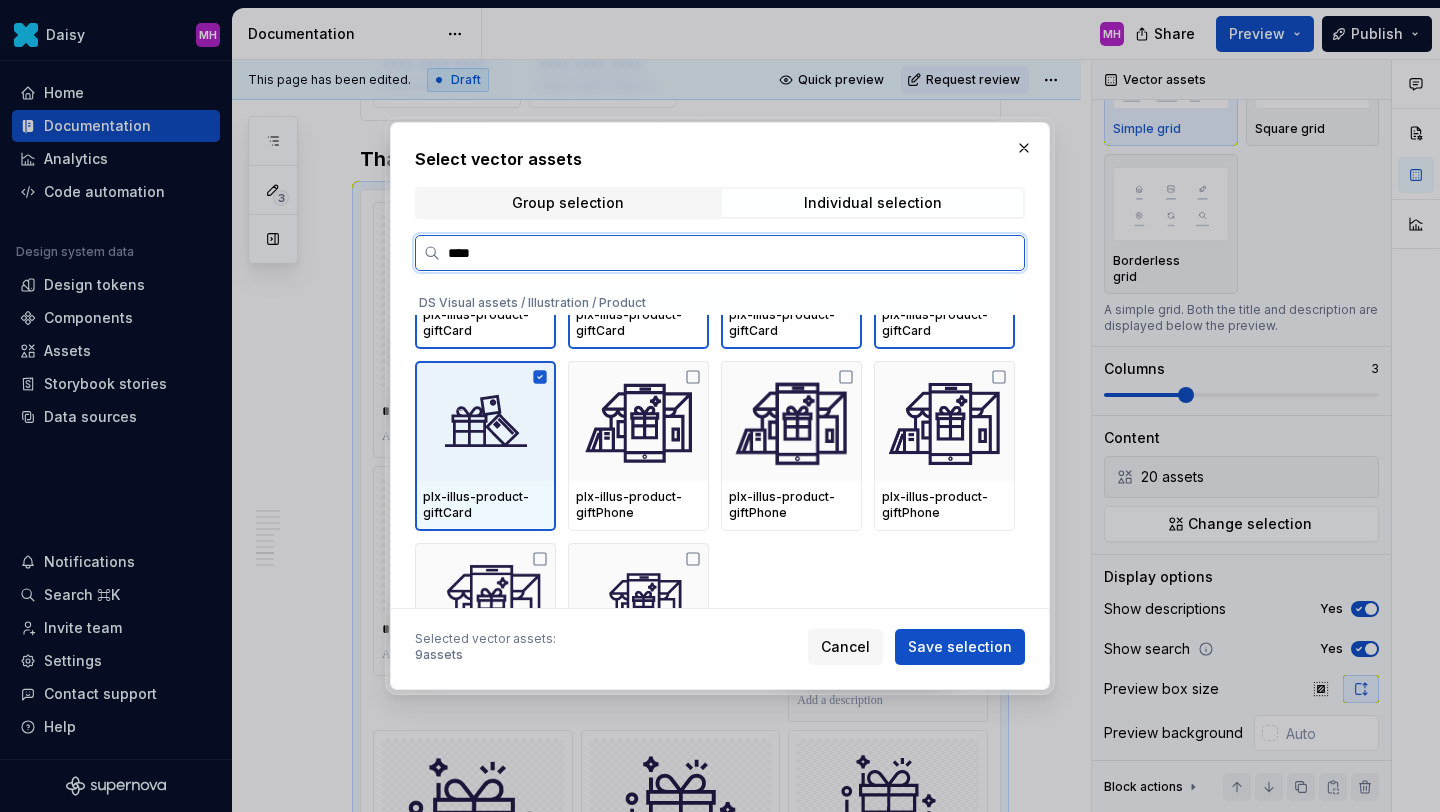 click 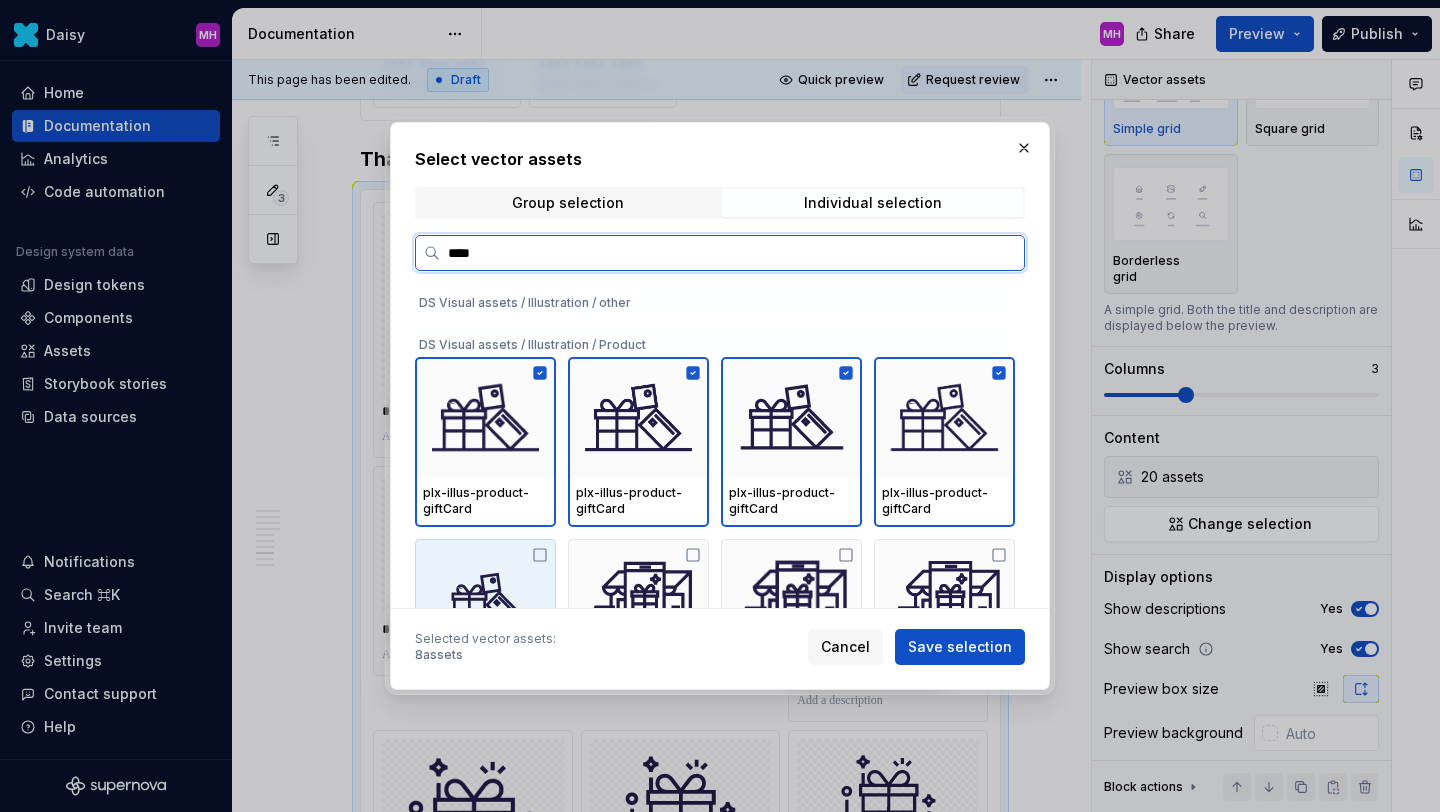 scroll, scrollTop: 659, scrollLeft: 0, axis: vertical 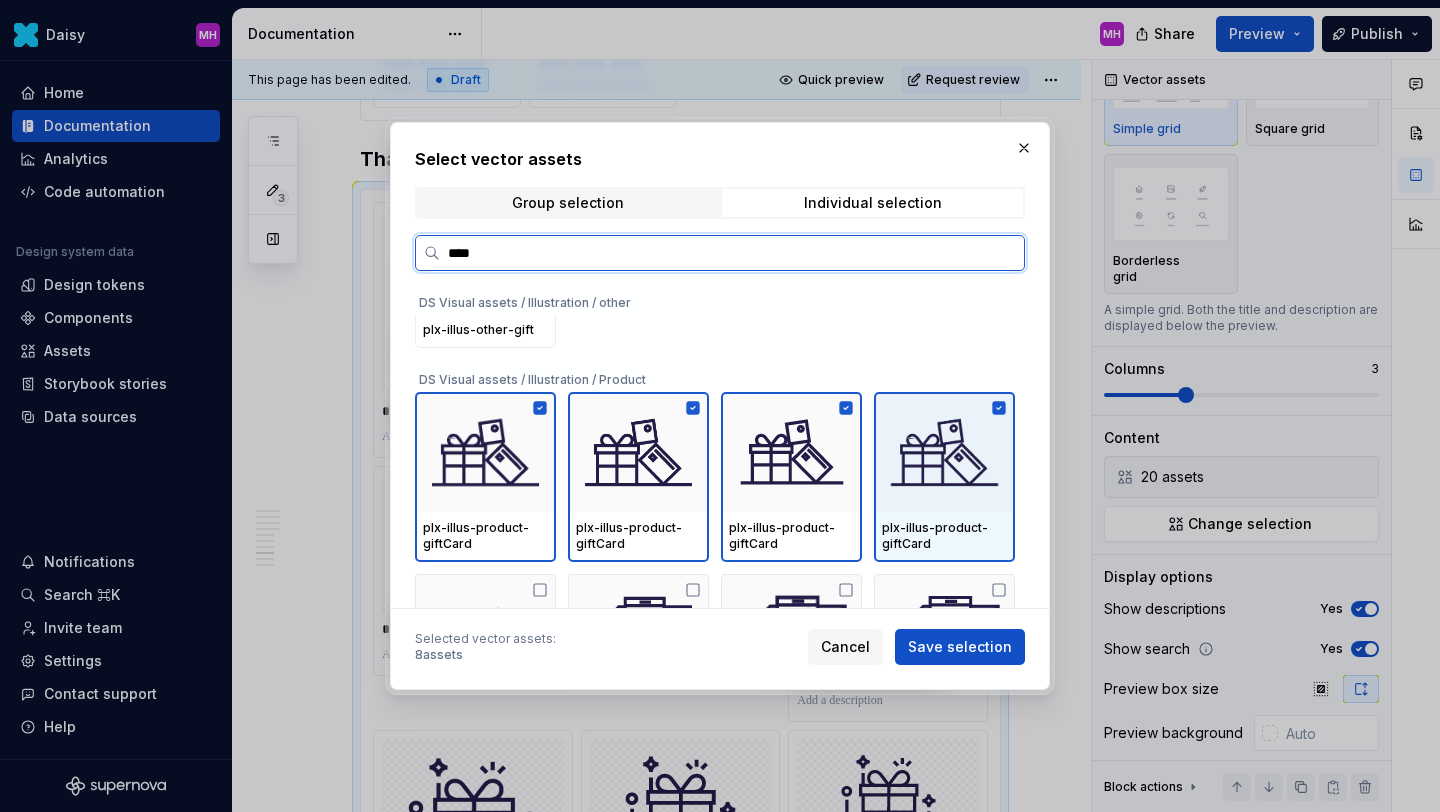 click 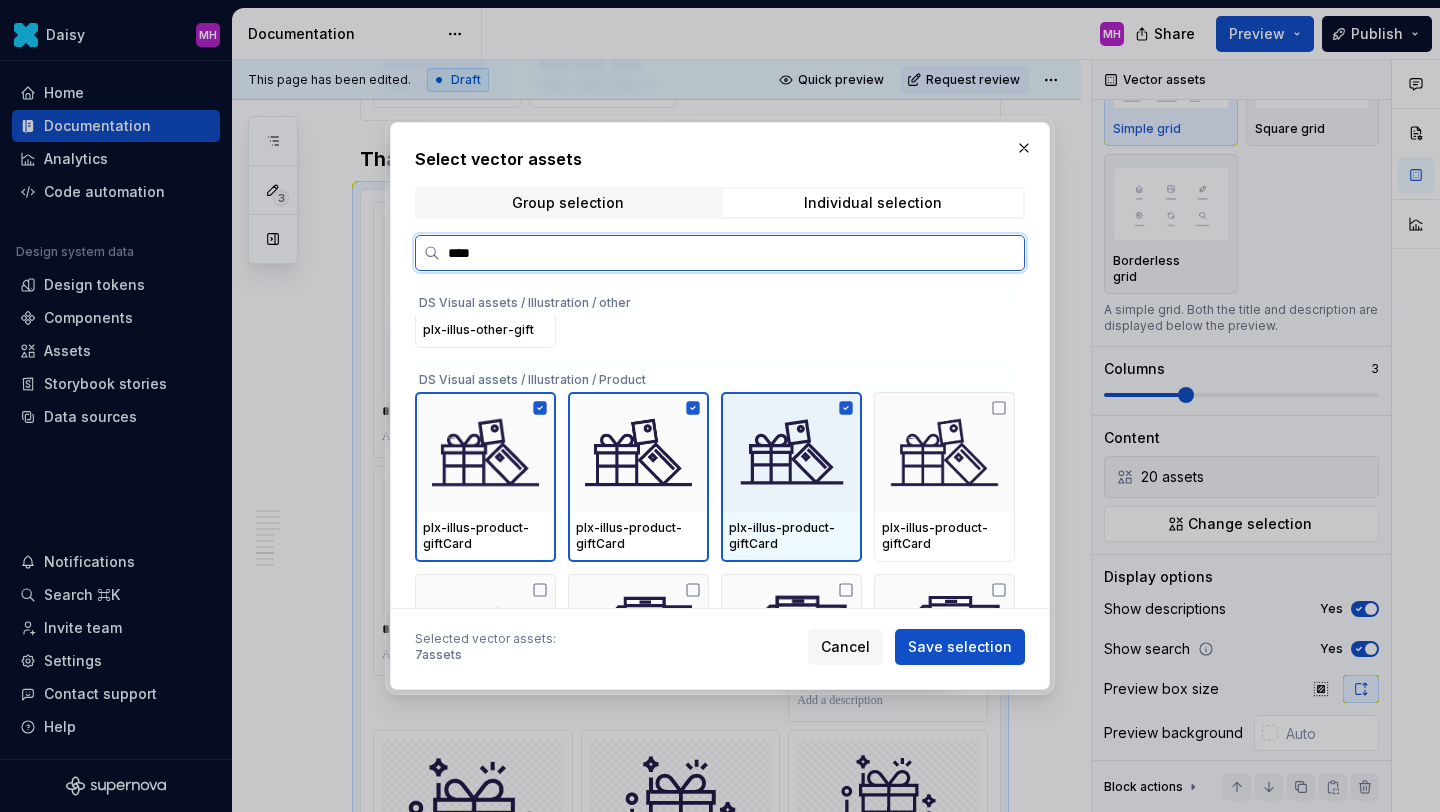 click 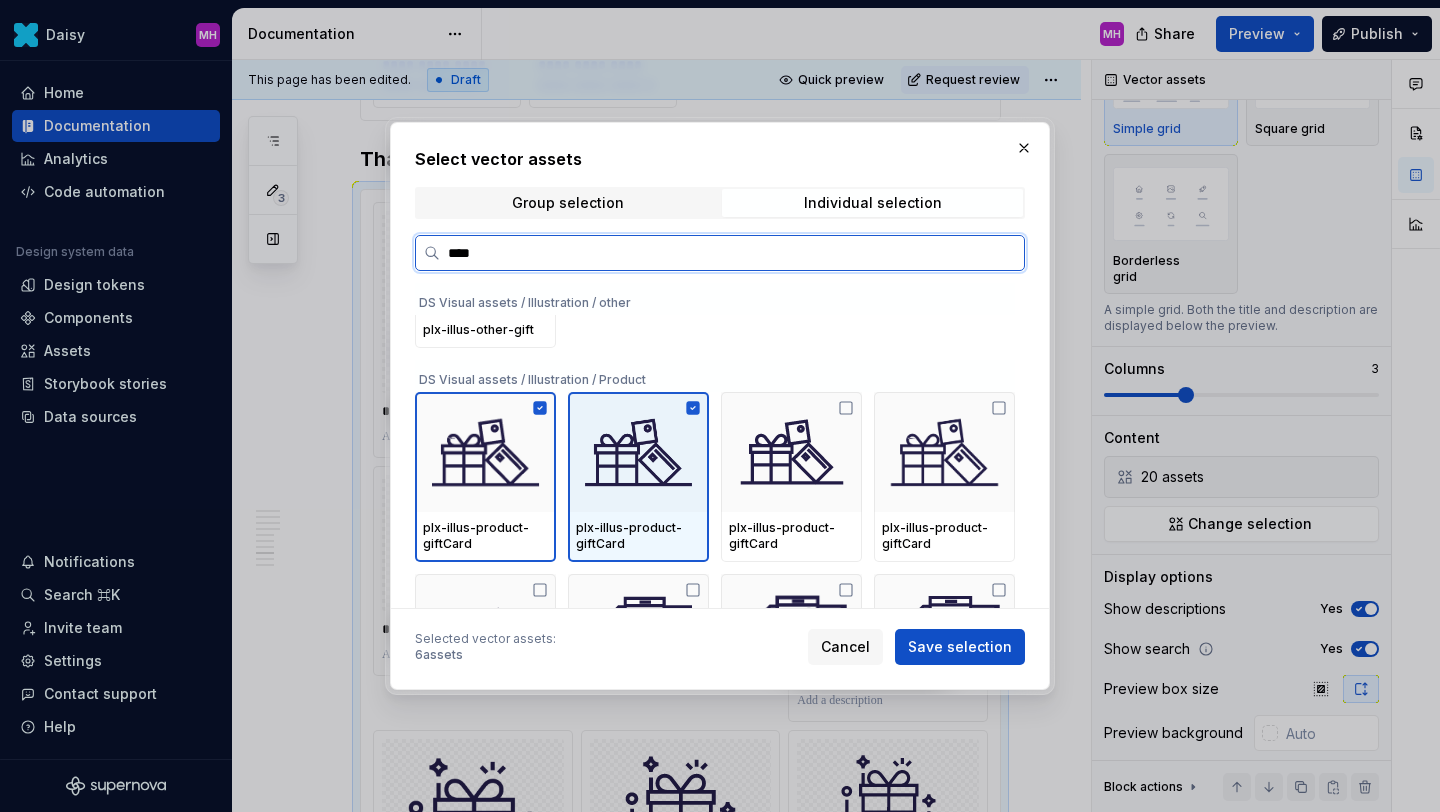 click 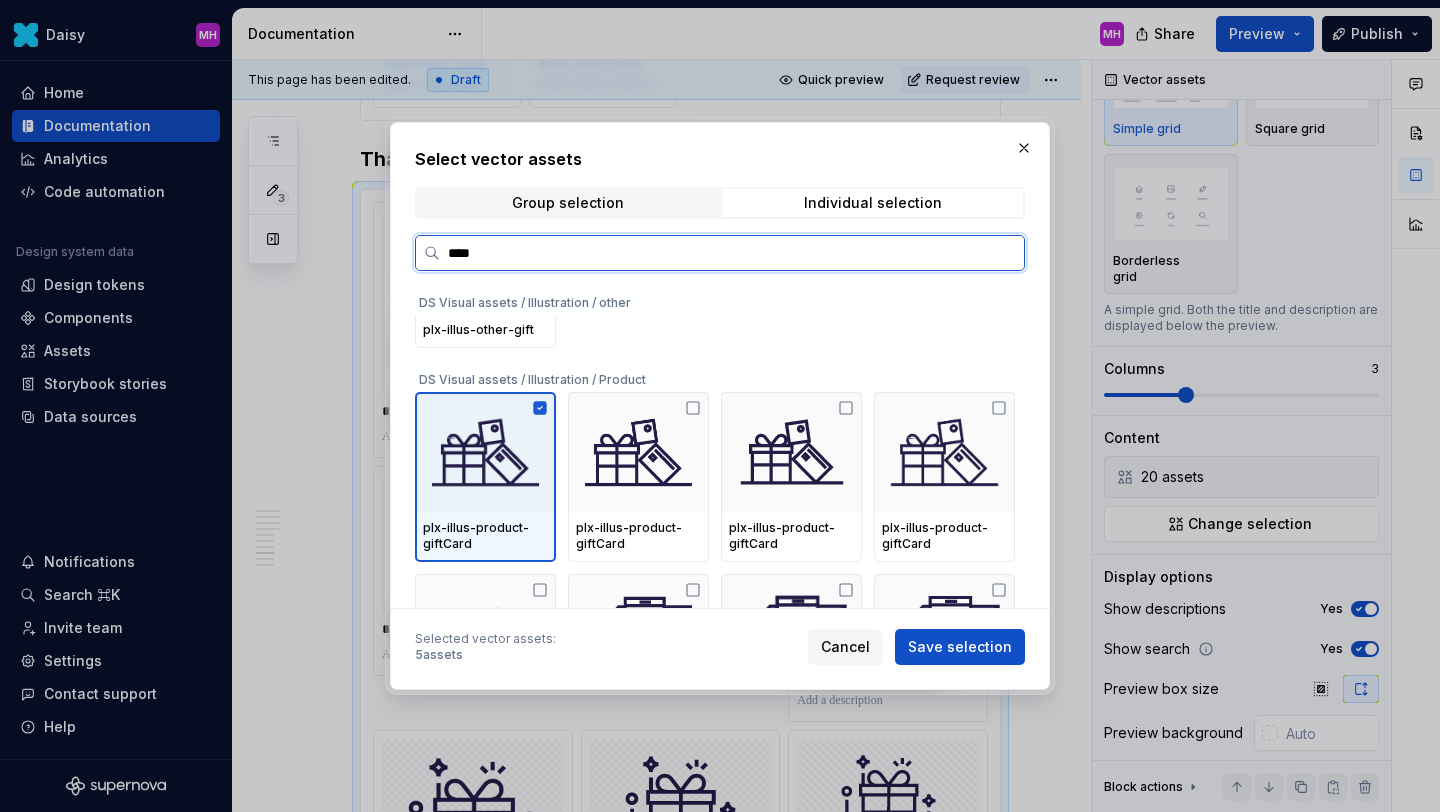click 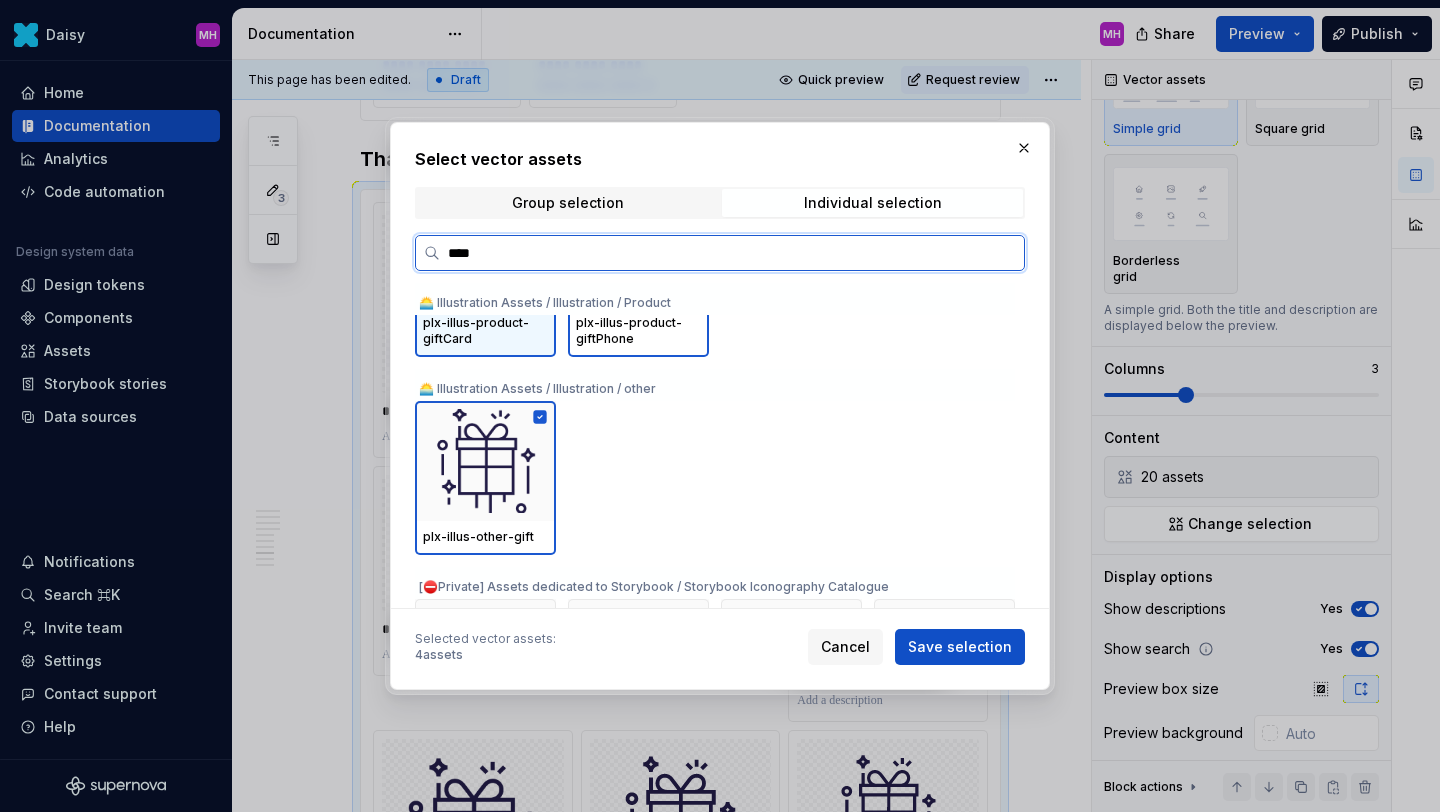 scroll, scrollTop: 1410, scrollLeft: 0, axis: vertical 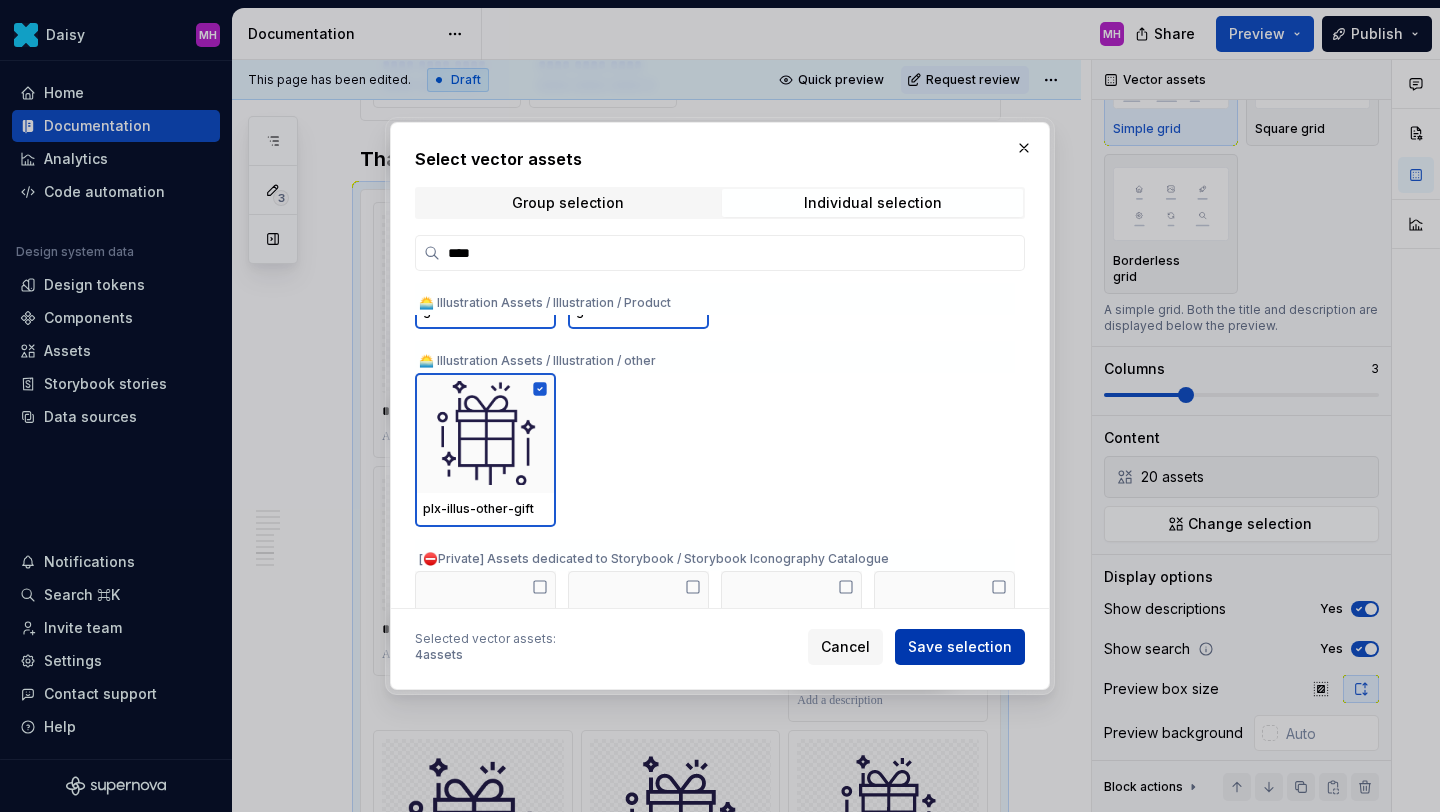 click on "Save selection" at bounding box center [960, 647] 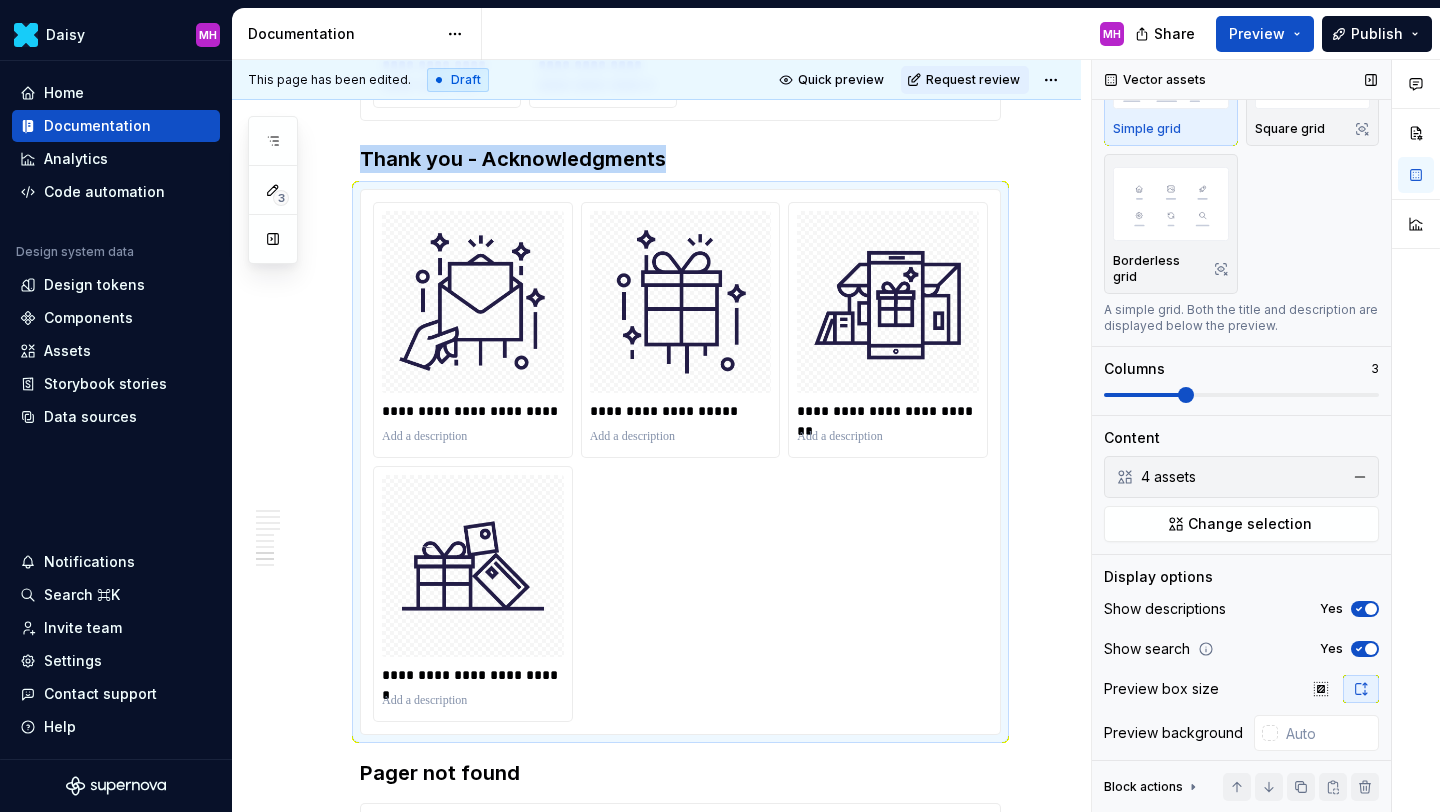 click at bounding box center (1241, 395) 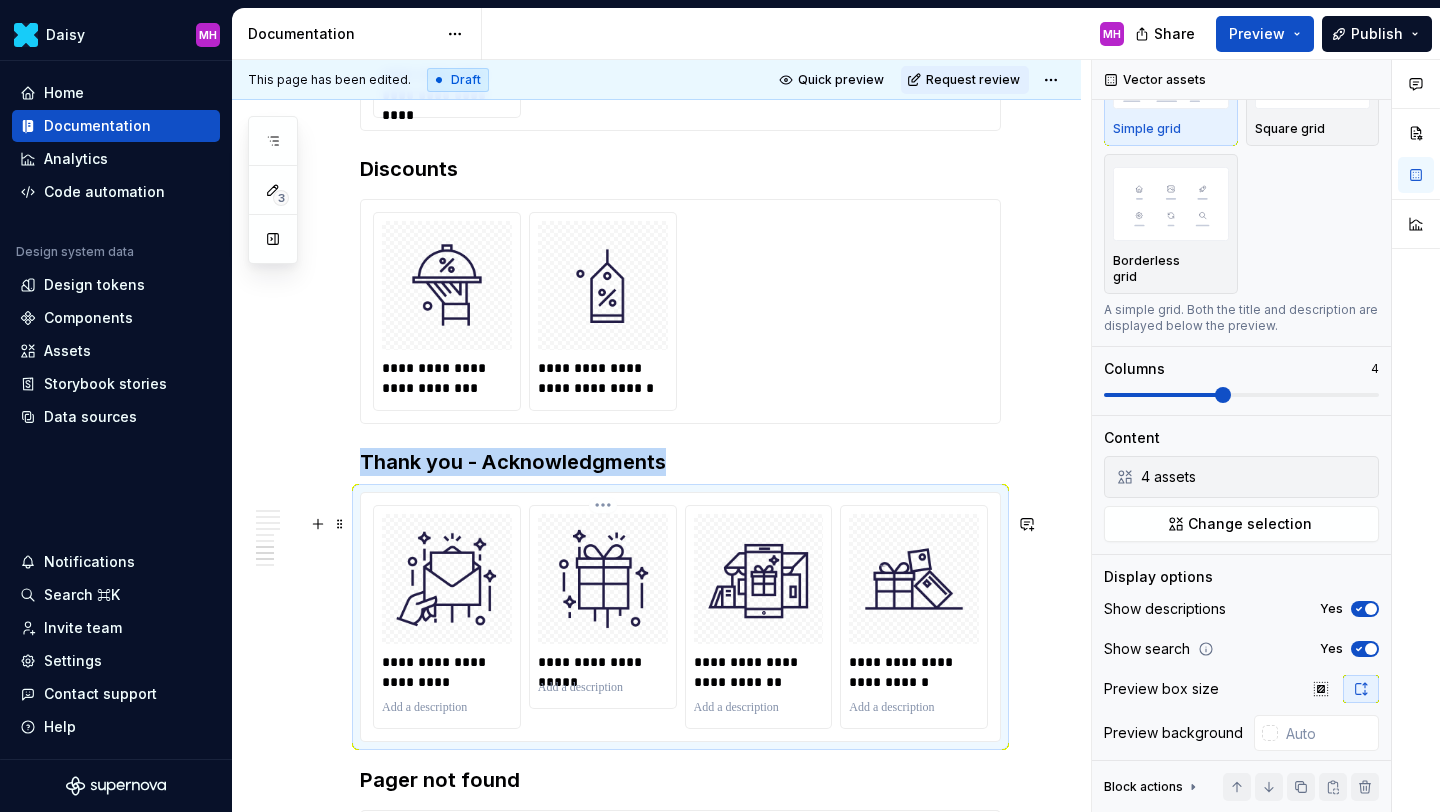 scroll, scrollTop: 2656, scrollLeft: 0, axis: vertical 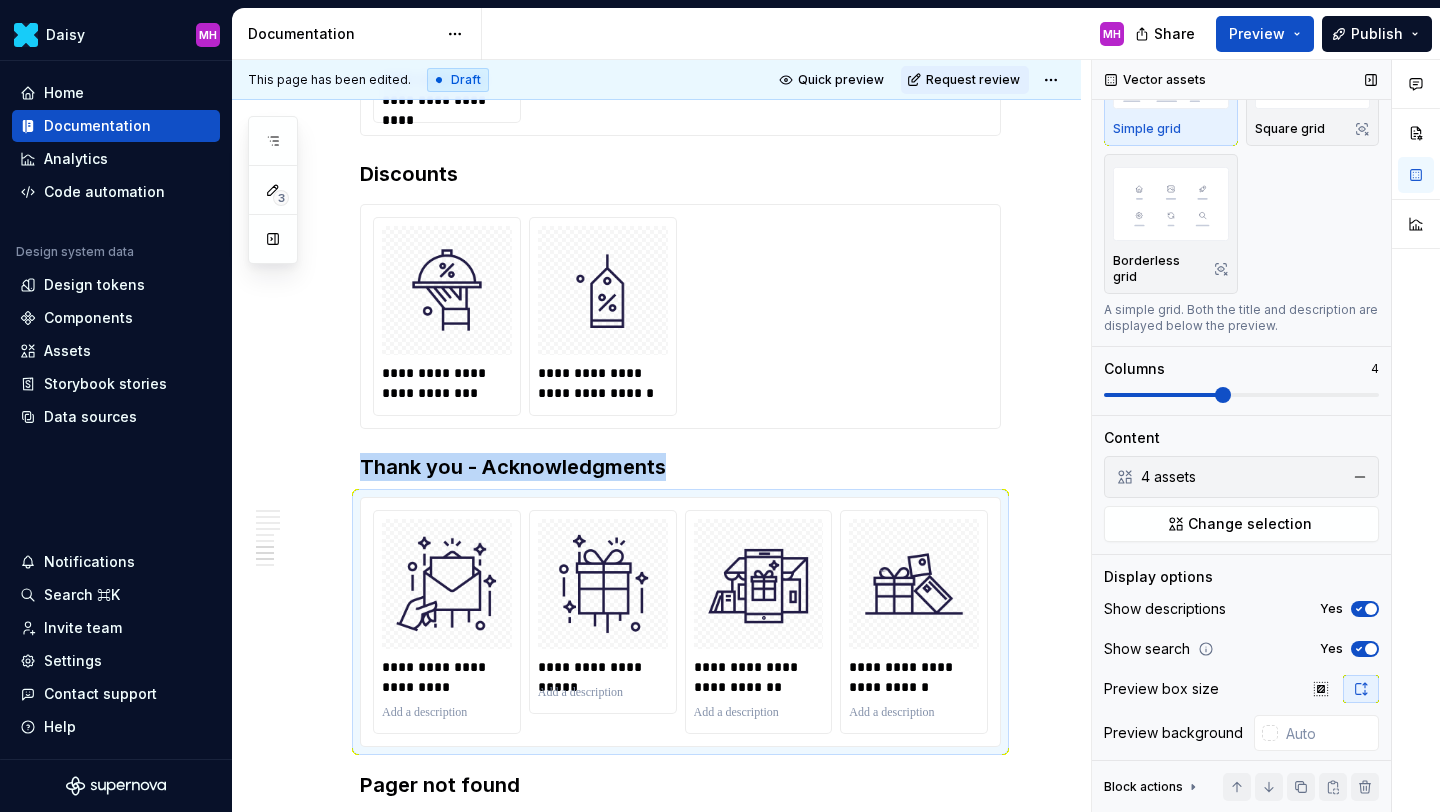 click 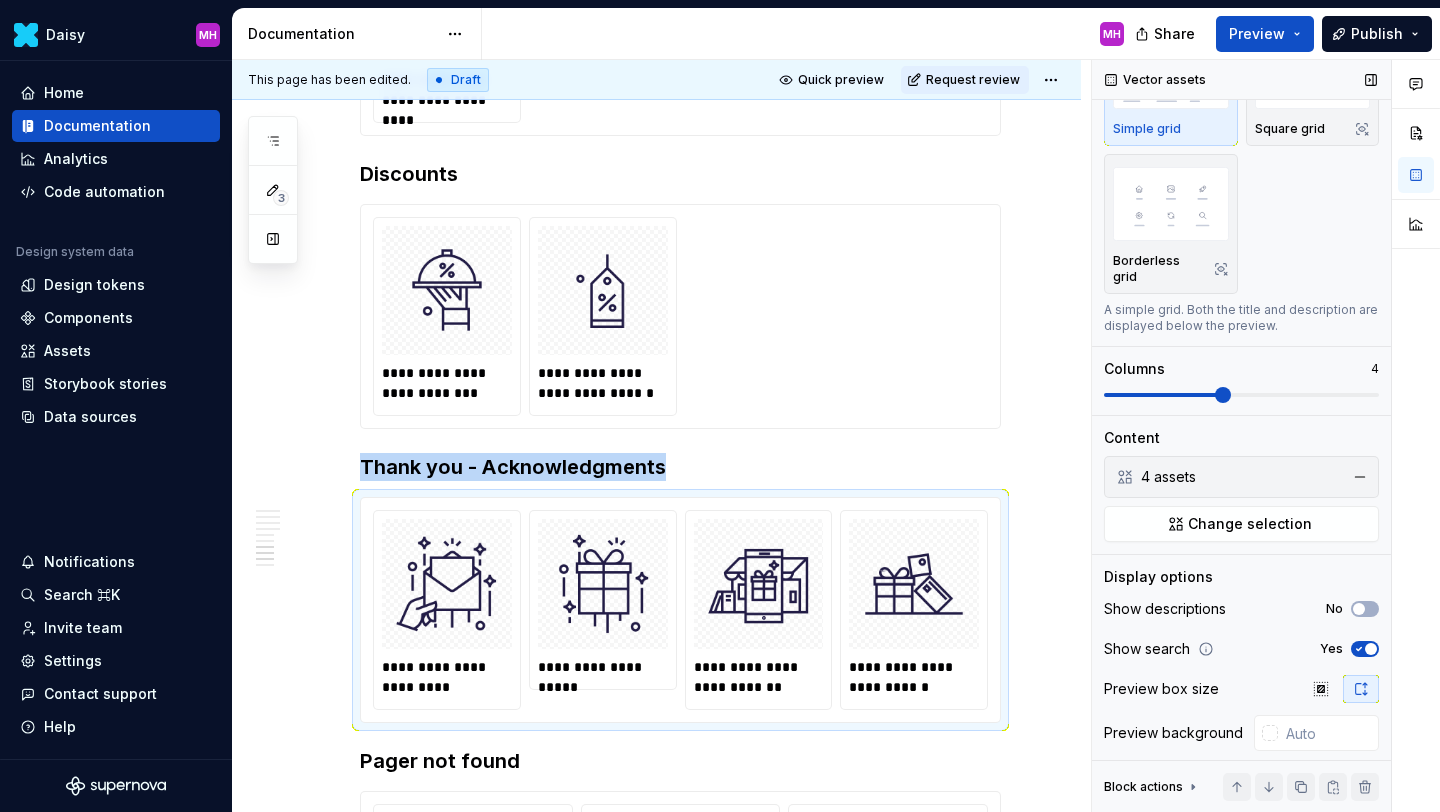 click 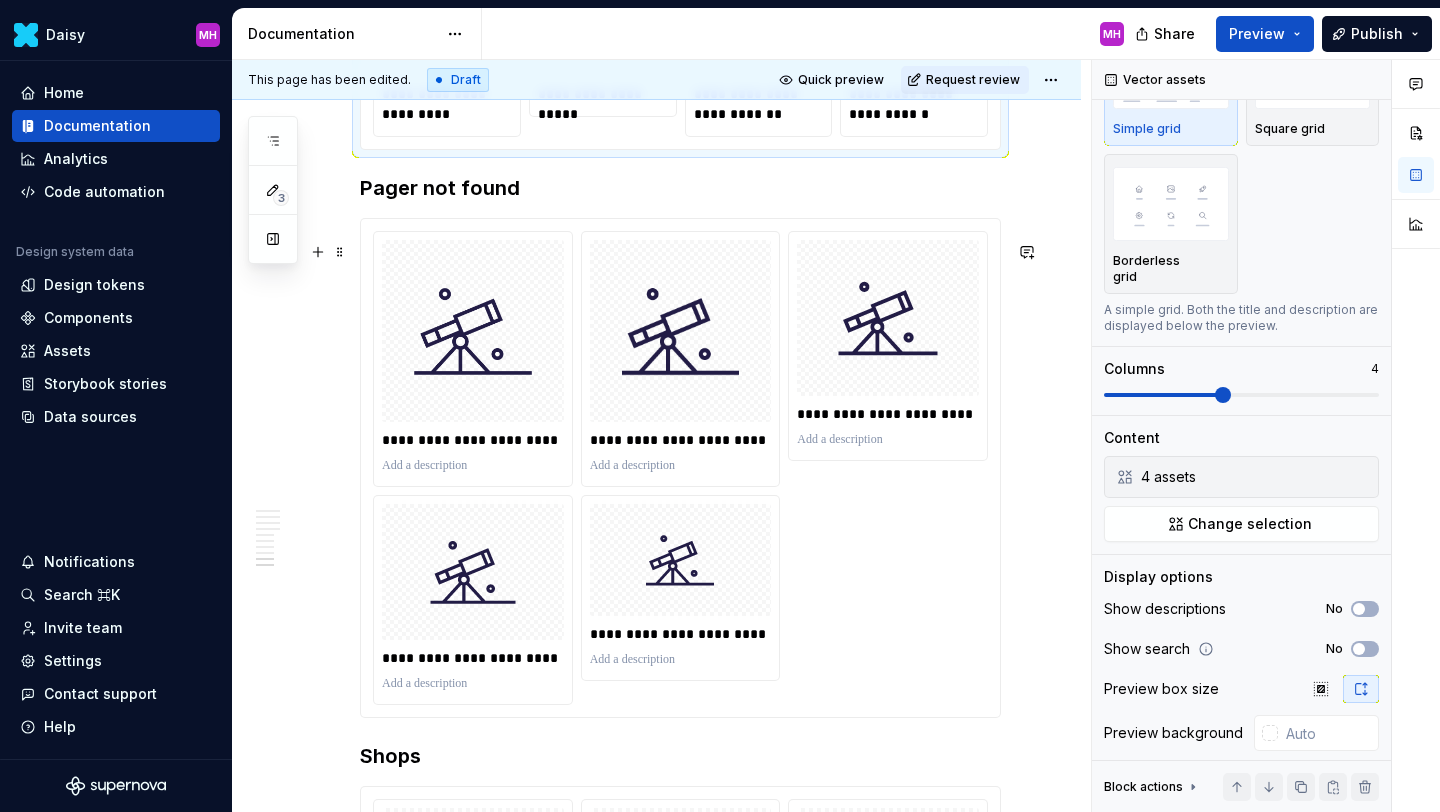 scroll, scrollTop: 3220, scrollLeft: 0, axis: vertical 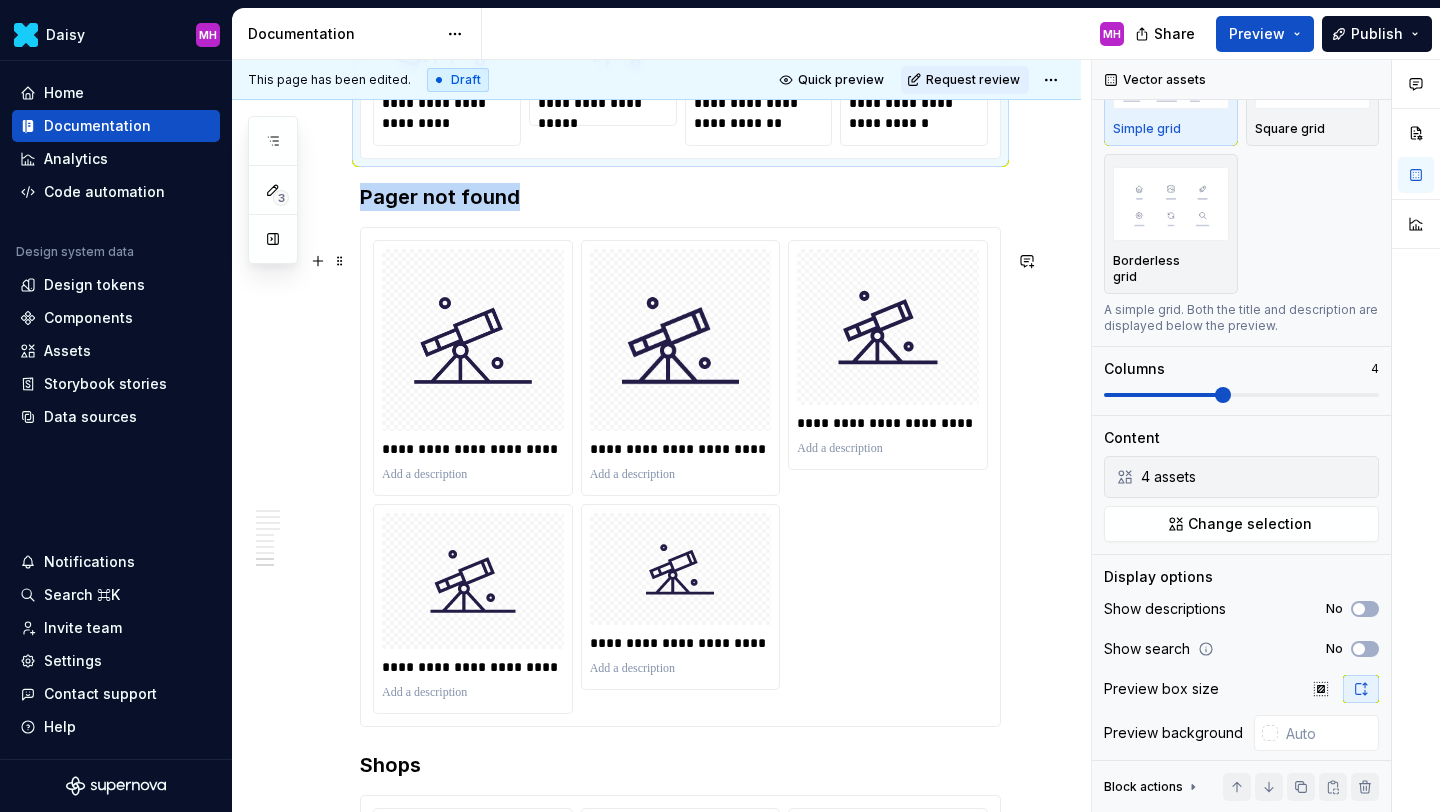 click on "**********" at bounding box center (680, 477) 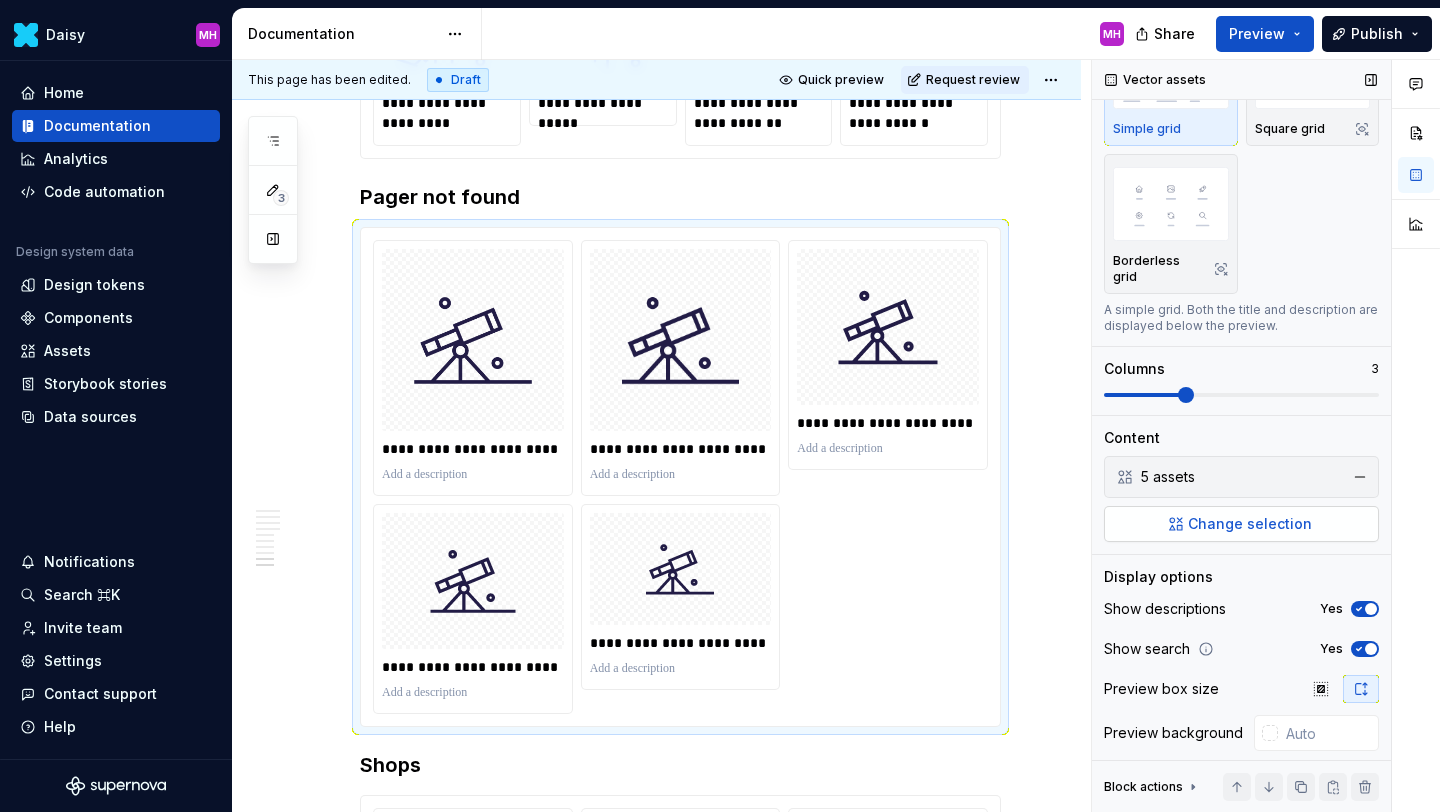 click on "Change selection" at bounding box center (1250, 524) 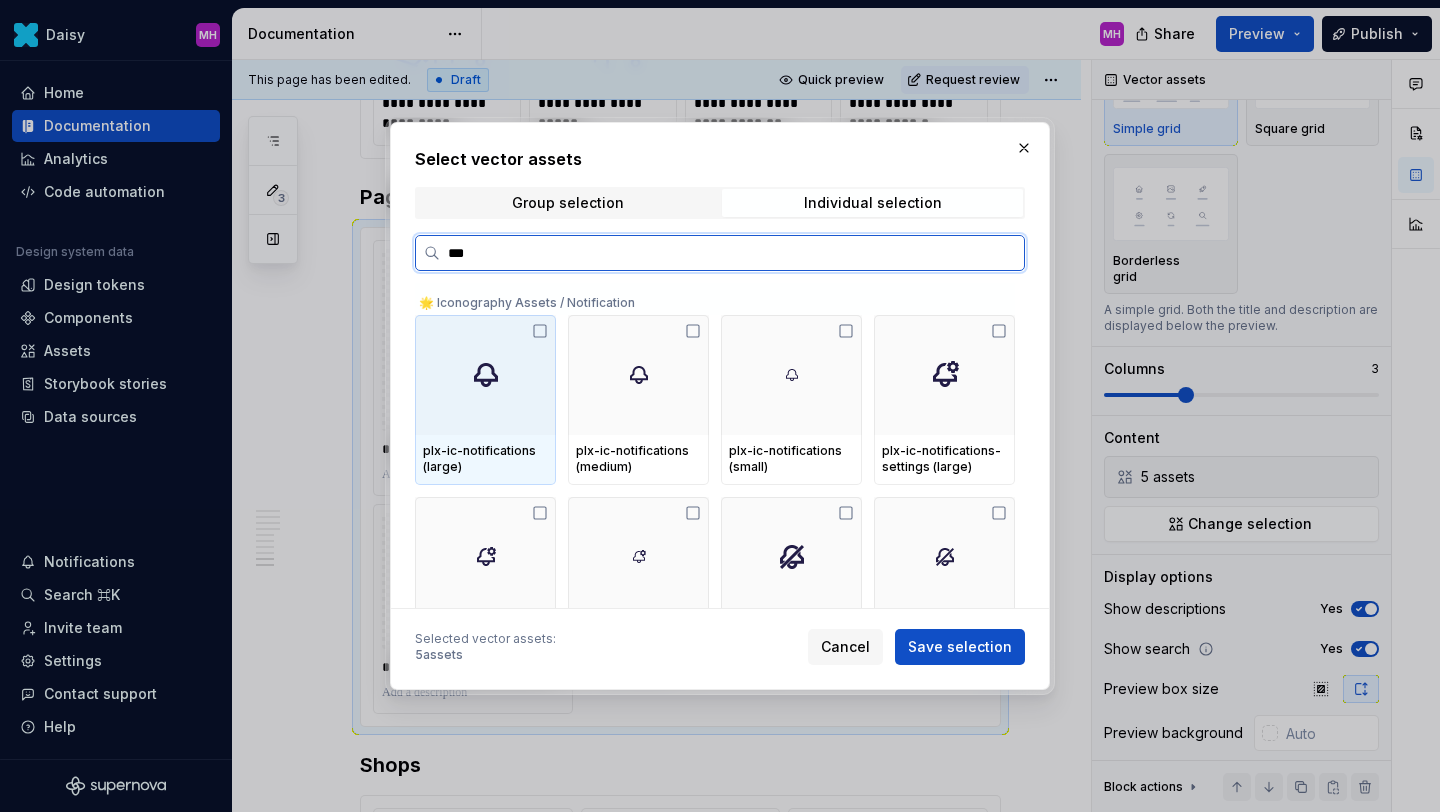 type on "****" 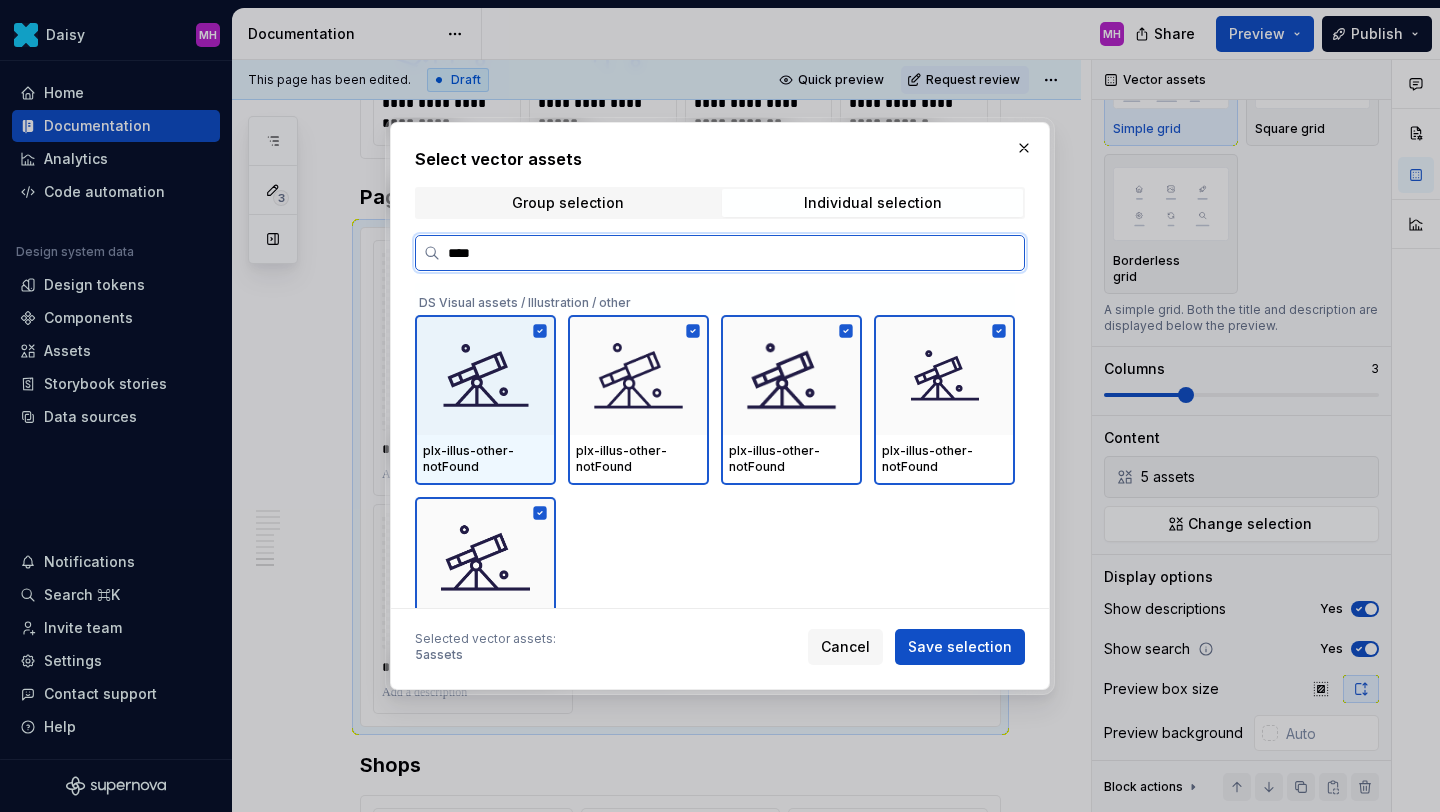 click 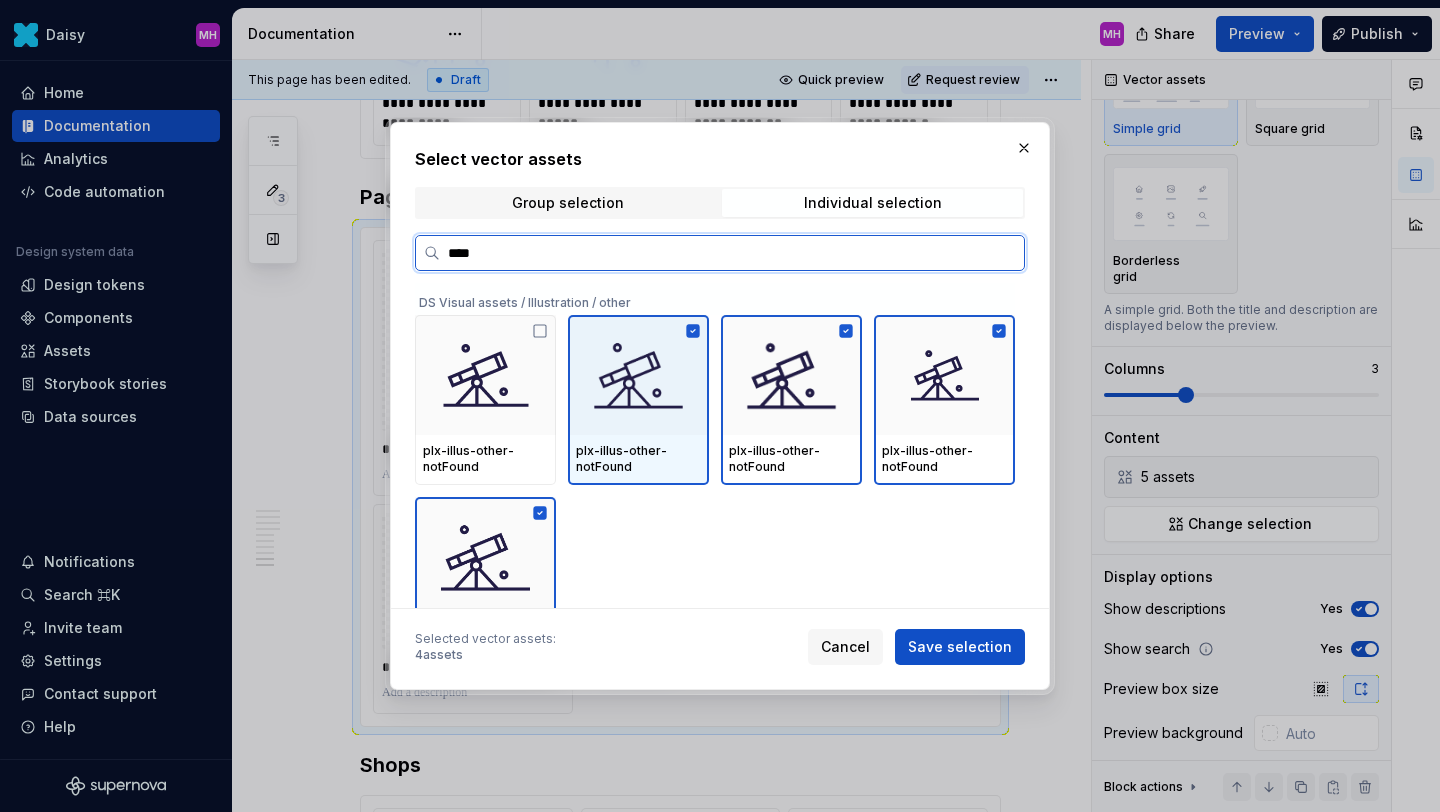 click 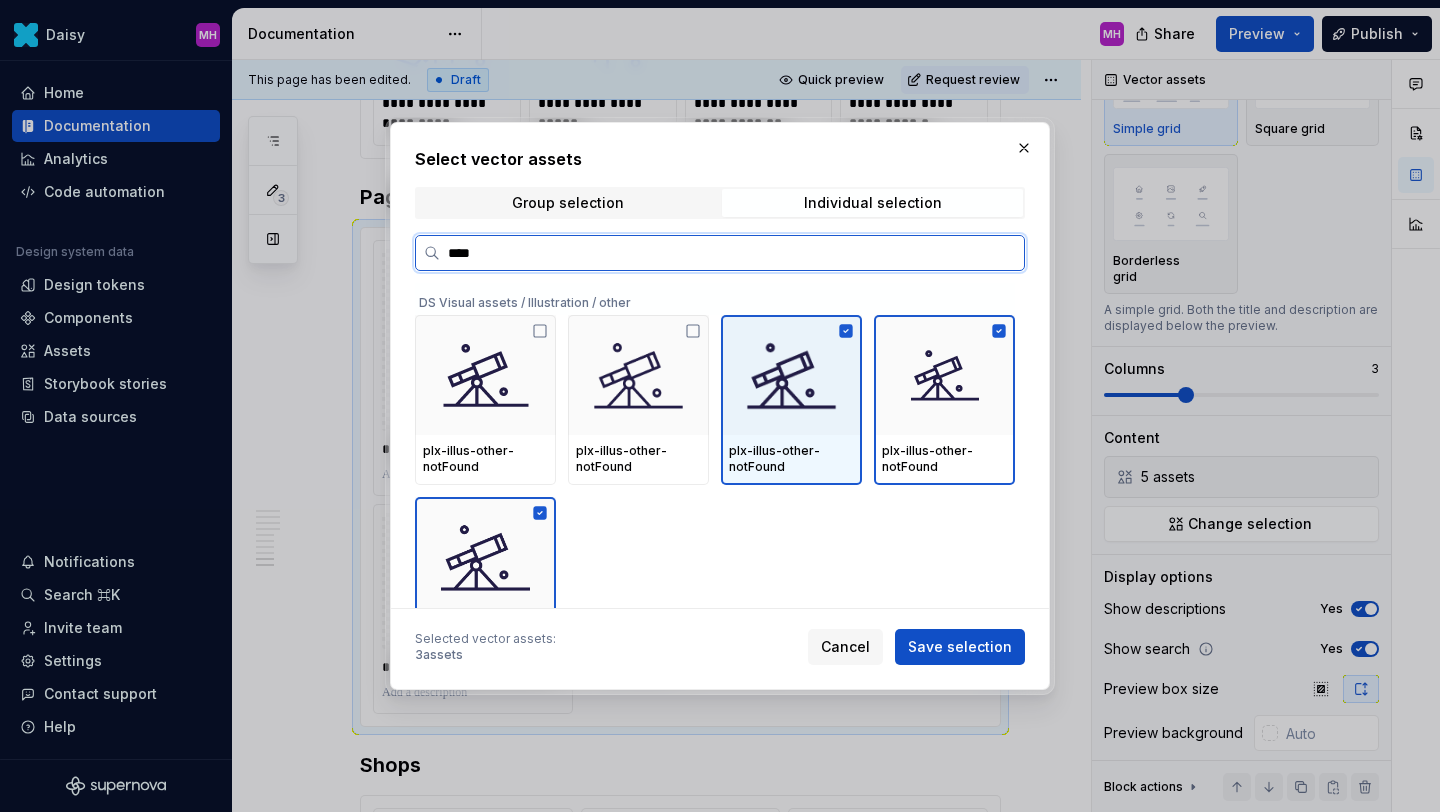 click 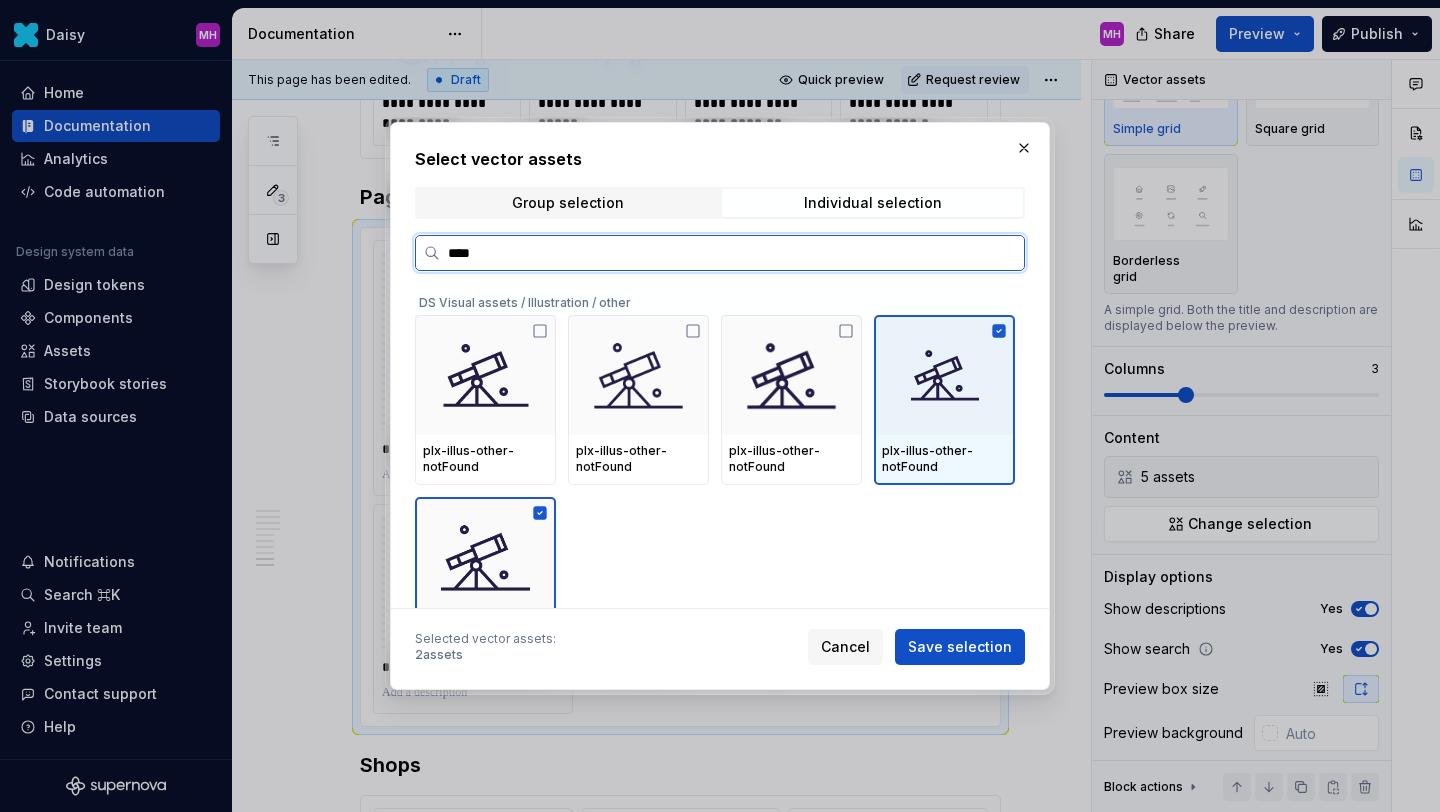 click 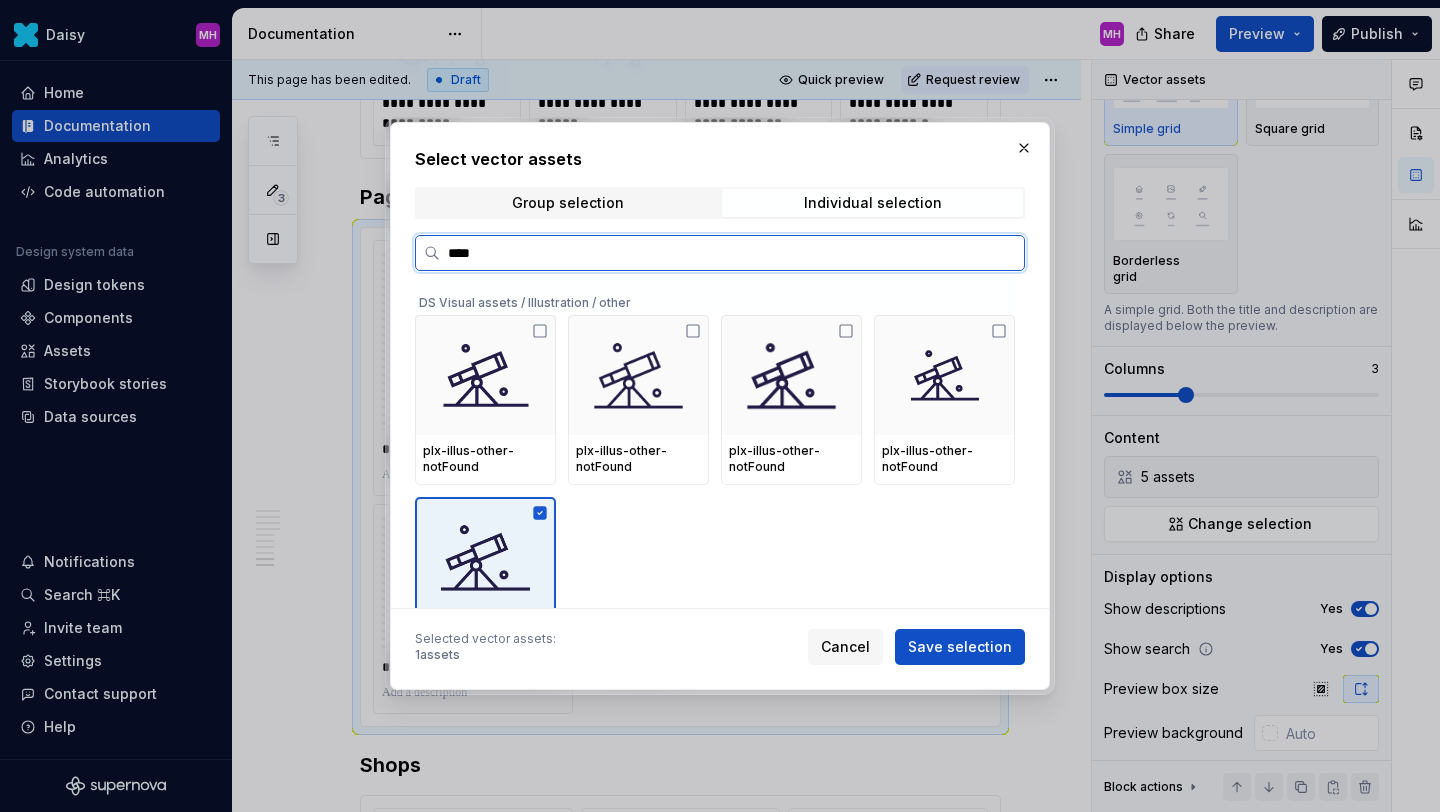 click 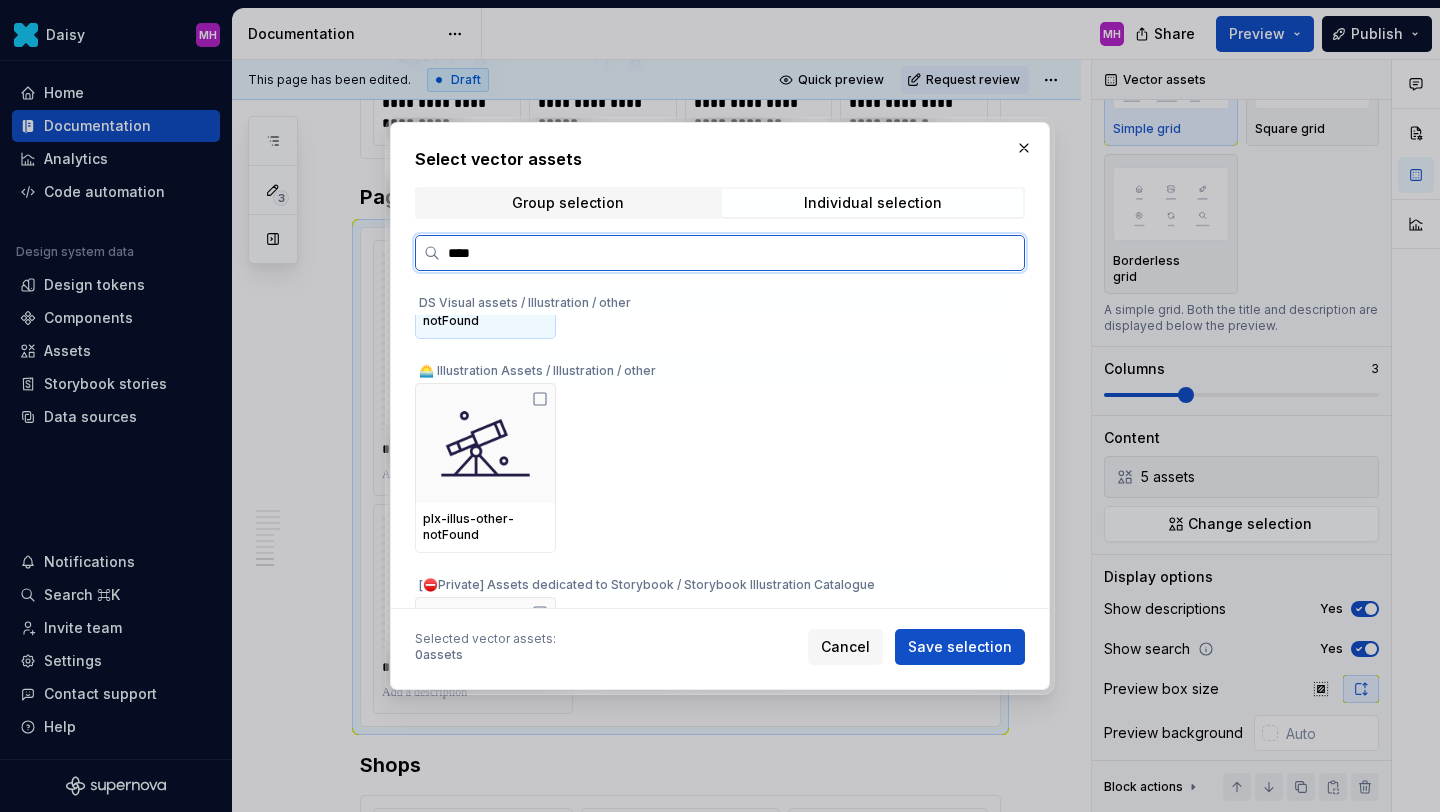 scroll, scrollTop: 331, scrollLeft: 0, axis: vertical 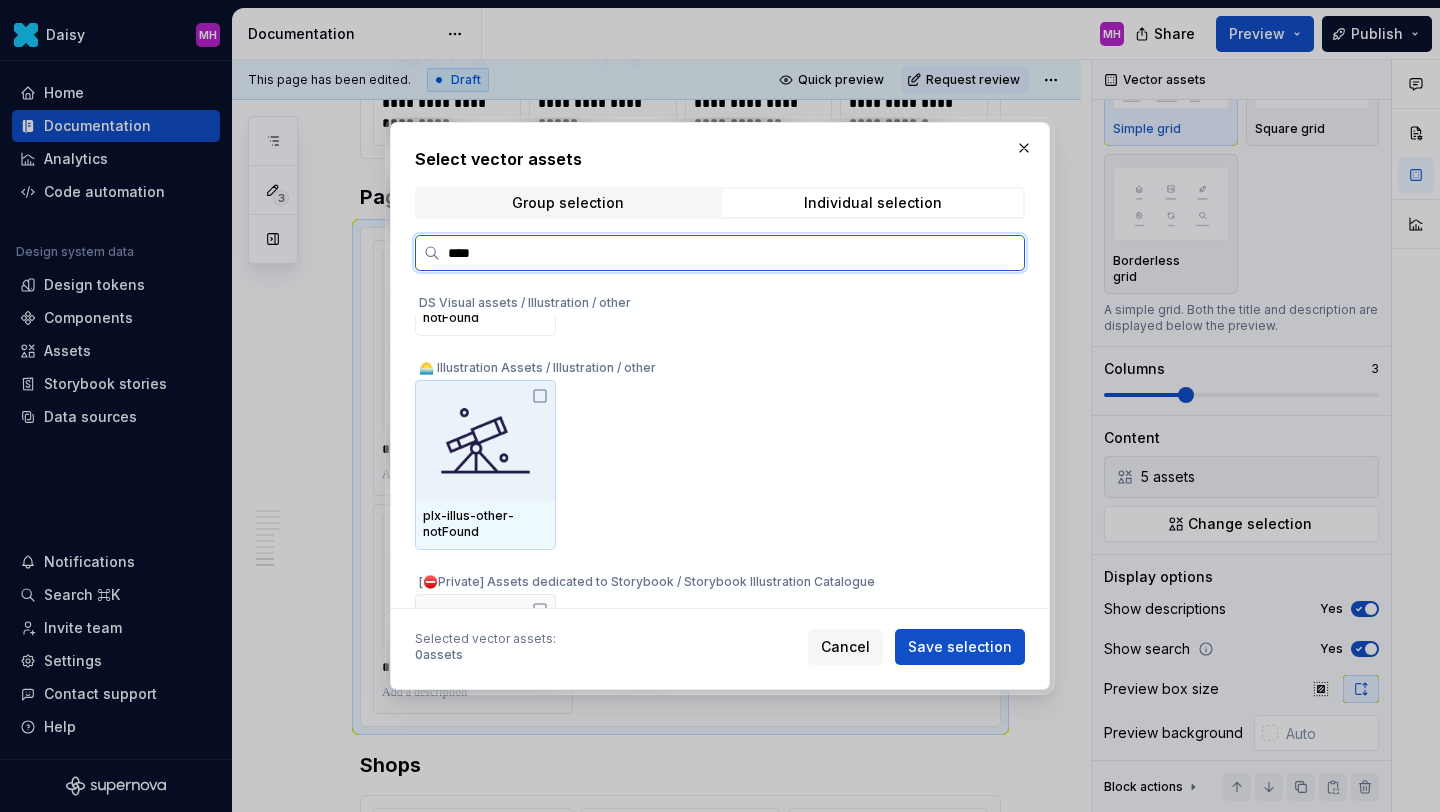 click 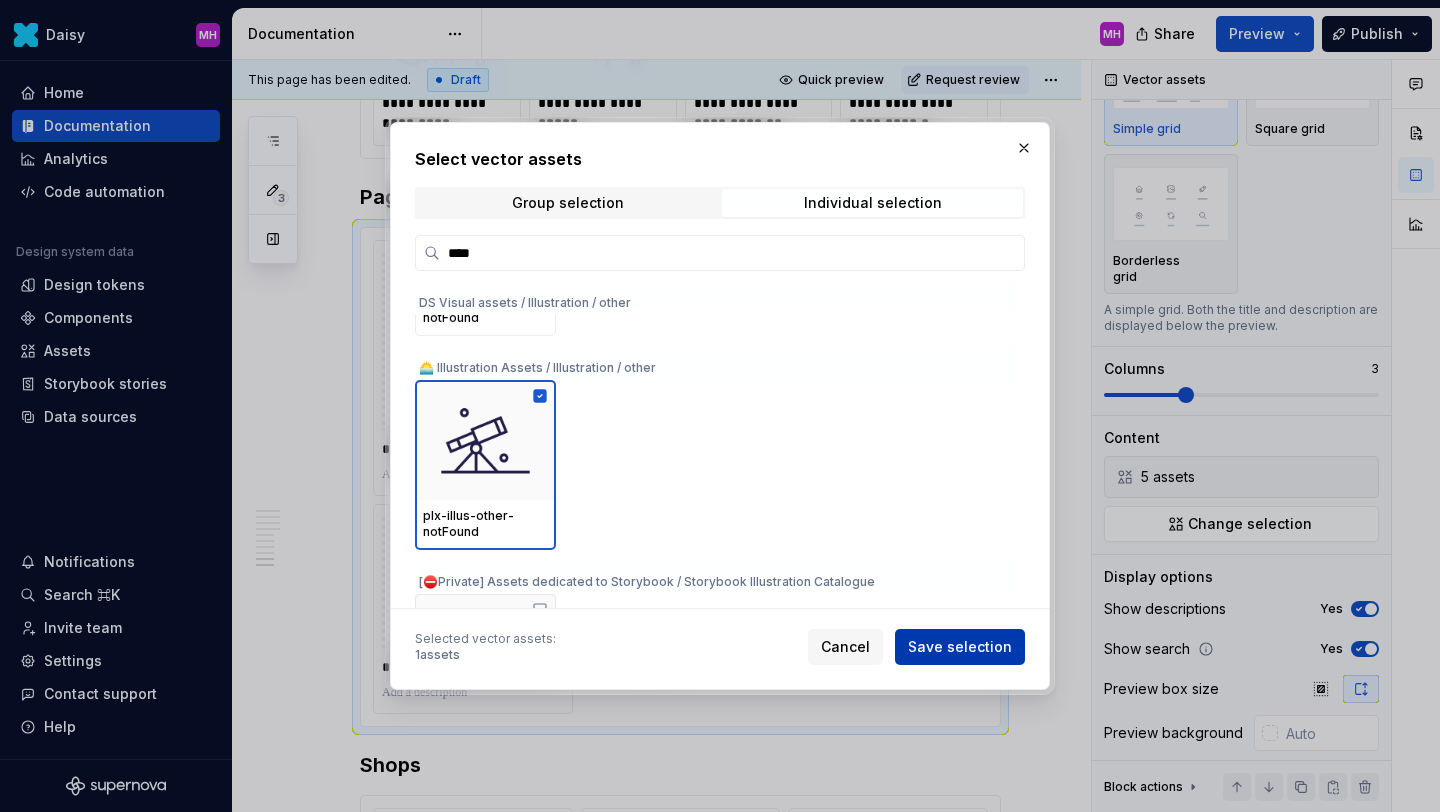 click on "Save selection" at bounding box center [960, 647] 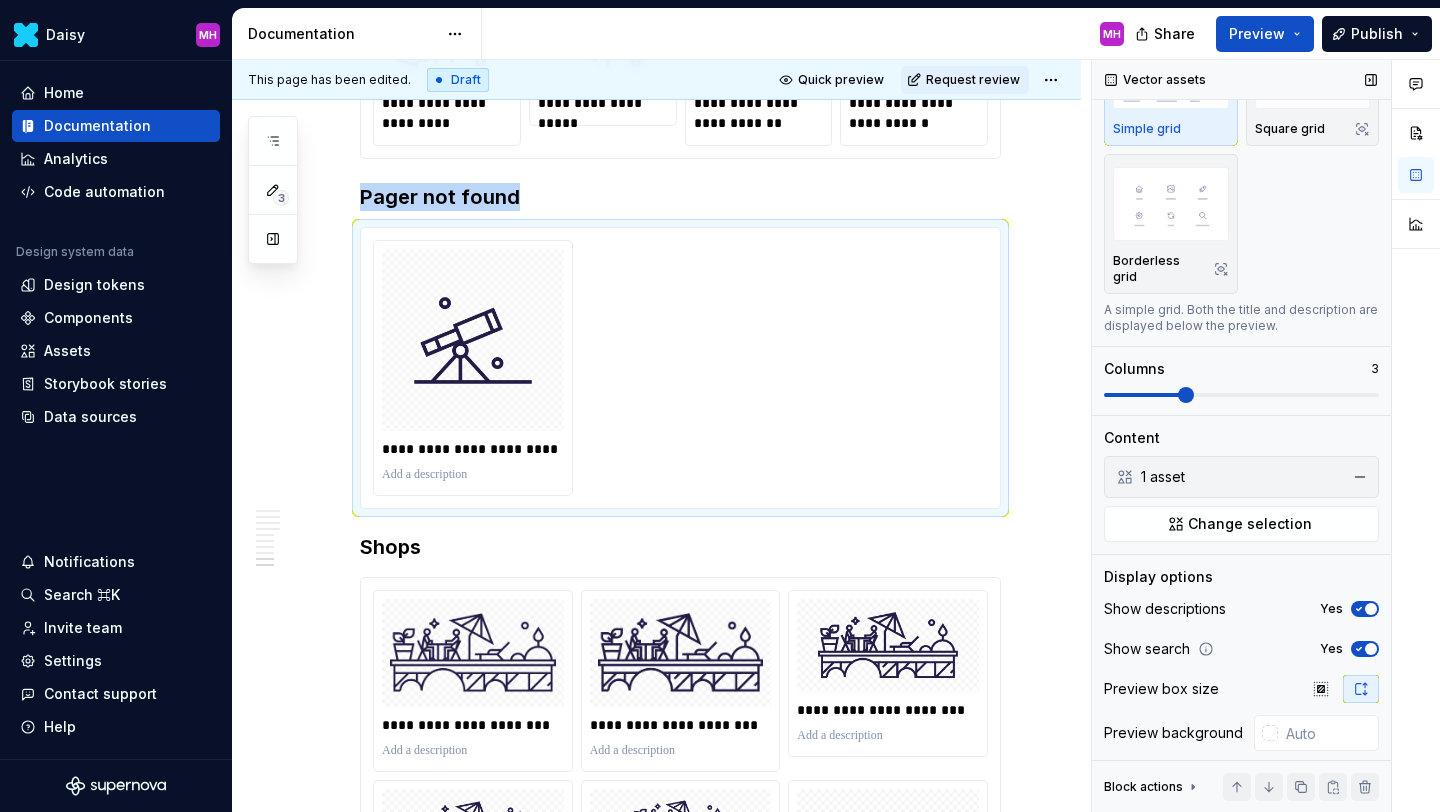 click at bounding box center (1241, 395) 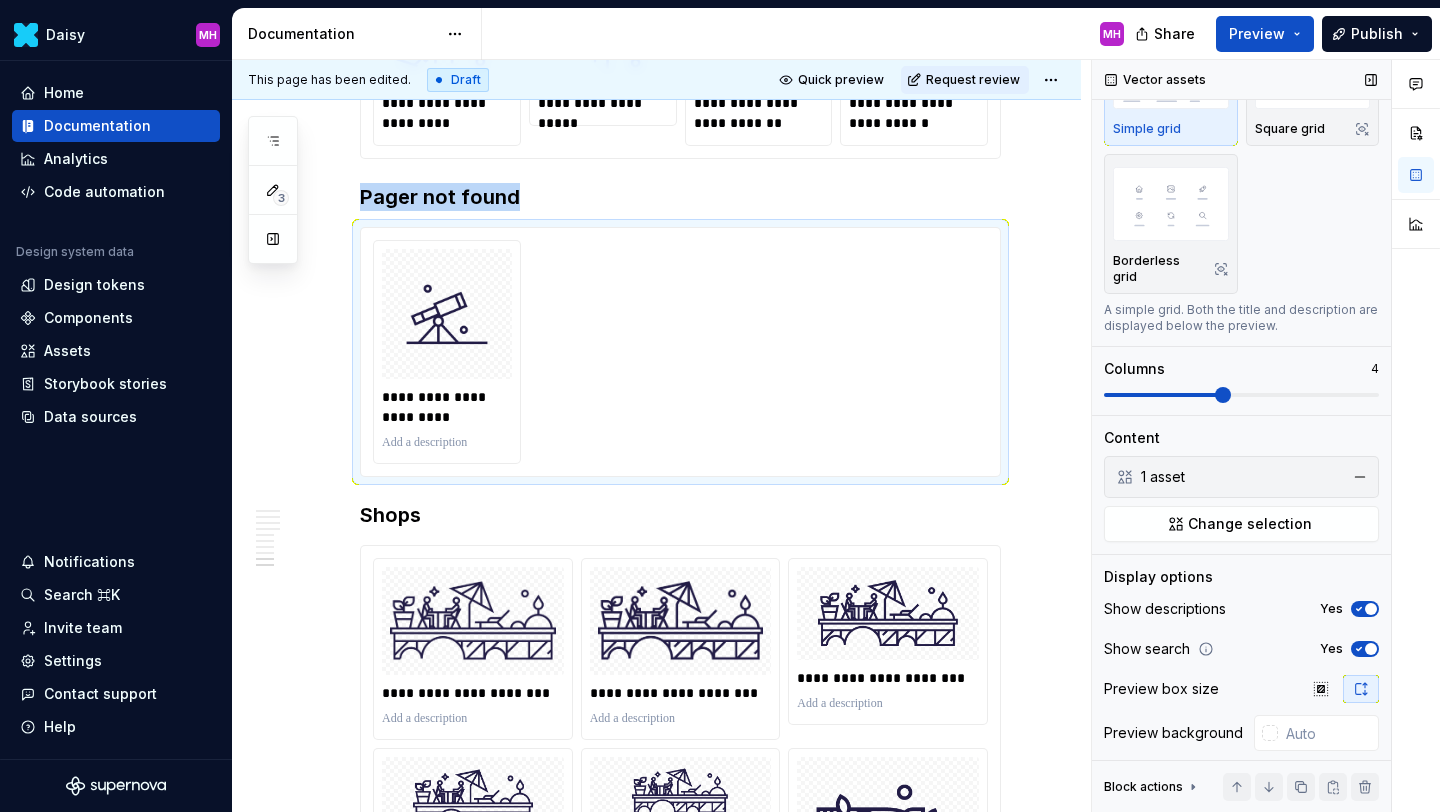click 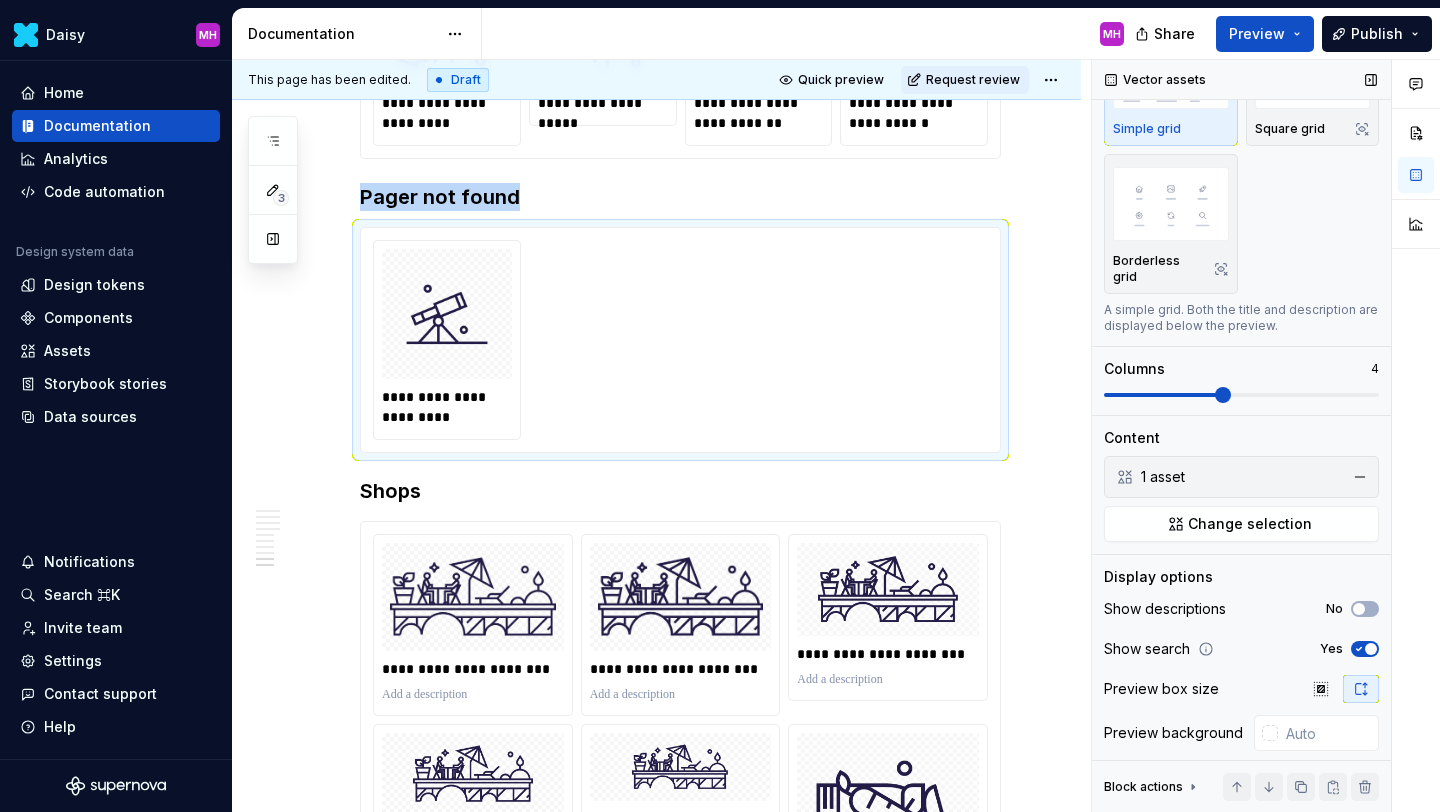 click 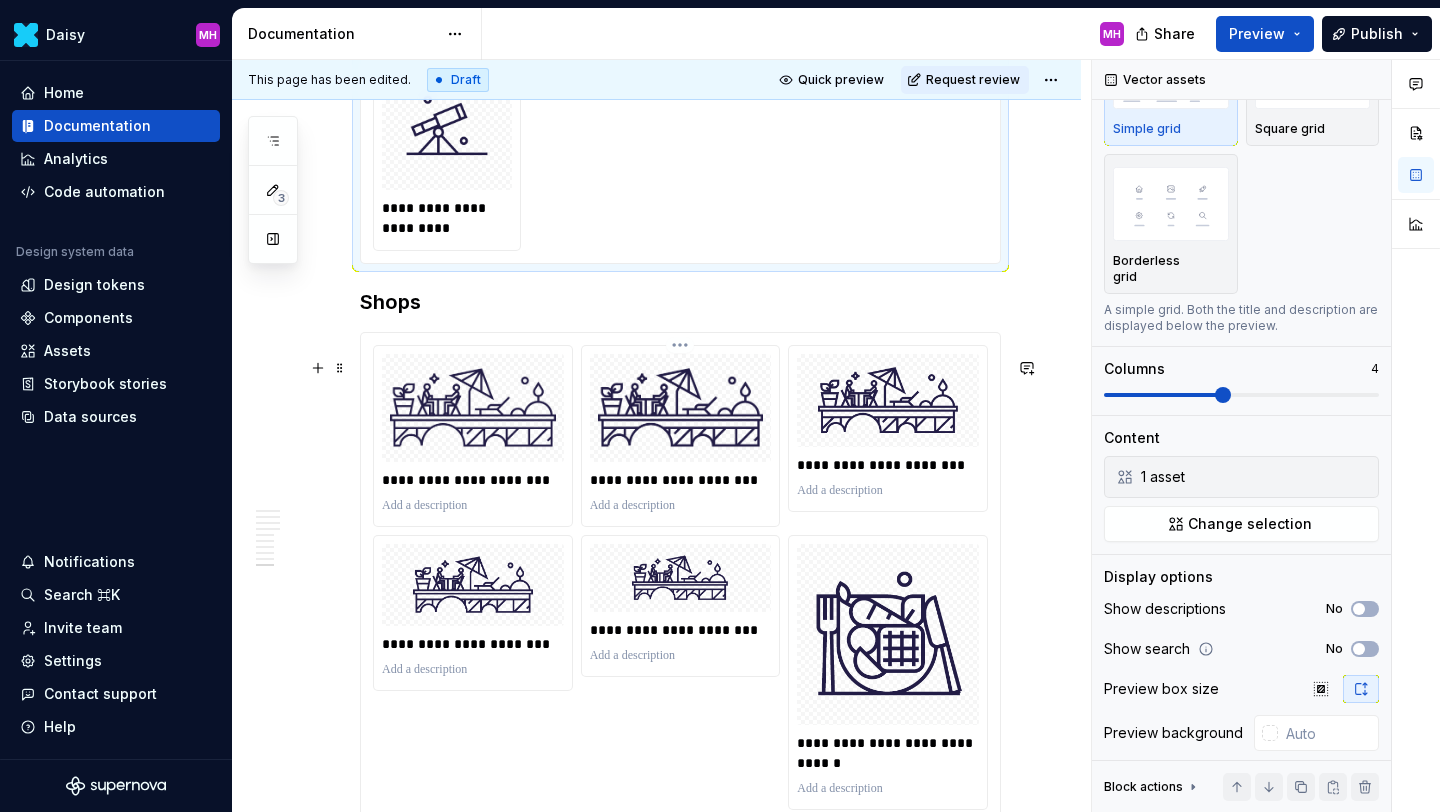 scroll, scrollTop: 3408, scrollLeft: 0, axis: vertical 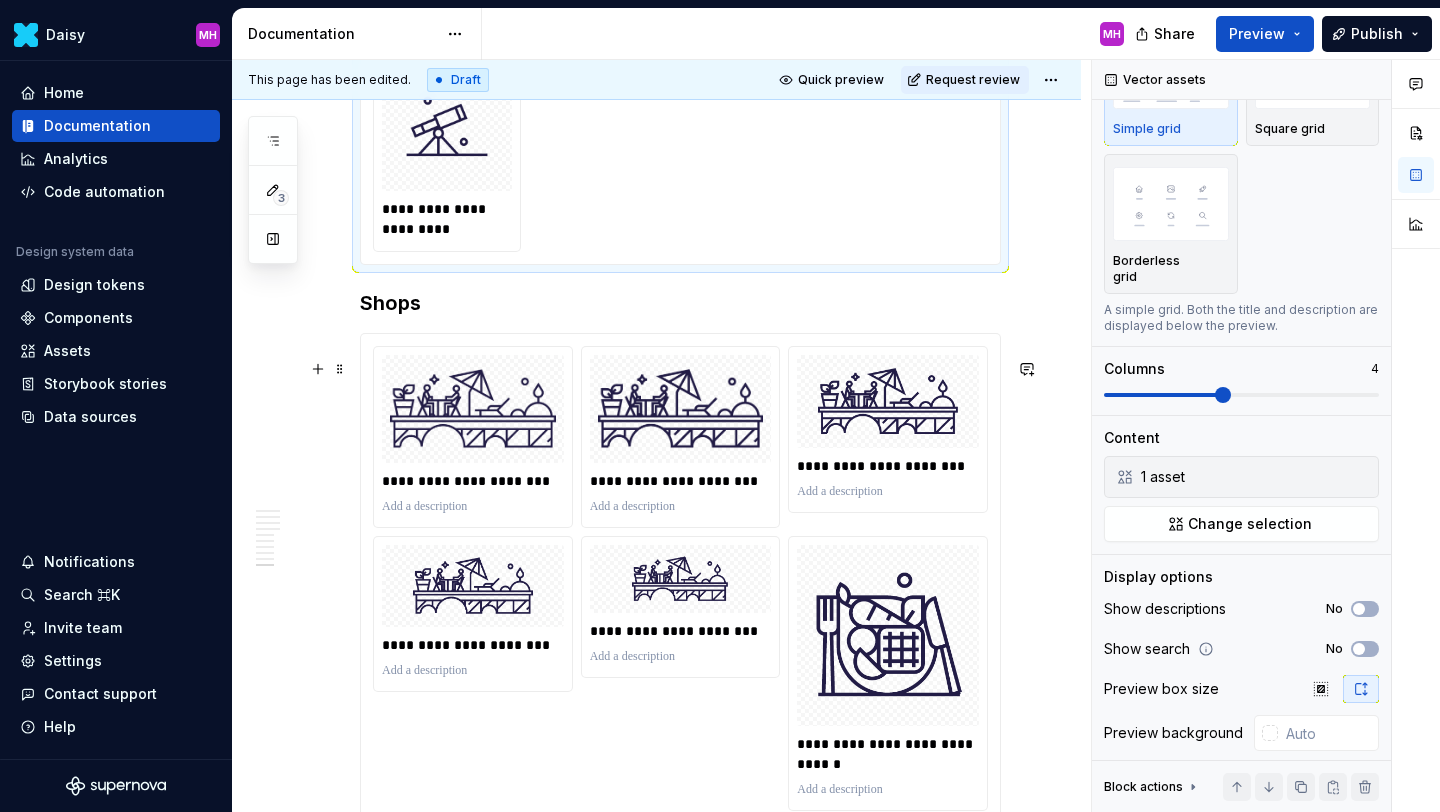 click on "**********" at bounding box center [680, 1655] 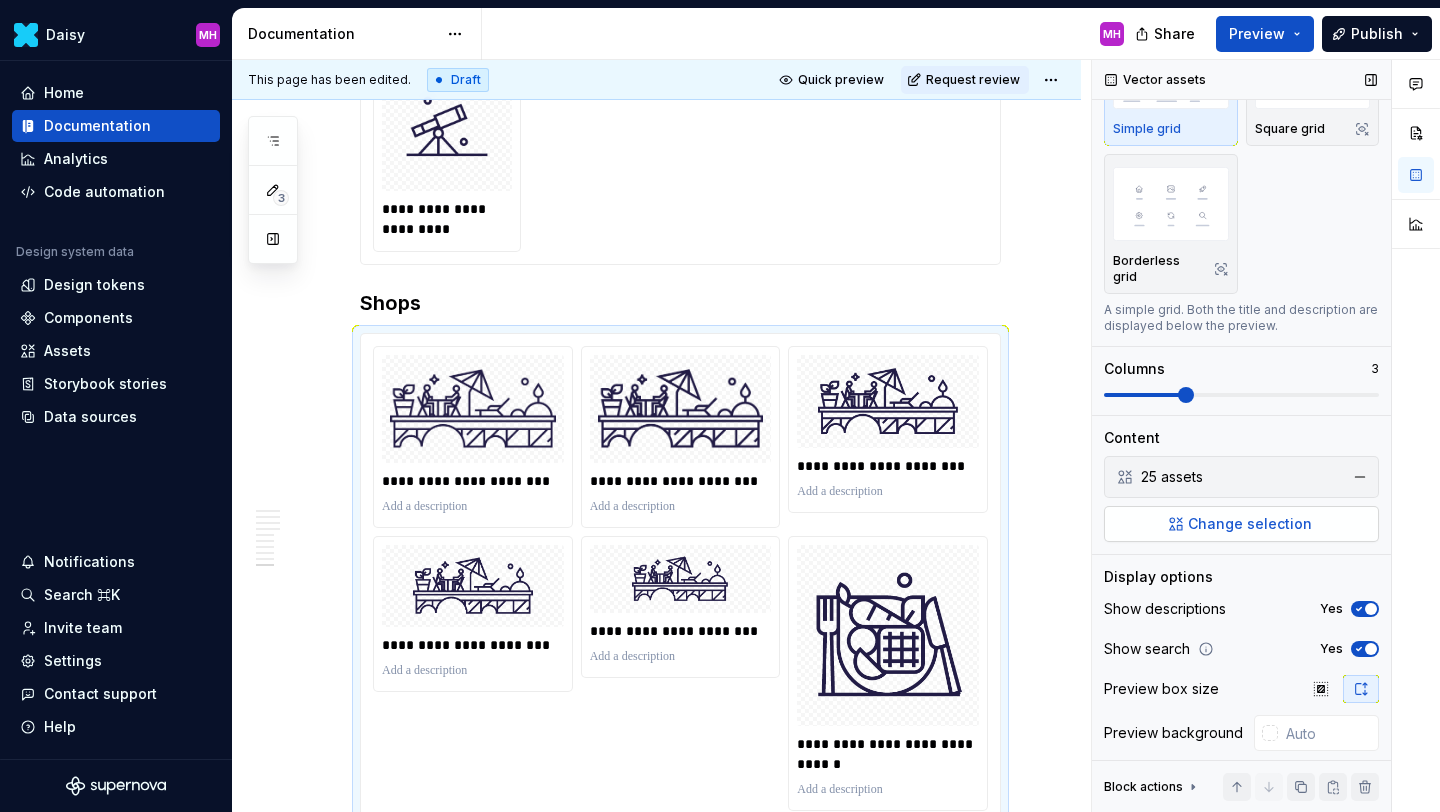 click on "Change selection" at bounding box center [1241, 524] 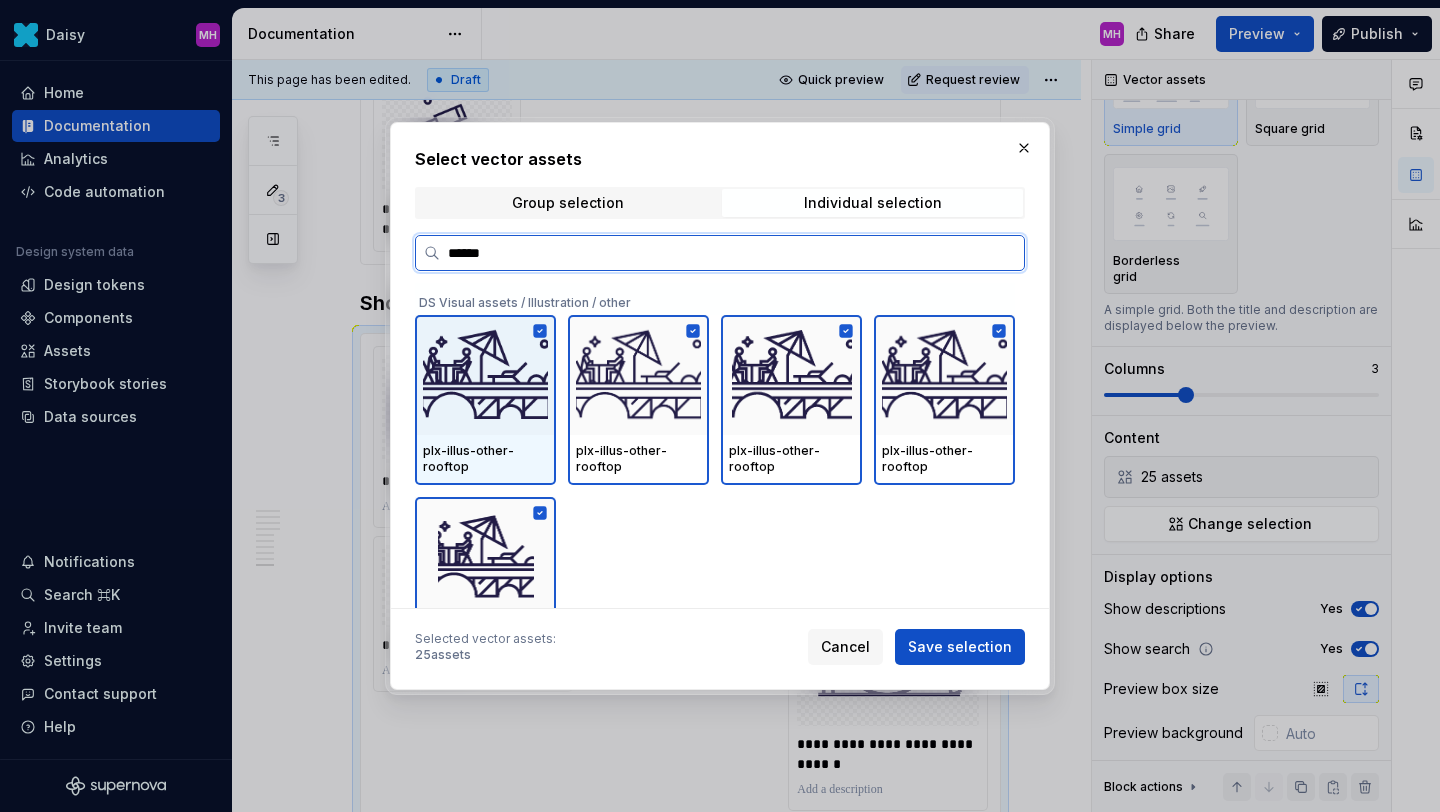 type on "*******" 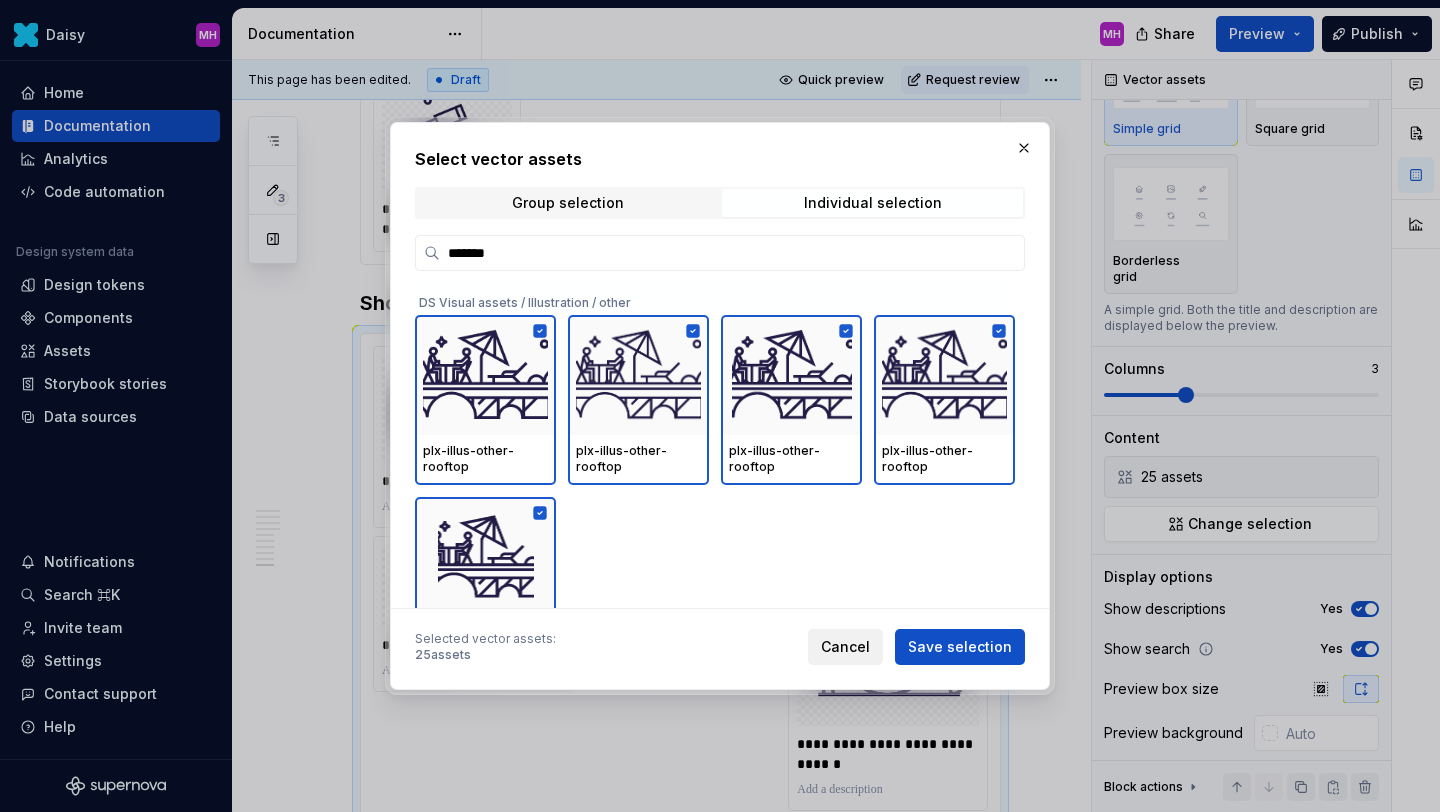 click on "Cancel" at bounding box center [845, 647] 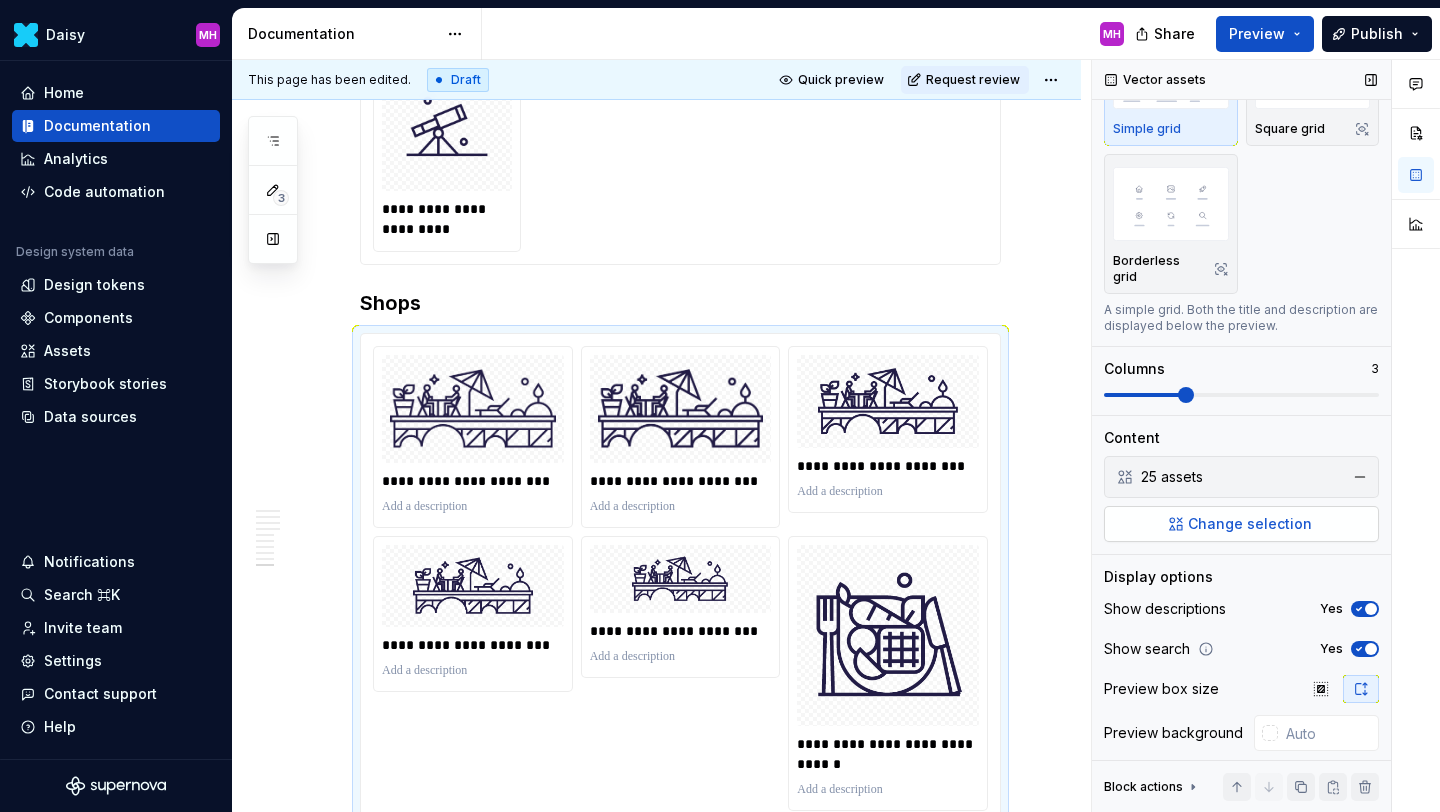 click on "Change selection" at bounding box center [1250, 524] 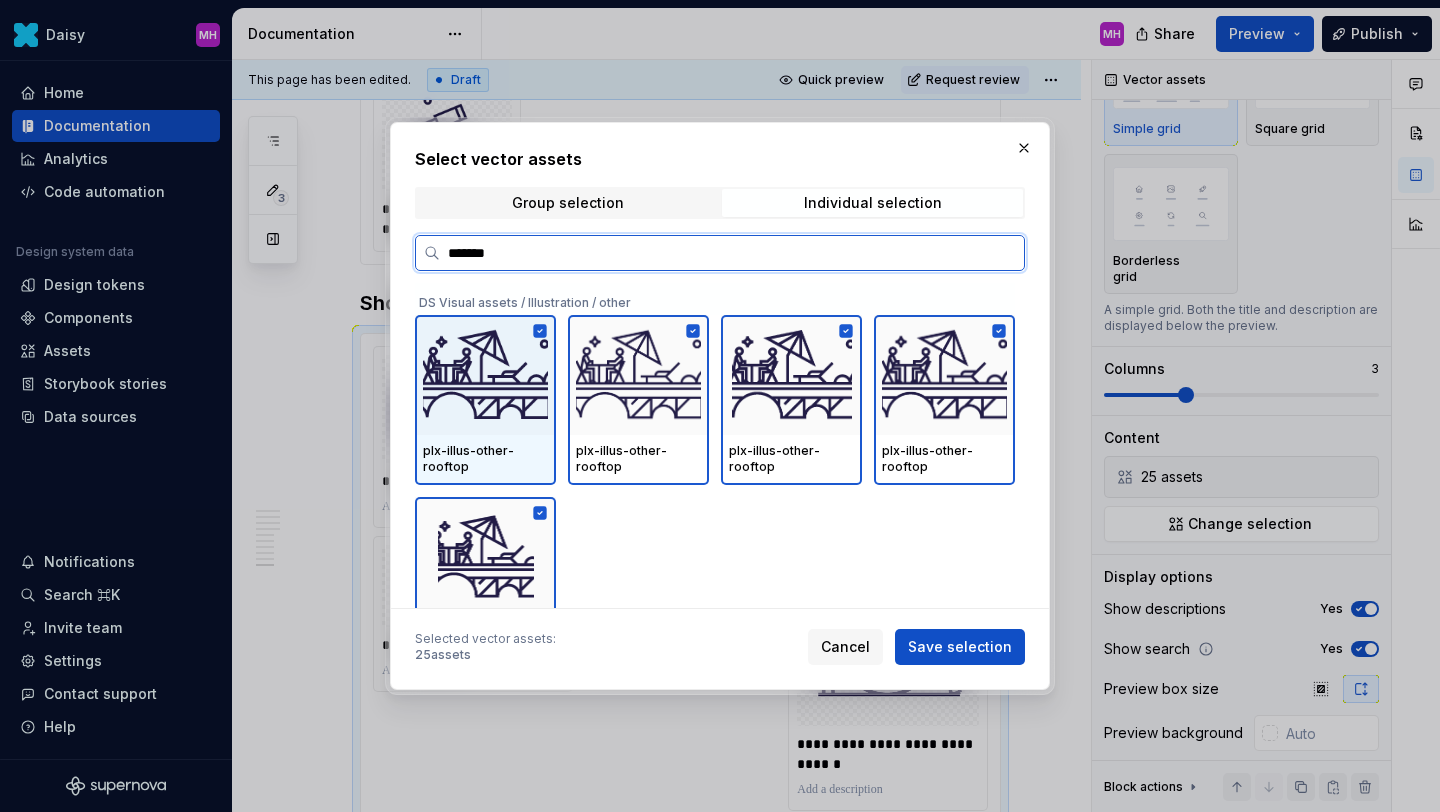 click 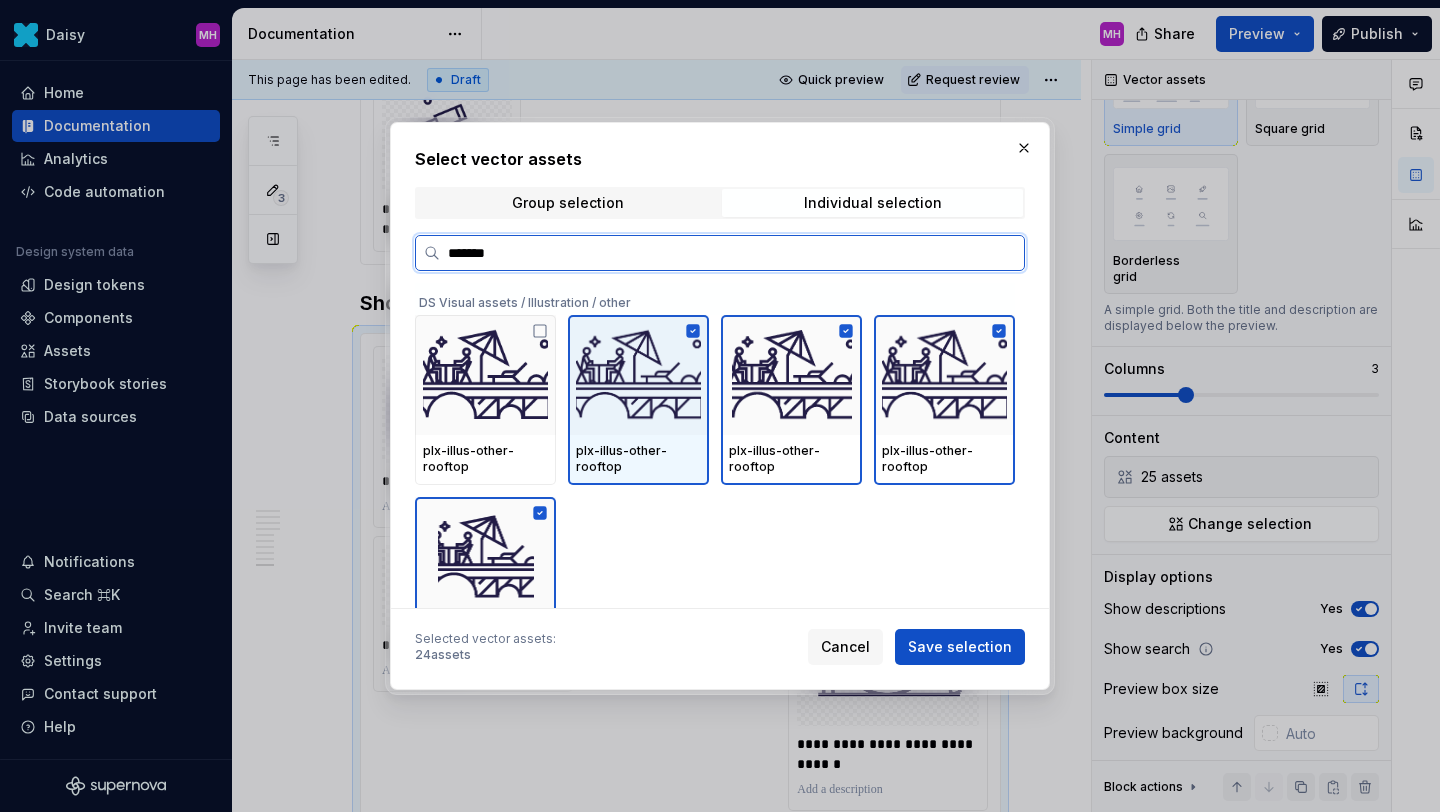 click 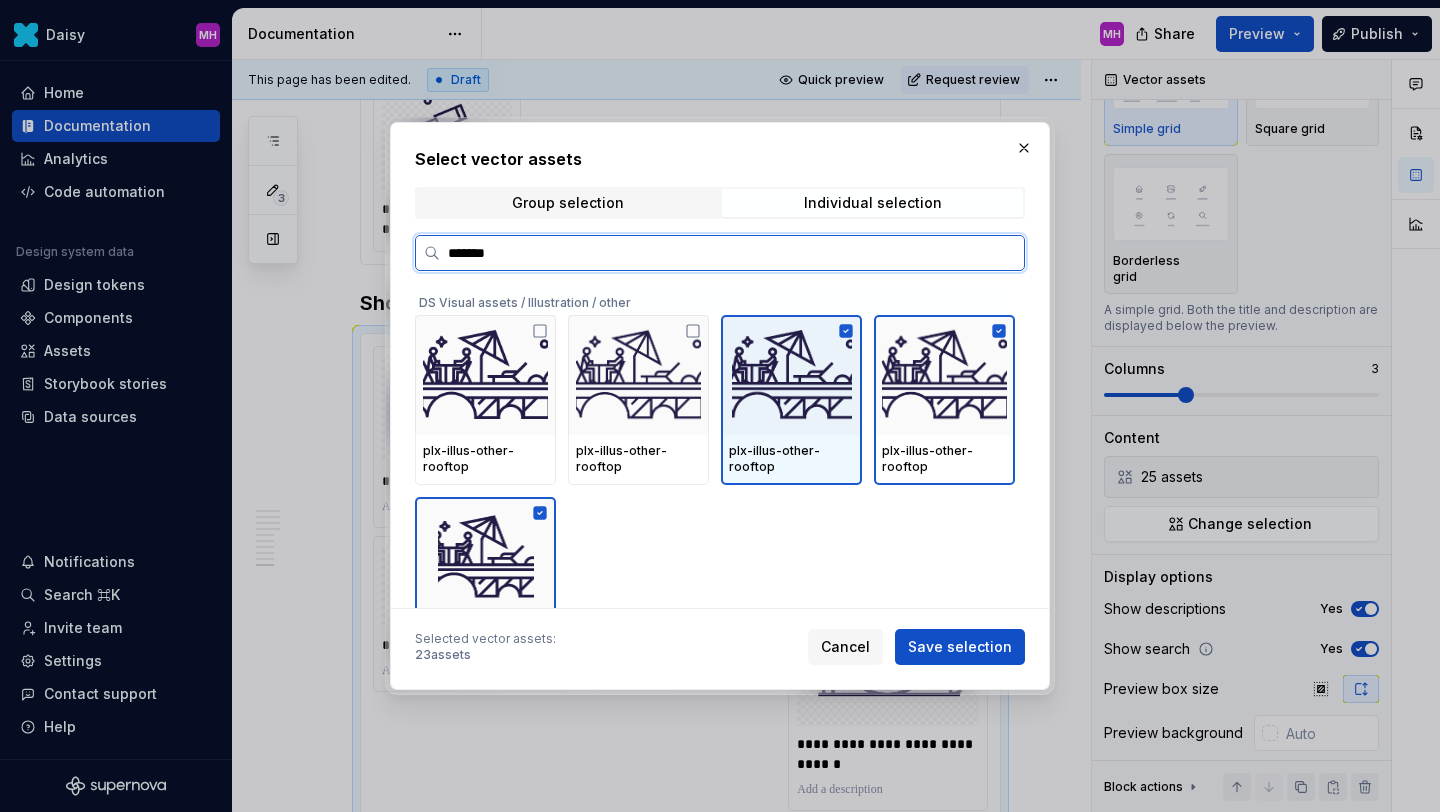 click 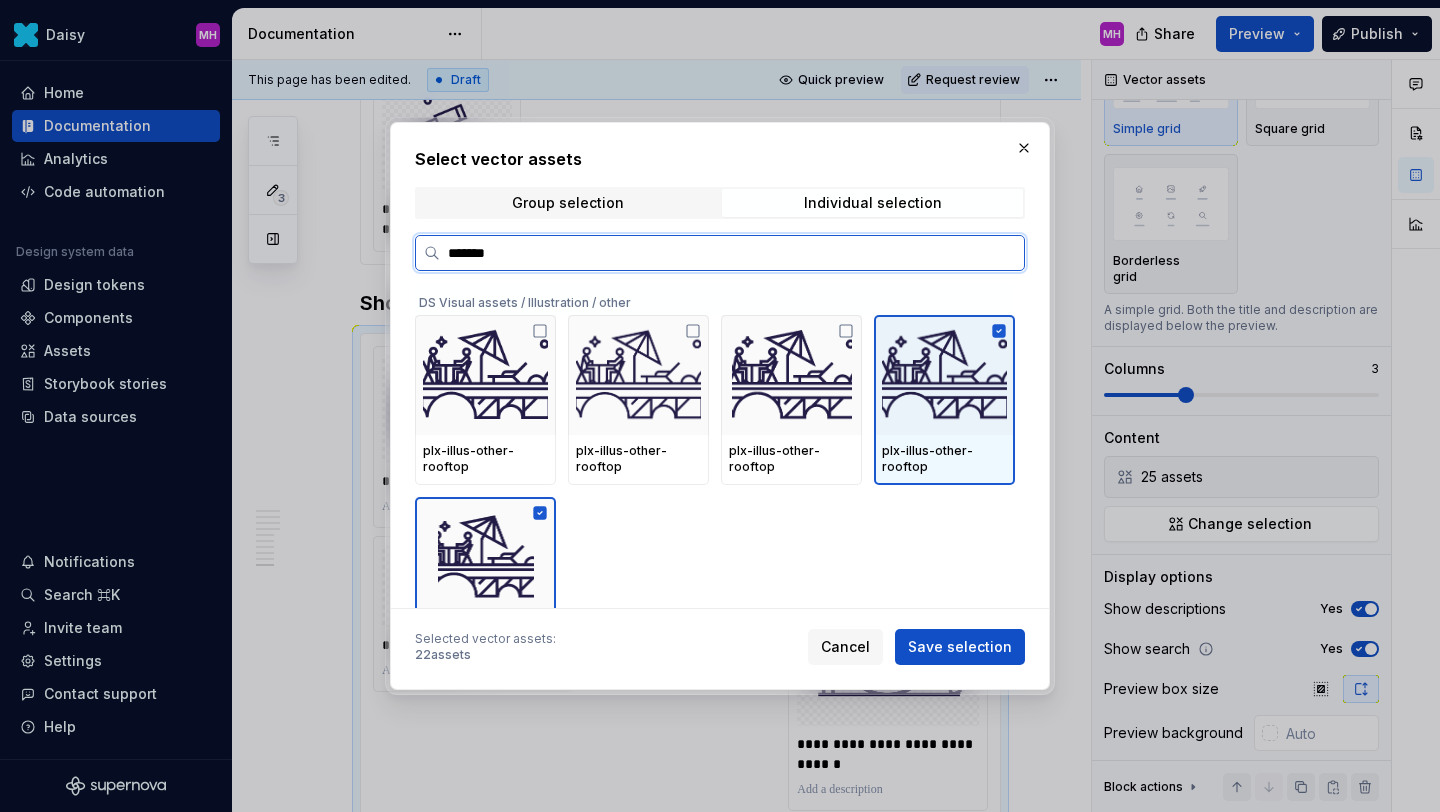click 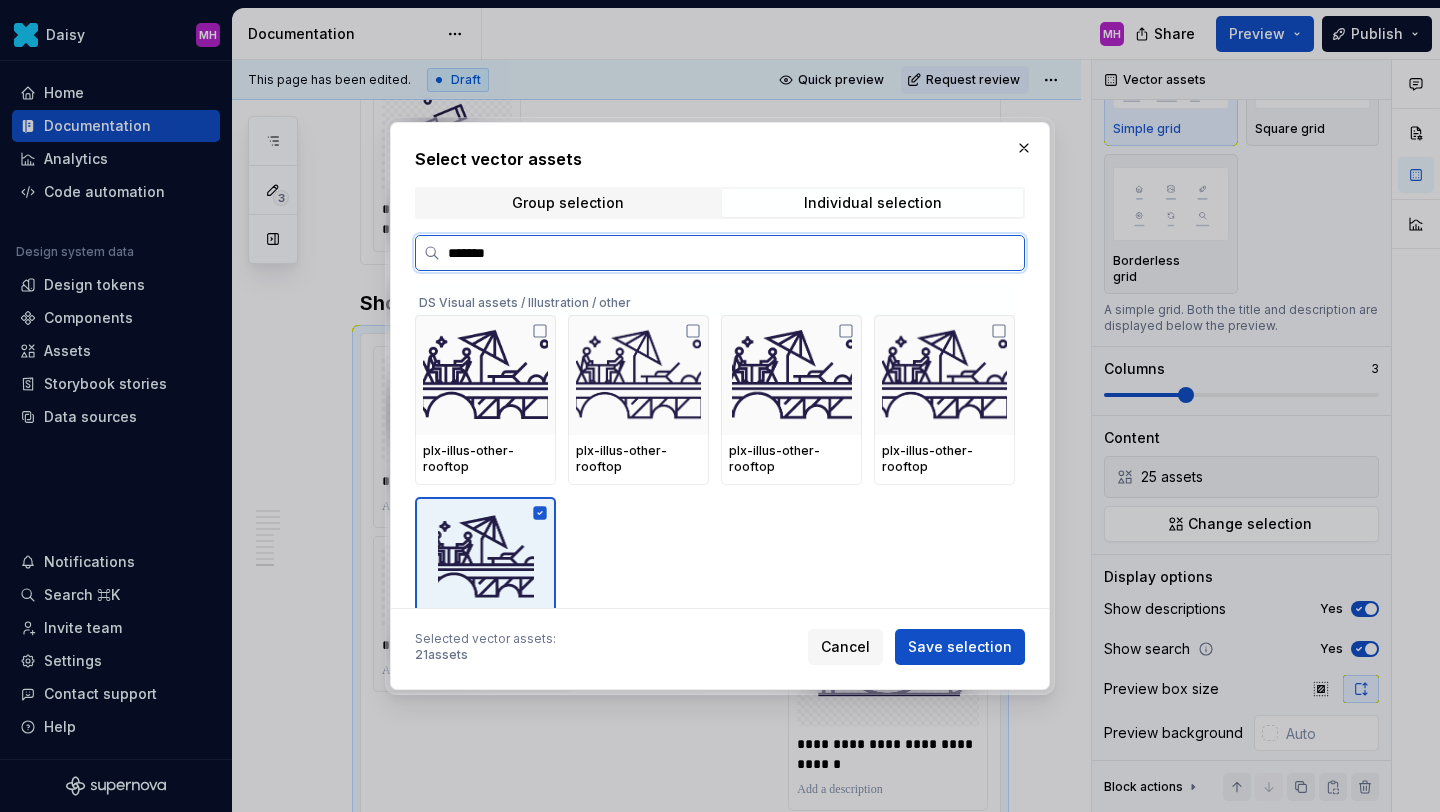 click 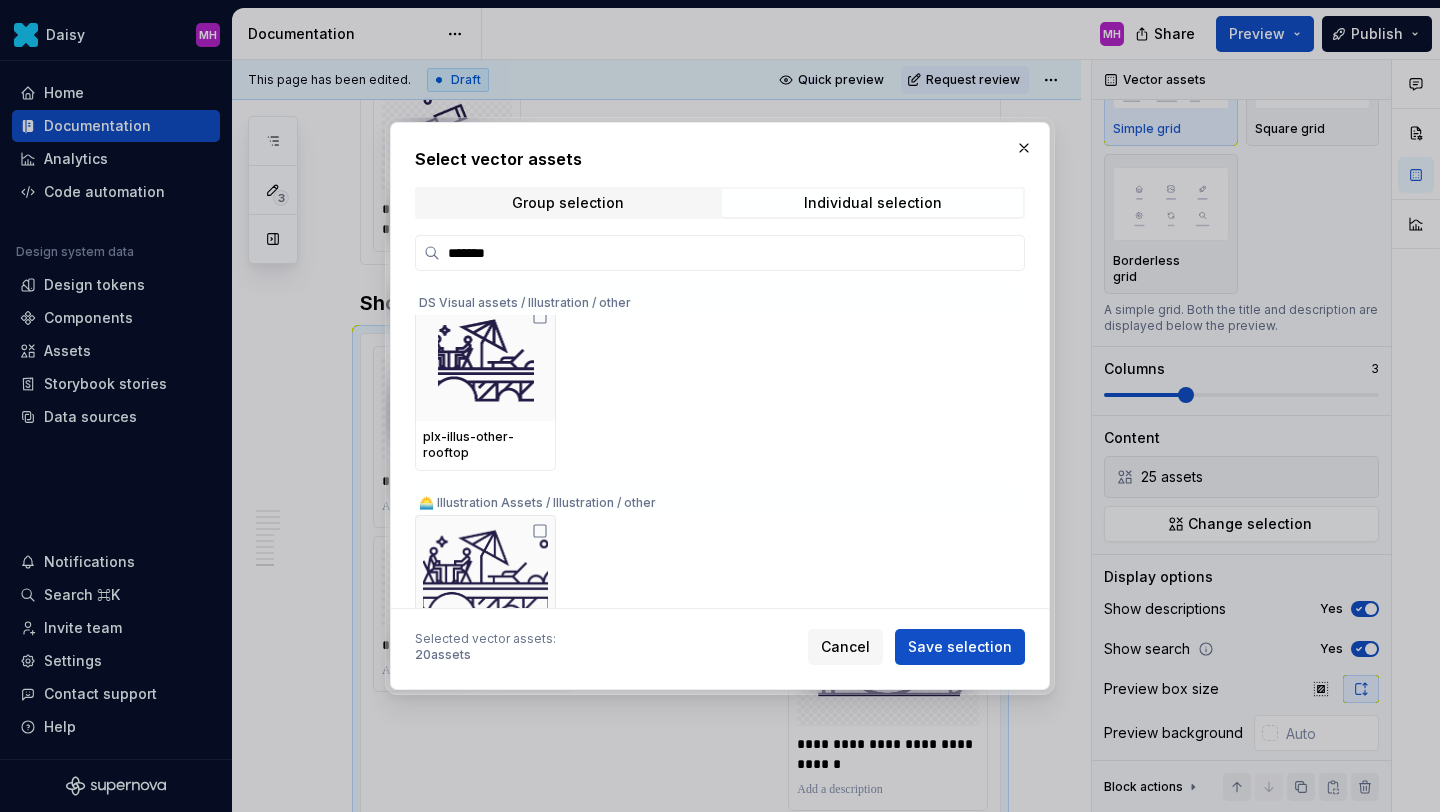 scroll, scrollTop: 201, scrollLeft: 0, axis: vertical 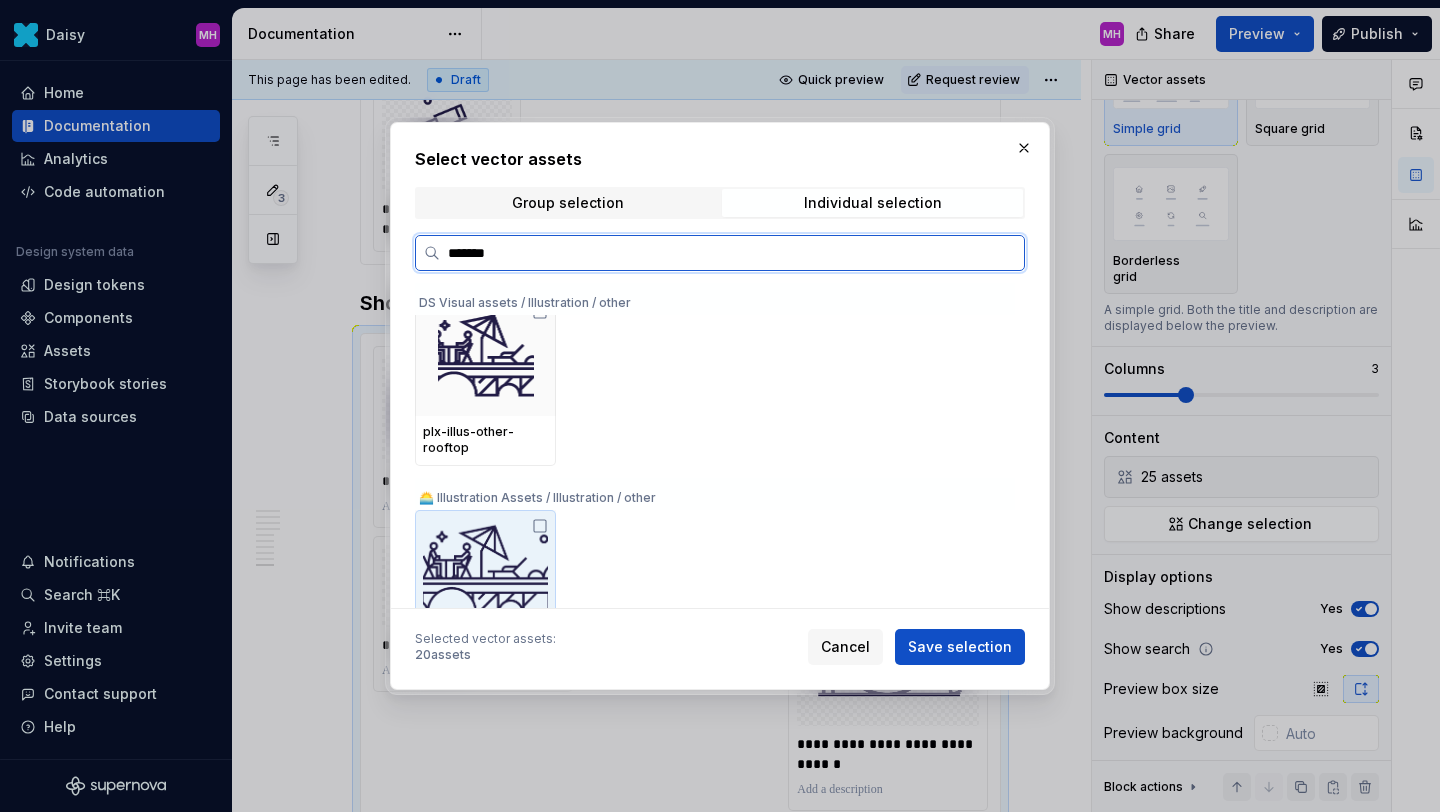 click 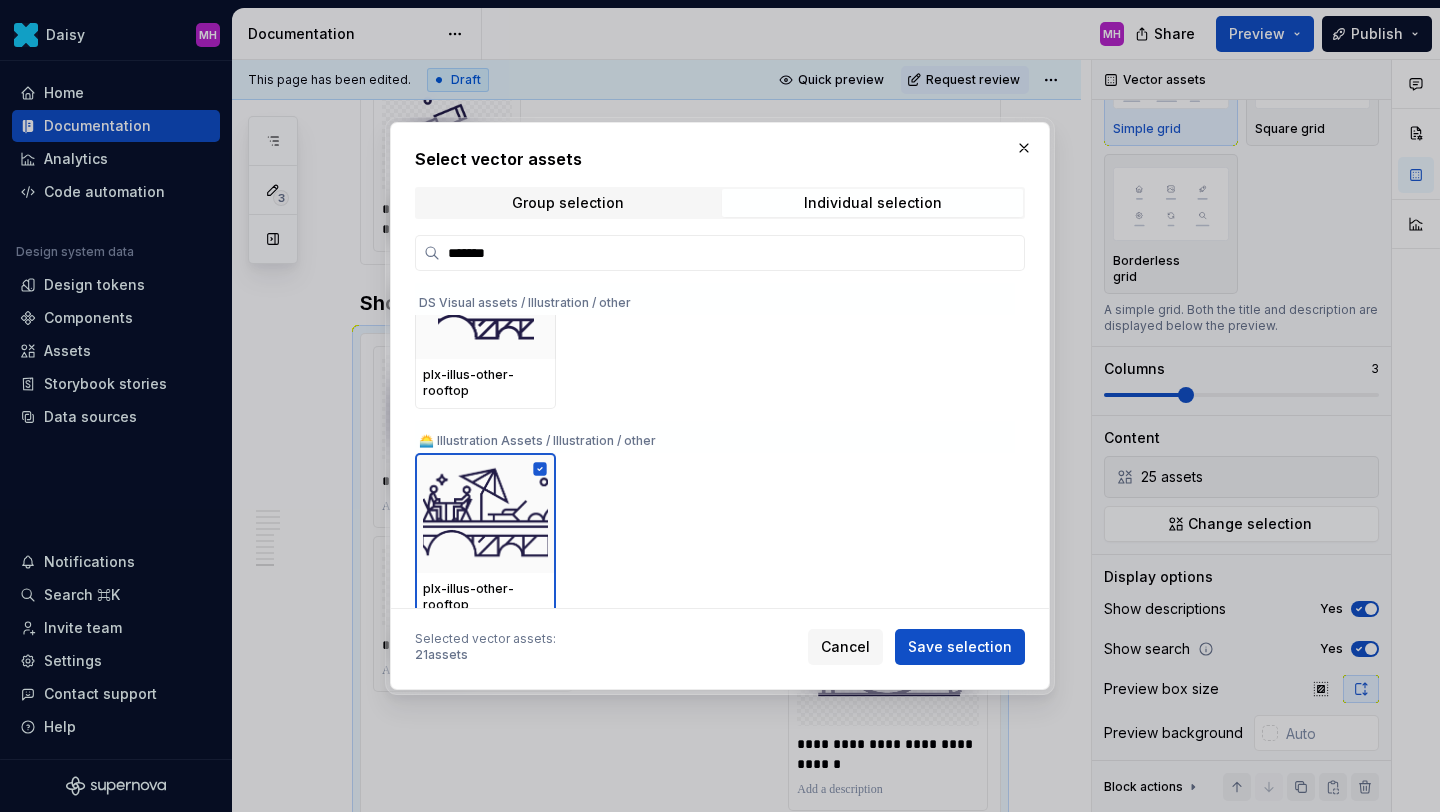 scroll, scrollTop: 0, scrollLeft: 0, axis: both 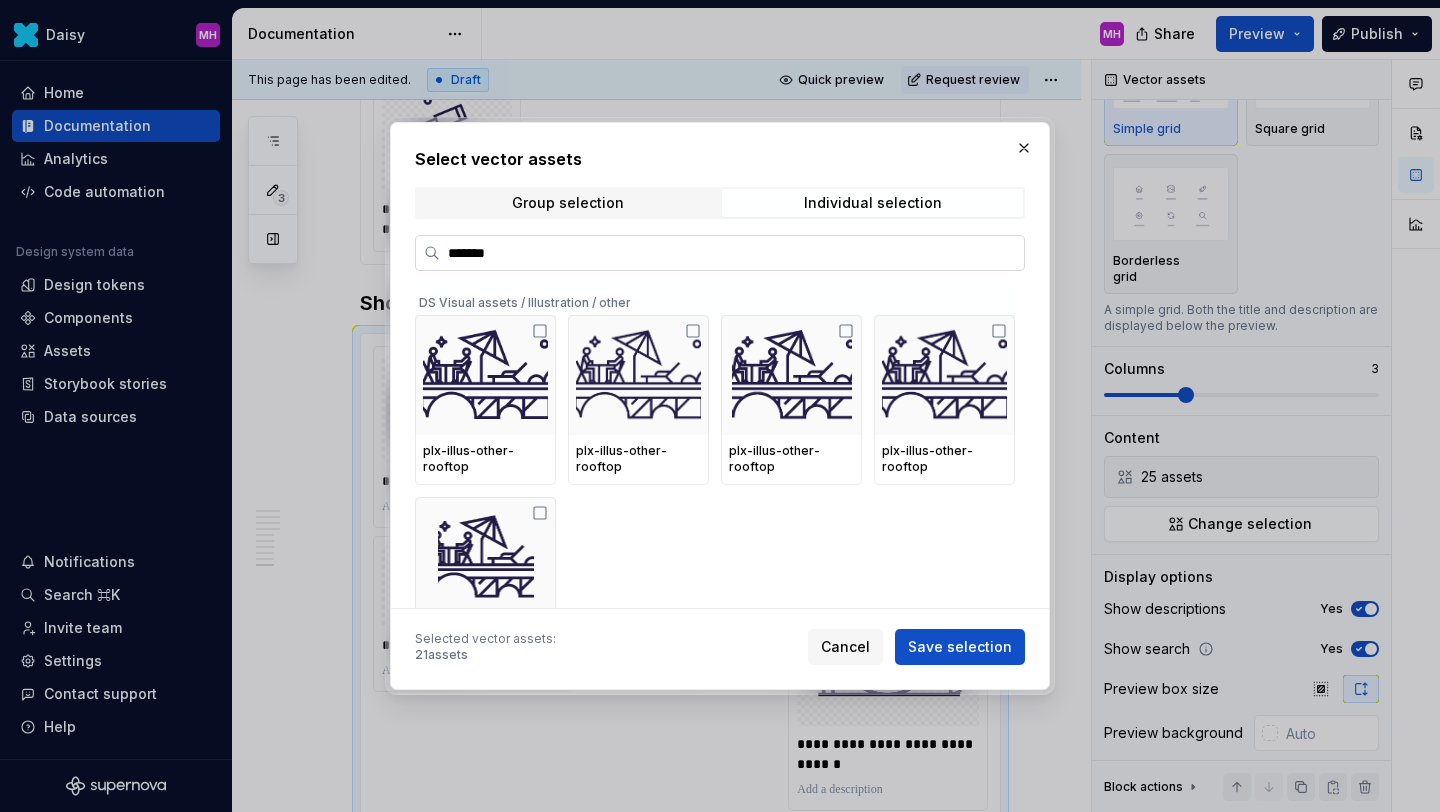 drag, startPoint x: 509, startPoint y: 254, endPoint x: 419, endPoint y: 254, distance: 90 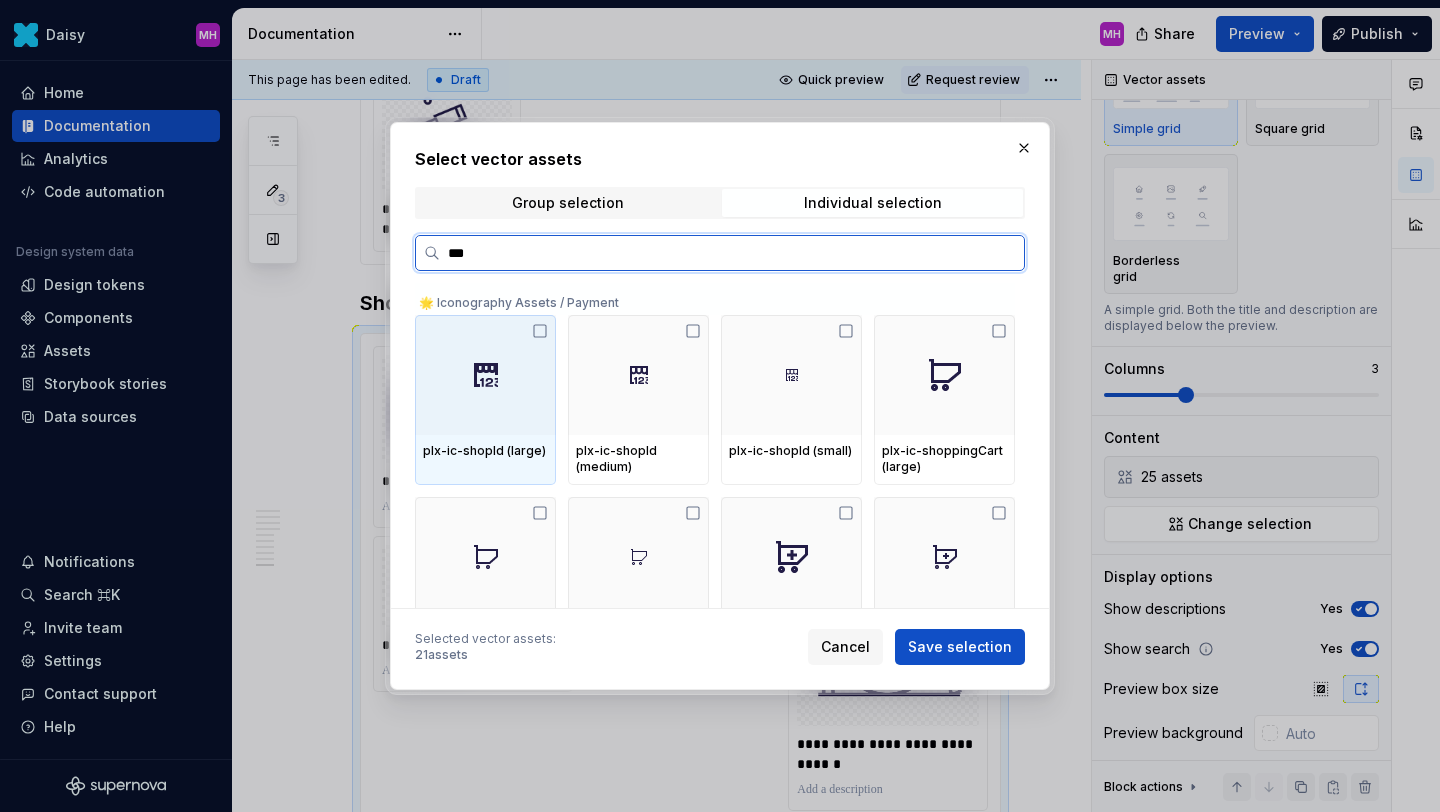 type on "****" 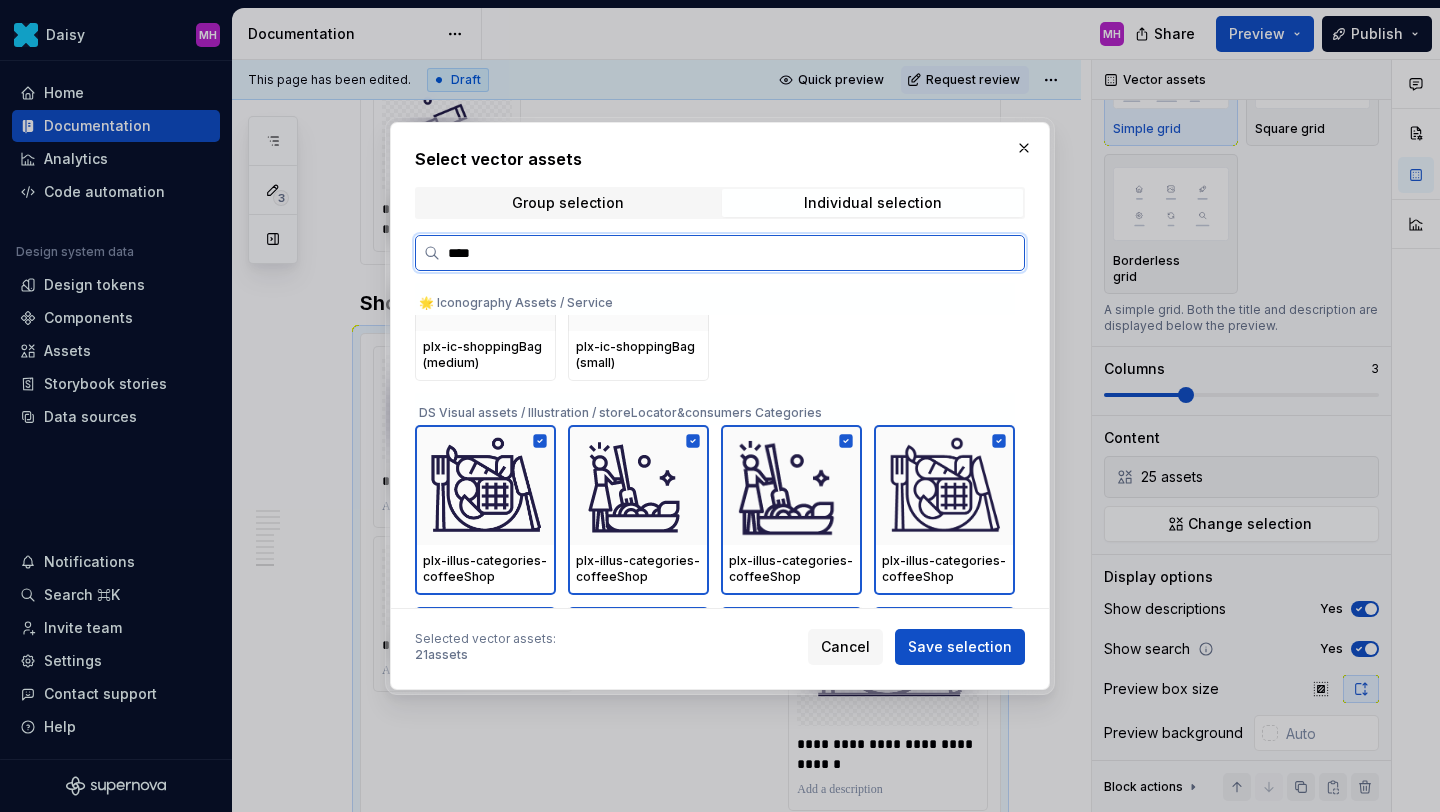 scroll, scrollTop: 874, scrollLeft: 0, axis: vertical 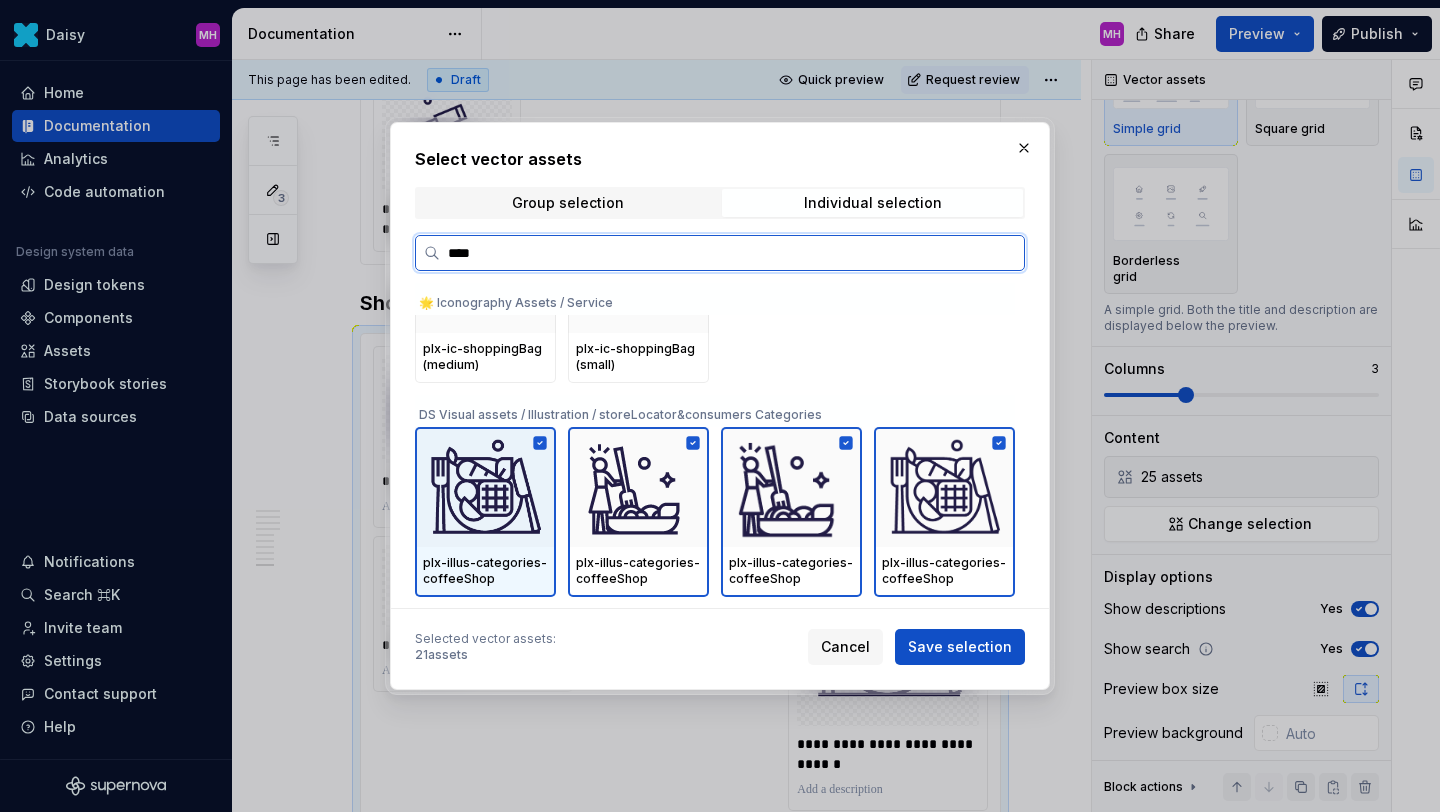 click 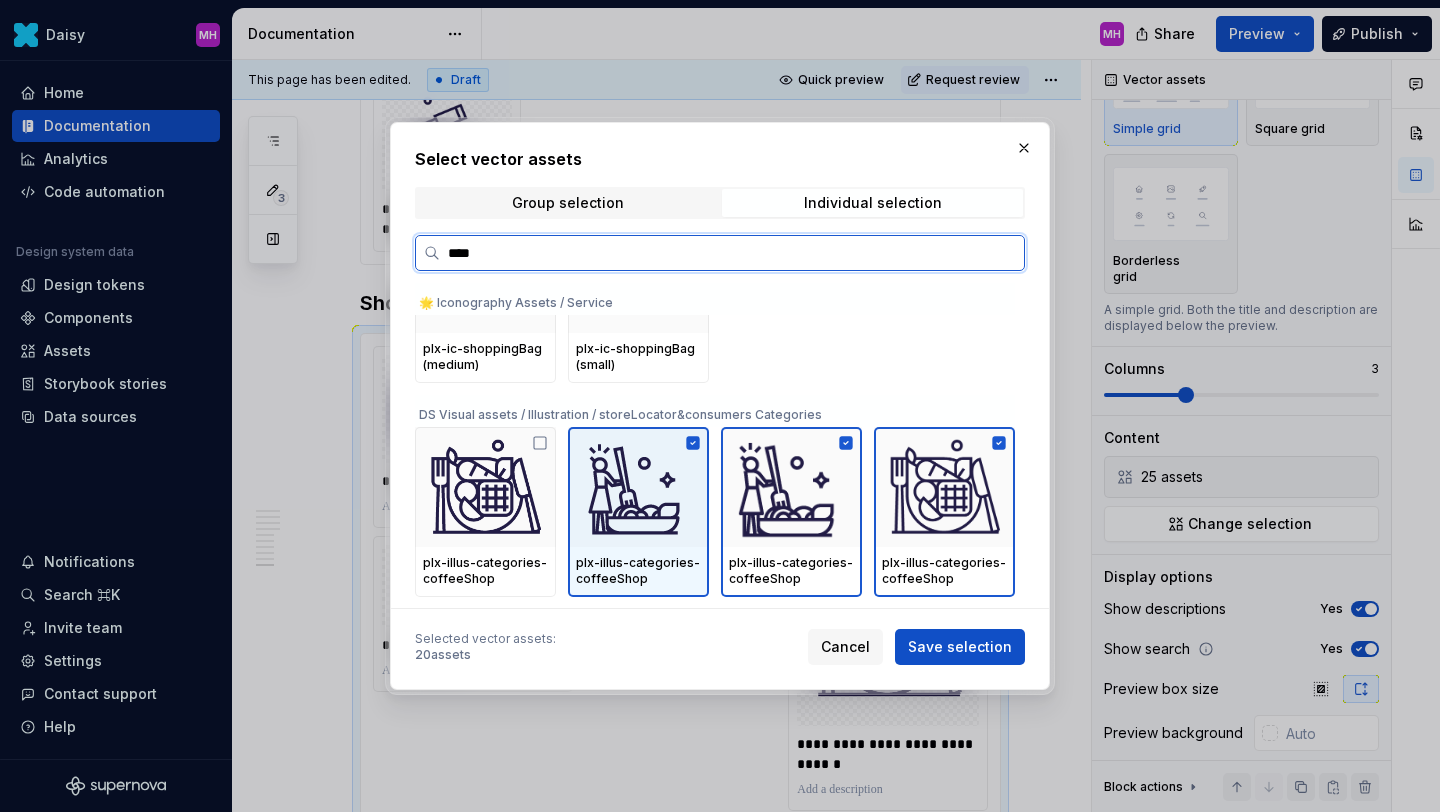 click 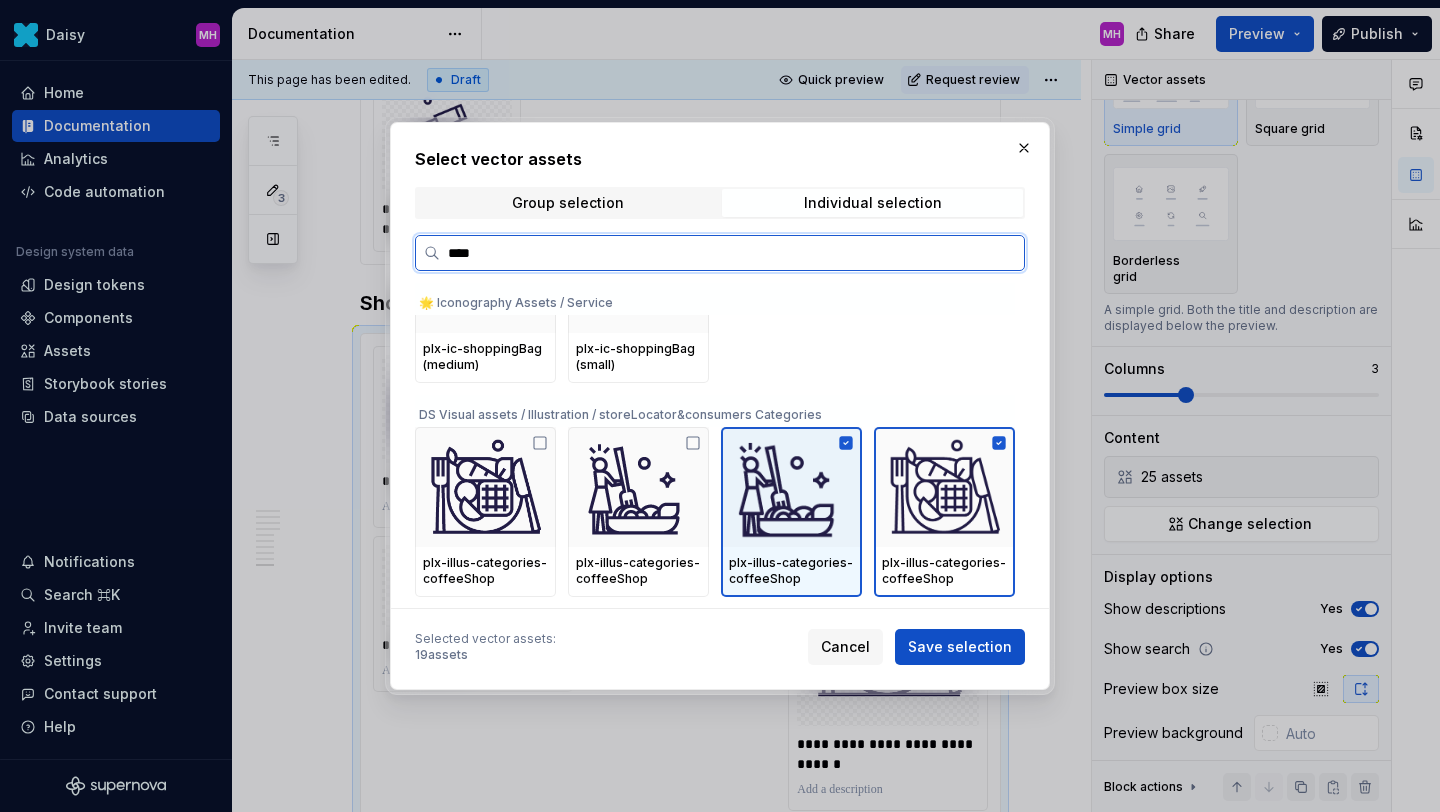 click 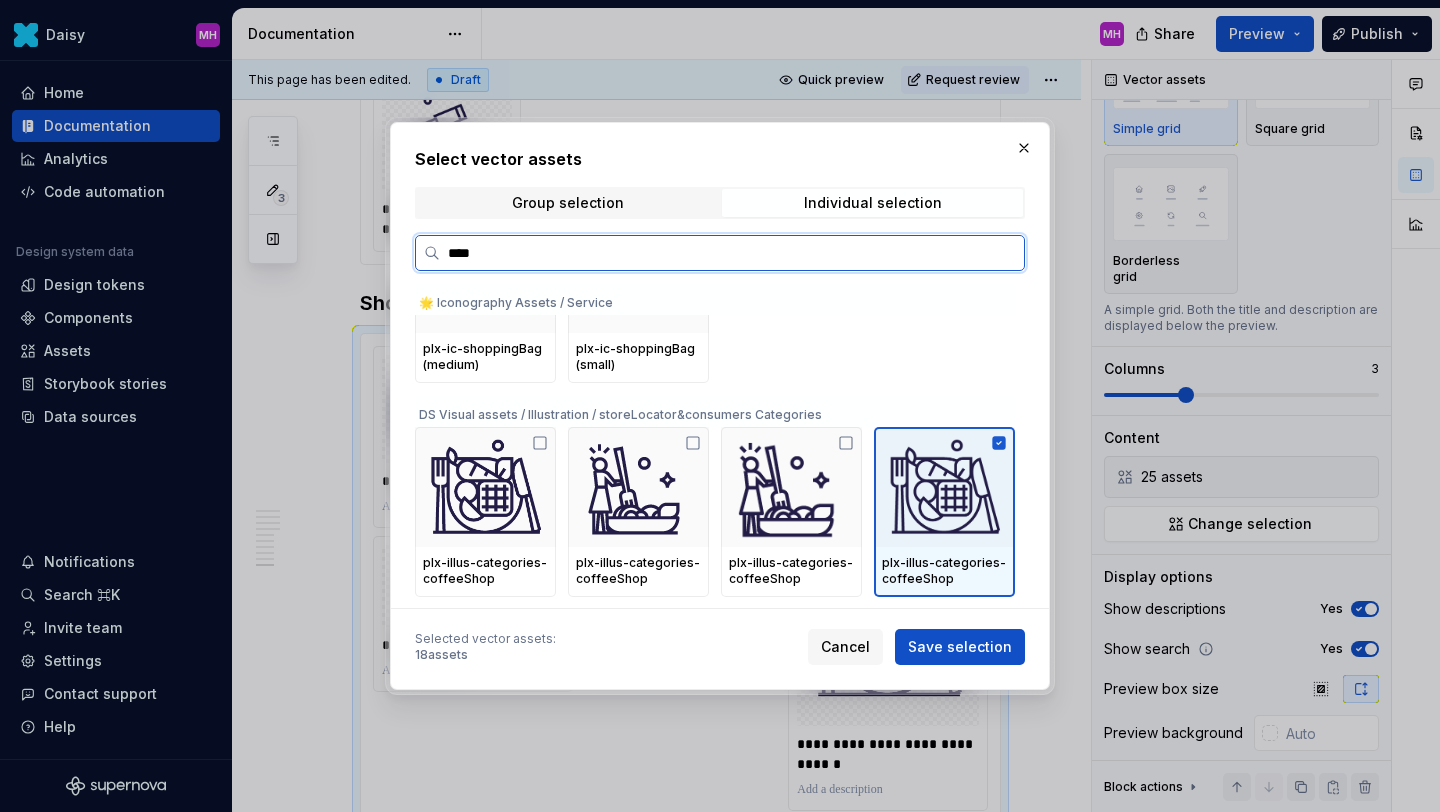 click 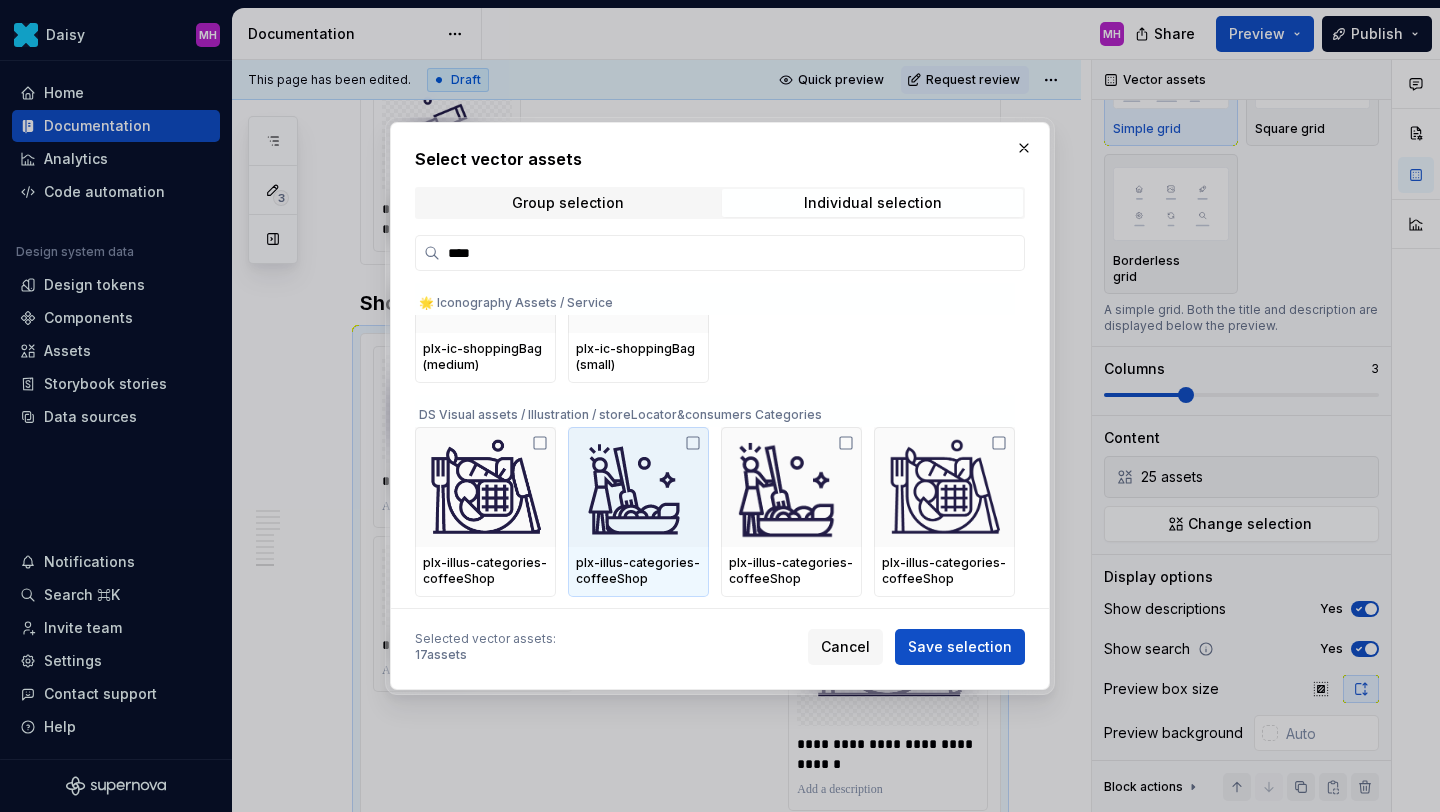 scroll, scrollTop: 1041, scrollLeft: 0, axis: vertical 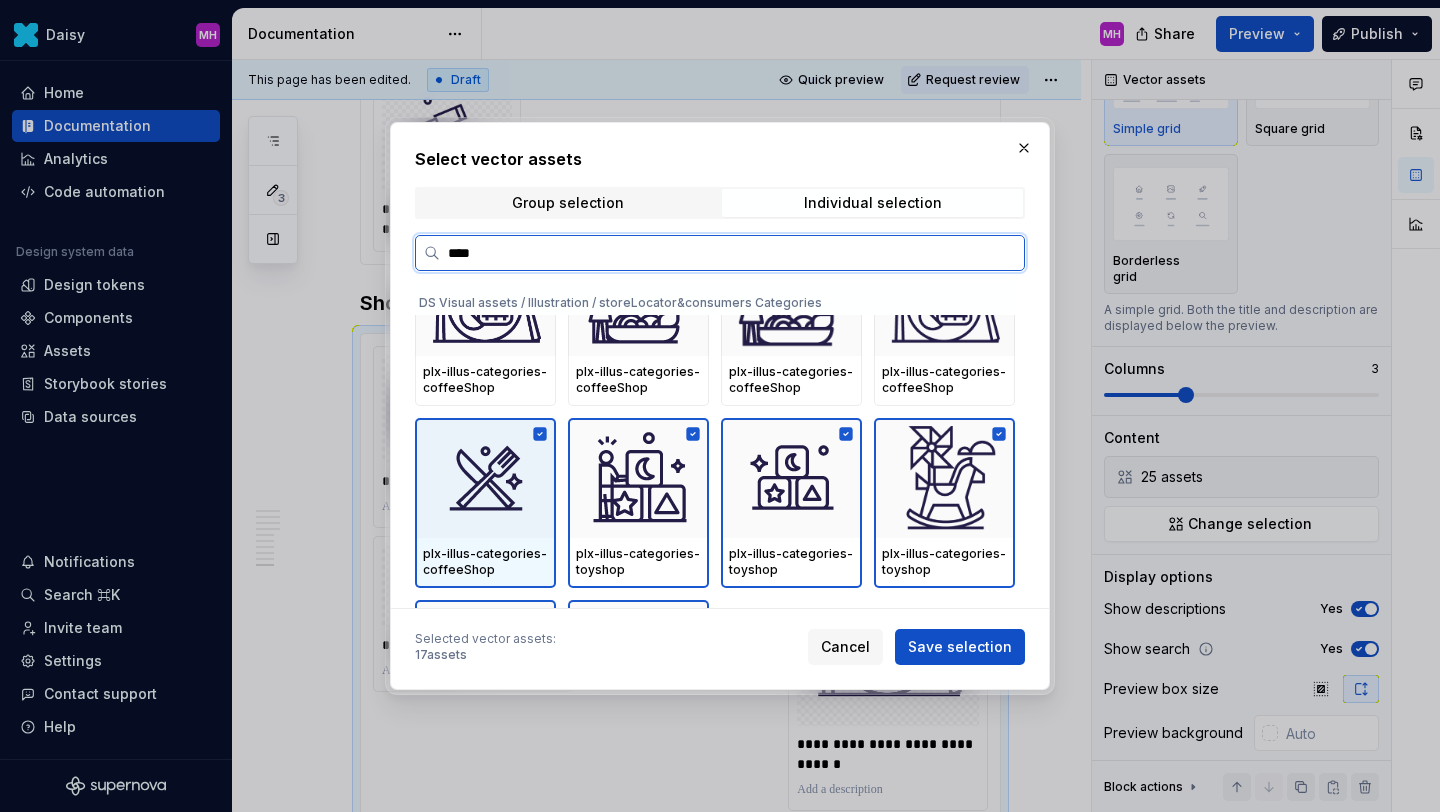 click 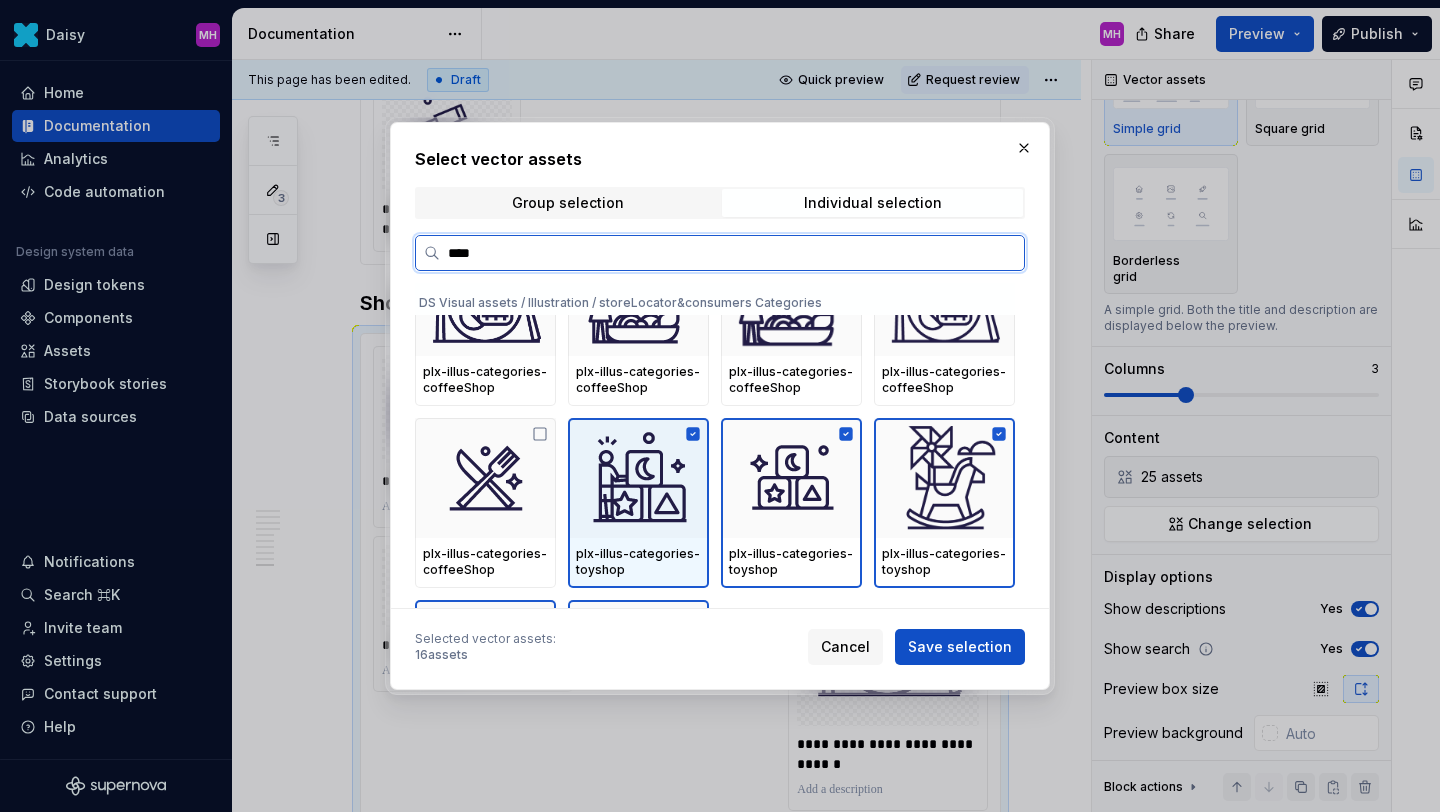 click 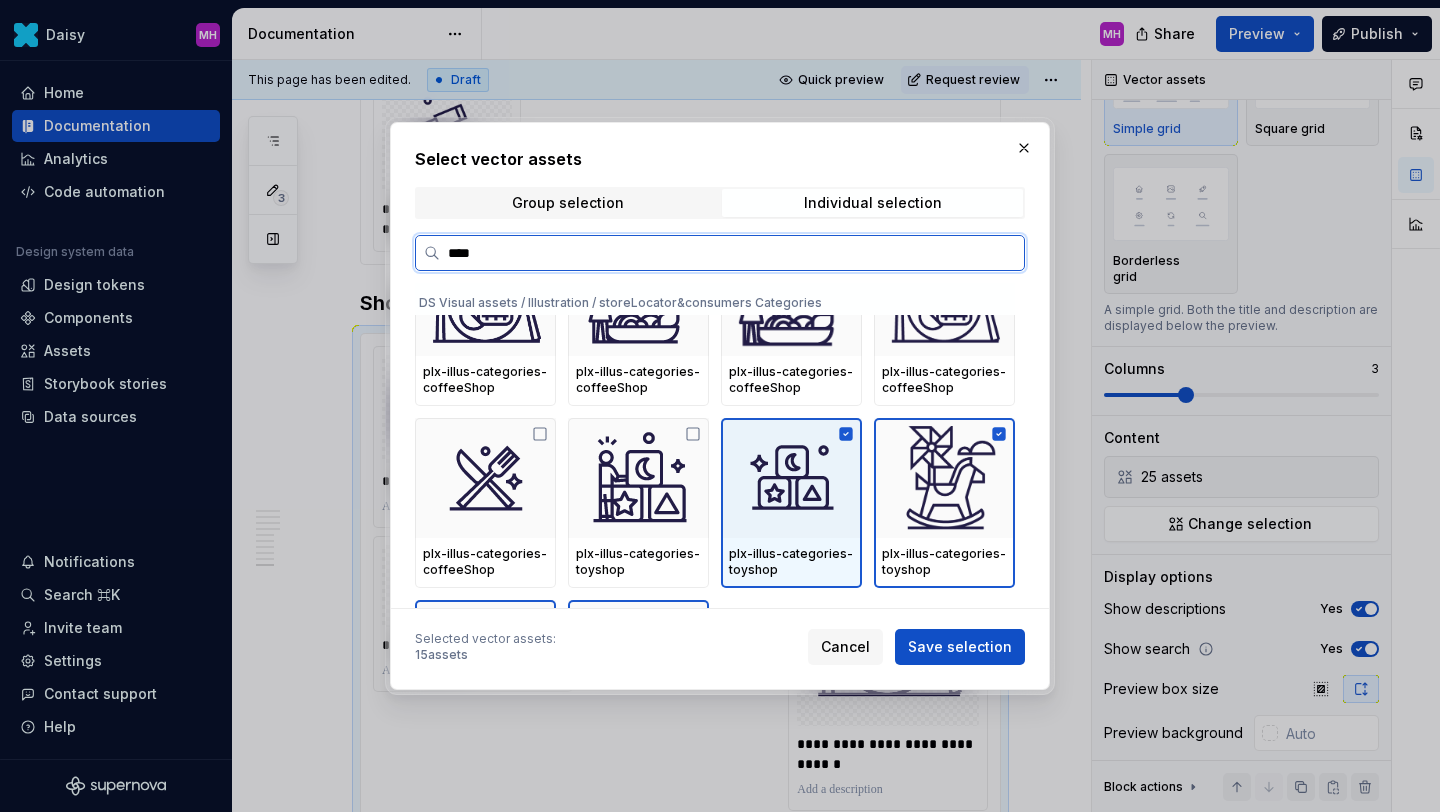 click 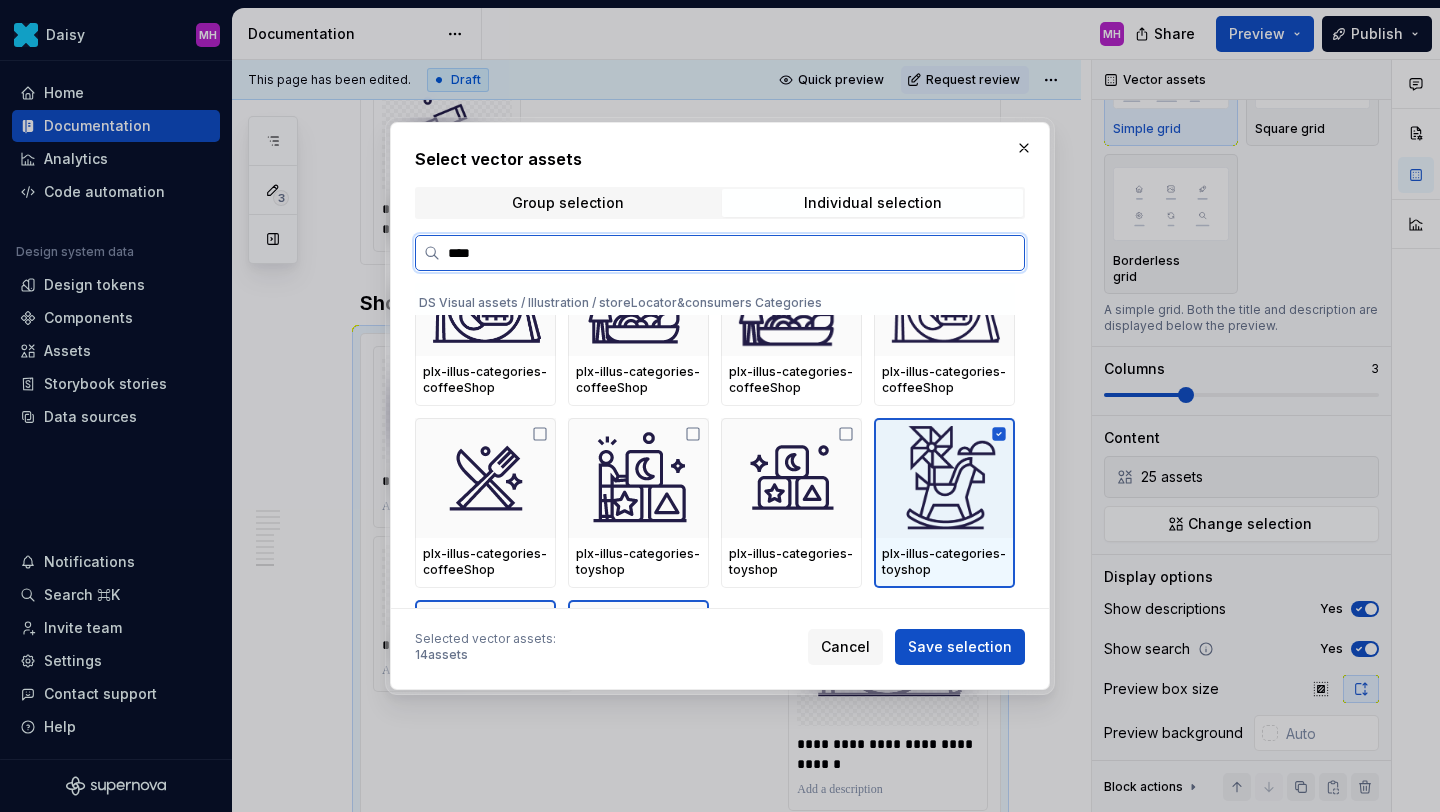 click 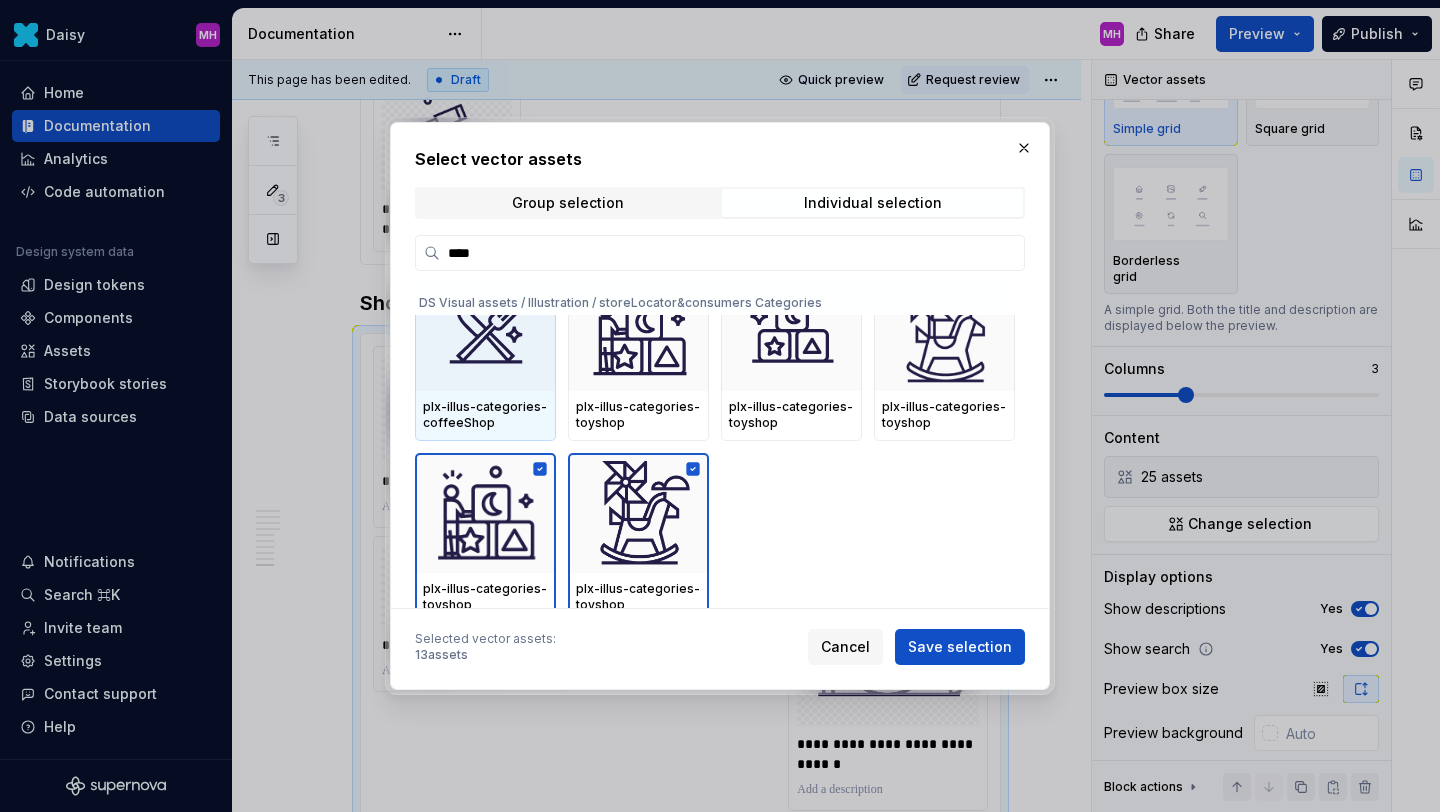 scroll, scrollTop: 1201, scrollLeft: 0, axis: vertical 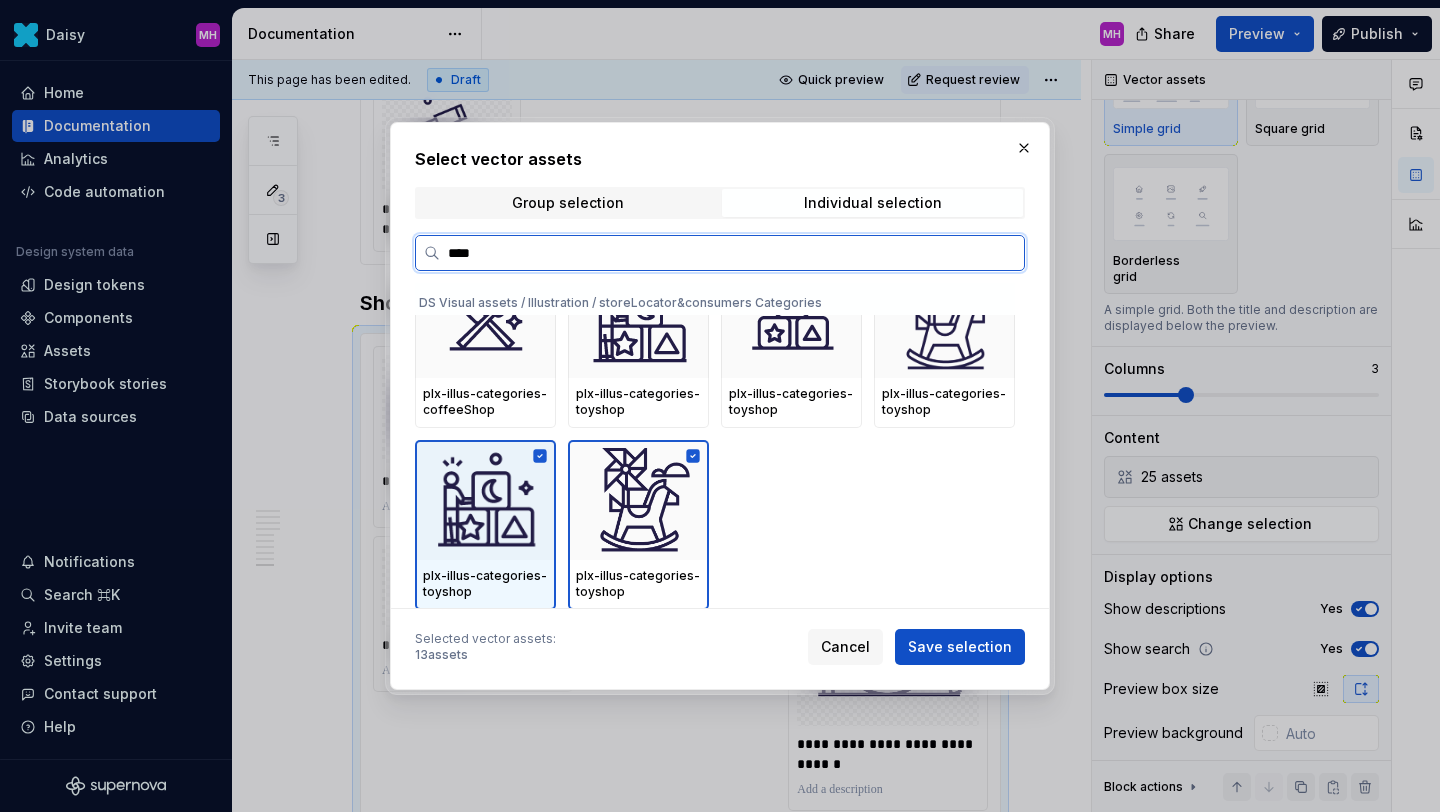 click 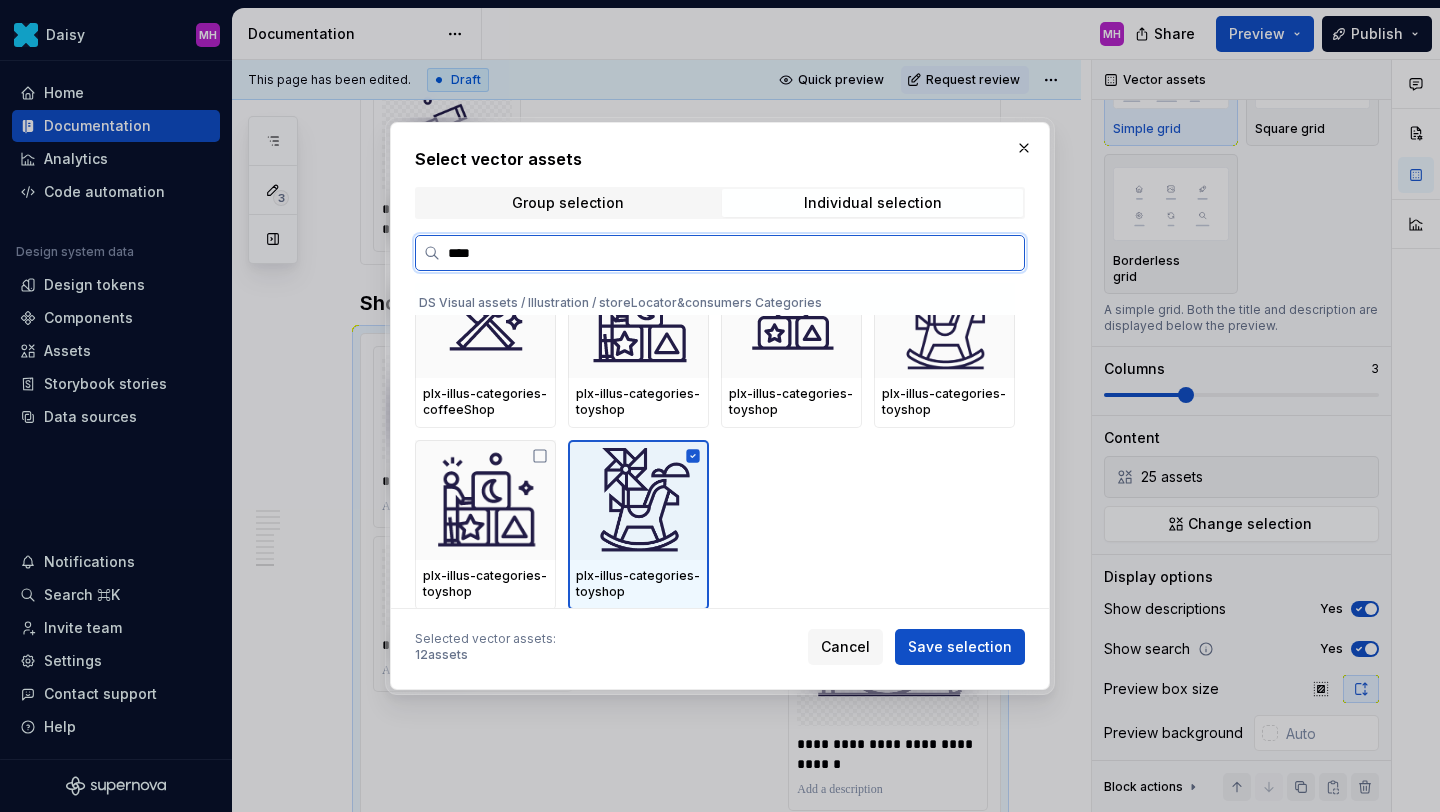 click 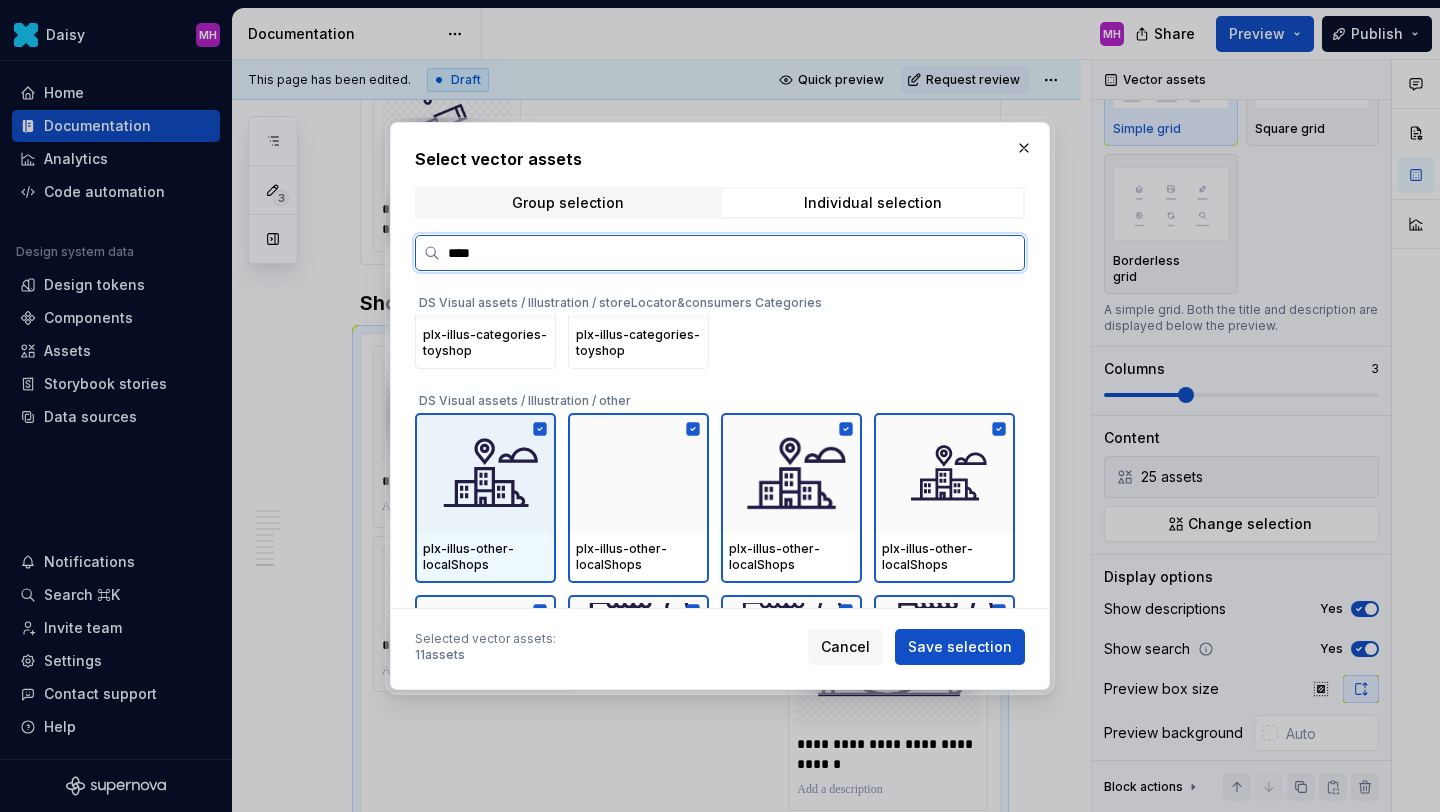 scroll, scrollTop: 1441, scrollLeft: 0, axis: vertical 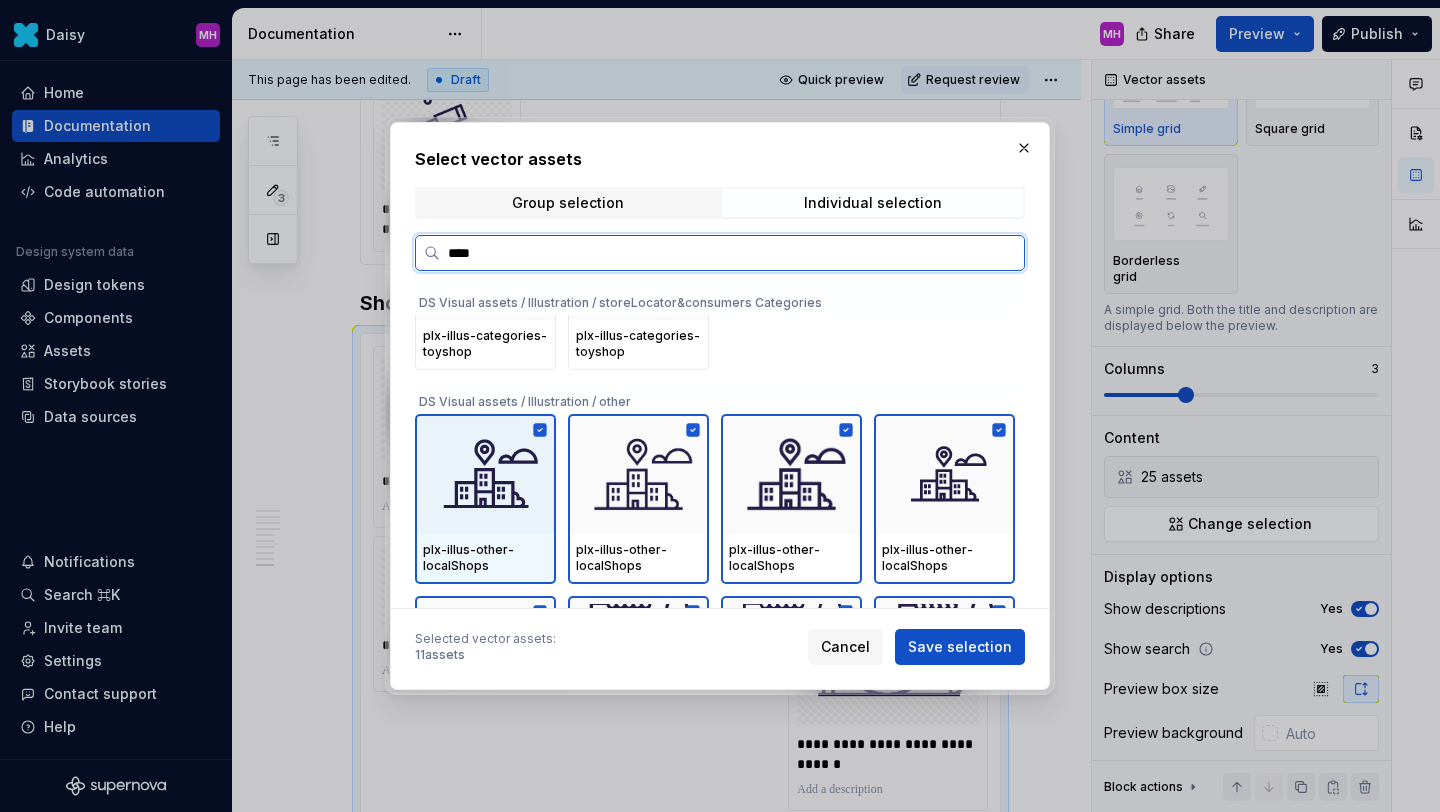 click 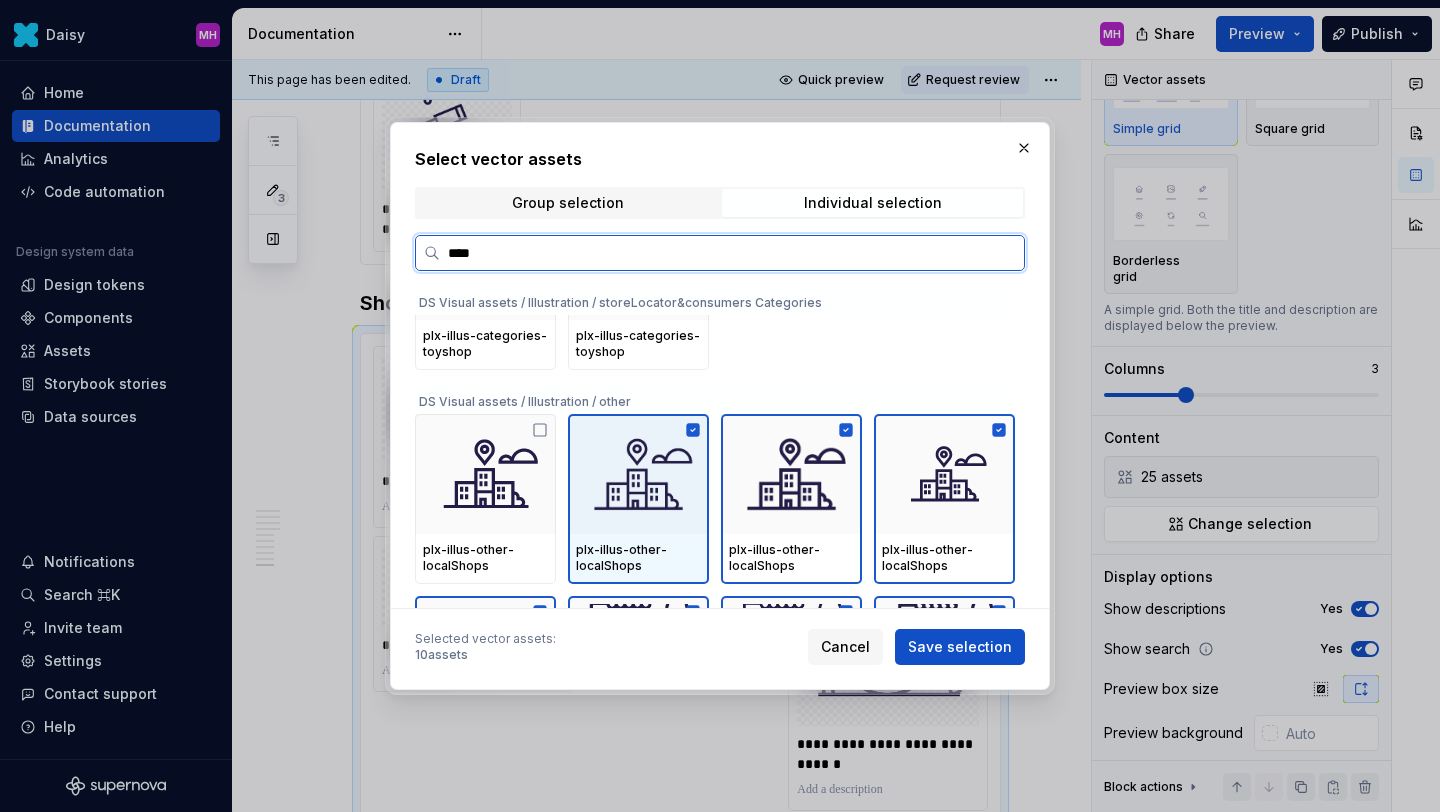 click 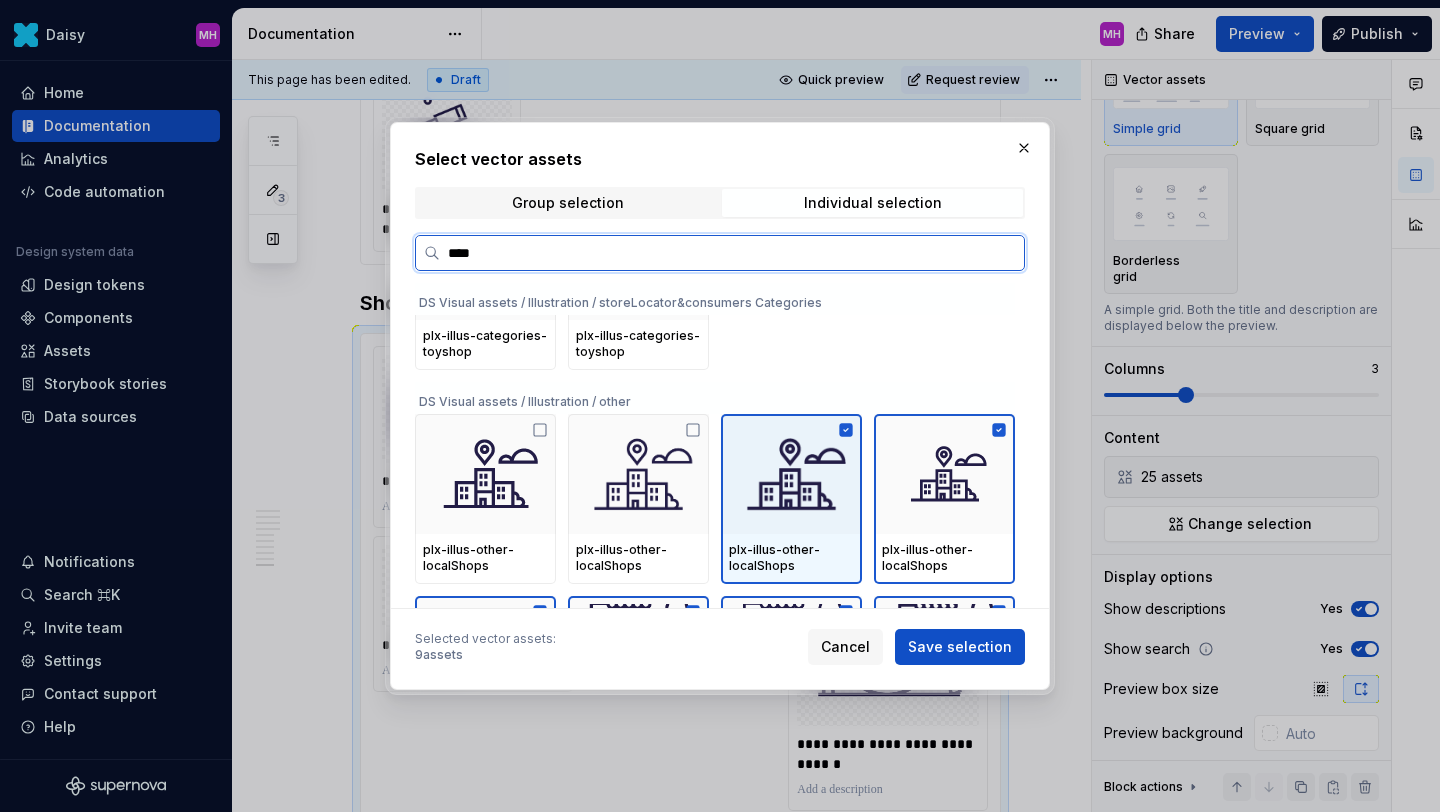 click 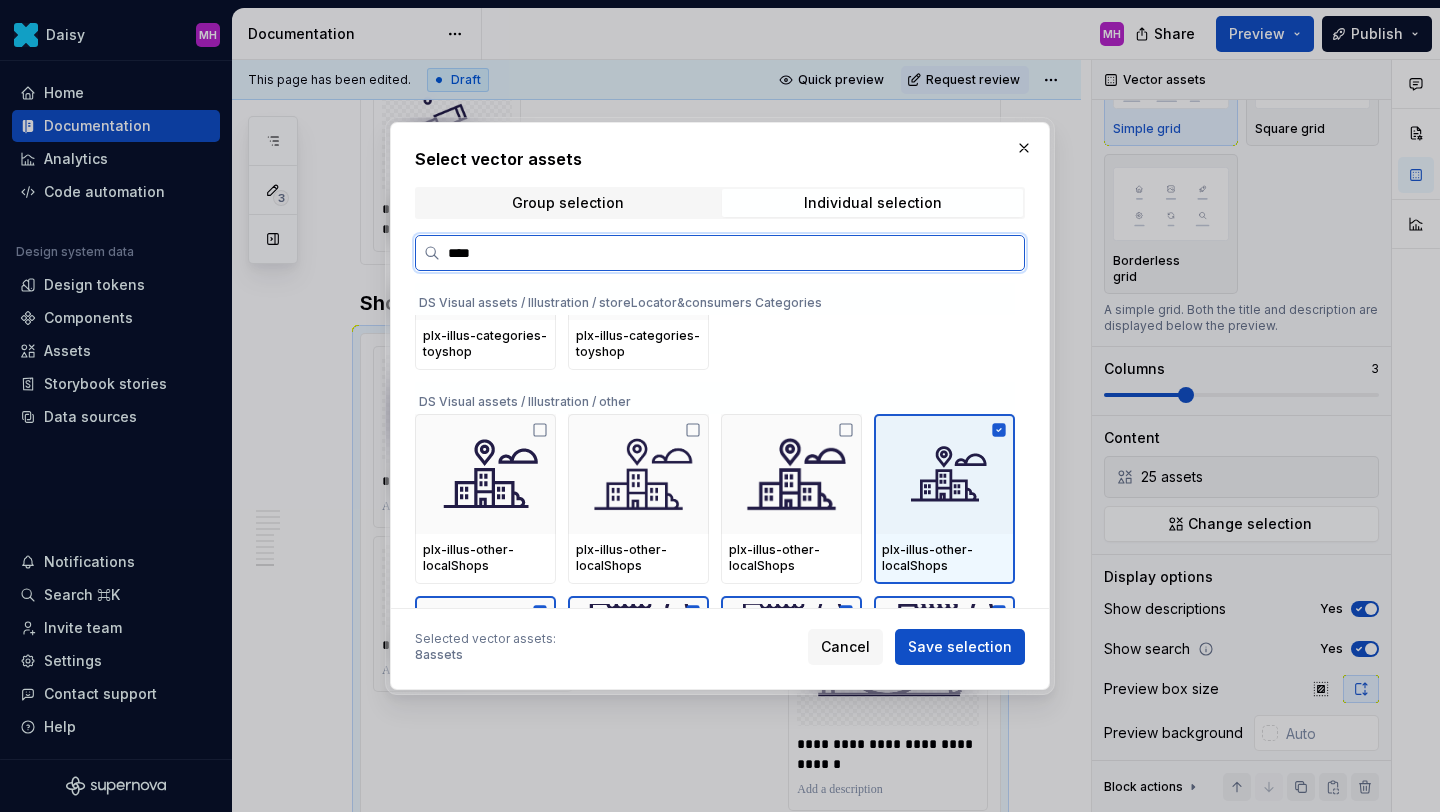 click 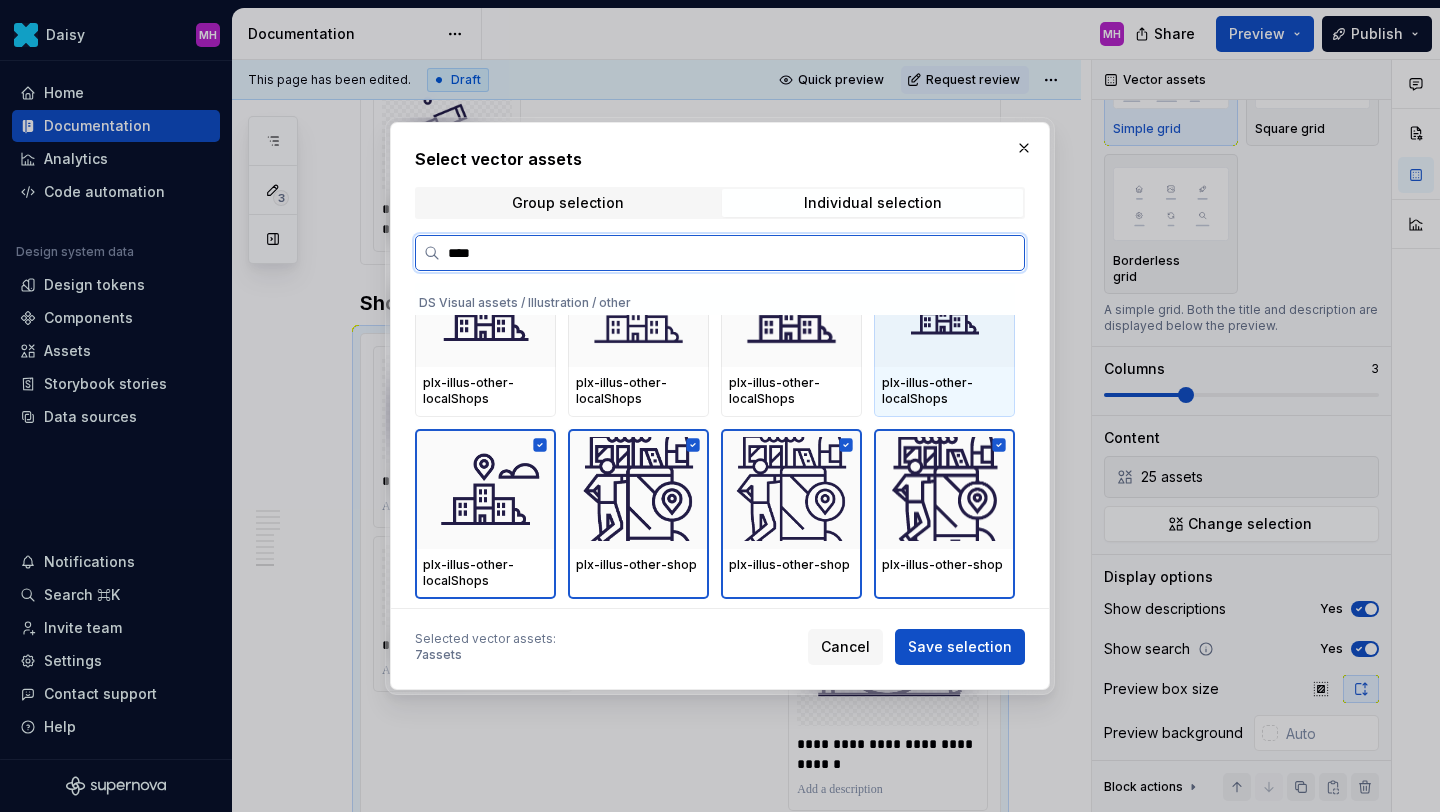 scroll, scrollTop: 1573, scrollLeft: 0, axis: vertical 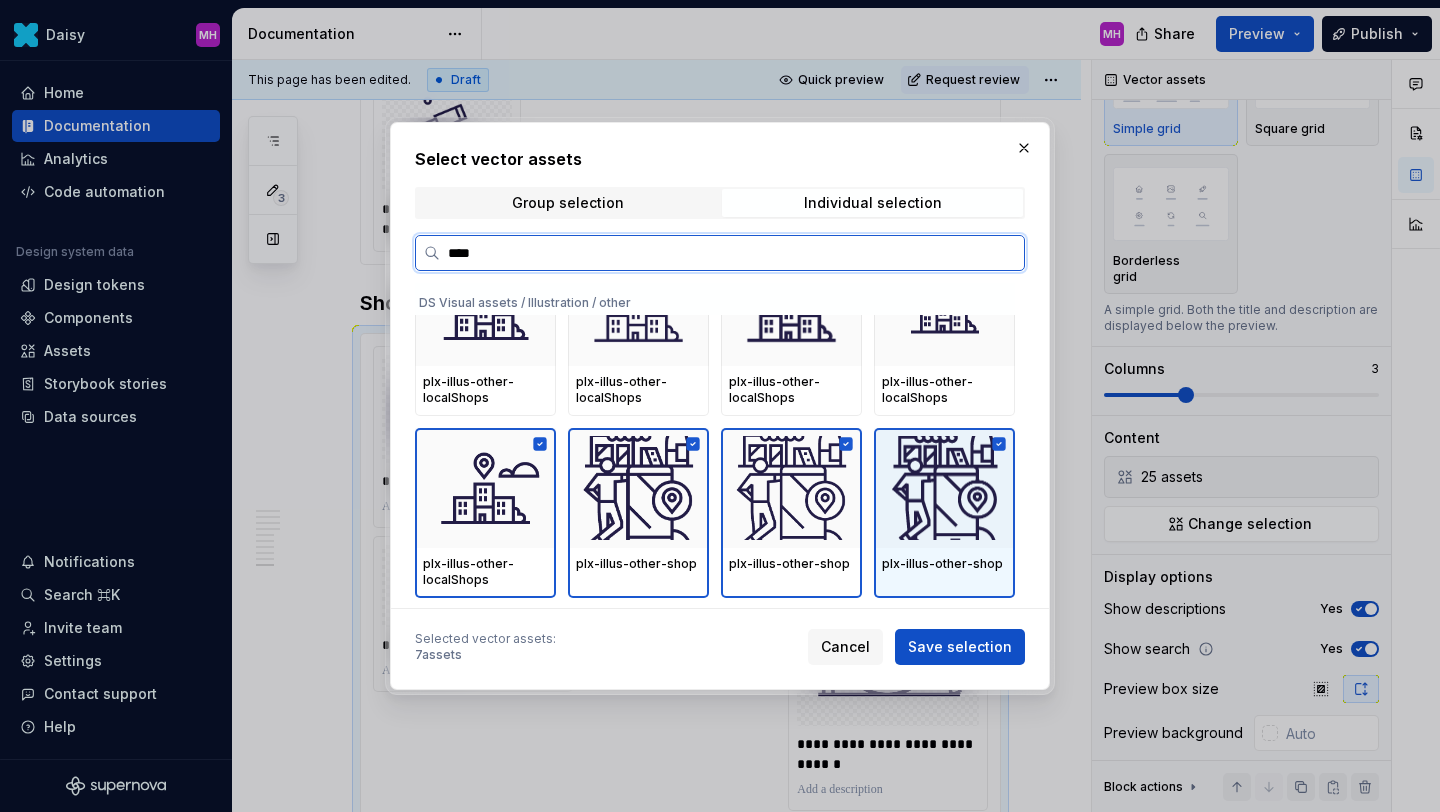 click 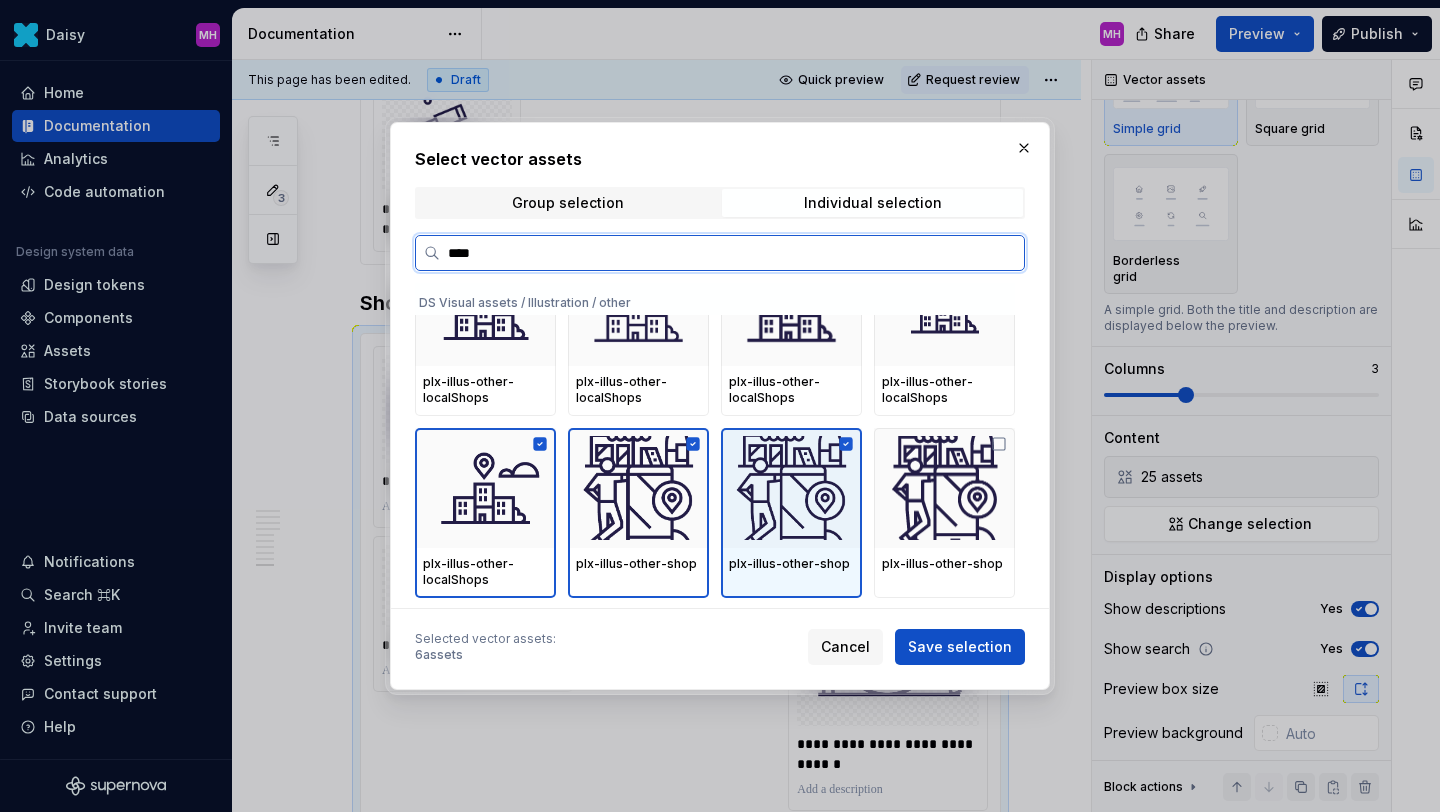 click 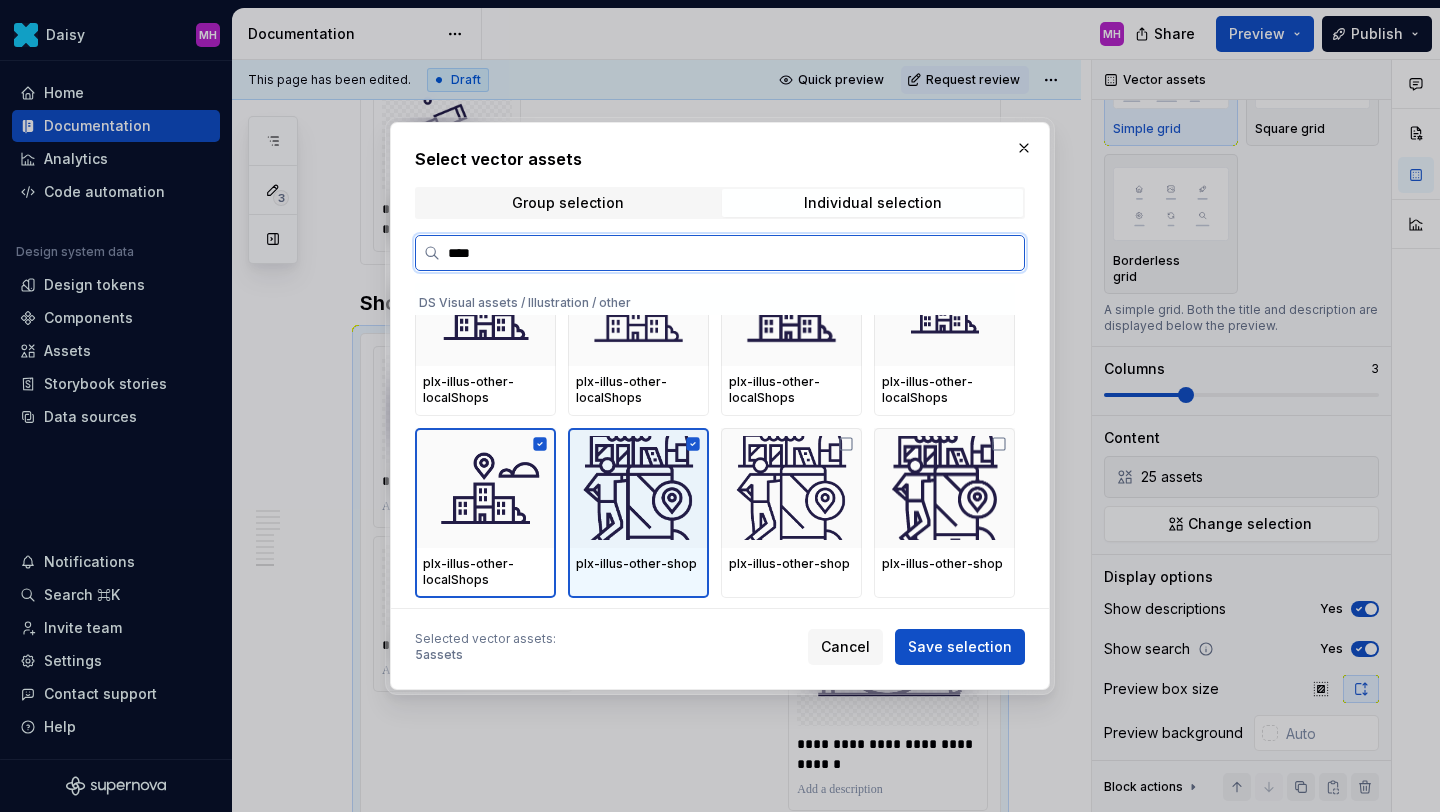 click 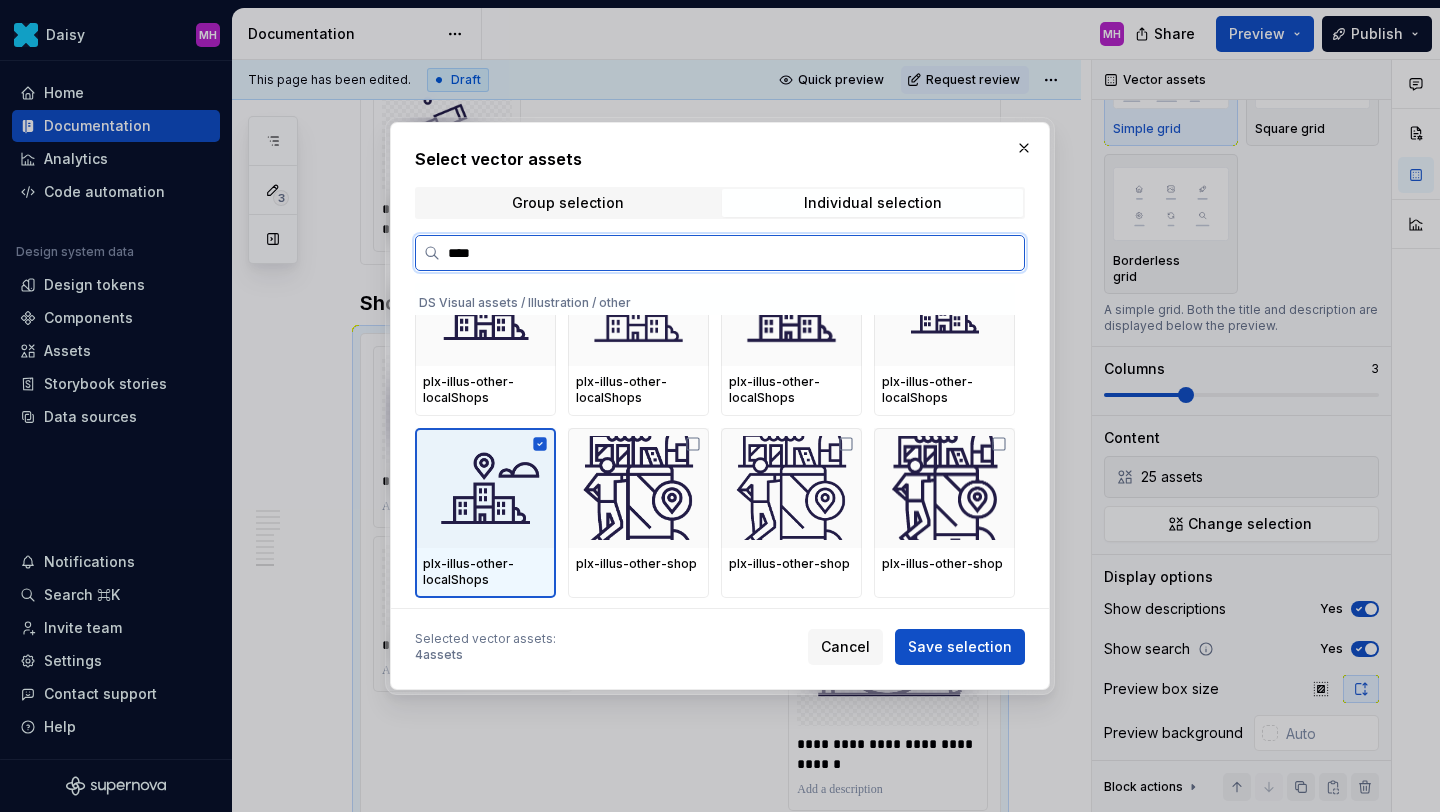 click 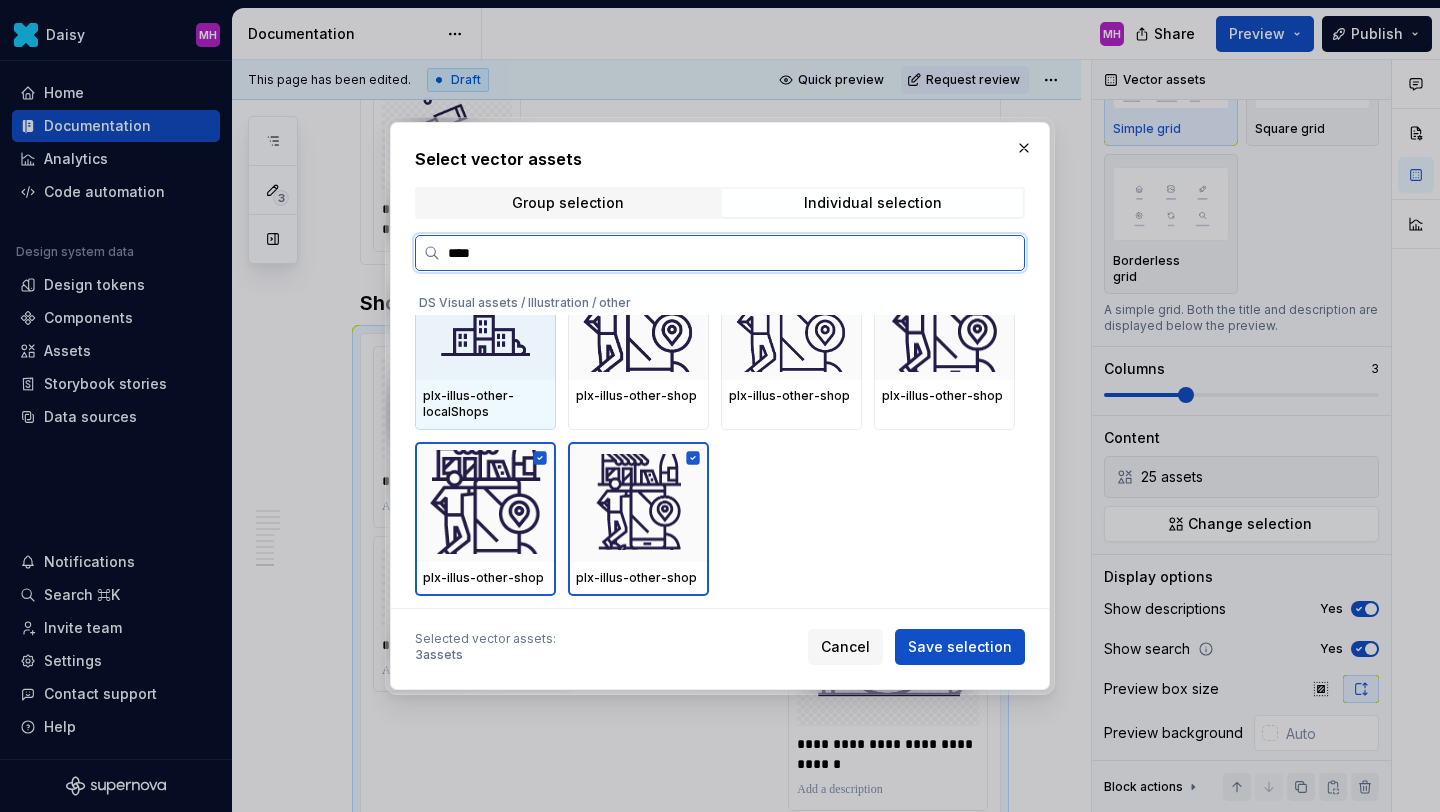 scroll, scrollTop: 1744, scrollLeft: 0, axis: vertical 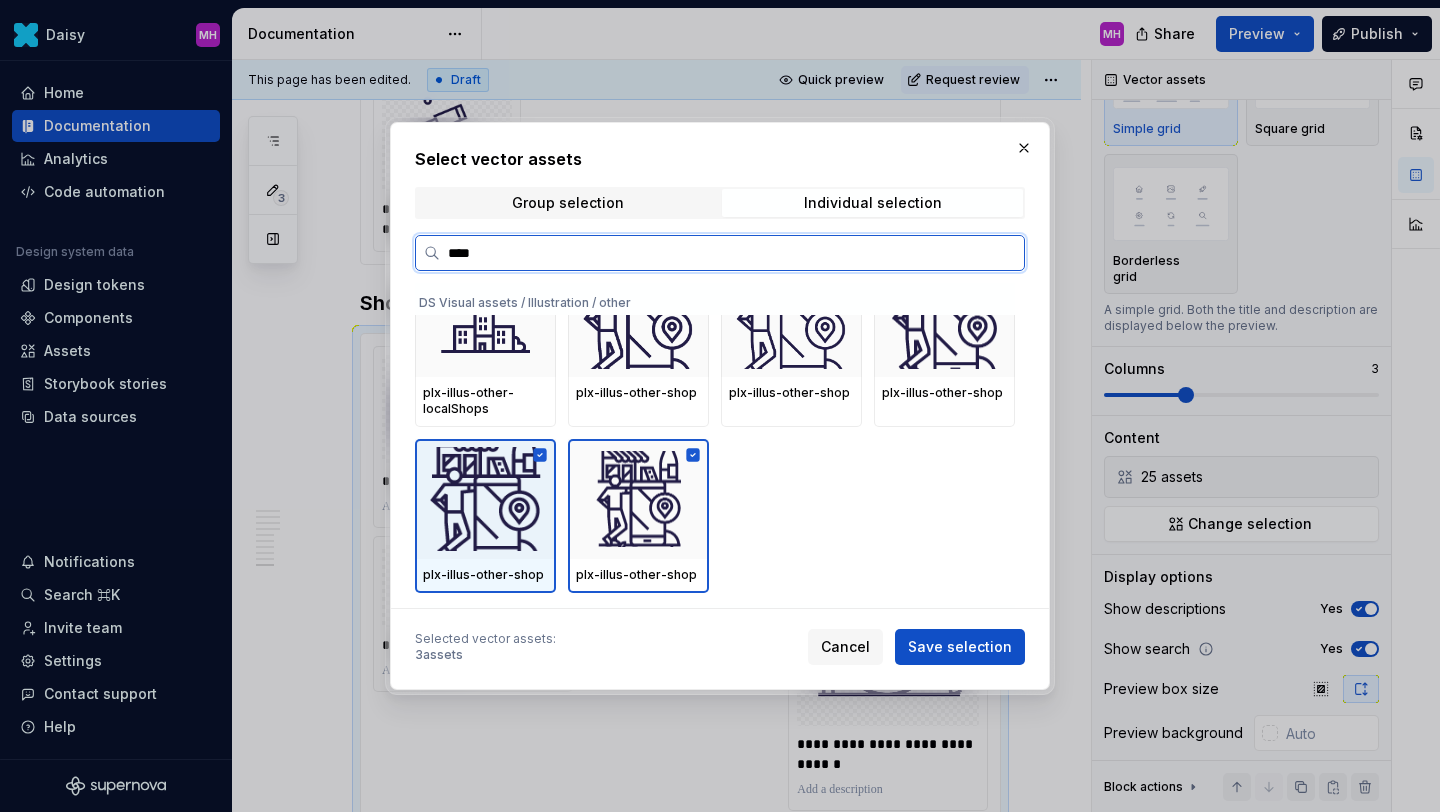 click 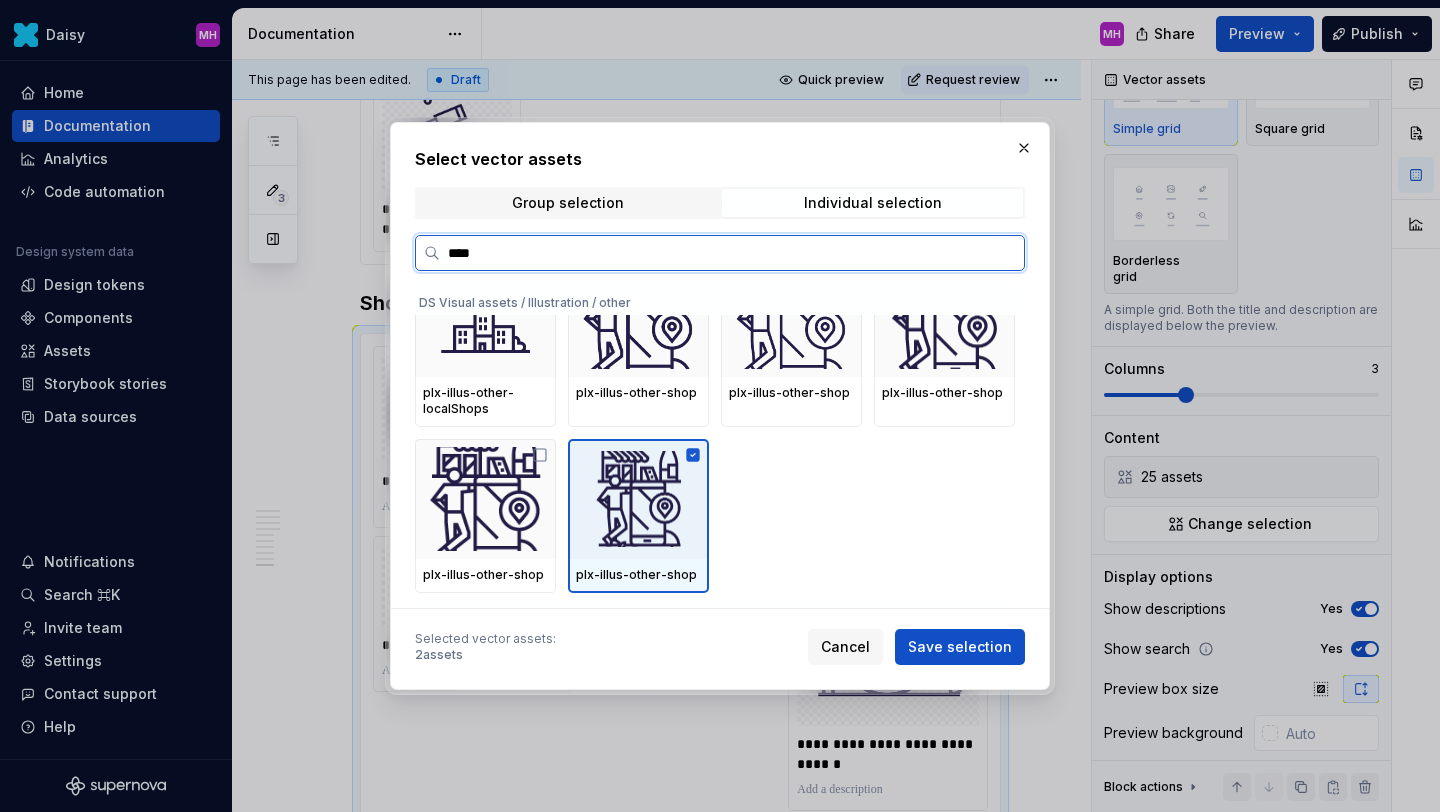 click 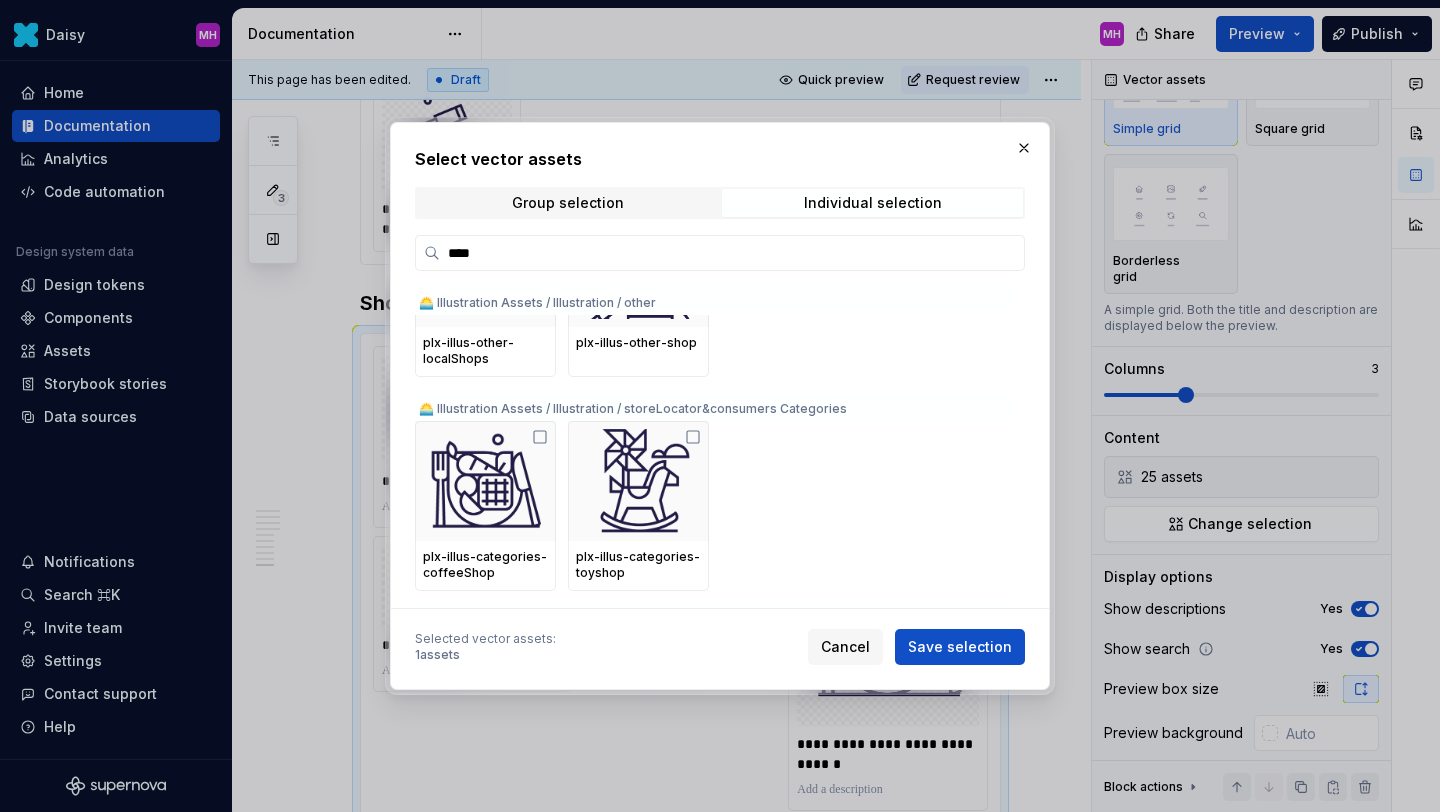 scroll, scrollTop: 2029, scrollLeft: 0, axis: vertical 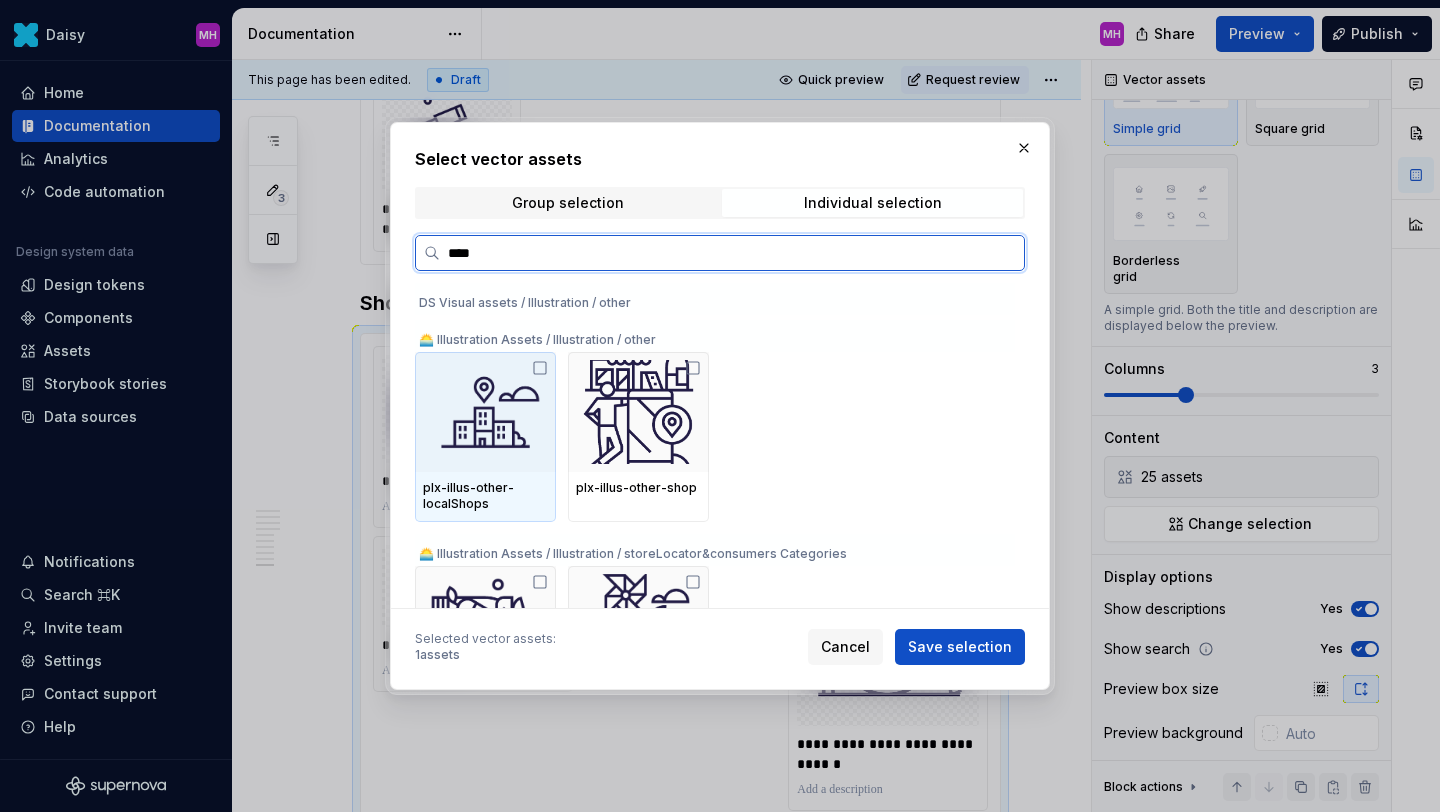 click 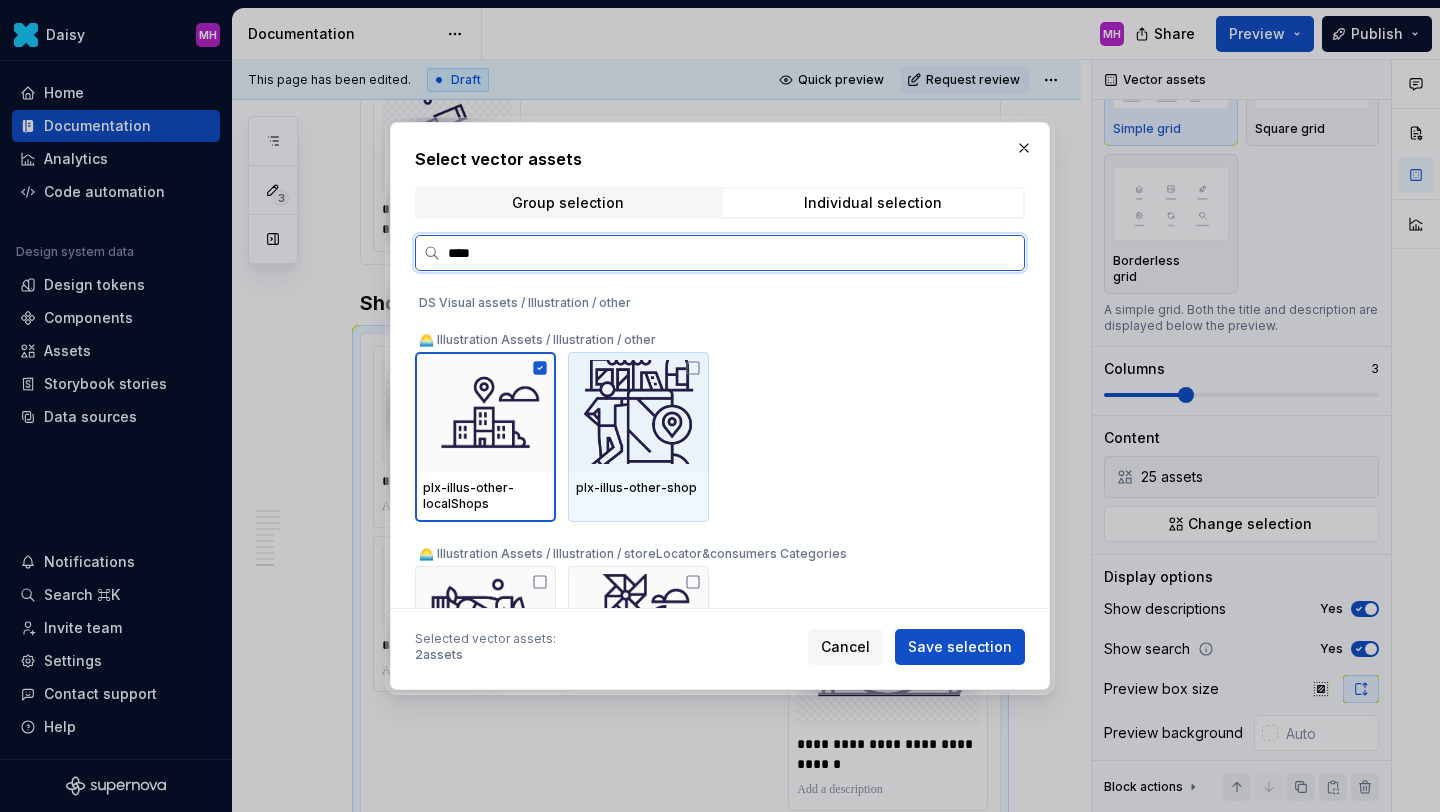 click 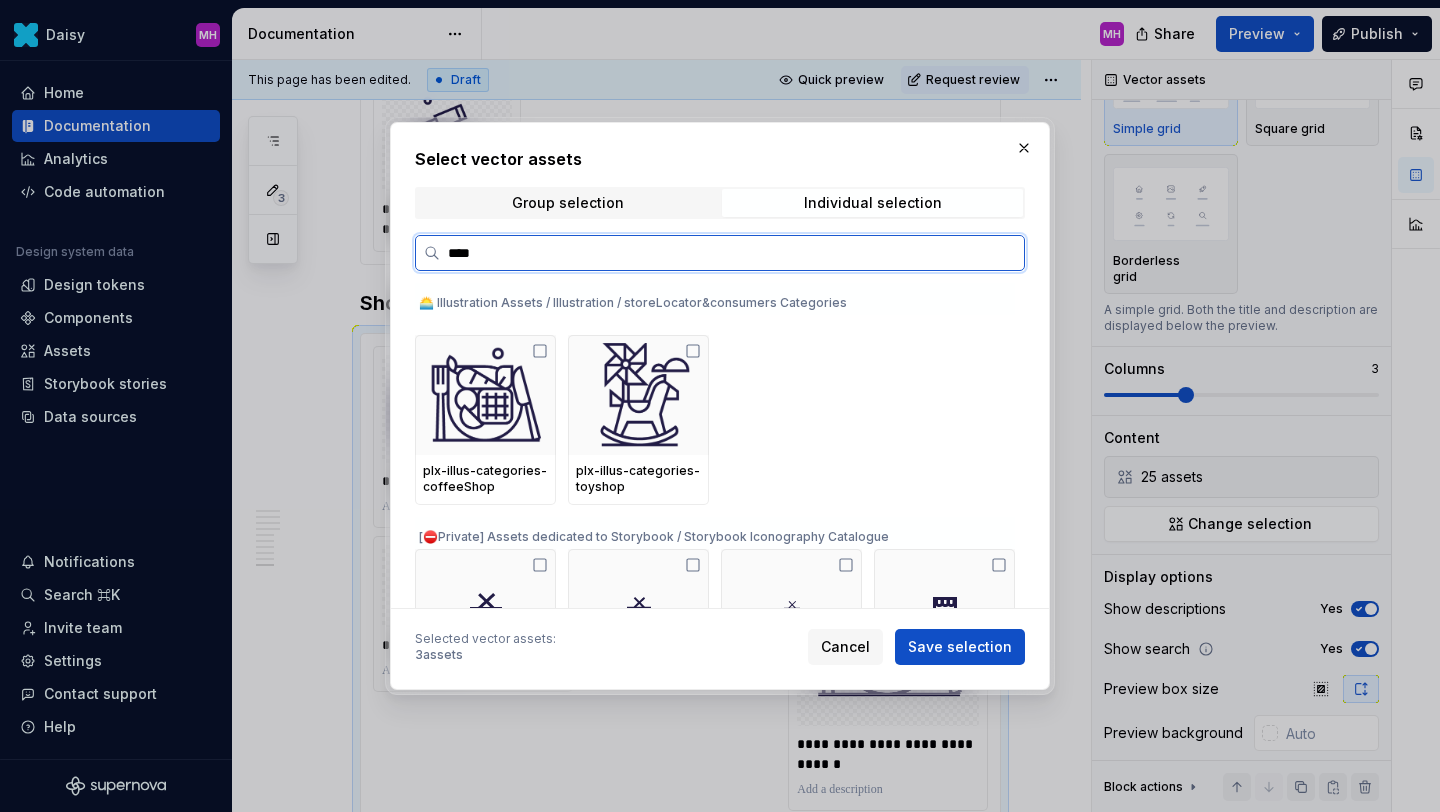 scroll, scrollTop: 2206, scrollLeft: 0, axis: vertical 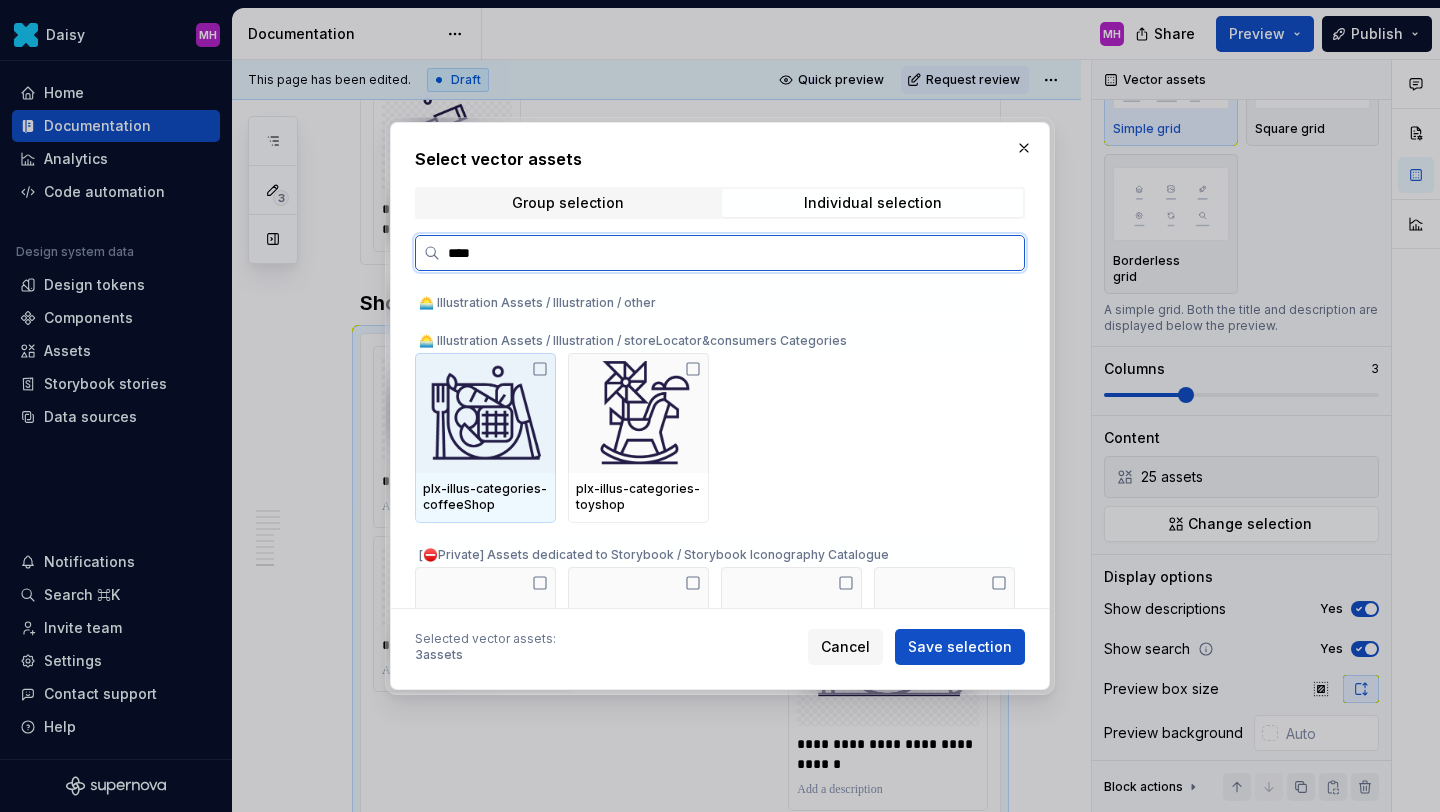 click 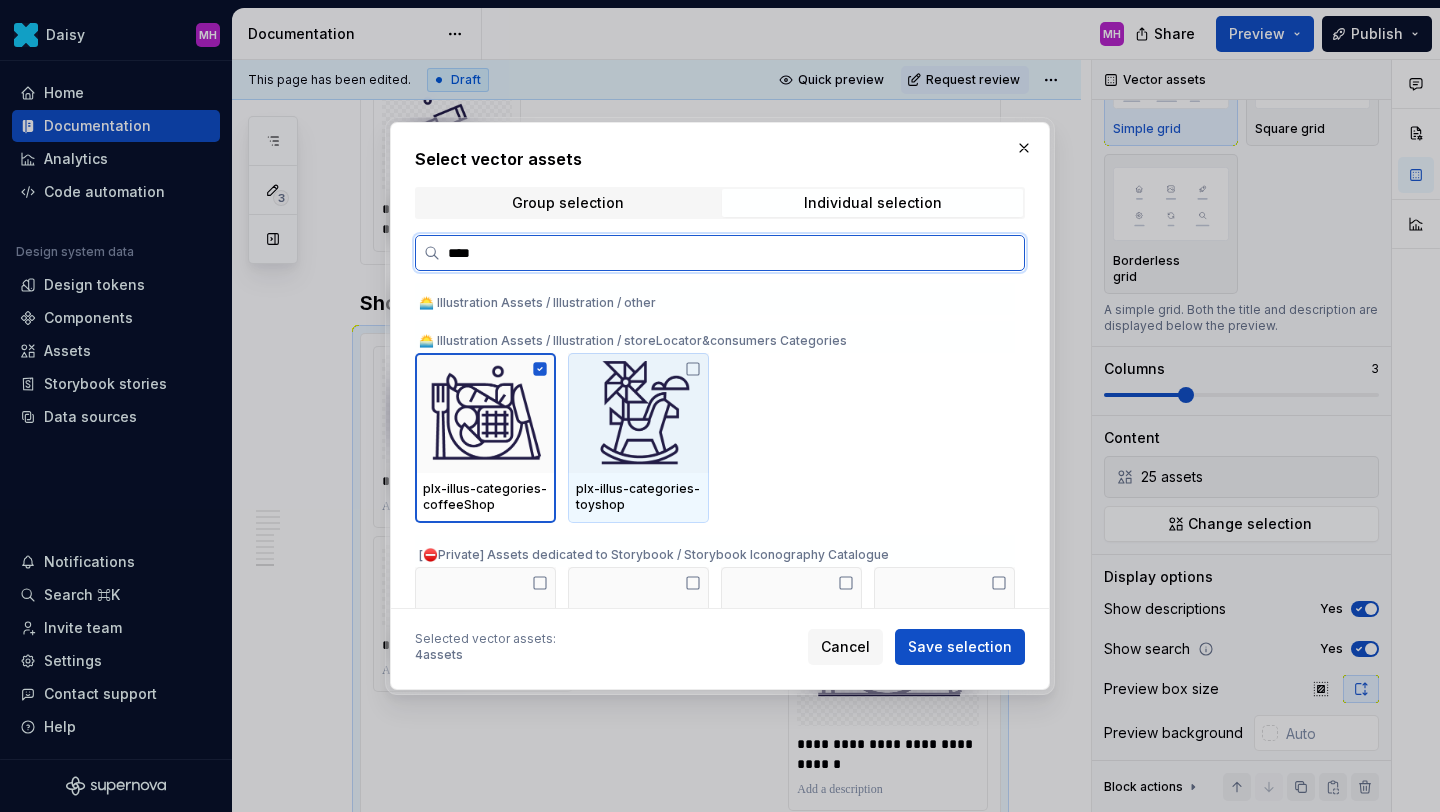 click 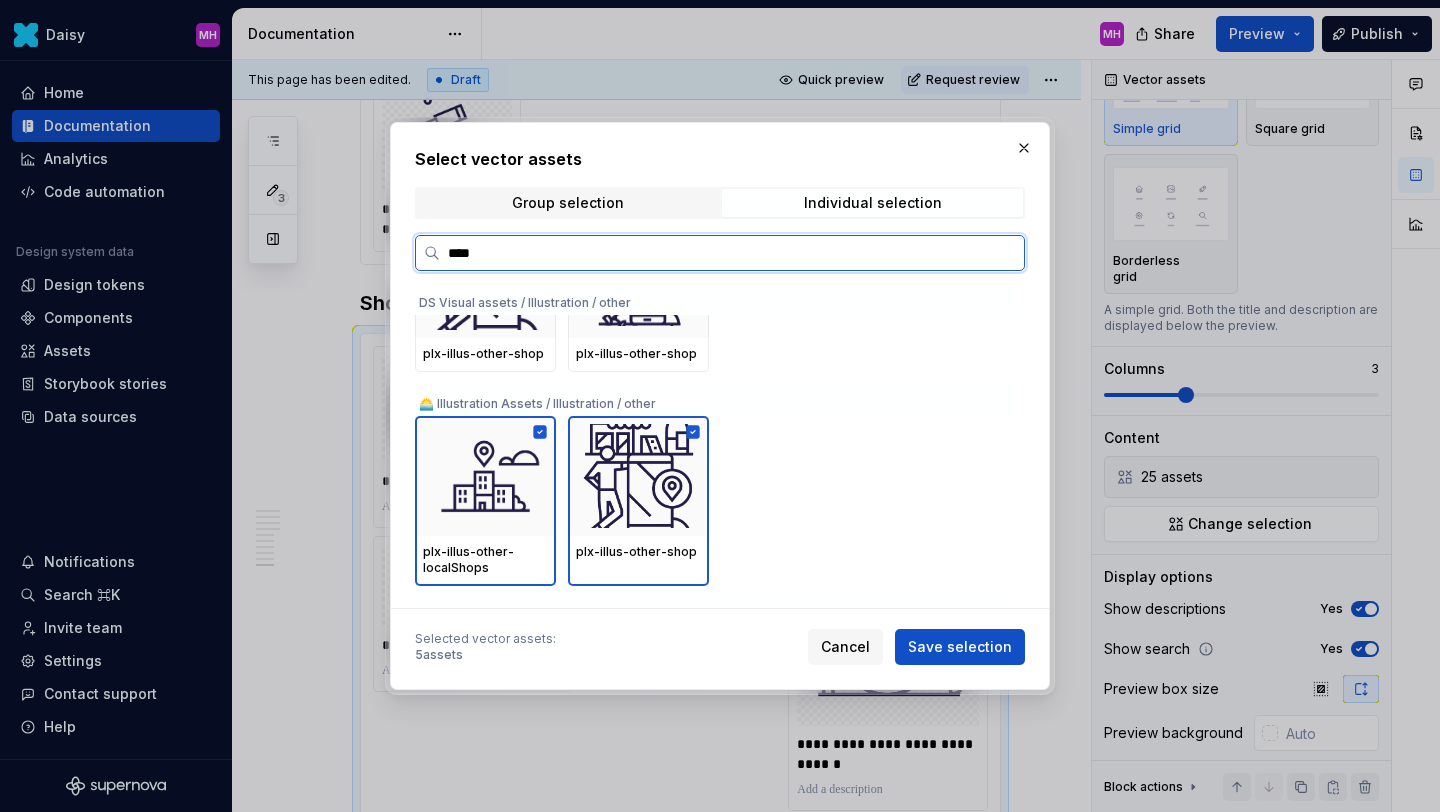 scroll, scrollTop: 1968, scrollLeft: 0, axis: vertical 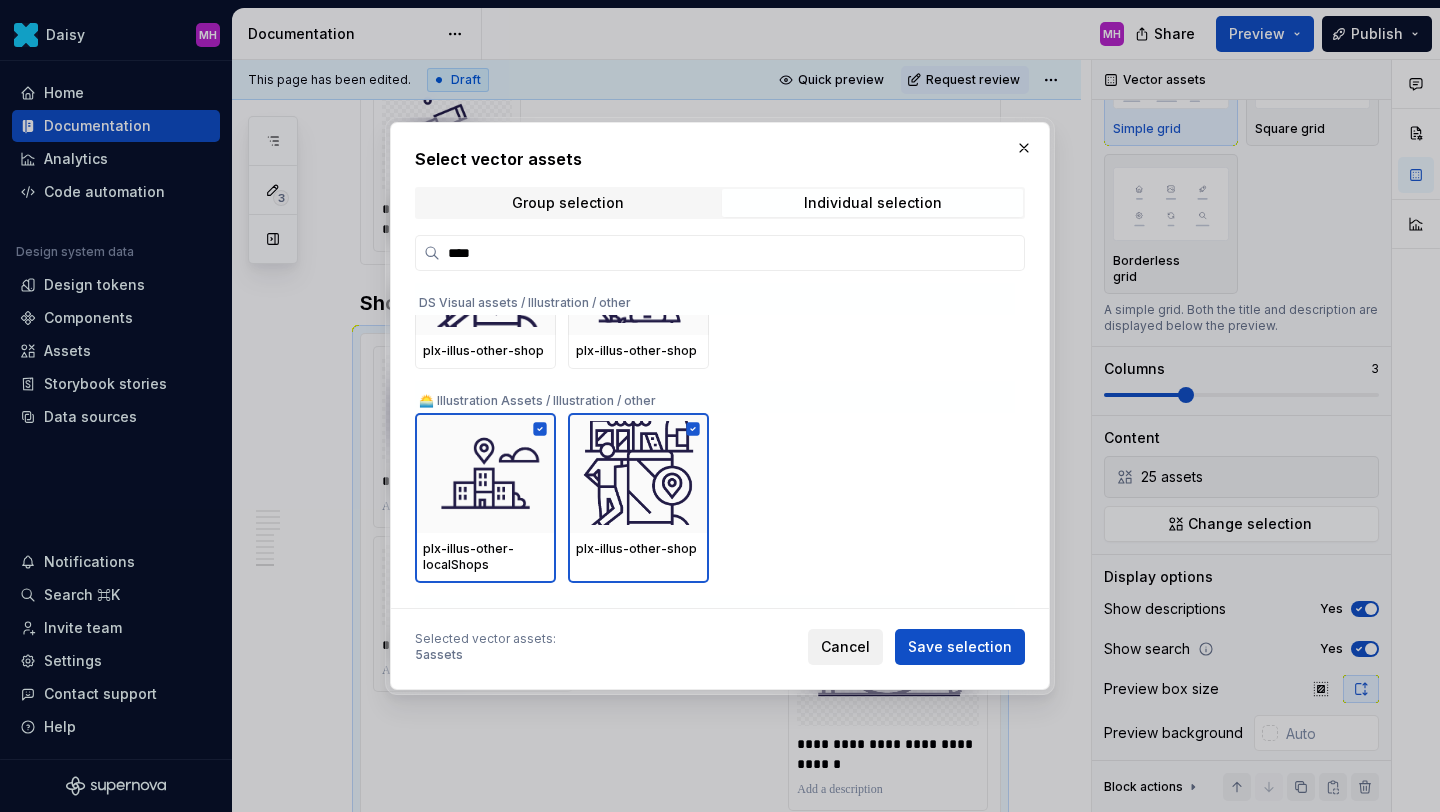 click on "Cancel" at bounding box center [845, 647] 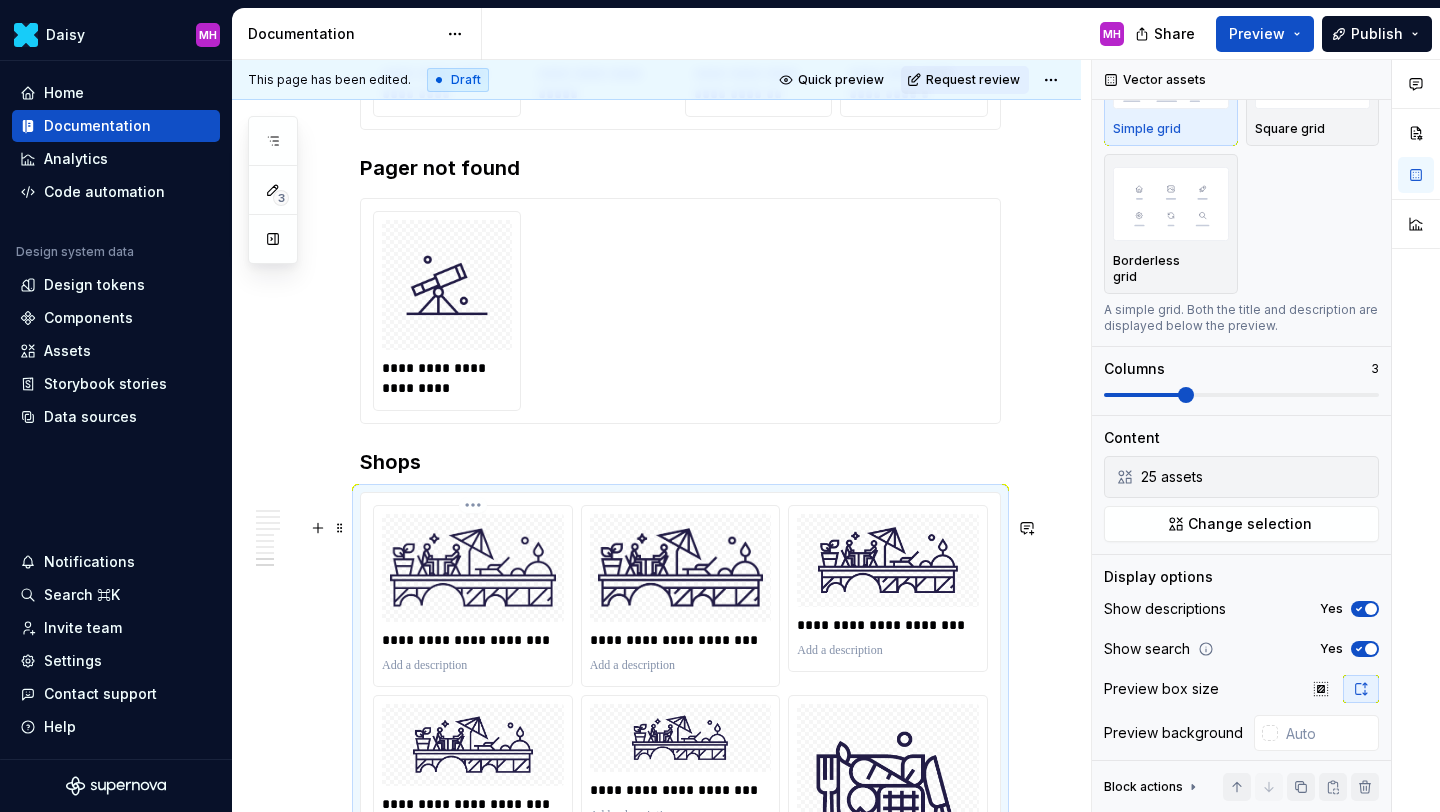 scroll, scrollTop: 3192, scrollLeft: 0, axis: vertical 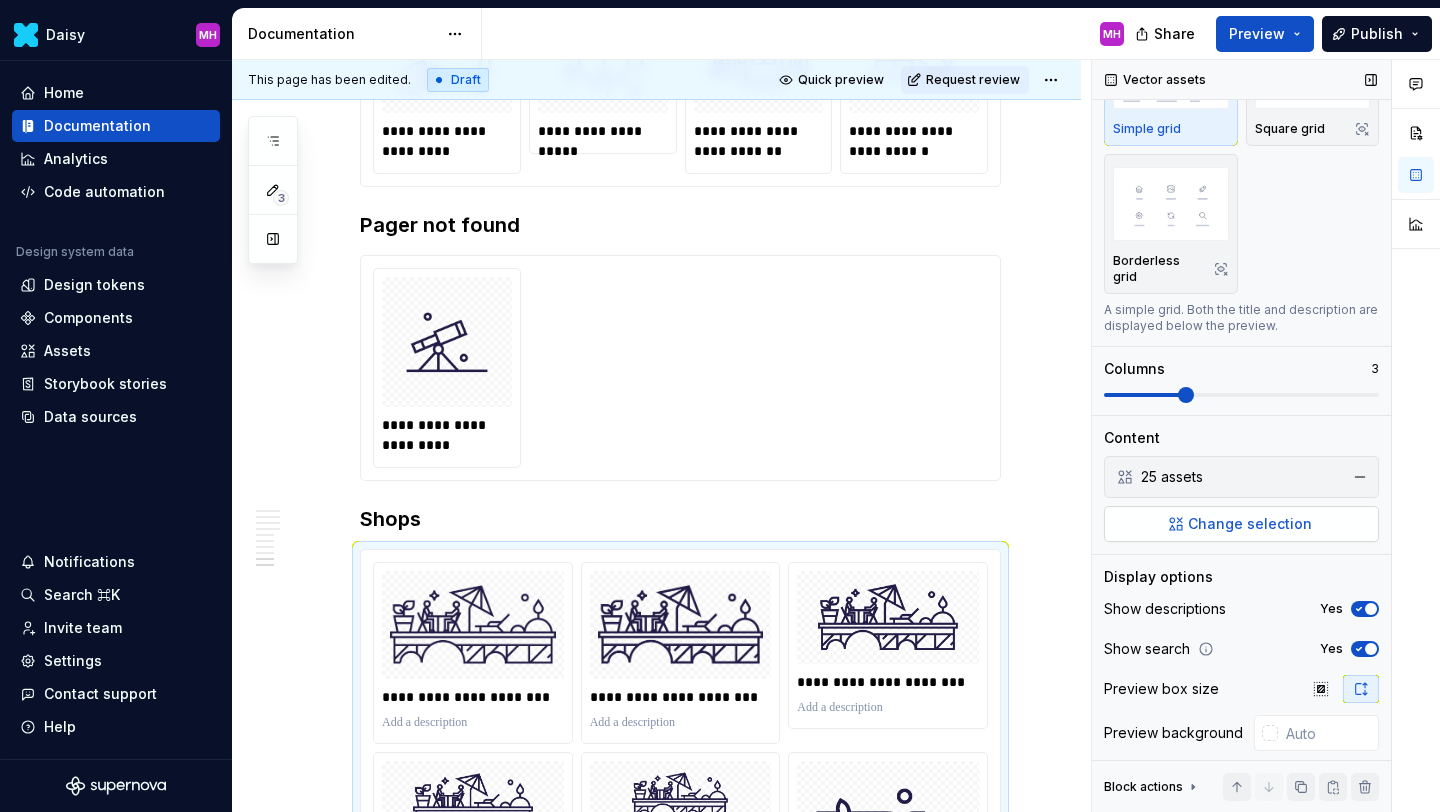click on "Change selection" at bounding box center (1241, 524) 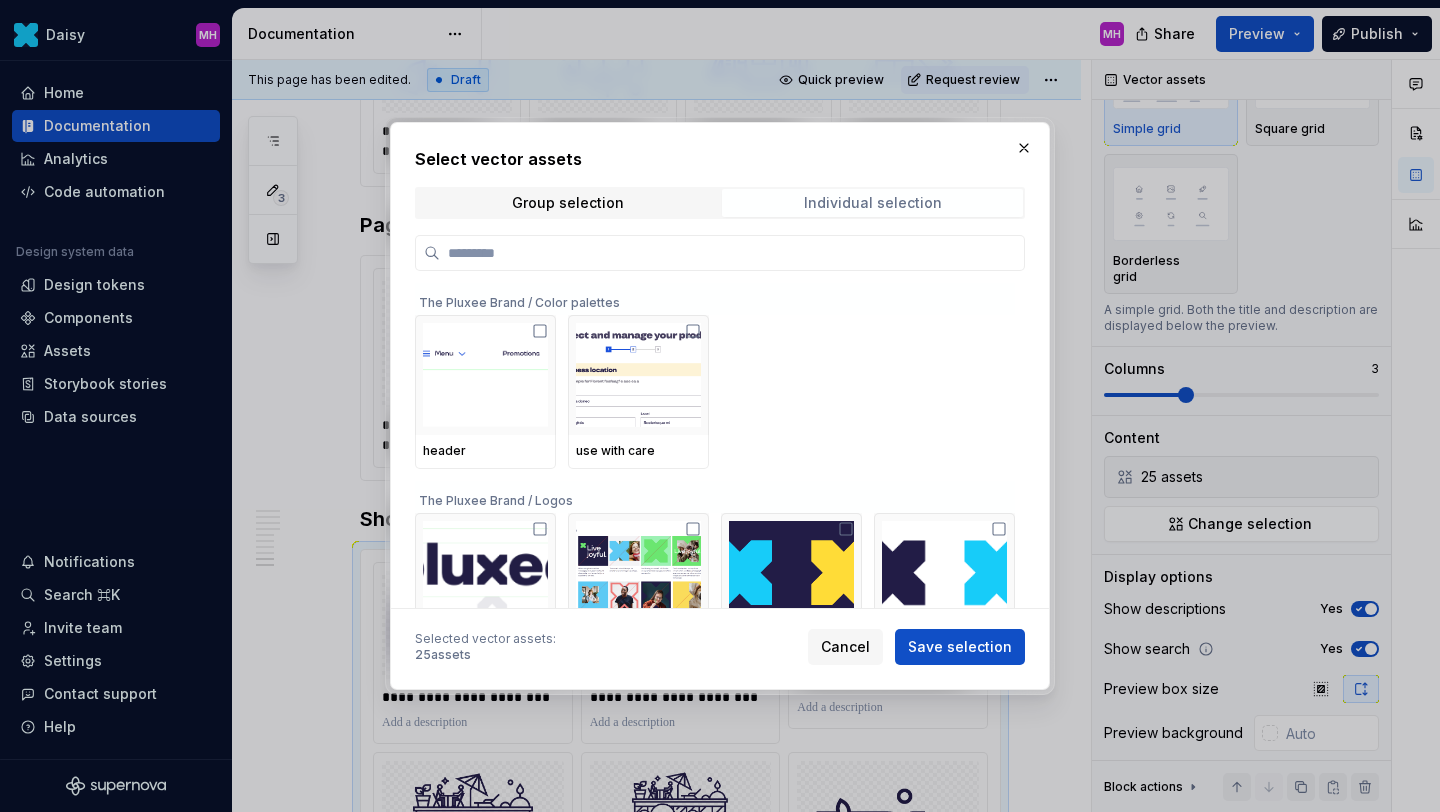 click on "Individual selection" at bounding box center (873, 203) 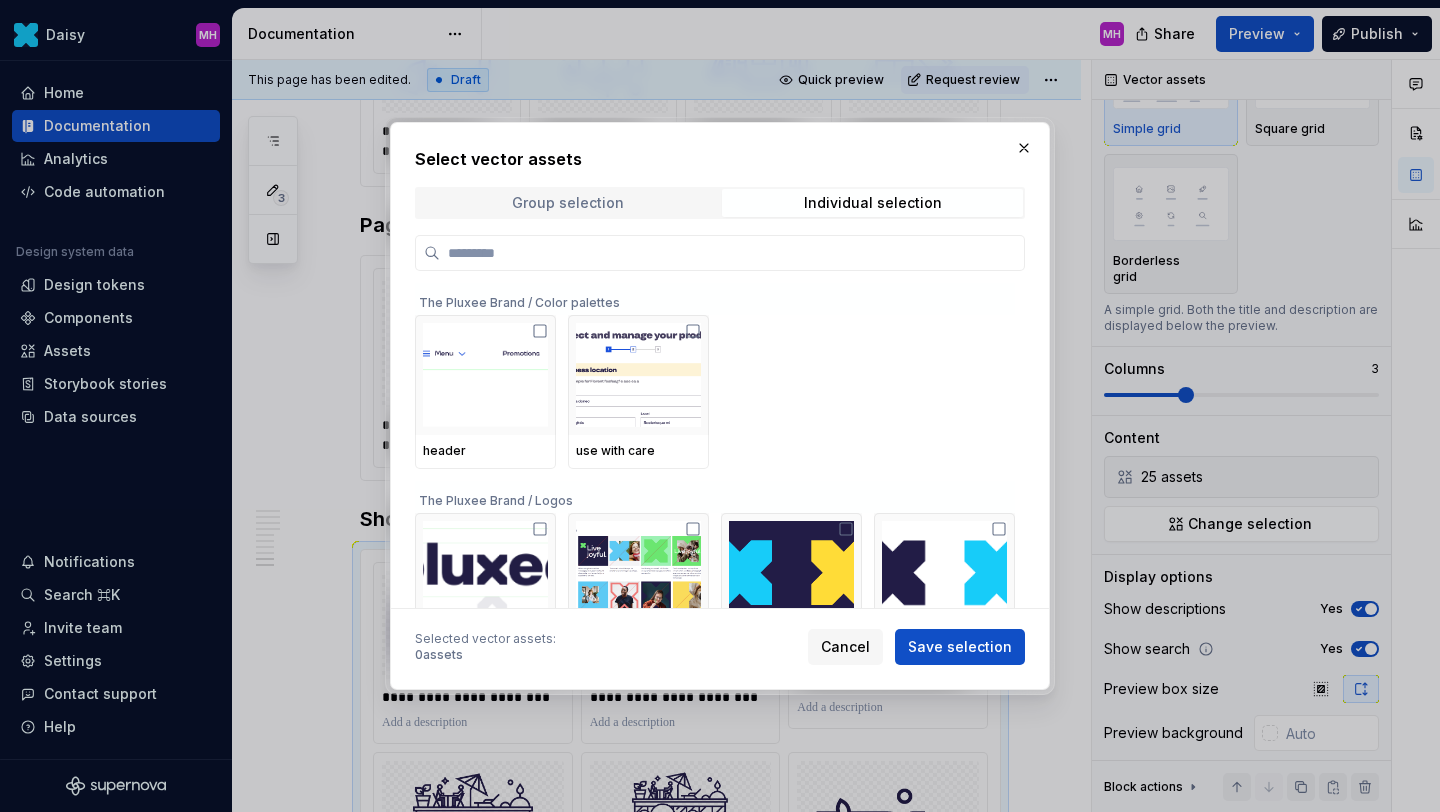 click on "Group selection" at bounding box center (567, 203) 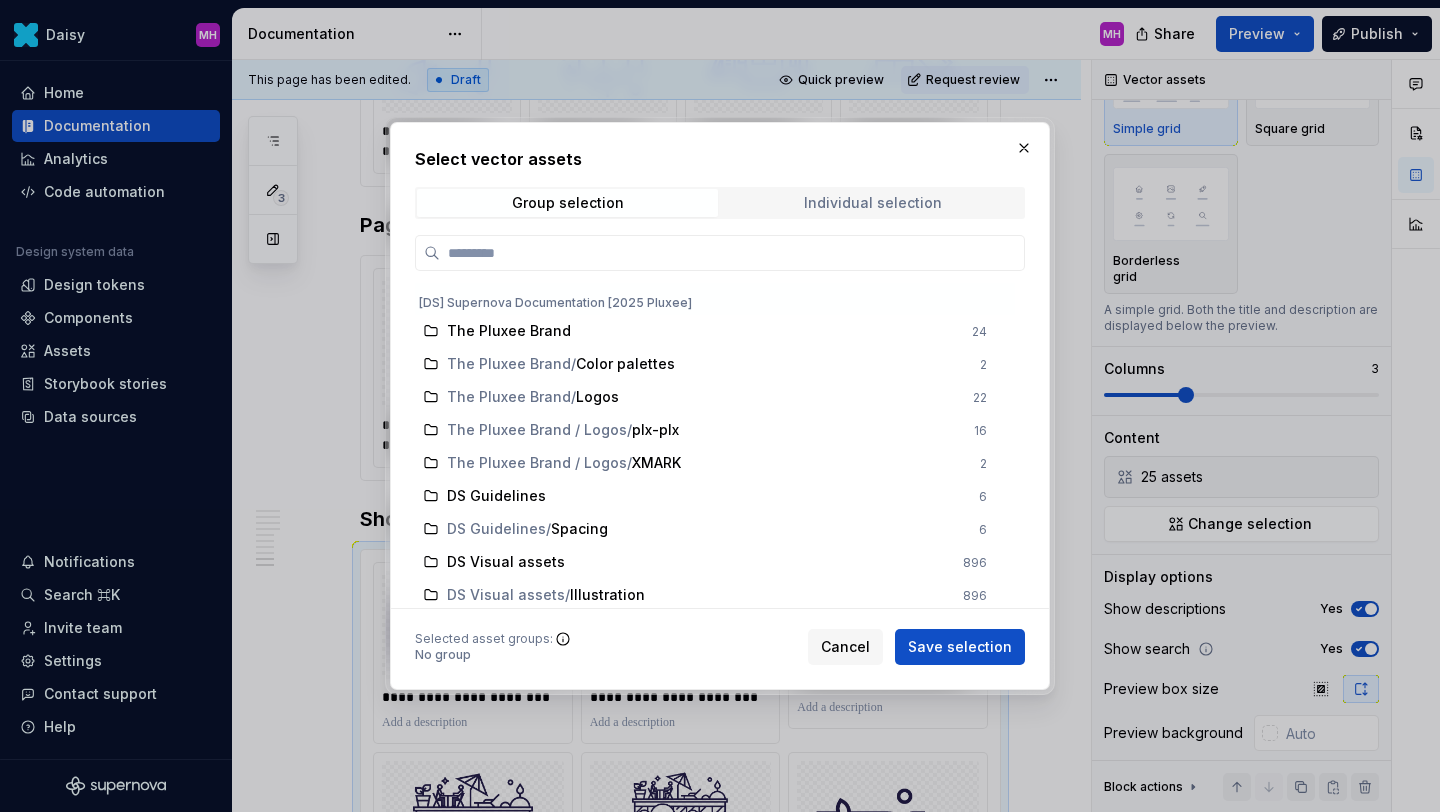 click on "Individual selection" at bounding box center [873, 203] 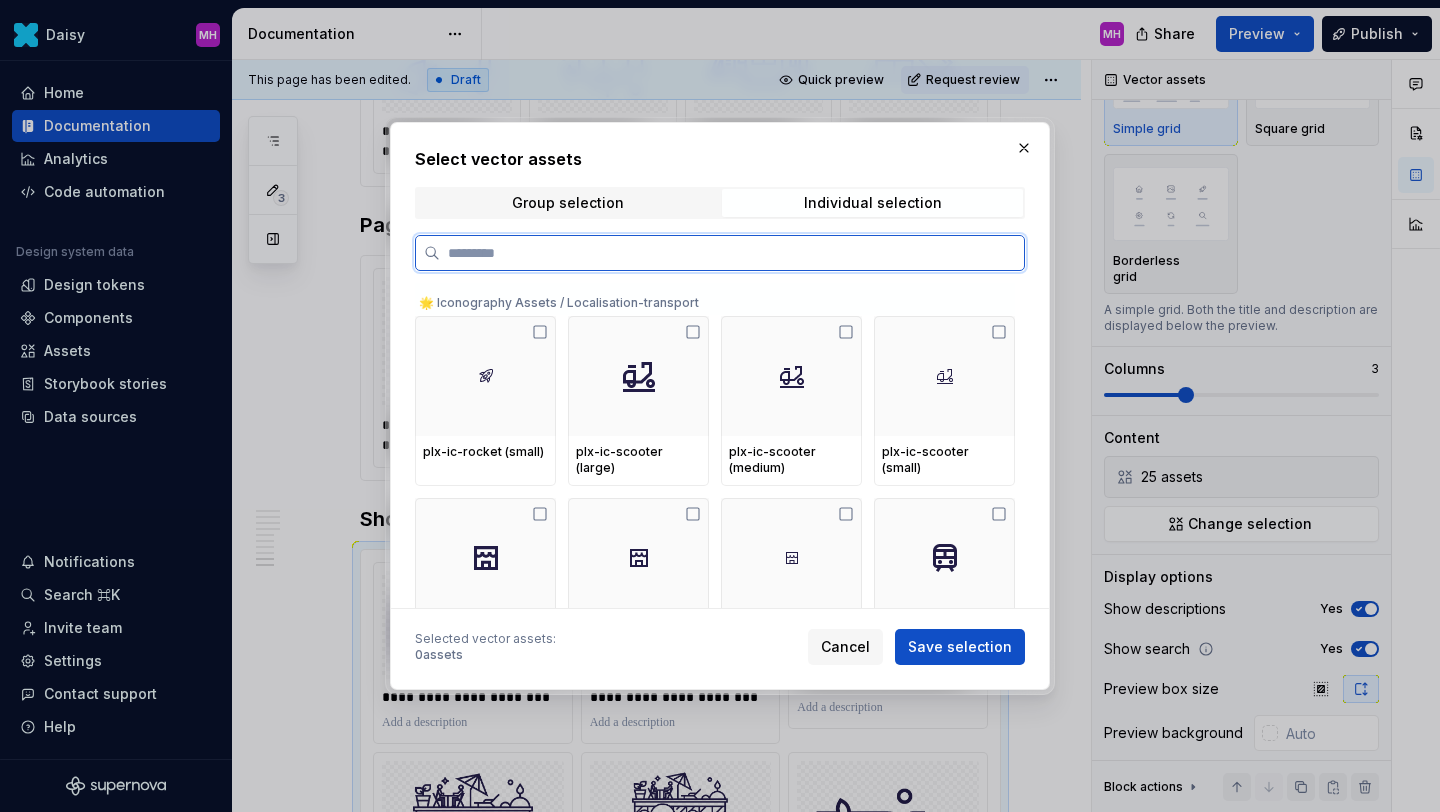 scroll, scrollTop: 12532, scrollLeft: 0, axis: vertical 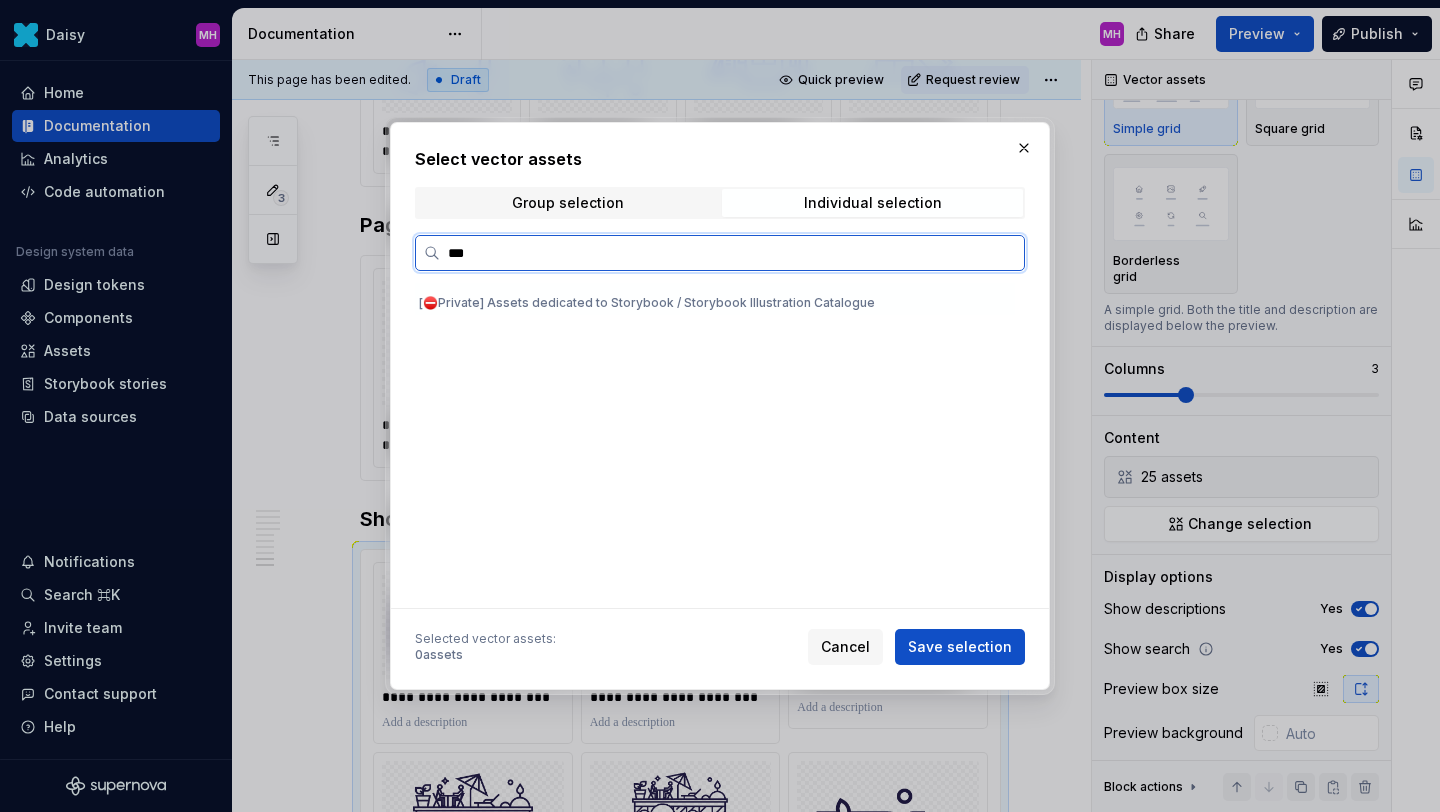 type on "****" 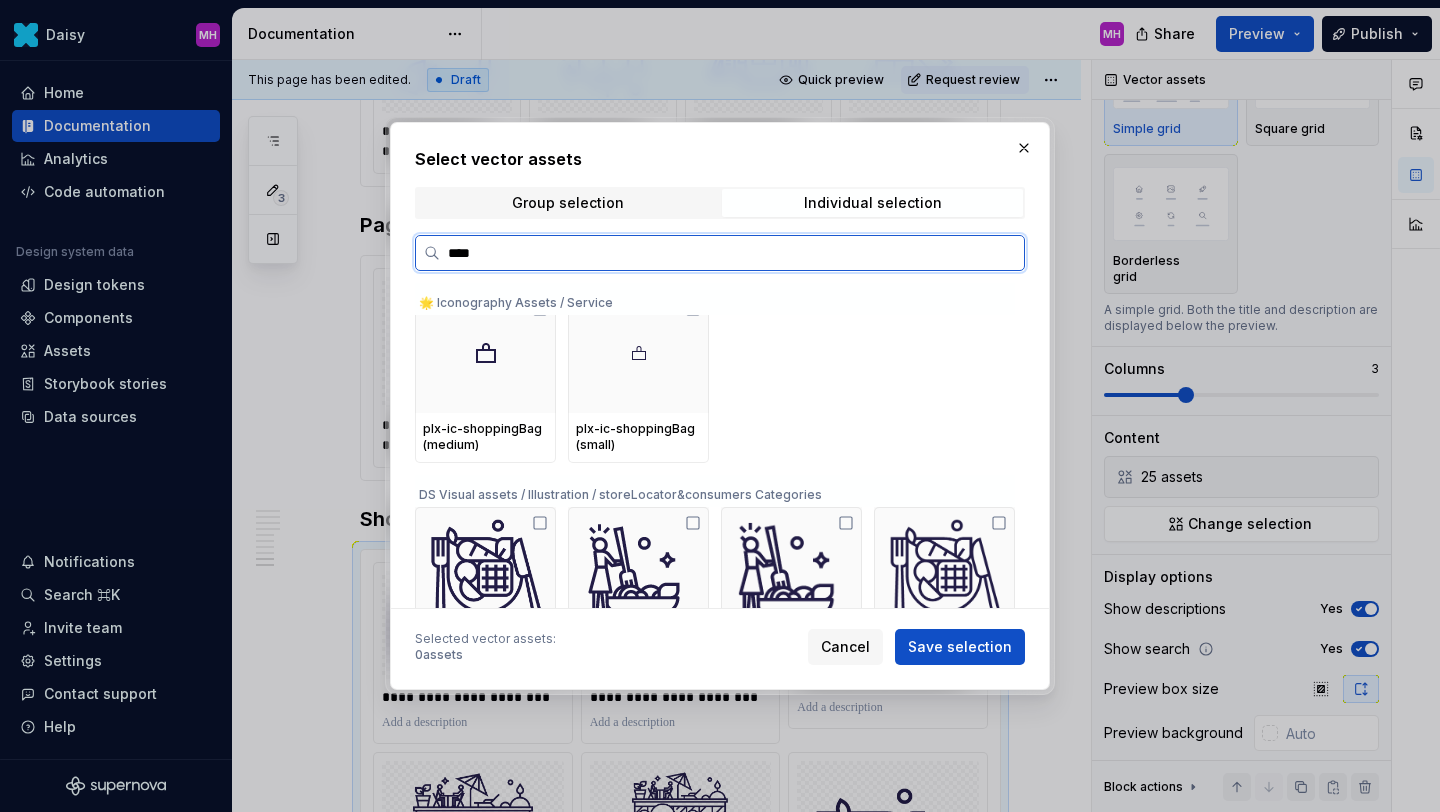 scroll, scrollTop: 784, scrollLeft: 0, axis: vertical 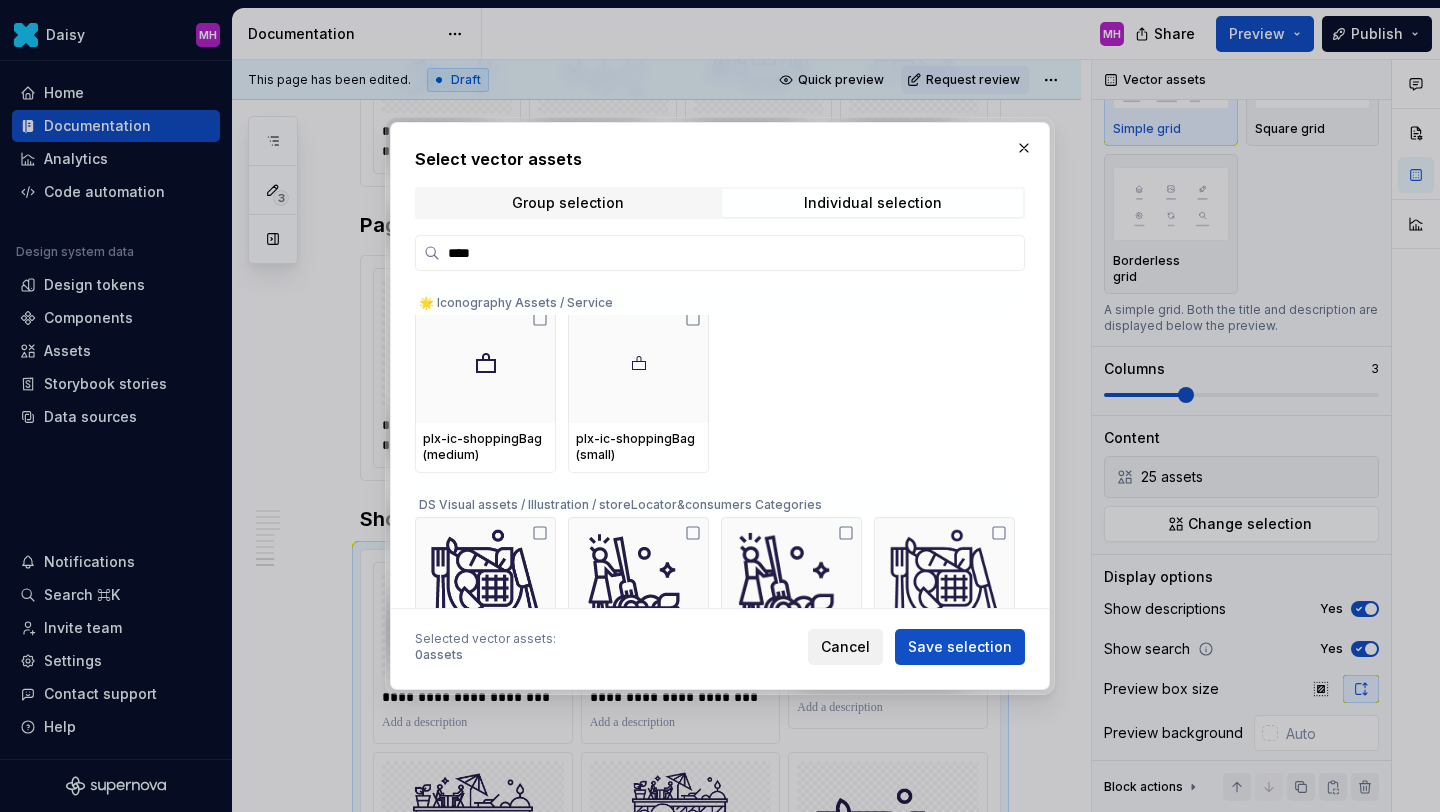 click on "Cancel" at bounding box center [845, 647] 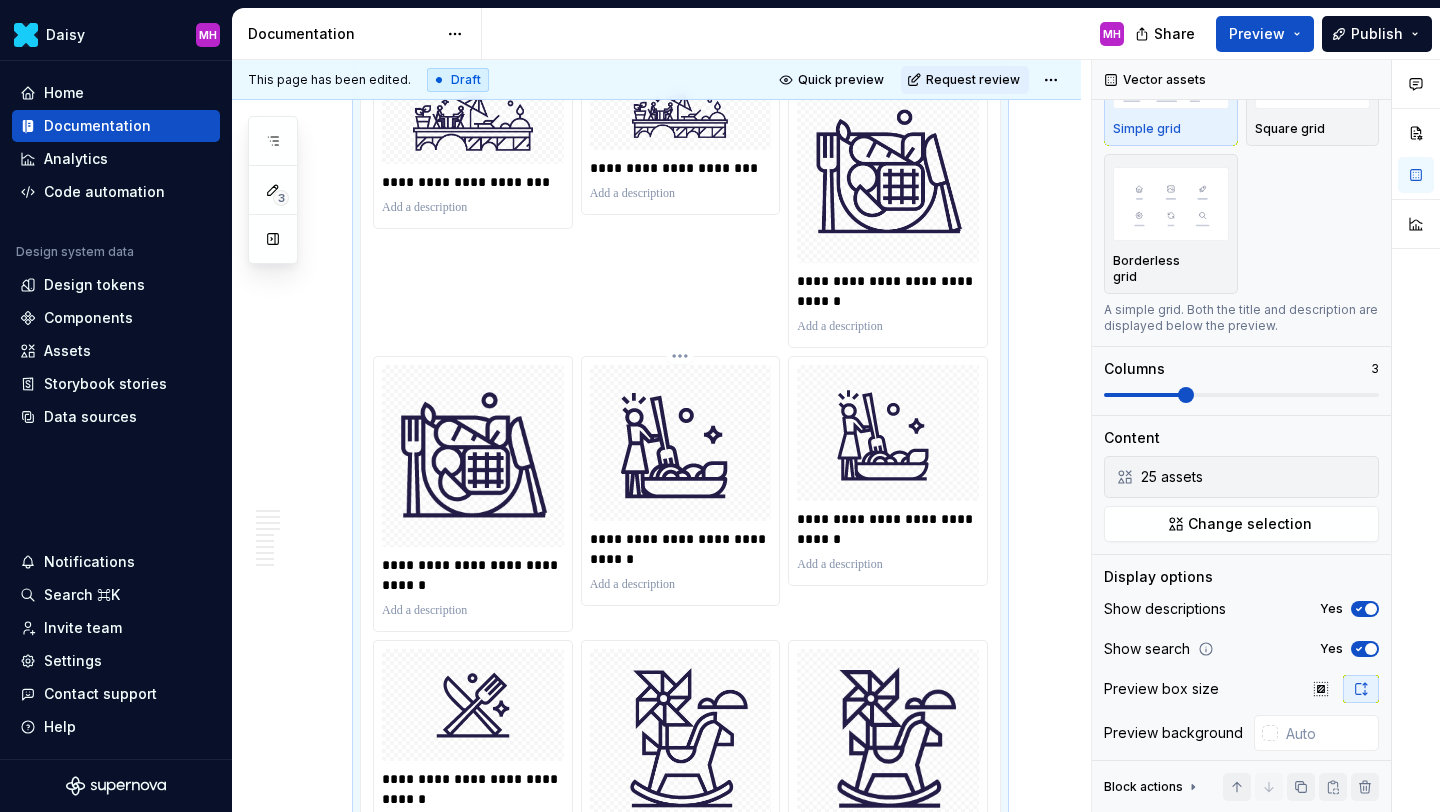 scroll, scrollTop: 3863, scrollLeft: 0, axis: vertical 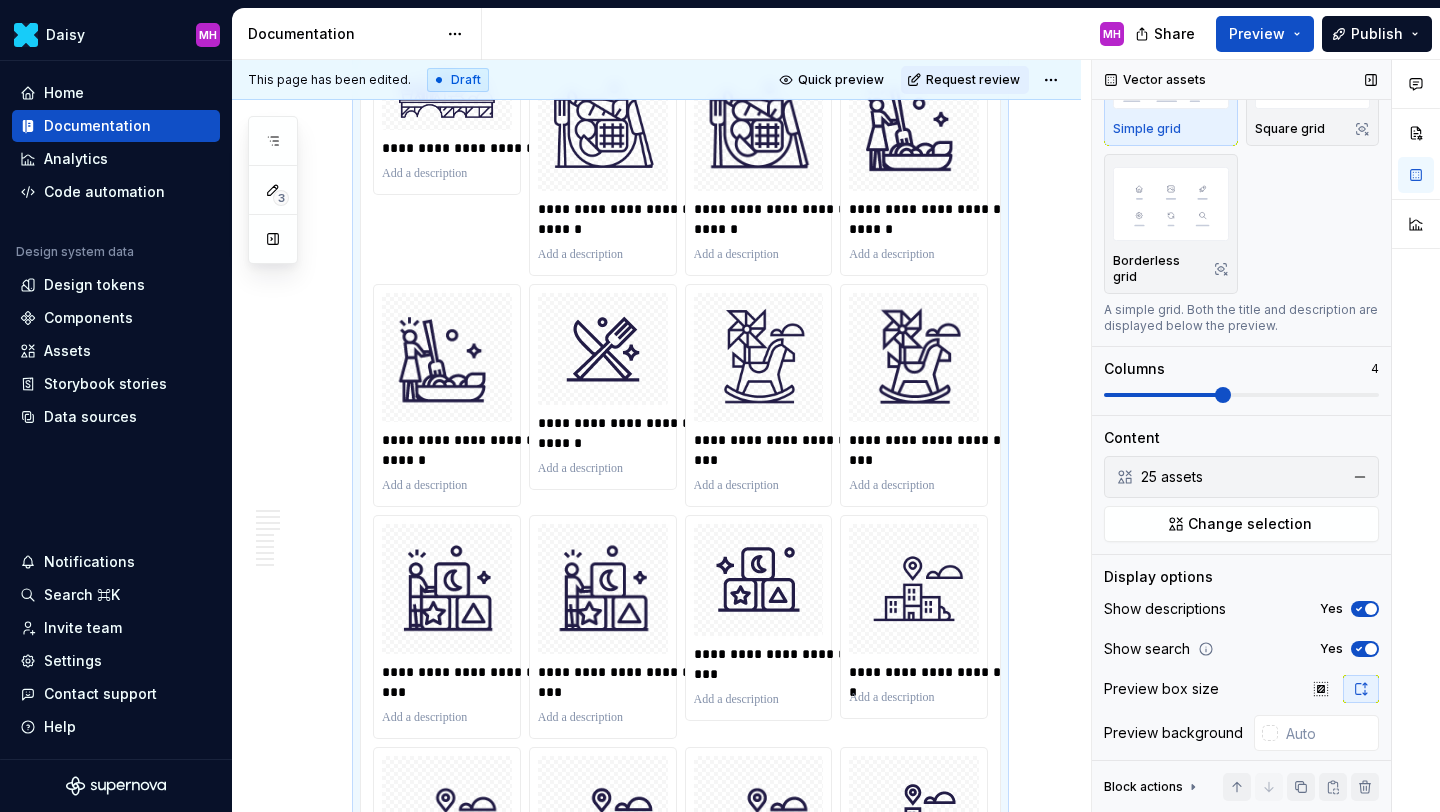 click at bounding box center [1241, 395] 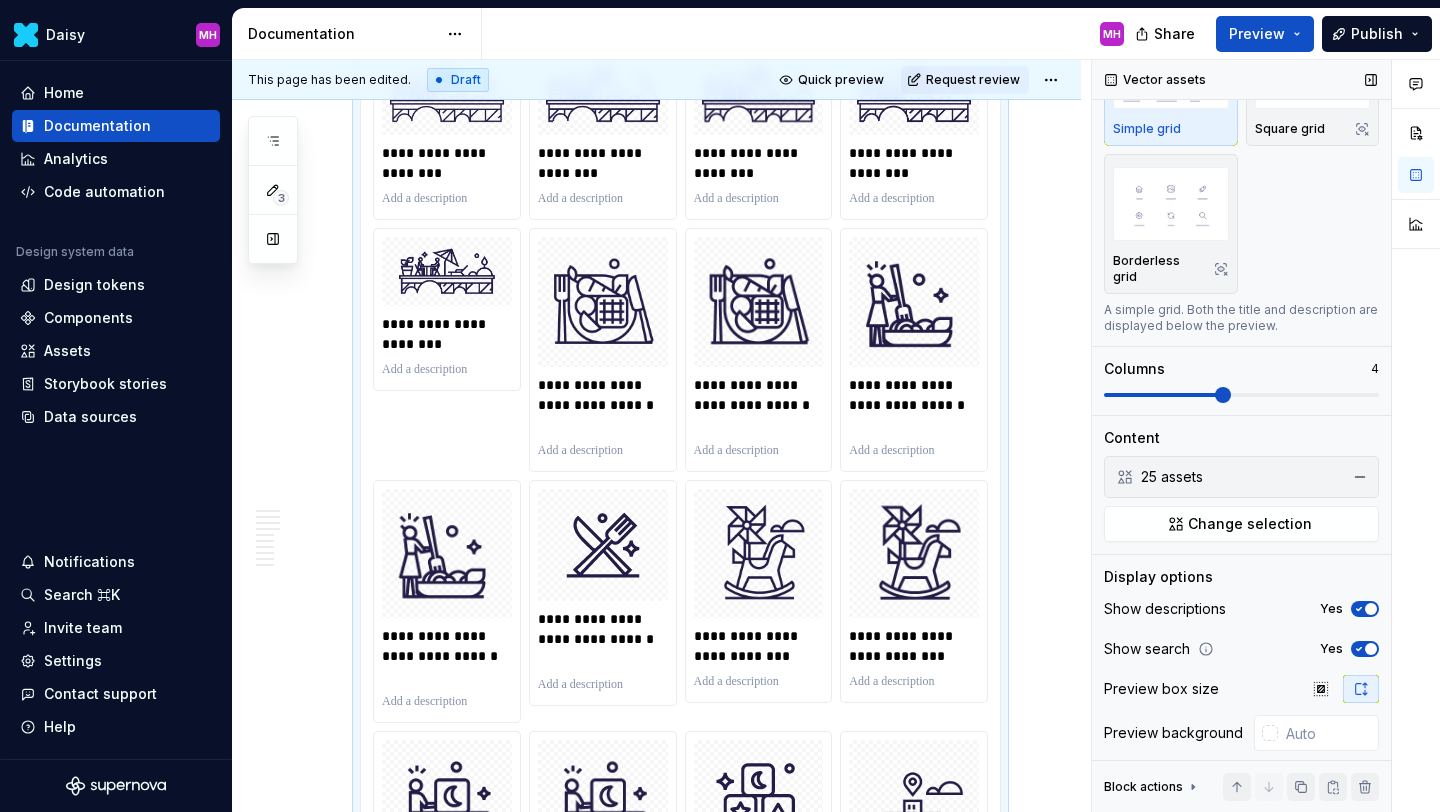 click at bounding box center [1223, 395] 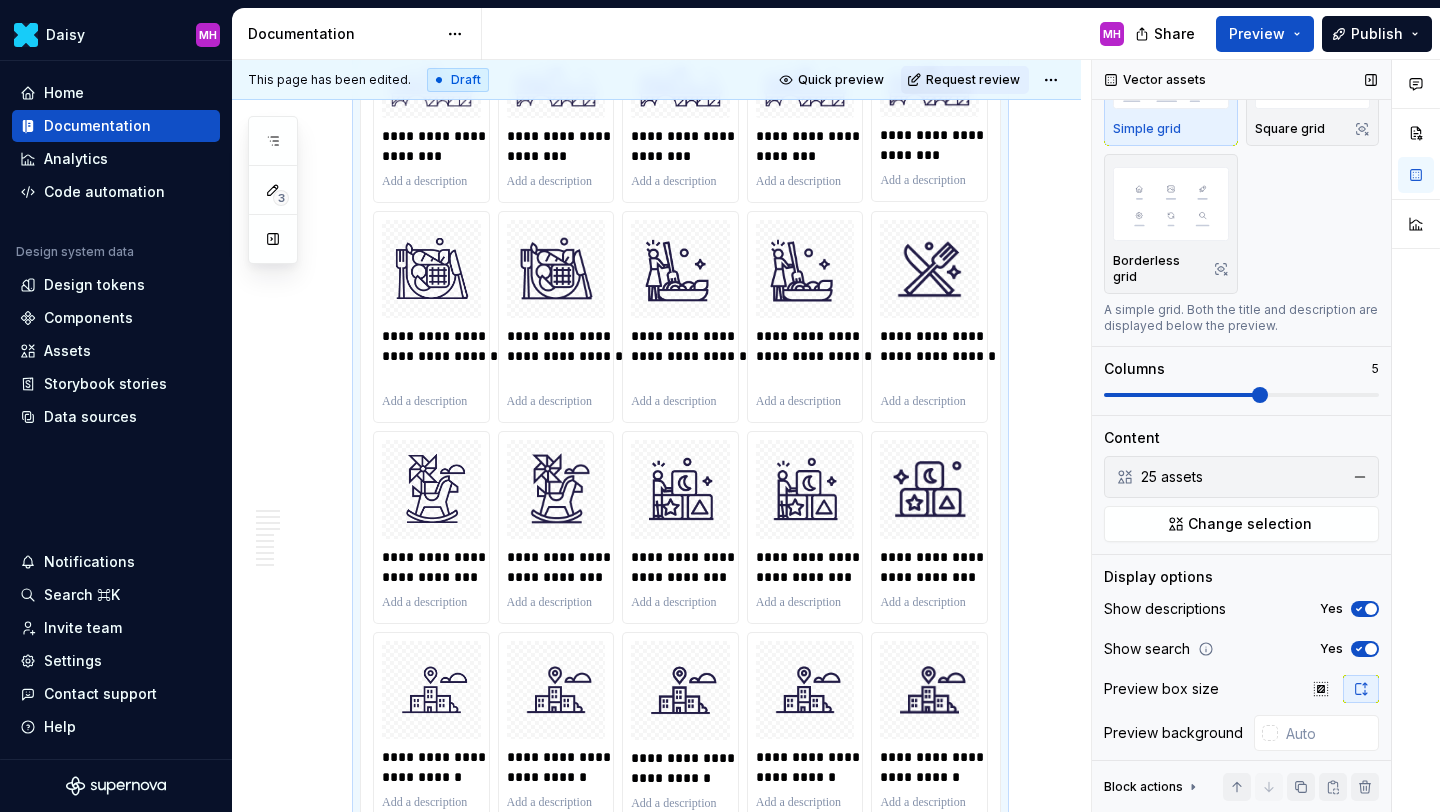 click at bounding box center [1241, 395] 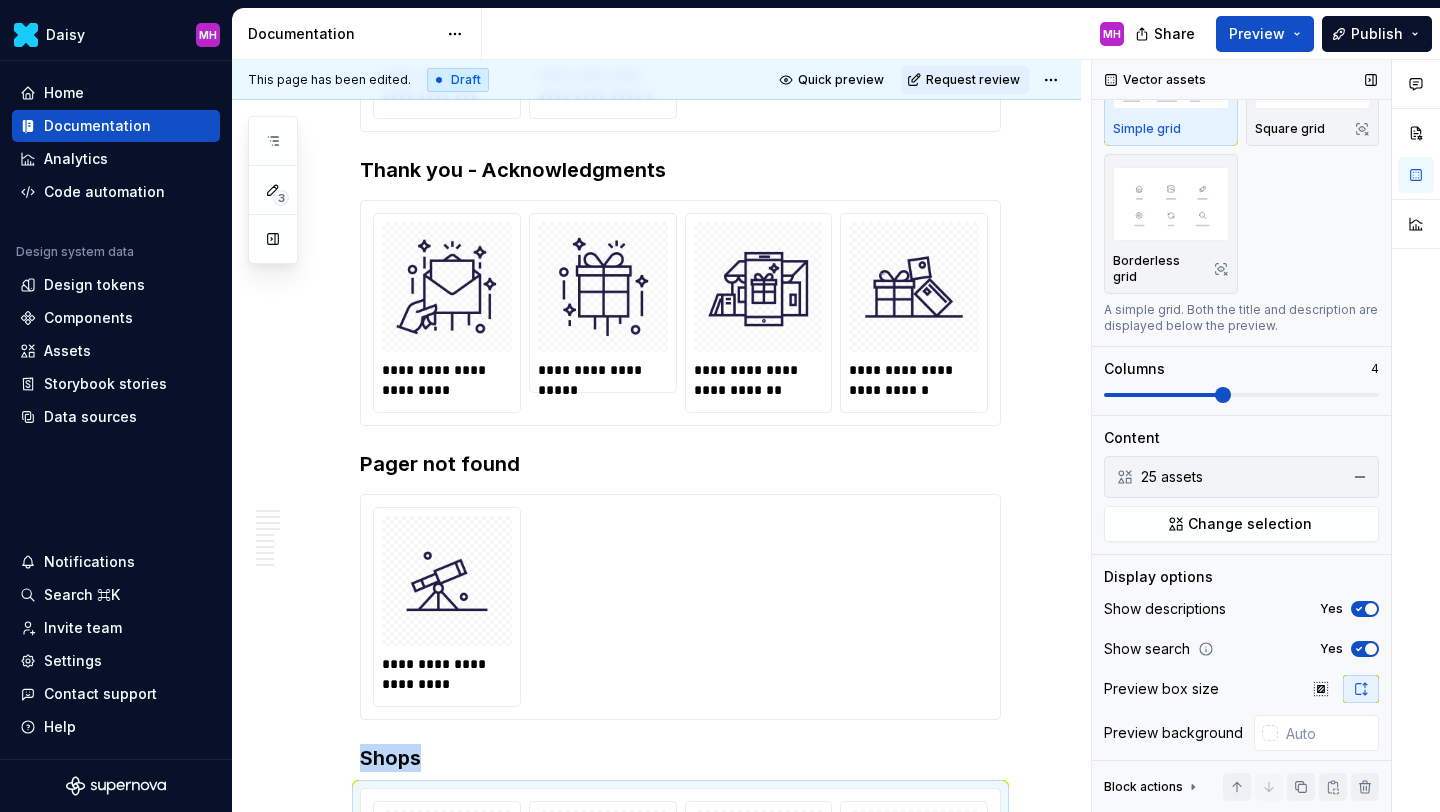 scroll, scrollTop: 3707, scrollLeft: 0, axis: vertical 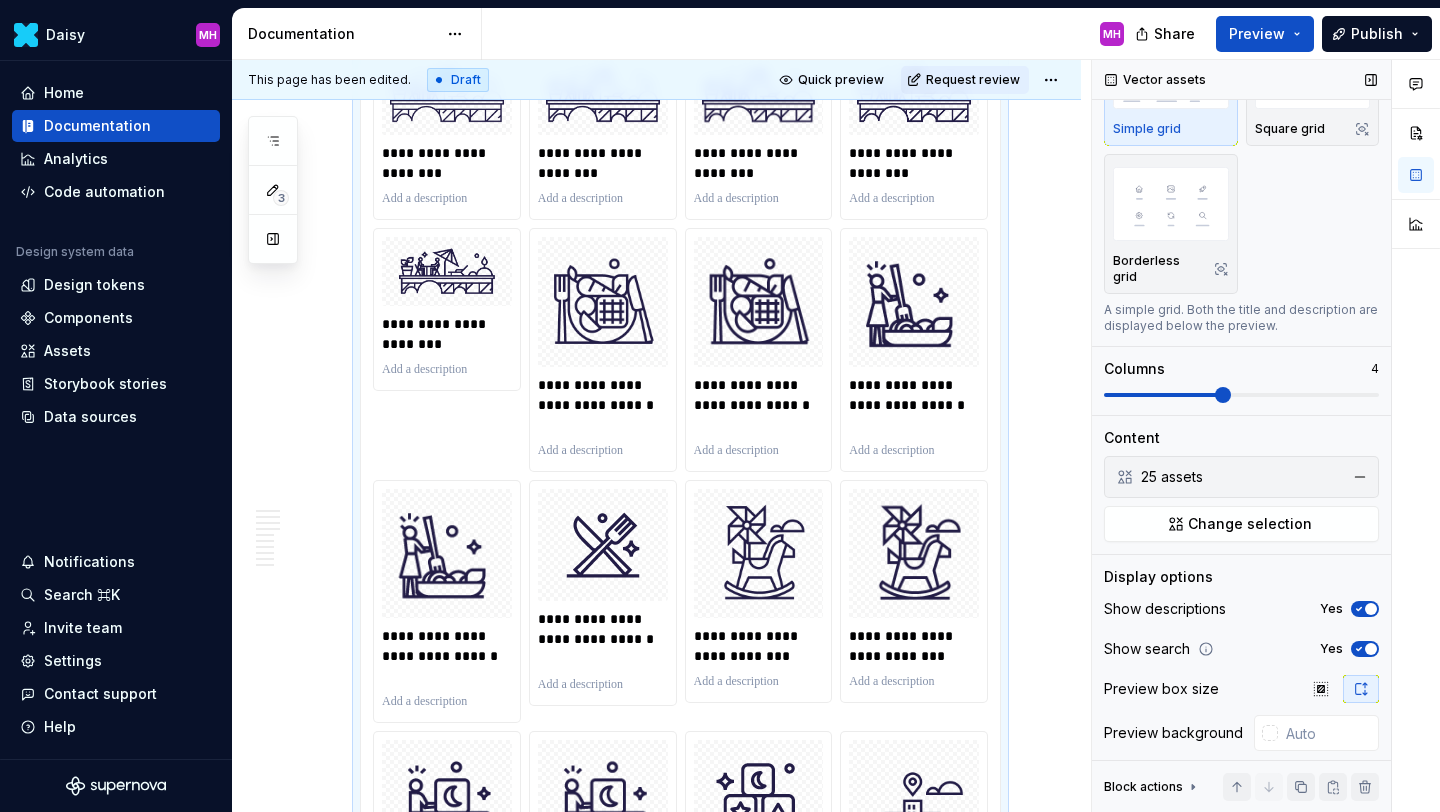 click at bounding box center (1241, 395) 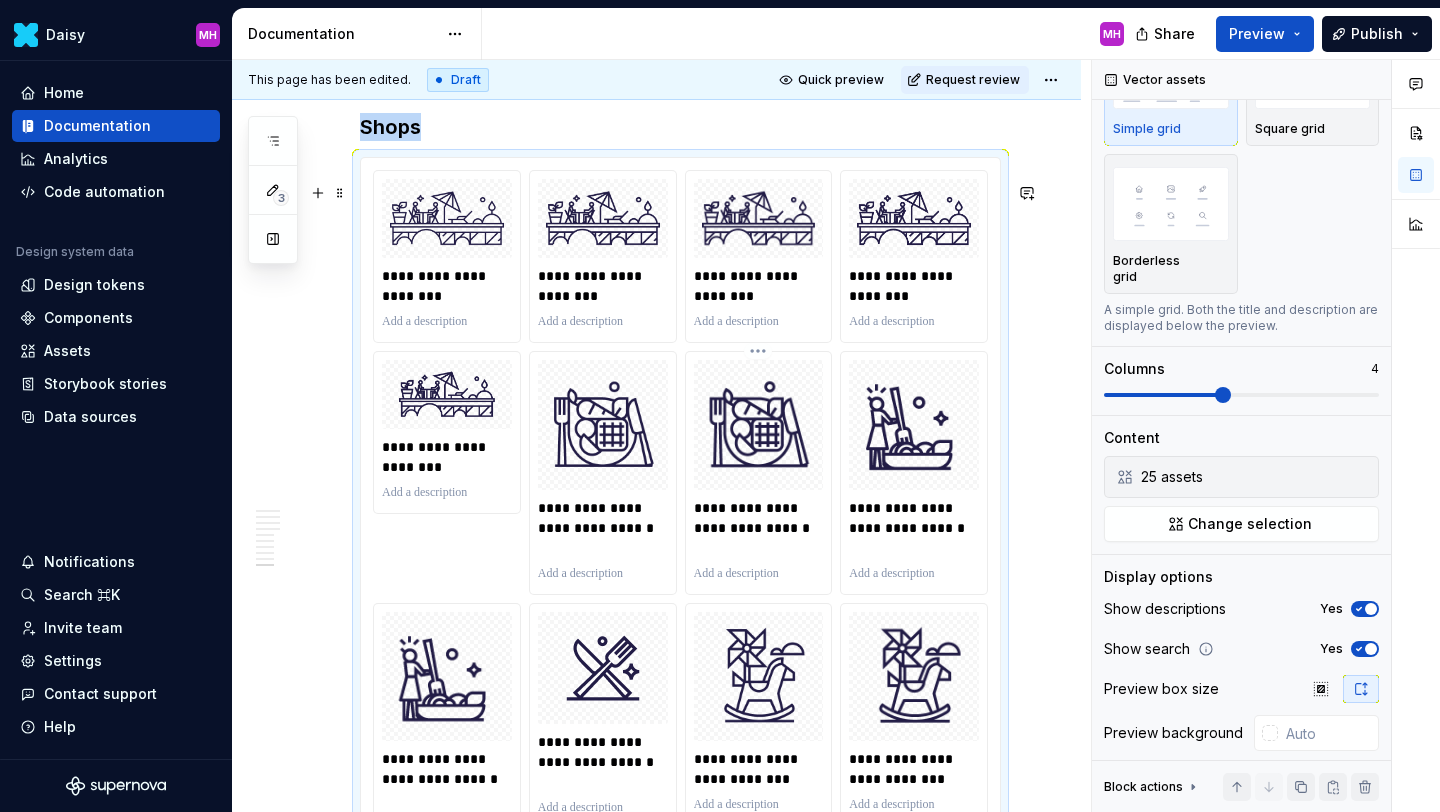 scroll, scrollTop: 3575, scrollLeft: 0, axis: vertical 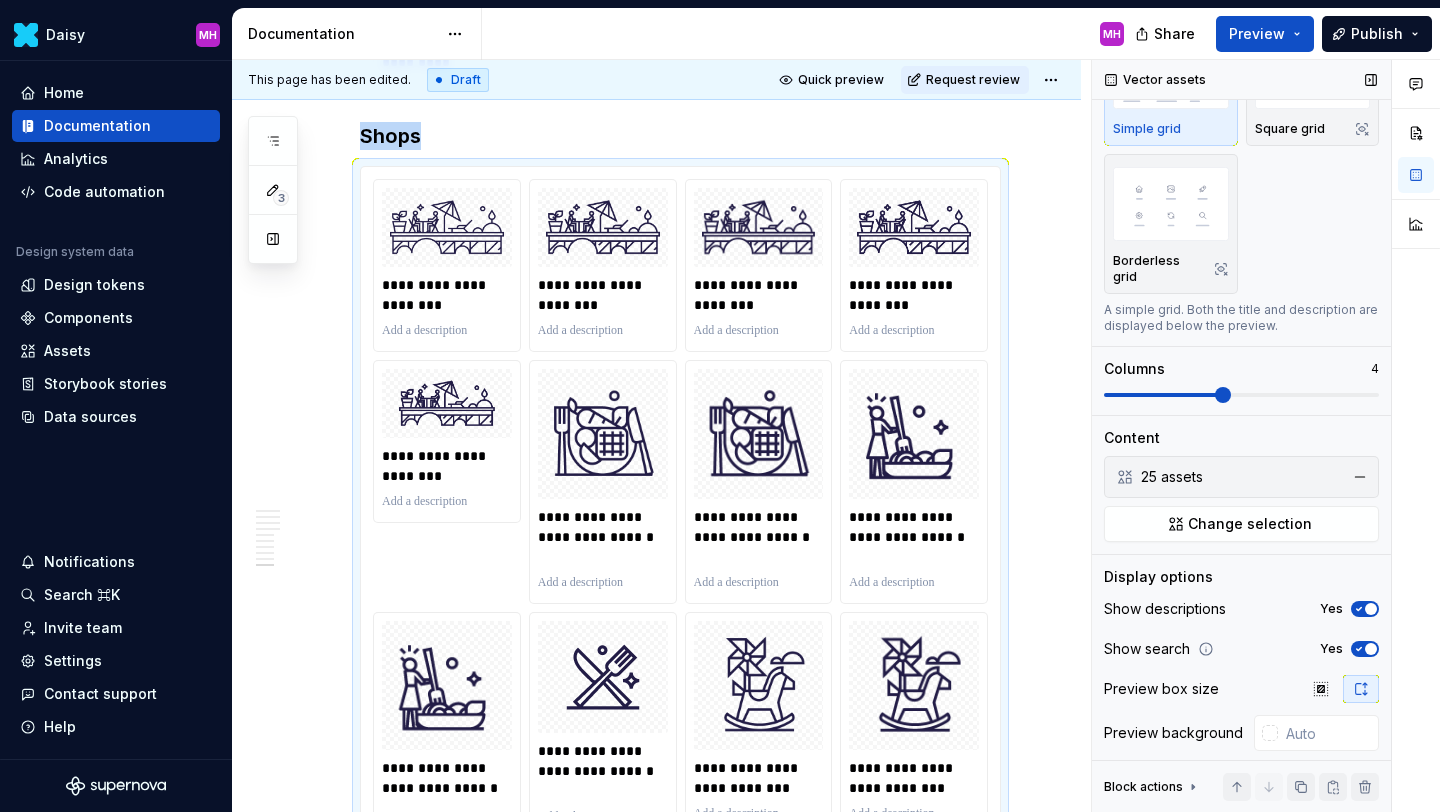 click 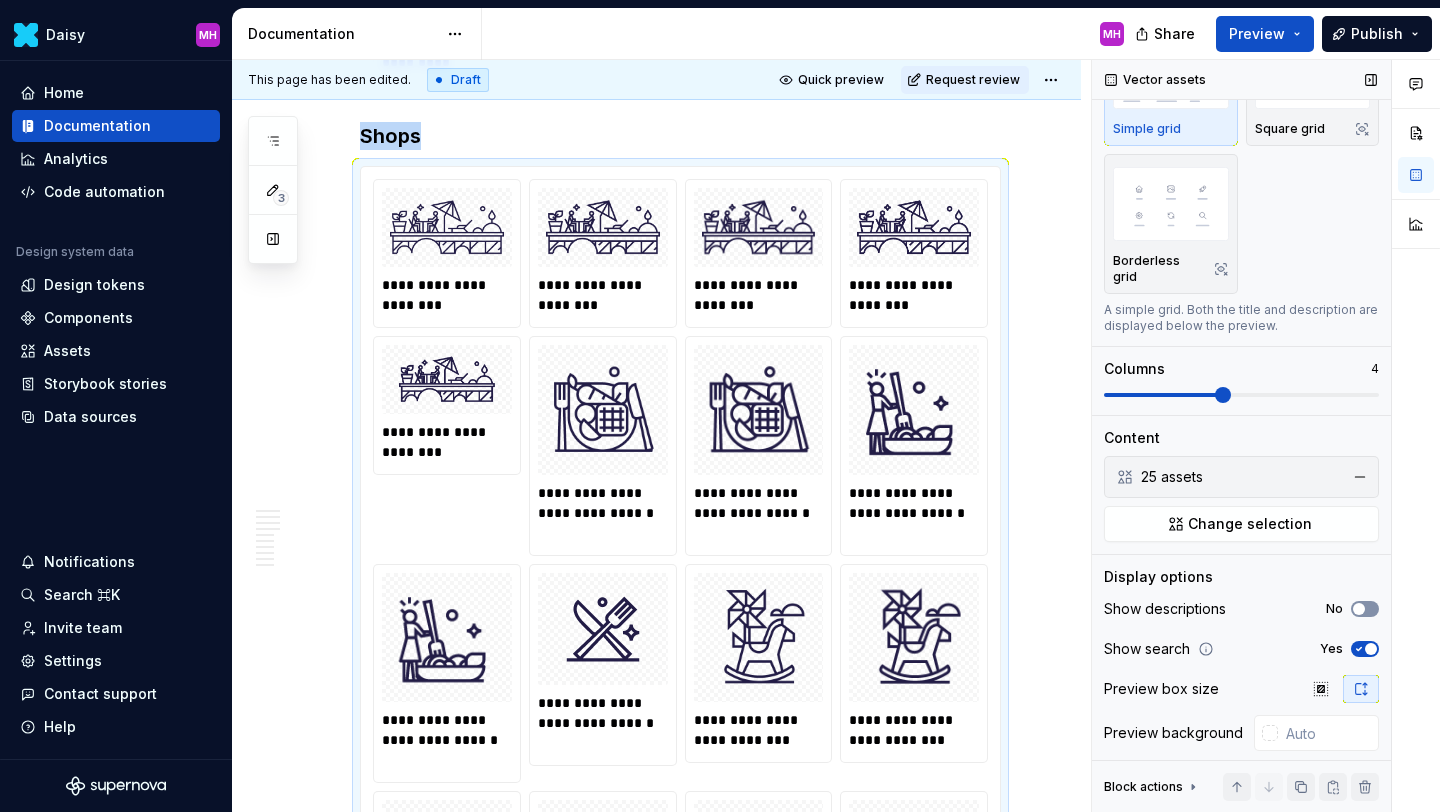 scroll, scrollTop: 3707, scrollLeft: 0, axis: vertical 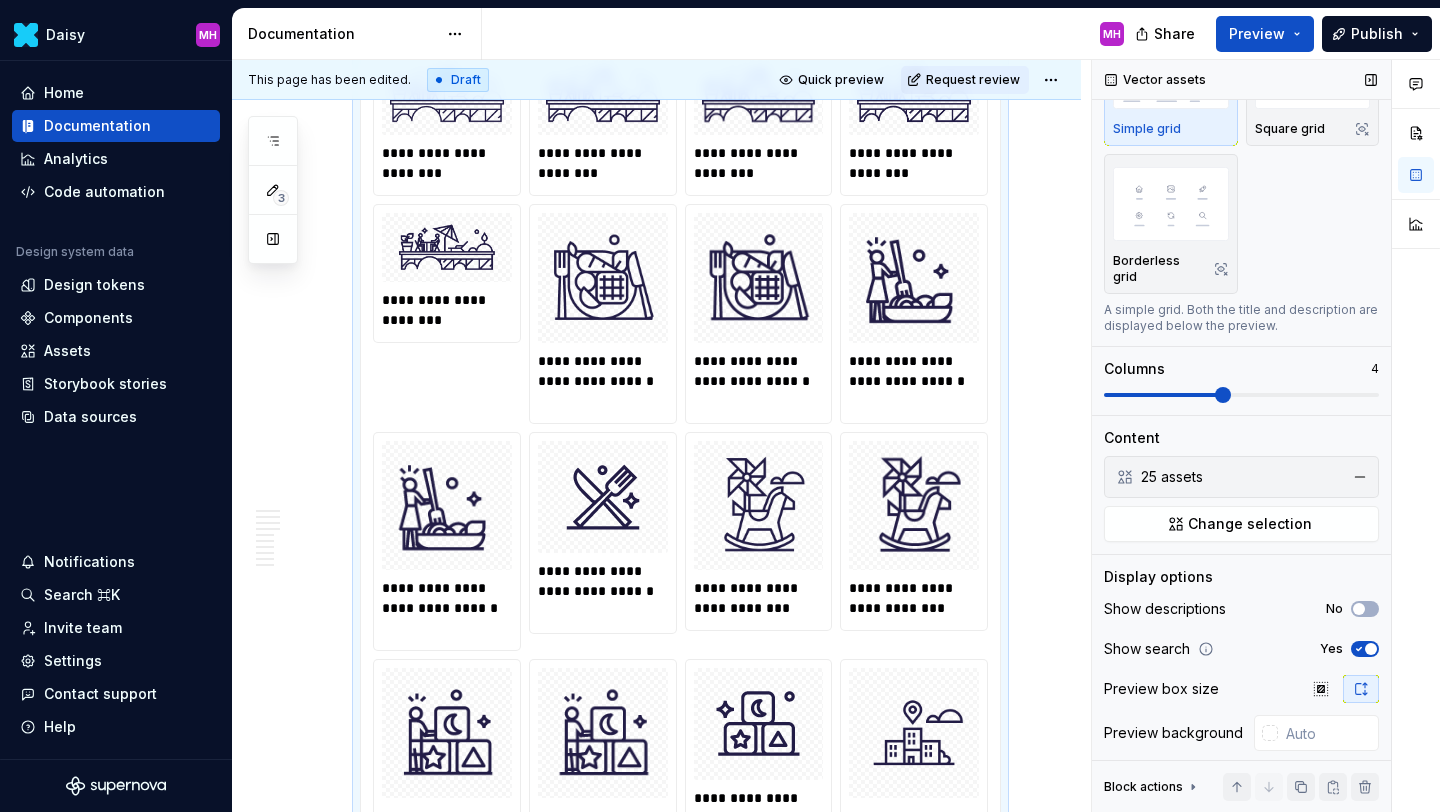 click 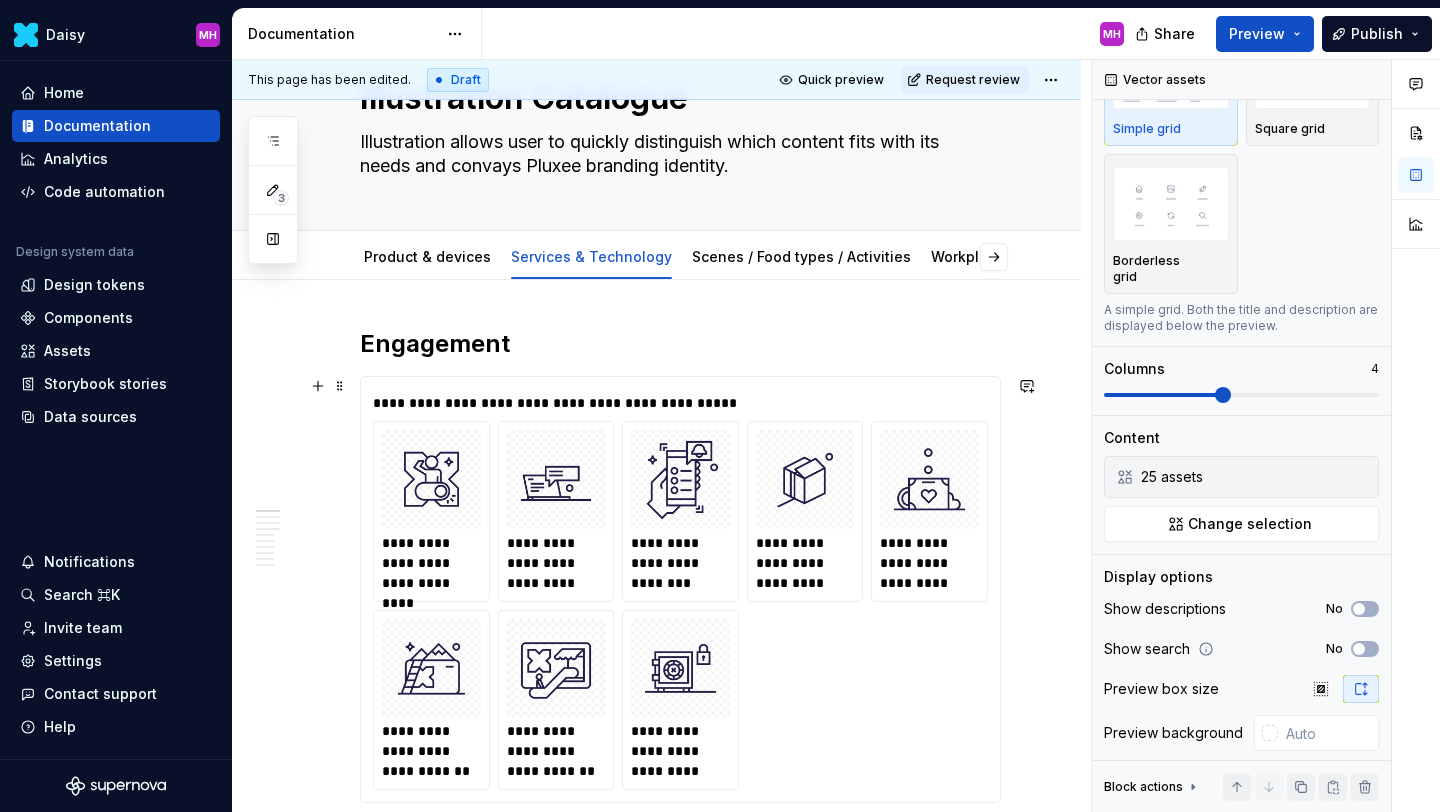 scroll, scrollTop: 87, scrollLeft: 0, axis: vertical 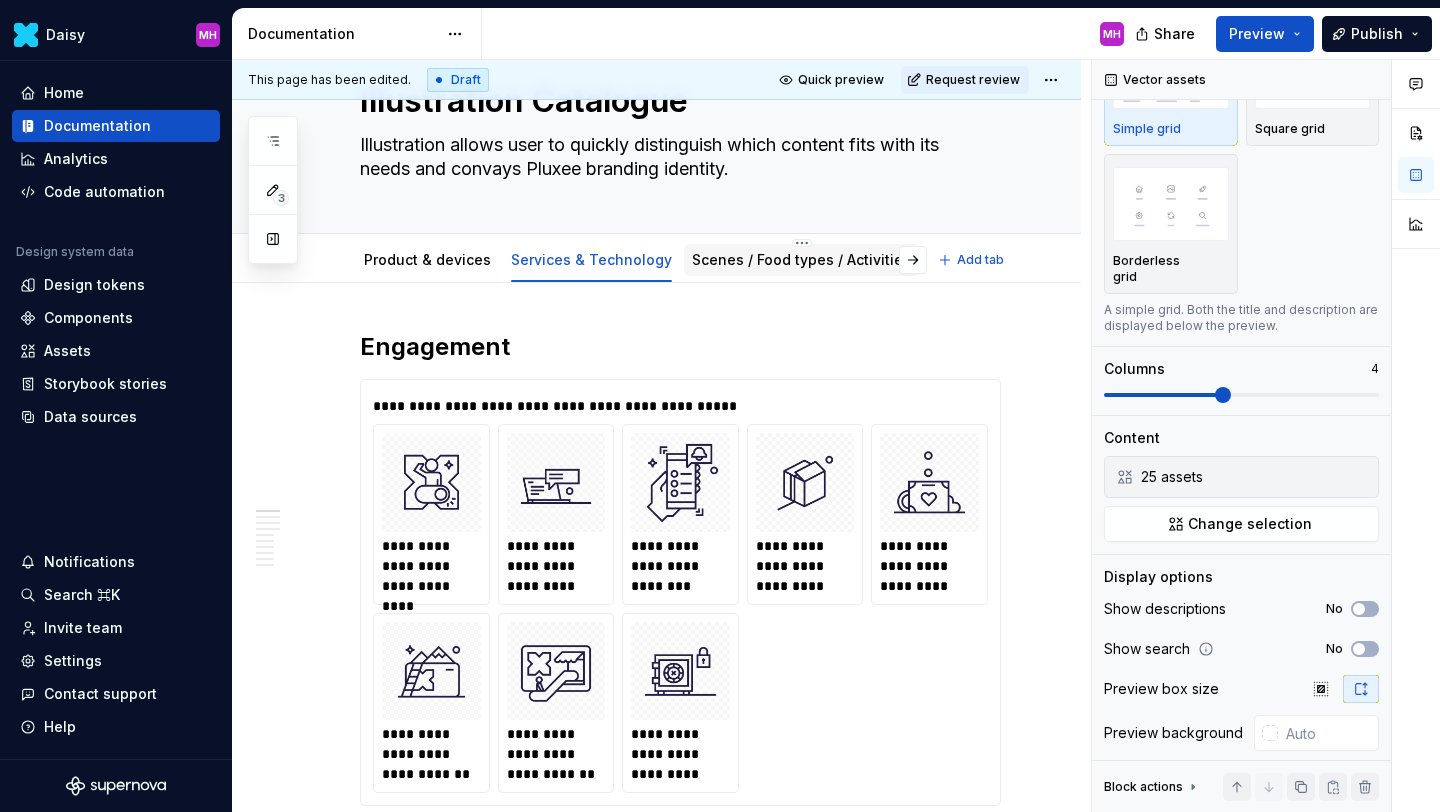 click on "Scenes / Food types / Activities" at bounding box center [801, 259] 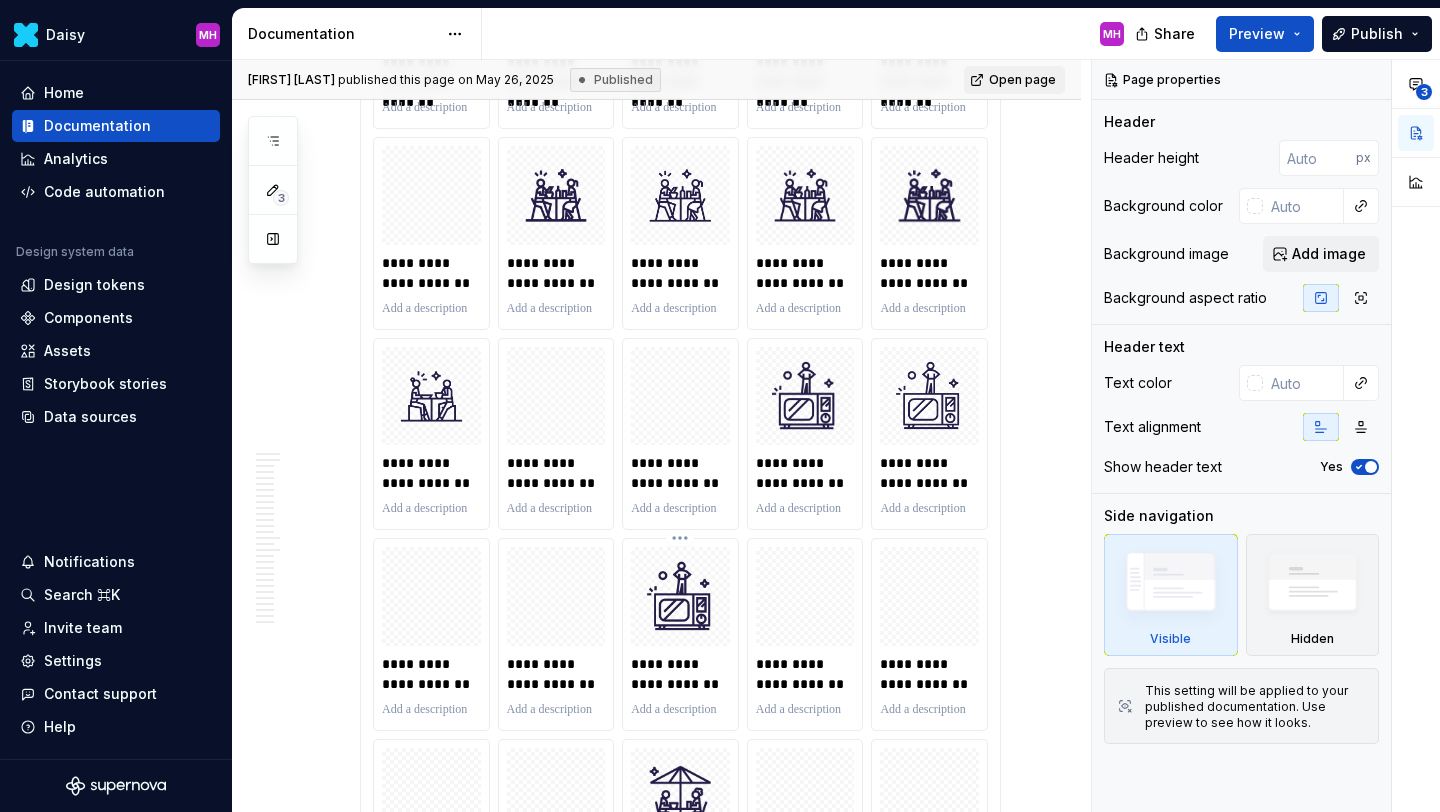 scroll, scrollTop: 0, scrollLeft: 0, axis: both 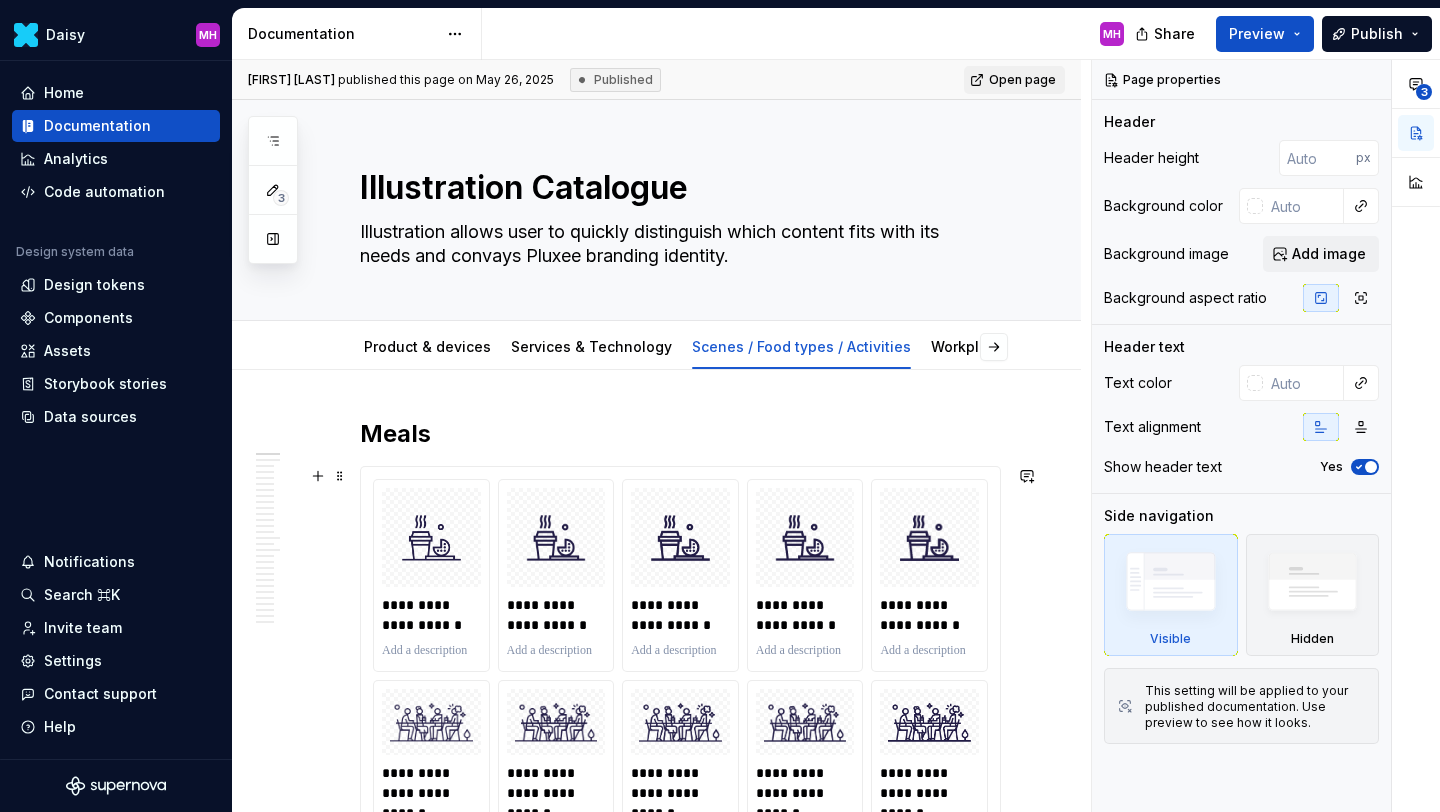 click on "**********" at bounding box center [680, 1979] 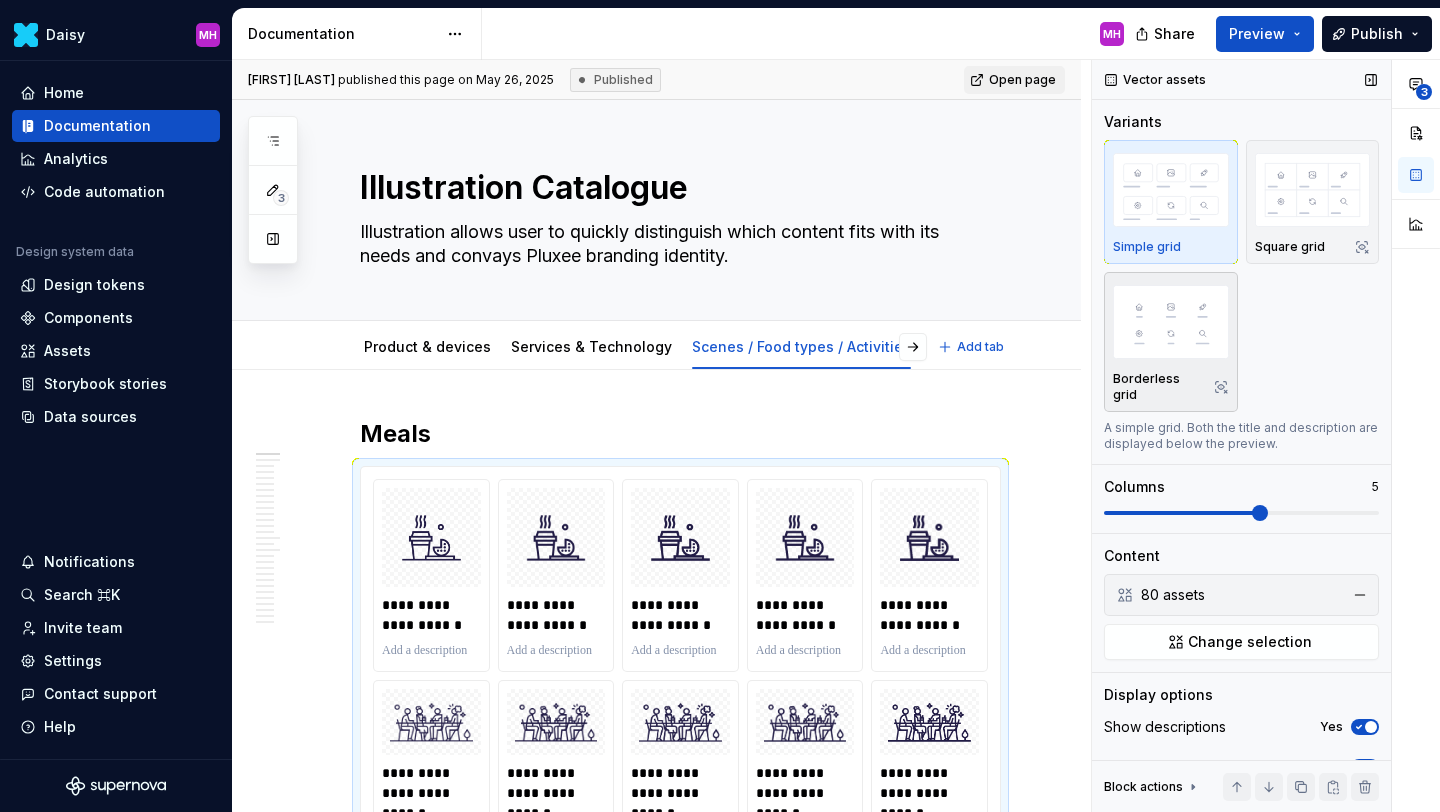 type on "*" 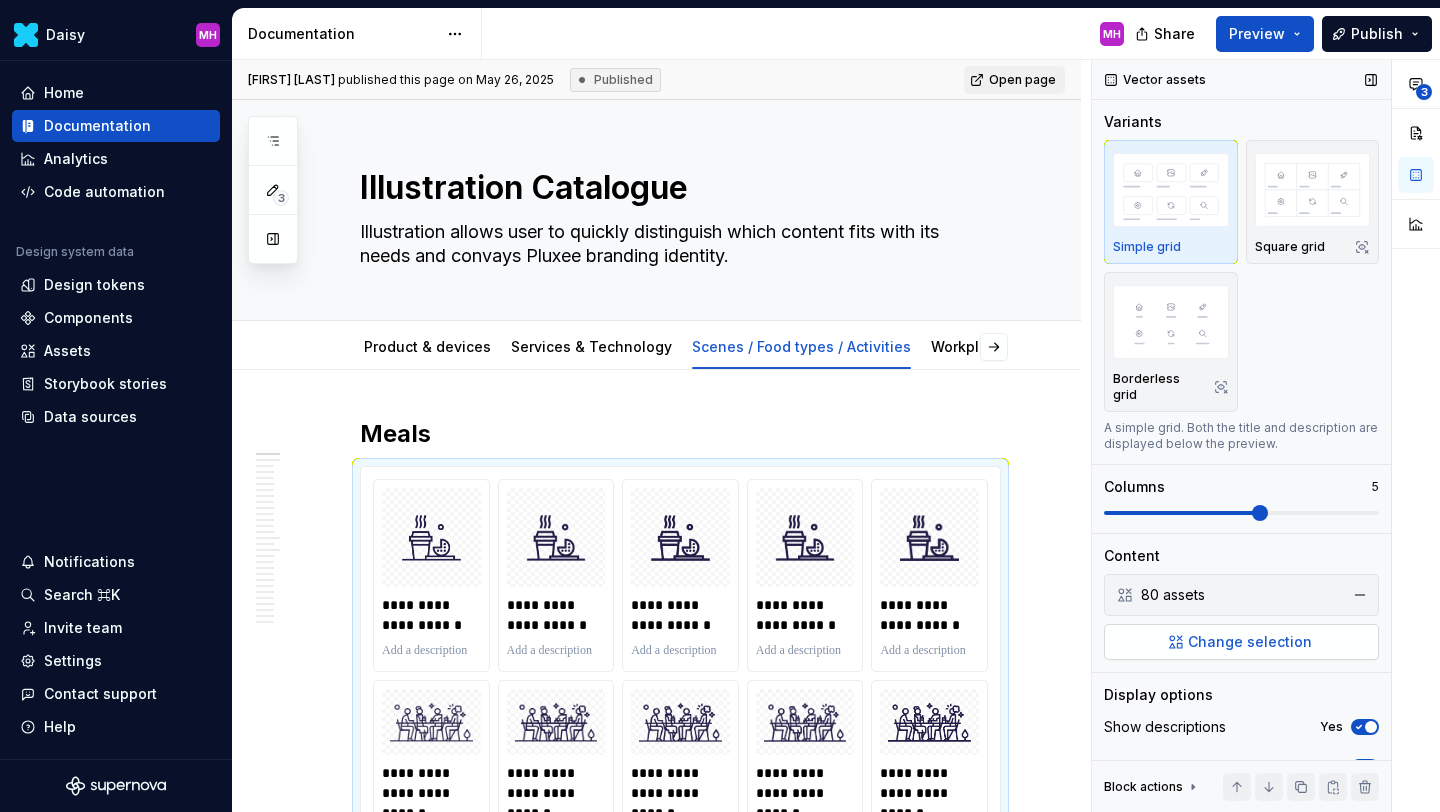 click on "Change selection" at bounding box center [1241, 642] 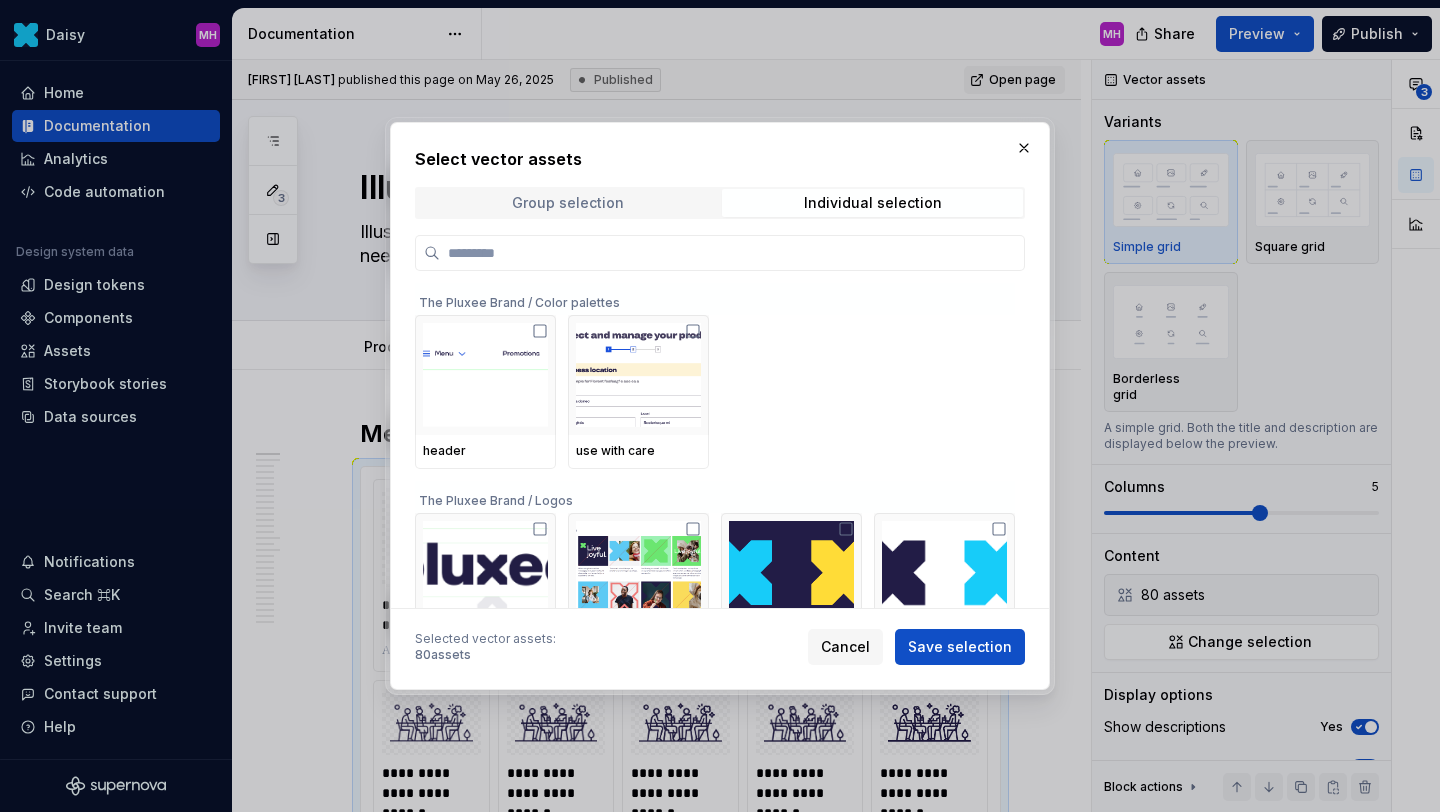 click on "Group selection" at bounding box center [567, 203] 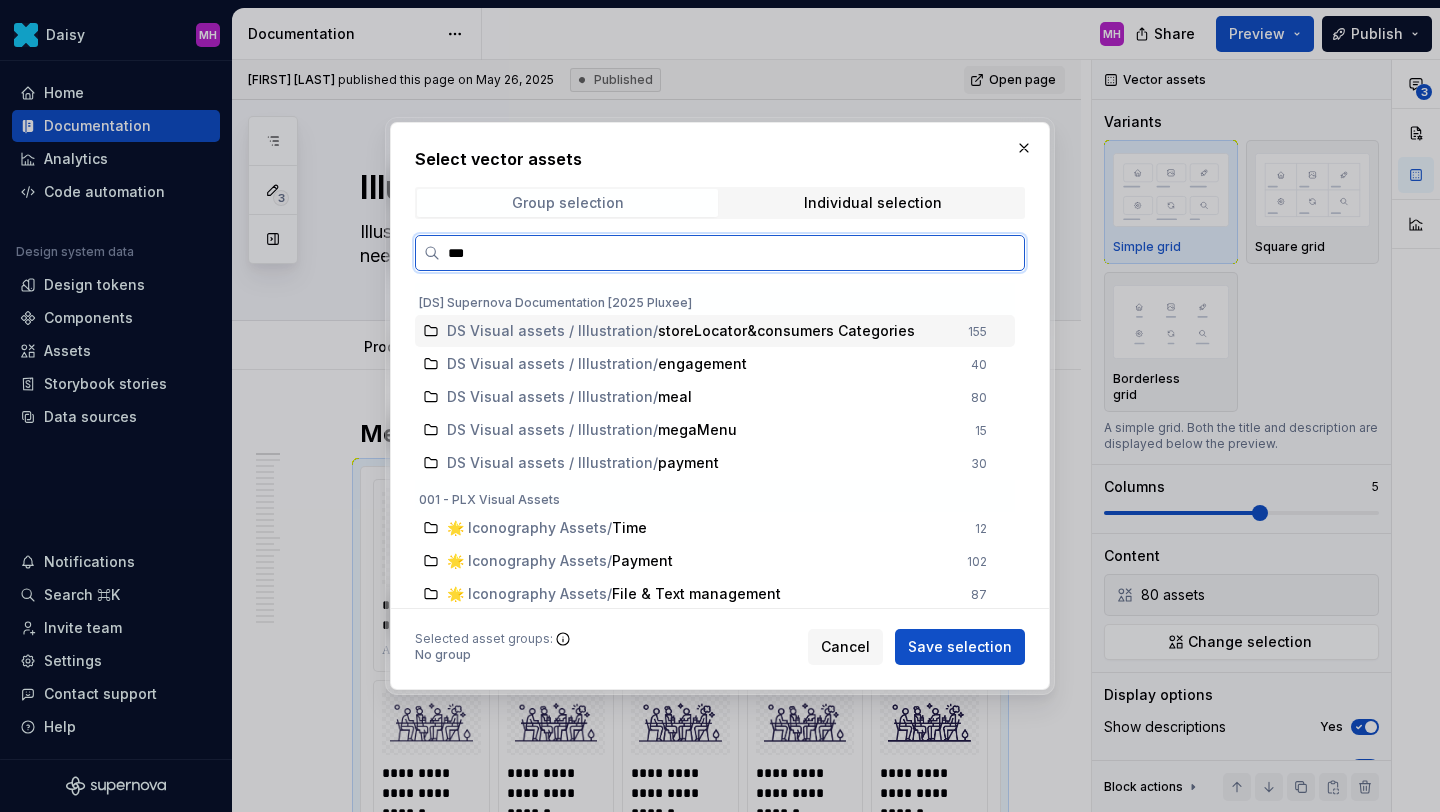 type on "****" 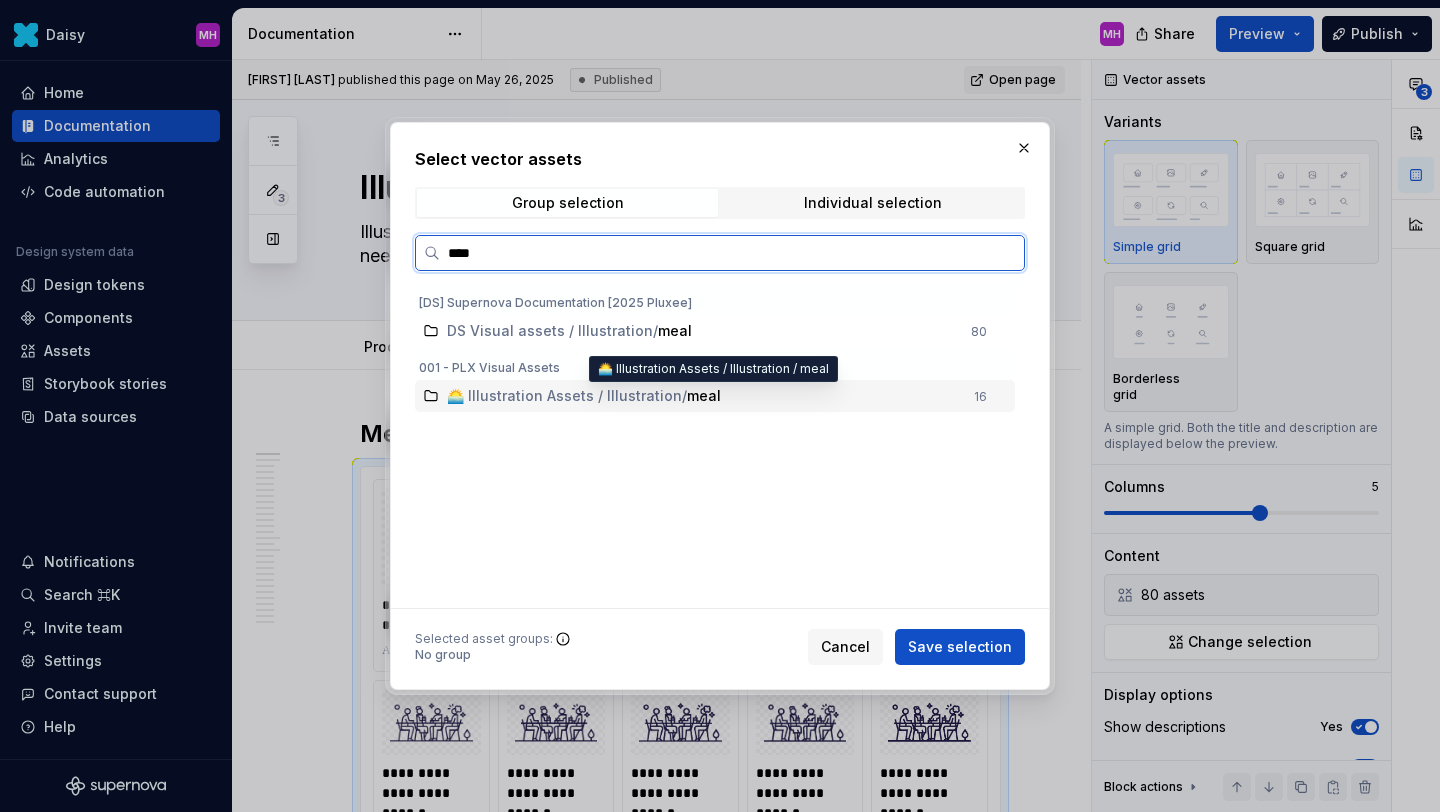 click on "🌅 Illustration Assets / Illustration  /  meal" at bounding box center [704, 396] 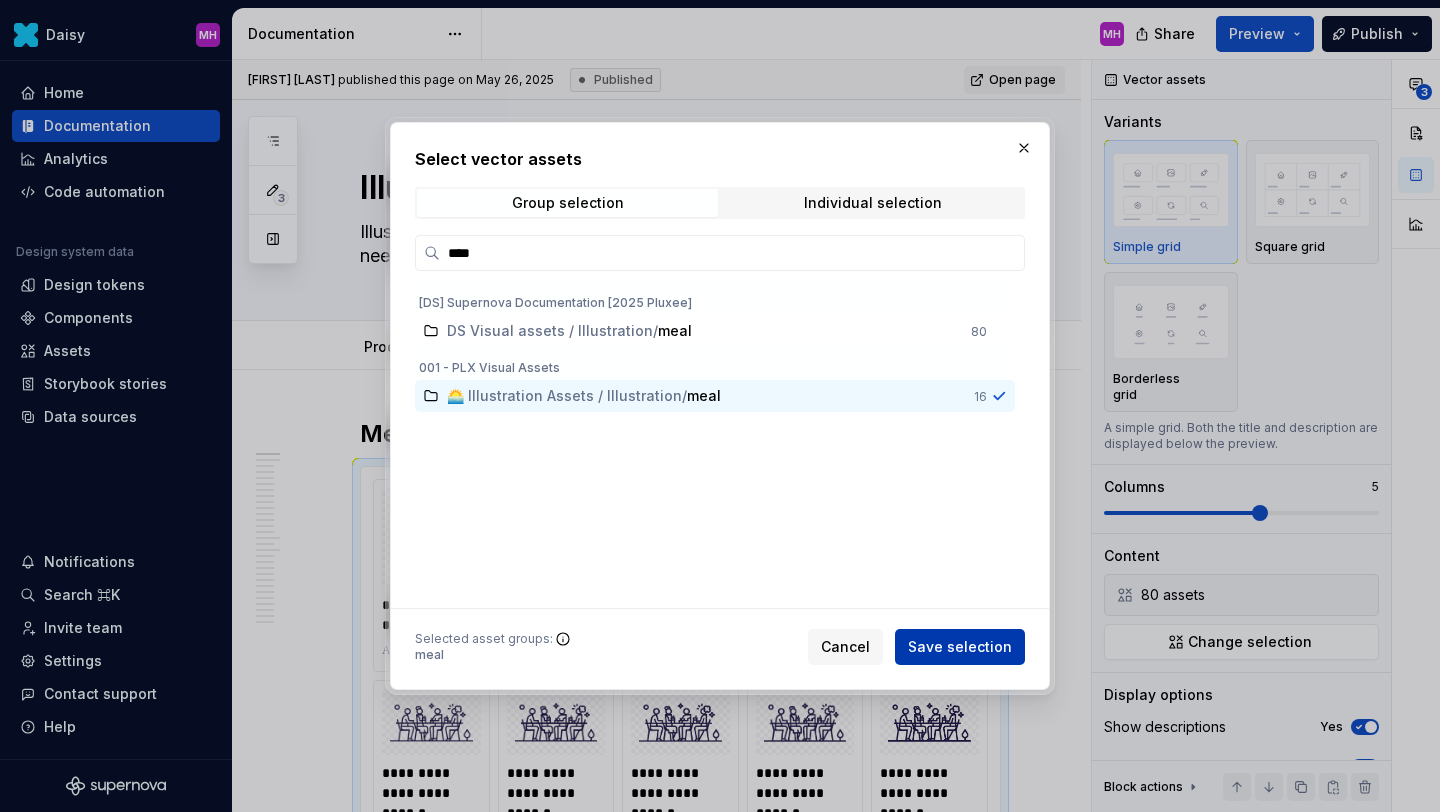 click on "Save selection" at bounding box center (960, 647) 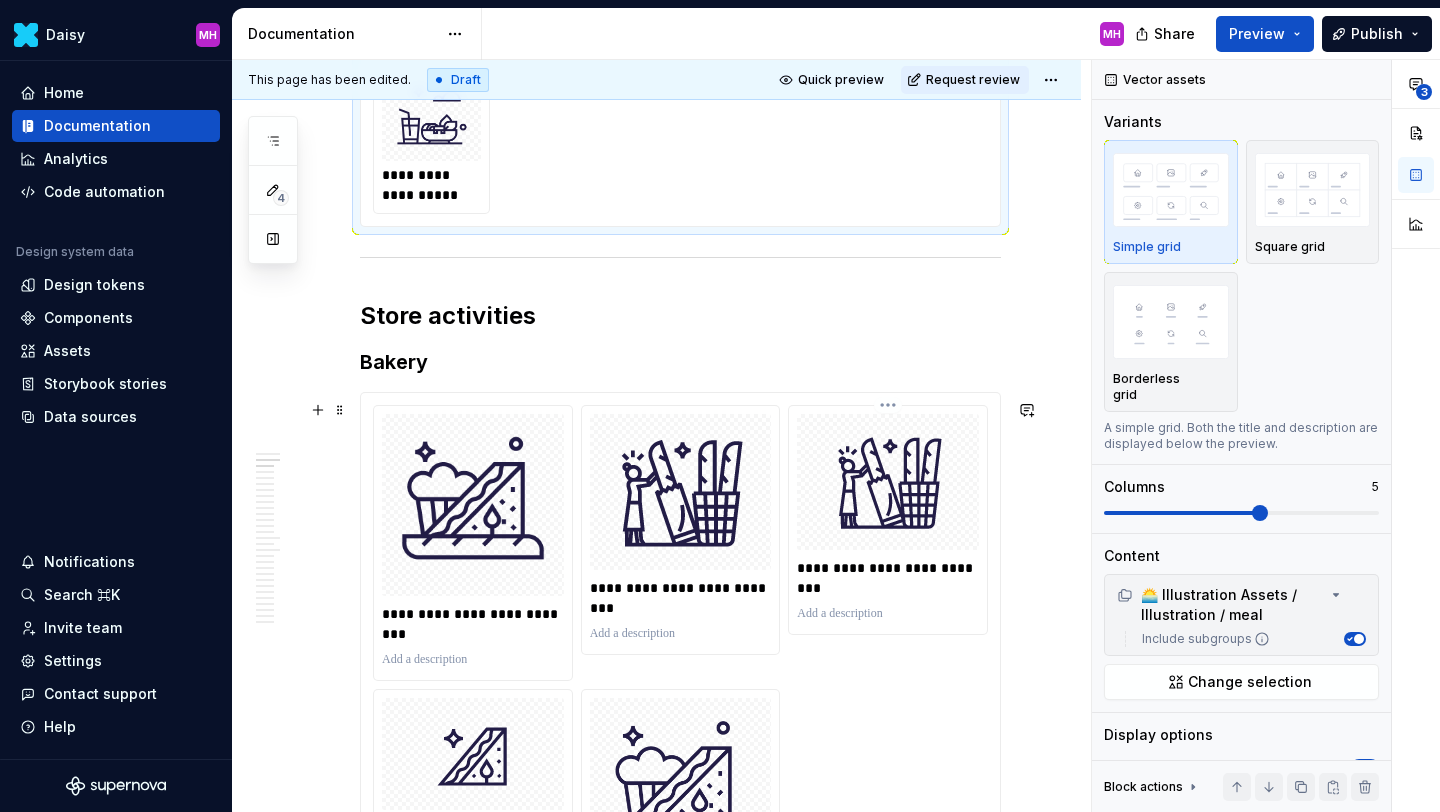 scroll, scrollTop: 987, scrollLeft: 0, axis: vertical 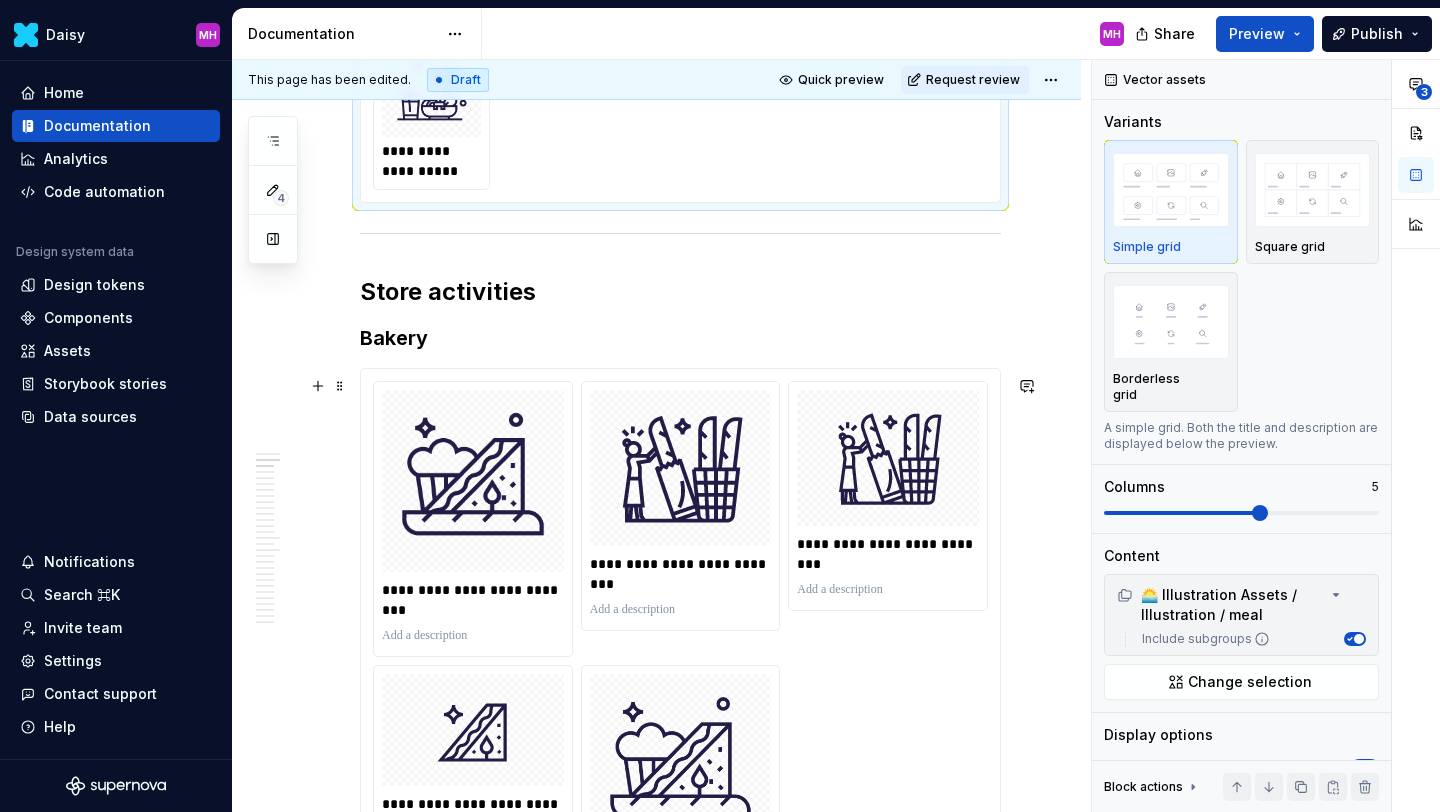 click on "**********" at bounding box center [680, 660] 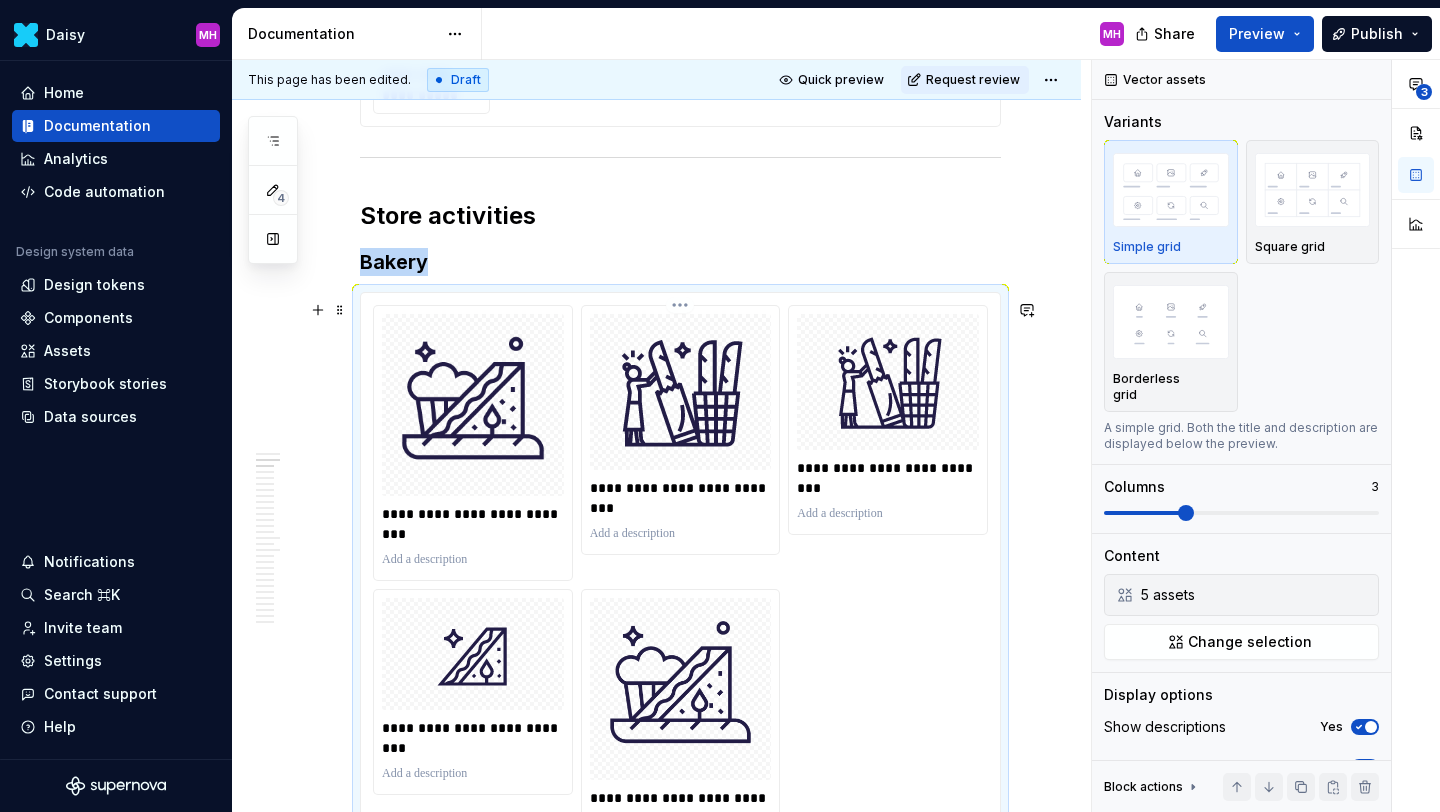 scroll, scrollTop: 1067, scrollLeft: 0, axis: vertical 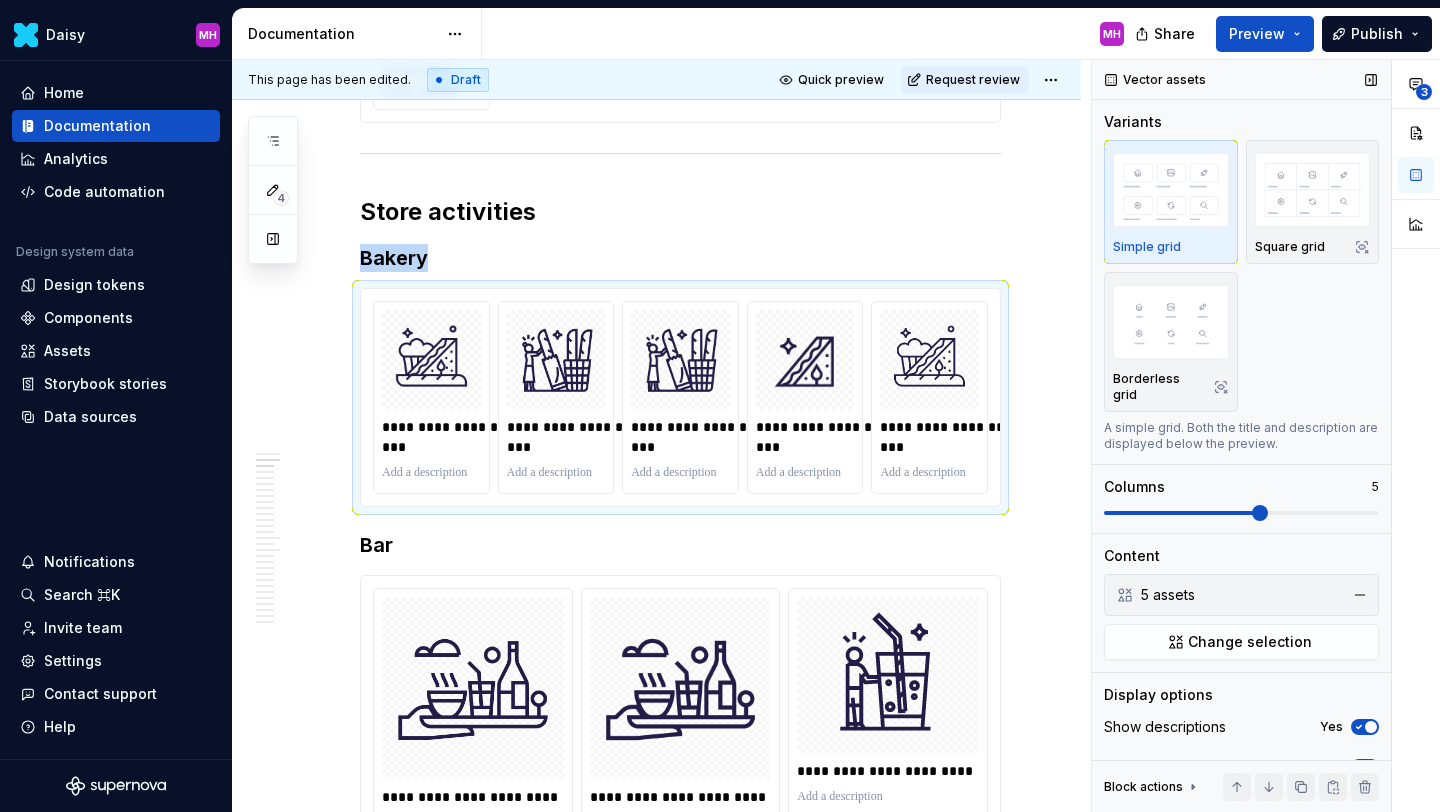click at bounding box center [1241, 513] 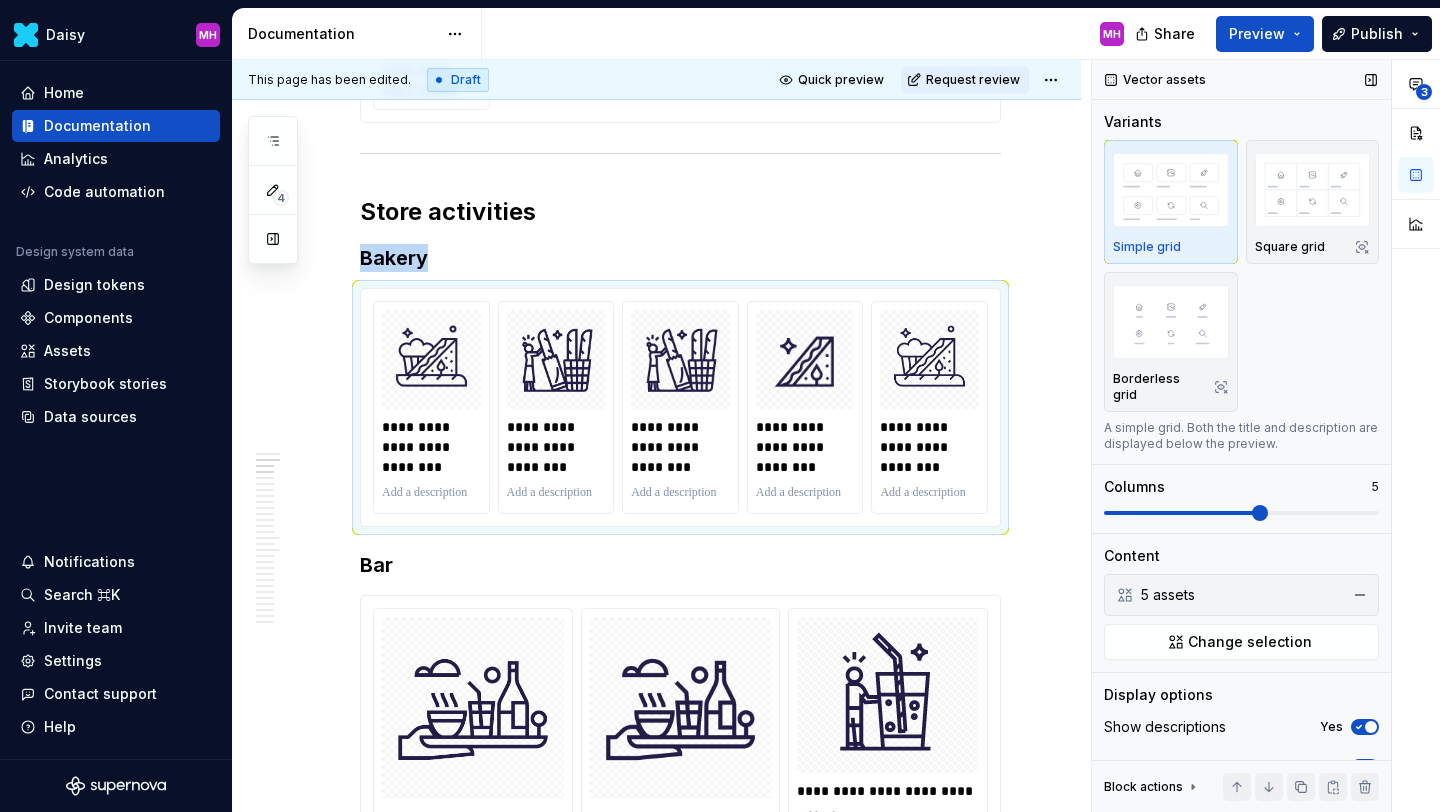 click at bounding box center (1371, 727) 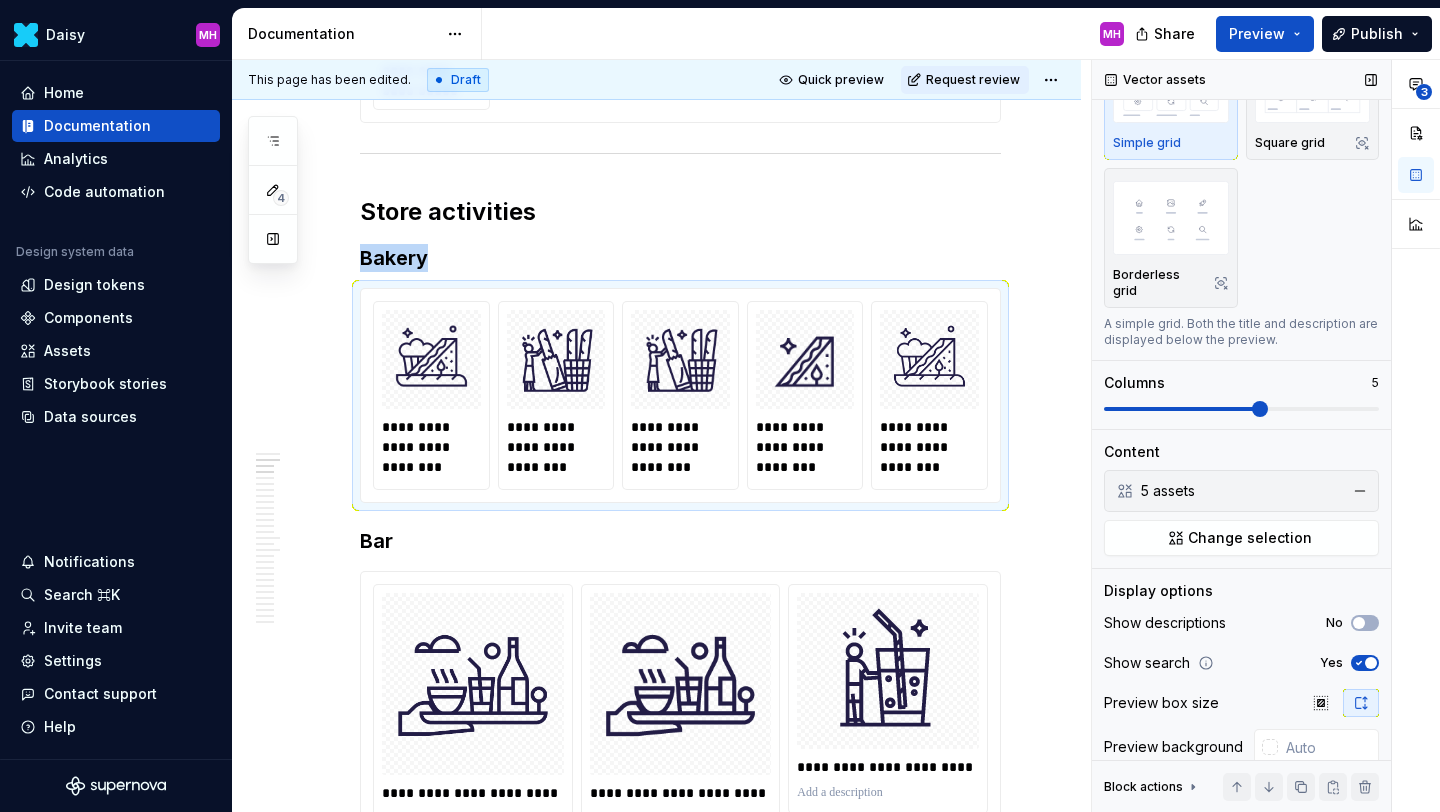 scroll, scrollTop: 114, scrollLeft: 0, axis: vertical 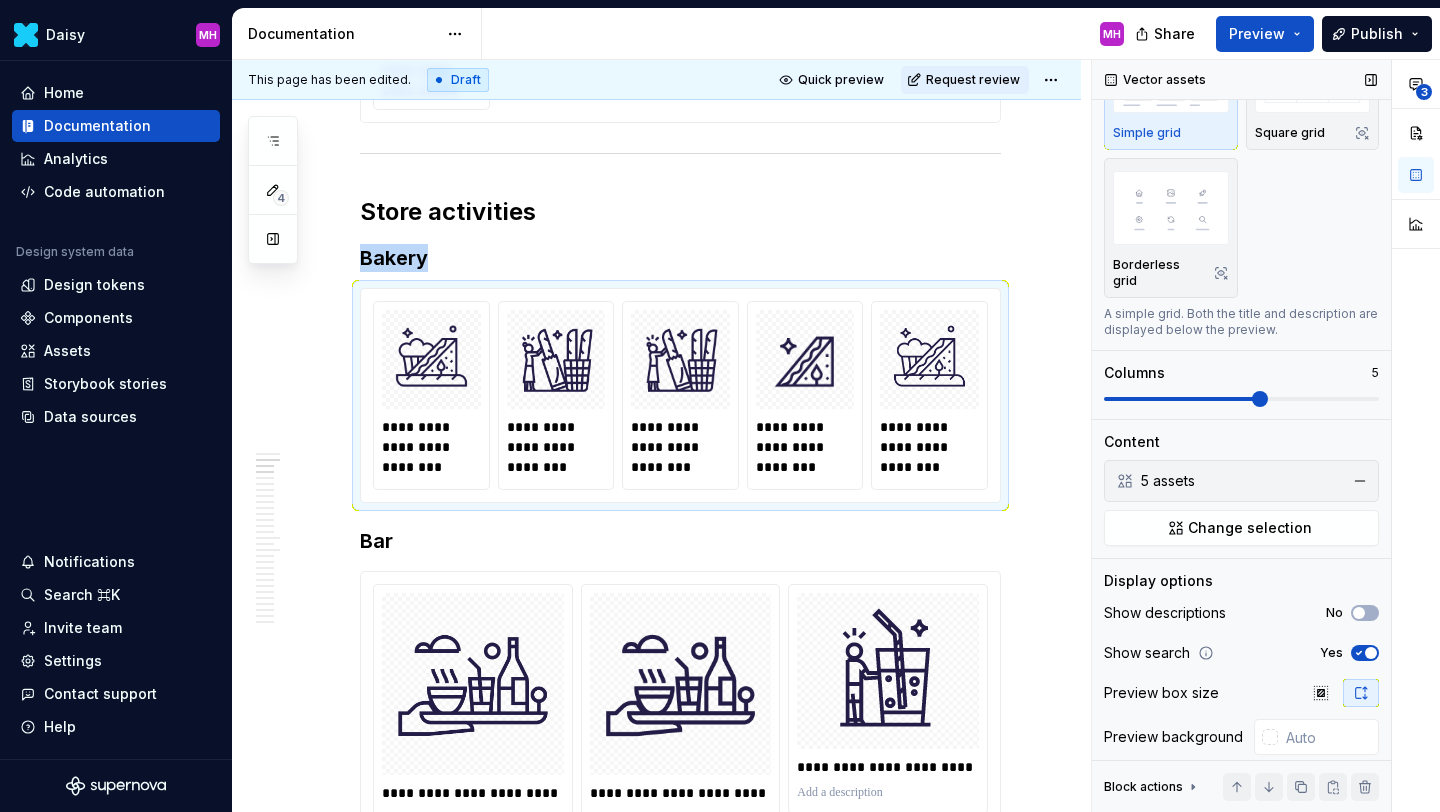 click 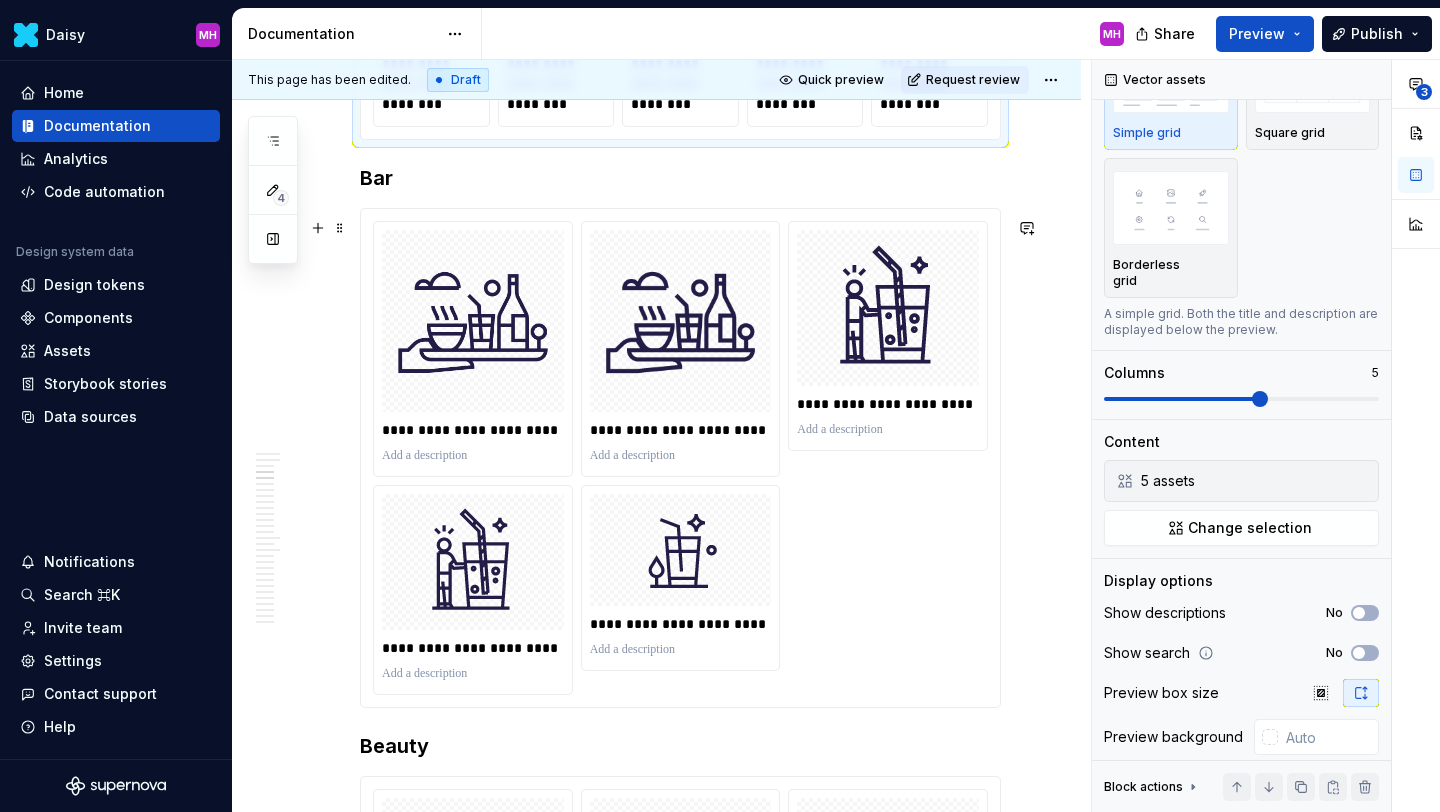 scroll, scrollTop: 1417, scrollLeft: 0, axis: vertical 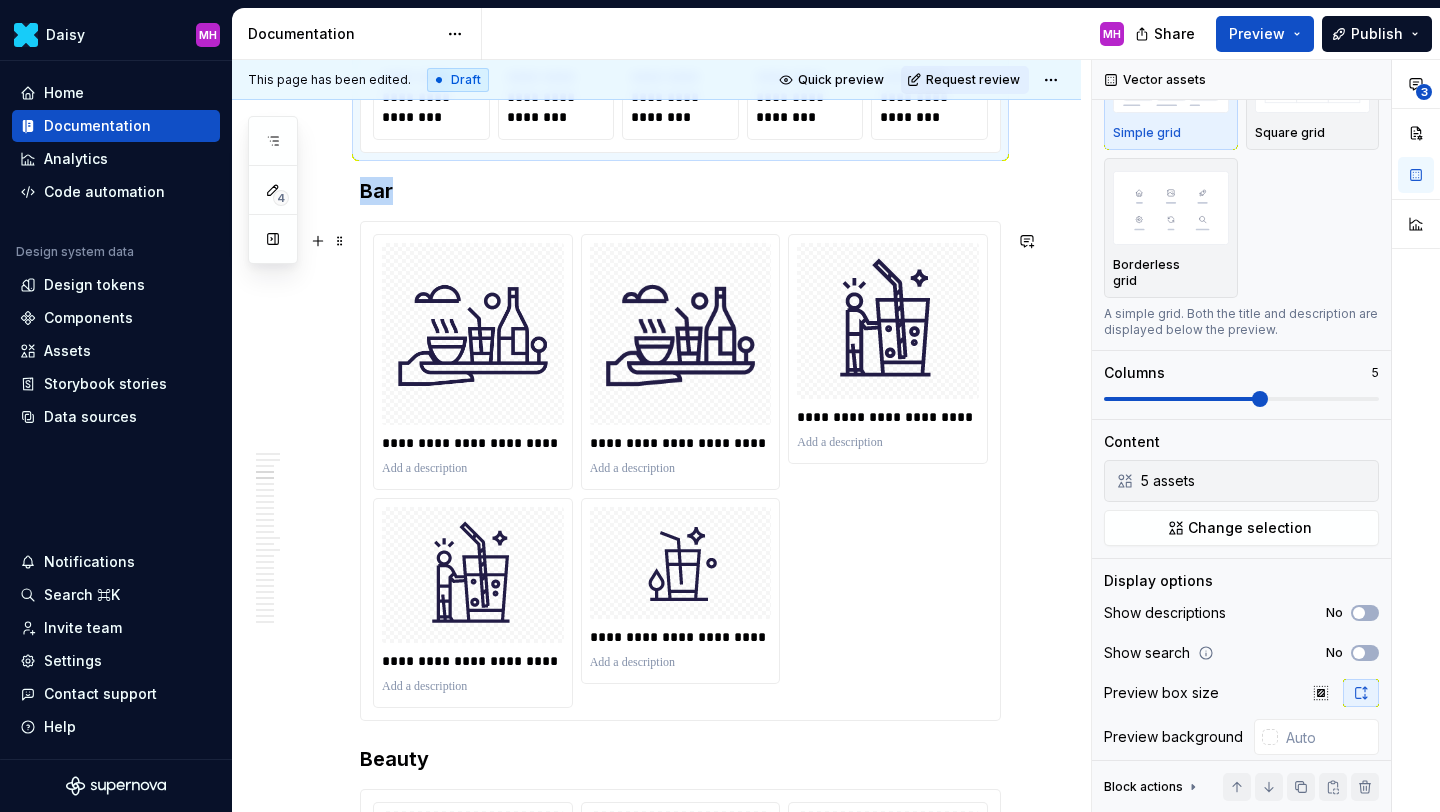 click on "**********" at bounding box center (680, 471) 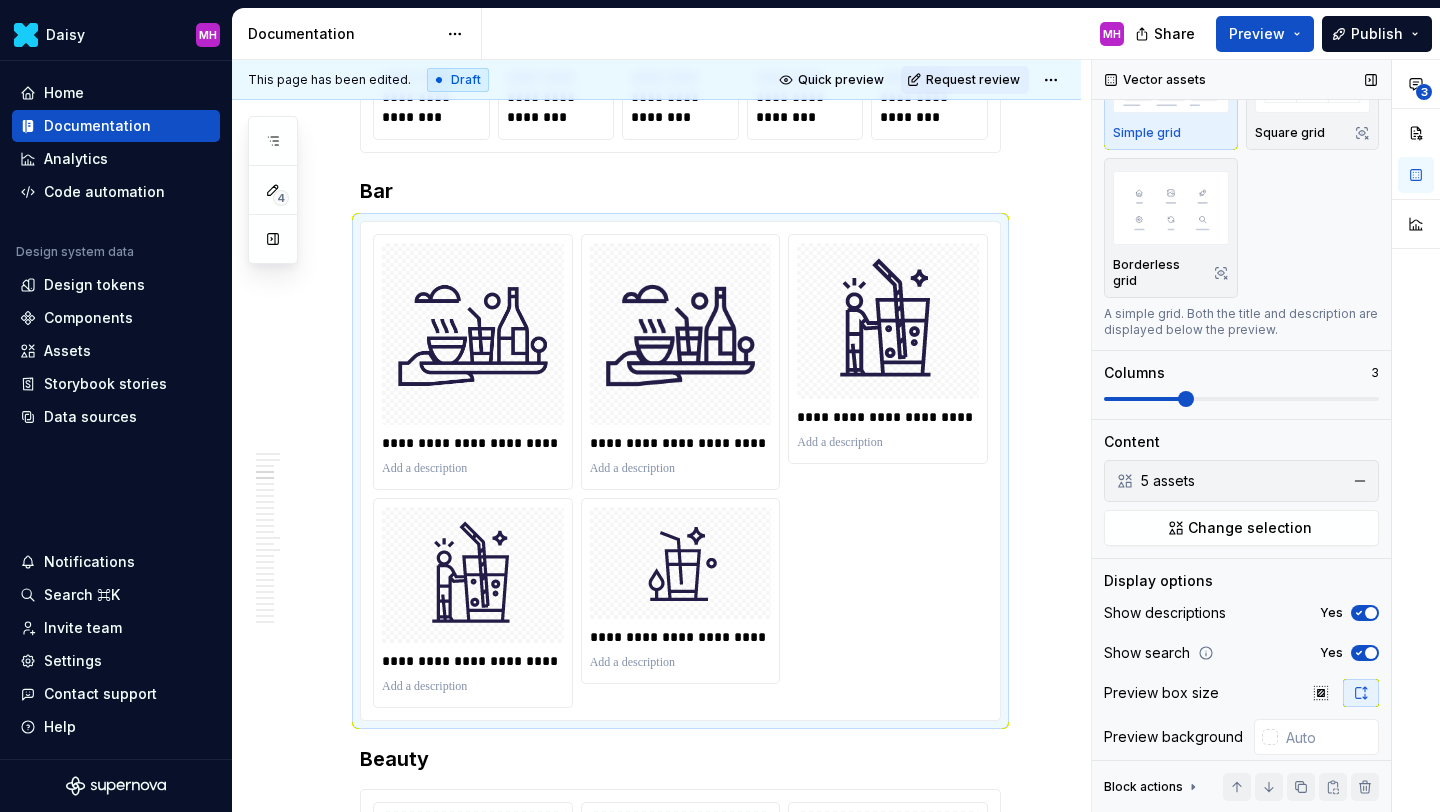 click 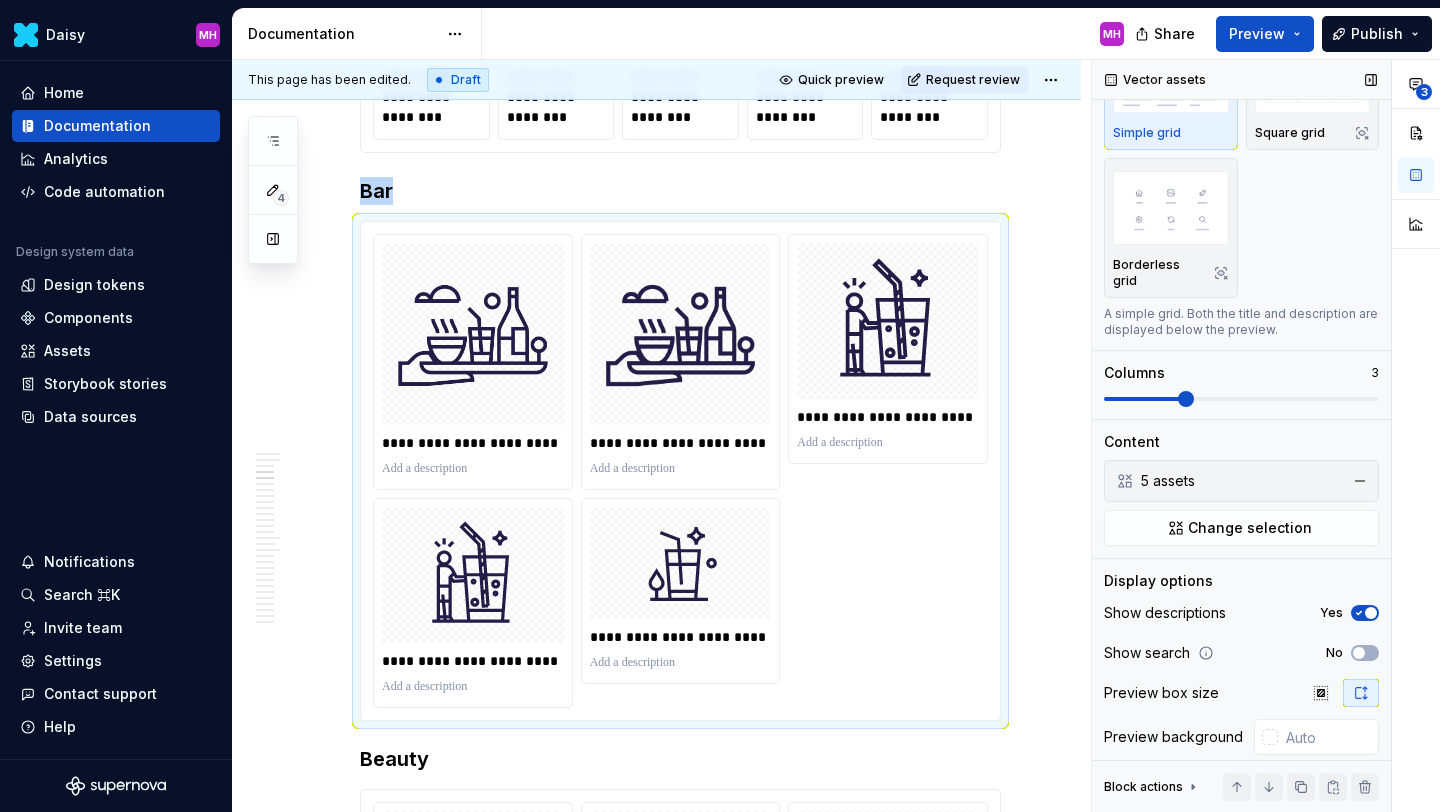 click 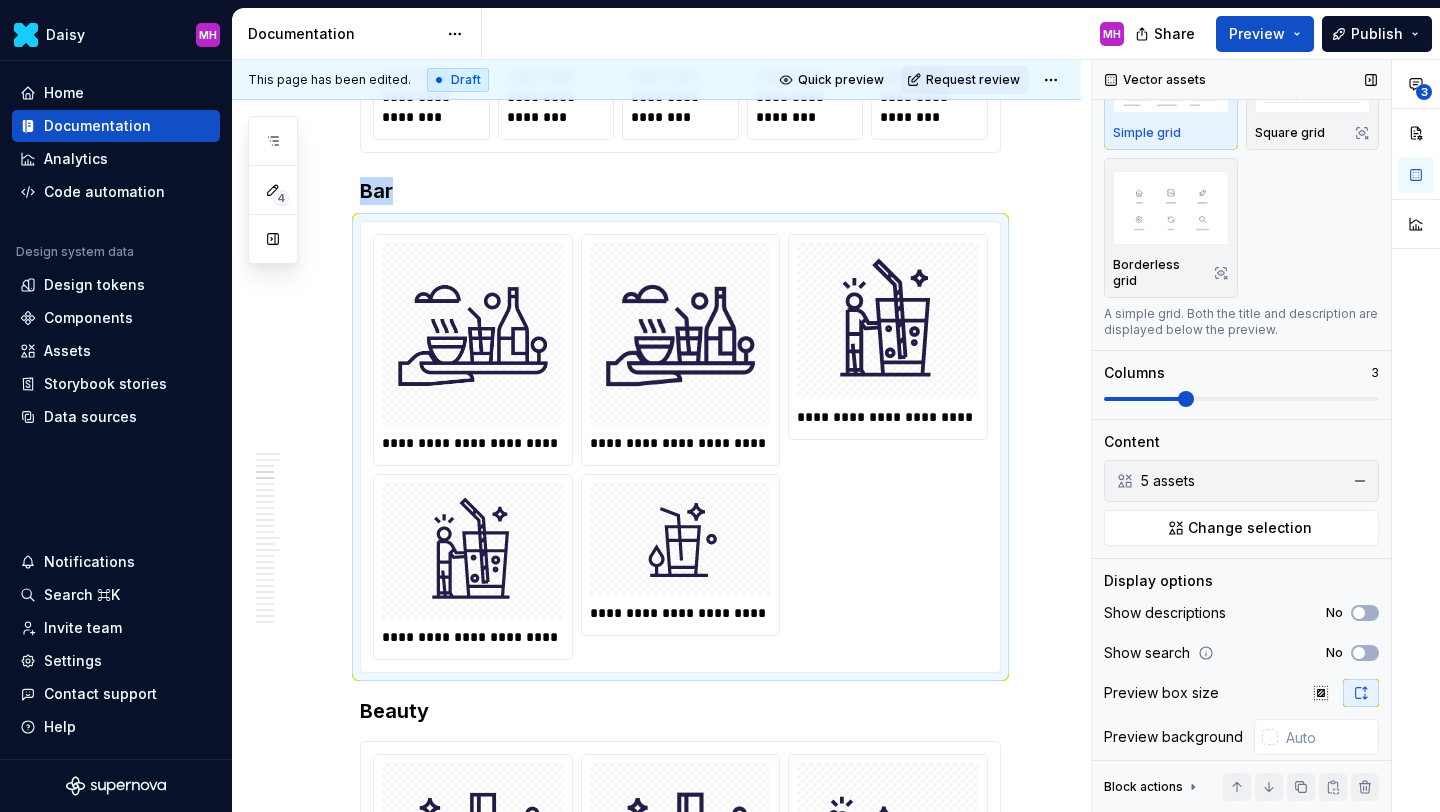 click at bounding box center (1241, 399) 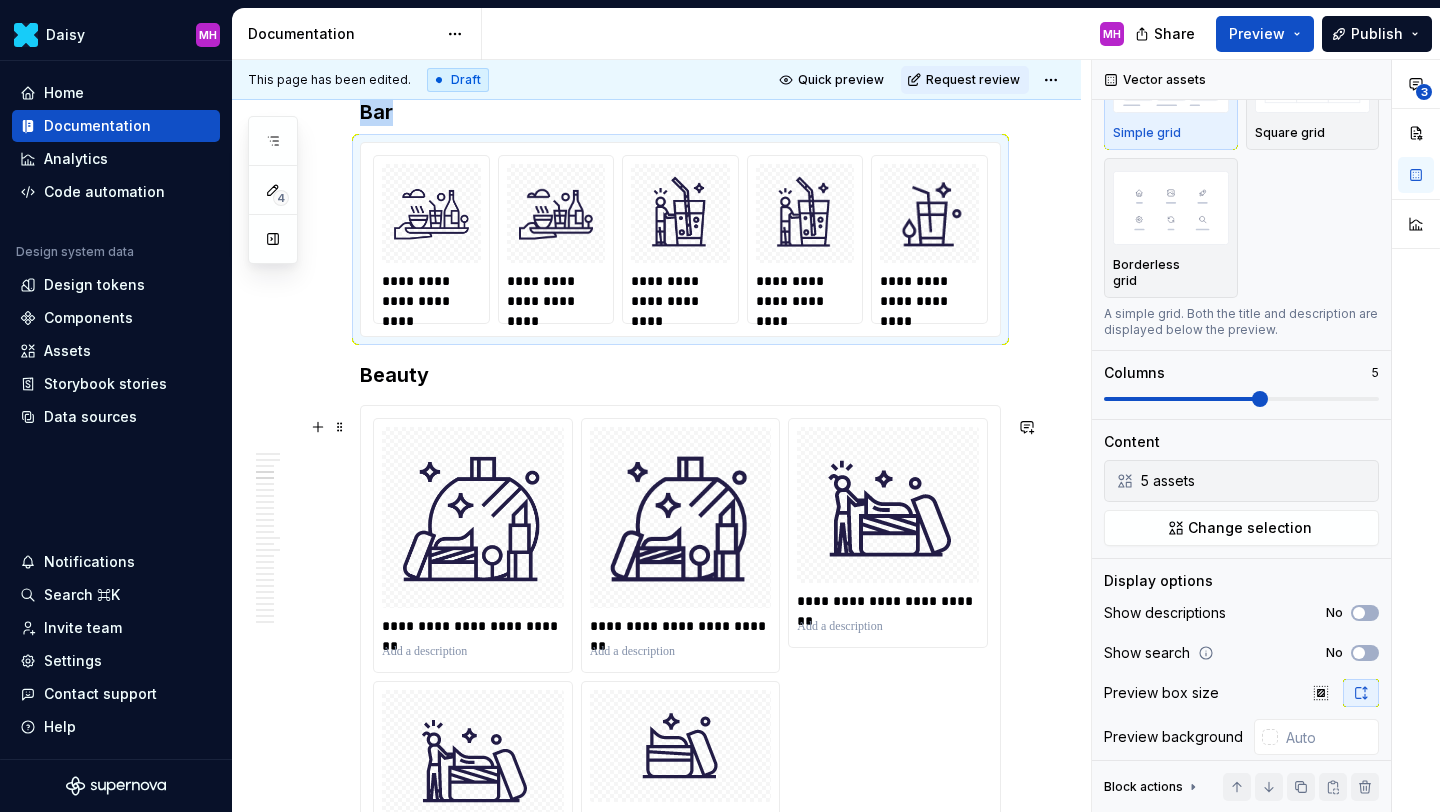 scroll, scrollTop: 1517, scrollLeft: 0, axis: vertical 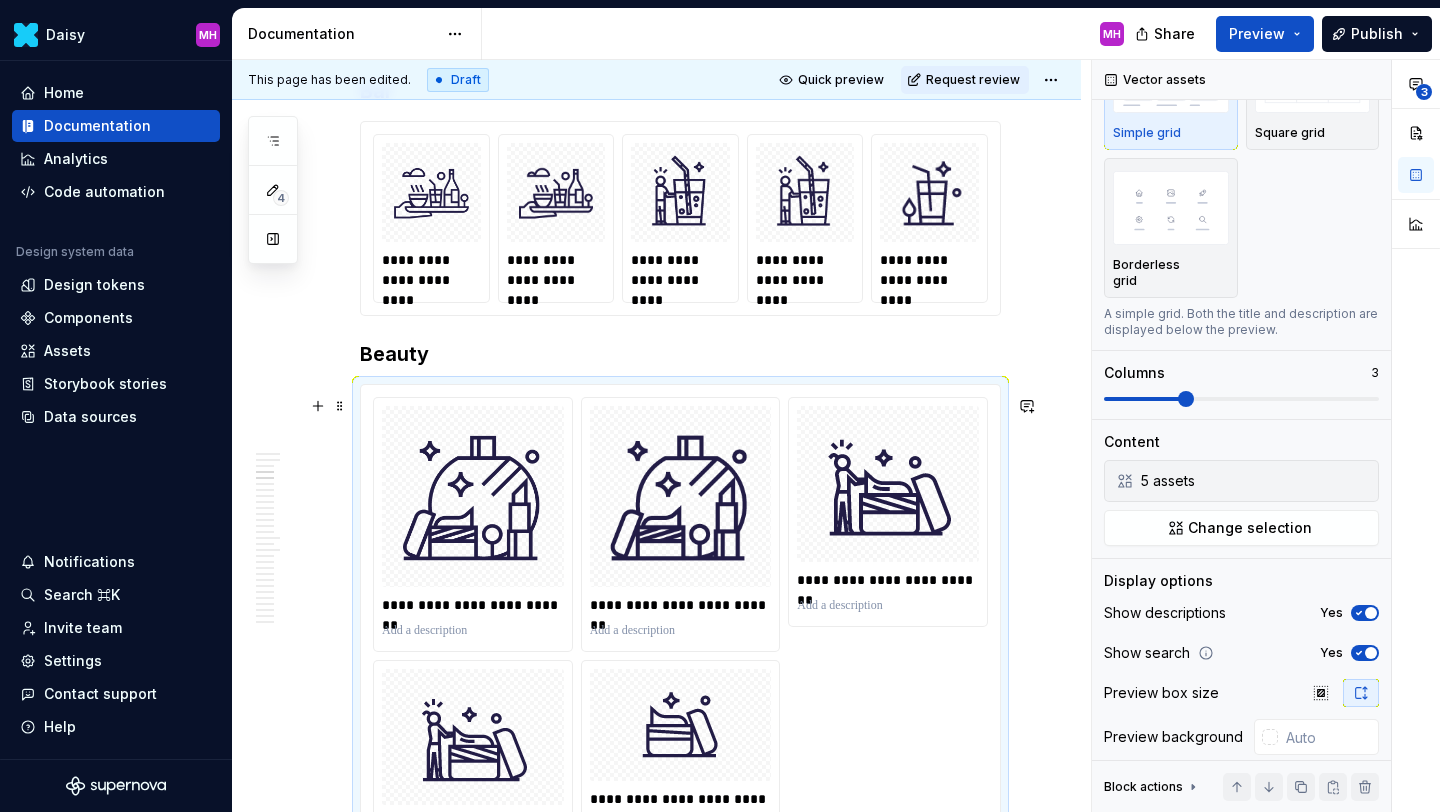 click on "**********" at bounding box center [680, 634] 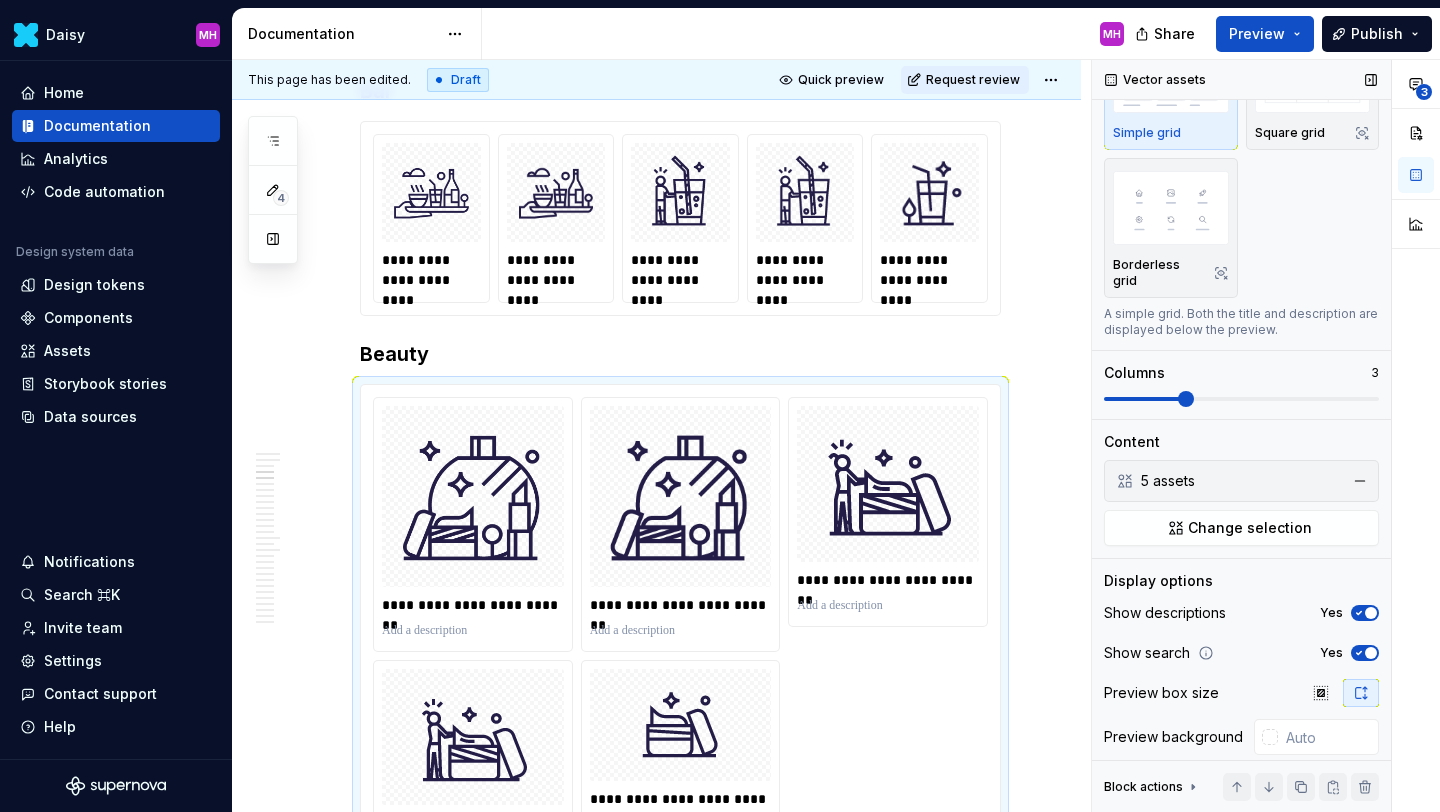click at bounding box center (1241, 399) 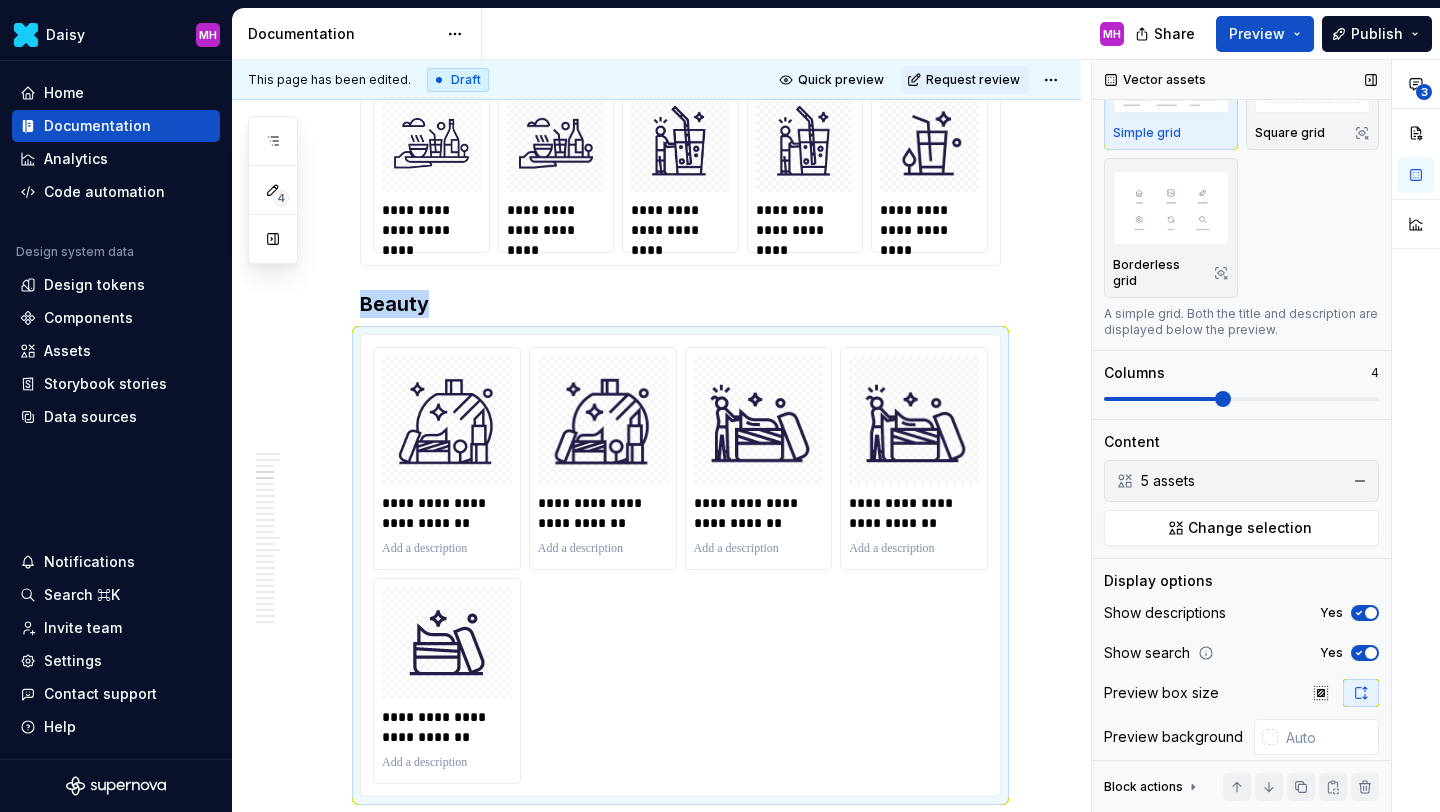 click at bounding box center (1241, 399) 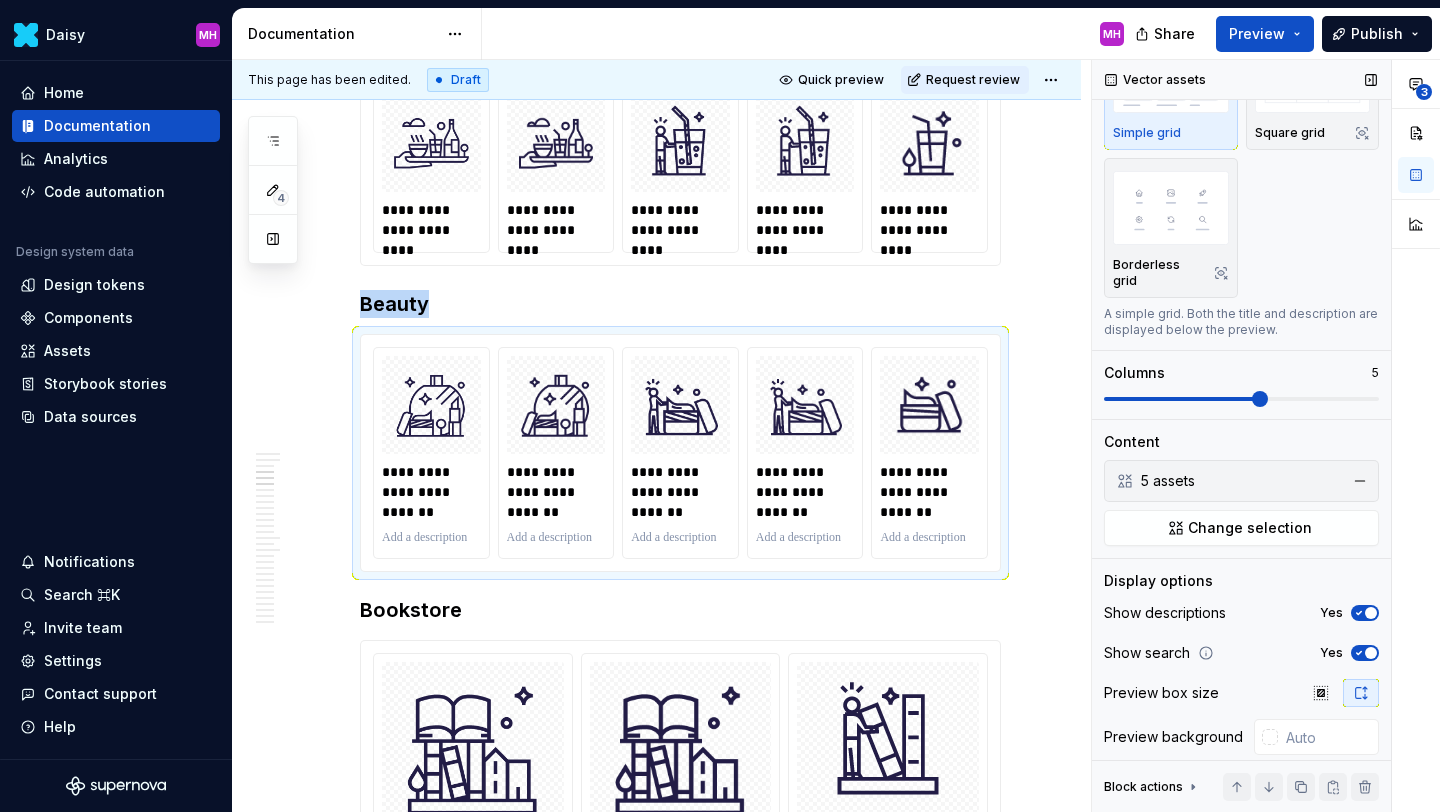 click 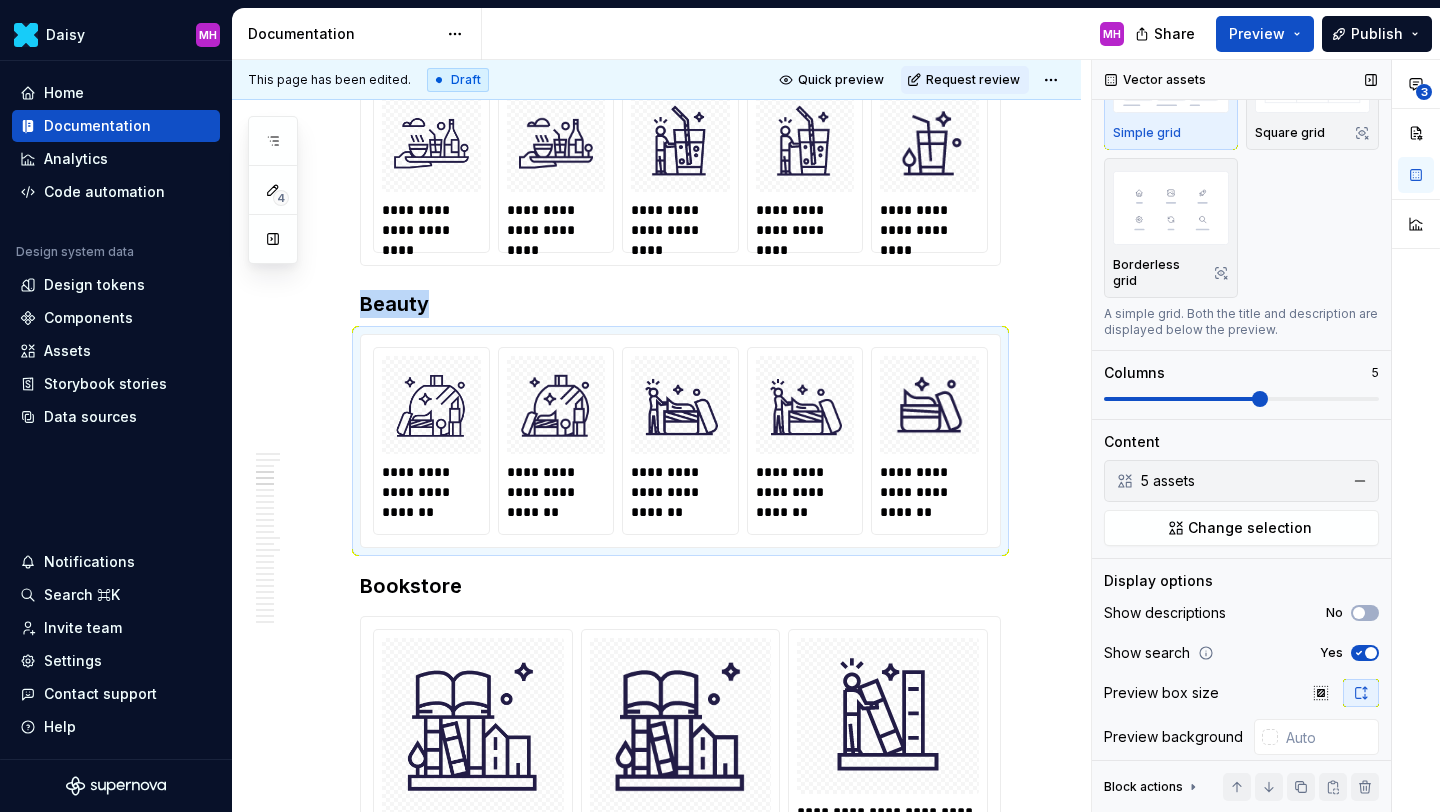 click 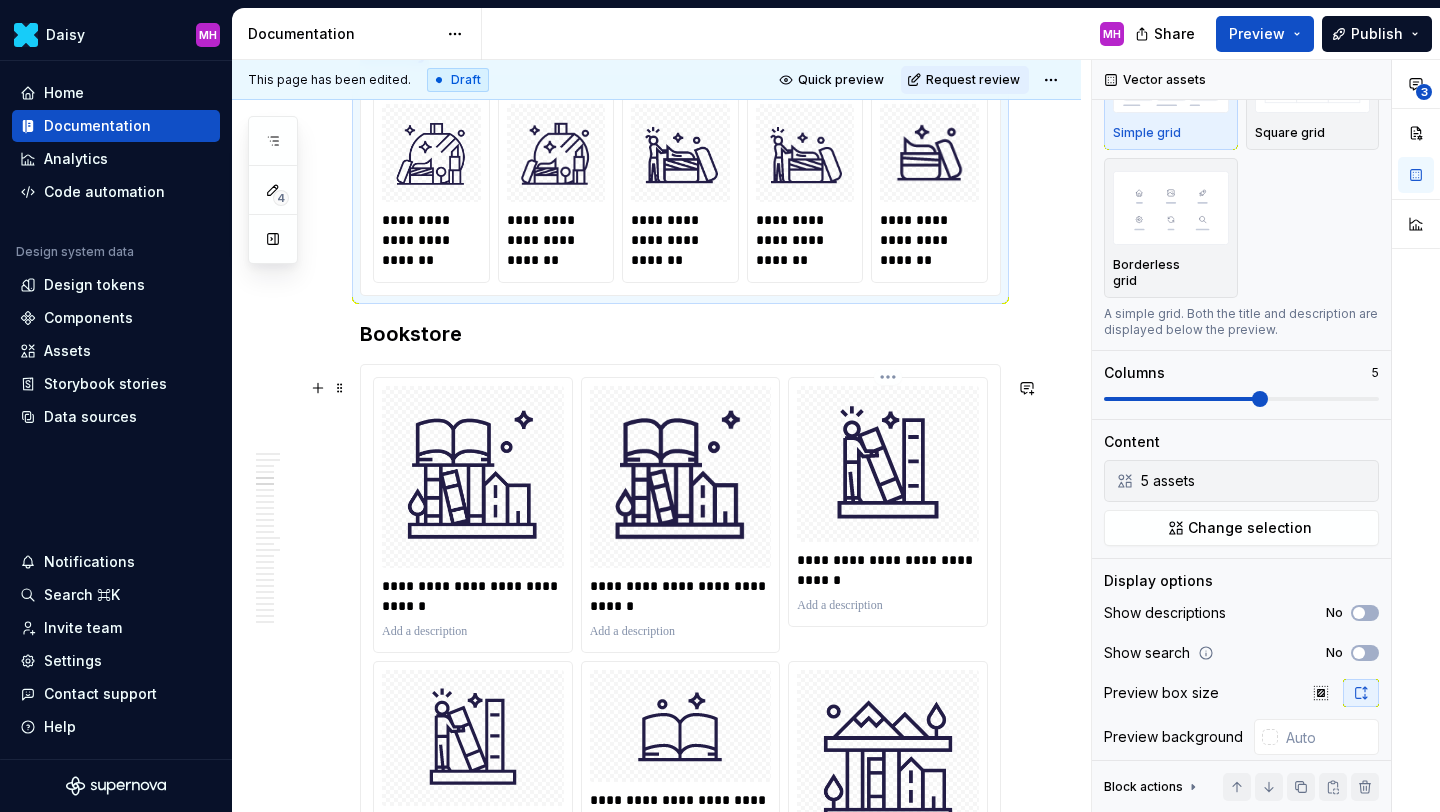 scroll, scrollTop: 1821, scrollLeft: 0, axis: vertical 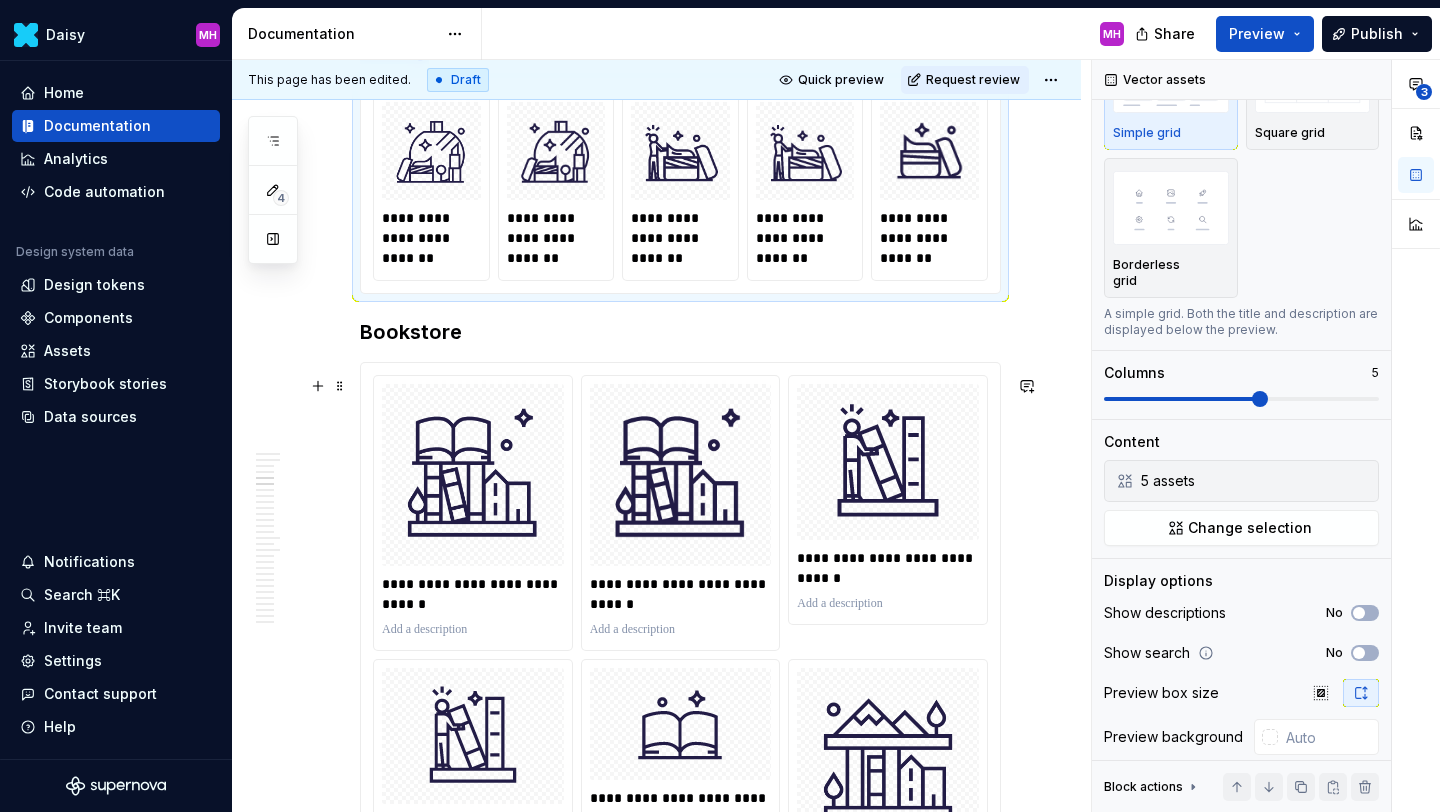 click on "**********" at bounding box center [680, 903] 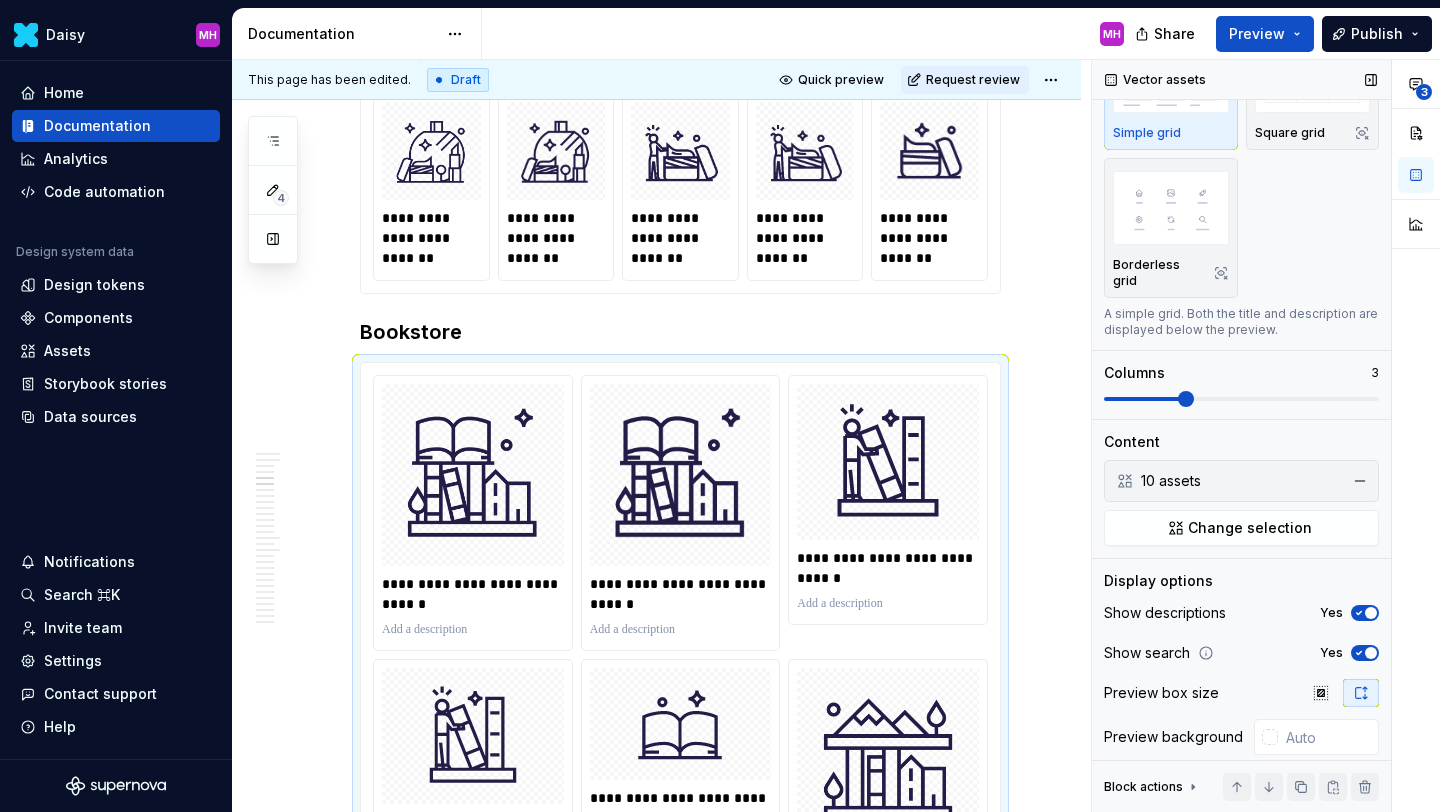 click 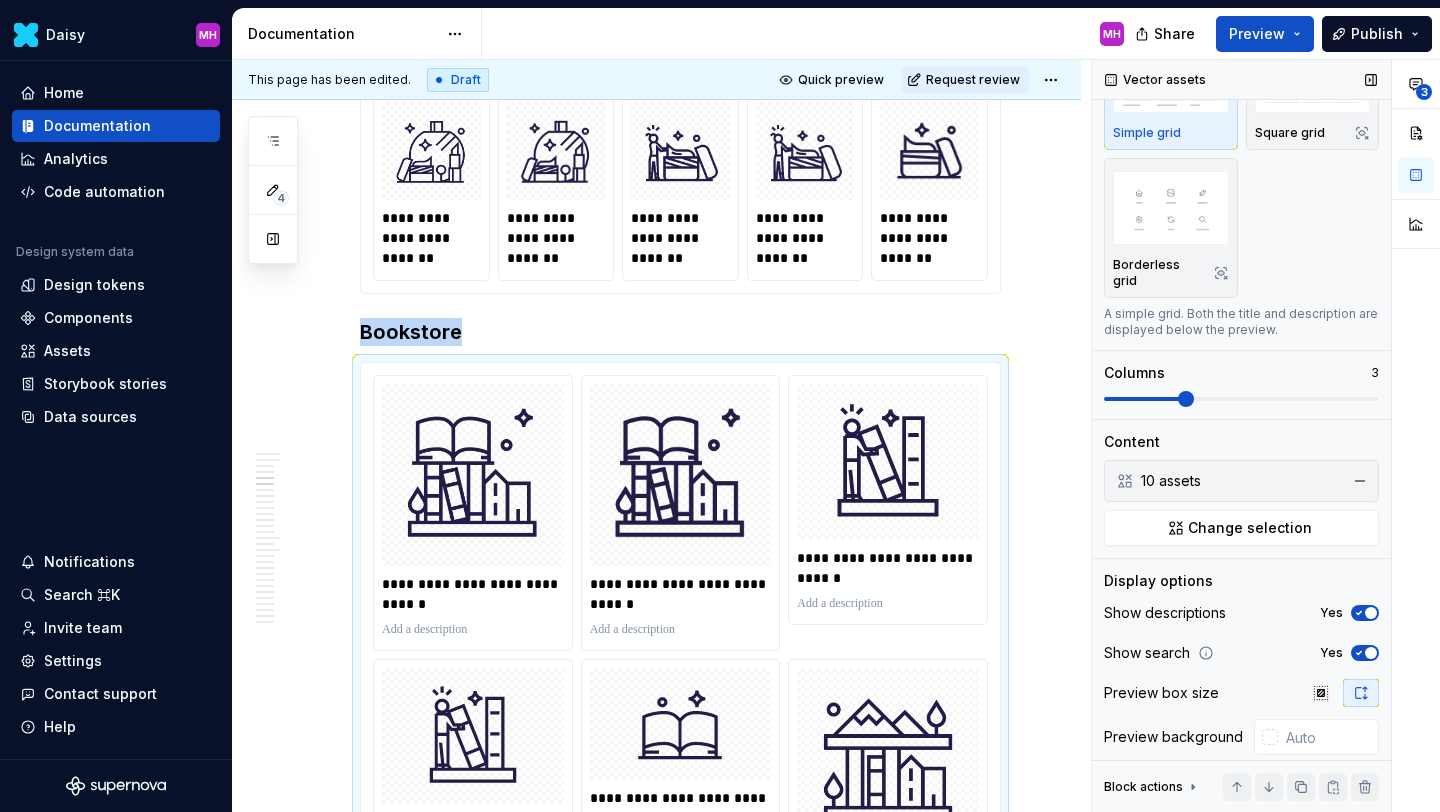 scroll, scrollTop: 2137, scrollLeft: 0, axis: vertical 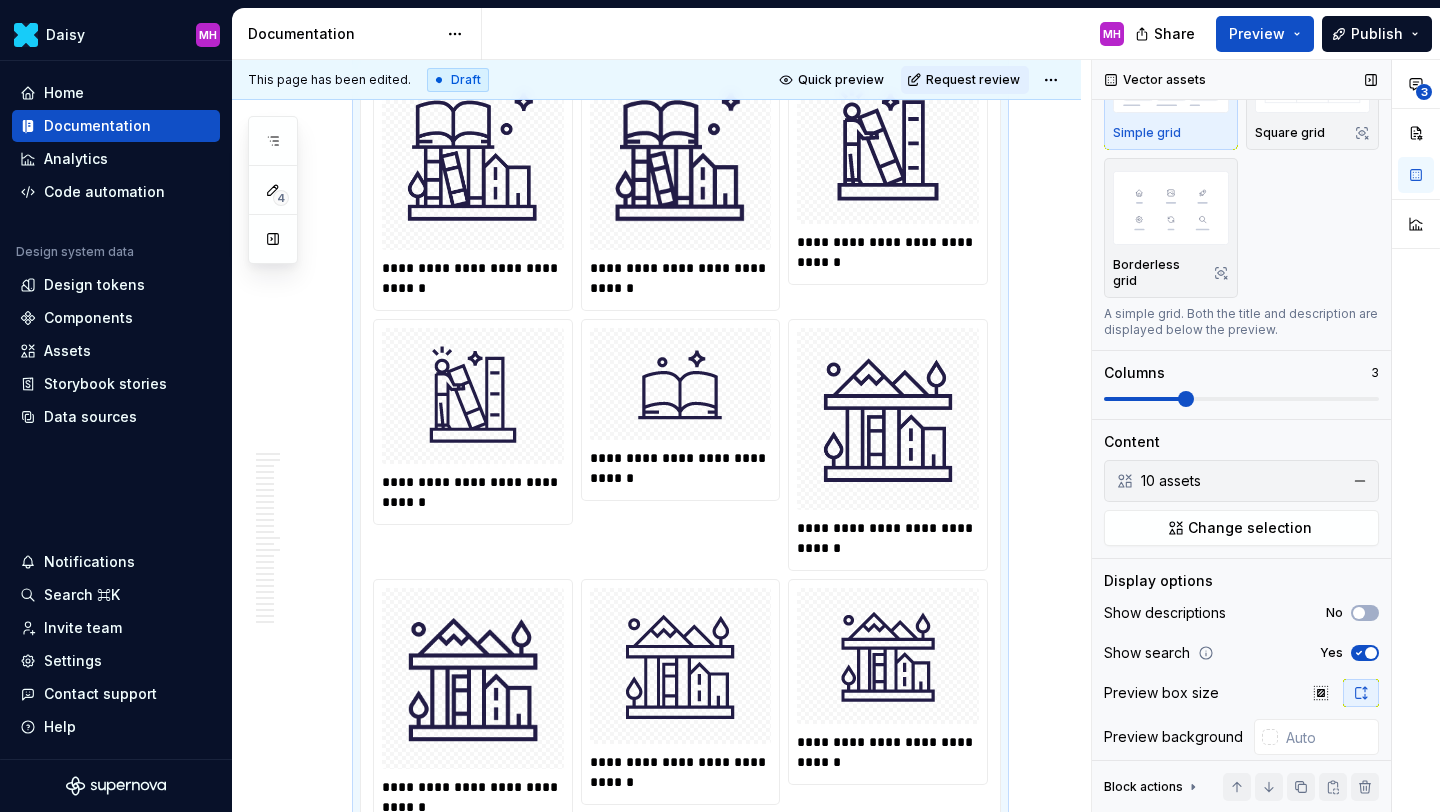 click 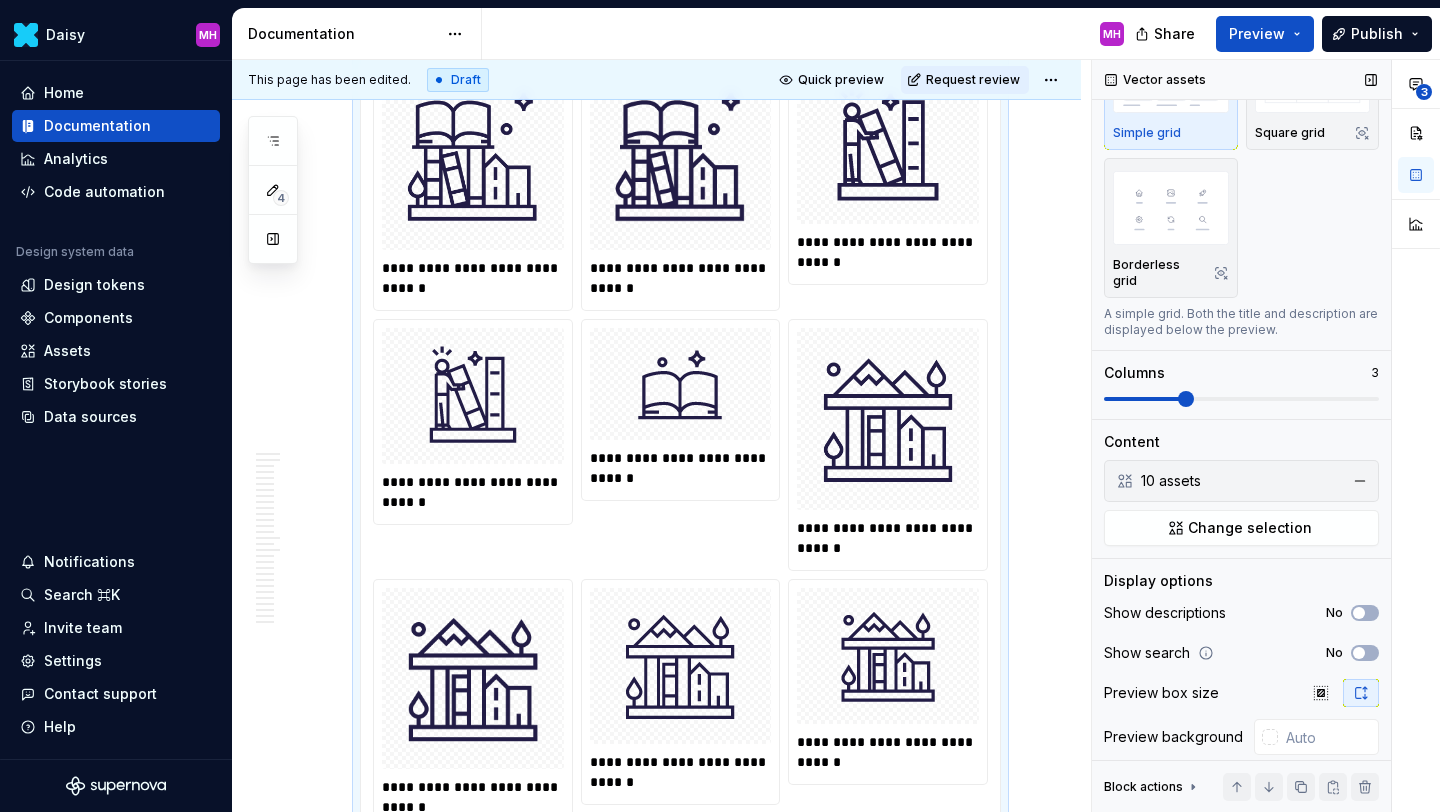 click at bounding box center (1241, 399) 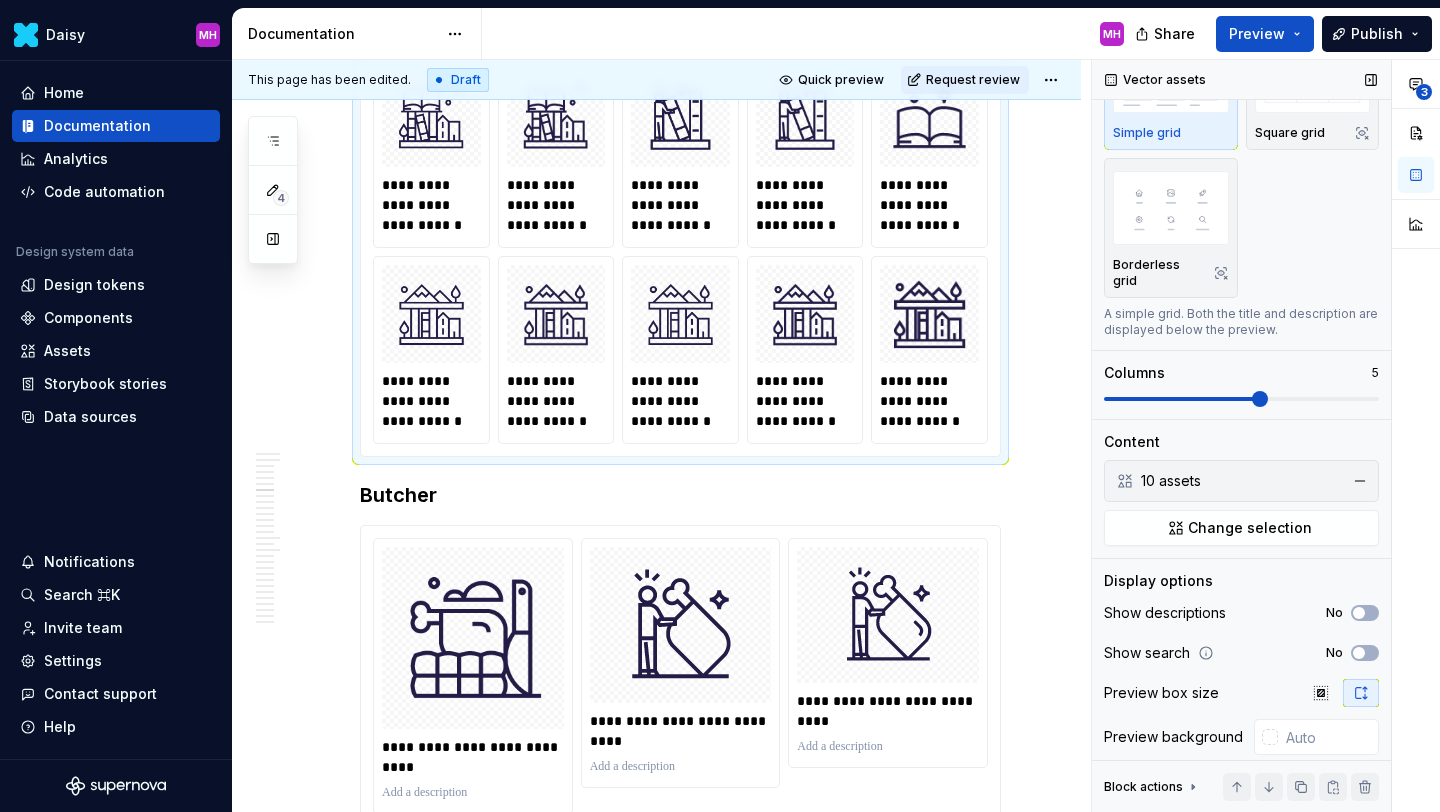 click at bounding box center [1241, 399] 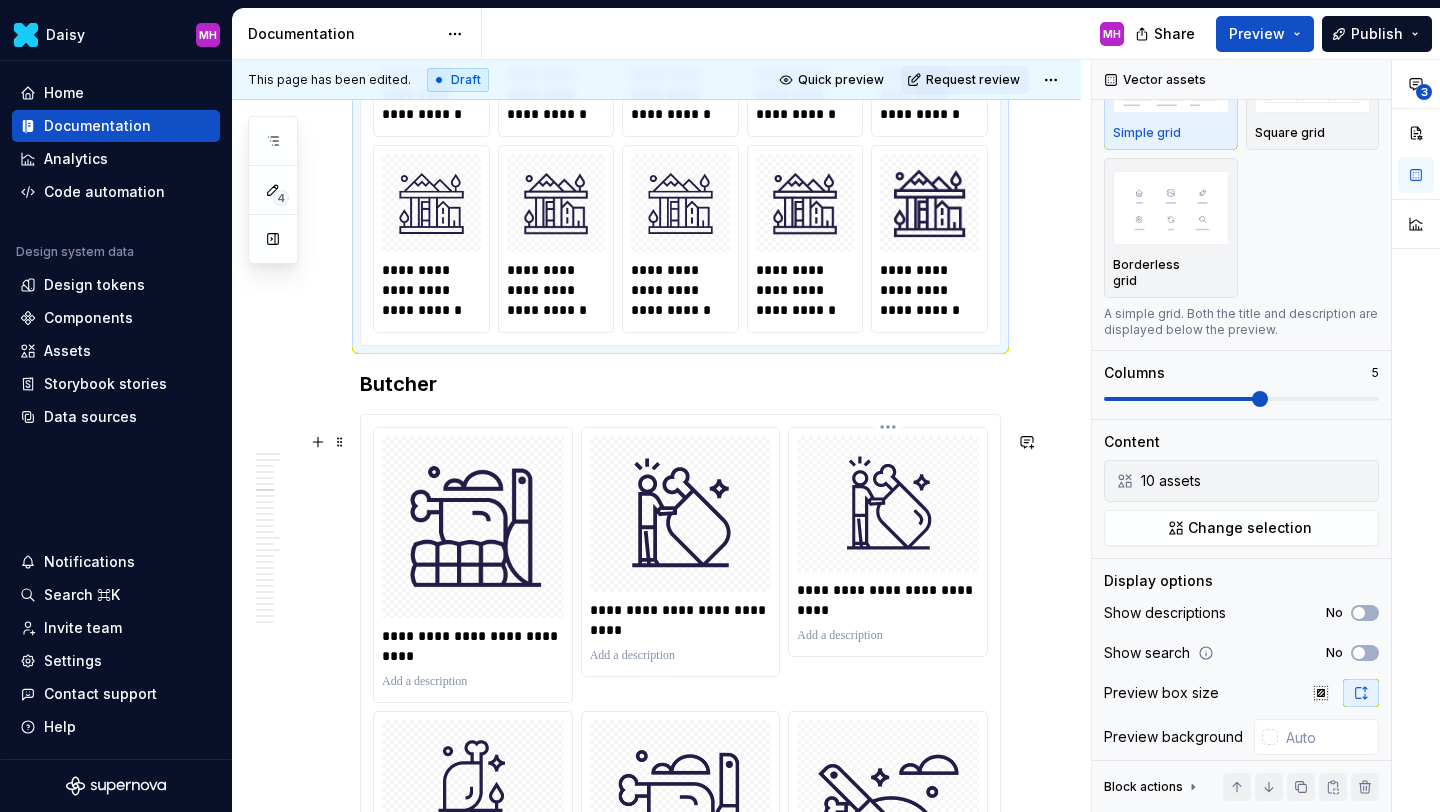 scroll, scrollTop: 2310, scrollLeft: 0, axis: vertical 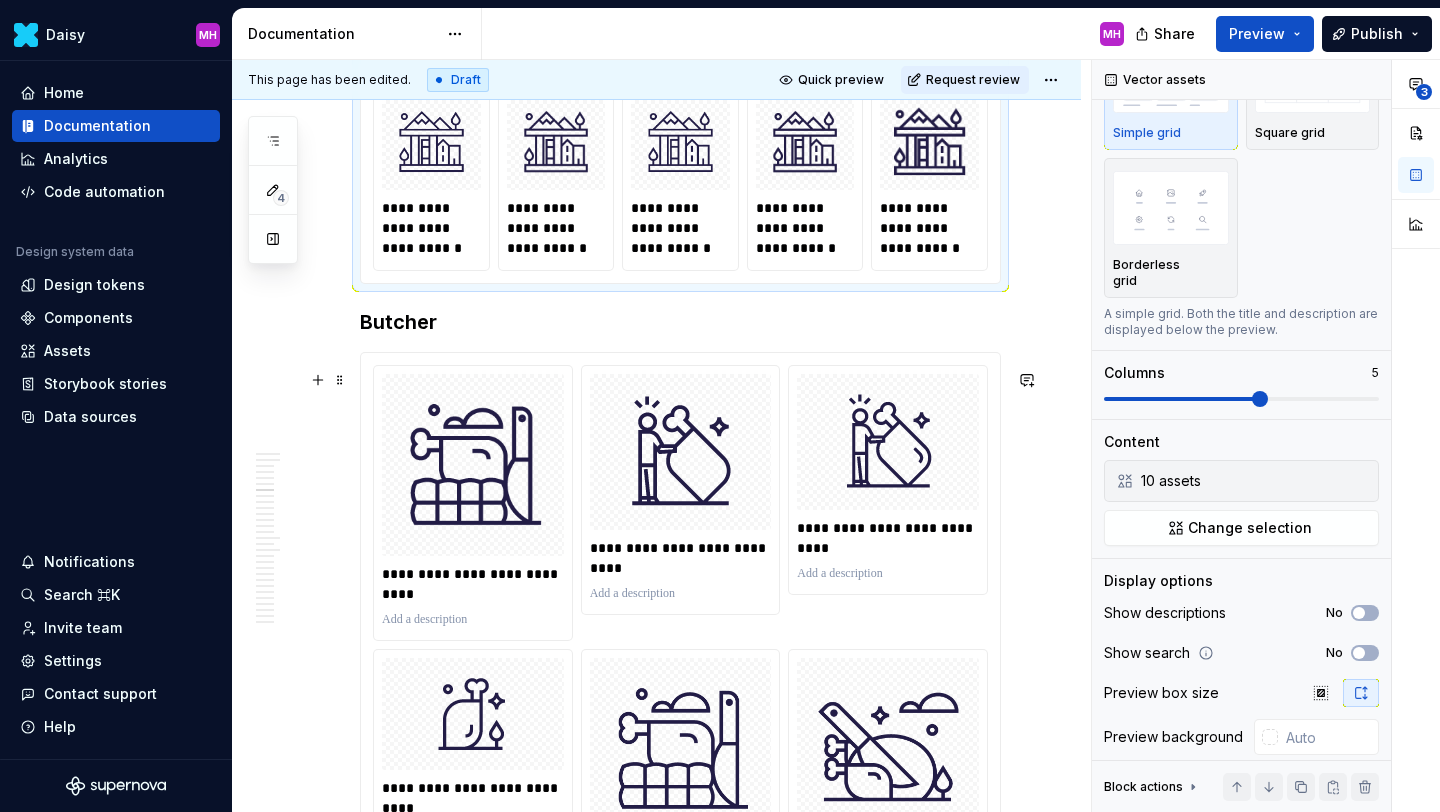 click on "**********" at bounding box center [680, 893] 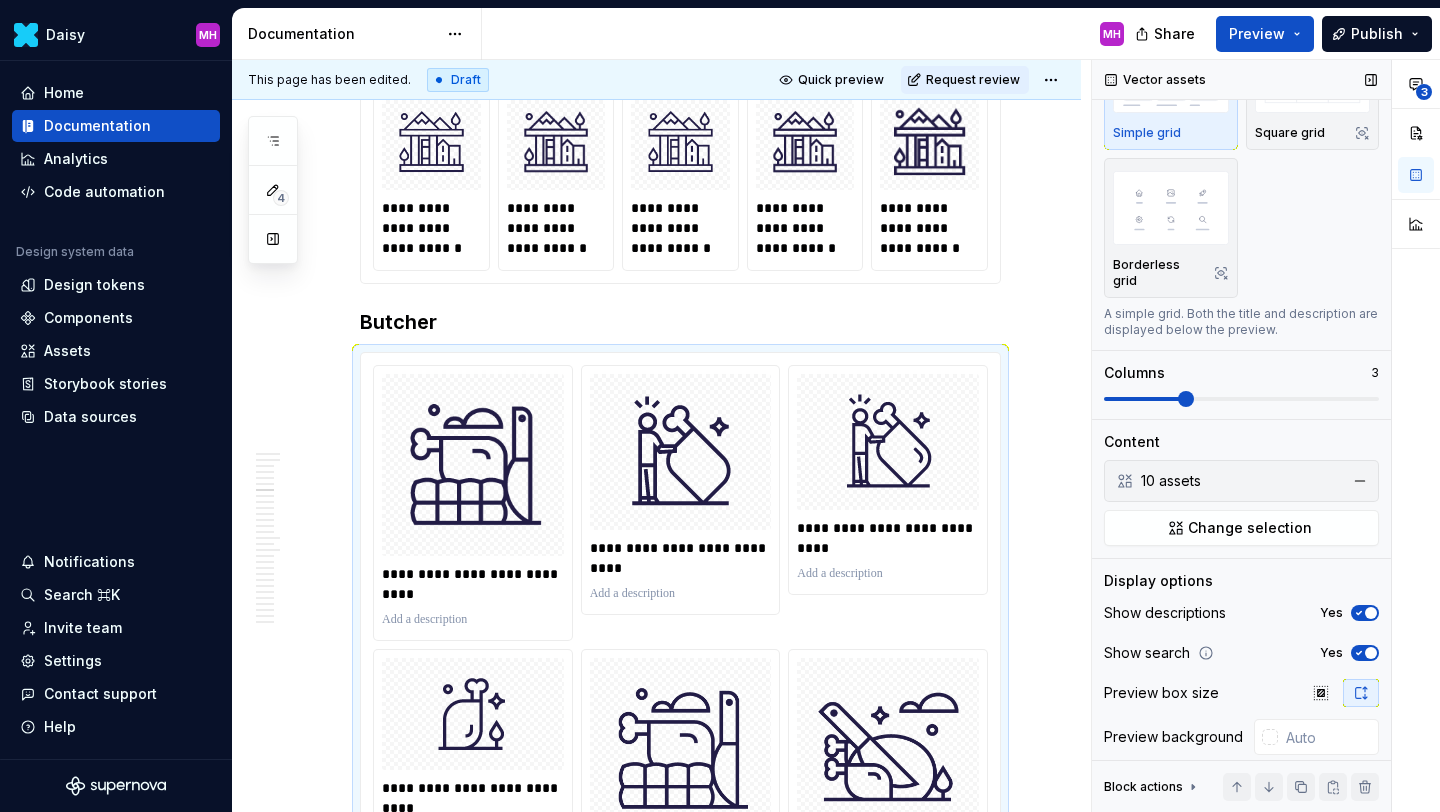 click at bounding box center [1241, 399] 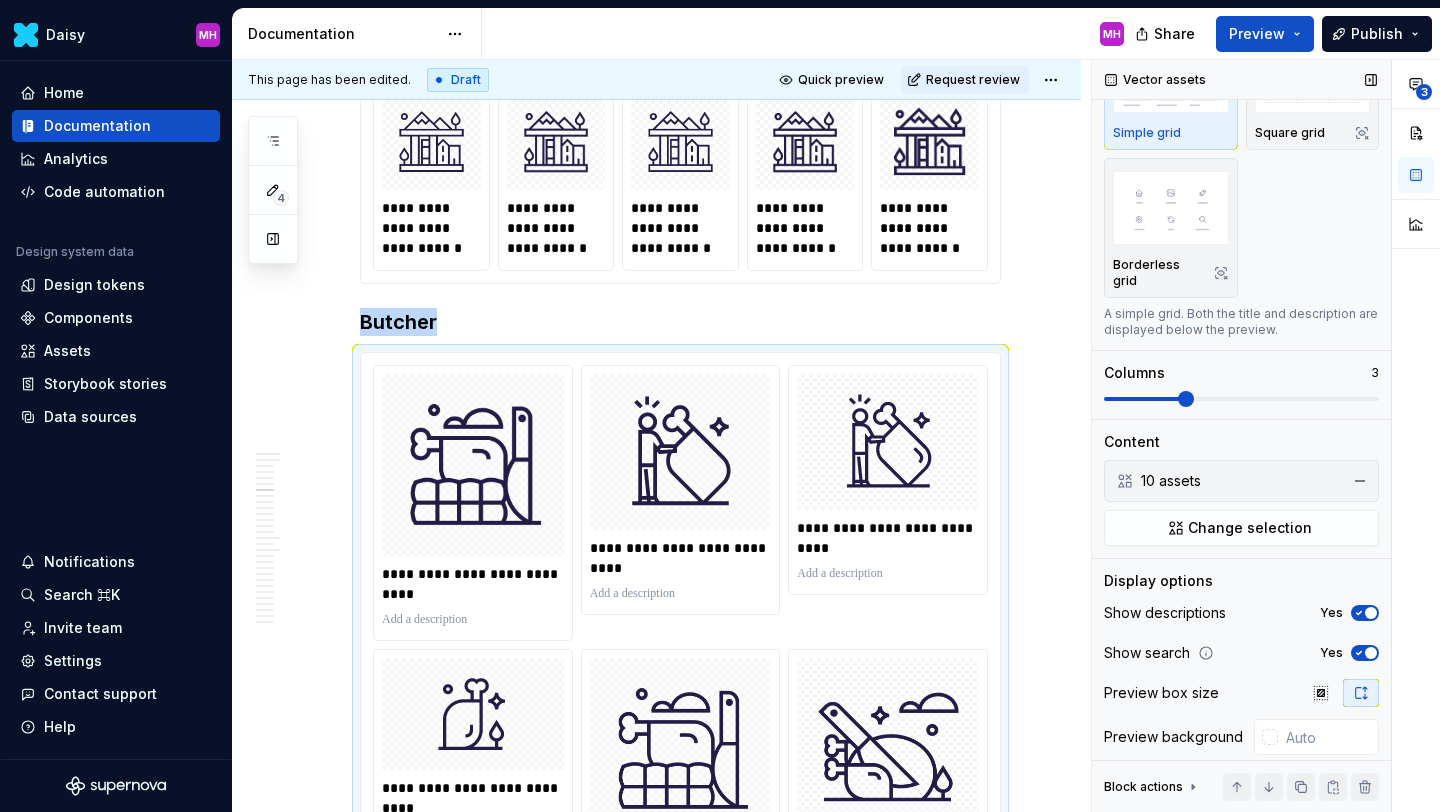 scroll, scrollTop: 2620, scrollLeft: 0, axis: vertical 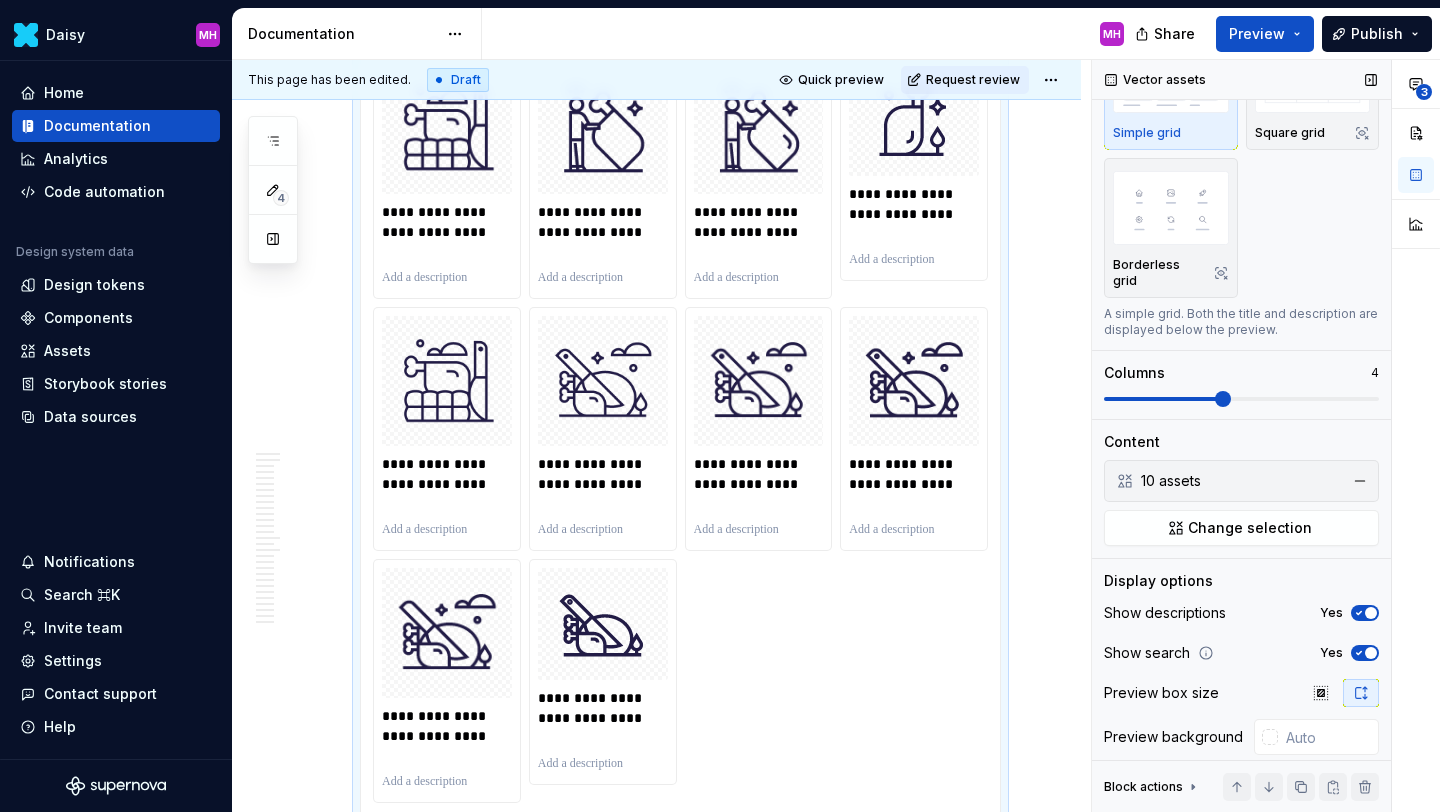 click at bounding box center (1241, 399) 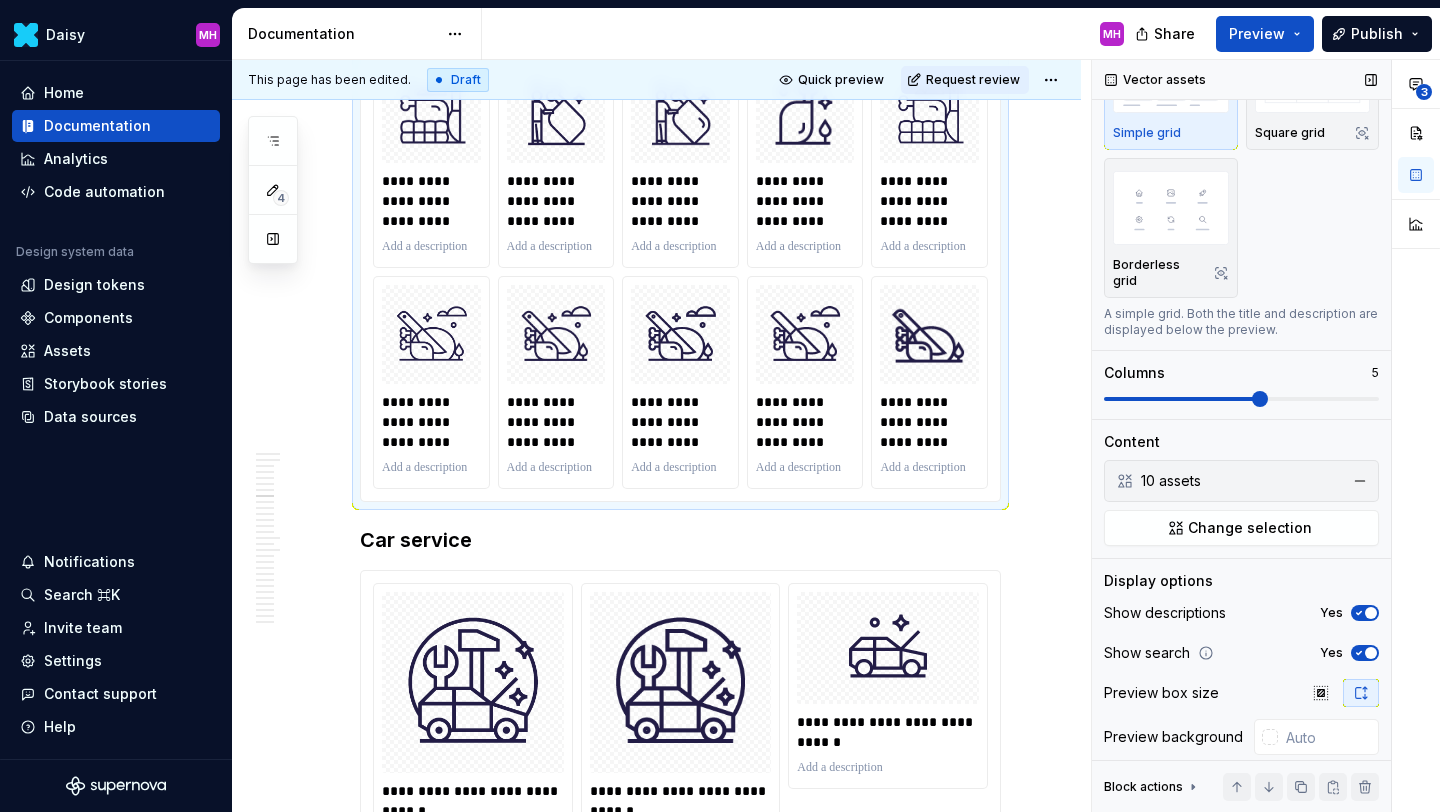 click 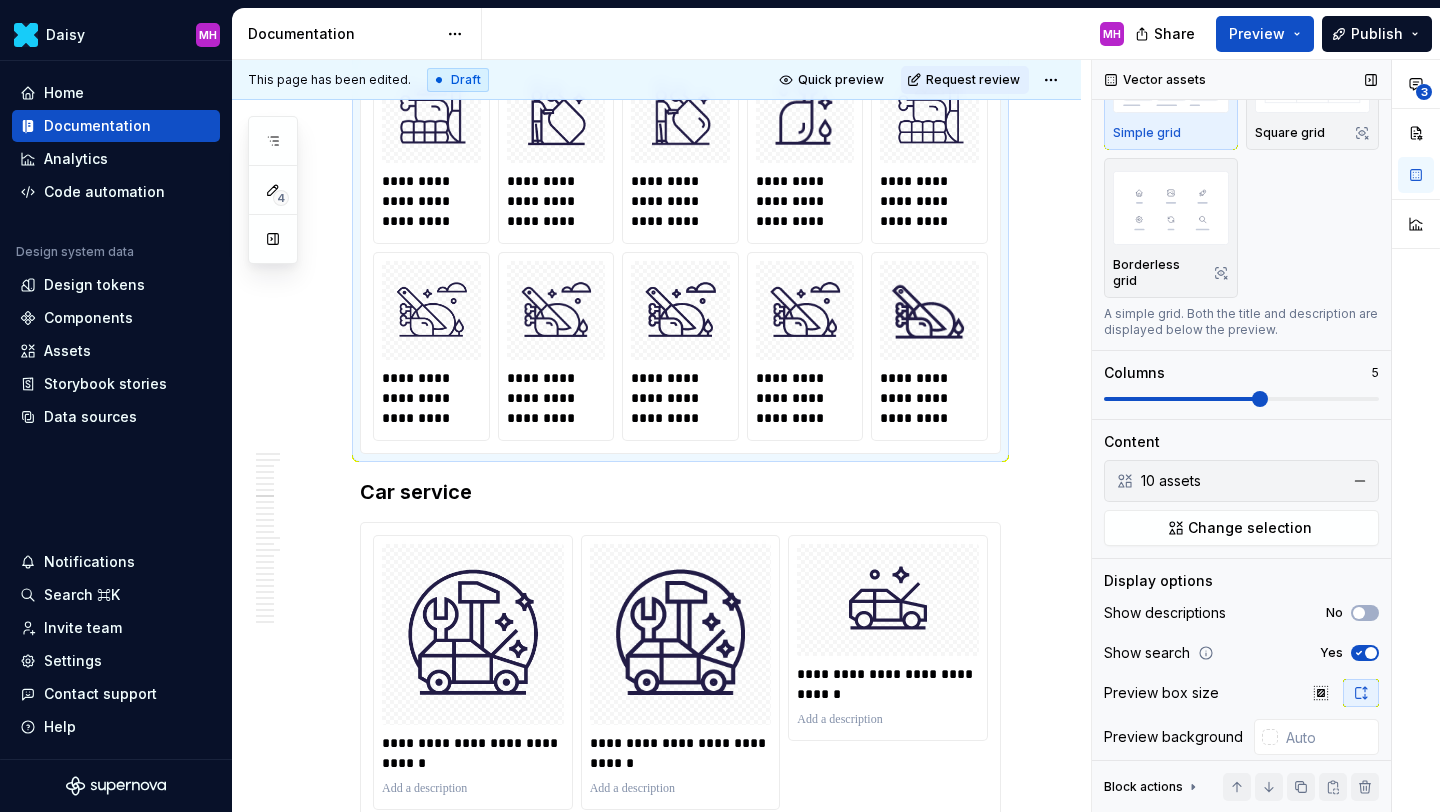 click 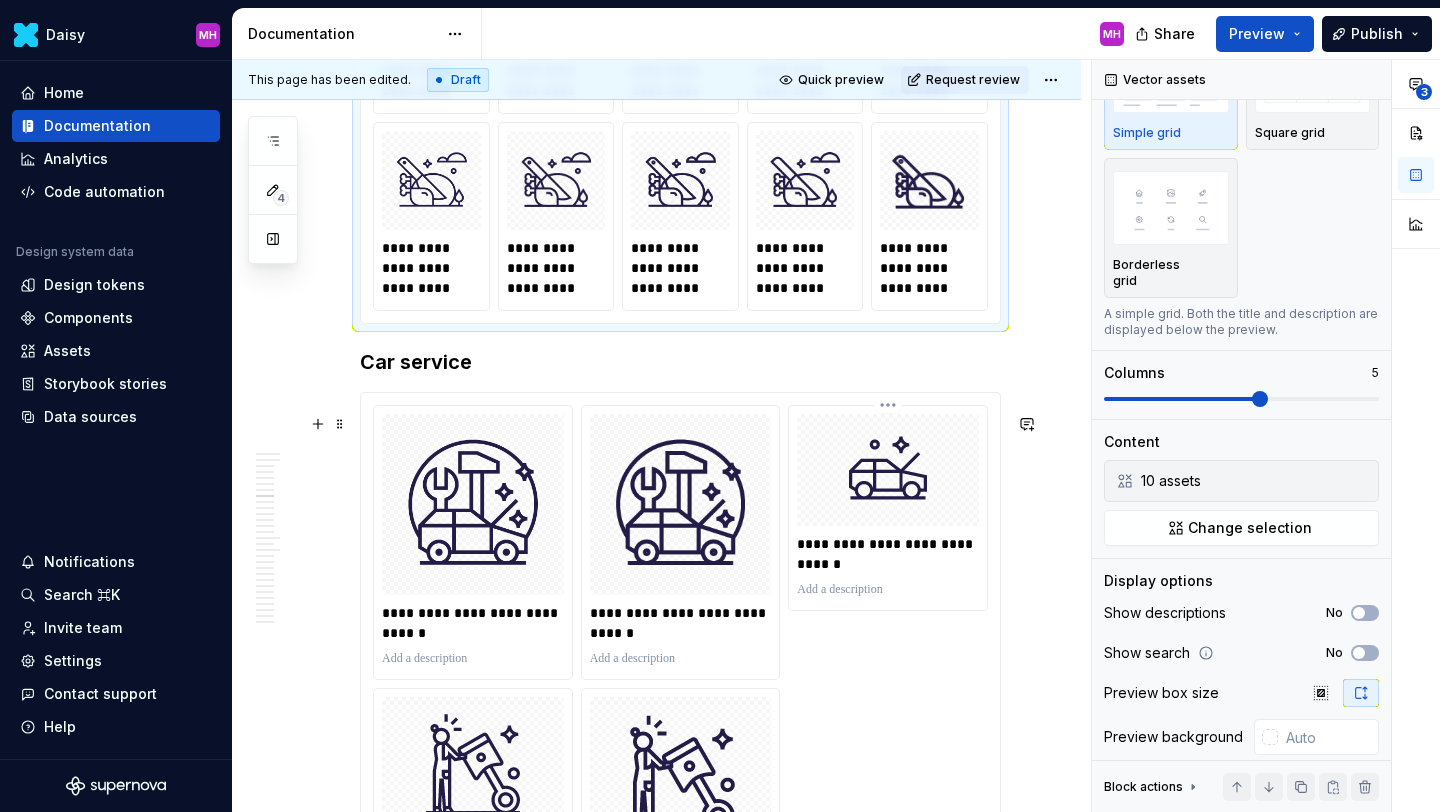 scroll, scrollTop: 2782, scrollLeft: 0, axis: vertical 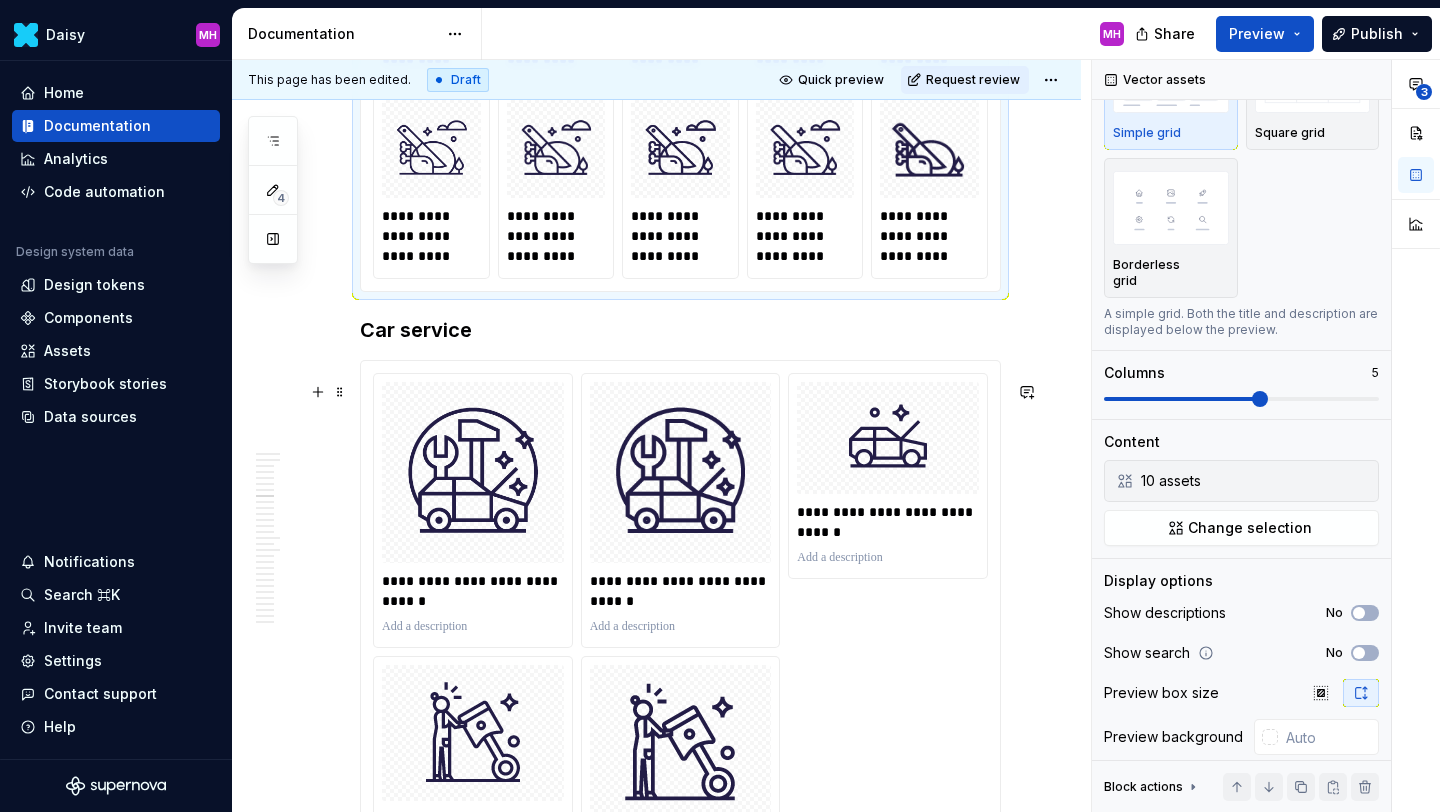 click on "**********" at bounding box center [680, 640] 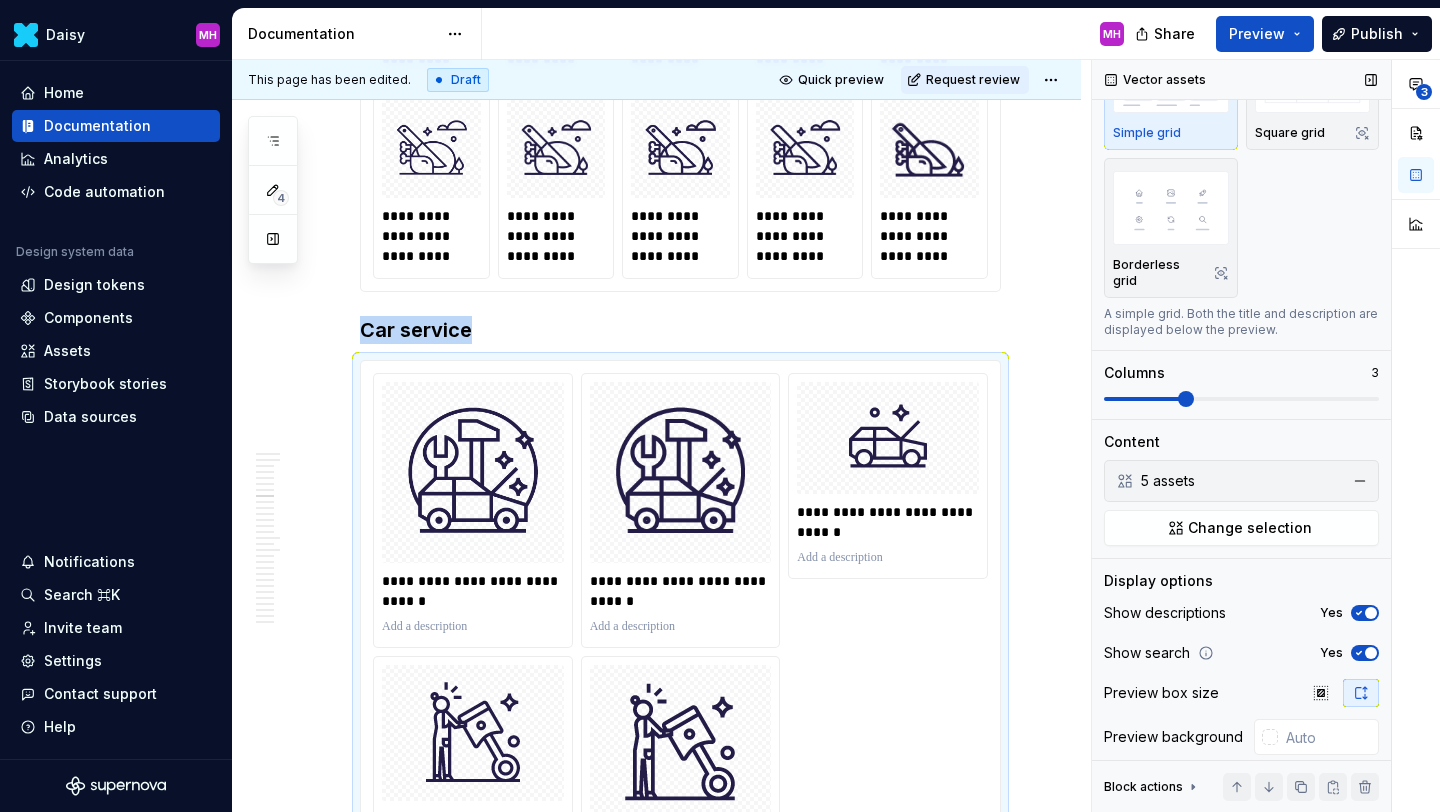 scroll, scrollTop: 2878, scrollLeft: 0, axis: vertical 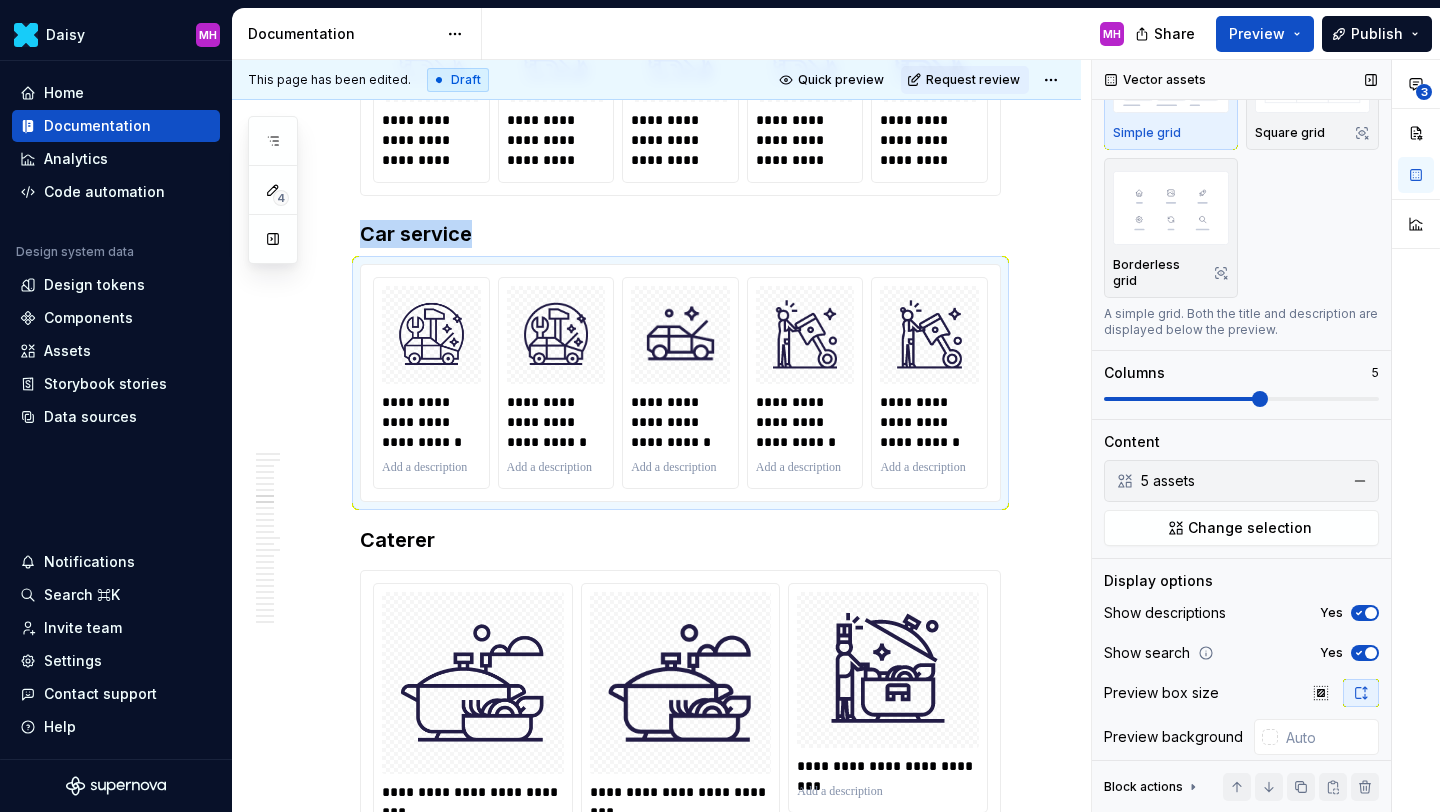 click at bounding box center (1241, 399) 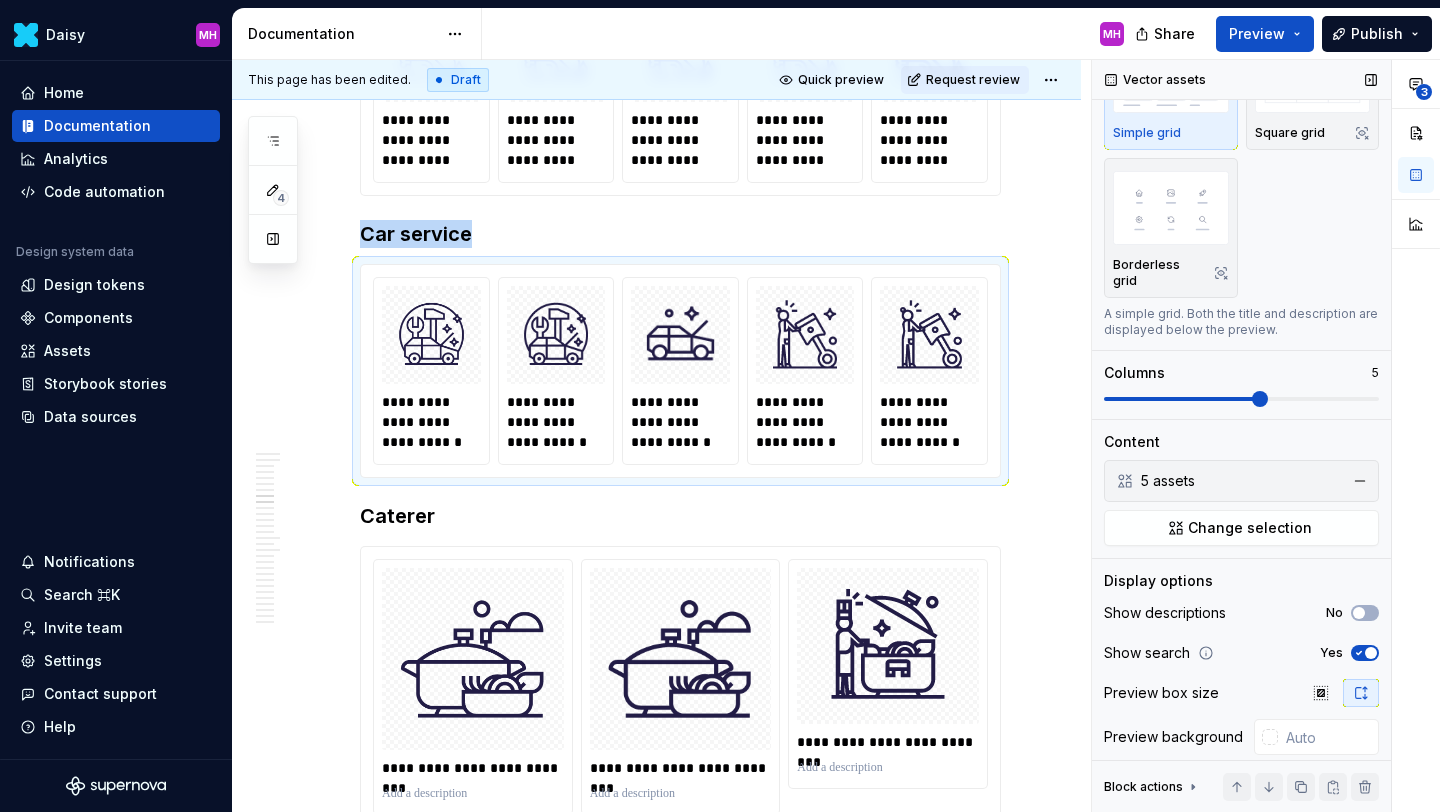 click 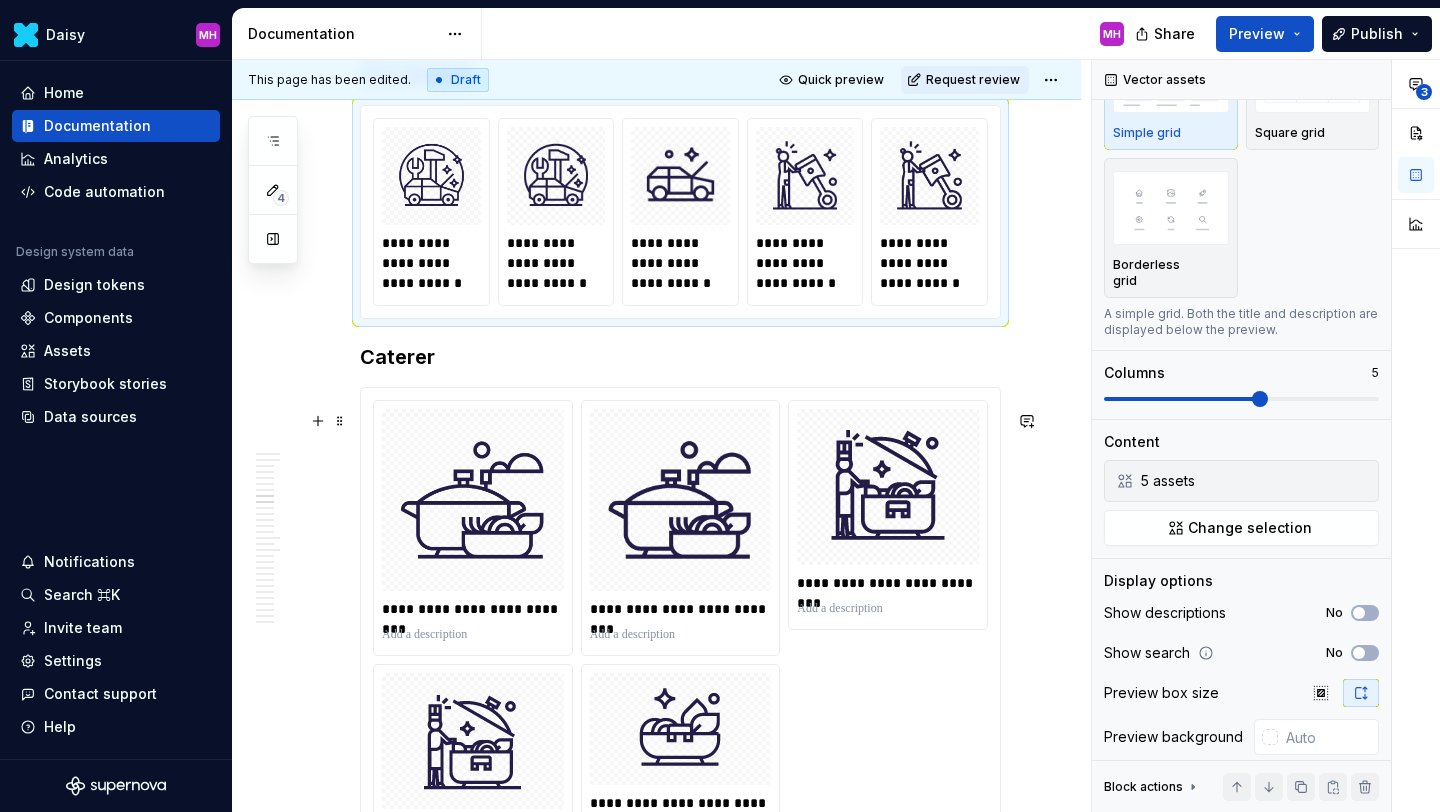 scroll, scrollTop: 3043, scrollLeft: 0, axis: vertical 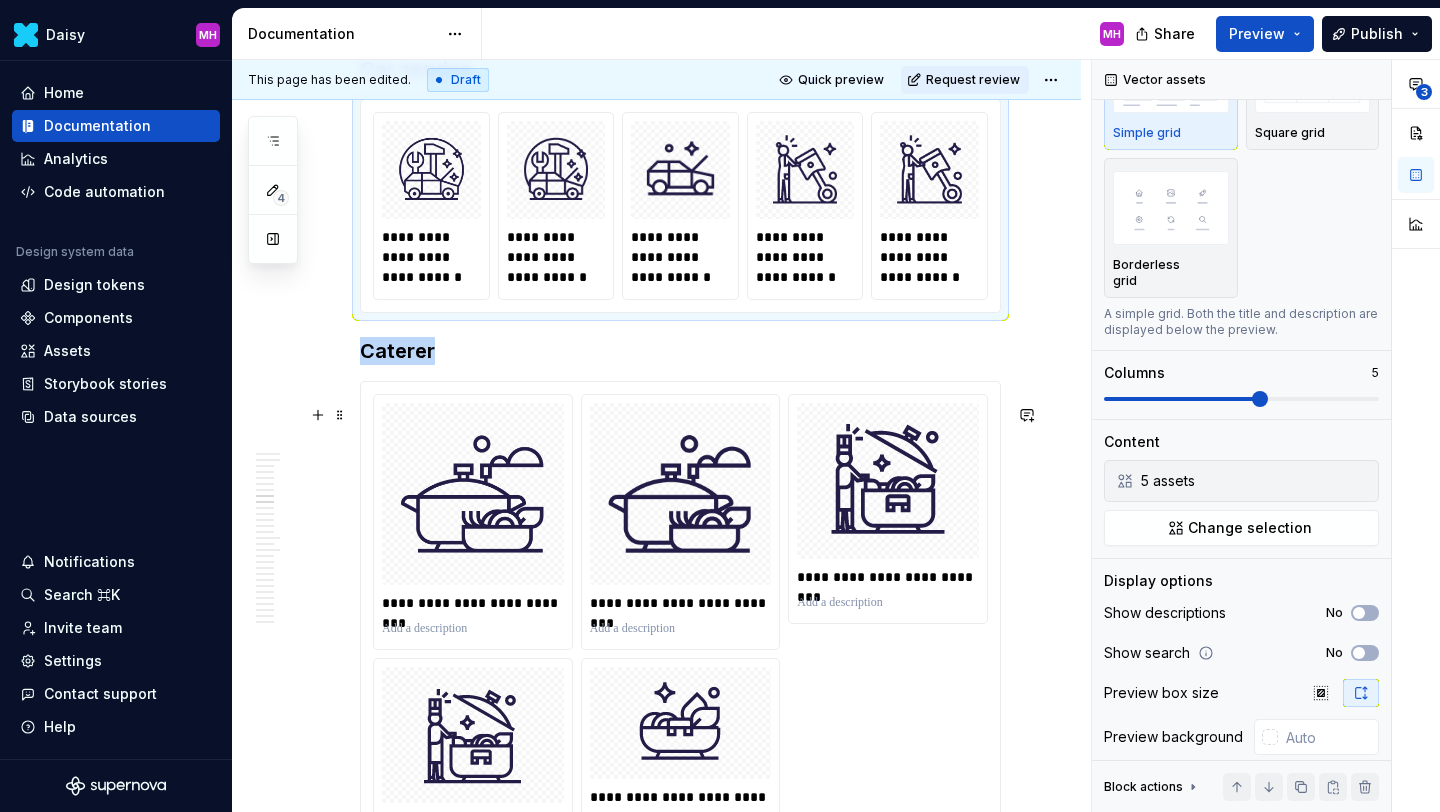 click on "**********" at bounding box center [680, 631] 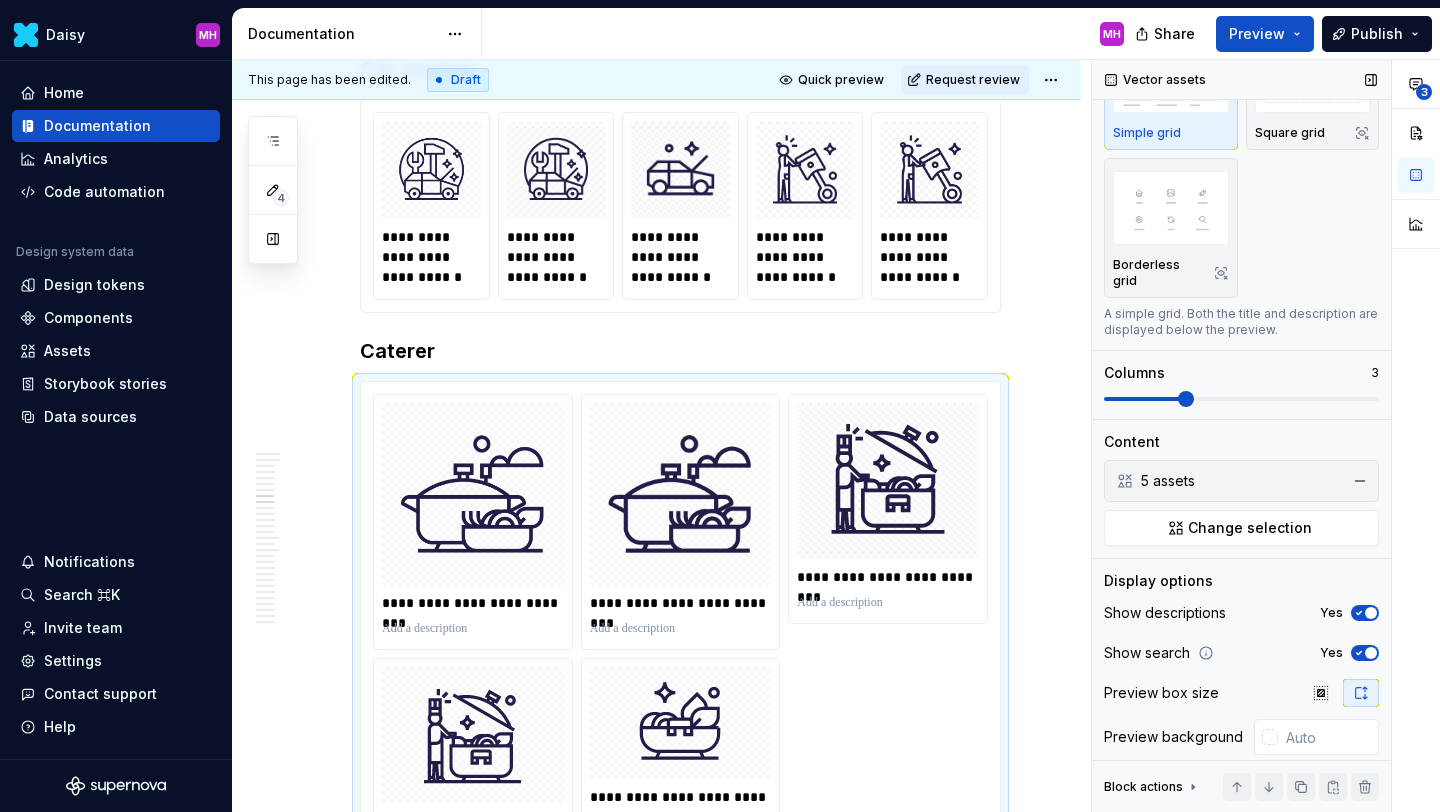 click 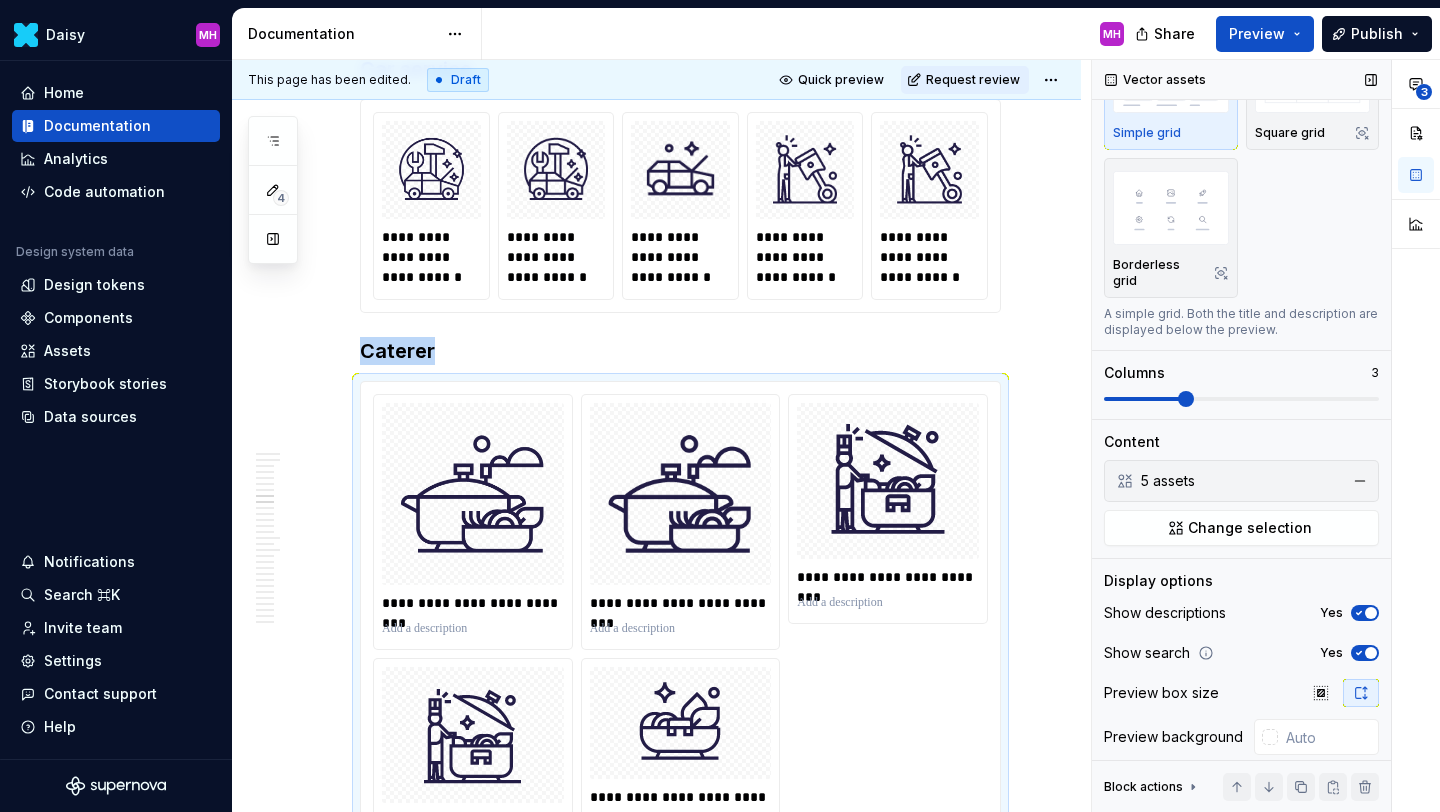 scroll, scrollTop: 3091, scrollLeft: 0, axis: vertical 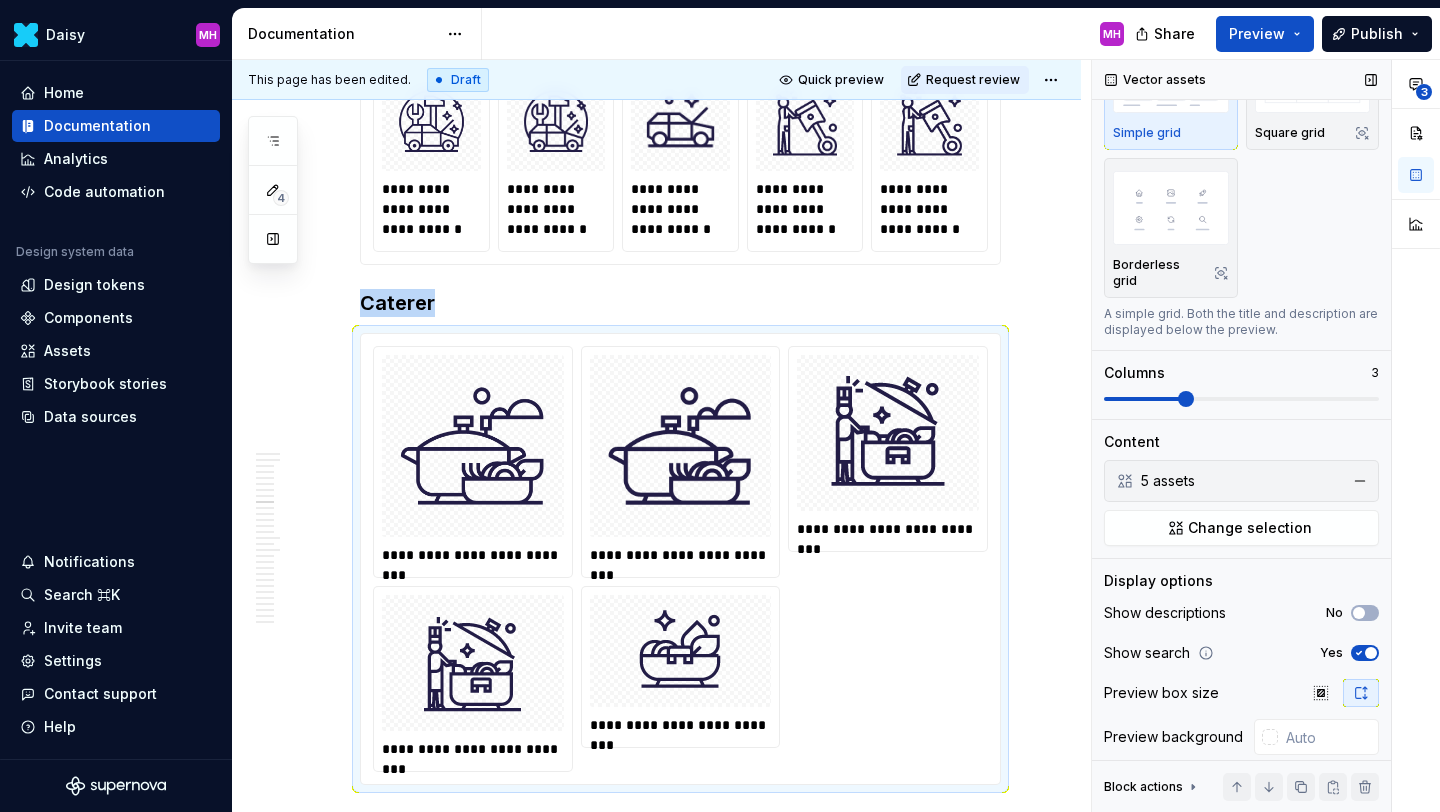 click 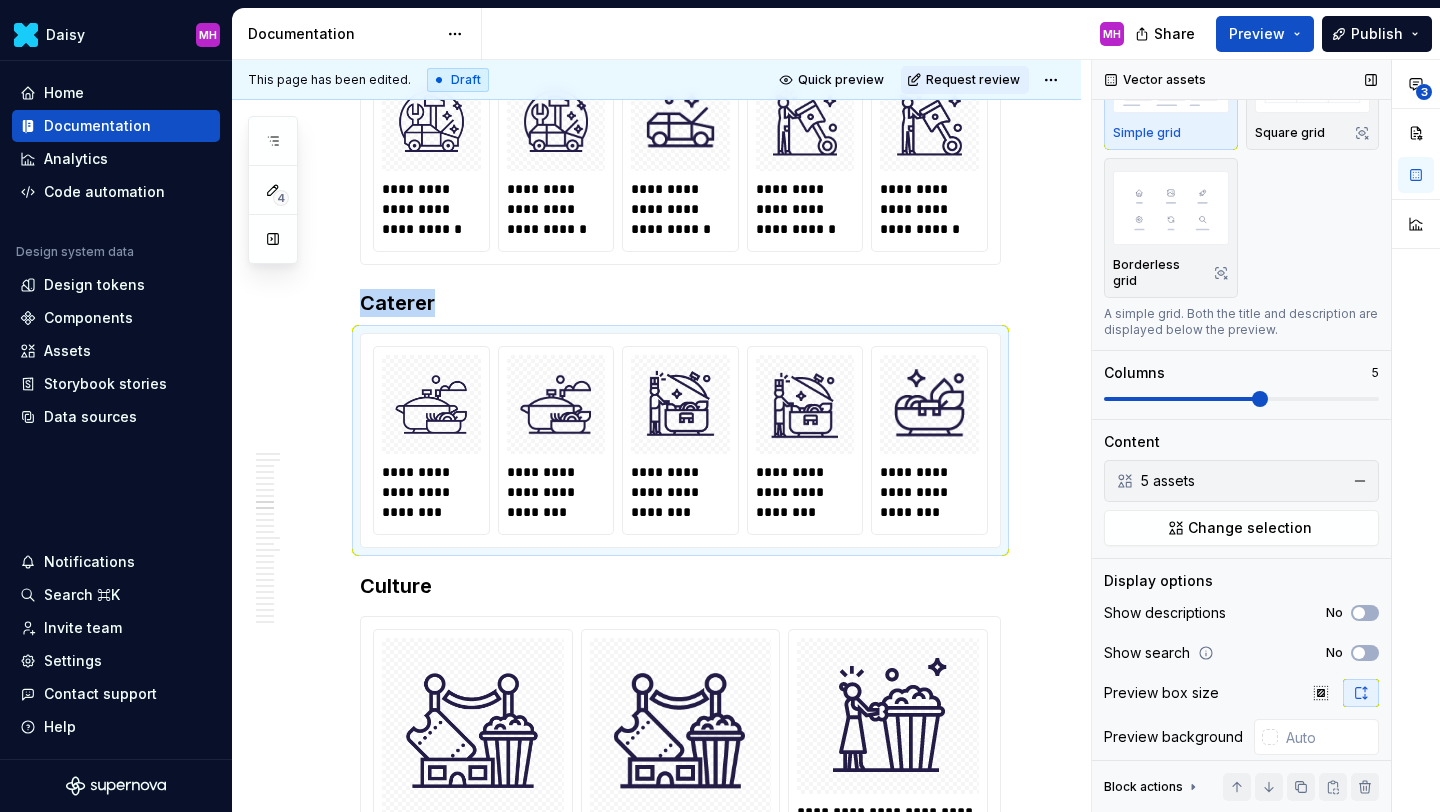 click at bounding box center (1241, 399) 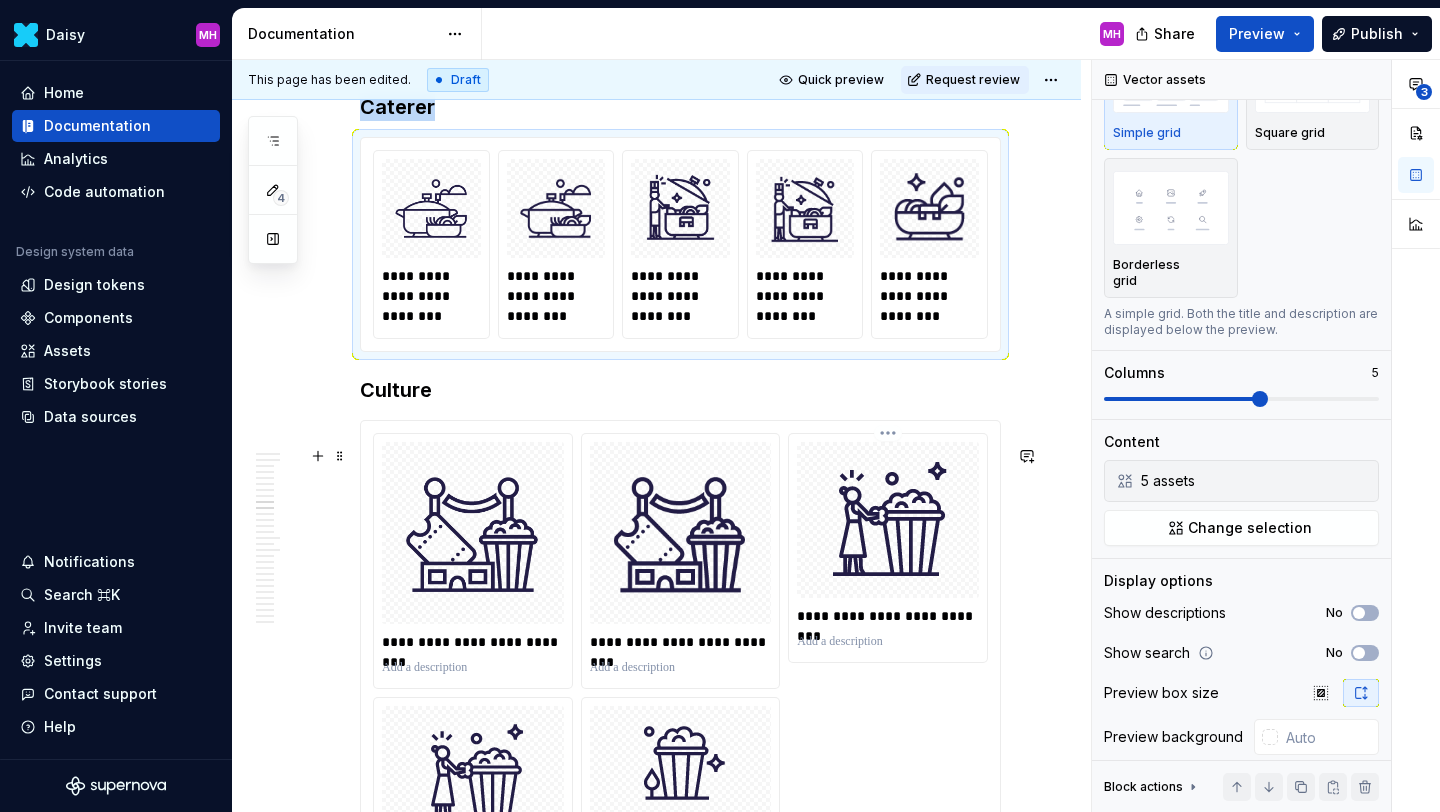 scroll, scrollTop: 3302, scrollLeft: 0, axis: vertical 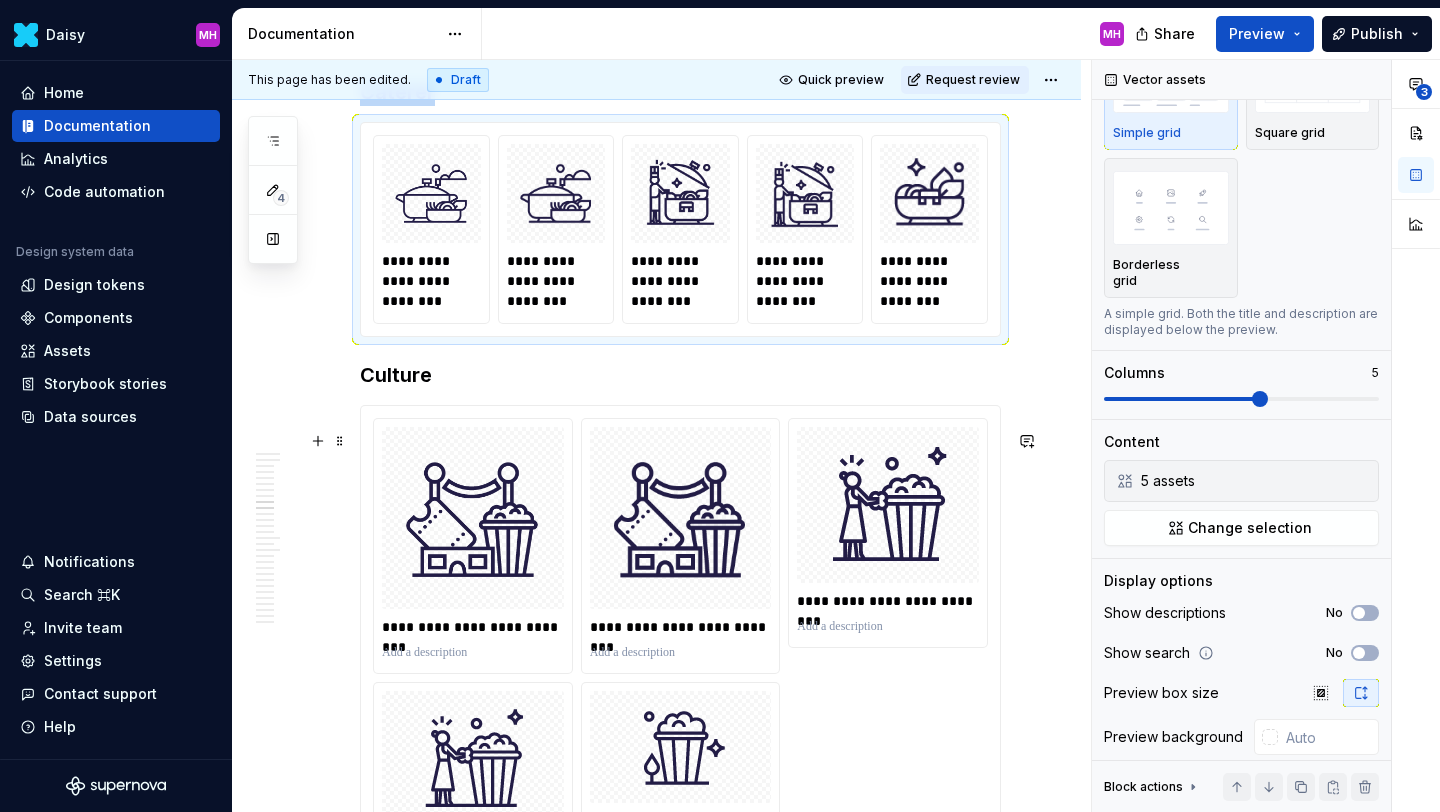 click on "**********" at bounding box center [680, 655] 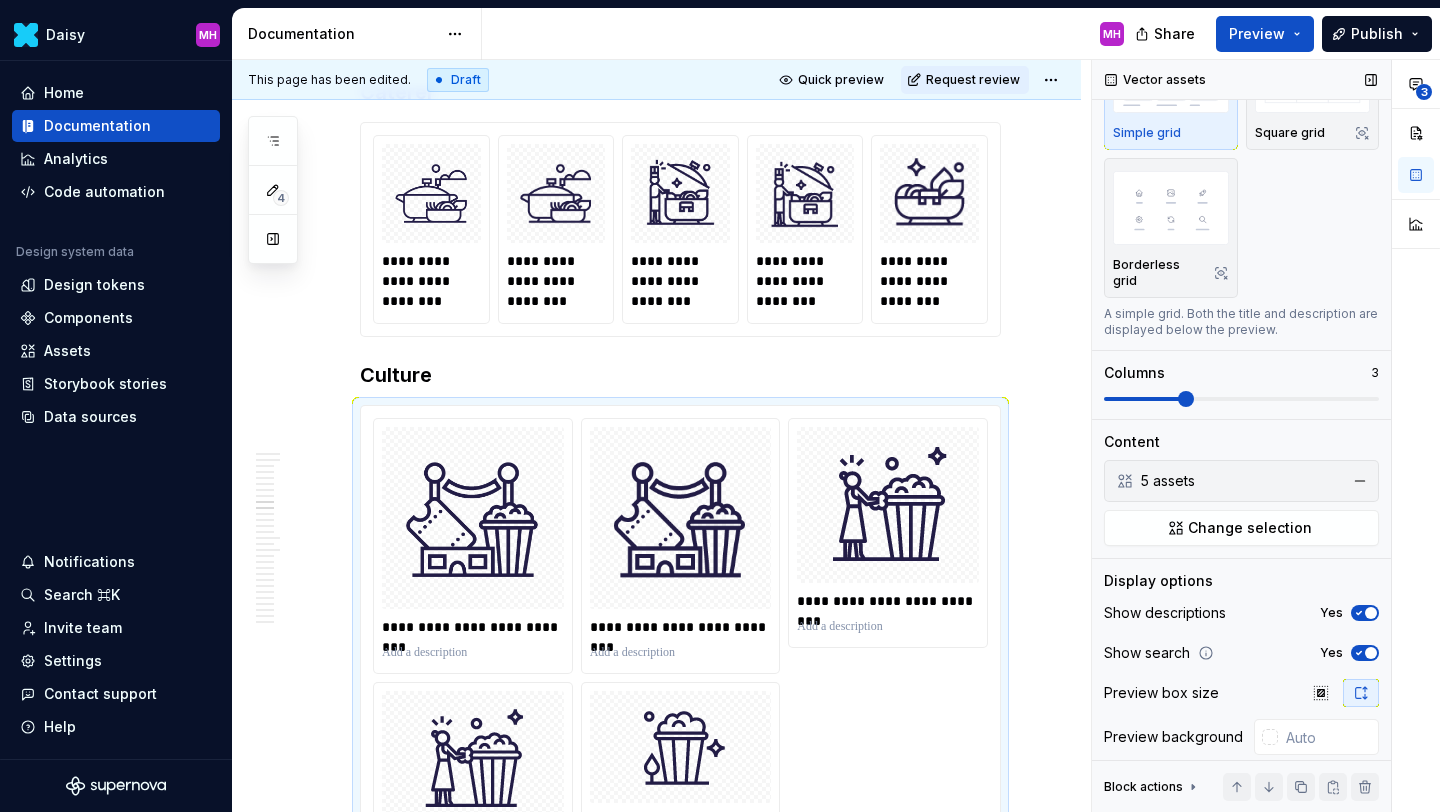 click at bounding box center [1371, 613] 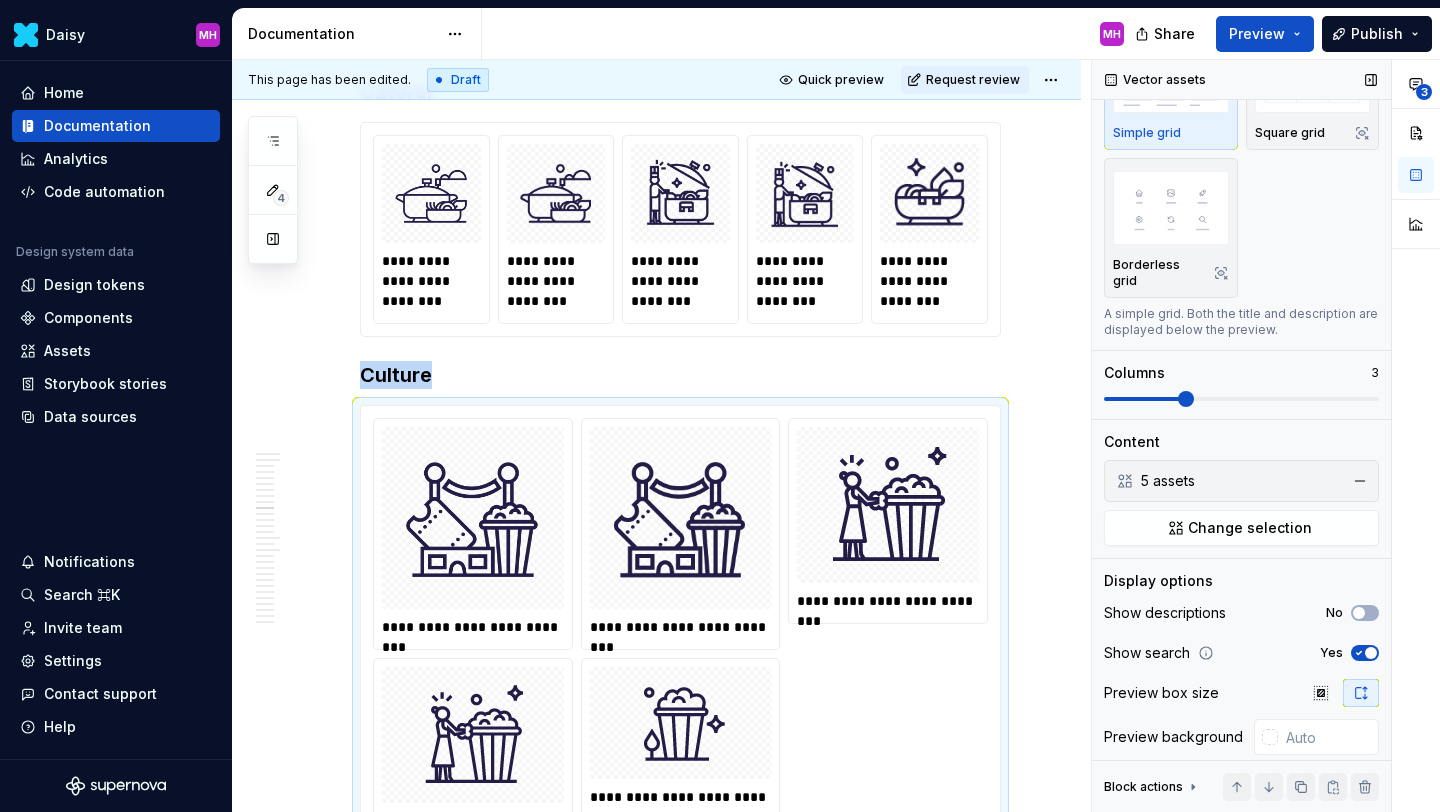 scroll, scrollTop: 3376, scrollLeft: 0, axis: vertical 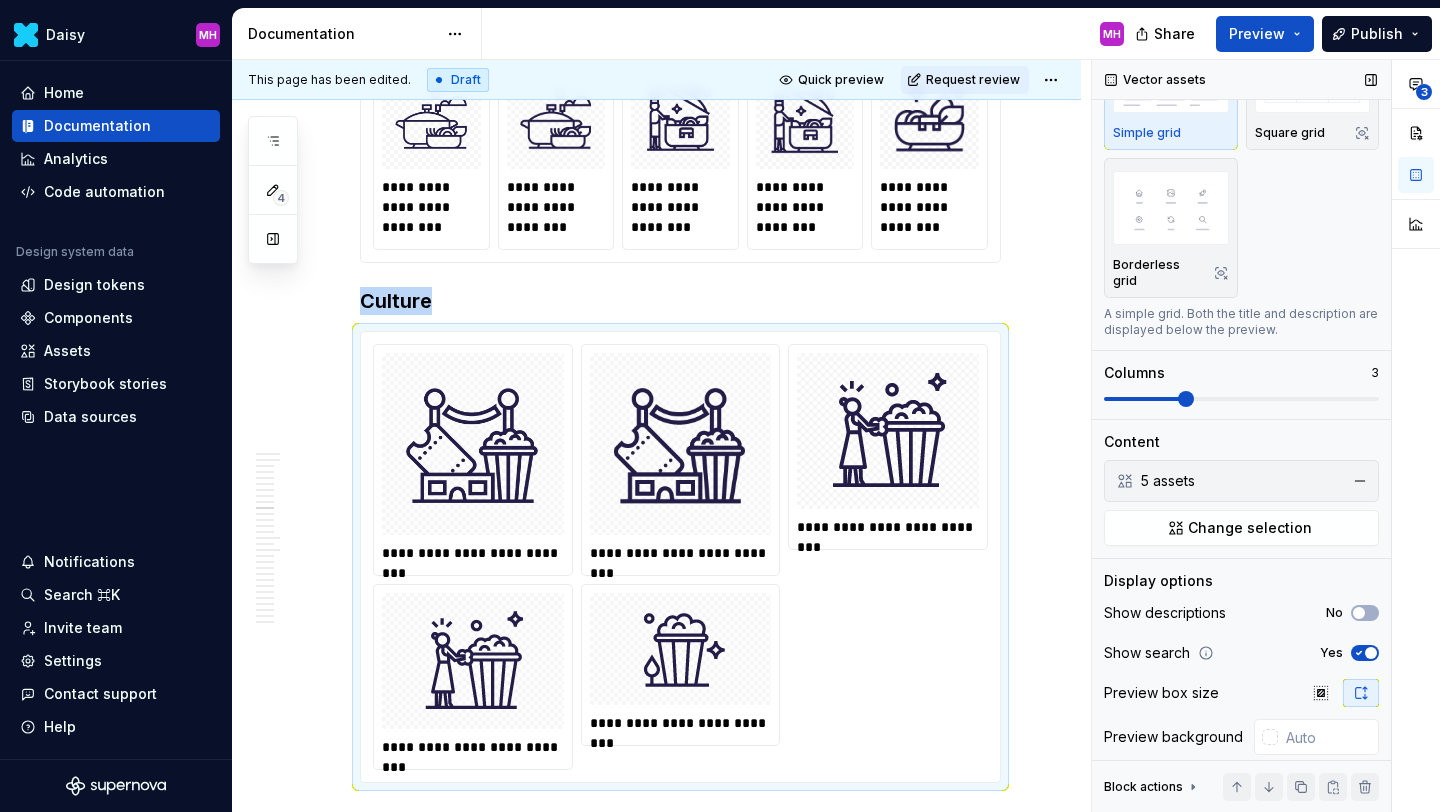 click 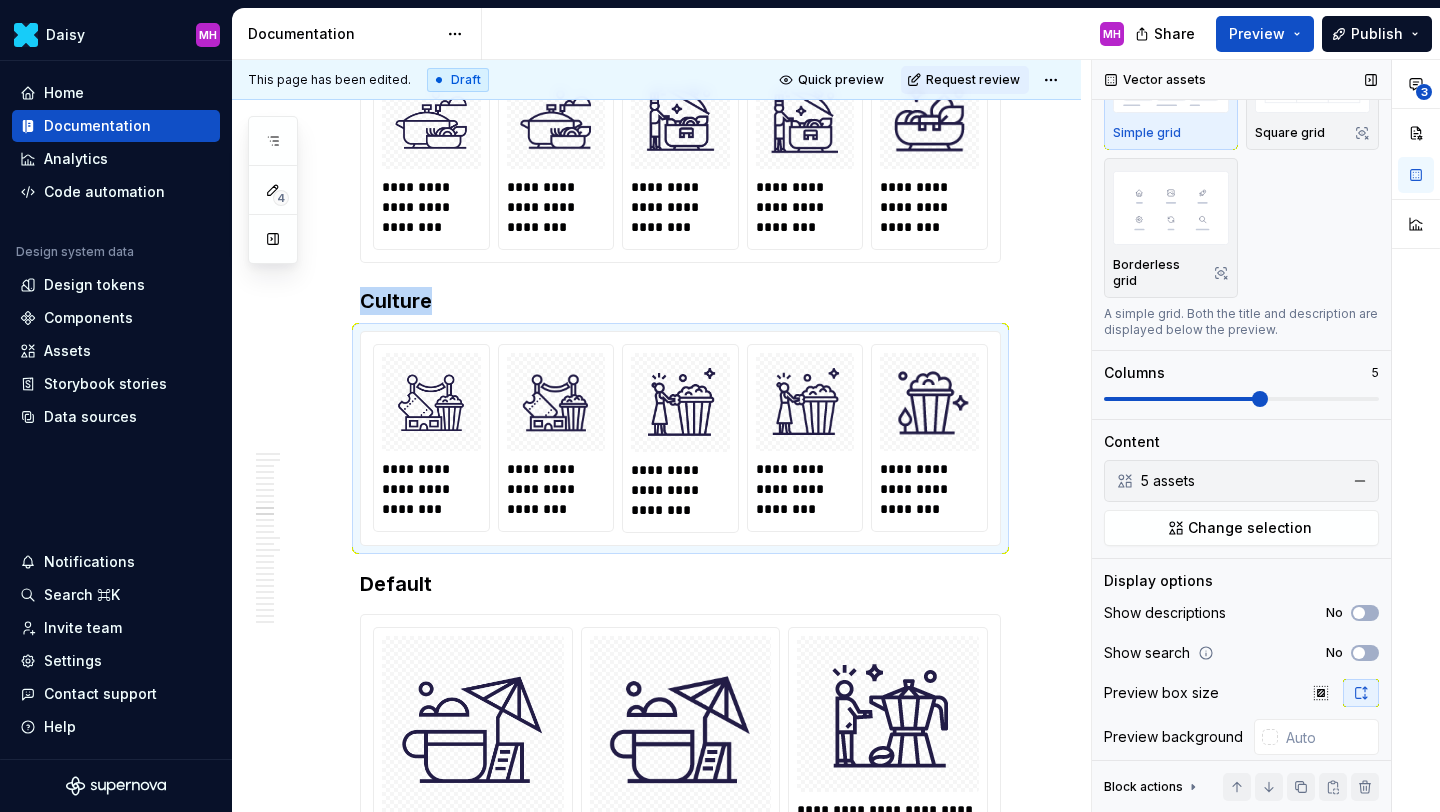 click at bounding box center (1241, 399) 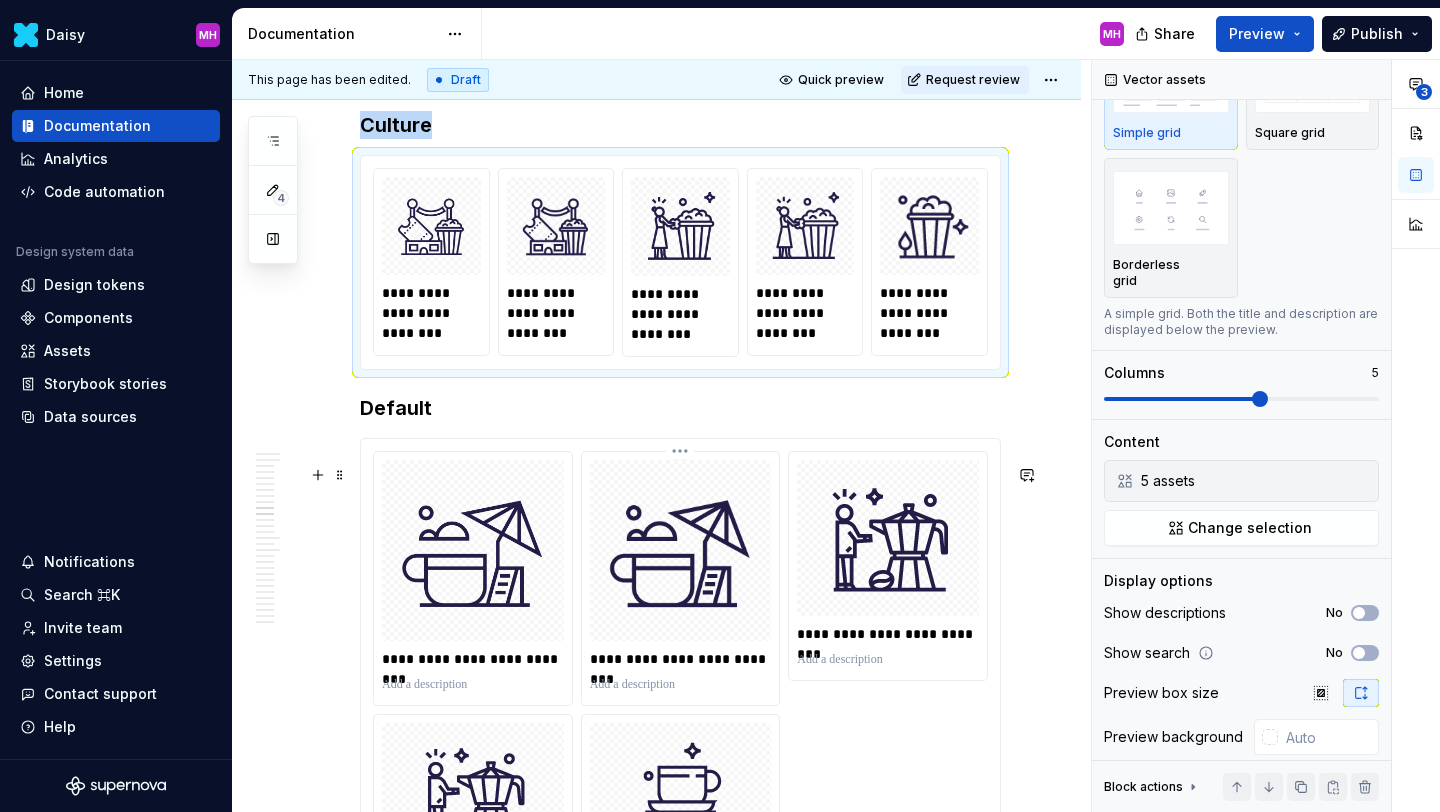 scroll, scrollTop: 3556, scrollLeft: 0, axis: vertical 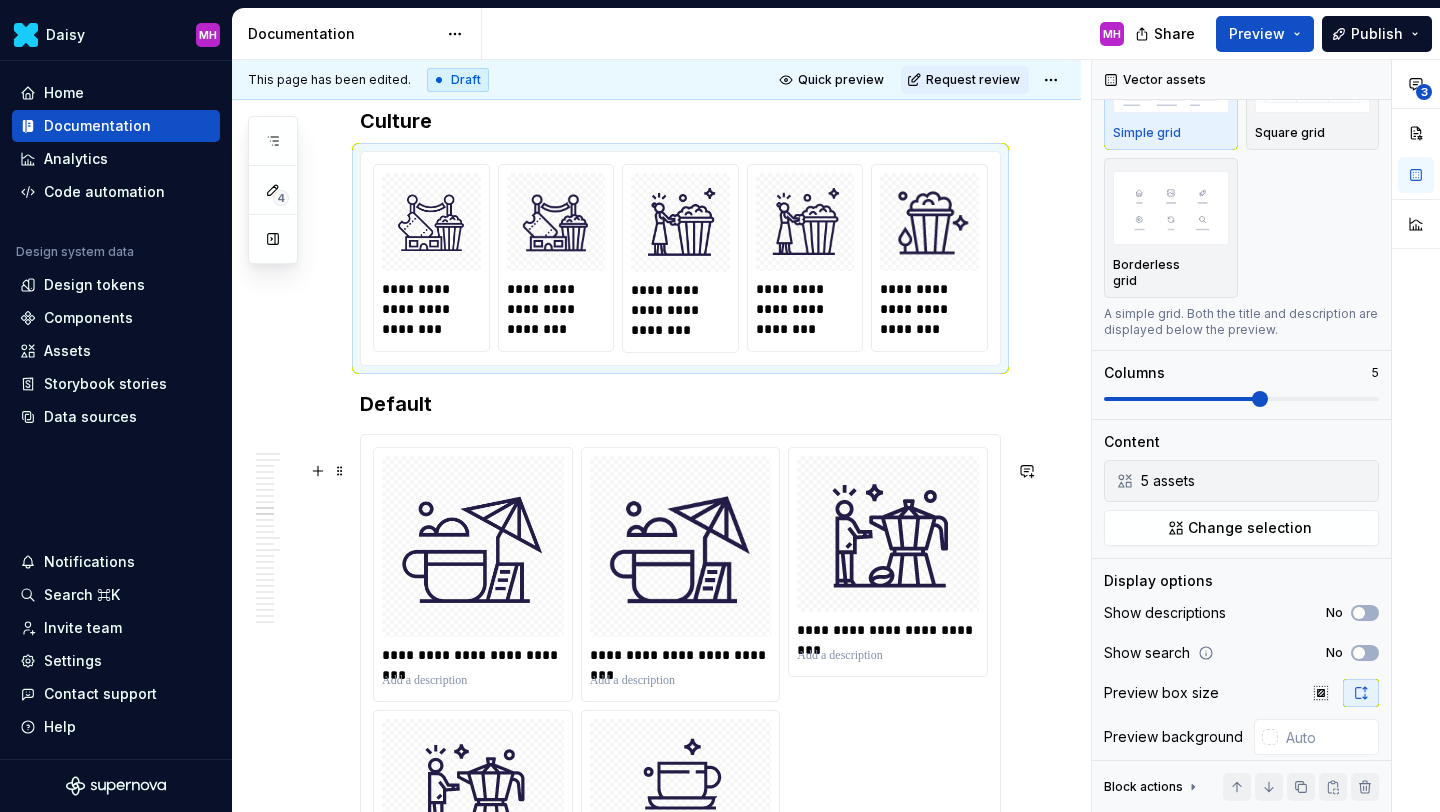 click on "**********" at bounding box center [680, 684] 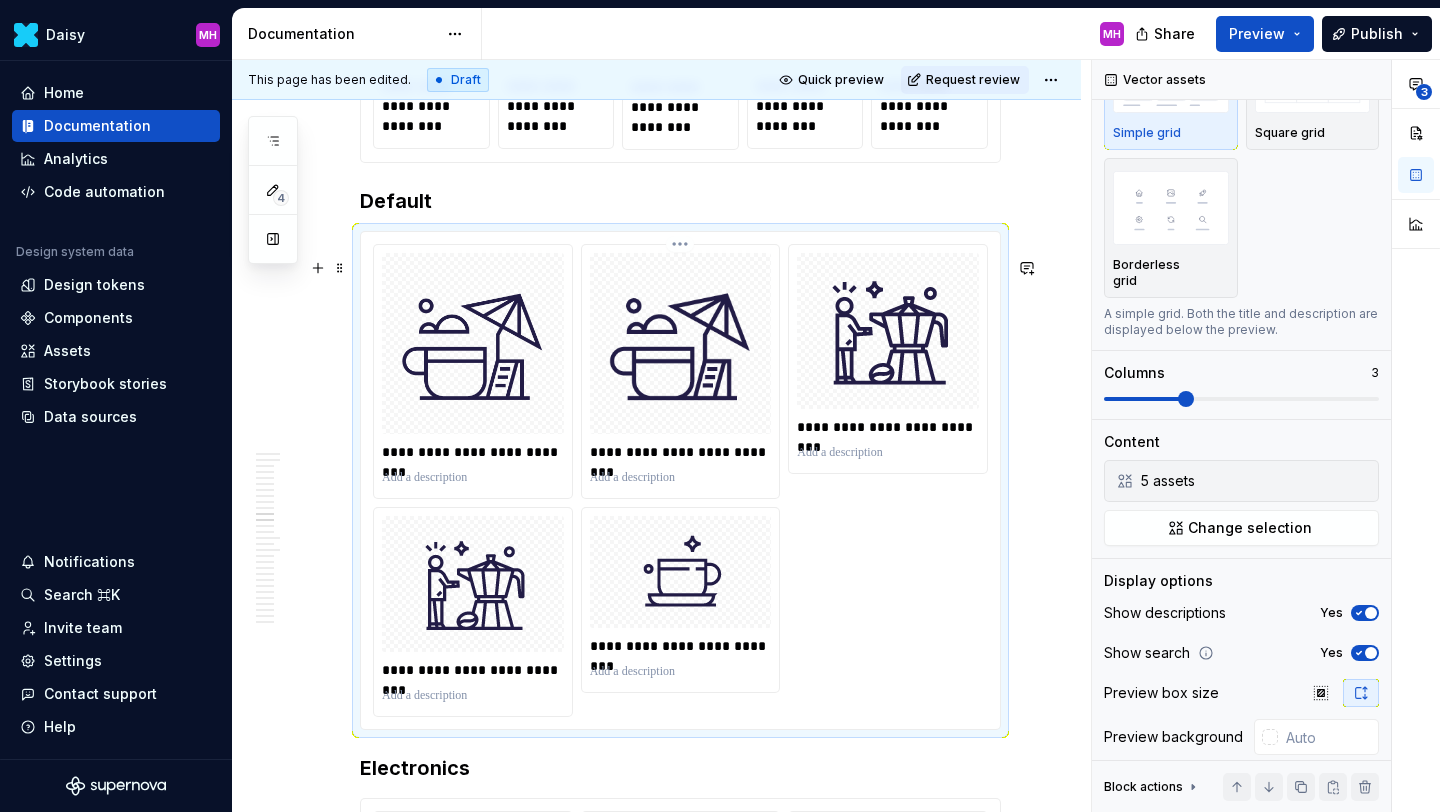 scroll, scrollTop: 3763, scrollLeft: 0, axis: vertical 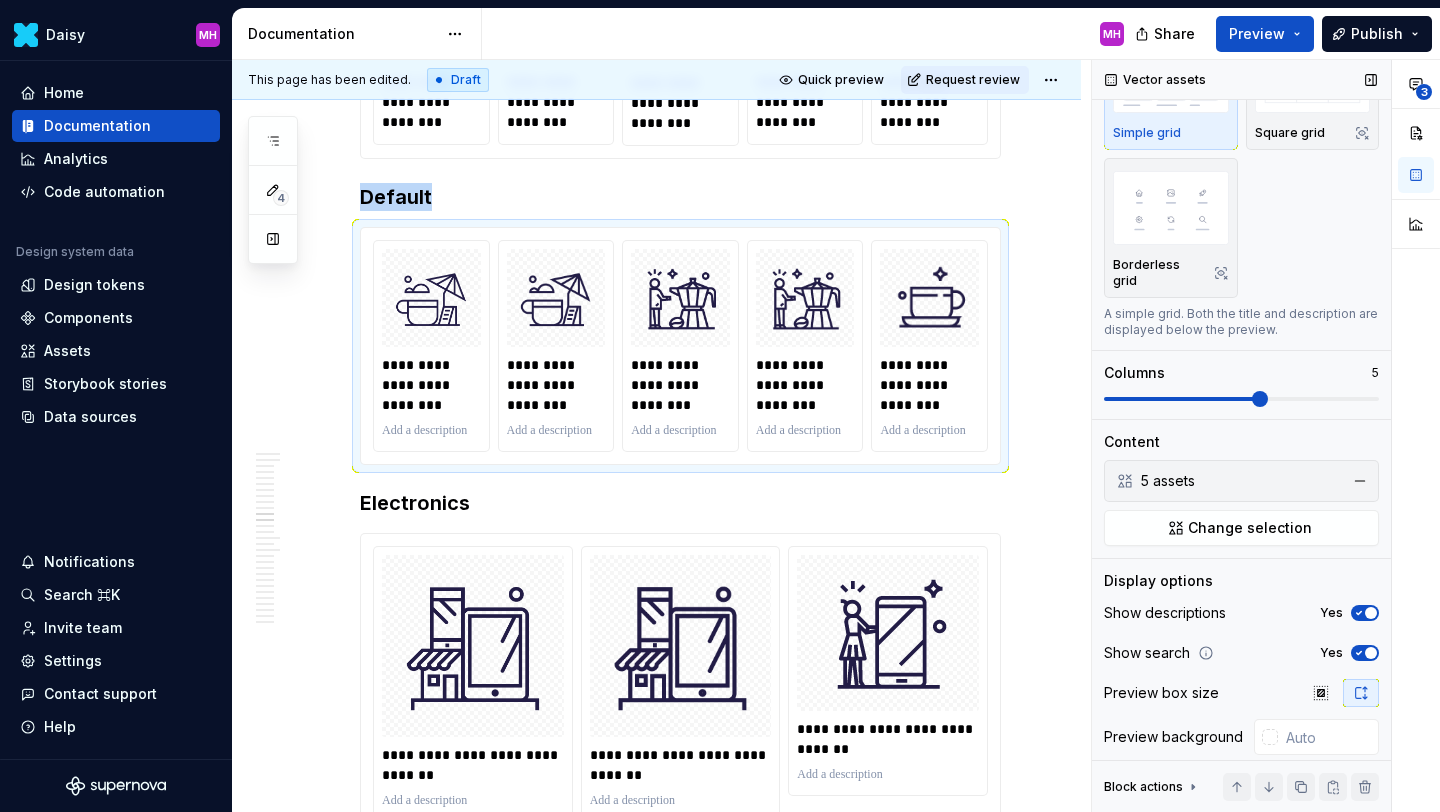 click at bounding box center (1241, 399) 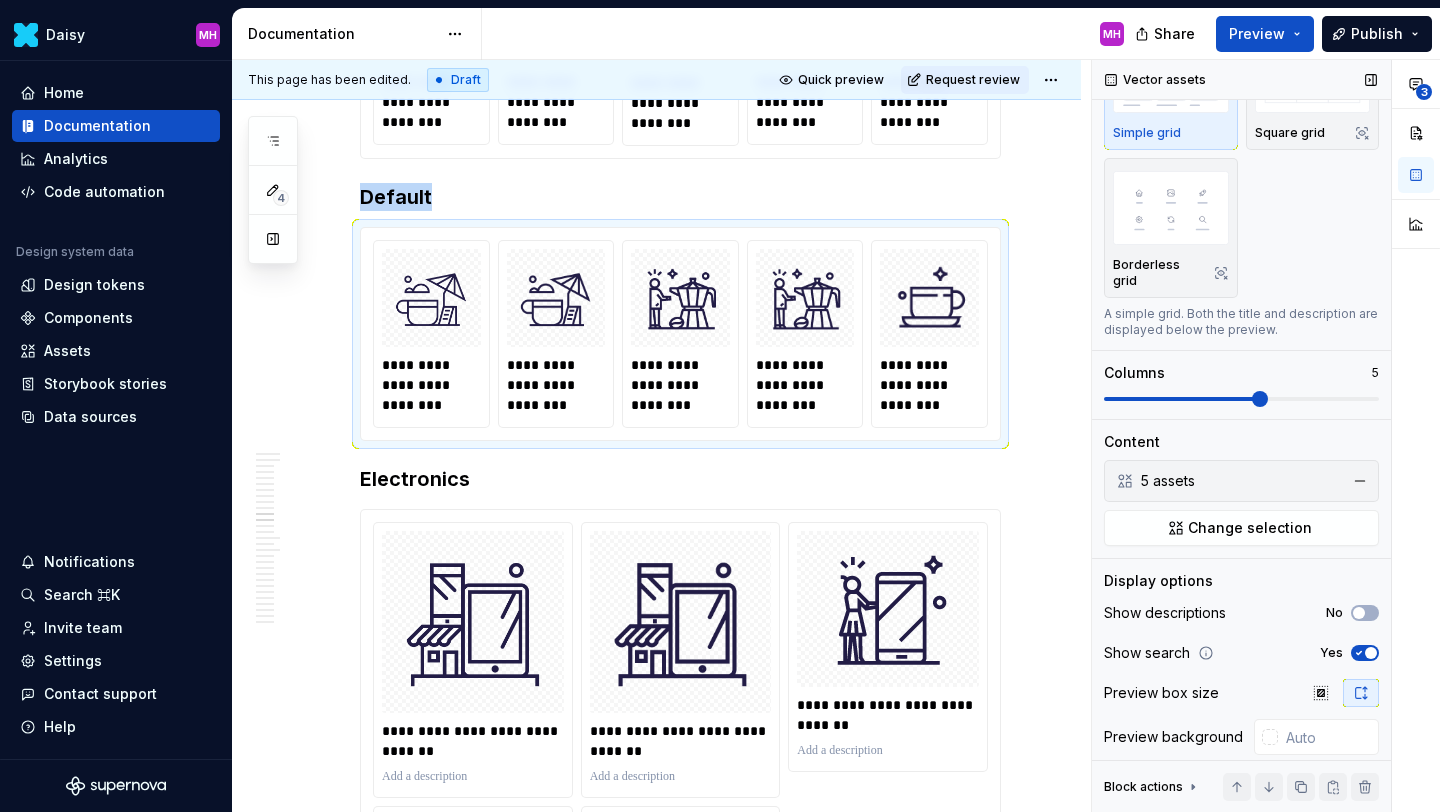 click 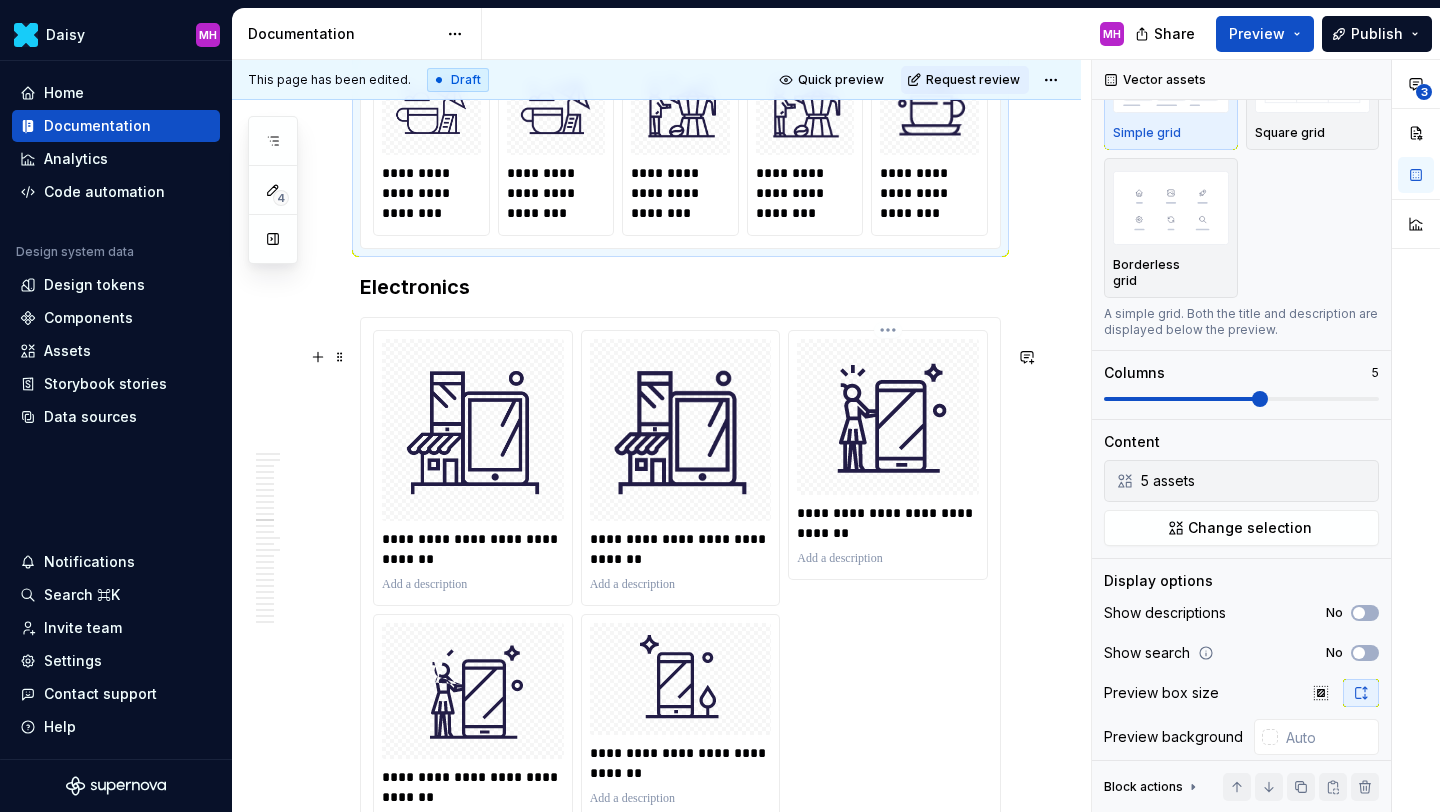 scroll, scrollTop: 3960, scrollLeft: 0, axis: vertical 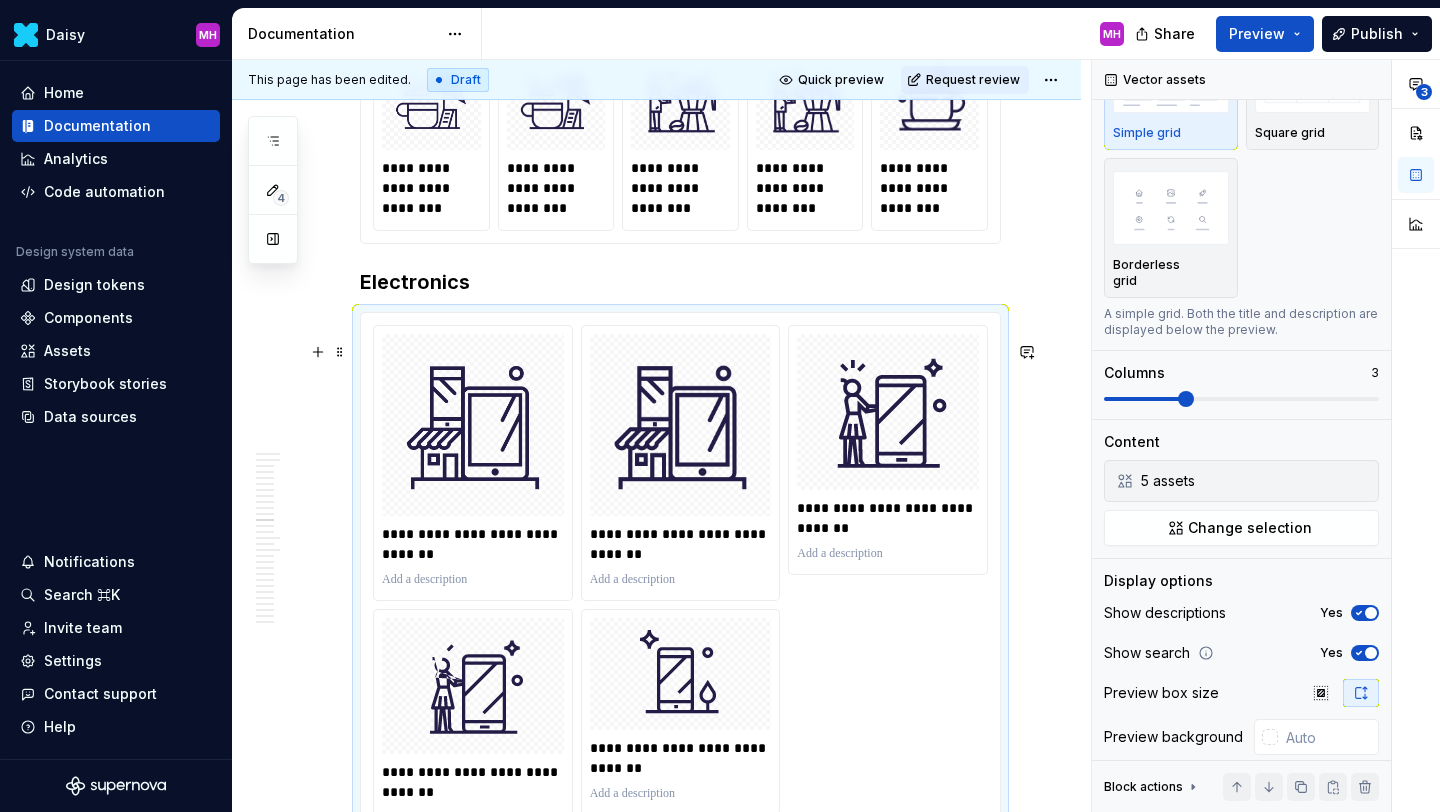 click on "**********" at bounding box center (680, 582) 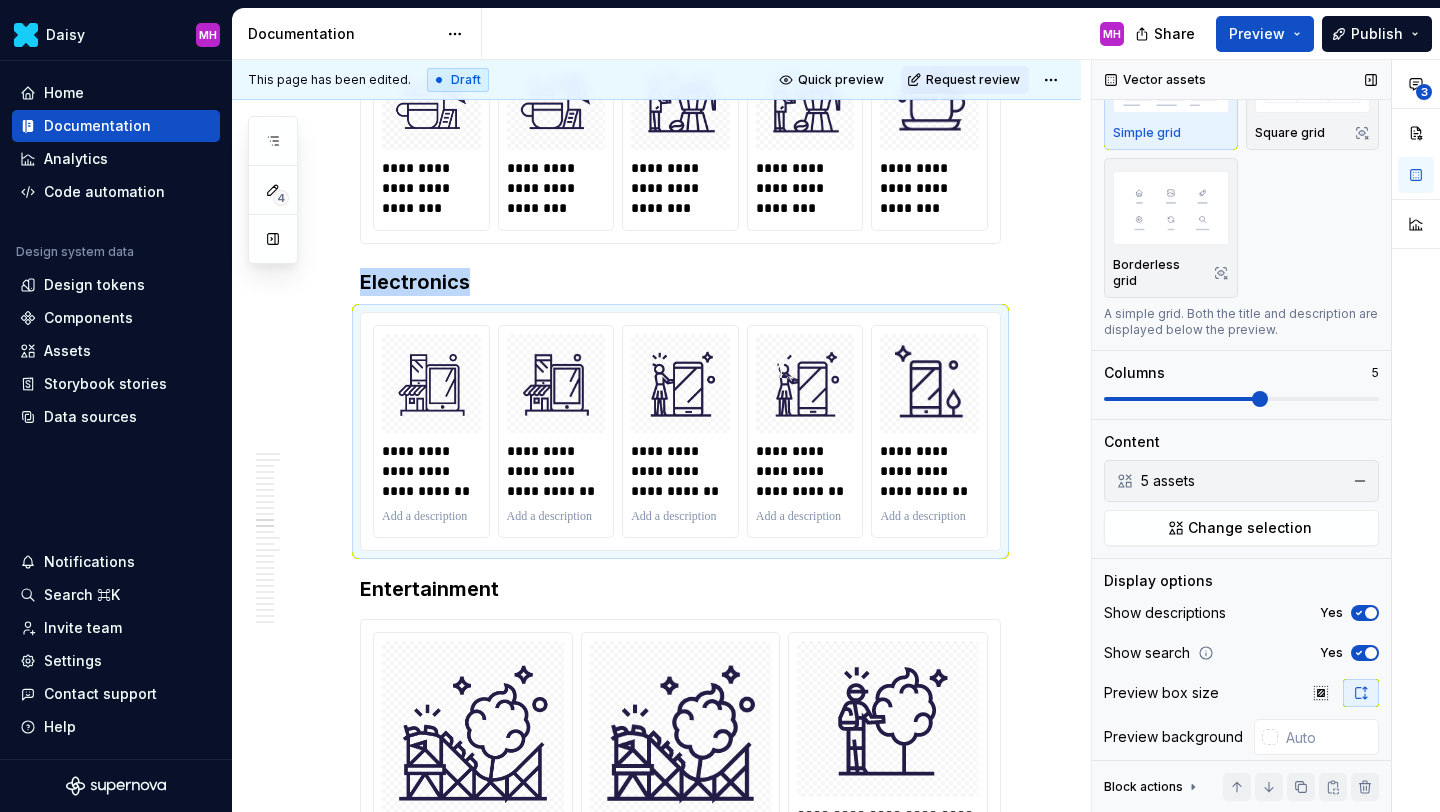 click at bounding box center [1241, 399] 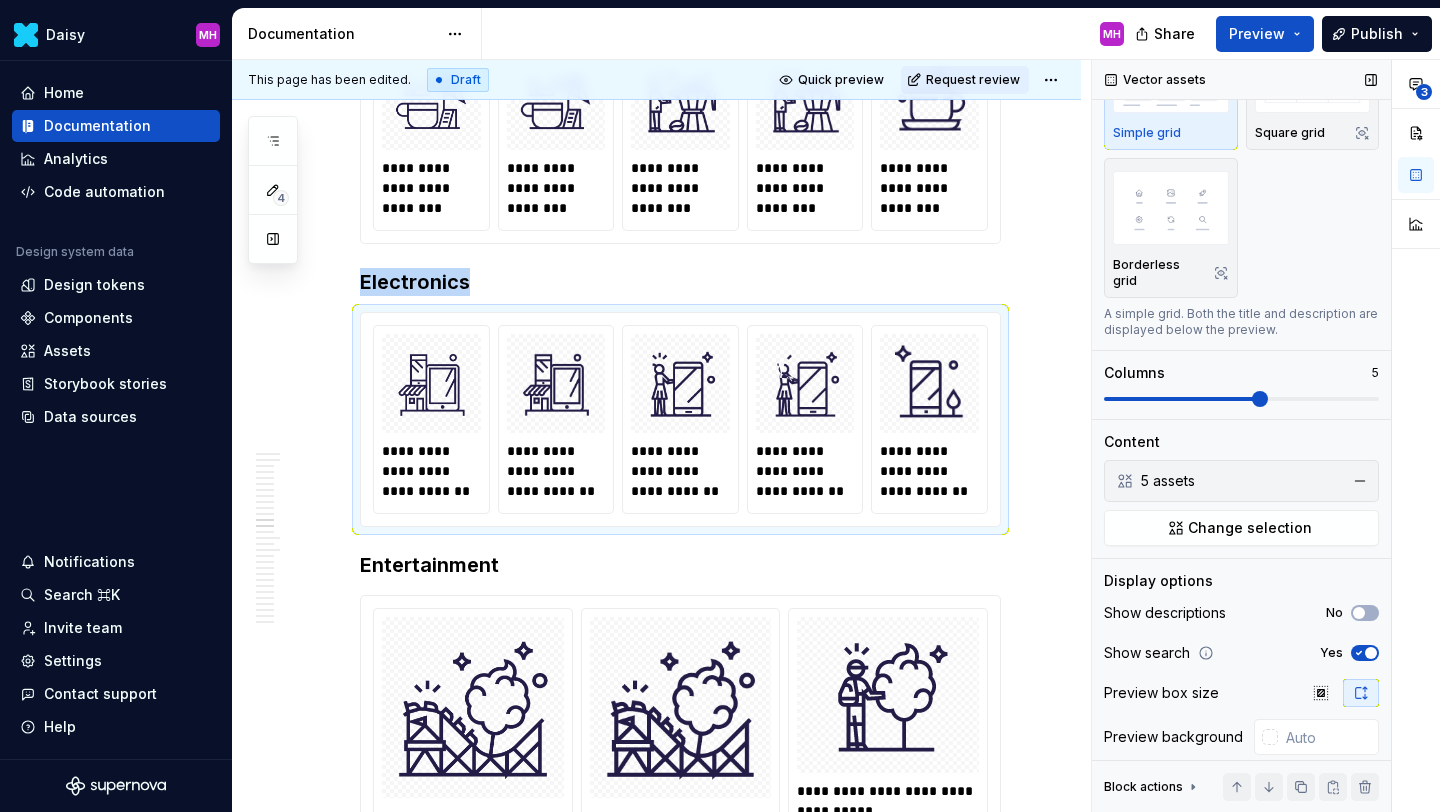 click 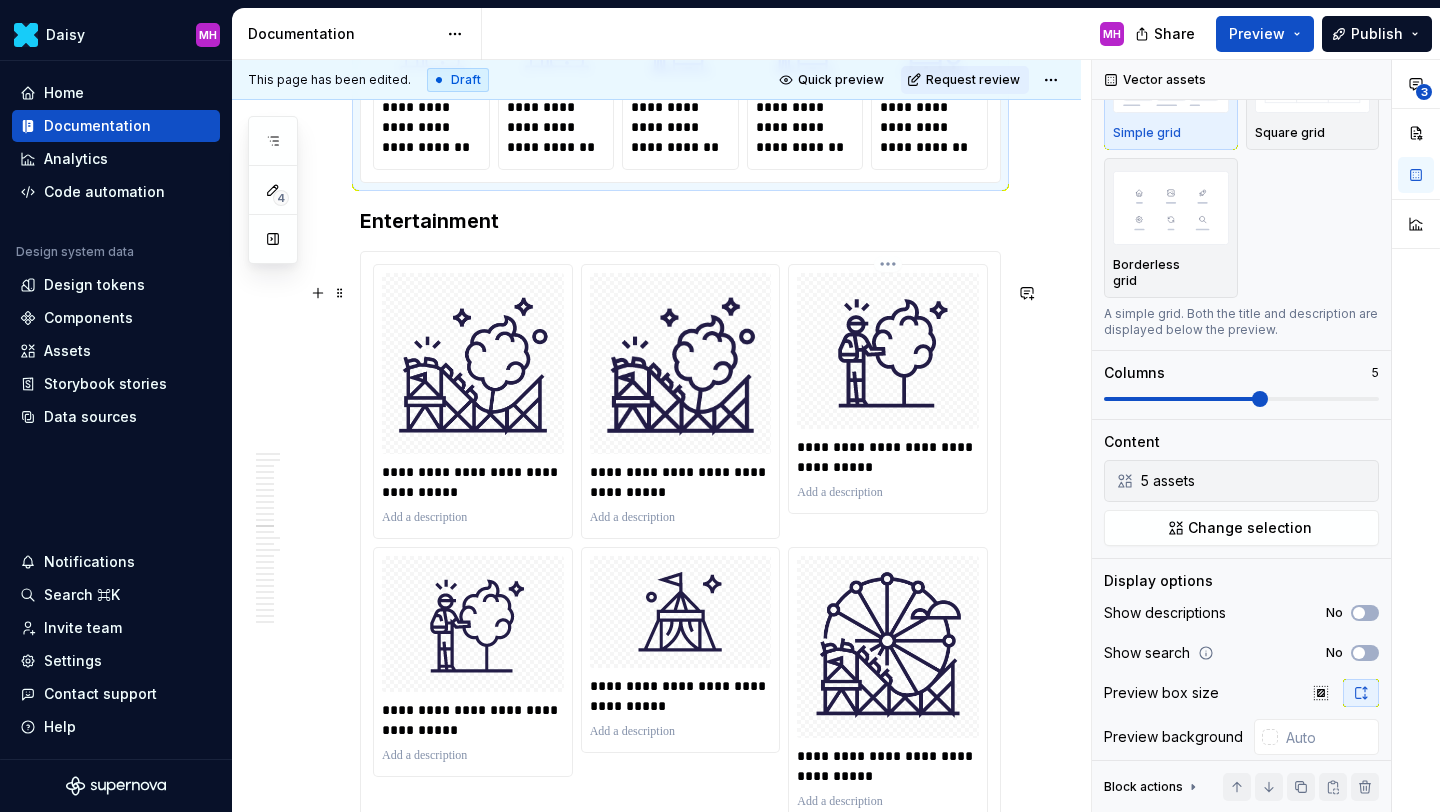 scroll, scrollTop: 4305, scrollLeft: 0, axis: vertical 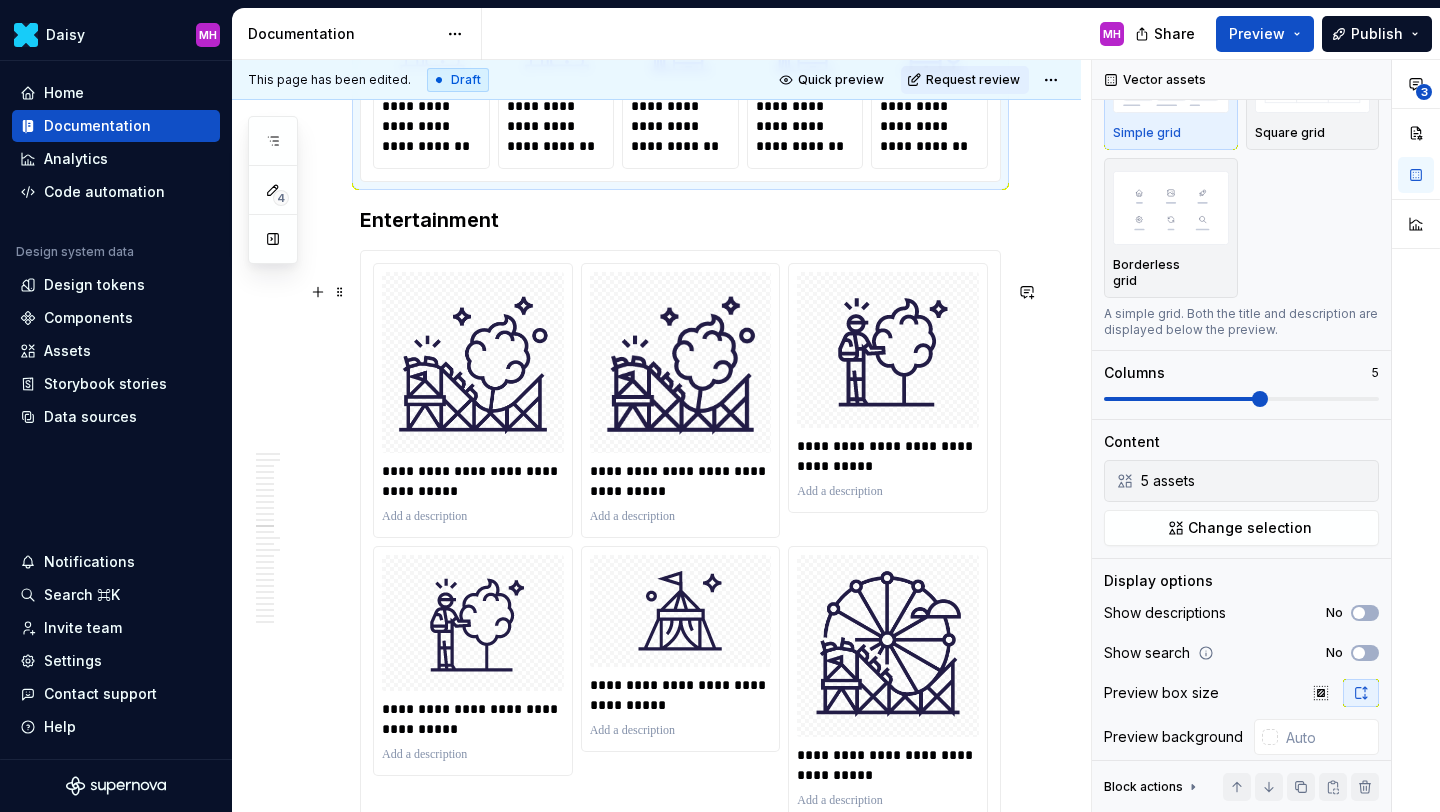 click on "**********" at bounding box center (680, 791) 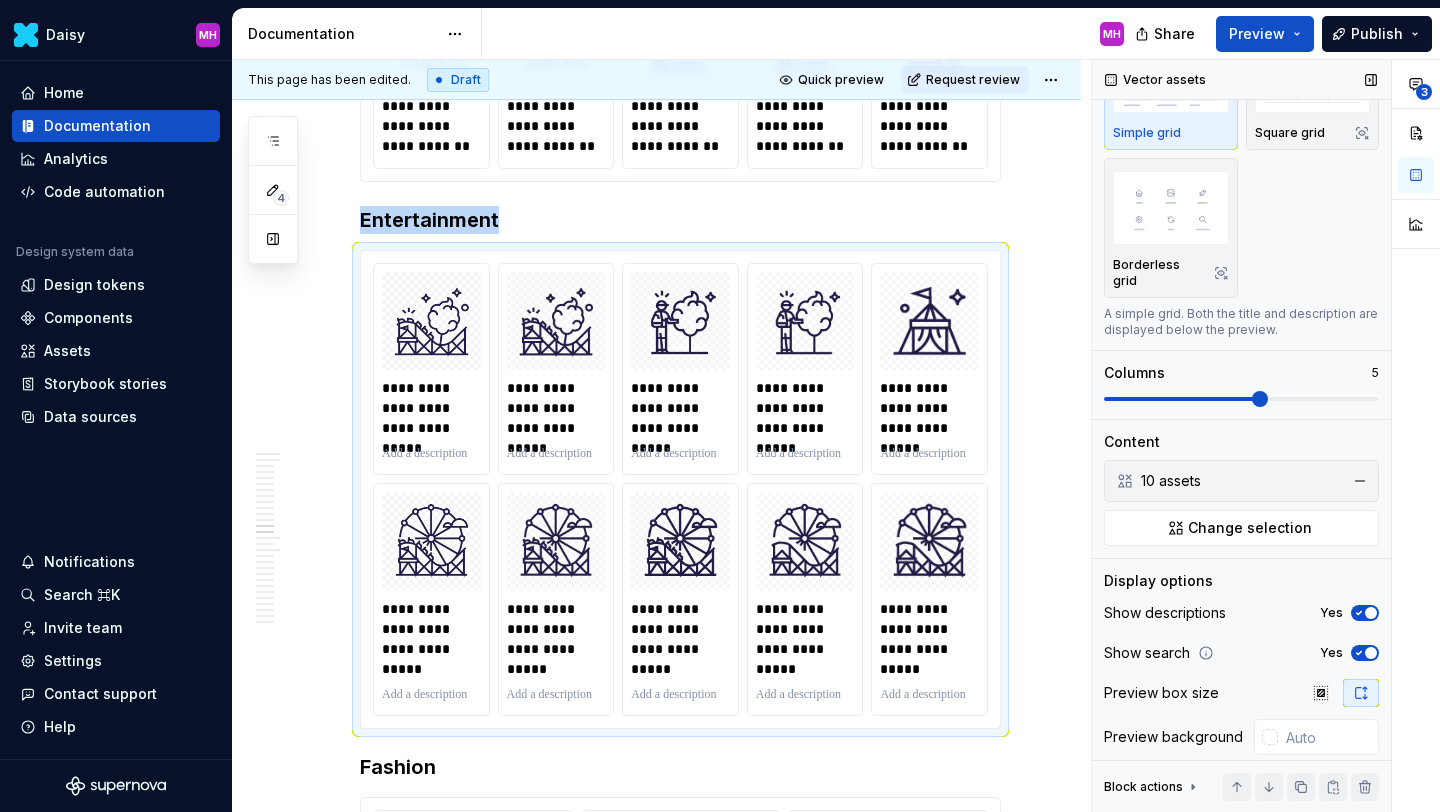 click at bounding box center (1241, 399) 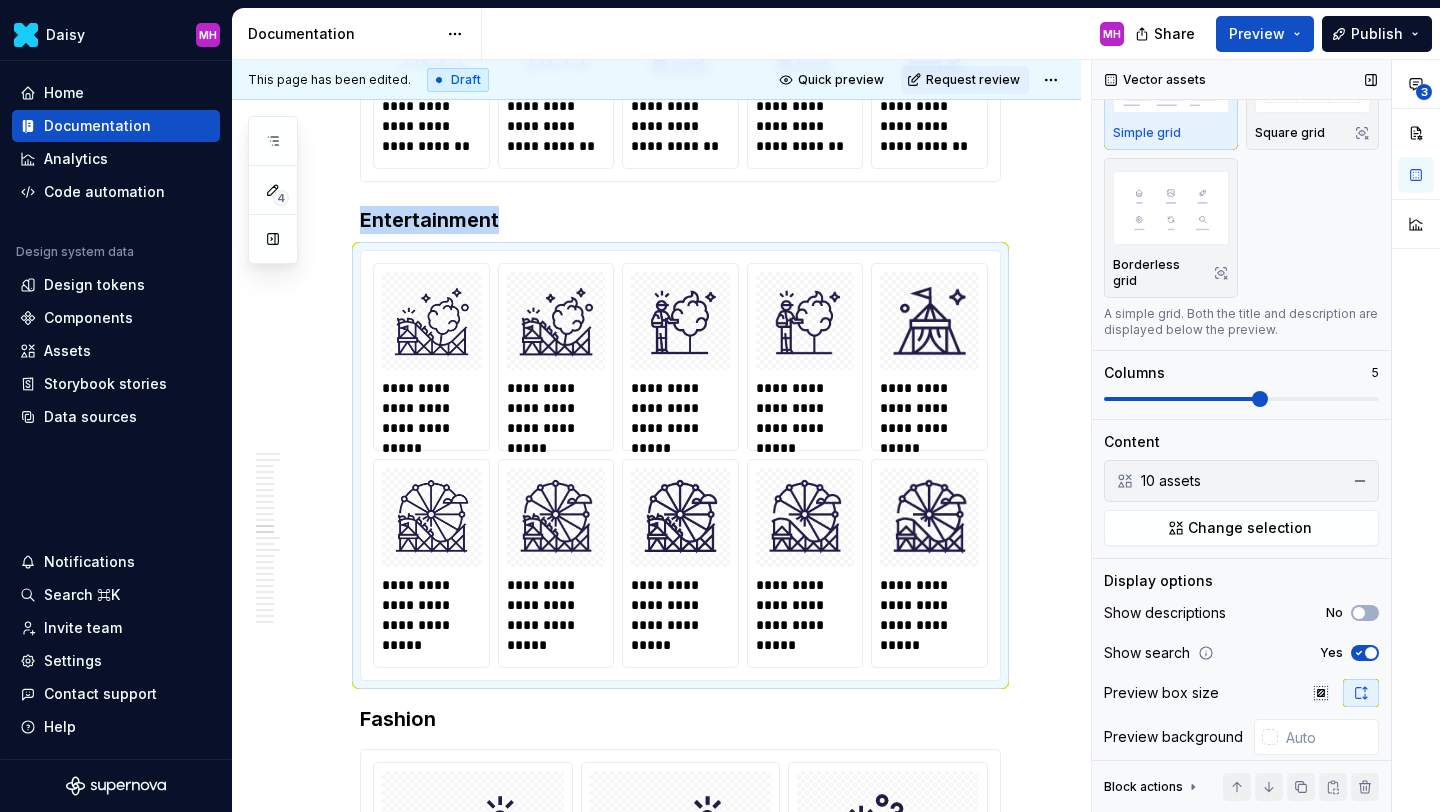 click 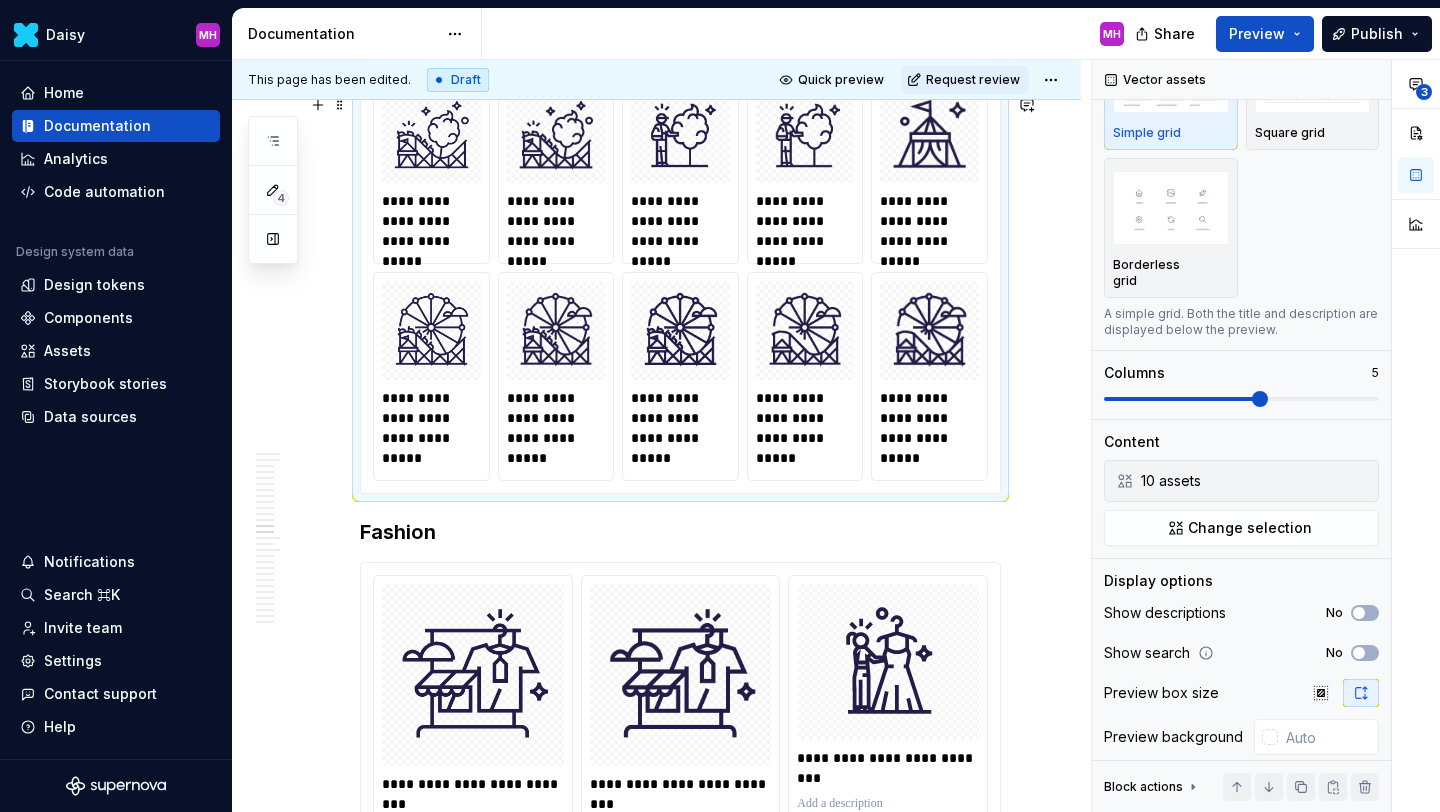 scroll, scrollTop: 4494, scrollLeft: 0, axis: vertical 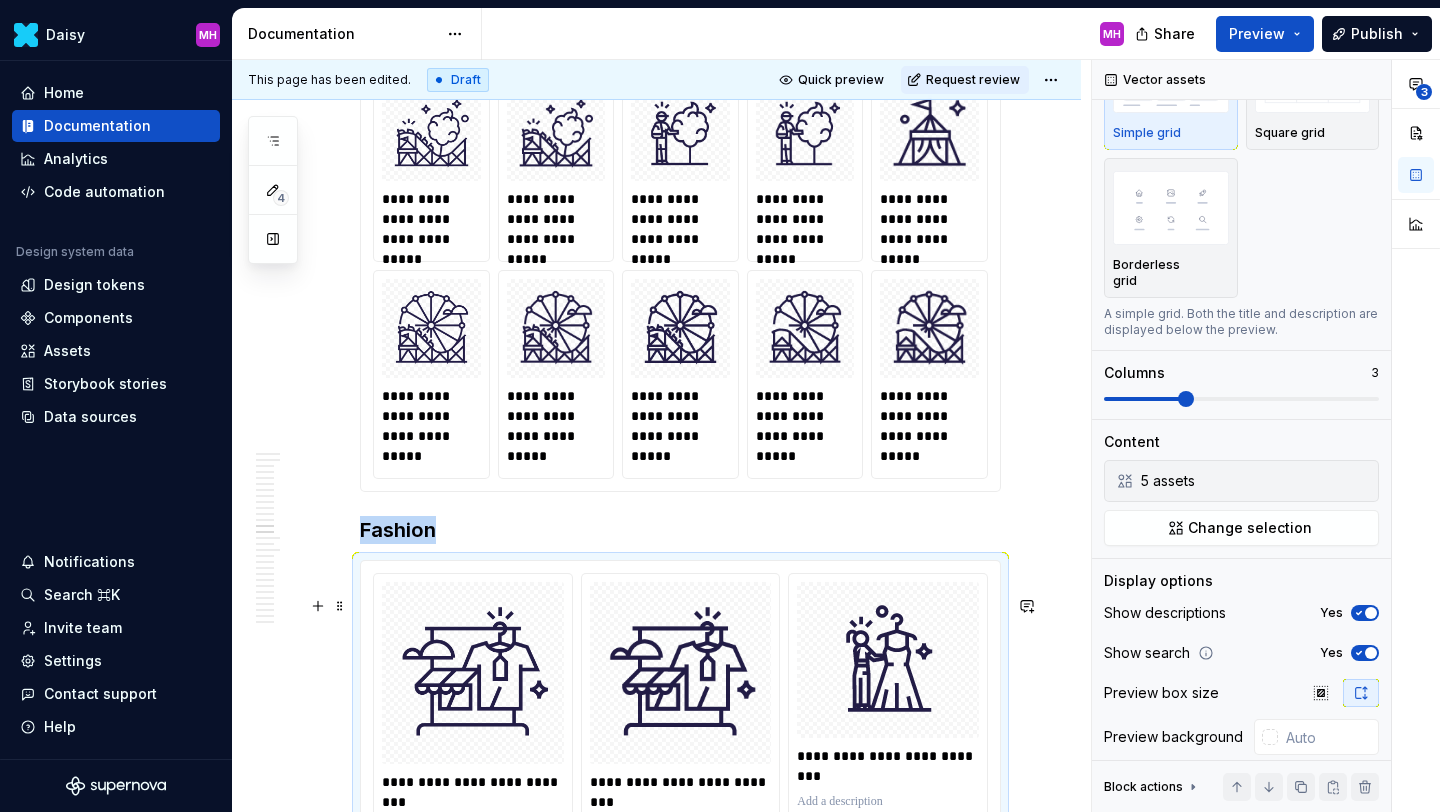 click on "**********" at bounding box center (680, 830) 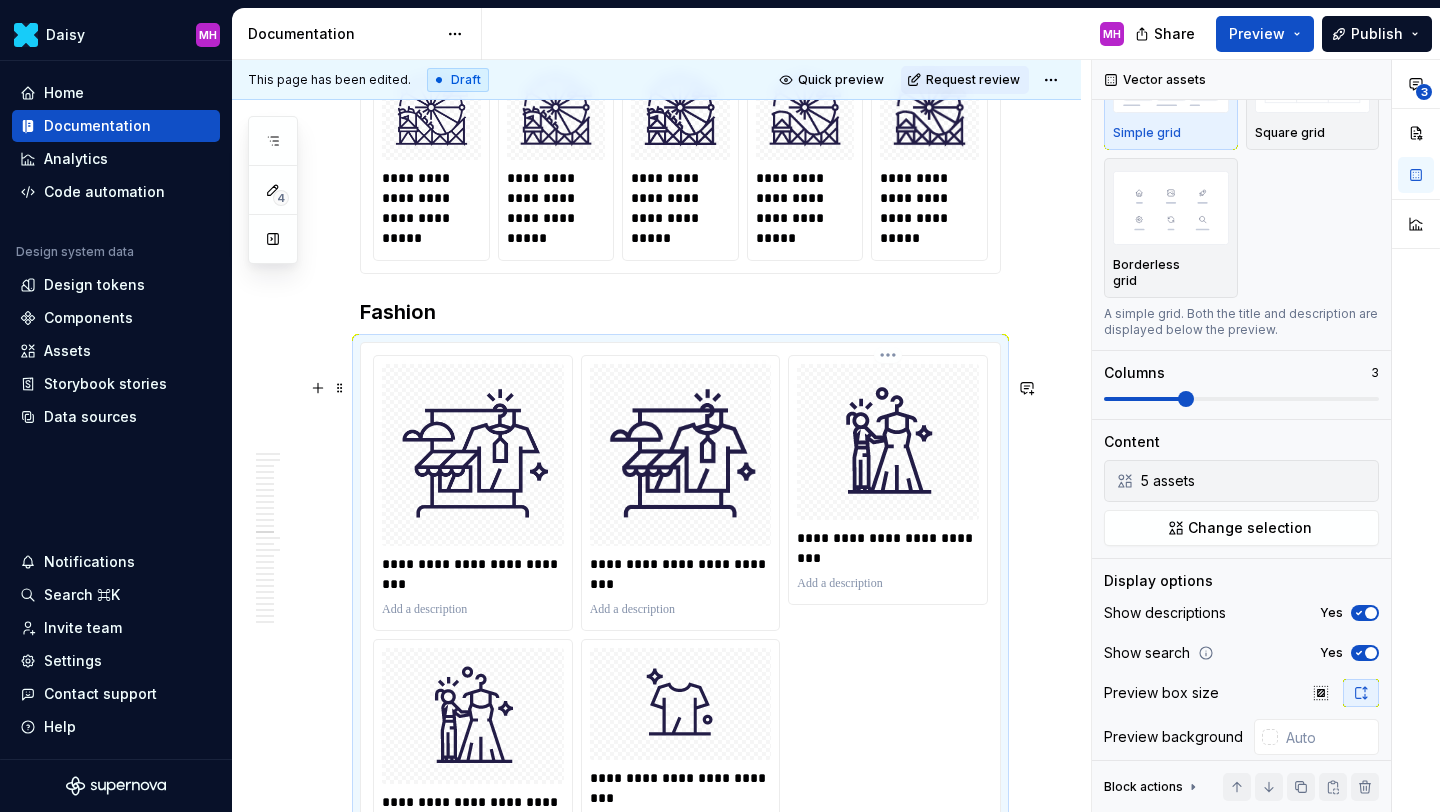scroll, scrollTop: 4719, scrollLeft: 0, axis: vertical 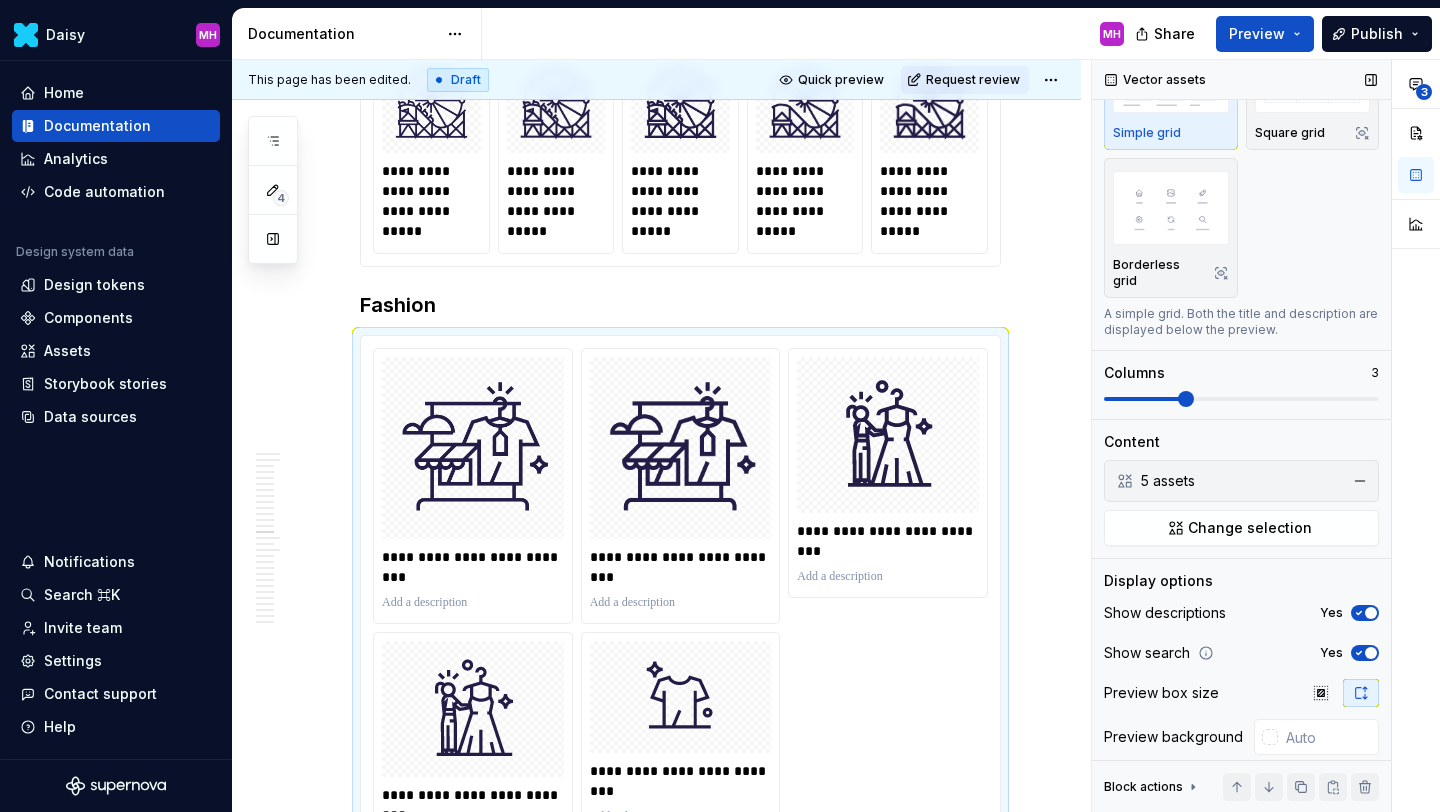 click at bounding box center (1241, 399) 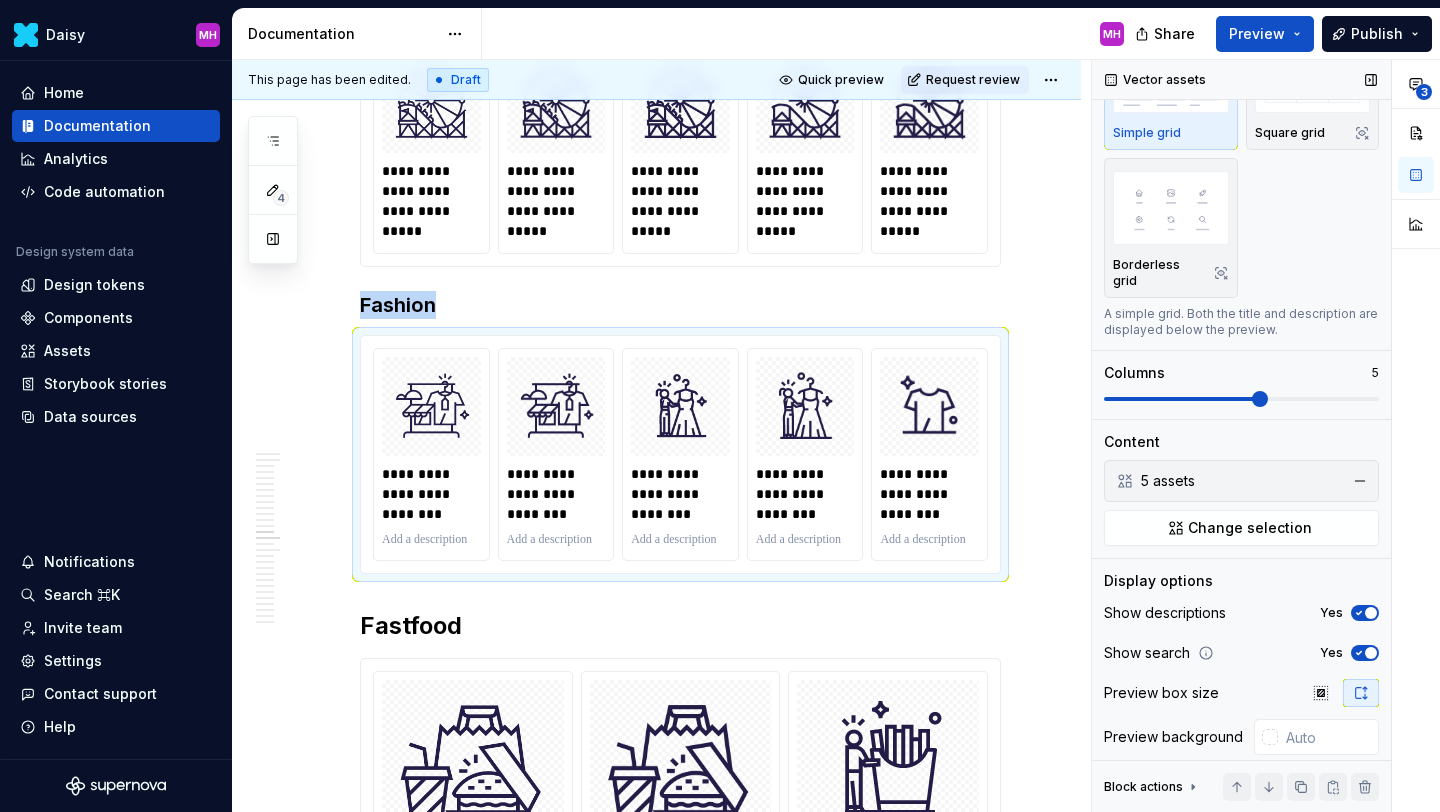 click at bounding box center (1241, 399) 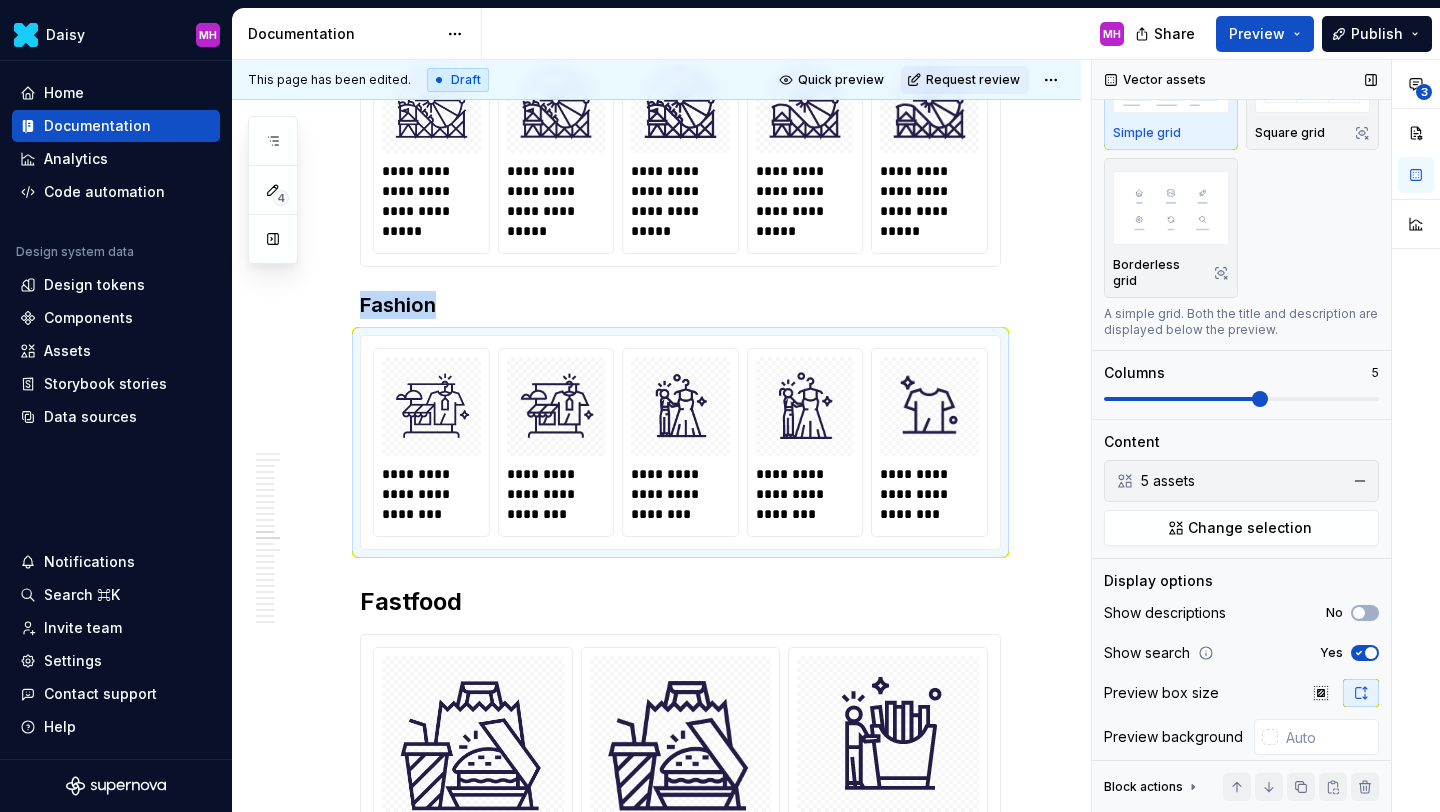 click 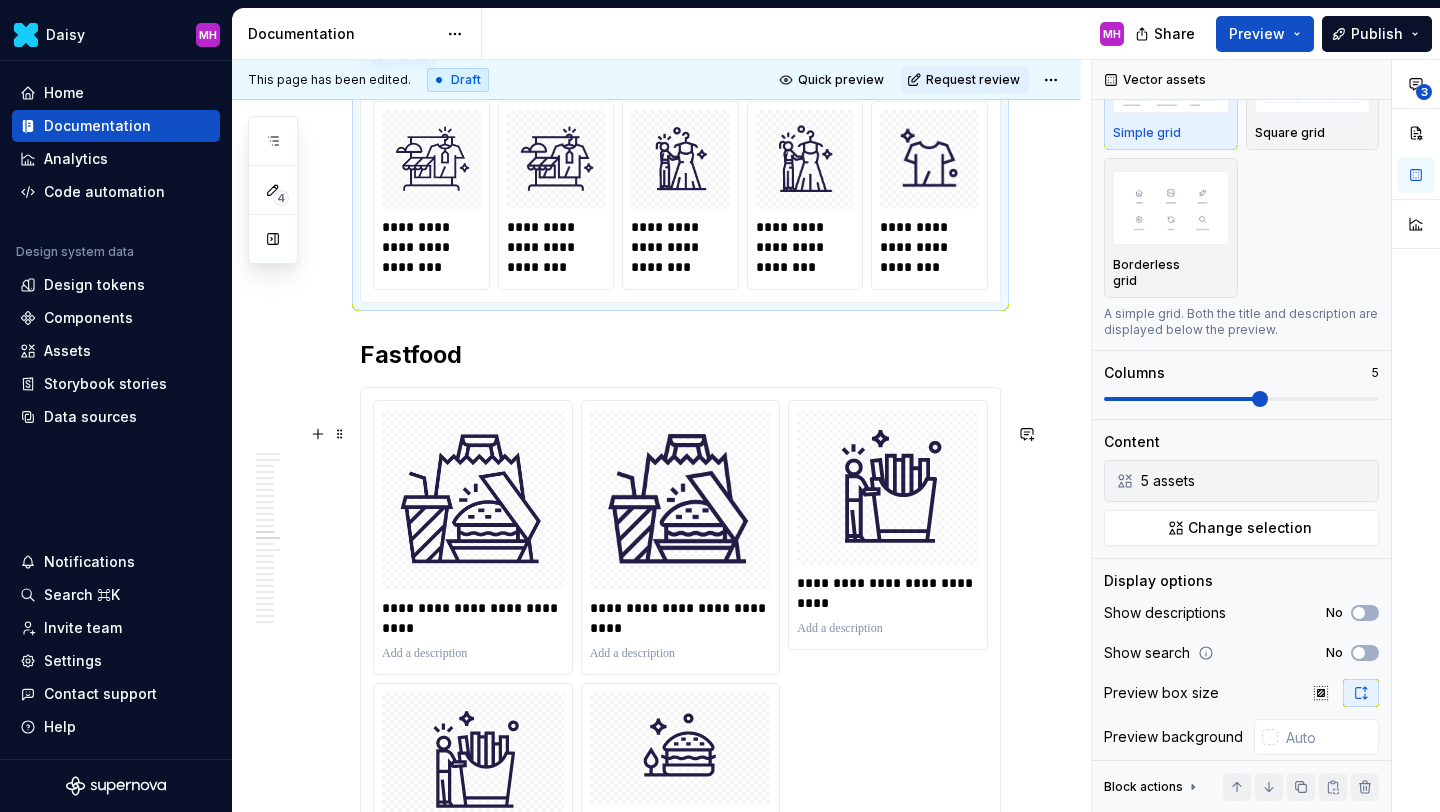 scroll, scrollTop: 5002, scrollLeft: 0, axis: vertical 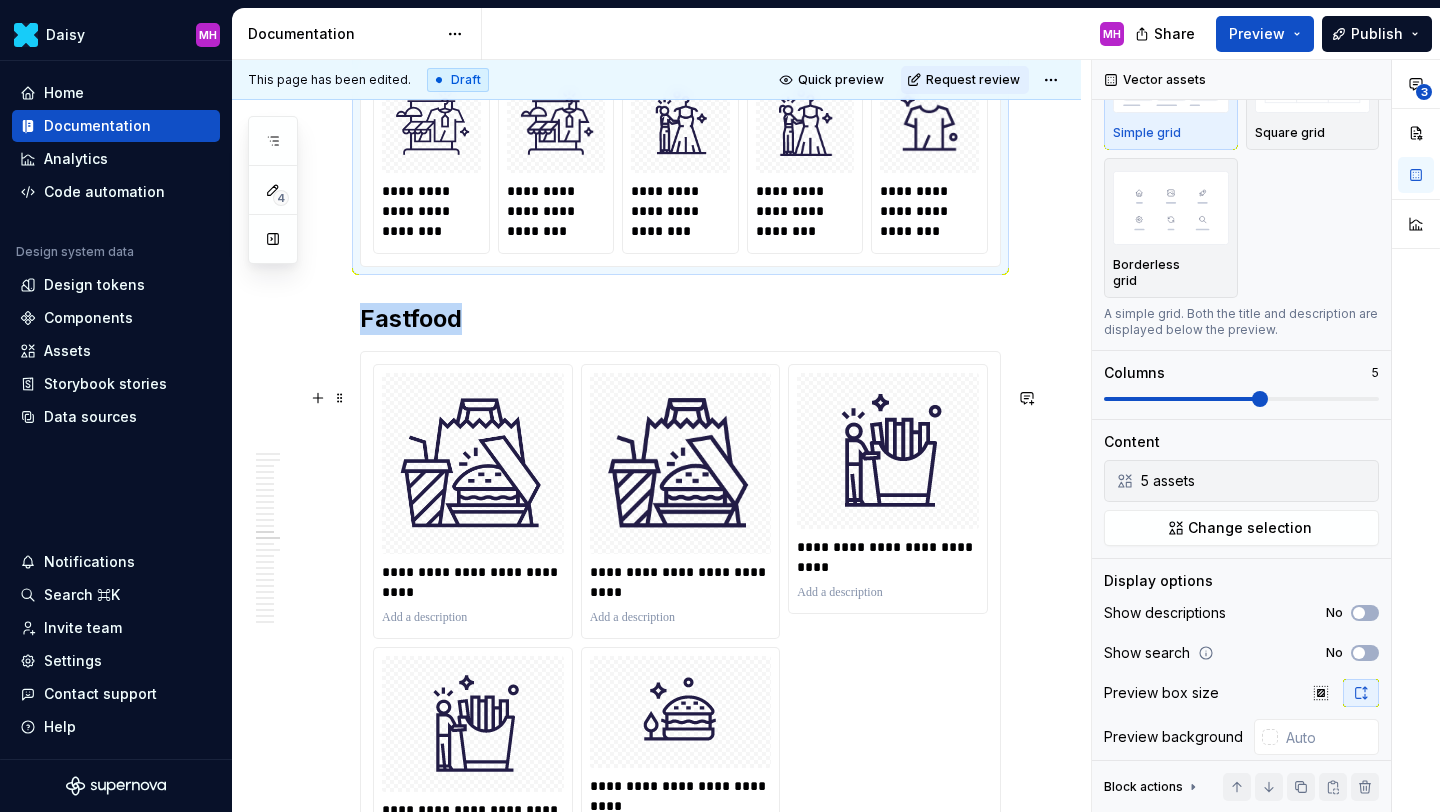 click on "**********" at bounding box center [680, 621] 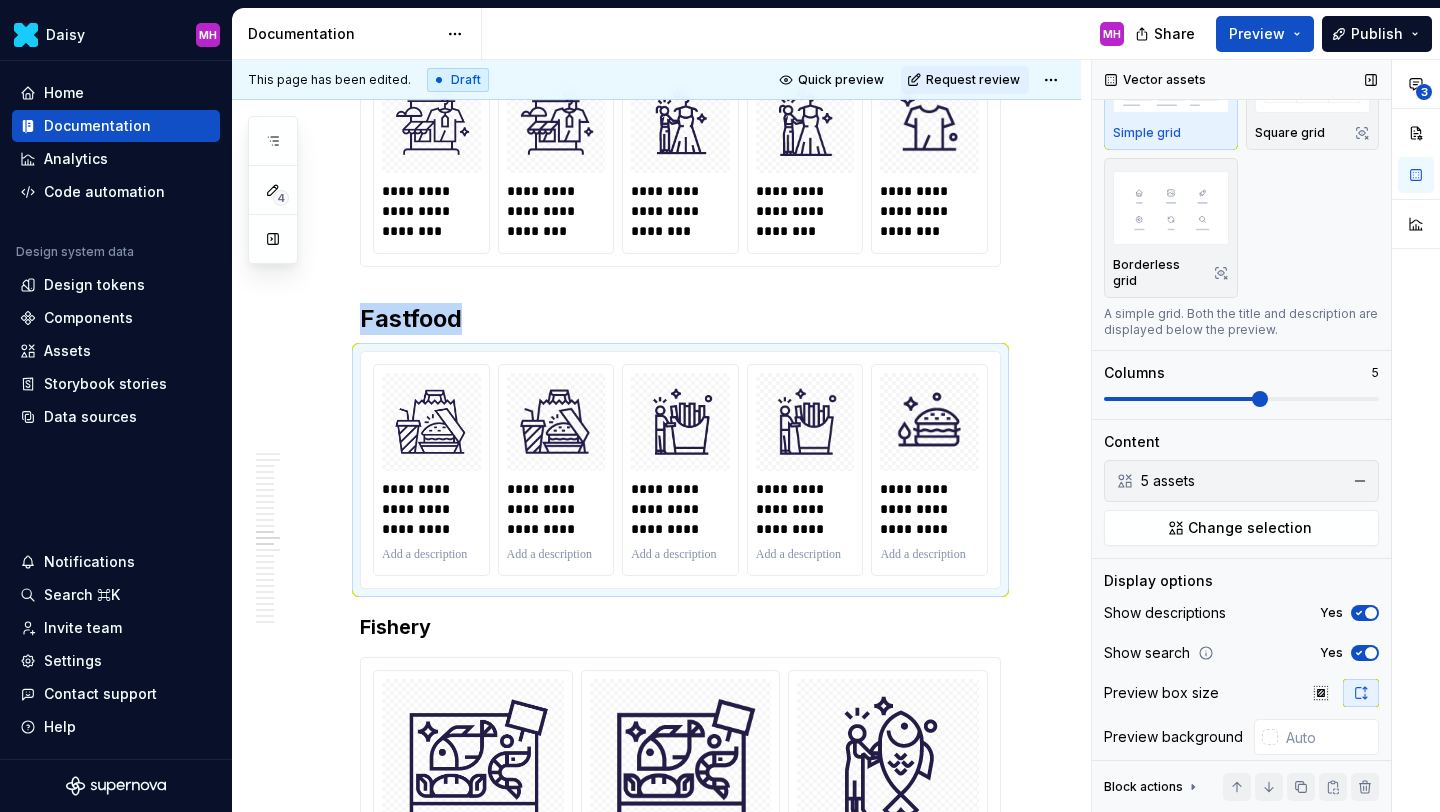 click at bounding box center [1241, 399] 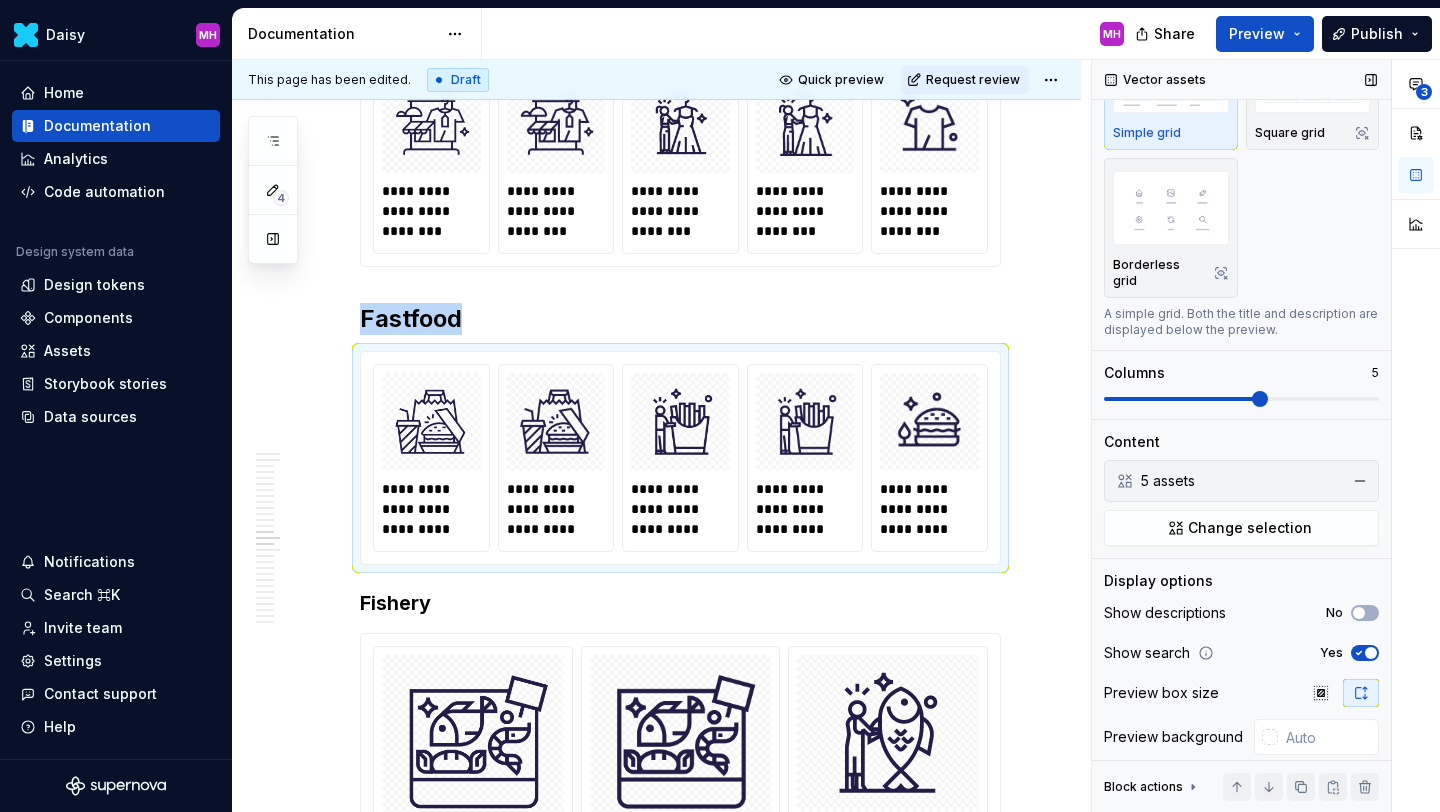 click 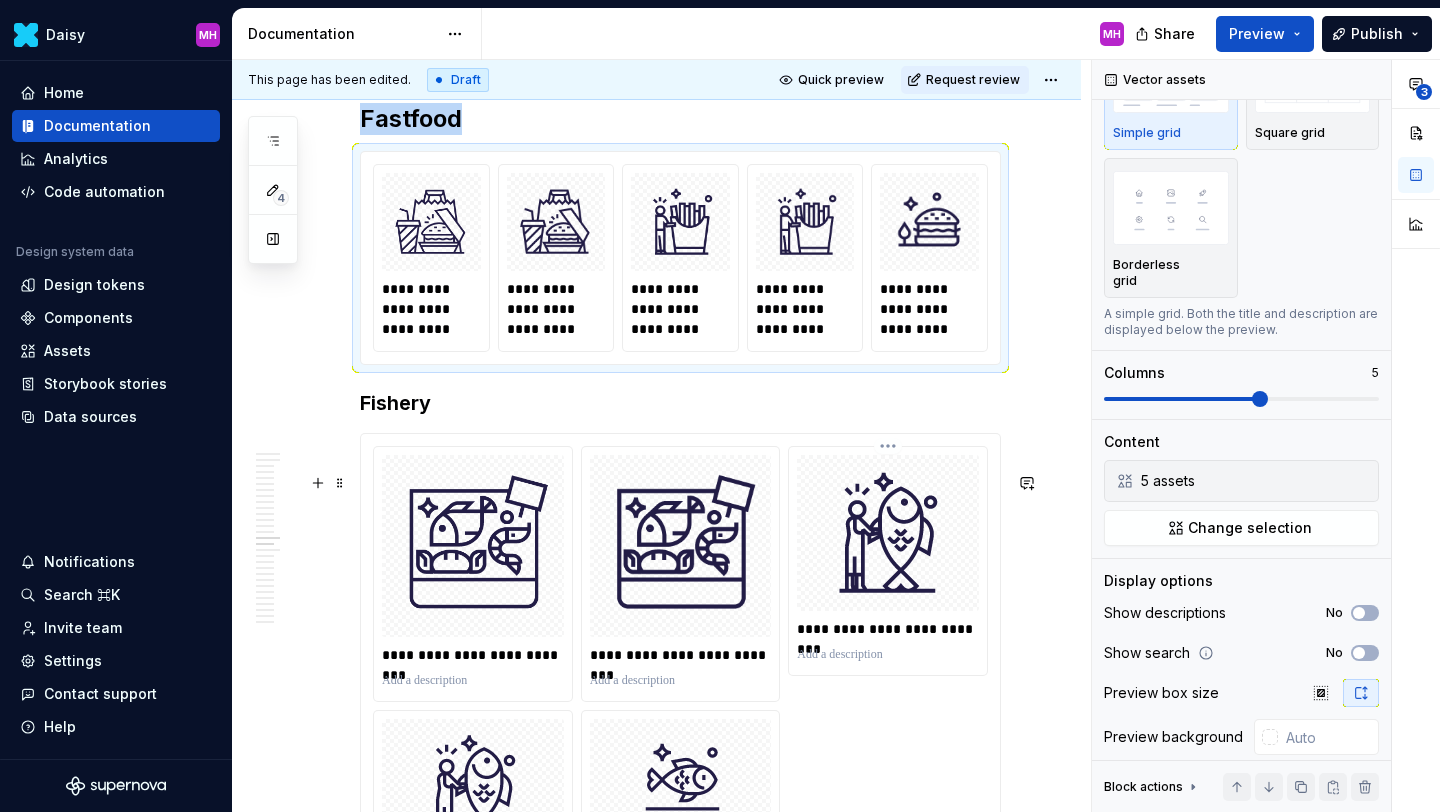 scroll, scrollTop: 5229, scrollLeft: 0, axis: vertical 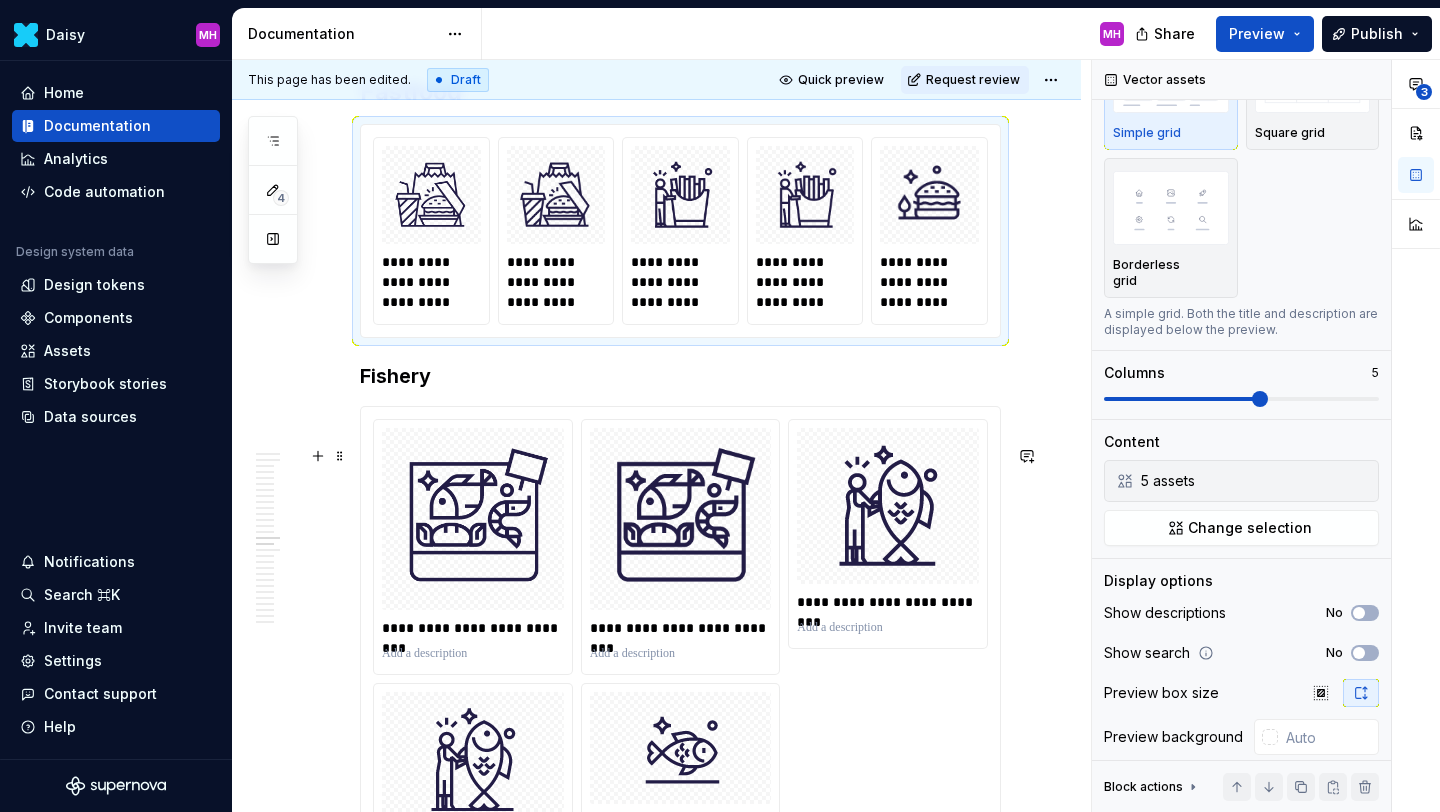 click on "**********" at bounding box center (680, 656) 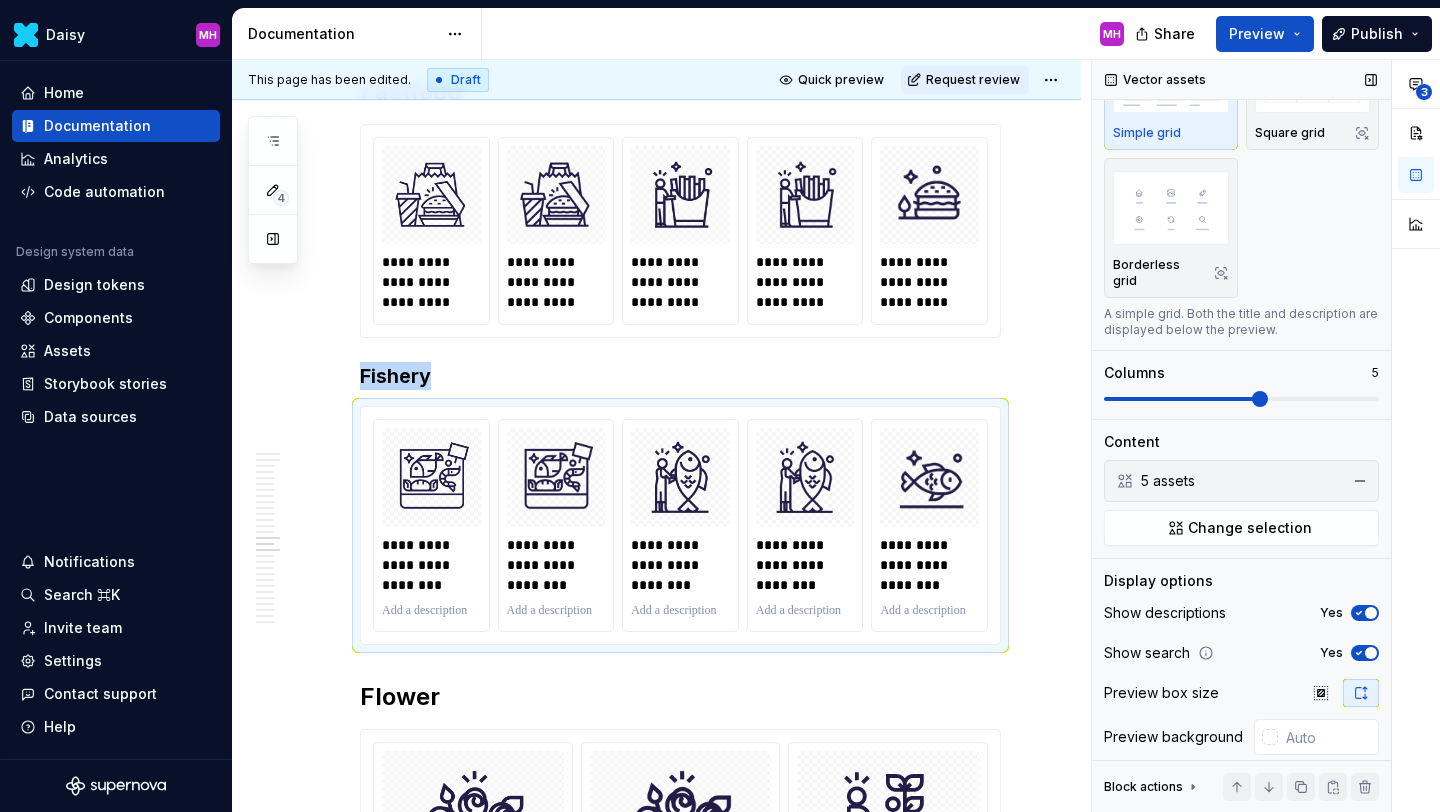 click at bounding box center [1241, 399] 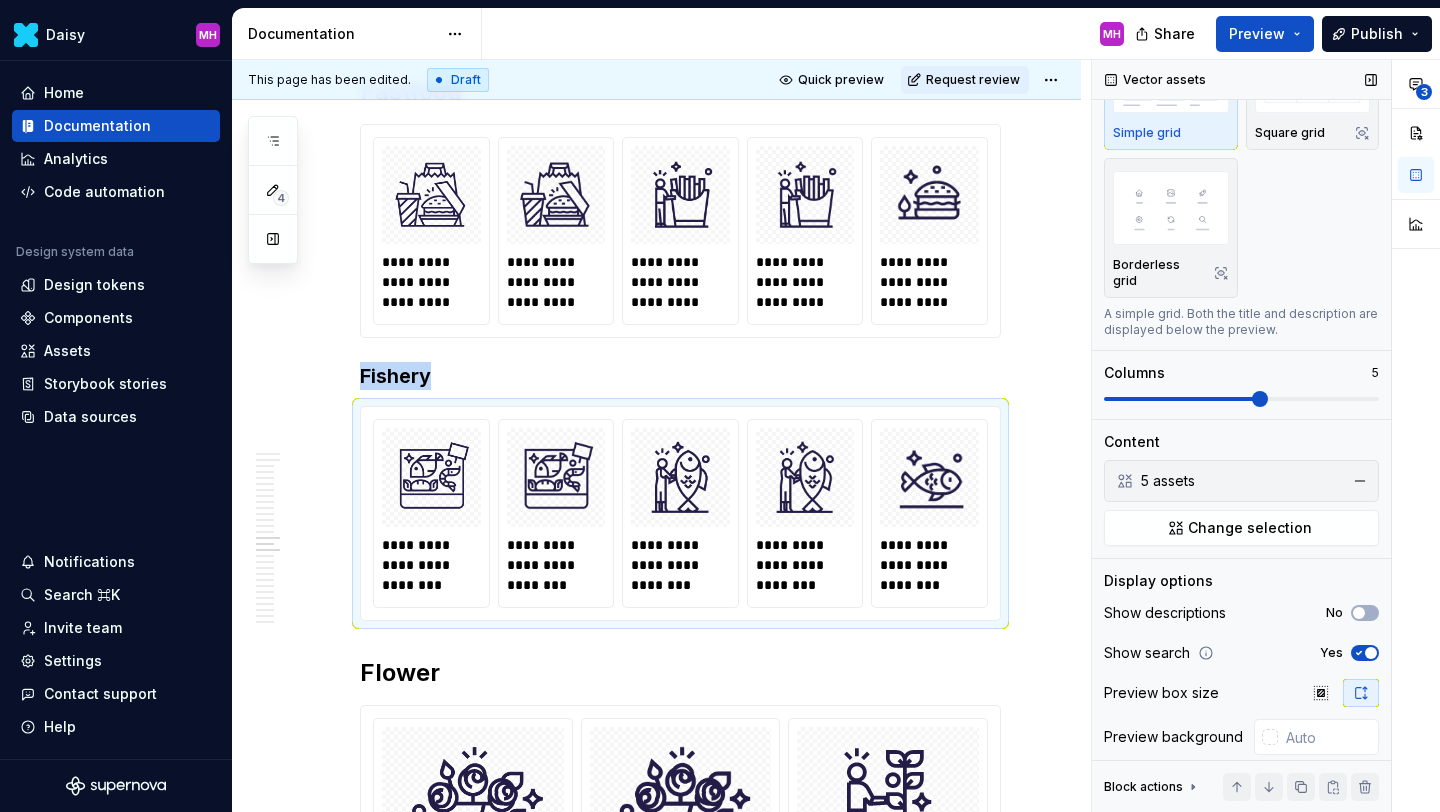 click 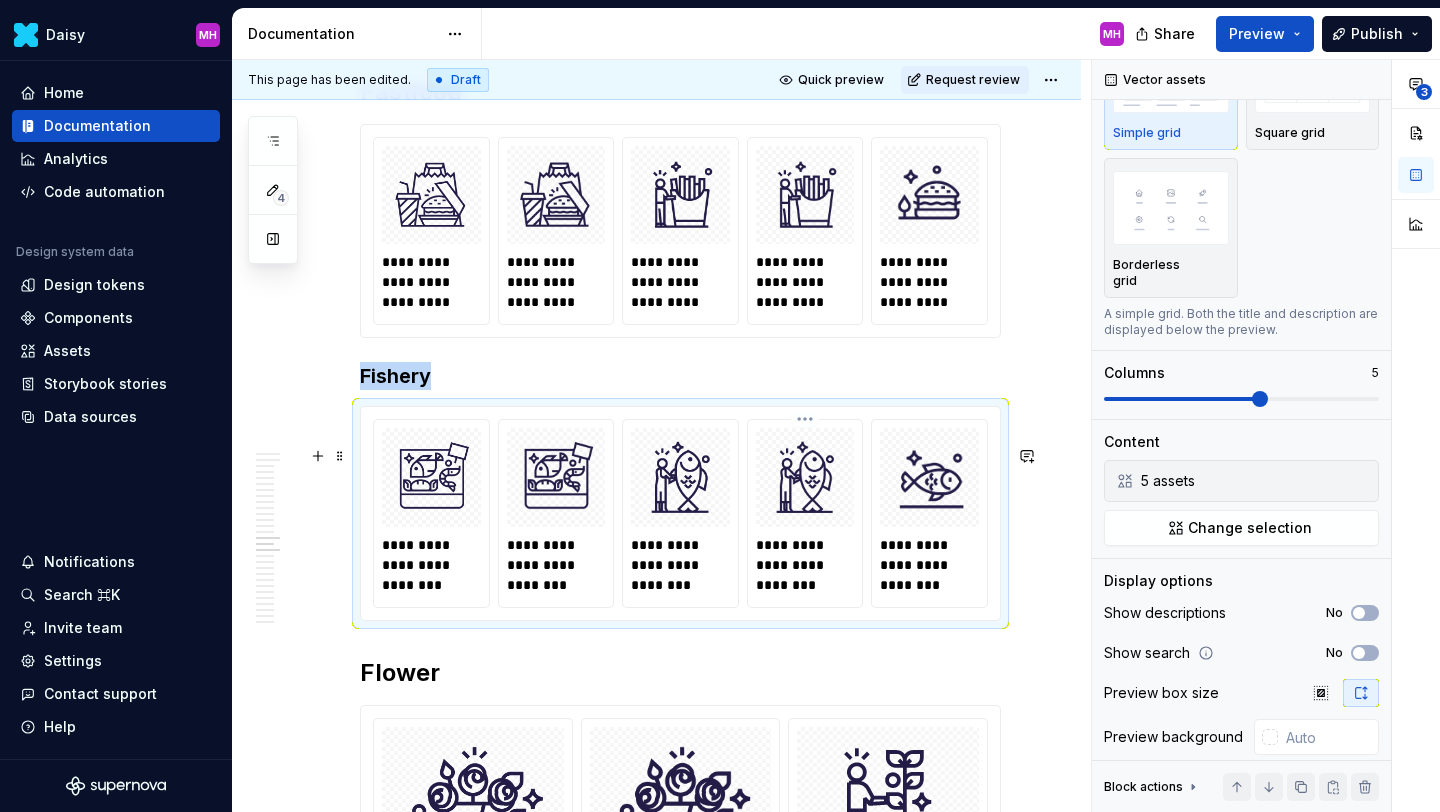 scroll, scrollTop: 5476, scrollLeft: 0, axis: vertical 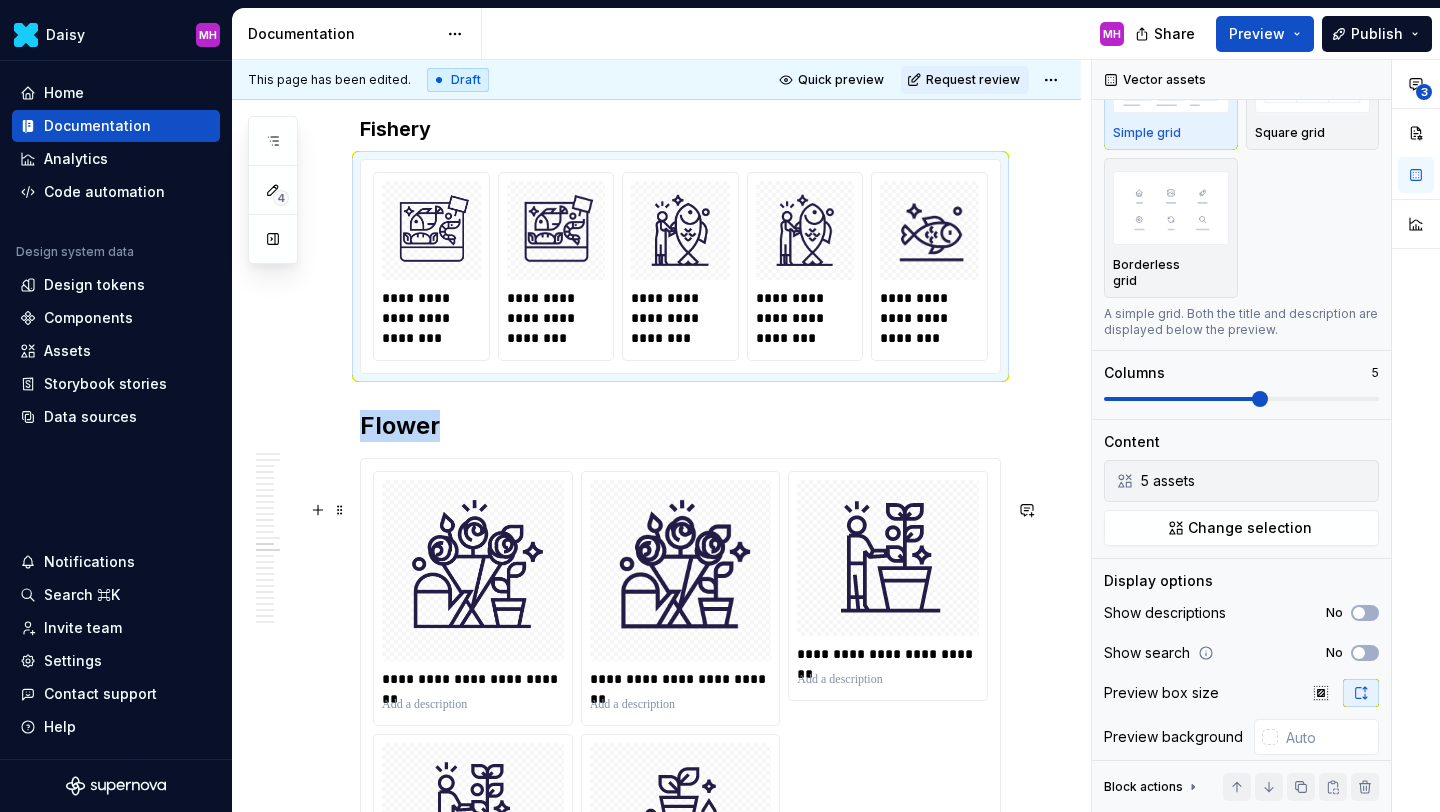 click on "**********" at bounding box center [680, 708] 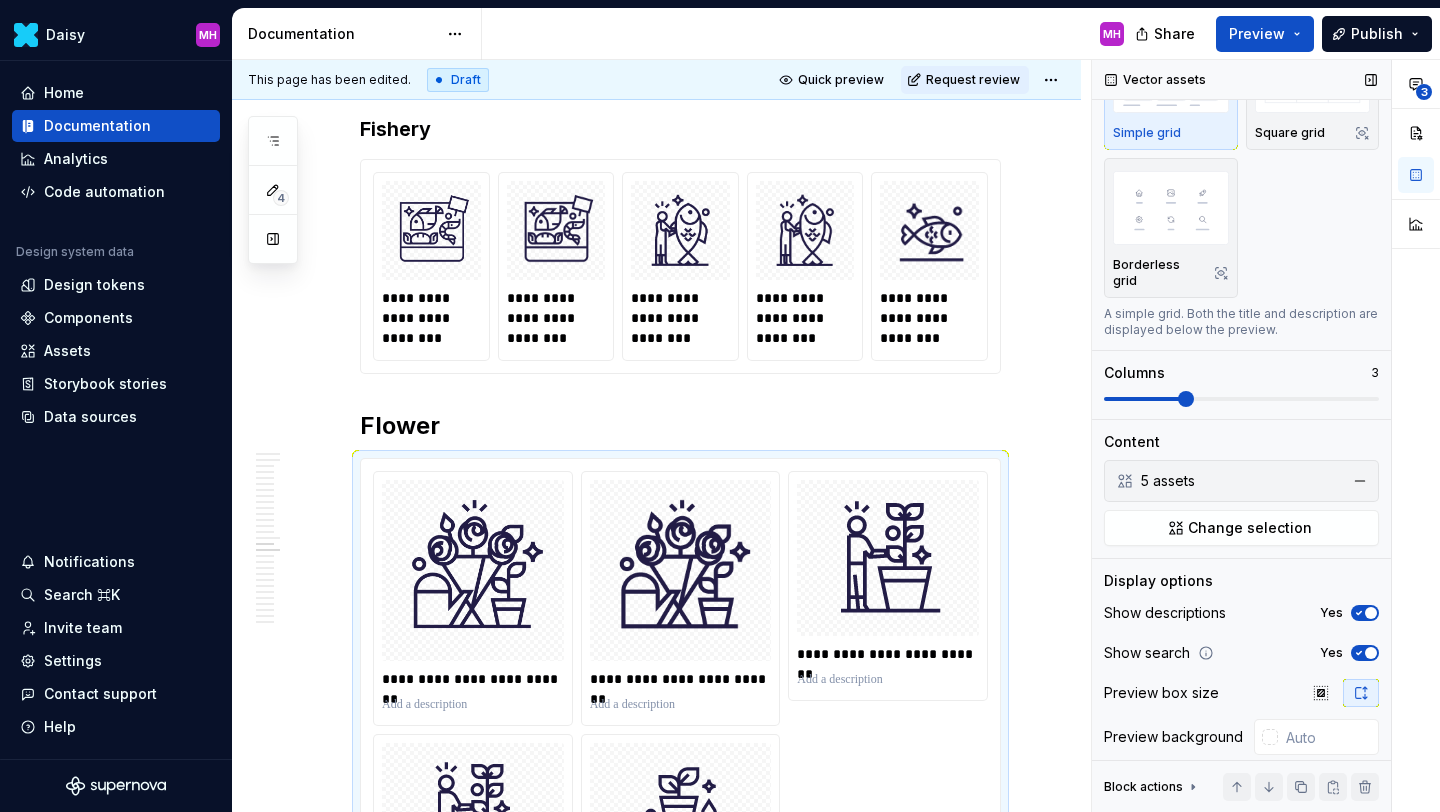 click 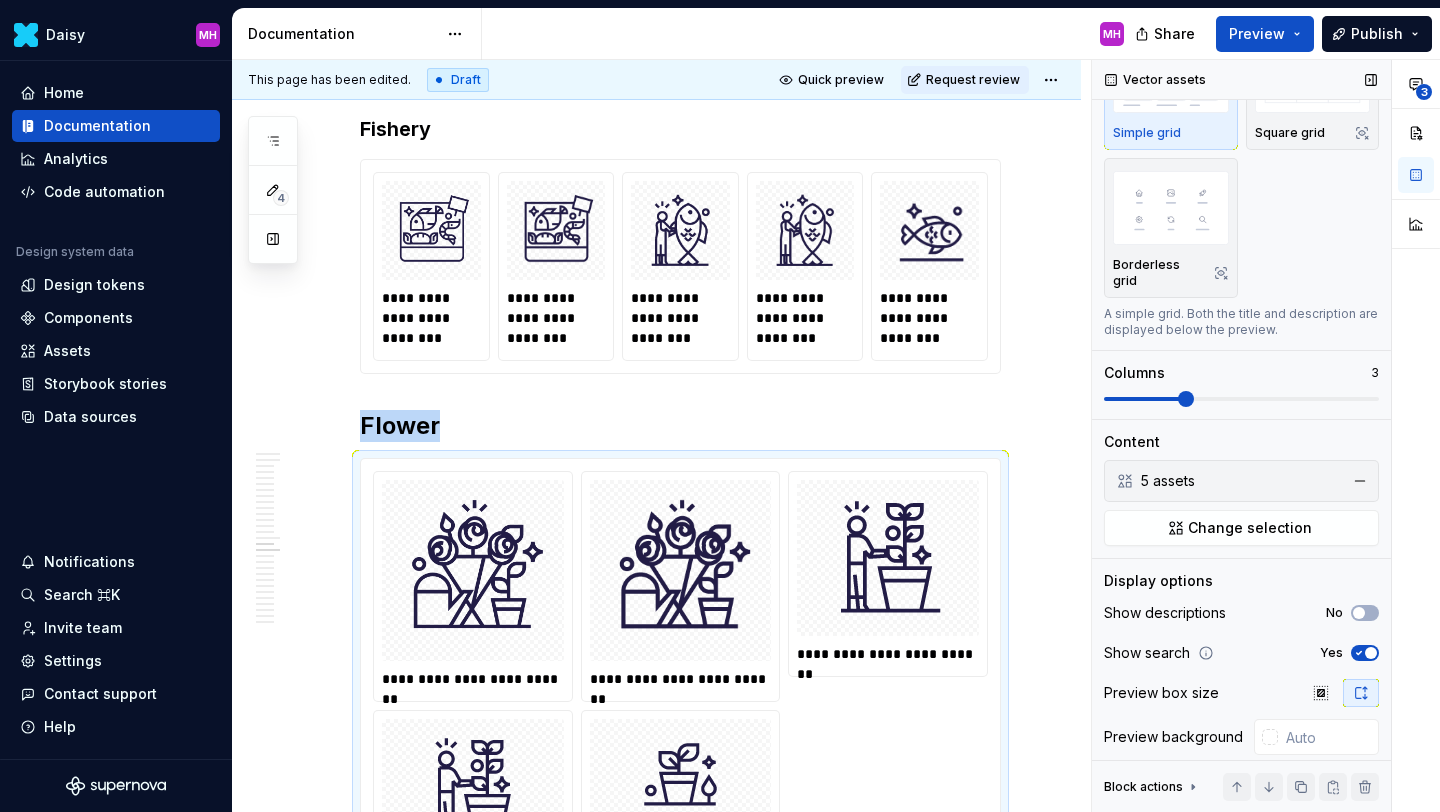 scroll, scrollTop: 5618, scrollLeft: 0, axis: vertical 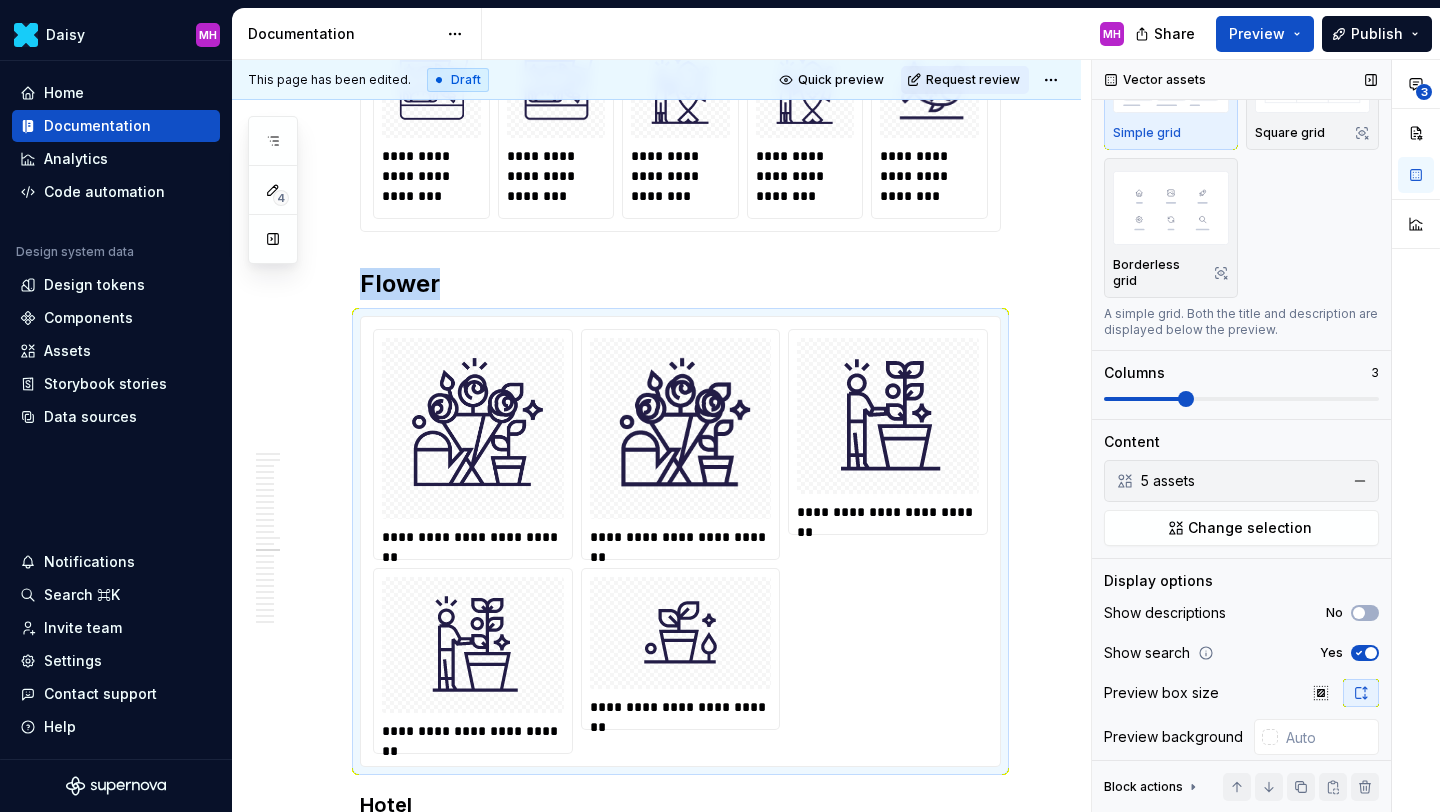 click 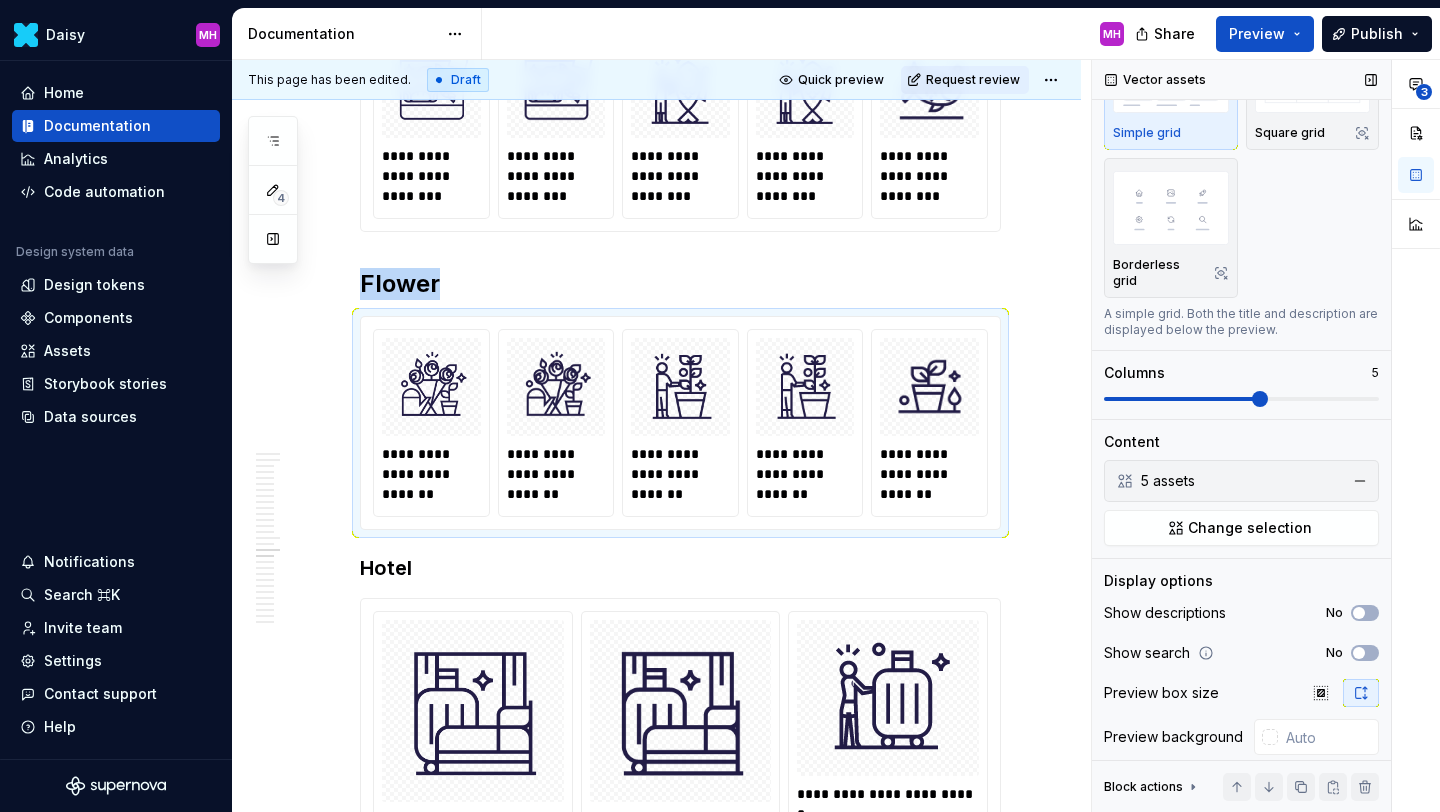 click at bounding box center [1241, 399] 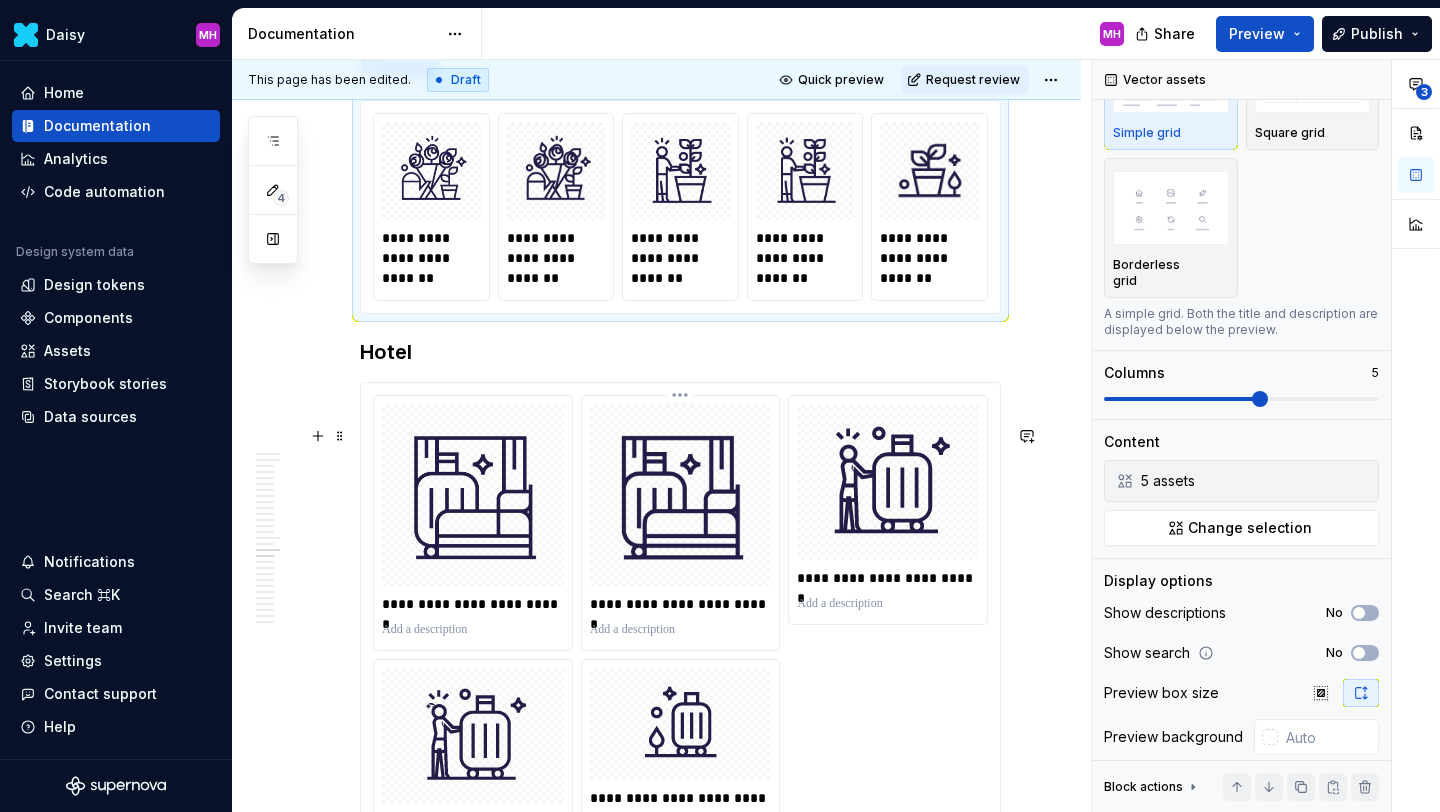 scroll, scrollTop: 5842, scrollLeft: 0, axis: vertical 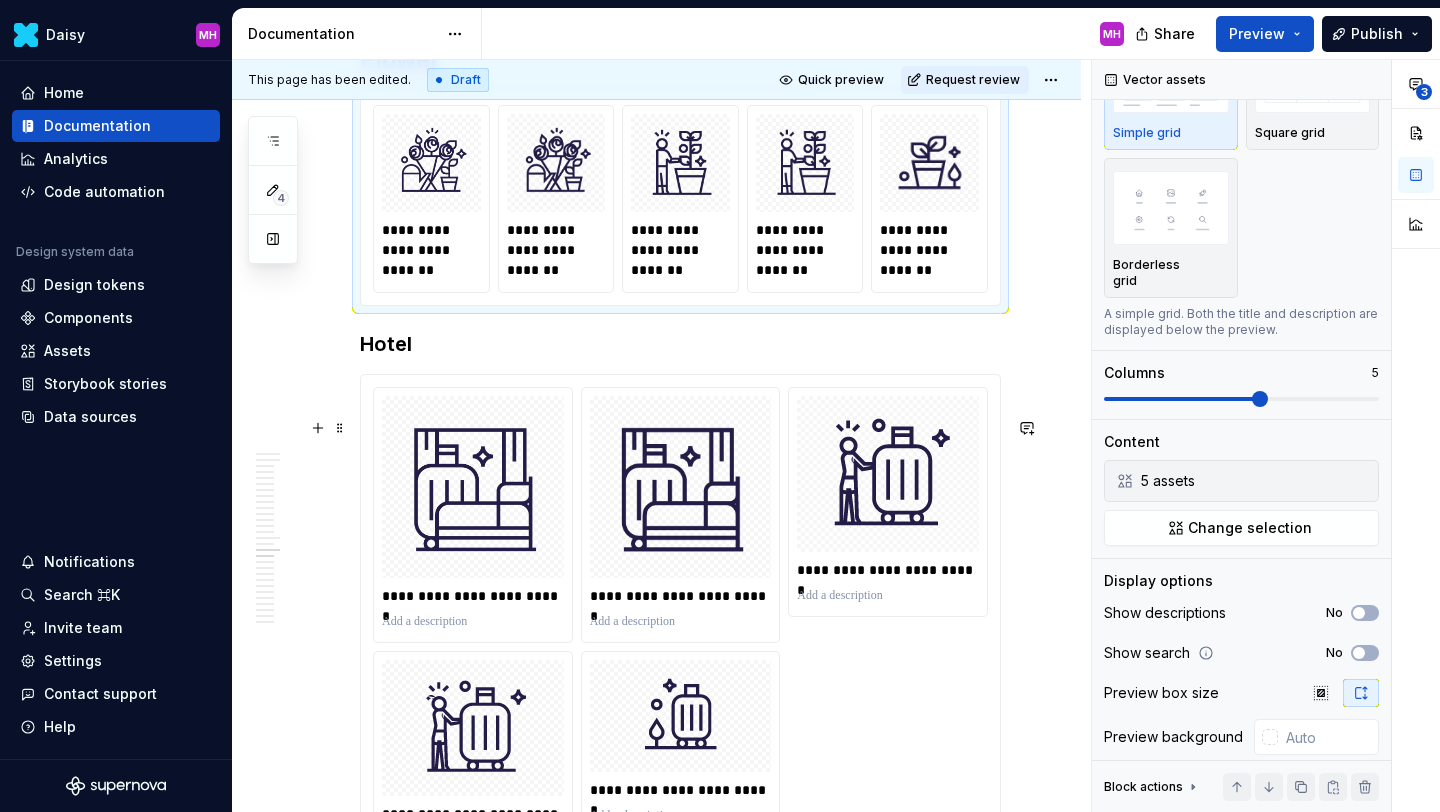 click on "**********" at bounding box center (680, 624) 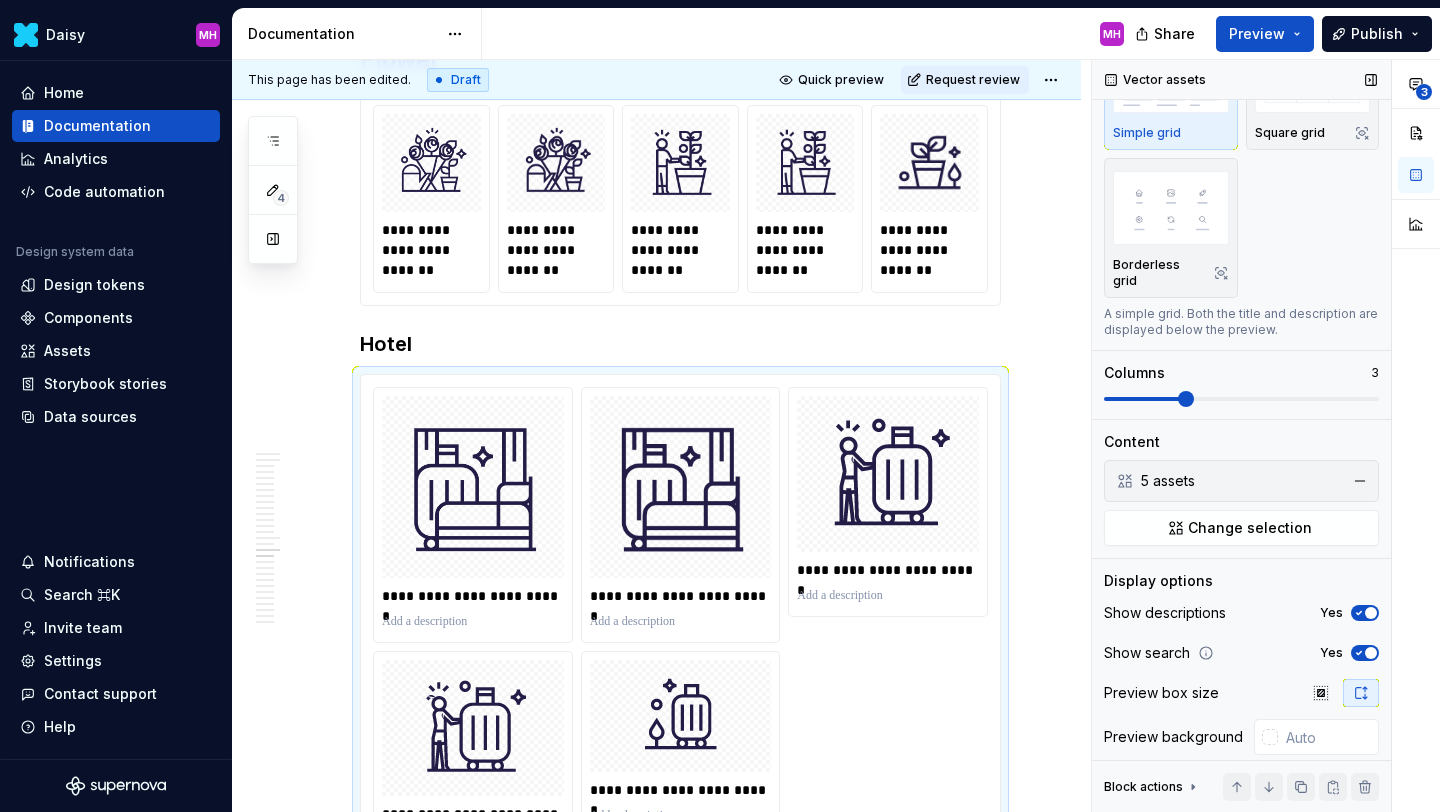 click 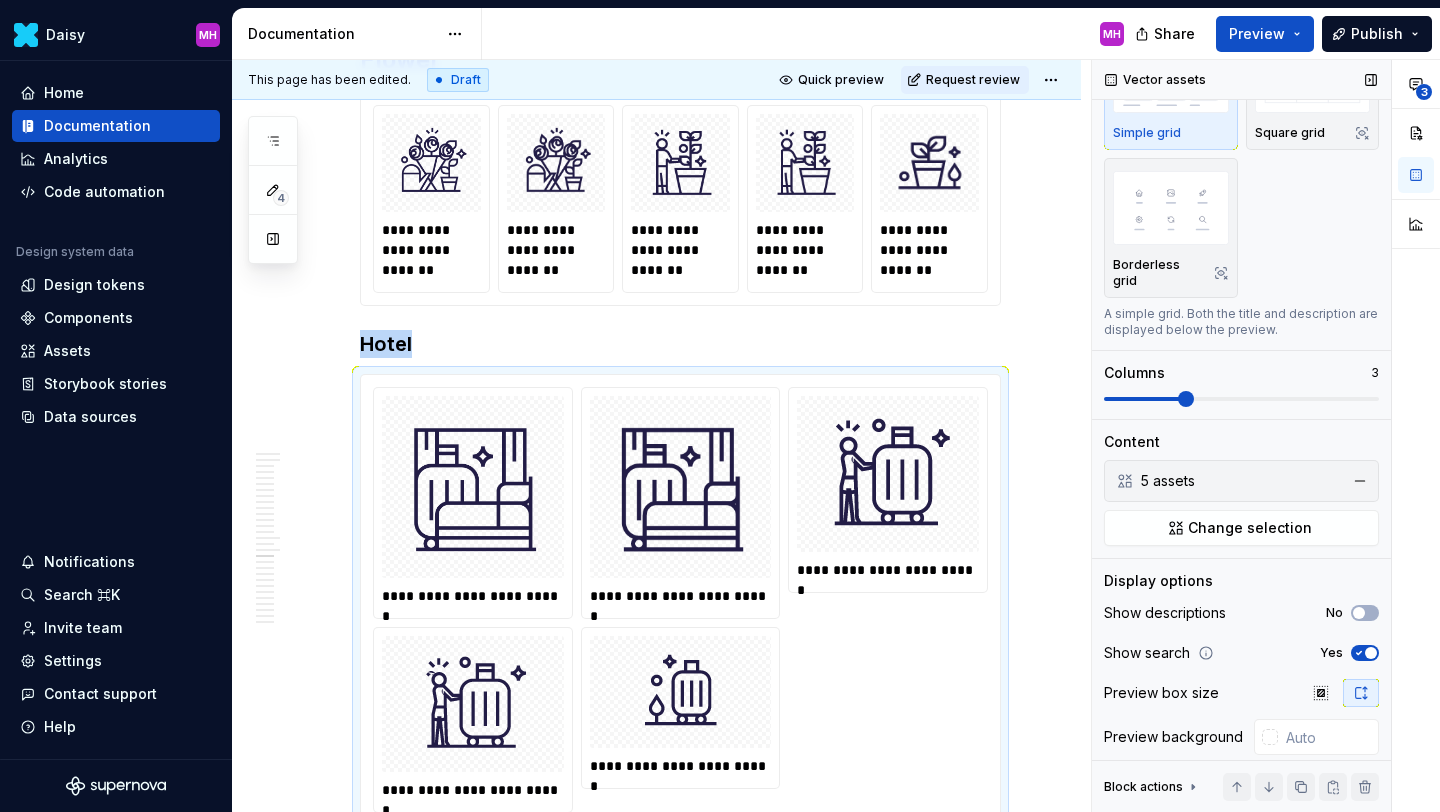 scroll, scrollTop: 5903, scrollLeft: 0, axis: vertical 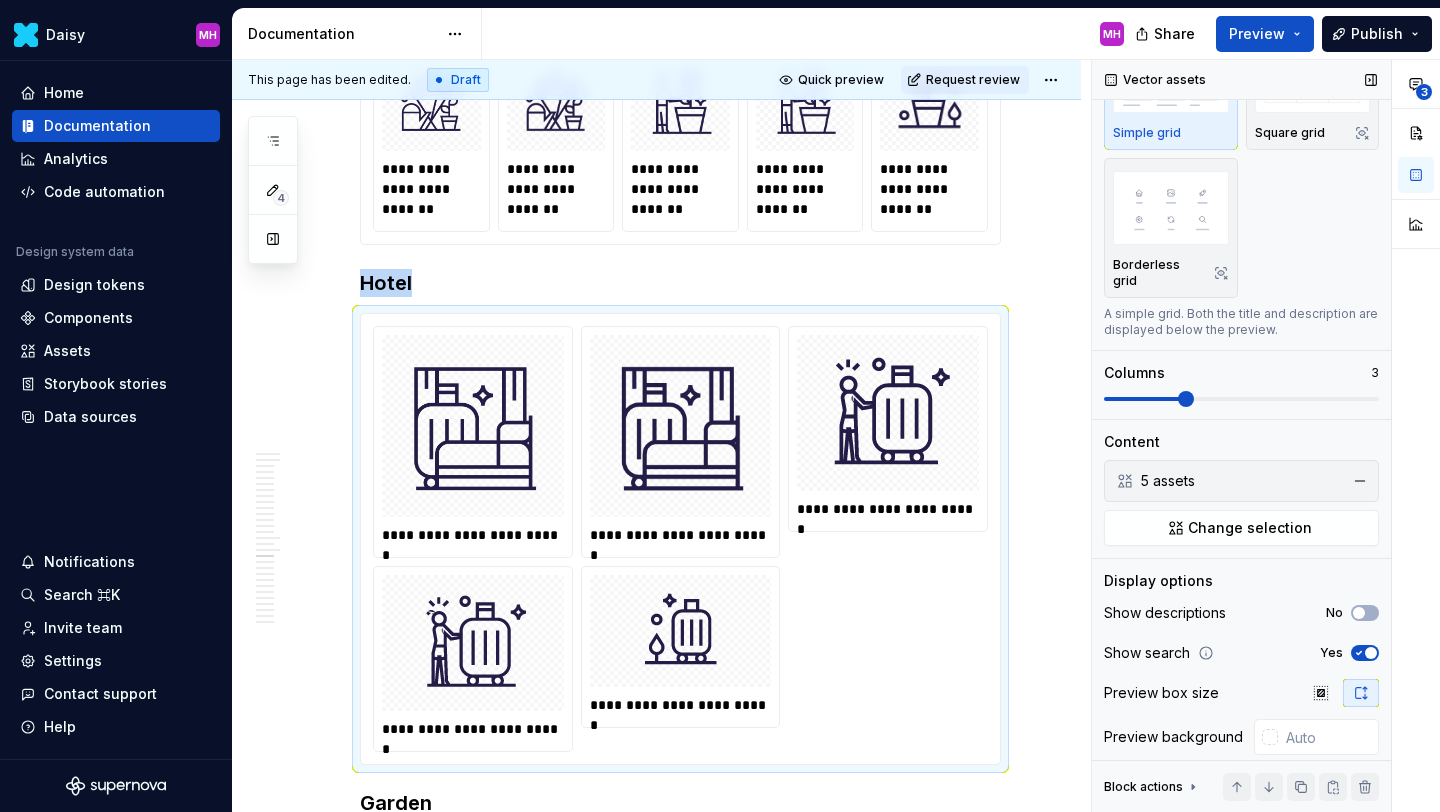 click 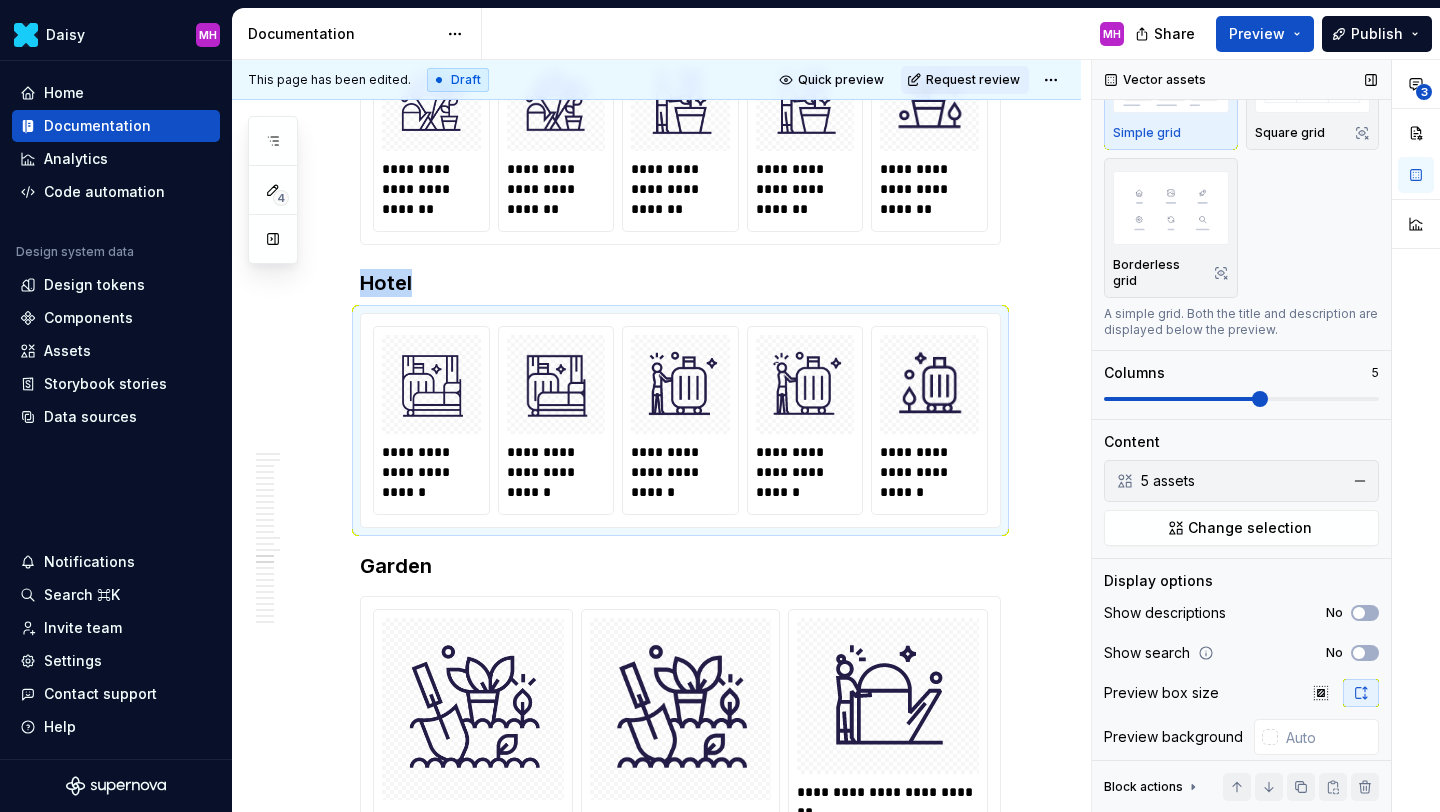 click at bounding box center (1241, 399) 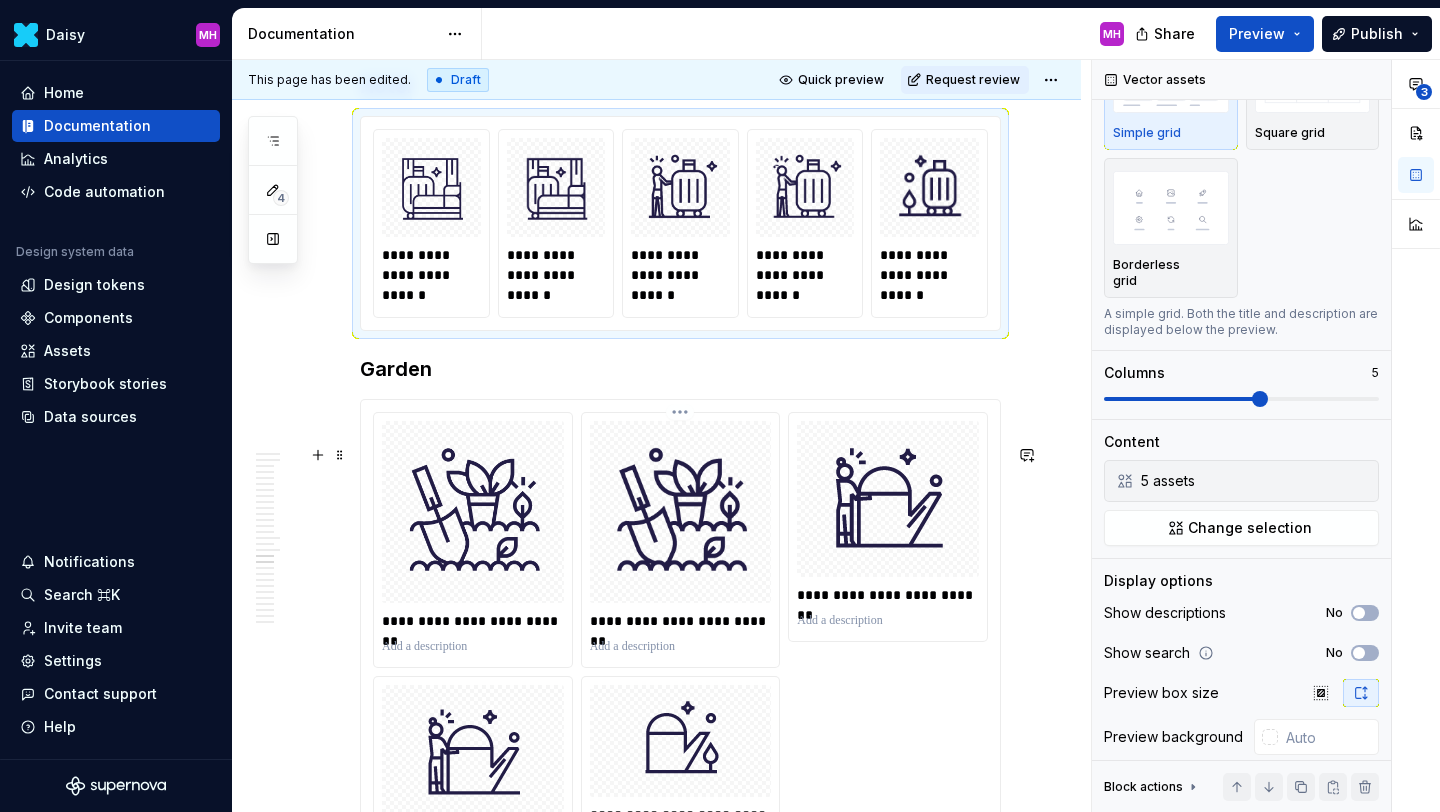 scroll, scrollTop: 6122, scrollLeft: 0, axis: vertical 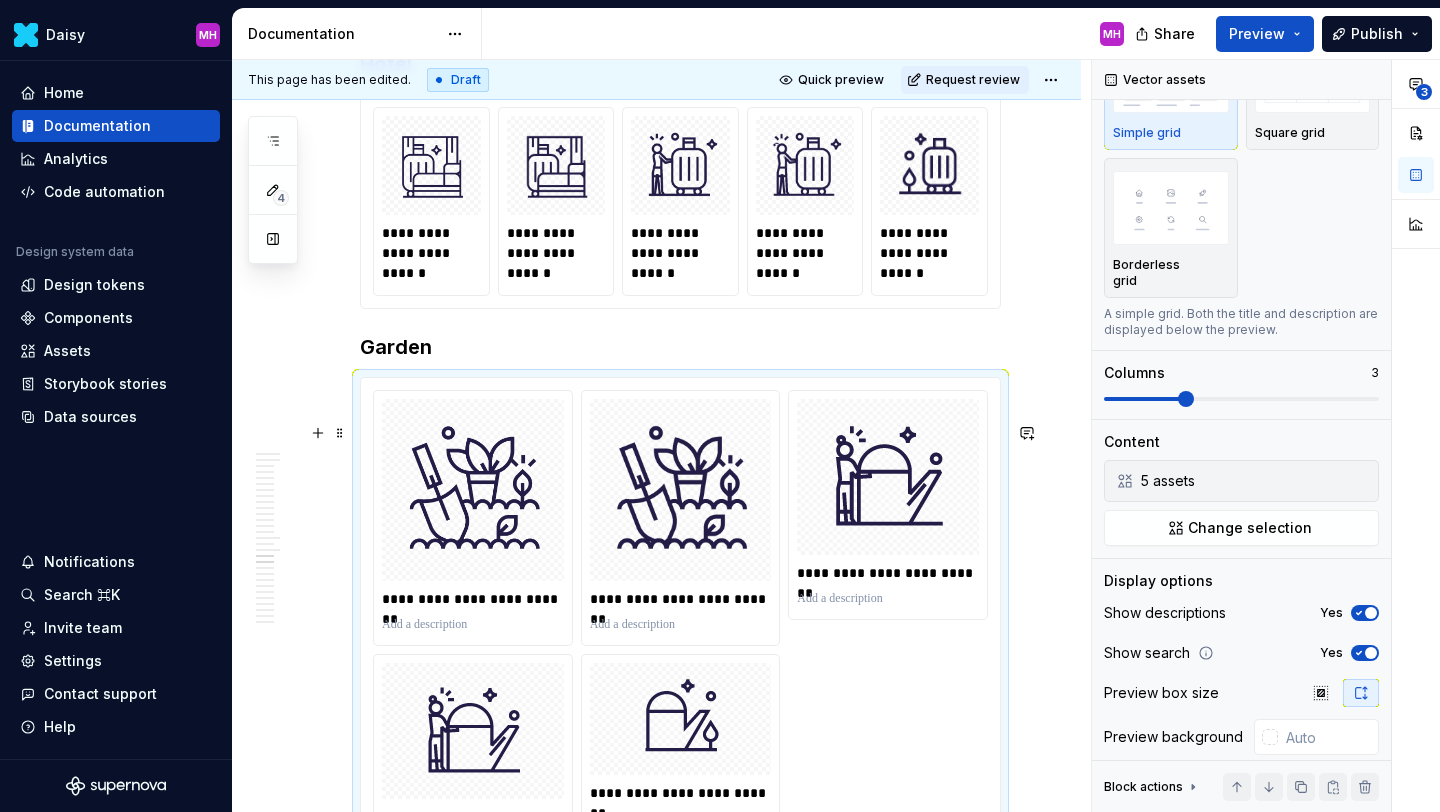 click on "**********" at bounding box center [680, 627] 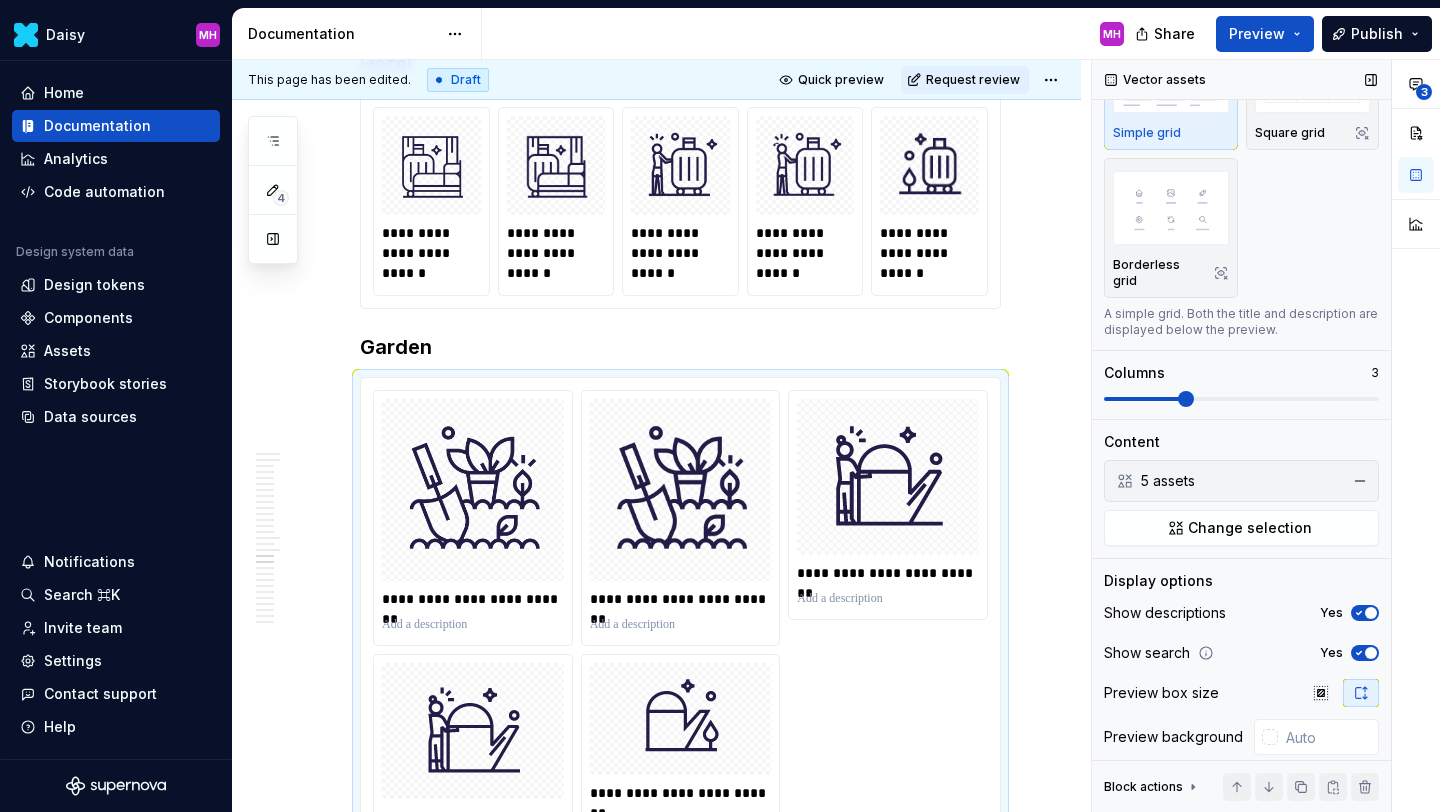 click 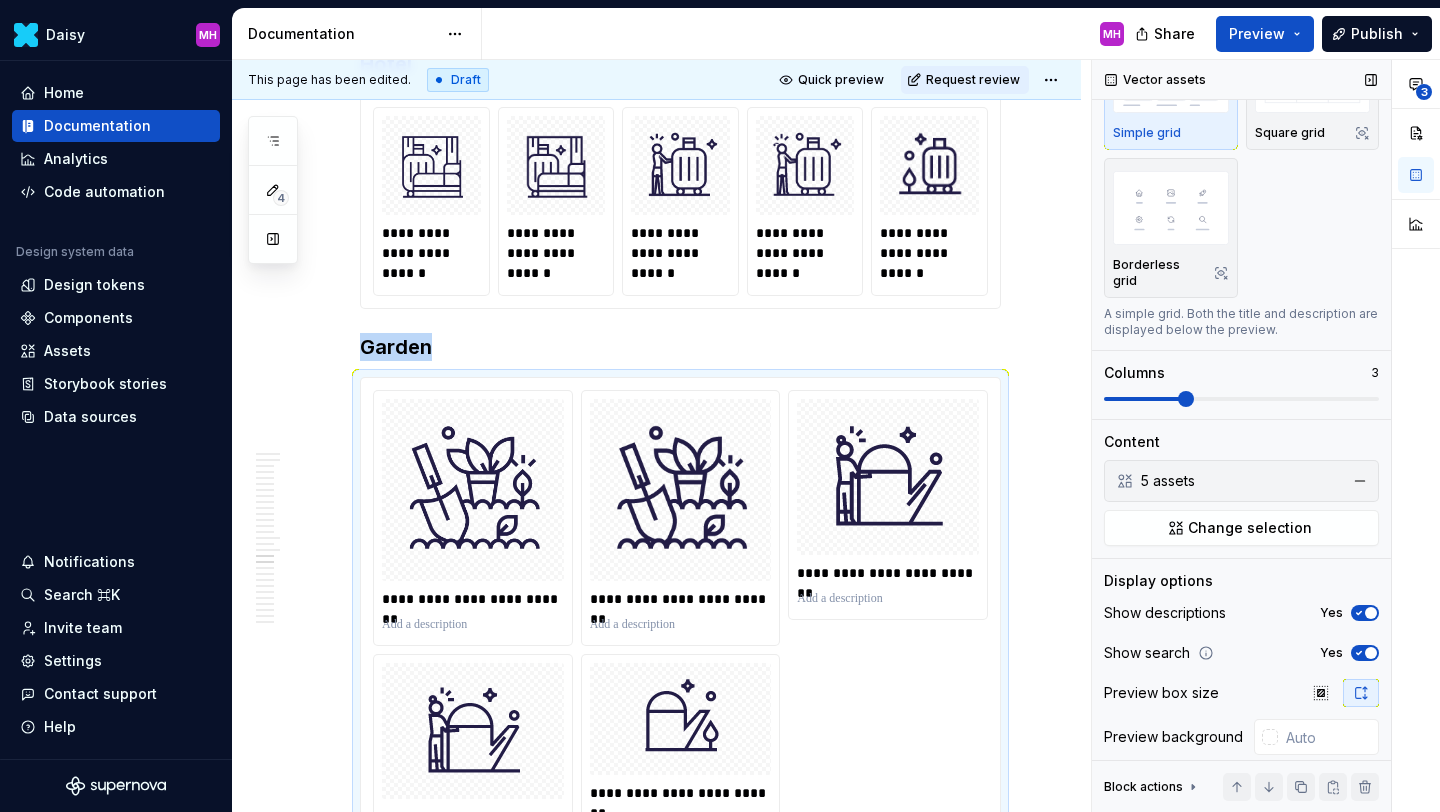 scroll, scrollTop: 6188, scrollLeft: 0, axis: vertical 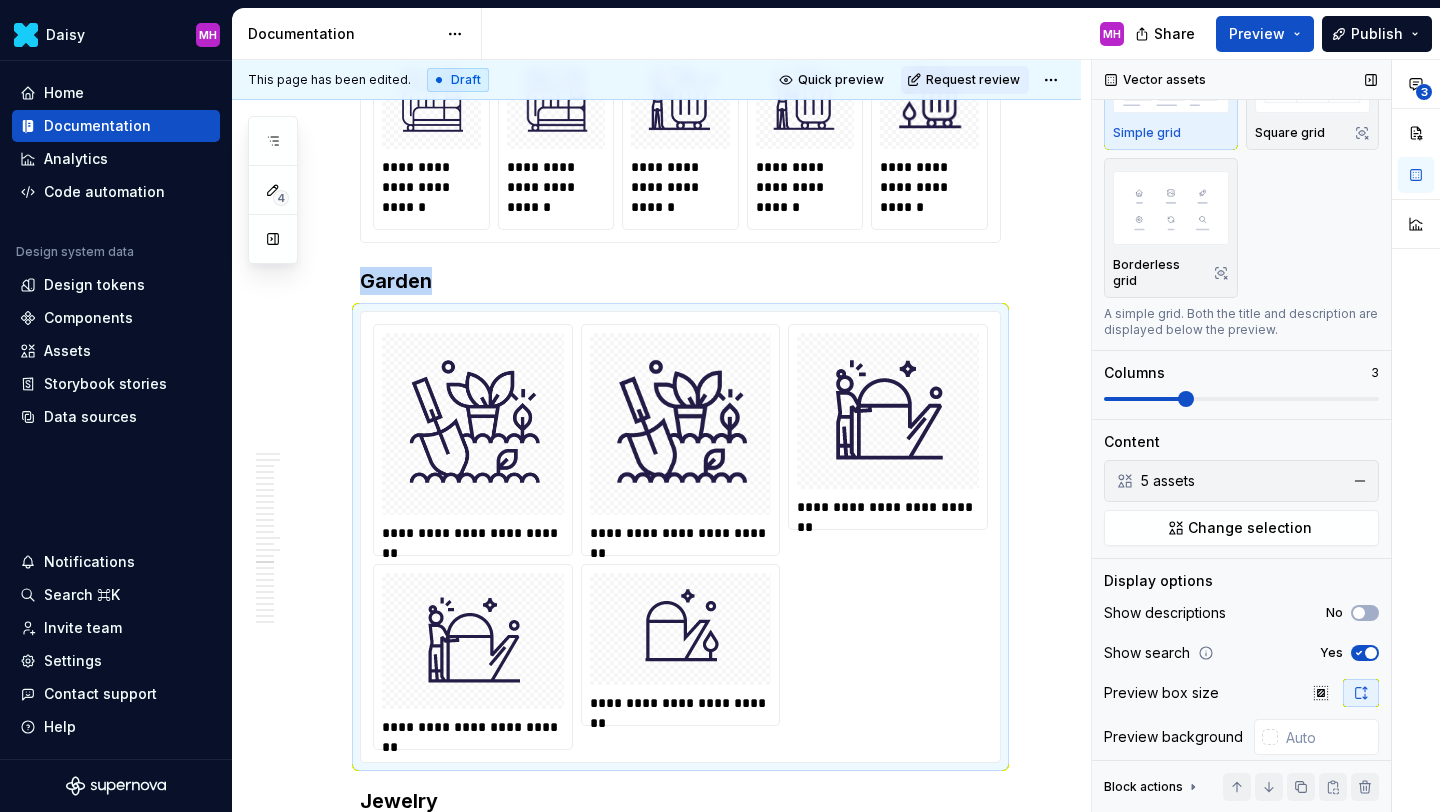 click 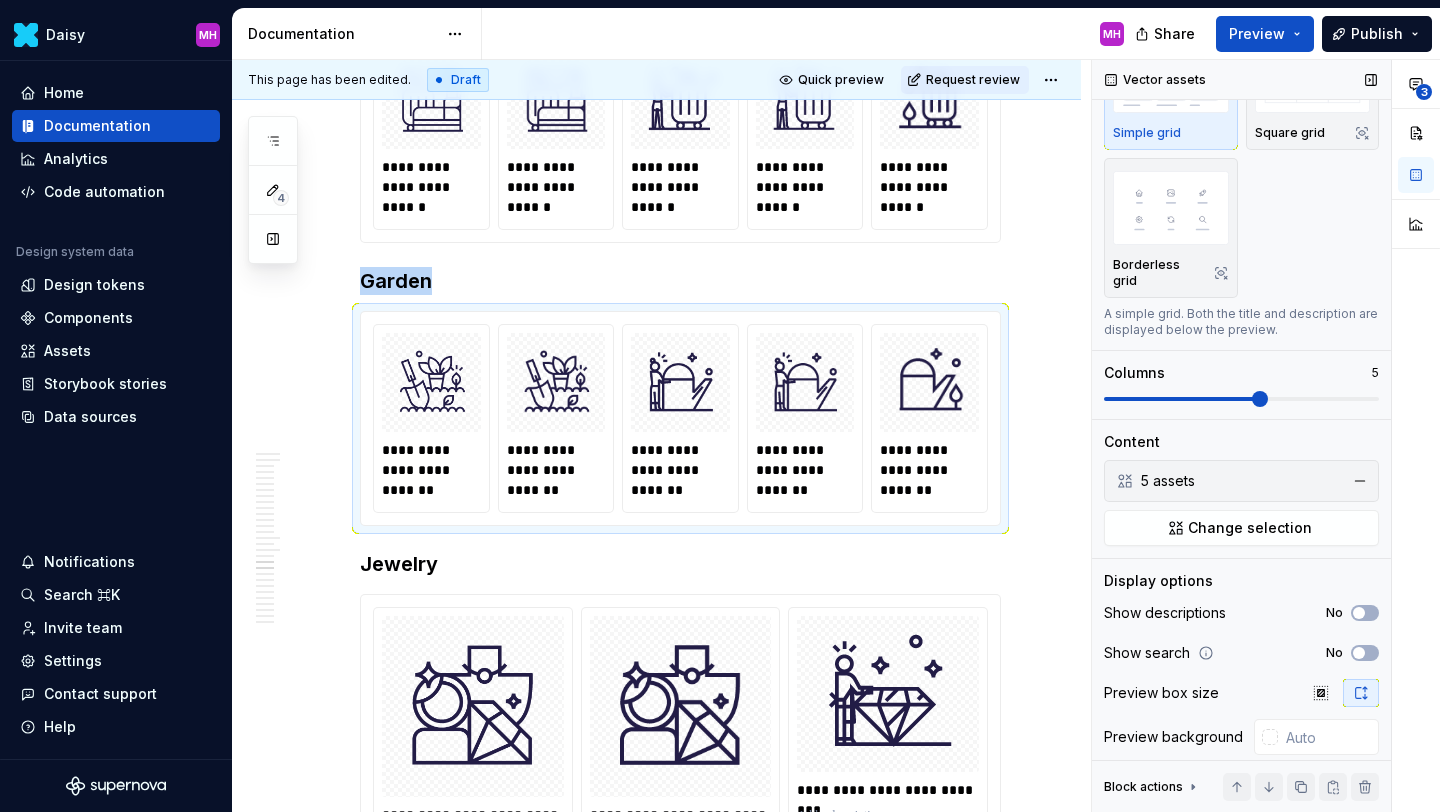 click at bounding box center [1241, 399] 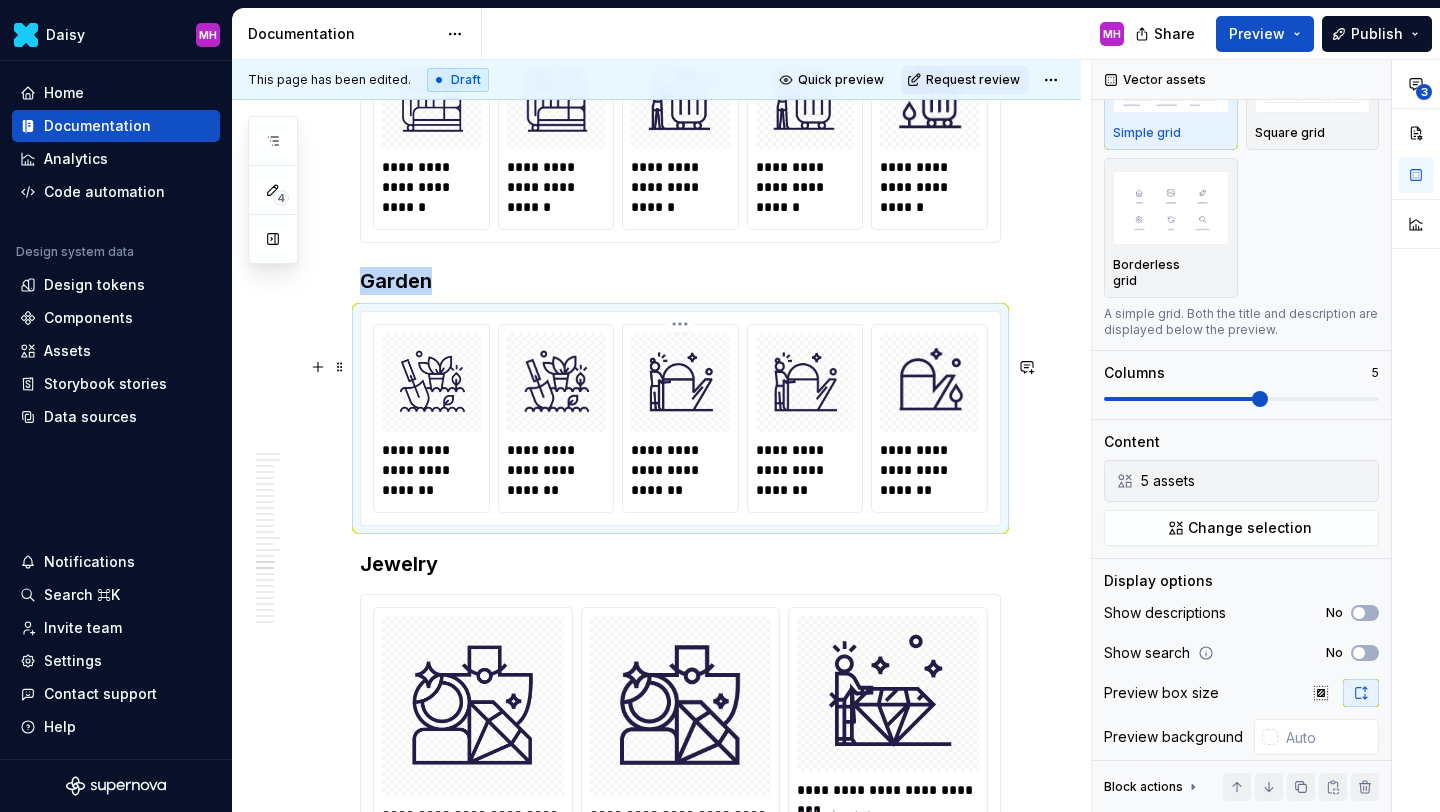 scroll, scrollTop: 6388, scrollLeft: 0, axis: vertical 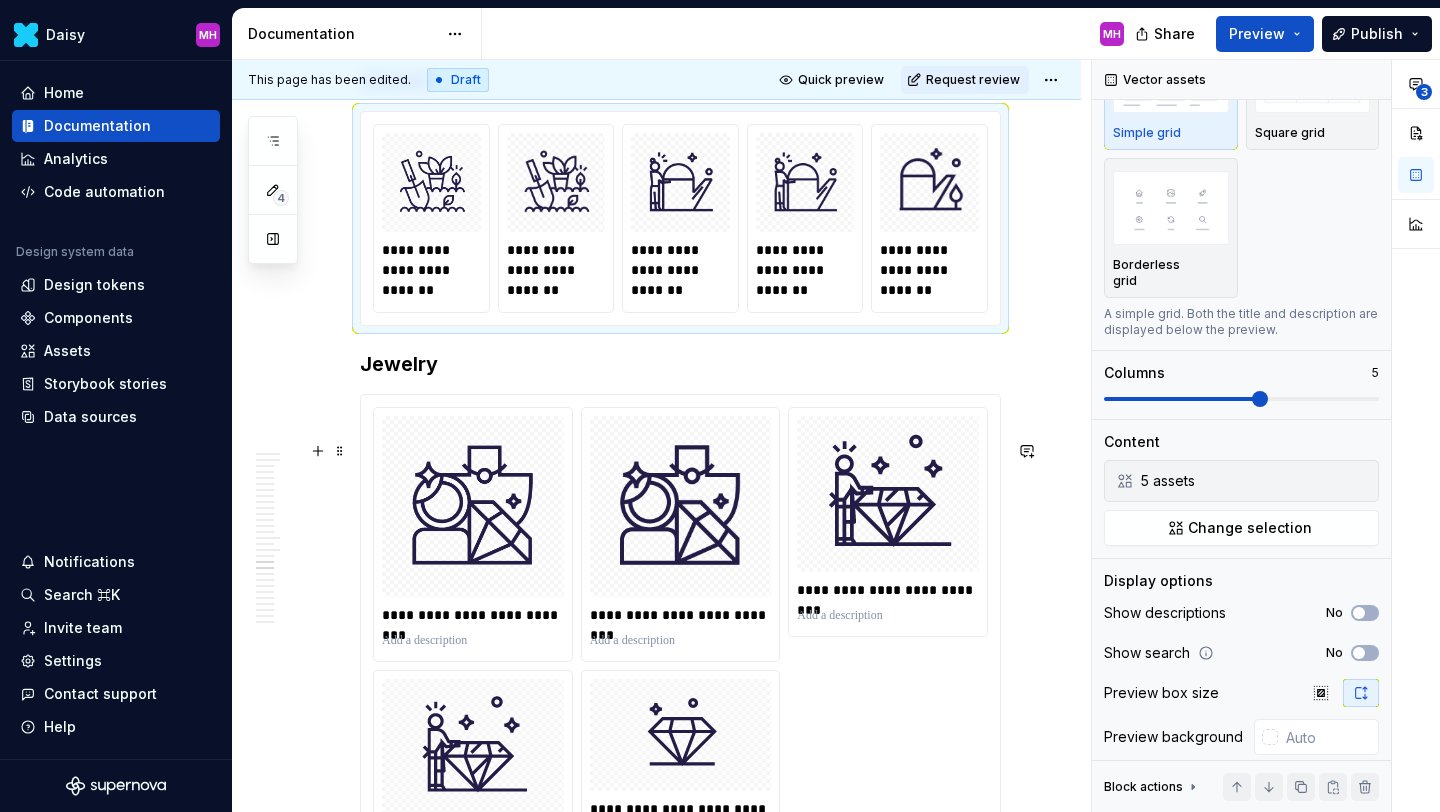 click on "**********" at bounding box center (680, 644) 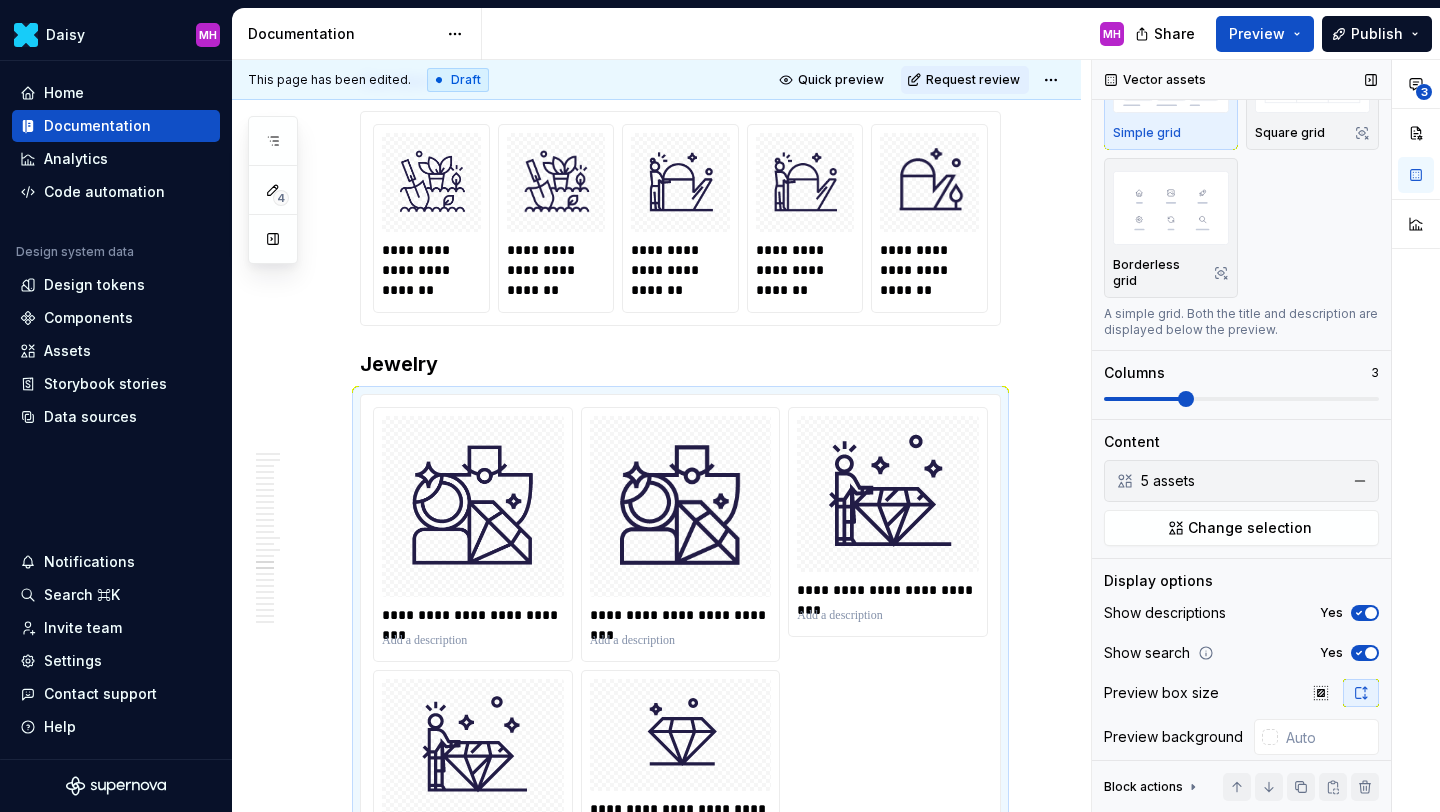 click 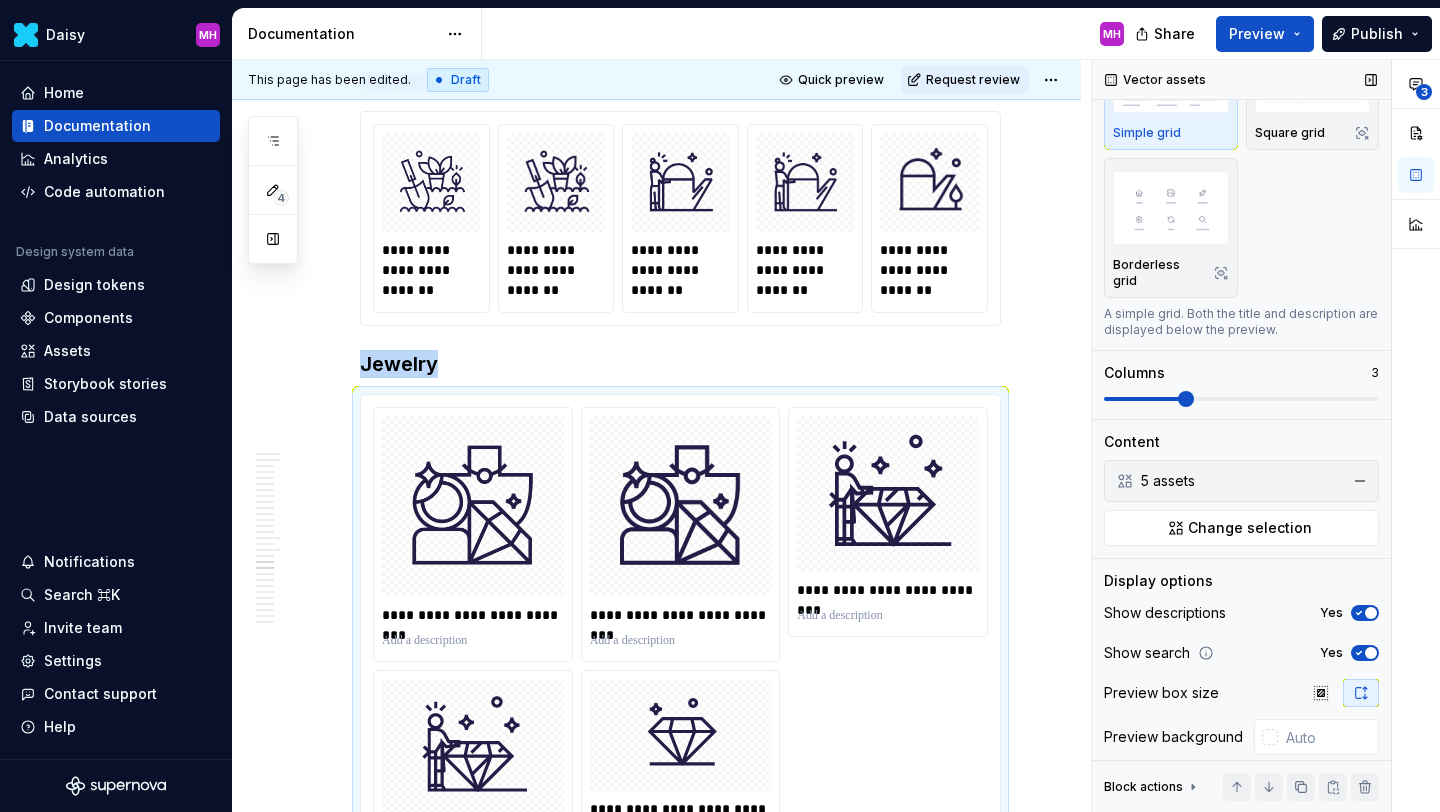 scroll, scrollTop: 6472, scrollLeft: 0, axis: vertical 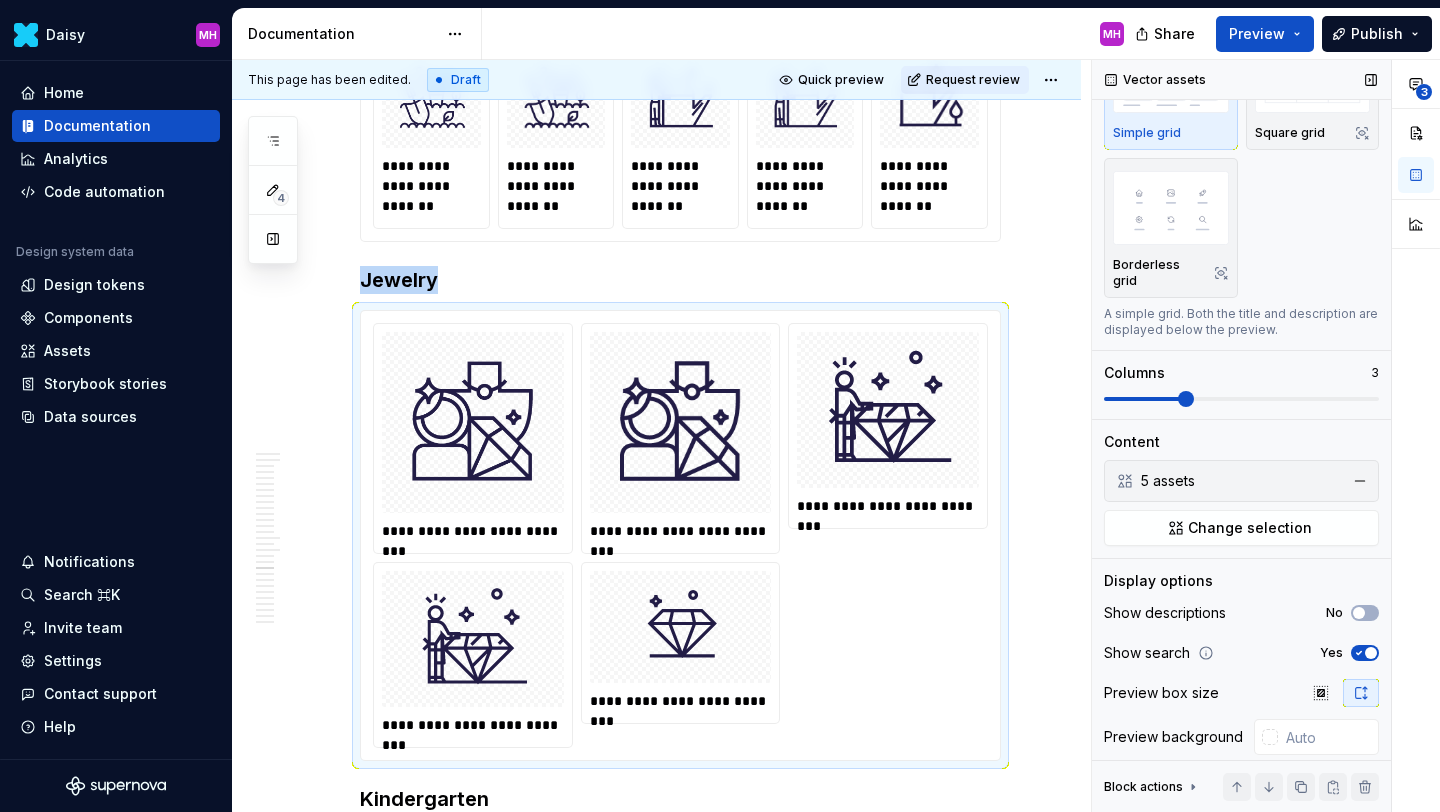 click 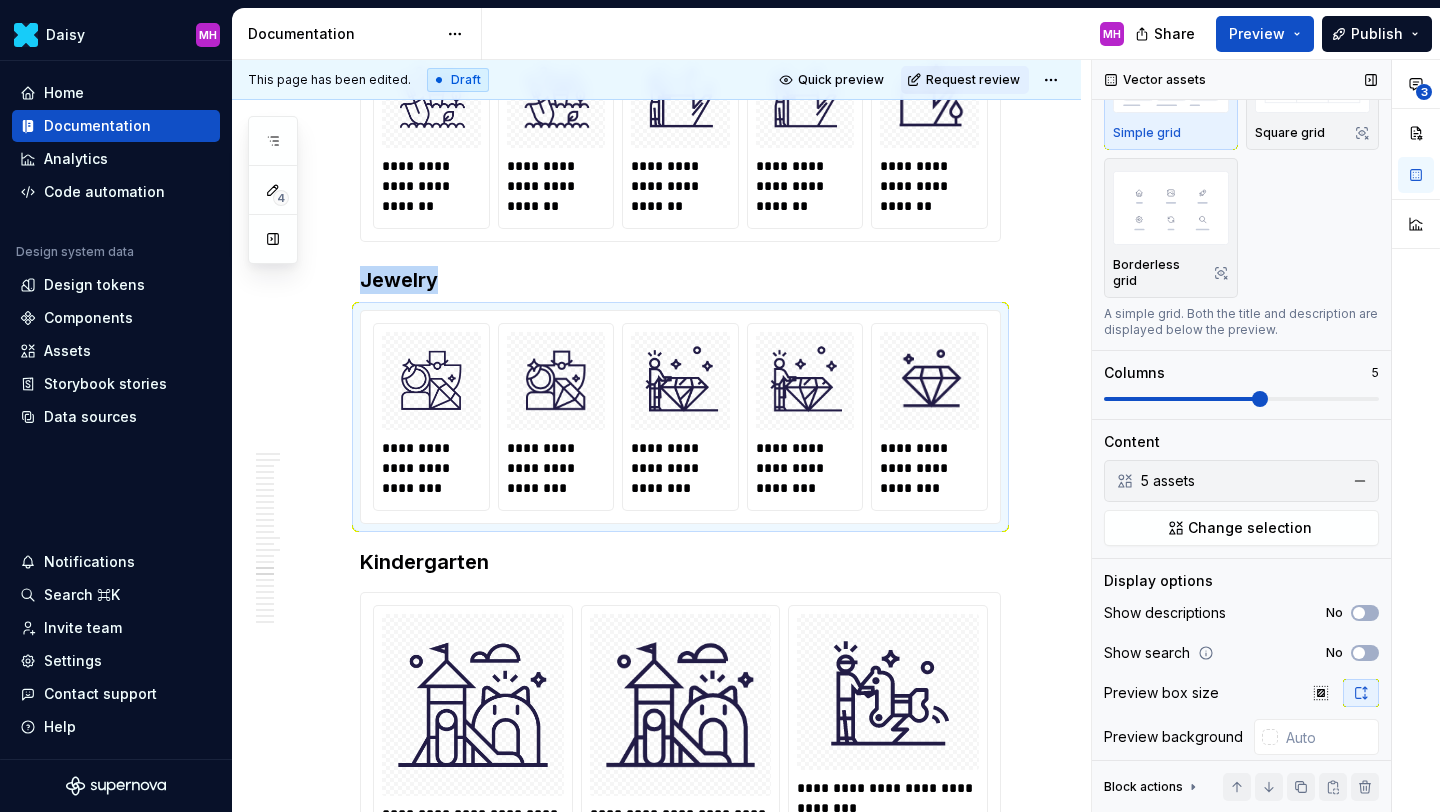 click at bounding box center (1241, 399) 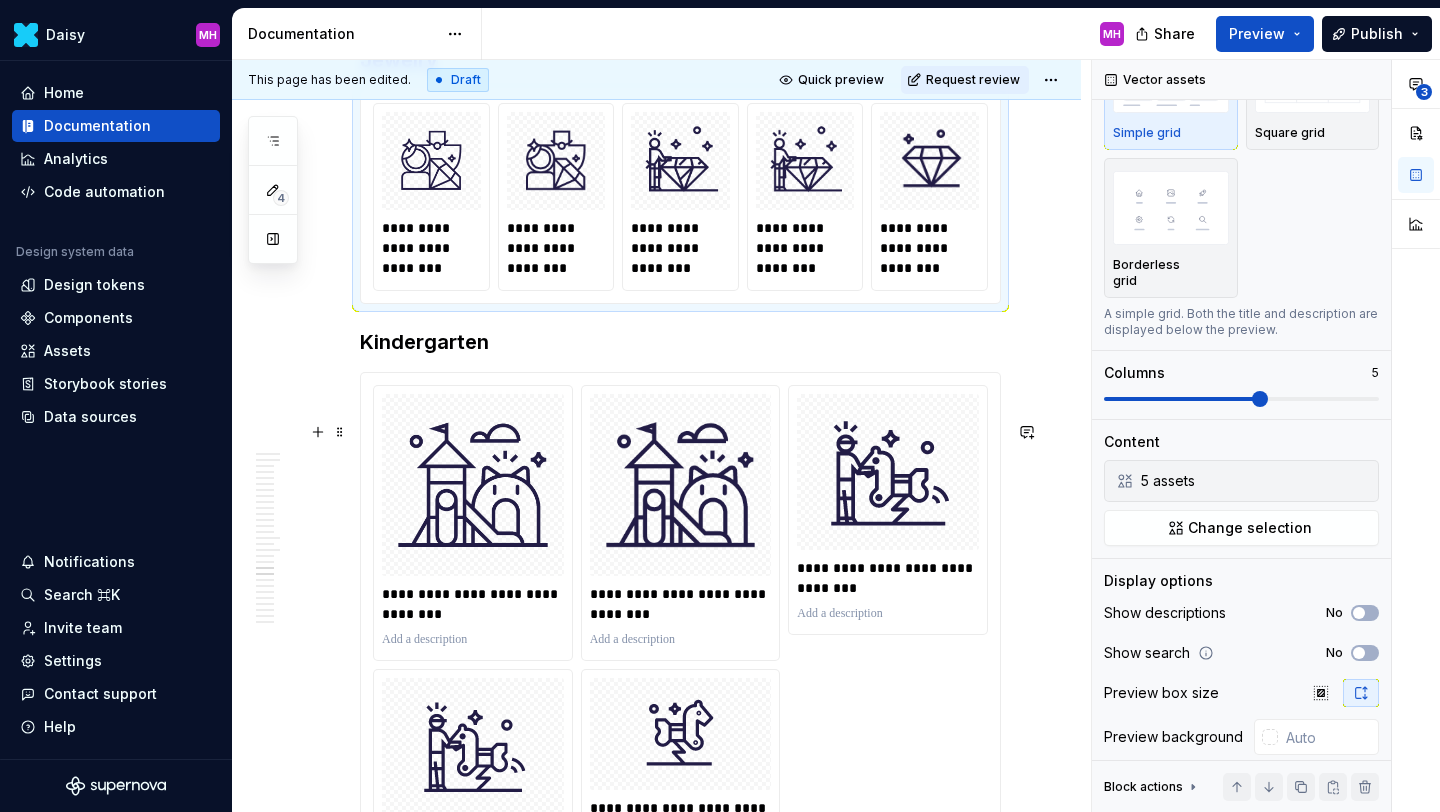 scroll, scrollTop: 6720, scrollLeft: 0, axis: vertical 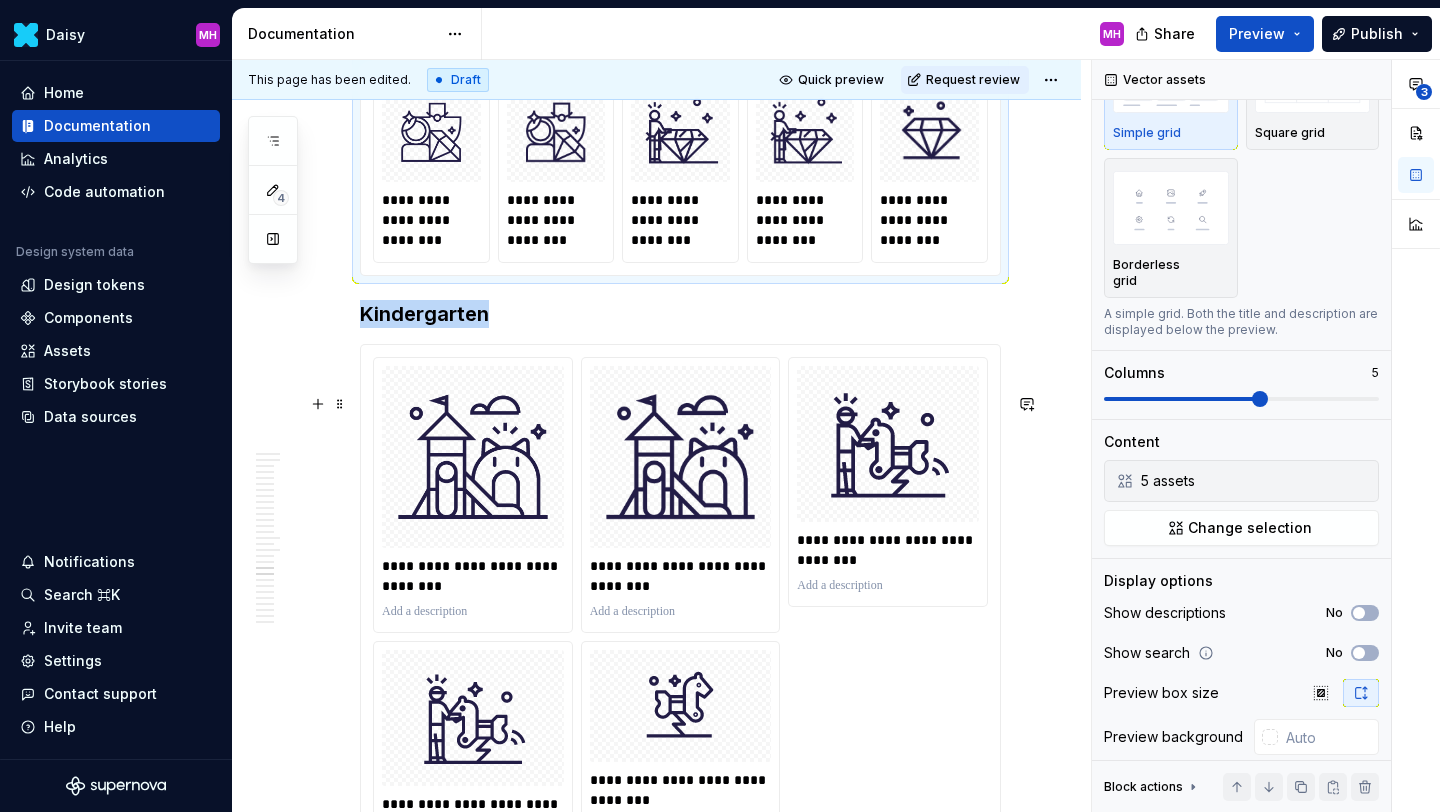 click on "**********" at bounding box center (680, 614) 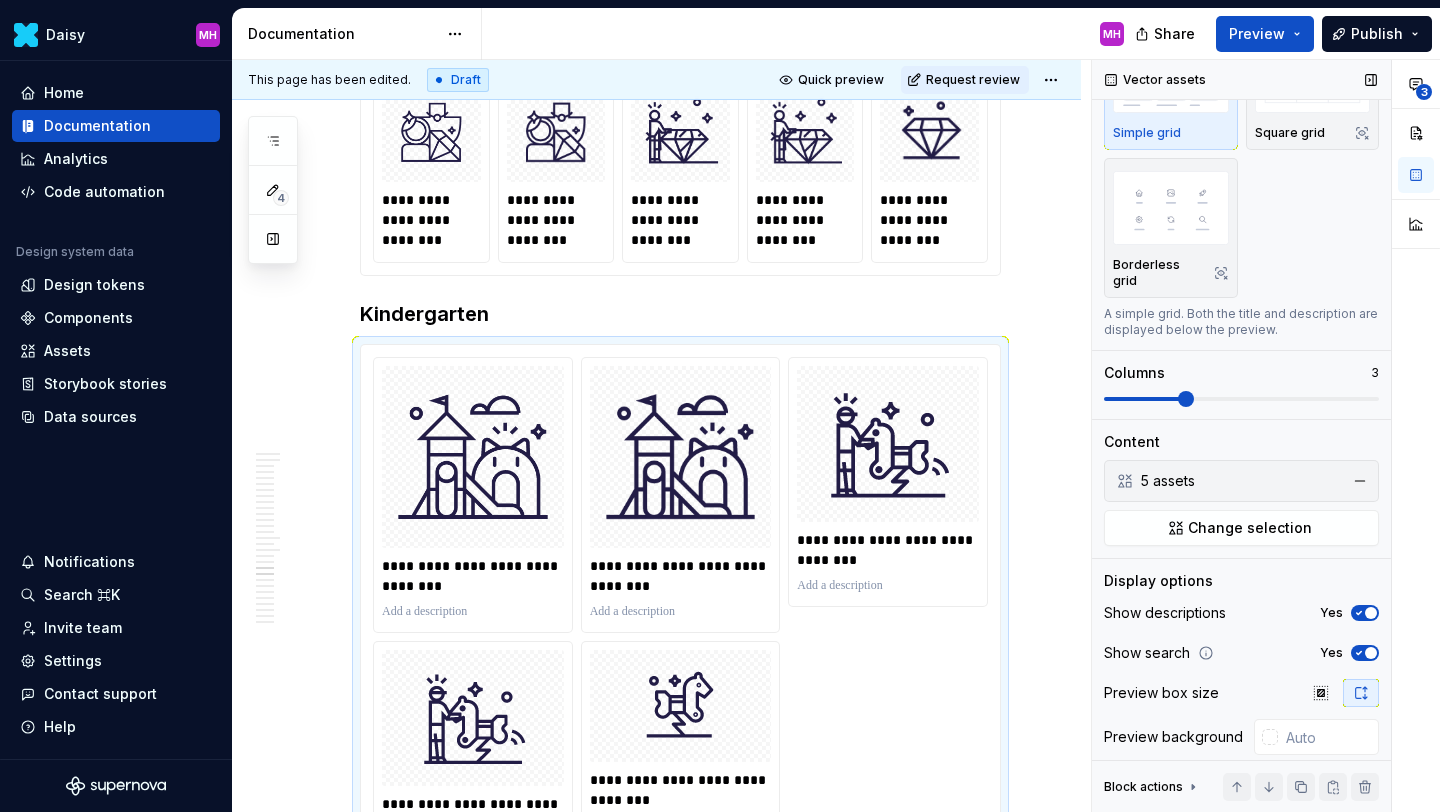 click 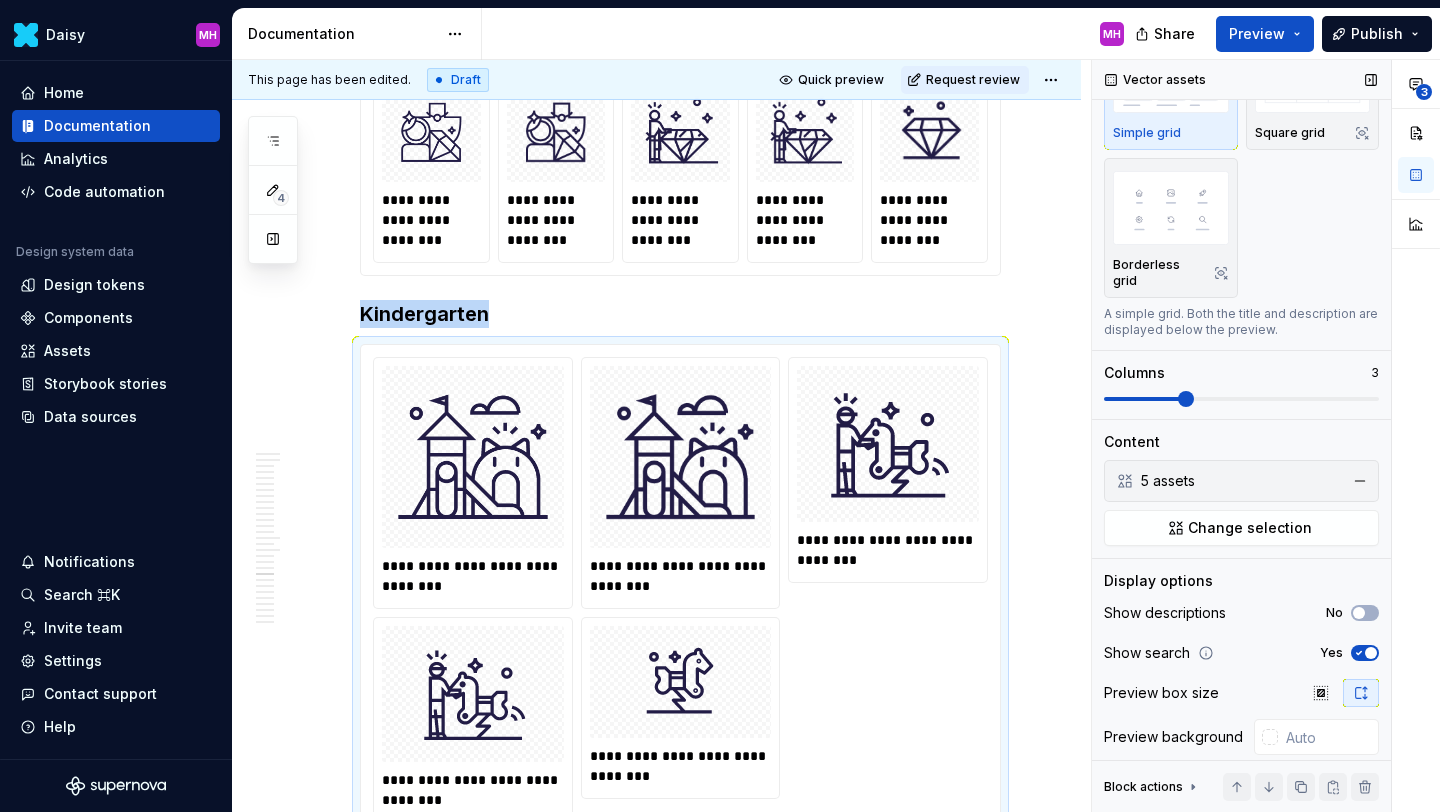 scroll, scrollTop: 6797, scrollLeft: 0, axis: vertical 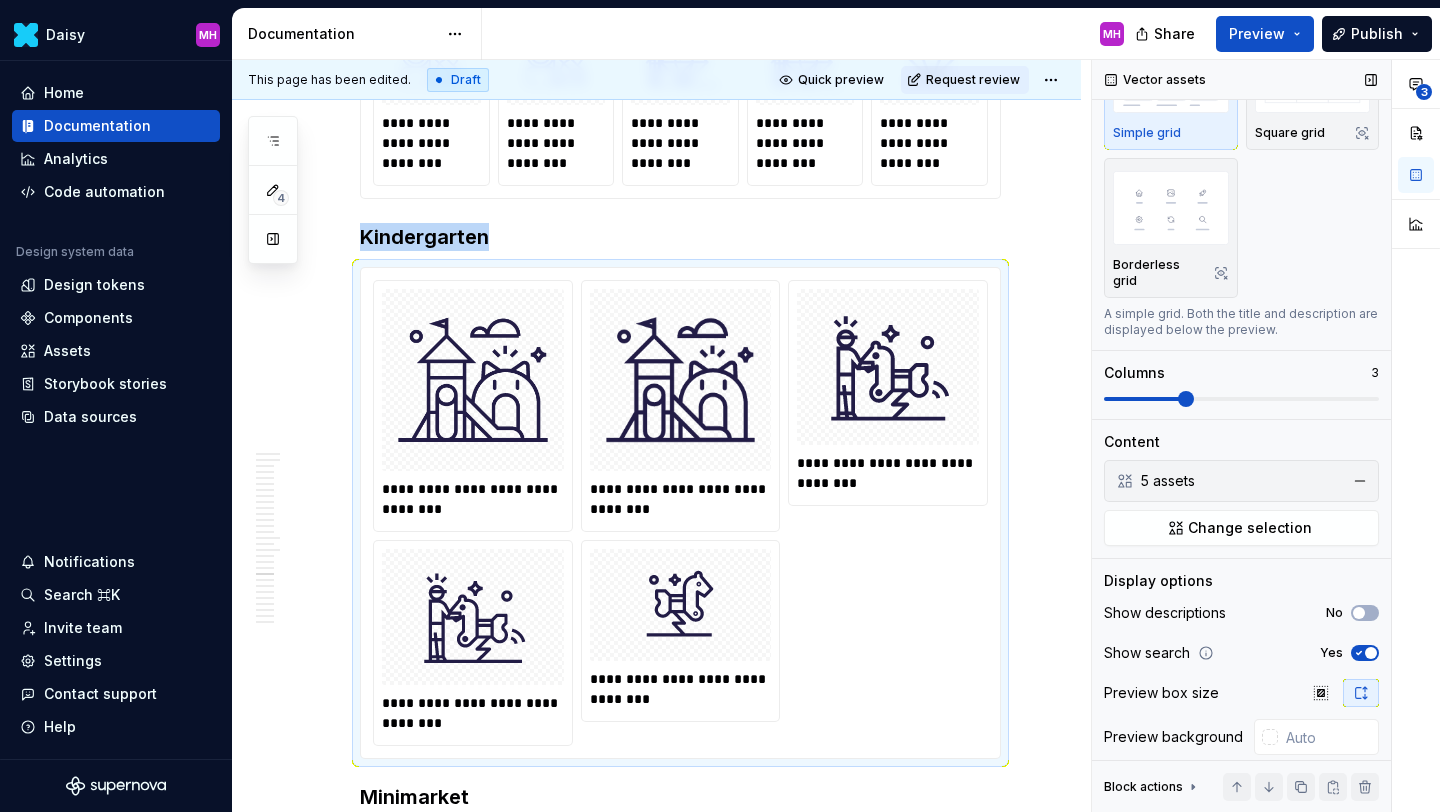 click 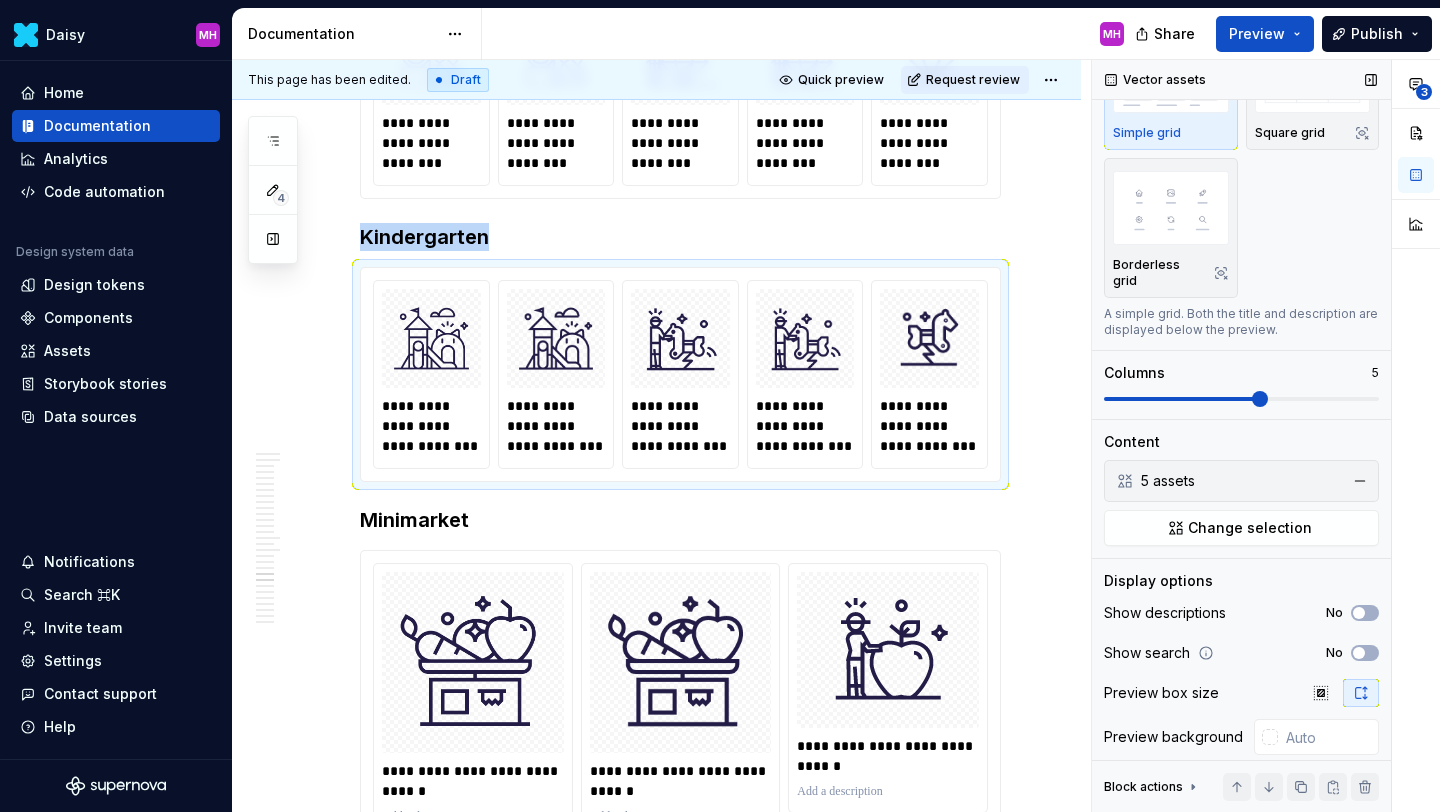 click at bounding box center (1241, 399) 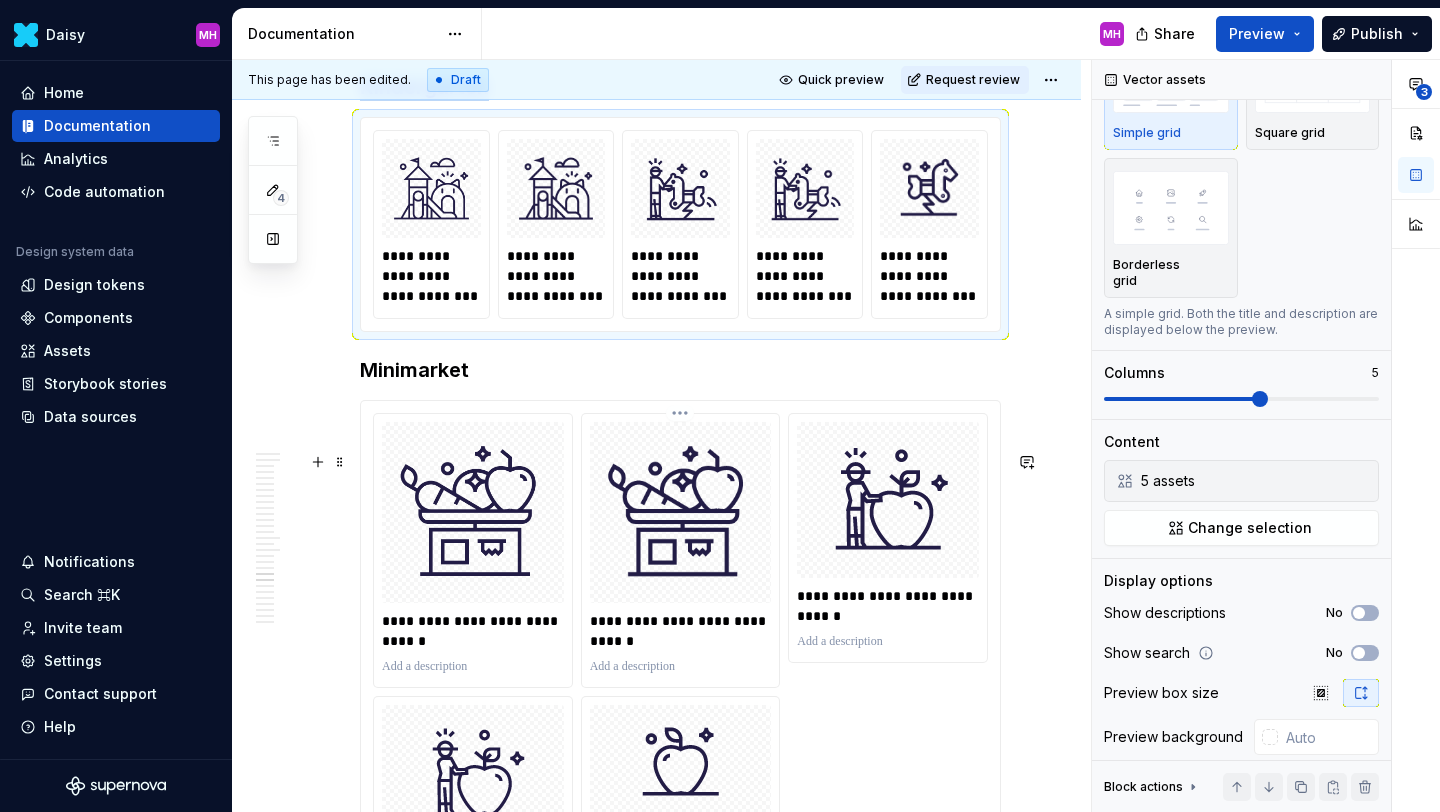 scroll, scrollTop: 6977, scrollLeft: 0, axis: vertical 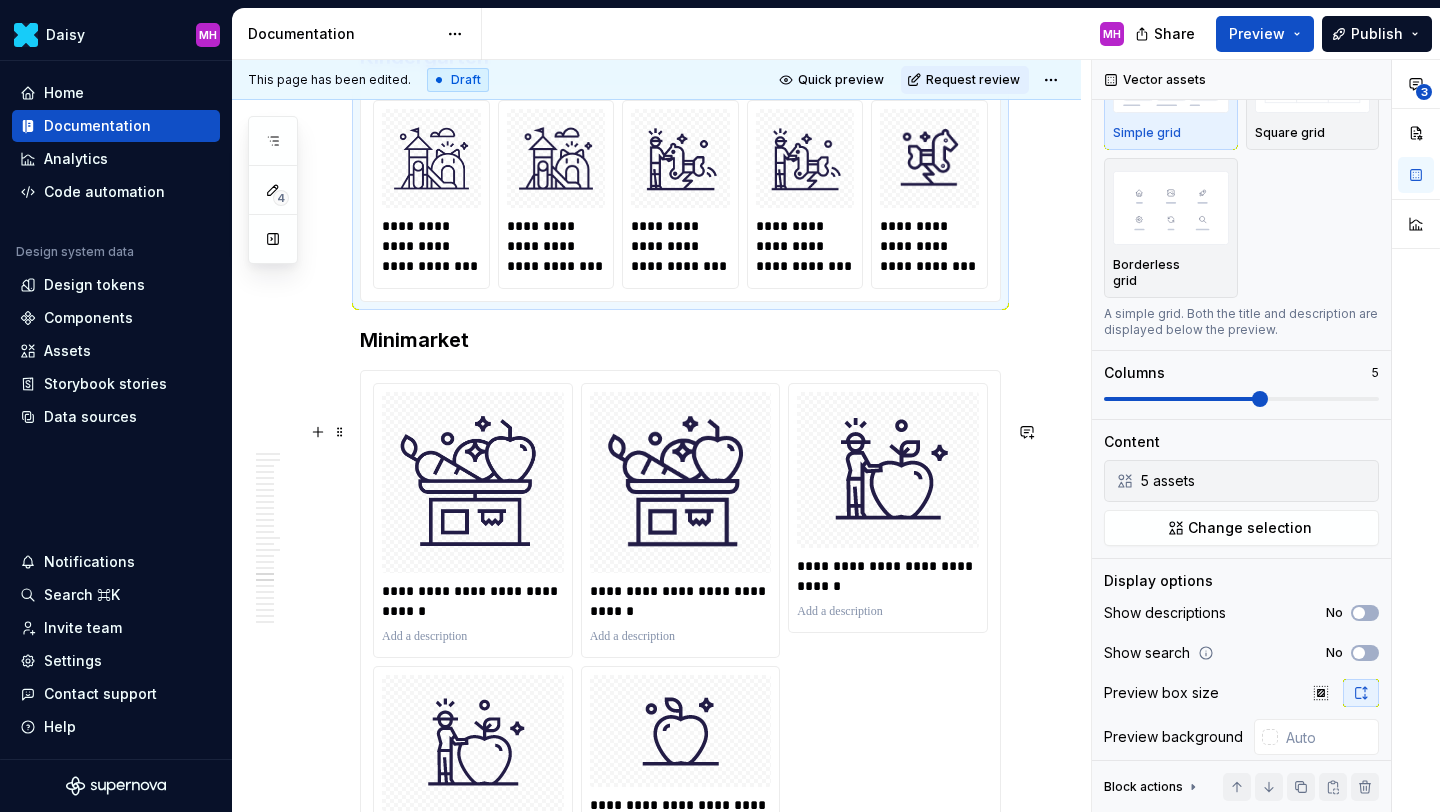 click on "**********" at bounding box center [680, 640] 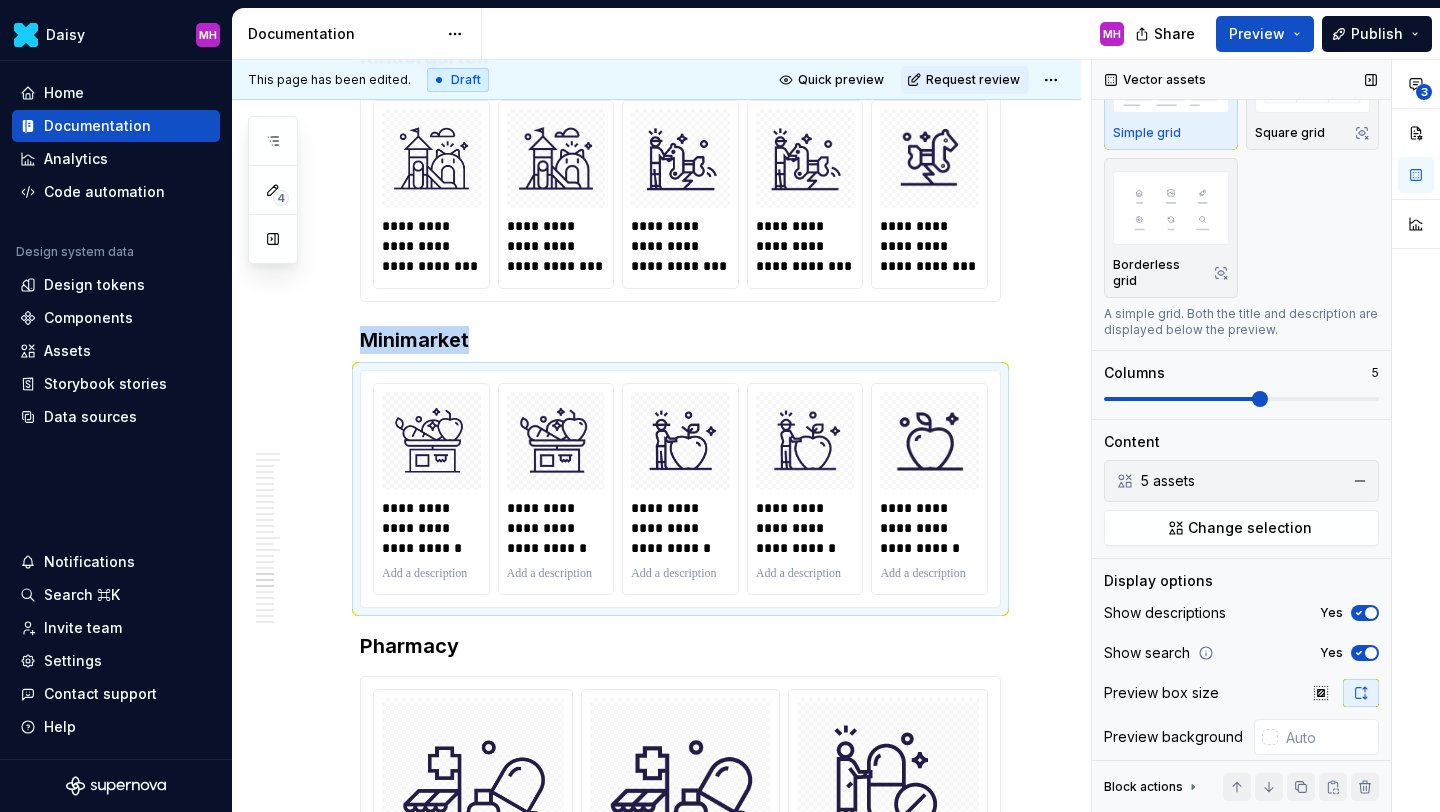 click at bounding box center [1241, 399] 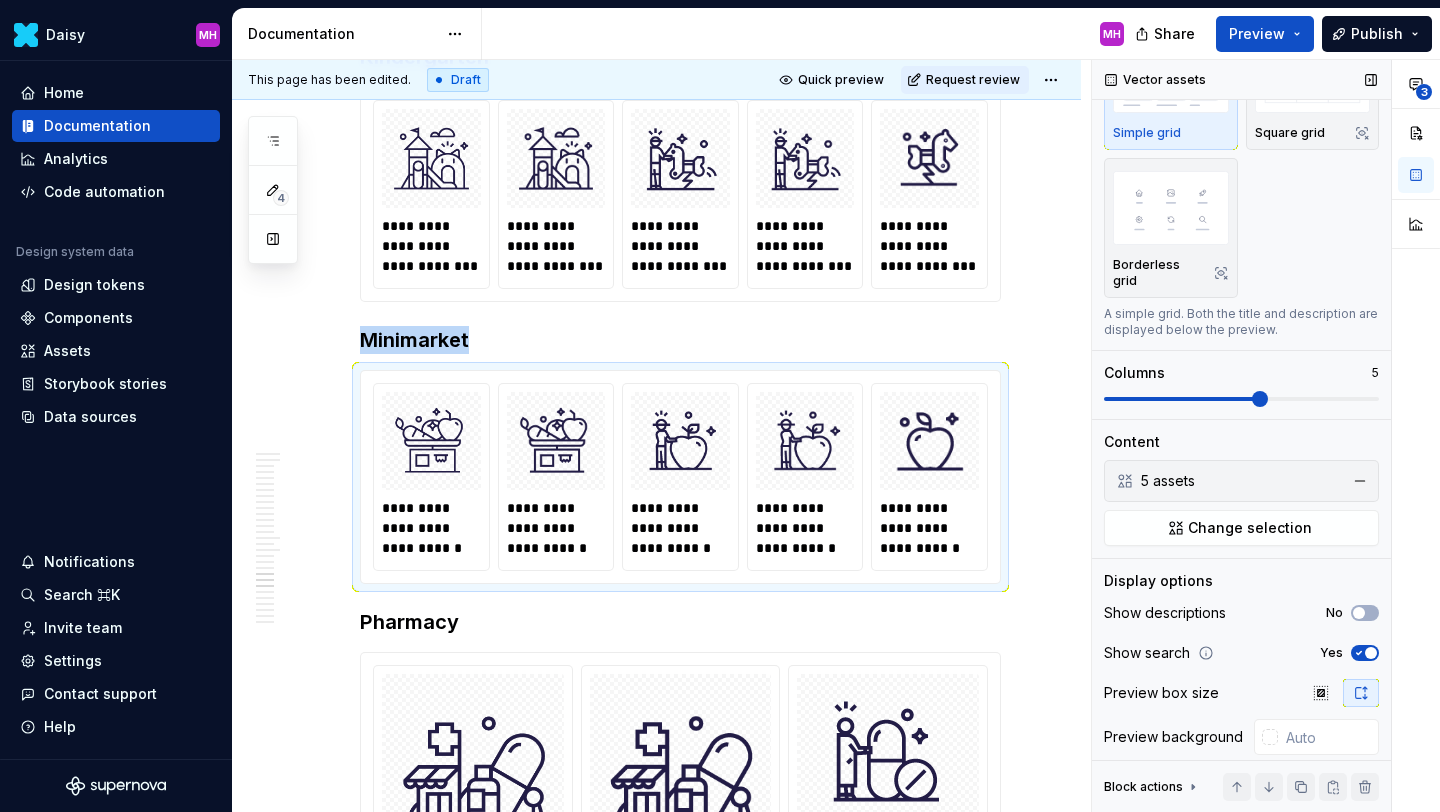 click 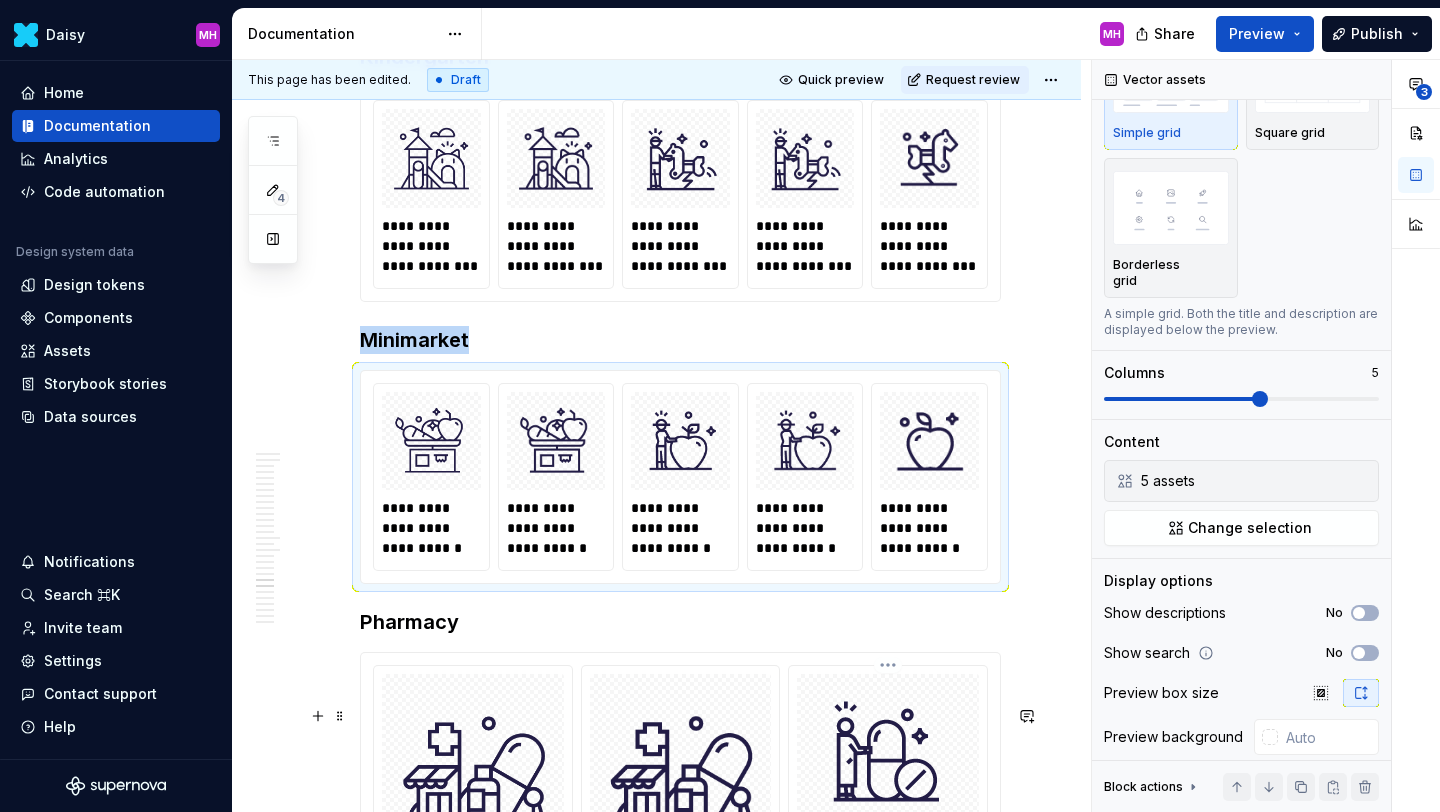 scroll, scrollTop: 7233, scrollLeft: 0, axis: vertical 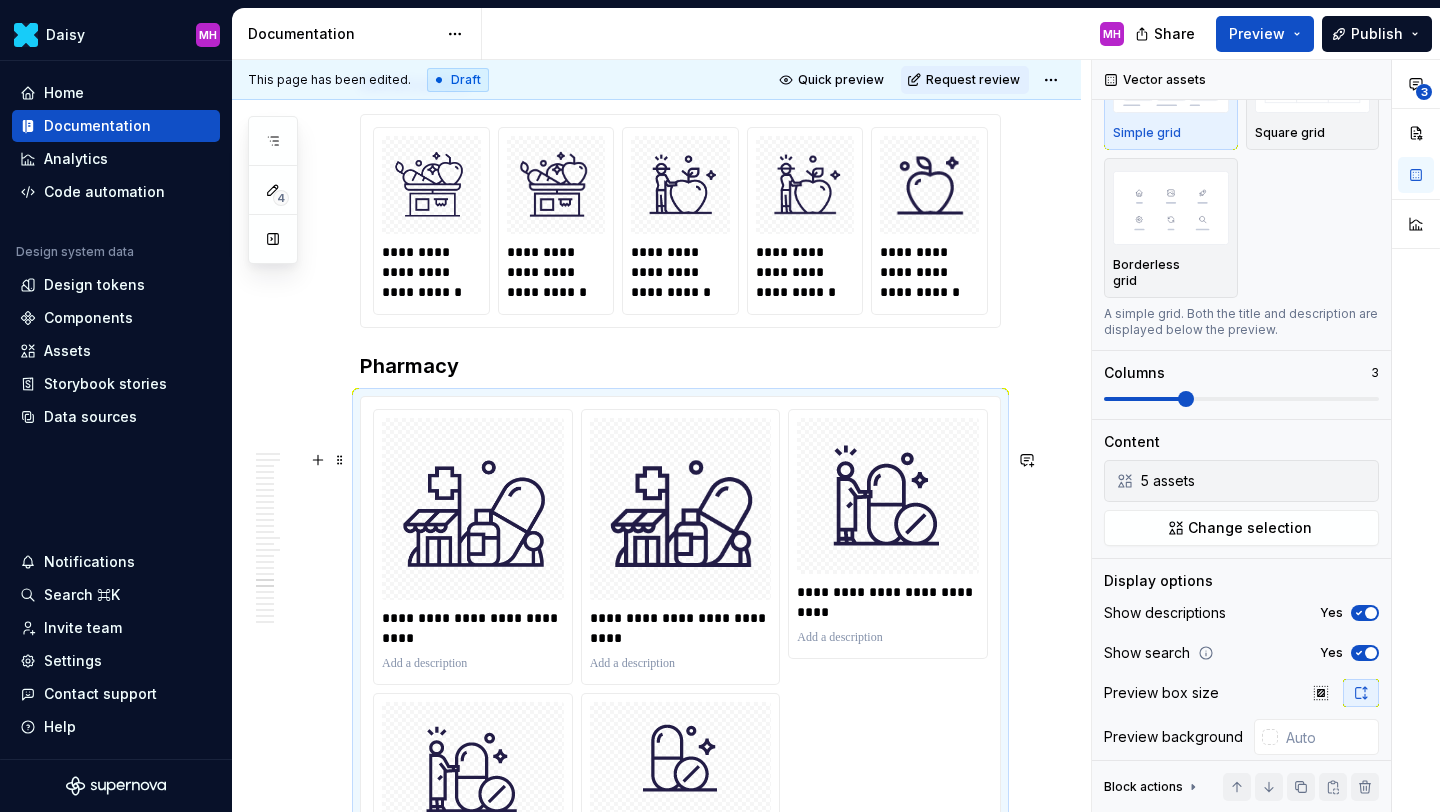 click on "**********" at bounding box center [680, 666] 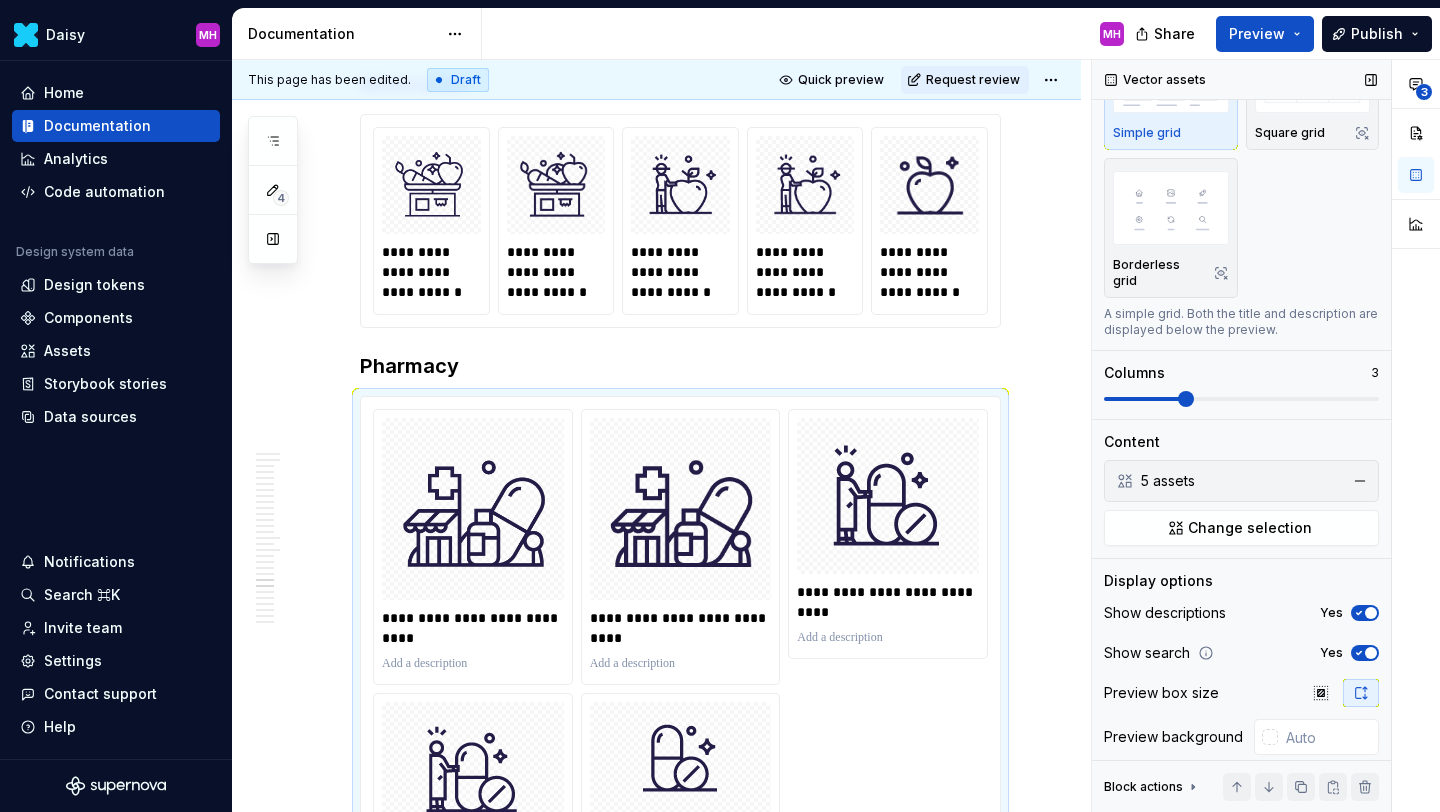 click 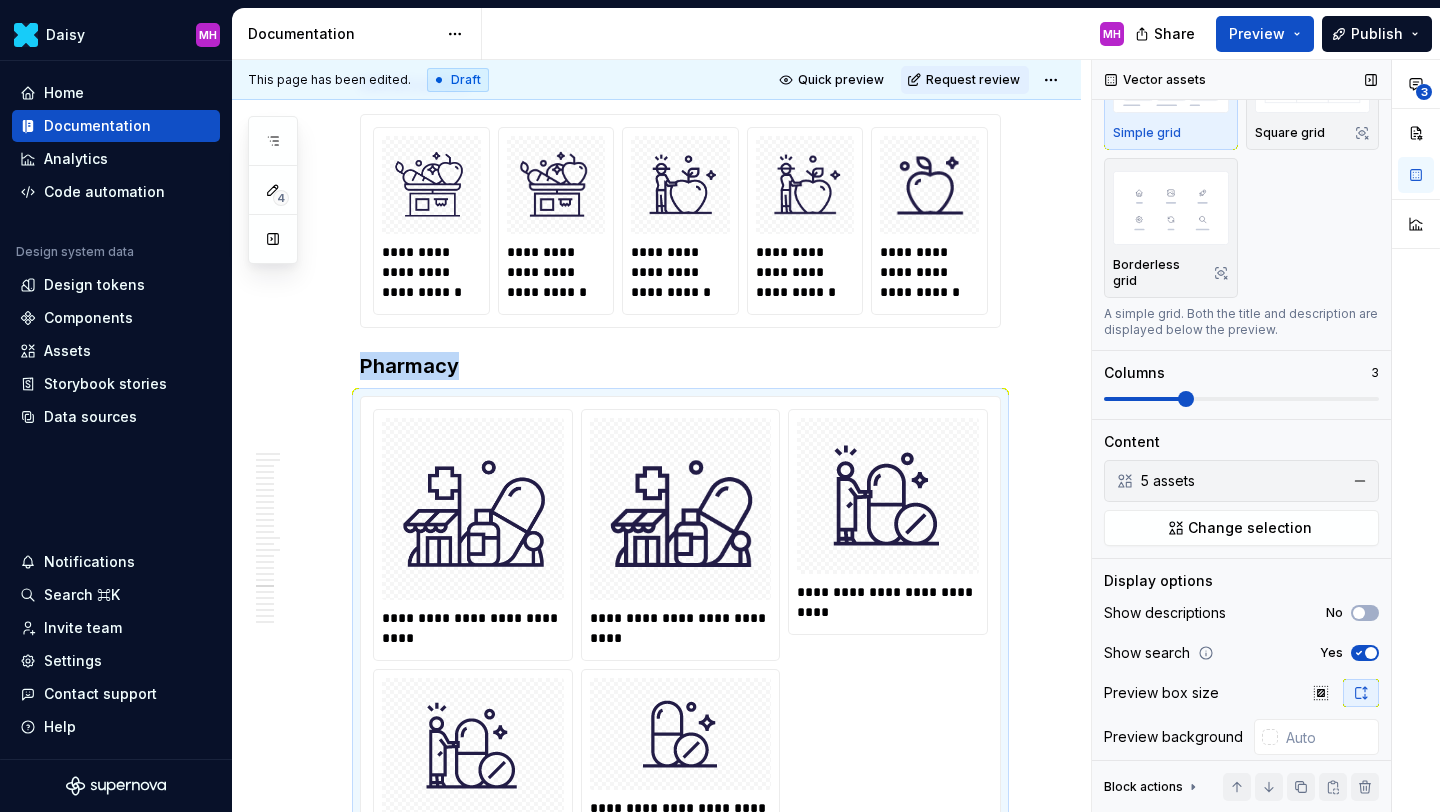 scroll, scrollTop: 7366, scrollLeft: 0, axis: vertical 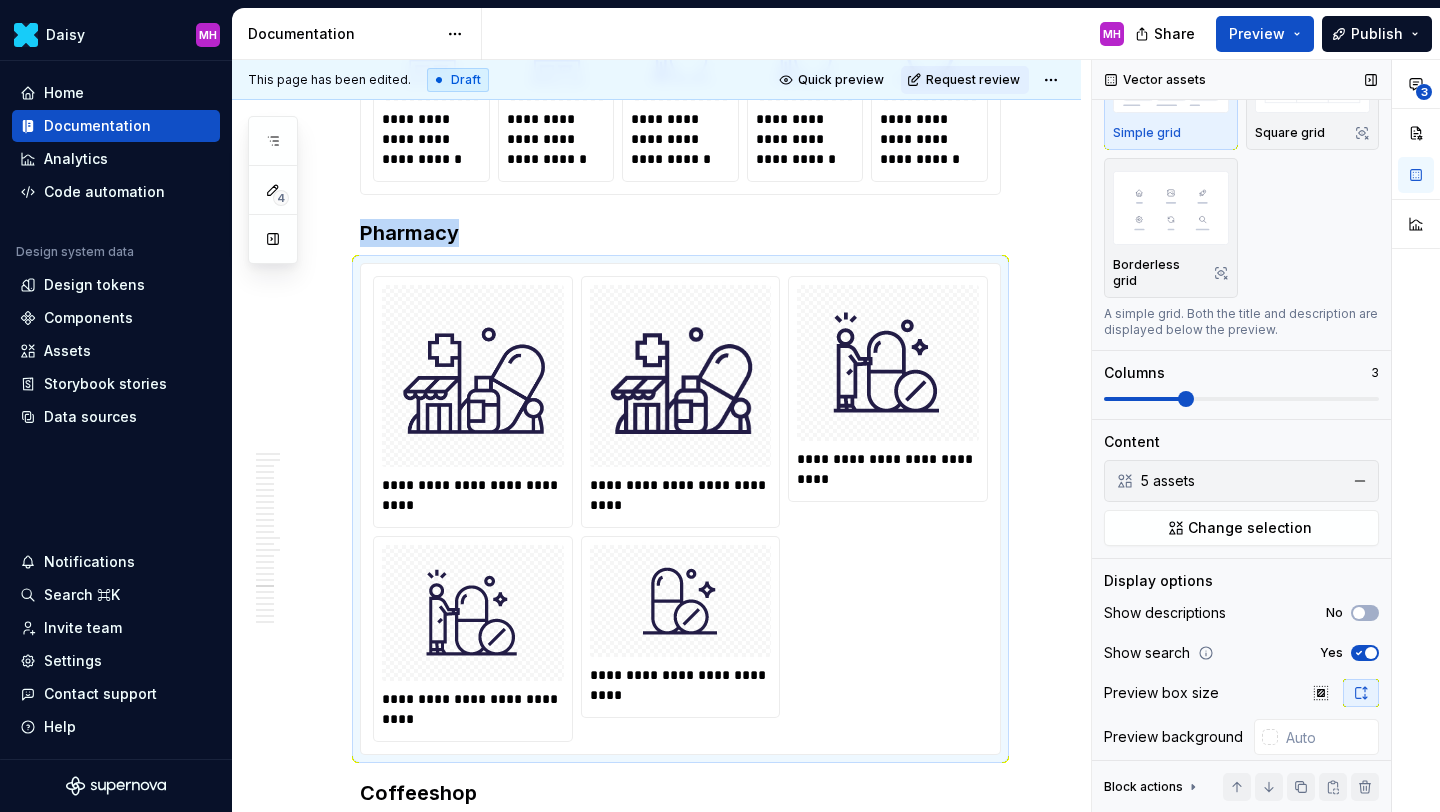 click 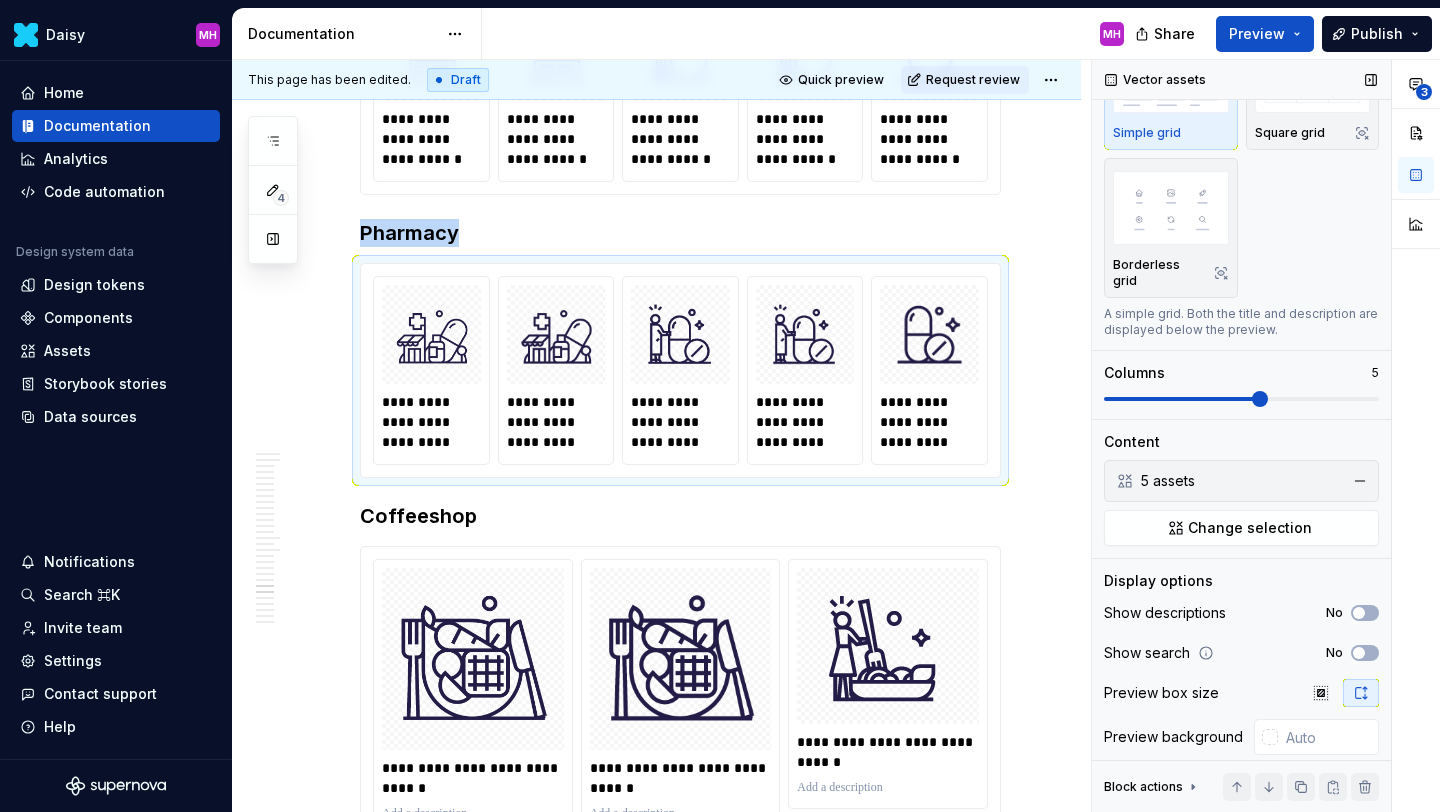 click at bounding box center (1241, 399) 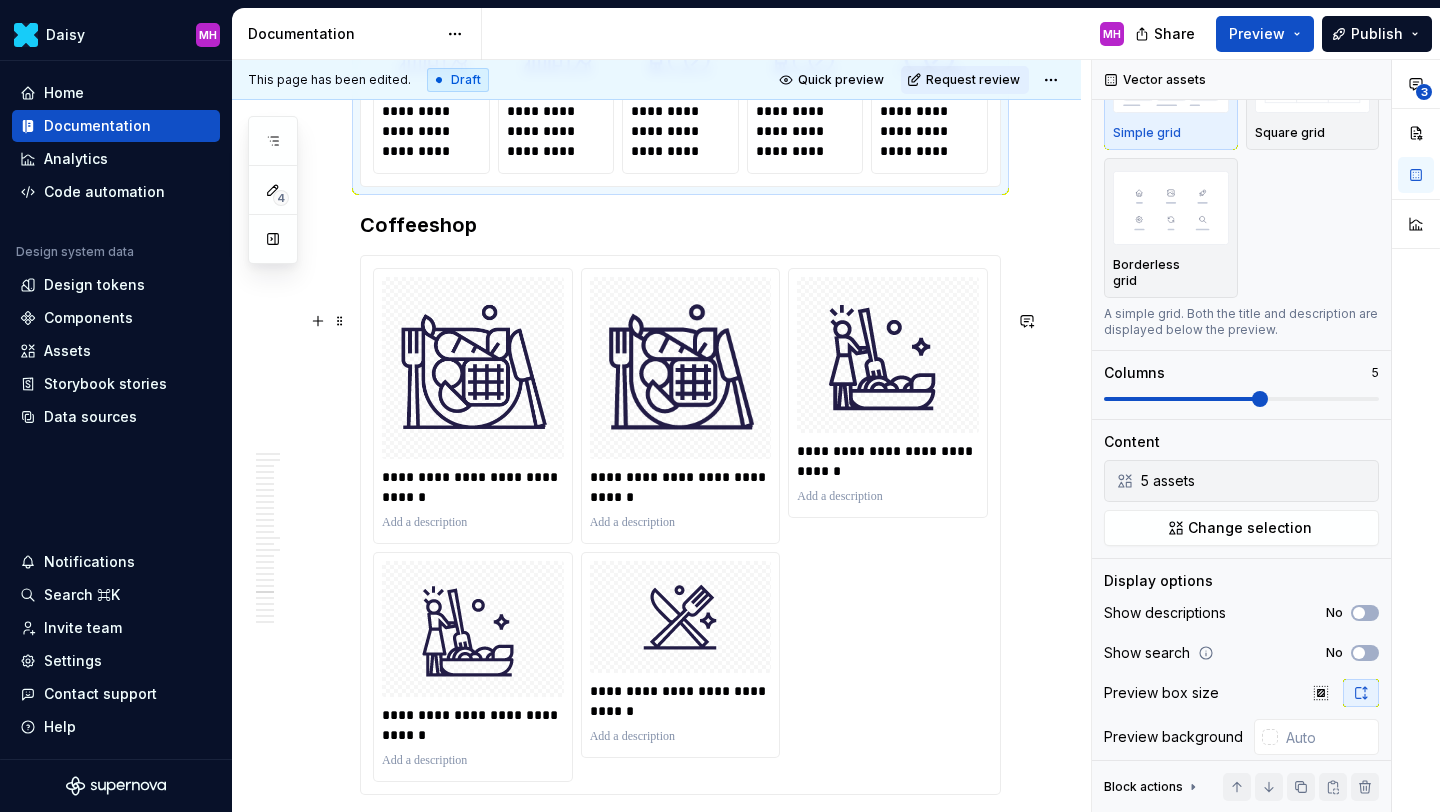 scroll, scrollTop: 7660, scrollLeft: 0, axis: vertical 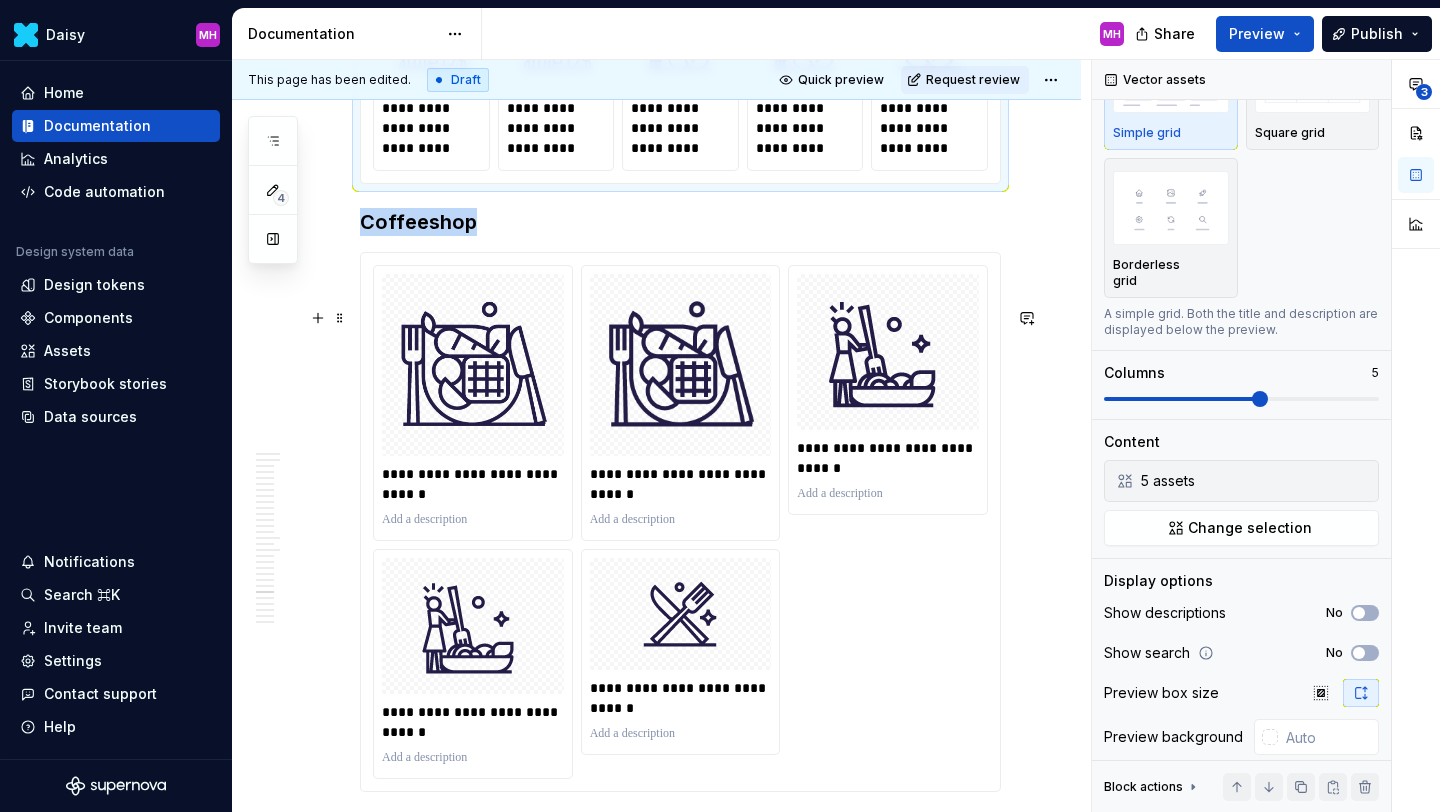 click on "**********" at bounding box center [680, 522] 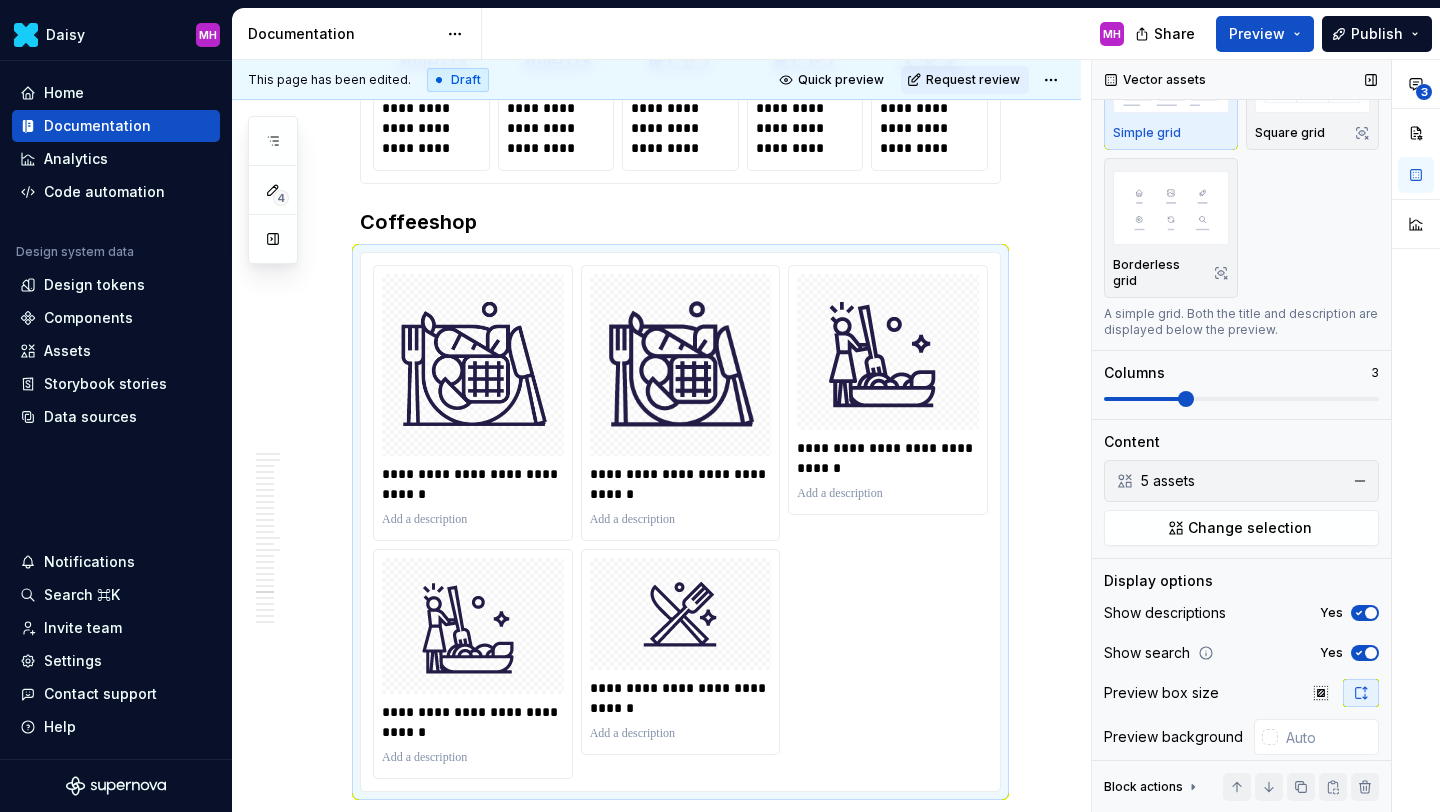 click 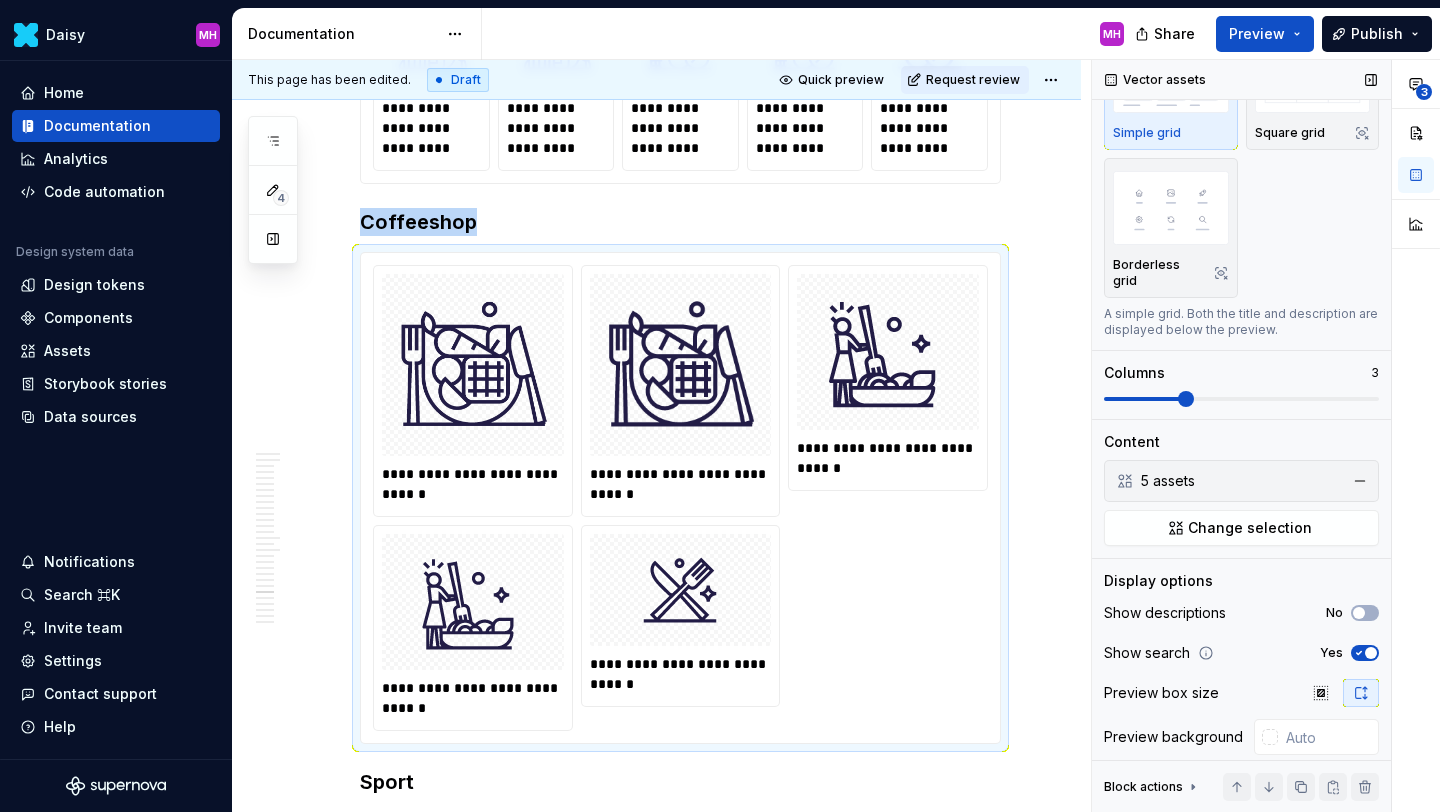 click on "Yes" at bounding box center [1365, 653] 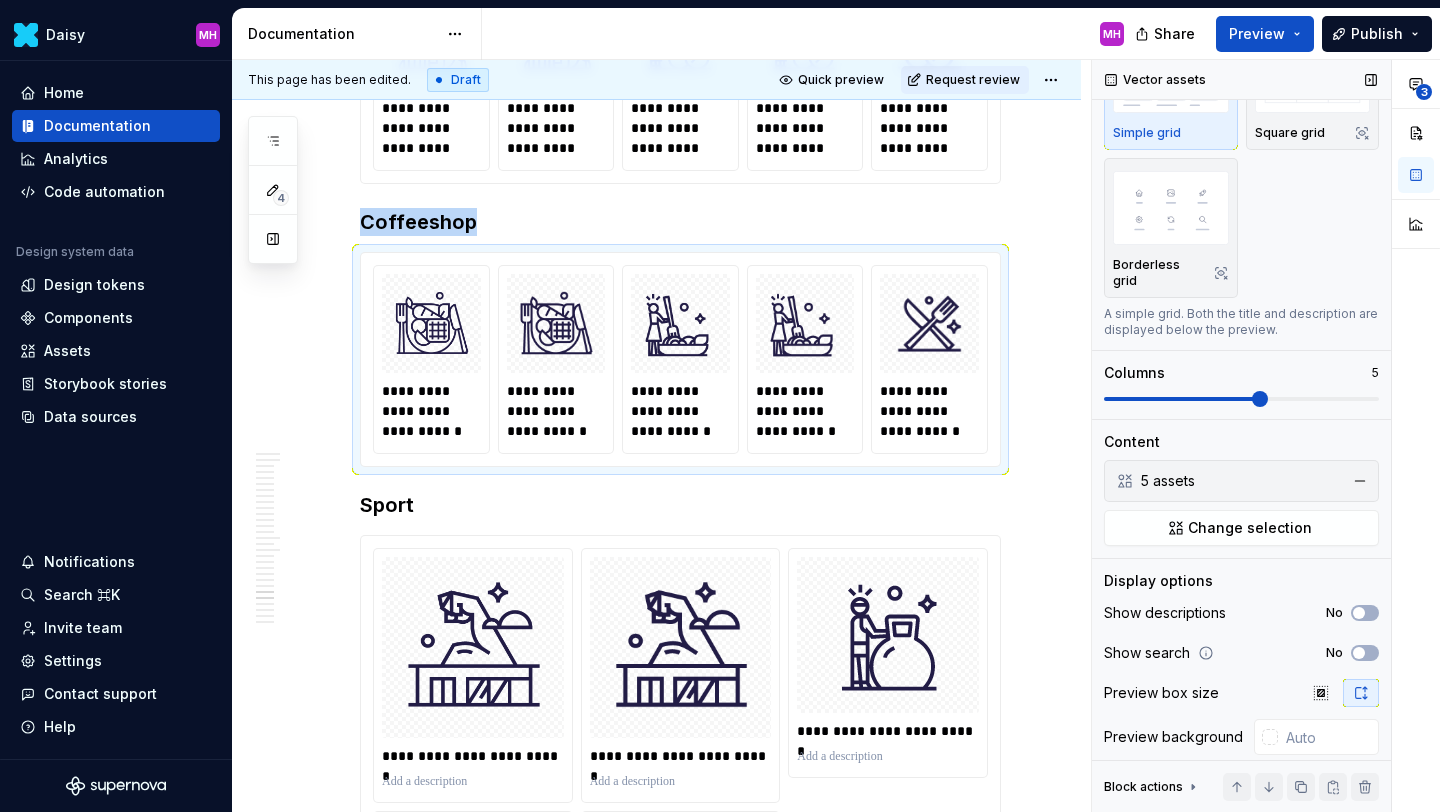 click at bounding box center (1241, 399) 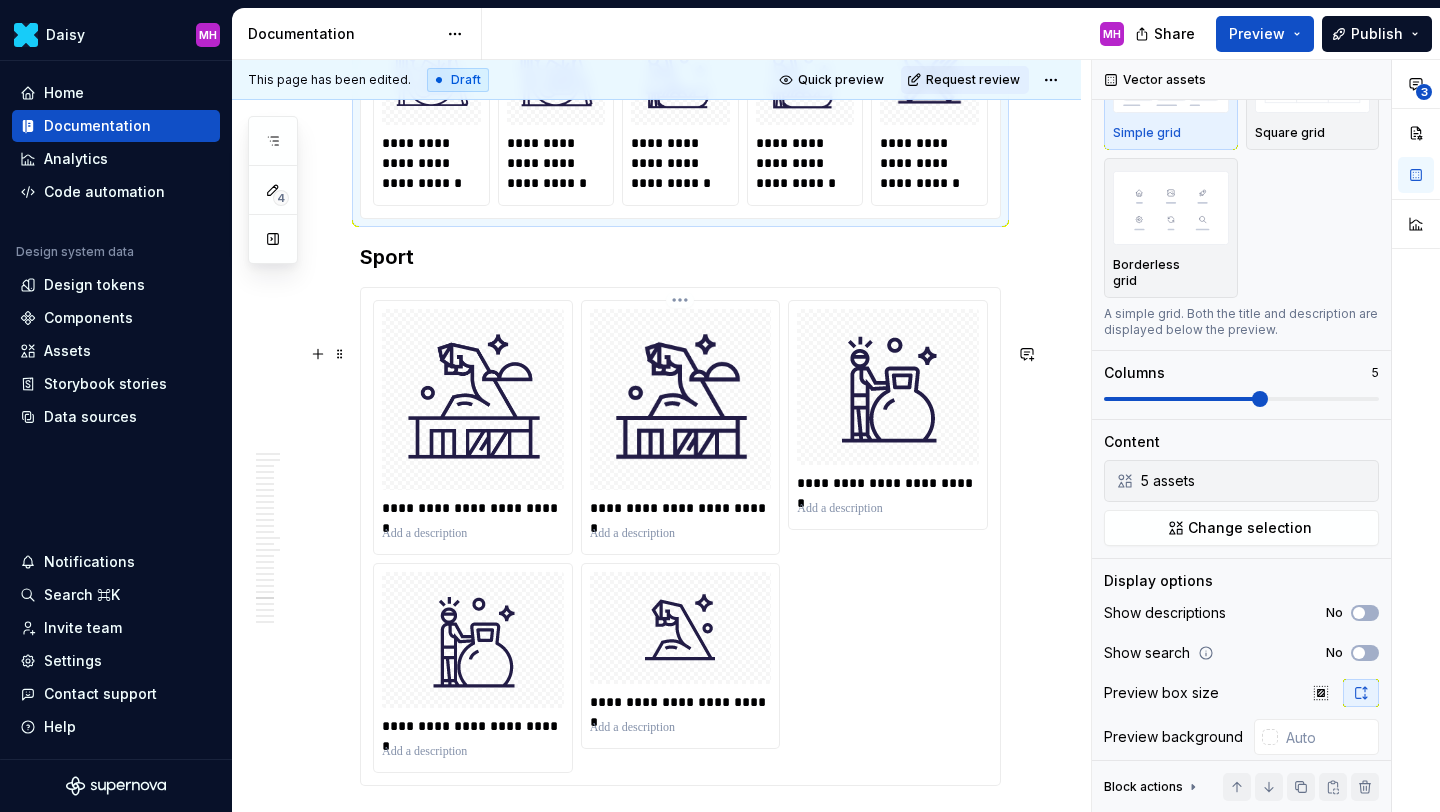 scroll, scrollTop: 7930, scrollLeft: 0, axis: vertical 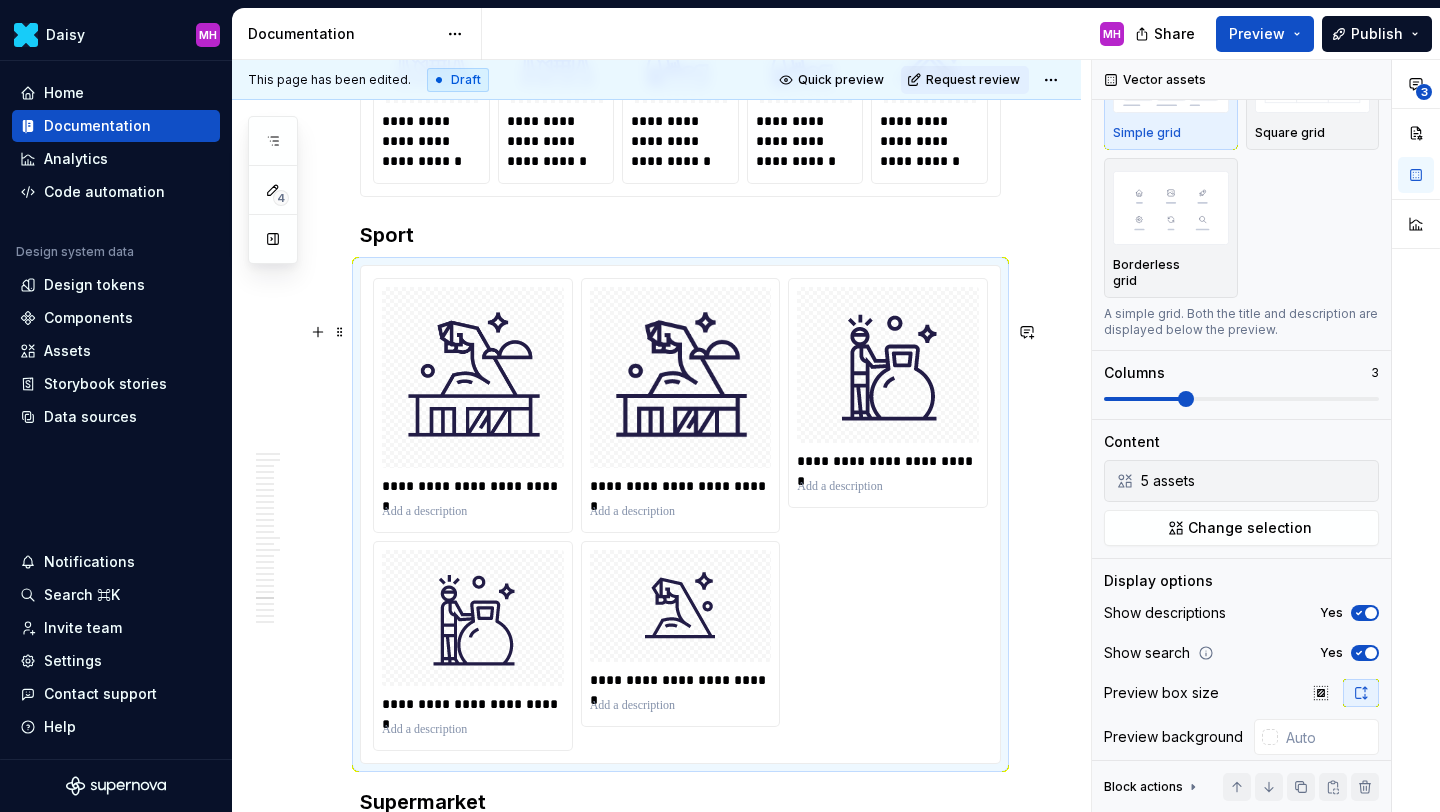click on "**********" at bounding box center [680, 515] 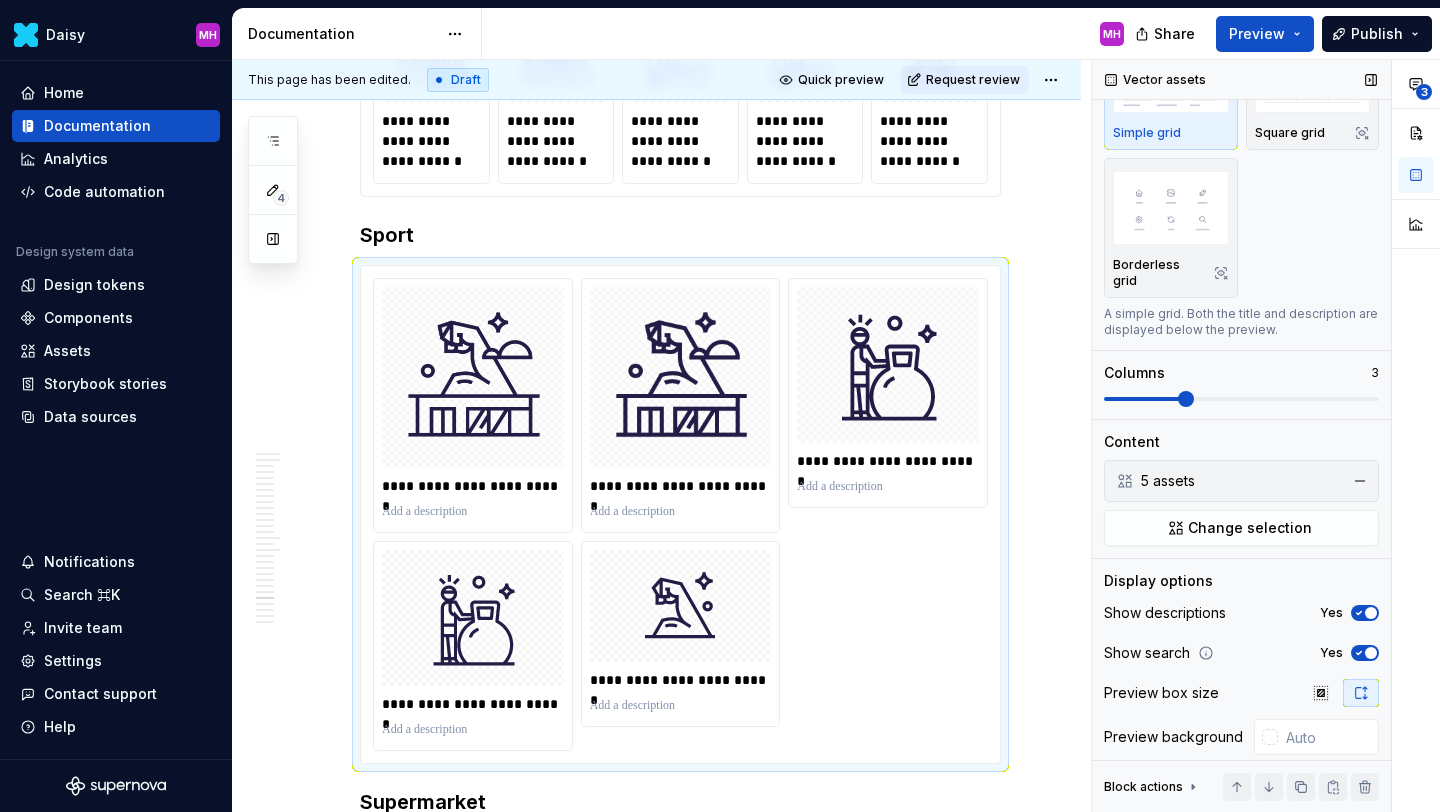 click 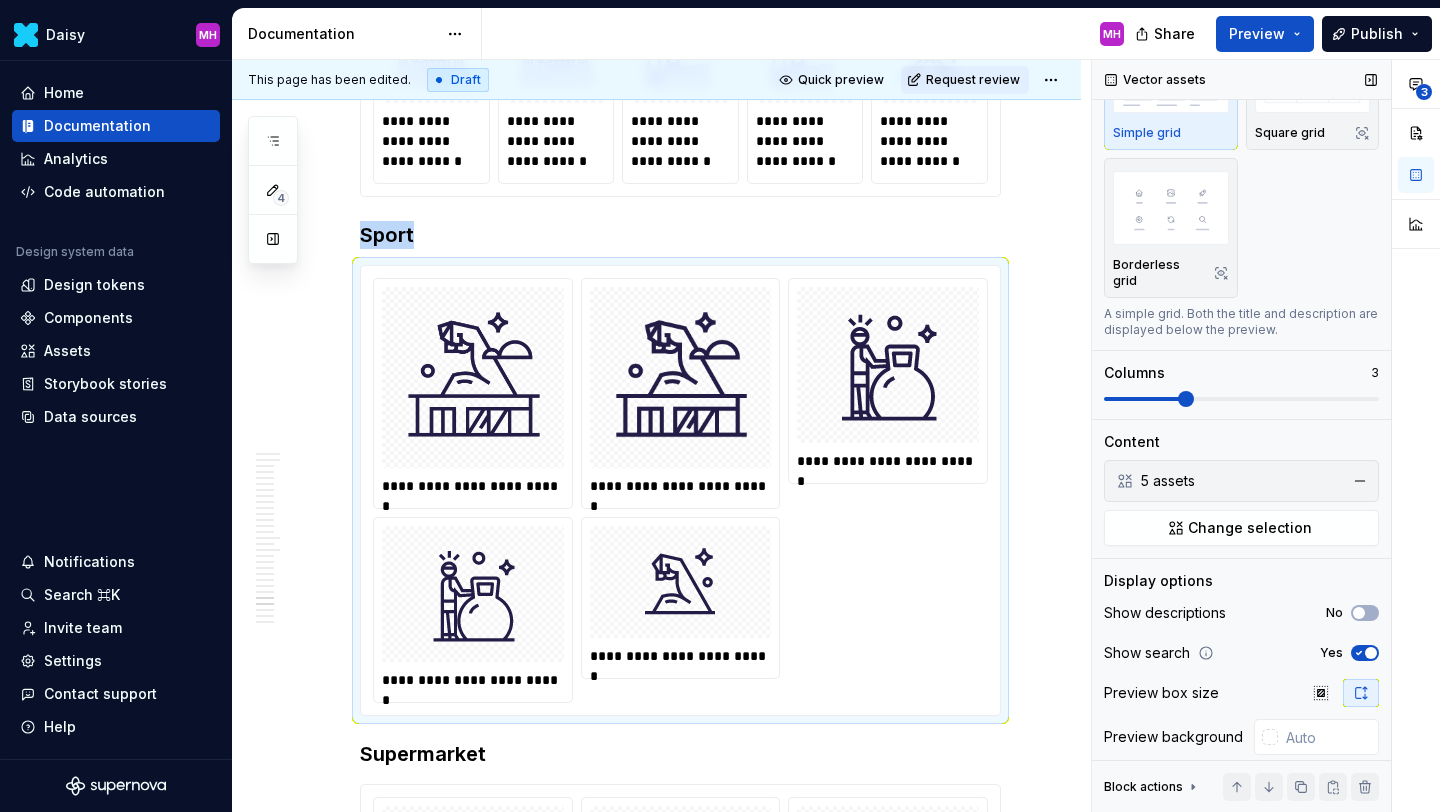 click 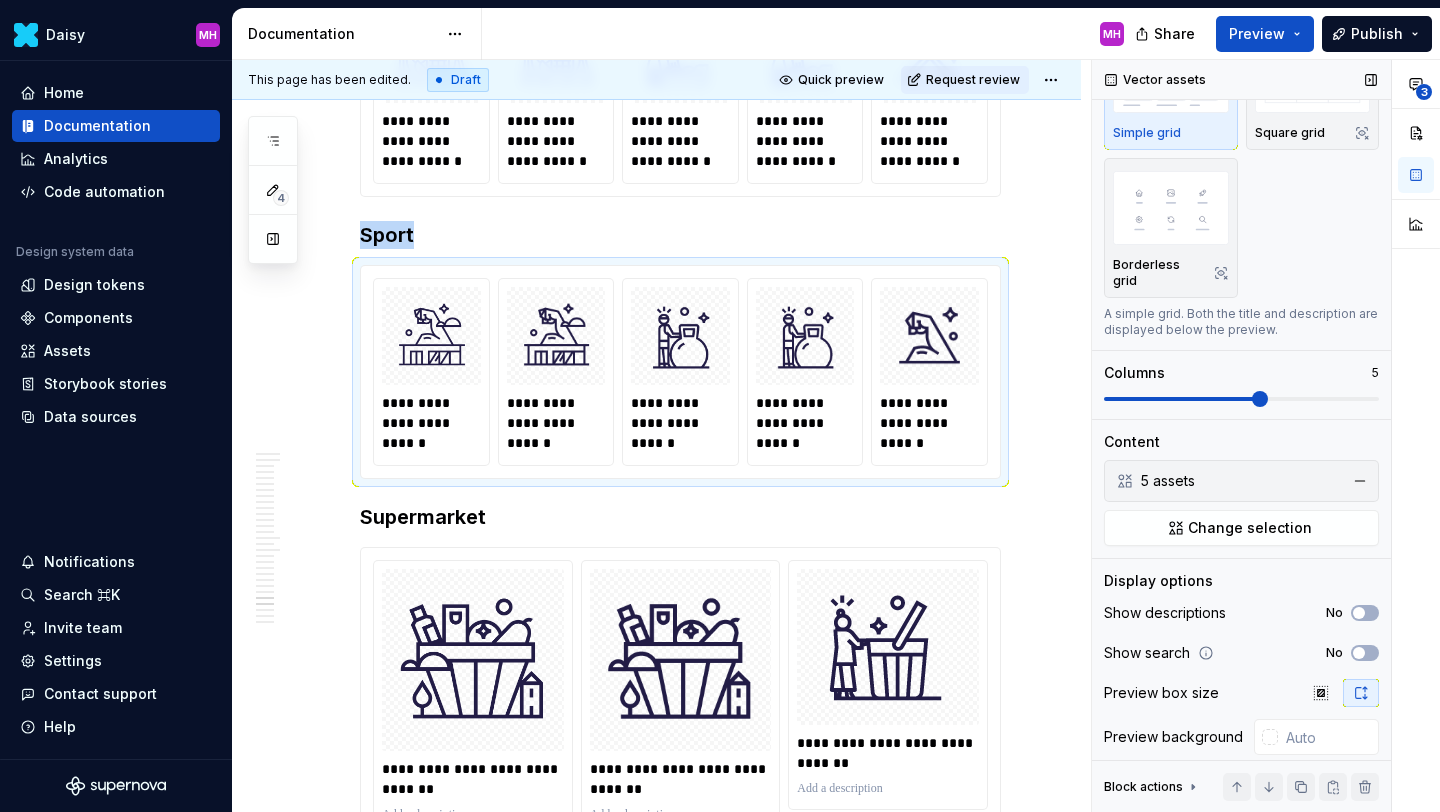 click at bounding box center (1241, 399) 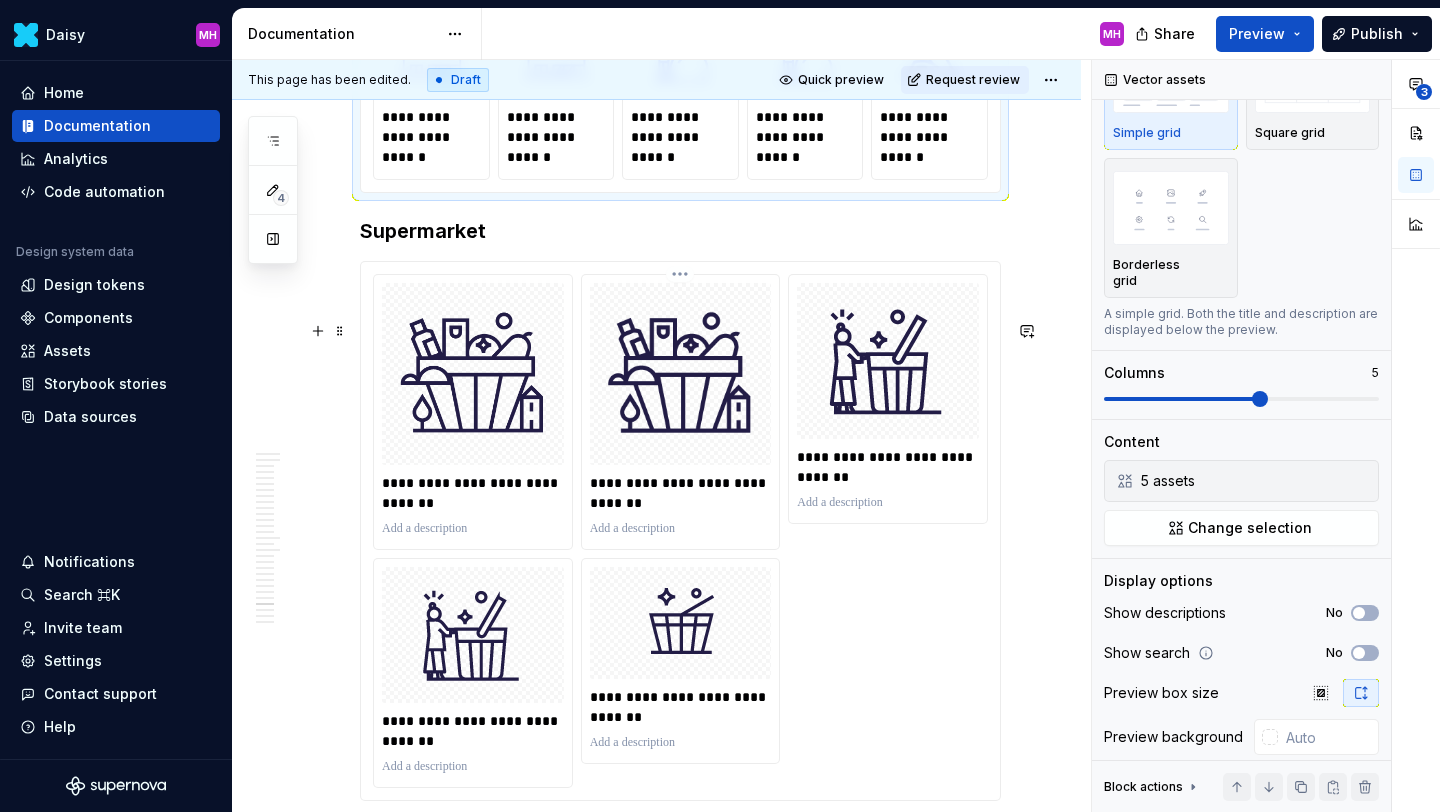 scroll, scrollTop: 8233, scrollLeft: 0, axis: vertical 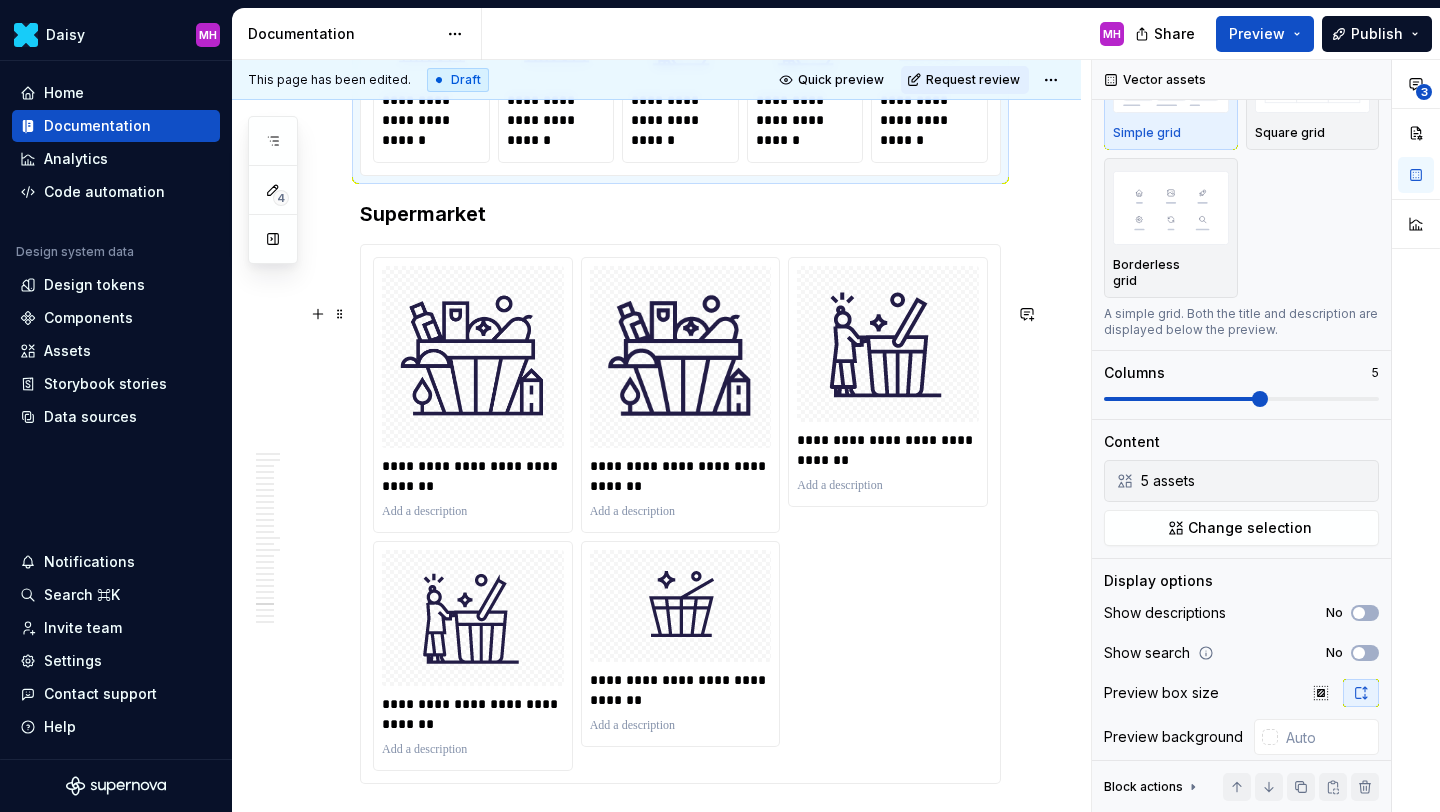 click on "**********" at bounding box center [680, 514] 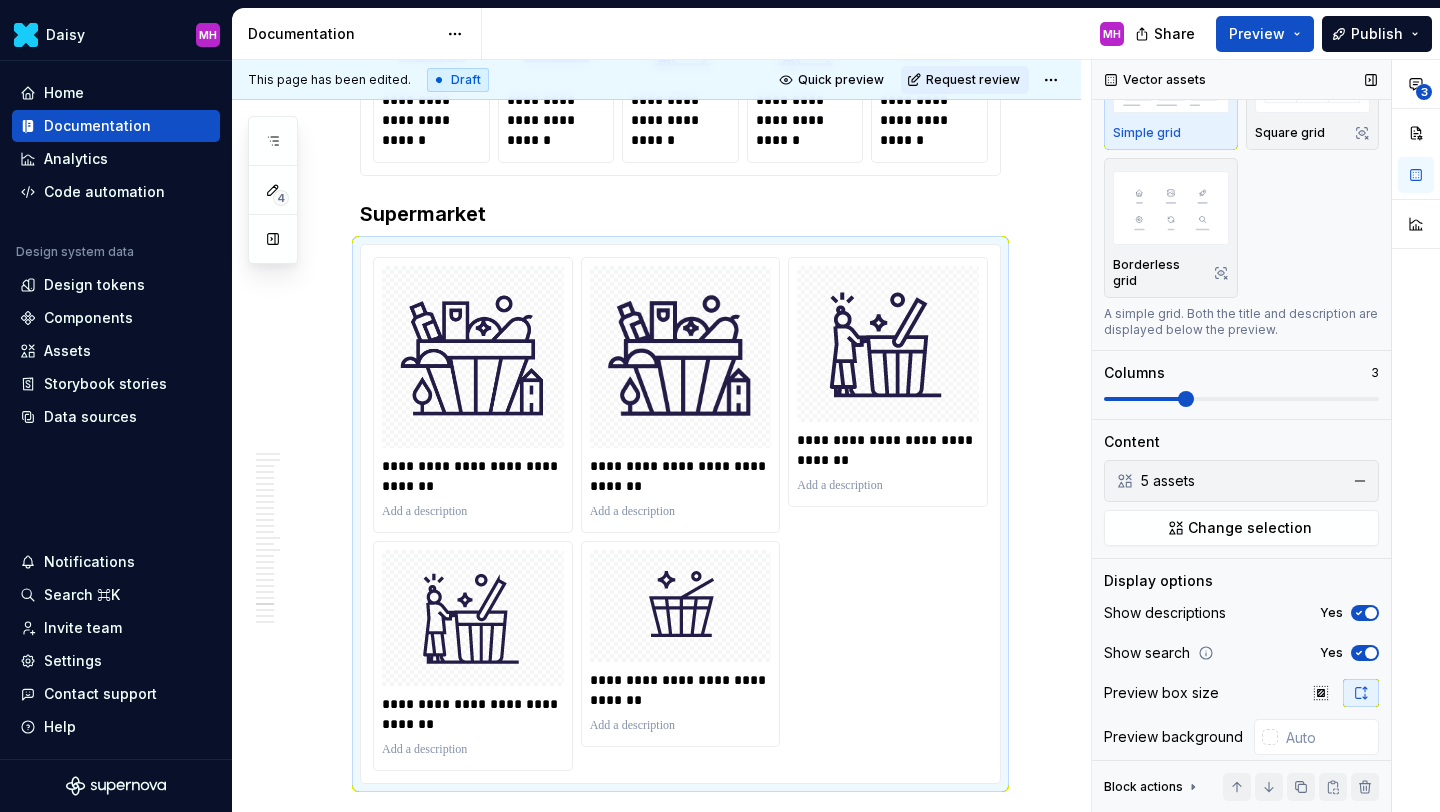 click on "Yes" at bounding box center [1365, 613] 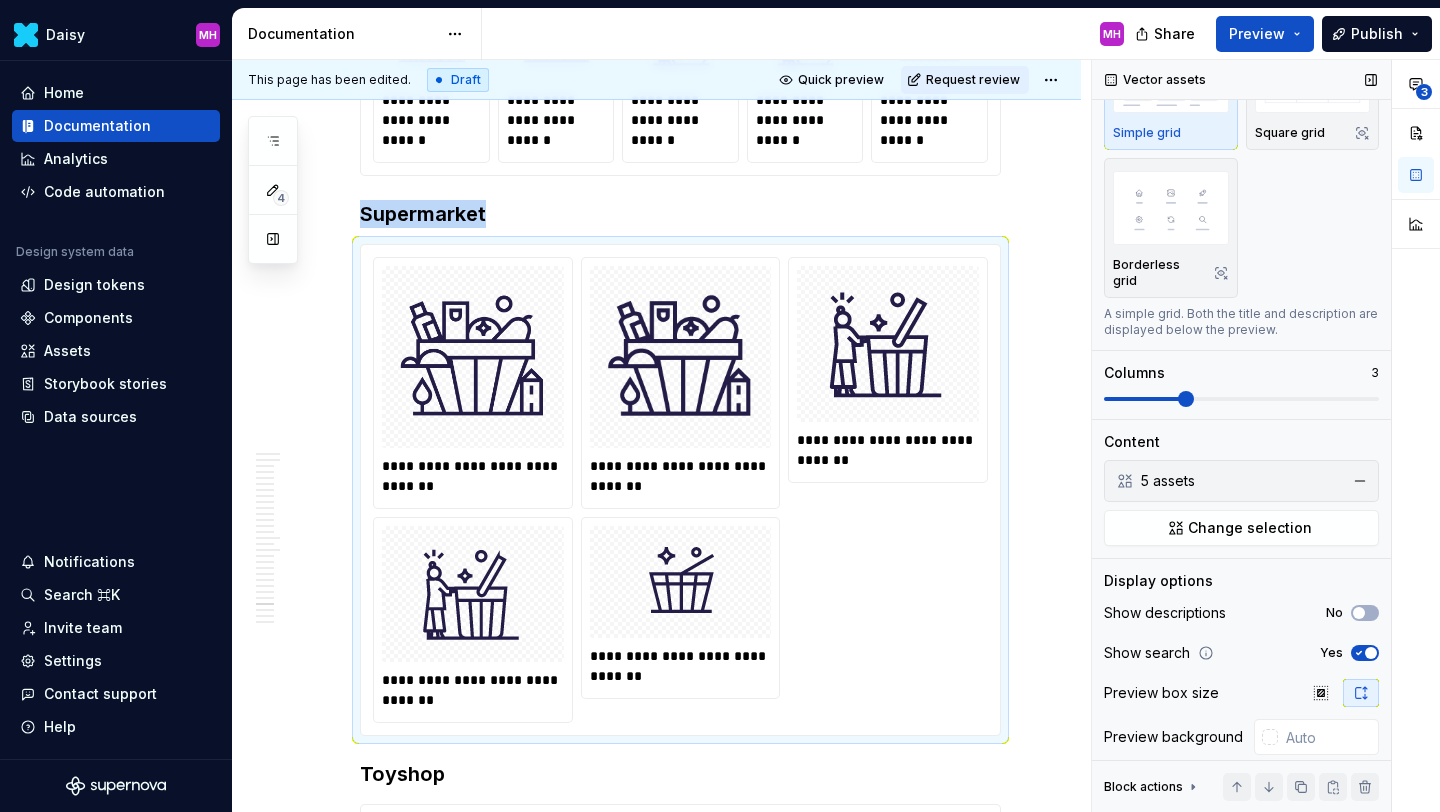 click 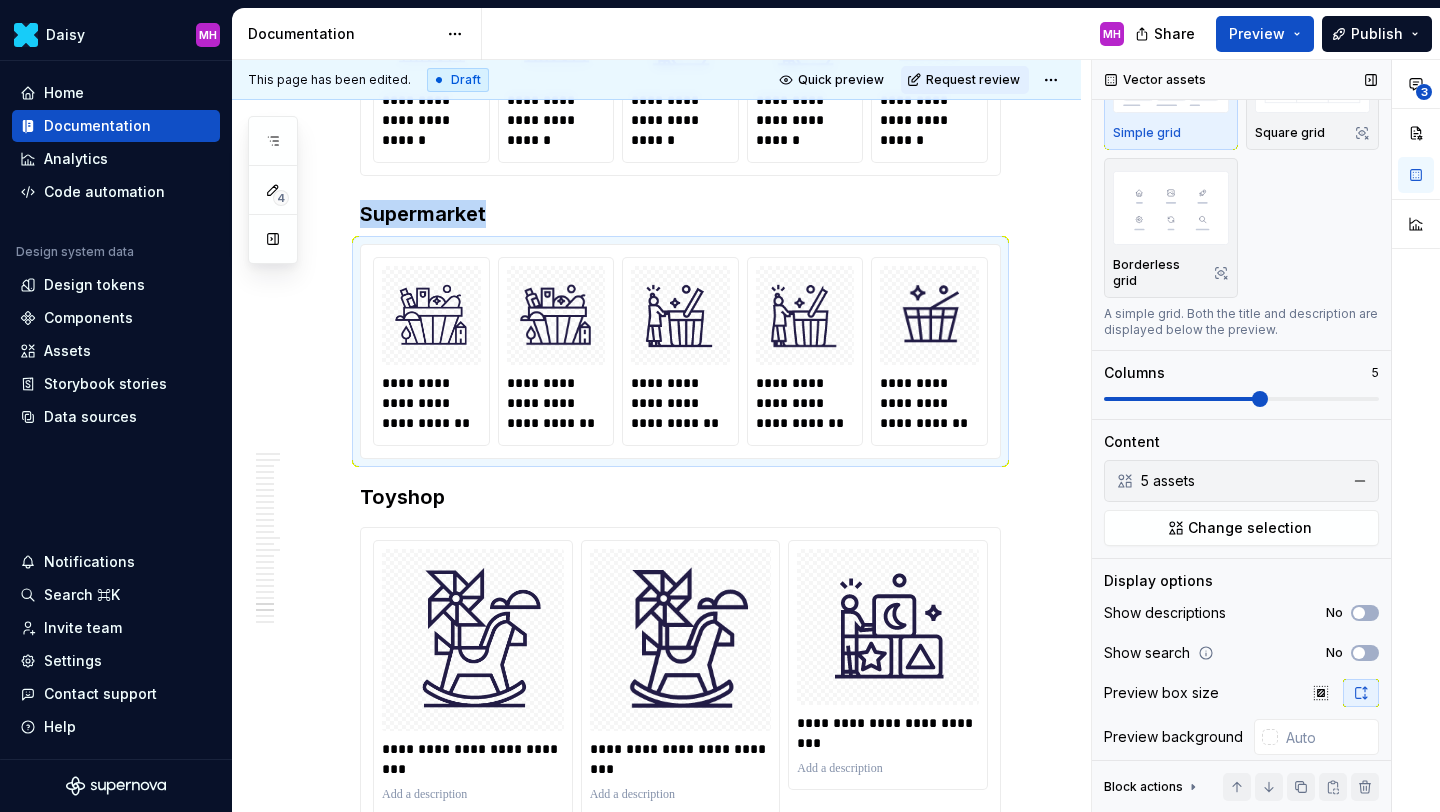 click at bounding box center [1241, 399] 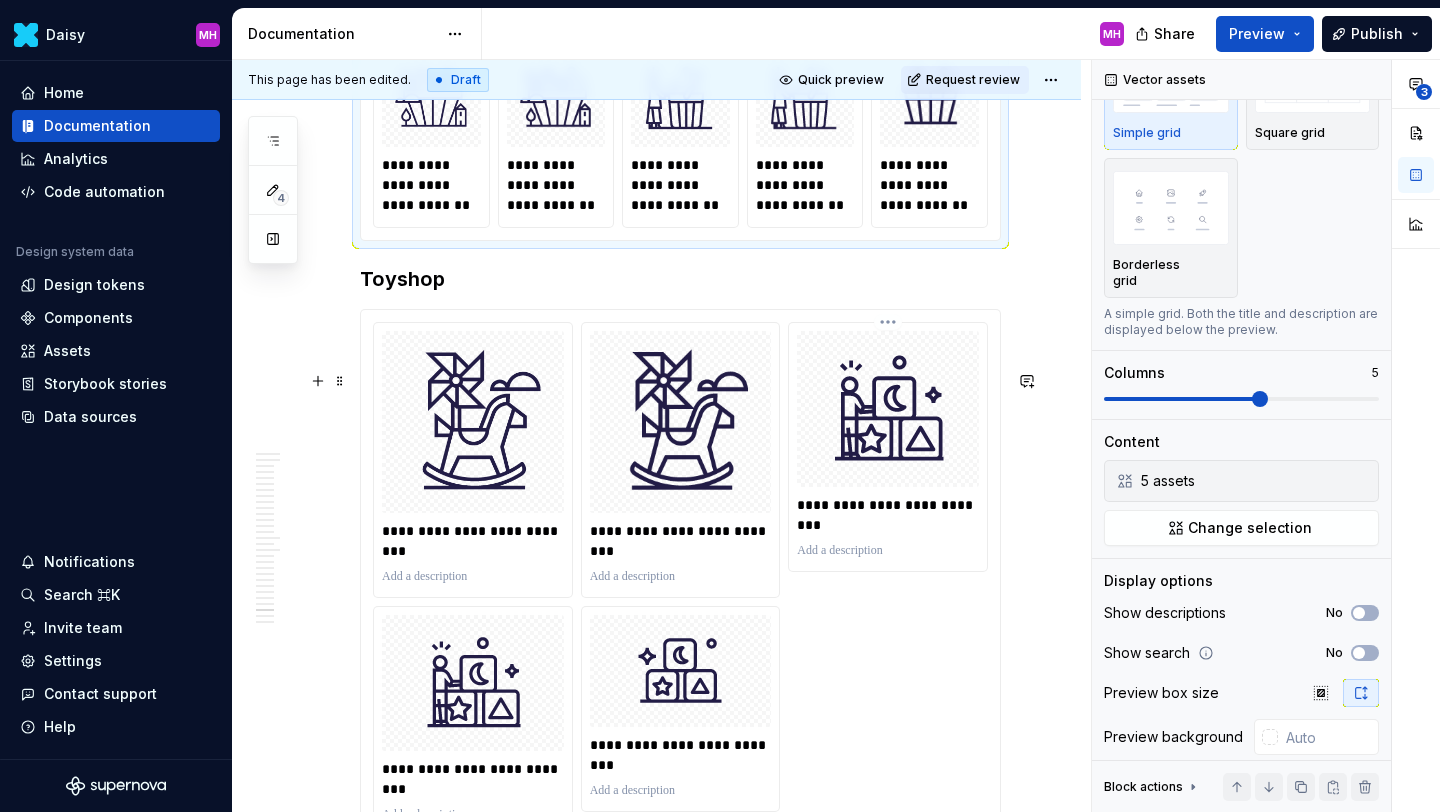 scroll, scrollTop: 8475, scrollLeft: 0, axis: vertical 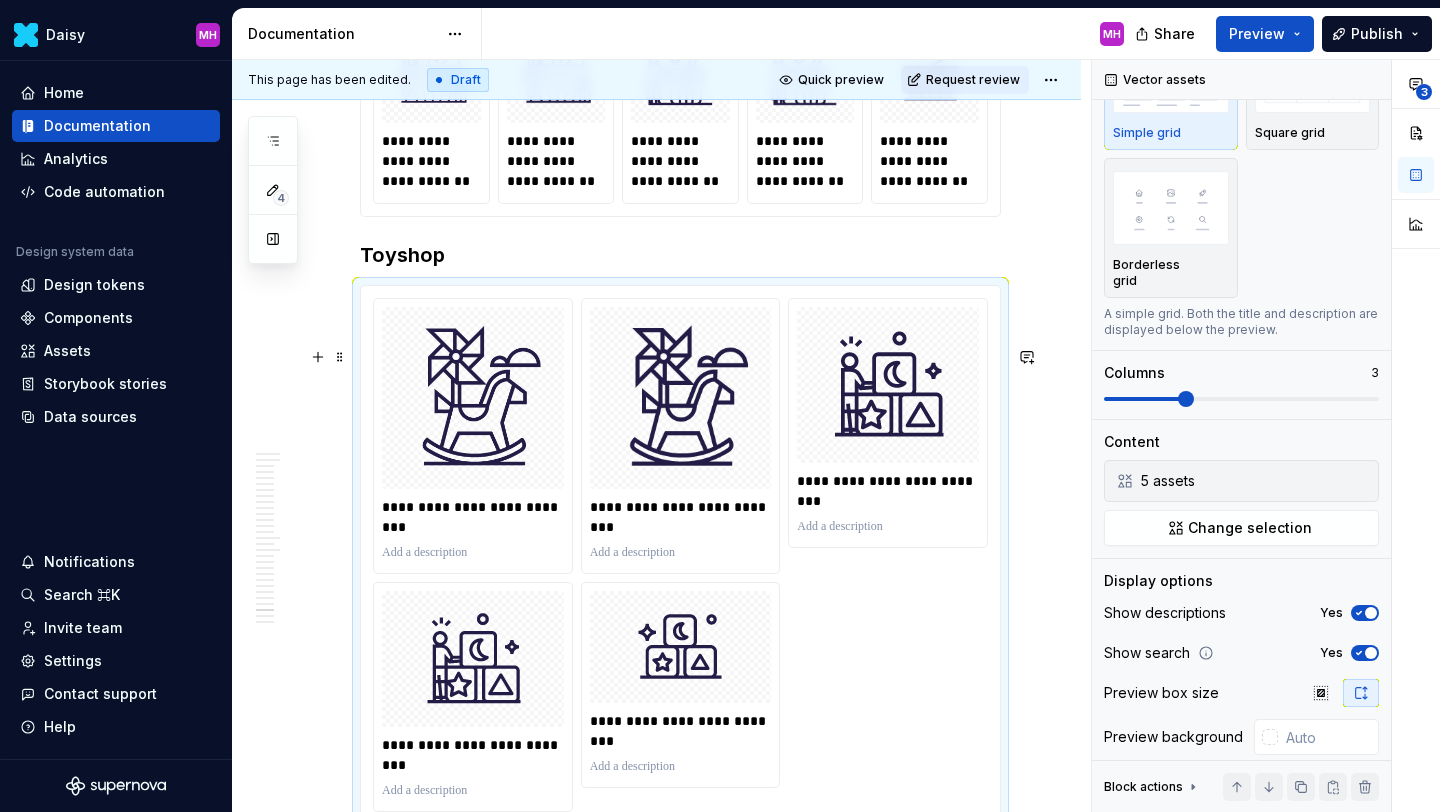 click on "**********" at bounding box center [680, 555] 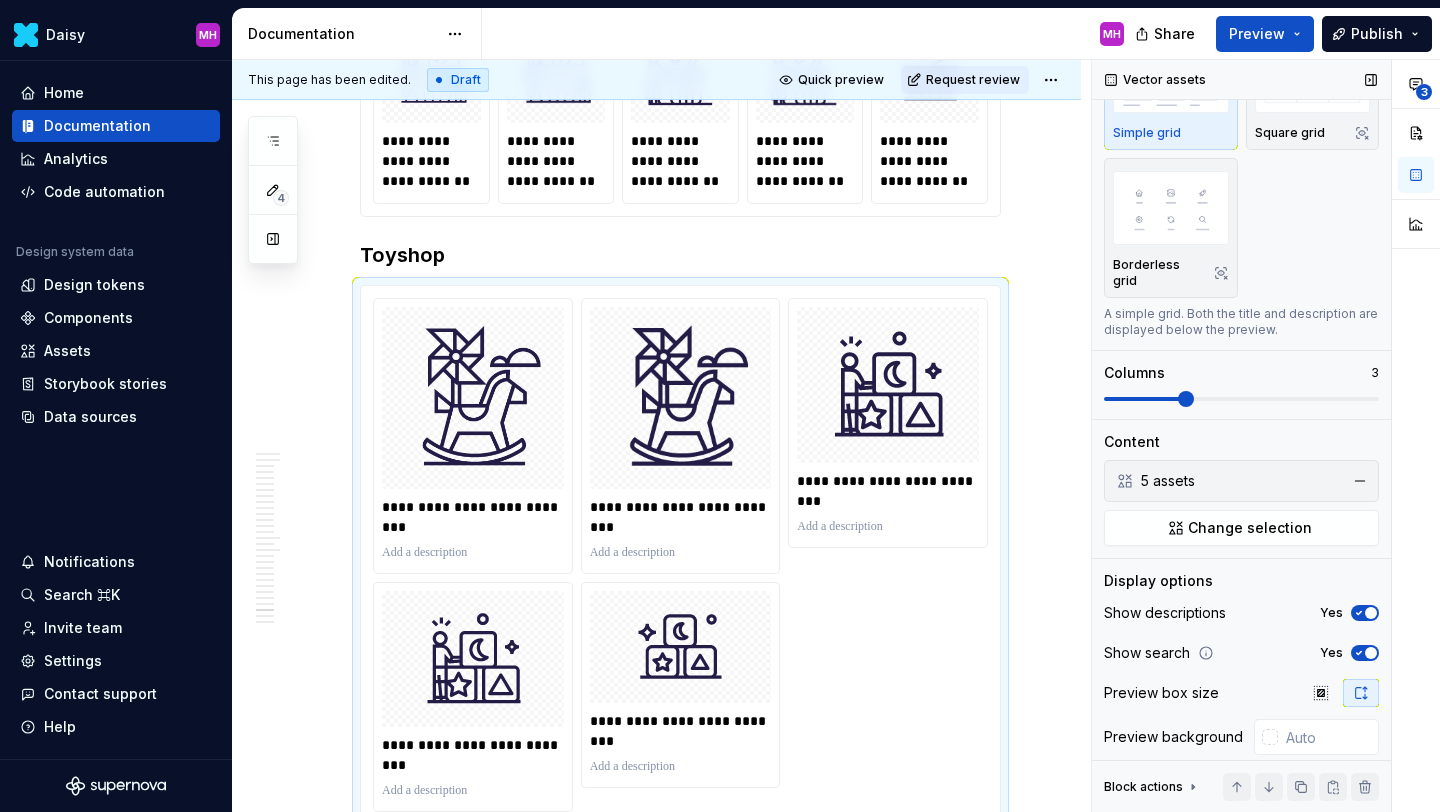 click 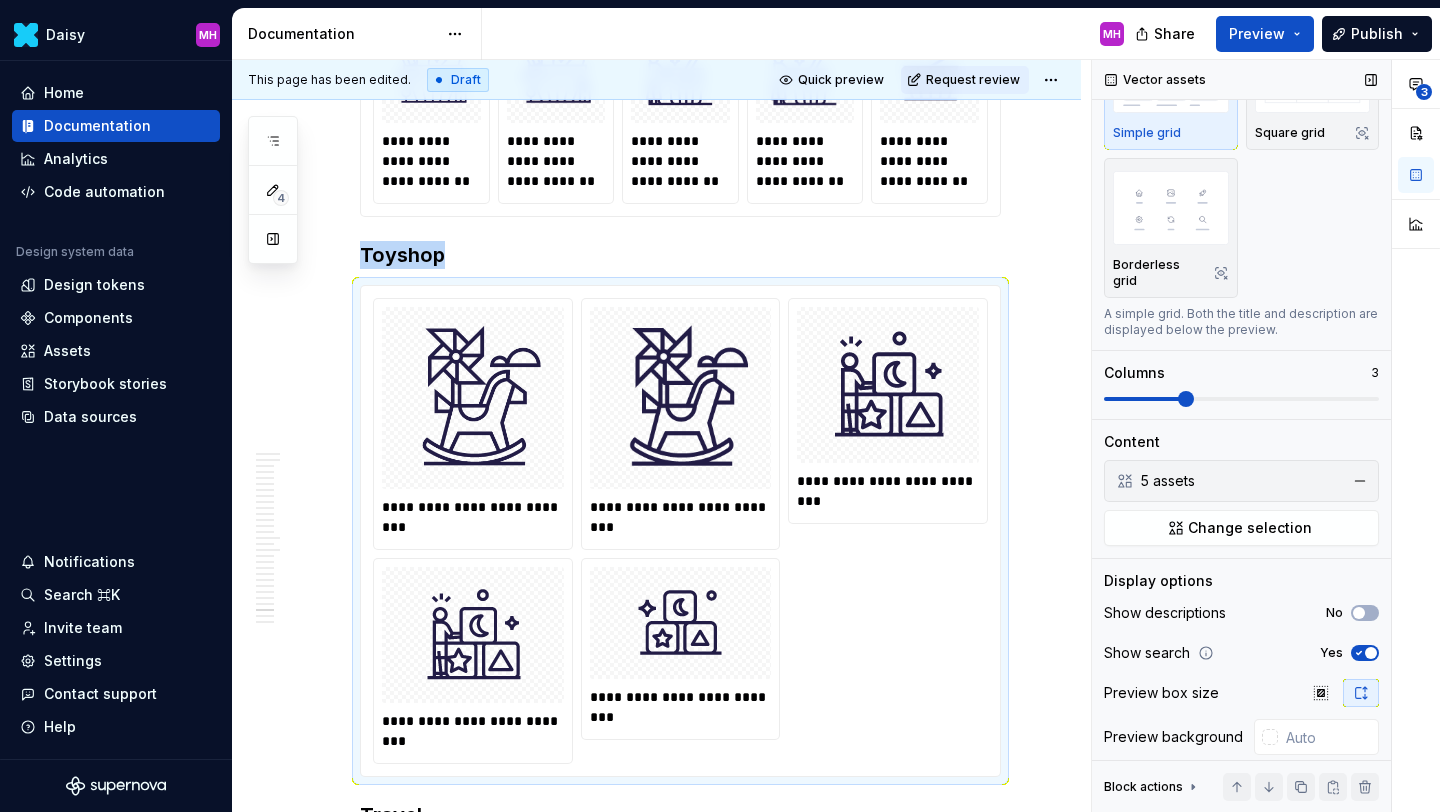 scroll, scrollTop: 8504, scrollLeft: 0, axis: vertical 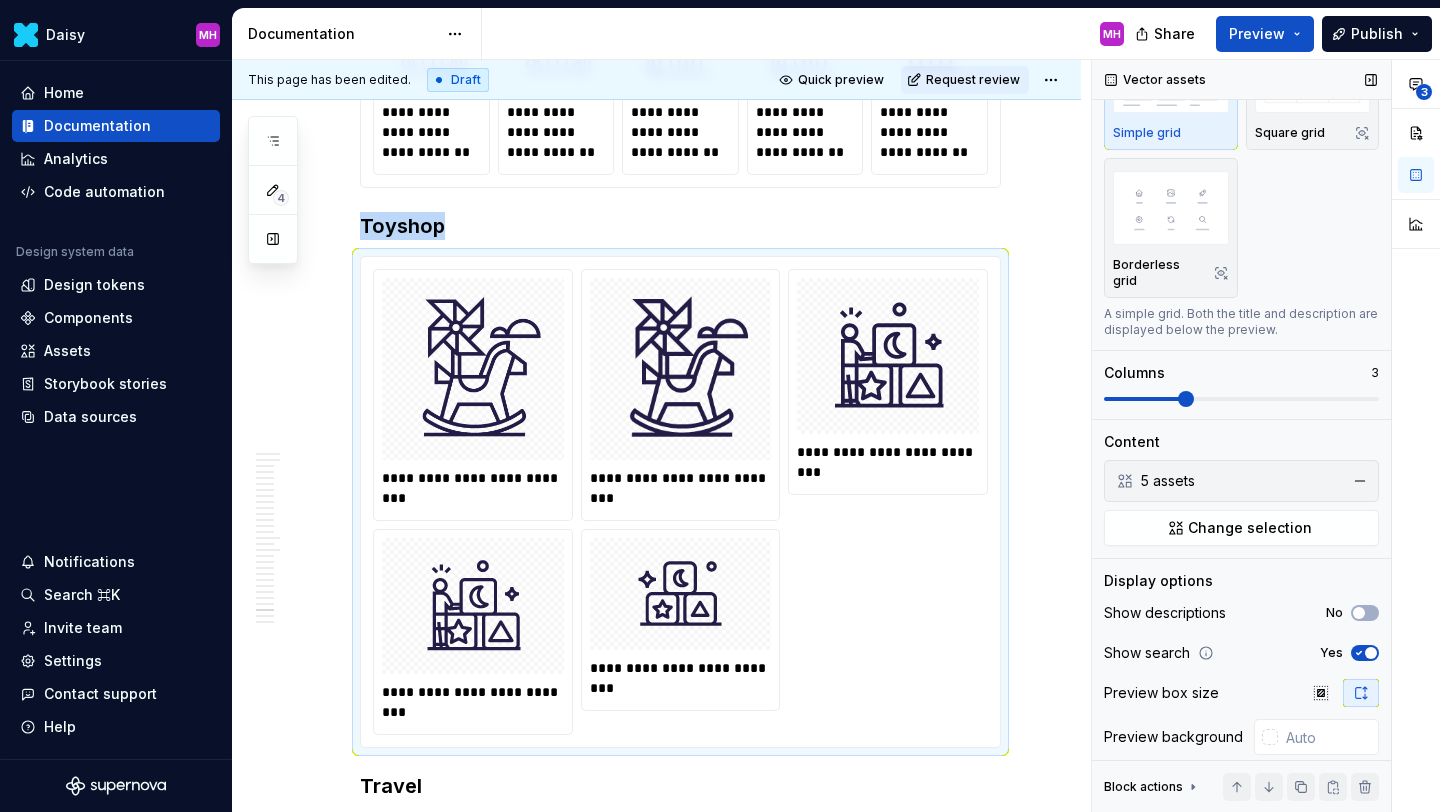 click 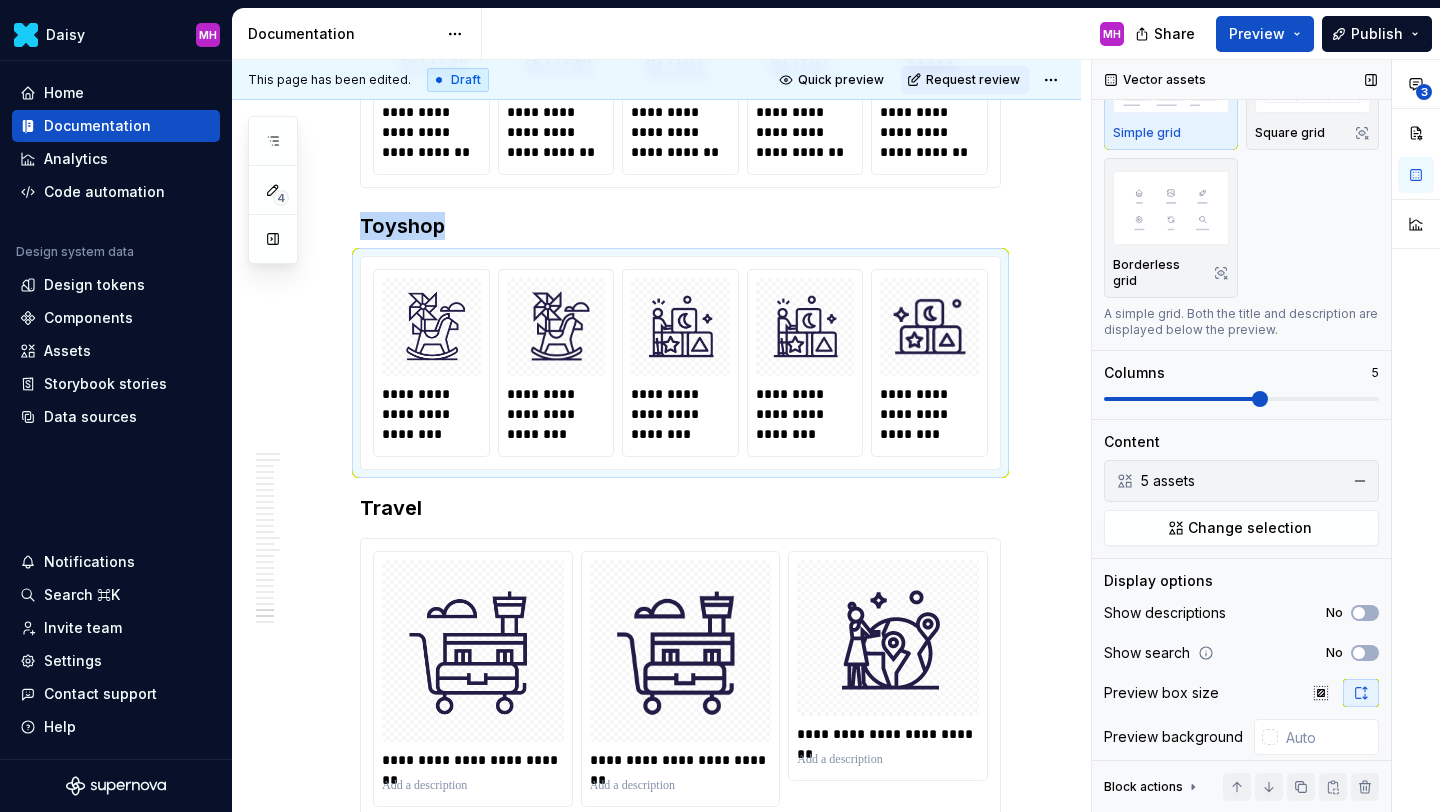 click at bounding box center (1241, 399) 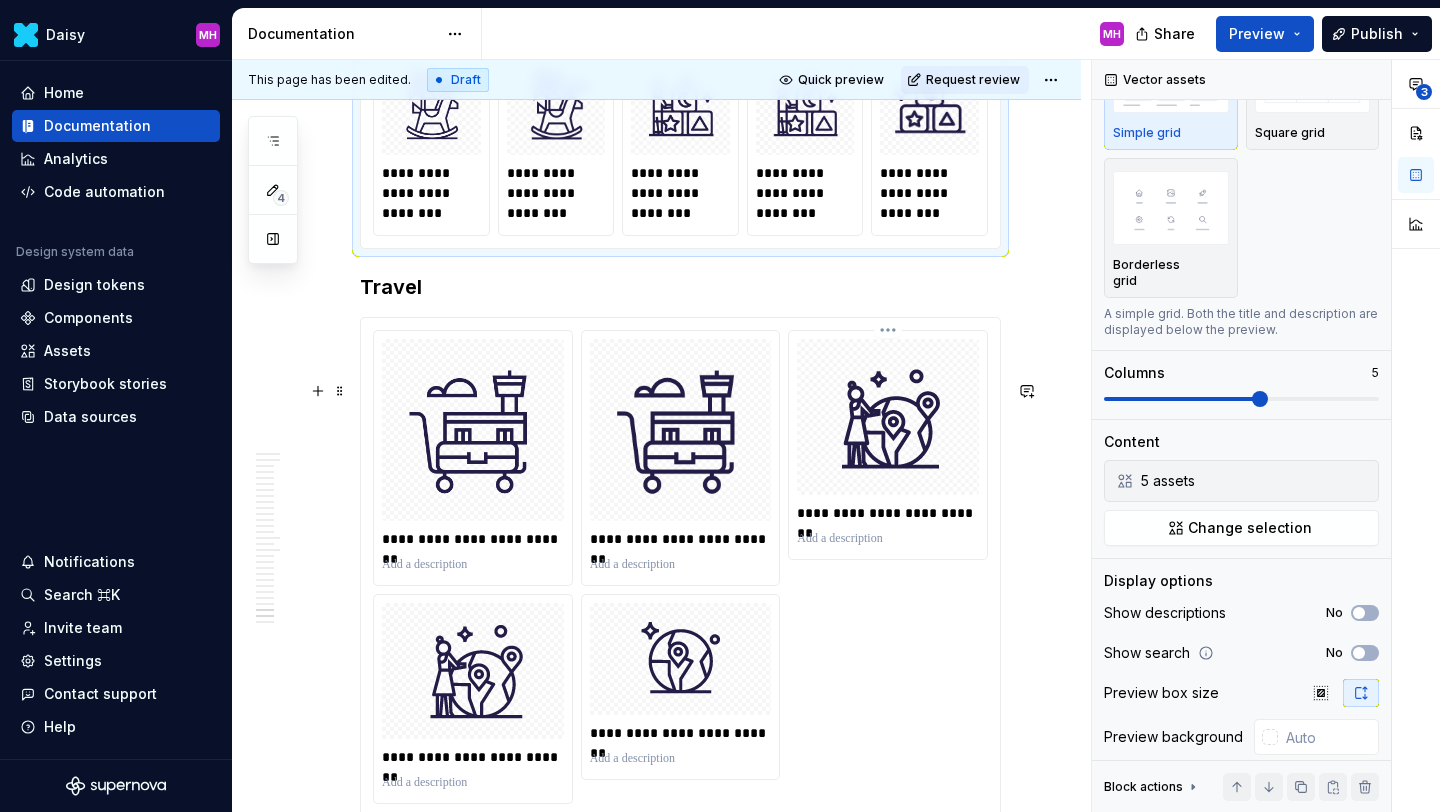 scroll, scrollTop: 8745, scrollLeft: 0, axis: vertical 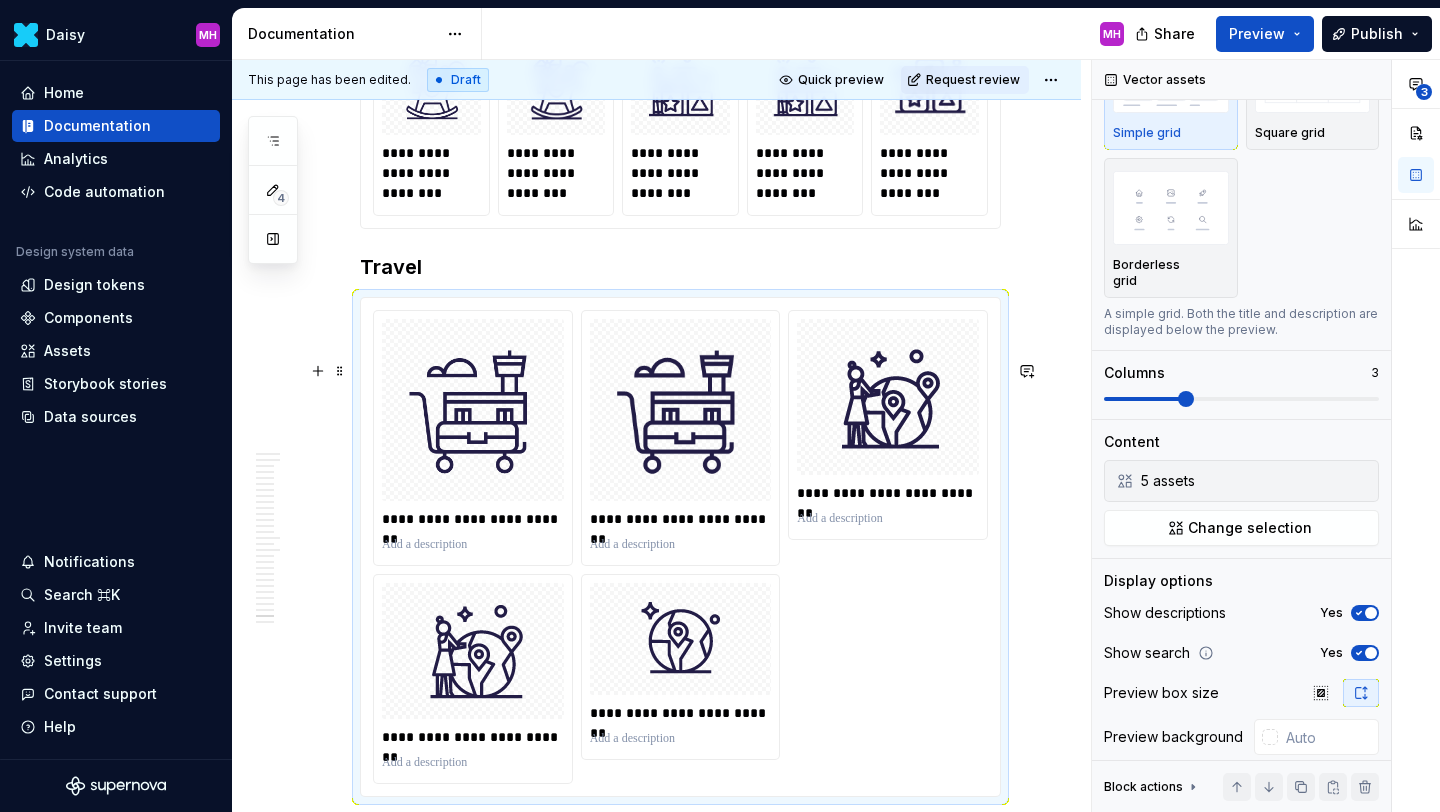 click on "**********" at bounding box center (680, 547) 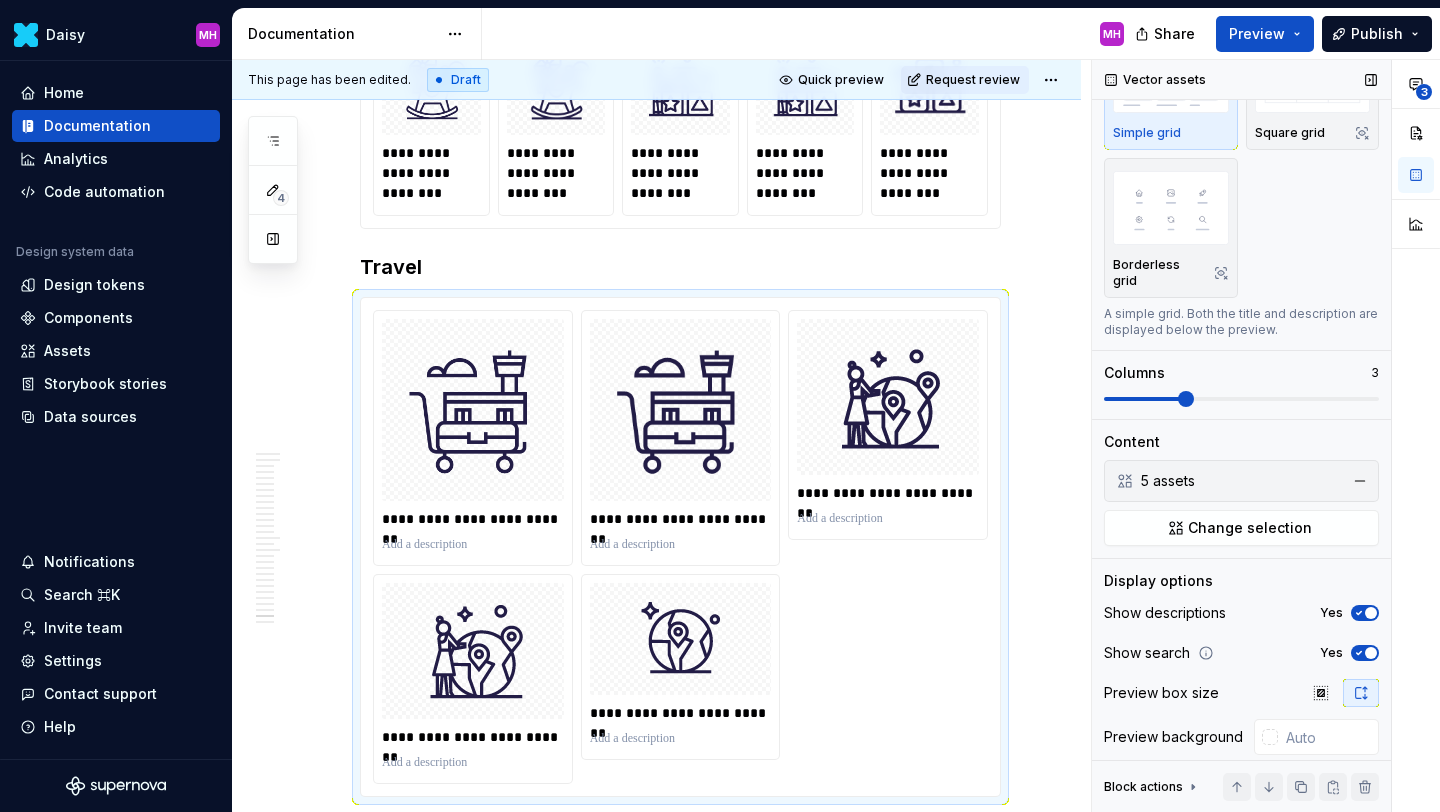 click on "Yes" at bounding box center [1365, 613] 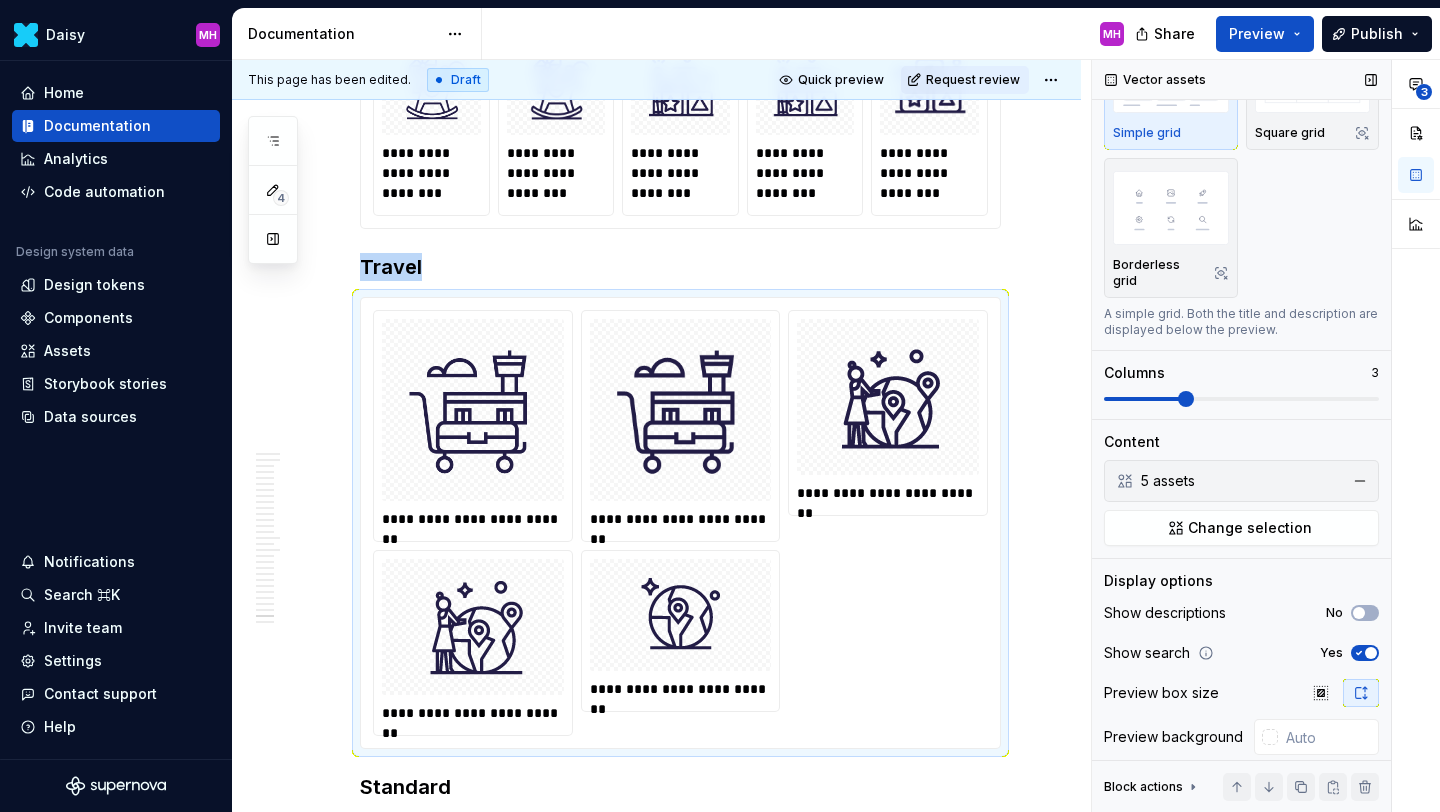 scroll, scrollTop: 8749, scrollLeft: 0, axis: vertical 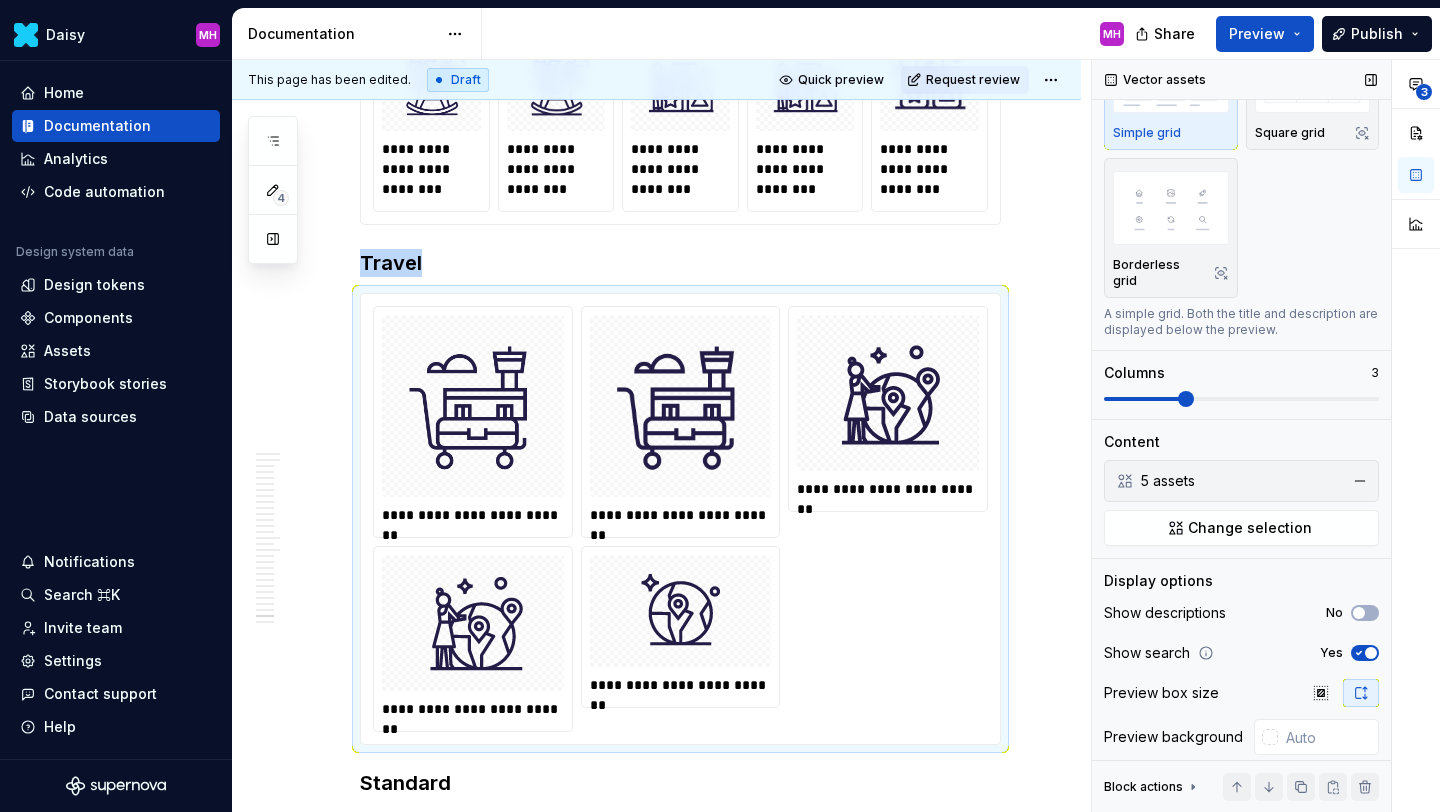 click 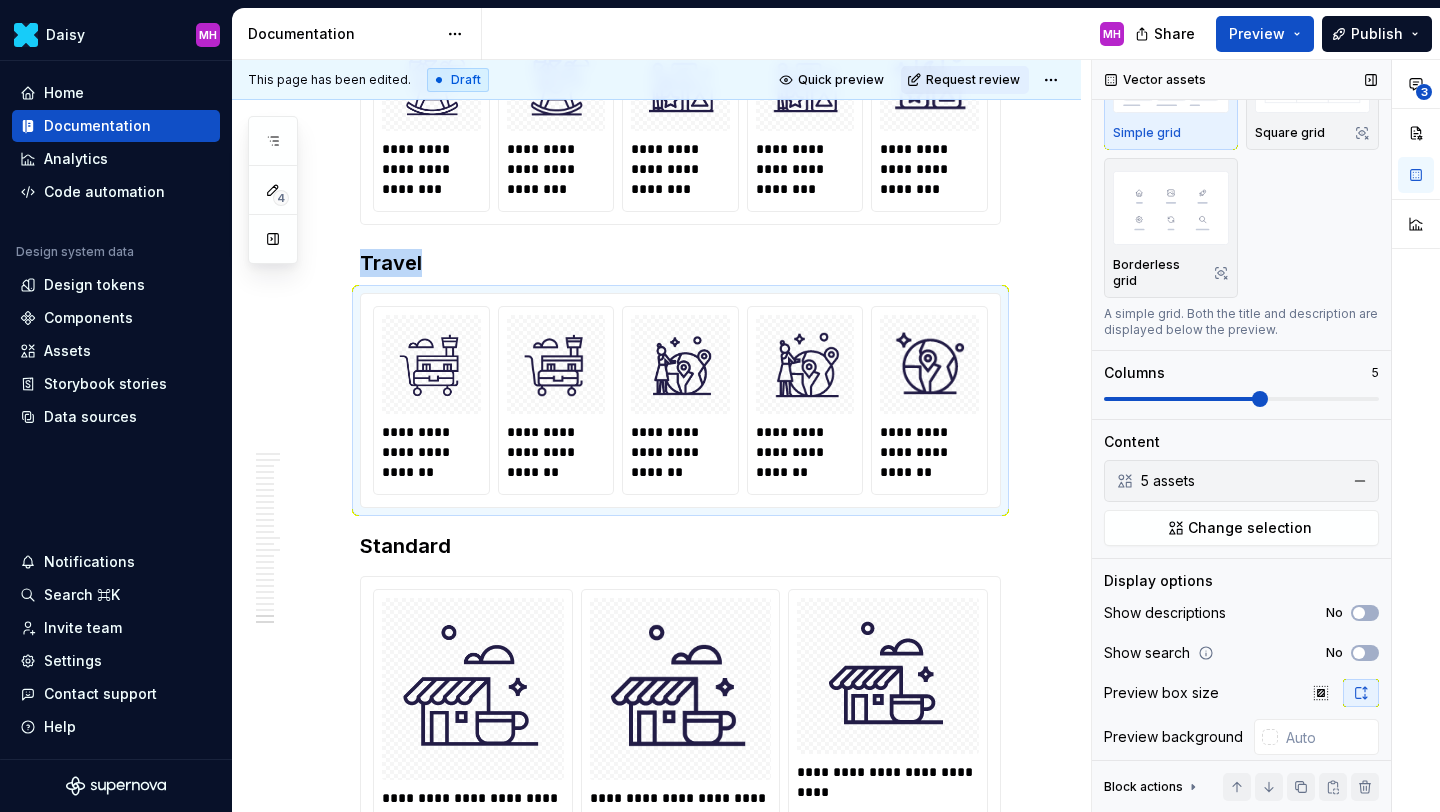 click at bounding box center [1241, 399] 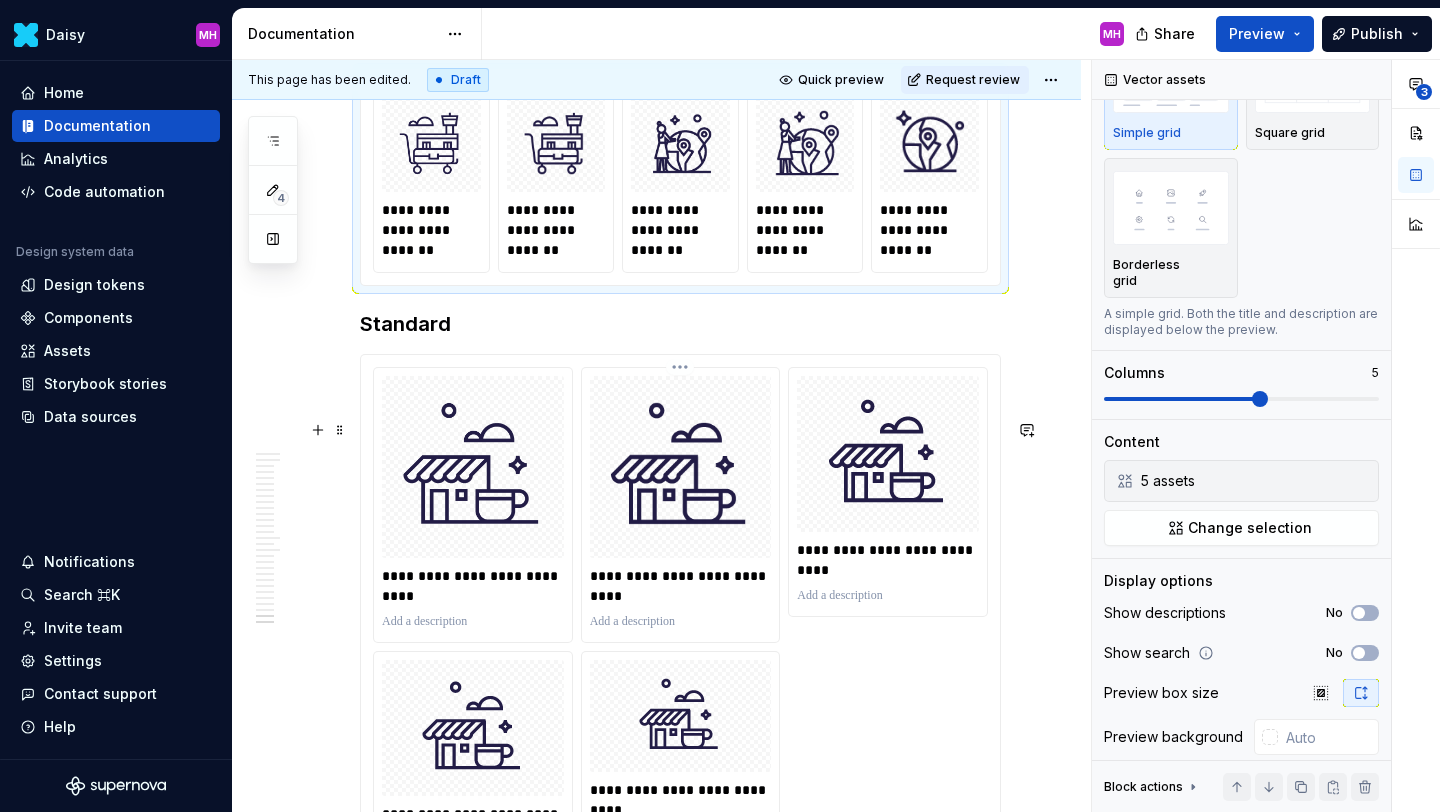 scroll, scrollTop: 8972, scrollLeft: 0, axis: vertical 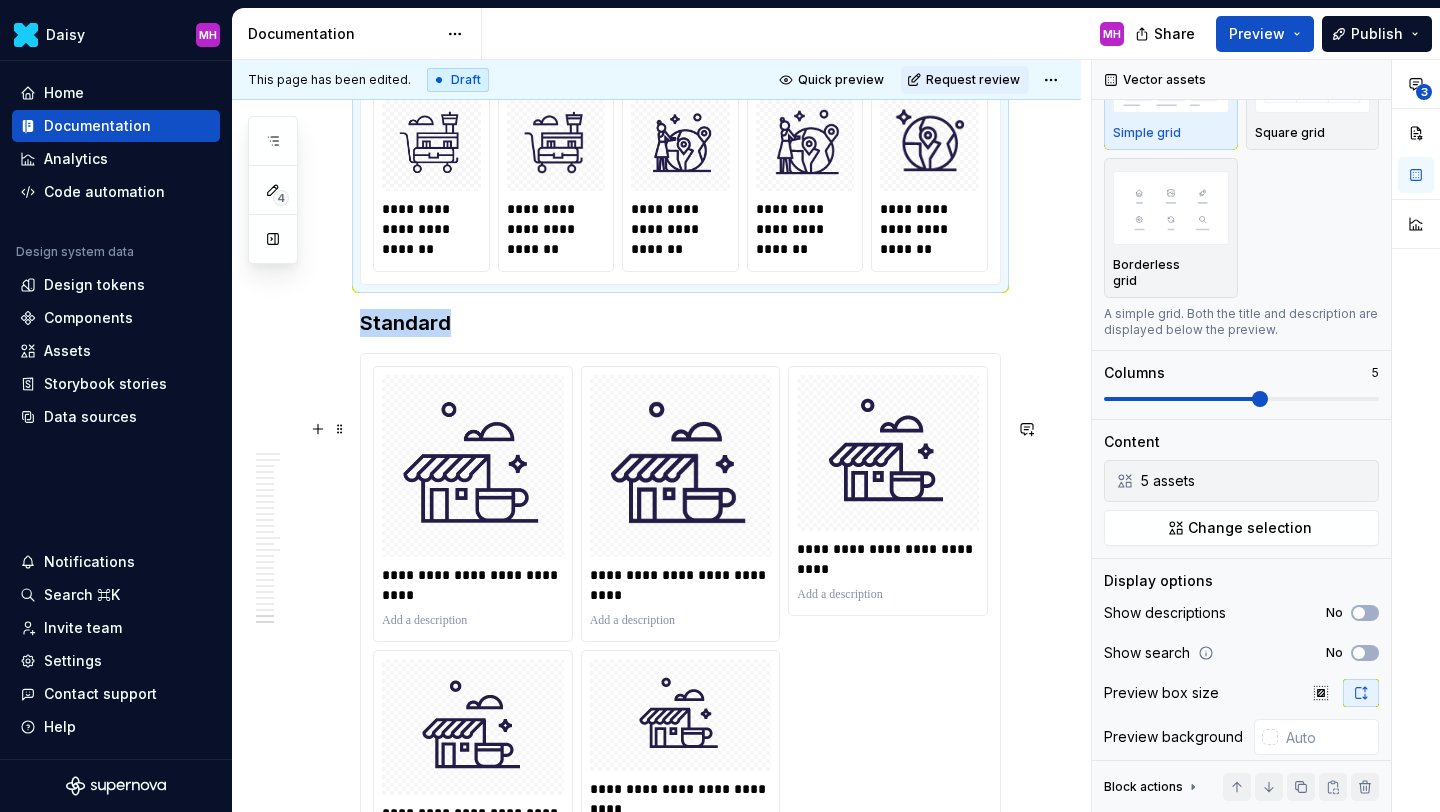 click on "**********" at bounding box center [680, 623] 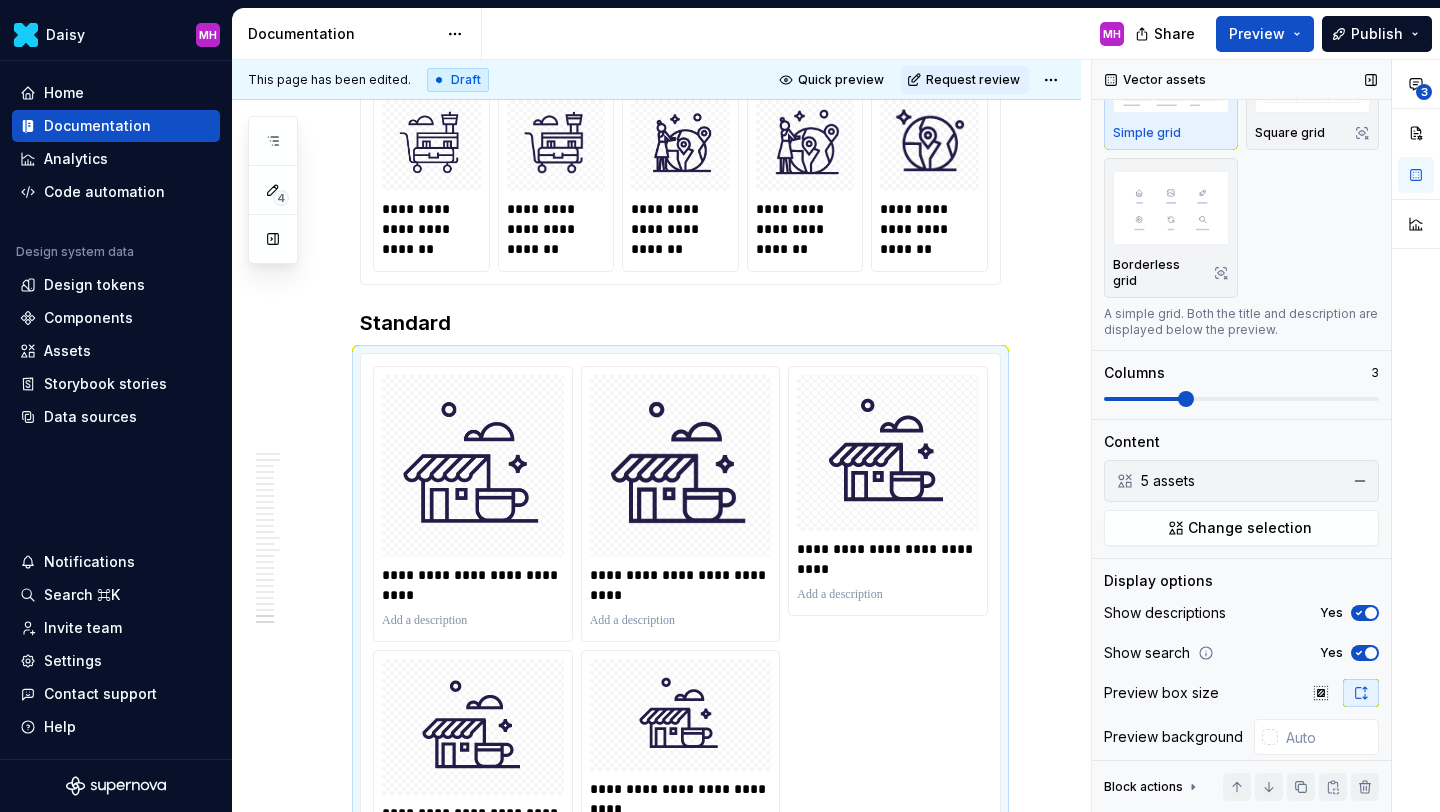 click 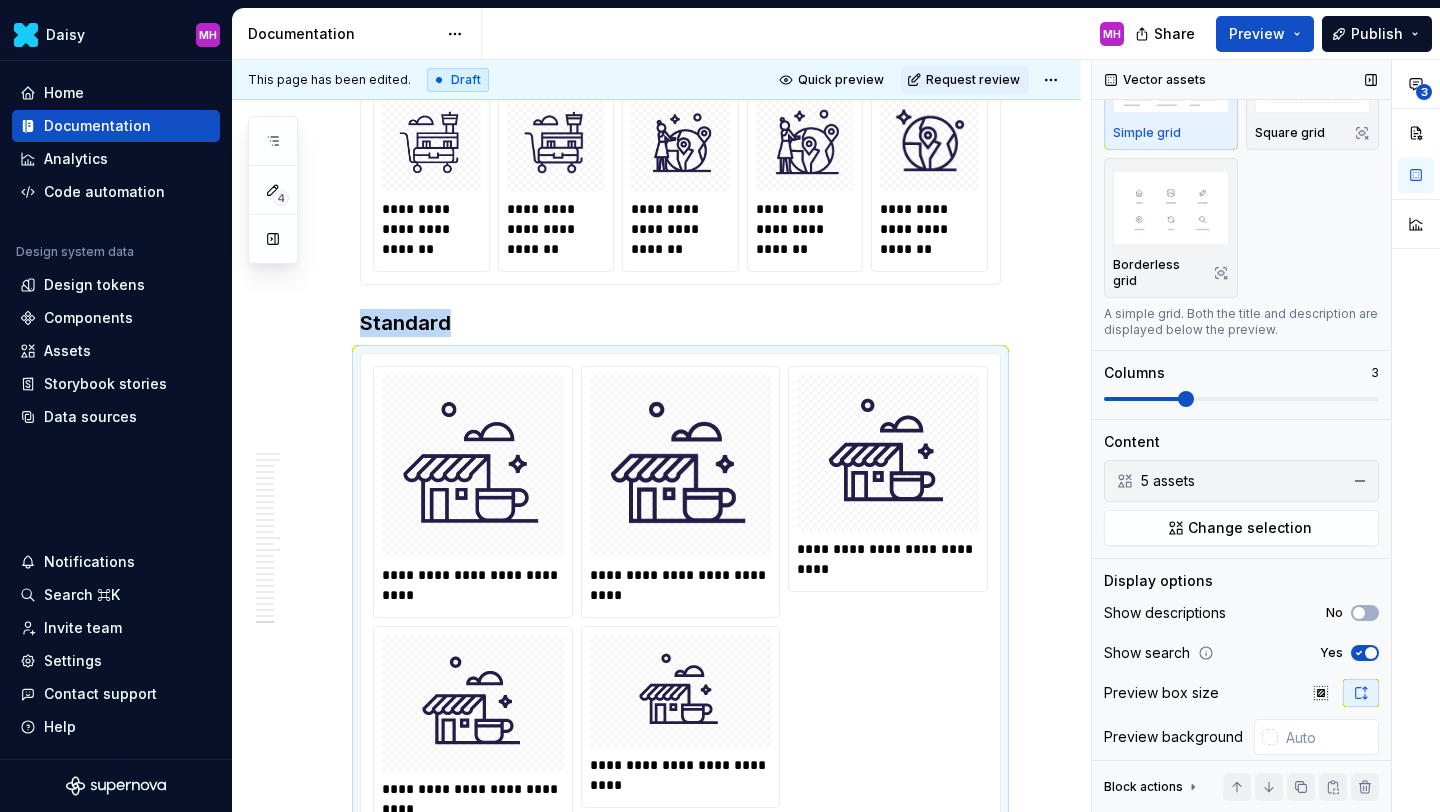 scroll, scrollTop: 9074, scrollLeft: 0, axis: vertical 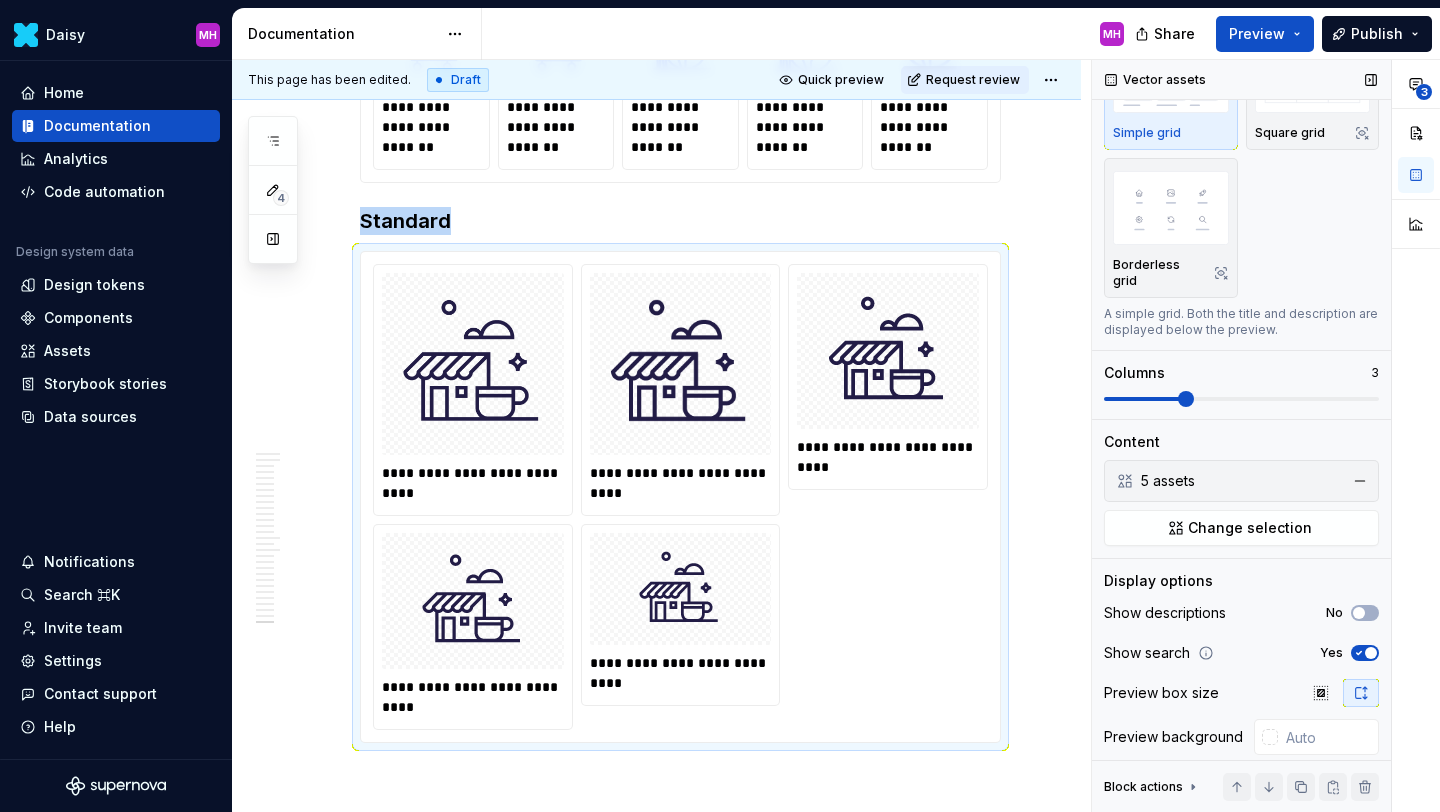 click 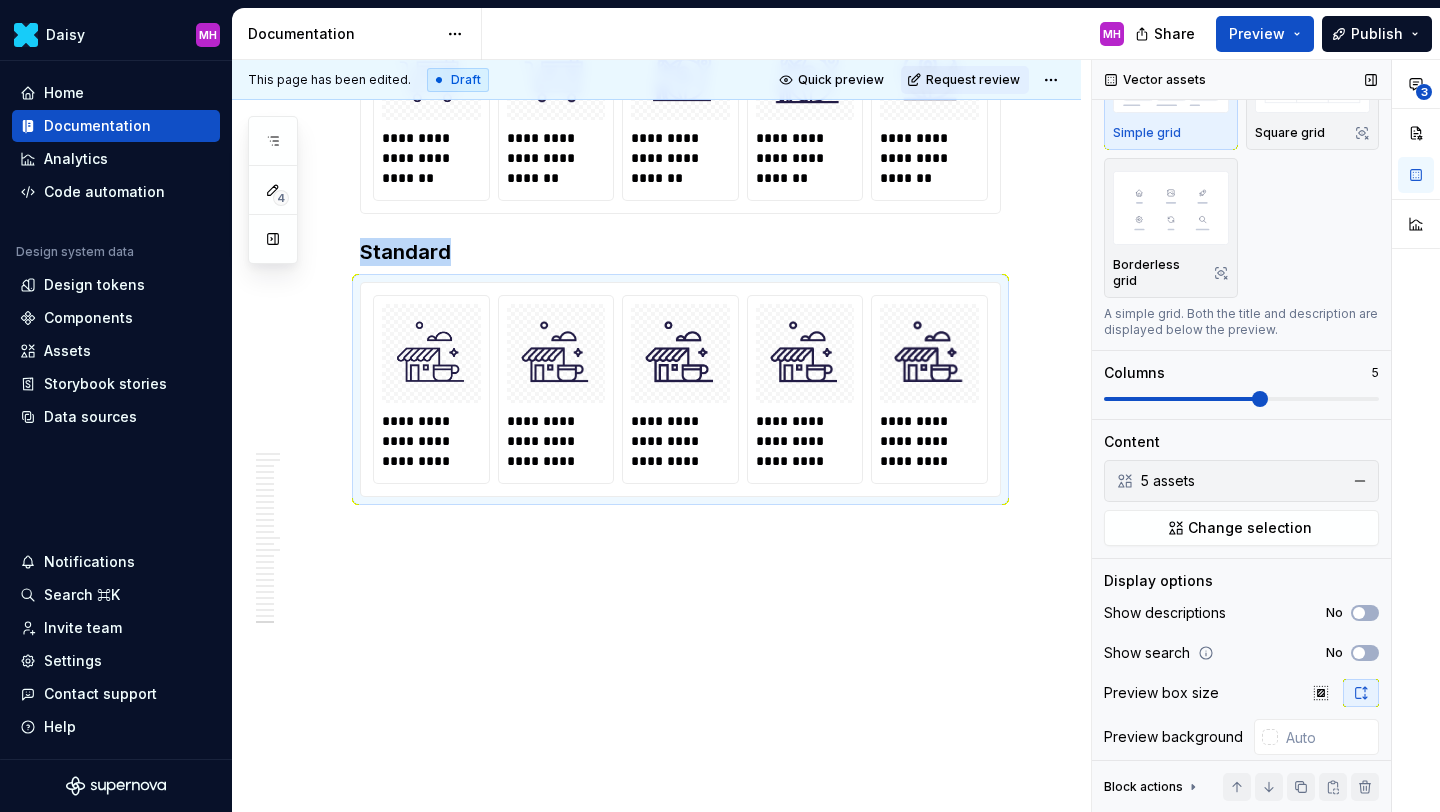 click at bounding box center (1241, 399) 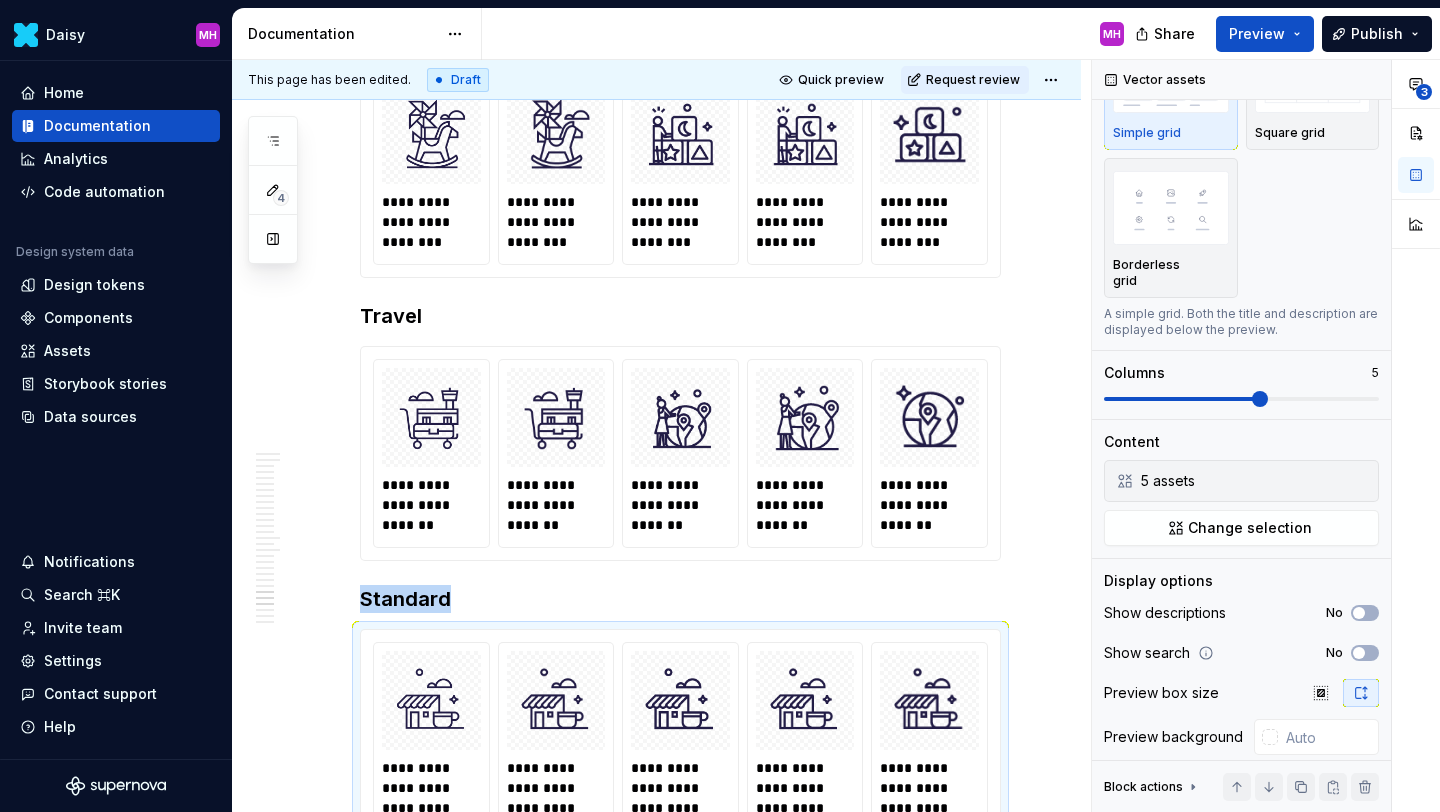 scroll, scrollTop: 9111, scrollLeft: 0, axis: vertical 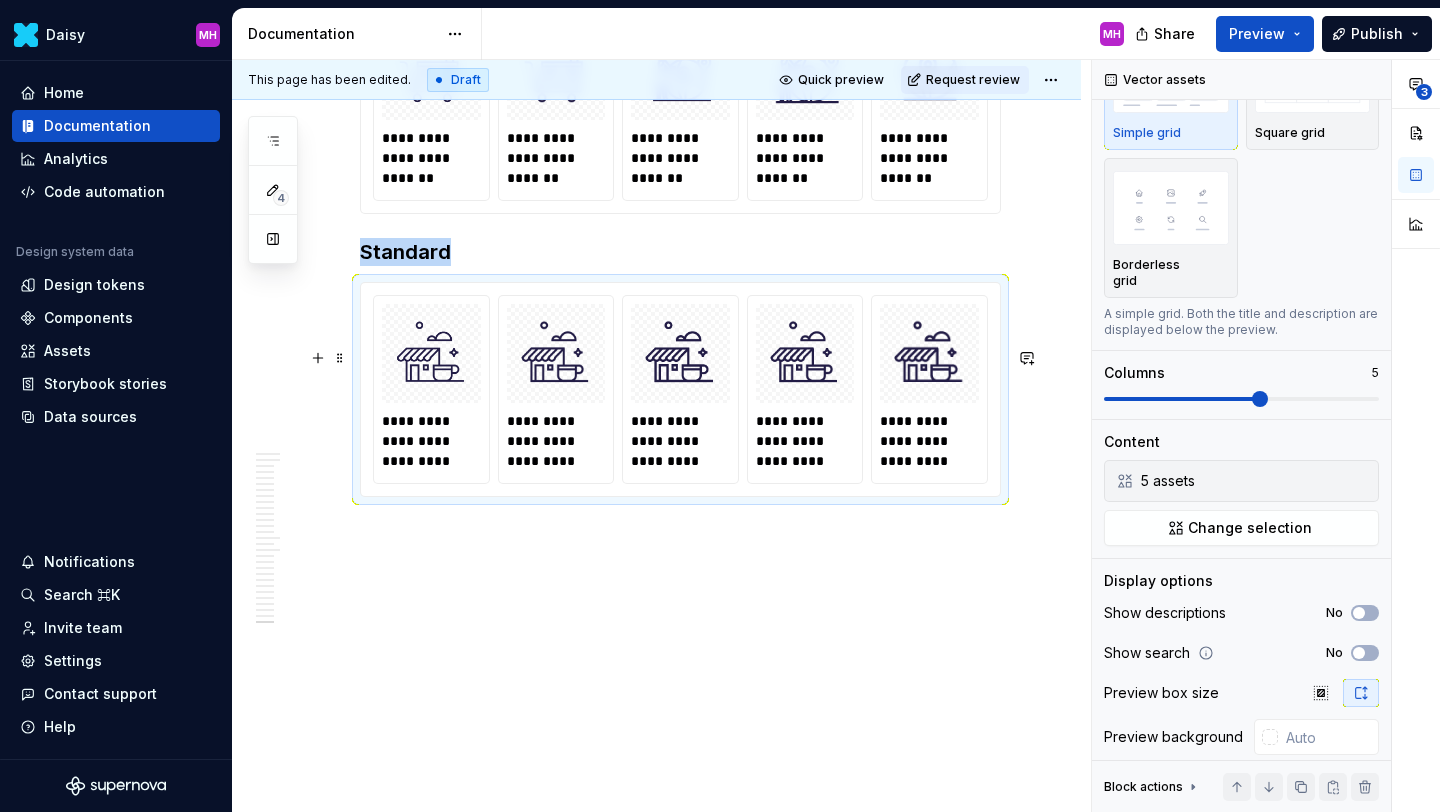 click on "**********" at bounding box center (680, 389) 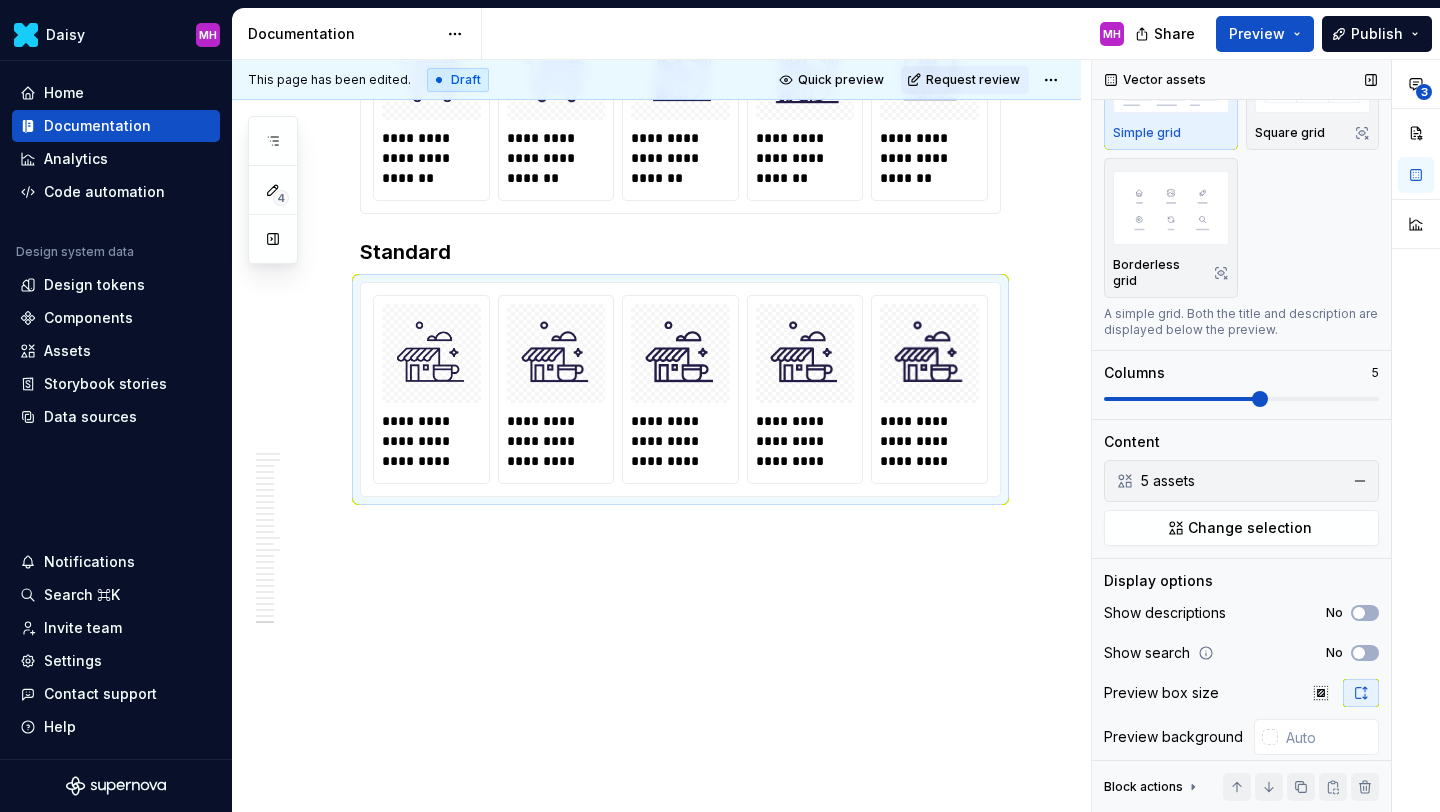 type on "*" 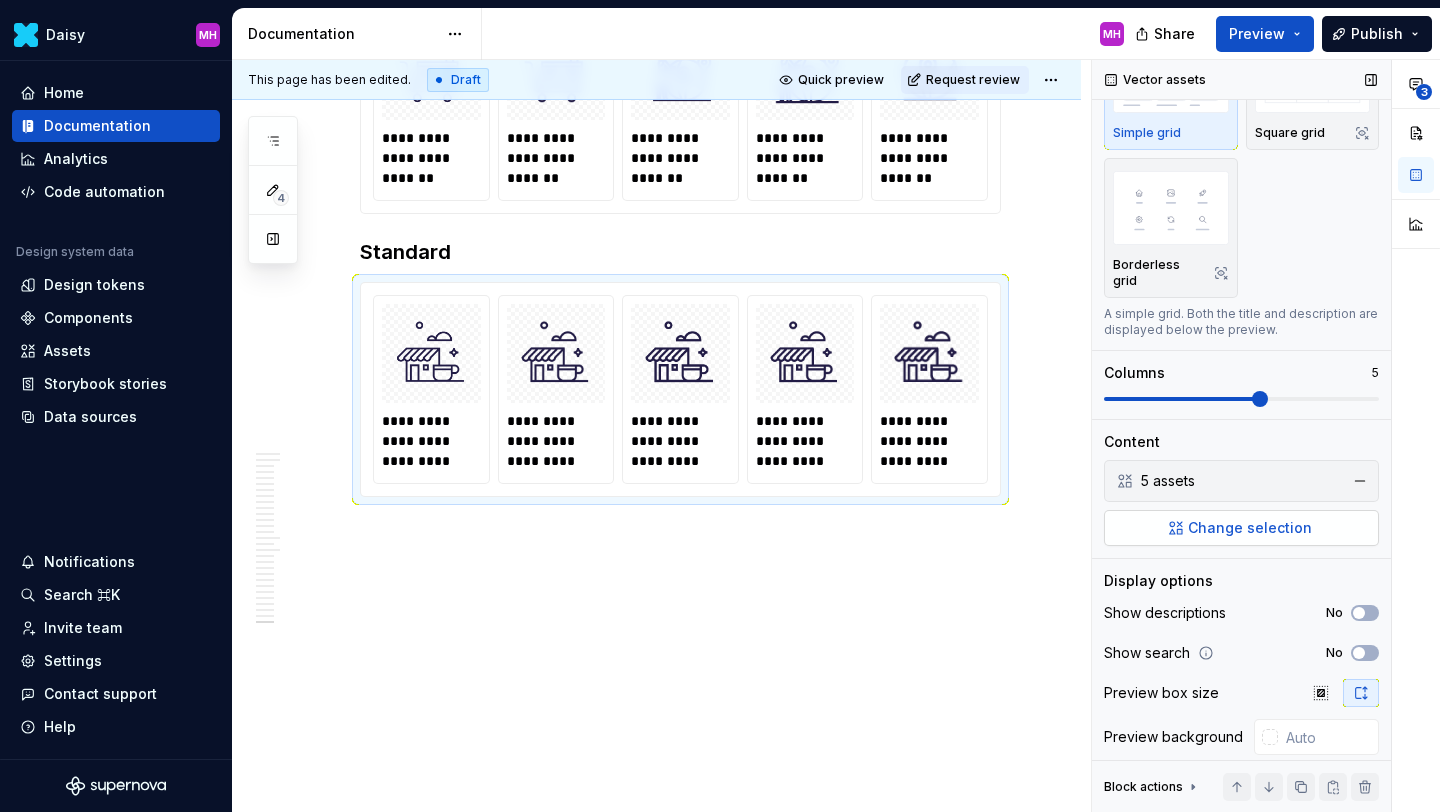 click on "Change selection" at bounding box center [1241, 528] 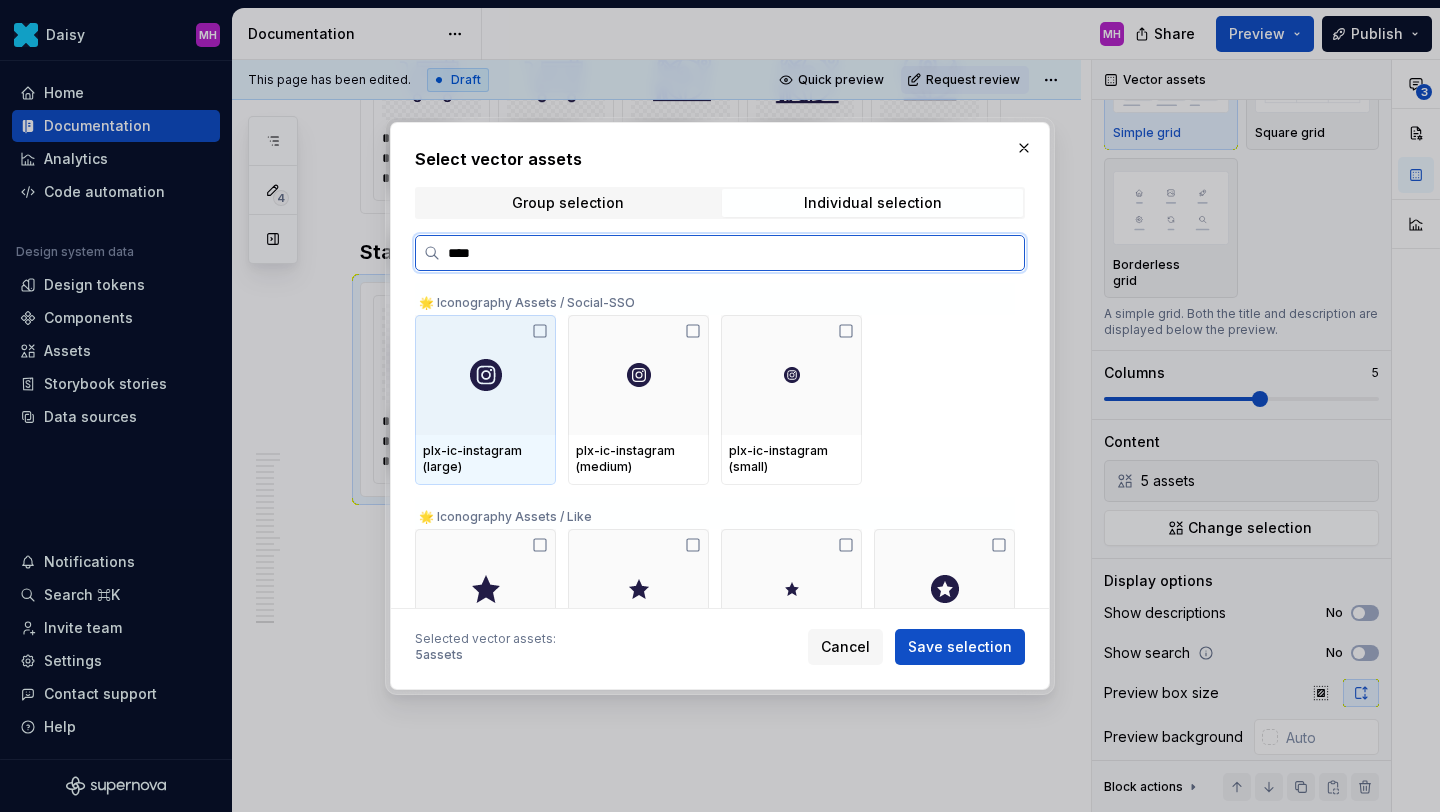type on "*****" 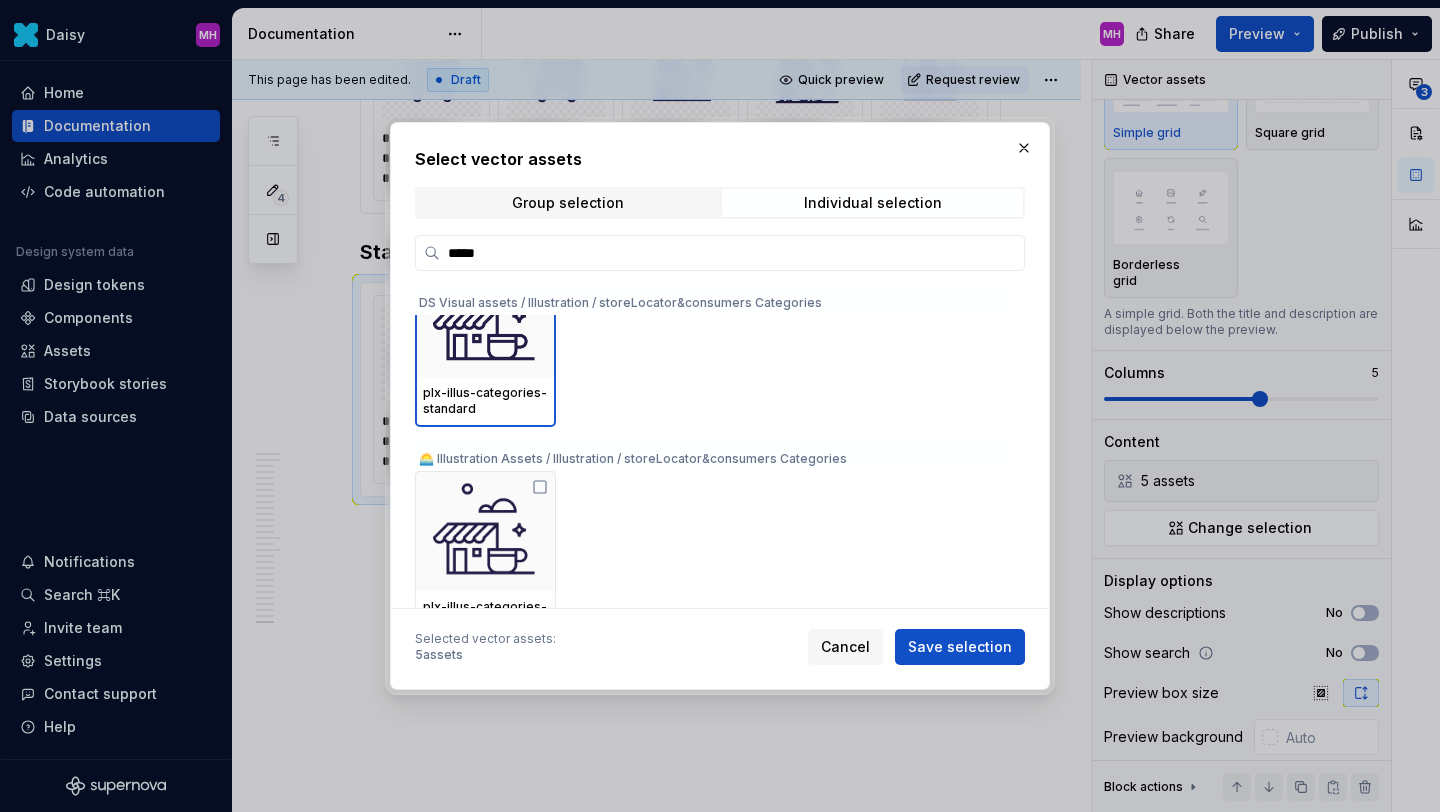 scroll, scrollTop: 267, scrollLeft: 0, axis: vertical 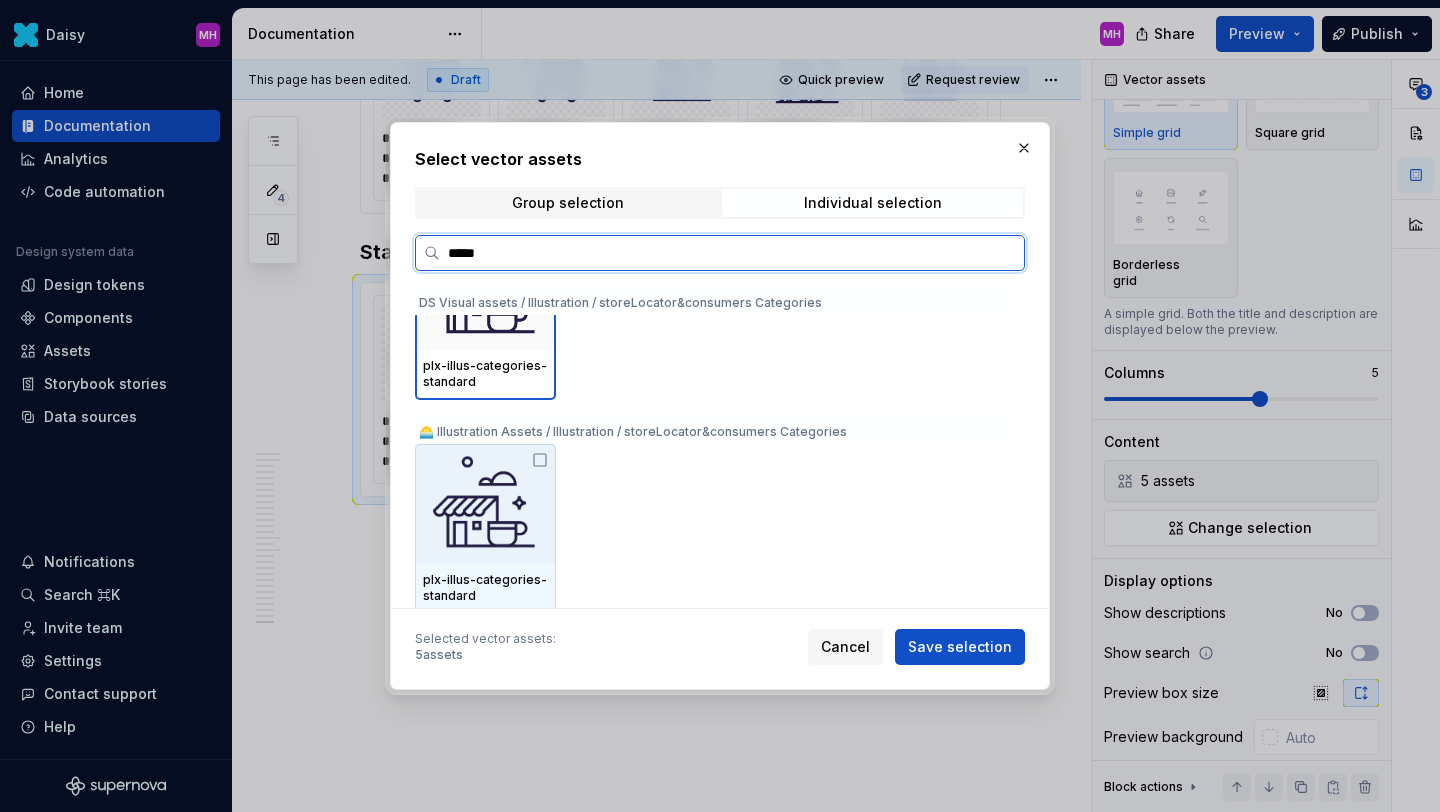 click 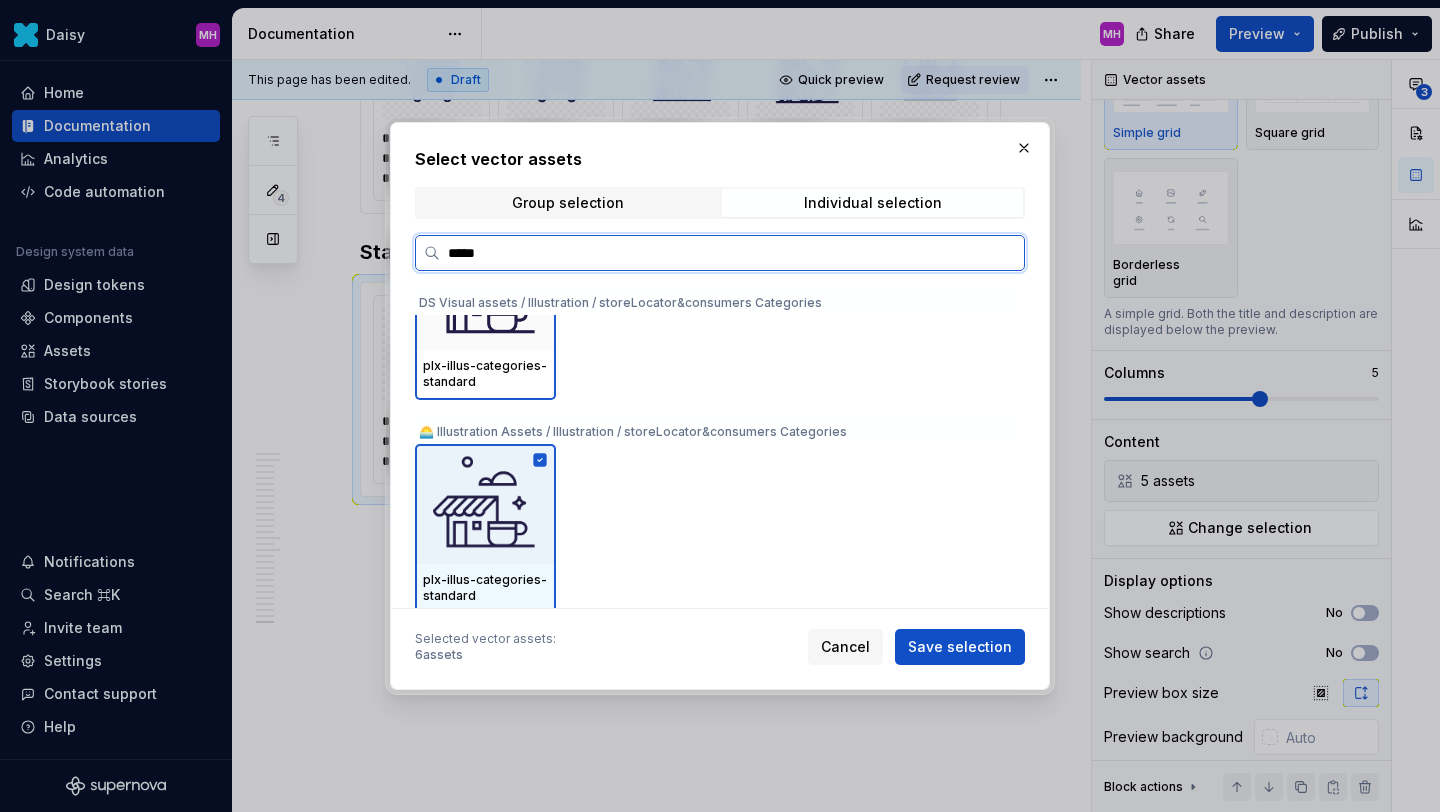 scroll, scrollTop: 89, scrollLeft: 0, axis: vertical 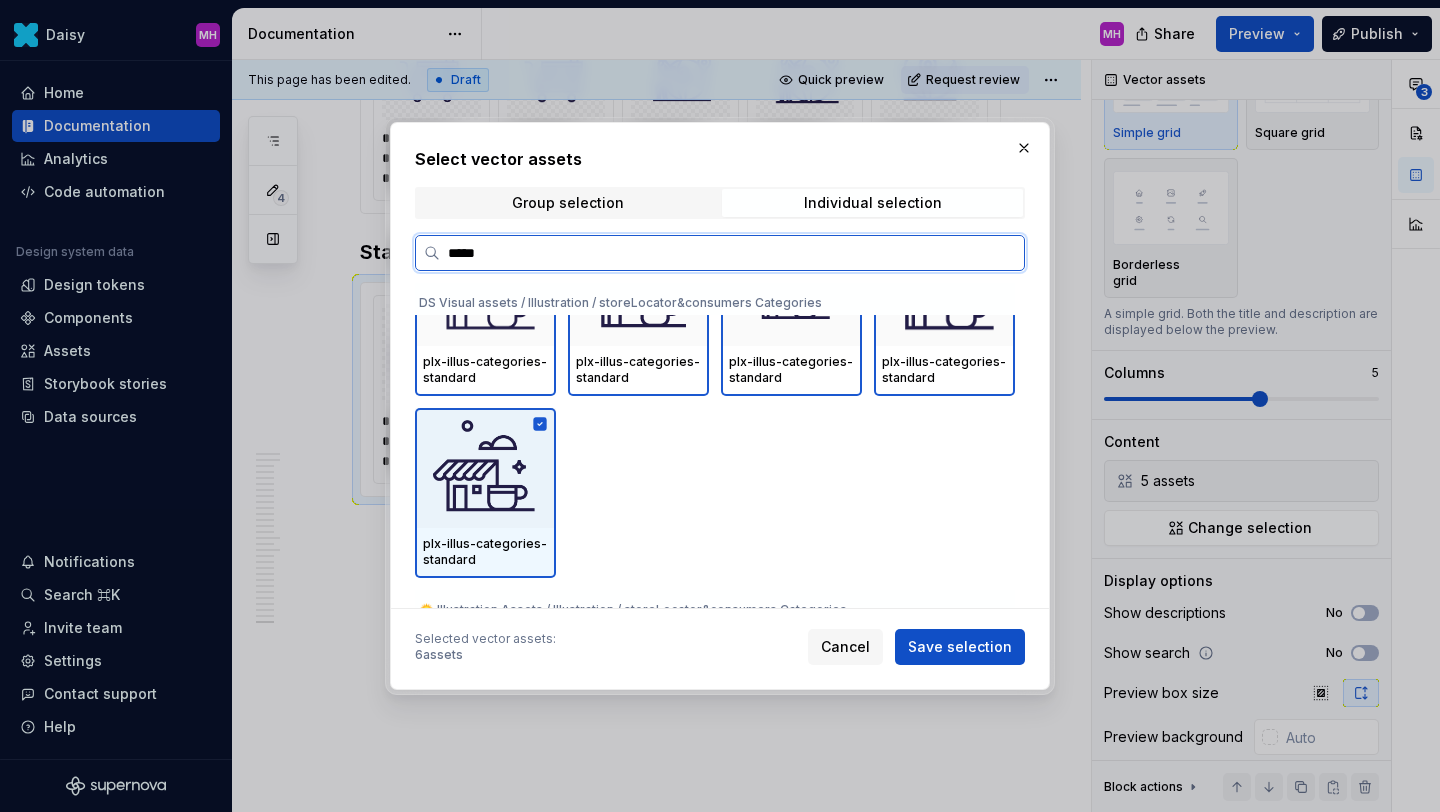 click 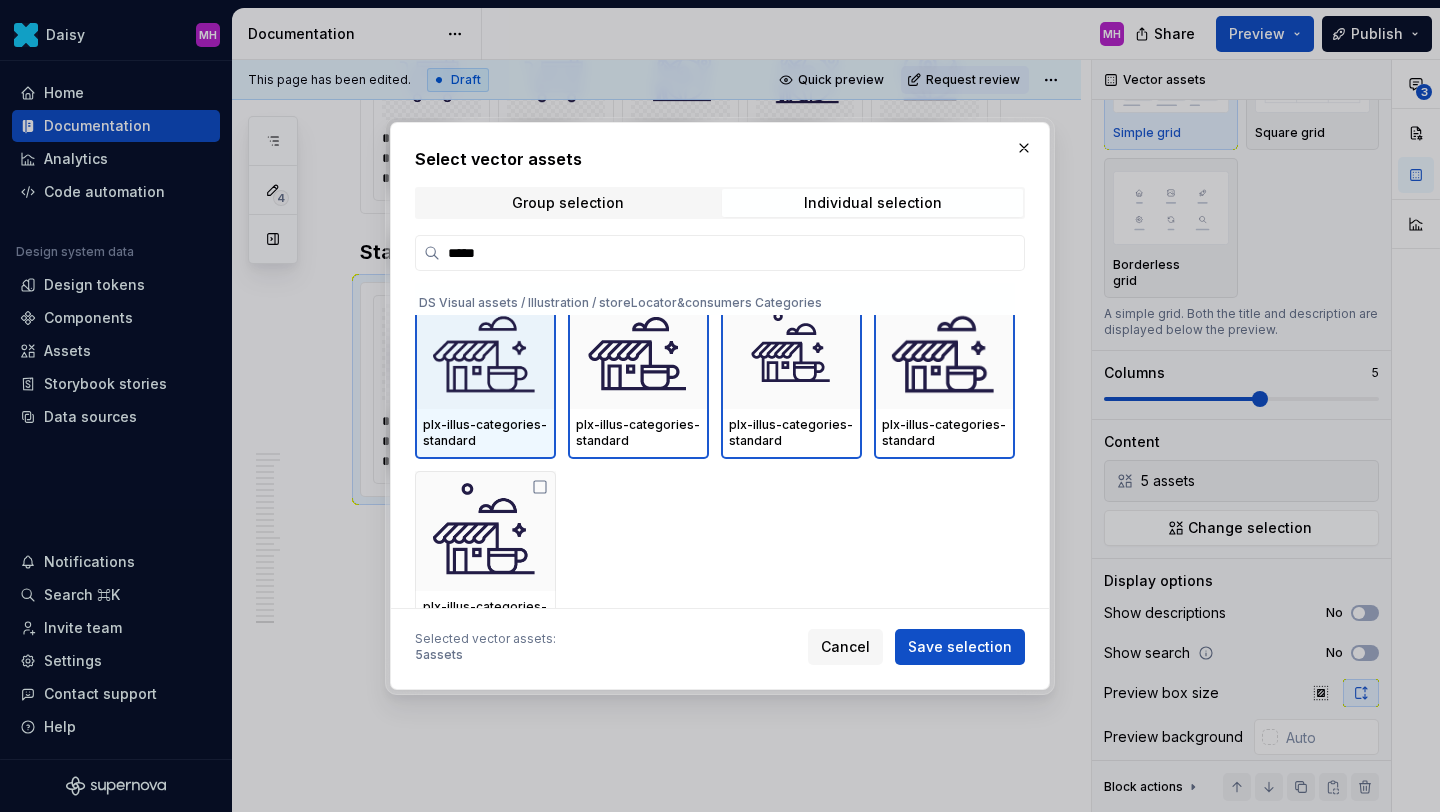 scroll, scrollTop: 0, scrollLeft: 0, axis: both 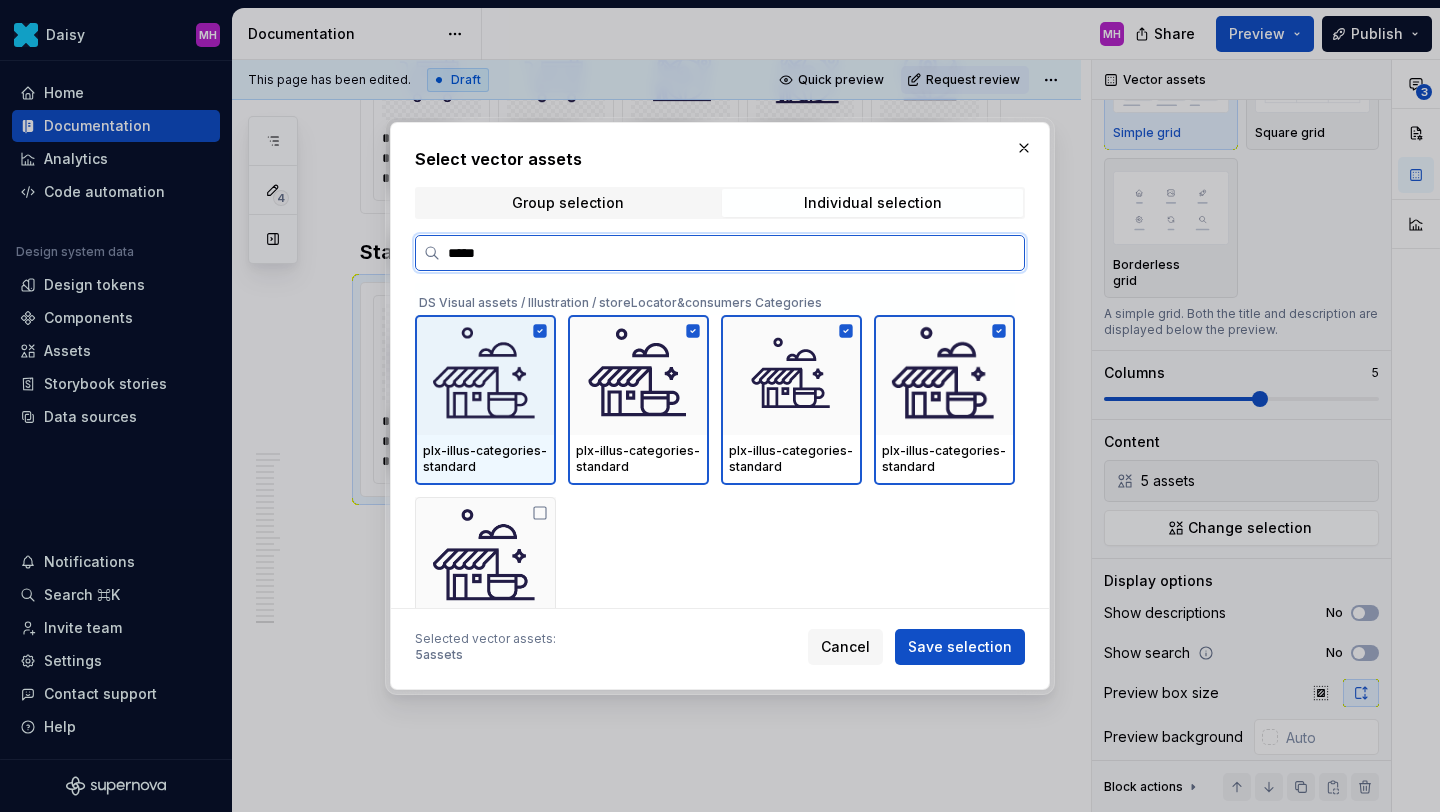 click 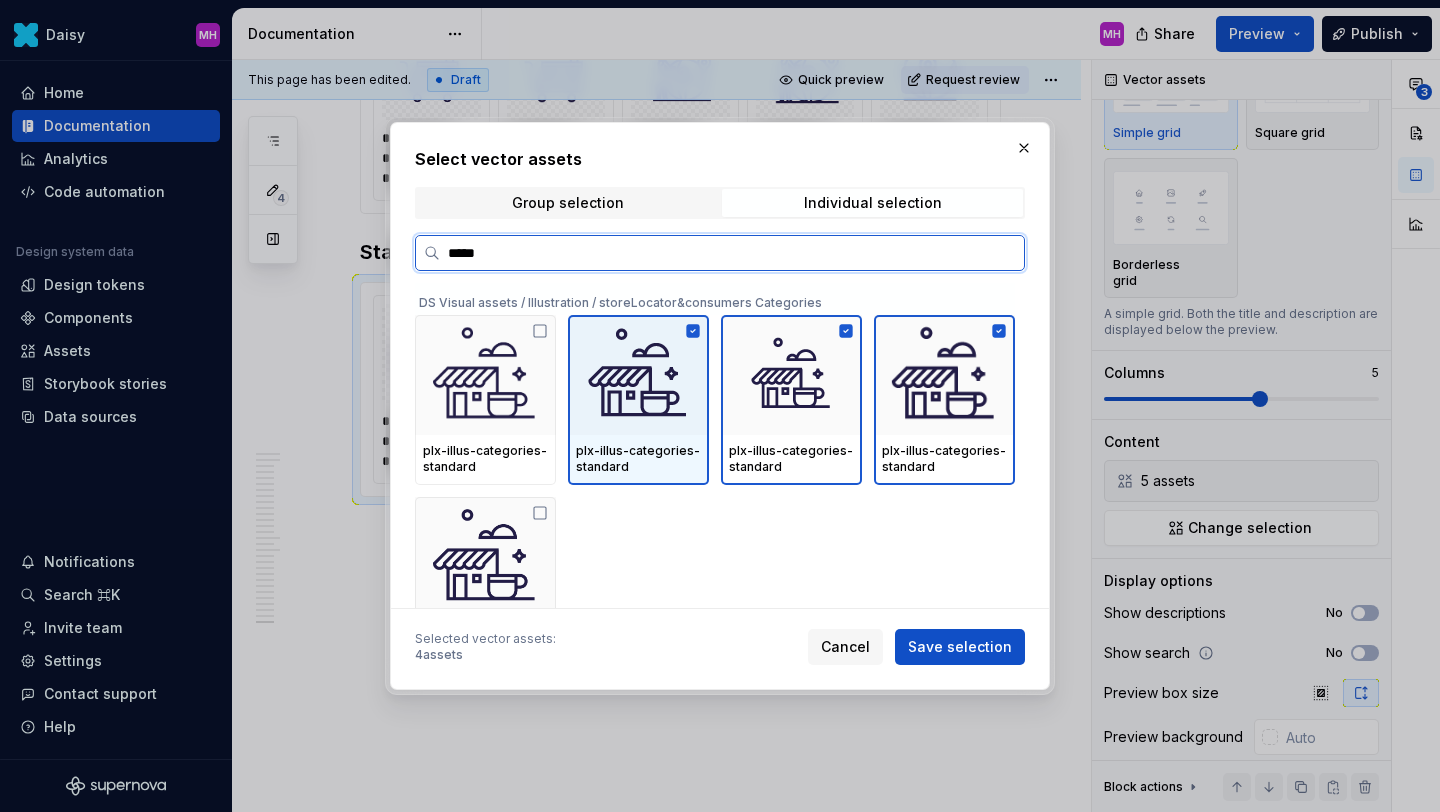 click 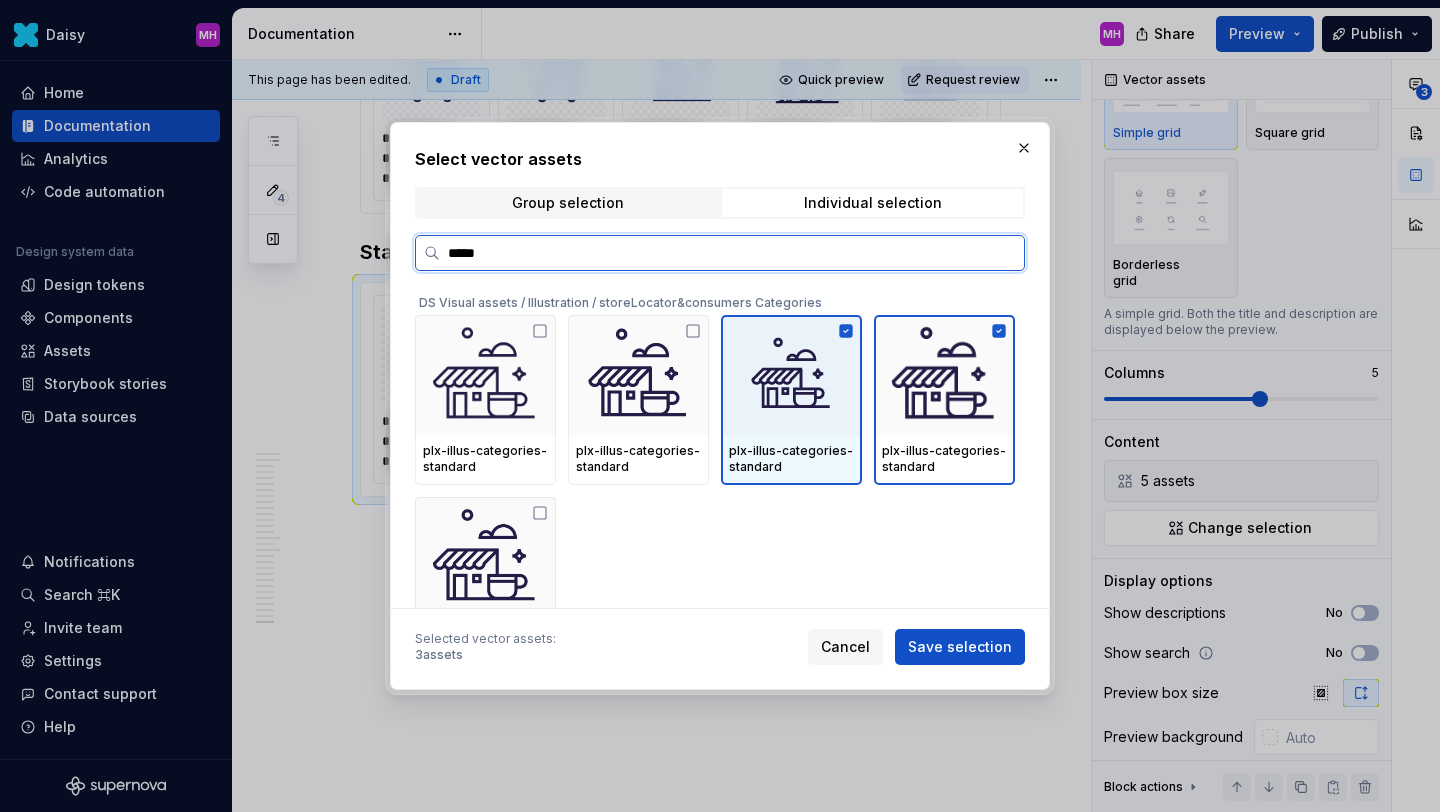 click 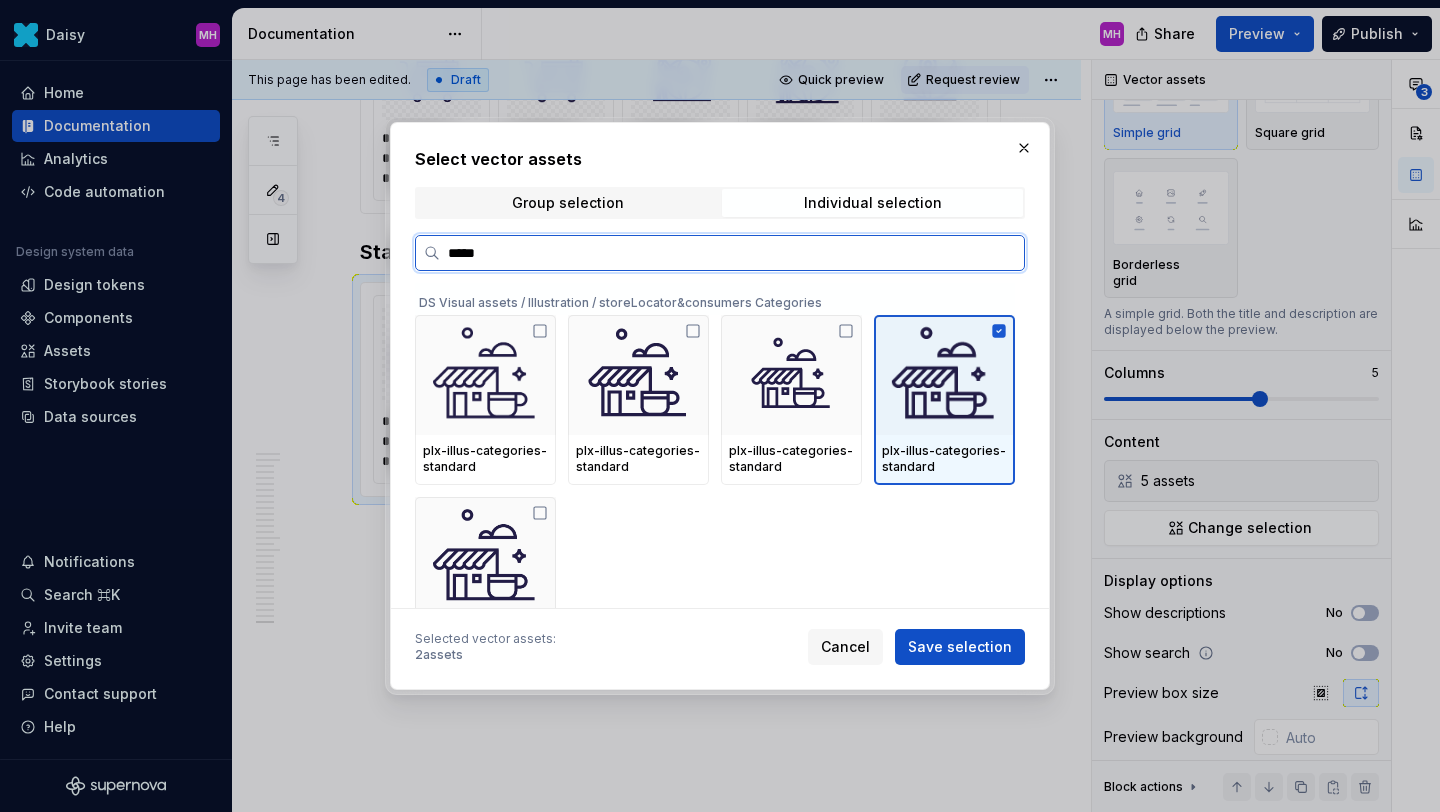 click 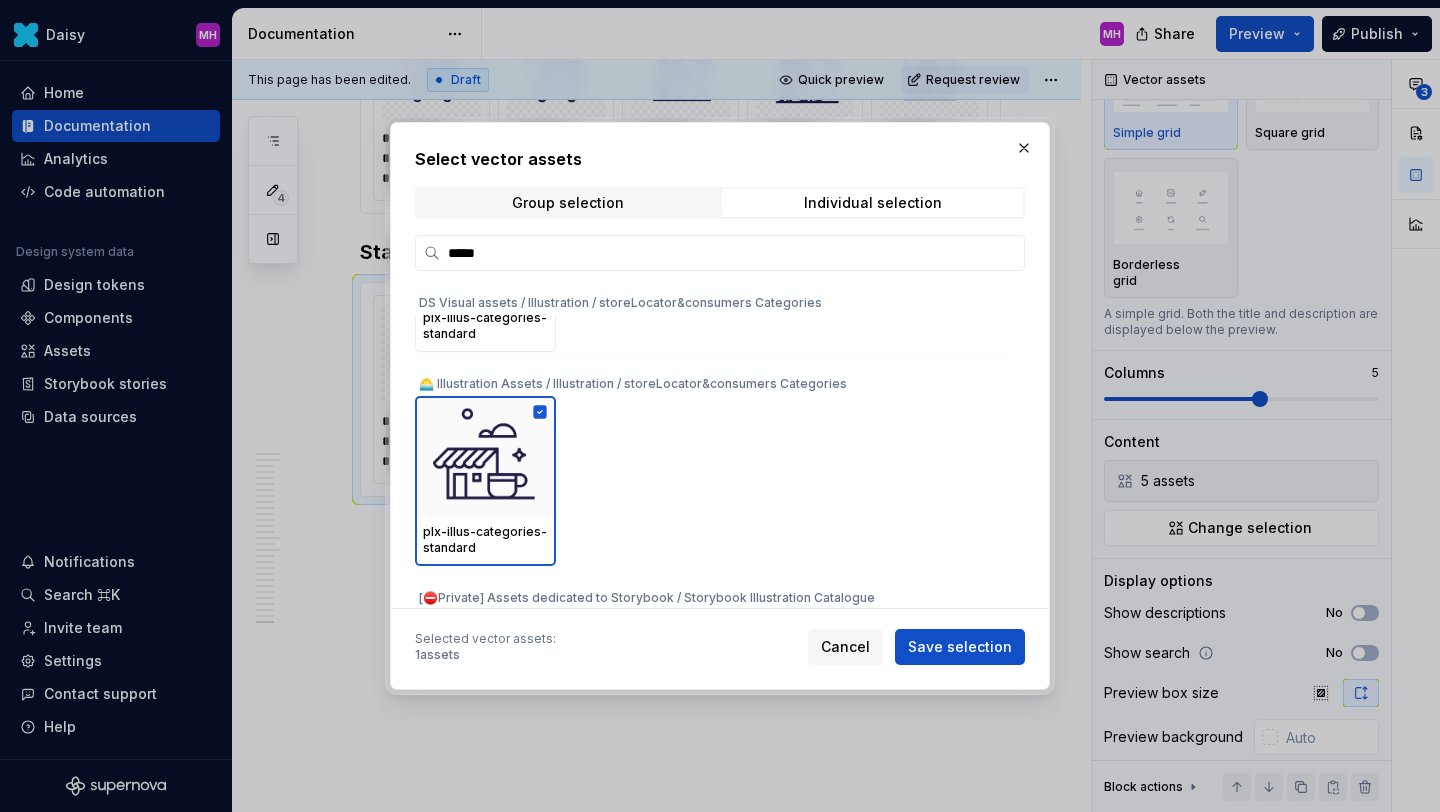 scroll, scrollTop: 274, scrollLeft: 0, axis: vertical 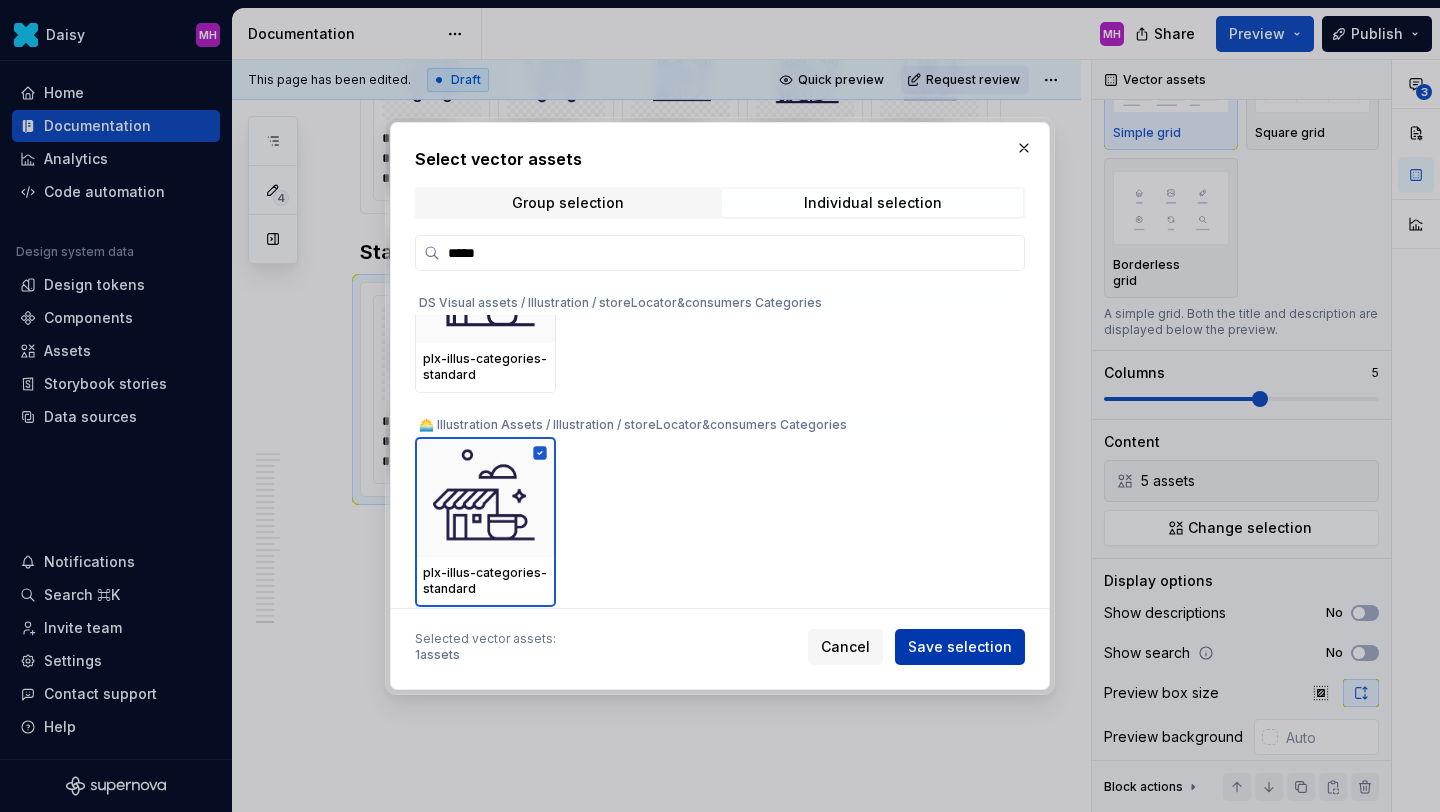 click on "Save selection" at bounding box center [960, 647] 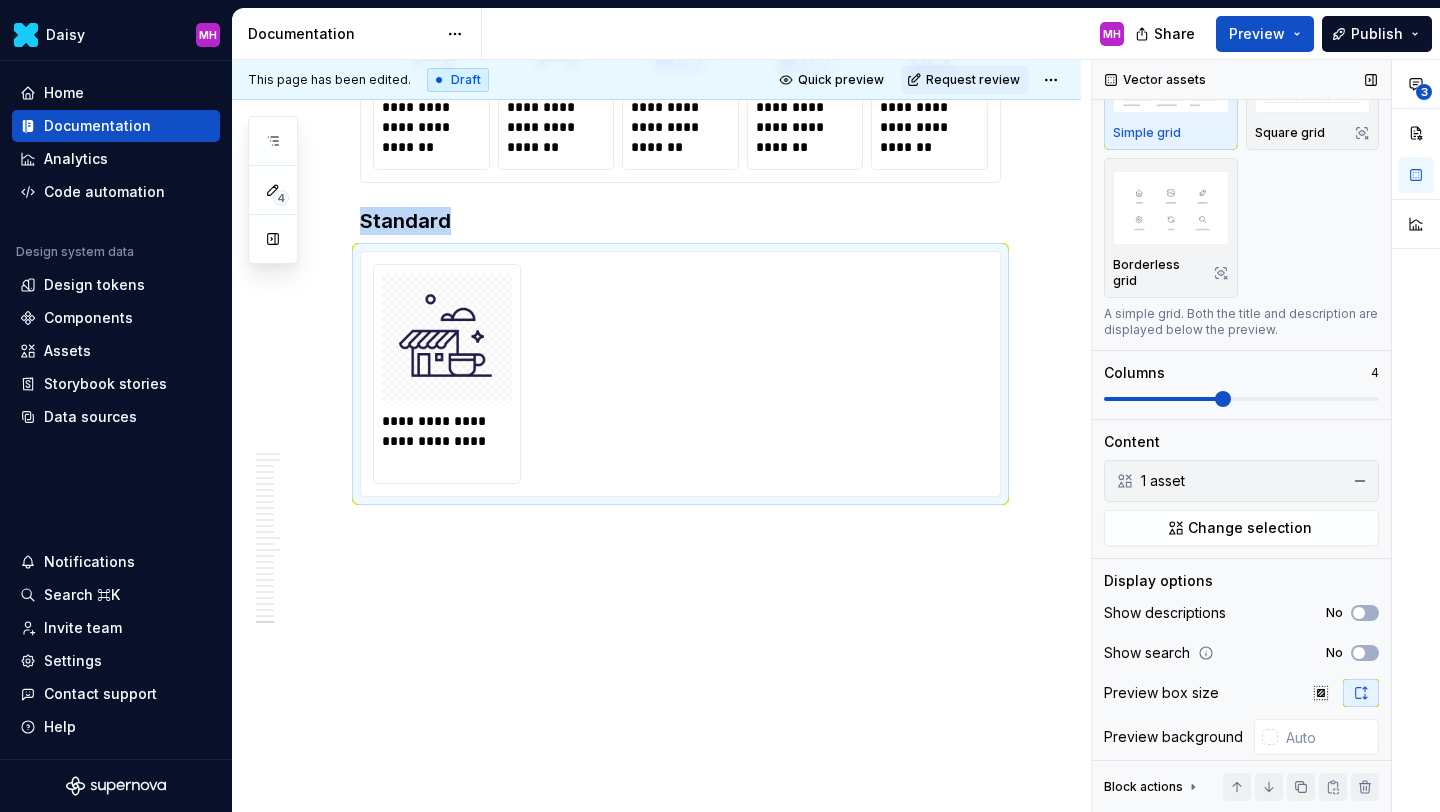 click at bounding box center [1163, 399] 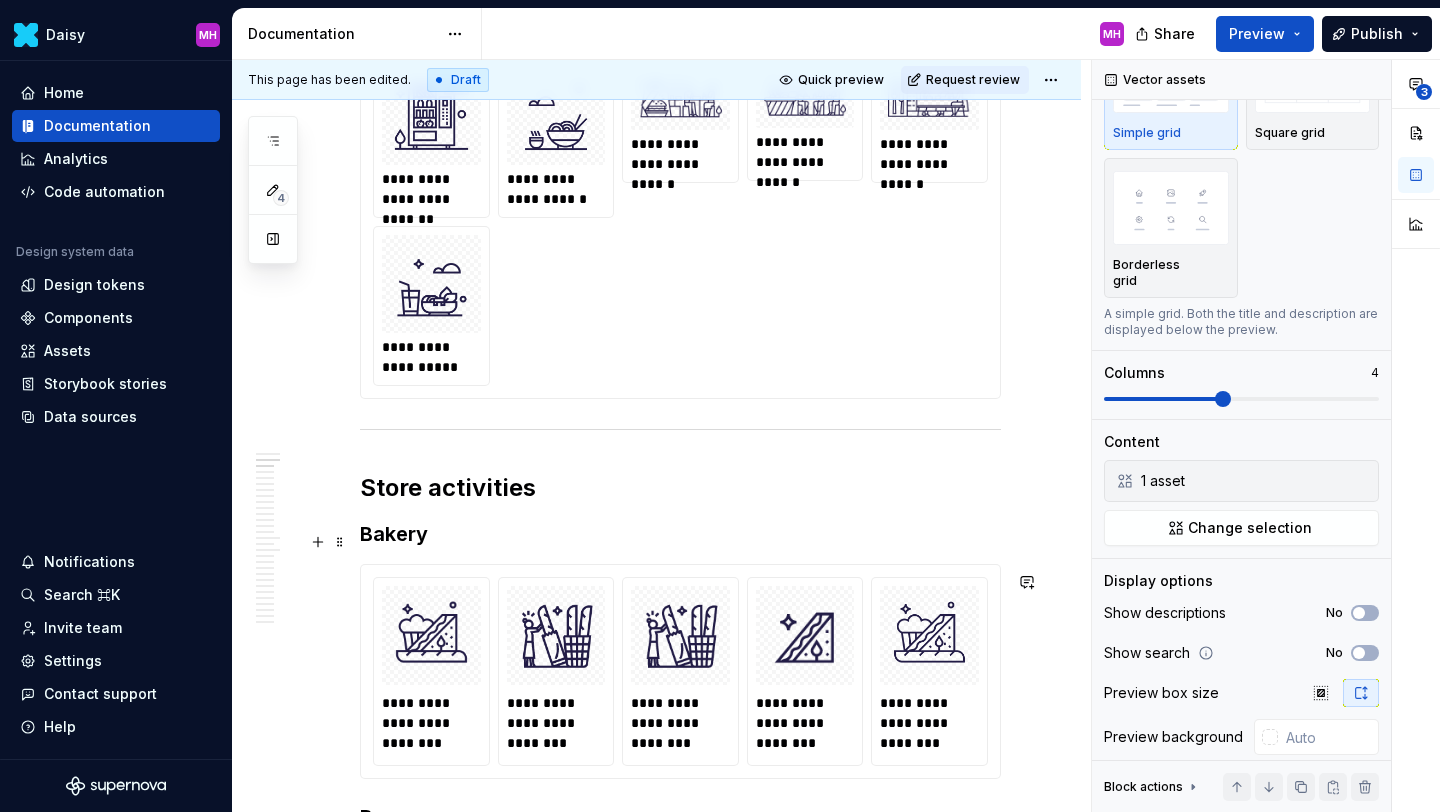 scroll, scrollTop: 0, scrollLeft: 0, axis: both 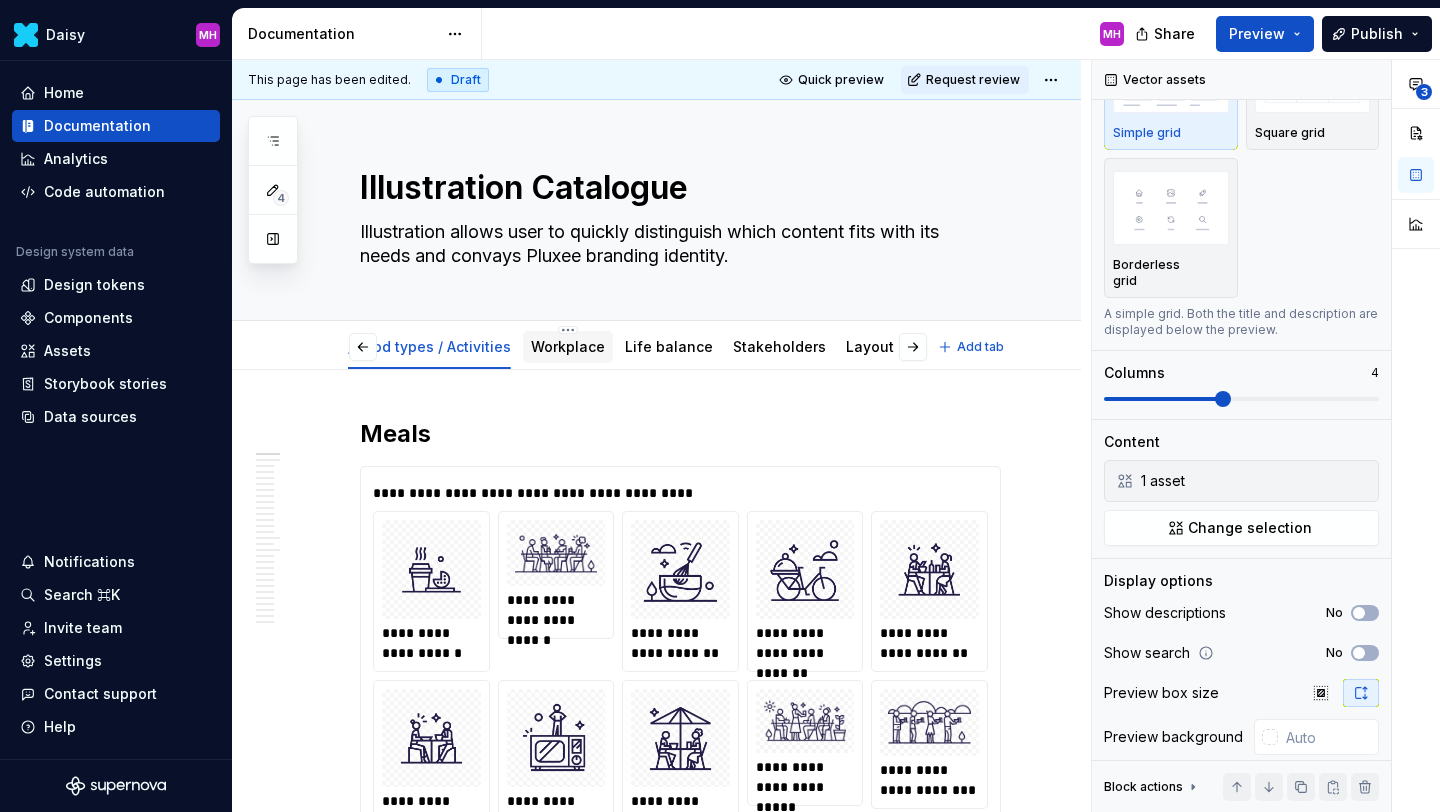 click on "Workplace" at bounding box center [568, 346] 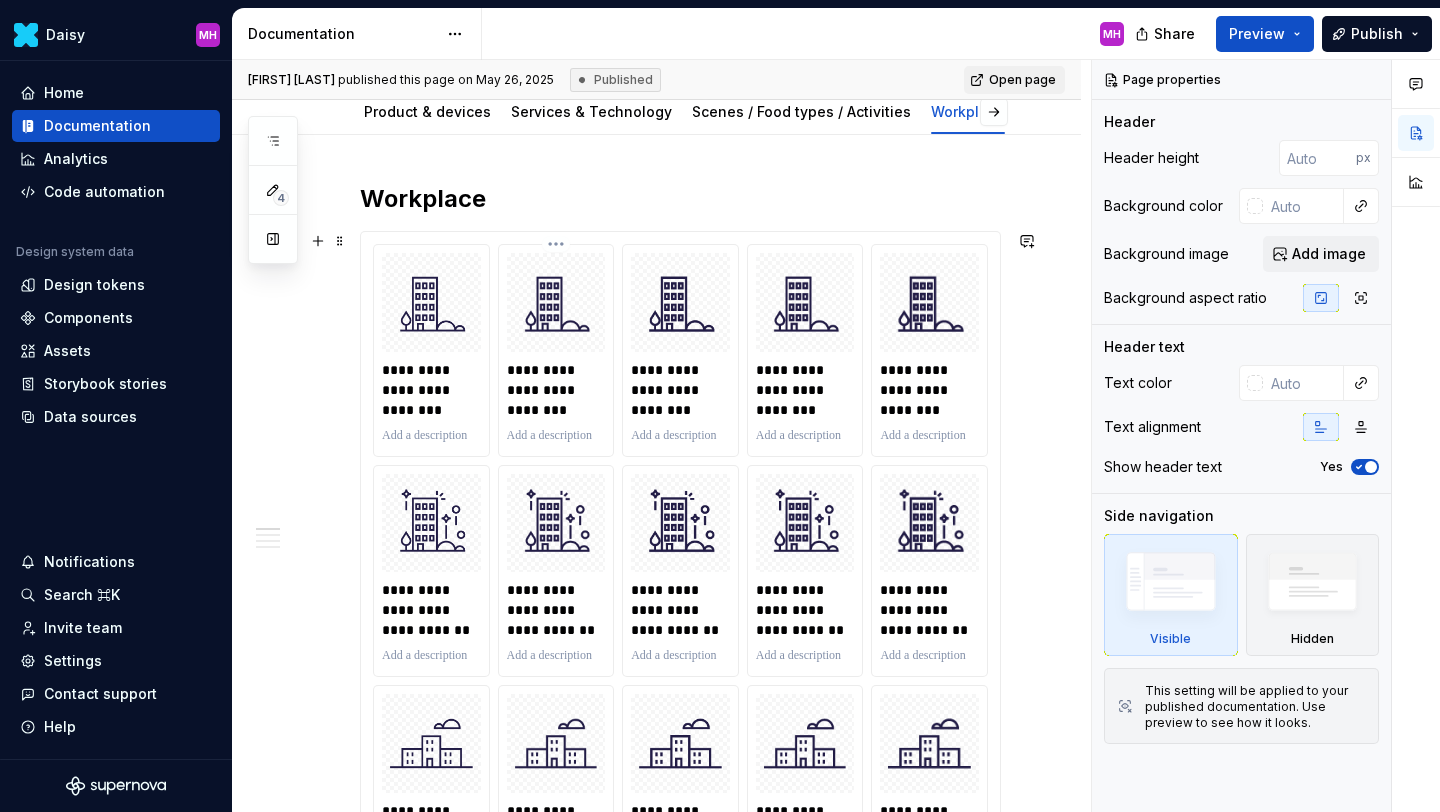 scroll, scrollTop: 231, scrollLeft: 0, axis: vertical 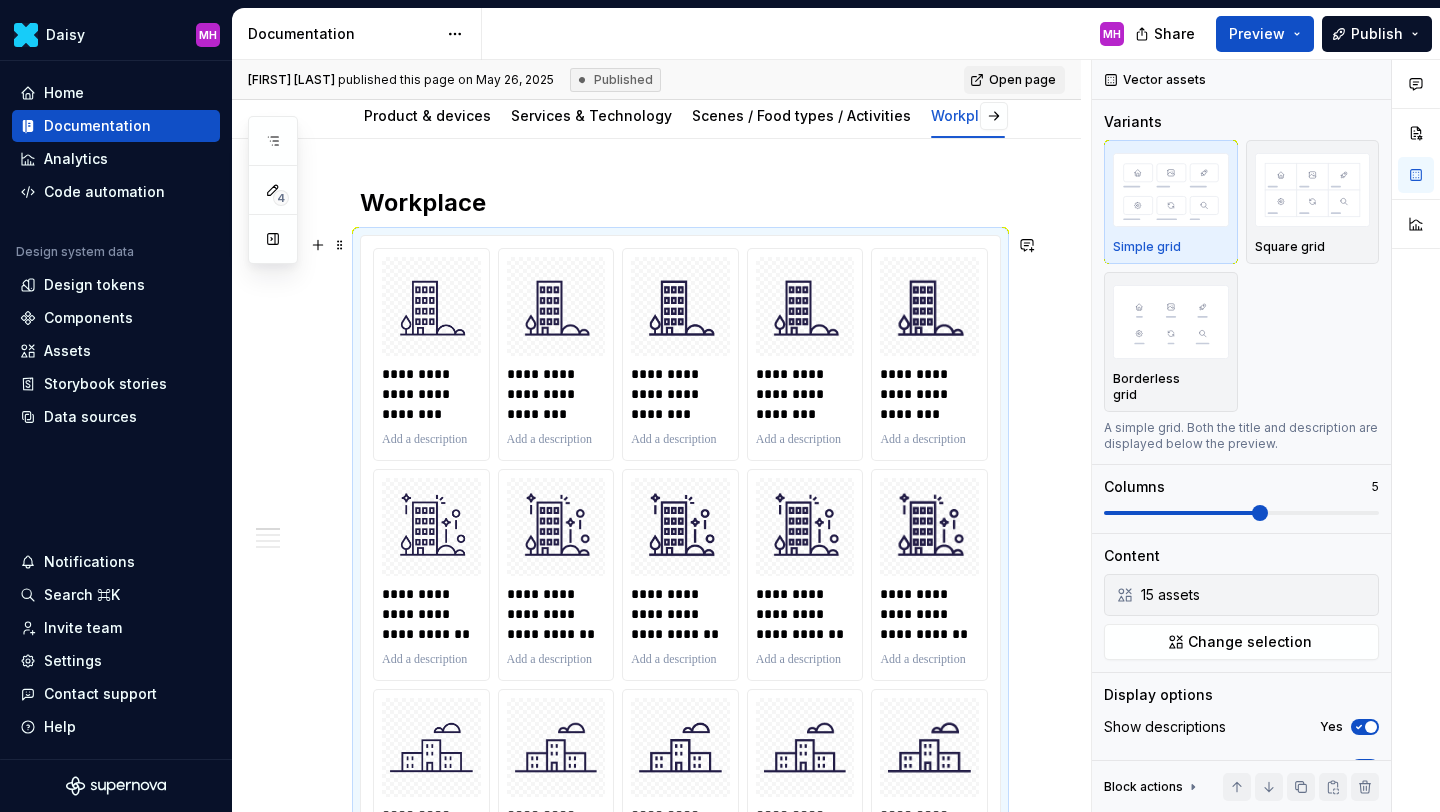 click on "**********" at bounding box center [680, 575] 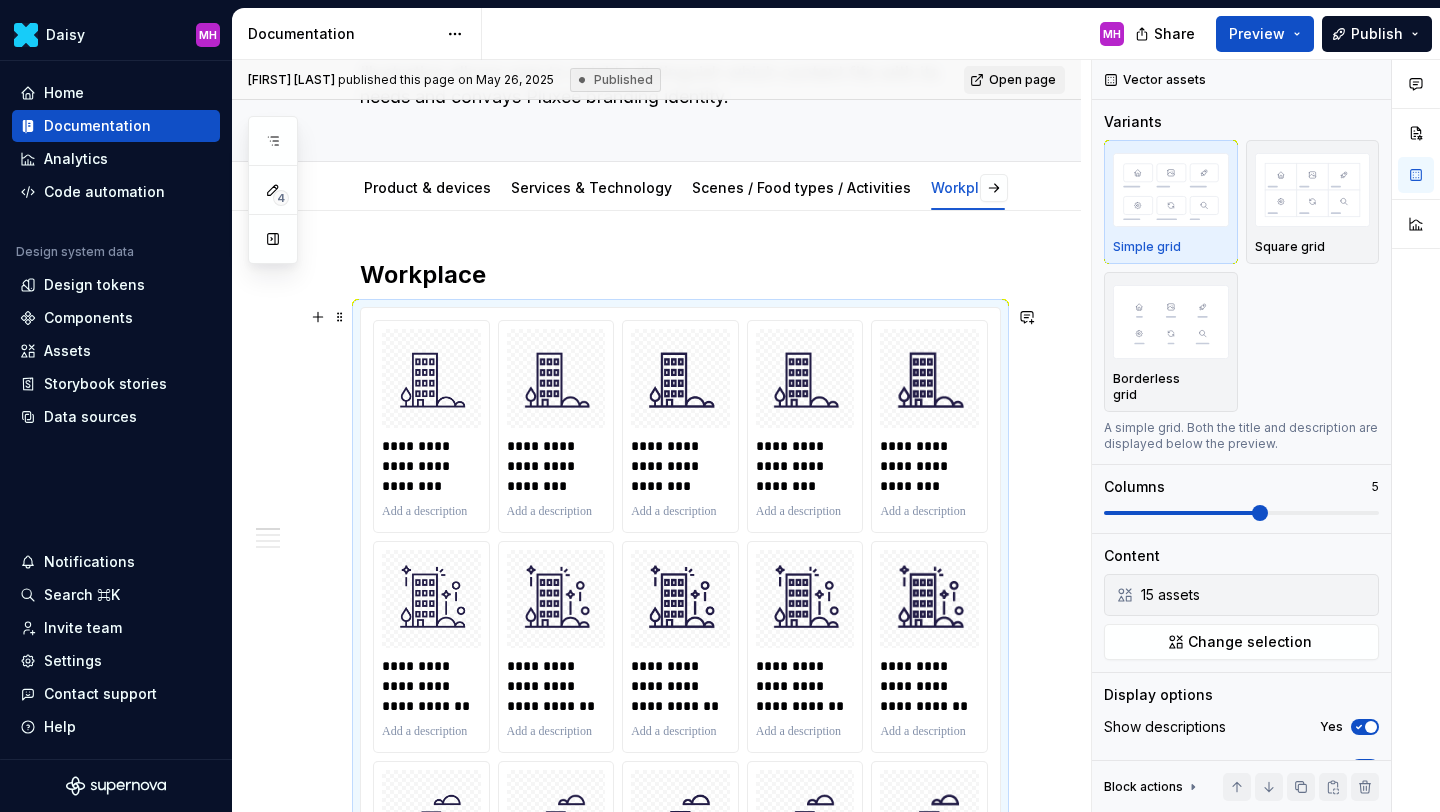 scroll, scrollTop: 160, scrollLeft: 0, axis: vertical 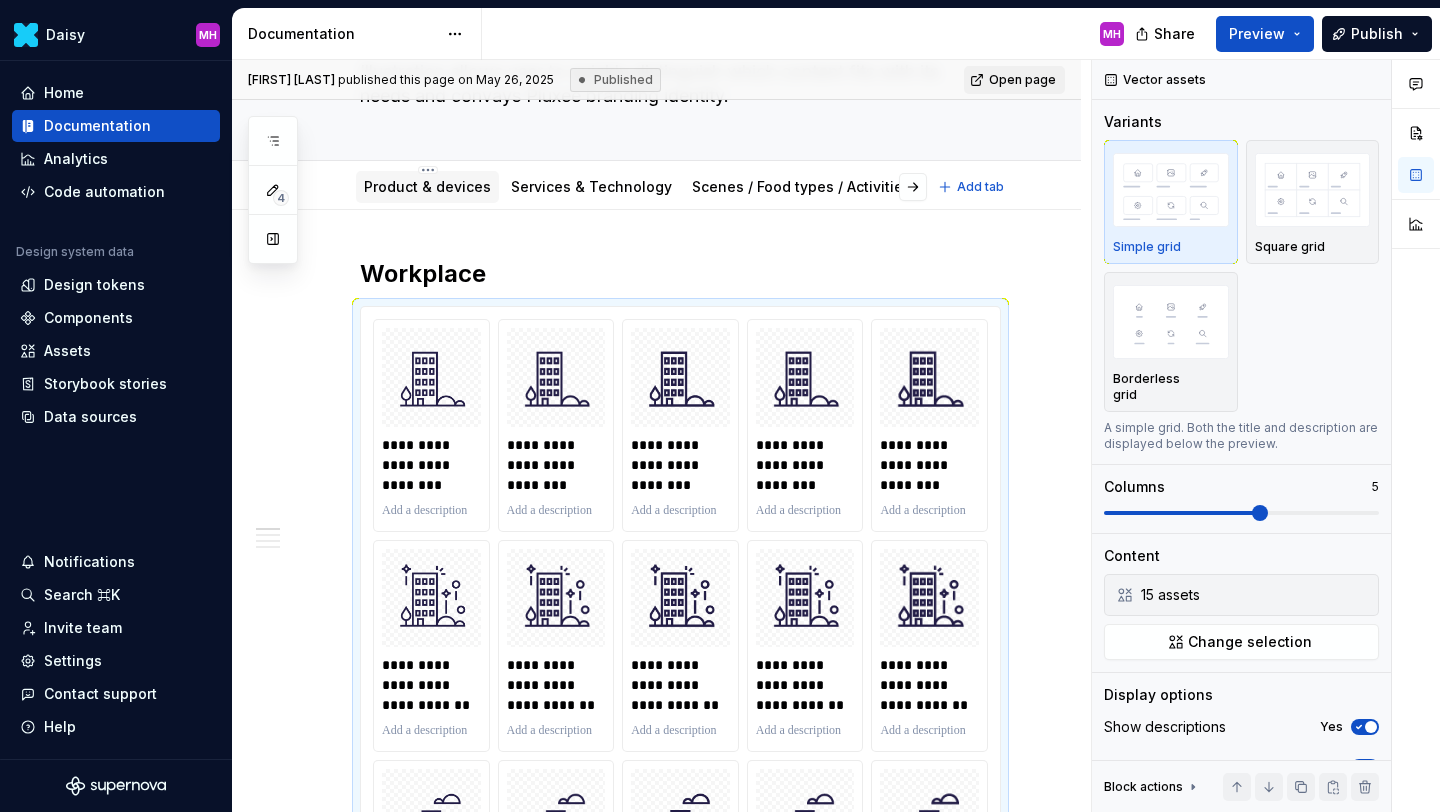 click on "Product & devices" at bounding box center [427, 187] 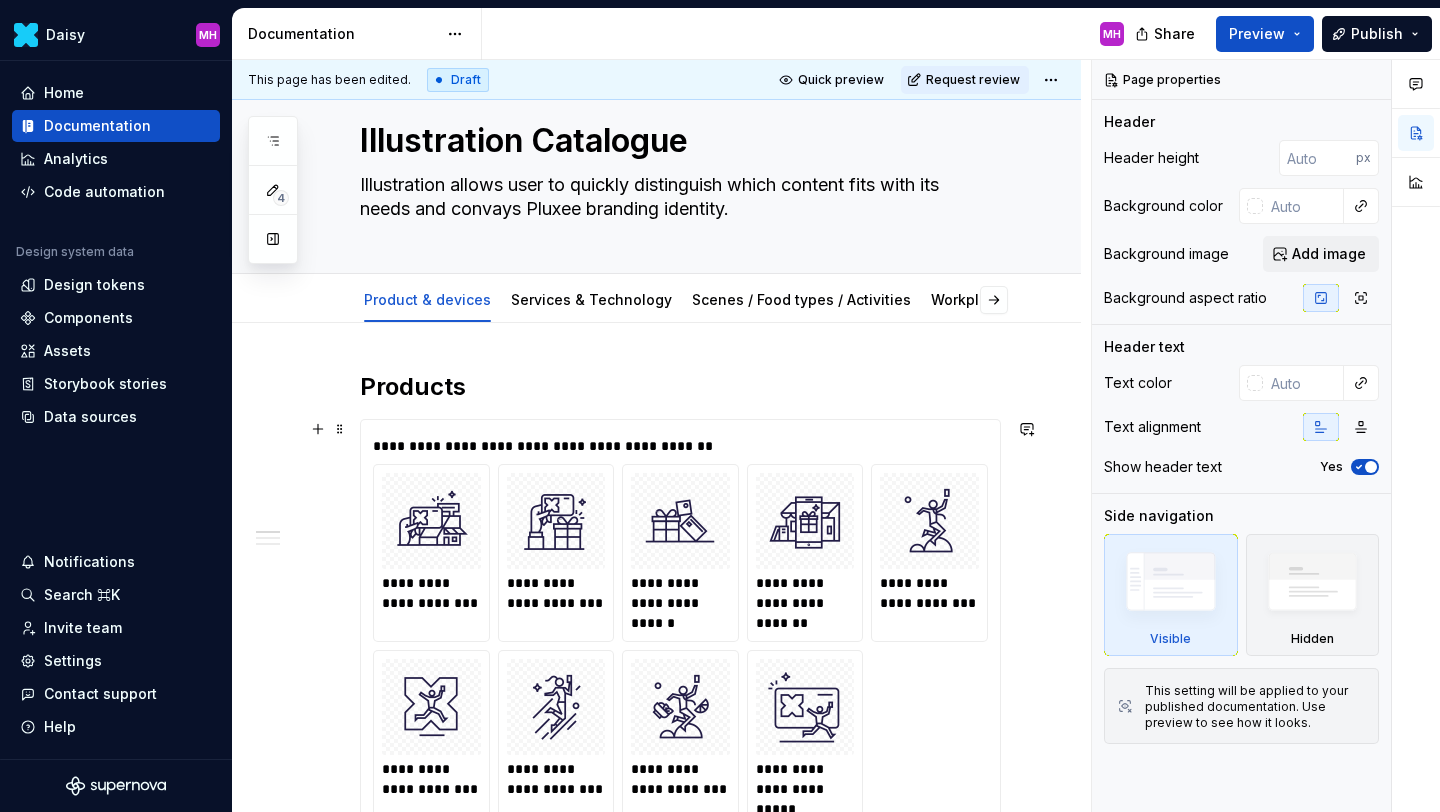 scroll, scrollTop: 137, scrollLeft: 0, axis: vertical 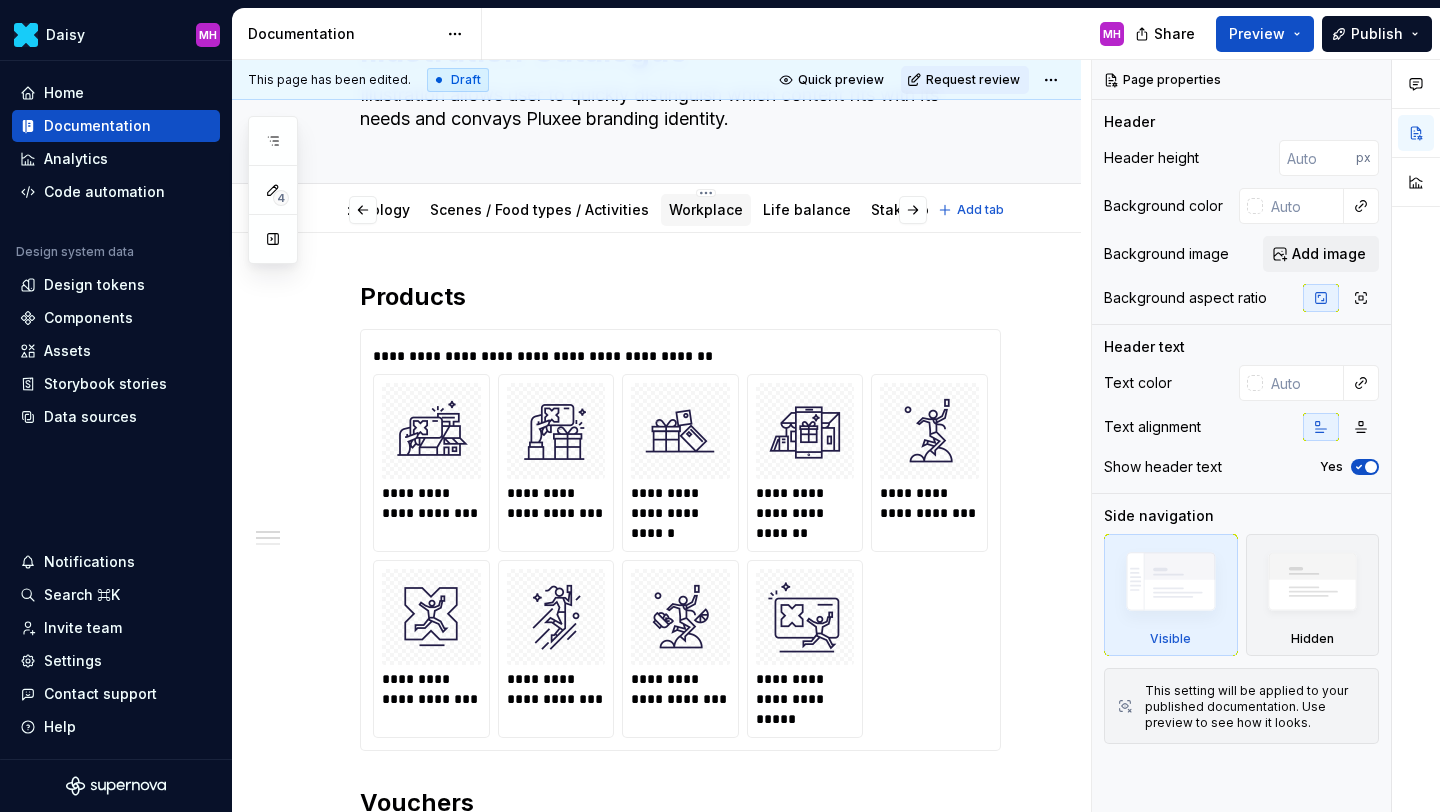 click on "Workplace" at bounding box center (706, 210) 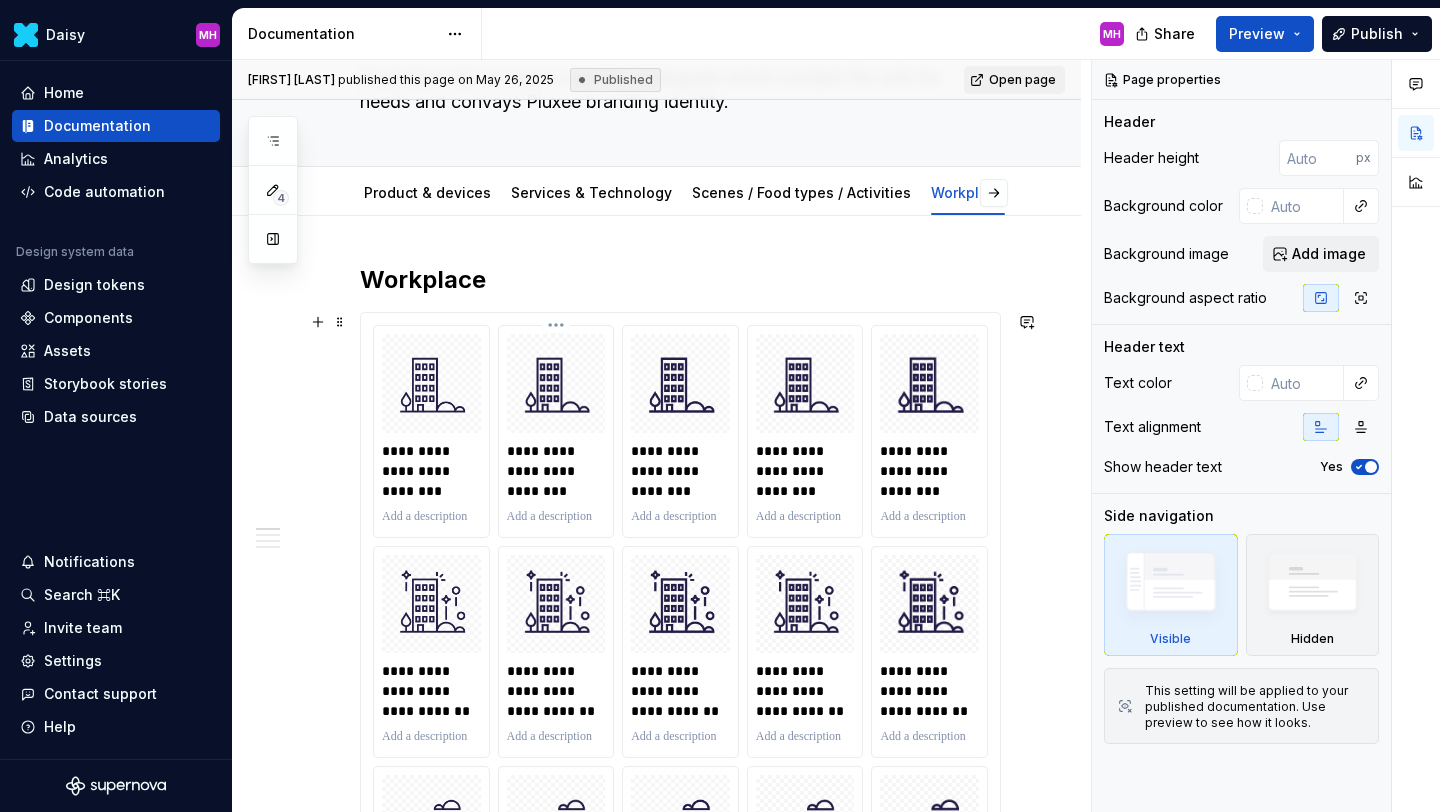 scroll, scrollTop: 153, scrollLeft: 0, axis: vertical 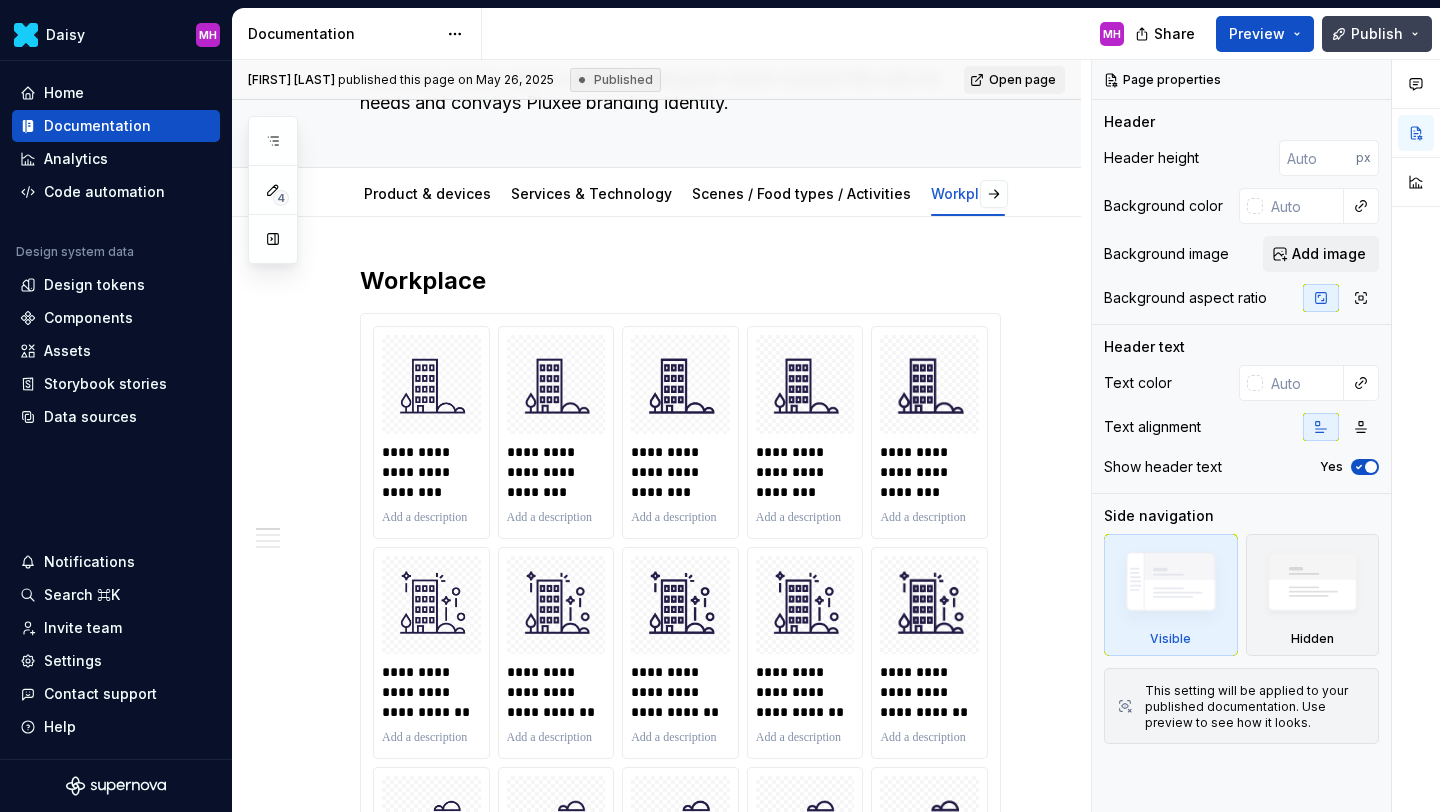 click on "Publish" at bounding box center (1377, 34) 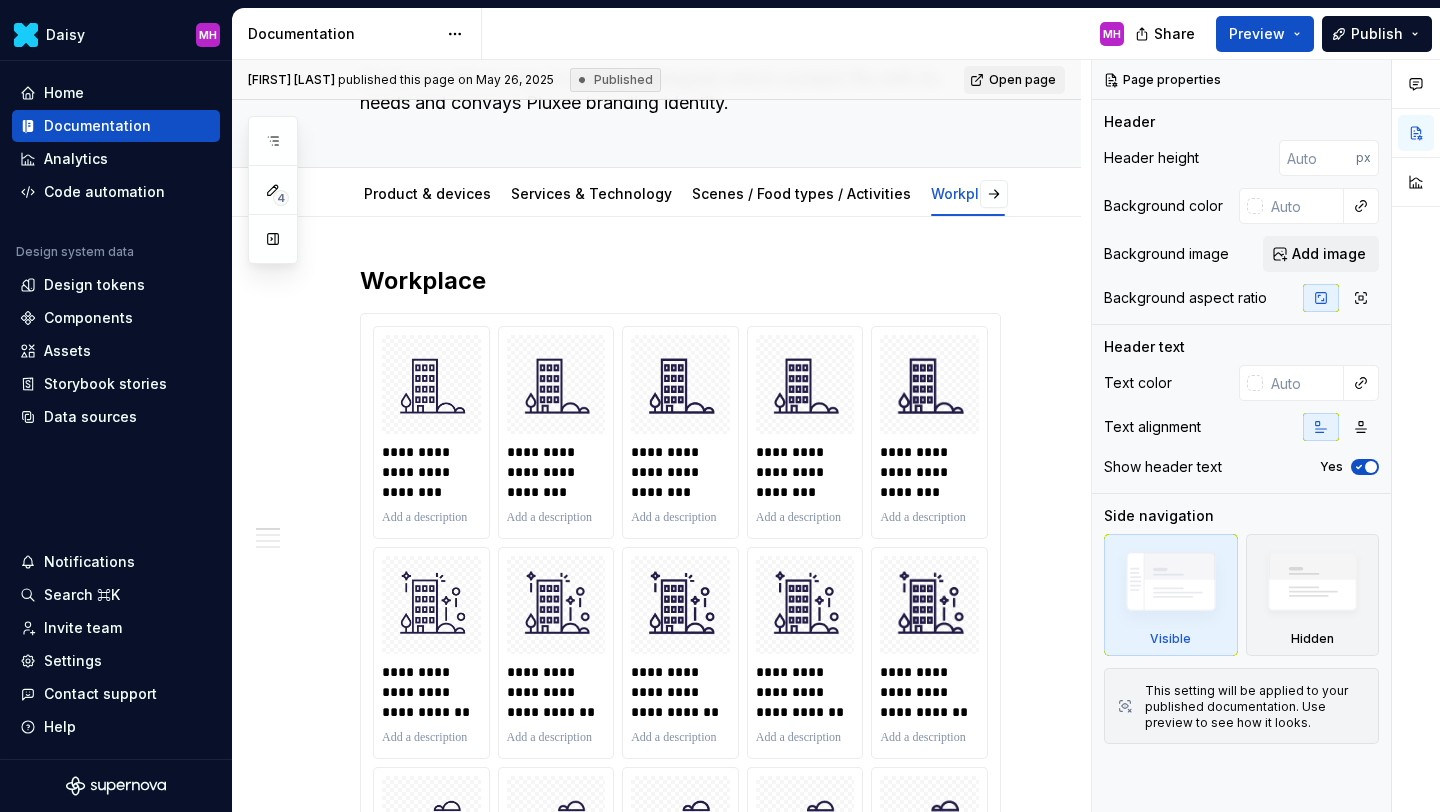 click on "MH" at bounding box center (811, 34) 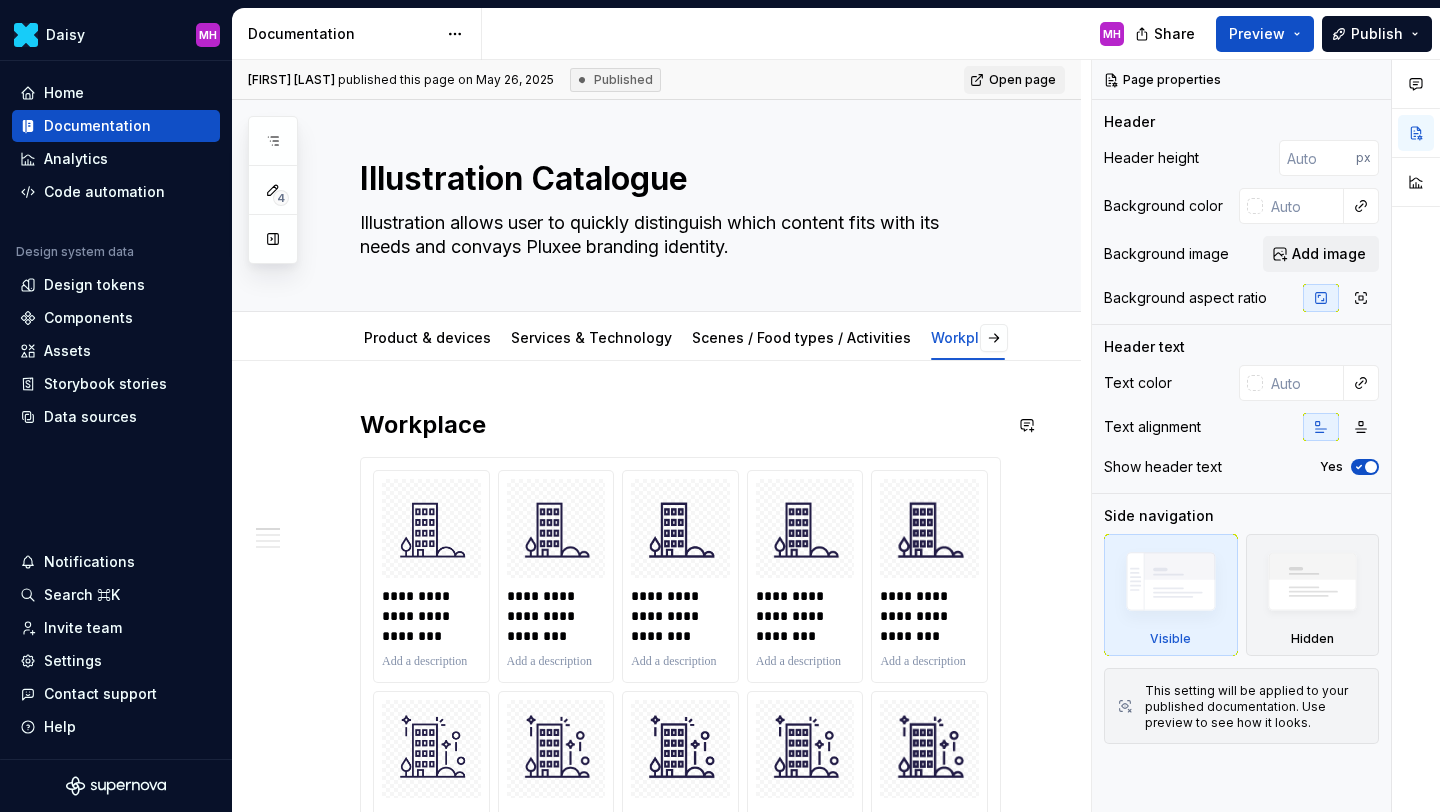scroll, scrollTop: 0, scrollLeft: 0, axis: both 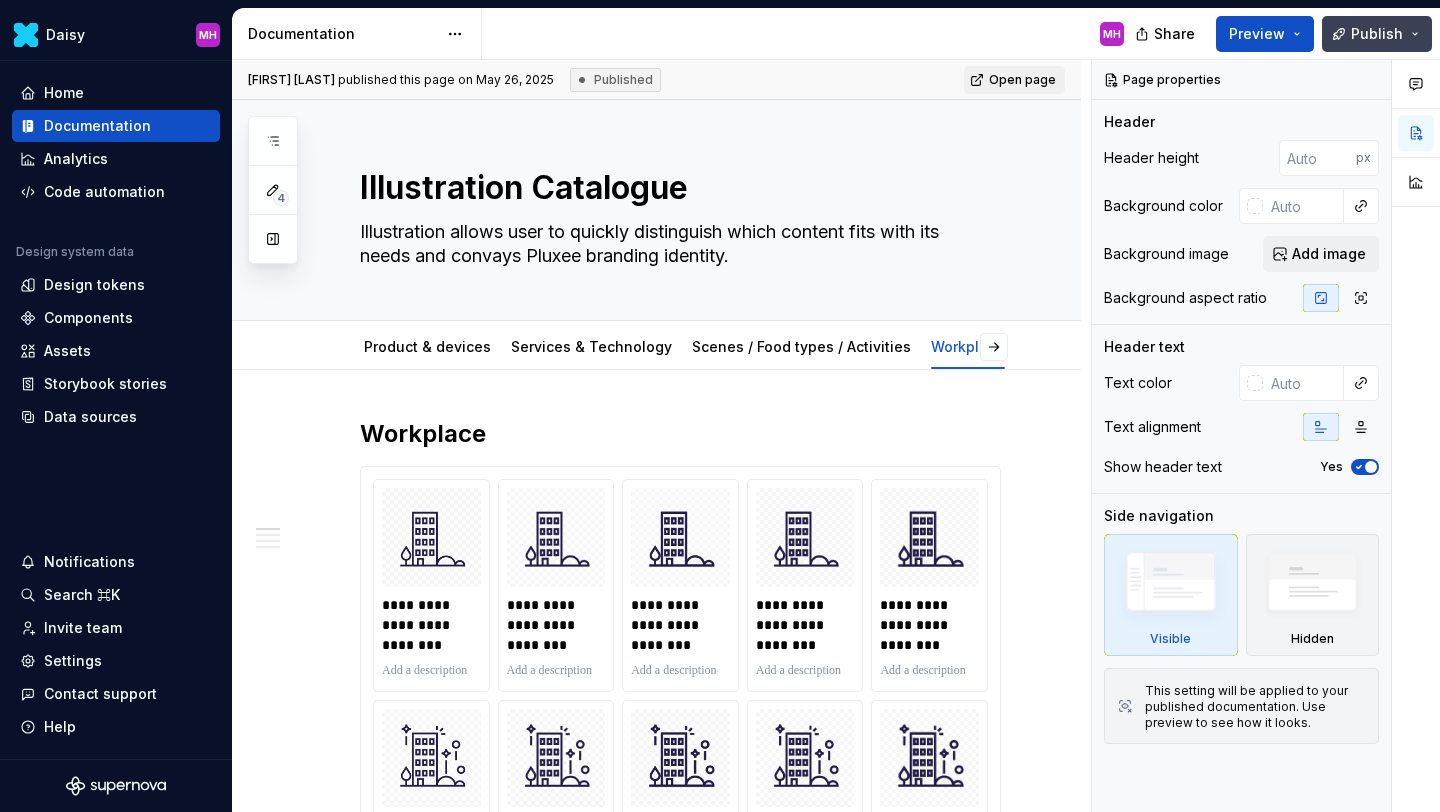 click on "Publish" at bounding box center [1377, 34] 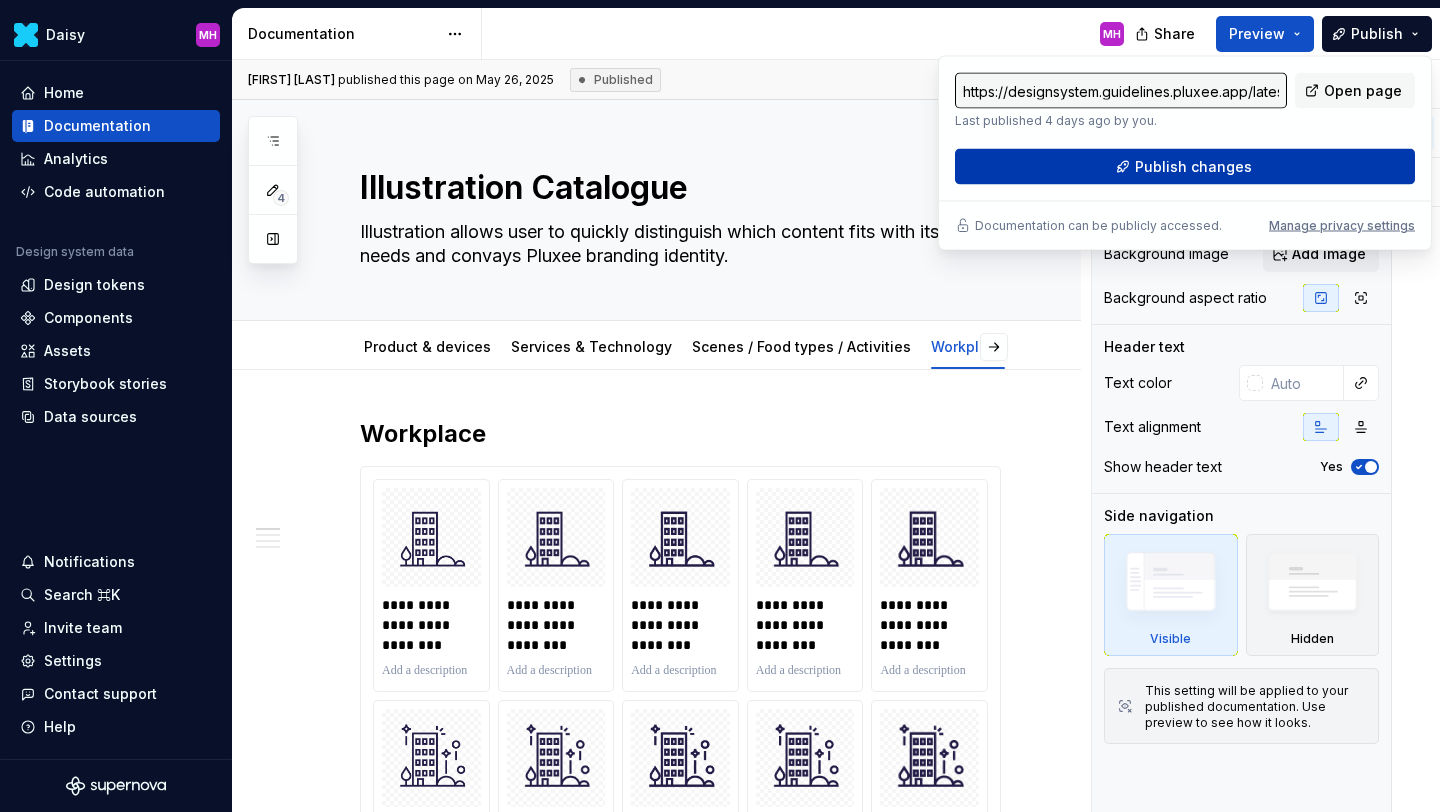 click on "Publish changes" at bounding box center [1193, 167] 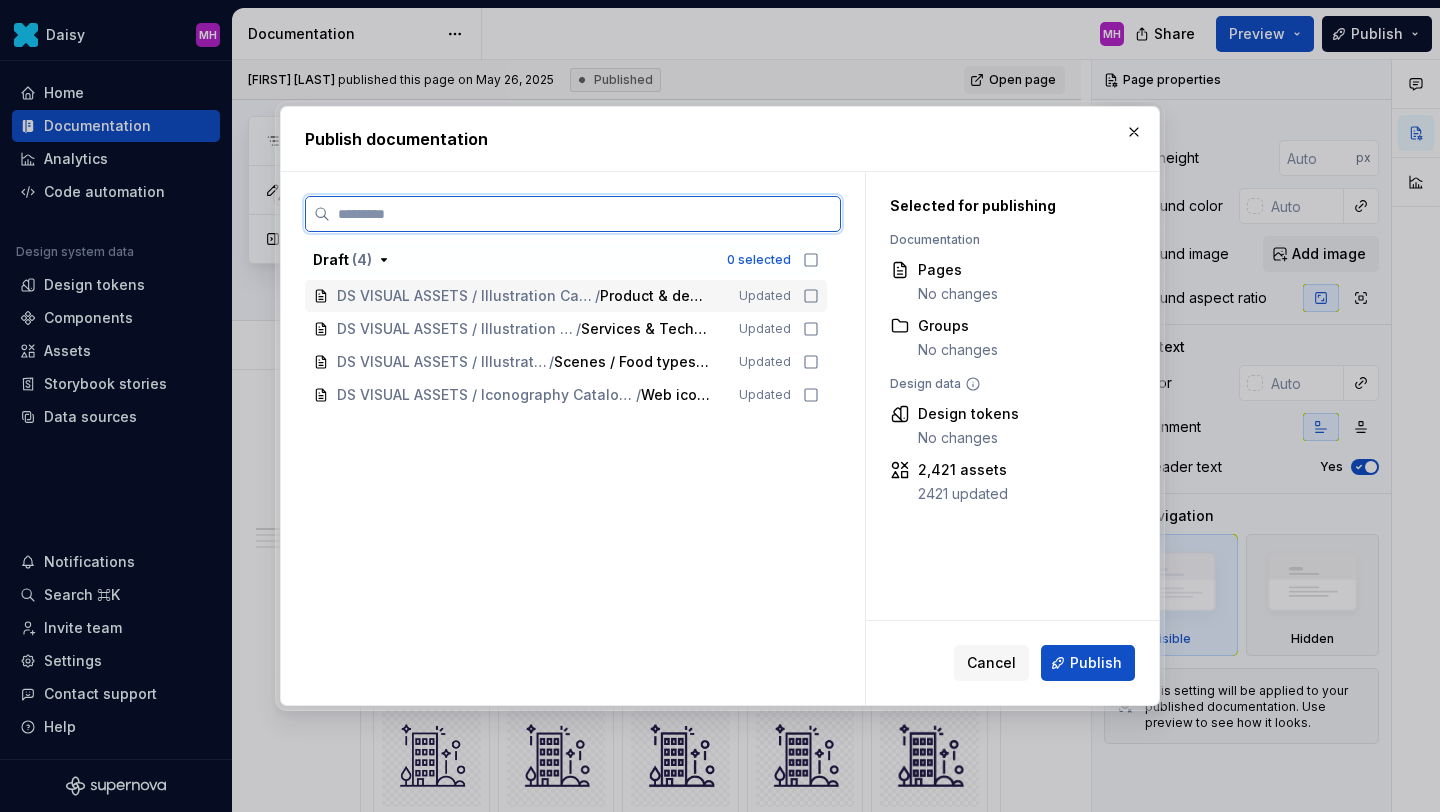 click 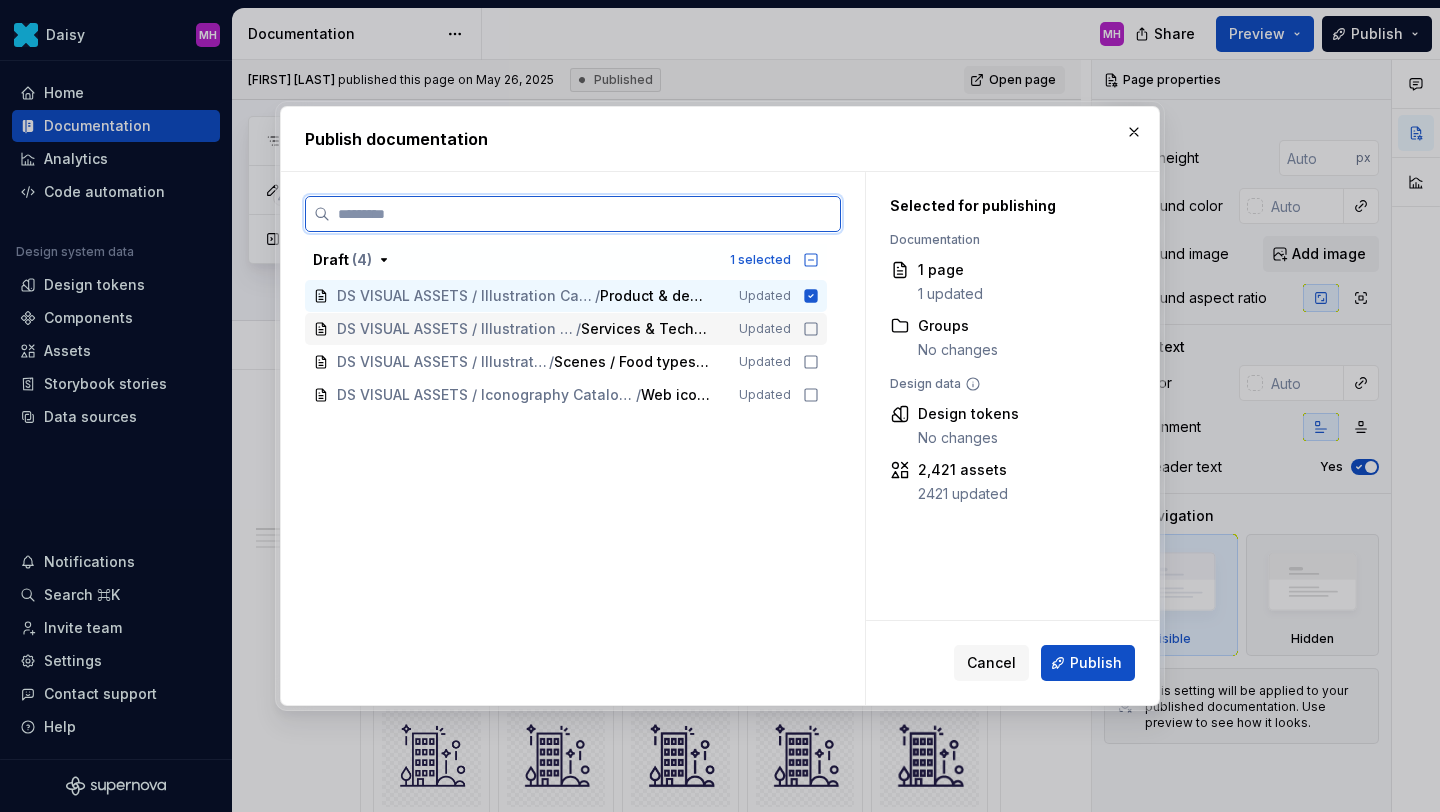 click 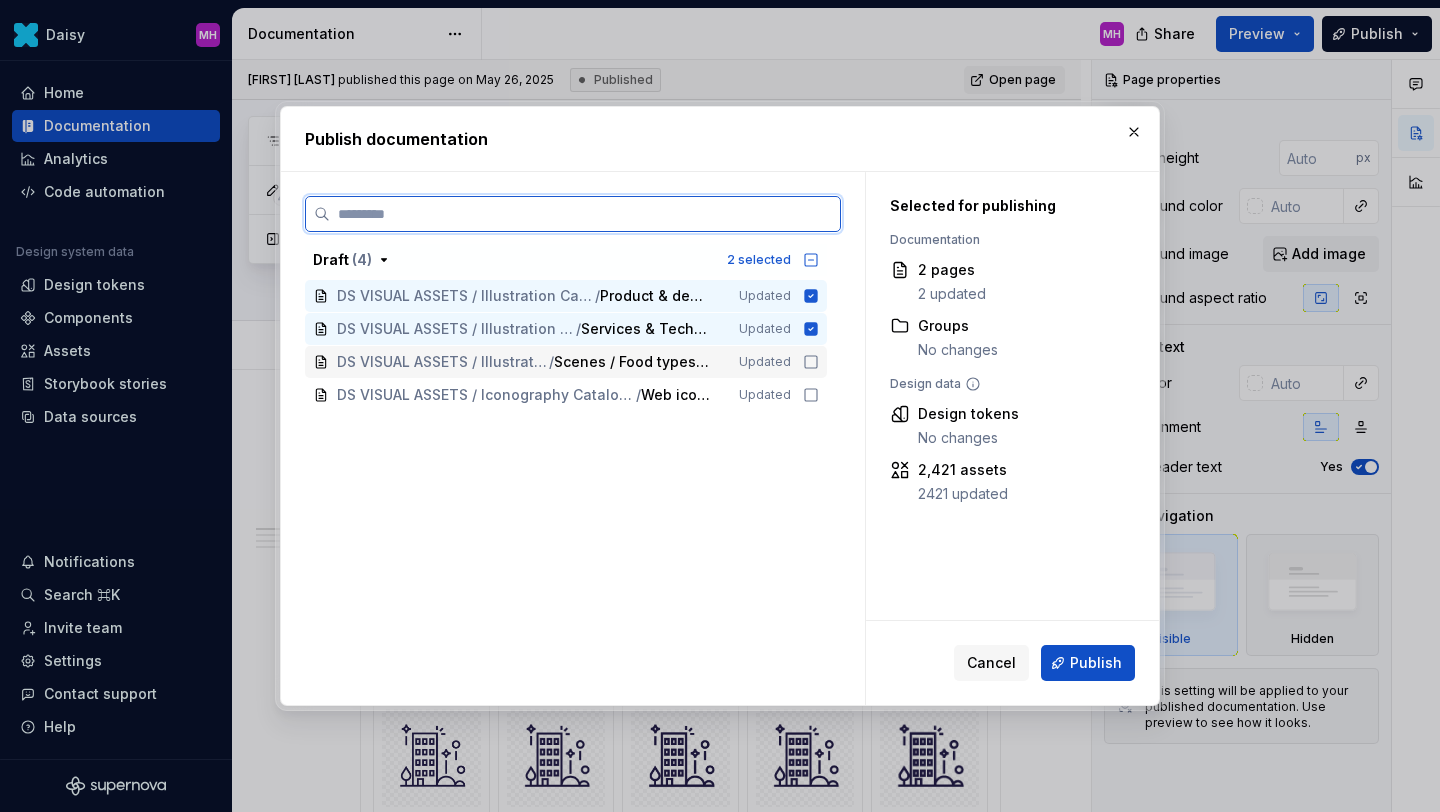 click 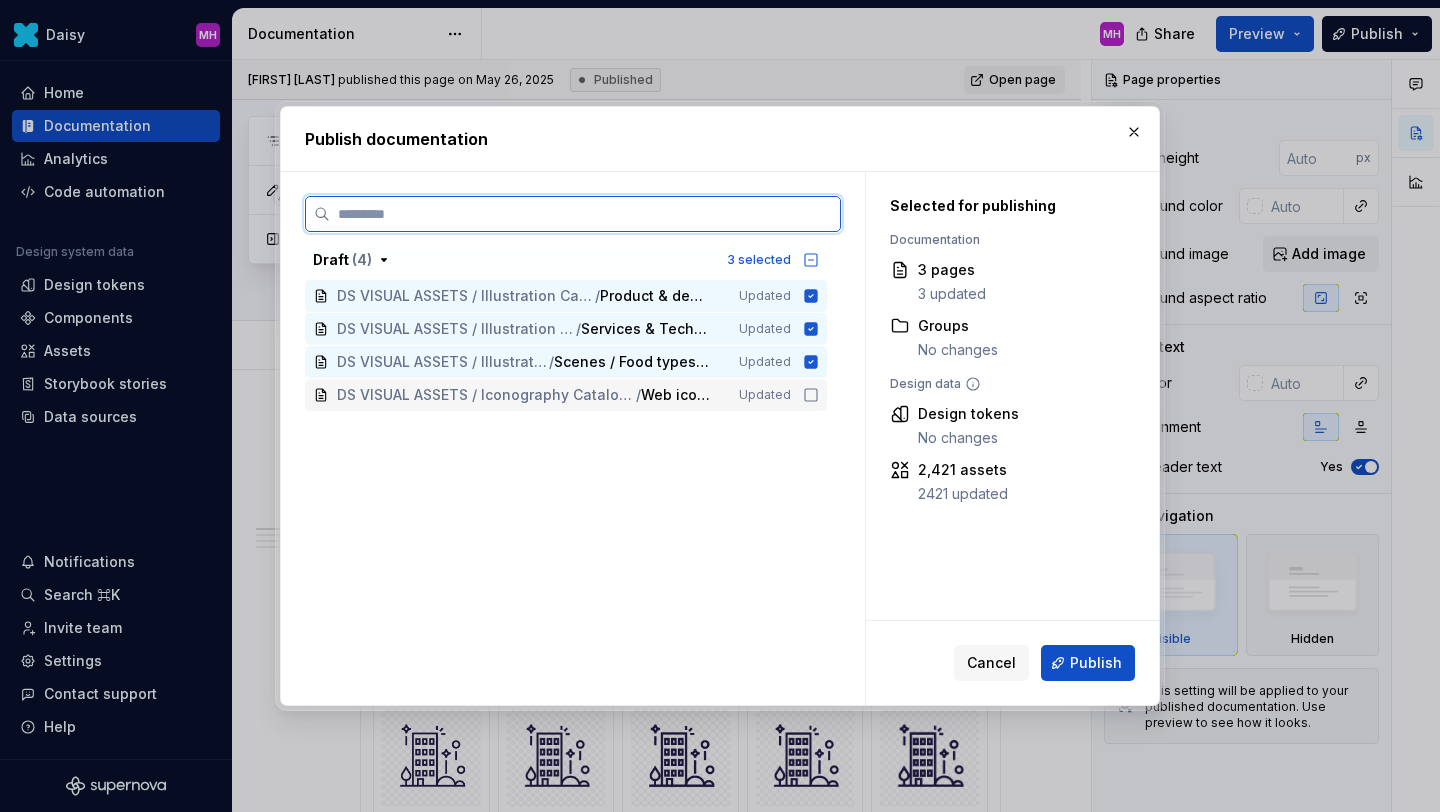 click 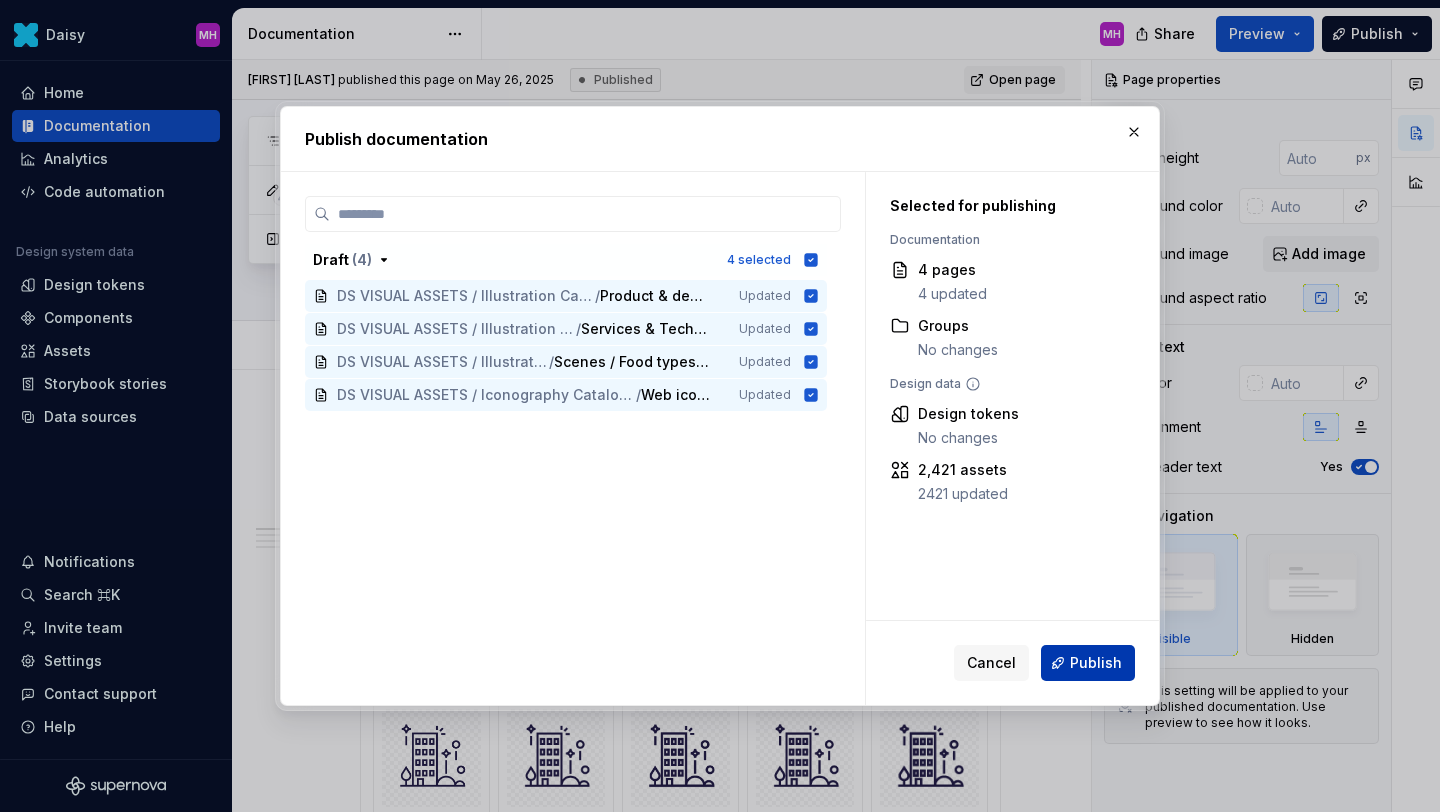 click on "Publish" at bounding box center [1088, 663] 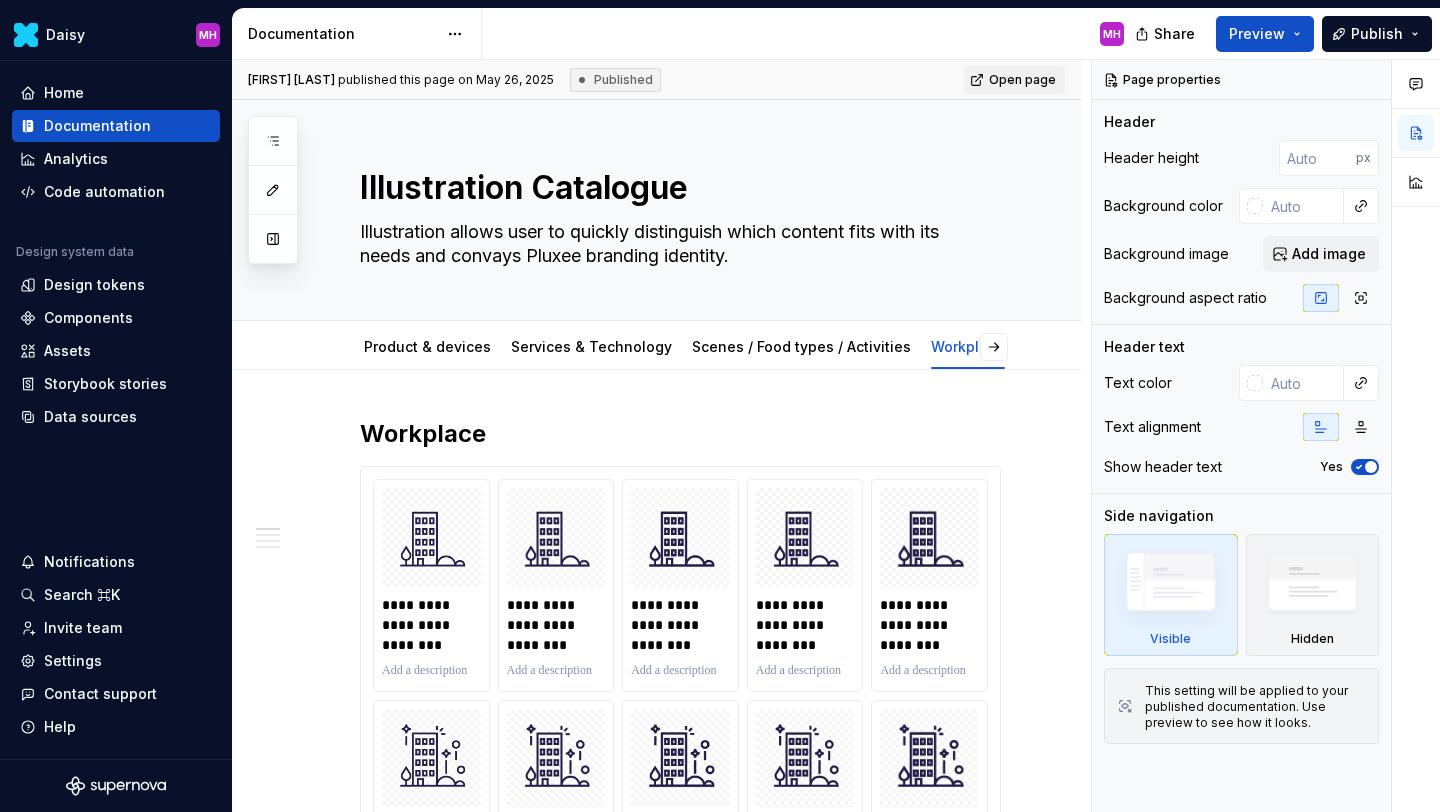 type on "*" 